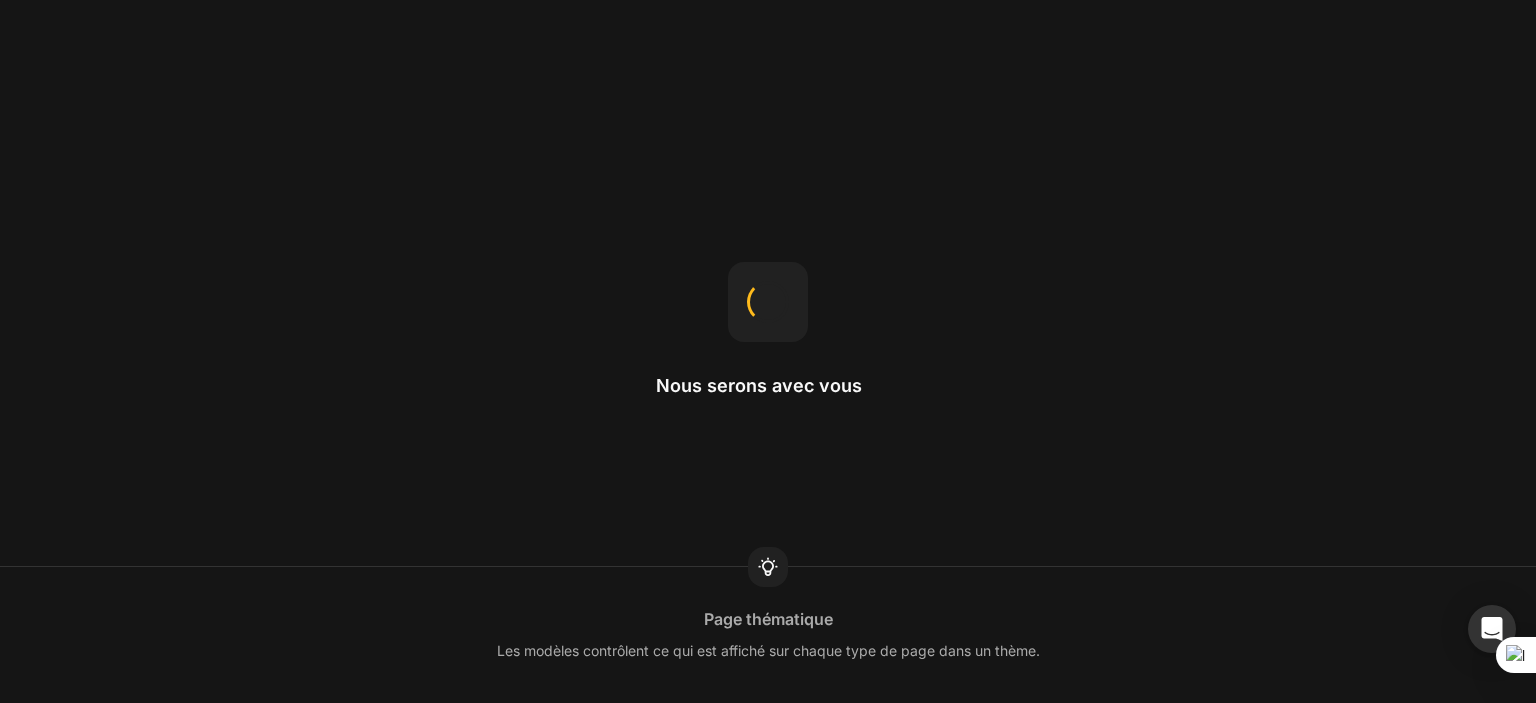 scroll, scrollTop: 0, scrollLeft: 0, axis: both 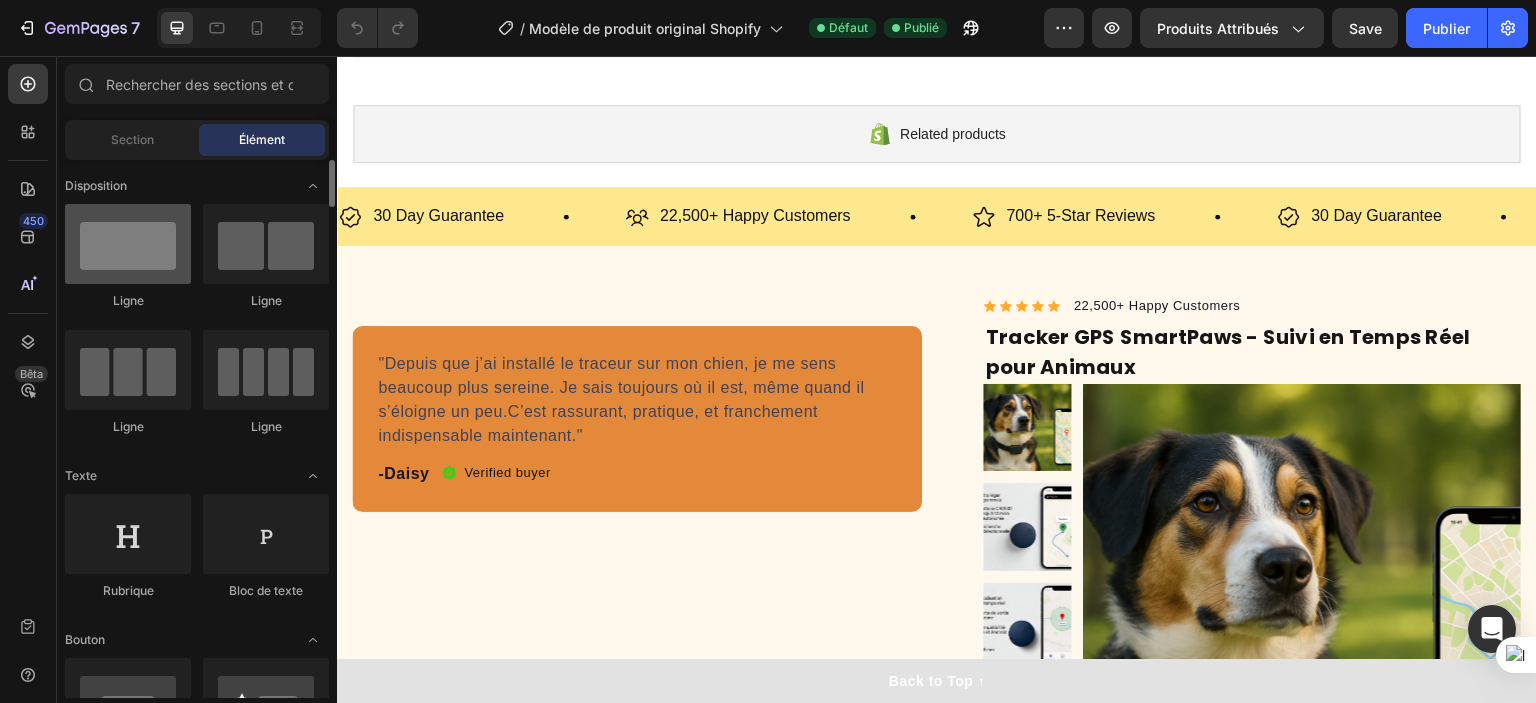 click at bounding box center [128, 244] 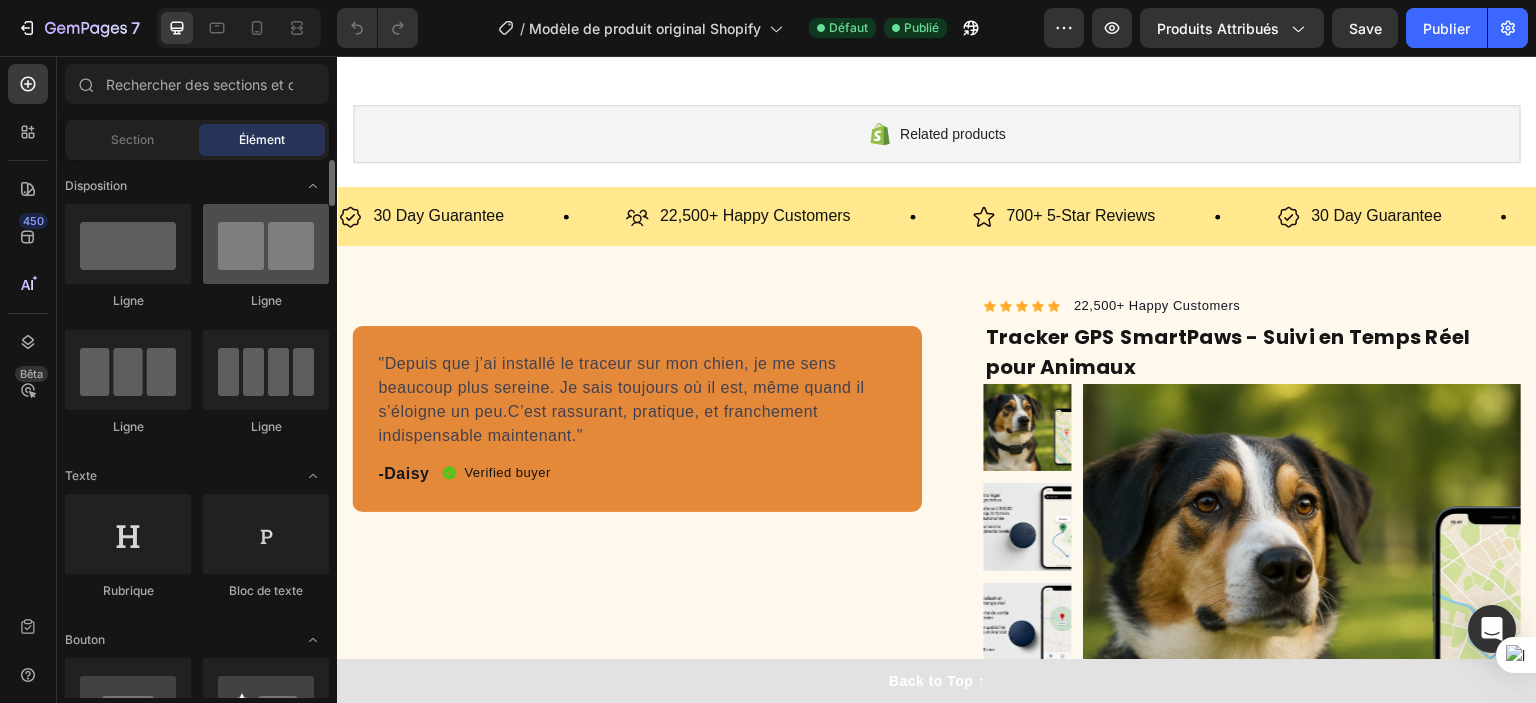 click at bounding box center (266, 244) 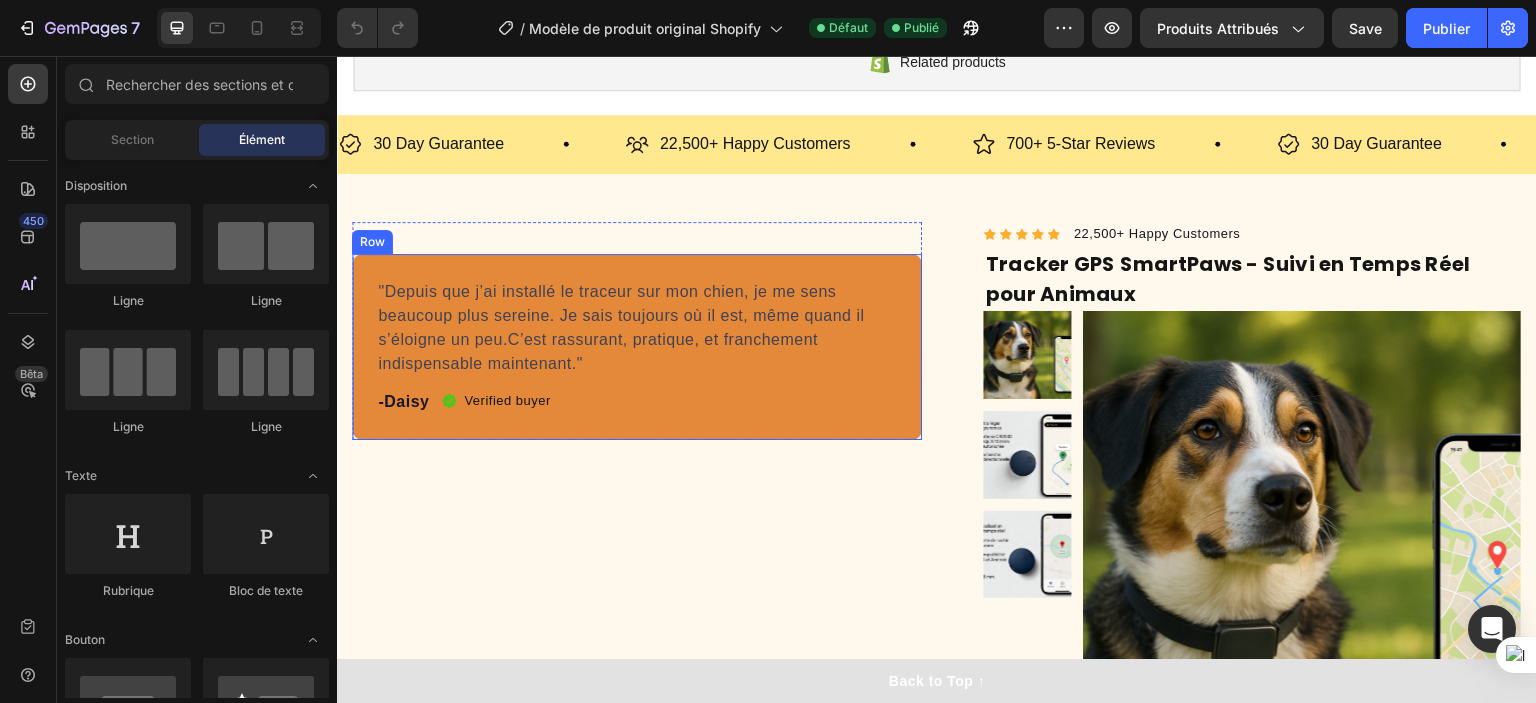 scroll, scrollTop: 1000, scrollLeft: 0, axis: vertical 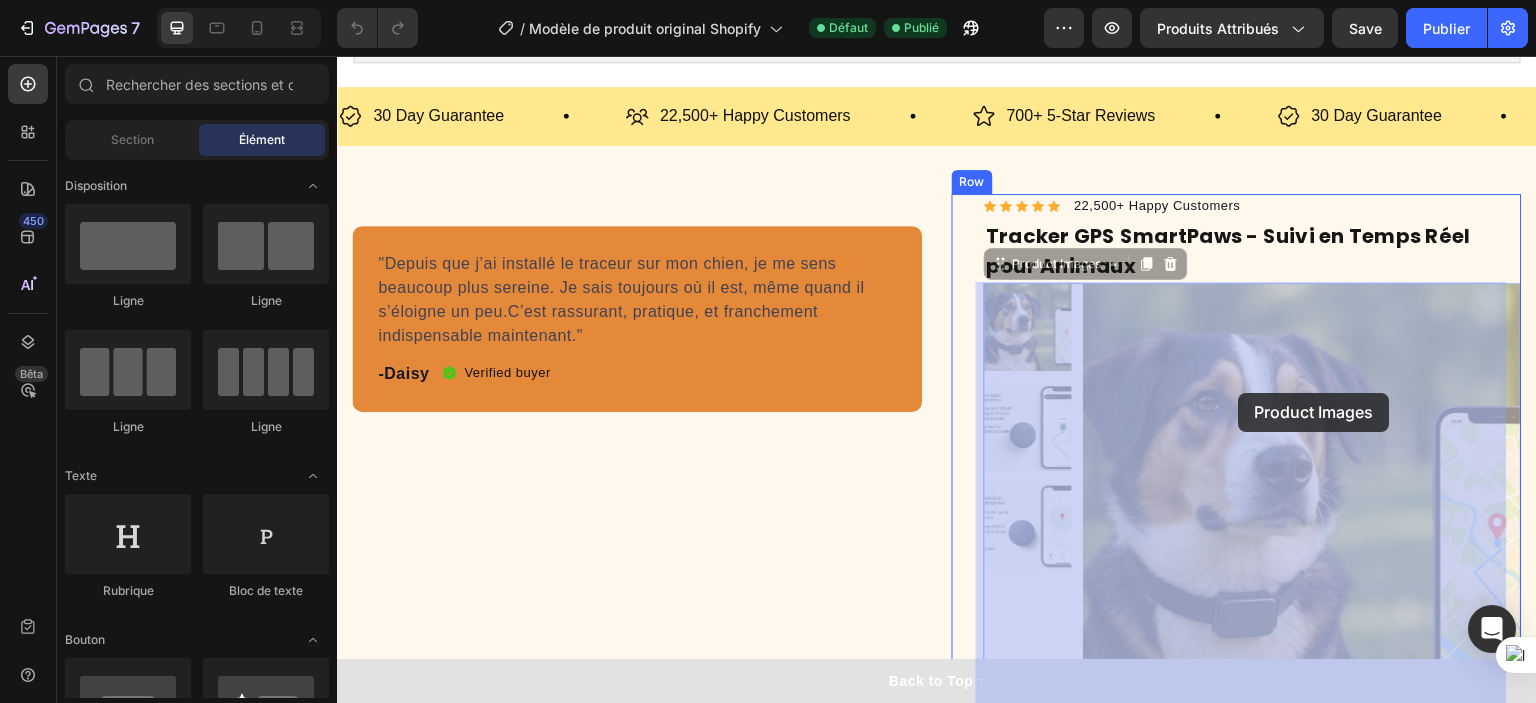 drag, startPoint x: 1361, startPoint y: 389, endPoint x: 1239, endPoint y: 393, distance: 122.06556 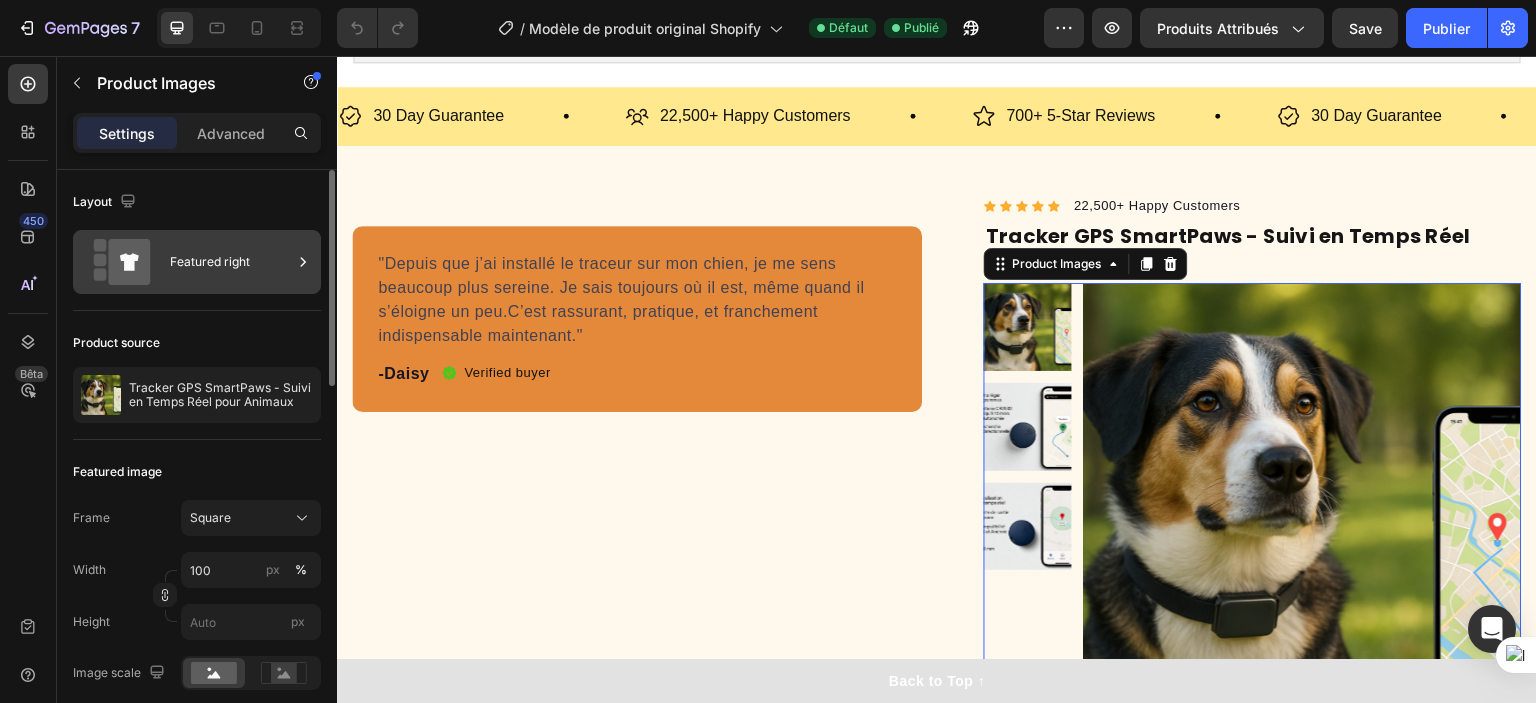 click on "Featured right" at bounding box center (231, 262) 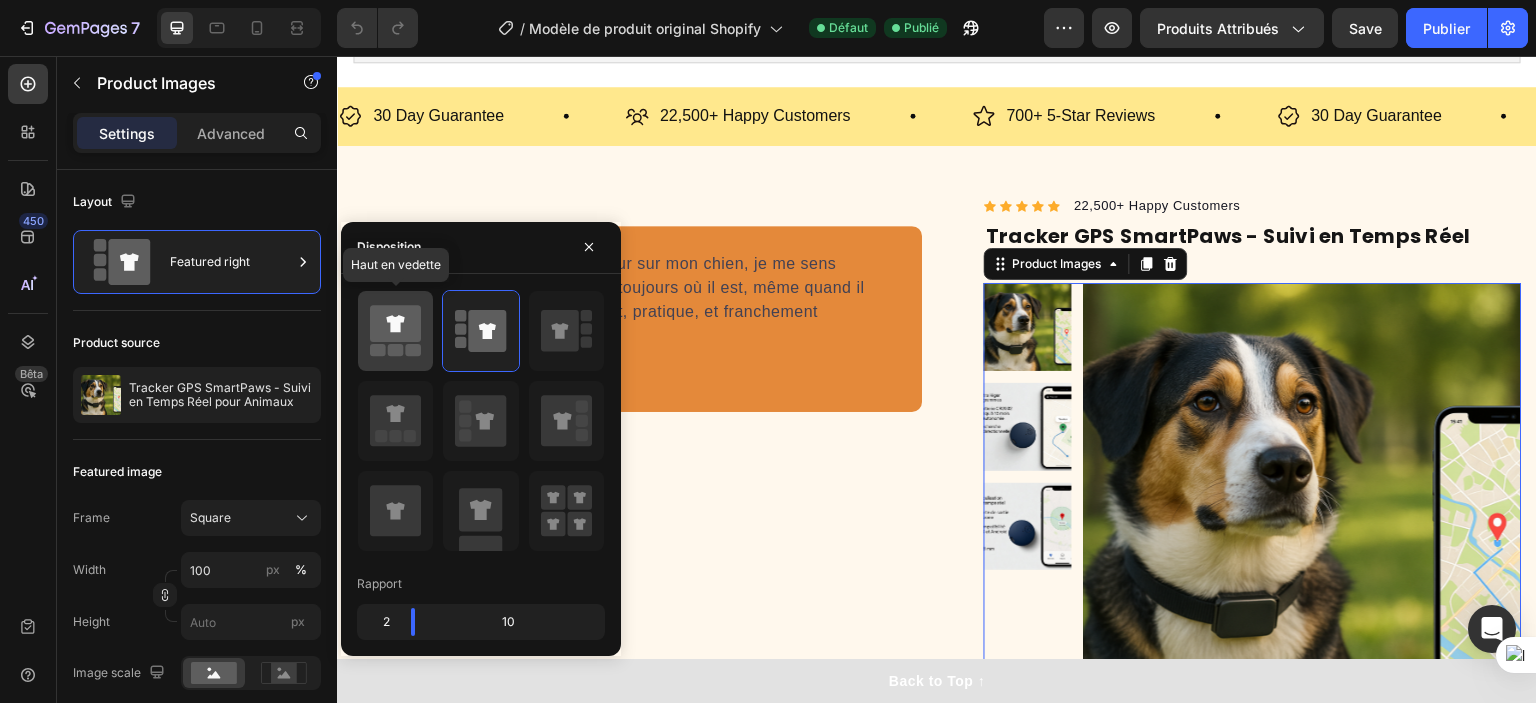 click 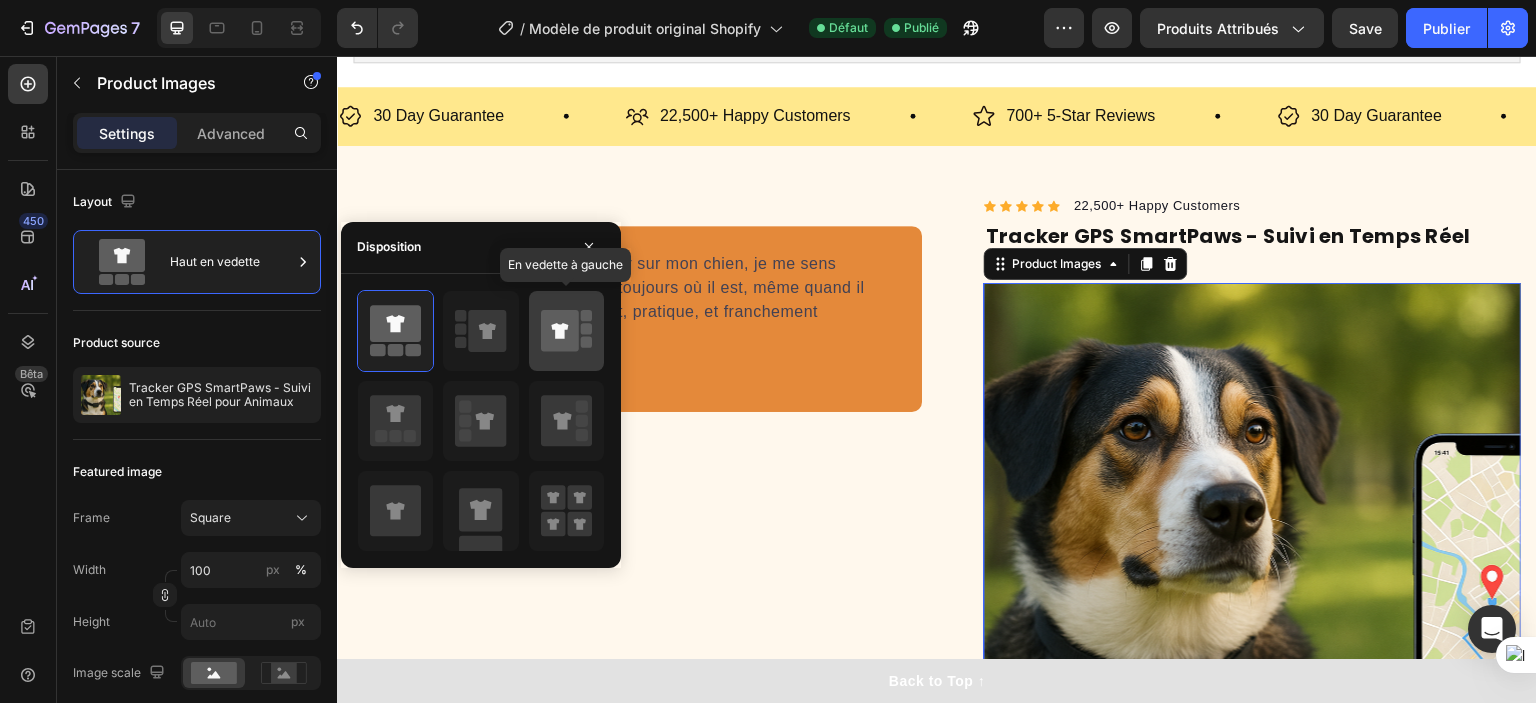 click 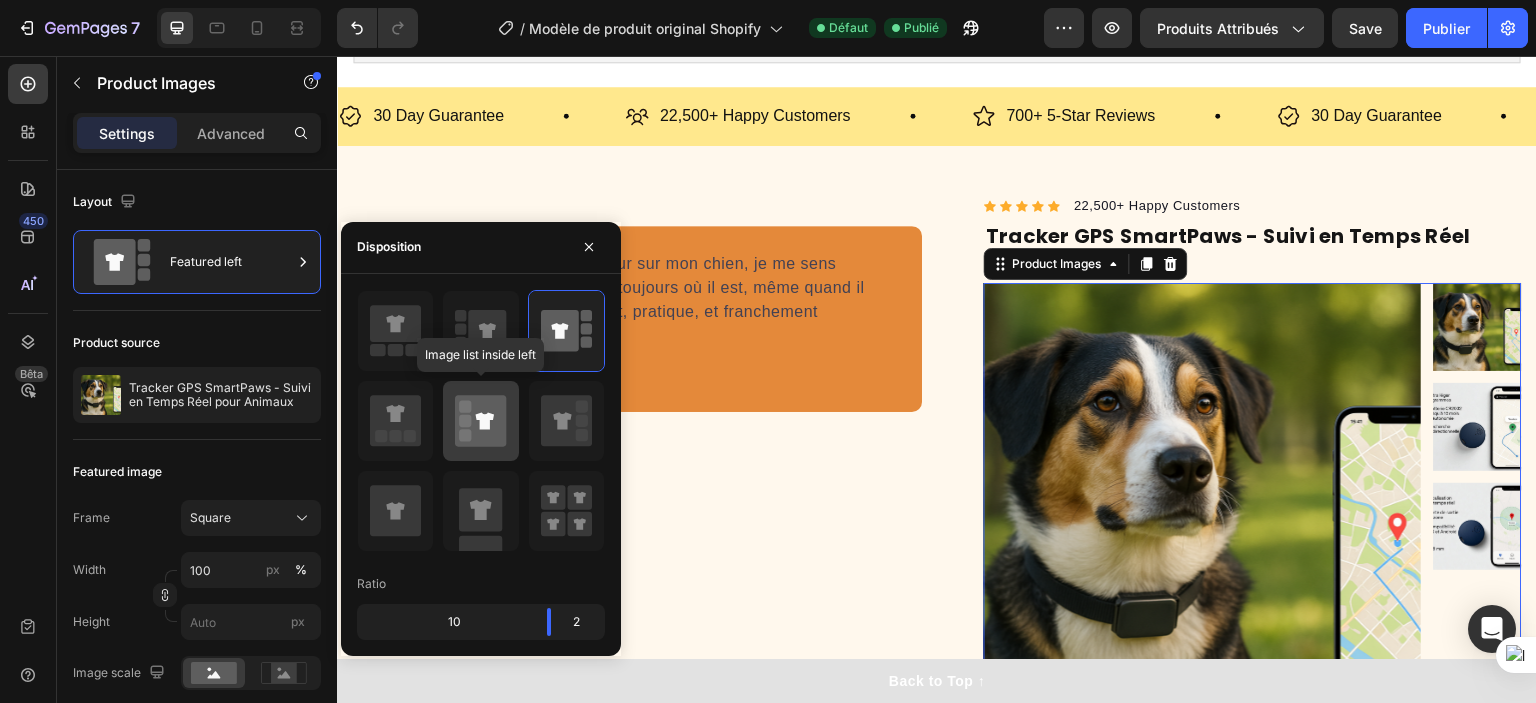 click 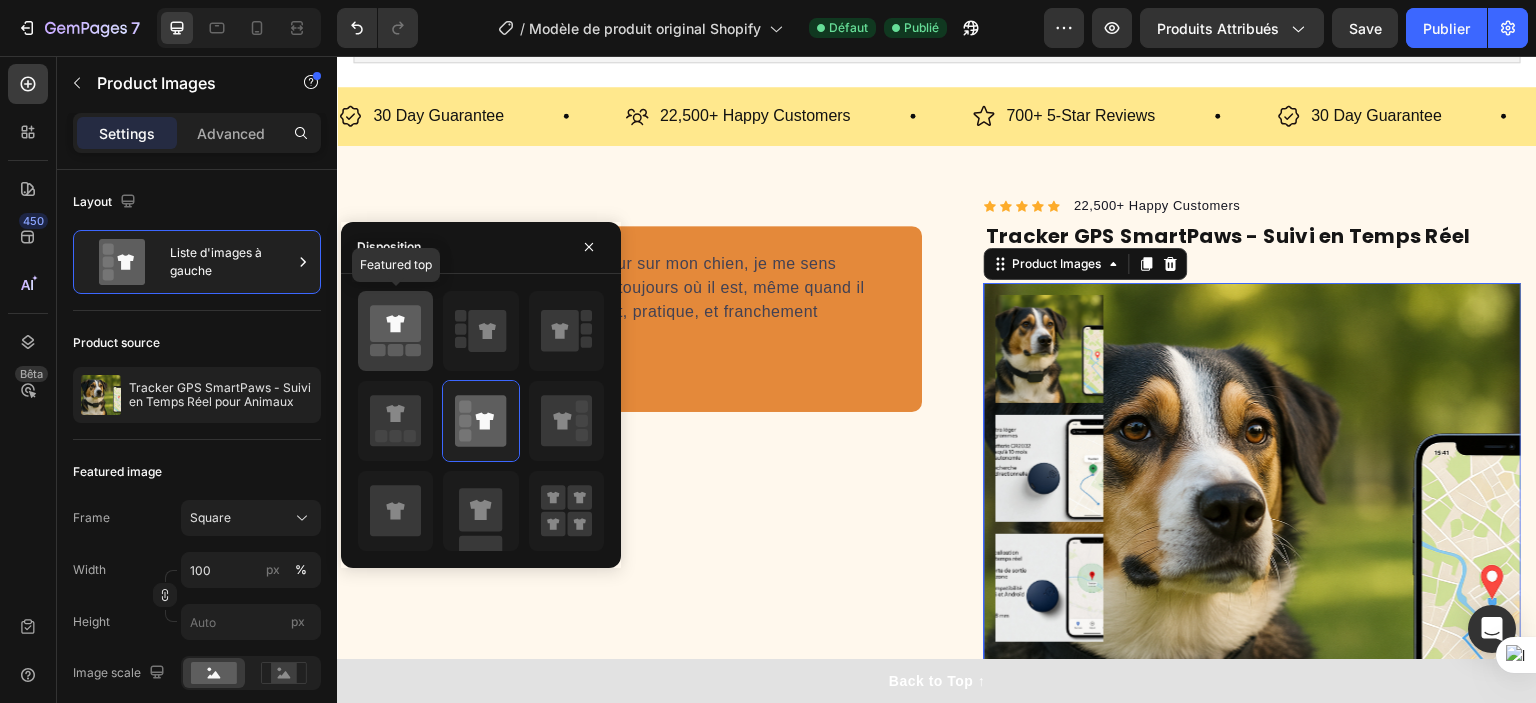 click 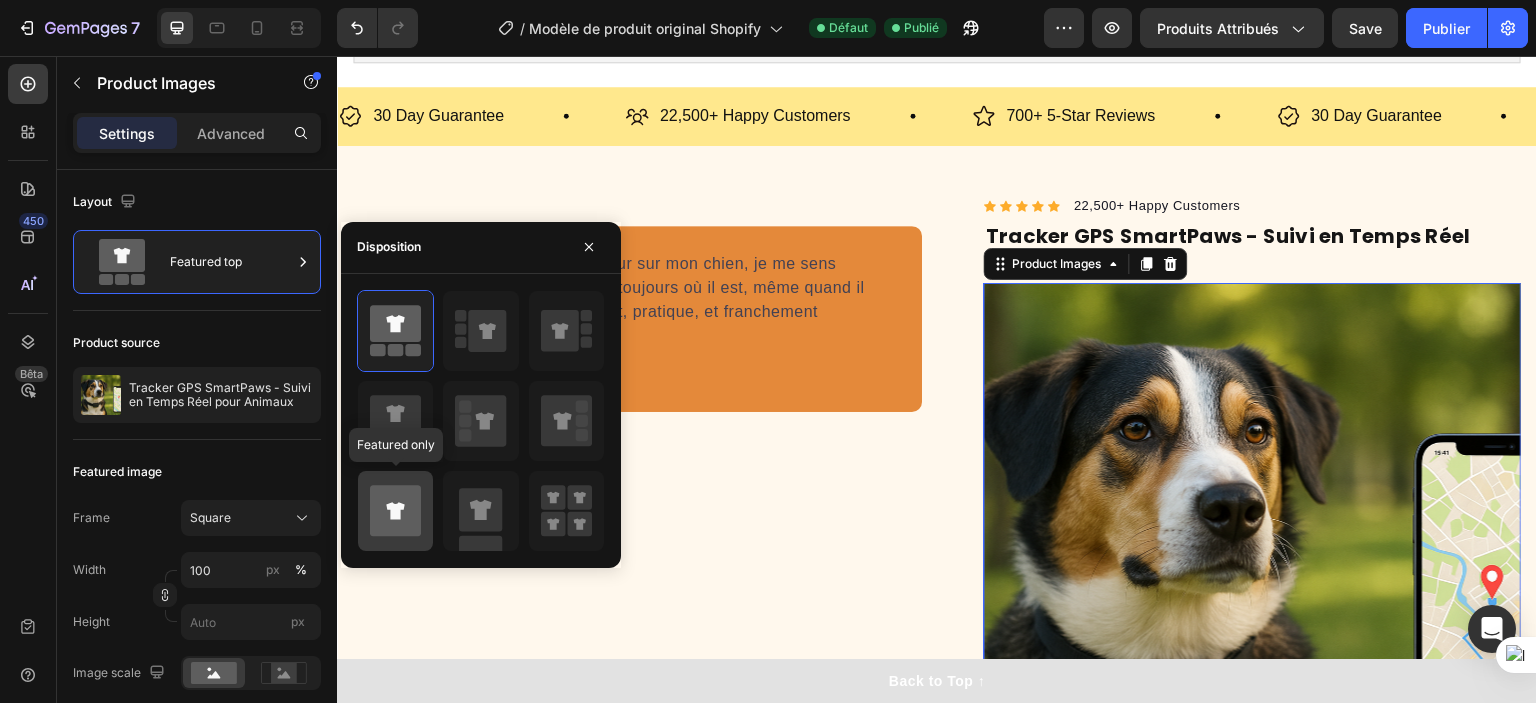 click 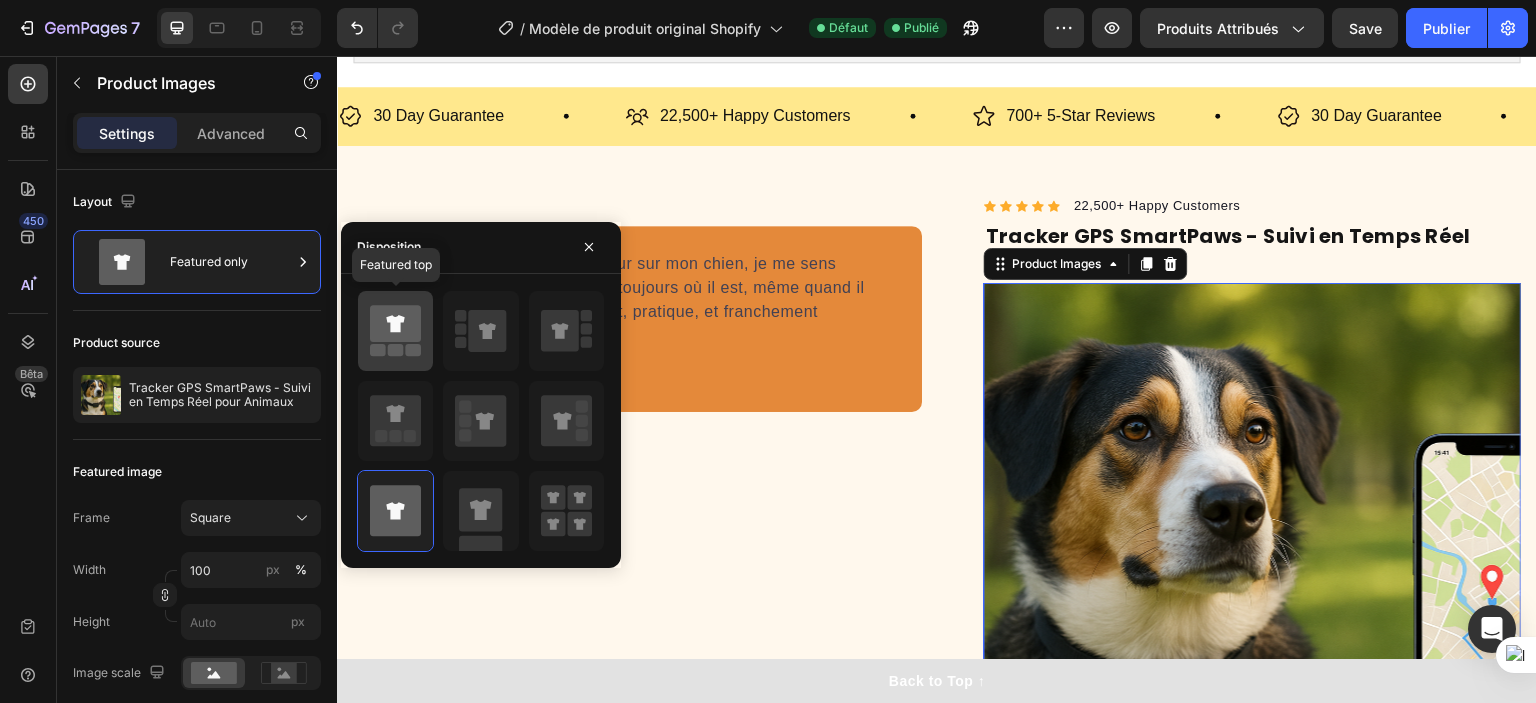 click 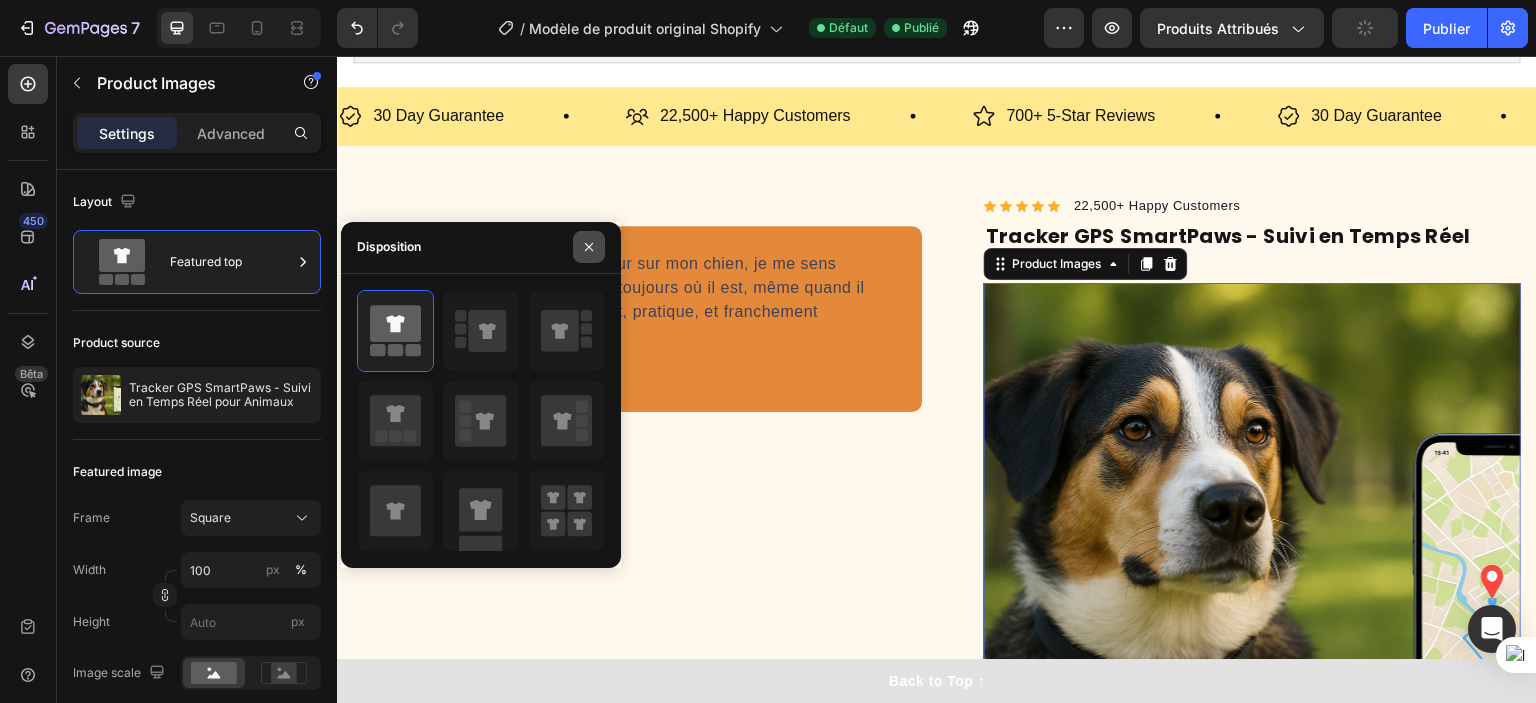 click at bounding box center [589, 247] 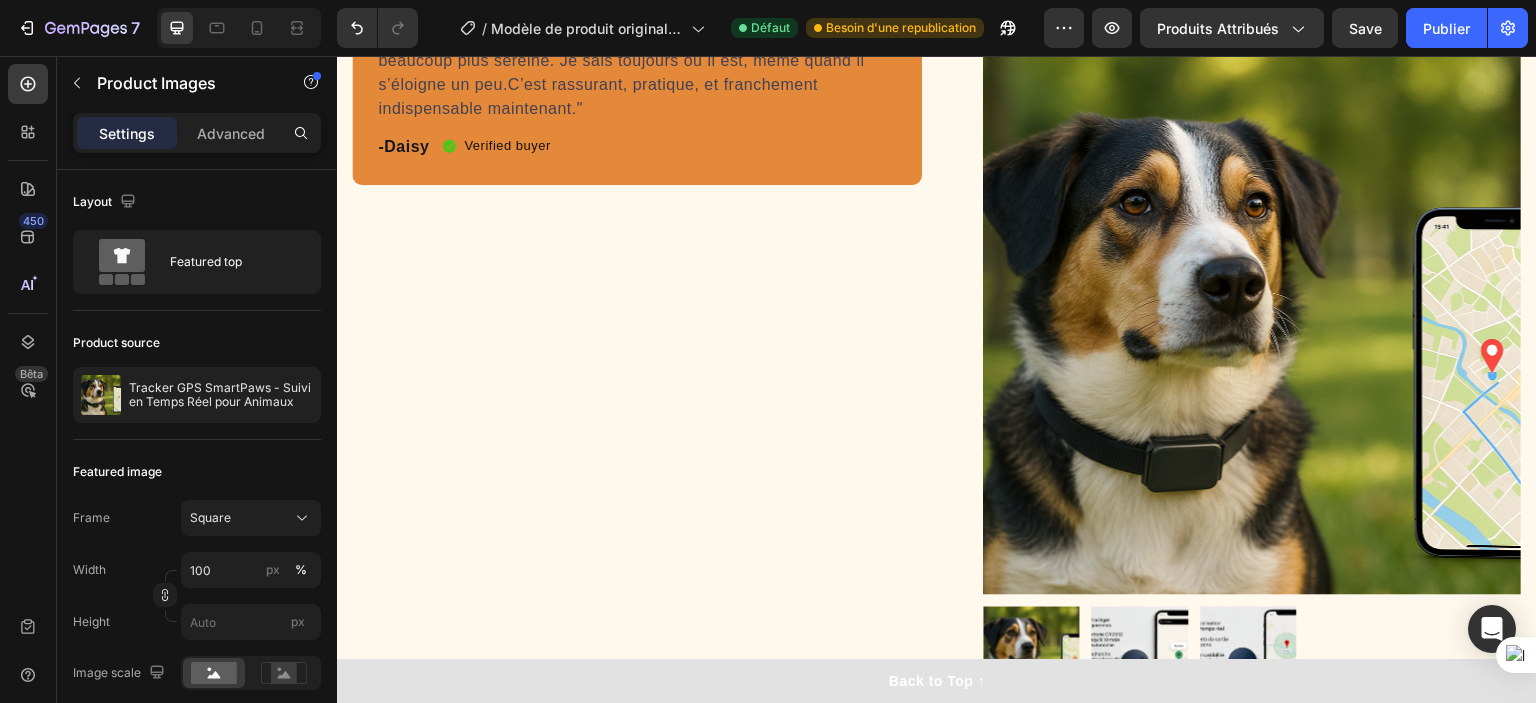 scroll, scrollTop: 1526, scrollLeft: 0, axis: vertical 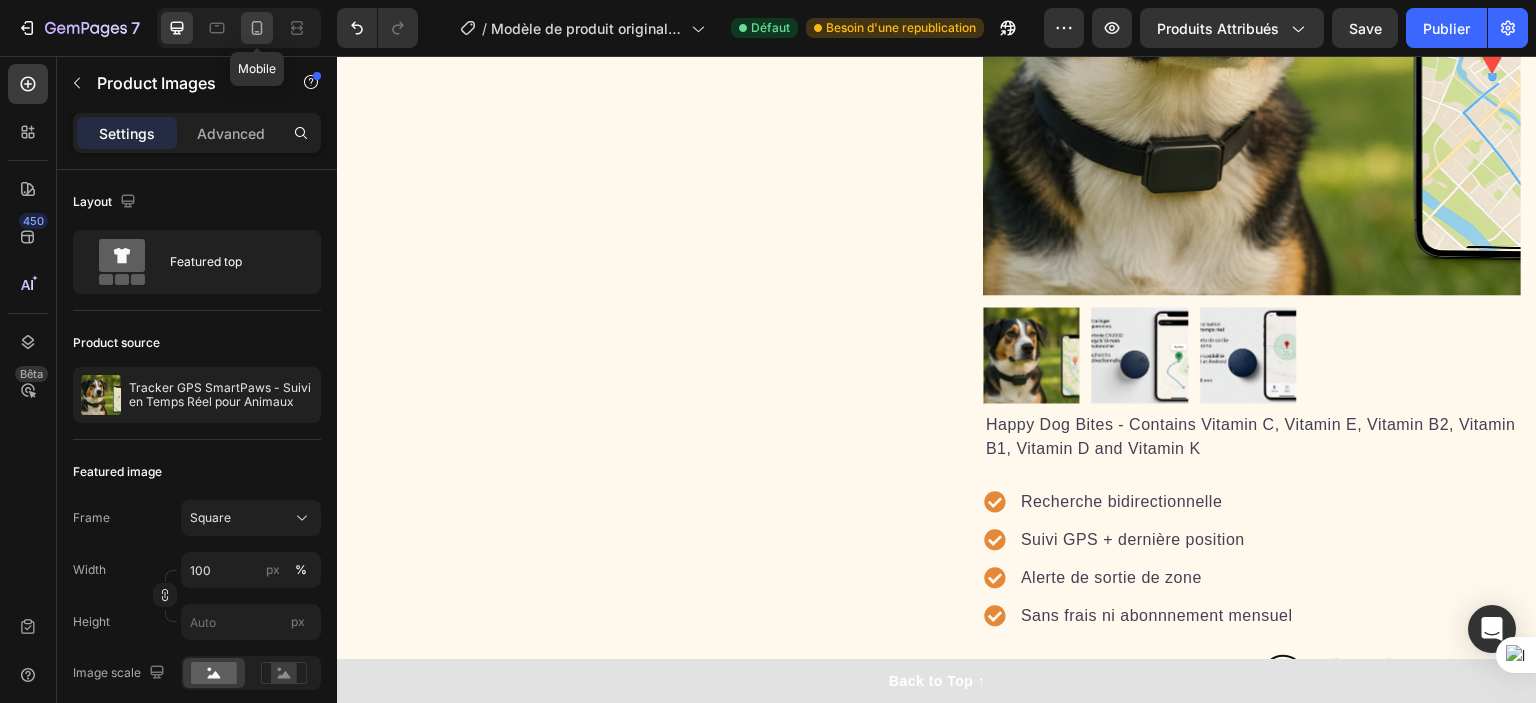 click 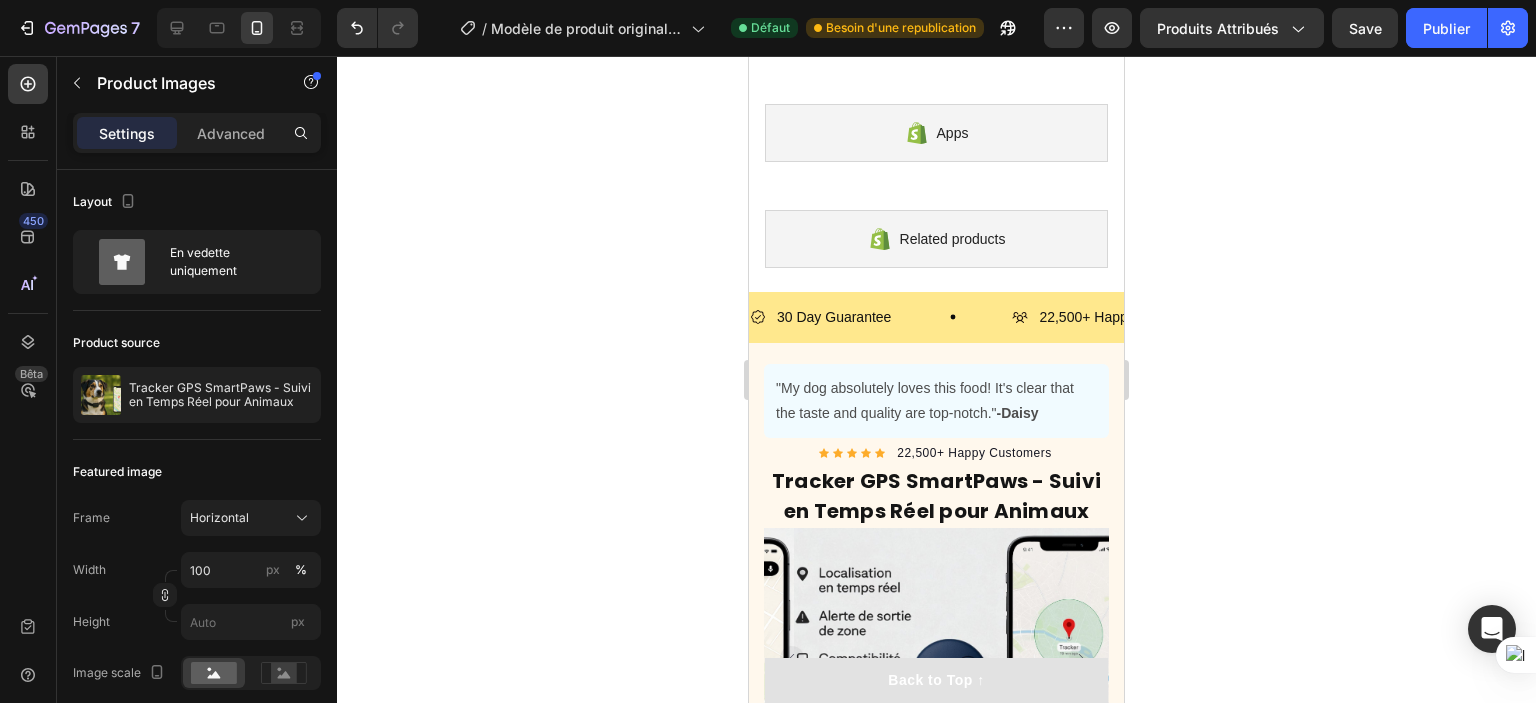 scroll, scrollTop: 896, scrollLeft: 0, axis: vertical 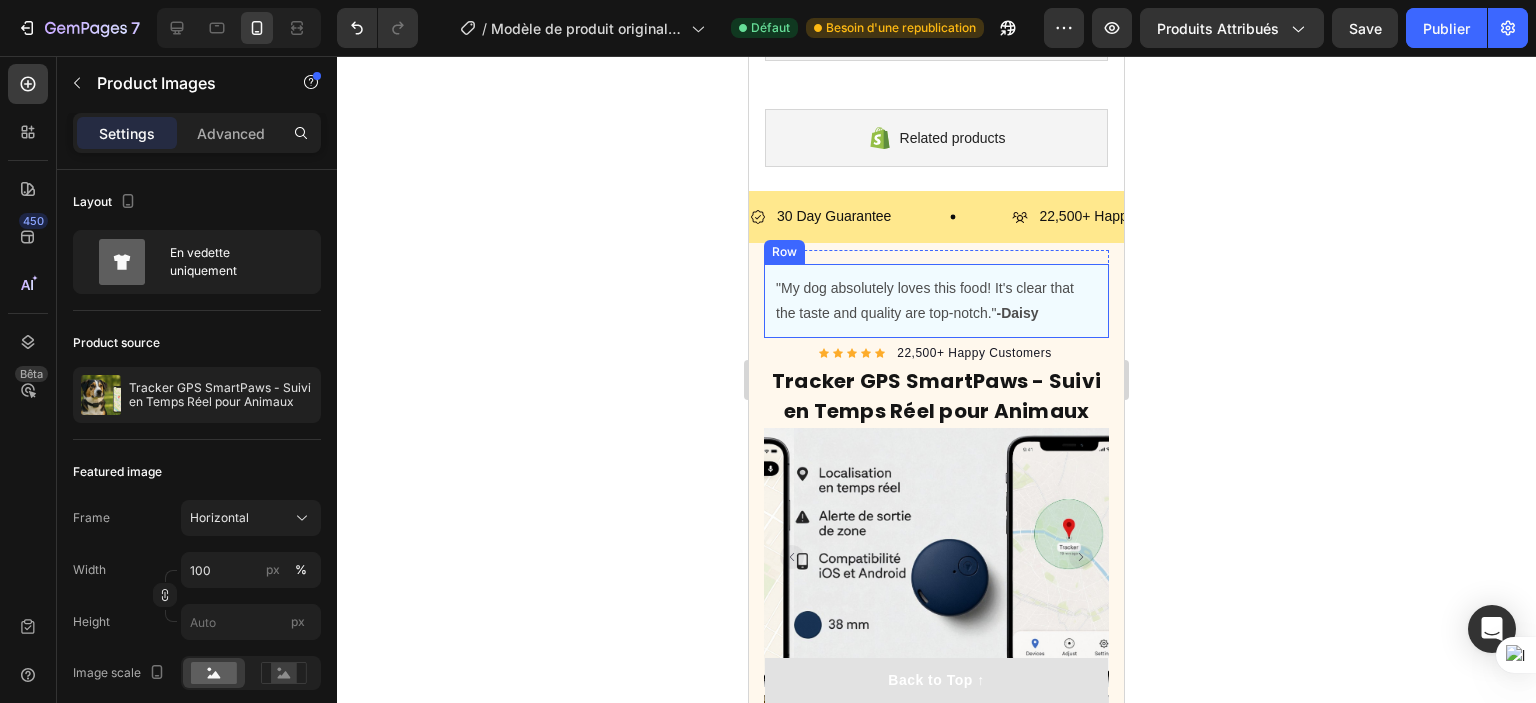 click on ""My dog absolutely loves this food! It's clear that the taste and quality are top-notch."  -Daisy Text block Row" at bounding box center (936, 301) 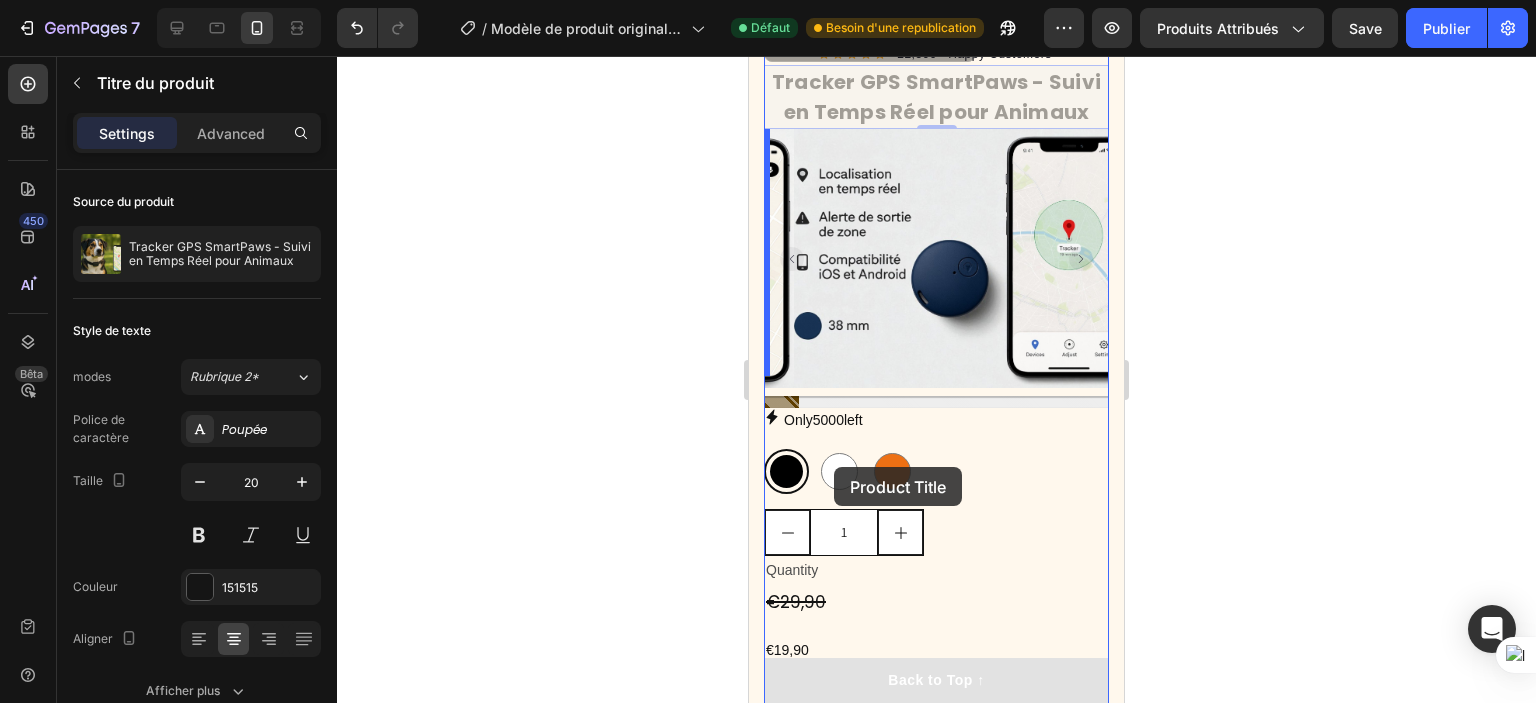 scroll, scrollTop: 1165, scrollLeft: 0, axis: vertical 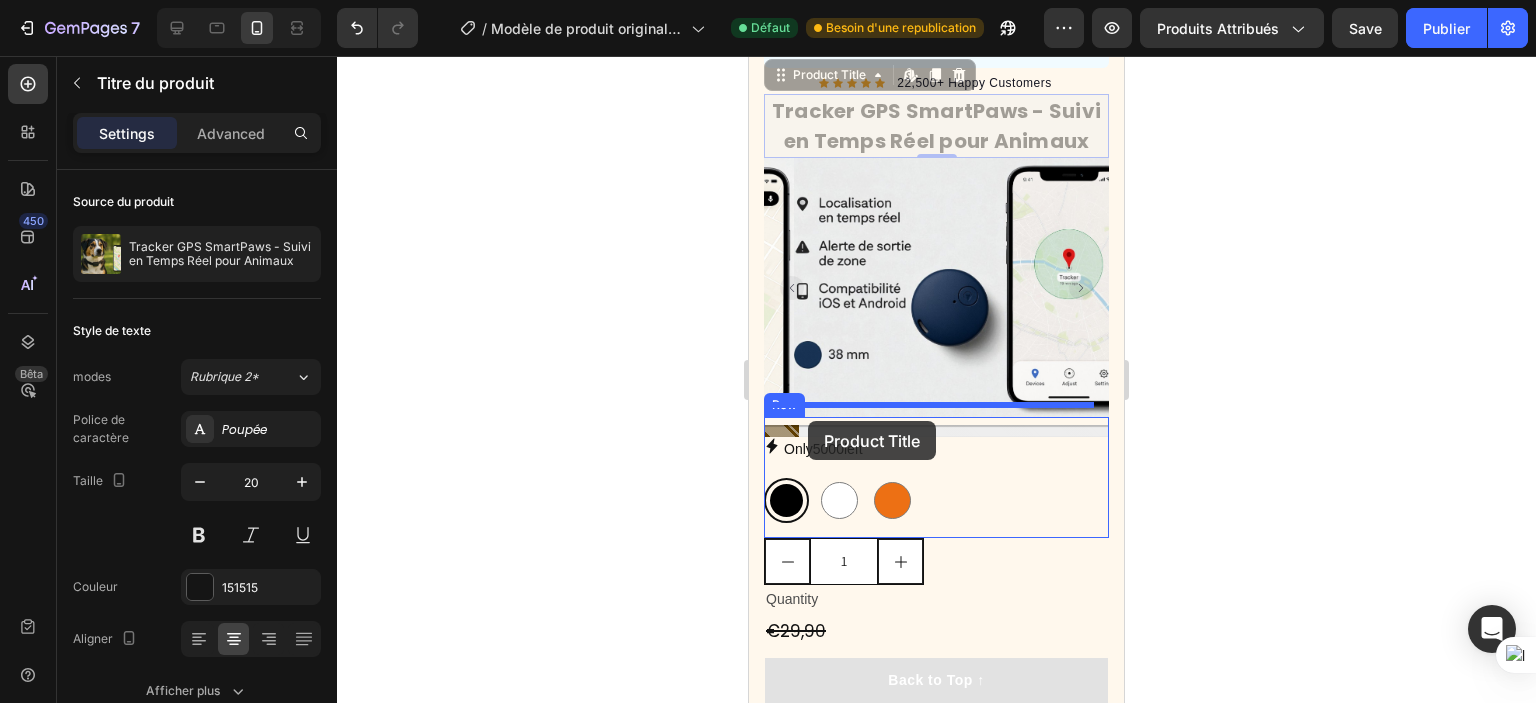 drag, startPoint x: 791, startPoint y: 504, endPoint x: 808, endPoint y: 421, distance: 84.723076 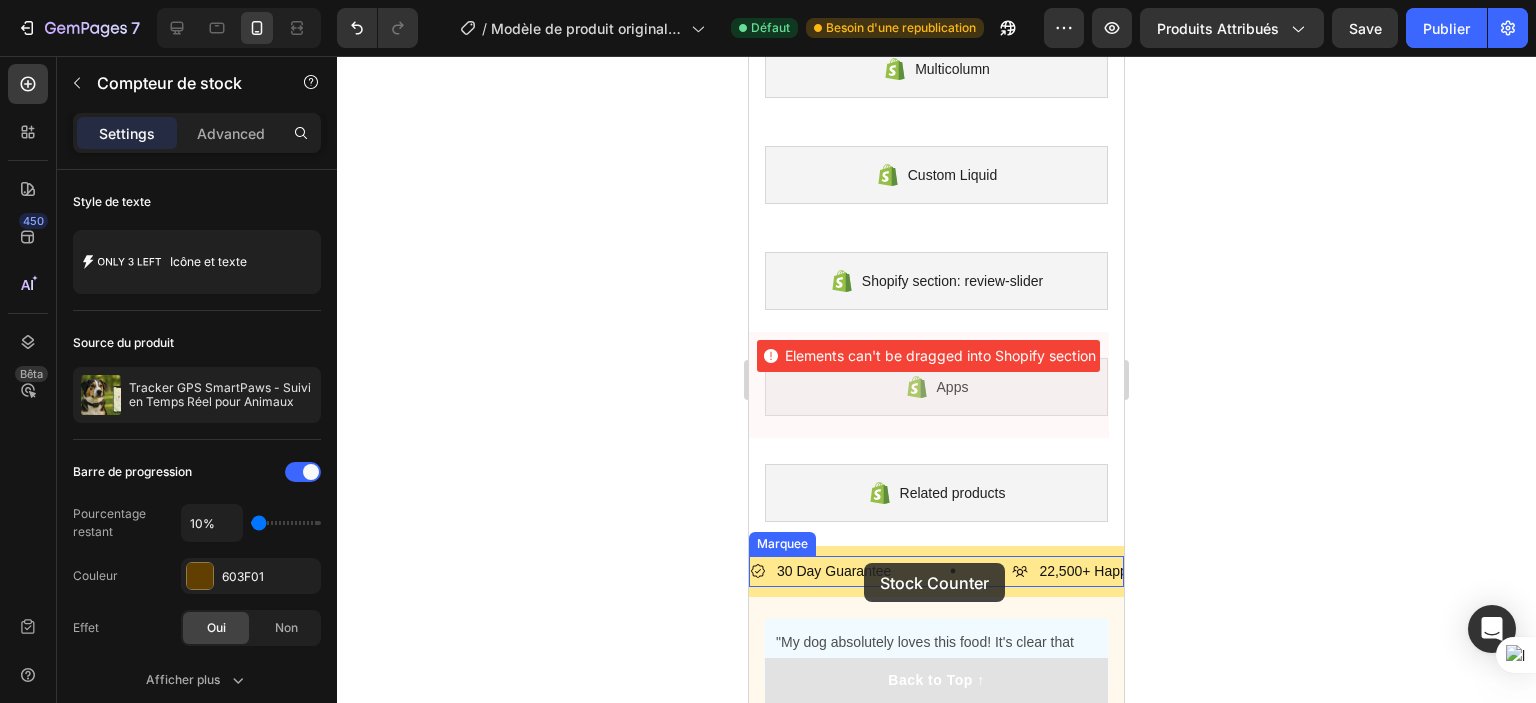 scroll, scrollTop: 529, scrollLeft: 0, axis: vertical 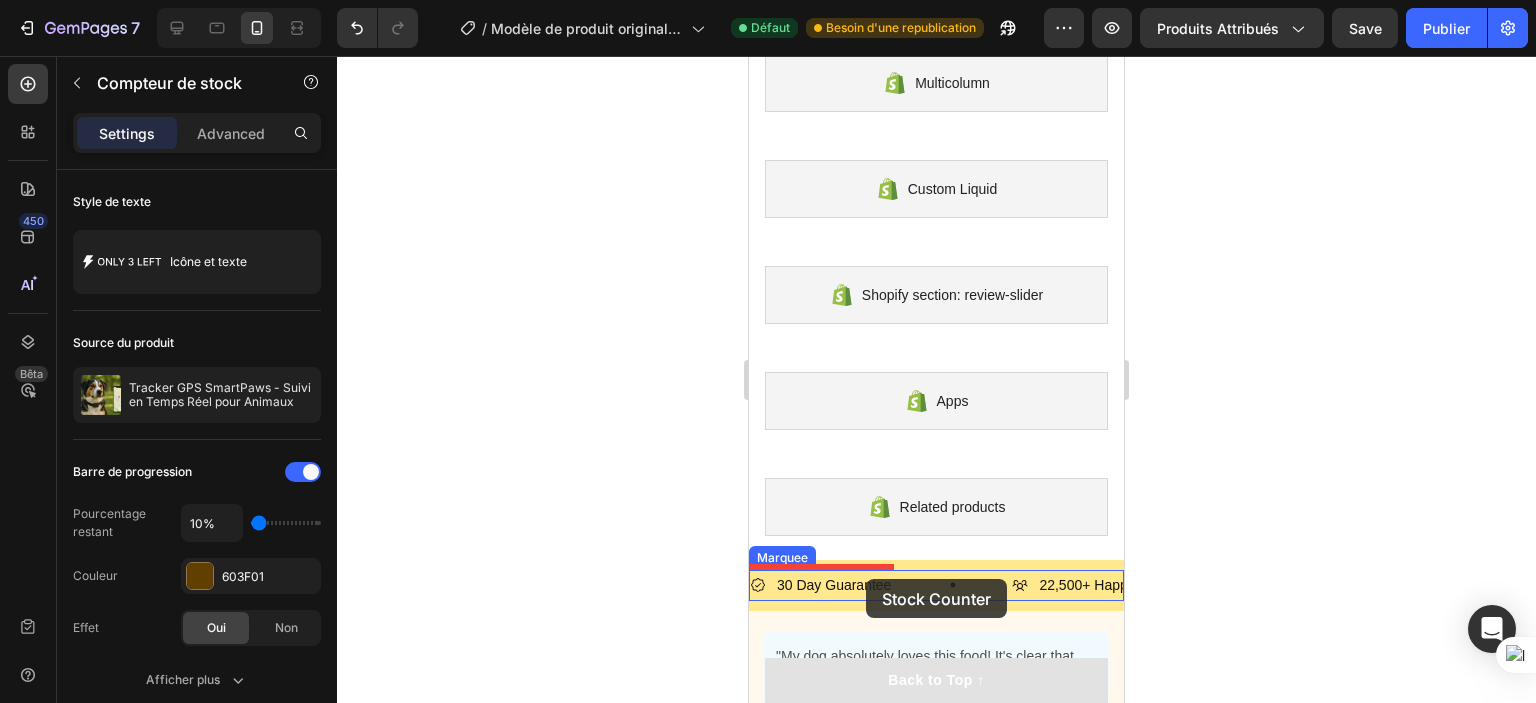 drag, startPoint x: 808, startPoint y: 421, endPoint x: 866, endPoint y: 579, distance: 168.30923 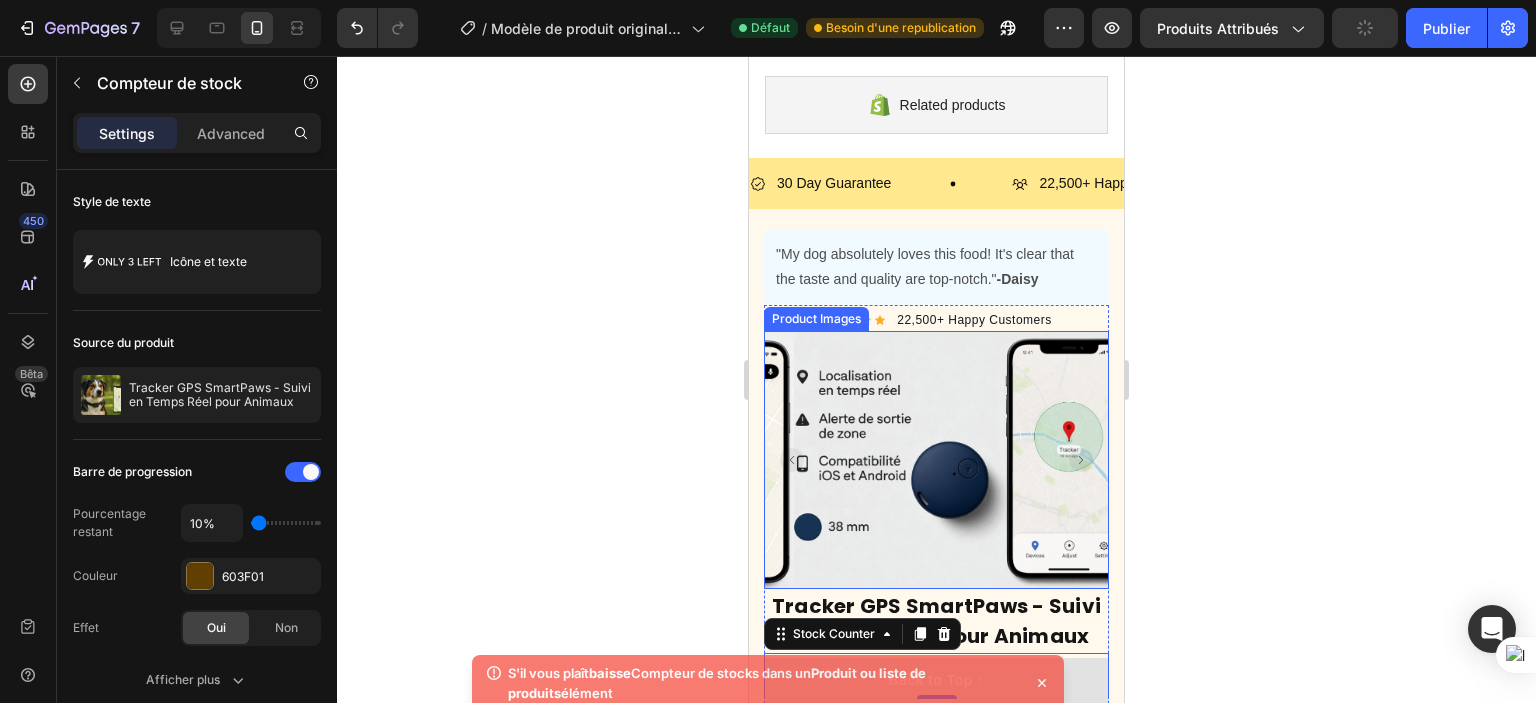 scroll, scrollTop: 1029, scrollLeft: 0, axis: vertical 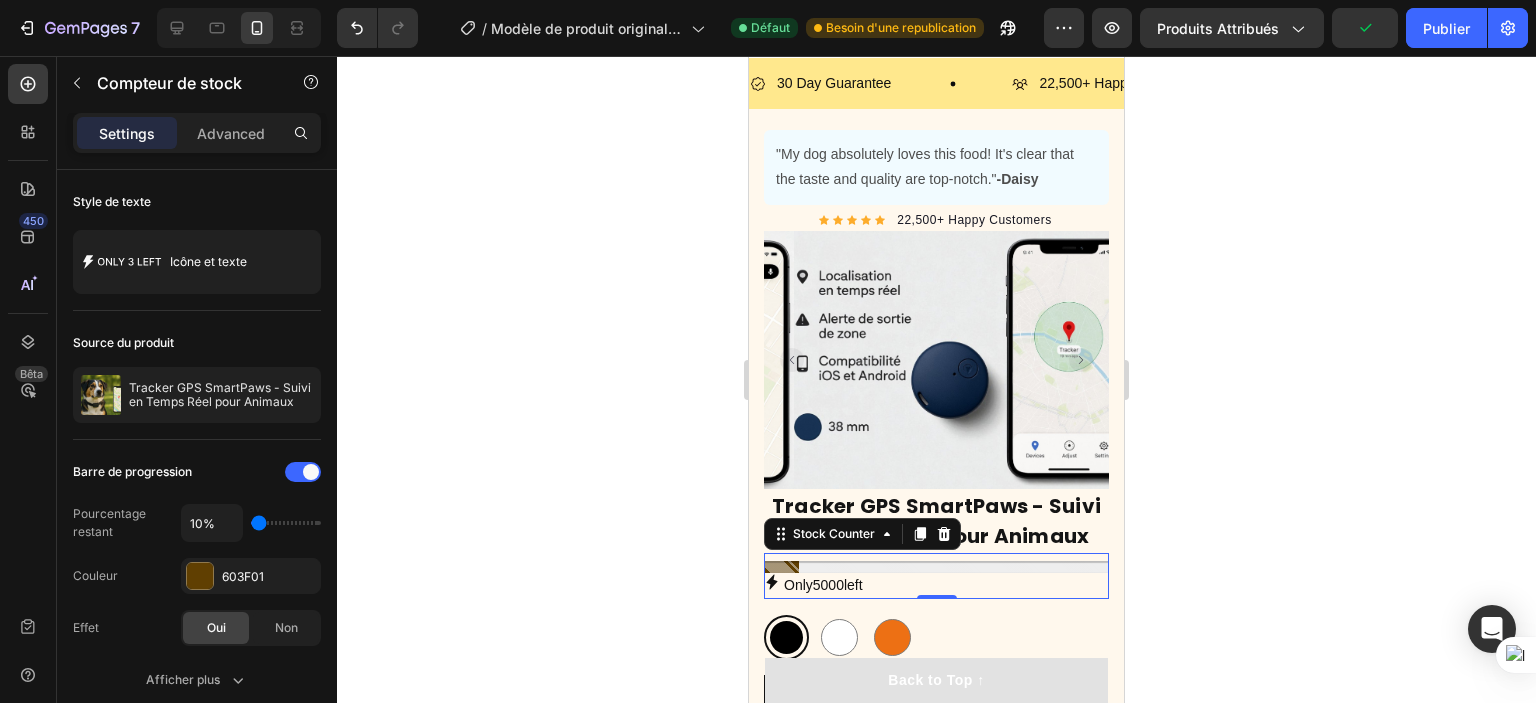 click 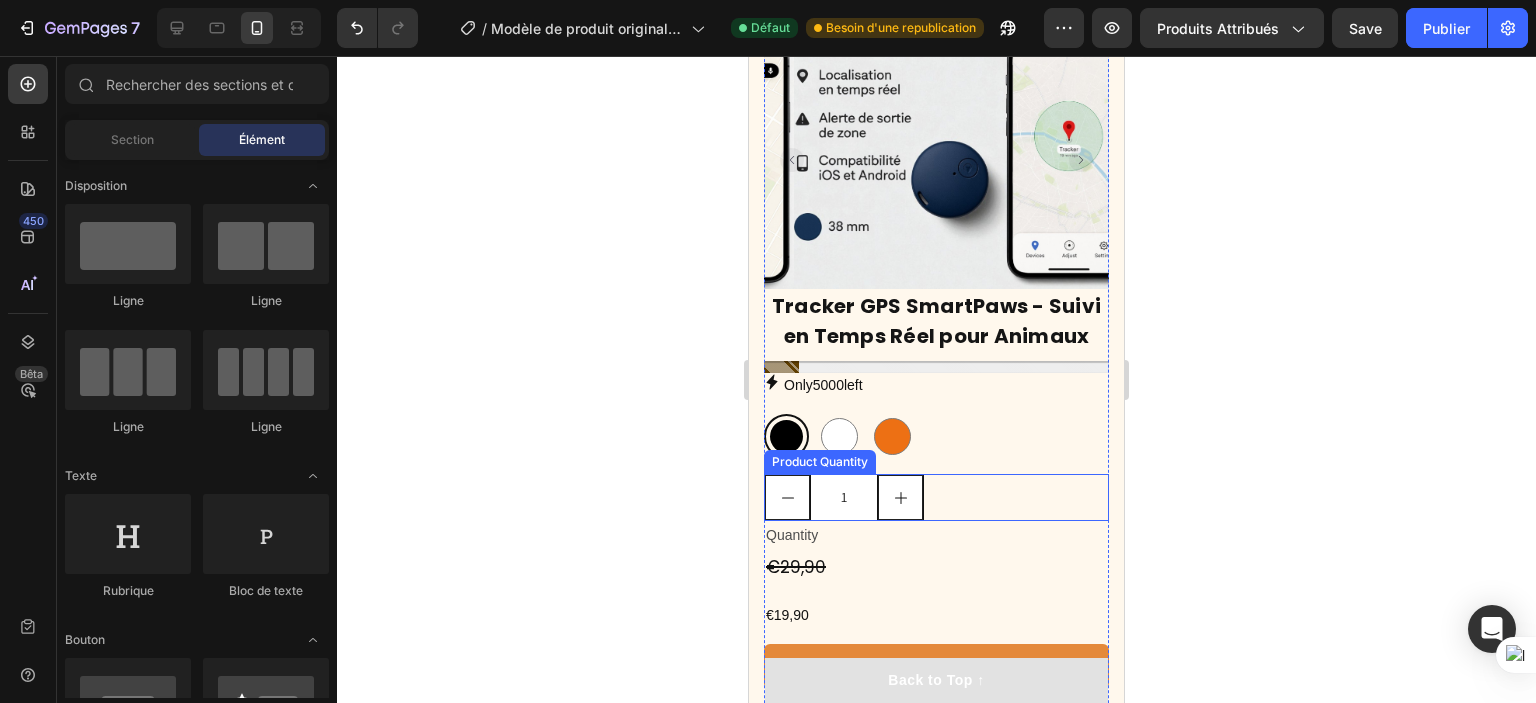 scroll, scrollTop: 1329, scrollLeft: 0, axis: vertical 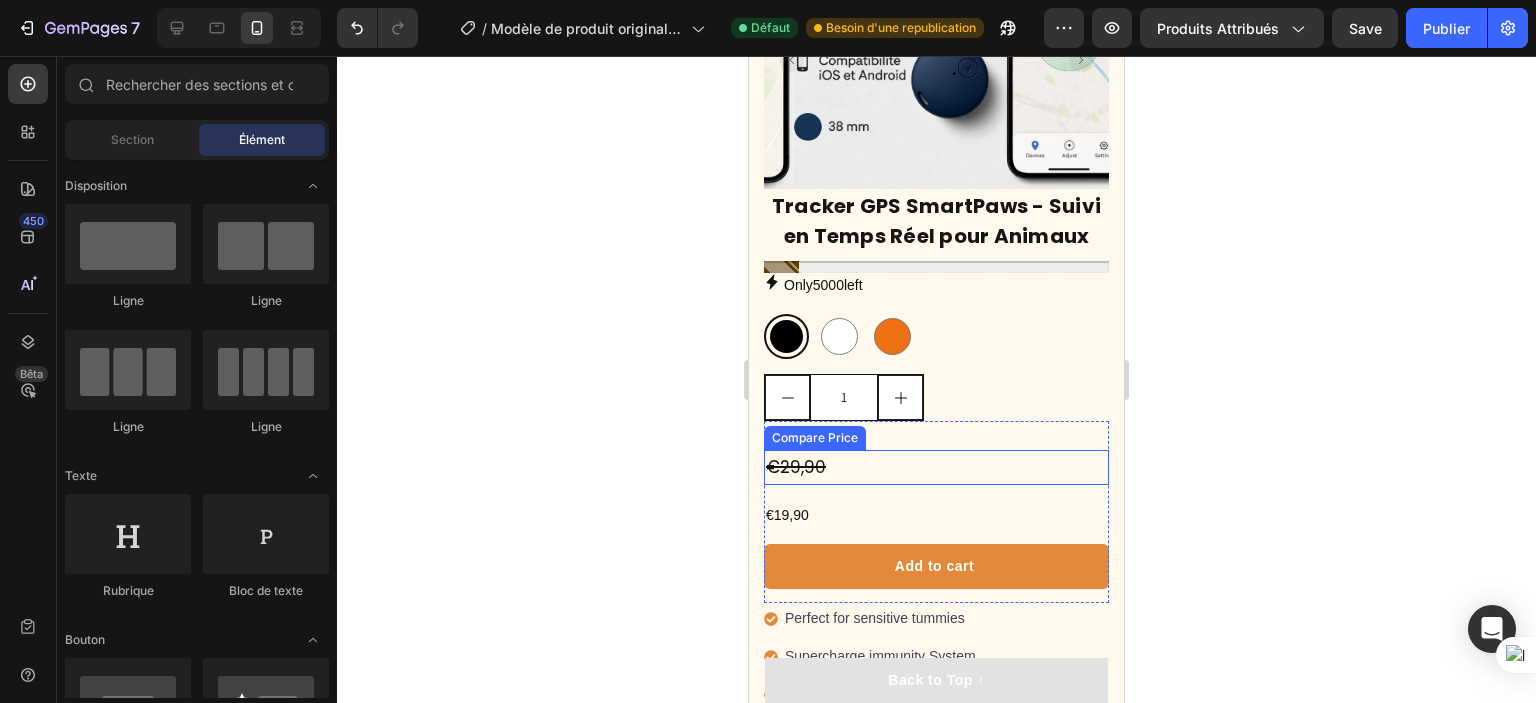 click on "€29,90" at bounding box center (936, 467) 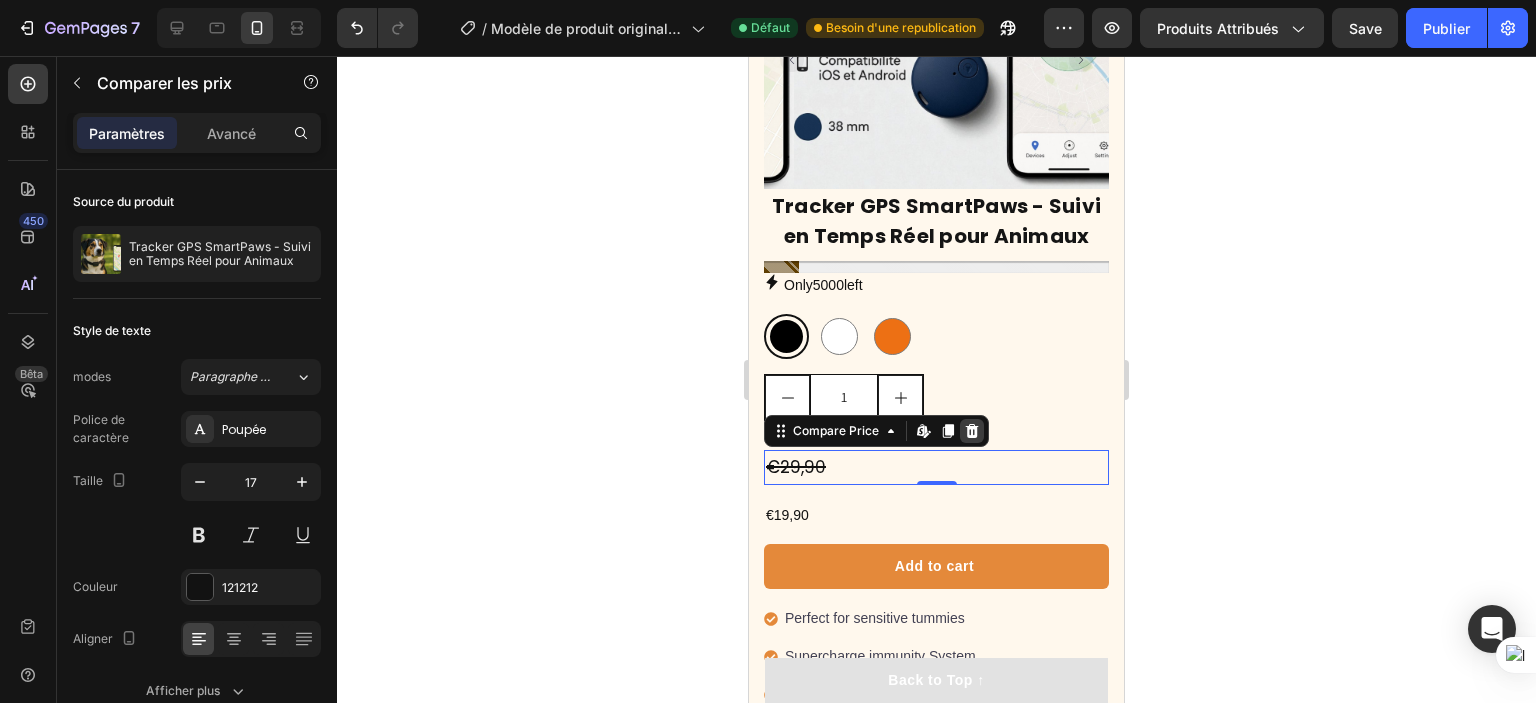 click 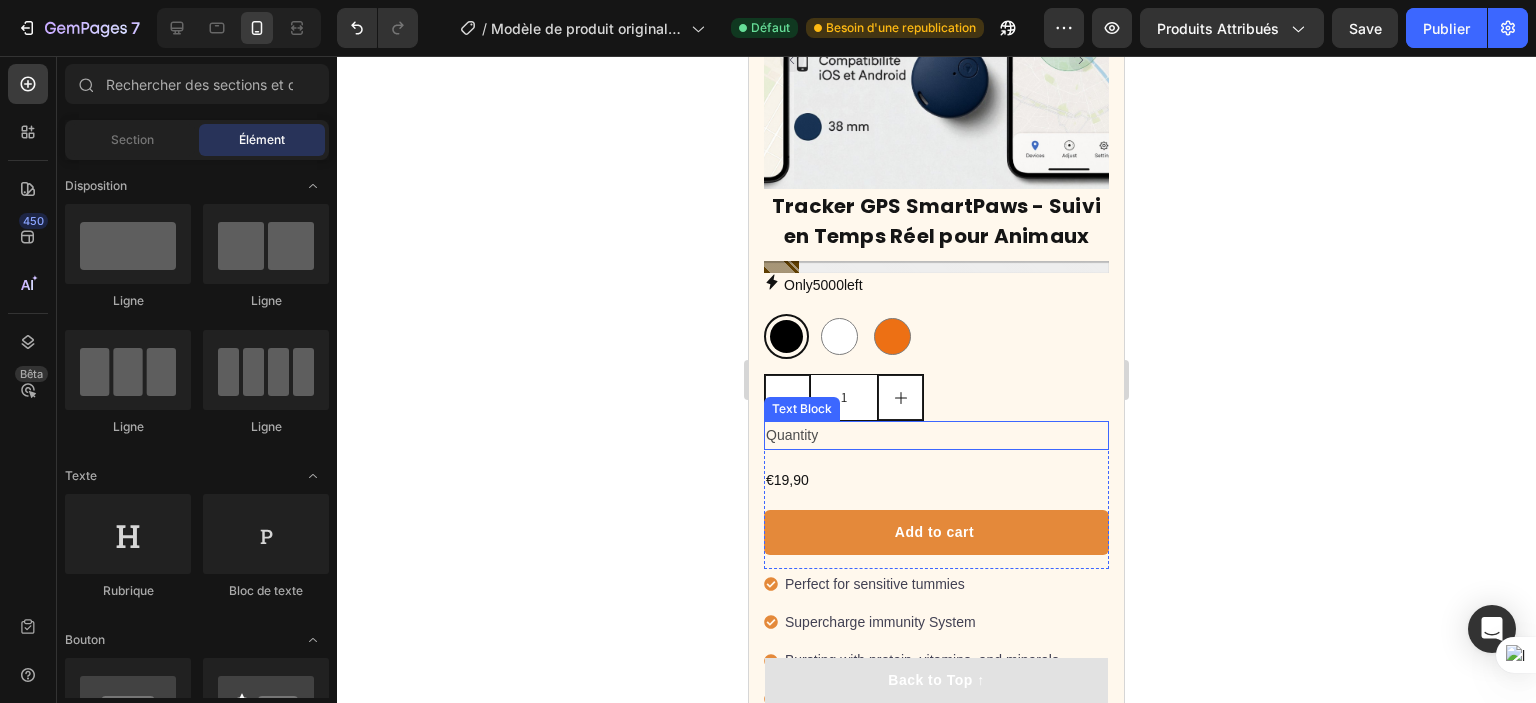 scroll, scrollTop: 1229, scrollLeft: 0, axis: vertical 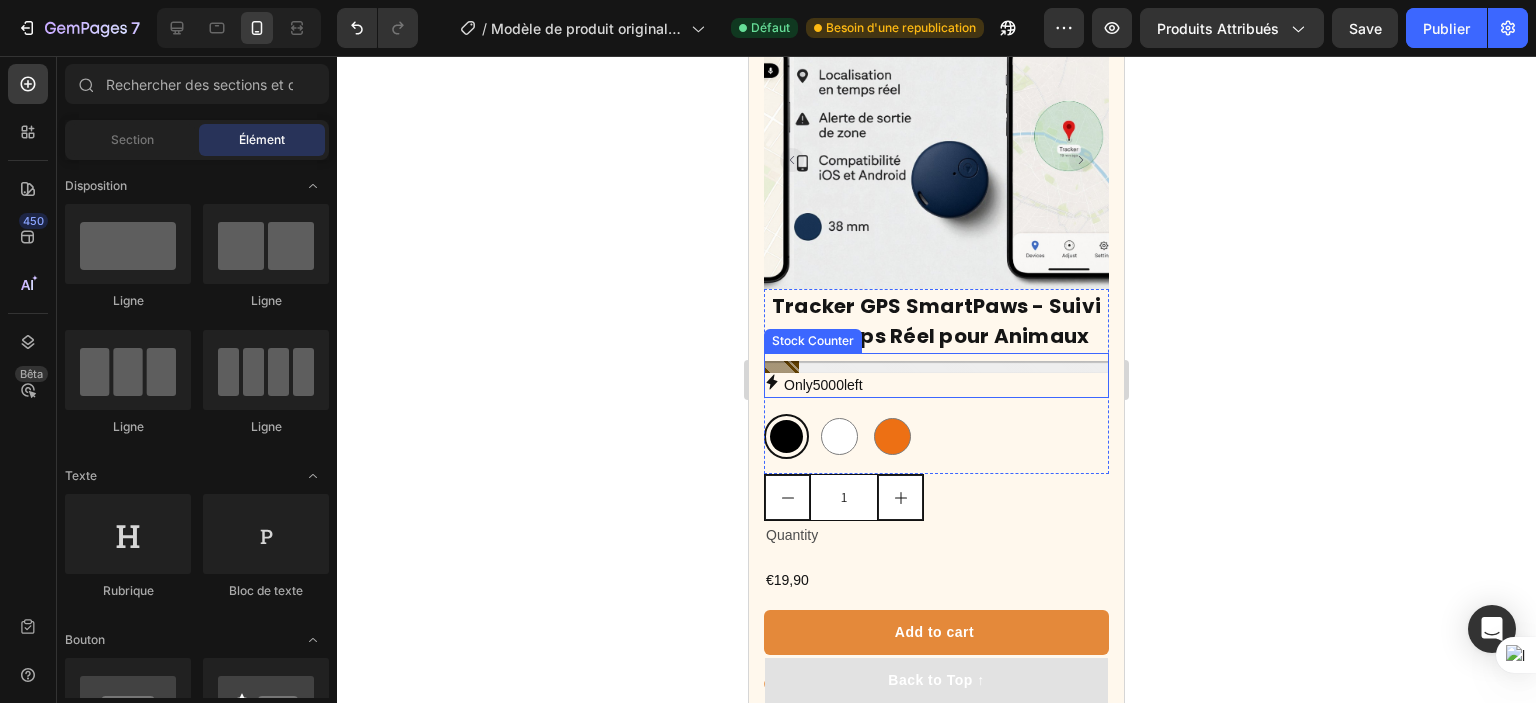 click at bounding box center [936, 367] 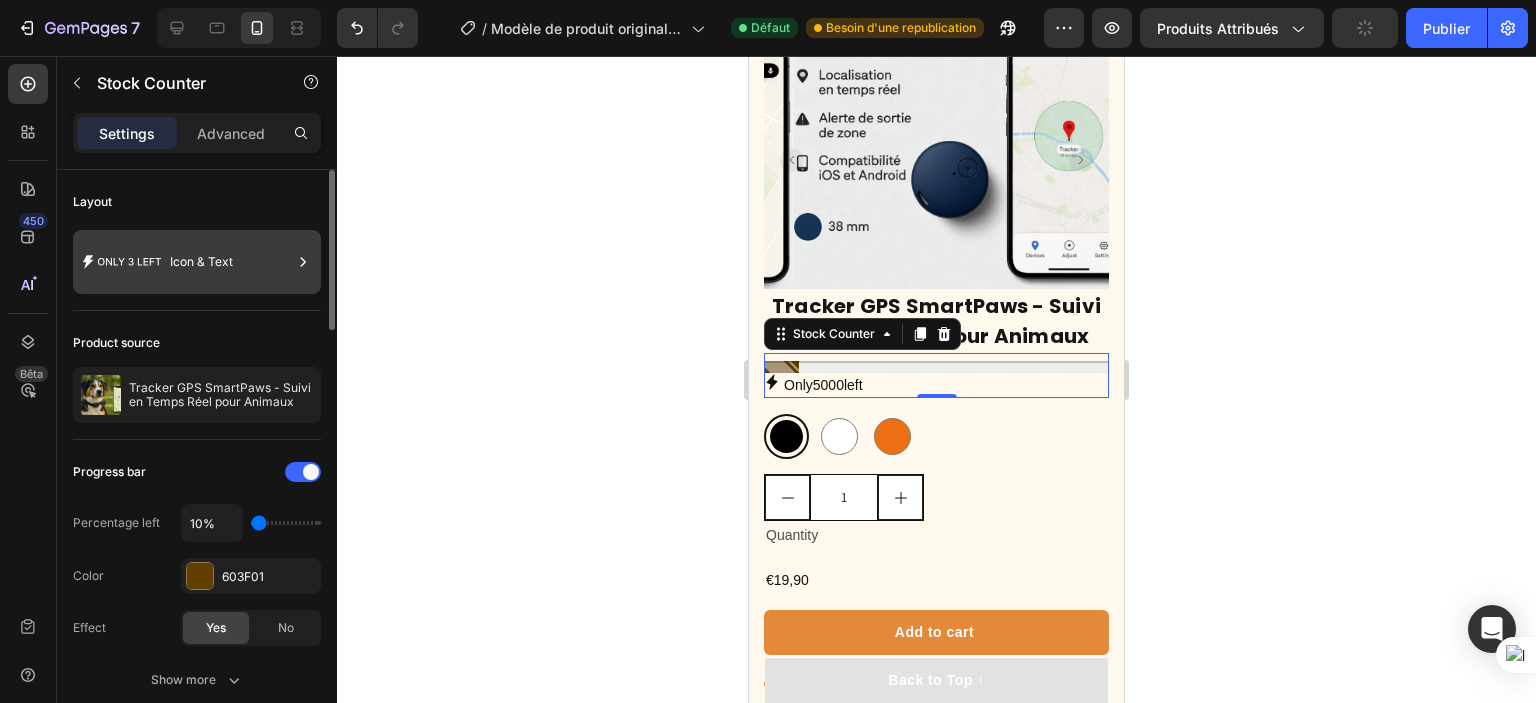 click on "Icon & Text" at bounding box center [231, 262] 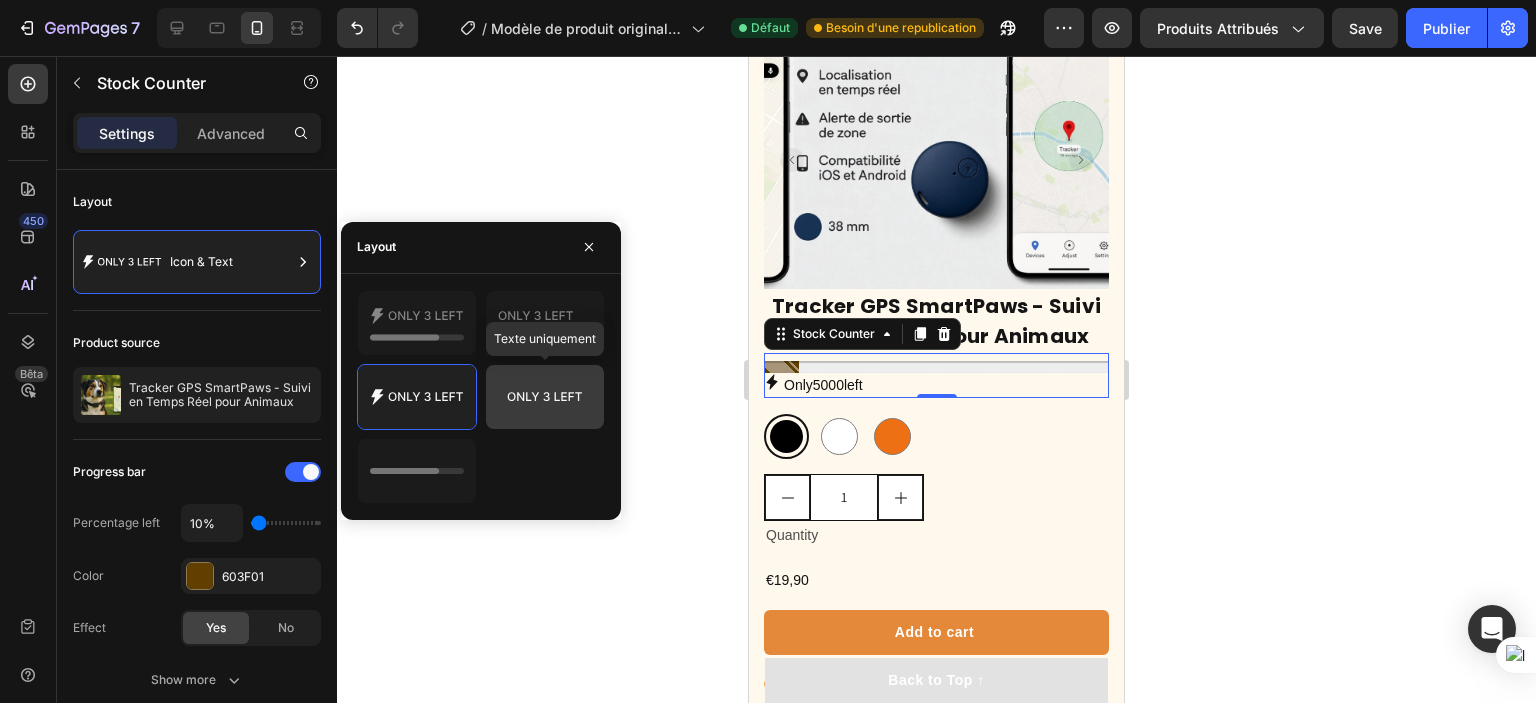 click 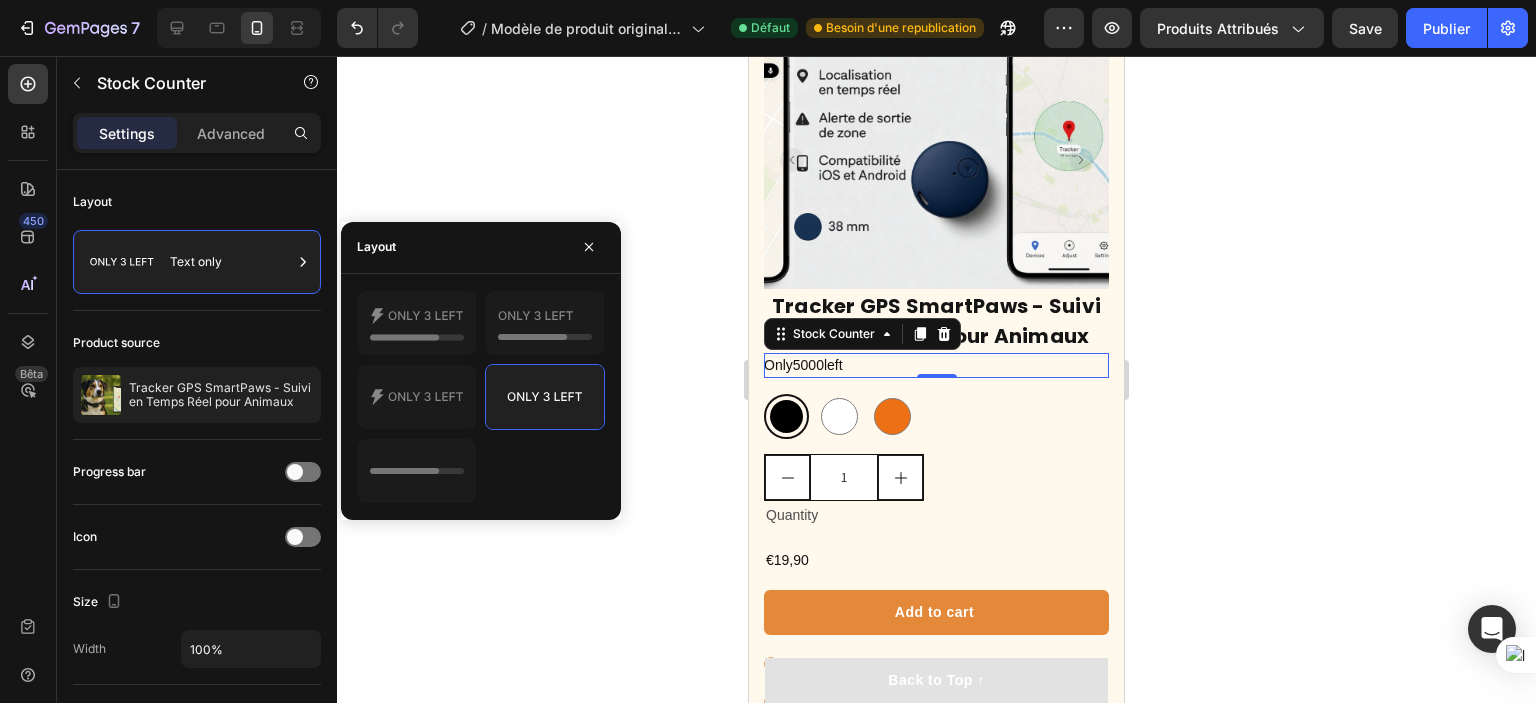 click 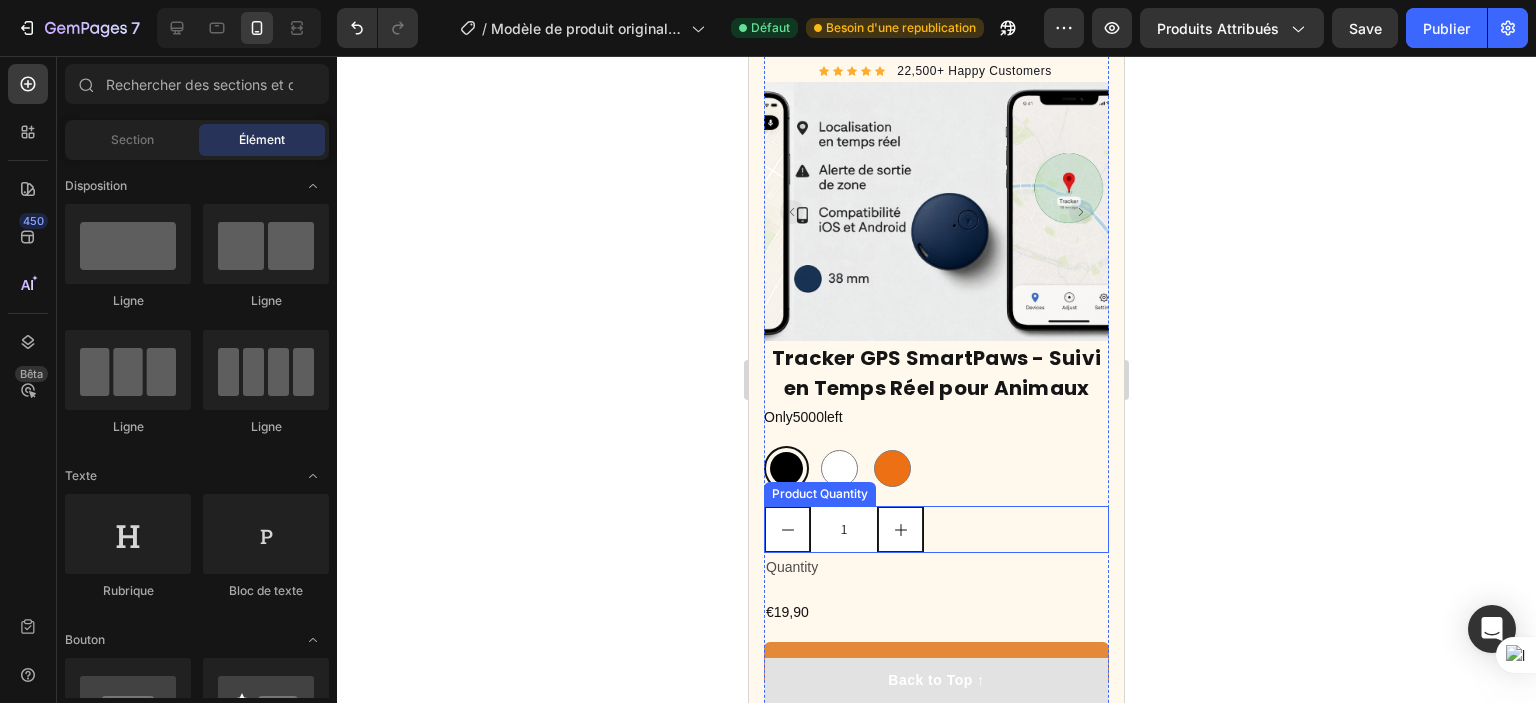 scroll, scrollTop: 1129, scrollLeft: 0, axis: vertical 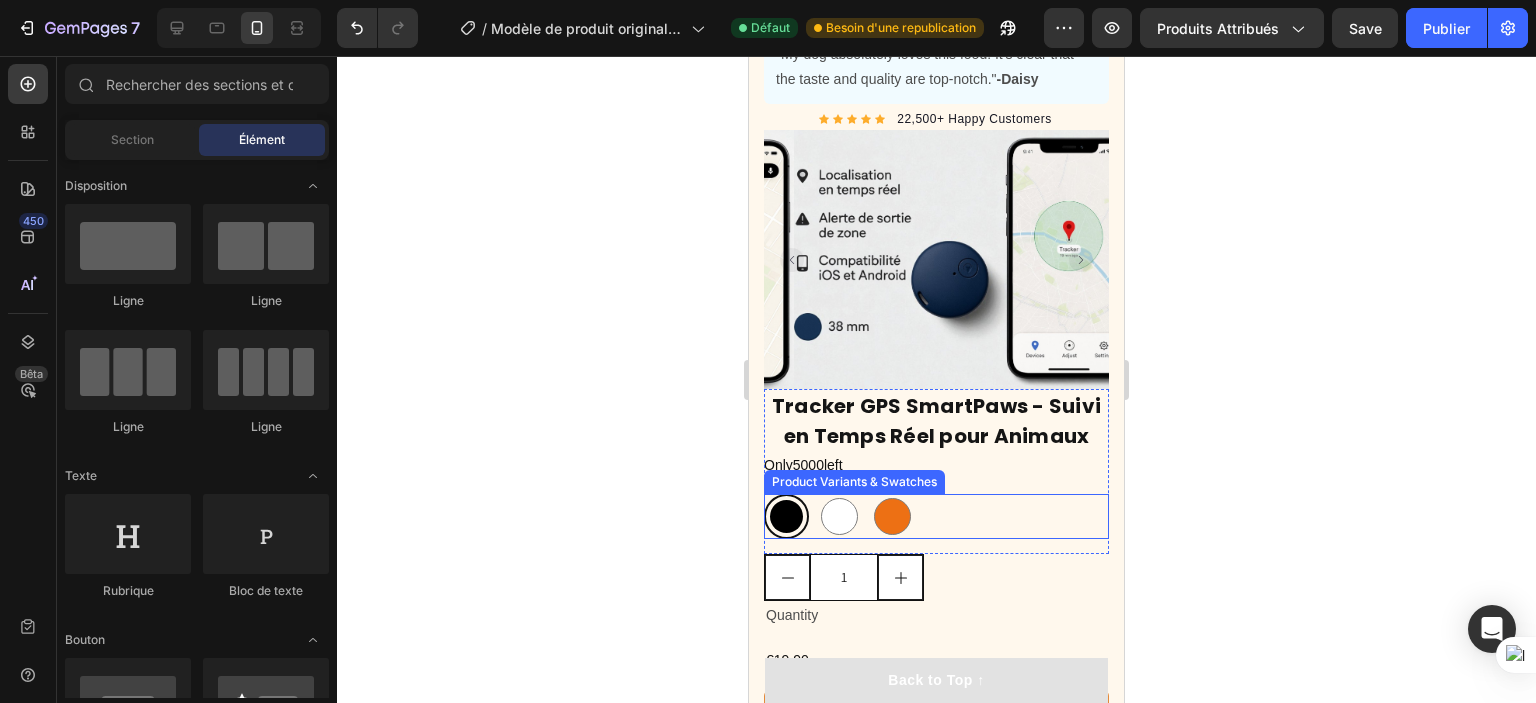 click on "Noir Noir Blanc Blanc Orange Orange Product Variants & Swatches" at bounding box center (936, 516) 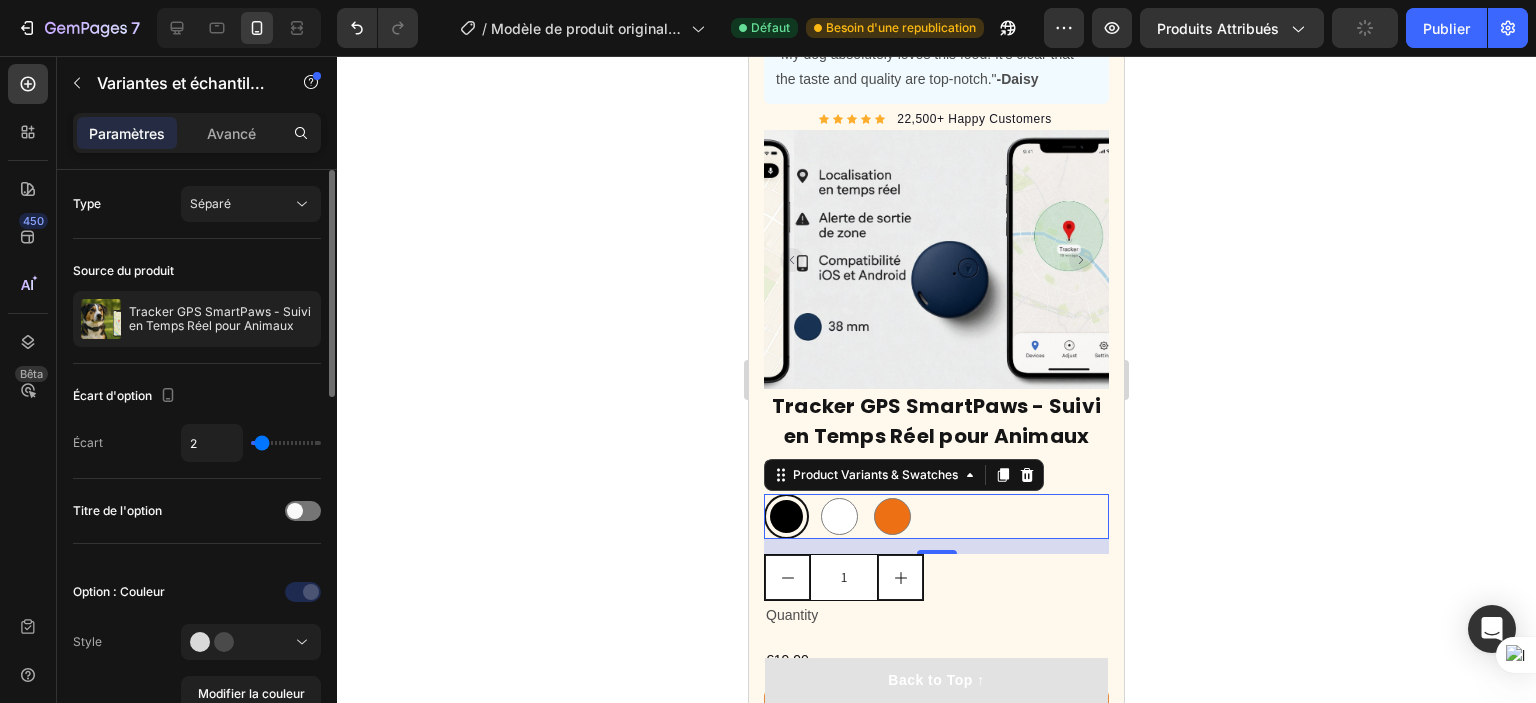 type on "0" 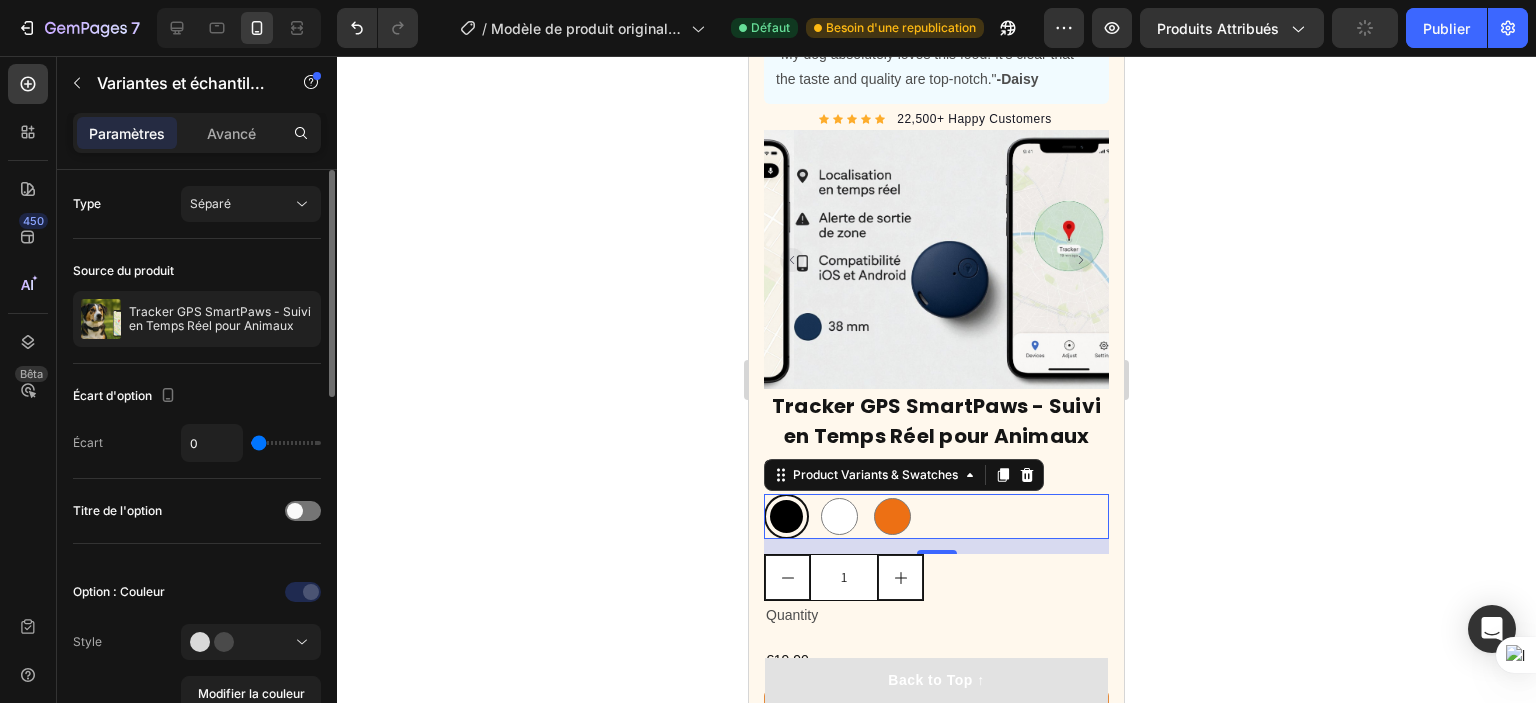drag, startPoint x: 265, startPoint y: 443, endPoint x: 240, endPoint y: 459, distance: 29.681644 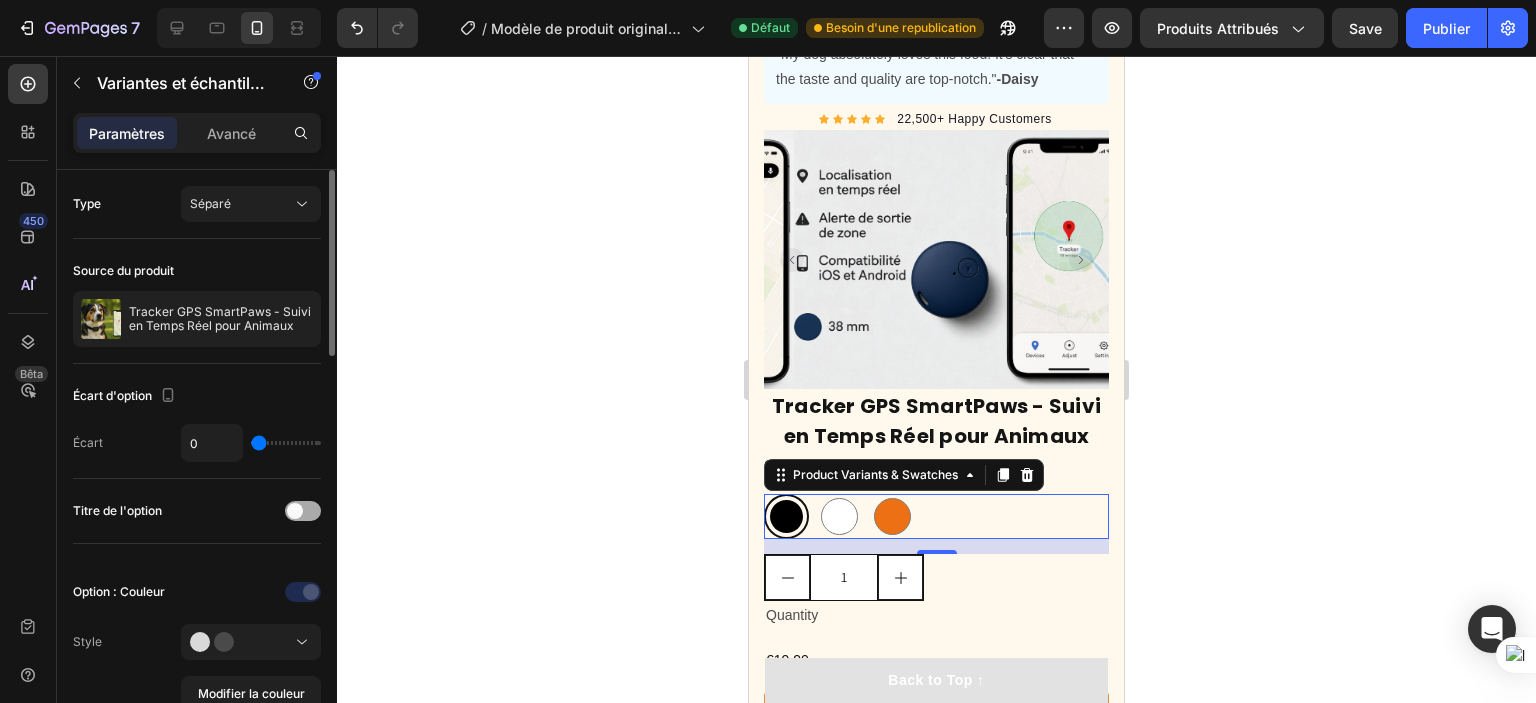 click at bounding box center [295, 511] 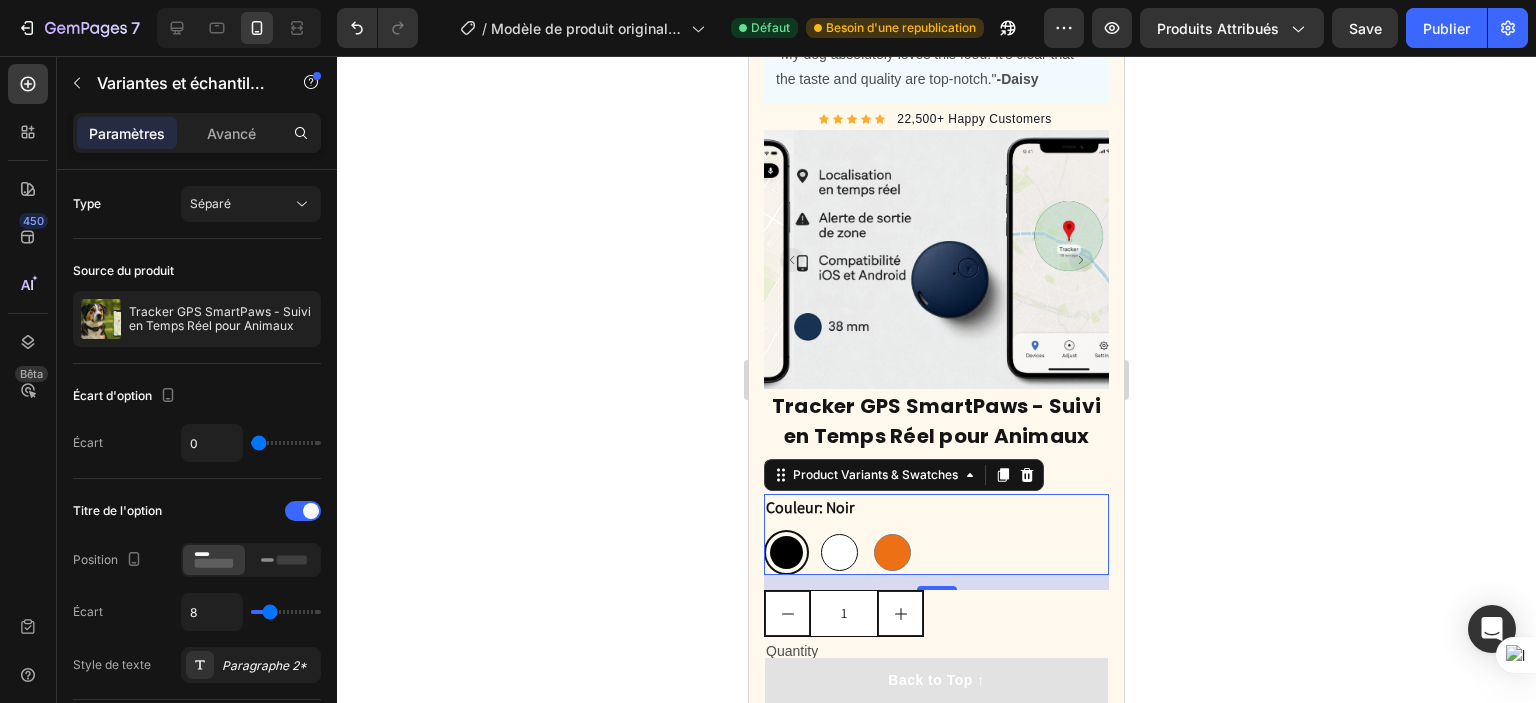 click at bounding box center [839, 552] 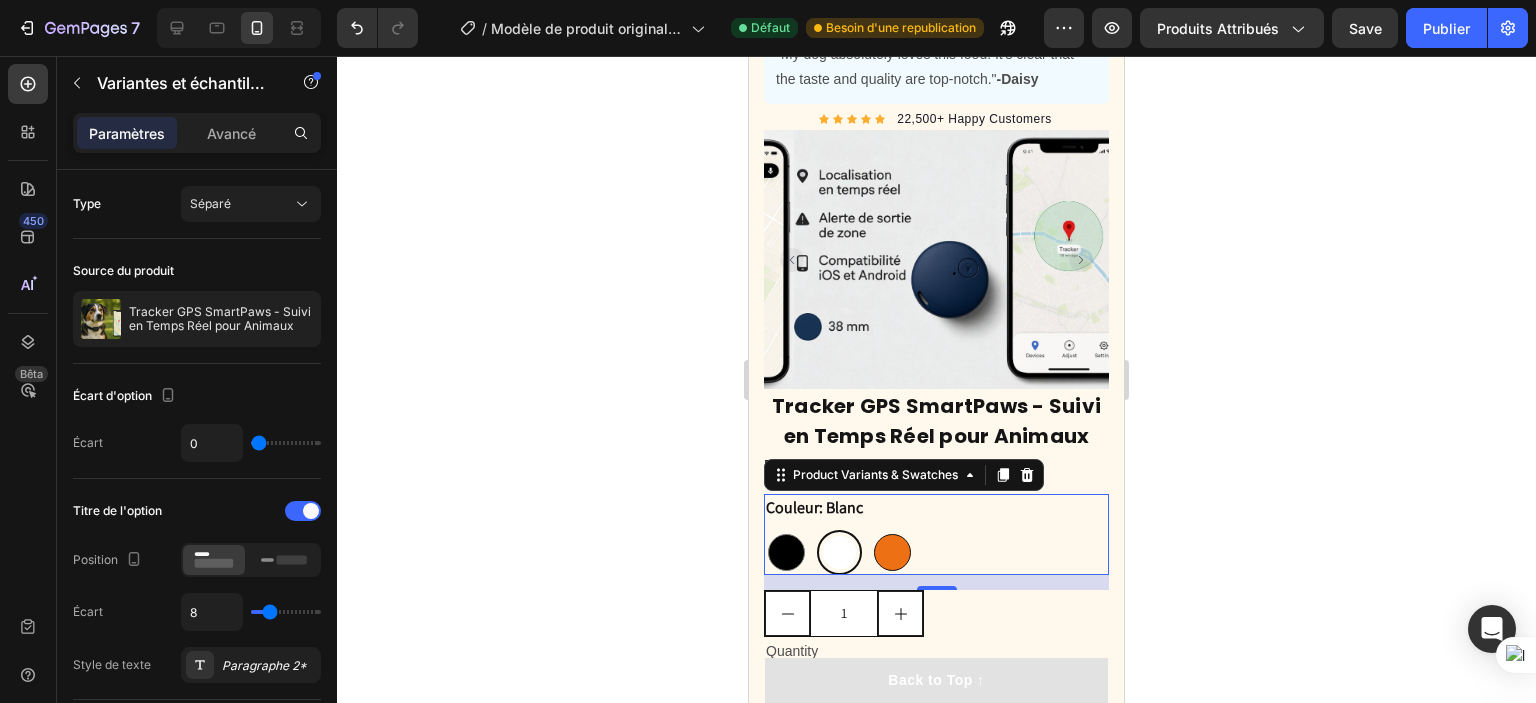 click at bounding box center [892, 552] 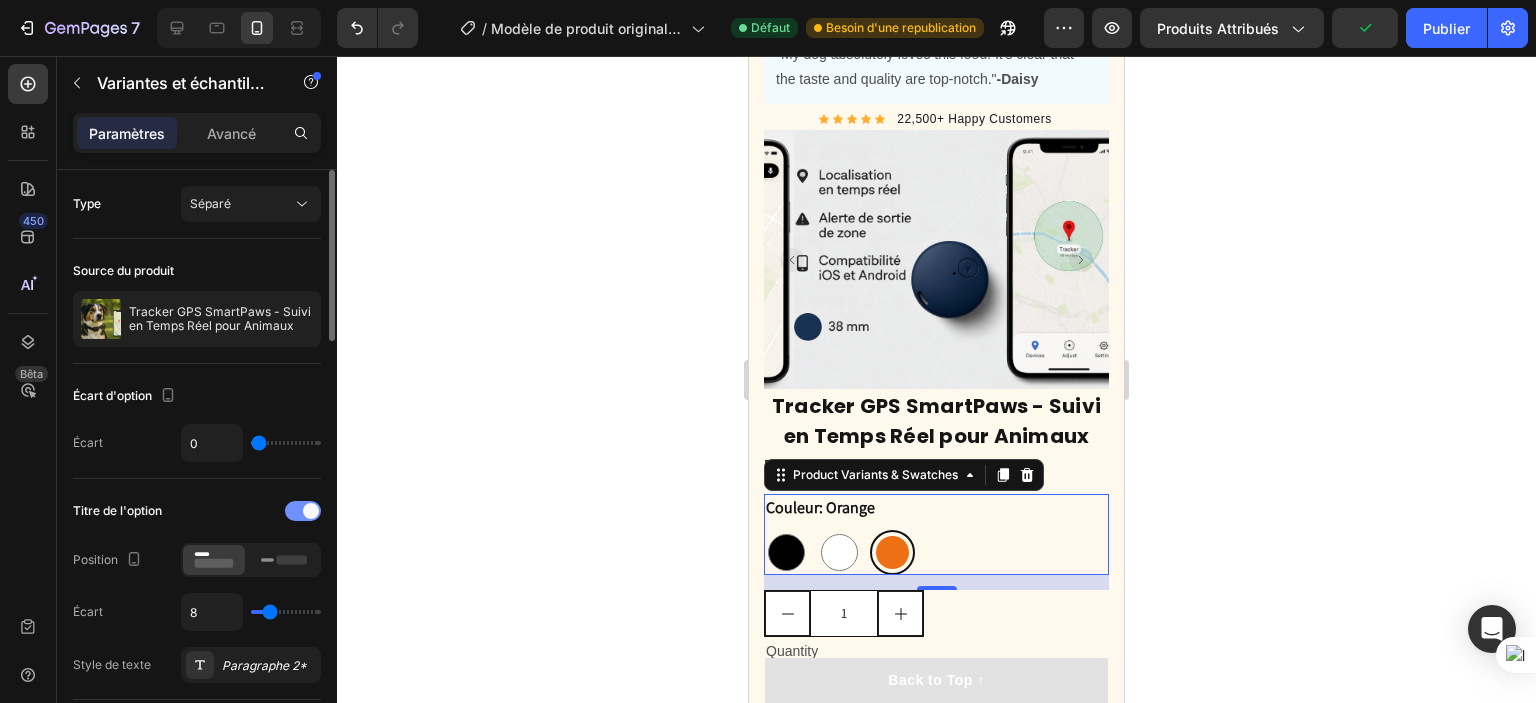 click at bounding box center (303, 511) 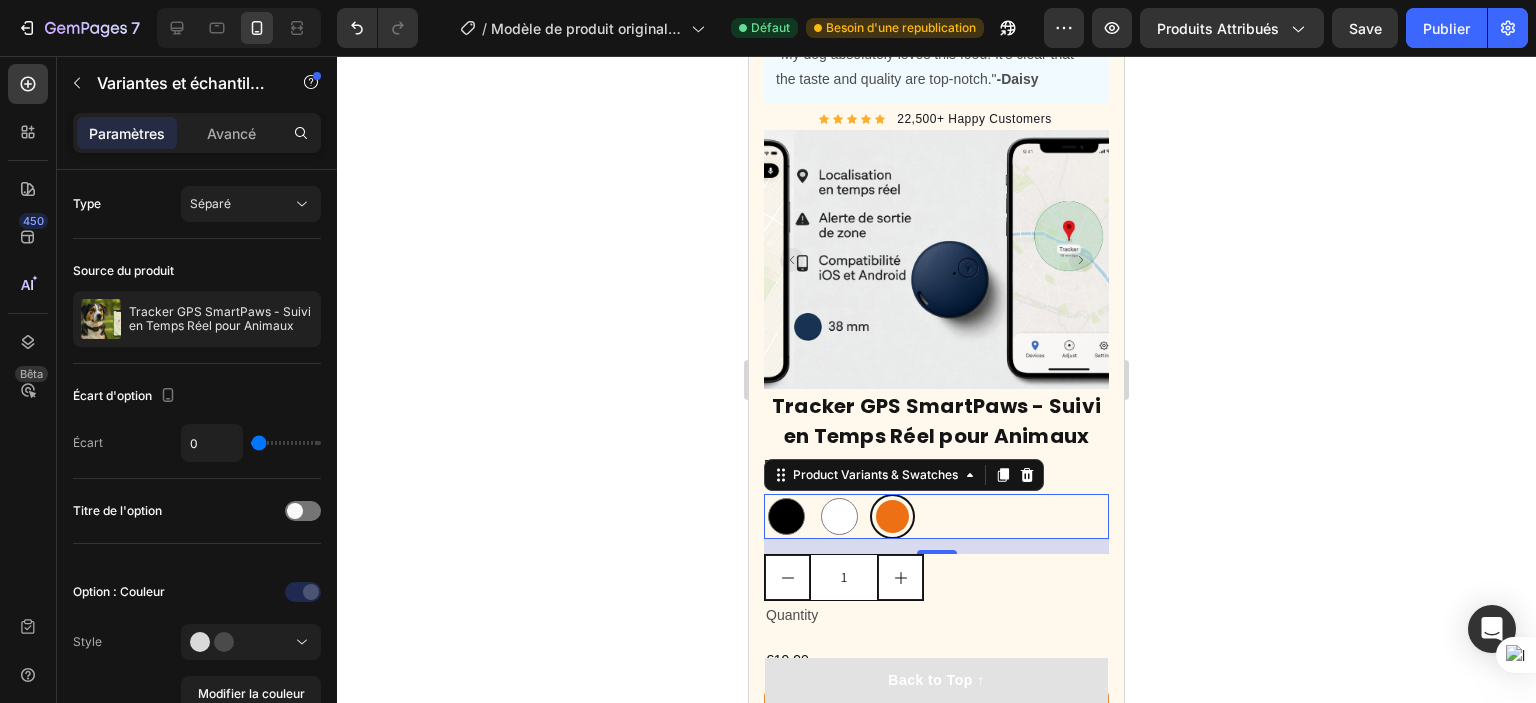 click 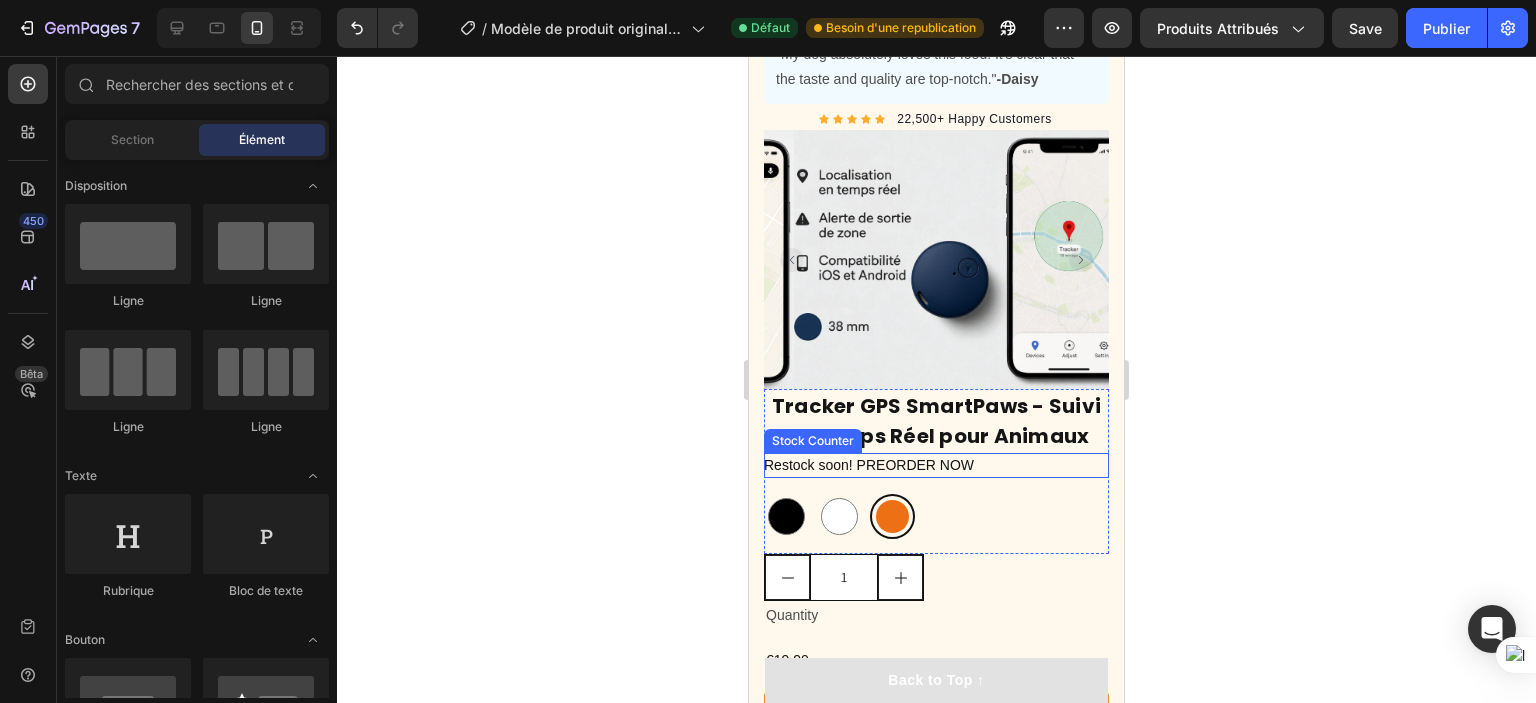 click on "Restock soon! PREORDER NOW" at bounding box center [869, 465] 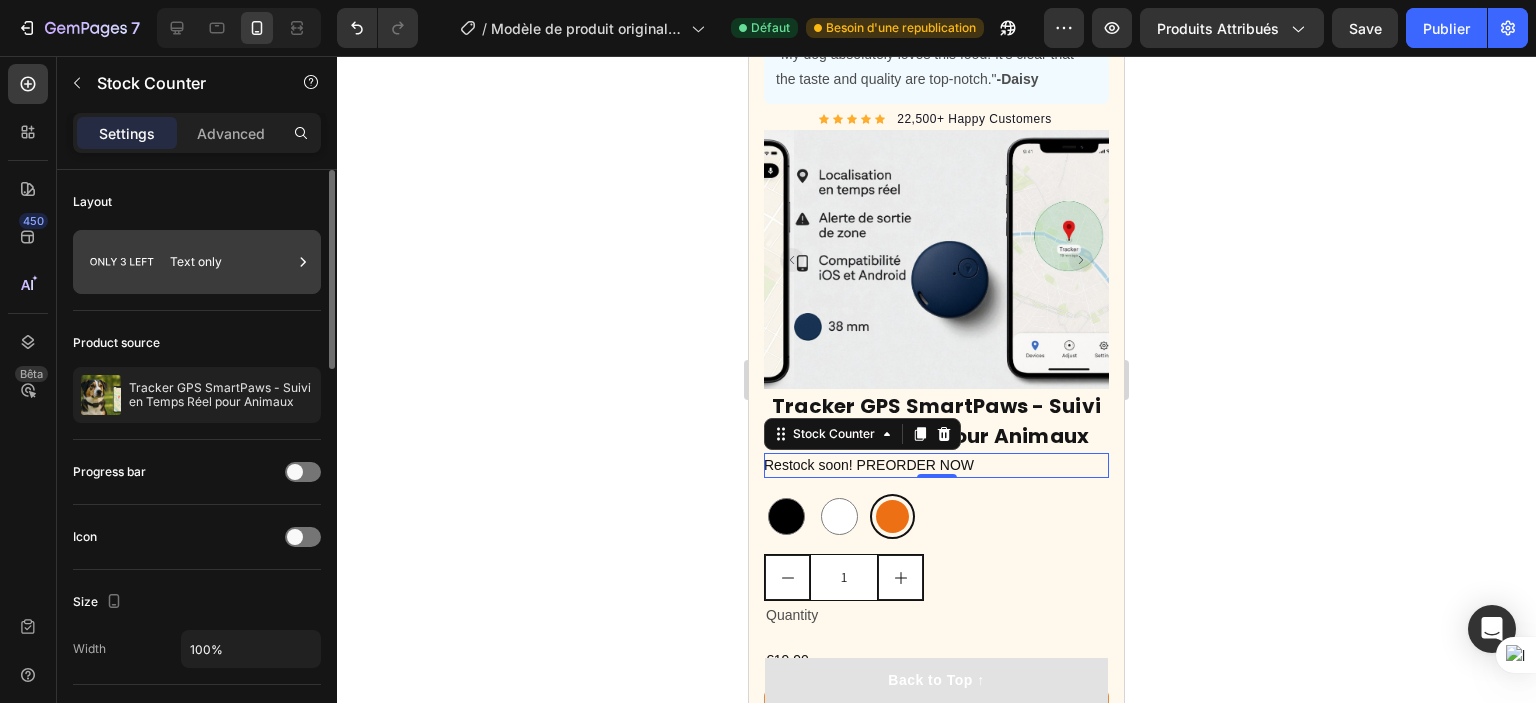 click on "Text only" at bounding box center (231, 262) 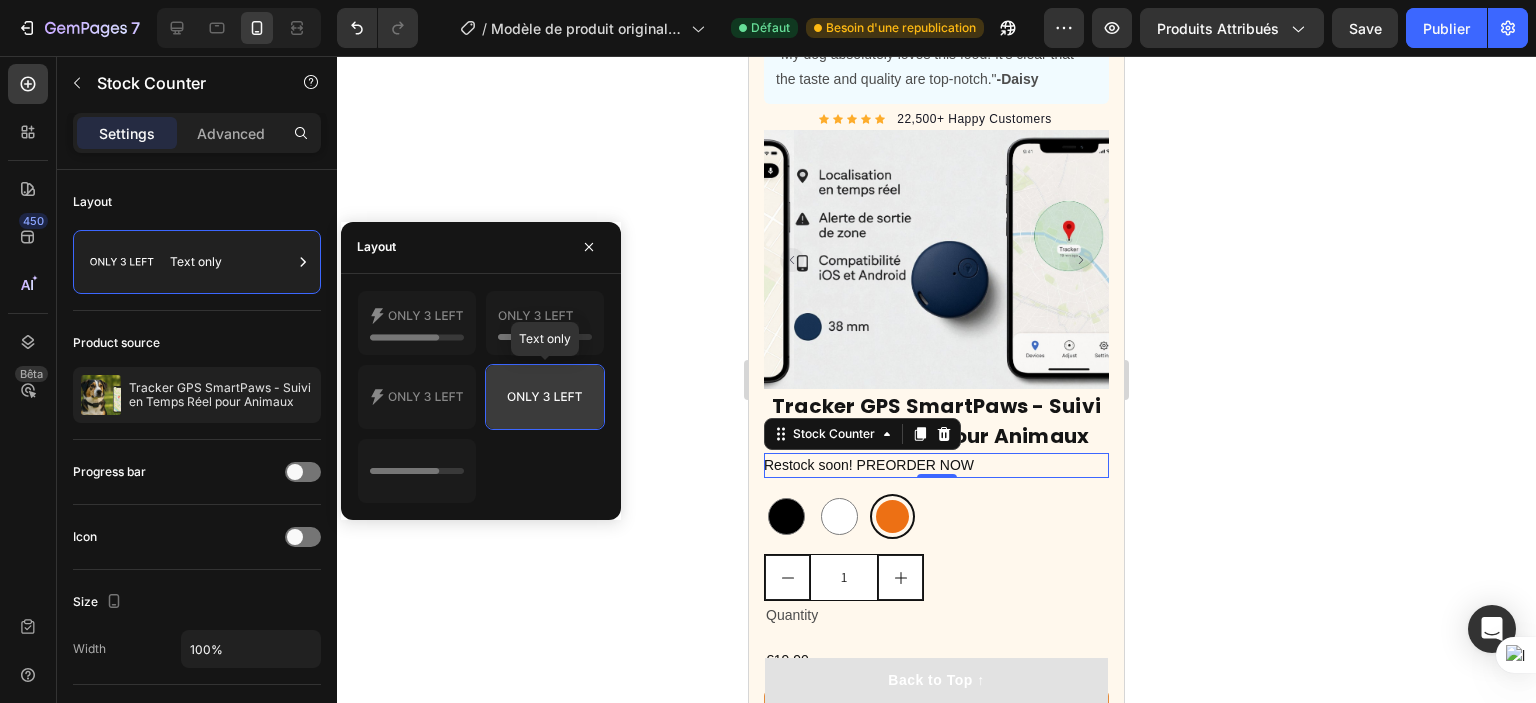 click 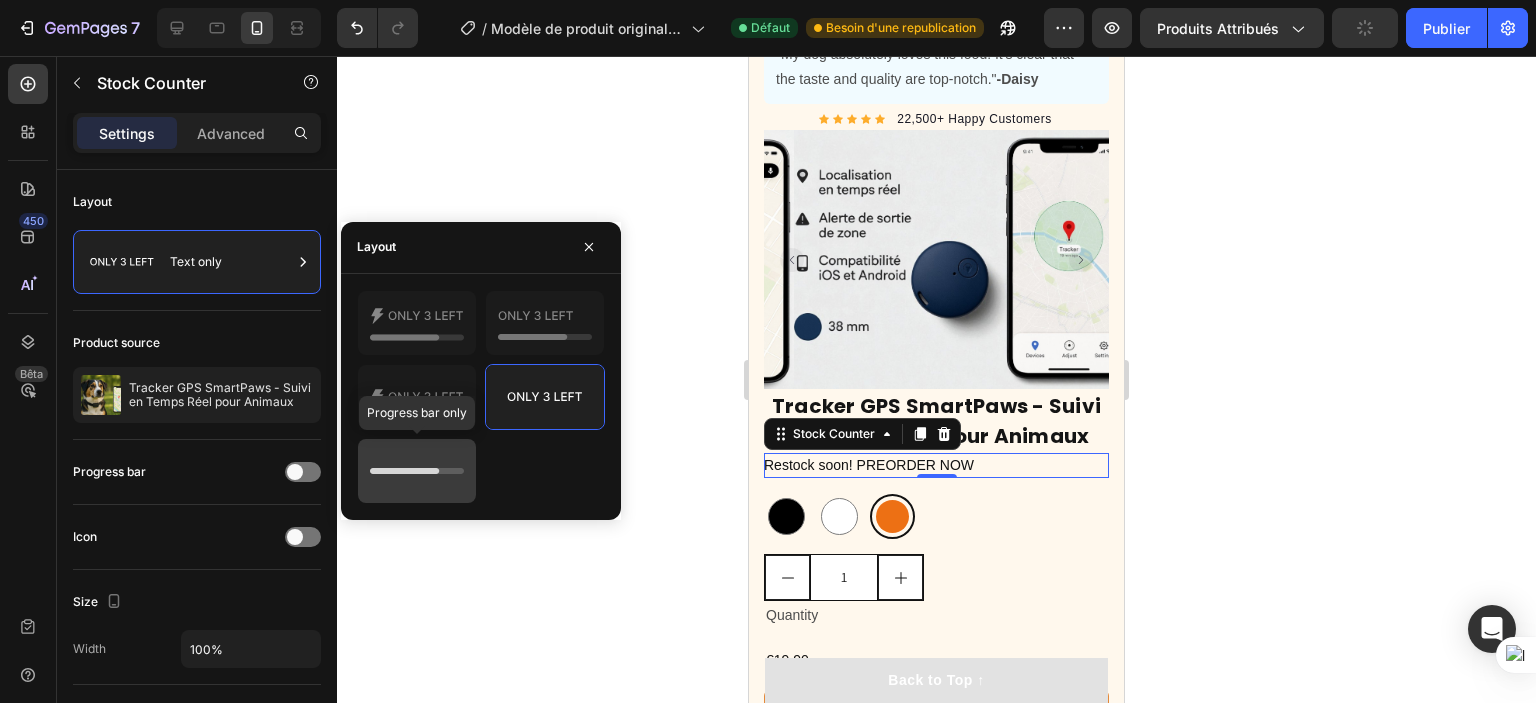 click 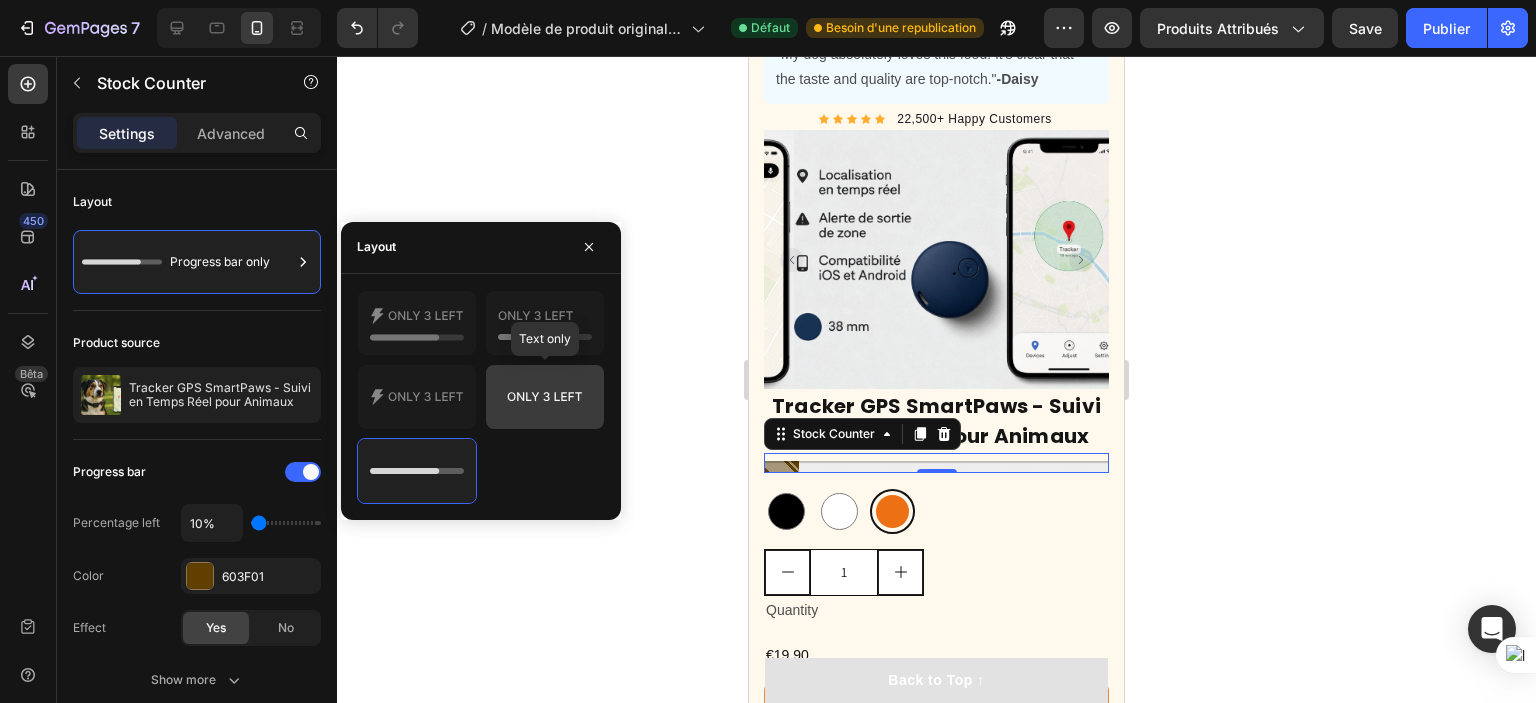 click 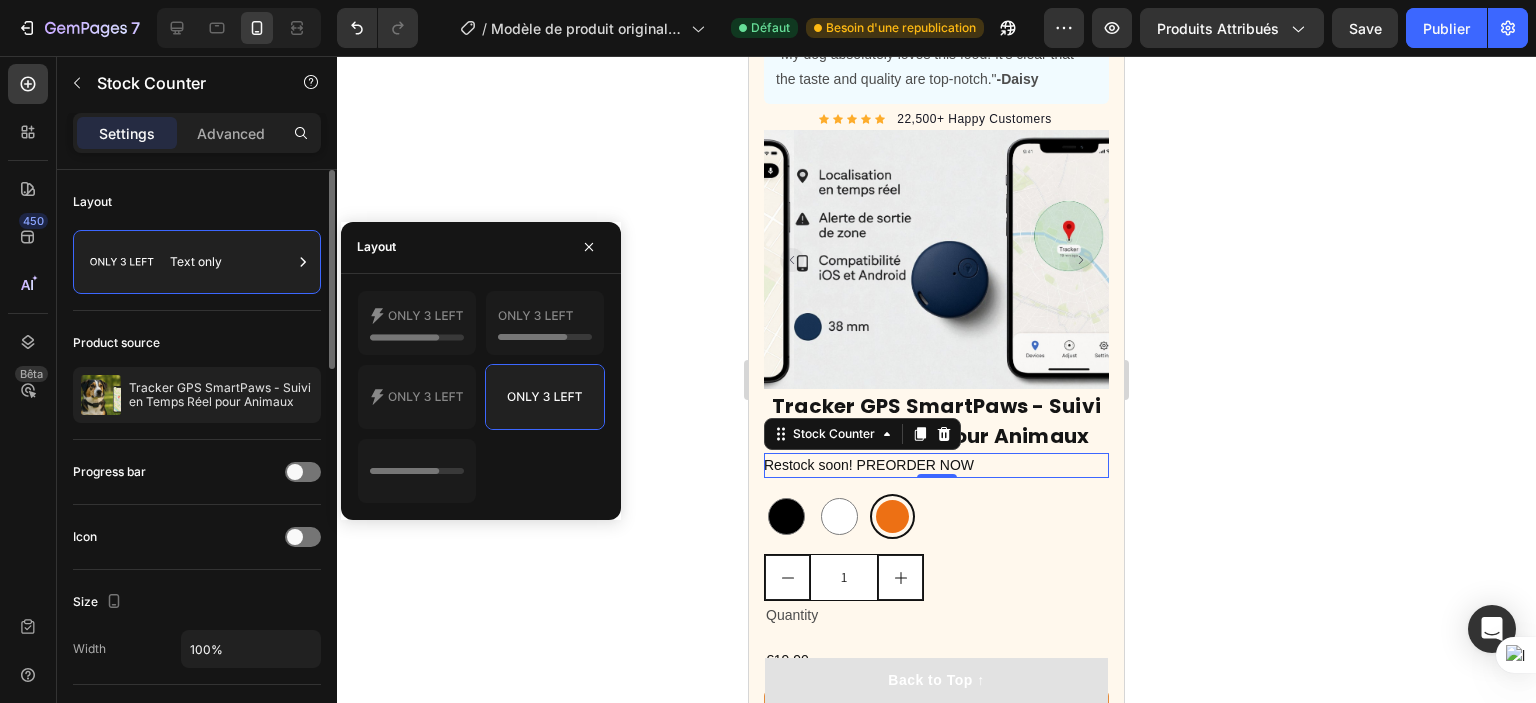 click on "Product source Tracker GPS SmartPaws - Suivi en Temps Réel pour Animaux" 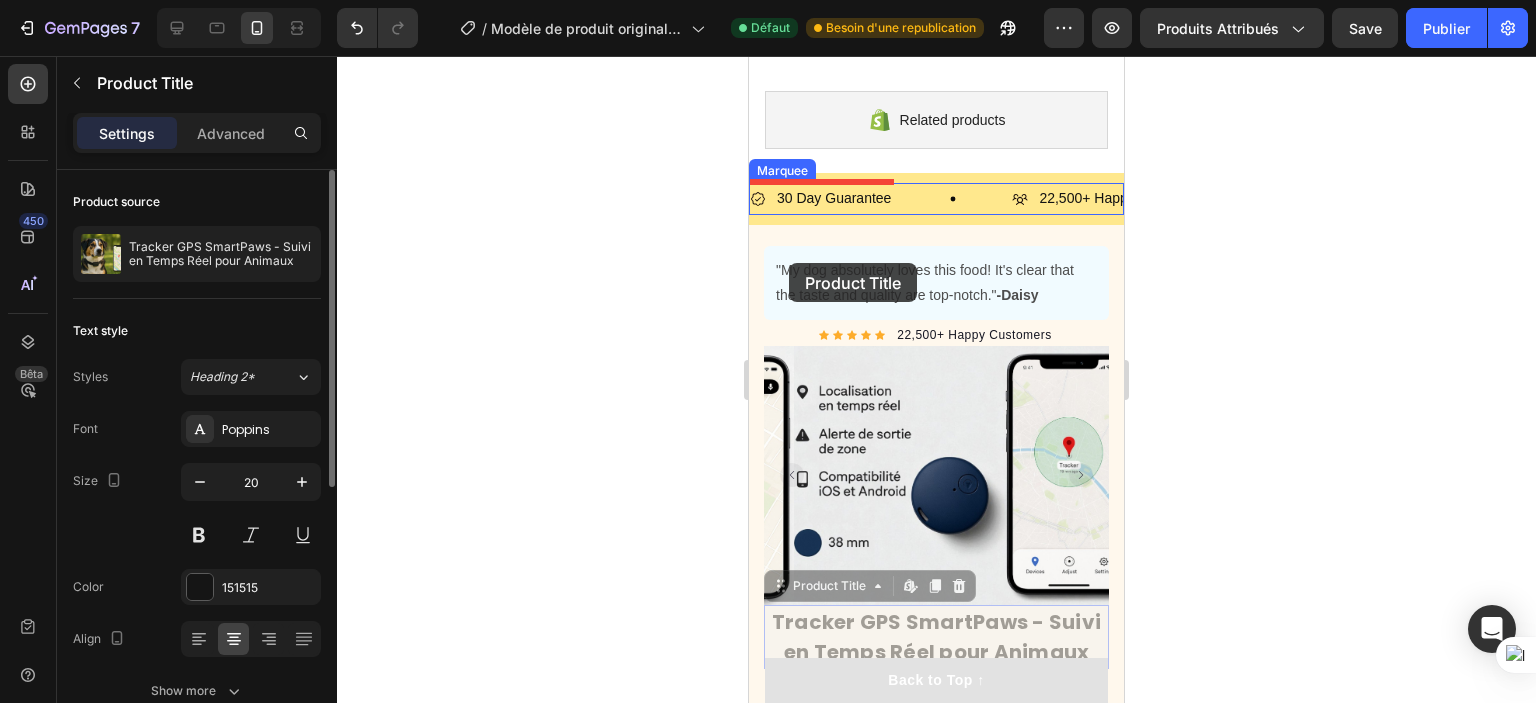 scroll, scrollTop: 880, scrollLeft: 0, axis: vertical 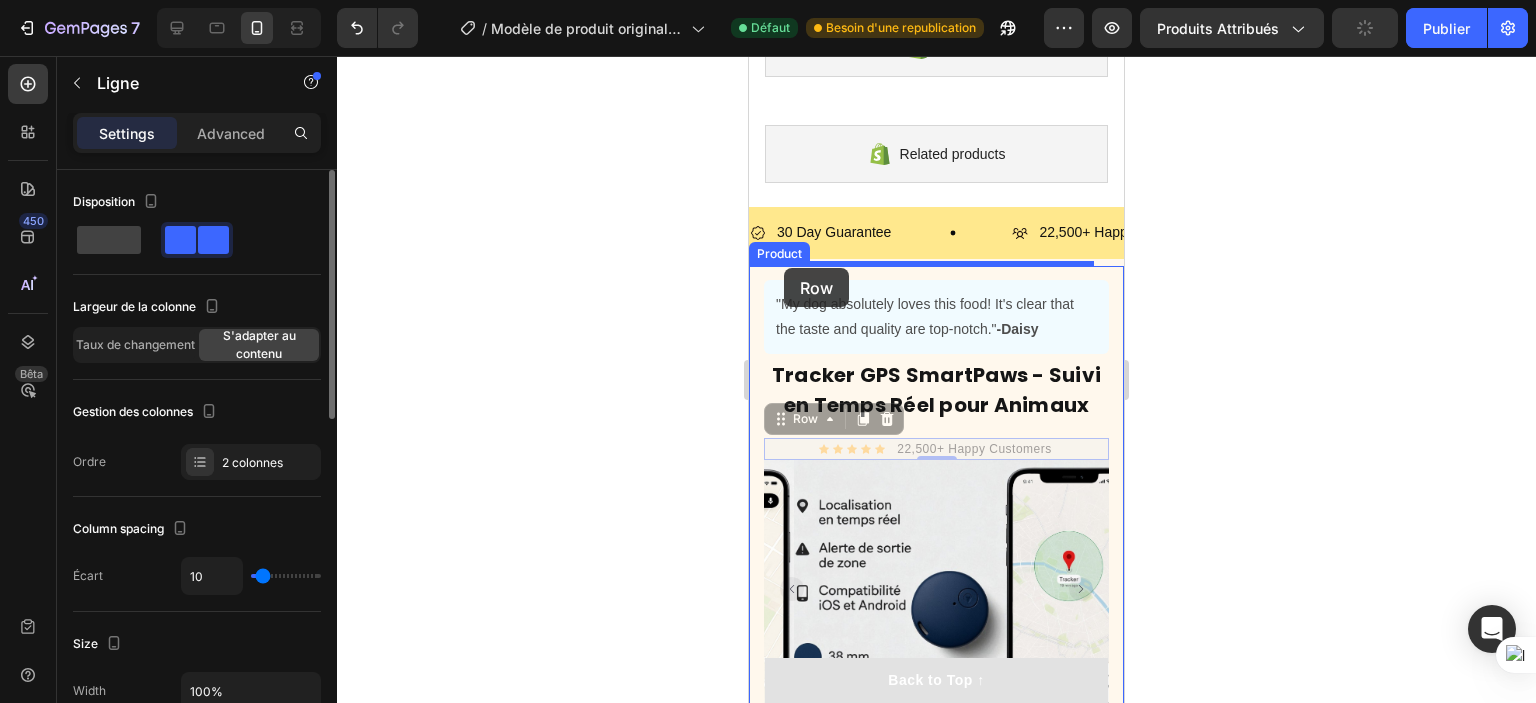 drag, startPoint x: 786, startPoint y: 427, endPoint x: 784, endPoint y: 268, distance: 159.01257 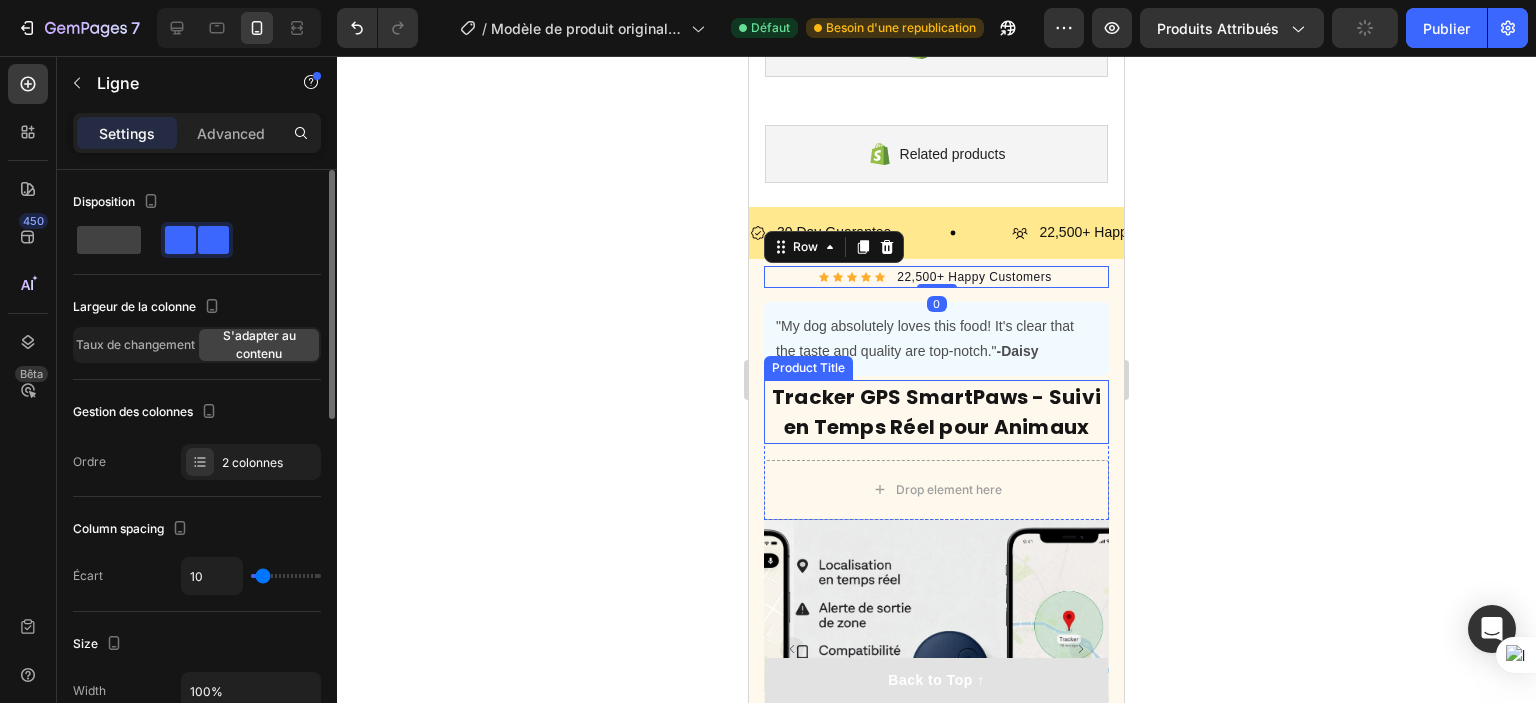 scroll, scrollTop: 980, scrollLeft: 0, axis: vertical 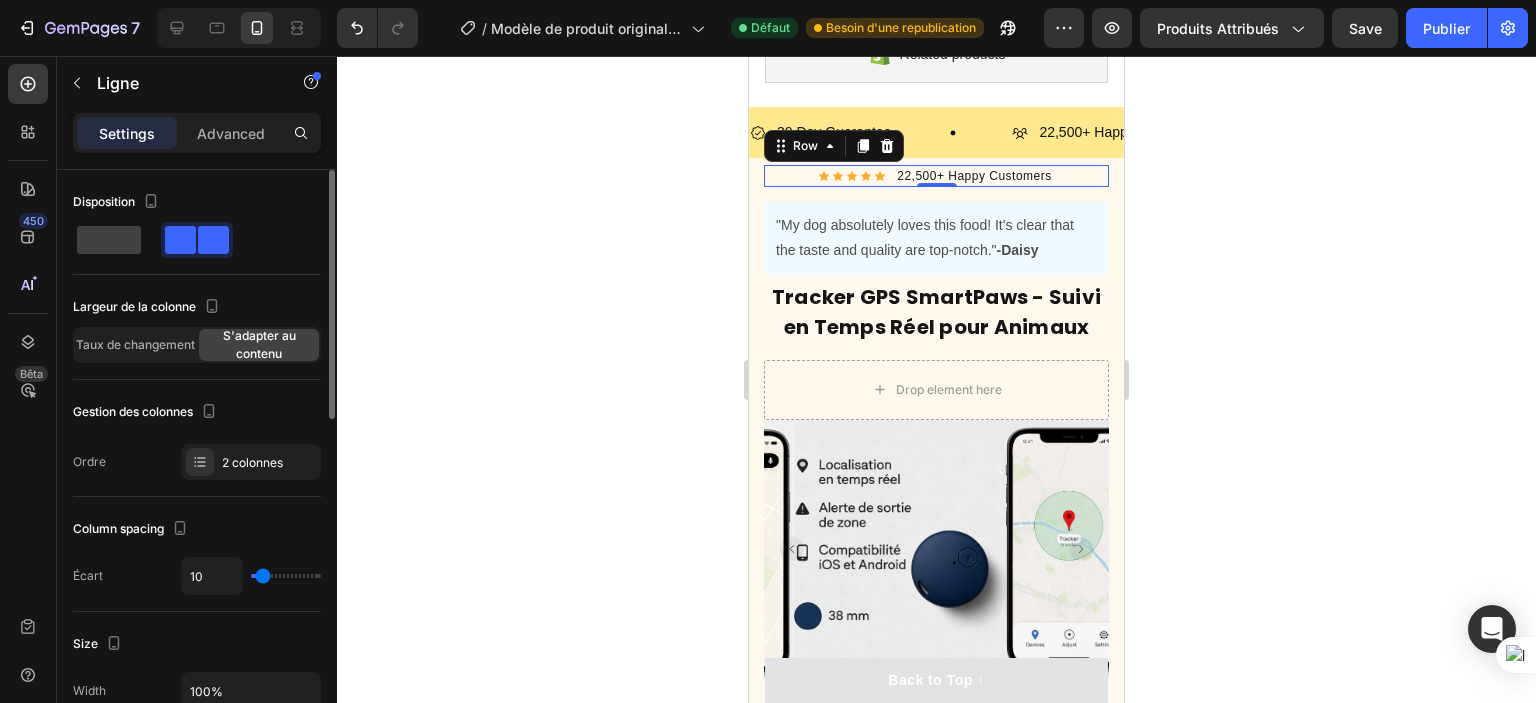 click 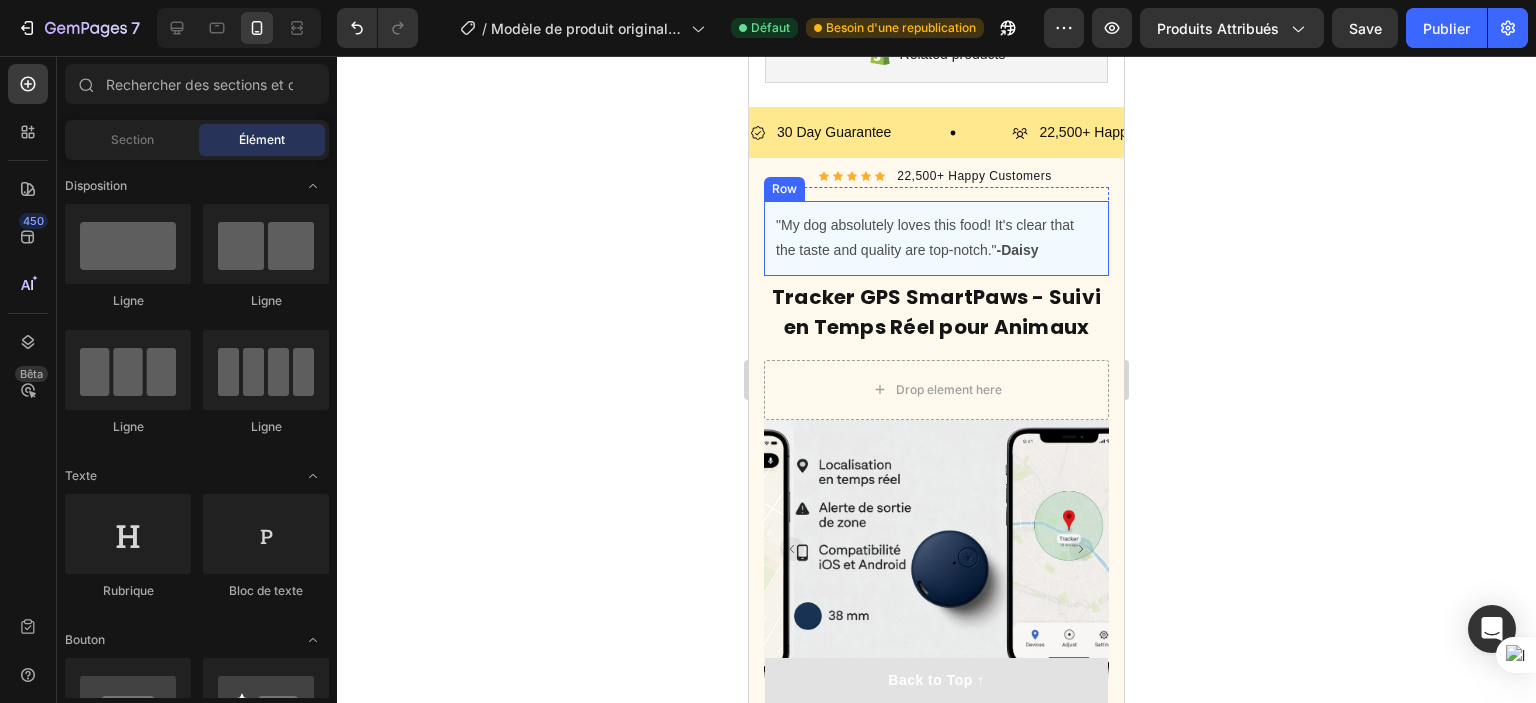 click on ""My dog absolutely loves this food! It's clear that the taste and quality are top-notch."  -Daisy Text block Row" at bounding box center (936, 238) 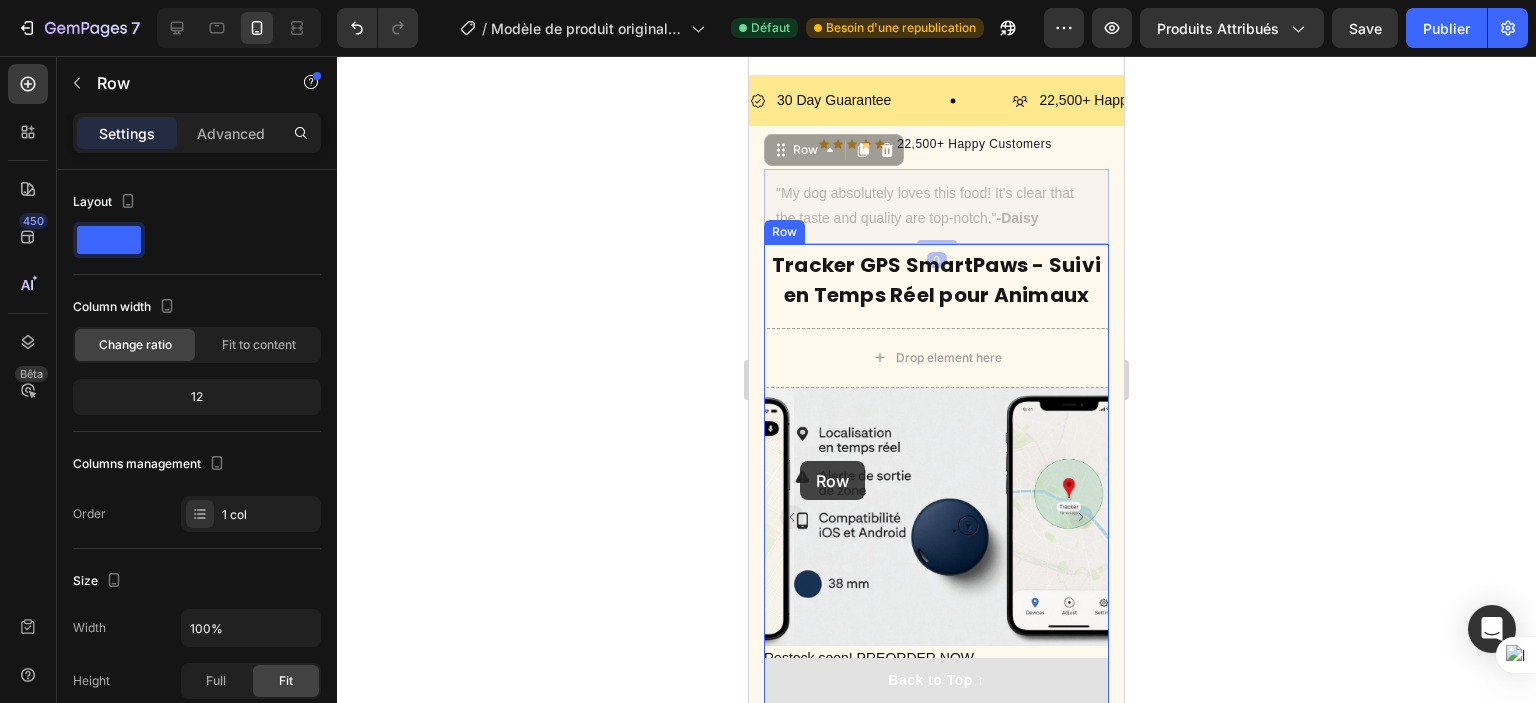 scroll, scrollTop: 1020, scrollLeft: 0, axis: vertical 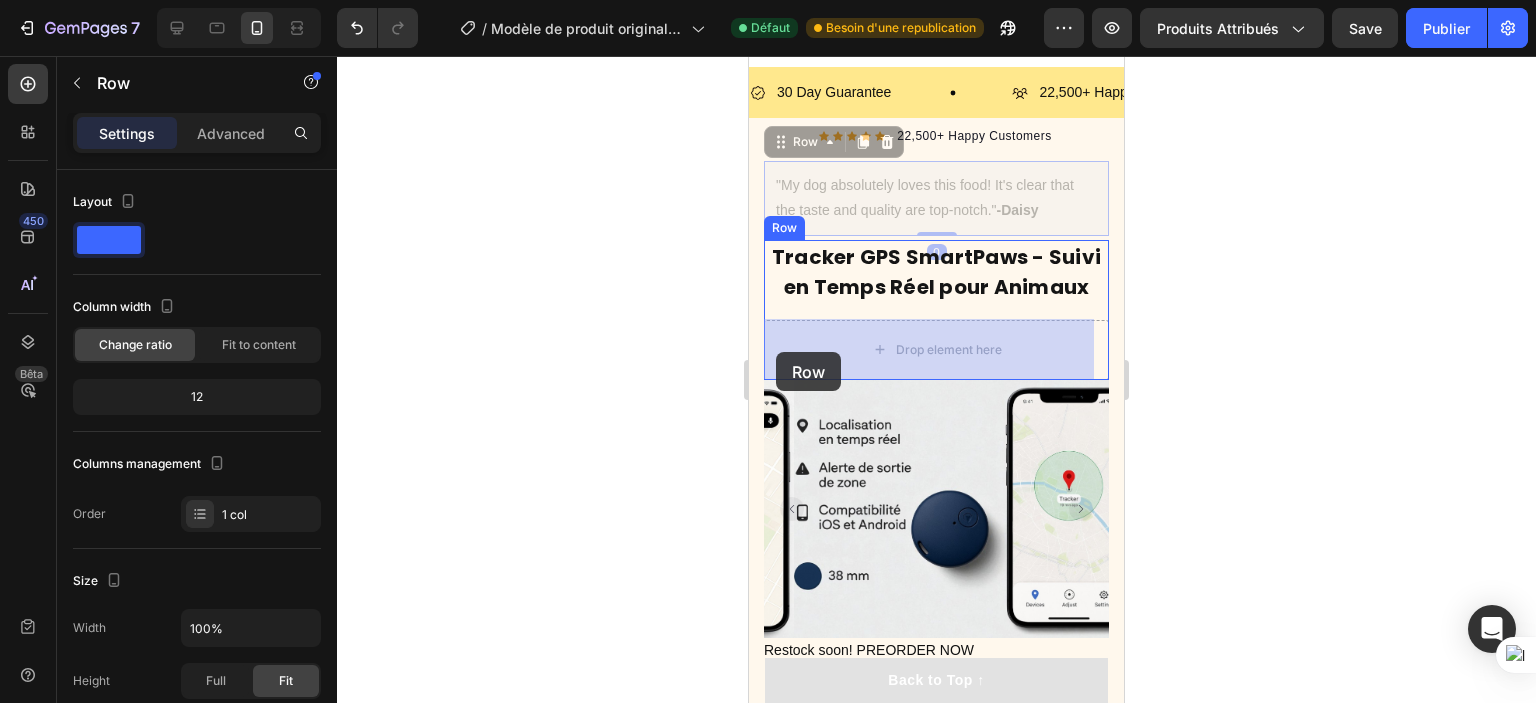 drag, startPoint x: 781, startPoint y: 190, endPoint x: 776, endPoint y: 352, distance: 162.07715 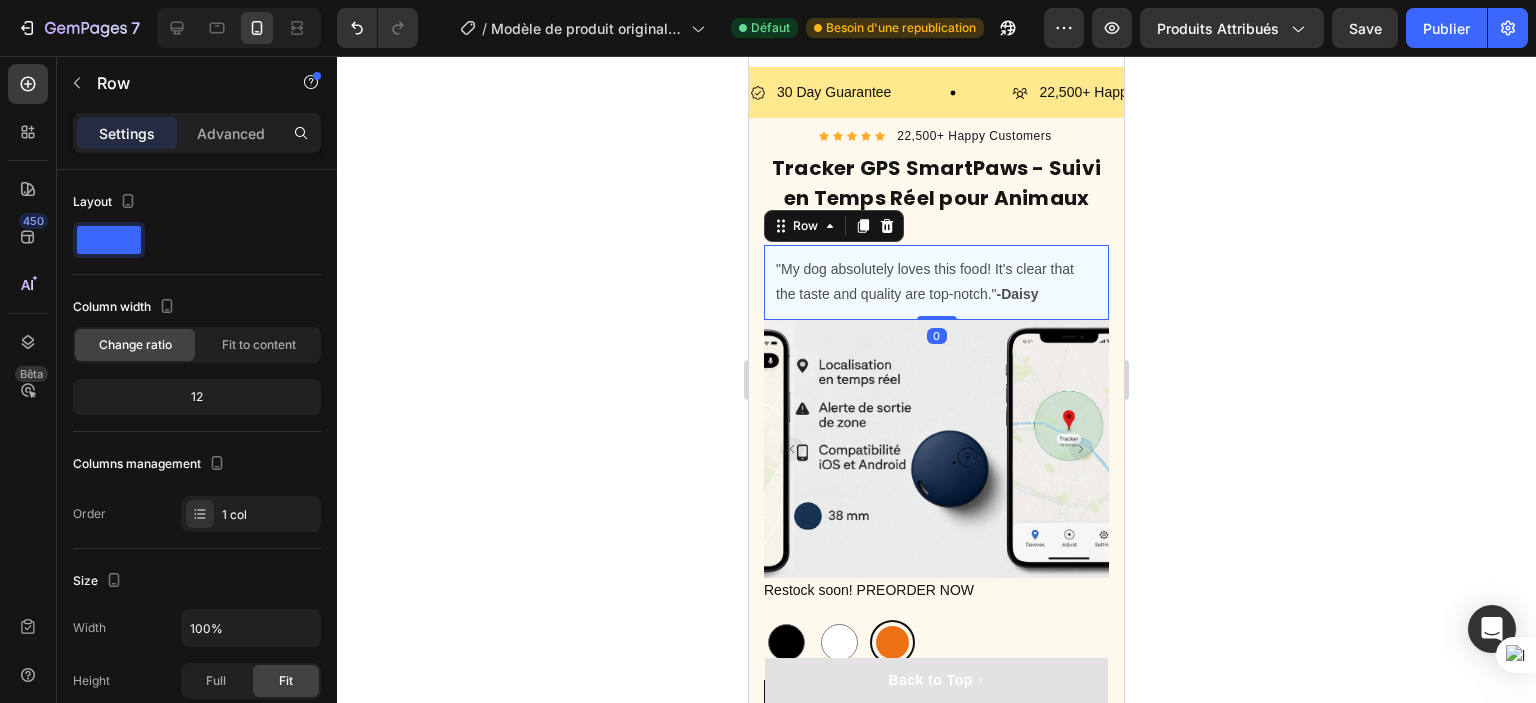 click 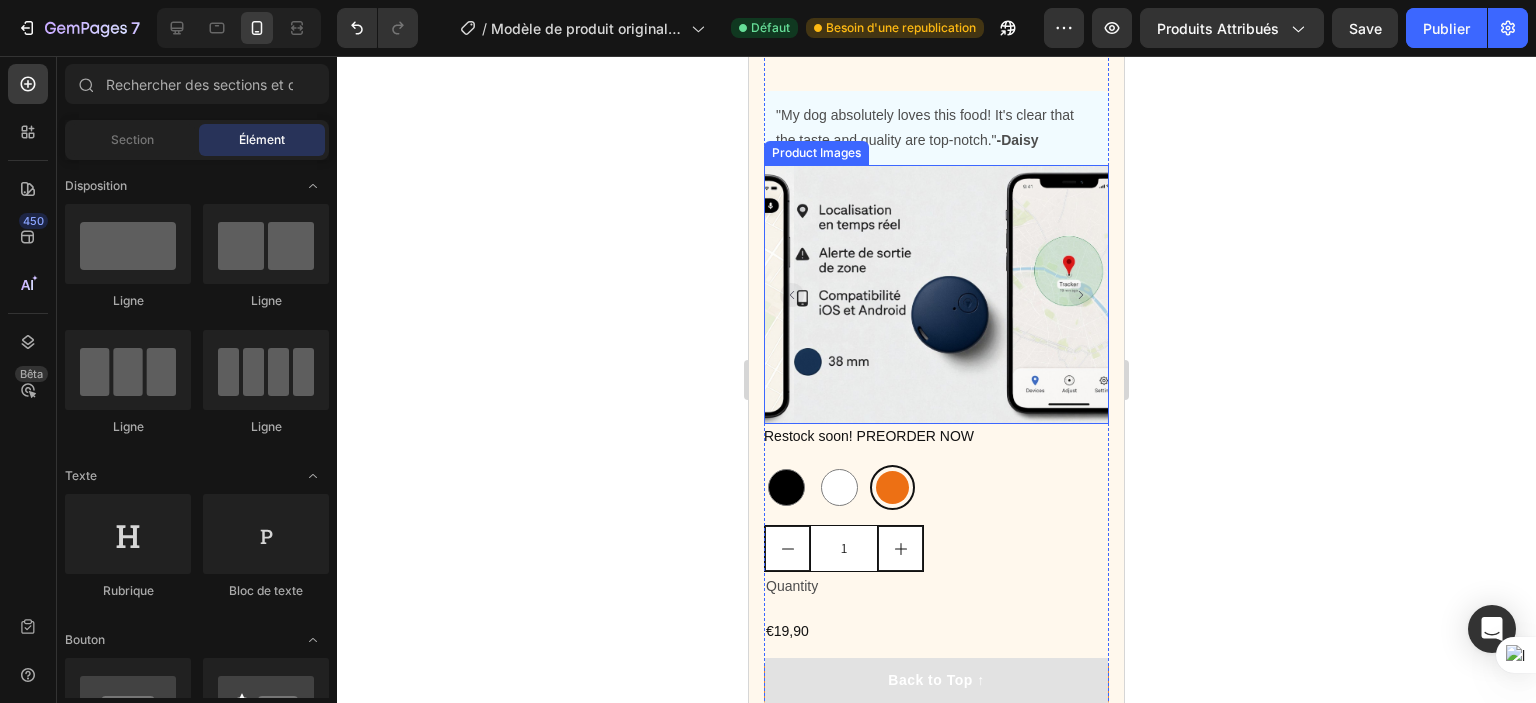 scroll, scrollTop: 1220, scrollLeft: 0, axis: vertical 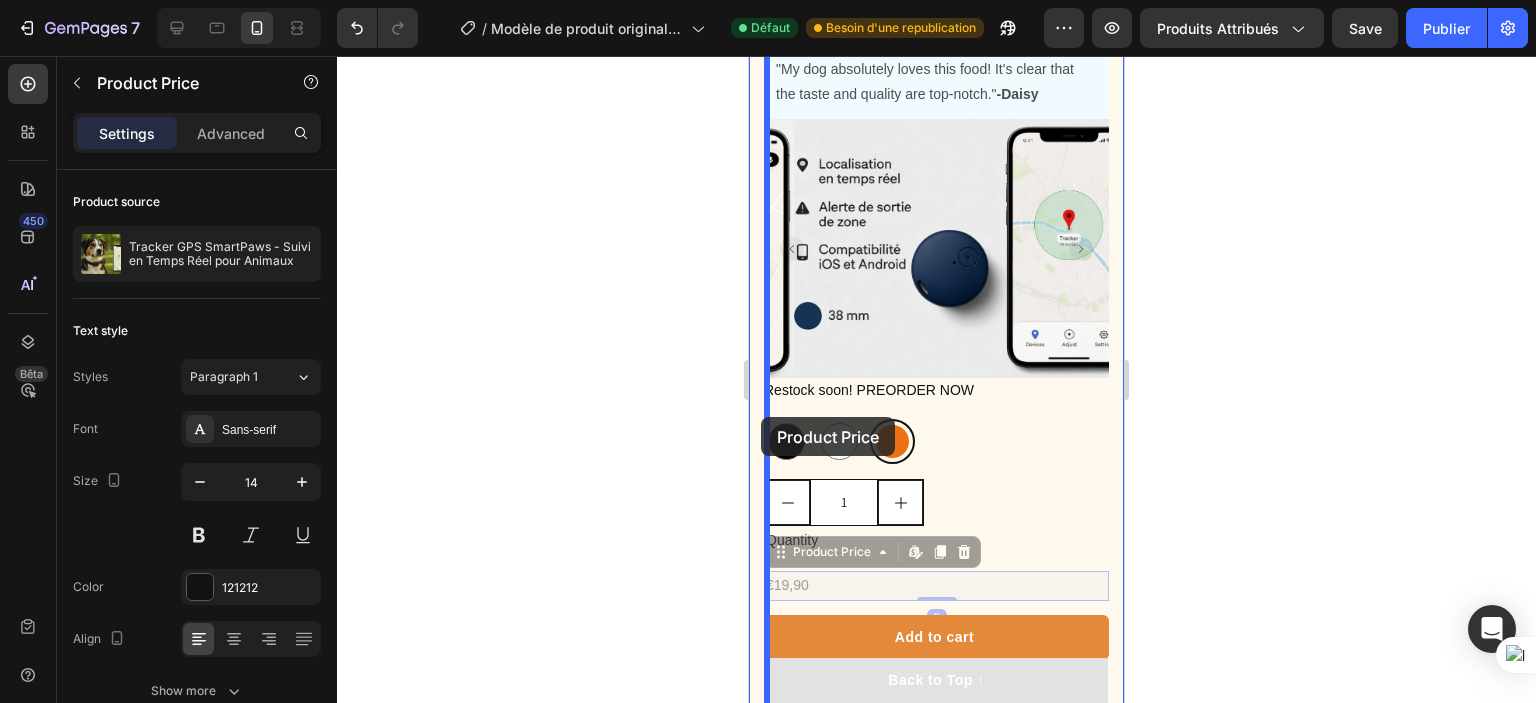 drag, startPoint x: 778, startPoint y: 542, endPoint x: 761, endPoint y: 417, distance: 126.1507 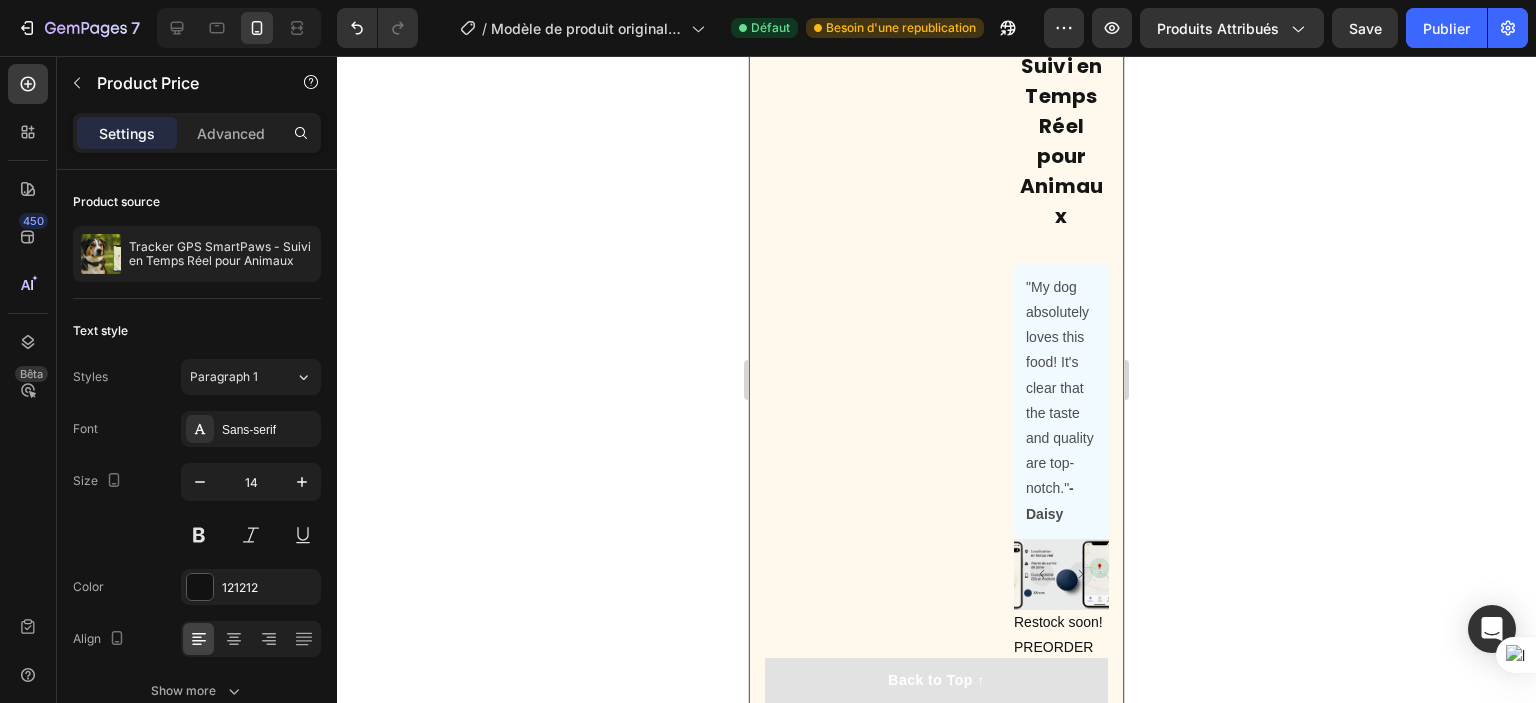 scroll, scrollTop: 1438, scrollLeft: 0, axis: vertical 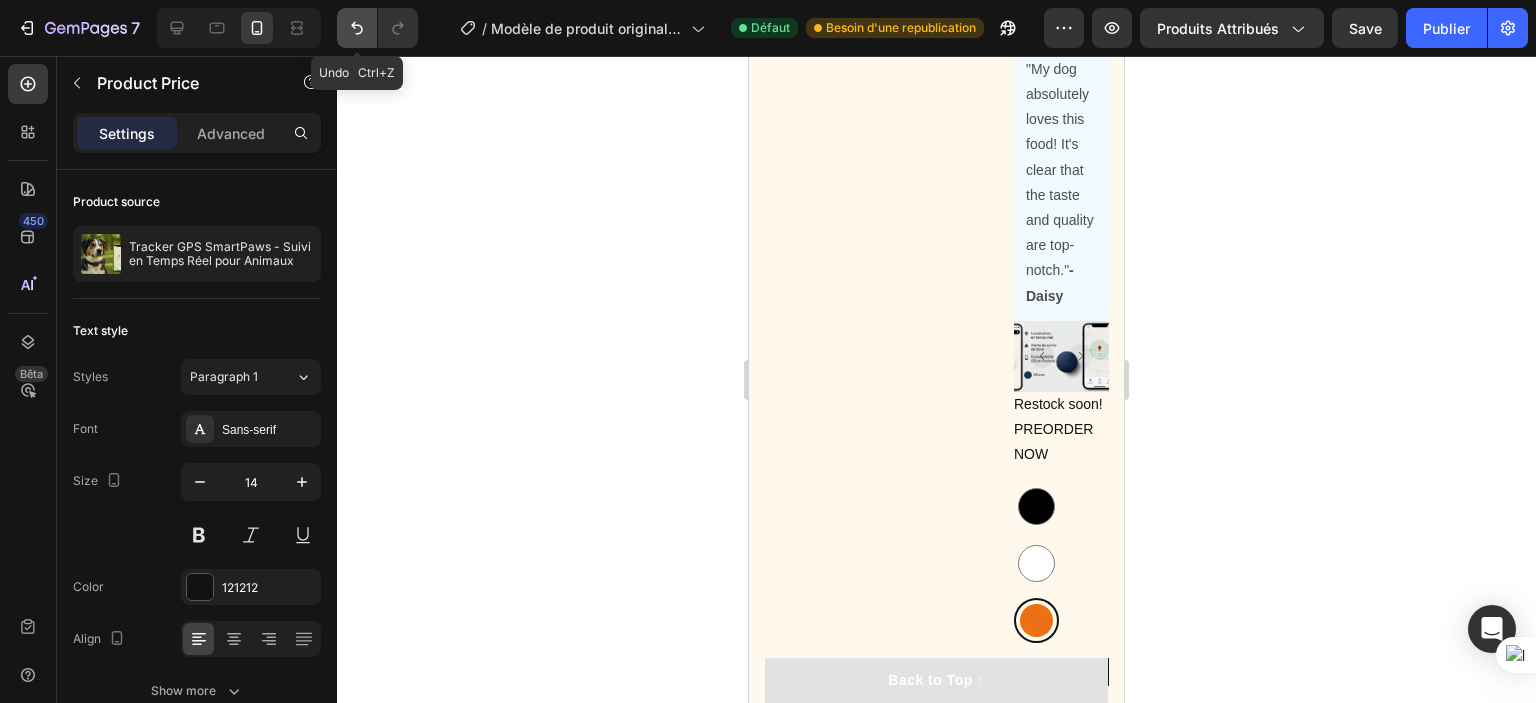click 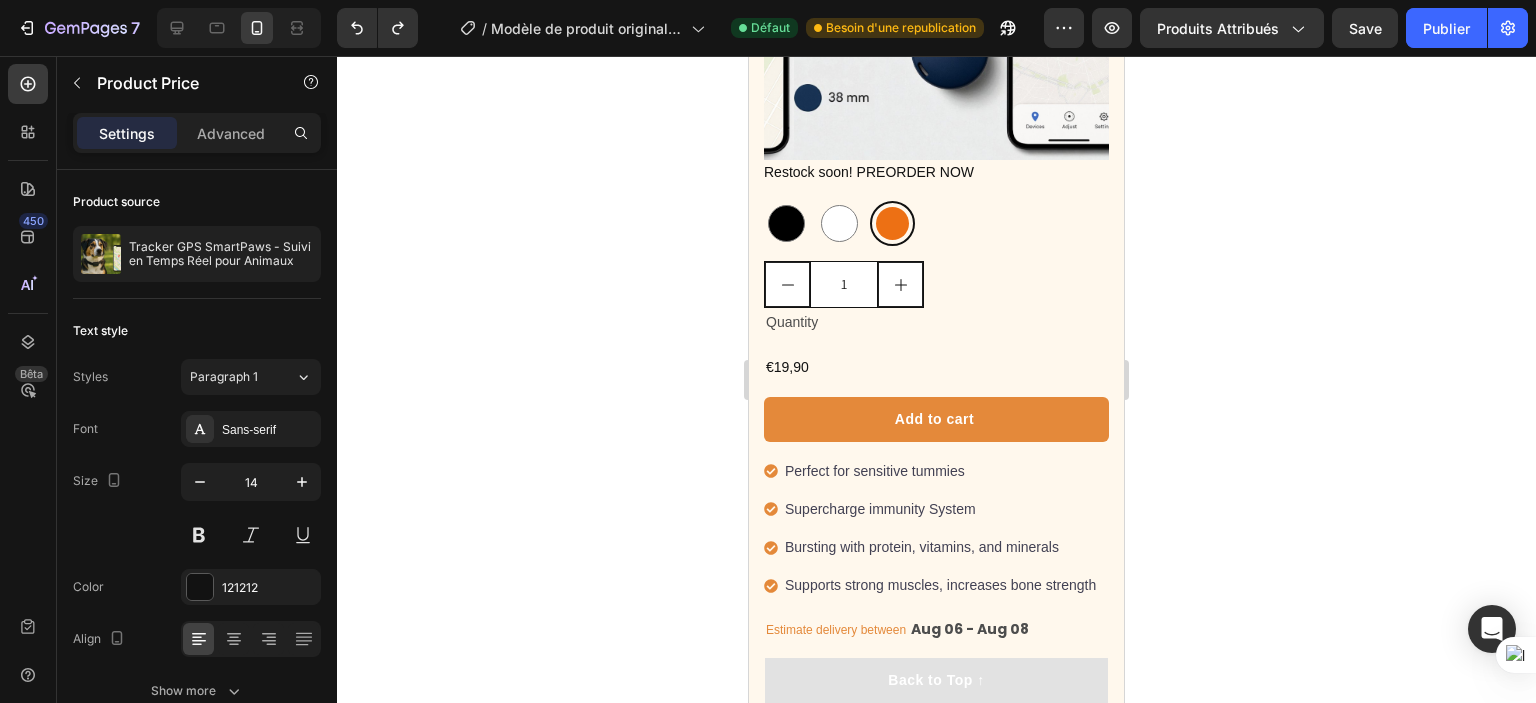 scroll, scrollTop: 1220, scrollLeft: 0, axis: vertical 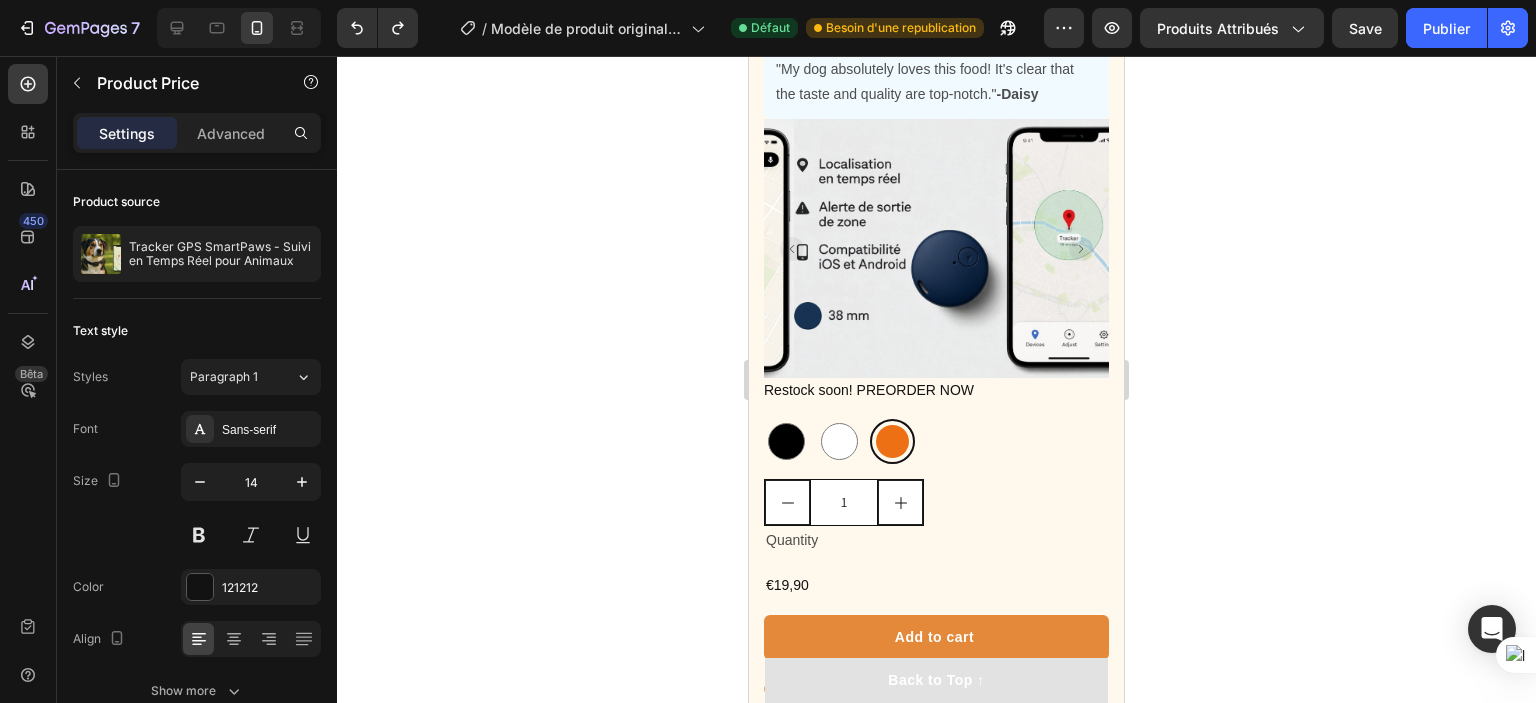 click on "€19,90" at bounding box center [936, 585] 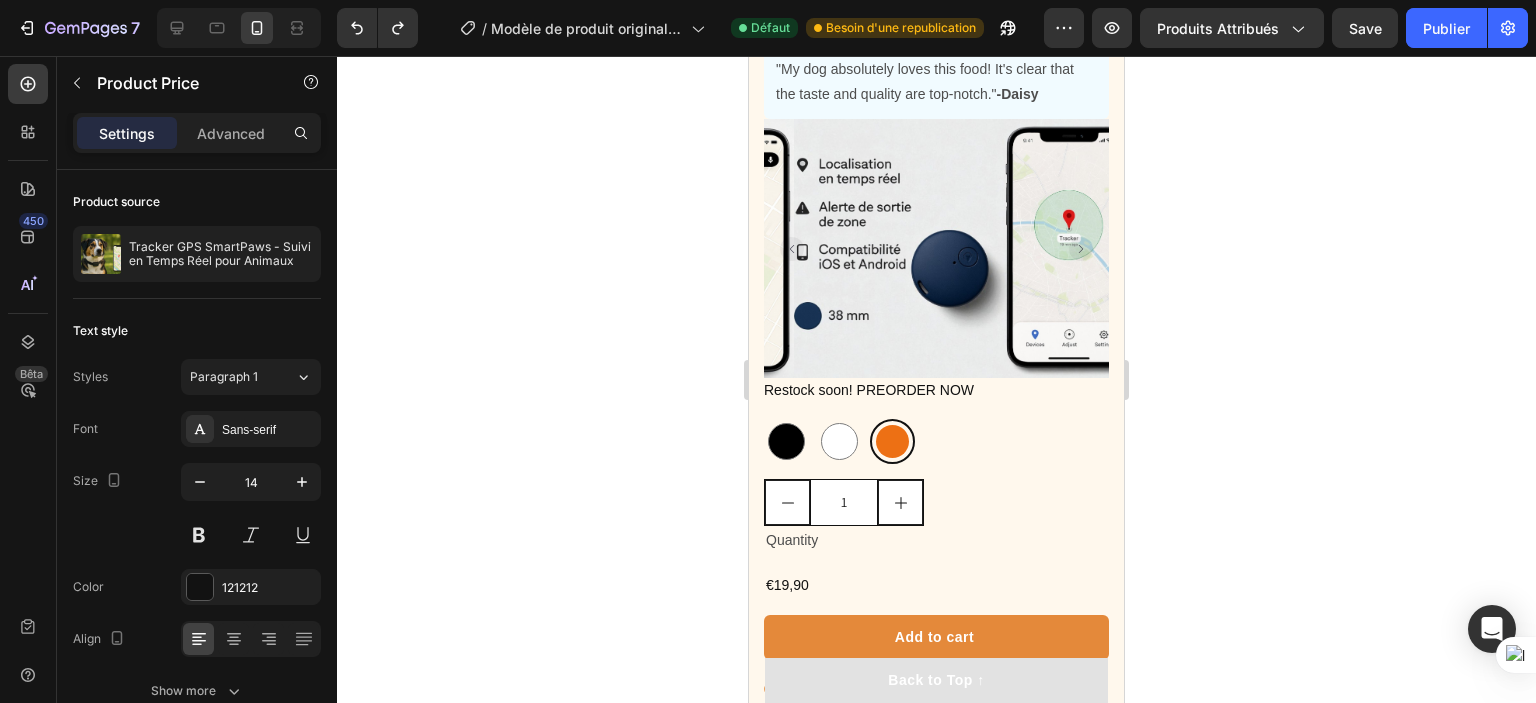 click on "€19,90" at bounding box center [936, 585] 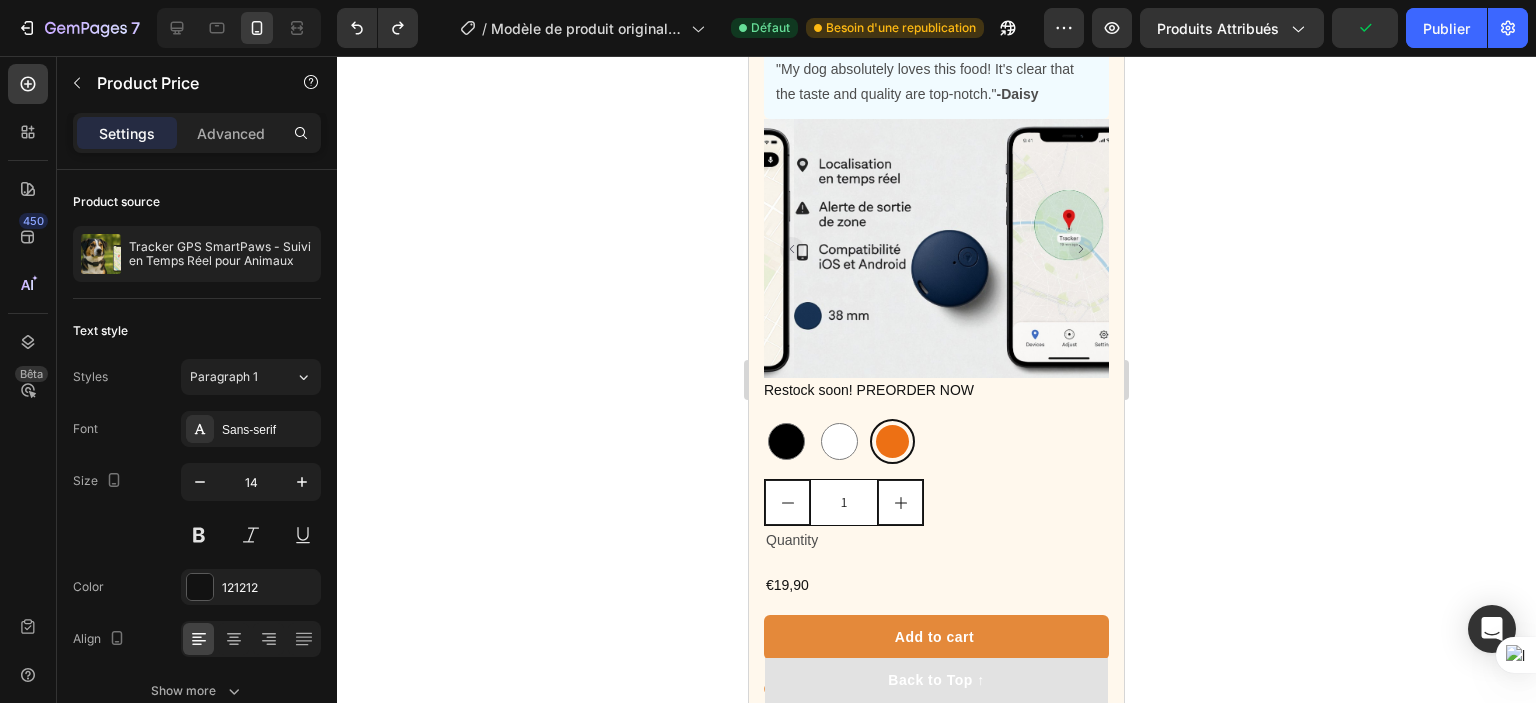 click on "€19,90" at bounding box center [936, 585] 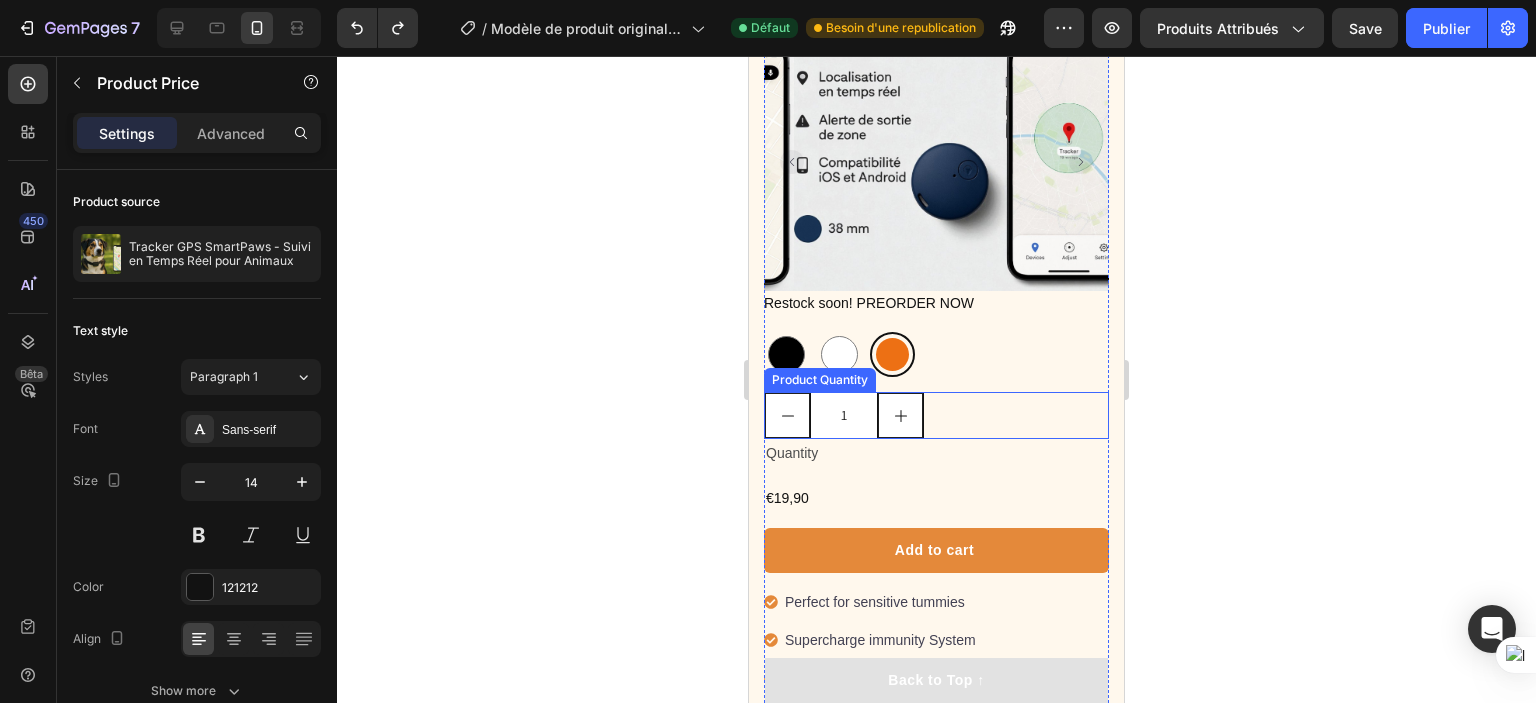 scroll, scrollTop: 1420, scrollLeft: 0, axis: vertical 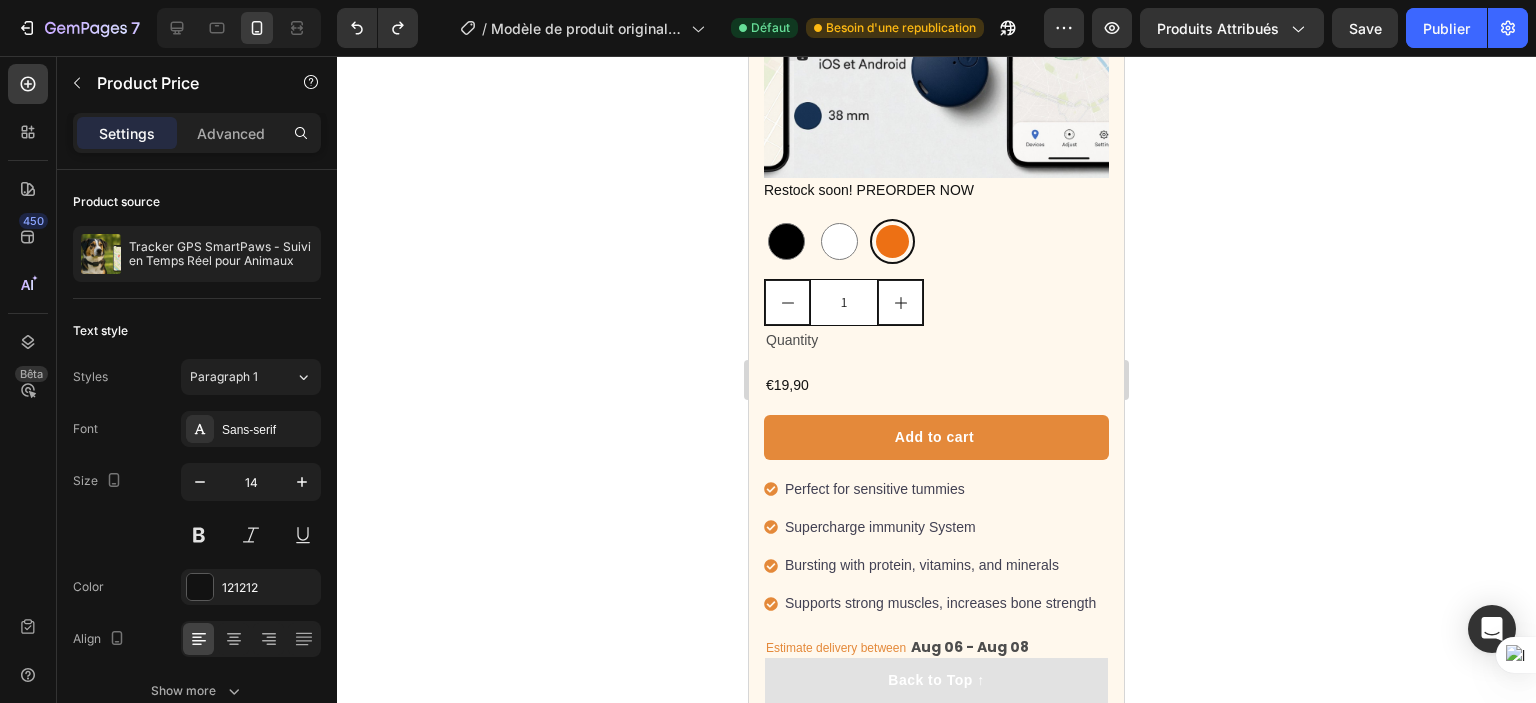click on "€19,90" at bounding box center [936, 385] 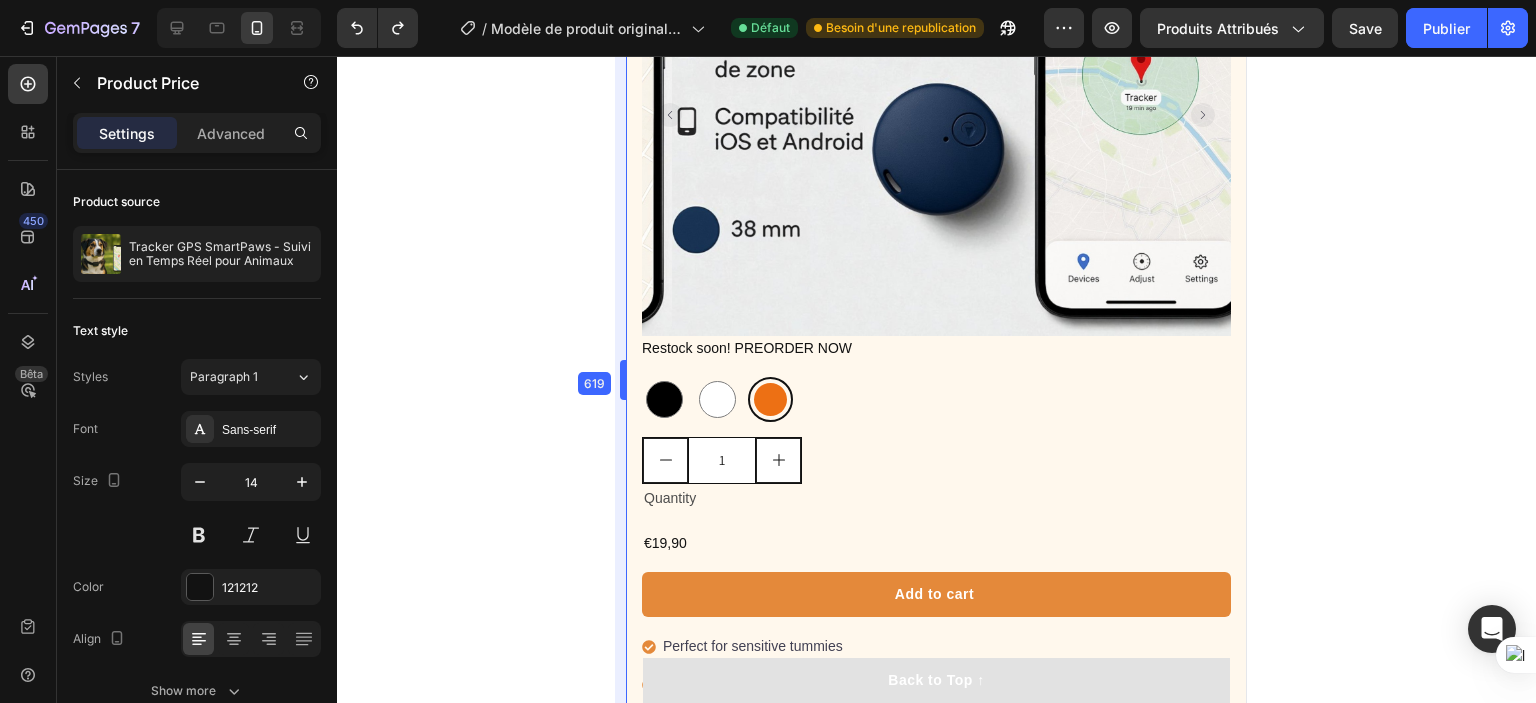 drag, startPoint x: 744, startPoint y: 372, endPoint x: 498, endPoint y: 414, distance: 249.55962 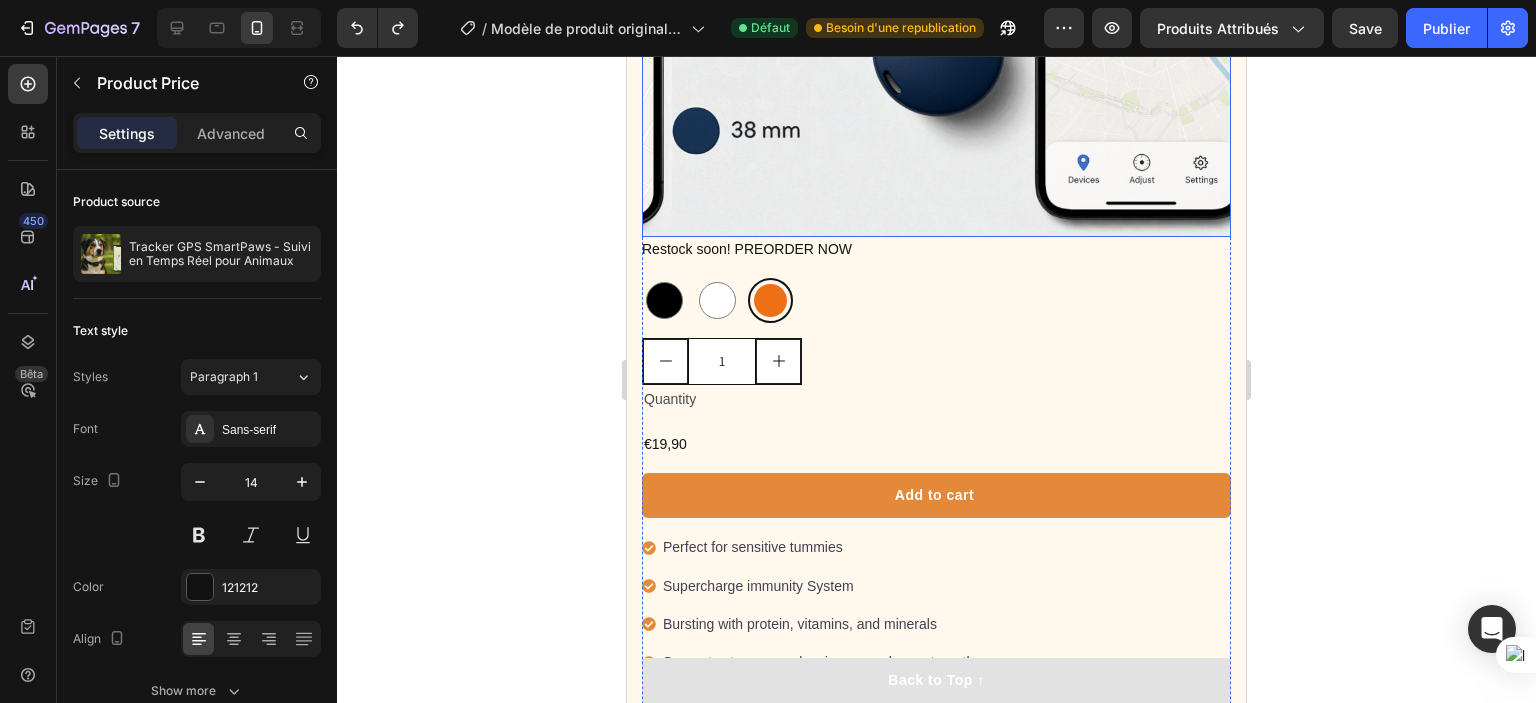 scroll, scrollTop: 1520, scrollLeft: 0, axis: vertical 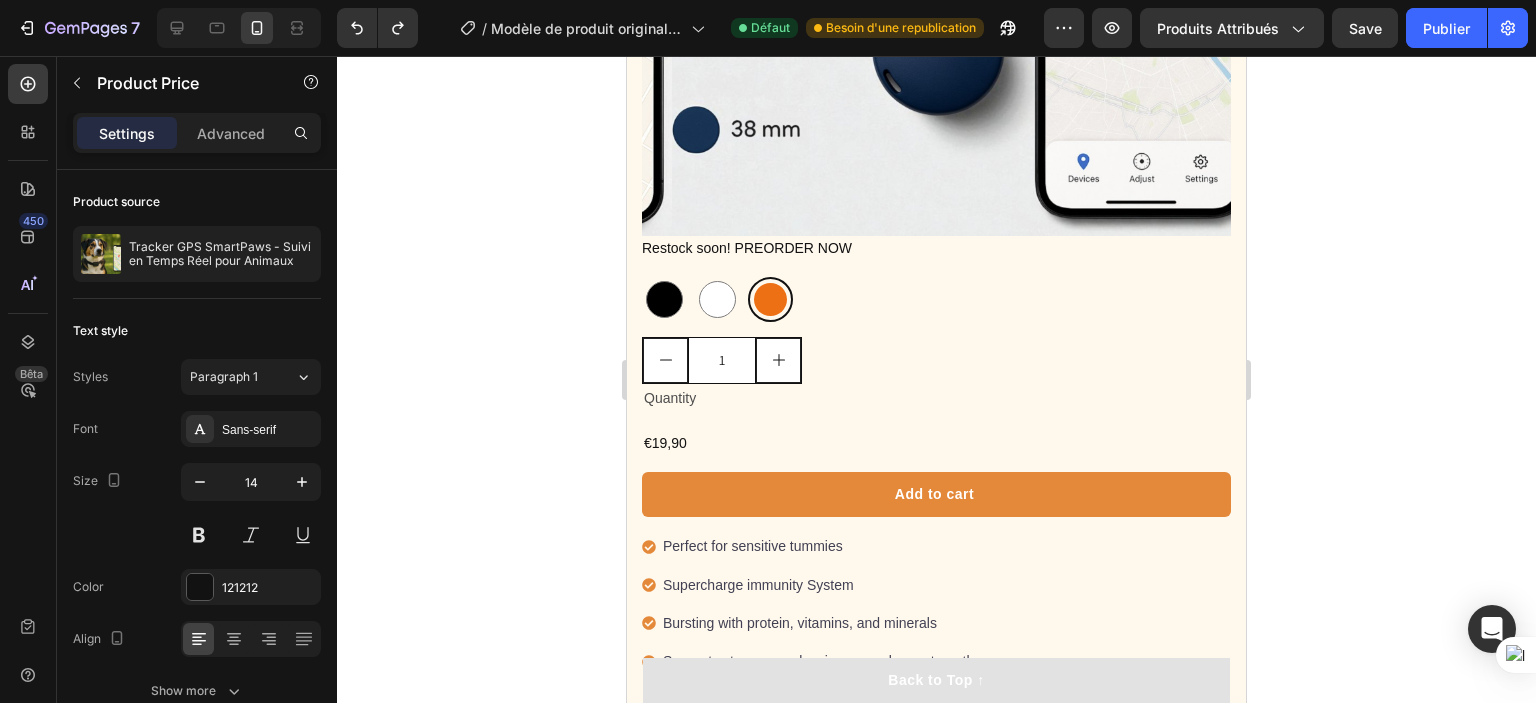 click on "€19,90" at bounding box center [936, 443] 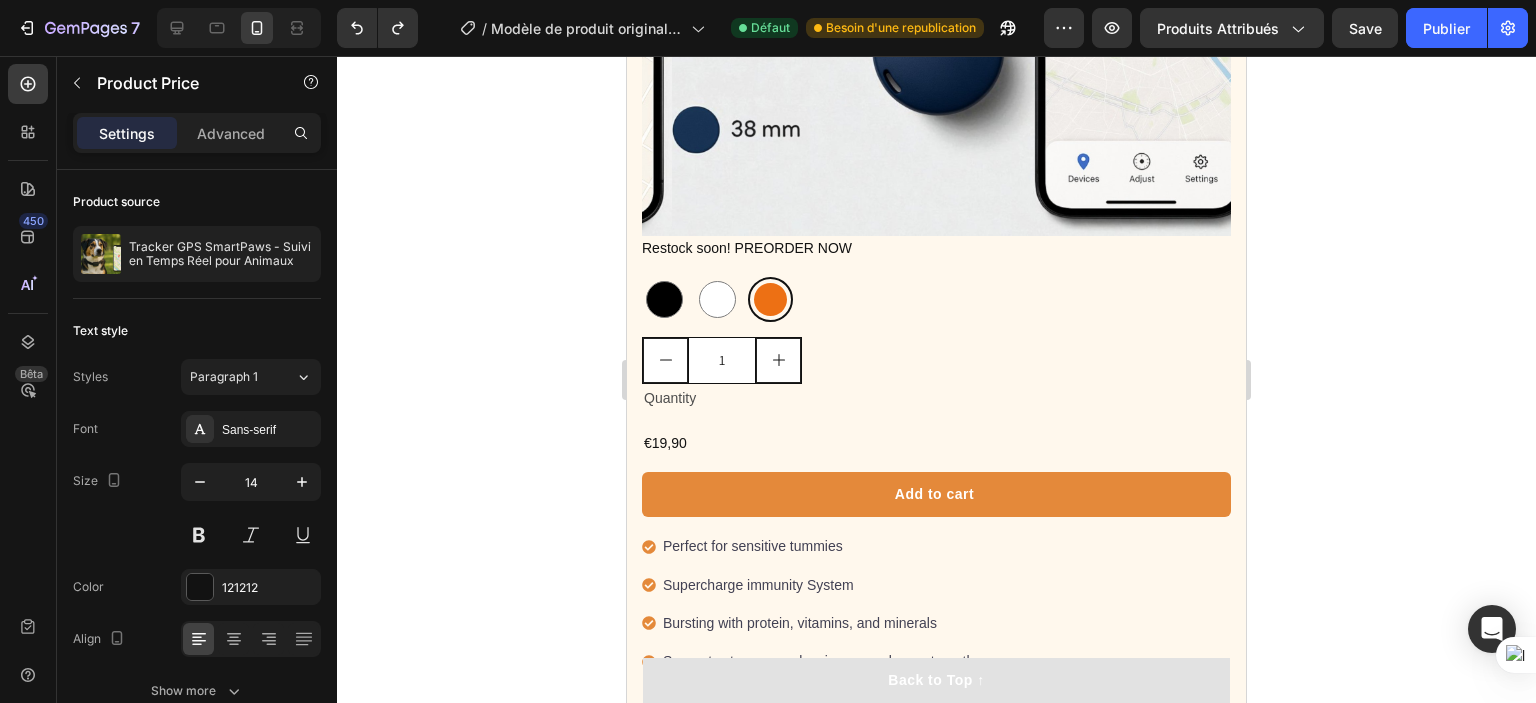 click on "€19,90" at bounding box center (936, 443) 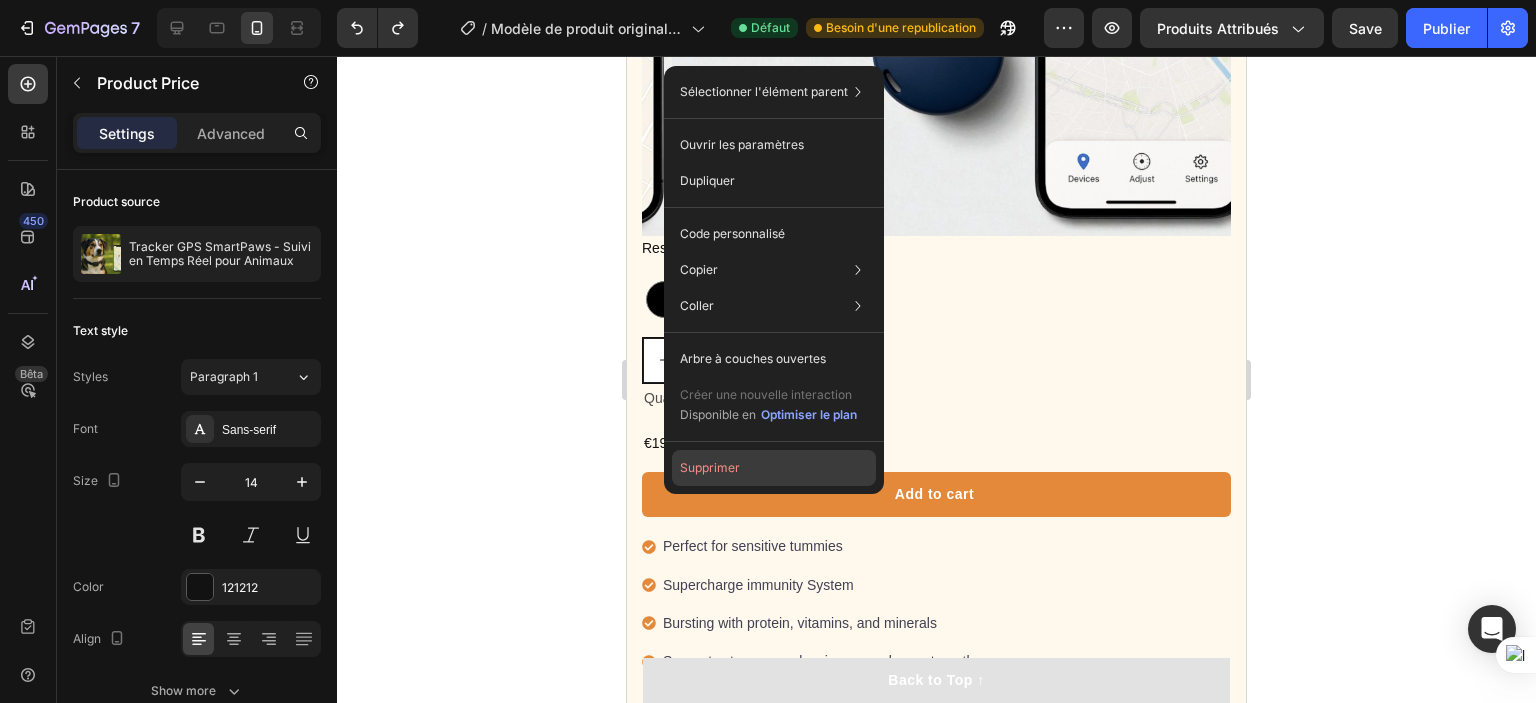 click on "Supprimer" at bounding box center [710, 467] 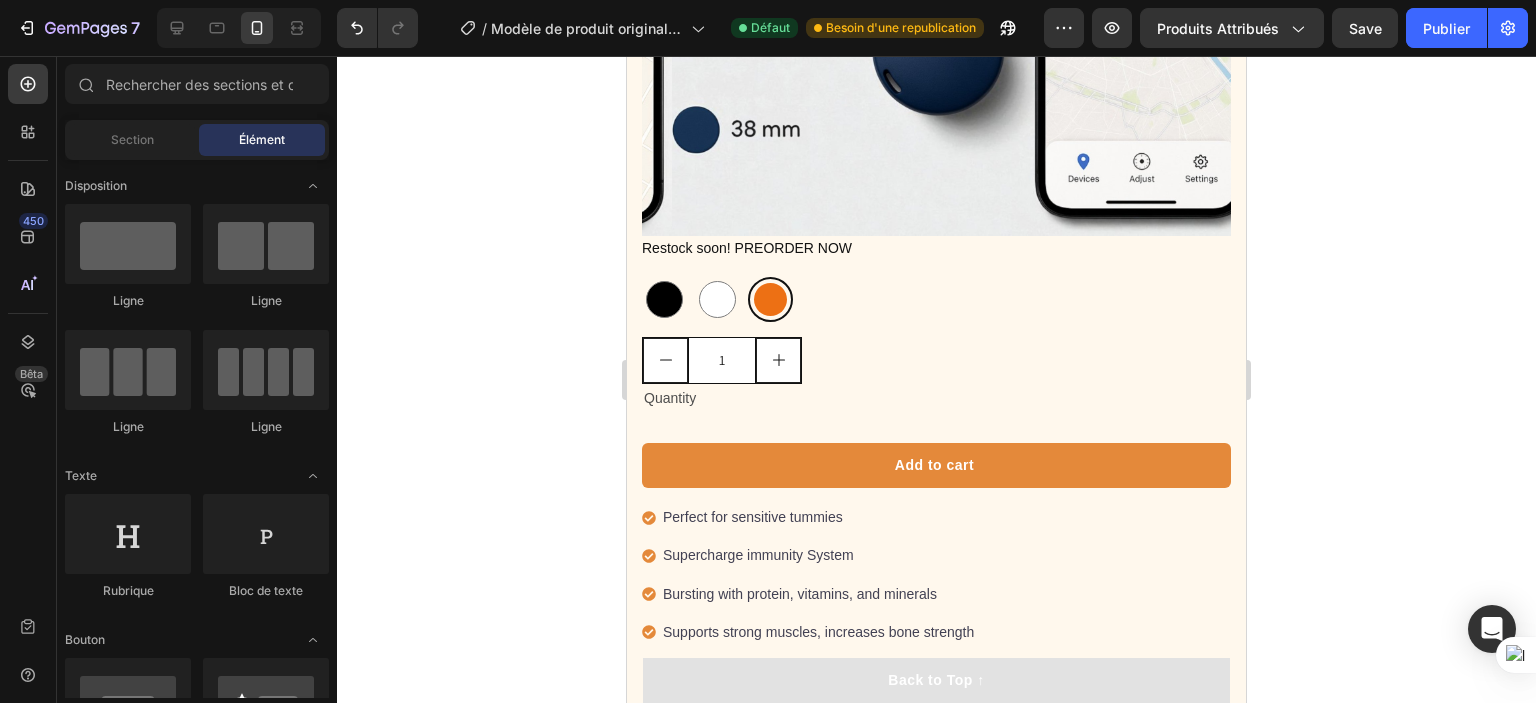 click at bounding box center (770, 299) 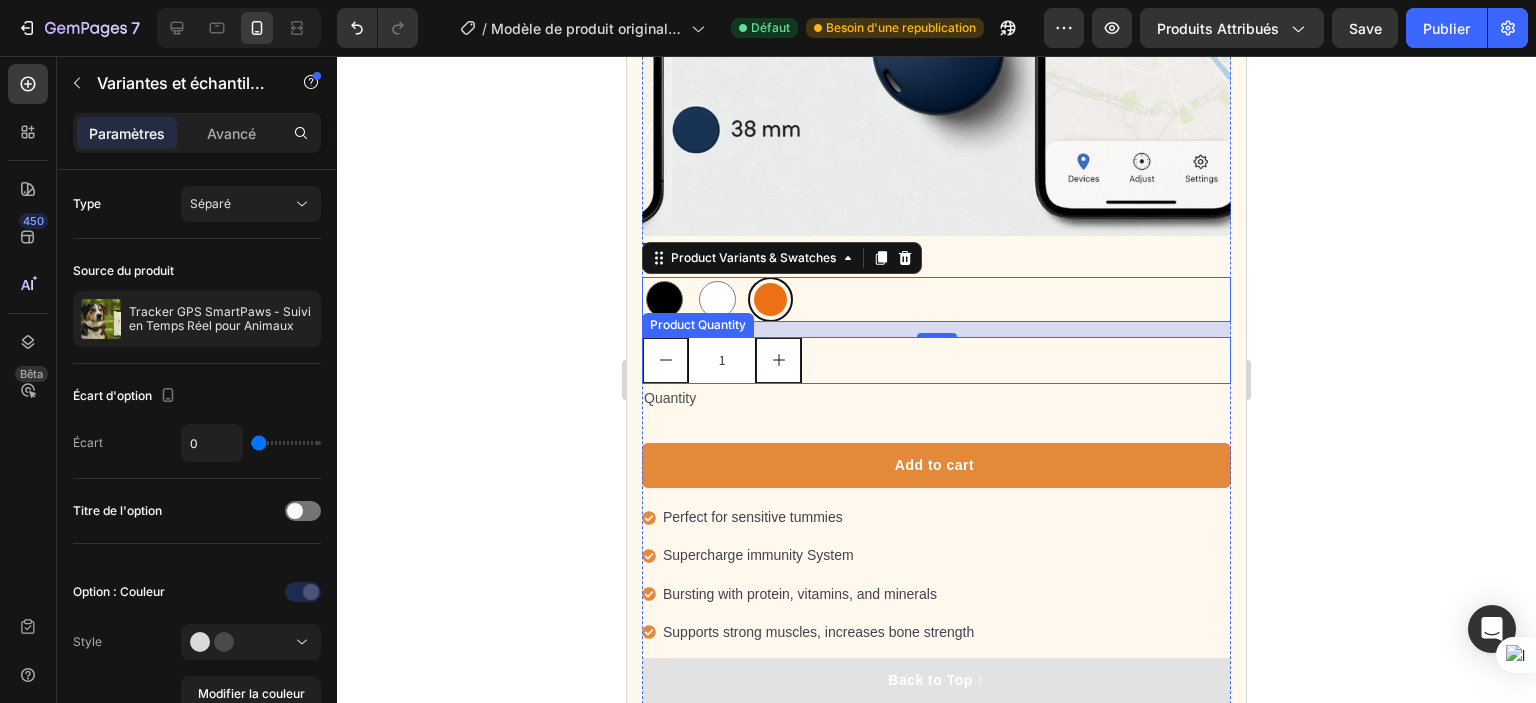 click on "1" at bounding box center [722, 360] 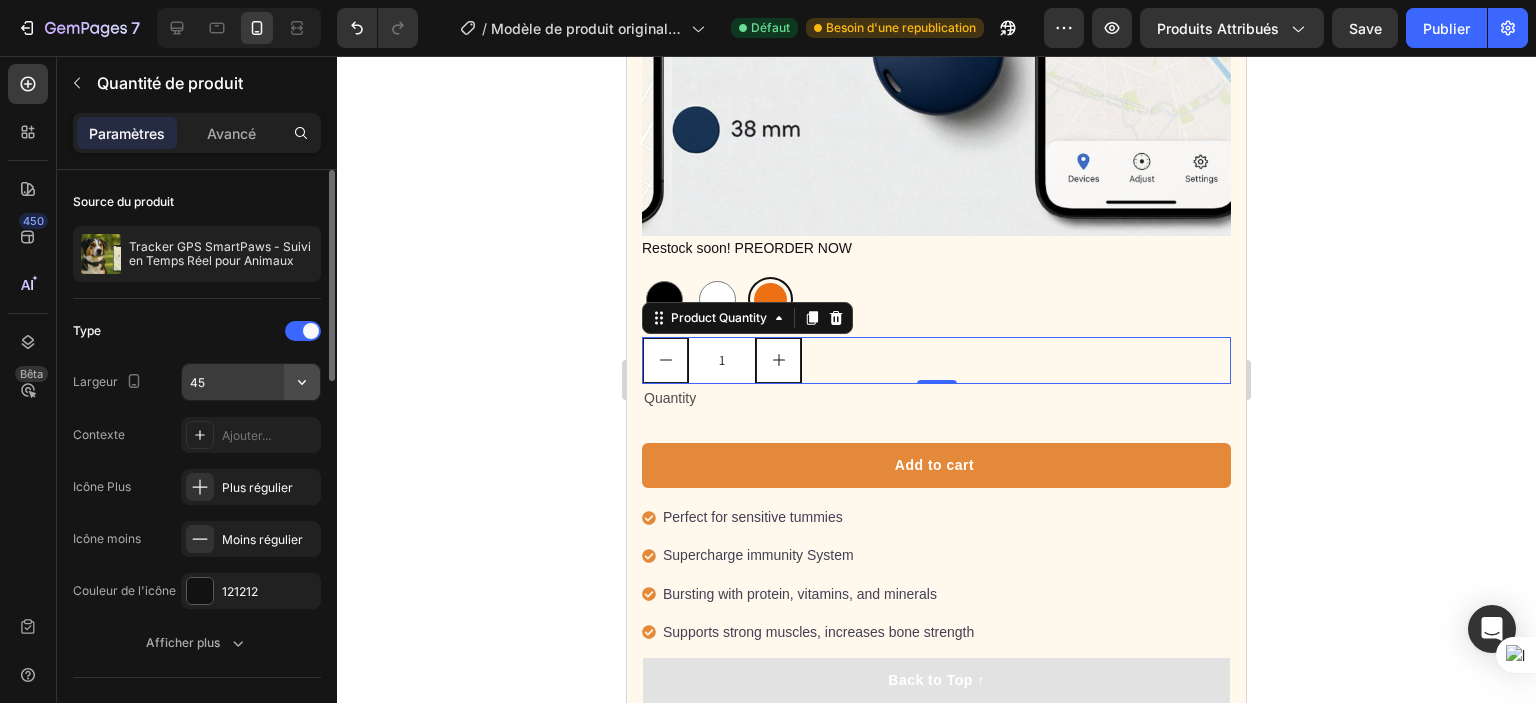 click 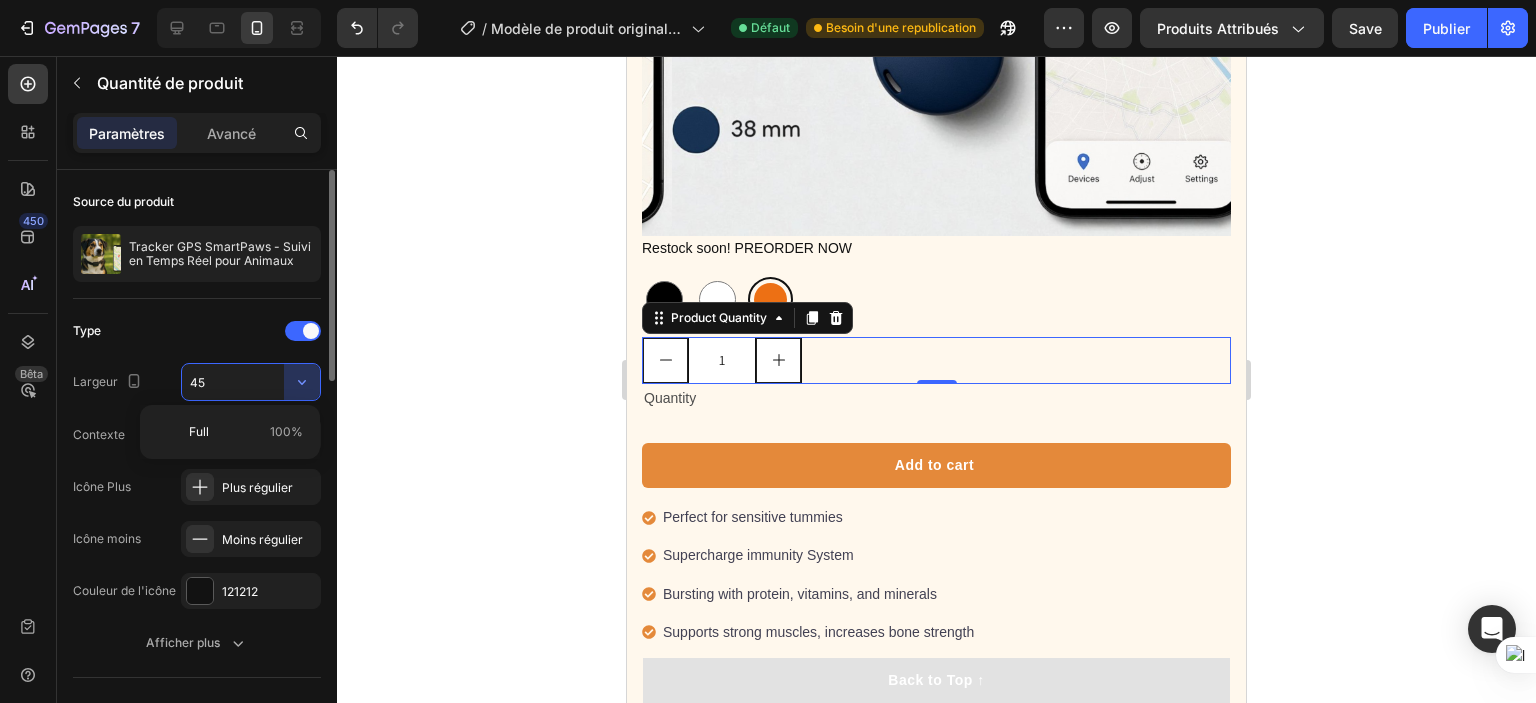 click on "45" at bounding box center (251, 382) 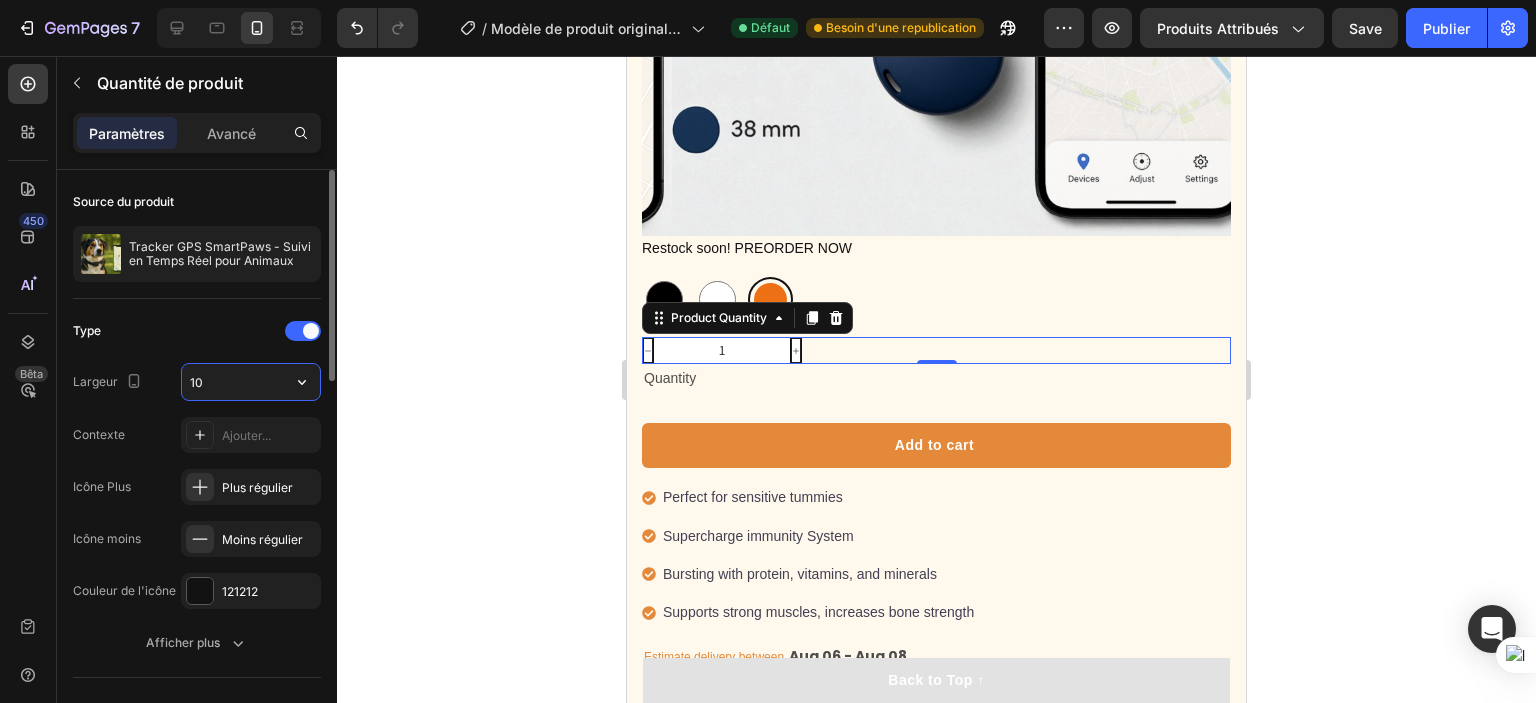 type on "1" 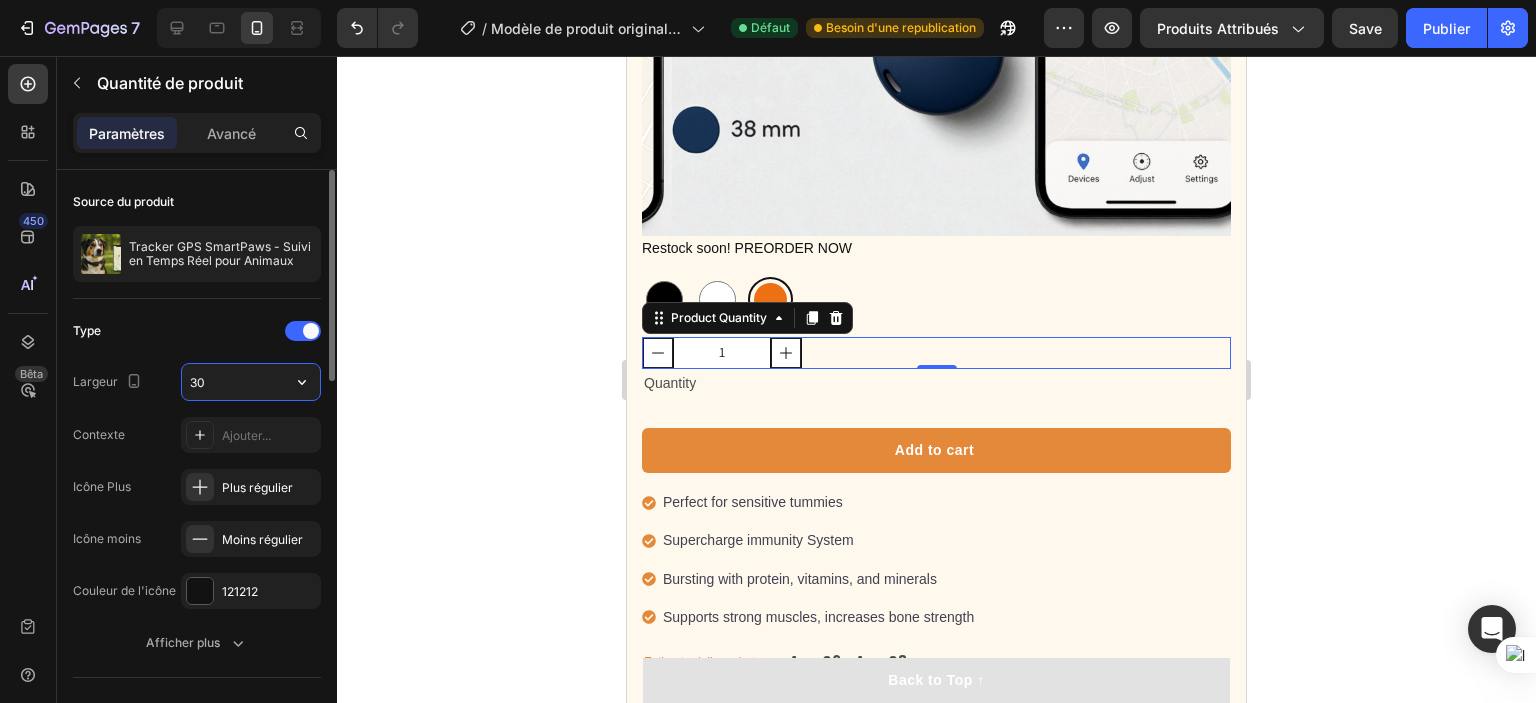 type on "3" 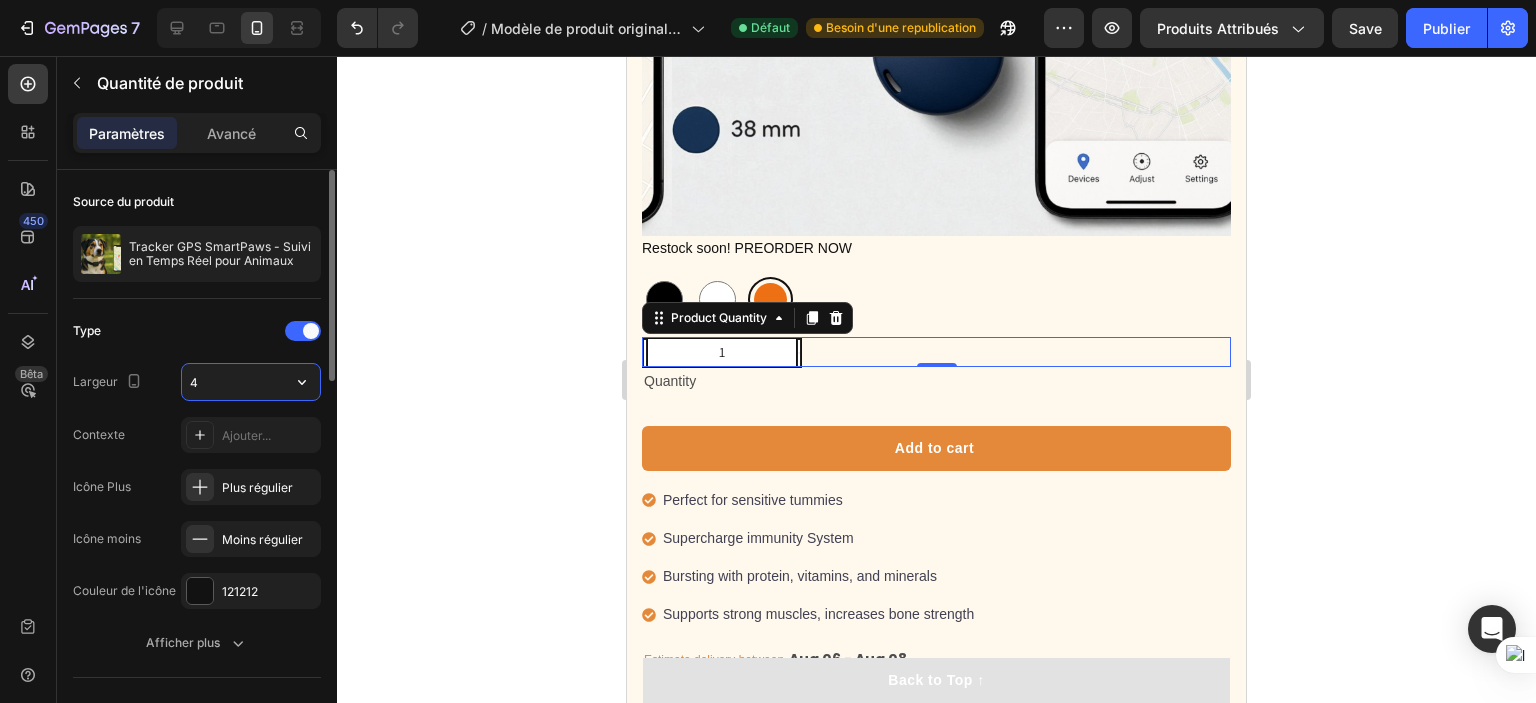 type on "45" 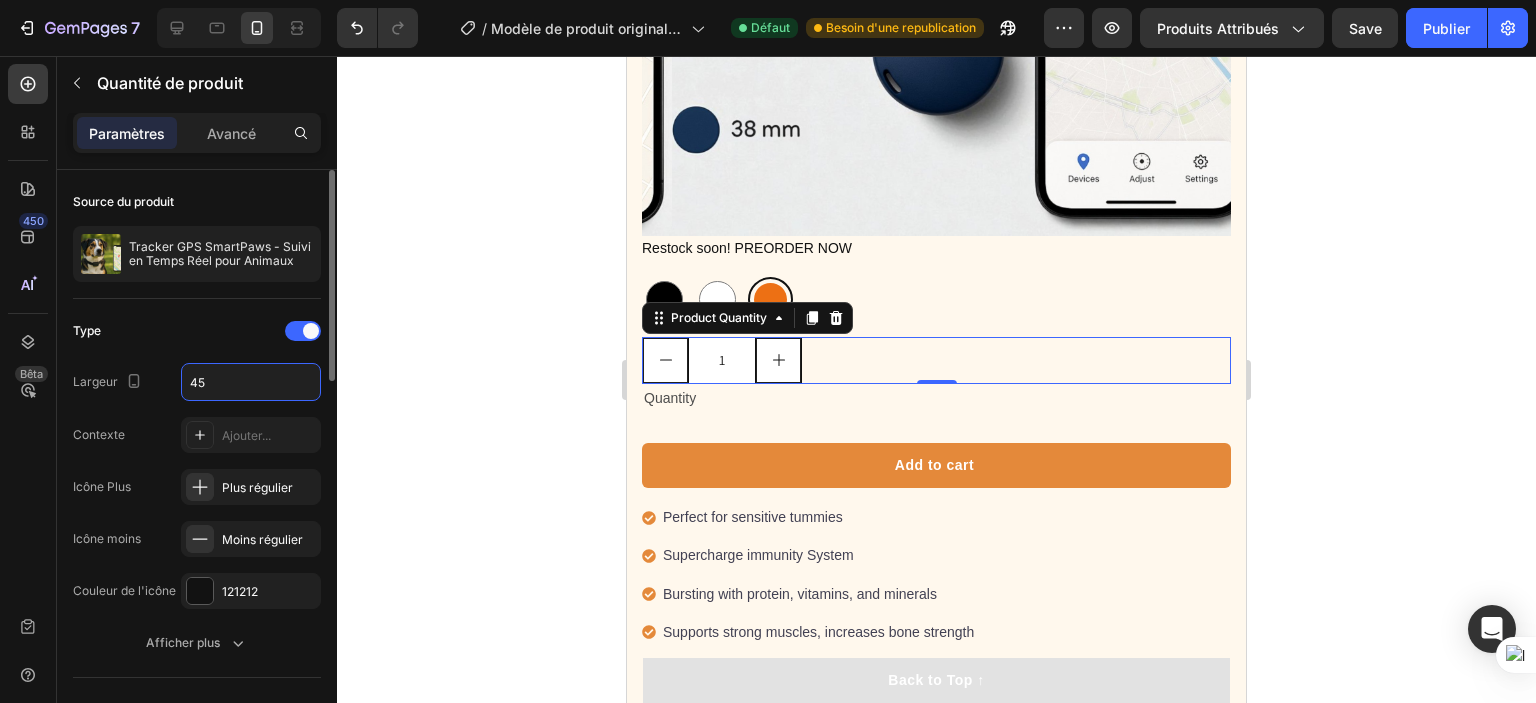 click on "Type Largeur 45 Contexte Ajouter... Icône Plus
Plus régulier Icône moins
Moins régulier Couleur de l'icône 121212" at bounding box center [197, 462] 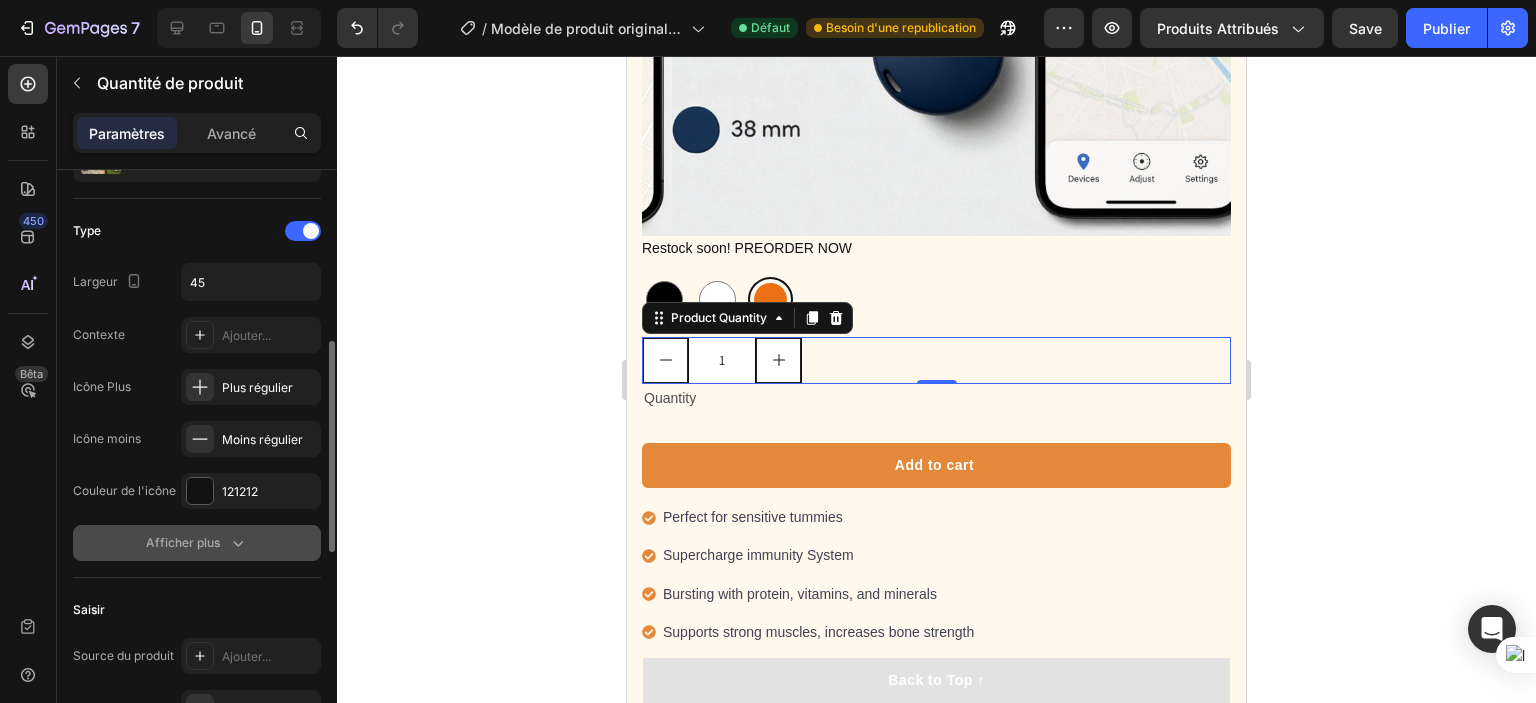scroll, scrollTop: 200, scrollLeft: 0, axis: vertical 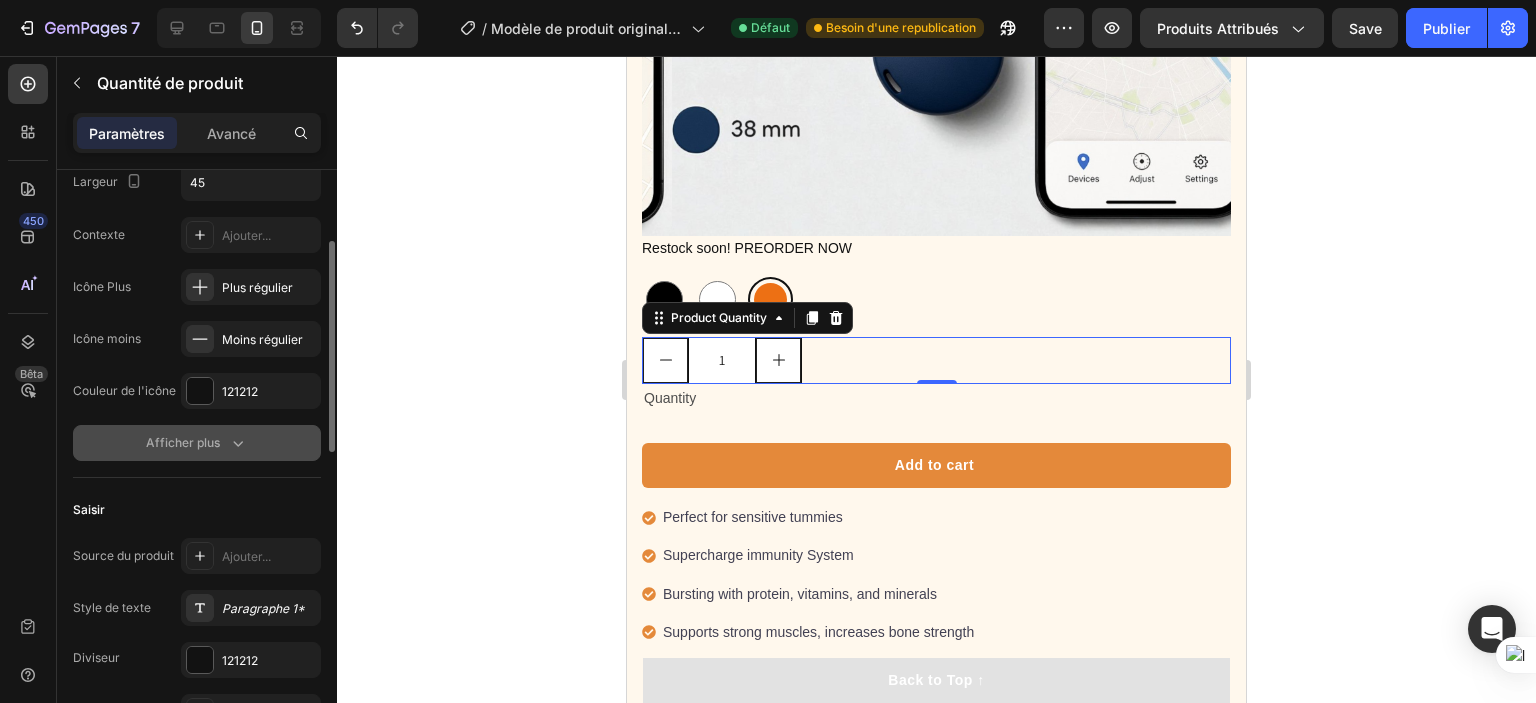 click on "Afficher plus" at bounding box center (183, 442) 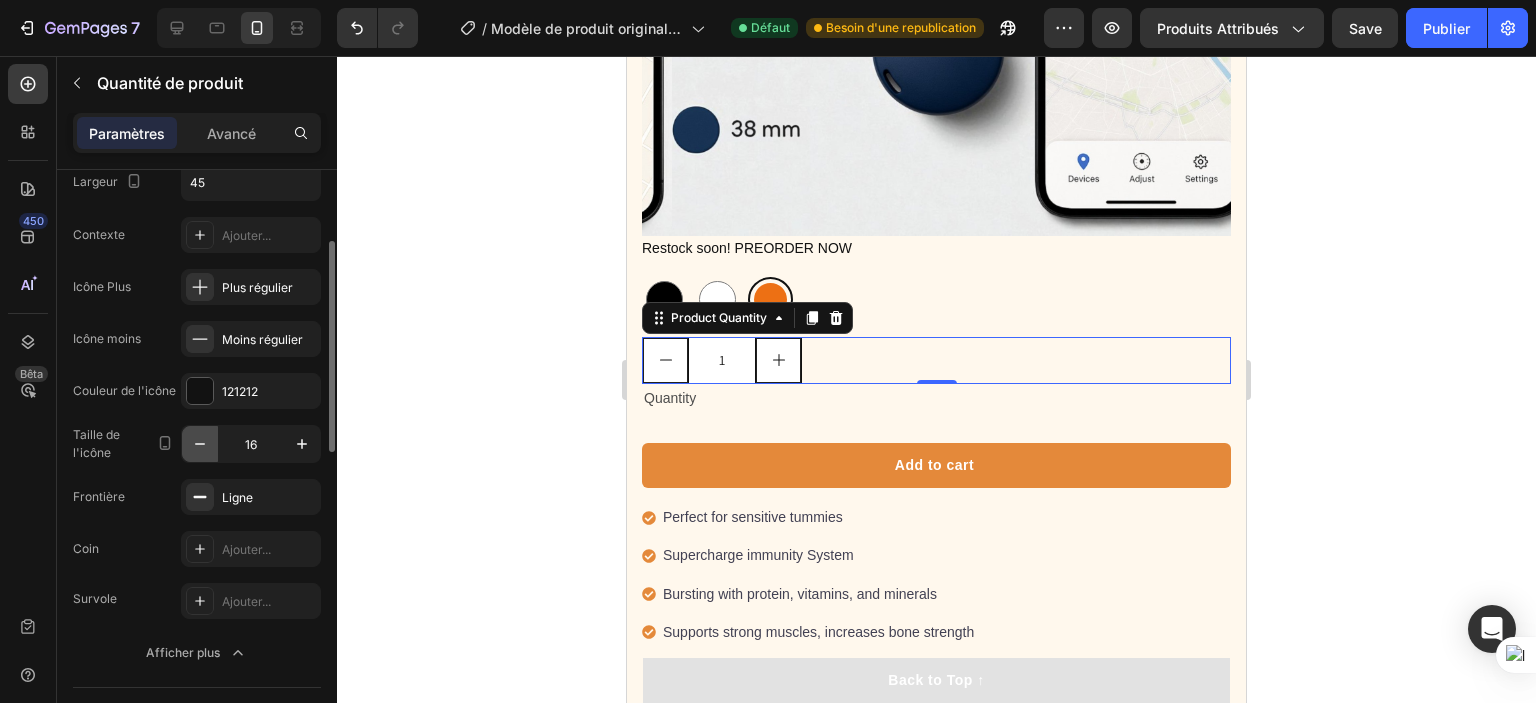 click 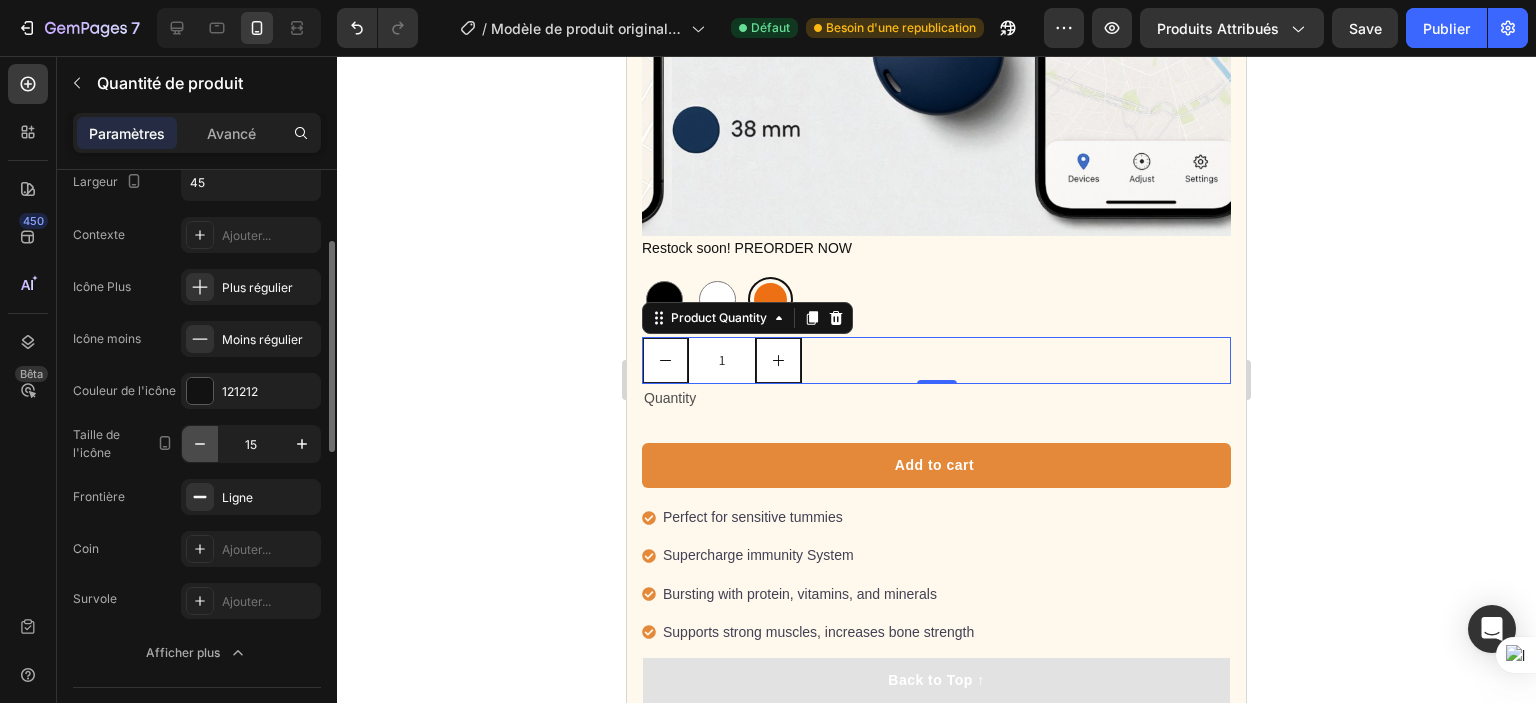 click 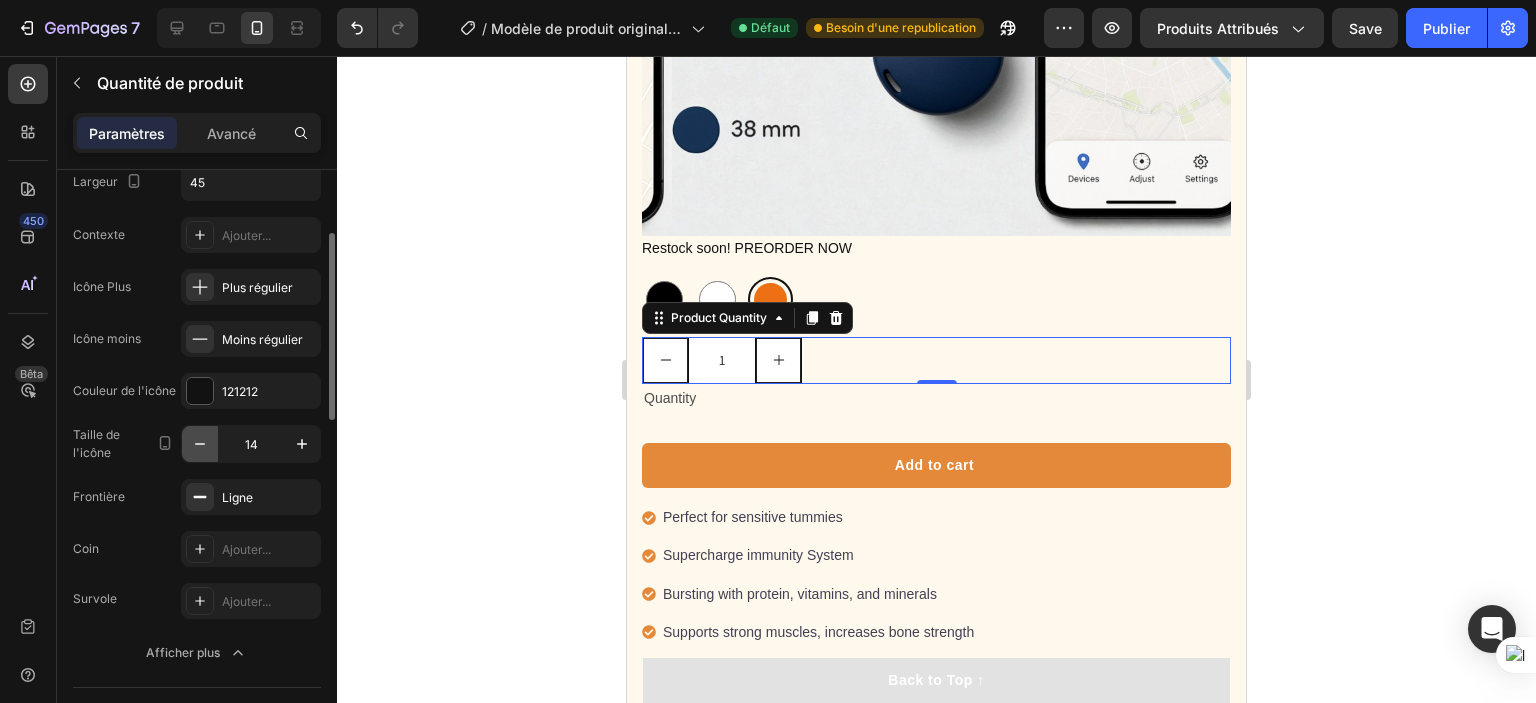 click 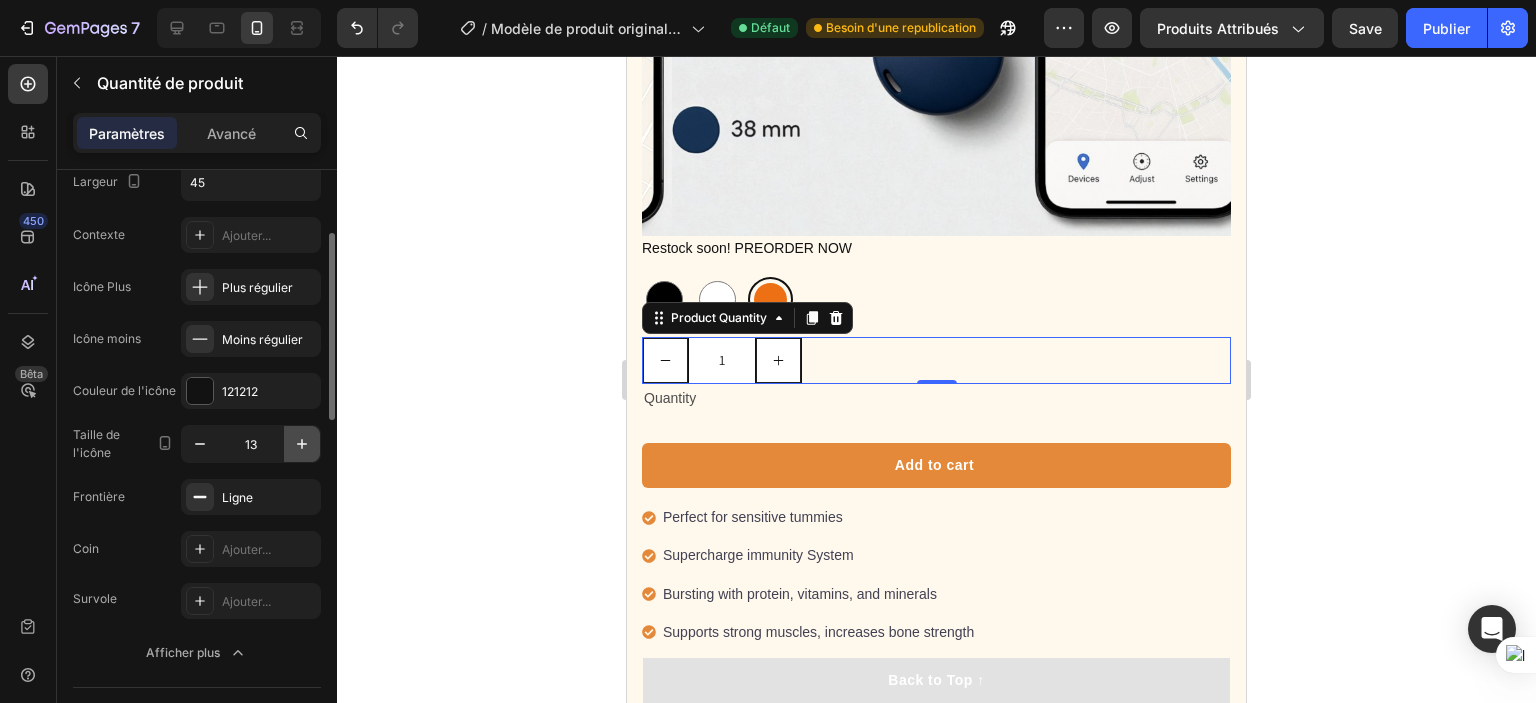 click 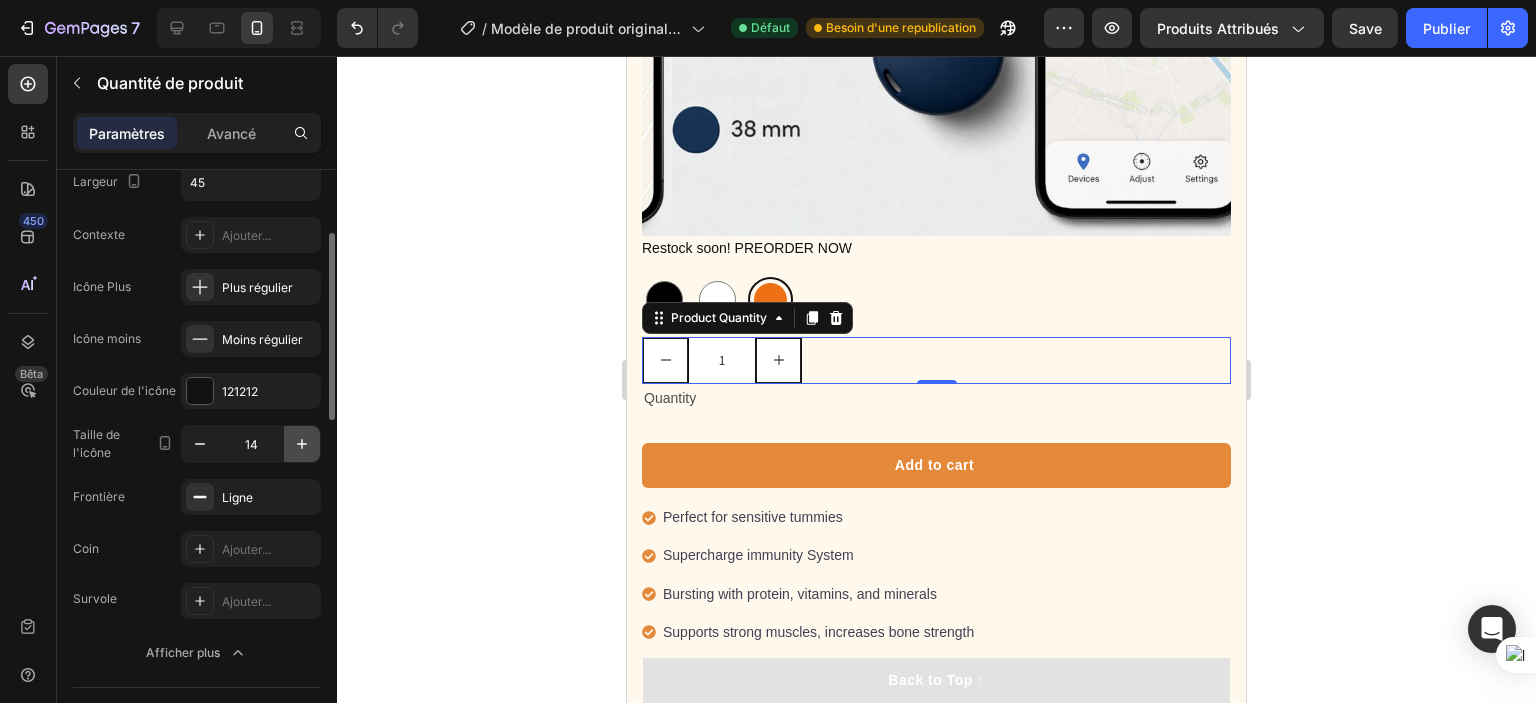 click 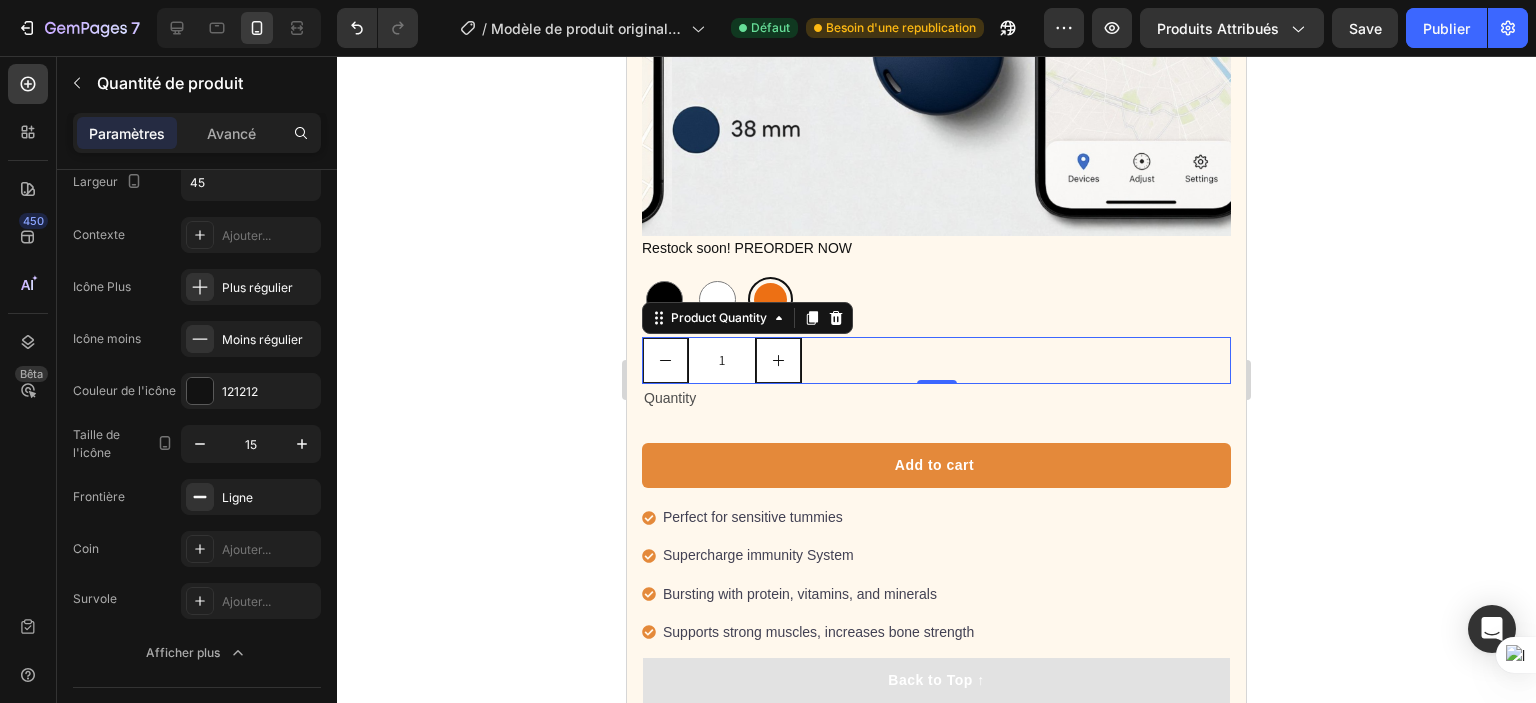 click on "1" at bounding box center (722, 360) 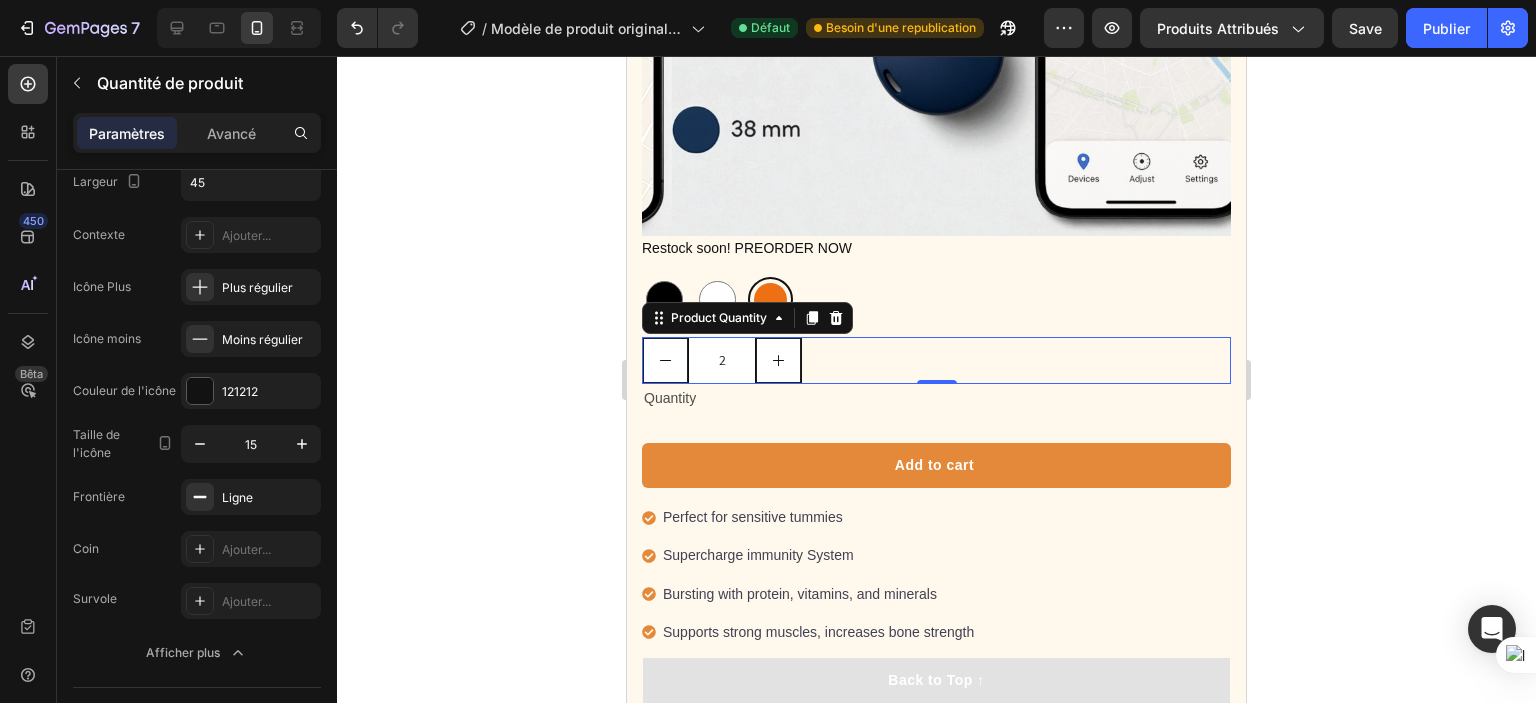 click 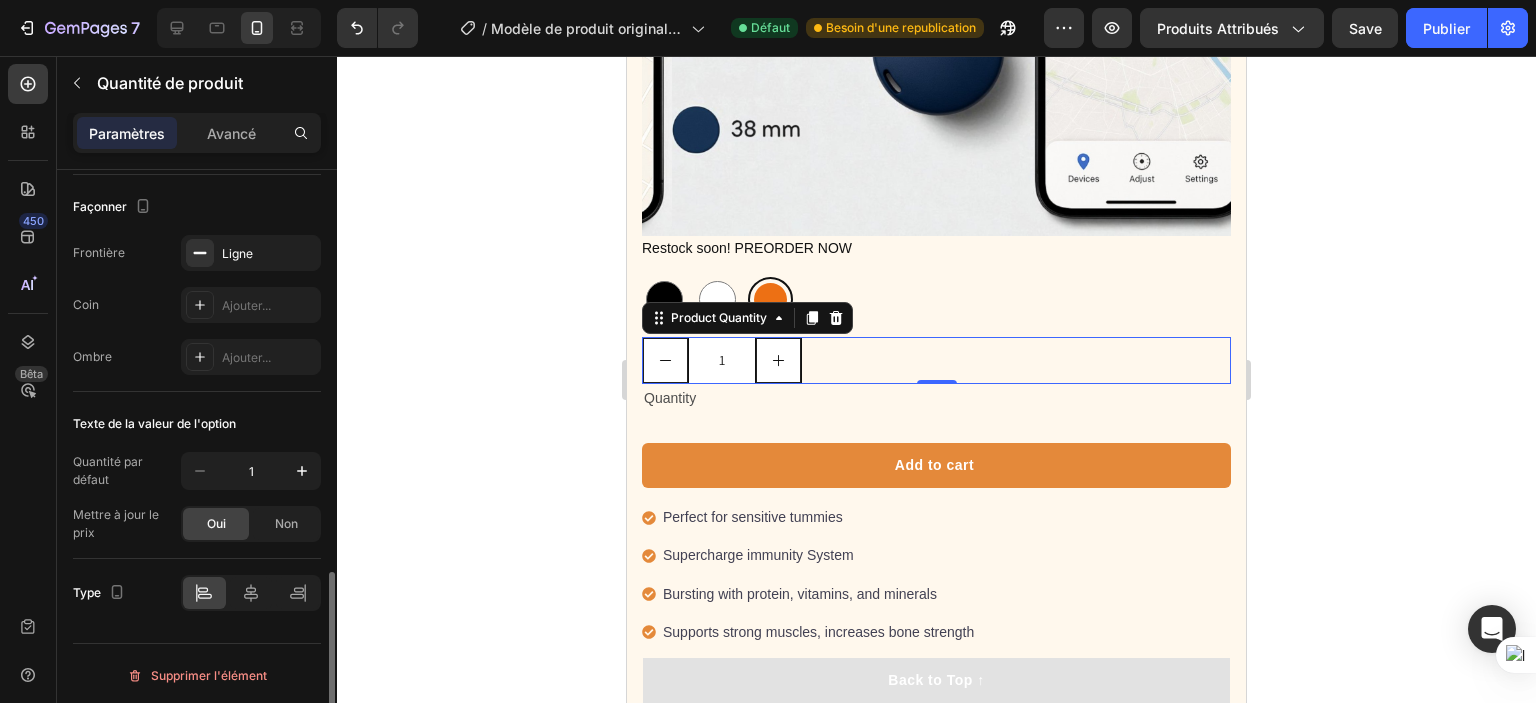 scroll, scrollTop: 1164, scrollLeft: 0, axis: vertical 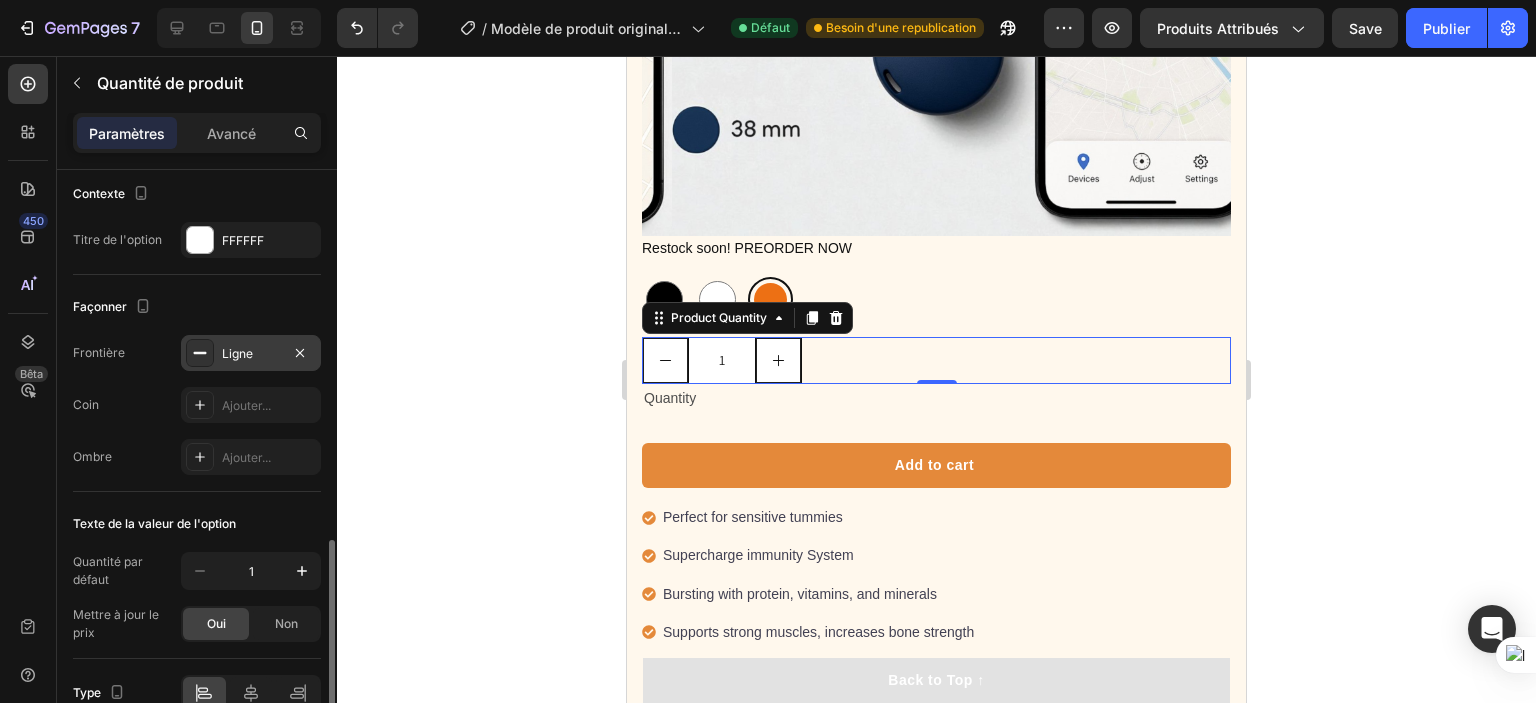 click at bounding box center (200, 353) 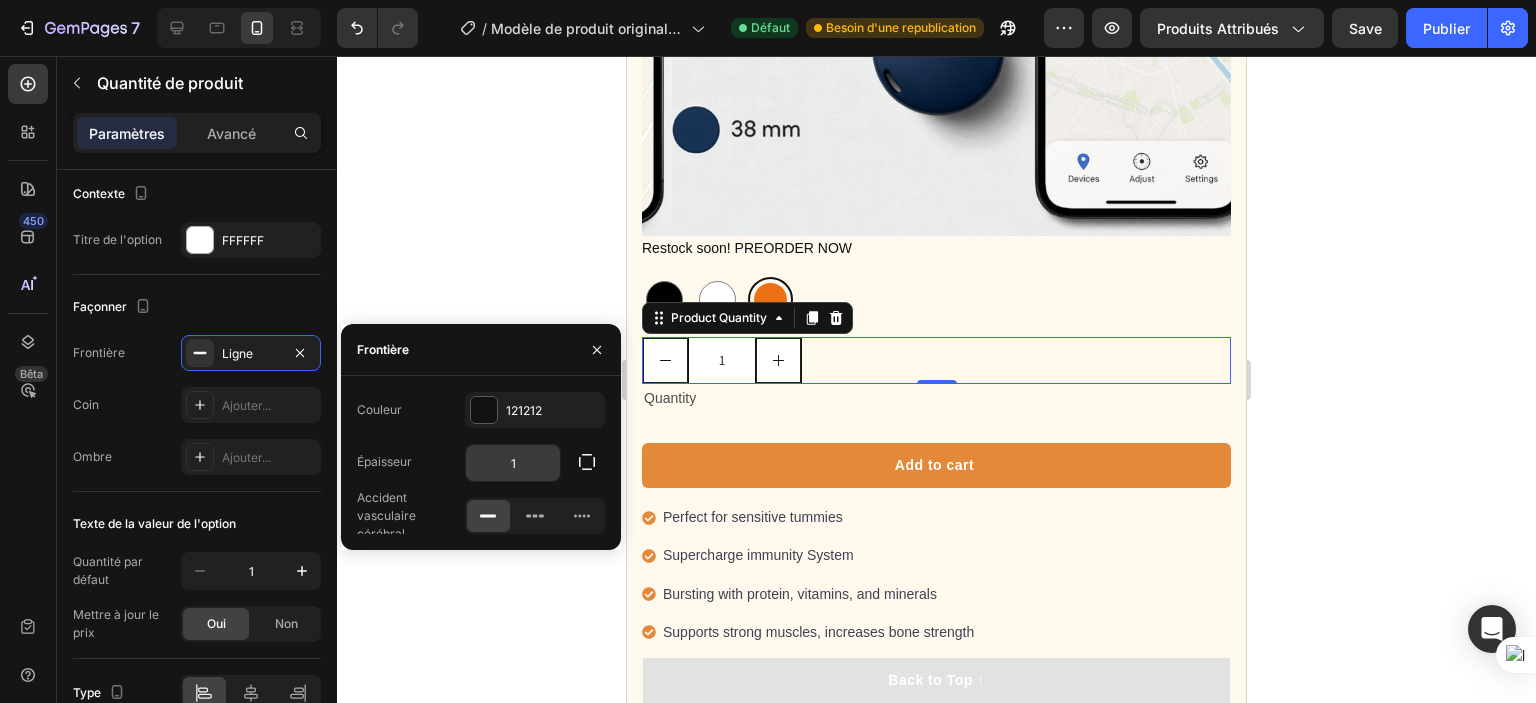 click on "1" at bounding box center [513, 463] 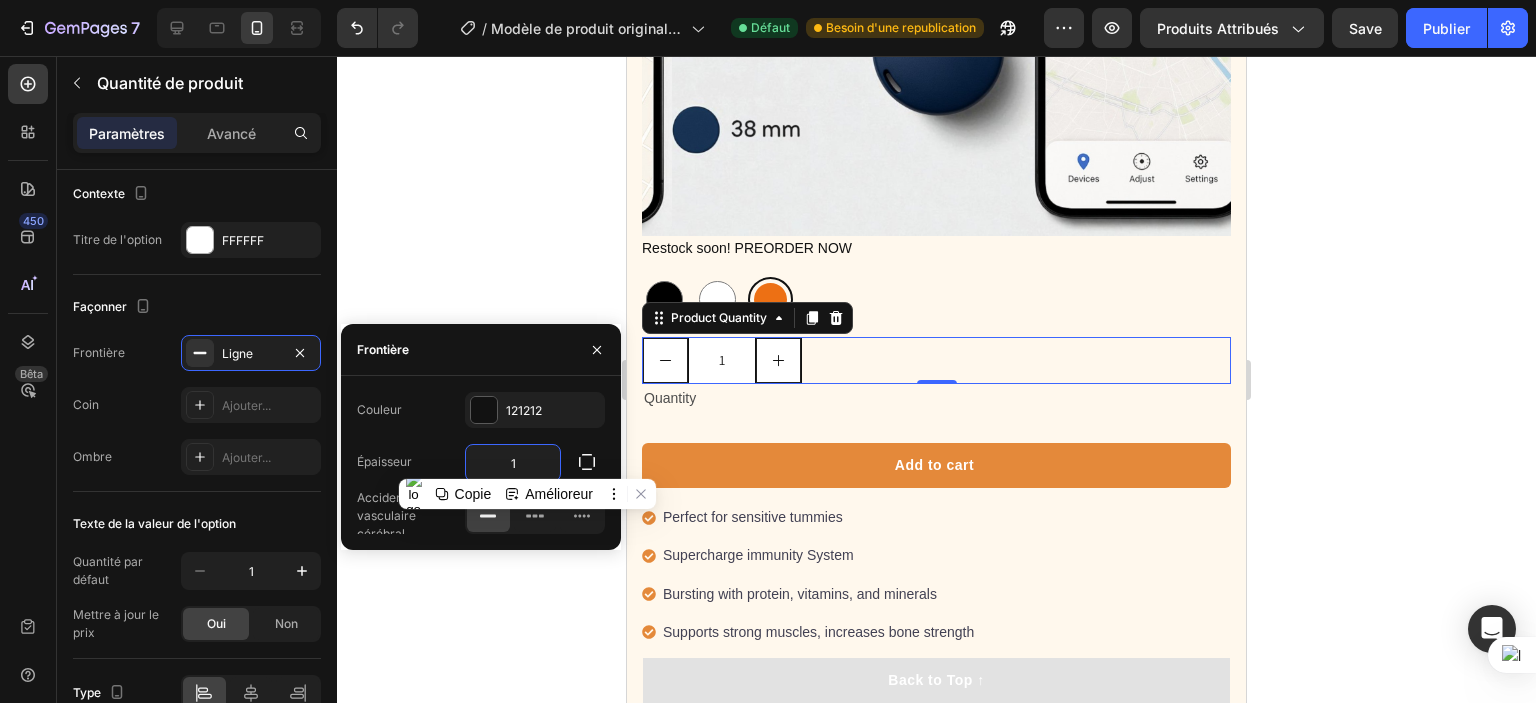 type 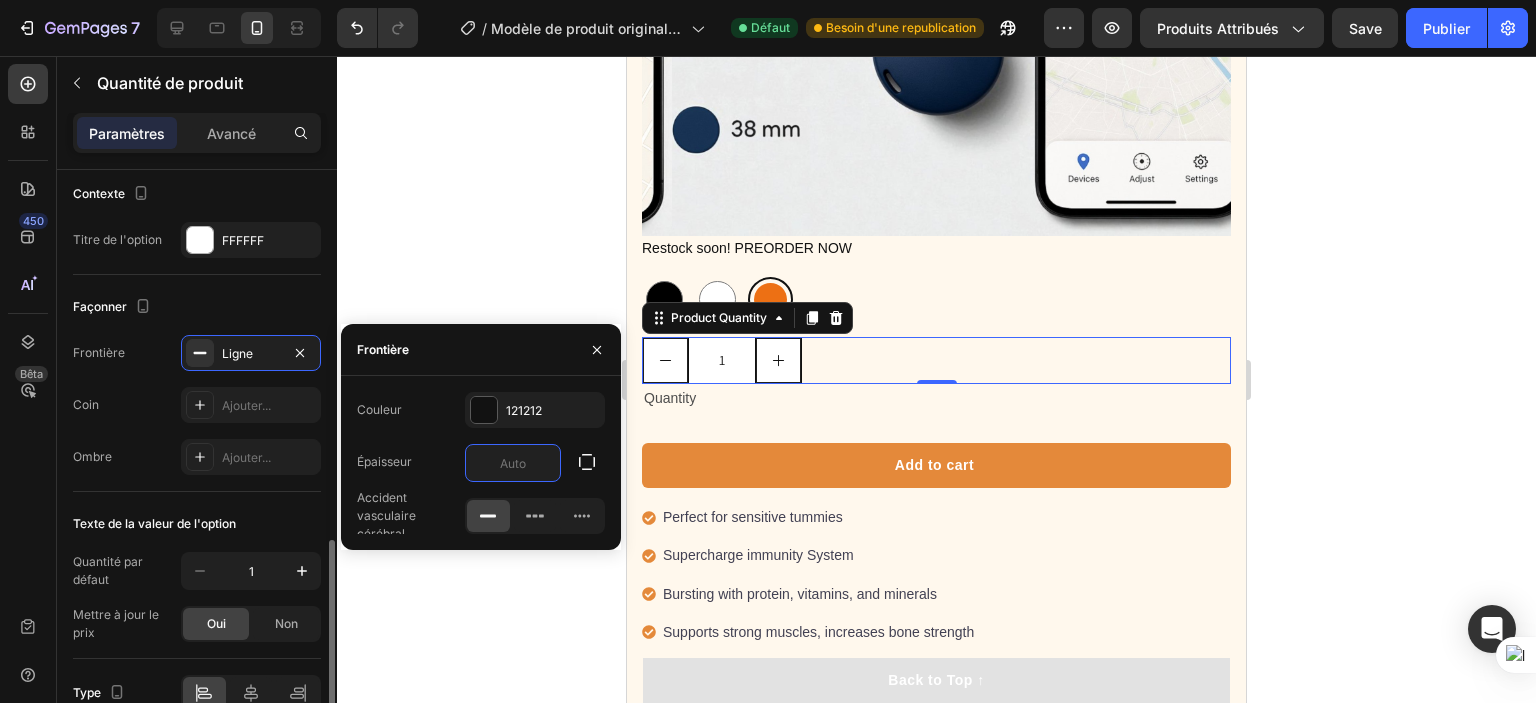 click on "Texte de la valeur de l'option Quantité par défaut 1 Mettre à jour le prix Oui Non" 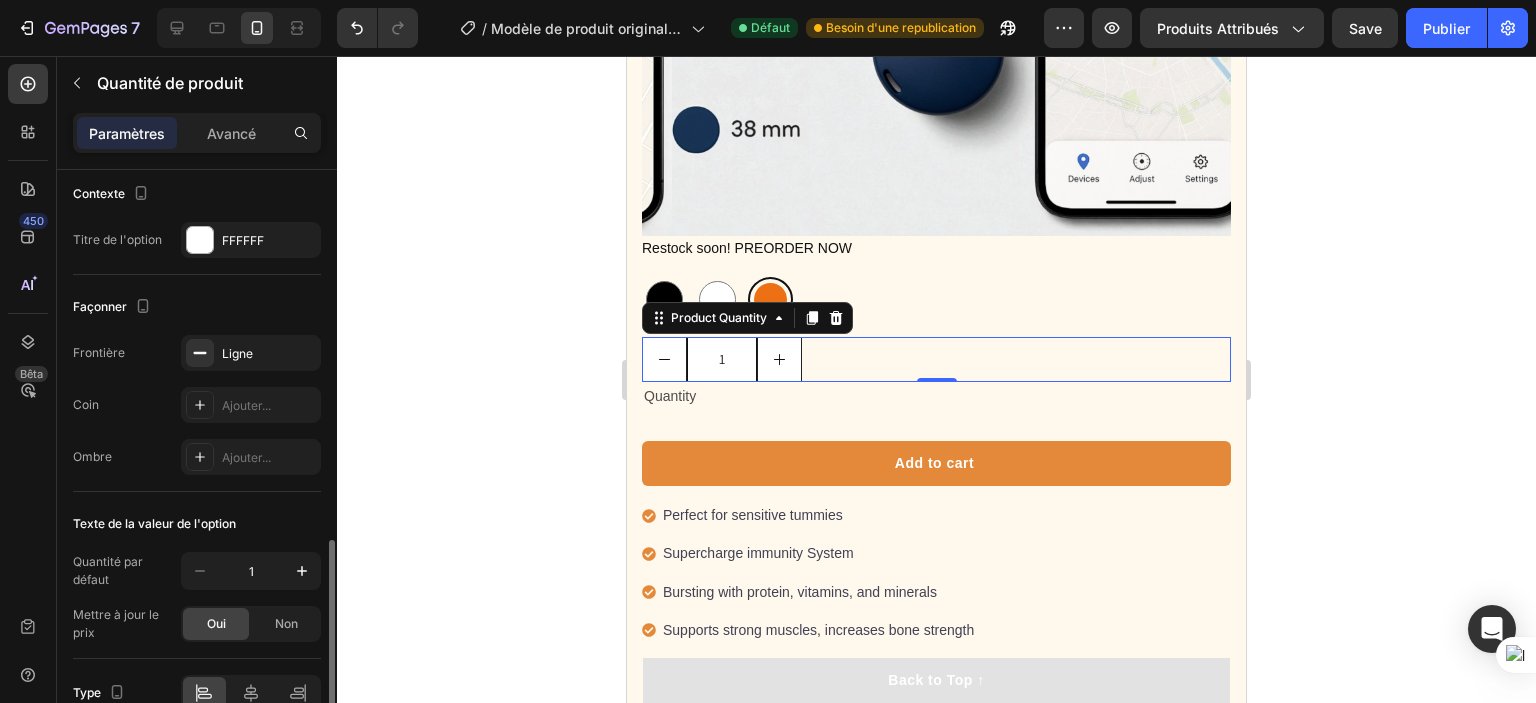 scroll, scrollTop: 964, scrollLeft: 0, axis: vertical 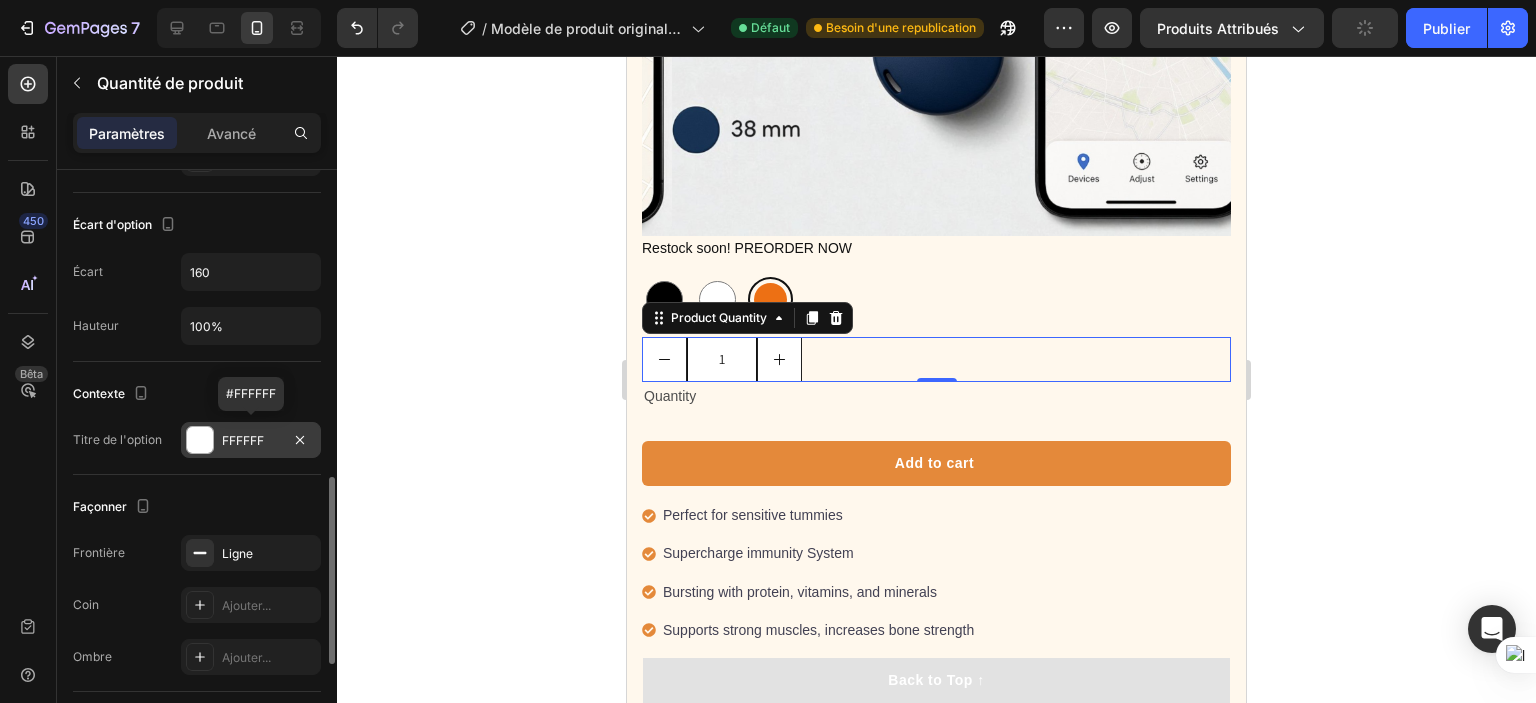 click at bounding box center (200, 440) 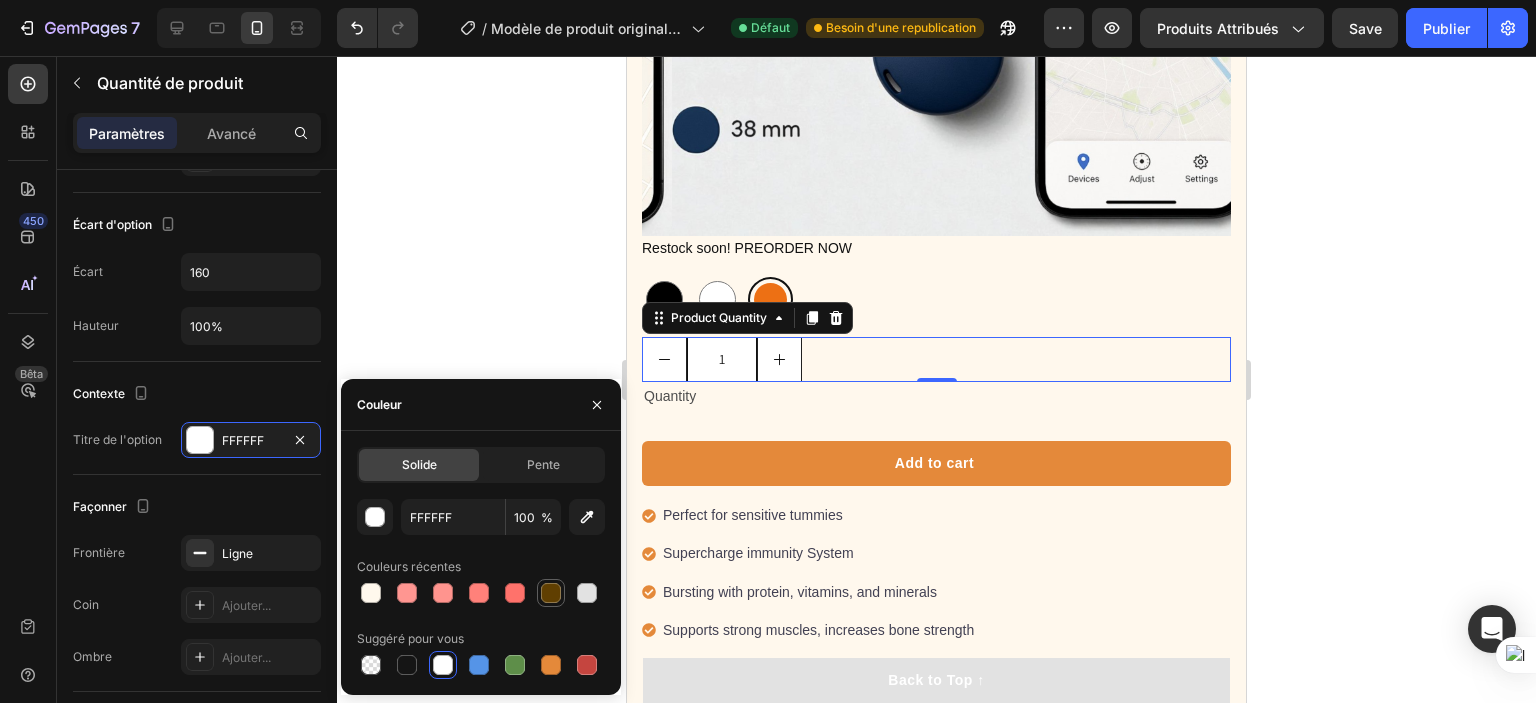 click at bounding box center [551, 593] 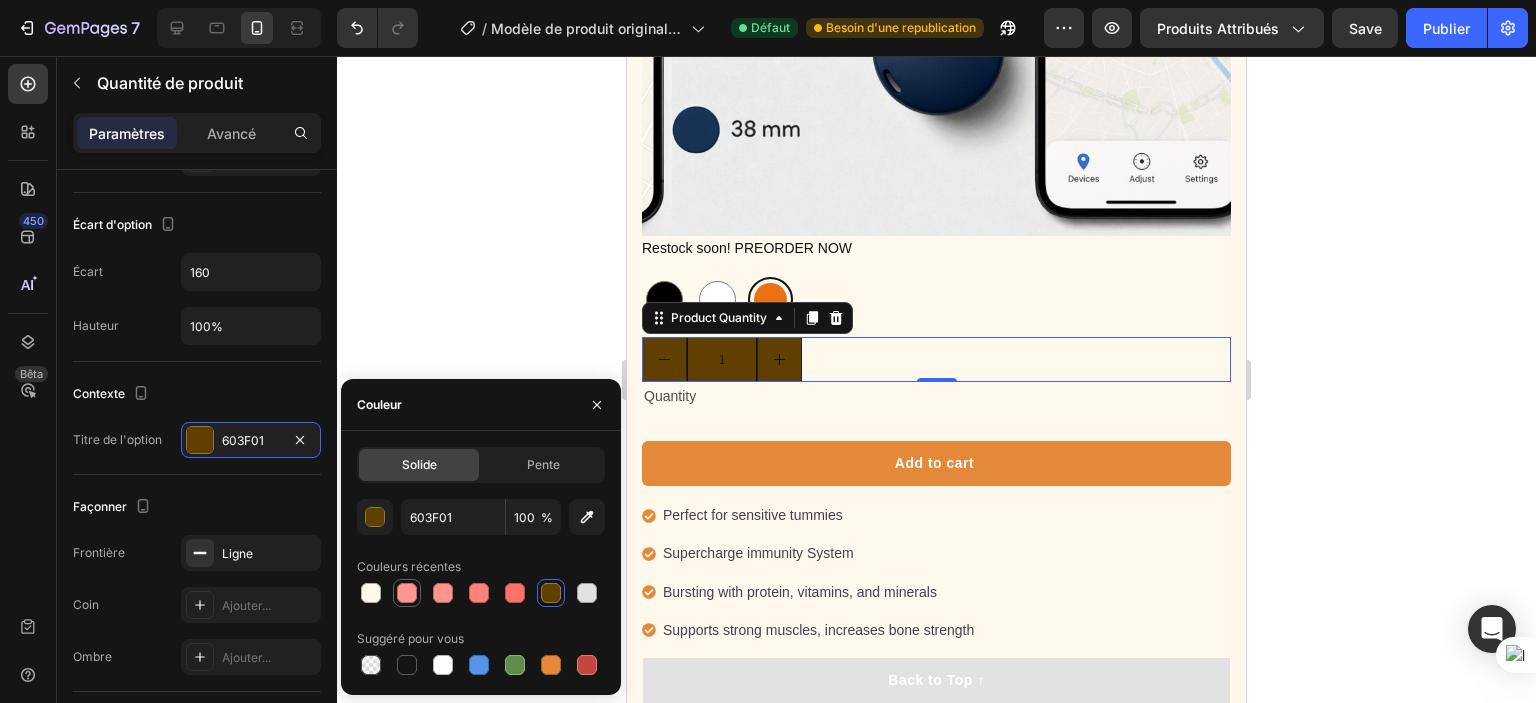 click at bounding box center (407, 593) 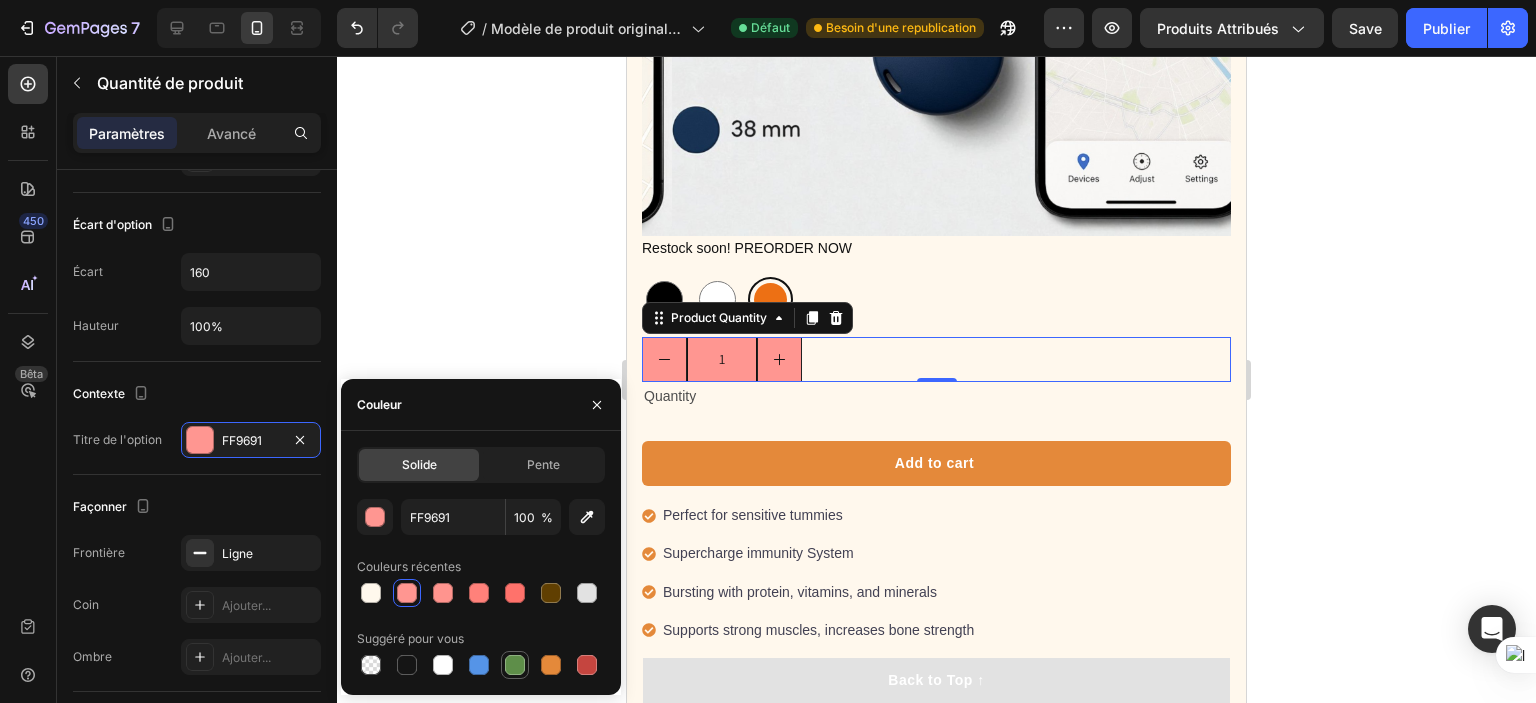 click at bounding box center [515, 665] 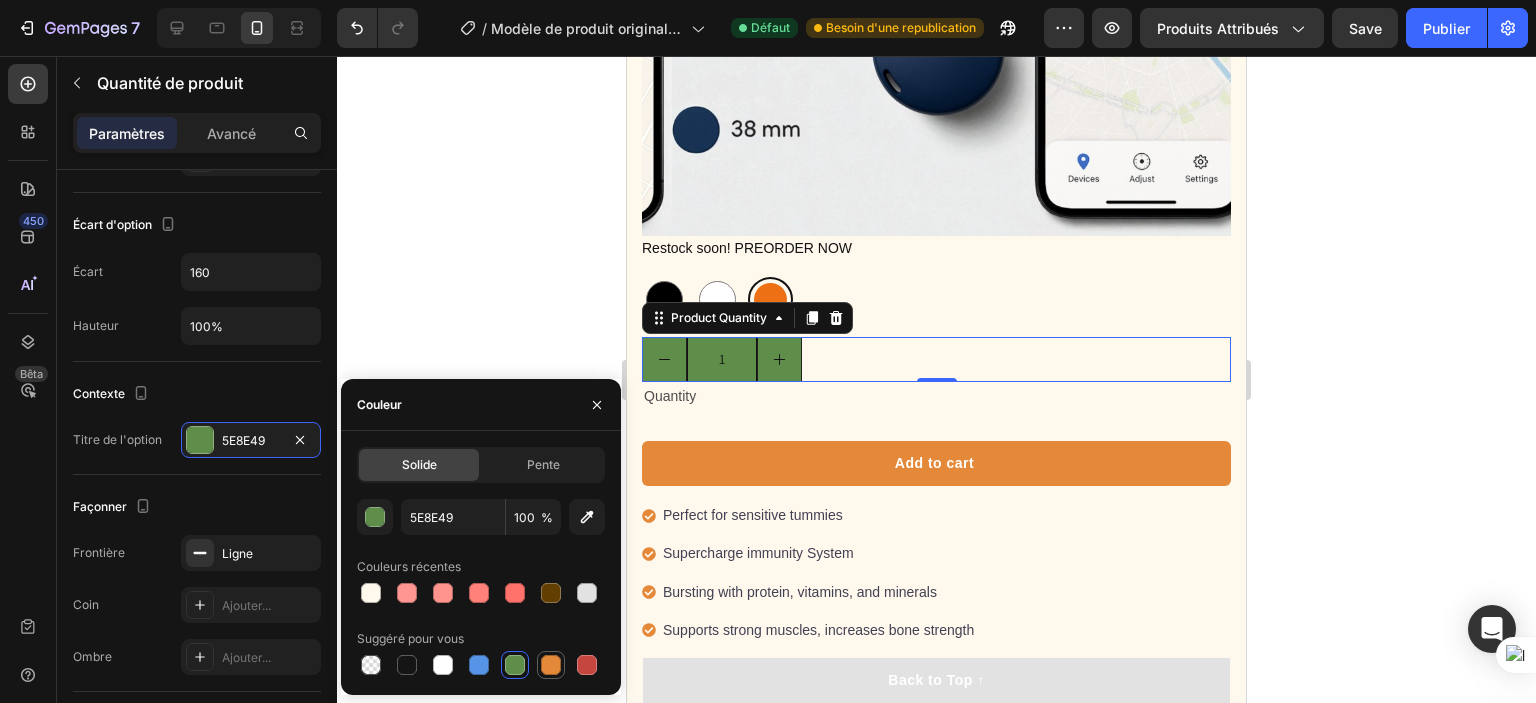 click at bounding box center [551, 665] 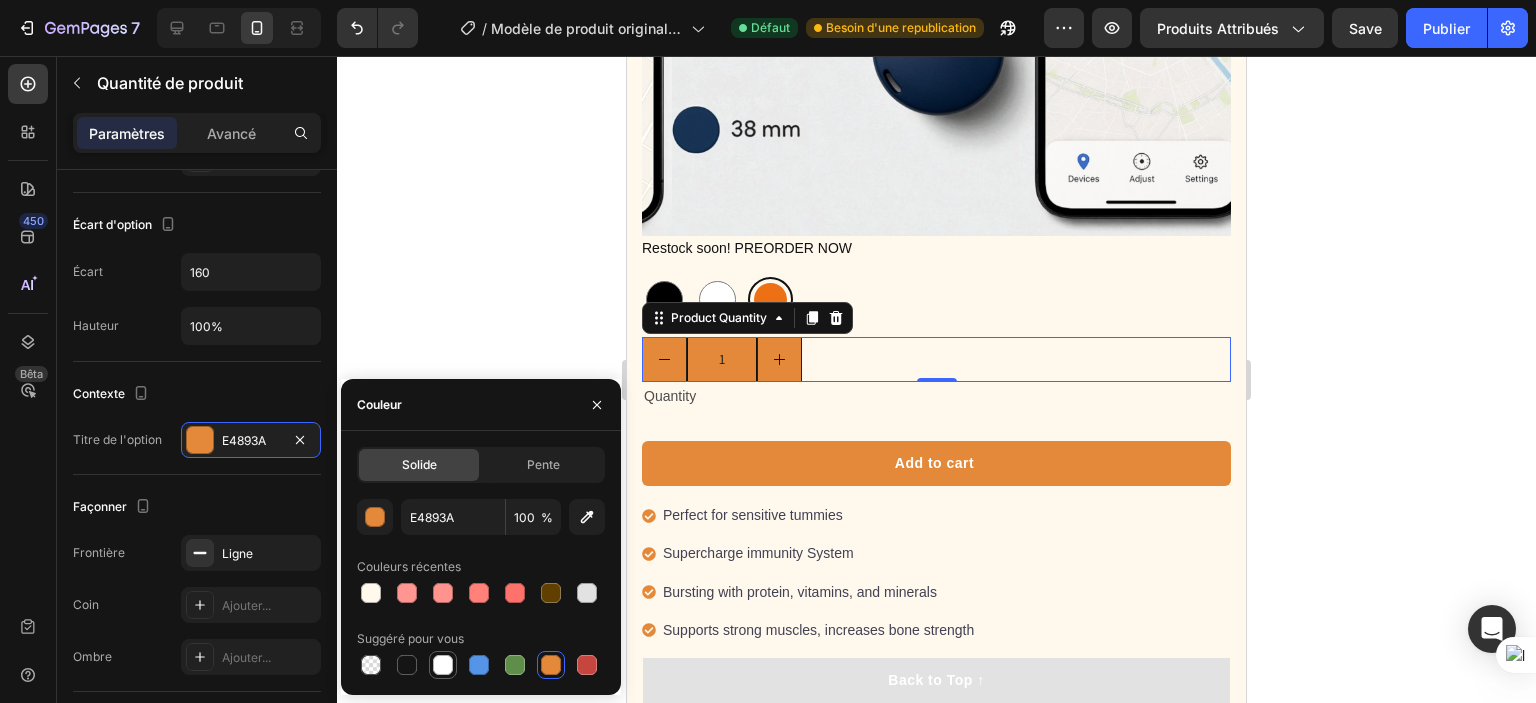 click at bounding box center (443, 665) 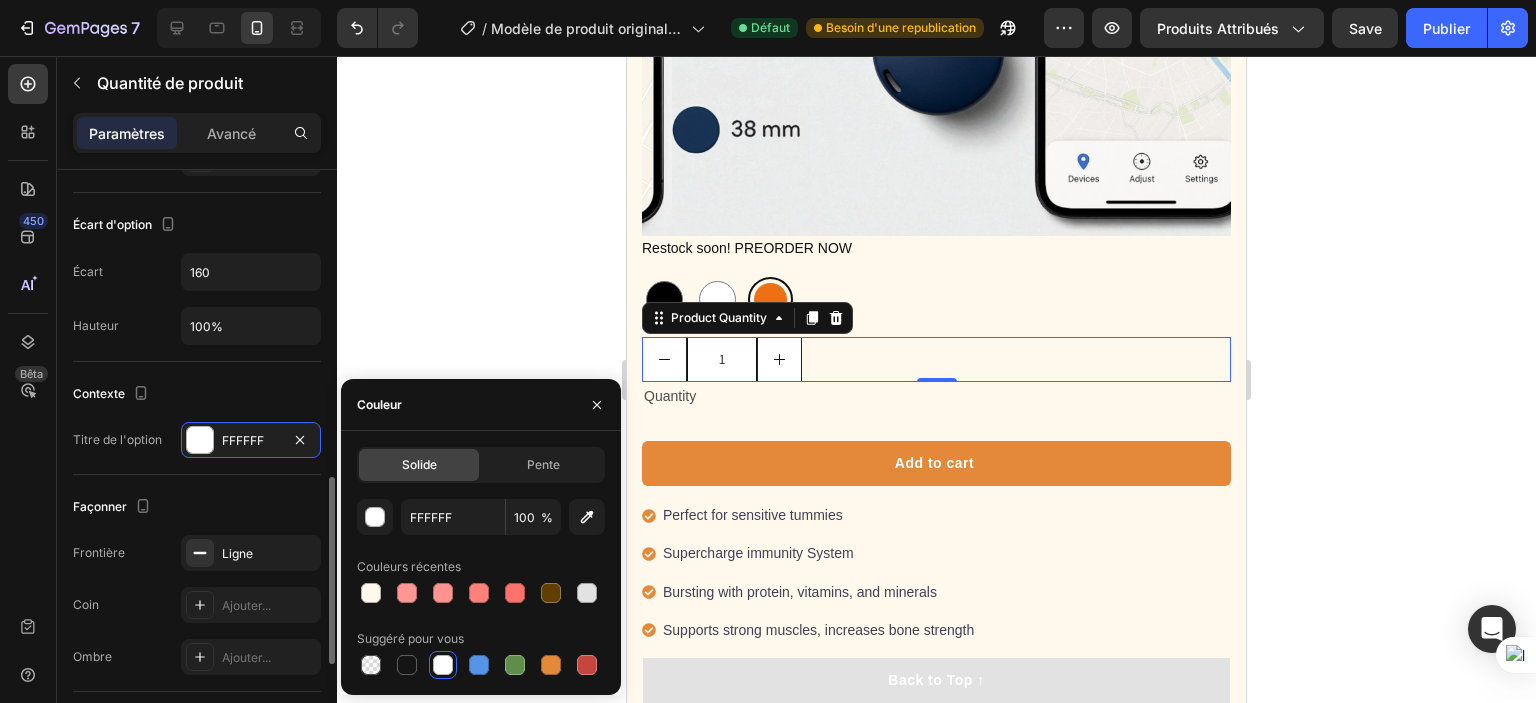 click on "Façonner" at bounding box center (197, 507) 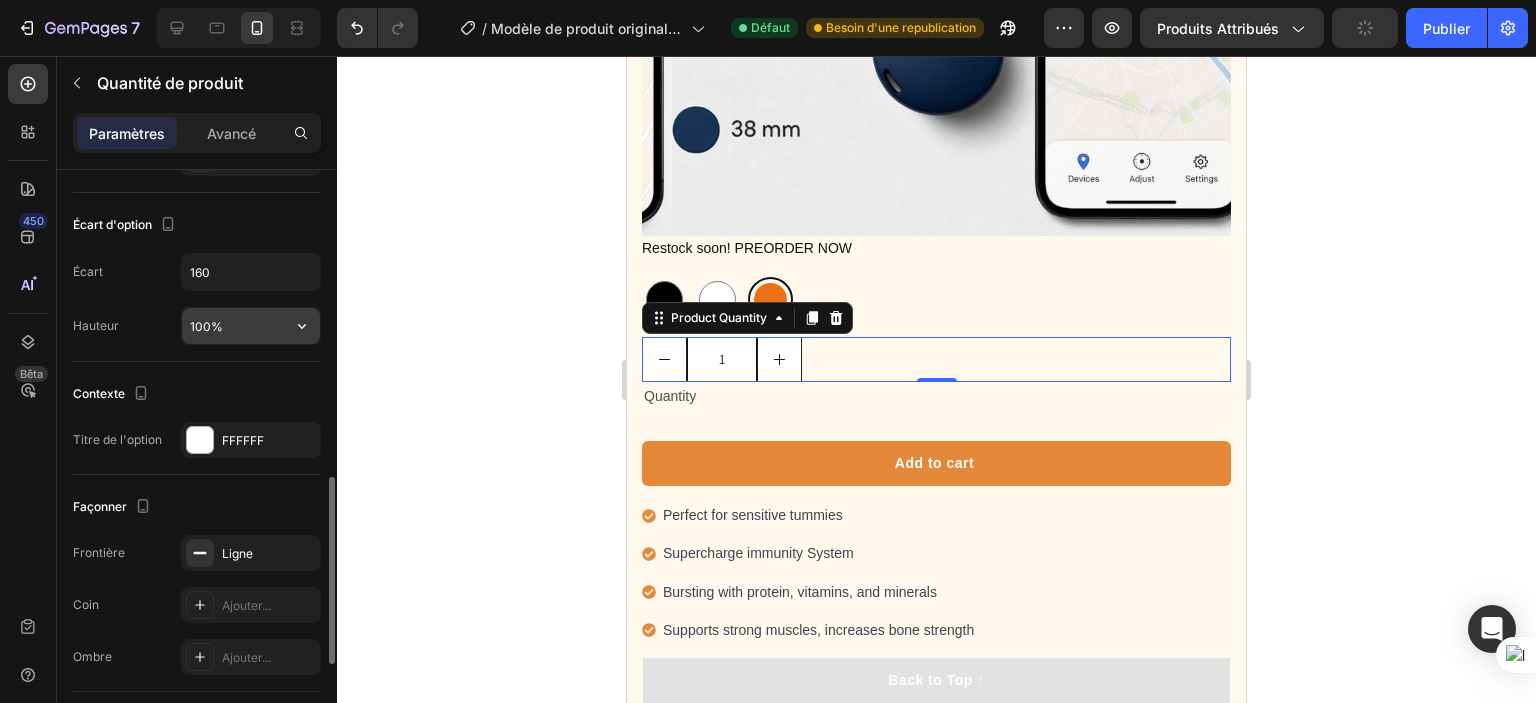 click on "100%" at bounding box center [251, 326] 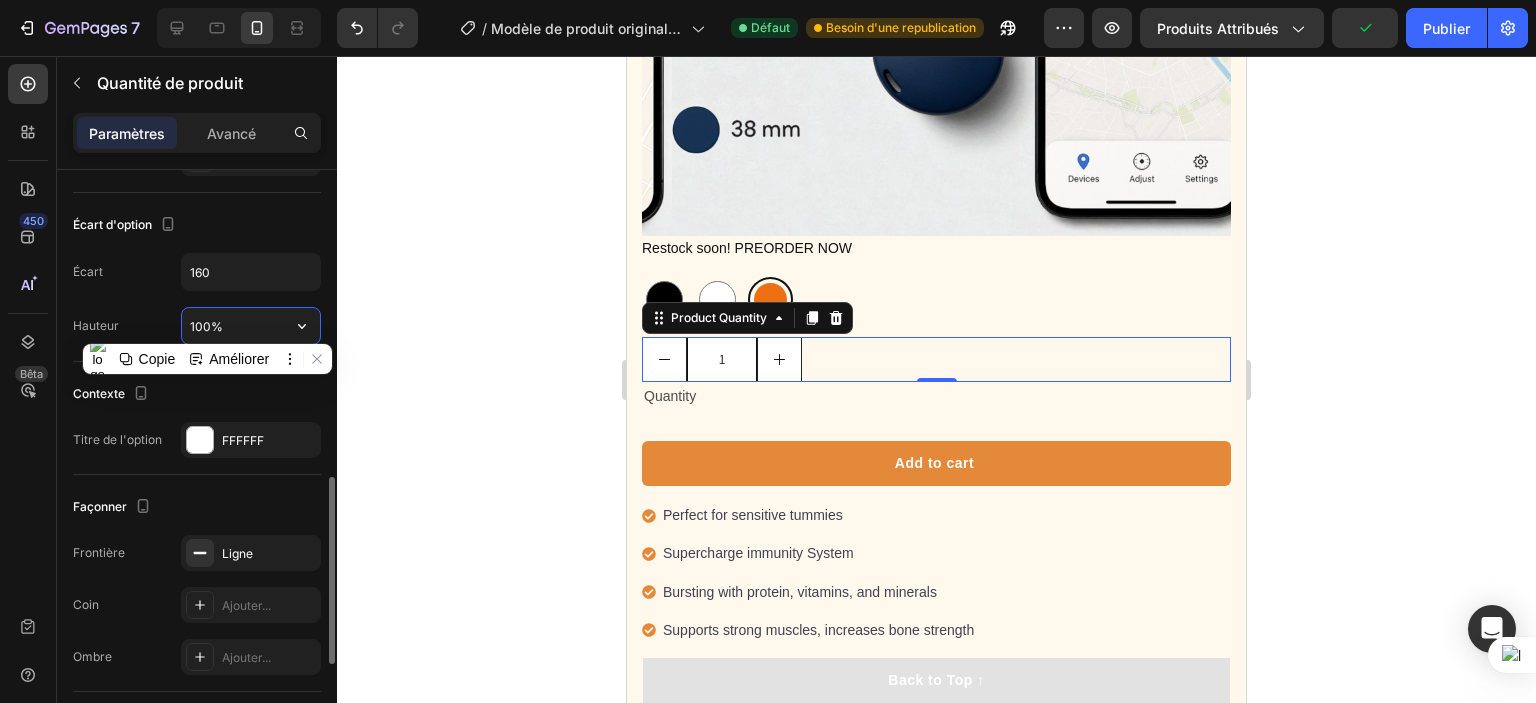 click 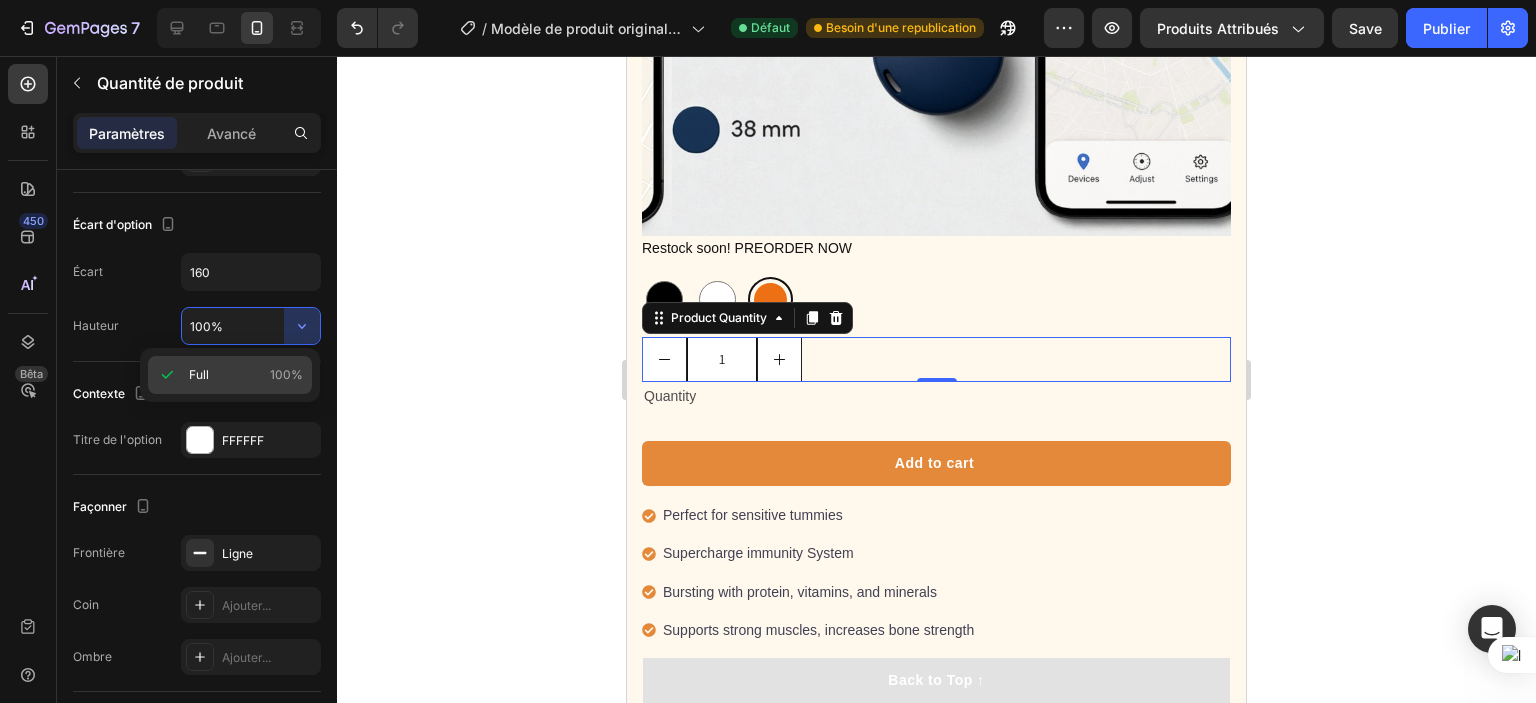 click on "100%" at bounding box center [286, 375] 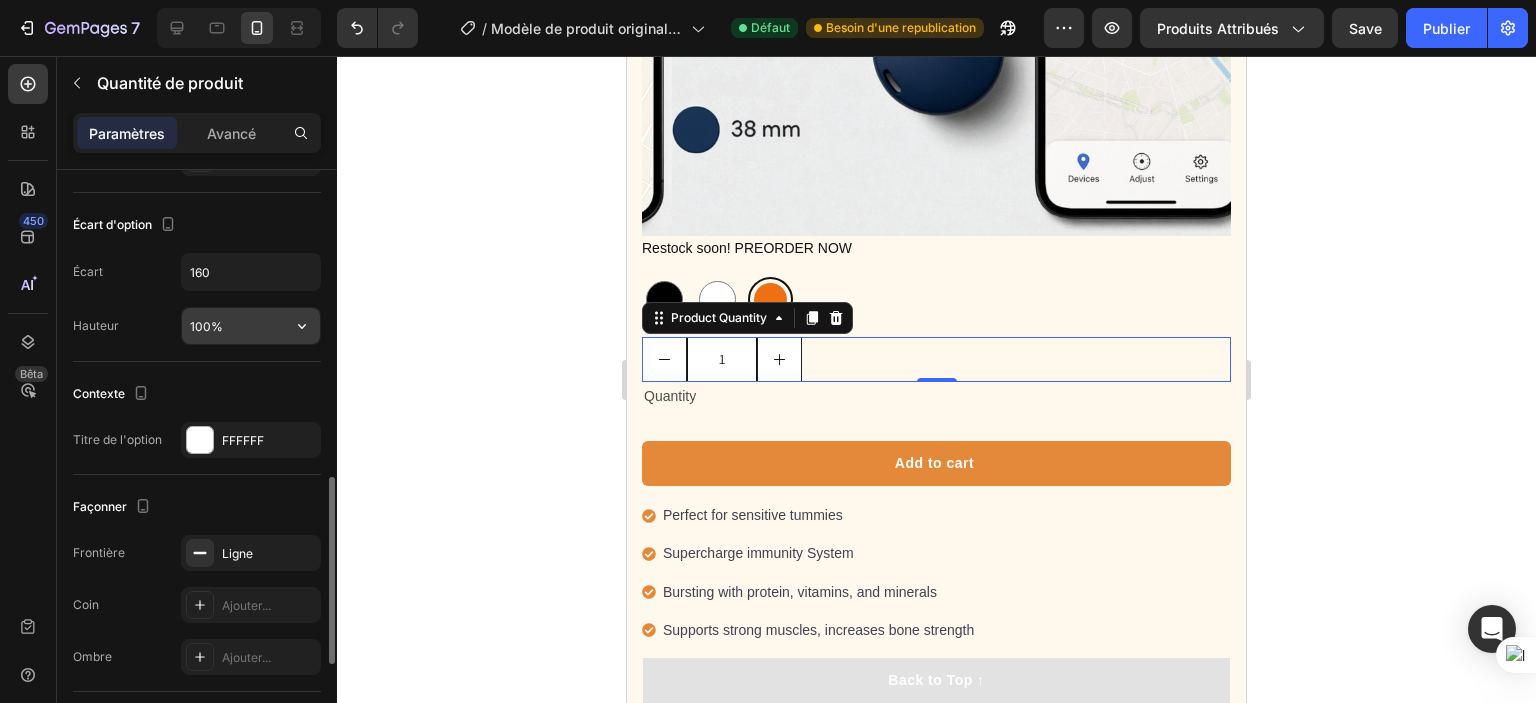 click on "100%" at bounding box center (251, 326) 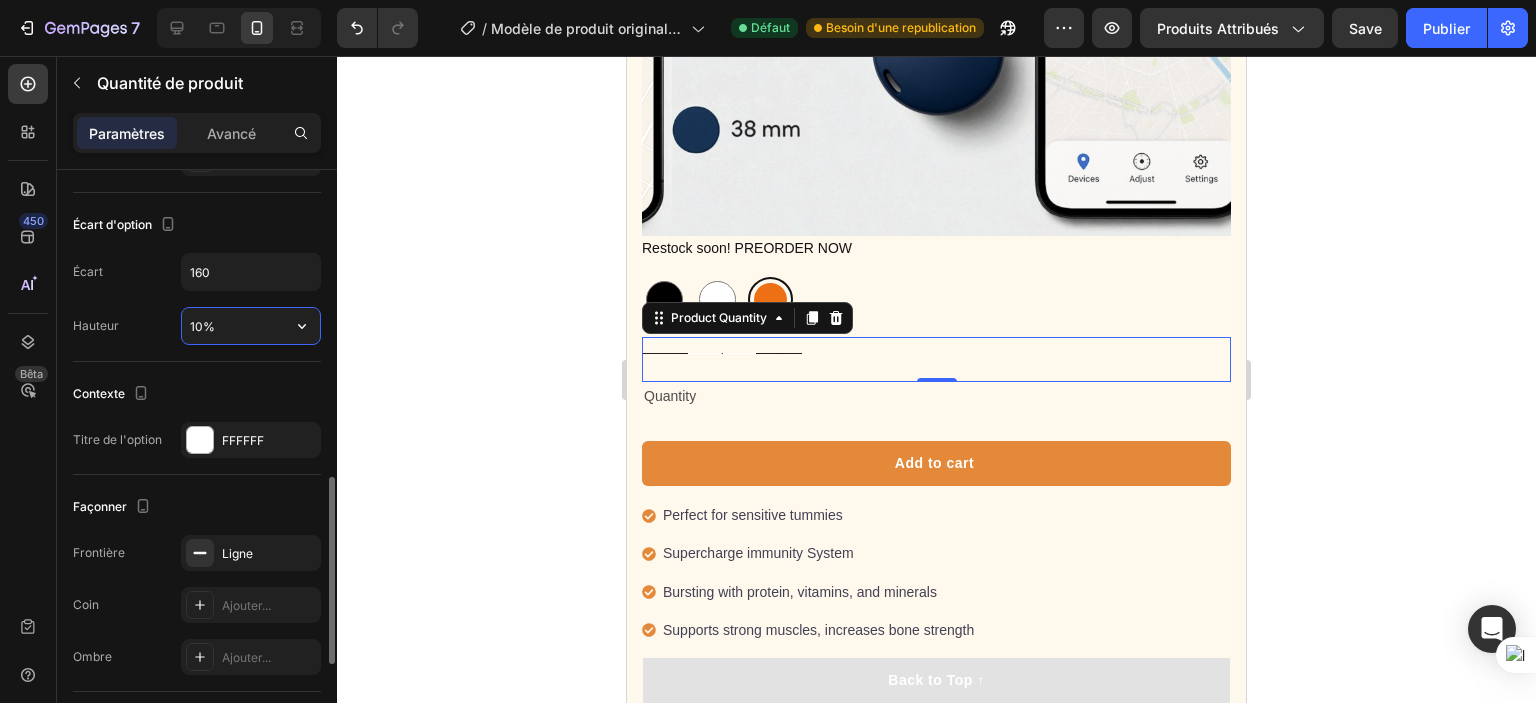 type on "100%" 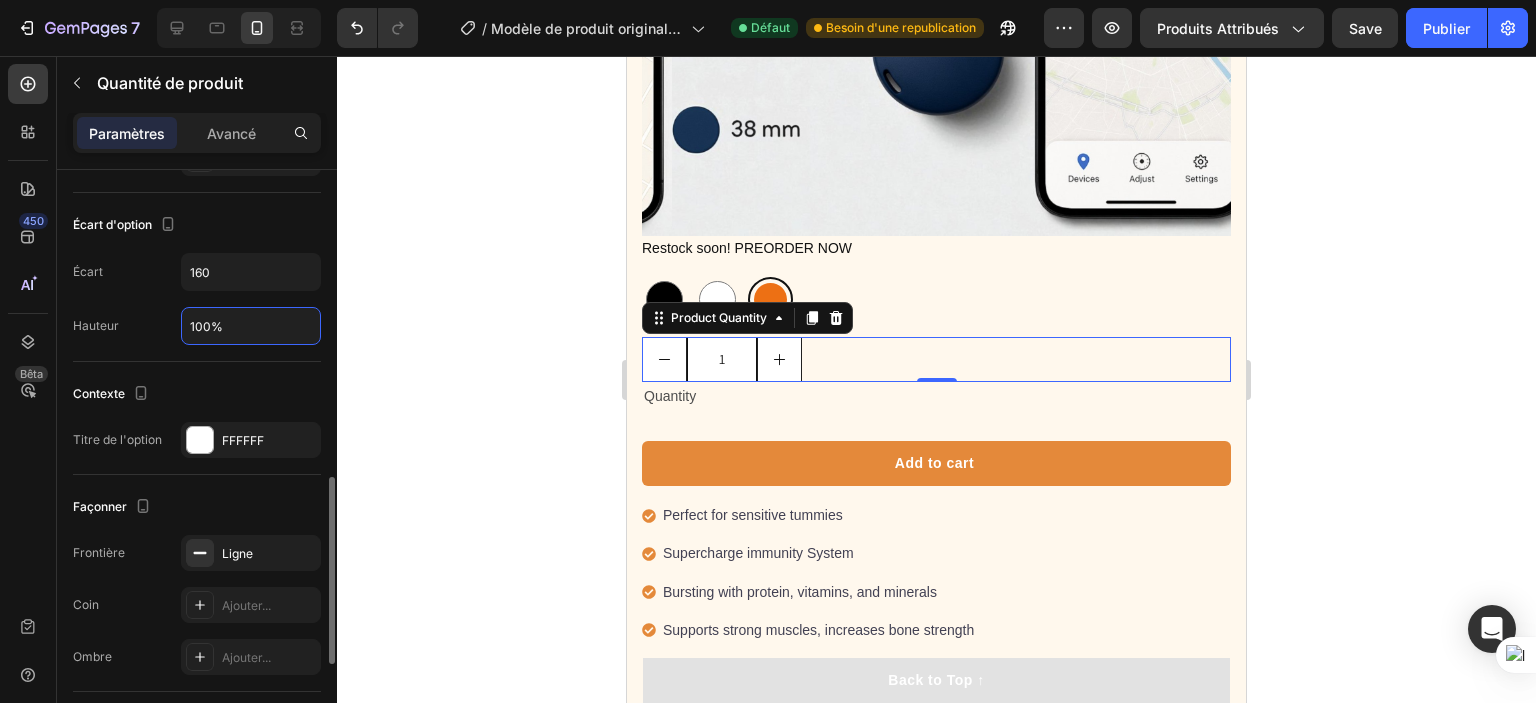 click on "Écart 160 Hauteur 100%" at bounding box center (197, 299) 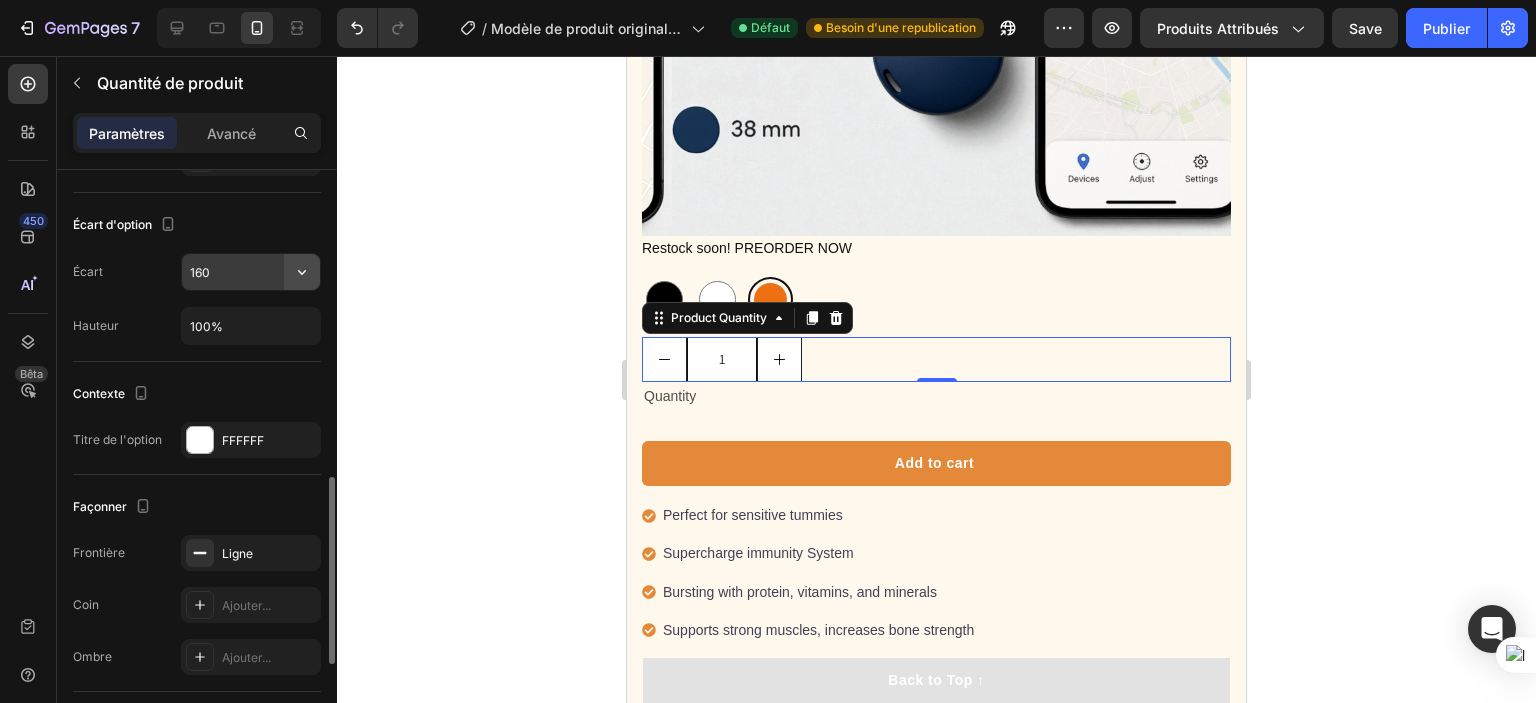 click 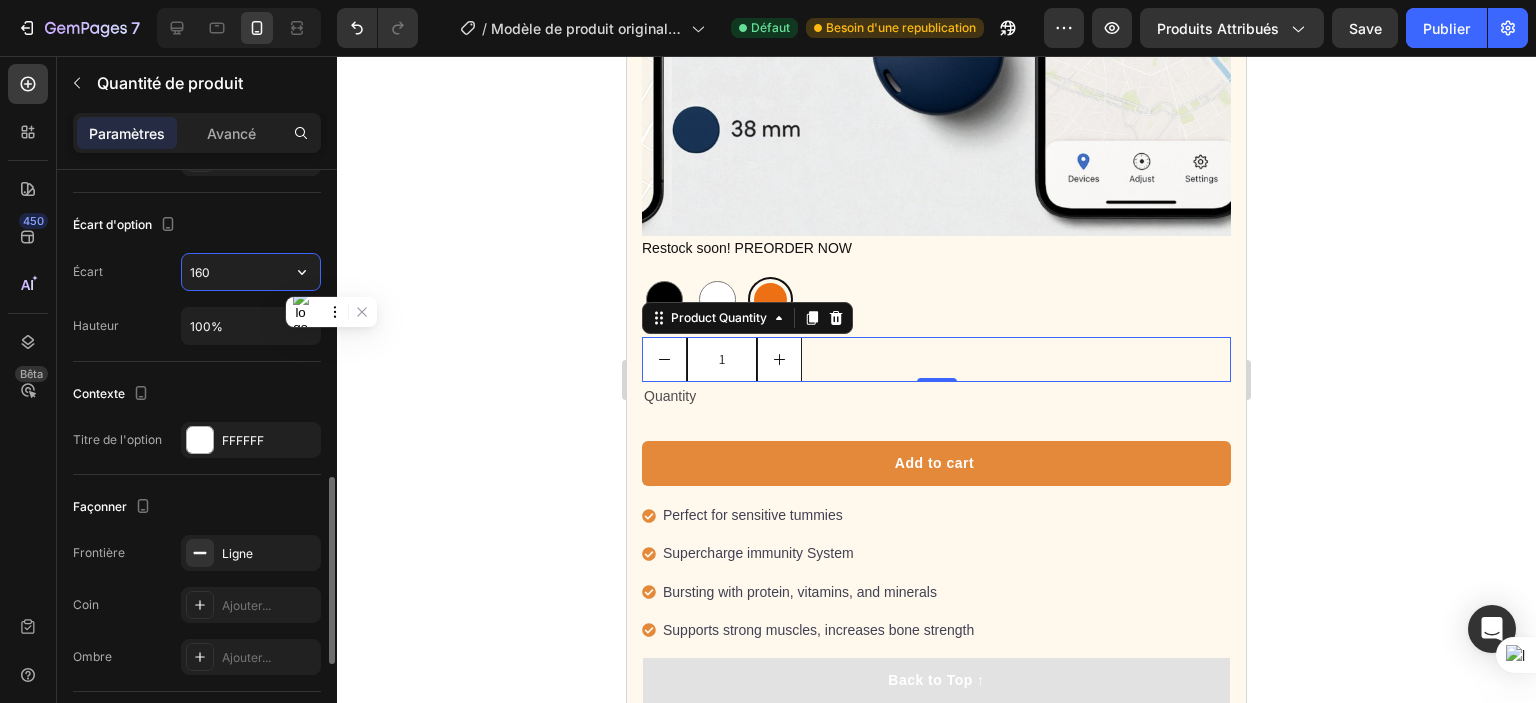 click on "160" at bounding box center [251, 272] 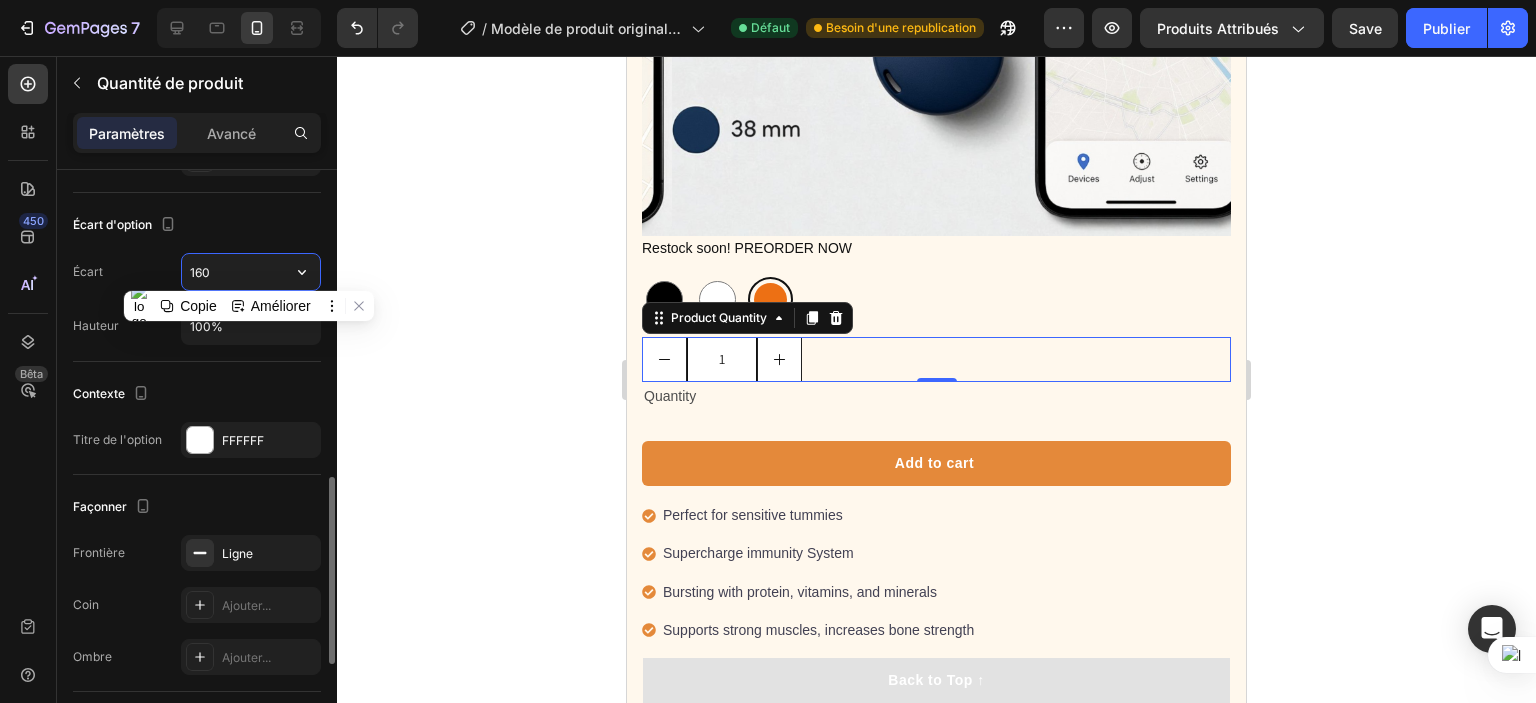click on "160" at bounding box center (251, 272) 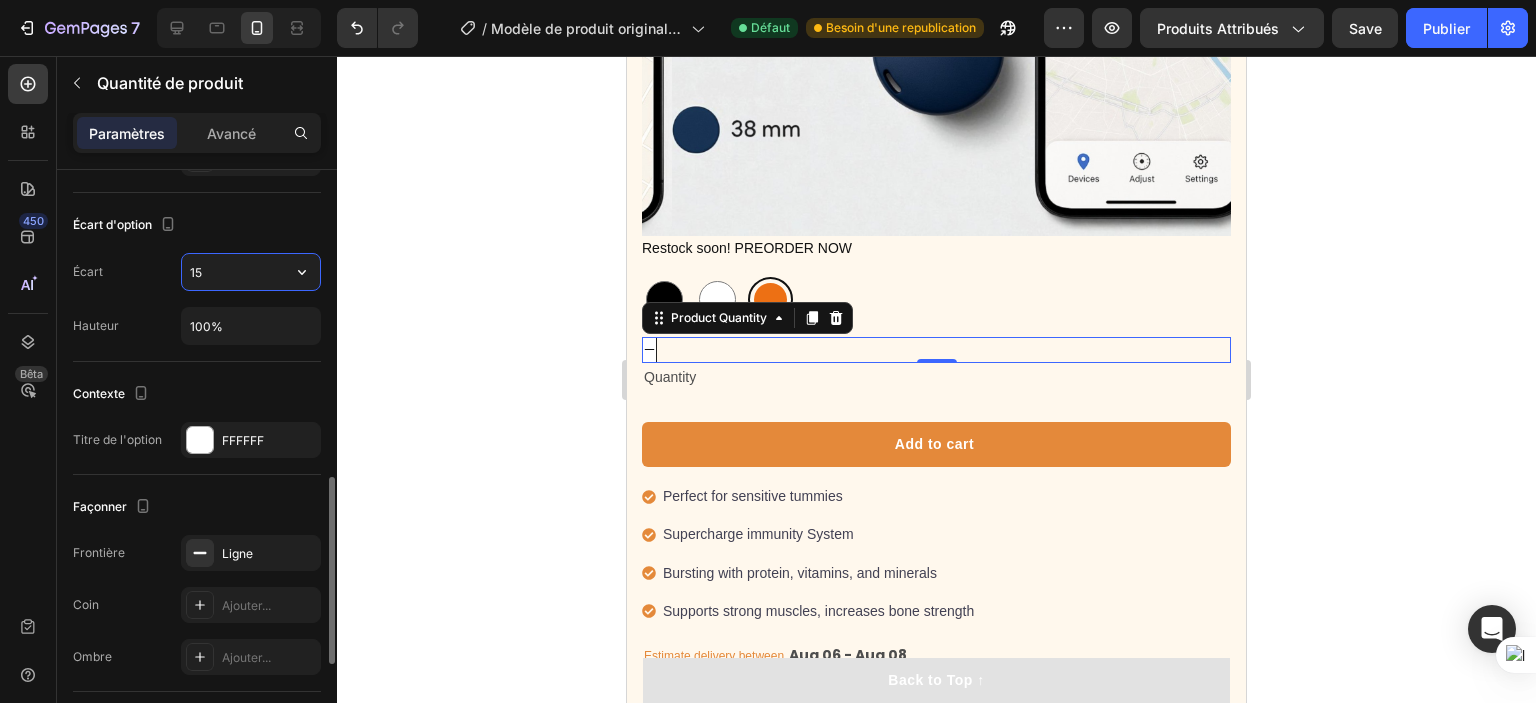 type on "150" 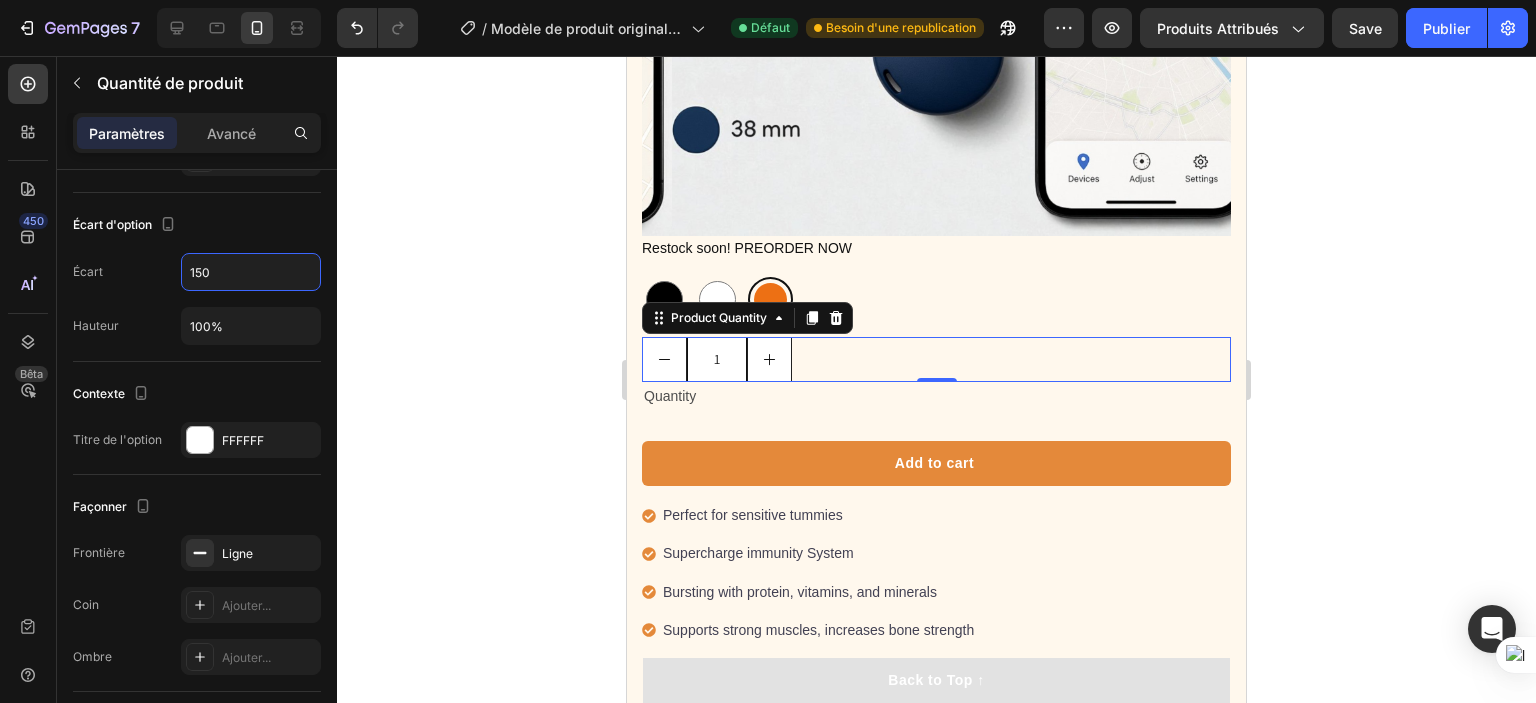 click 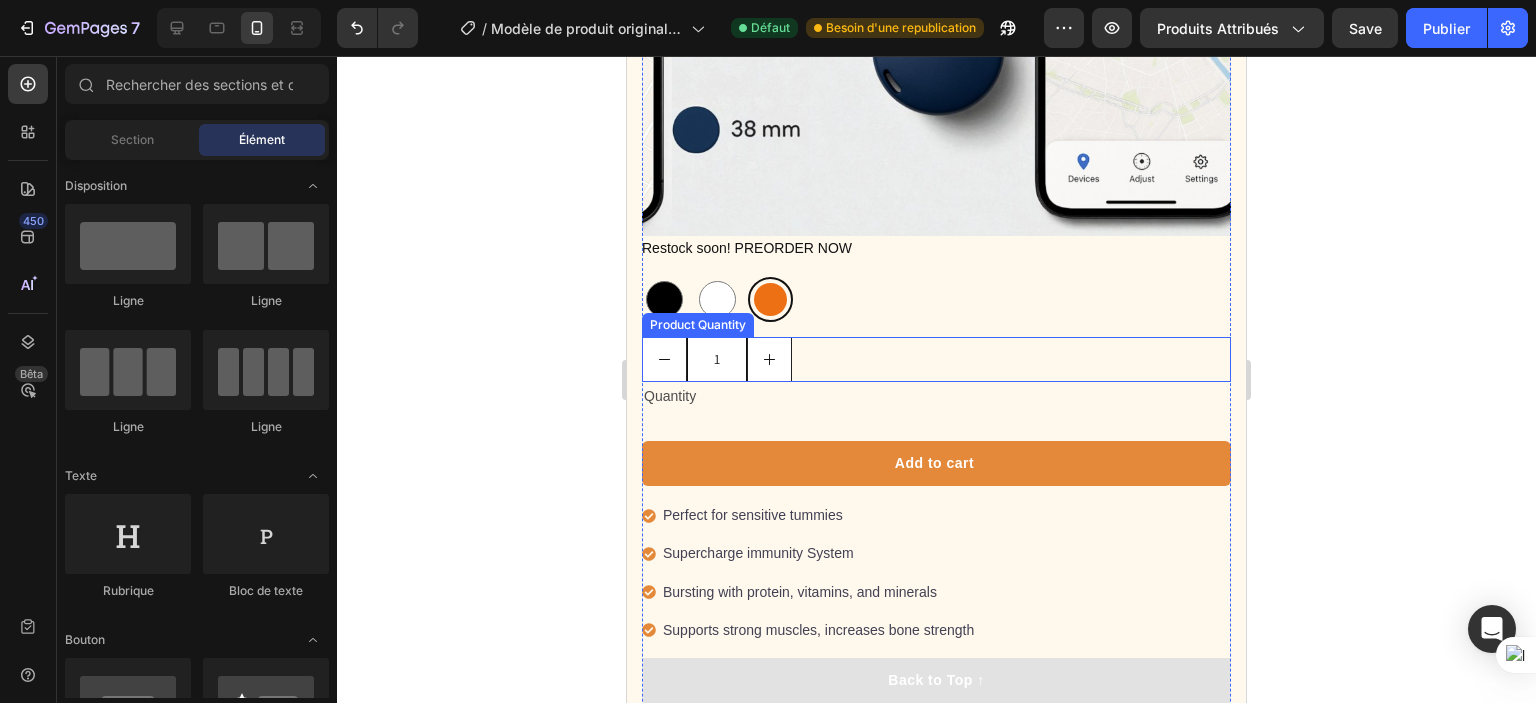click on "1" at bounding box center (936, 359) 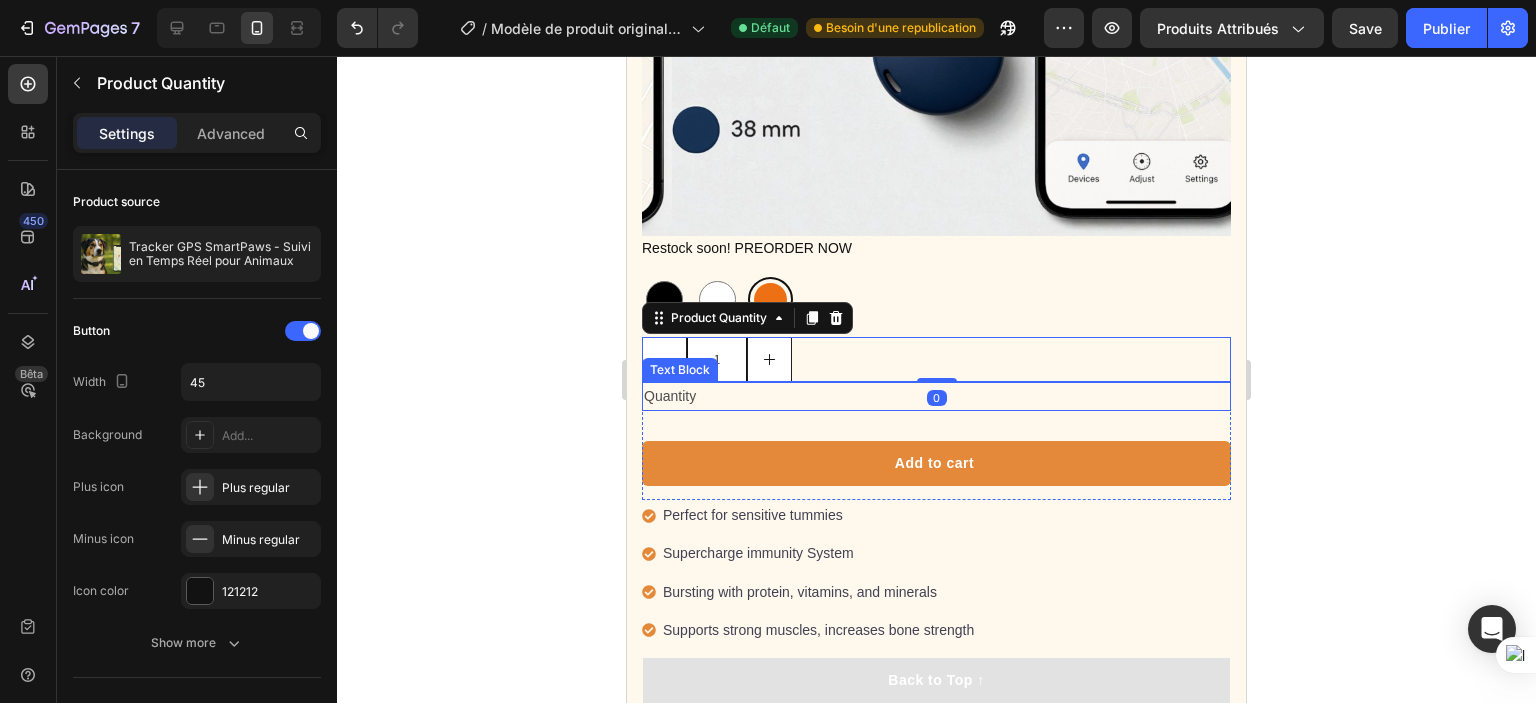 click on "Quantity" at bounding box center [936, 396] 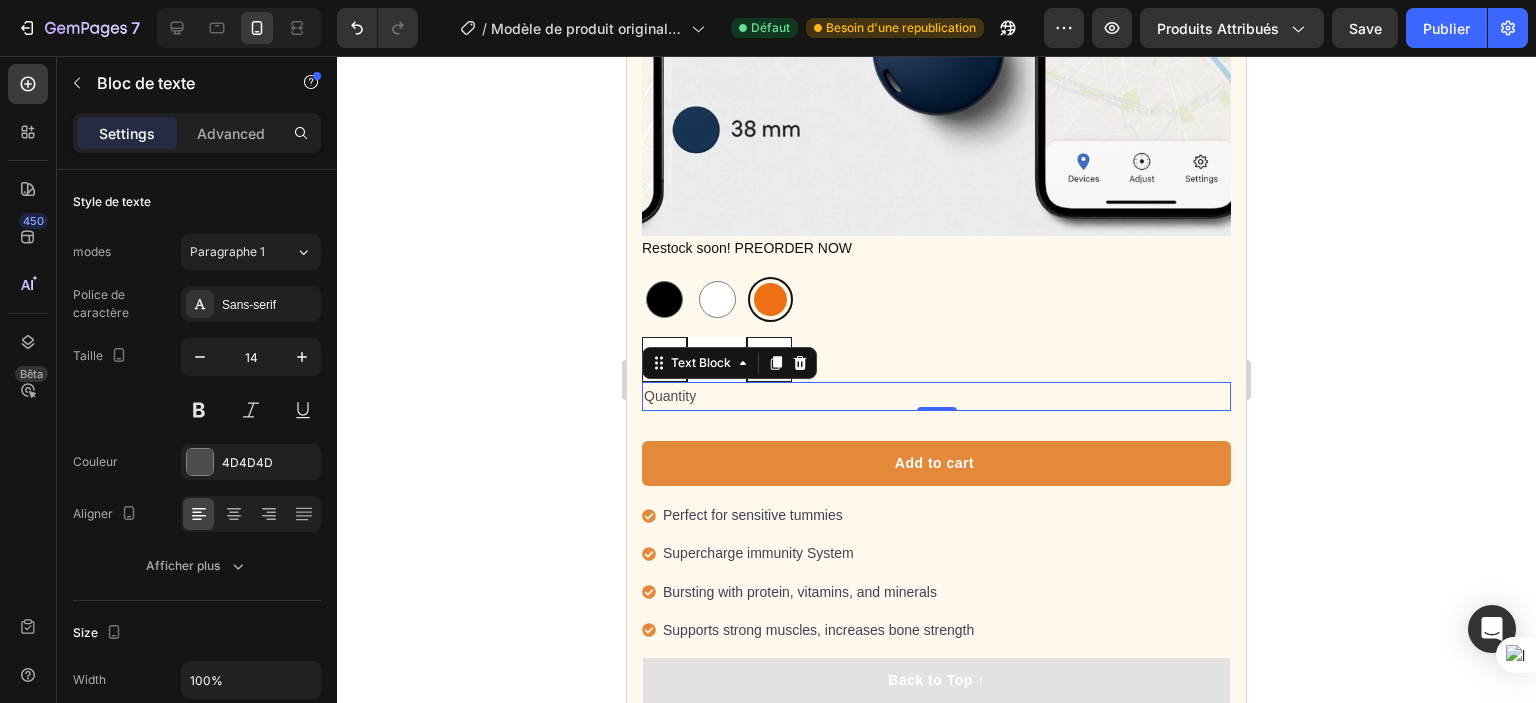 click 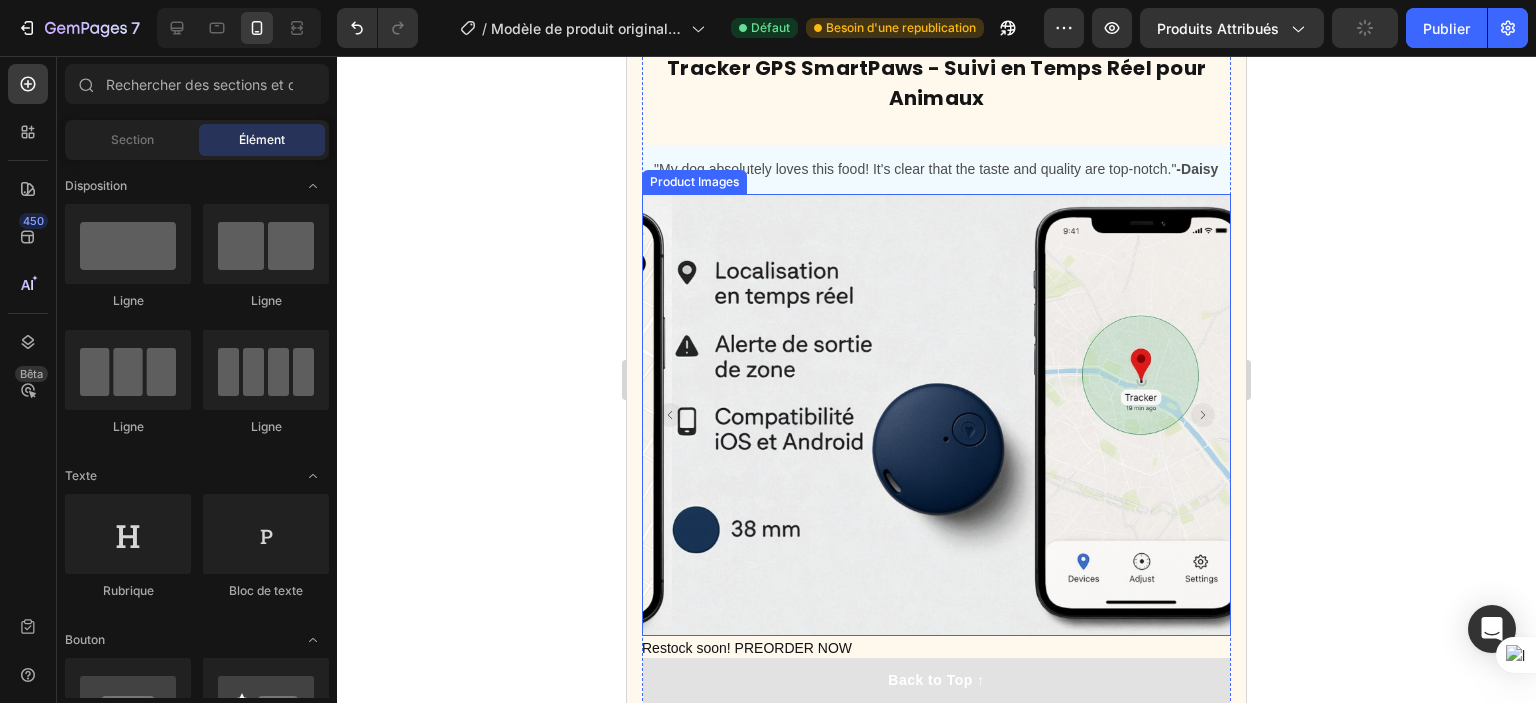 scroll, scrollTop: 1420, scrollLeft: 0, axis: vertical 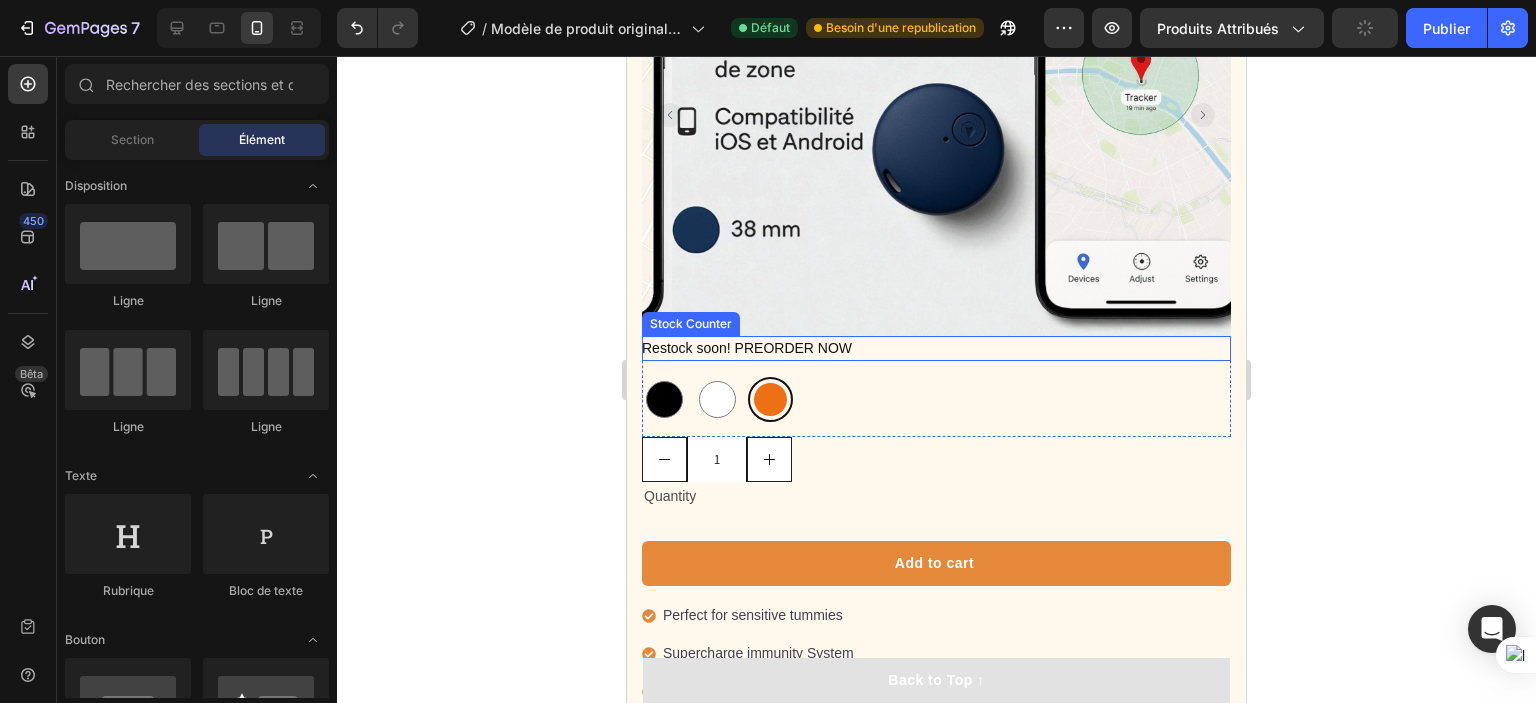 click at bounding box center [966, 115] 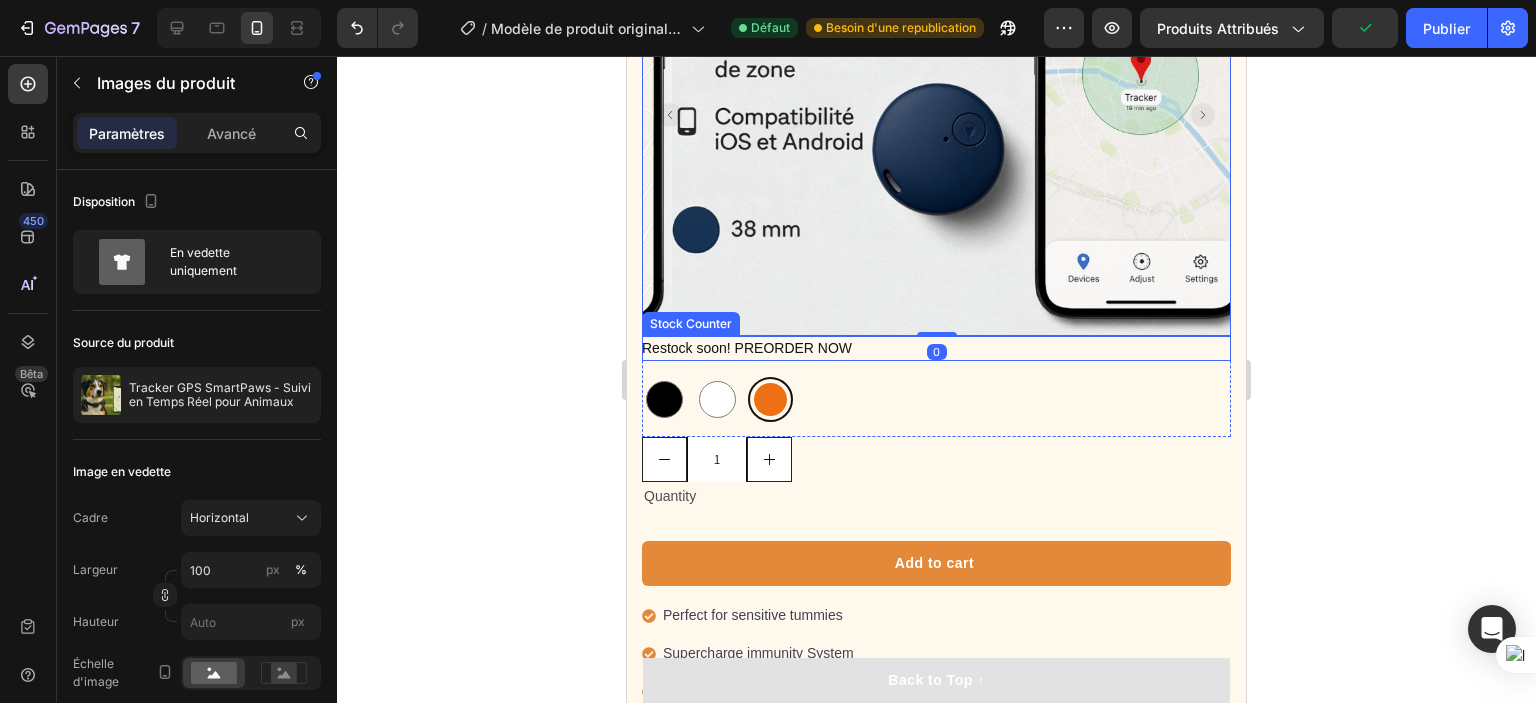 click on "Restock soon! PREORDER NOW" at bounding box center [747, 348] 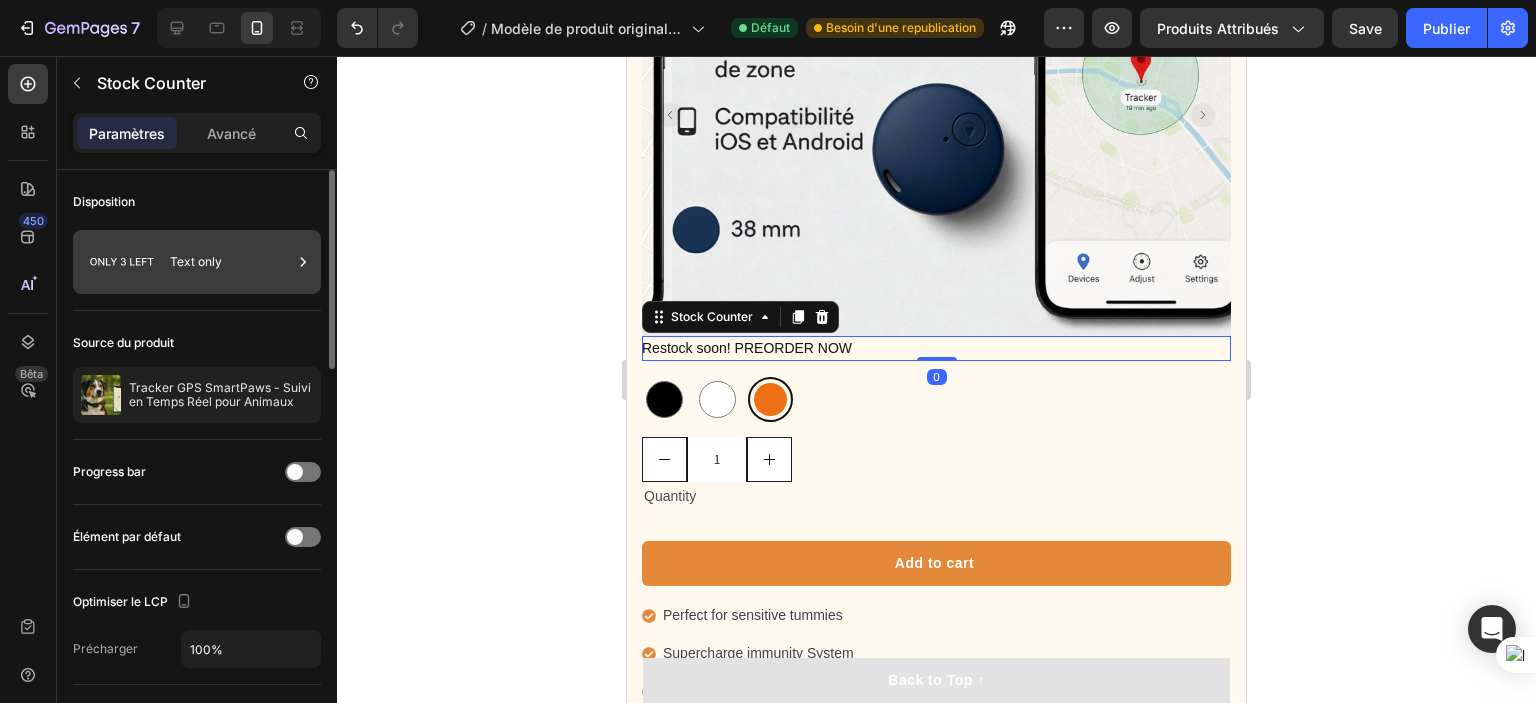 click on "Text only" at bounding box center [231, 262] 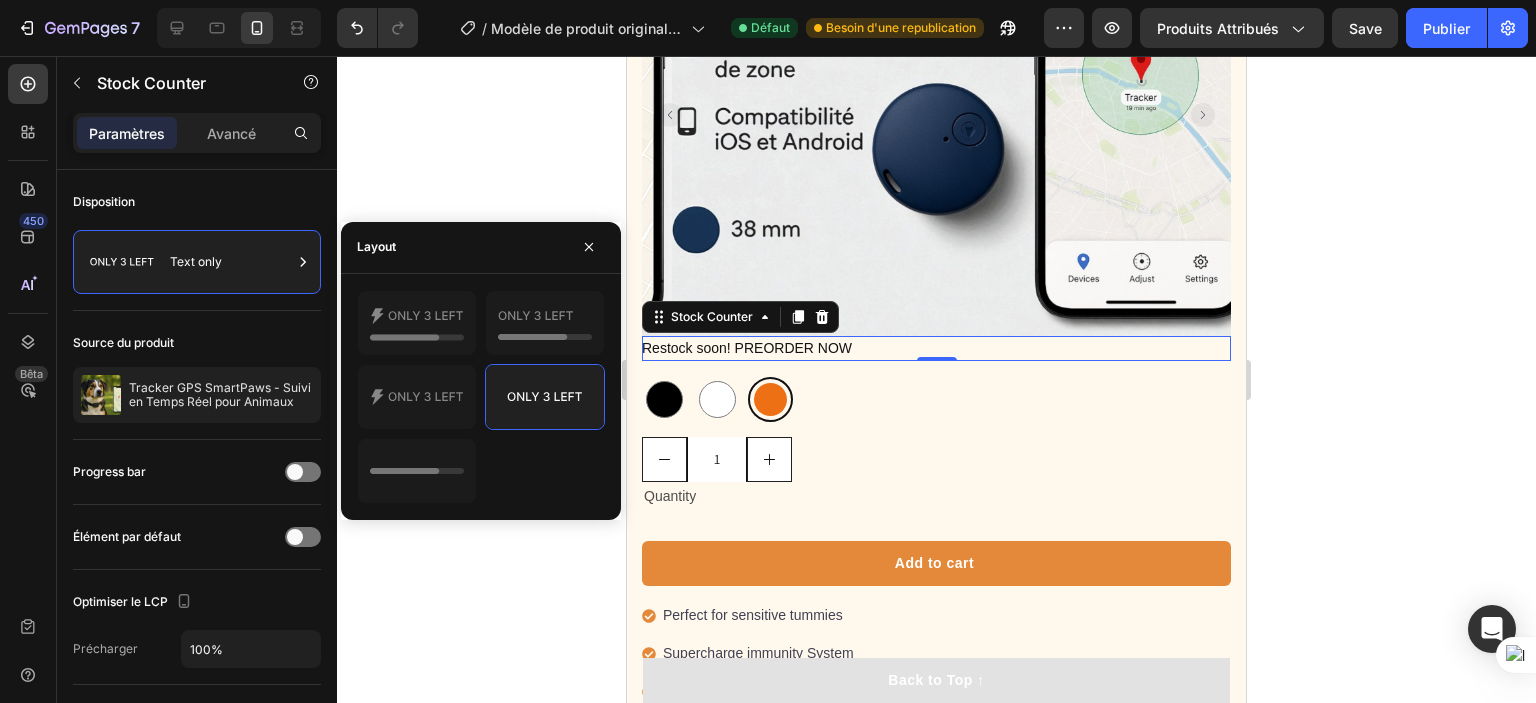 click on "Restock soon! PREORDER NOW" at bounding box center [936, 348] 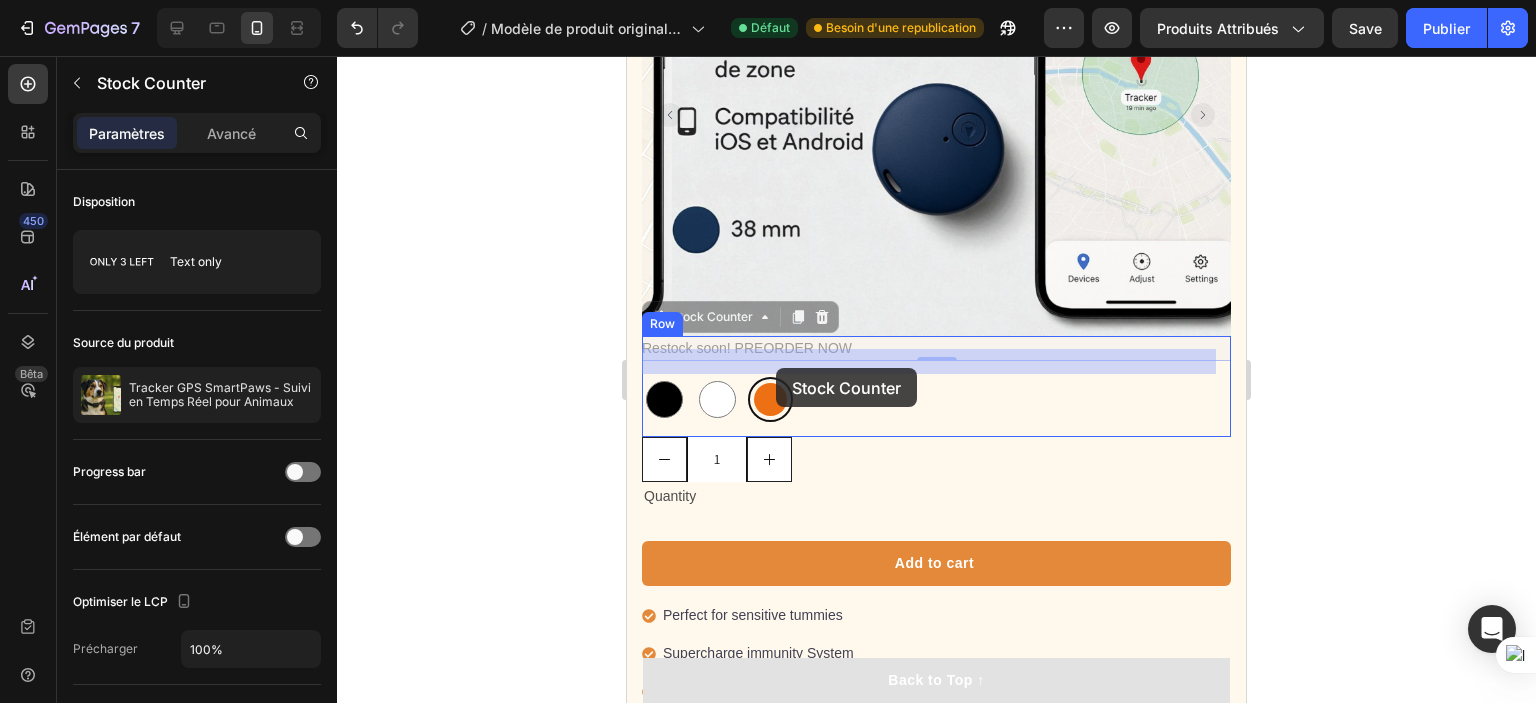 drag, startPoint x: 851, startPoint y: 358, endPoint x: 726, endPoint y: 354, distance: 125.06398 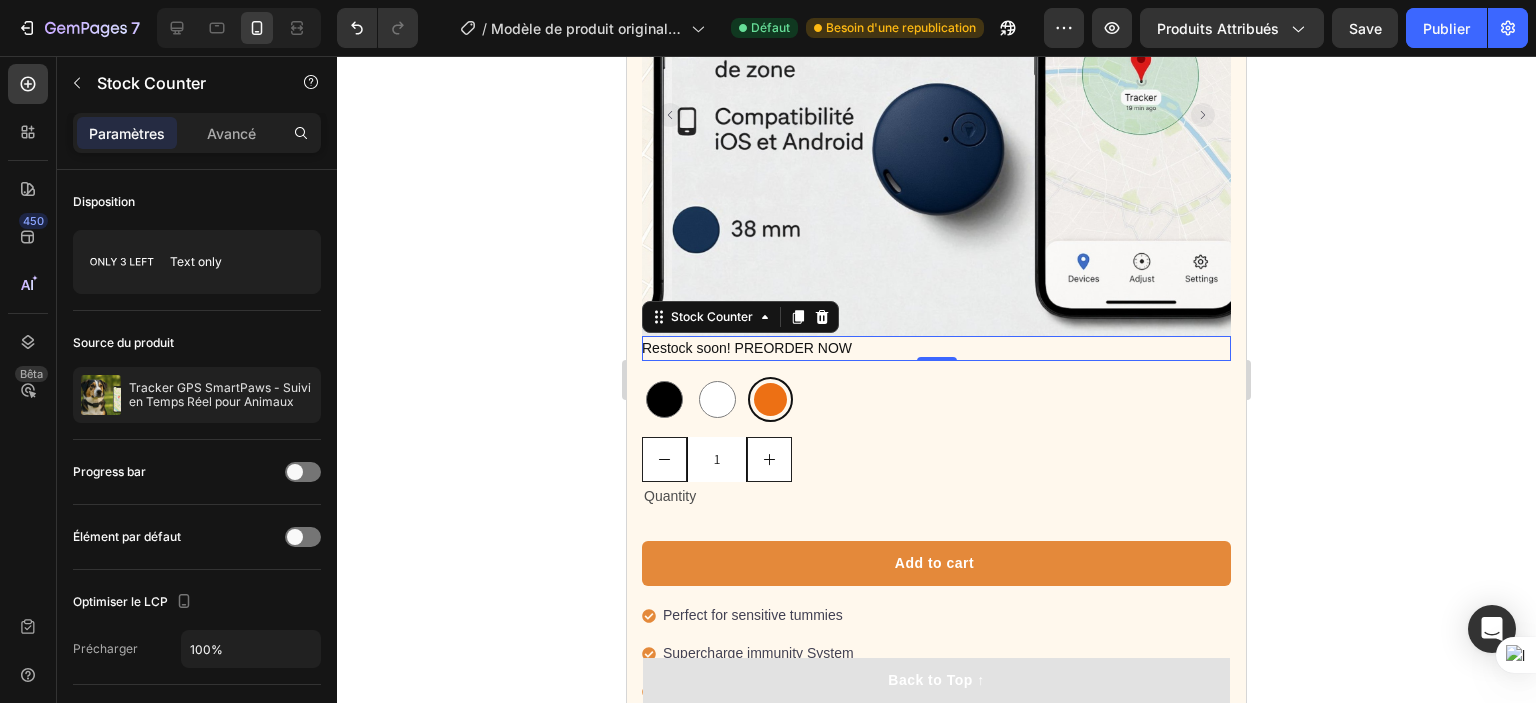 click on "Restock soon! PREORDER NOW" at bounding box center (747, 348) 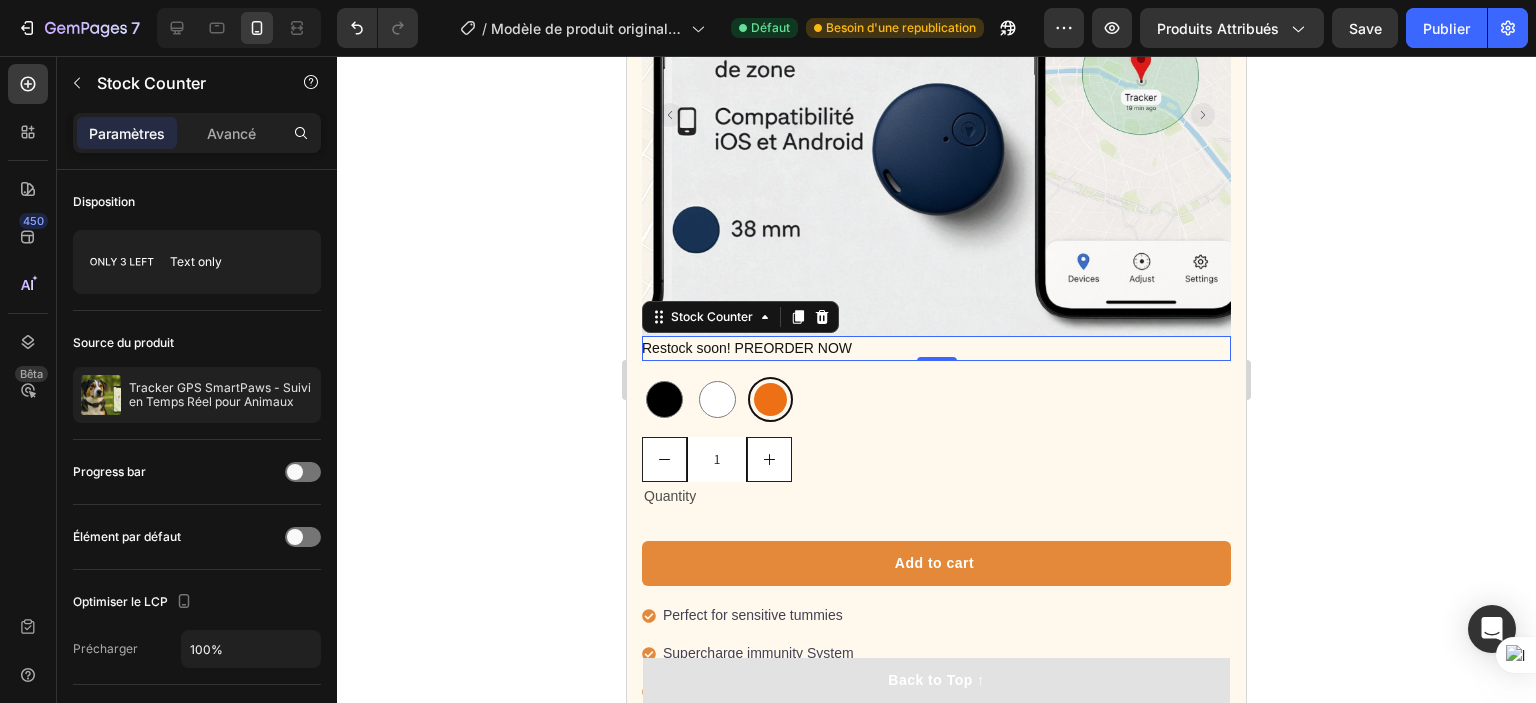 click on "Restock soon! PREORDER NOW" at bounding box center [747, 348] 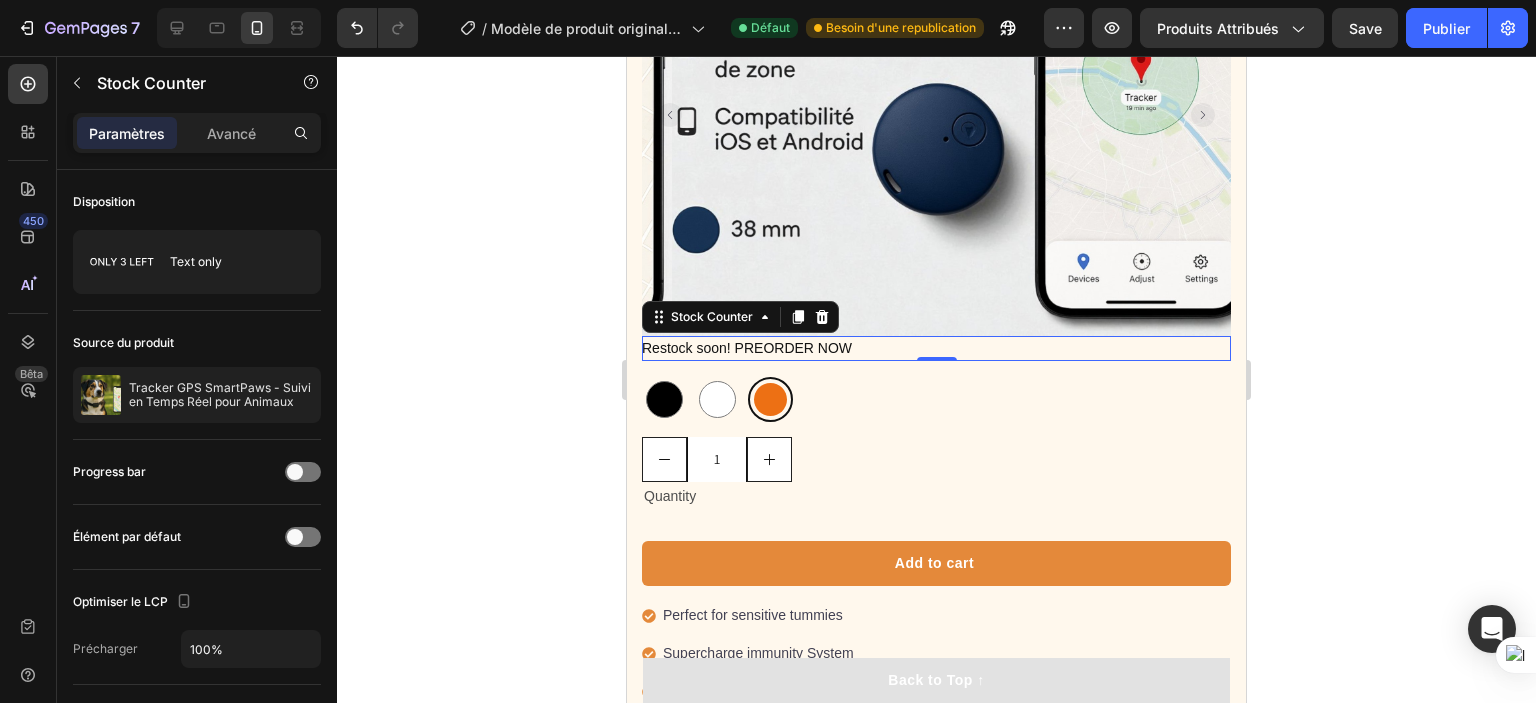click 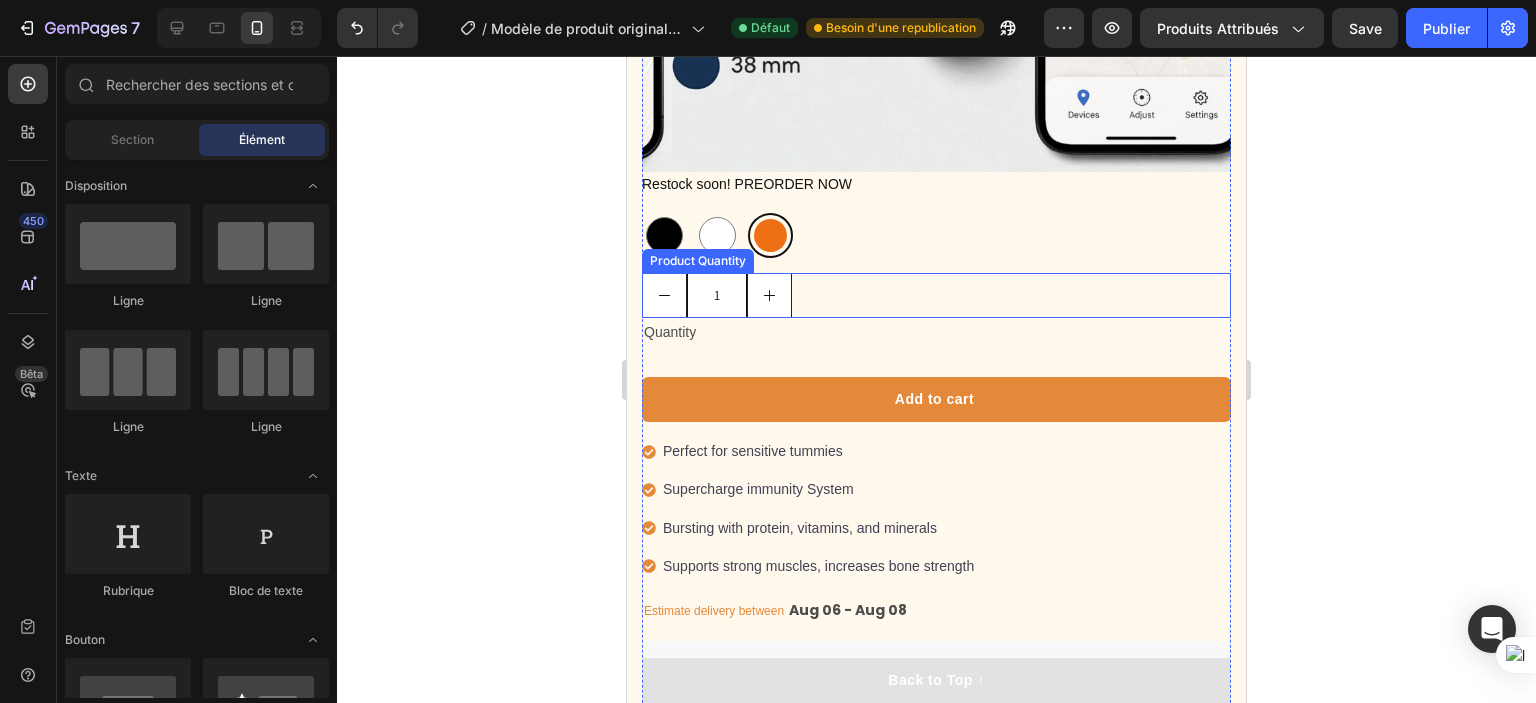 scroll, scrollTop: 1620, scrollLeft: 0, axis: vertical 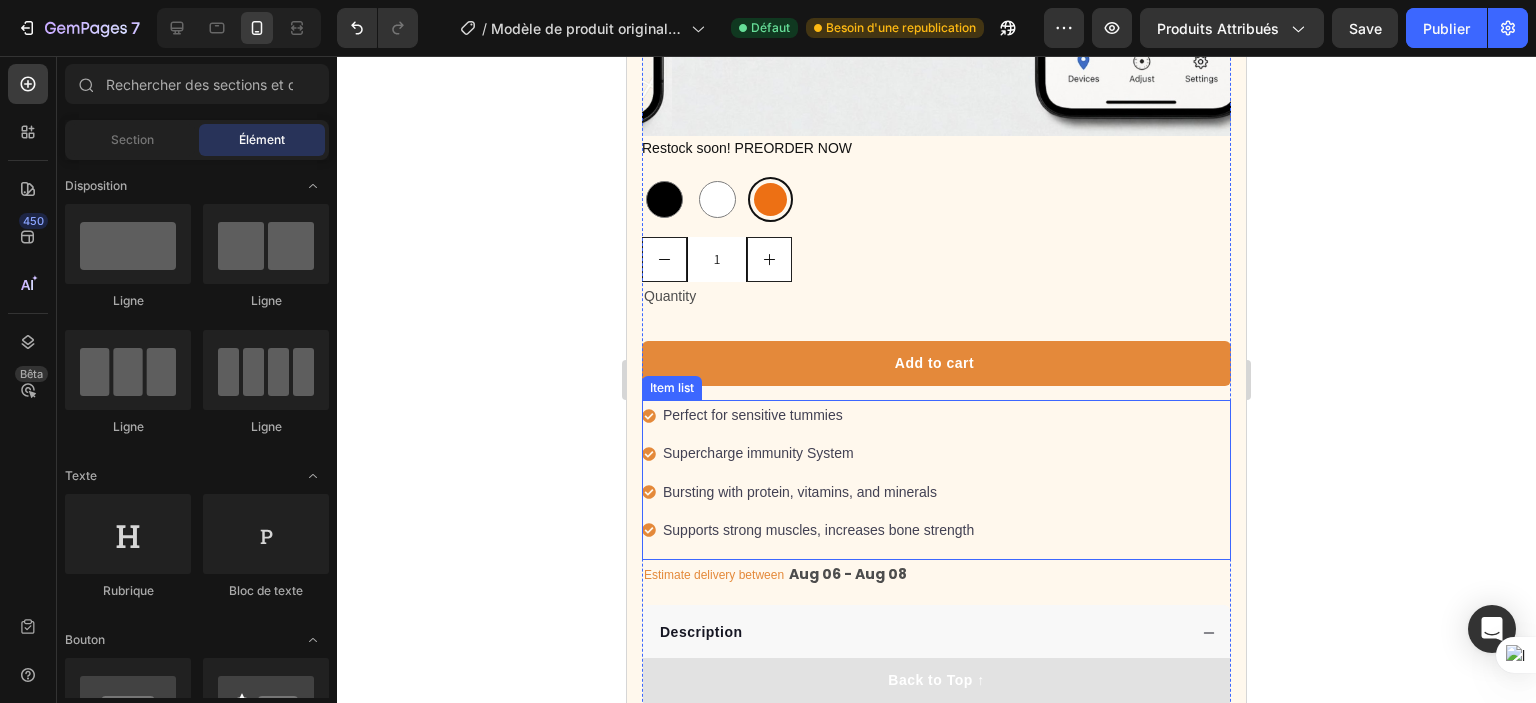 drag, startPoint x: 675, startPoint y: 419, endPoint x: 700, endPoint y: 567, distance: 150.09663 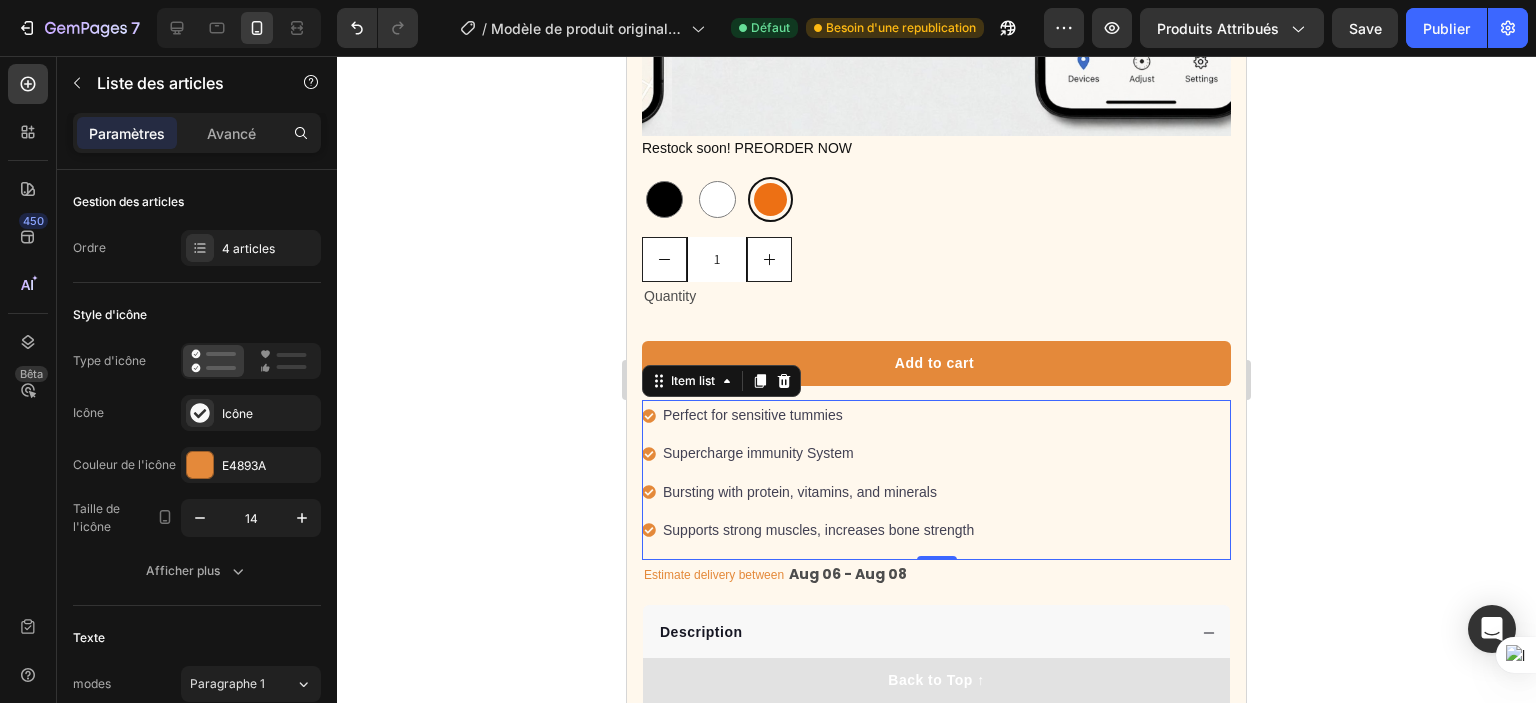click on "Perfect for sensitive tummies" at bounding box center (818, 415) 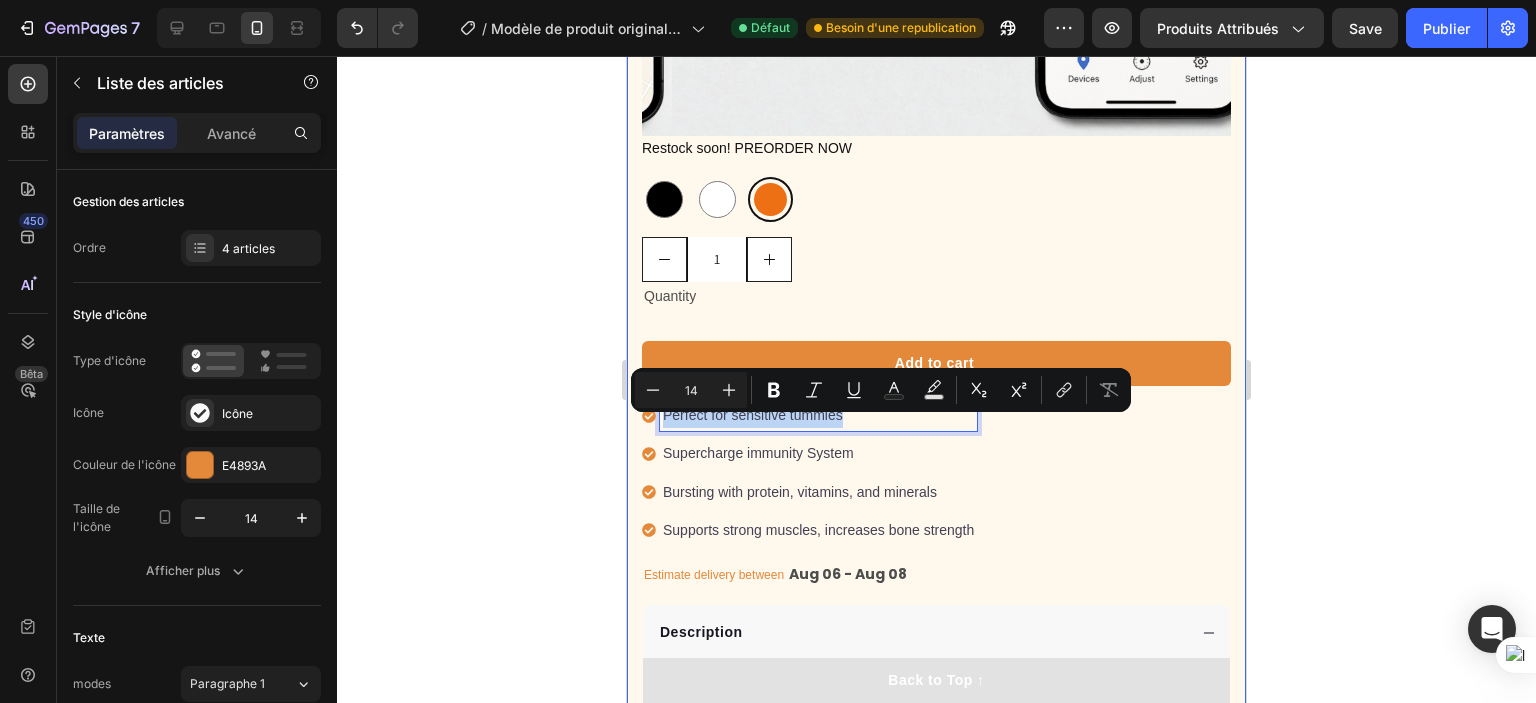 drag, startPoint x: 846, startPoint y: 421, endPoint x: 630, endPoint y: 436, distance: 216.5202 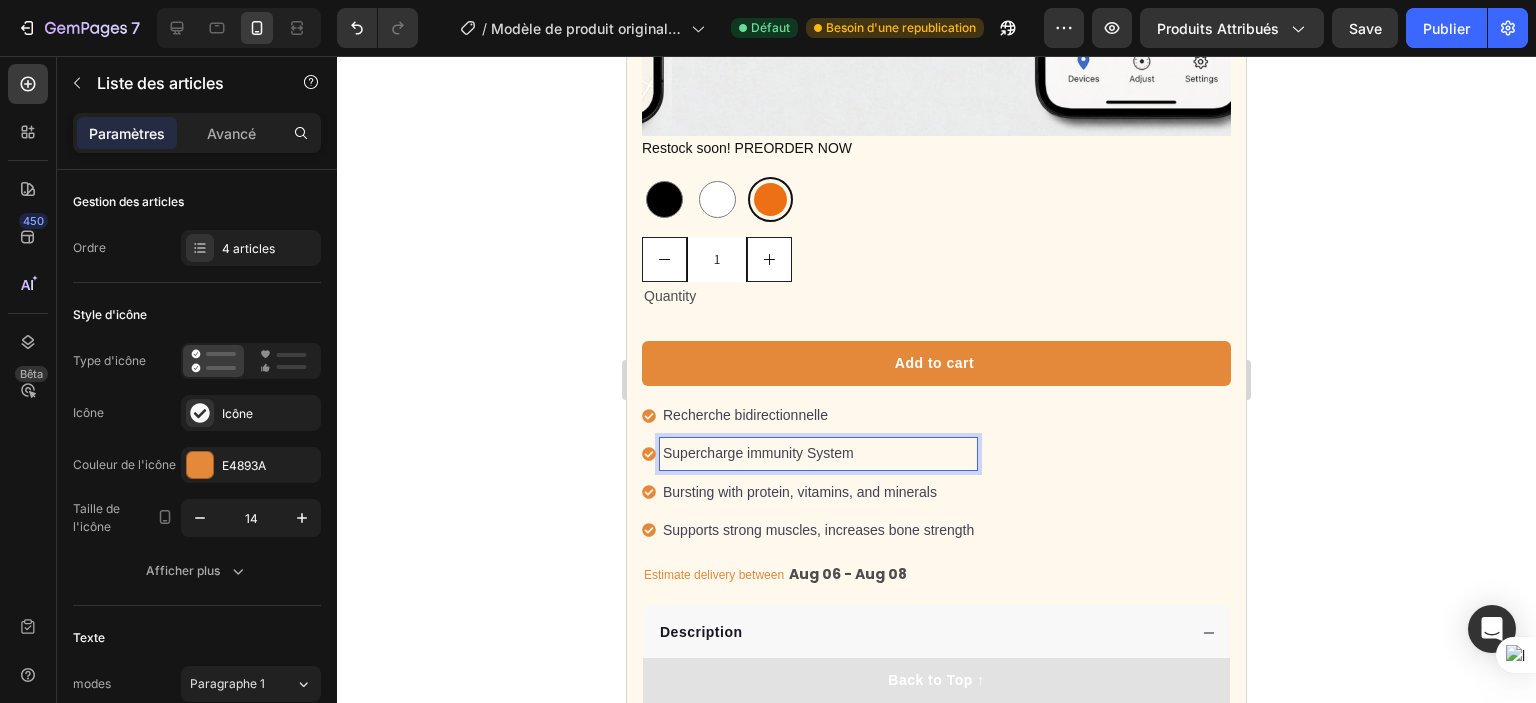 click on "Supercharge immunity System" at bounding box center (818, 453) 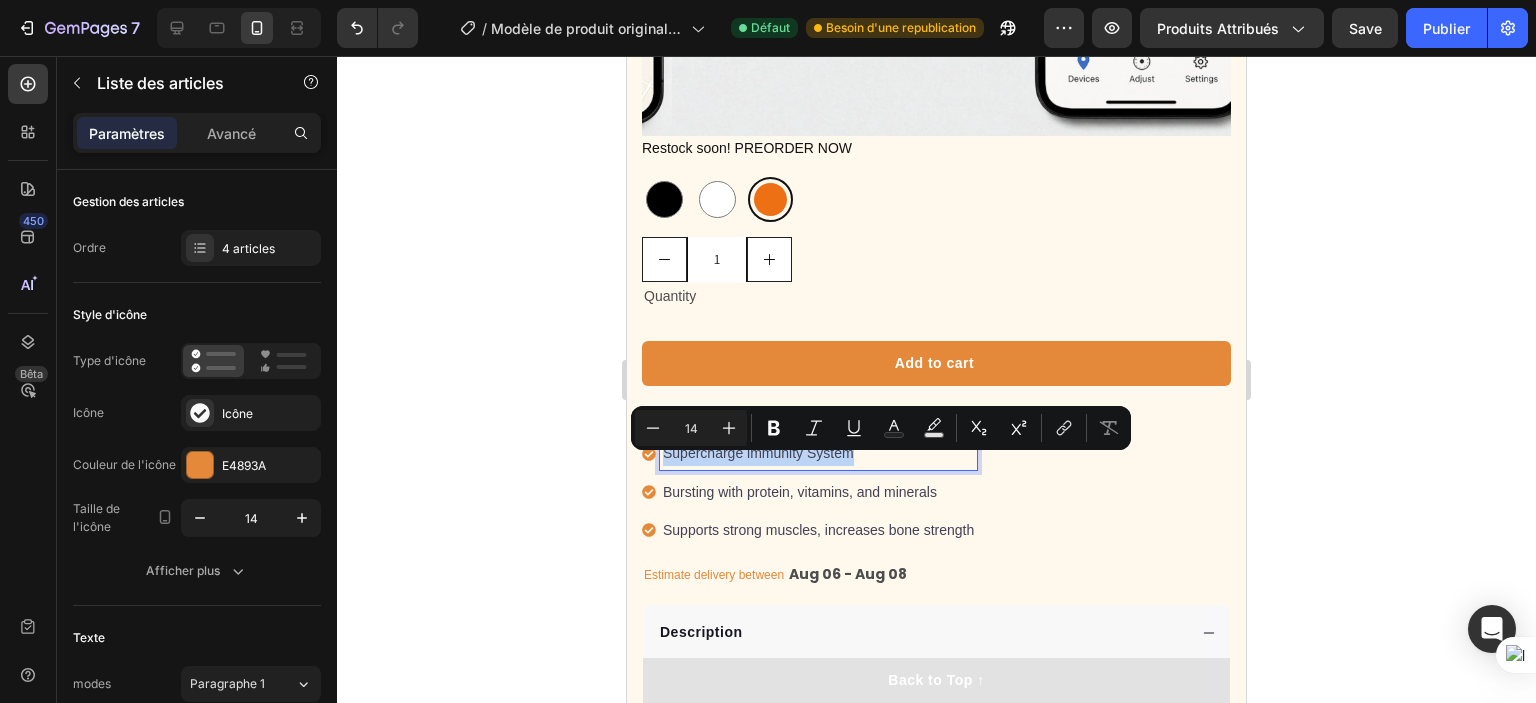 drag, startPoint x: 852, startPoint y: 463, endPoint x: 643, endPoint y: 455, distance: 209.15306 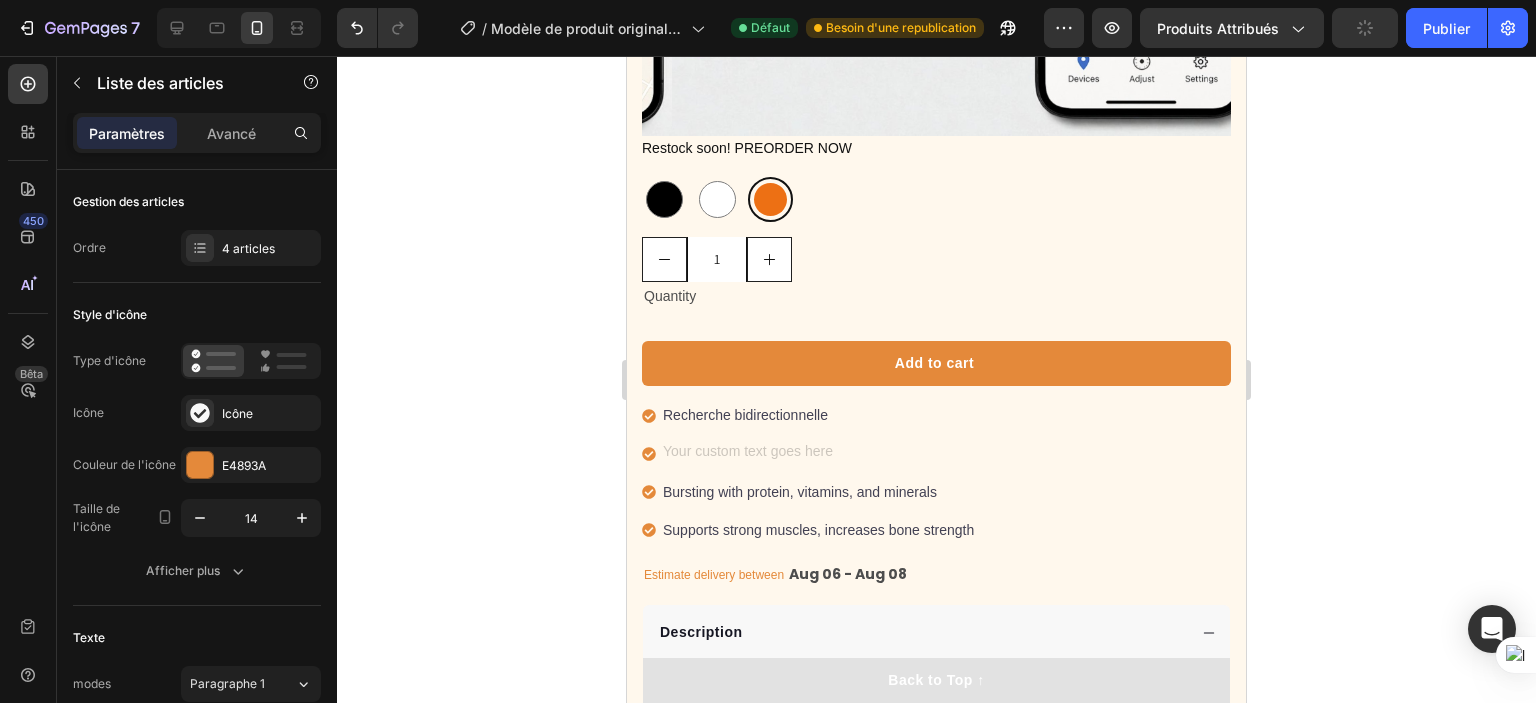 scroll, scrollTop: 1616, scrollLeft: 0, axis: vertical 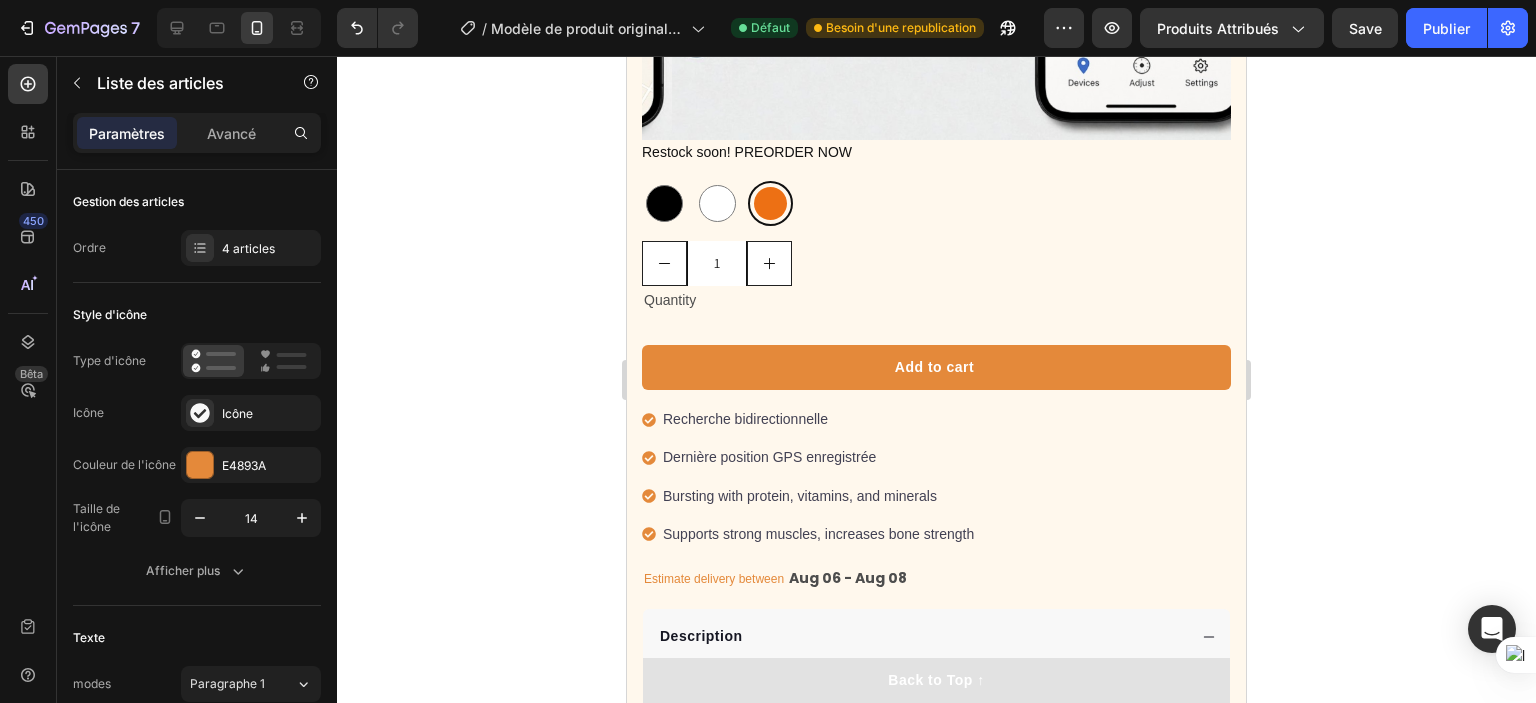 click on "Bursting with protein, vitamins, and minerals" at bounding box center (818, 496) 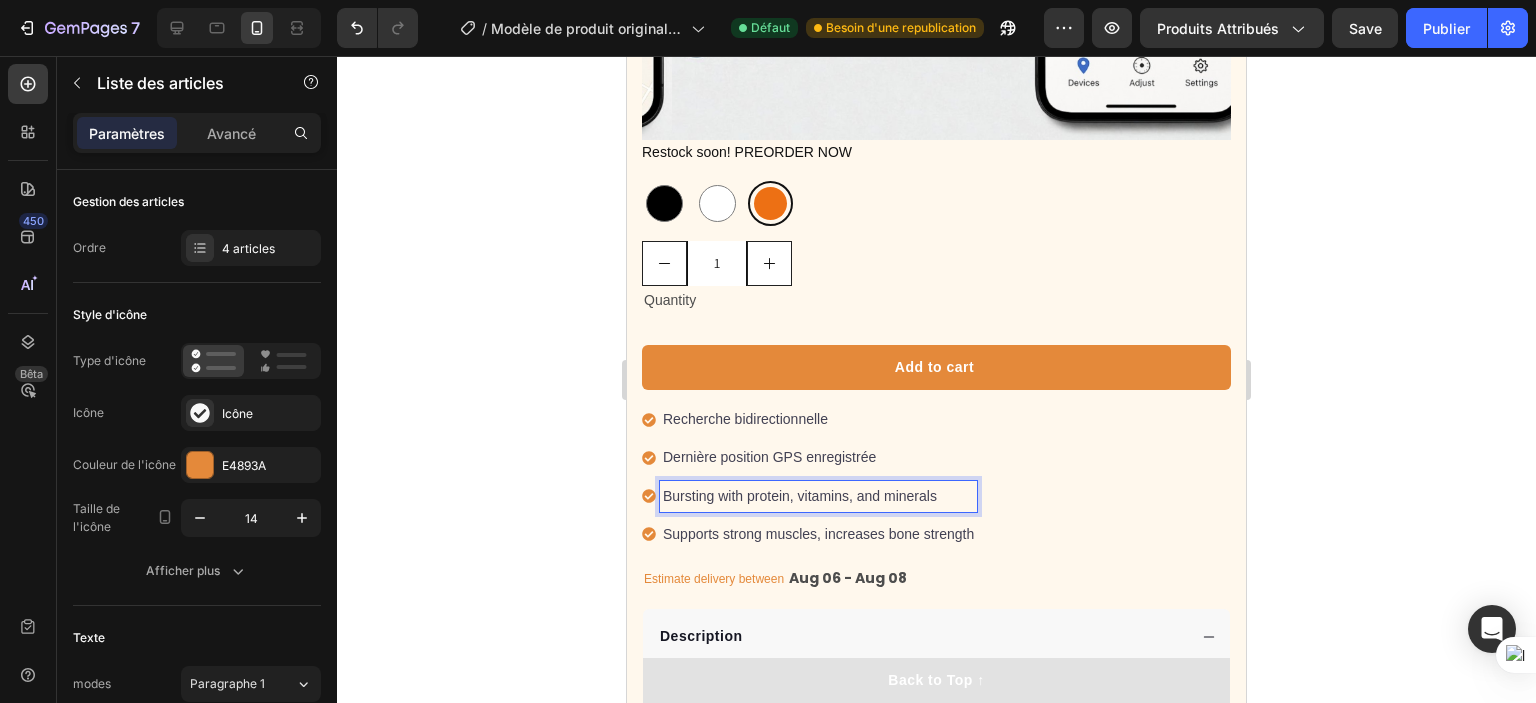 click on "Bursting with protein, vitamins, and minerals" at bounding box center [818, 496] 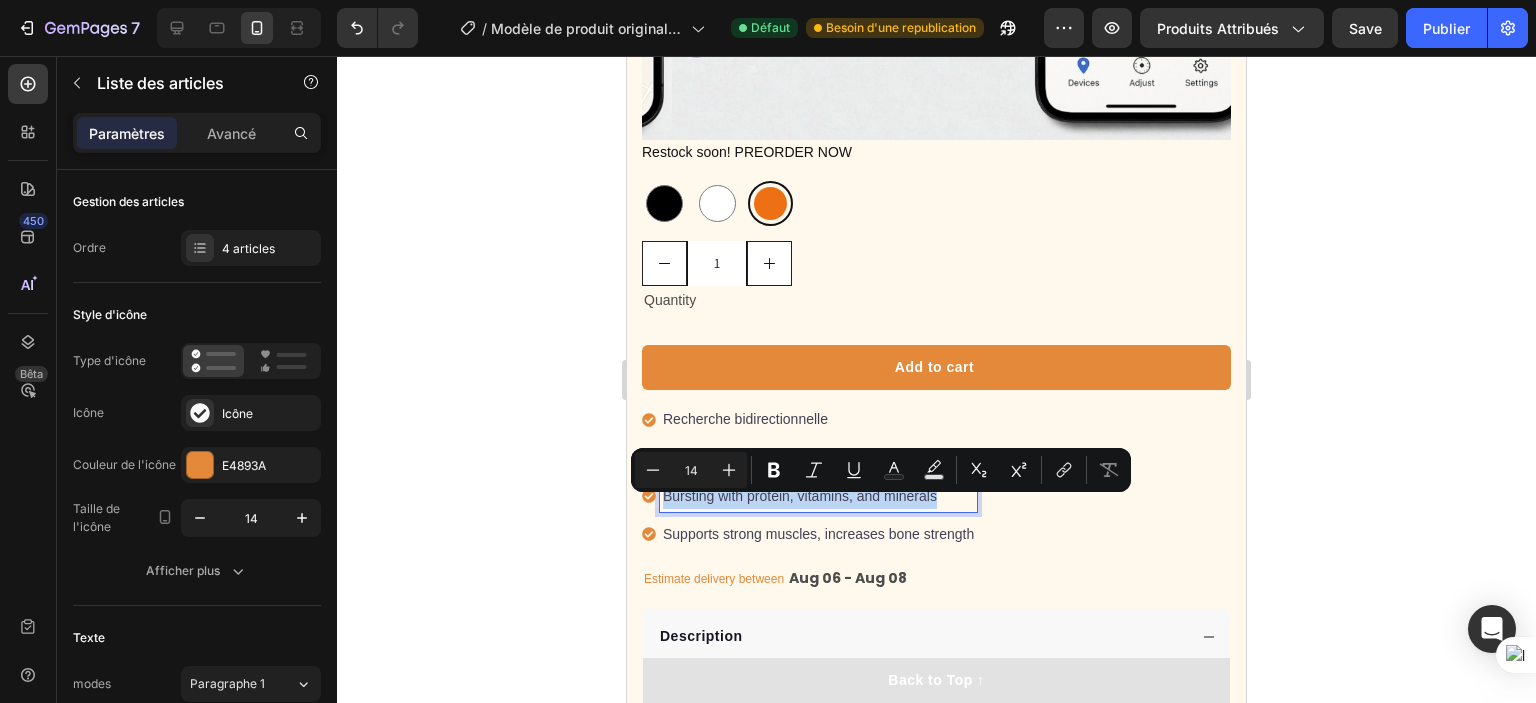 drag, startPoint x: 665, startPoint y: 506, endPoint x: 1020, endPoint y: 516, distance: 355.1408 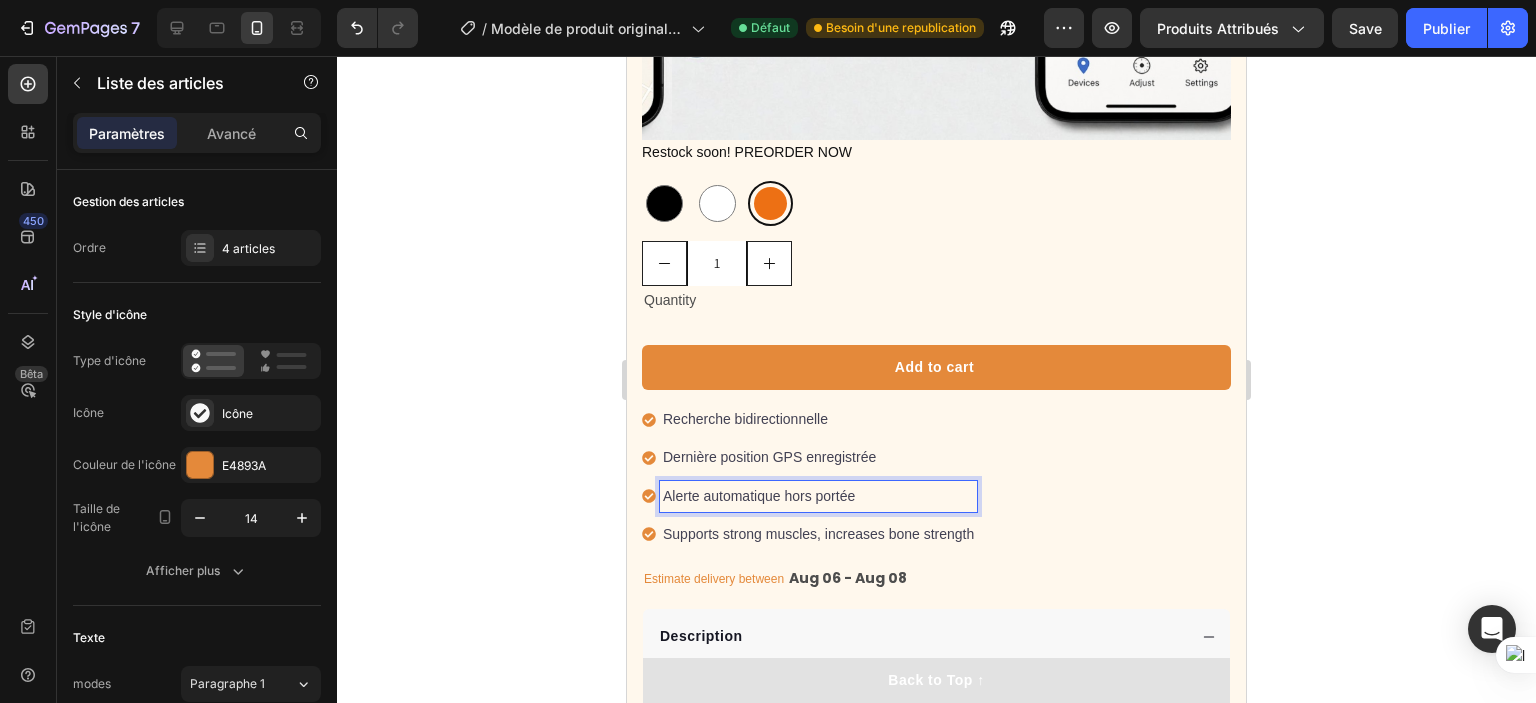 click on "Supports strong muscles, increases bone strength" at bounding box center (818, 534) 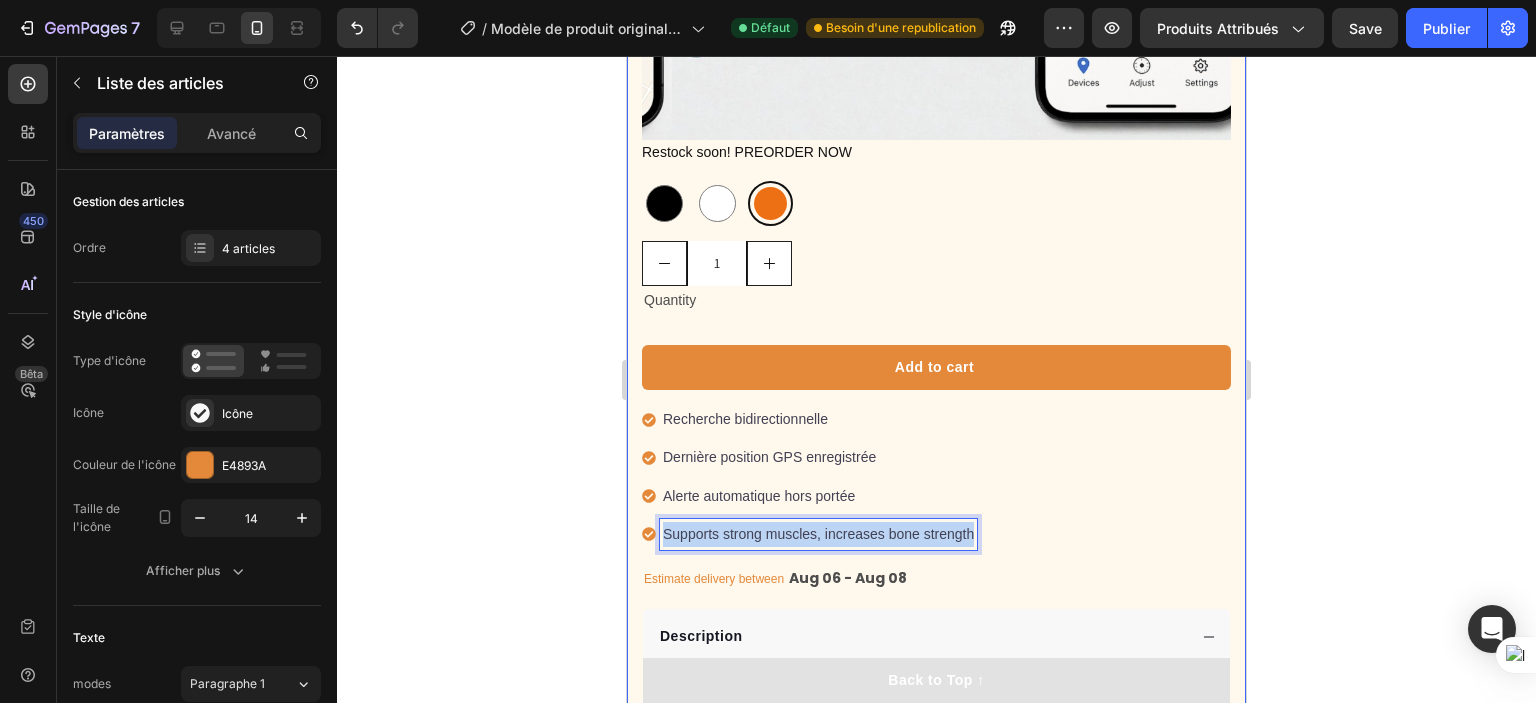 drag, startPoint x: 976, startPoint y: 544, endPoint x: 632, endPoint y: 555, distance: 344.17584 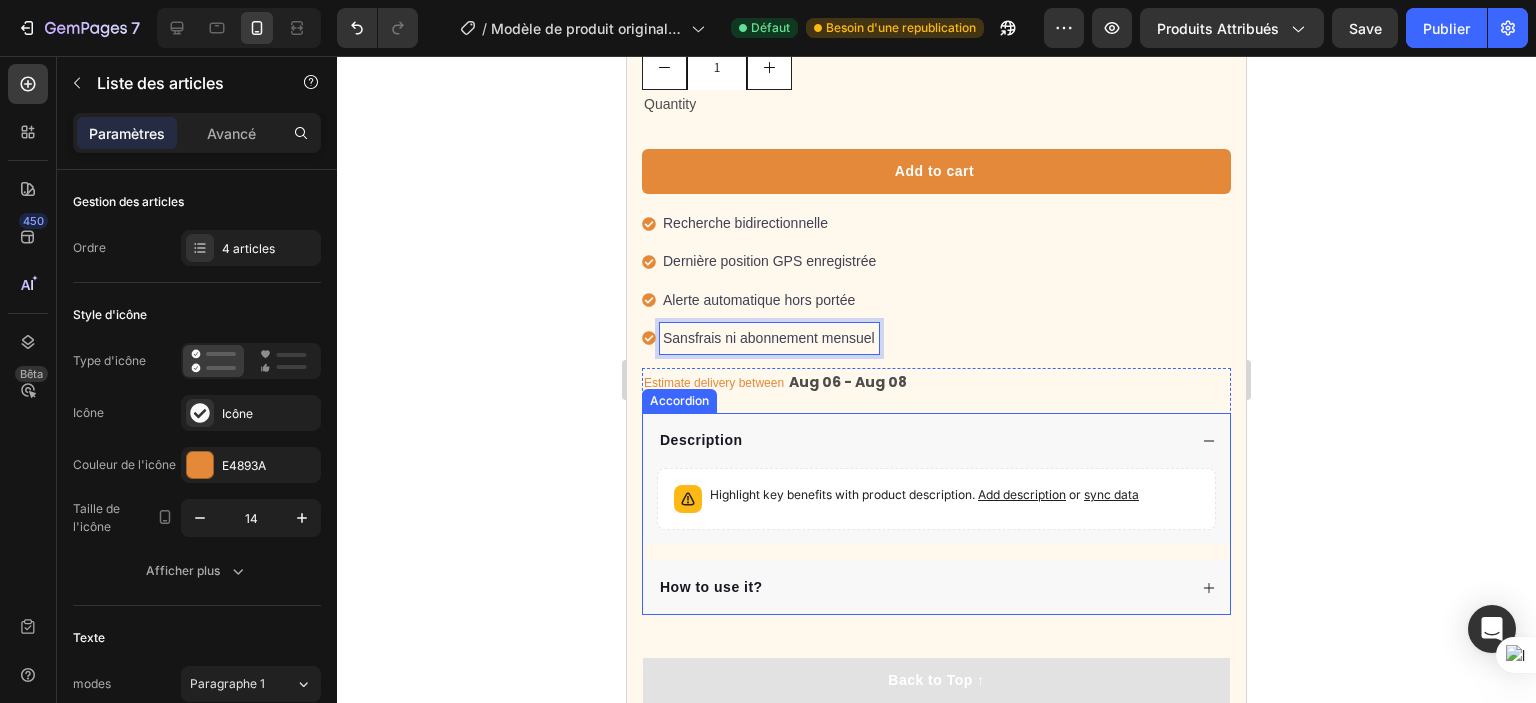 scroll, scrollTop: 1816, scrollLeft: 0, axis: vertical 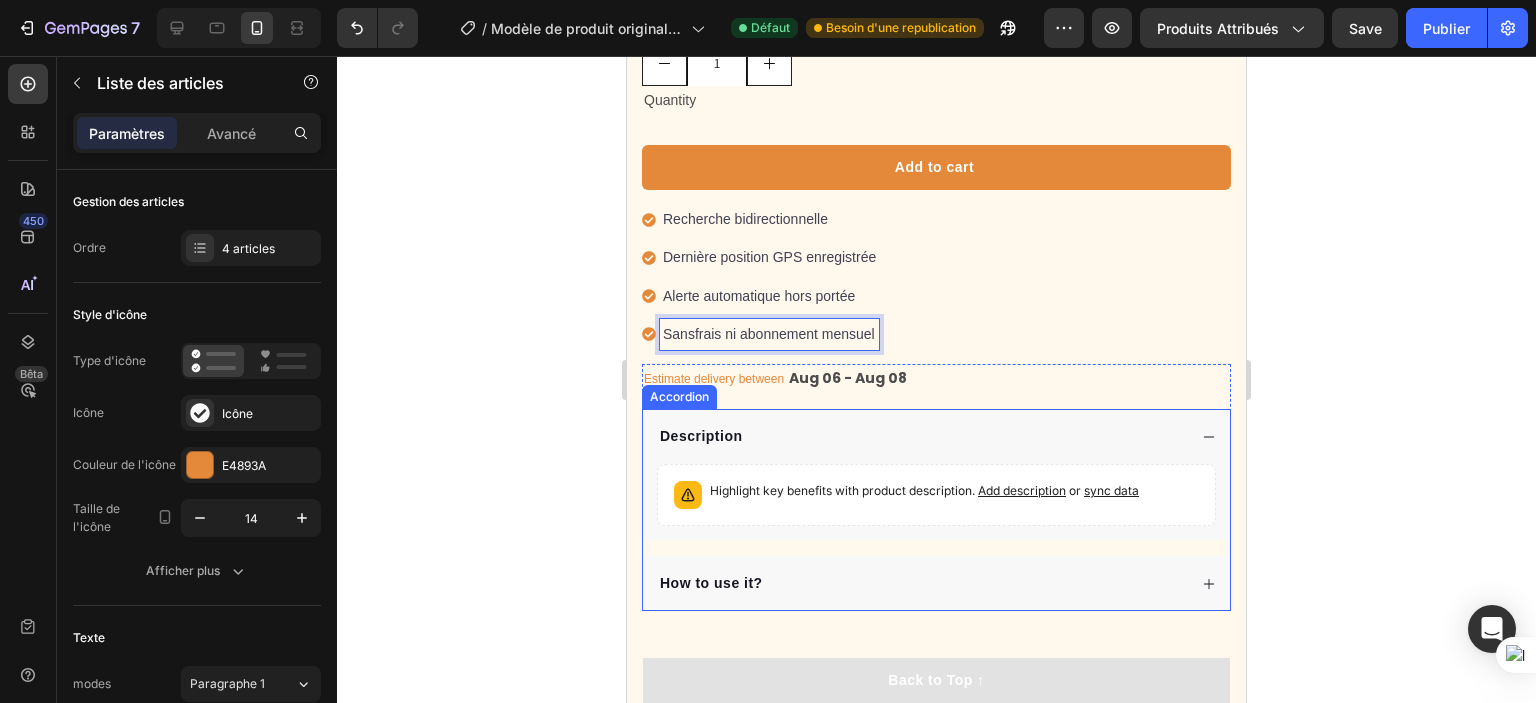 click on "Description" at bounding box center [936, 436] 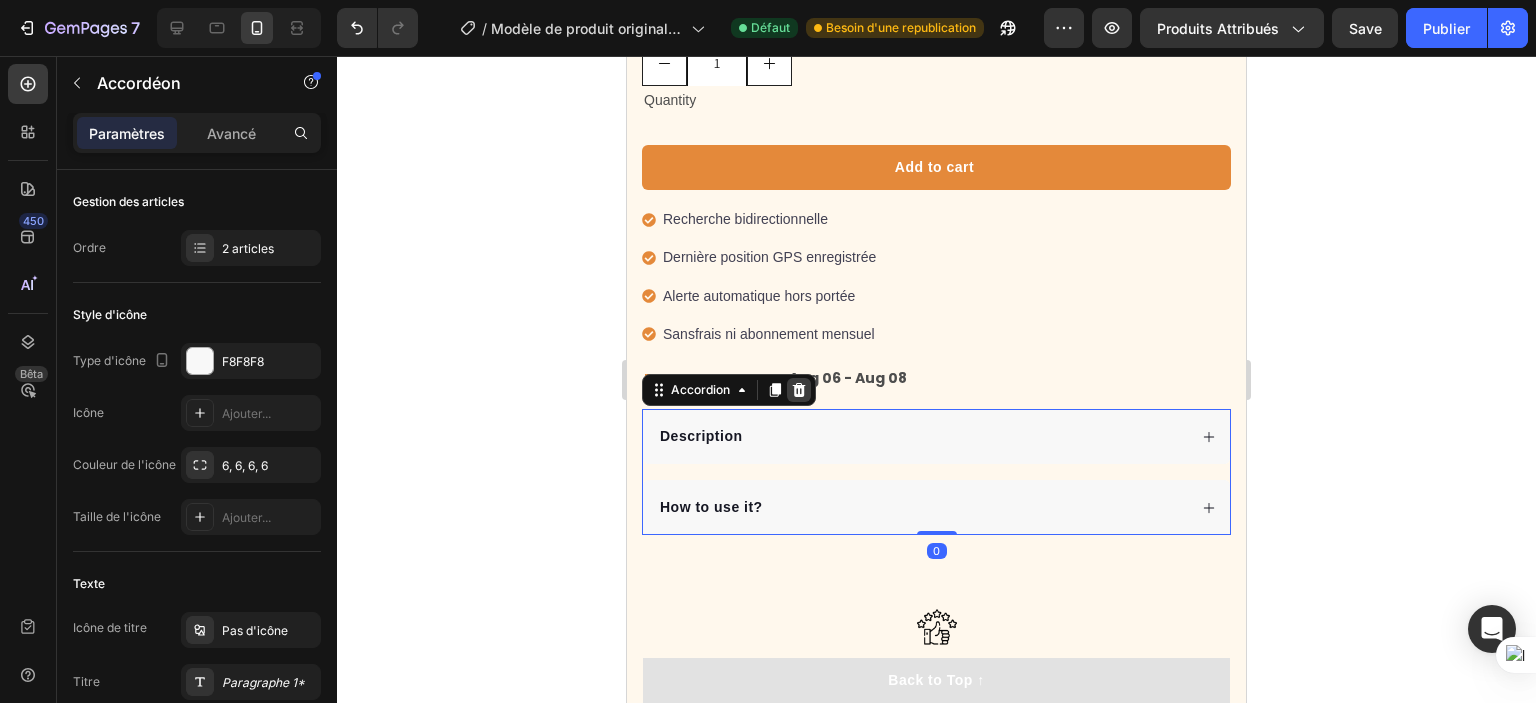 click at bounding box center [799, 390] 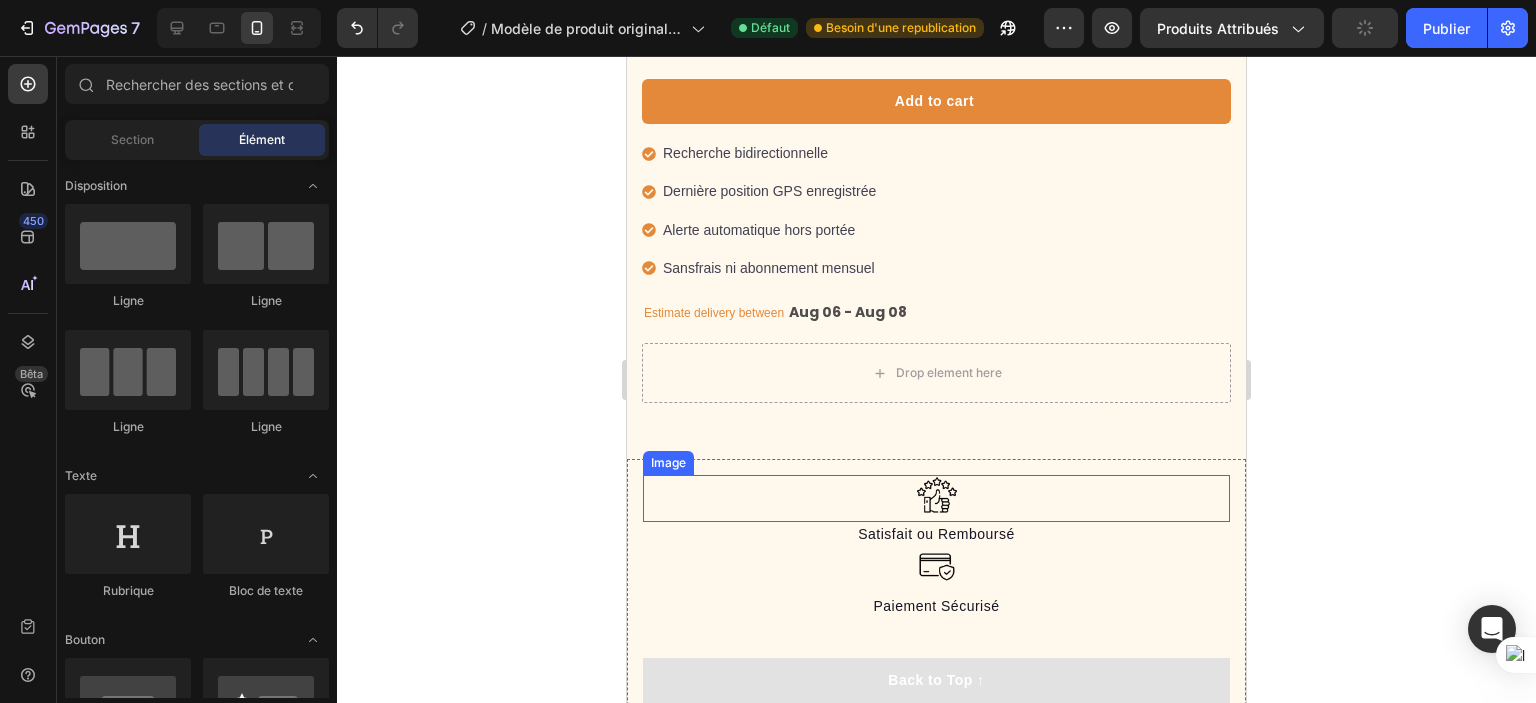 scroll, scrollTop: 1916, scrollLeft: 0, axis: vertical 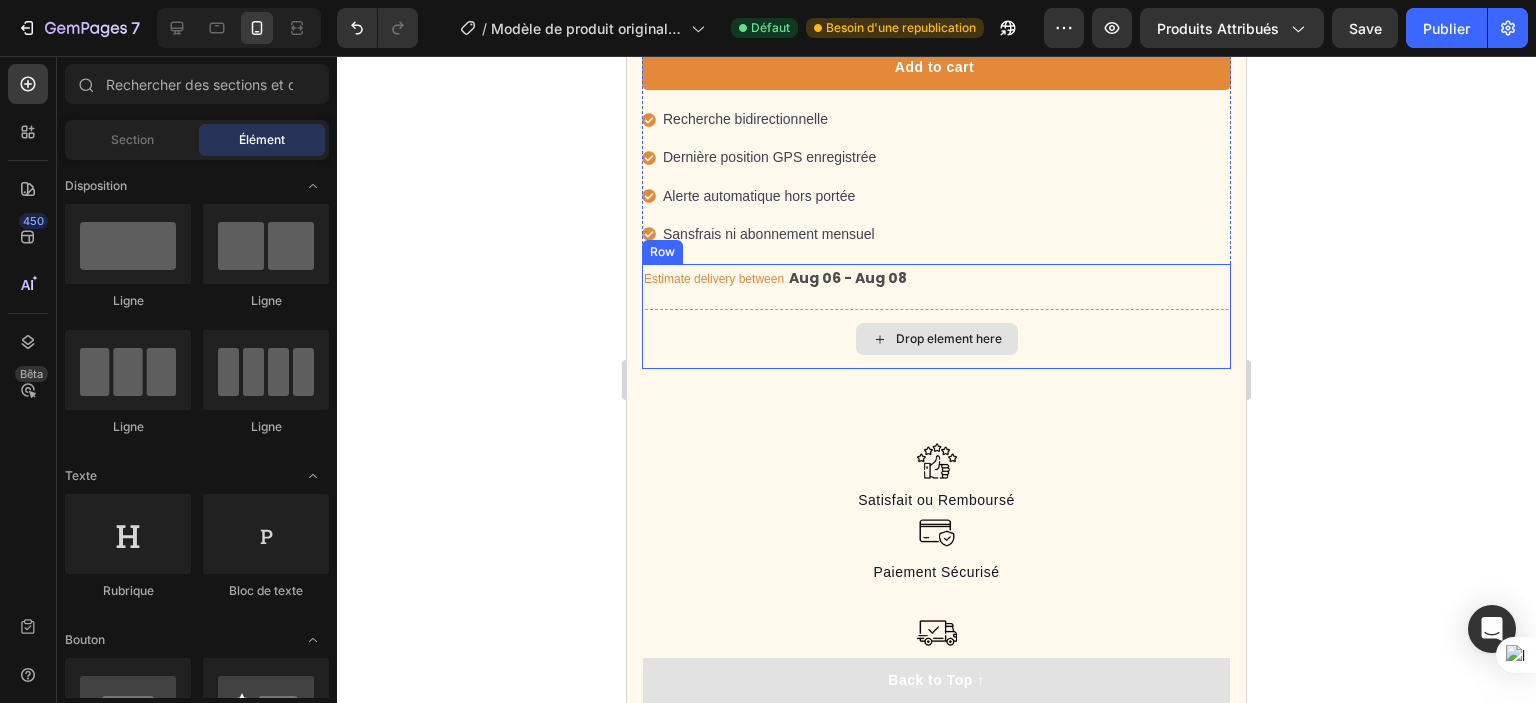 click on "Drop element here" at bounding box center (936, 339) 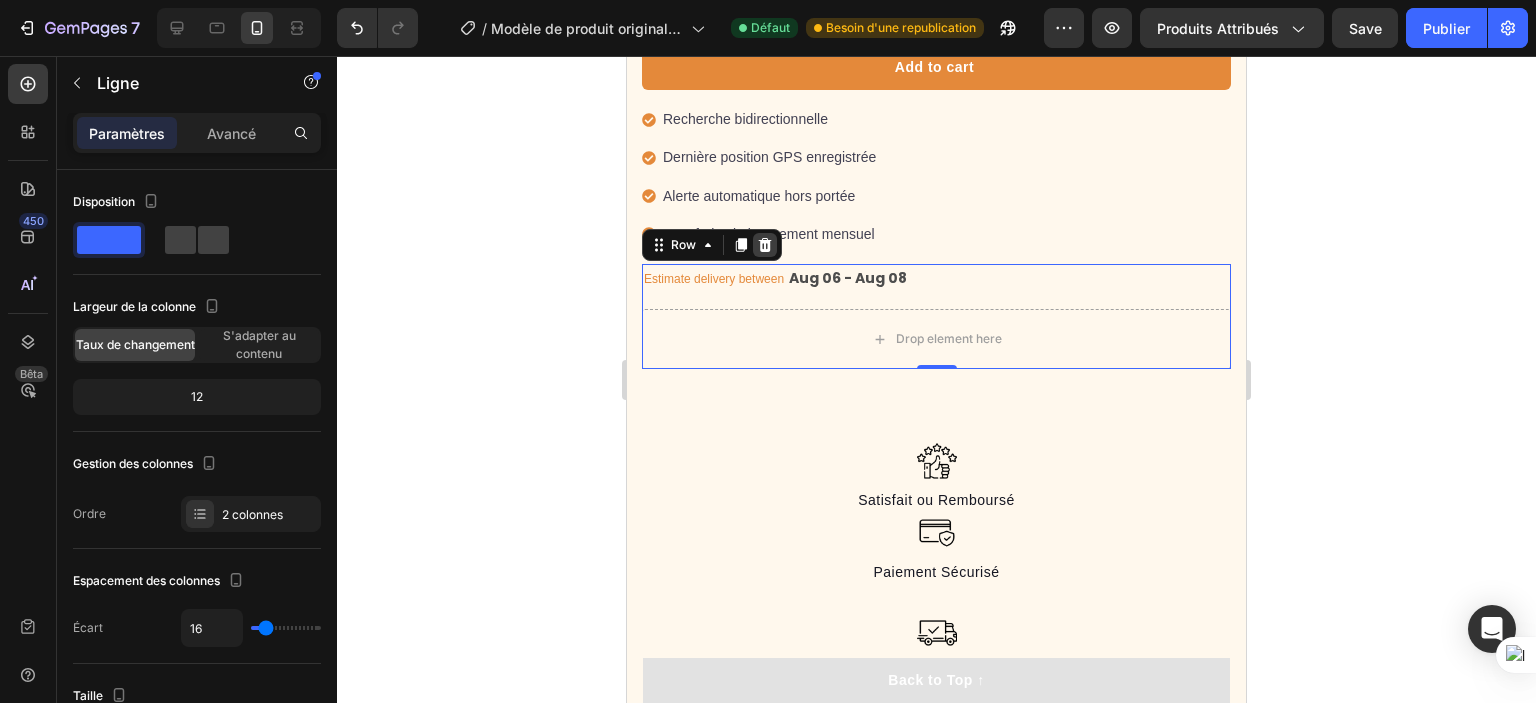 click 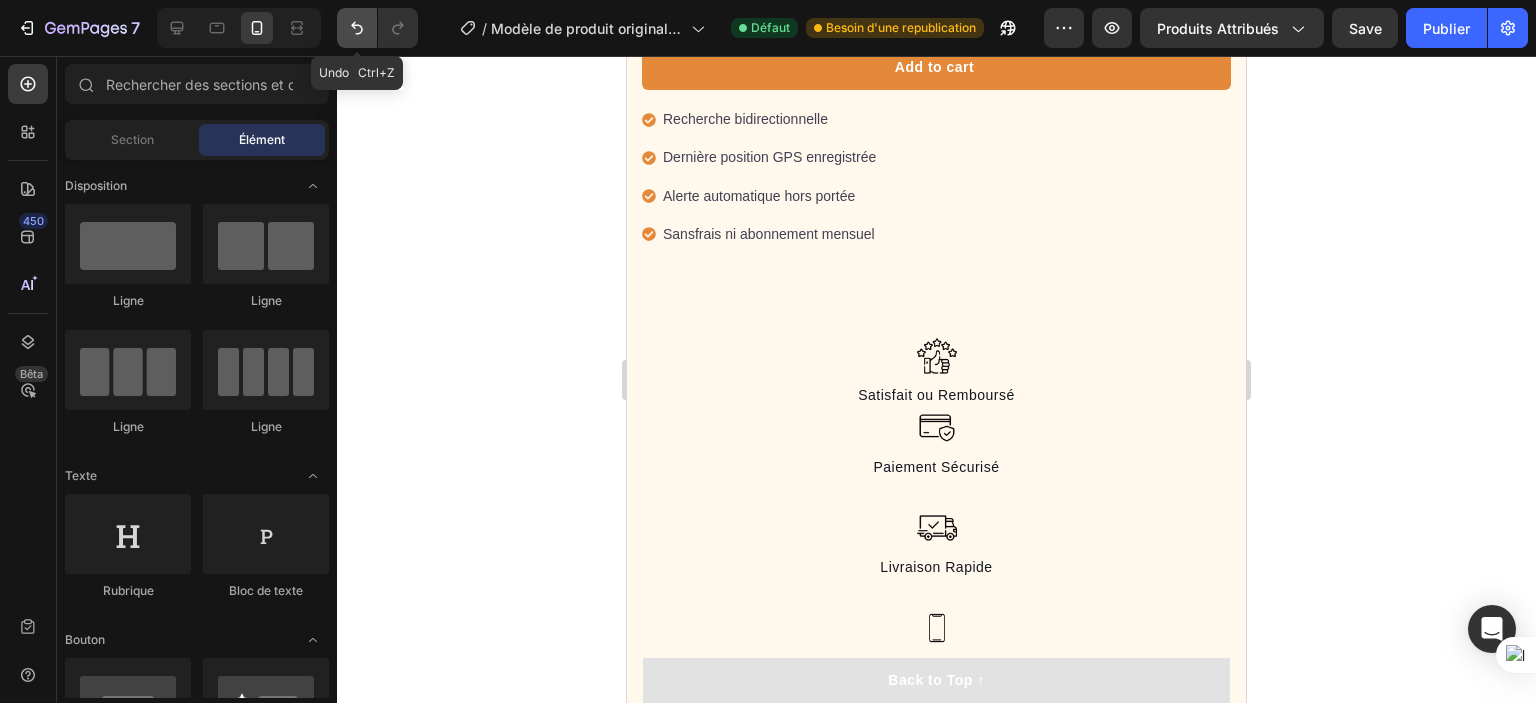 click 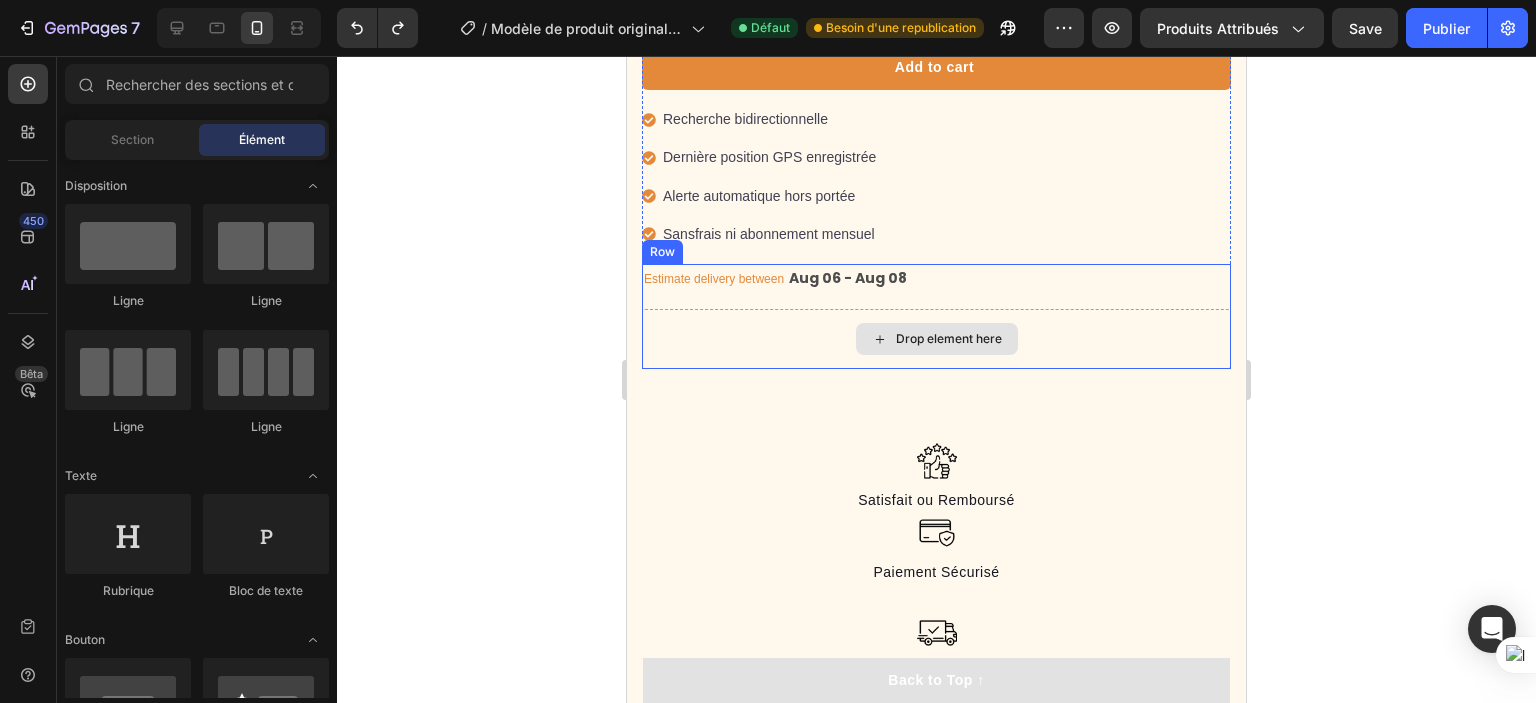 click on "Drop element here" at bounding box center [937, 339] 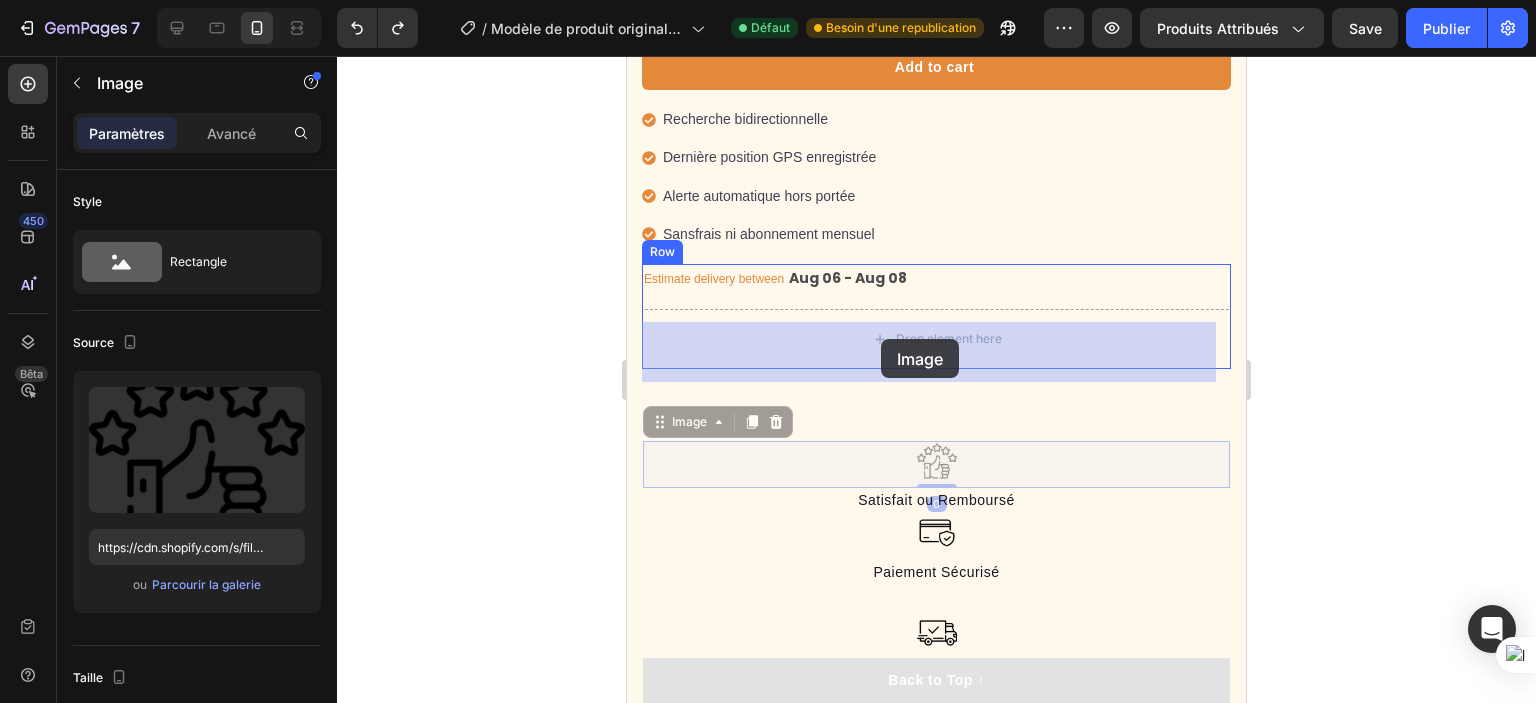 drag, startPoint x: 931, startPoint y: 479, endPoint x: 881, endPoint y: 339, distance: 148.66069 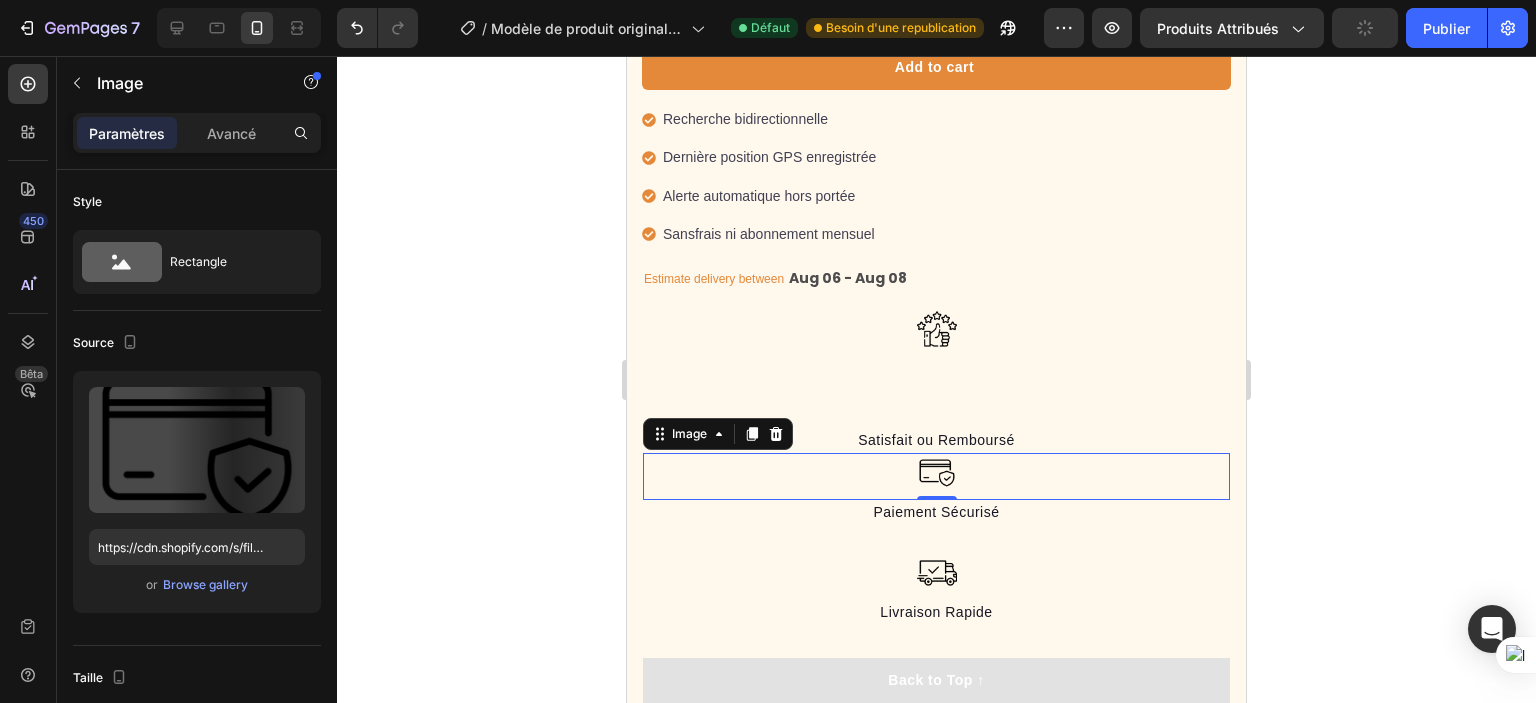 scroll, scrollTop: 778, scrollLeft: 0, axis: vertical 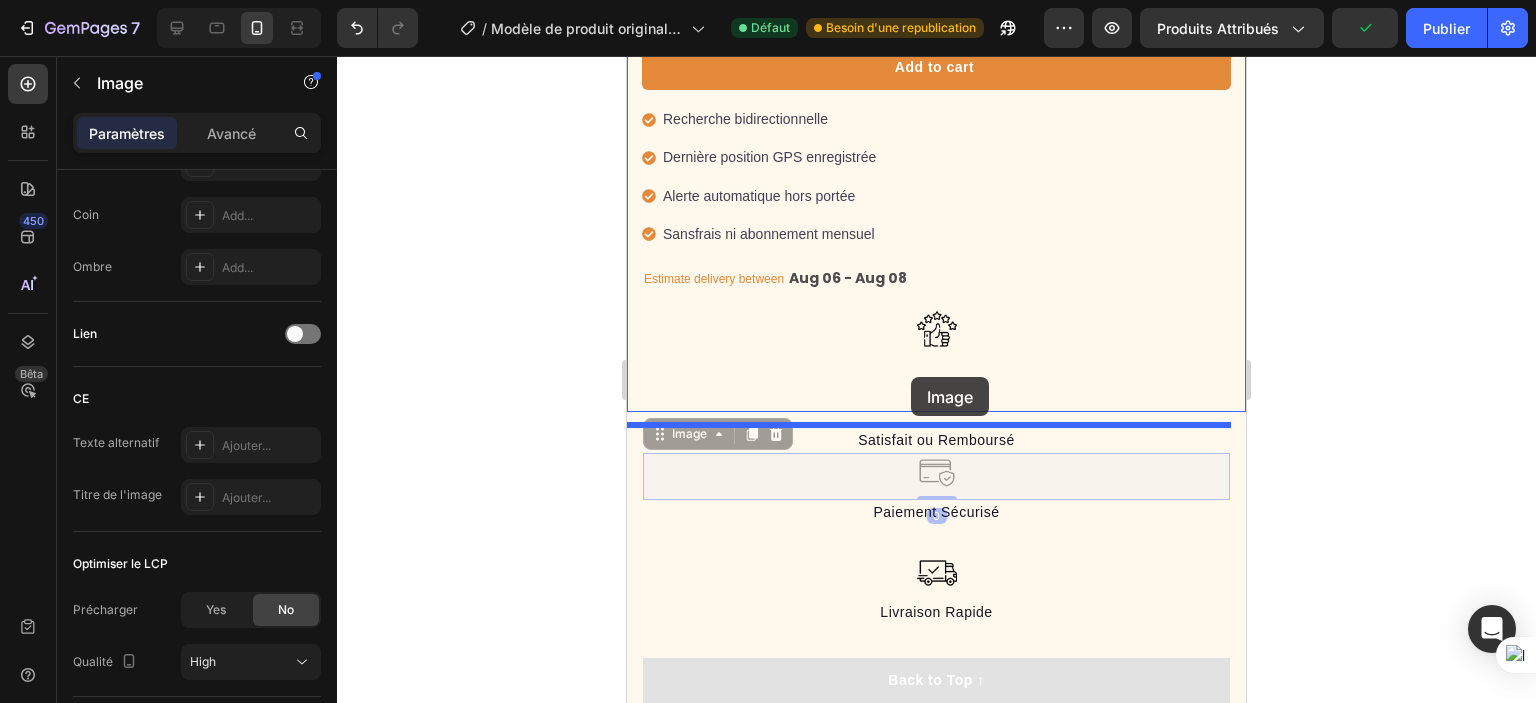 drag, startPoint x: 934, startPoint y: 479, endPoint x: 911, endPoint y: 376, distance: 105.53672 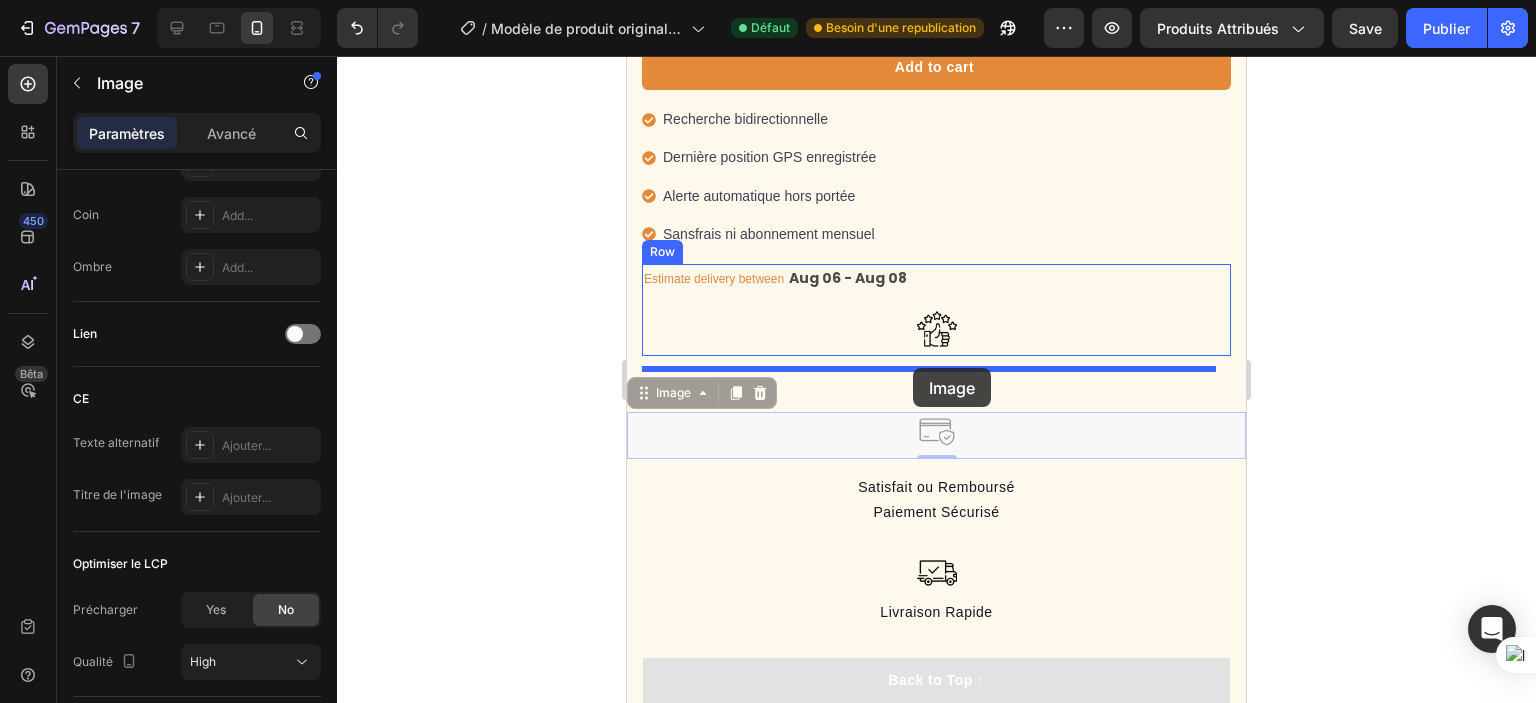 drag, startPoint x: 939, startPoint y: 446, endPoint x: 913, endPoint y: 368, distance: 82.219215 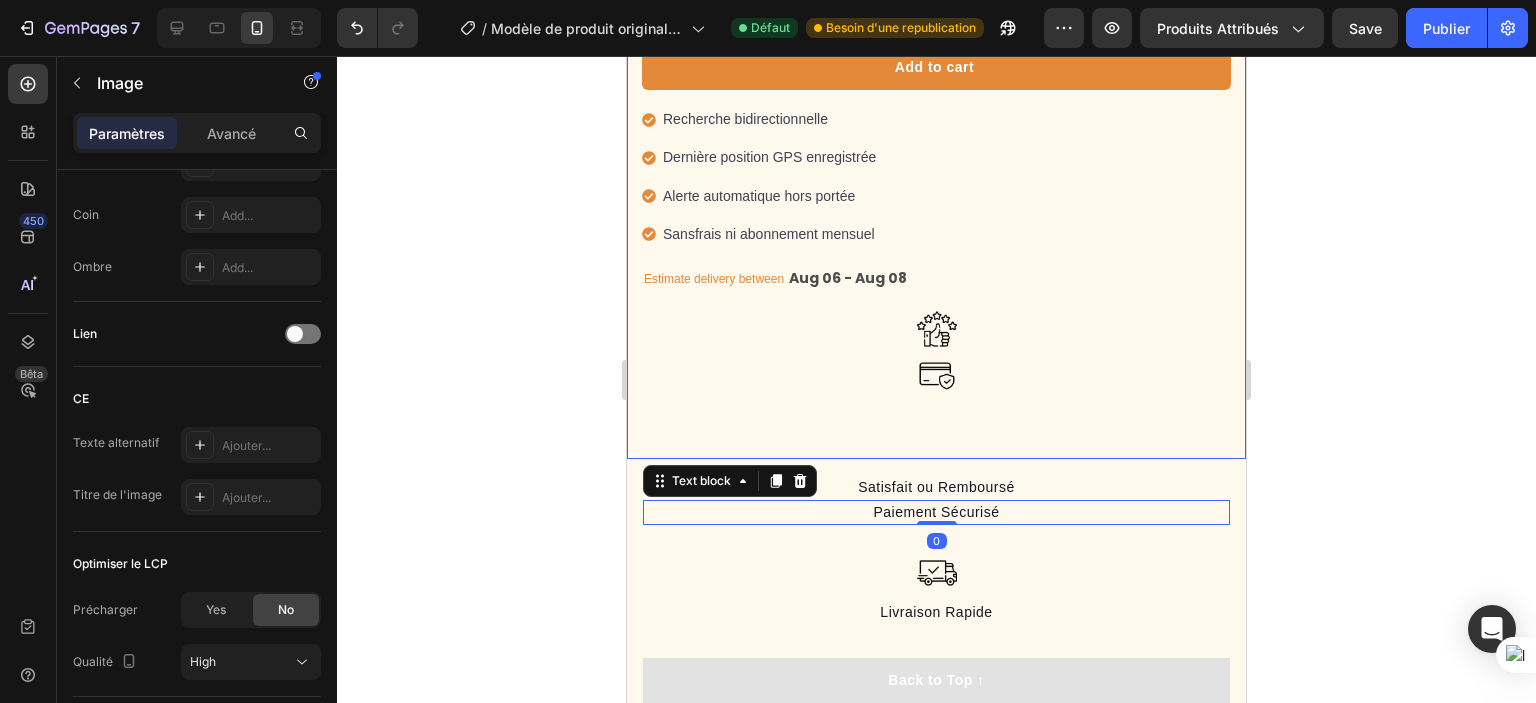 scroll, scrollTop: 0, scrollLeft: 0, axis: both 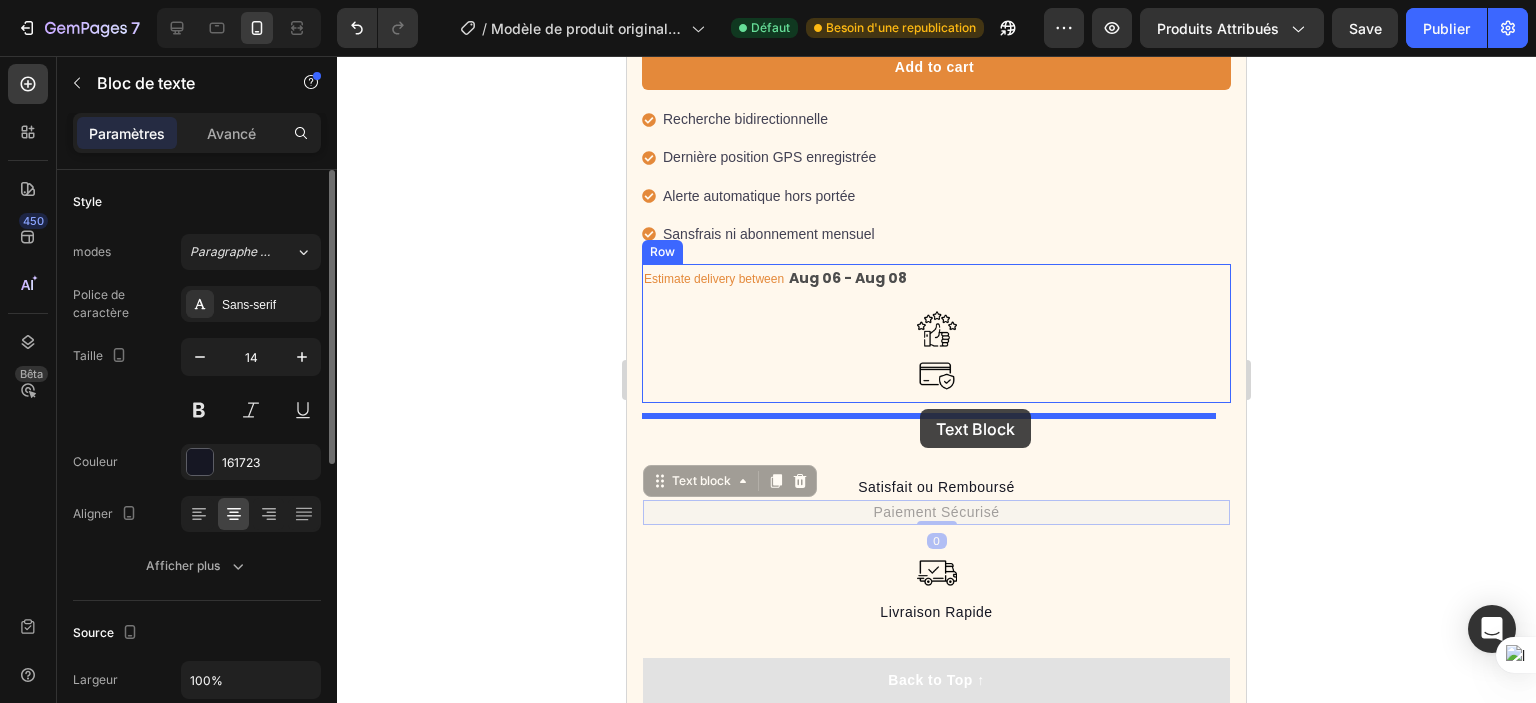 drag, startPoint x: 942, startPoint y: 512, endPoint x: 920, endPoint y: 409, distance: 105.32331 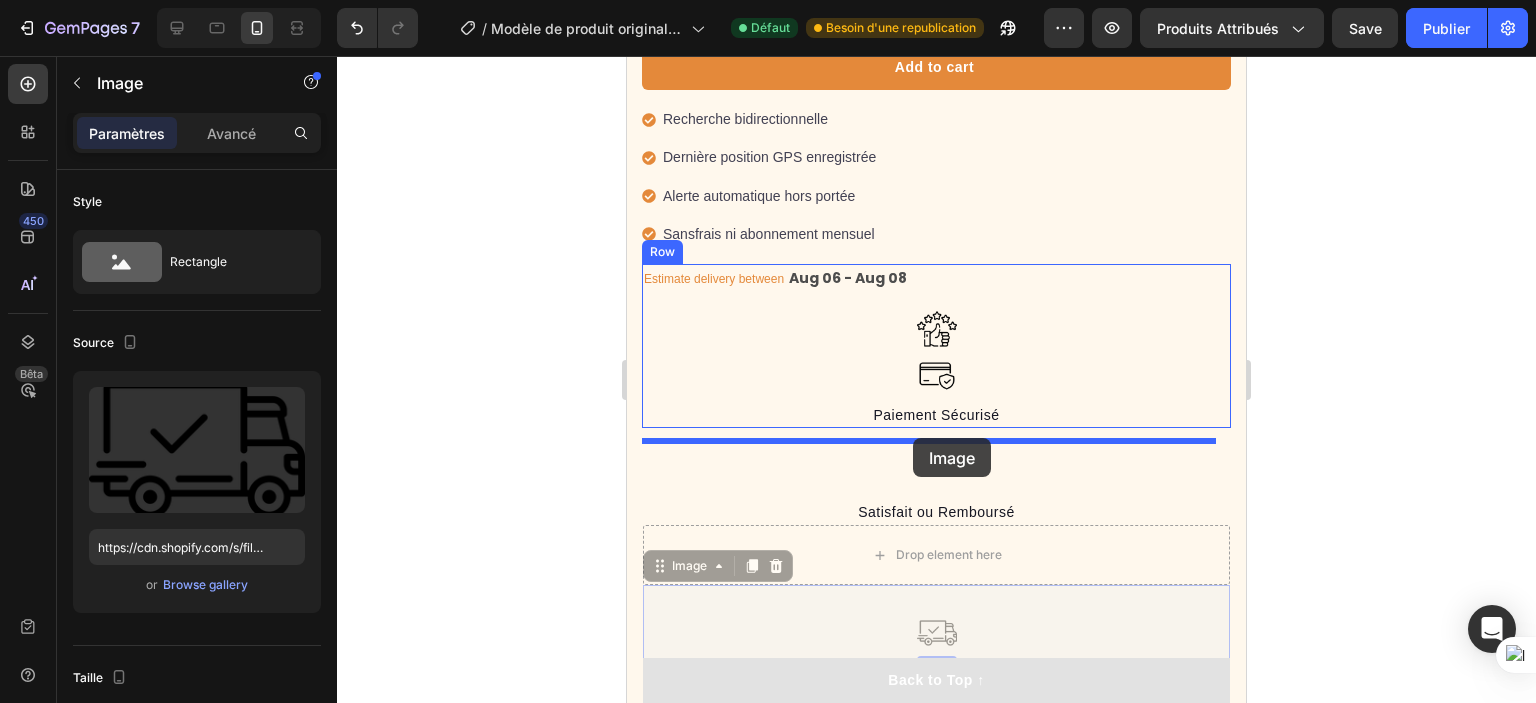 drag, startPoint x: 932, startPoint y: 639, endPoint x: 913, endPoint y: 438, distance: 201.89601 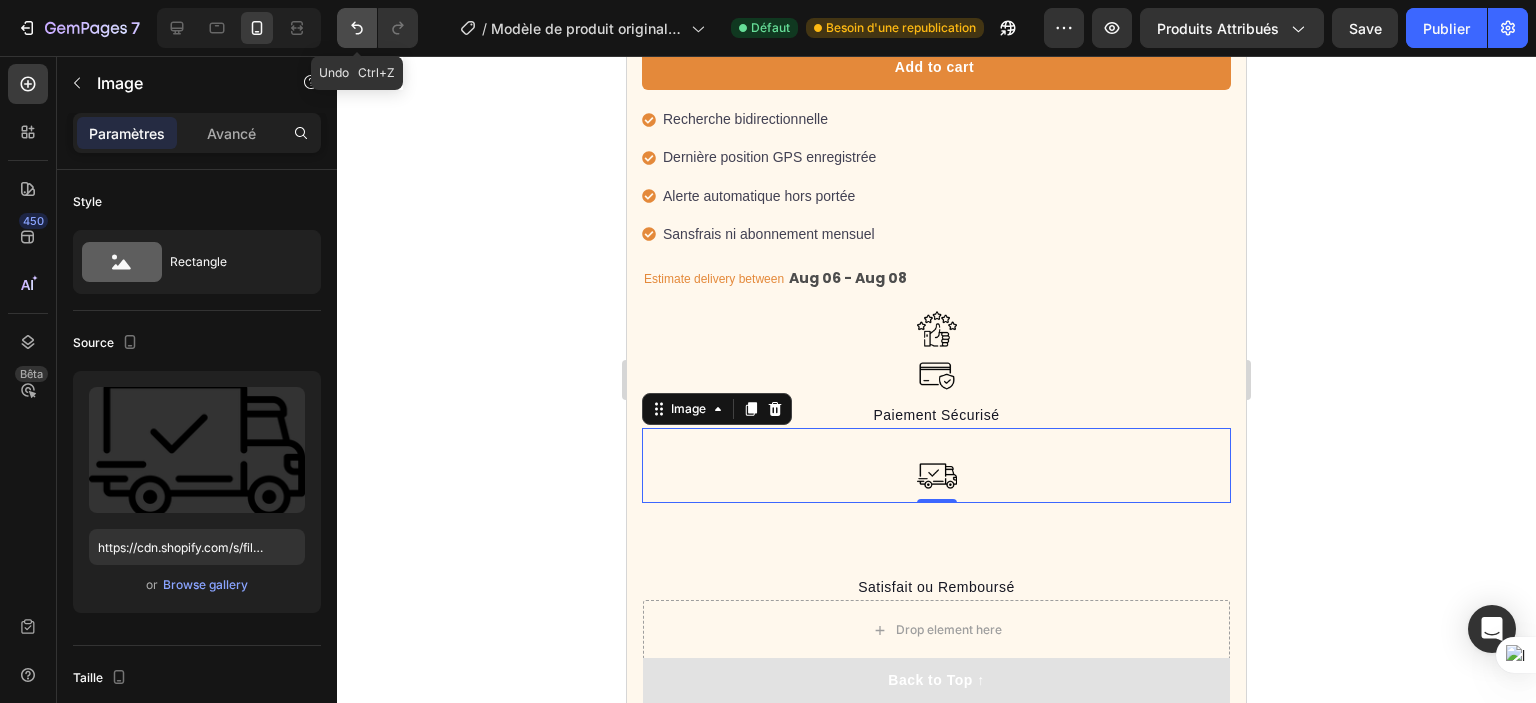 click 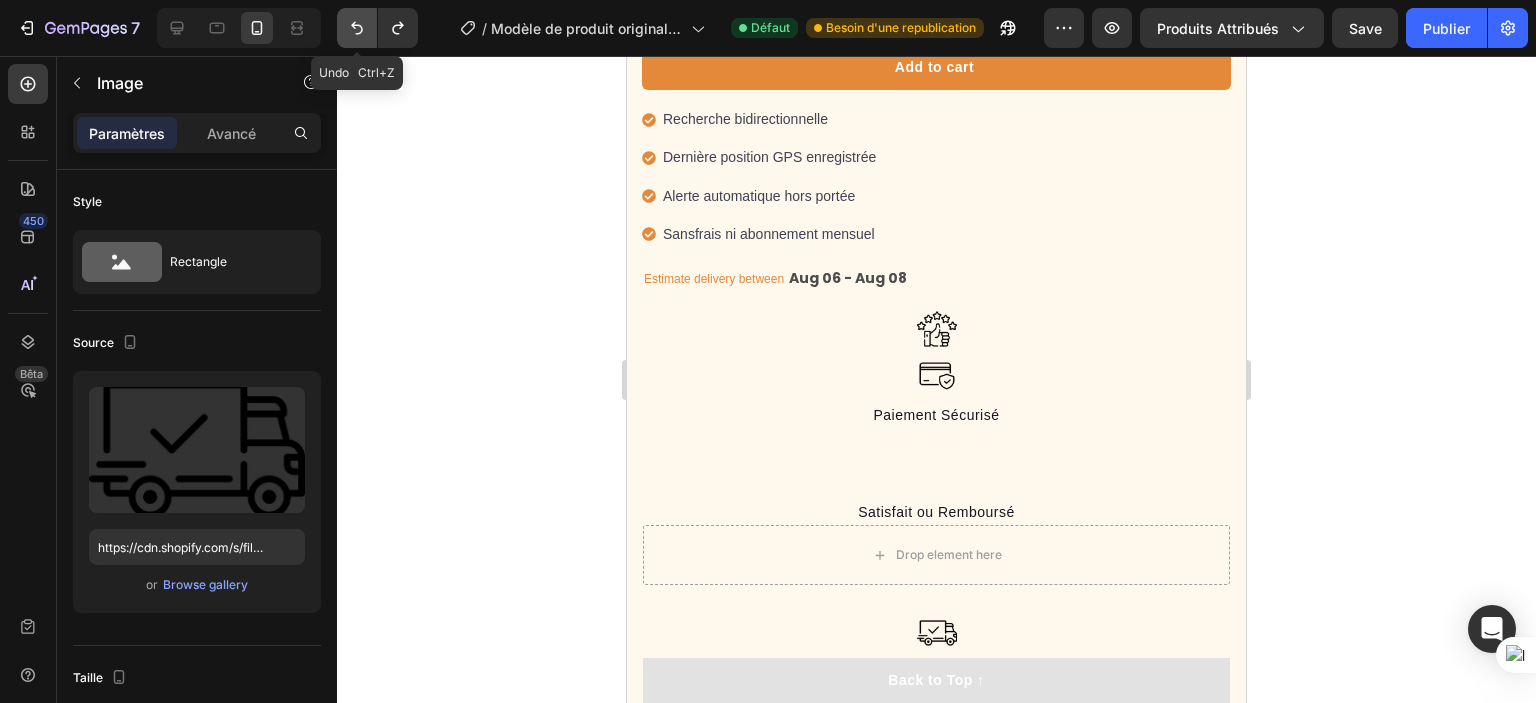 click 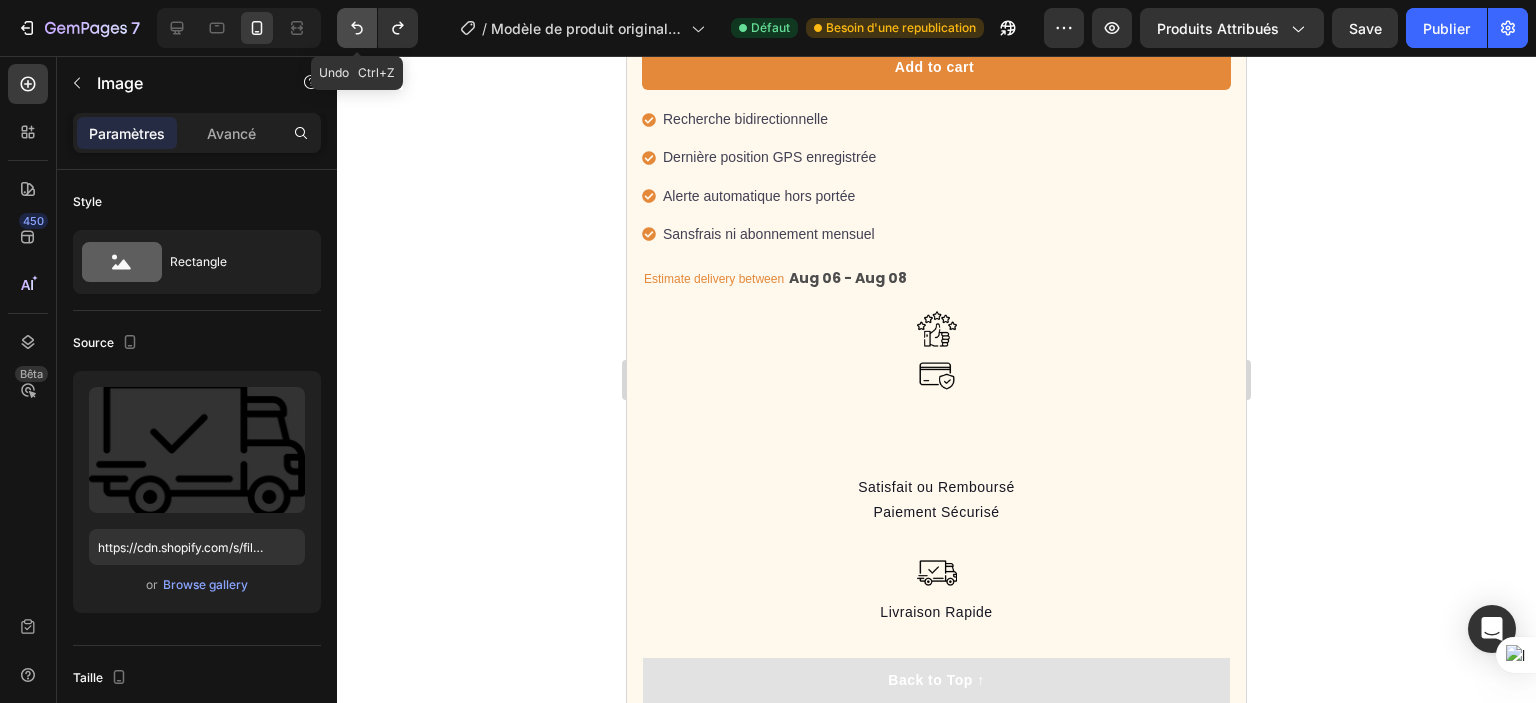click 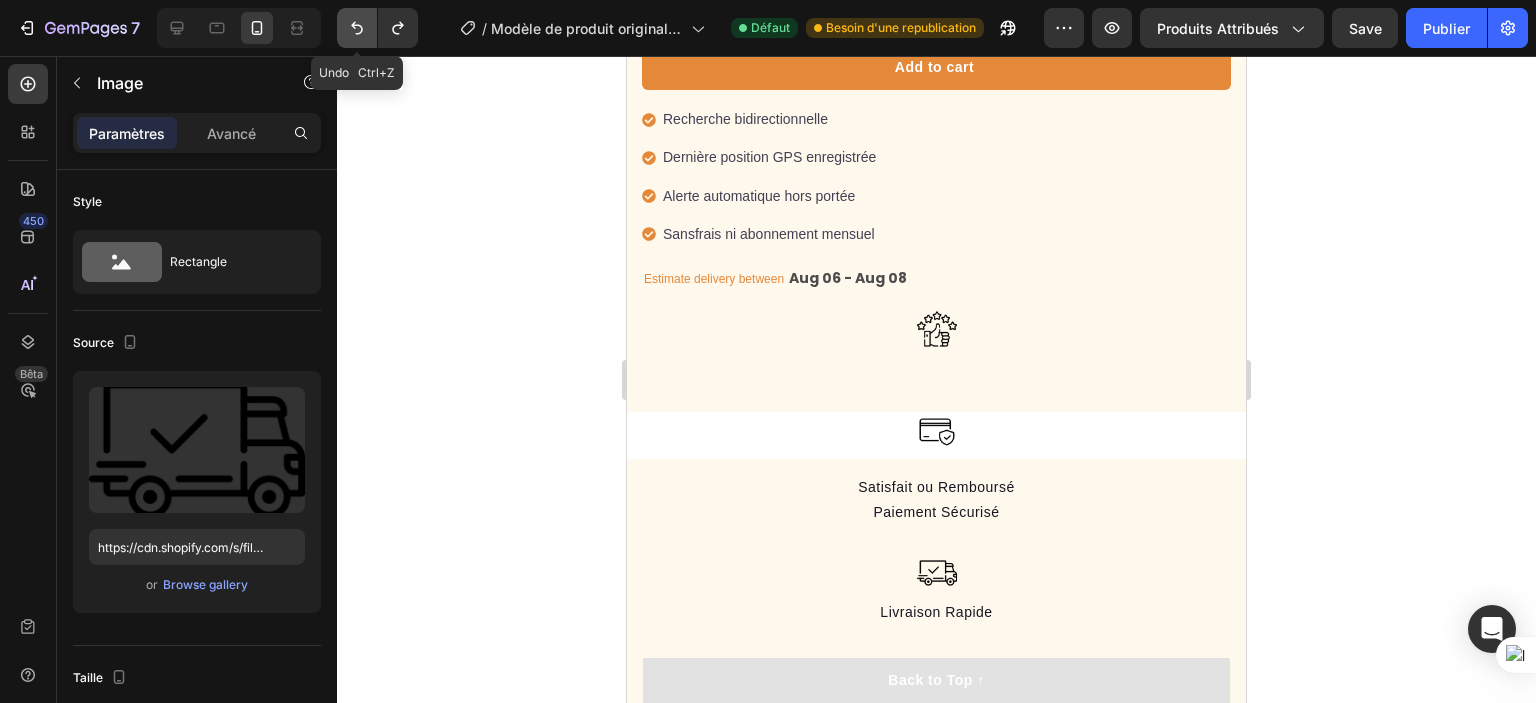 click 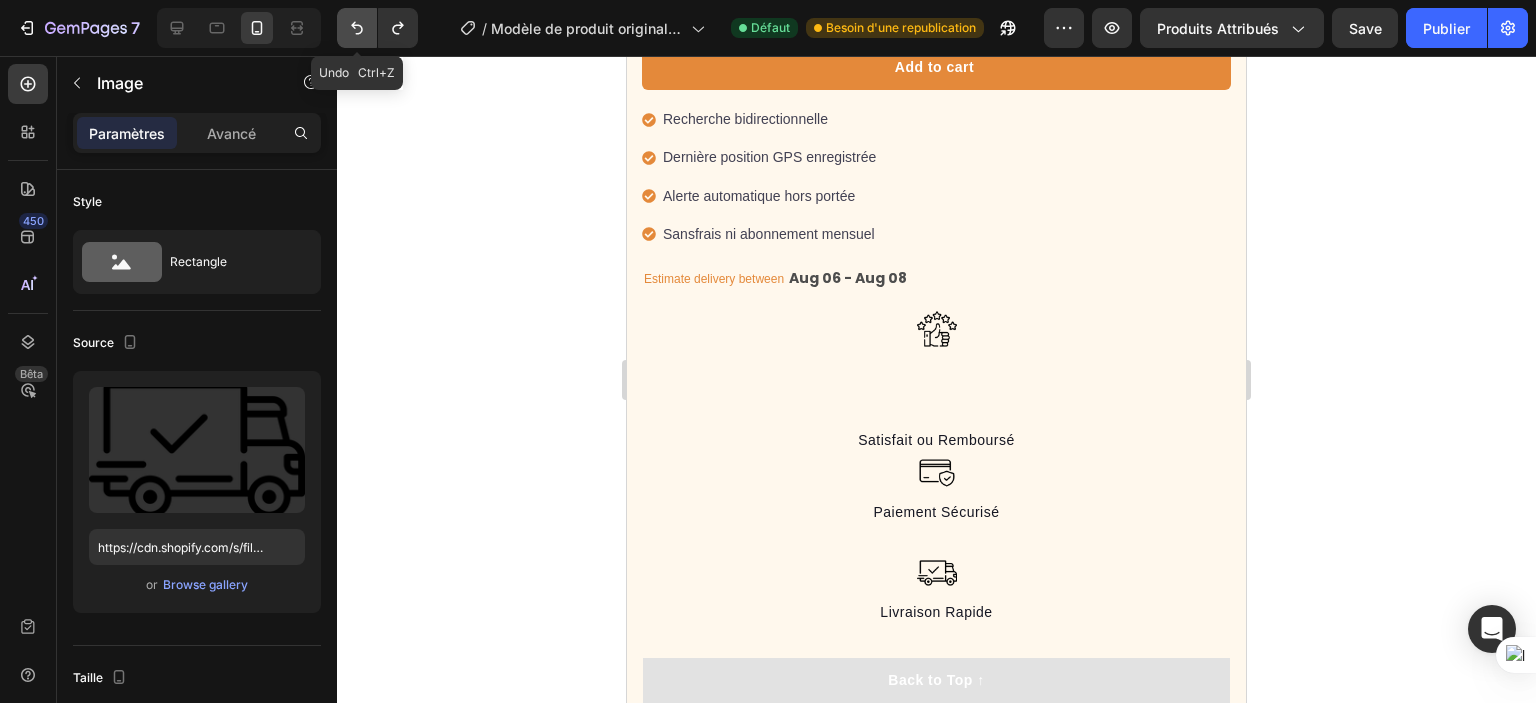 click 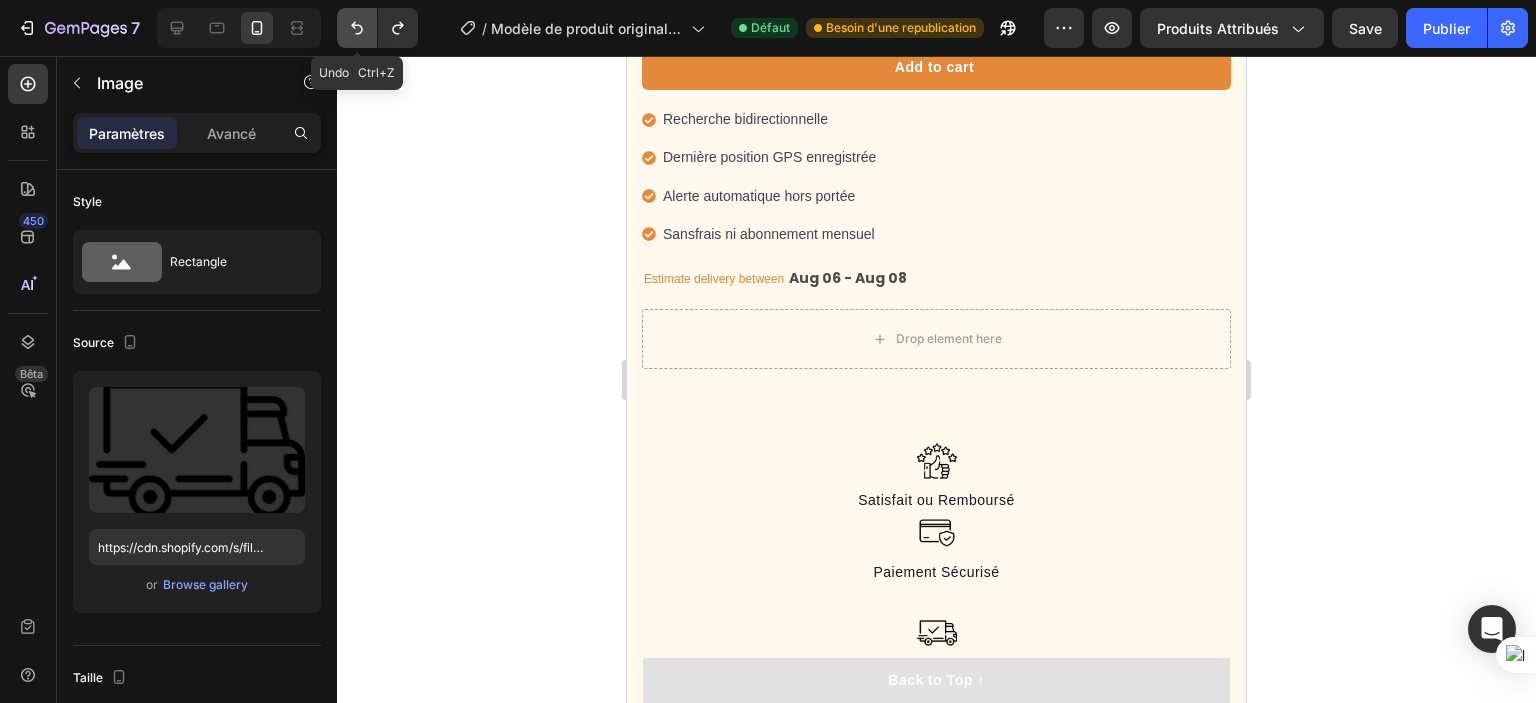 click 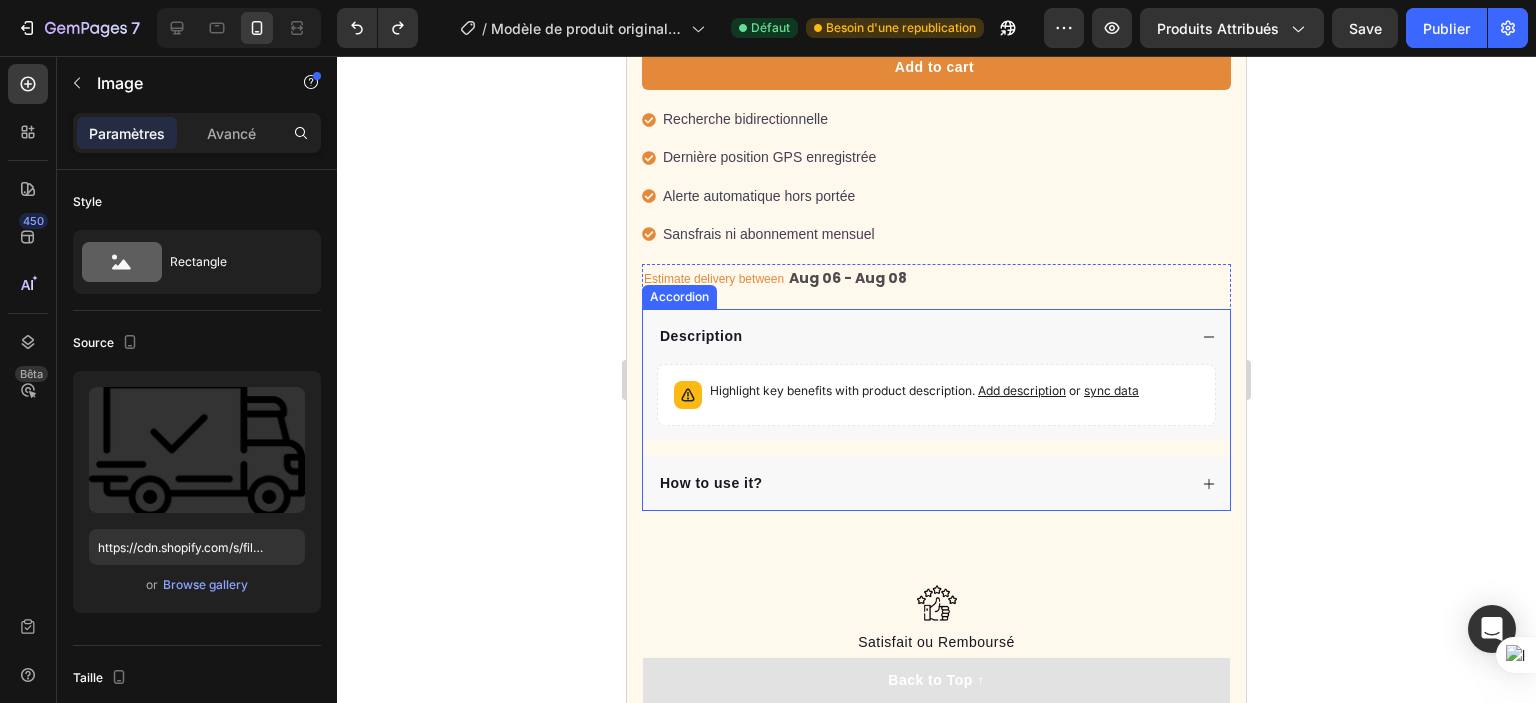 click 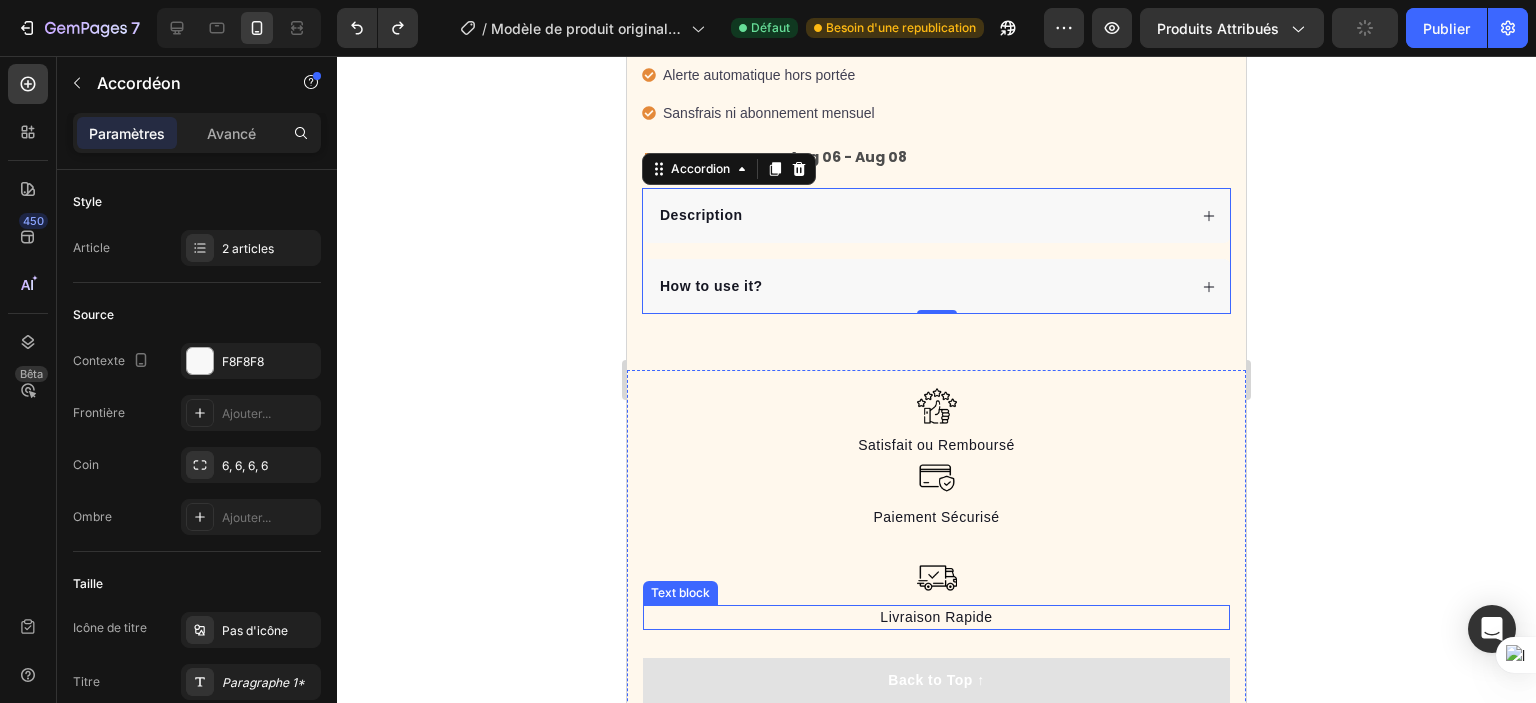 scroll, scrollTop: 2016, scrollLeft: 0, axis: vertical 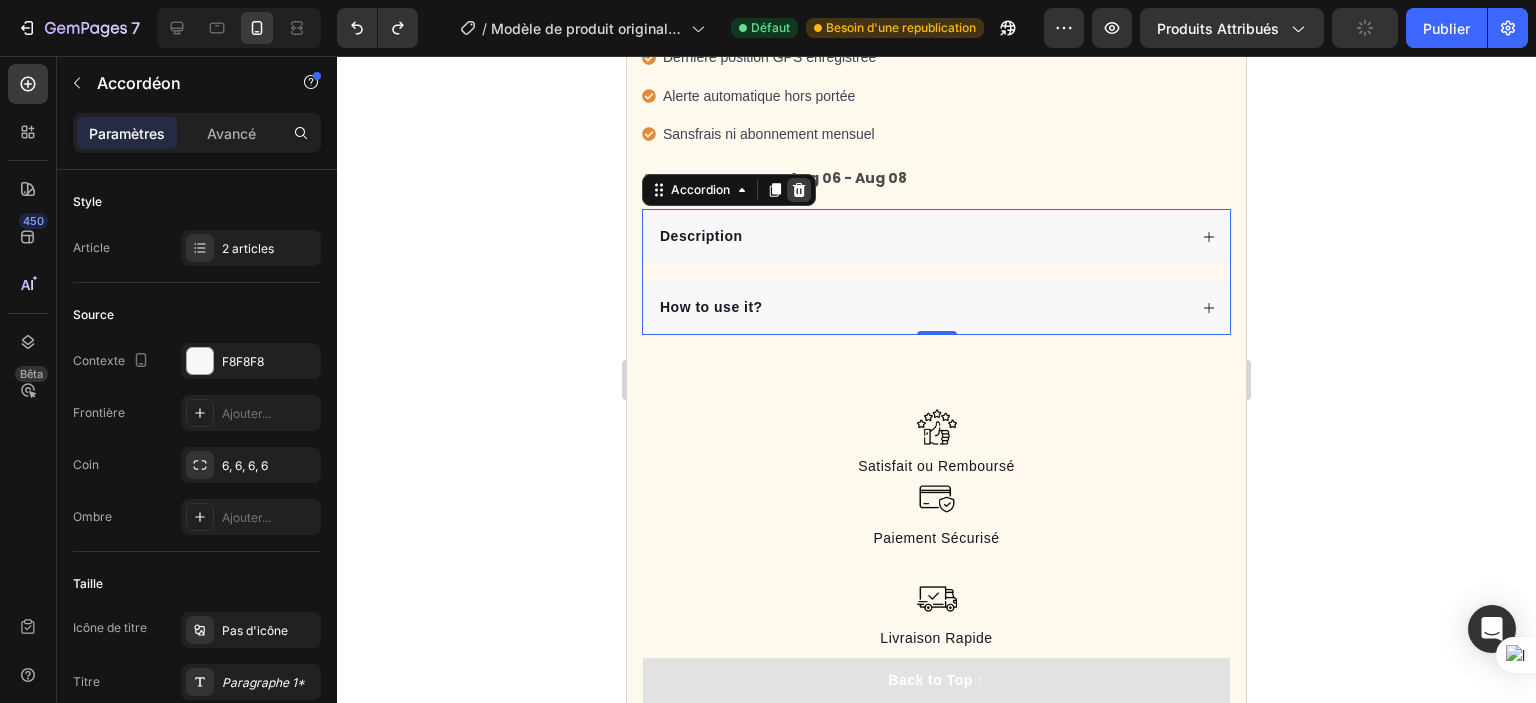 click 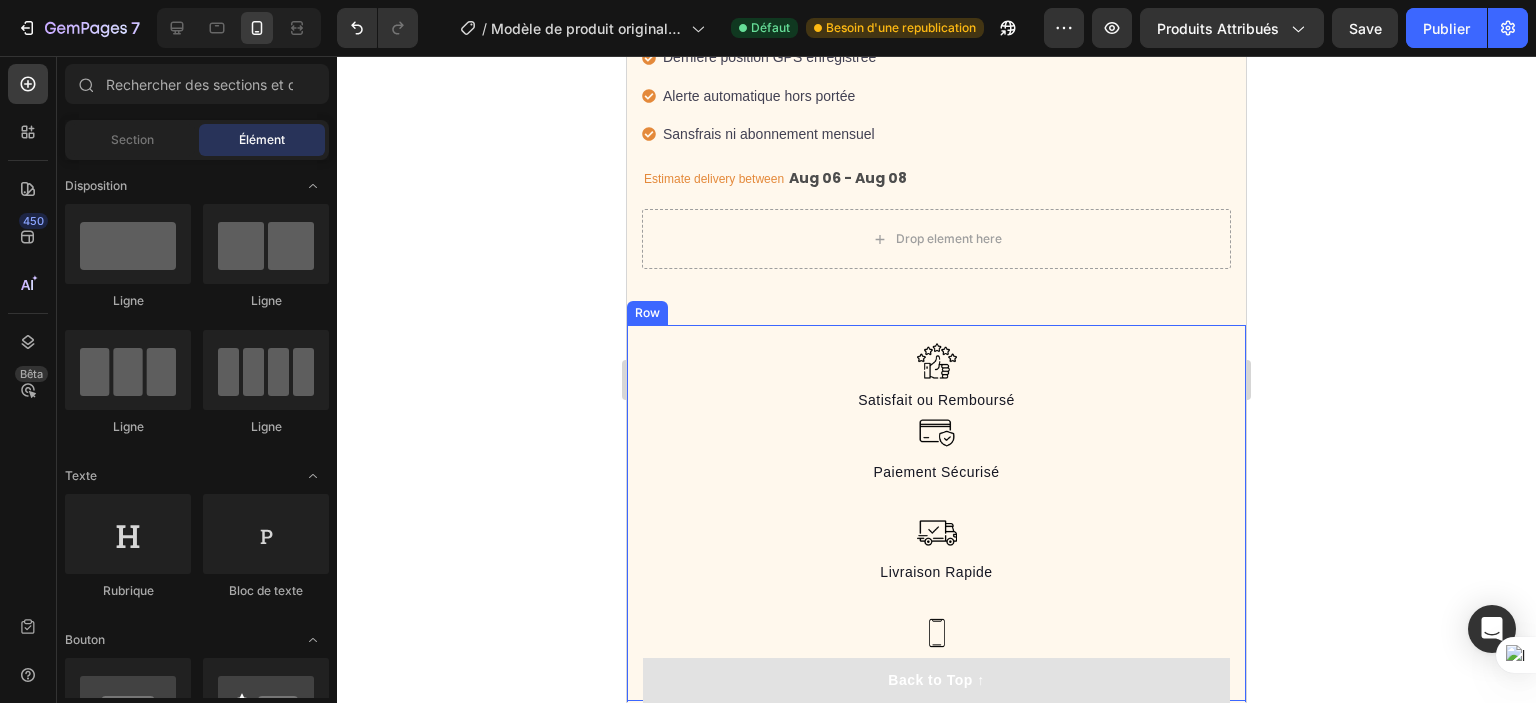 click on "Image Satisfait ou Remboursé  Text block Image Livraison Rapide Text block Image Paiement Sécurisé Text block Image Ios & Android Text block Row" at bounding box center [936, 513] 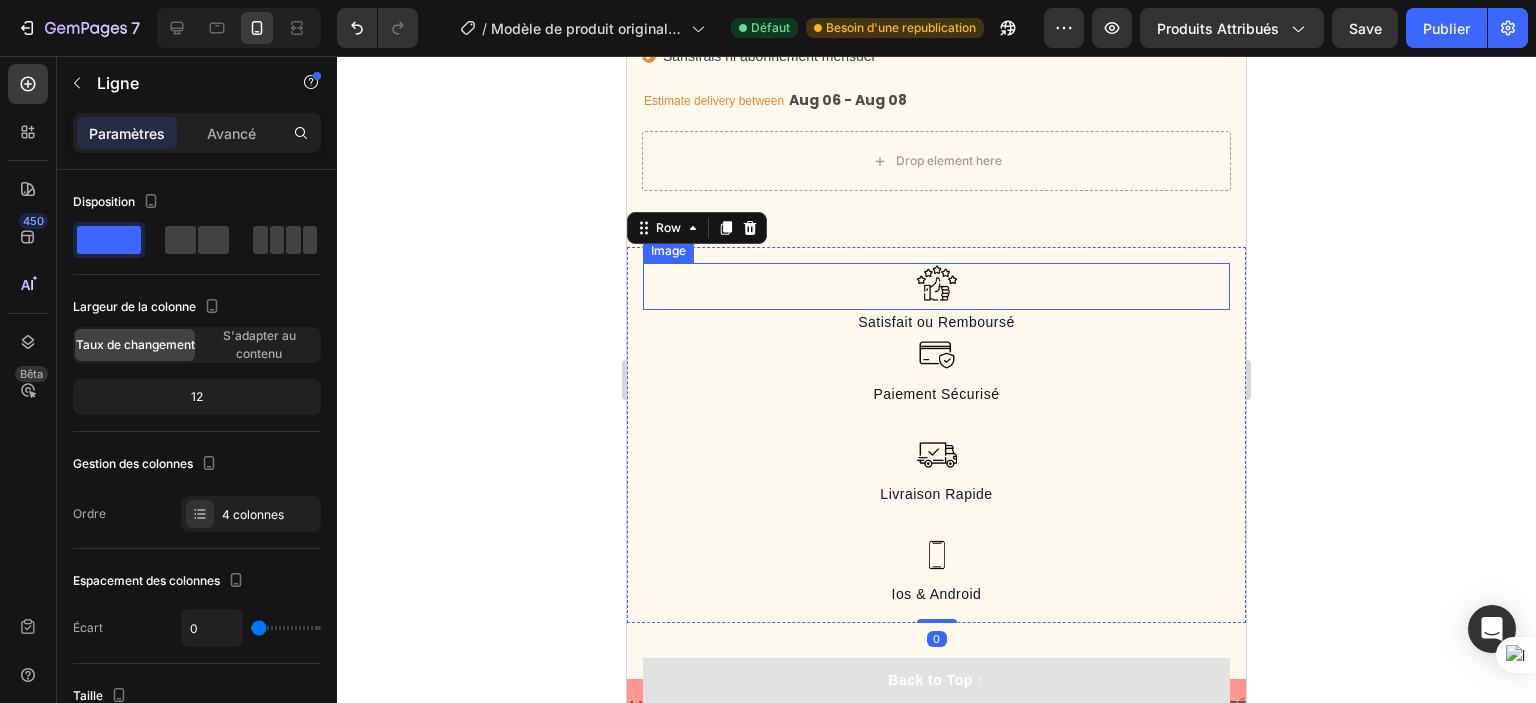 scroll, scrollTop: 2116, scrollLeft: 0, axis: vertical 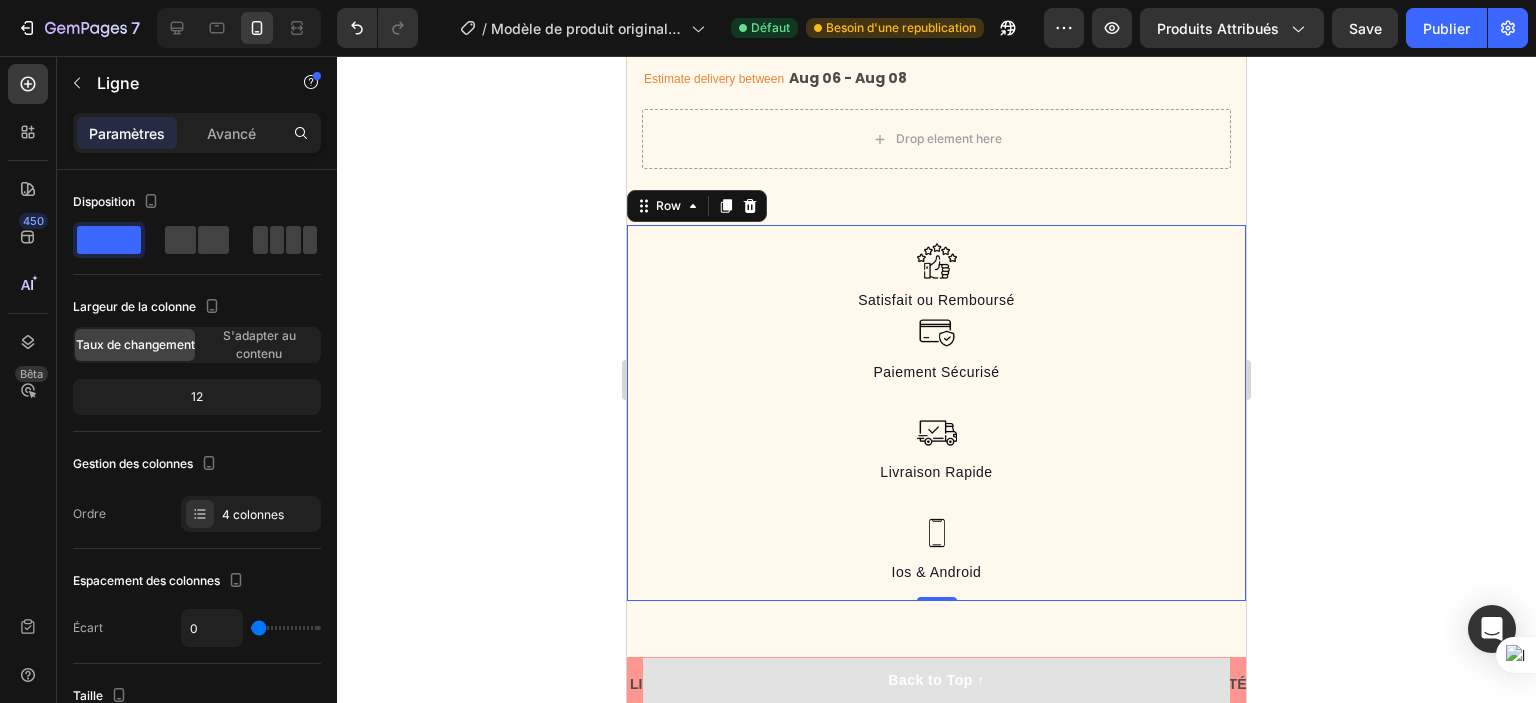 click on "Image Satisfait ou Remboursé  Text block Image Livraison Rapide Text block Image Paiement Sécurisé Text block Image Ios & Android Text block Row   0" at bounding box center [936, 413] 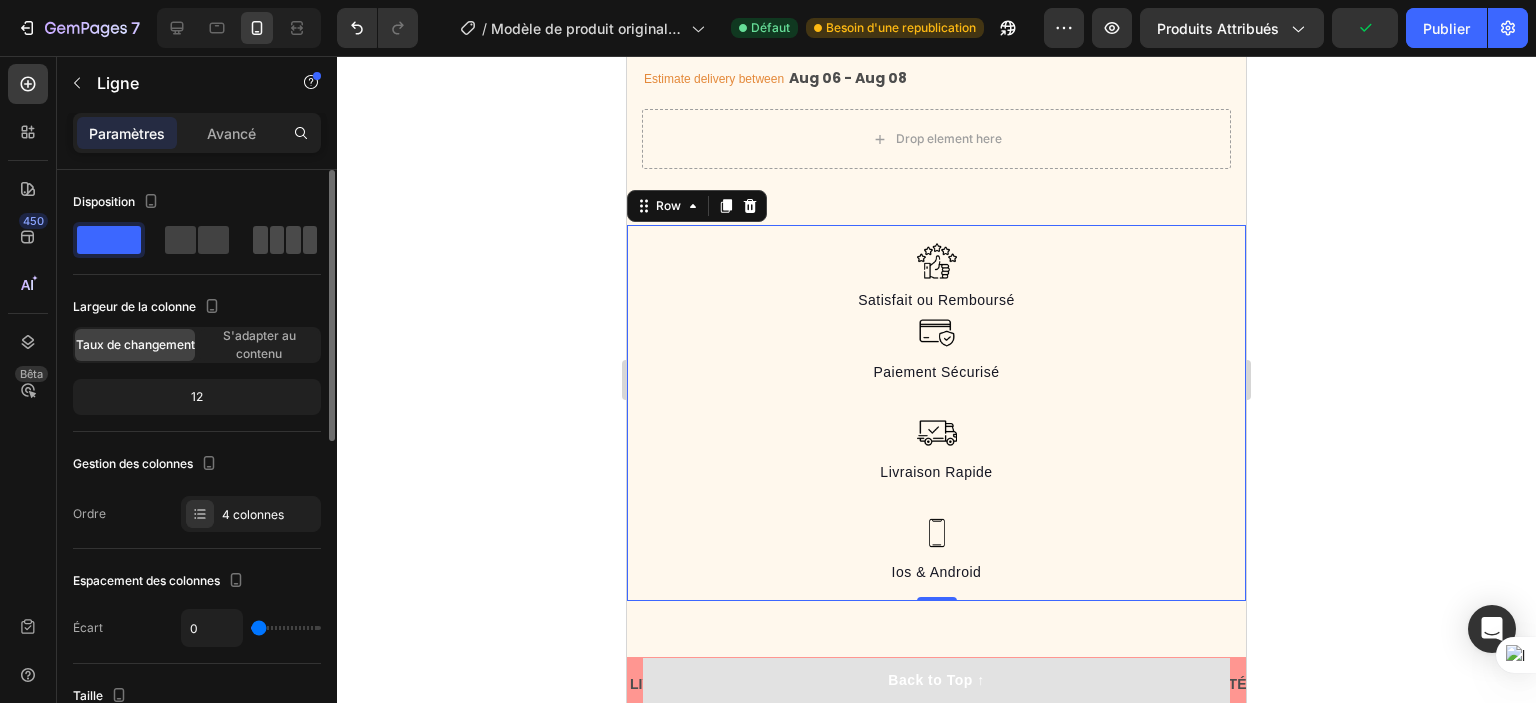 click at bounding box center [285, 240] 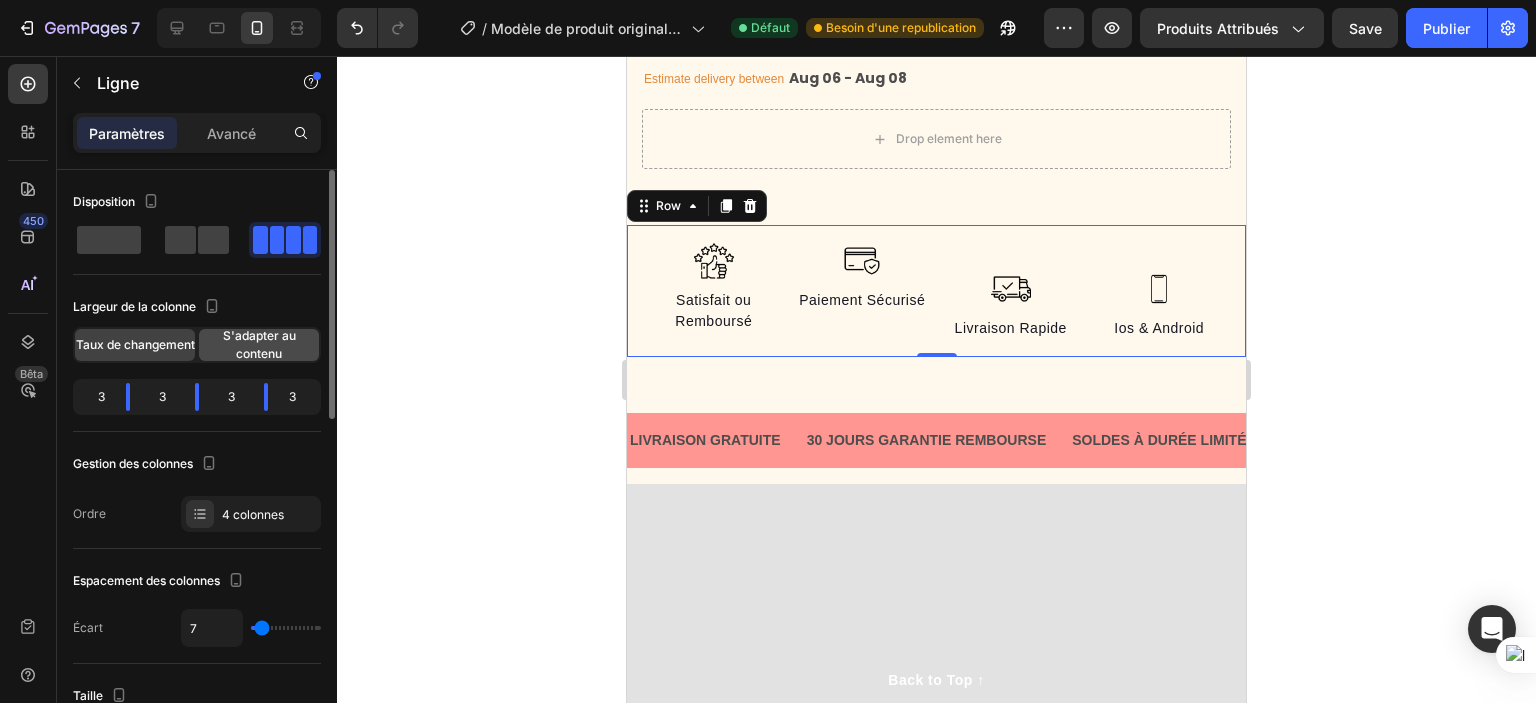 click on "S'adapter au contenu" at bounding box center (259, 344) 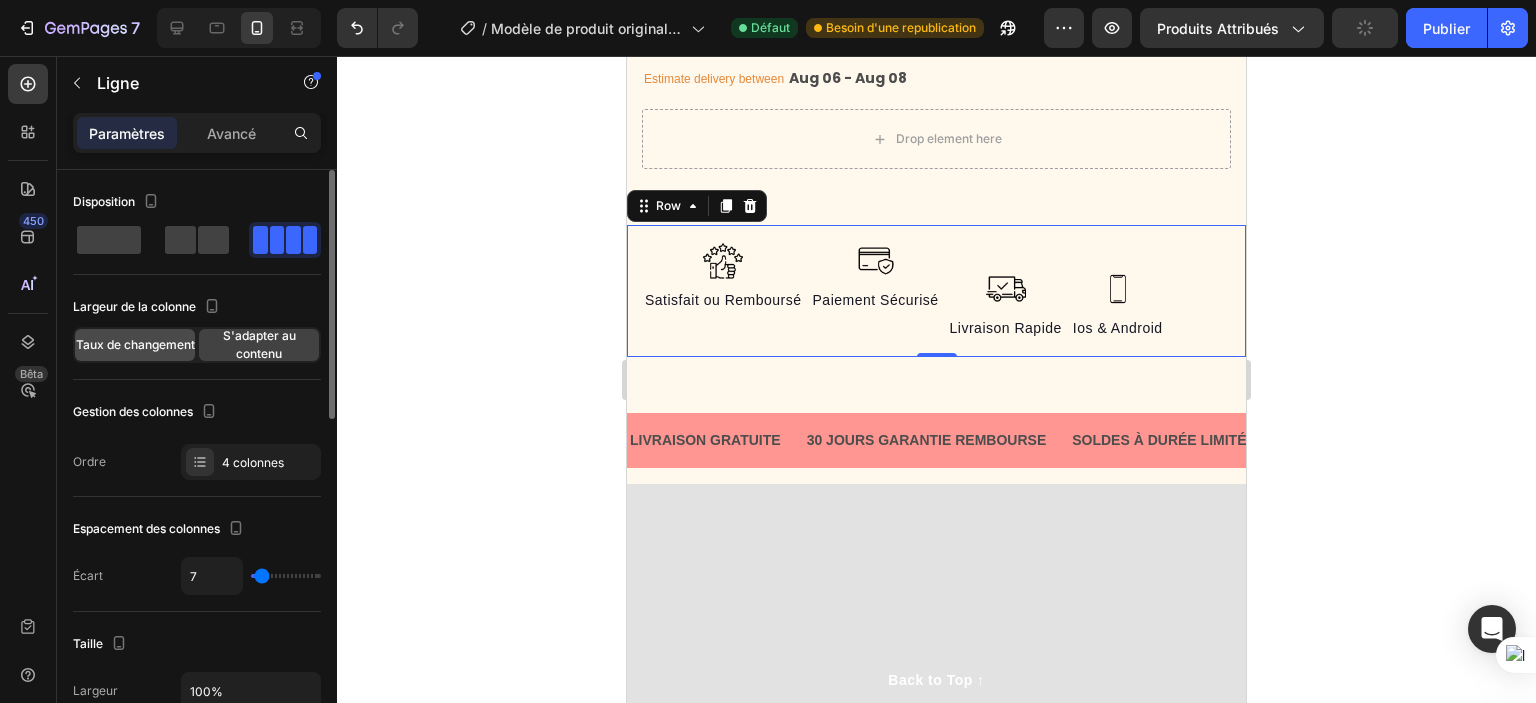 click on "Taux de changement" at bounding box center [135, 344] 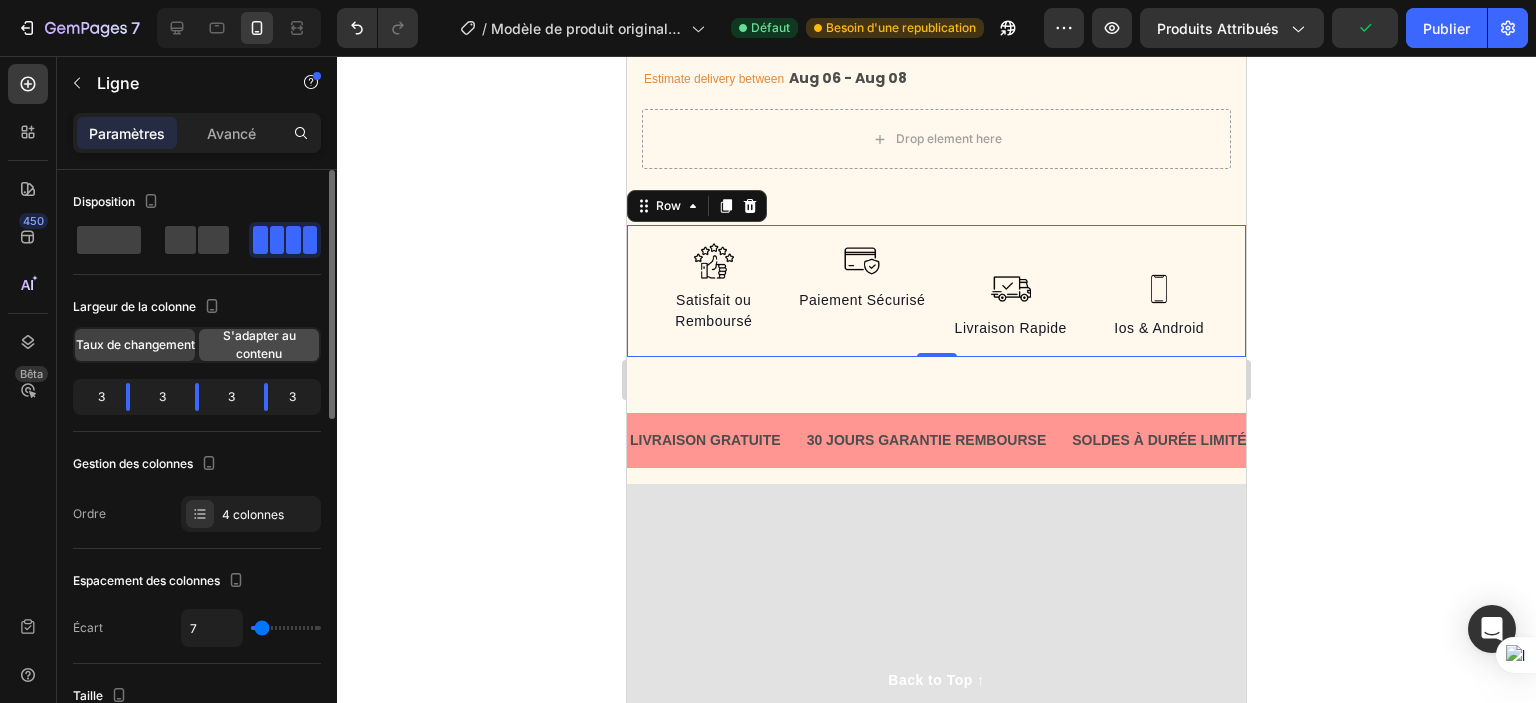 click on "S'adapter au contenu" at bounding box center (259, 344) 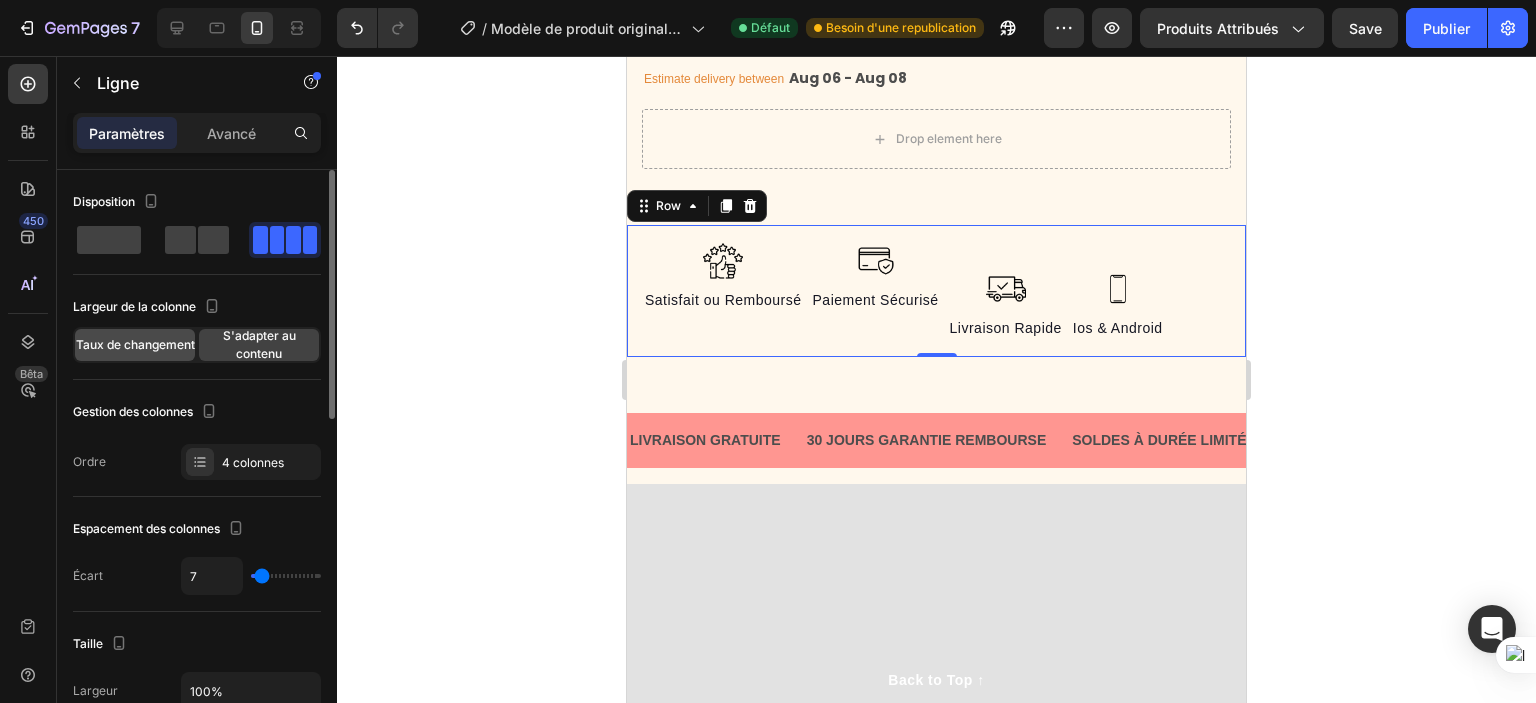click on "Taux de changement" 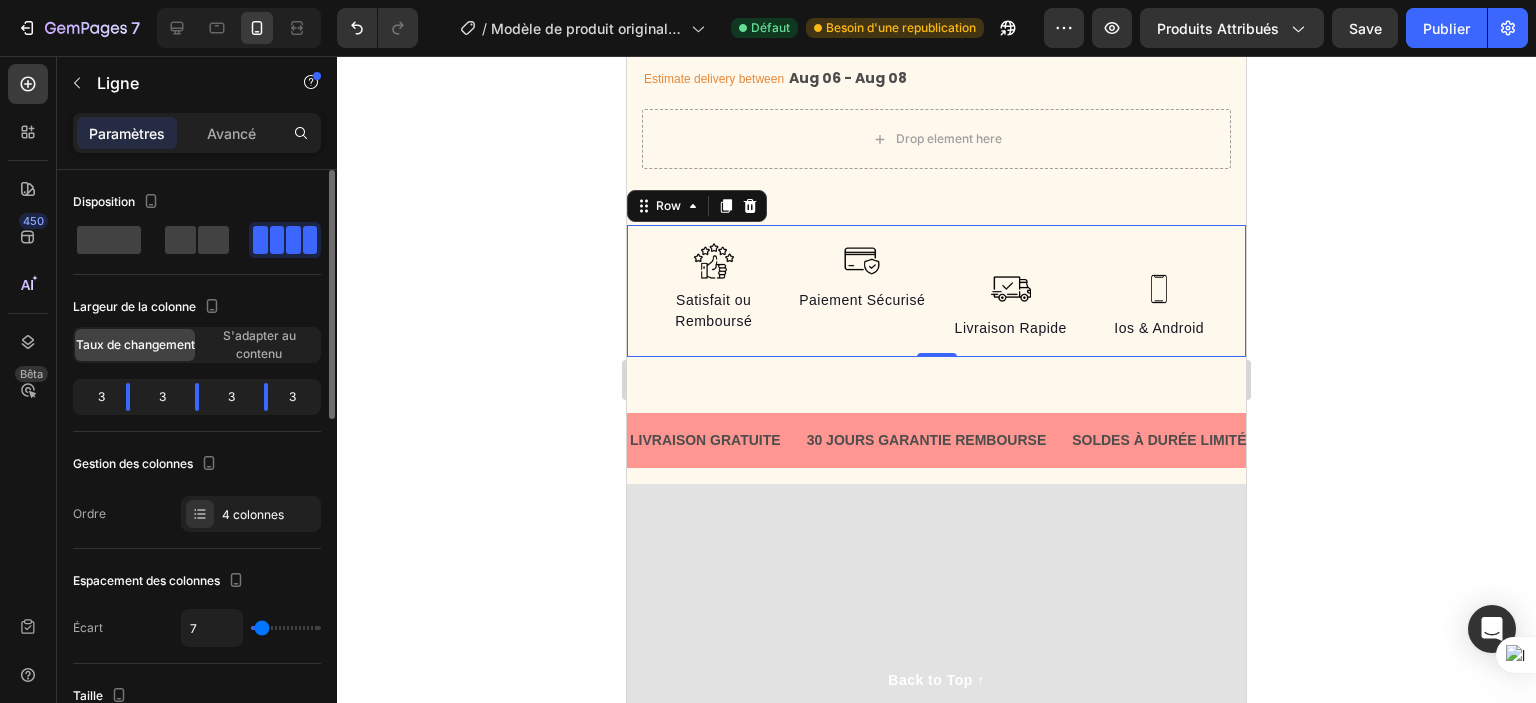 scroll, scrollTop: 100, scrollLeft: 0, axis: vertical 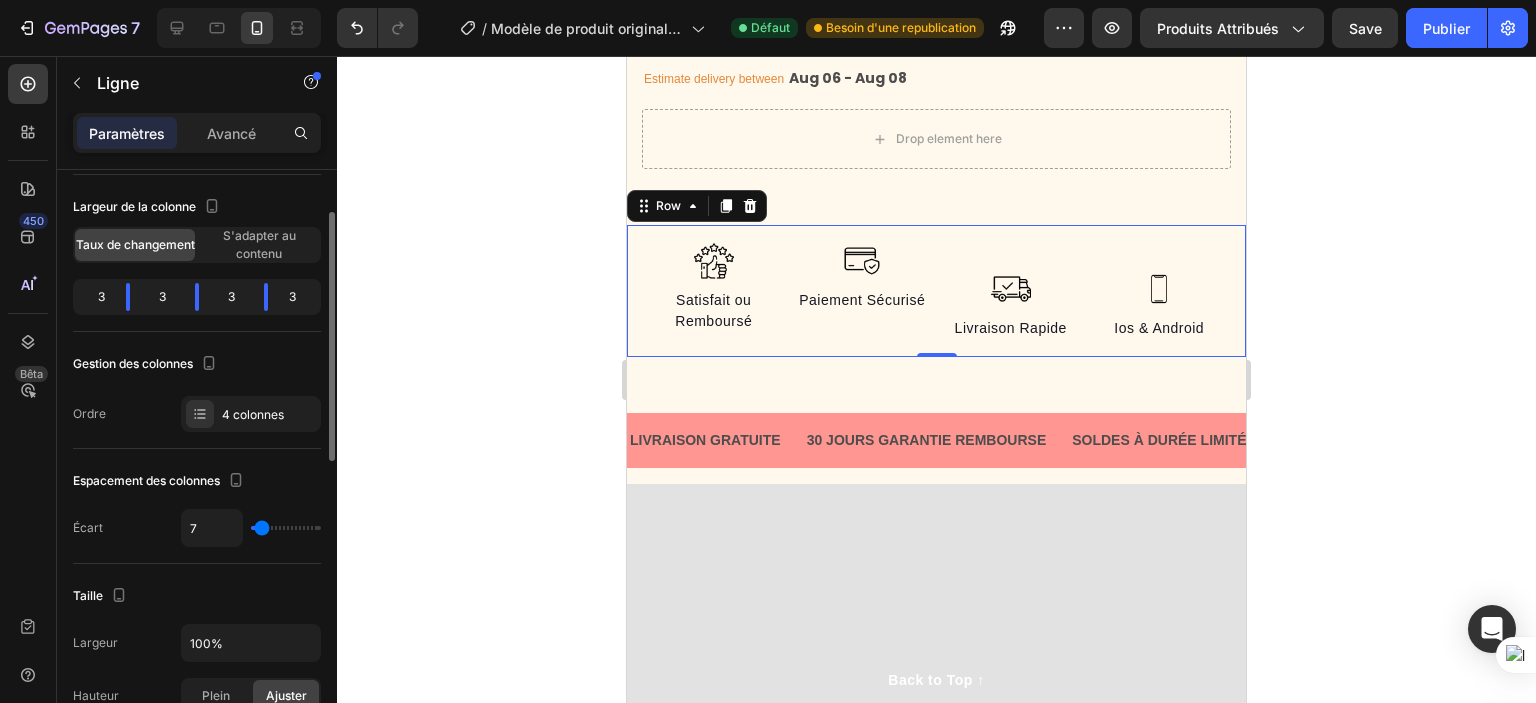type on "2" 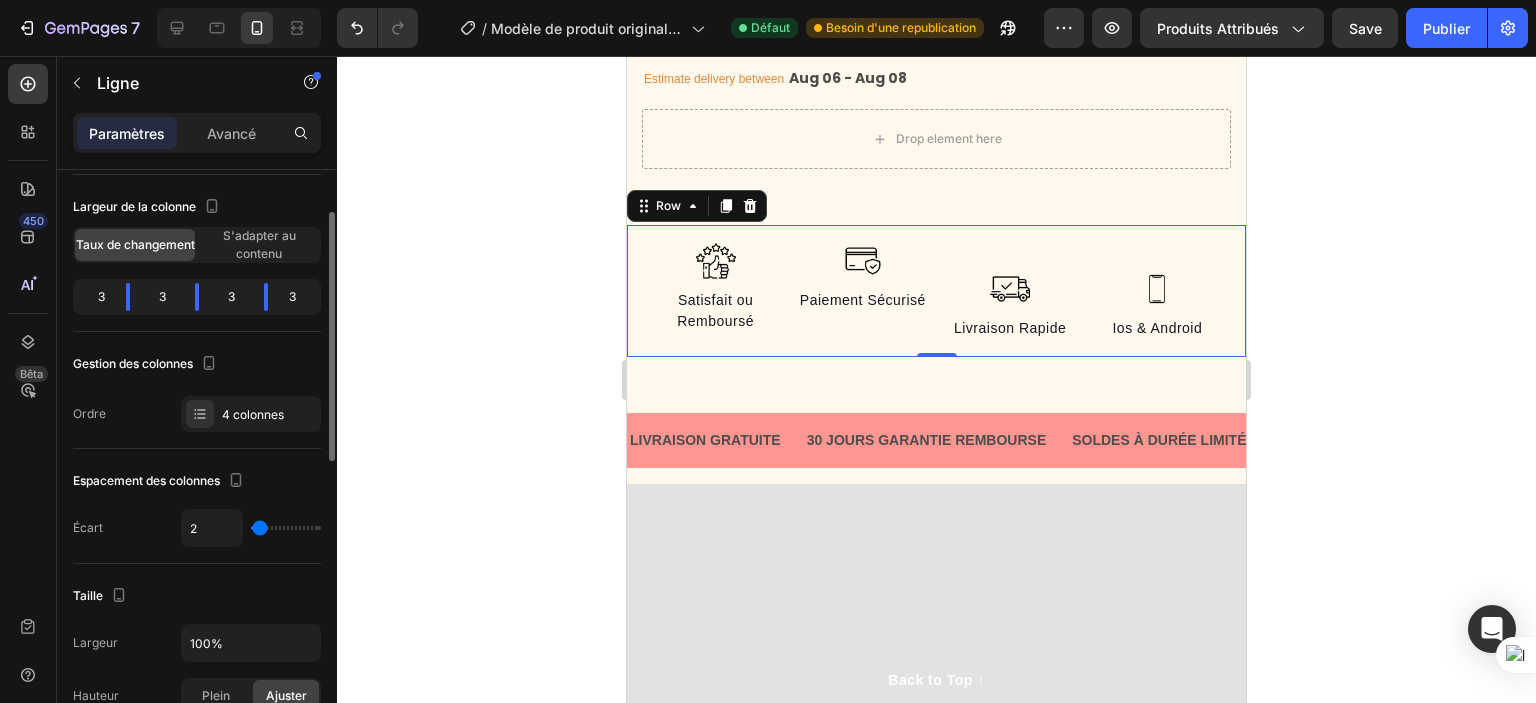 type on "0" 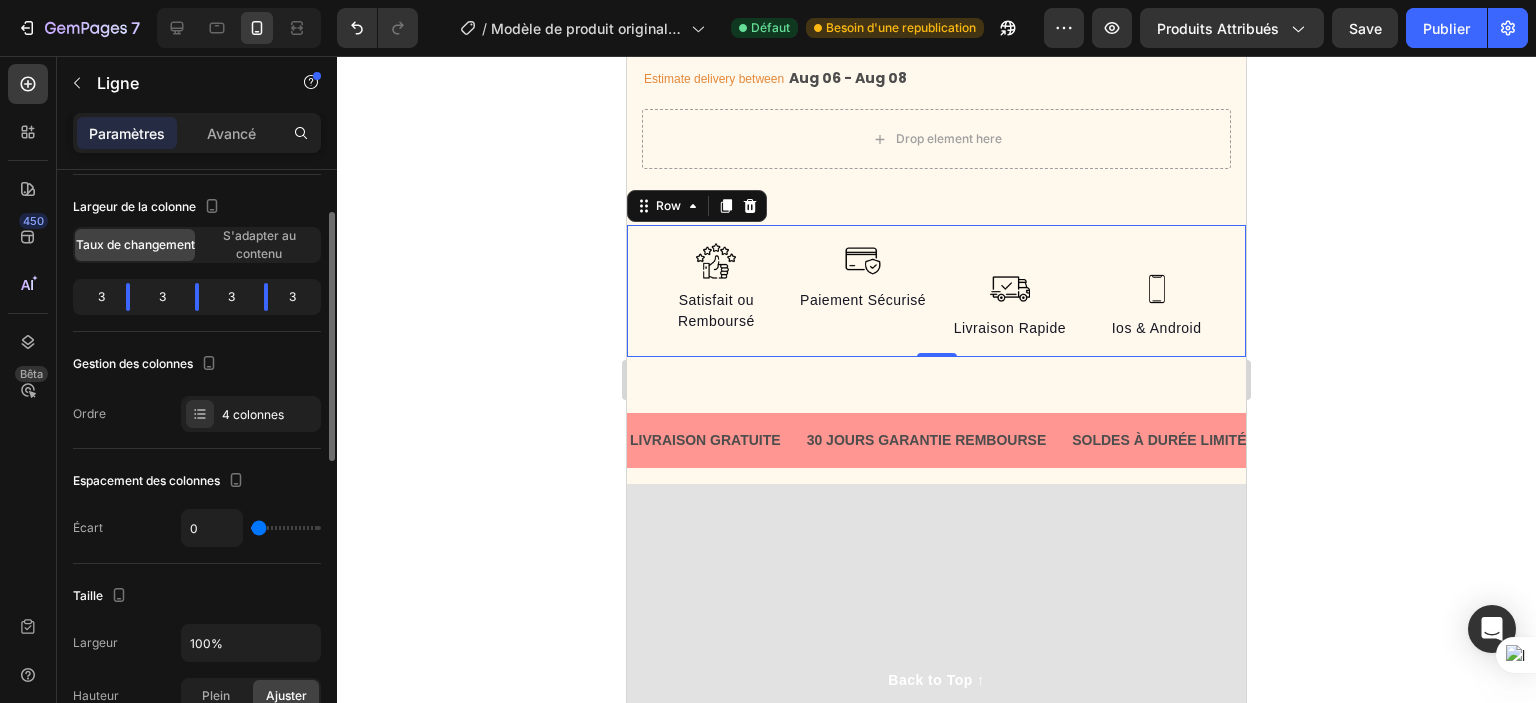 type on "29" 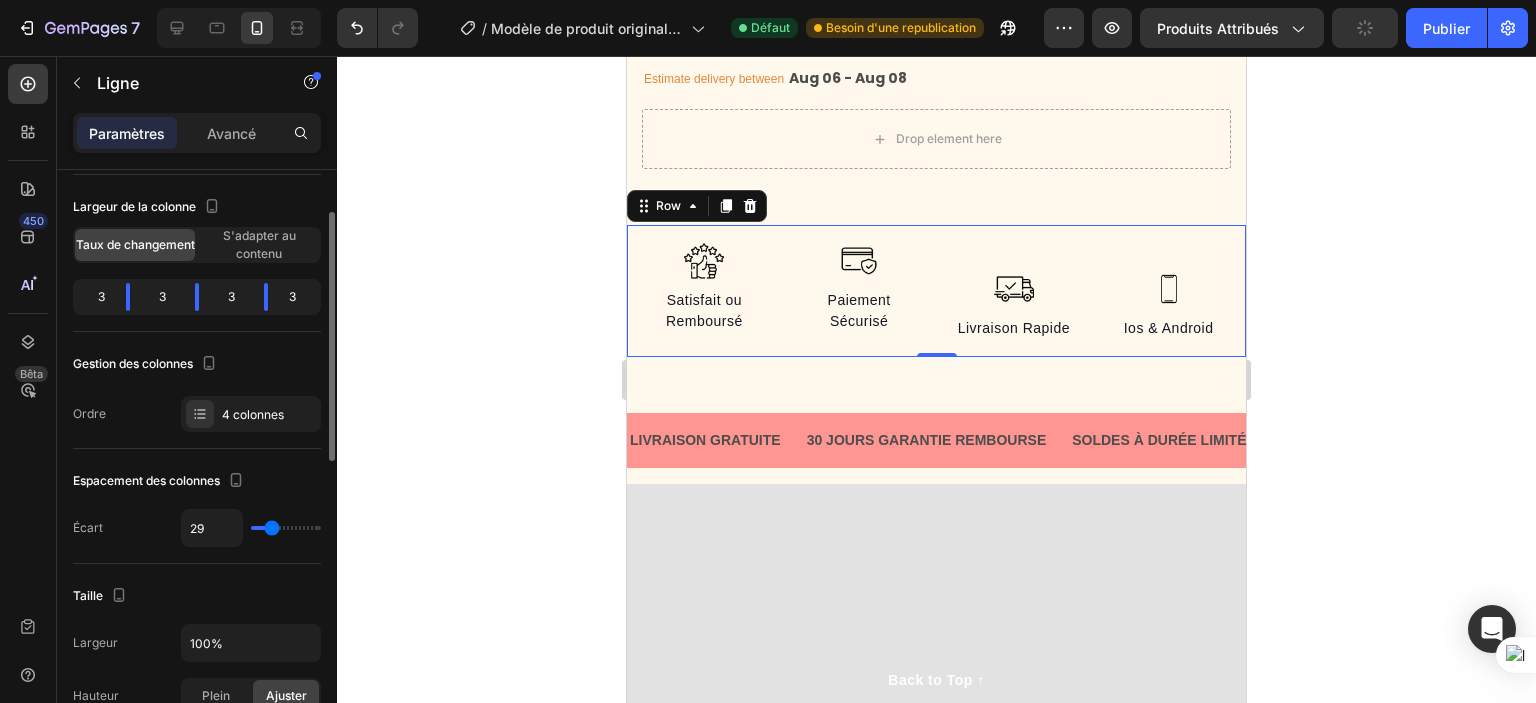 type on "32" 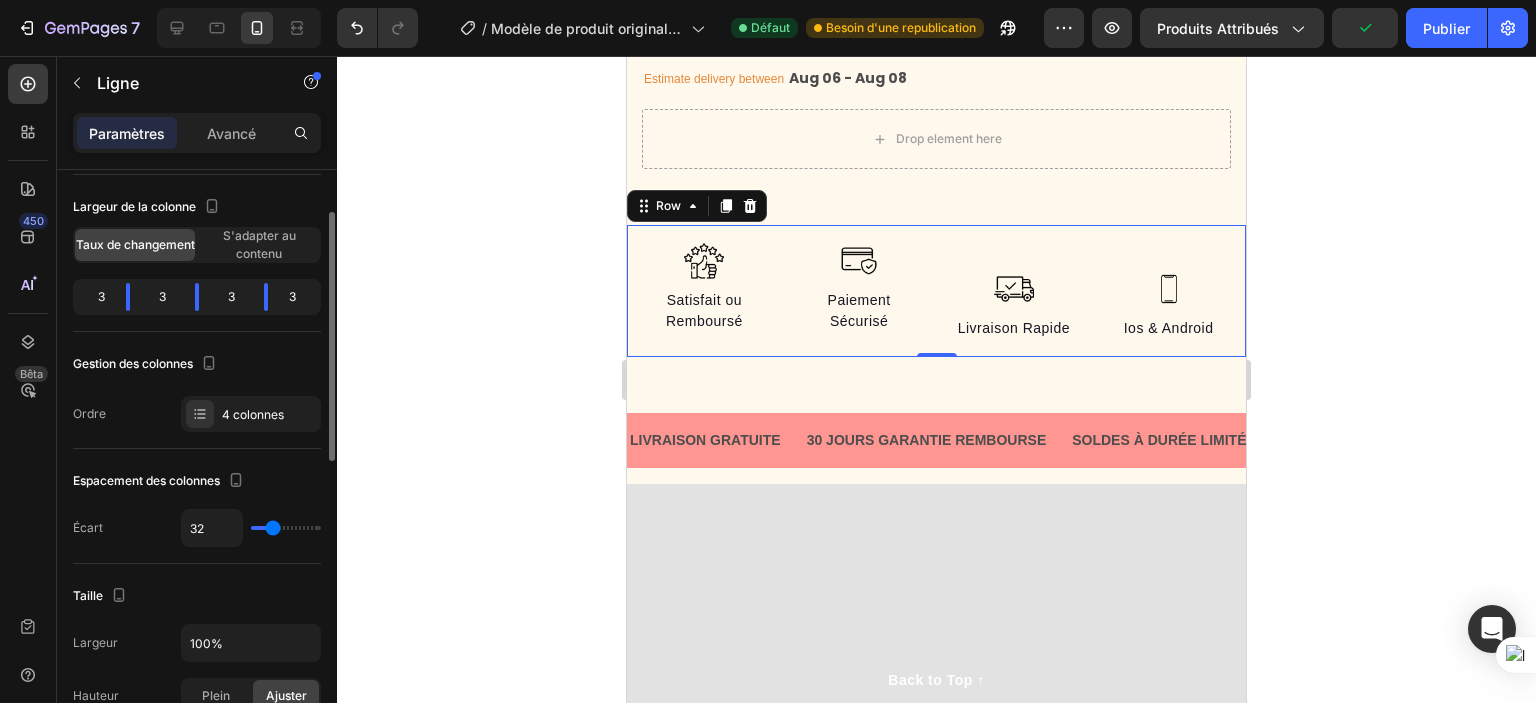 type on "52" 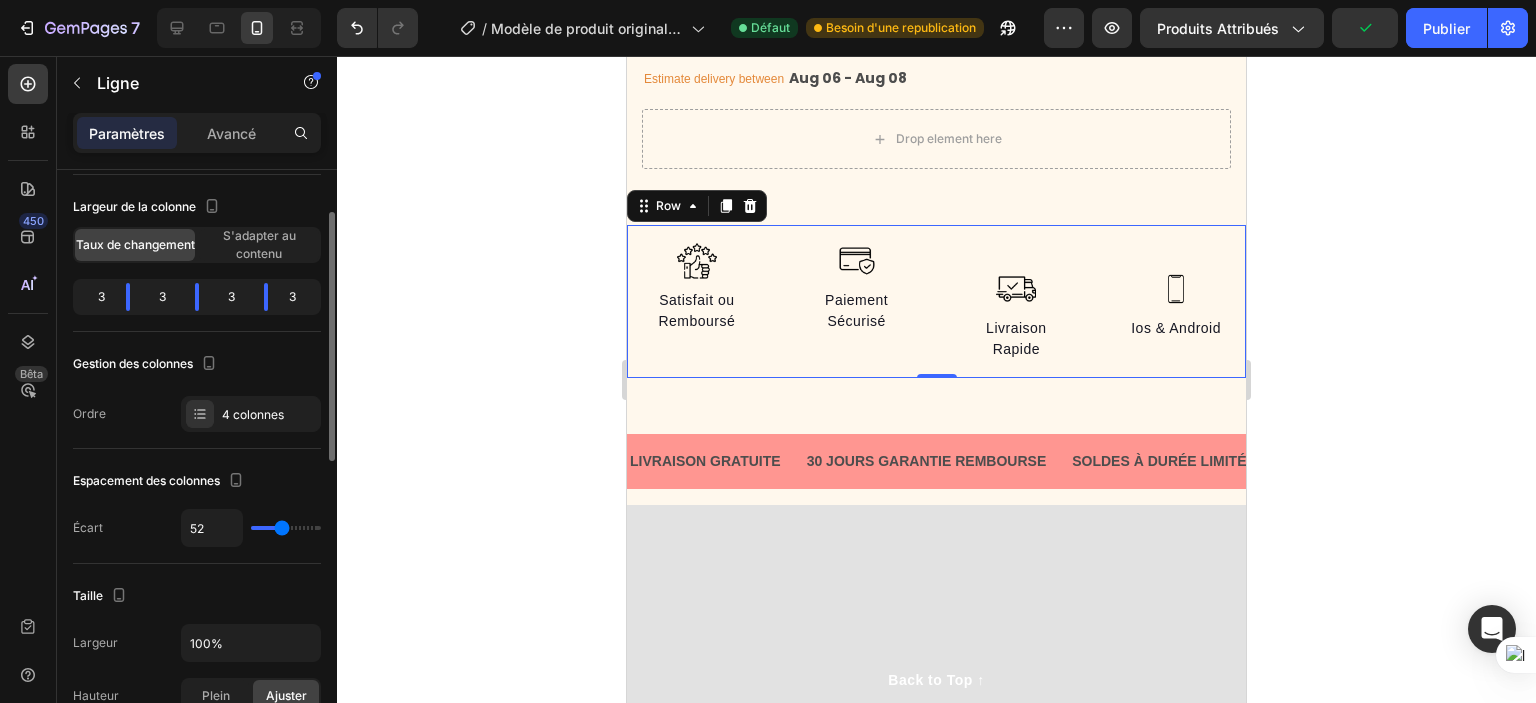 type on "56" 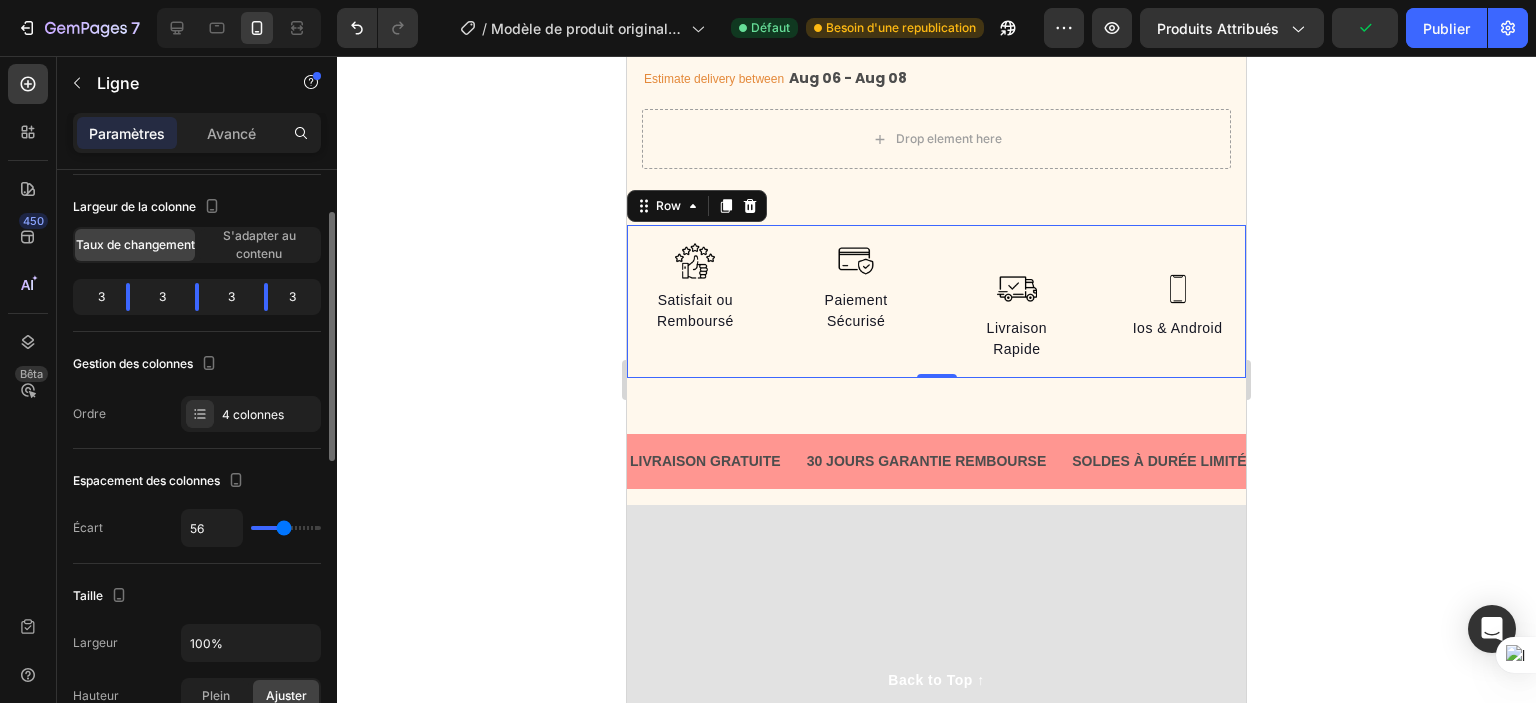 type on "73" 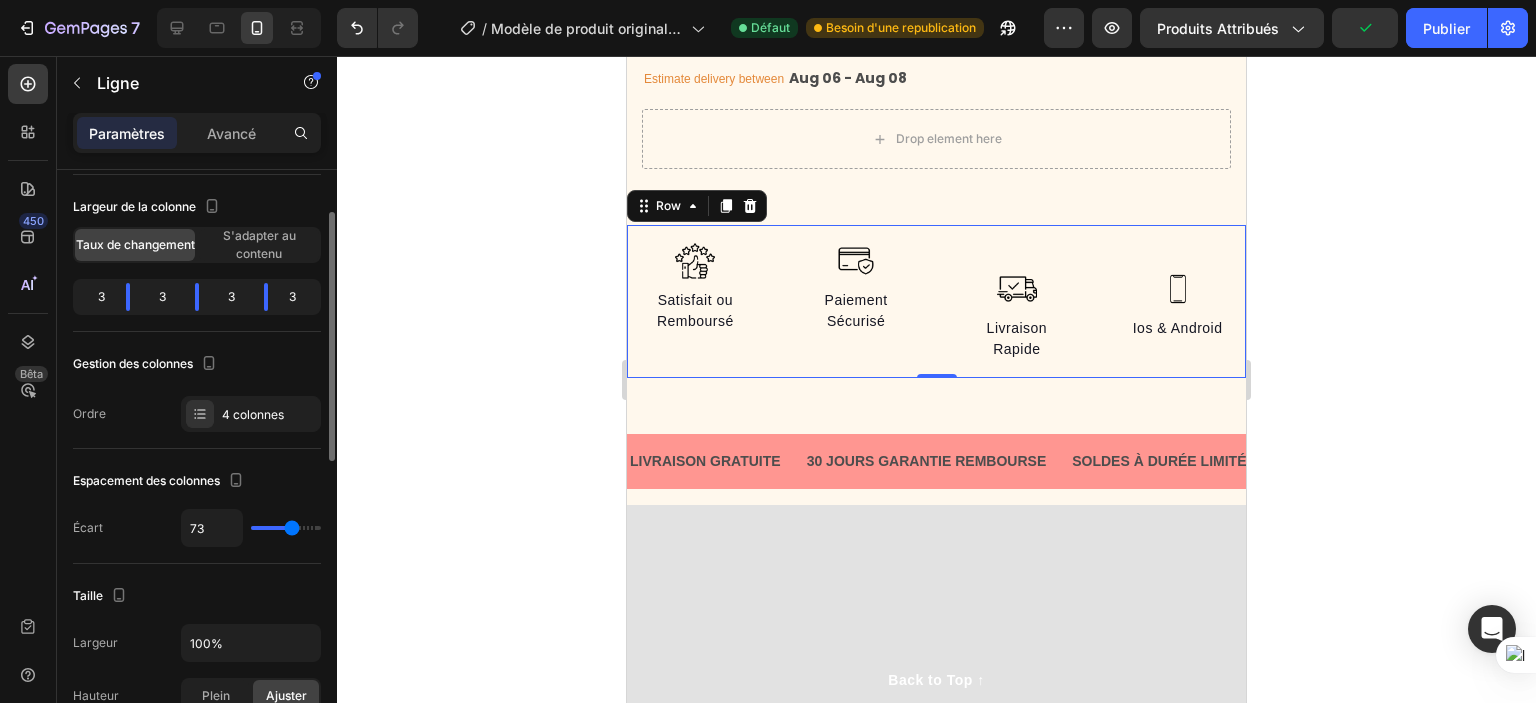 type on "89" 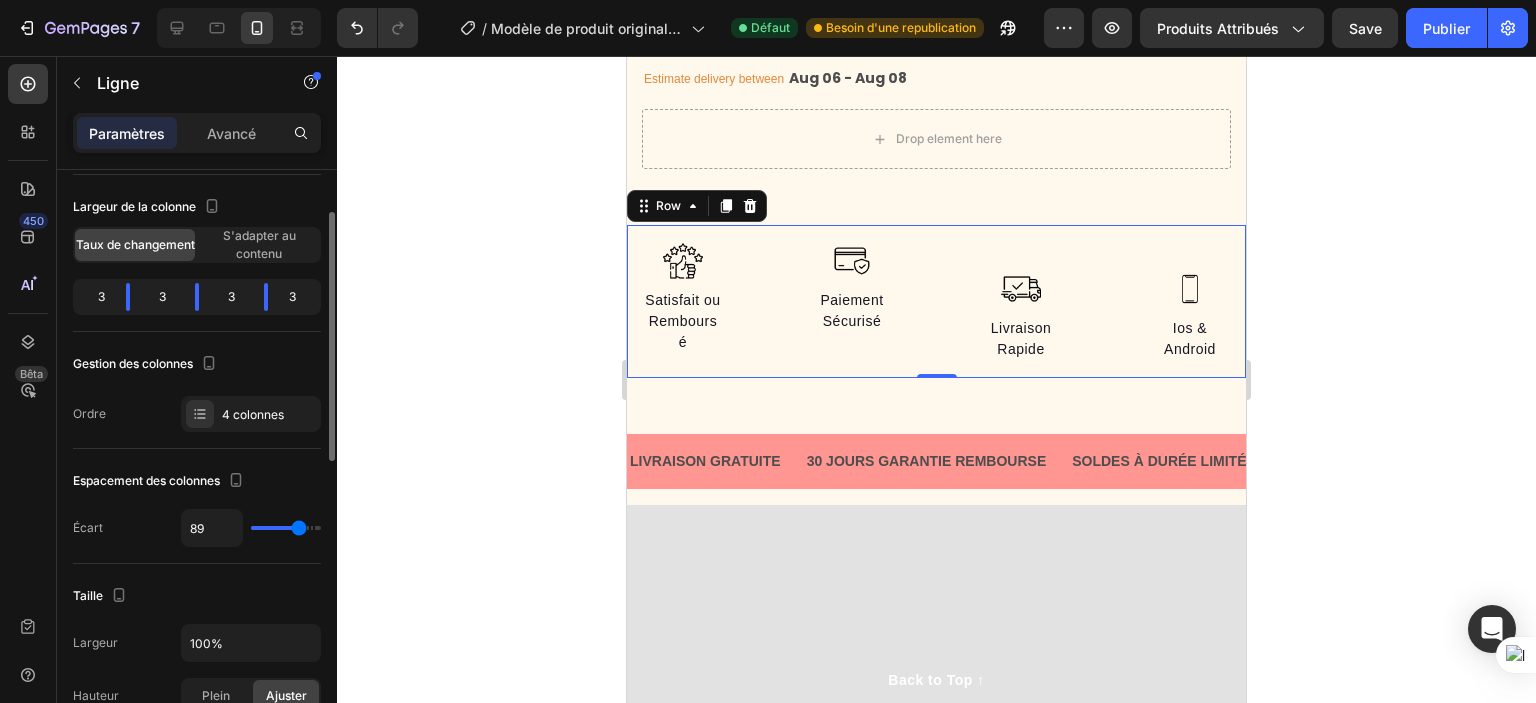 type on "102" 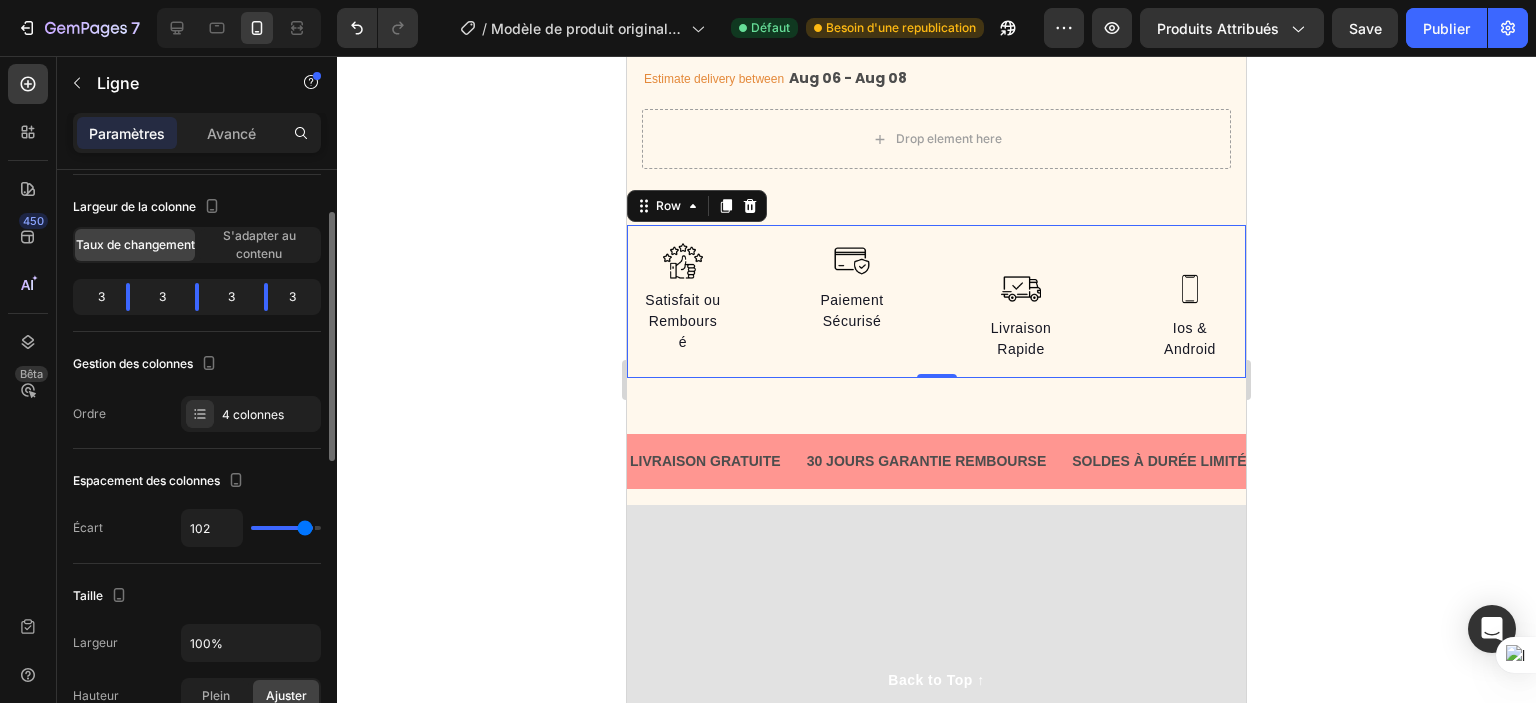 type on "104" 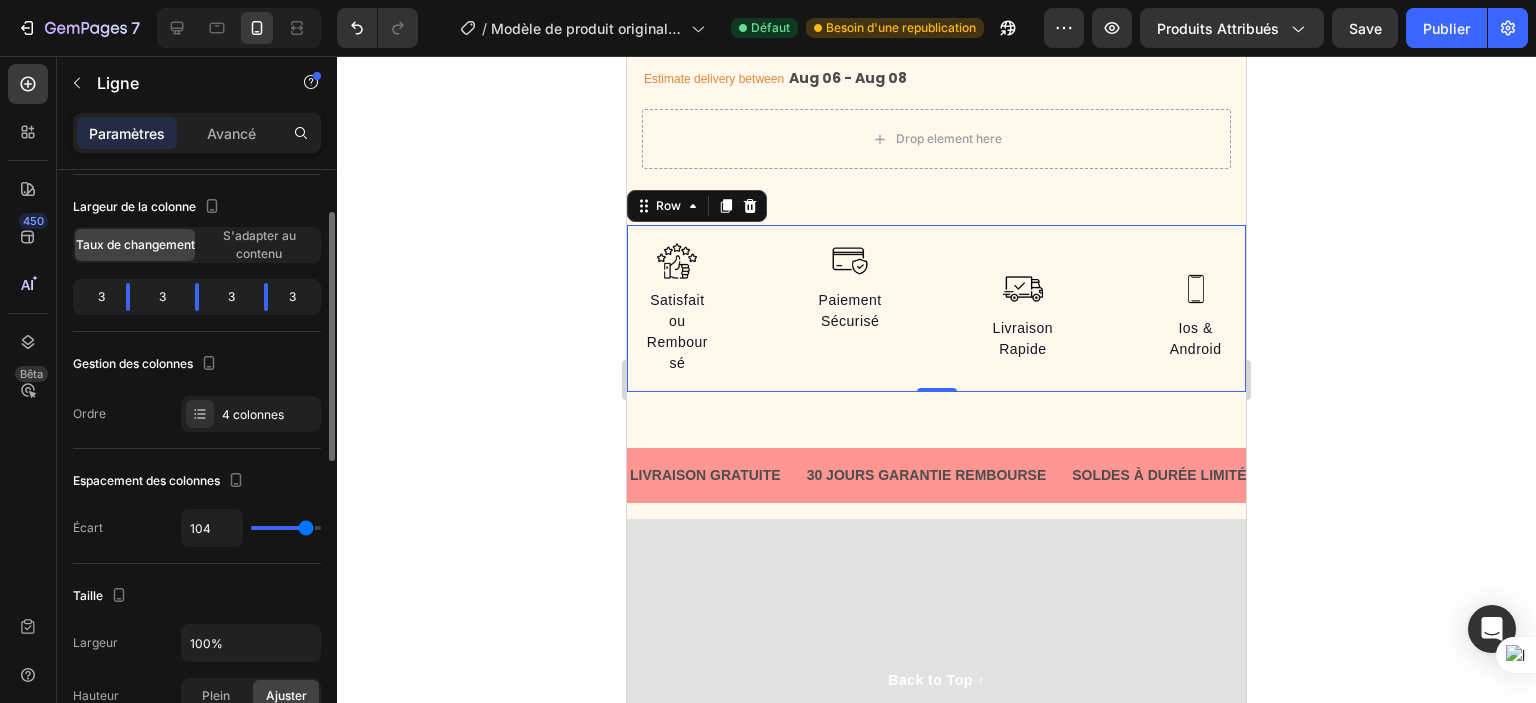 type on "82" 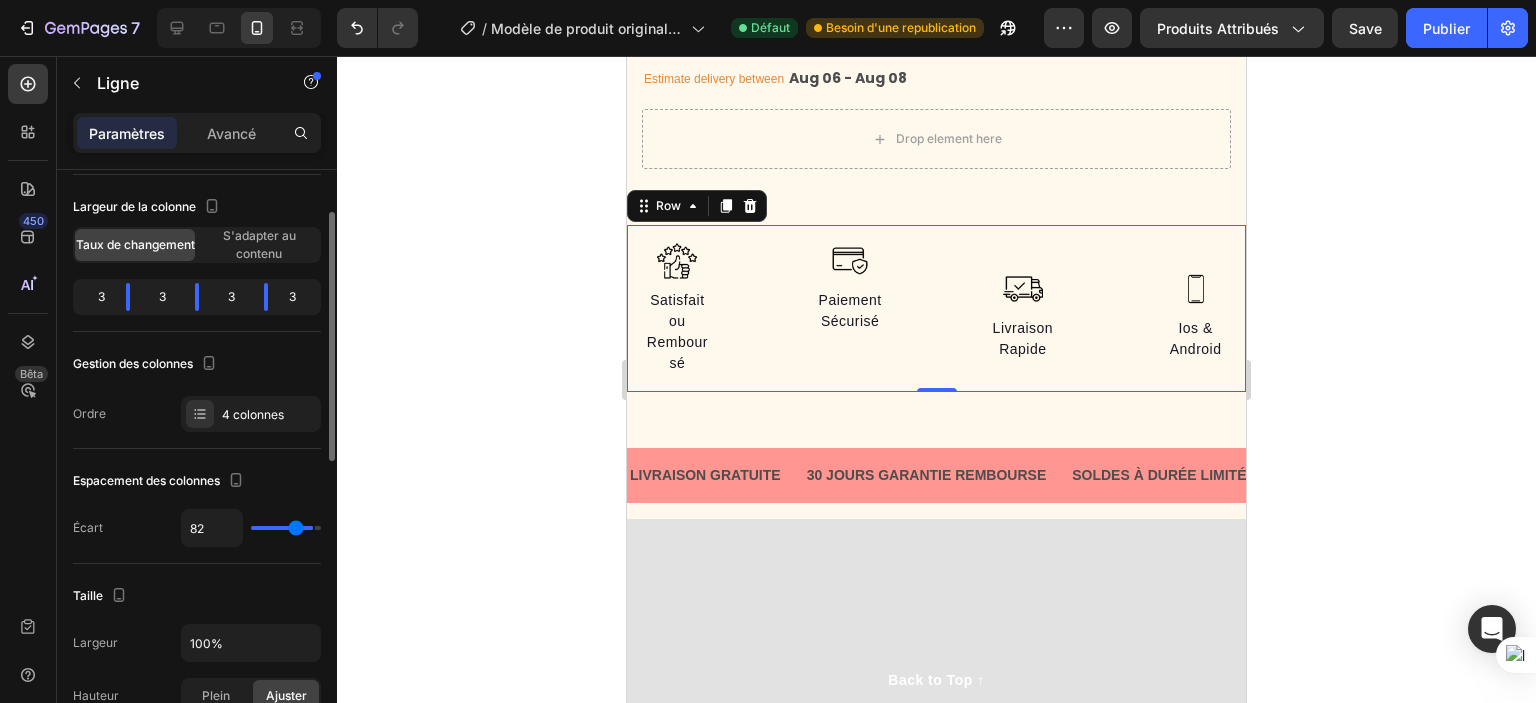 type on "73" 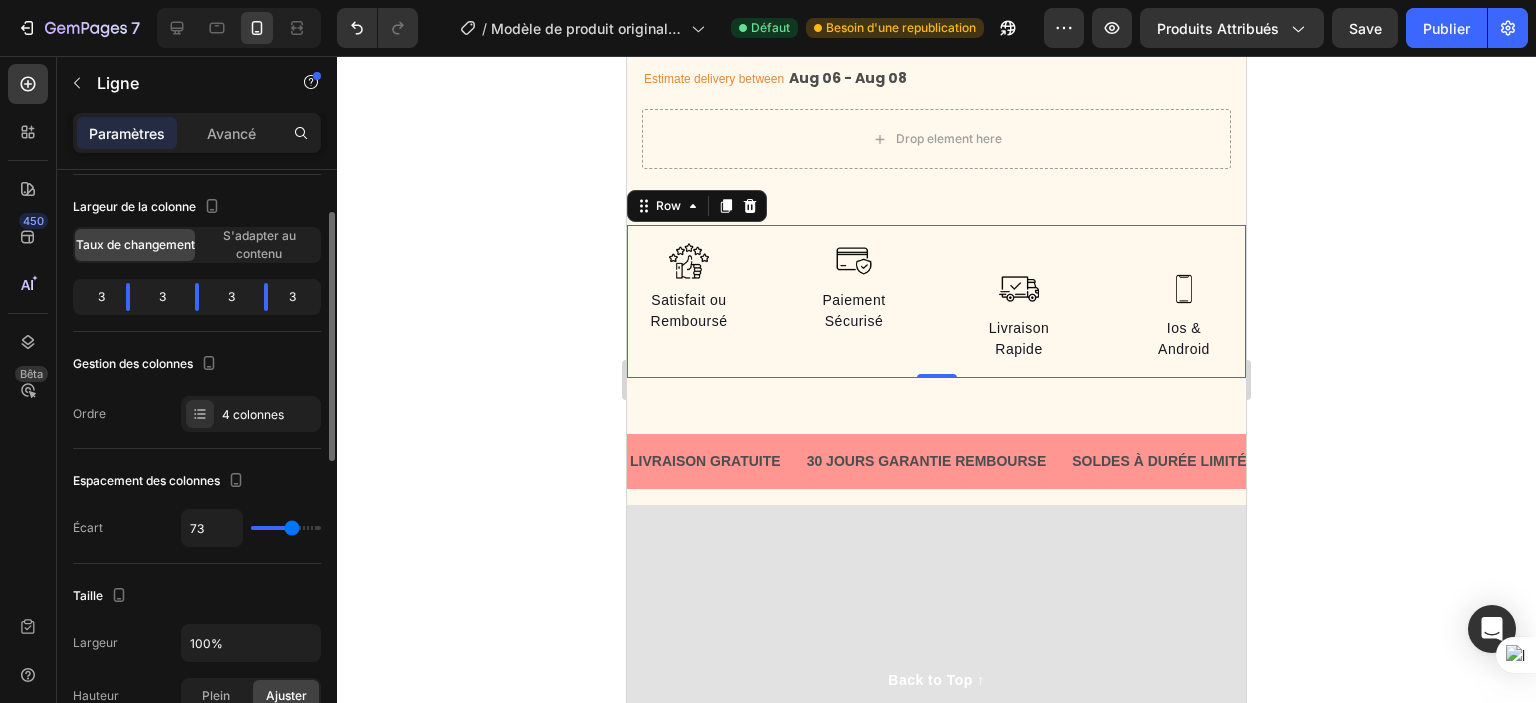 type on "72" 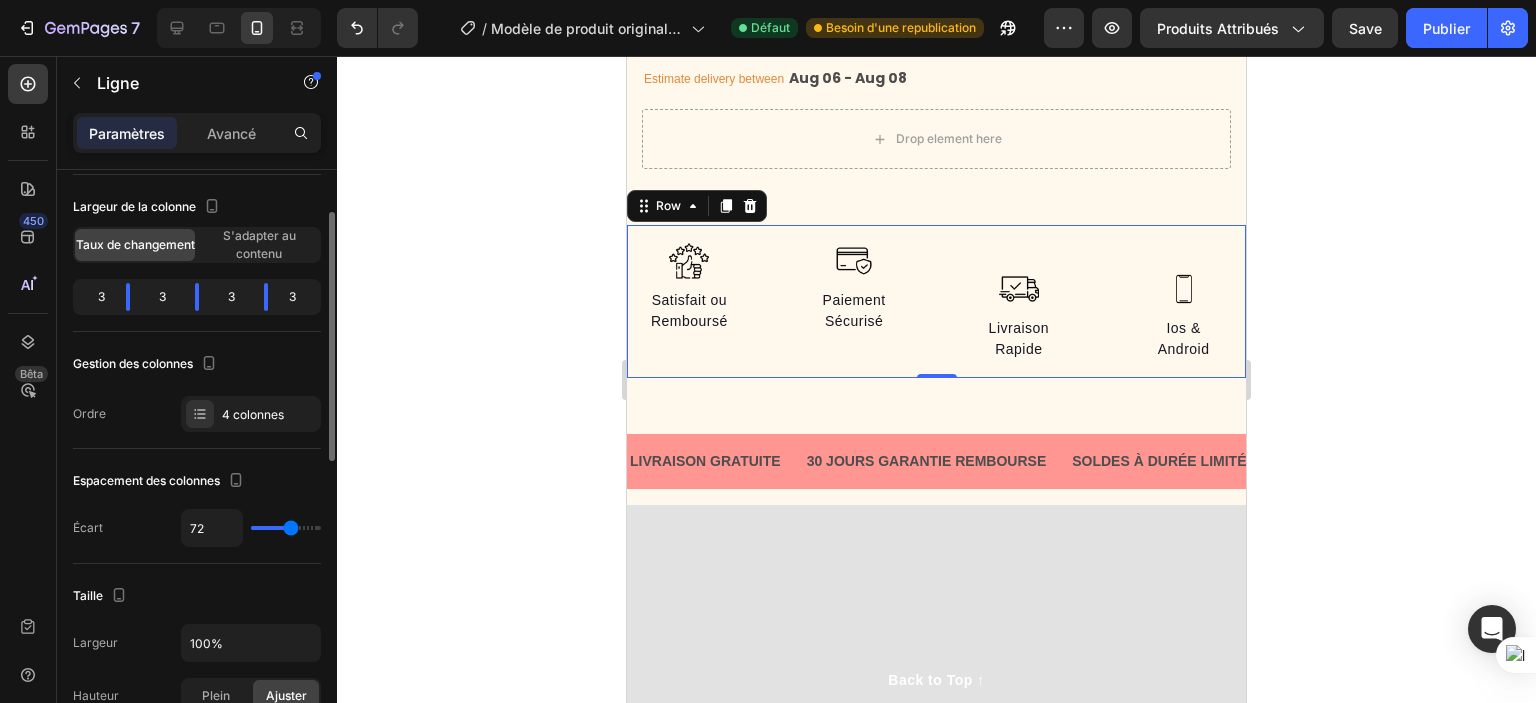 type on "70" 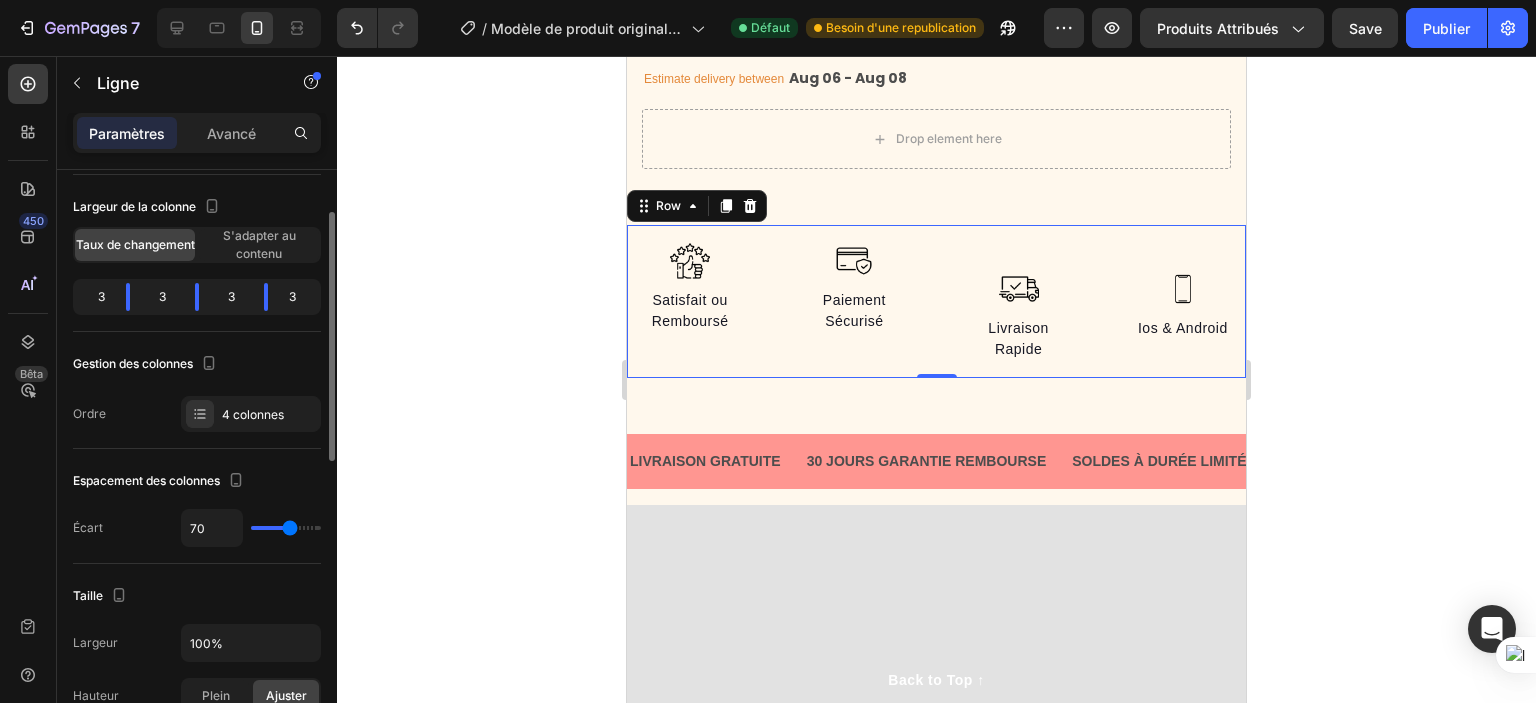 type on "64" 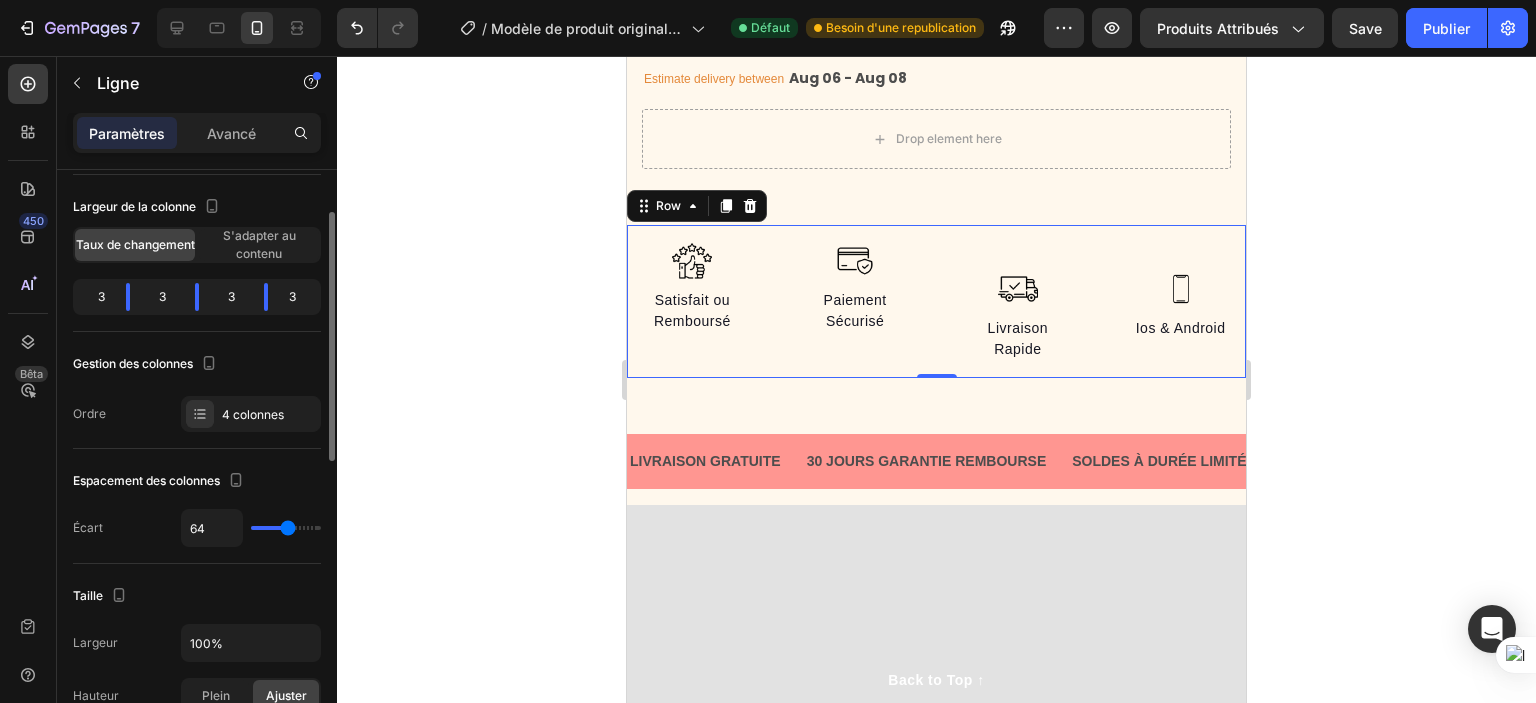 type on "61" 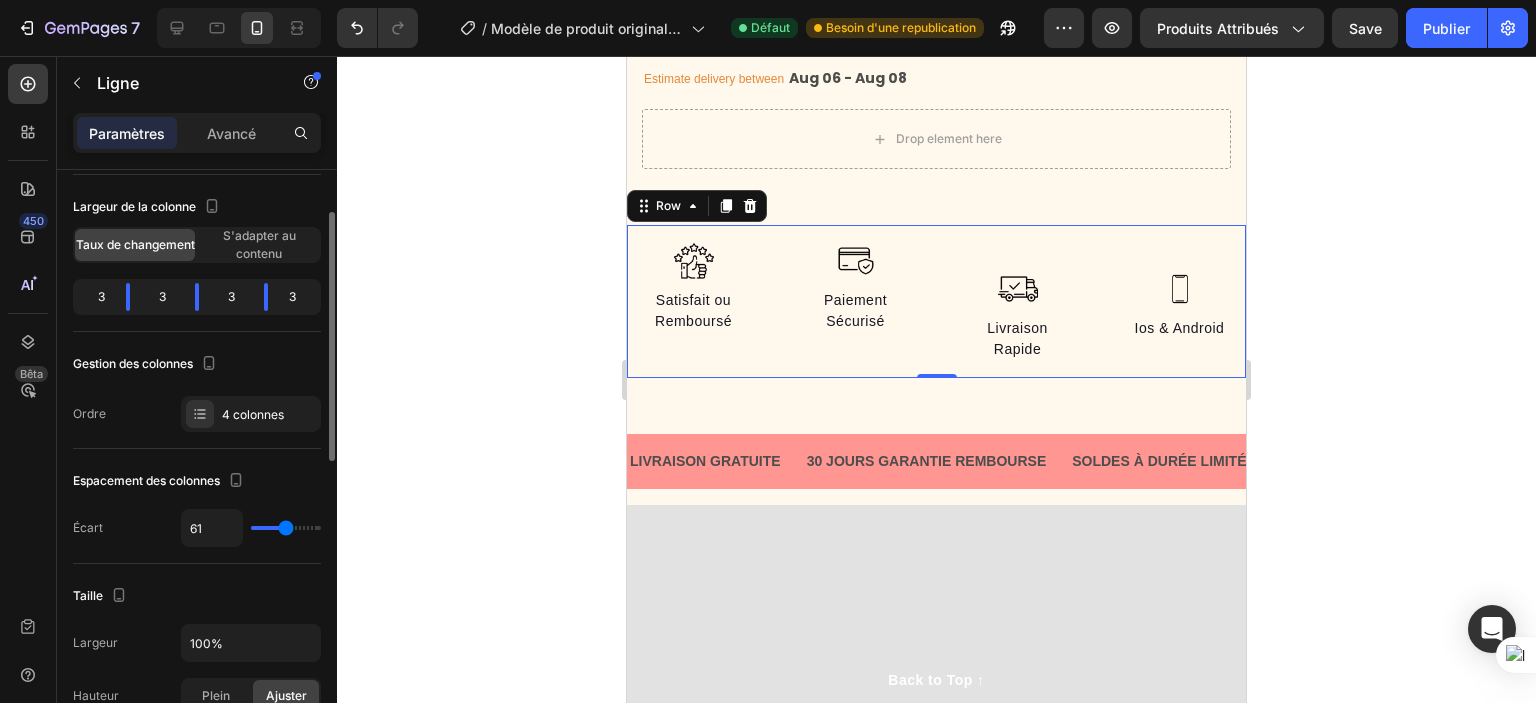 type on "48" 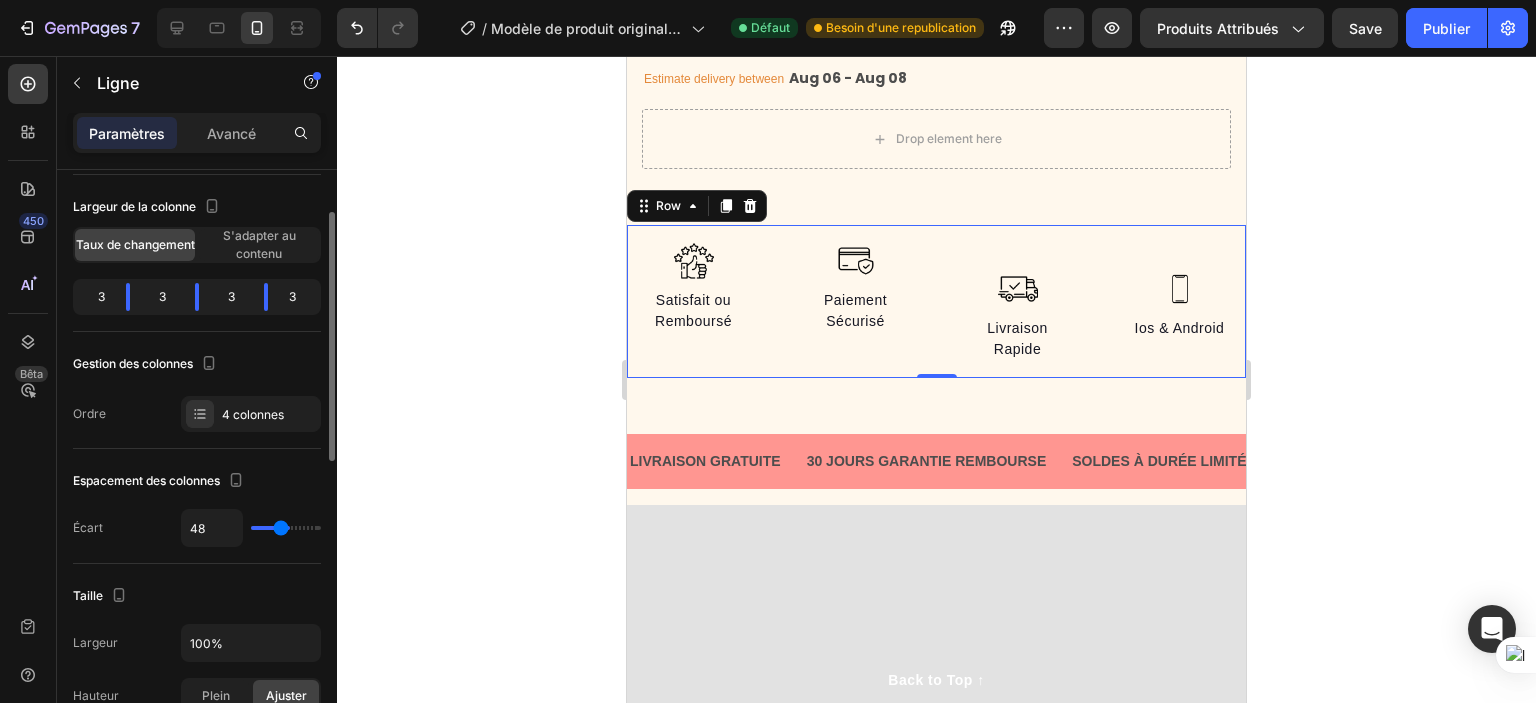 type on "40" 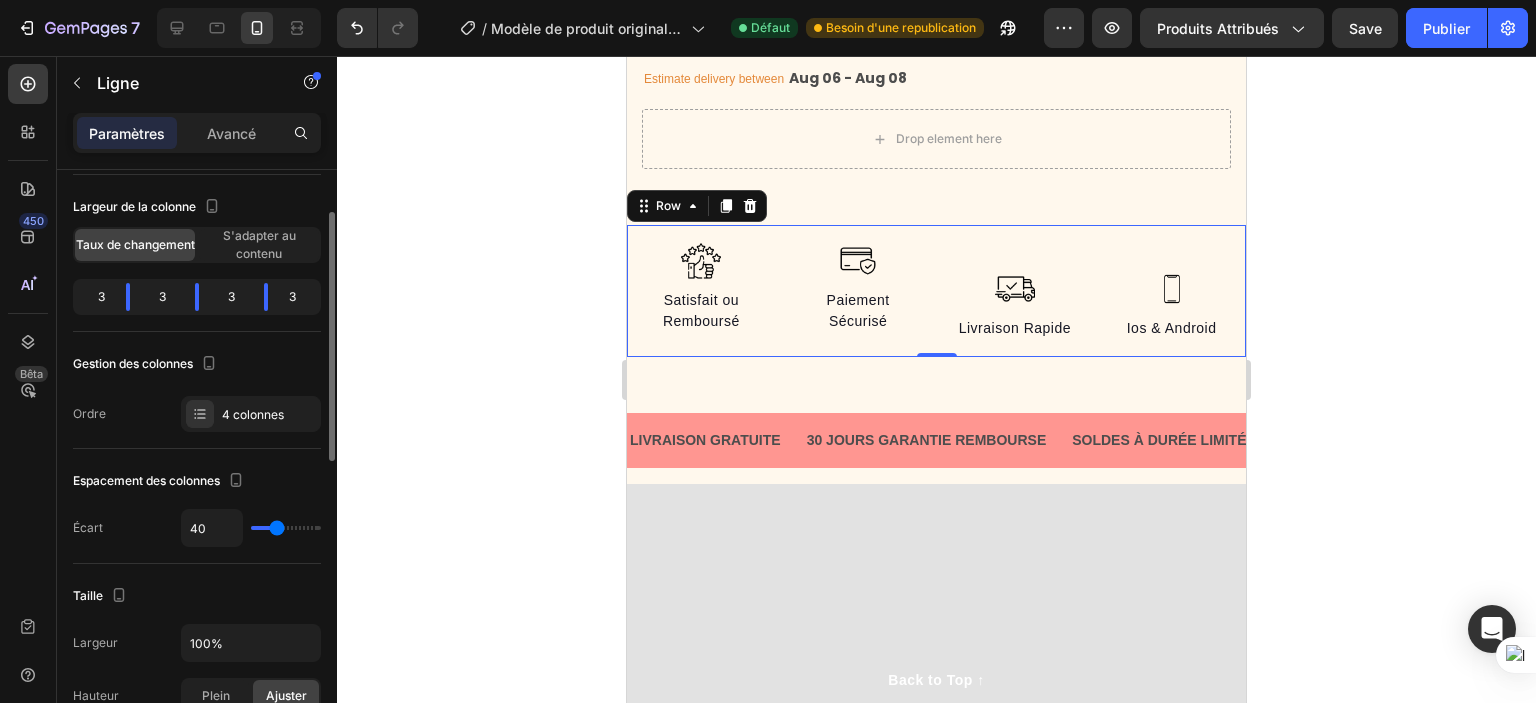 type on "38" 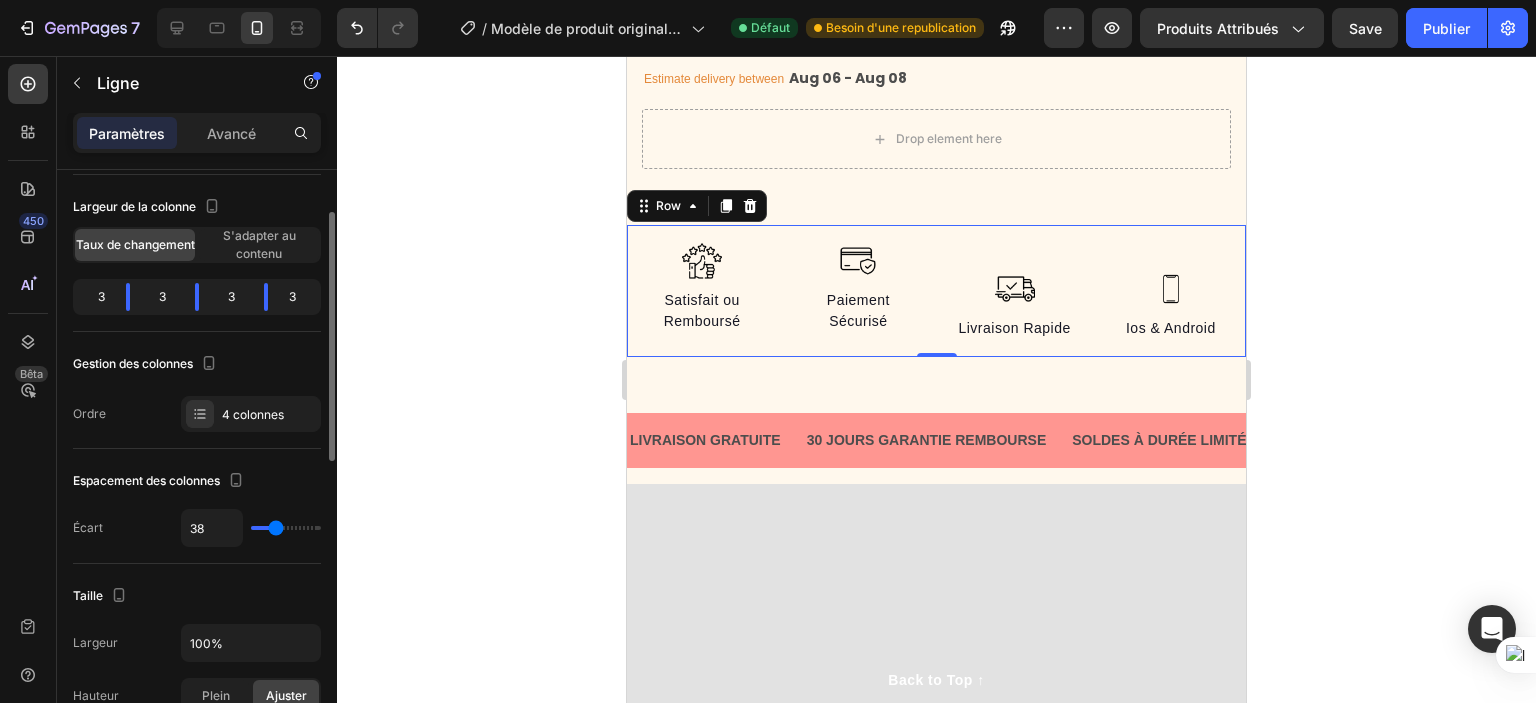 type on "15" 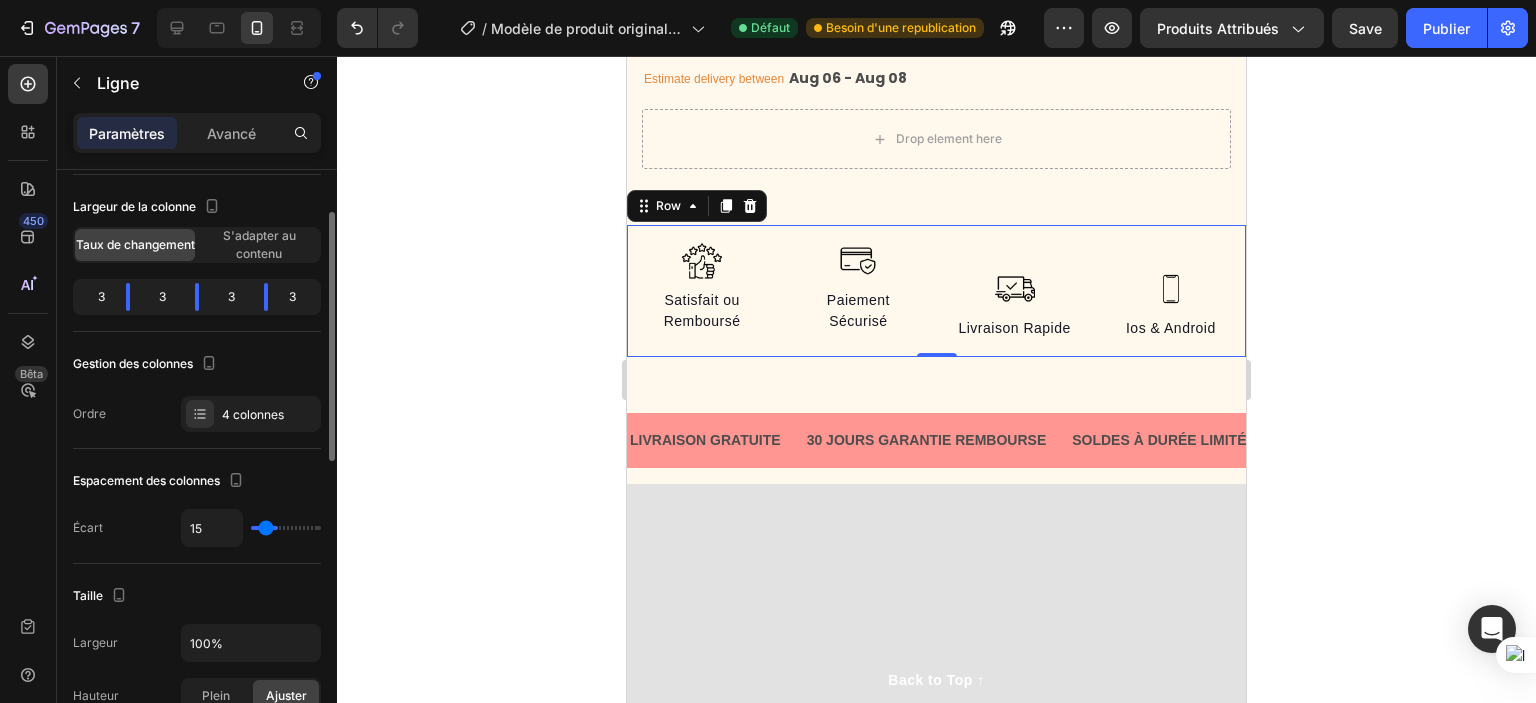 type on "0" 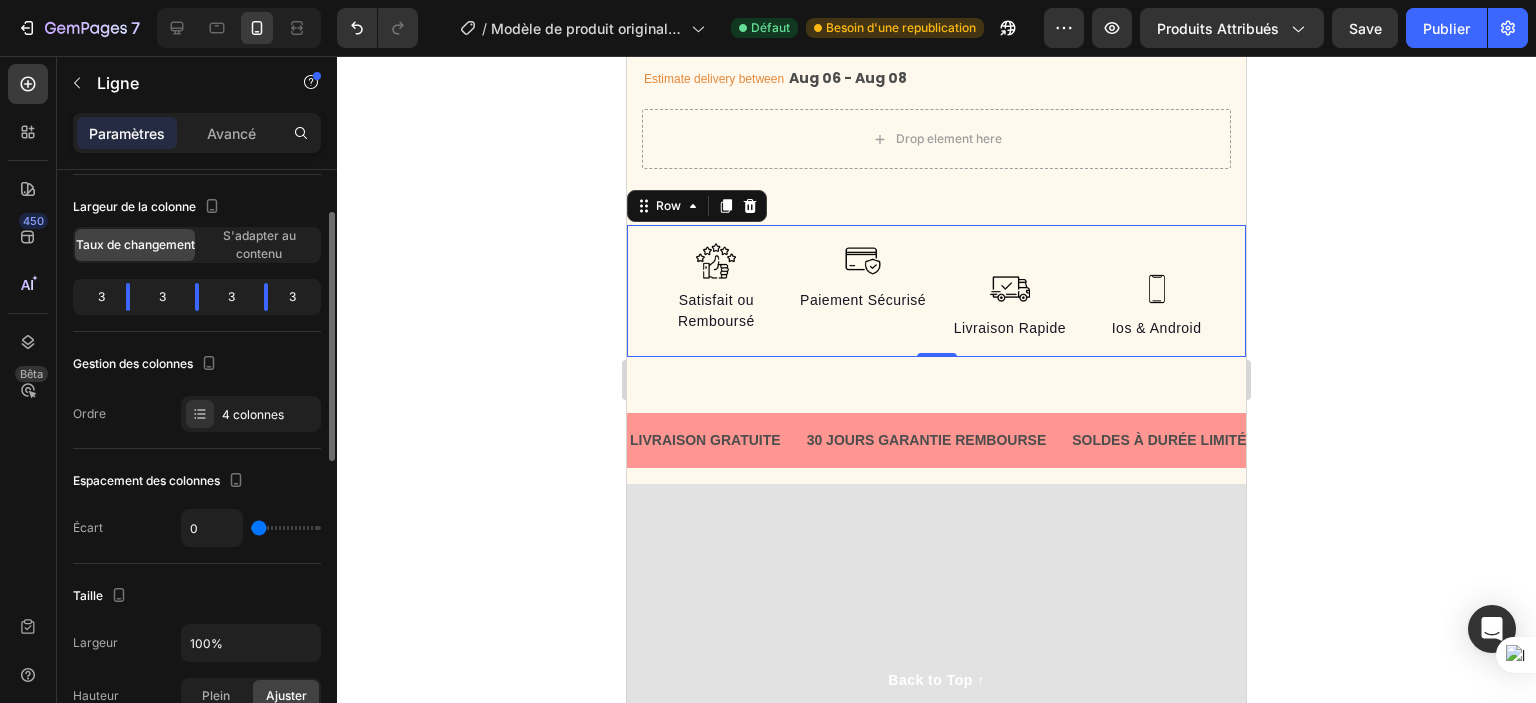 type on "15" 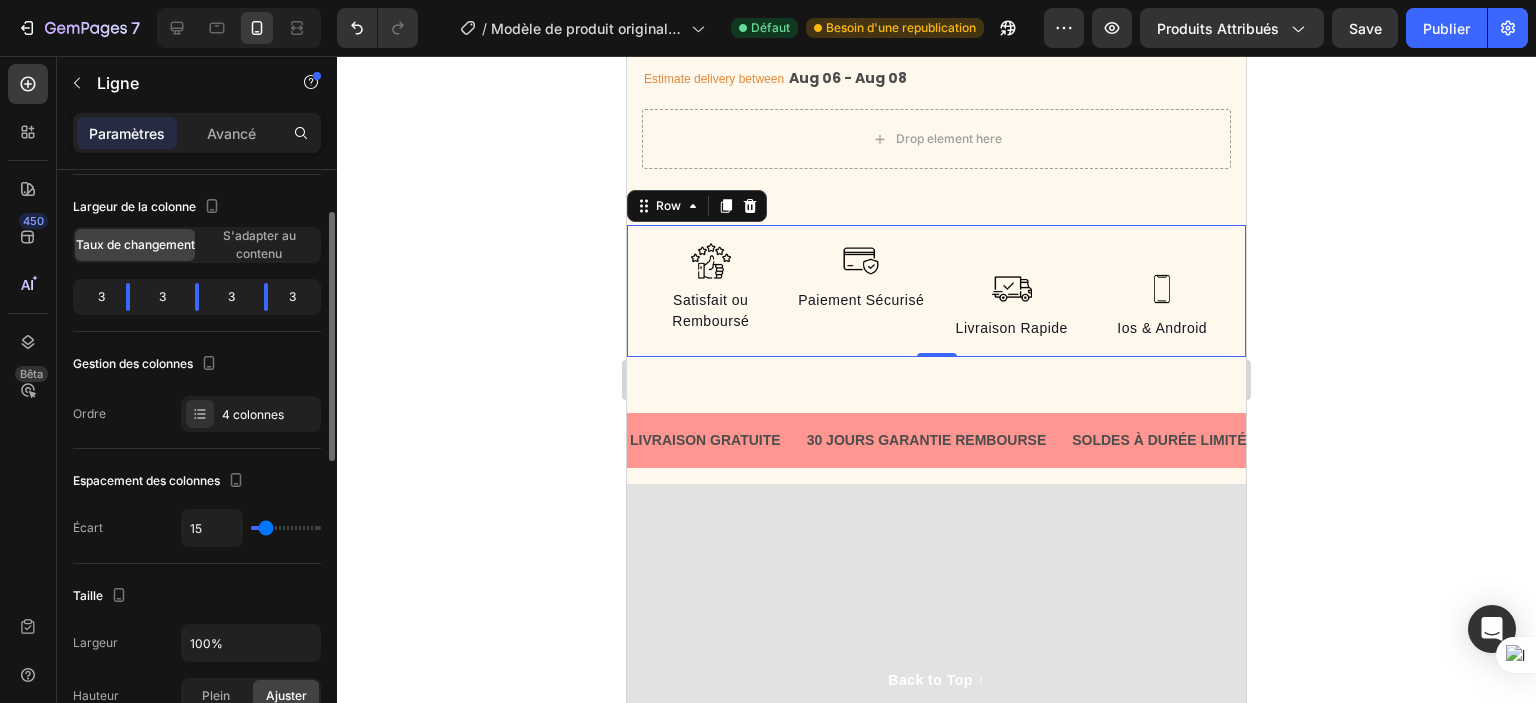 type on "25" 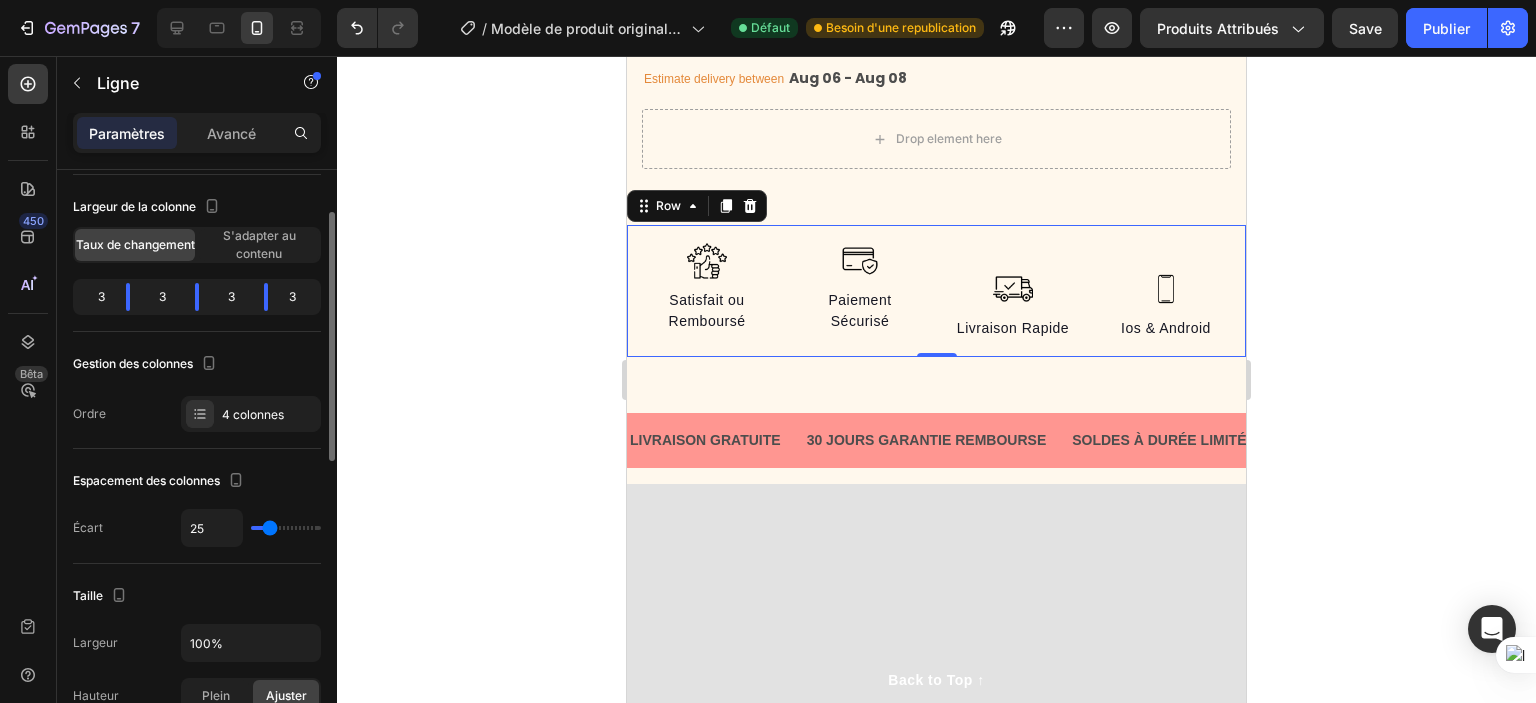 type on "22" 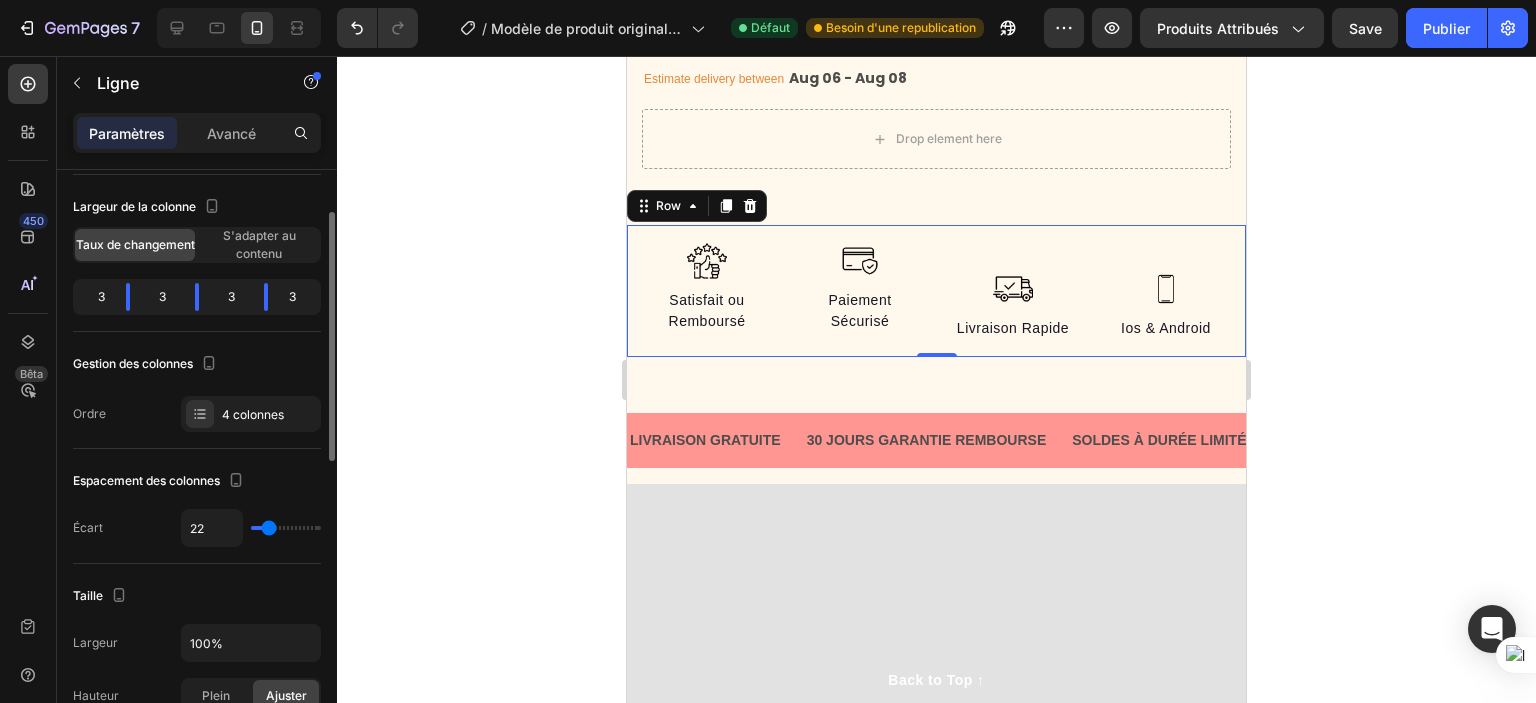 type on "20" 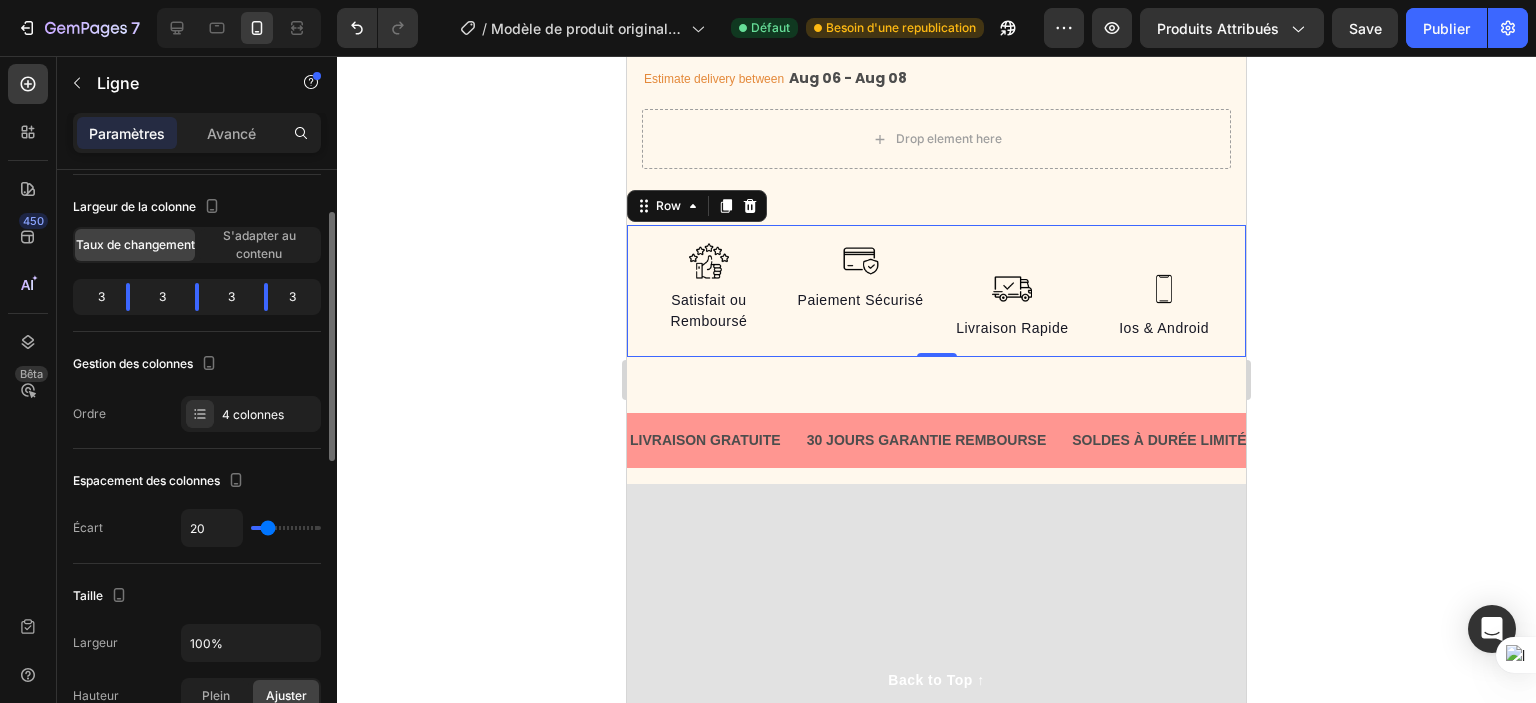 type on "15" 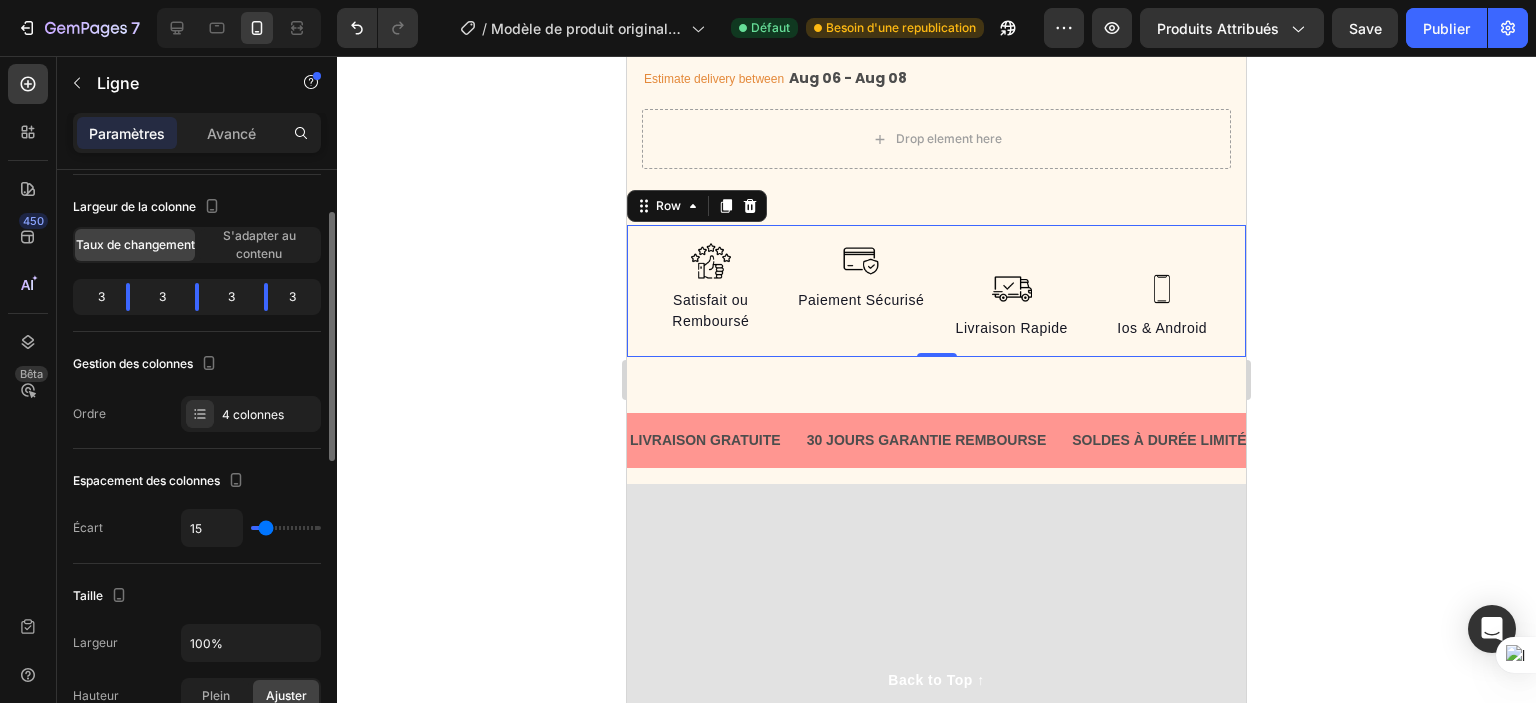type on "9" 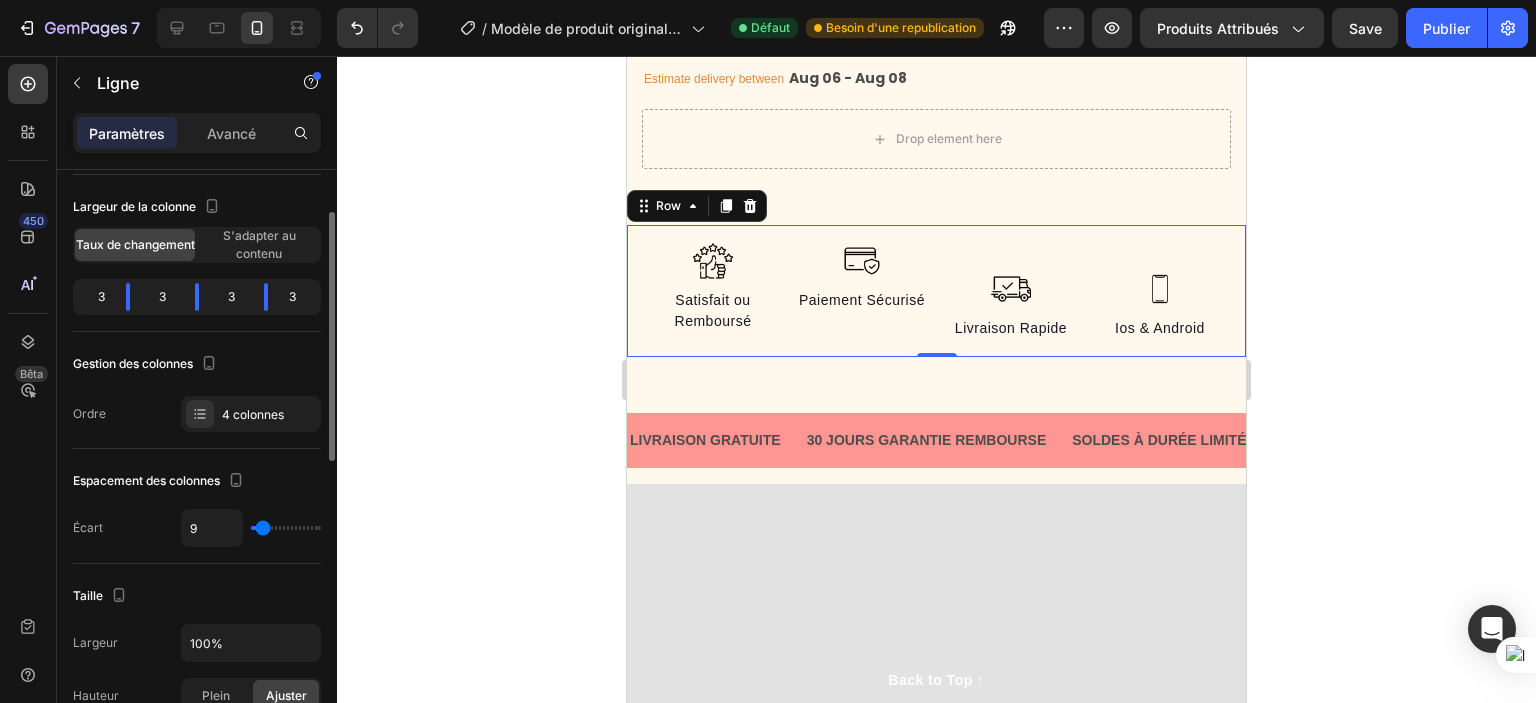 type on "4" 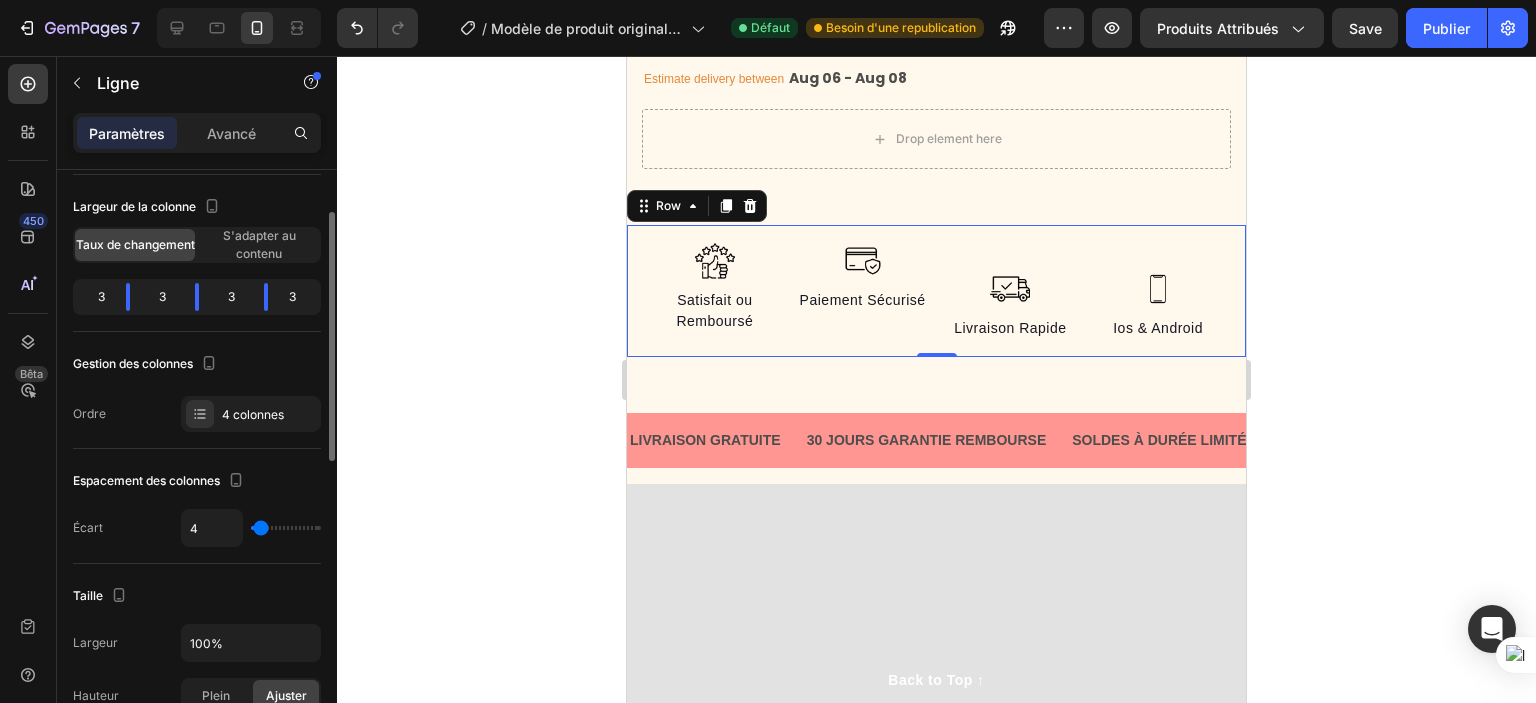drag, startPoint x: 261, startPoint y: 532, endPoint x: 260, endPoint y: 503, distance: 29.017237 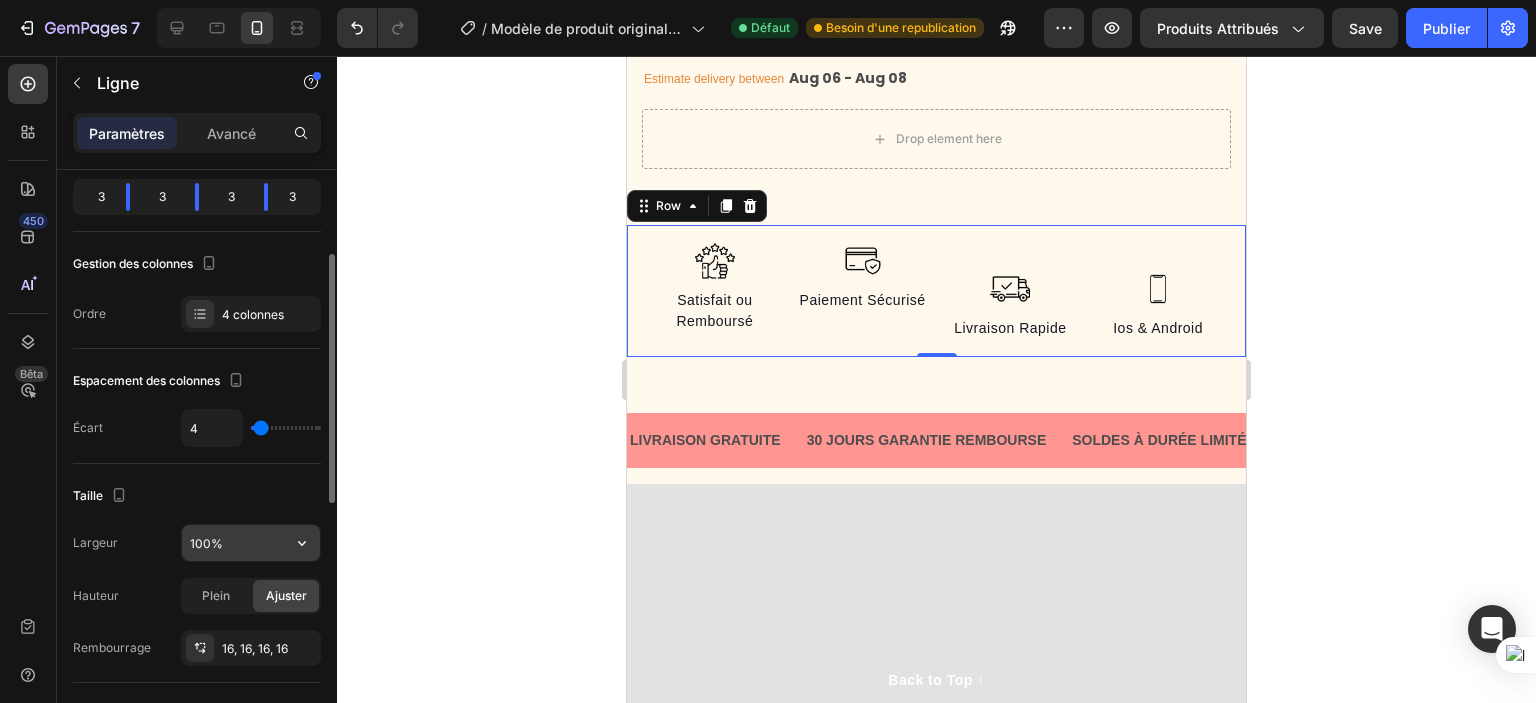 click on "7  /  Modèle de produit original Shopify Défaut Besoin d'une republication Aperçu Produits attribués  Save  Publier  450 Bêta Sections(18) Éléments(84) Section Élément Section Héros Détail du produit Marques Badges de confiance Garantie Répartition des produits Comment utiliser Témoignages Comparer Paquet FAQ Preuve sociale histoire de la marque Liste des produits Collection Liste des blogs Contact Sticky Ajouter au panier Pied de page personnalisé Parcourir la bibliothèque 450 Disposition
Ligne
Ligne
Ligne
Ligne Texte
Rubrique
Bloc de texte Bouton
Bouton
Bouton Médias" at bounding box center [768, 0] 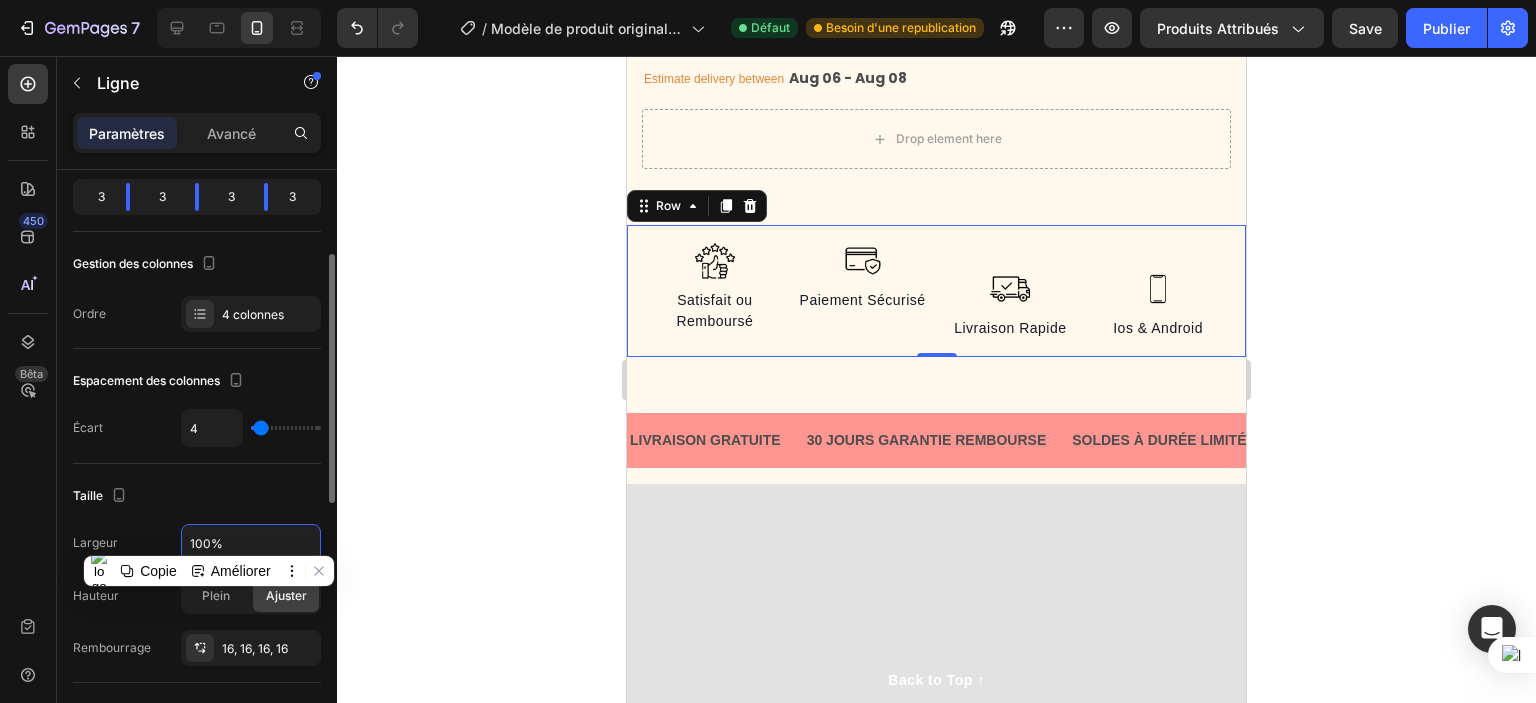 click on "Hauteur Plein Ajuster" at bounding box center [197, 596] 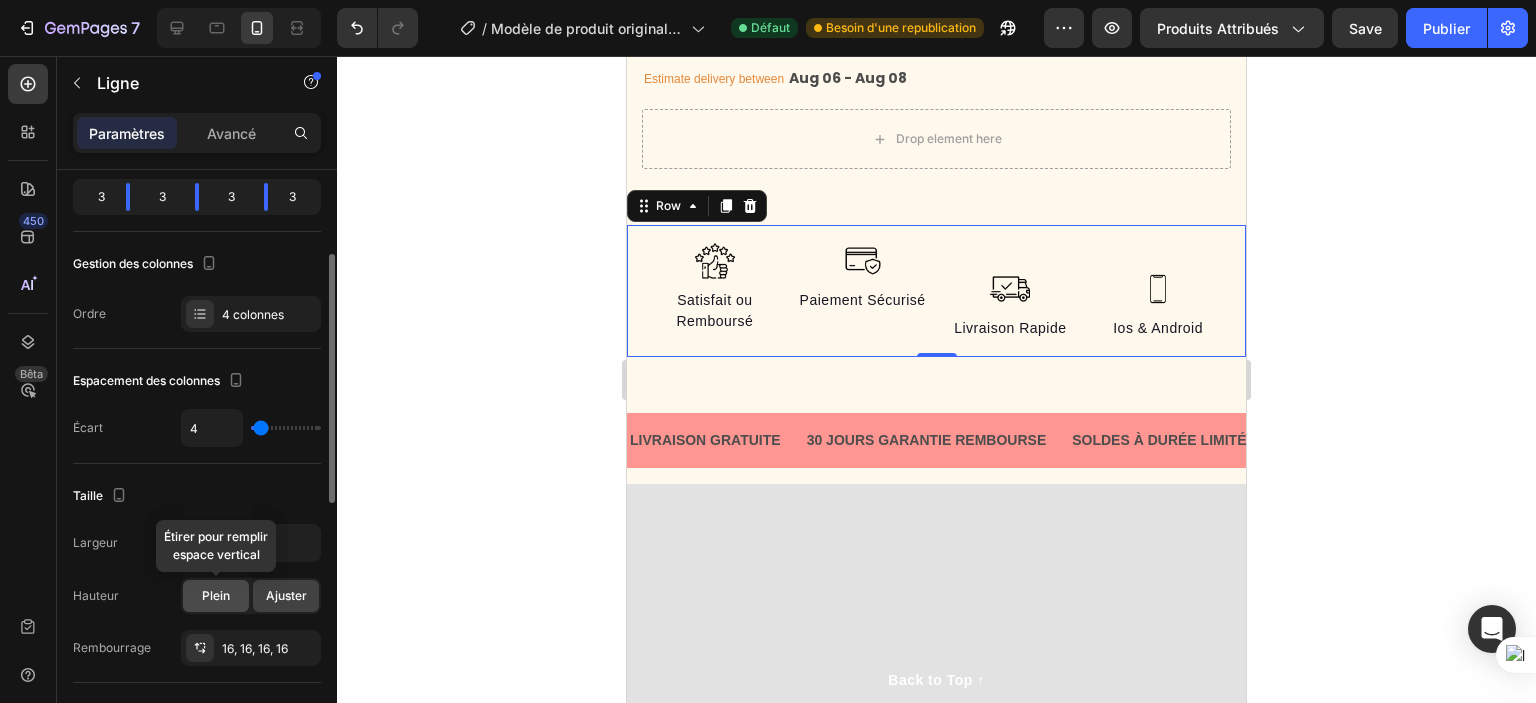 click on "Plein" 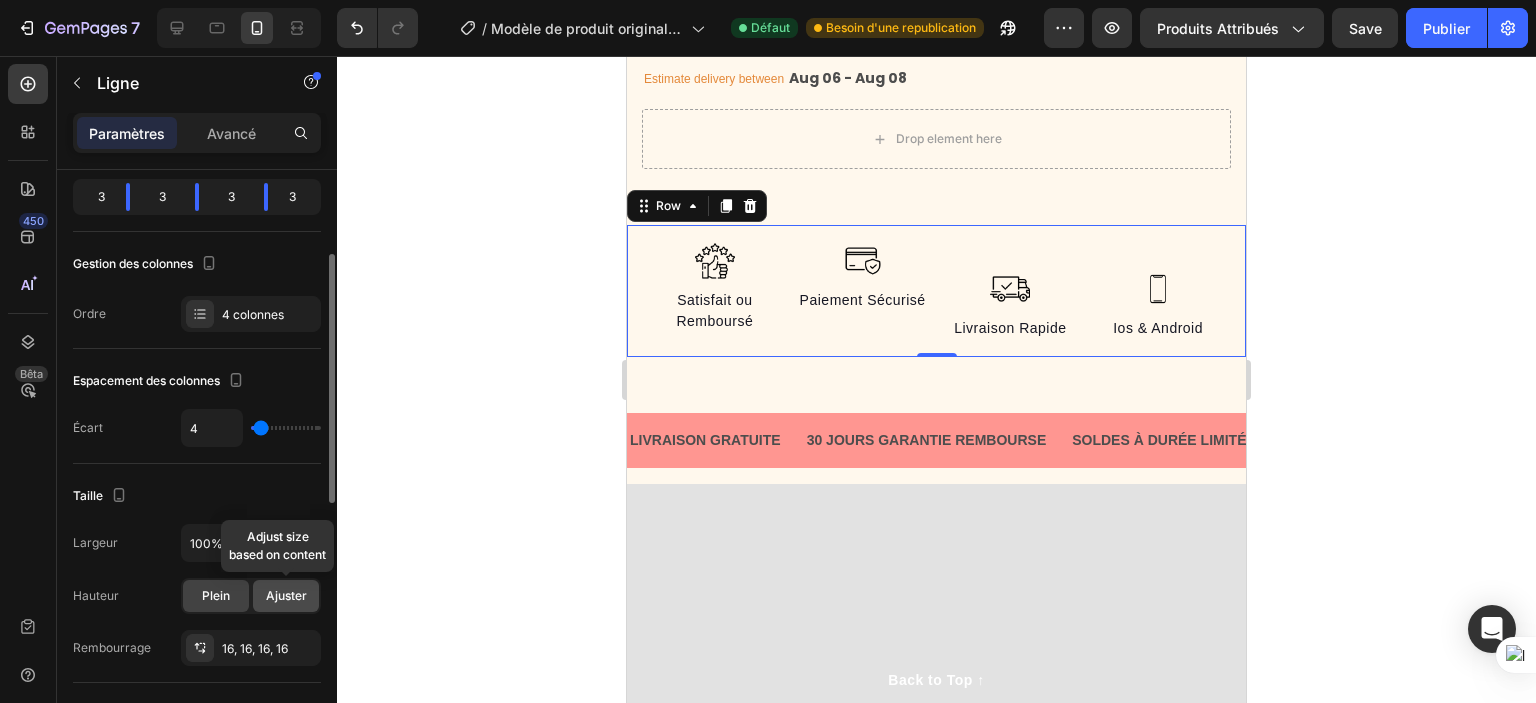 click on "Ajuster" at bounding box center [286, 595] 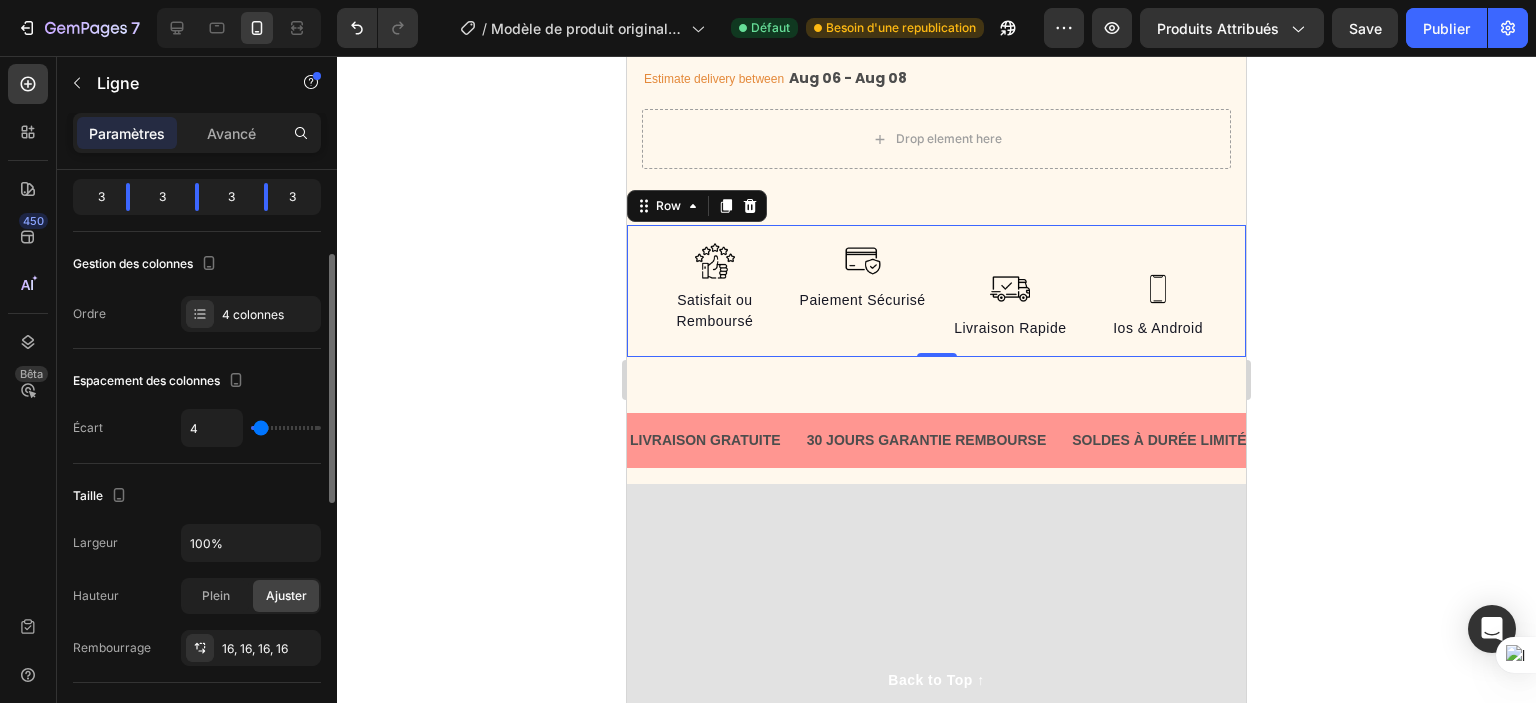 scroll, scrollTop: 300, scrollLeft: 0, axis: vertical 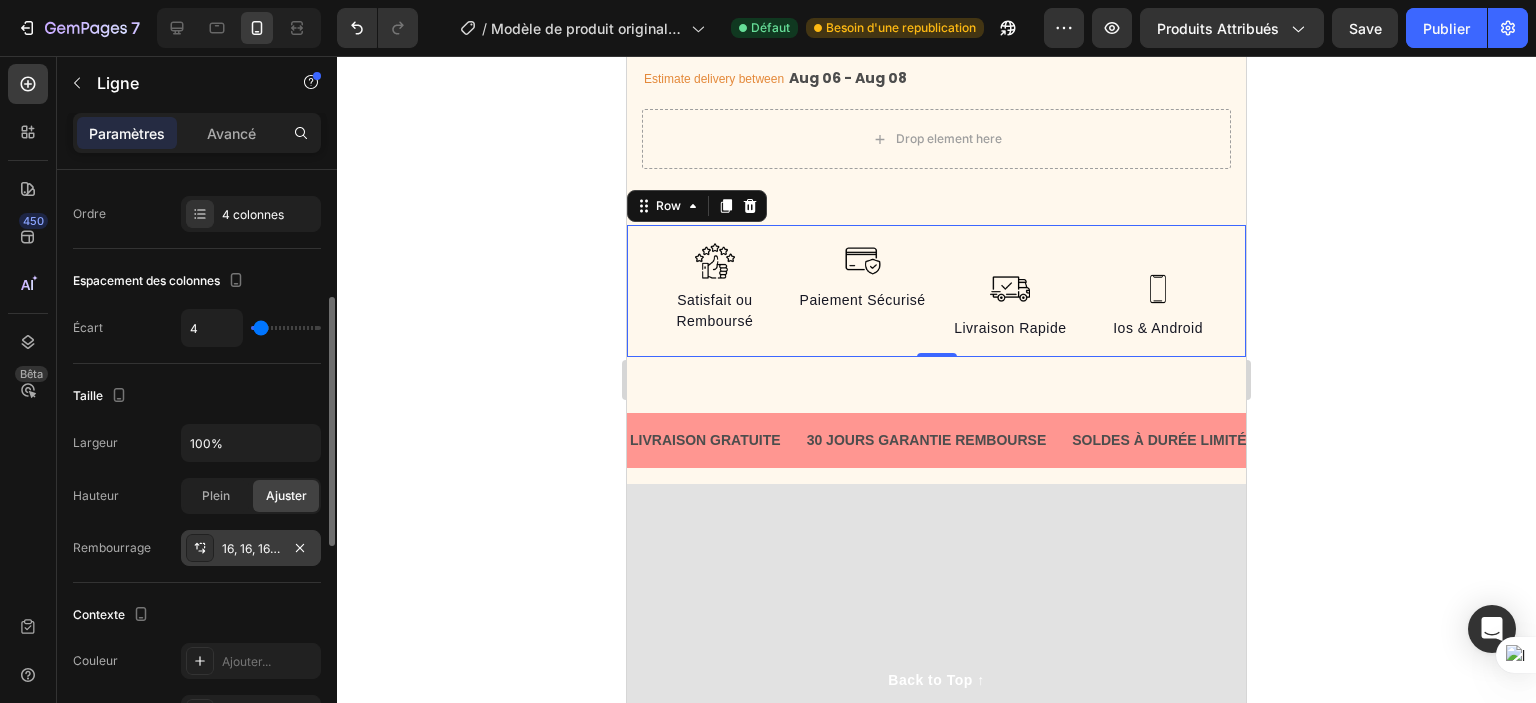 click on "16, 16, 16, 16" at bounding box center (255, 548) 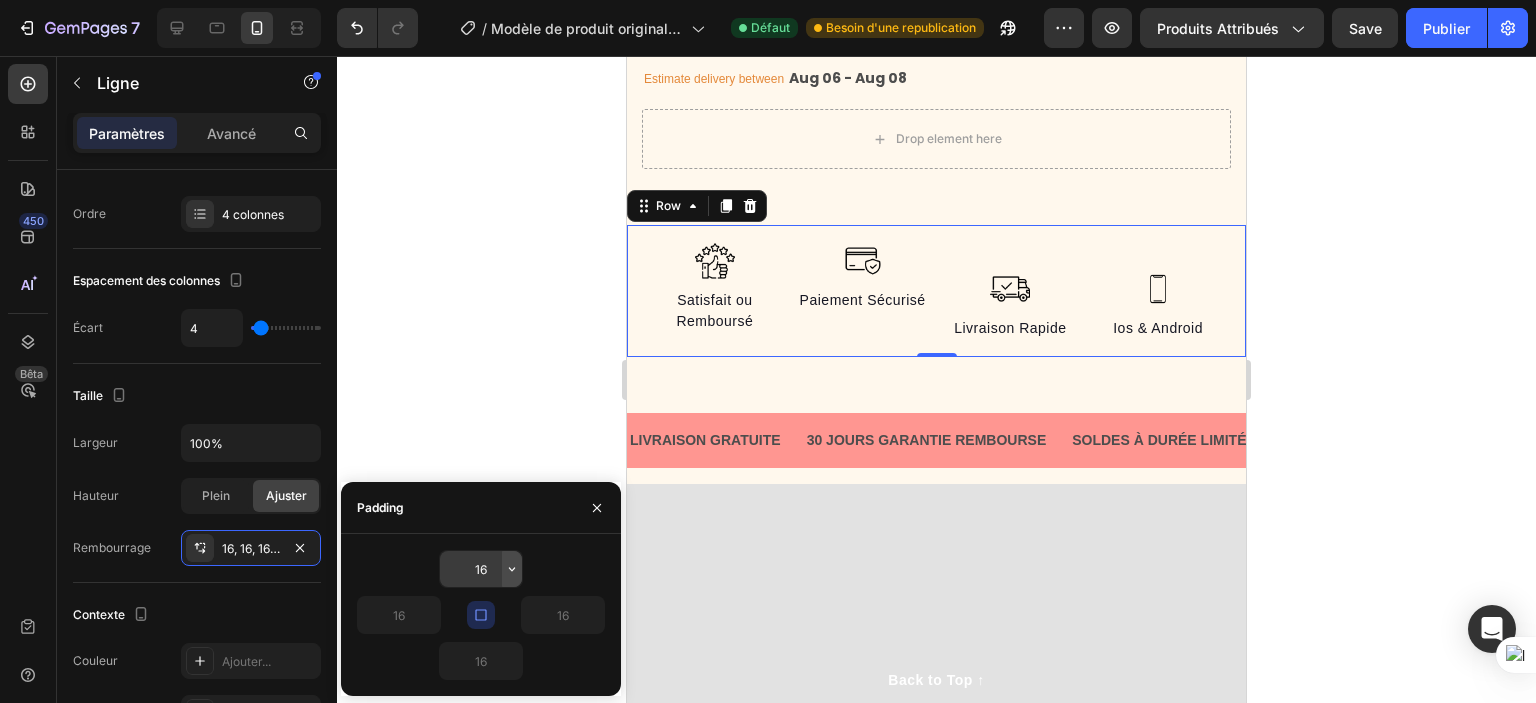 click 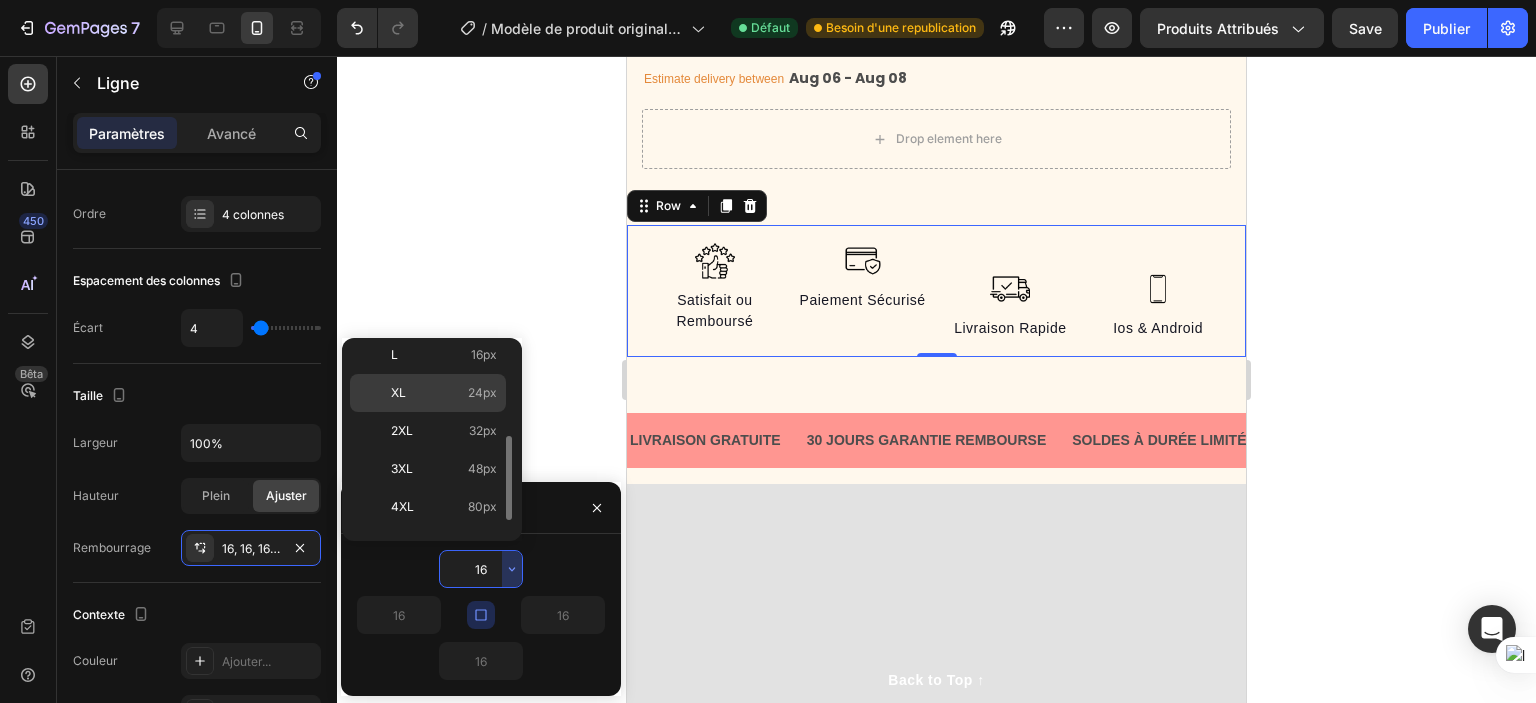 scroll, scrollTop: 100, scrollLeft: 0, axis: vertical 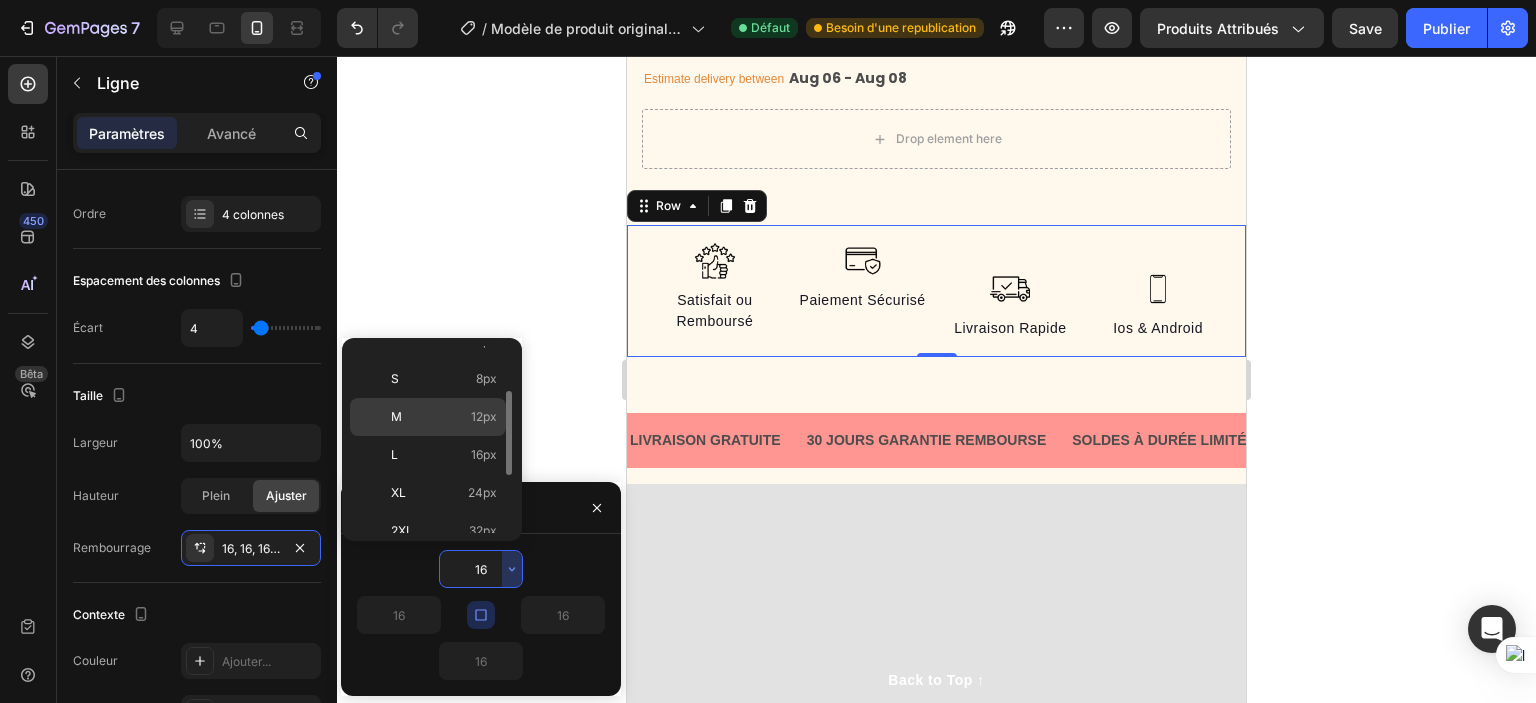 click on "M 12px" 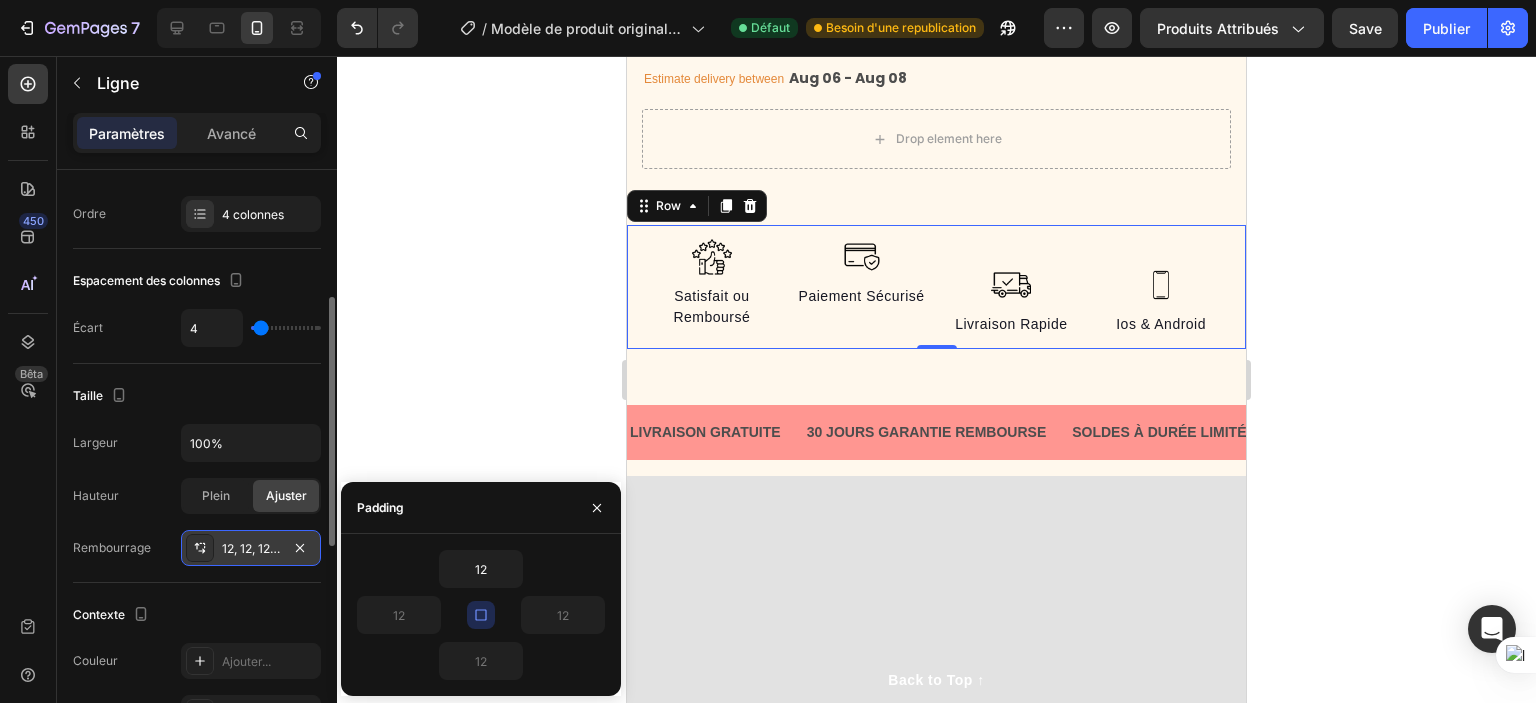 click on "12, 12, 12, 12" at bounding box center (251, 548) 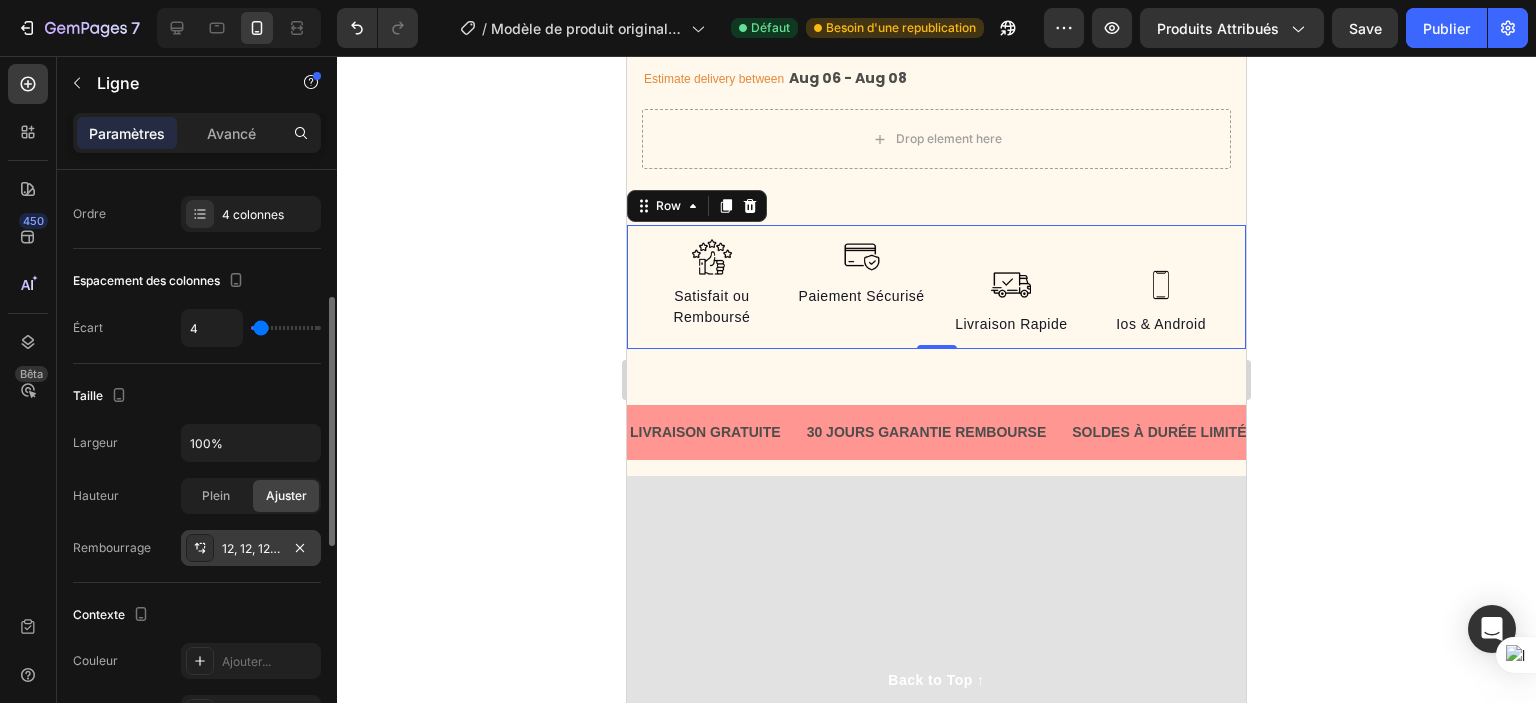 click on "12, 12, 12, 12" at bounding box center [251, 548] 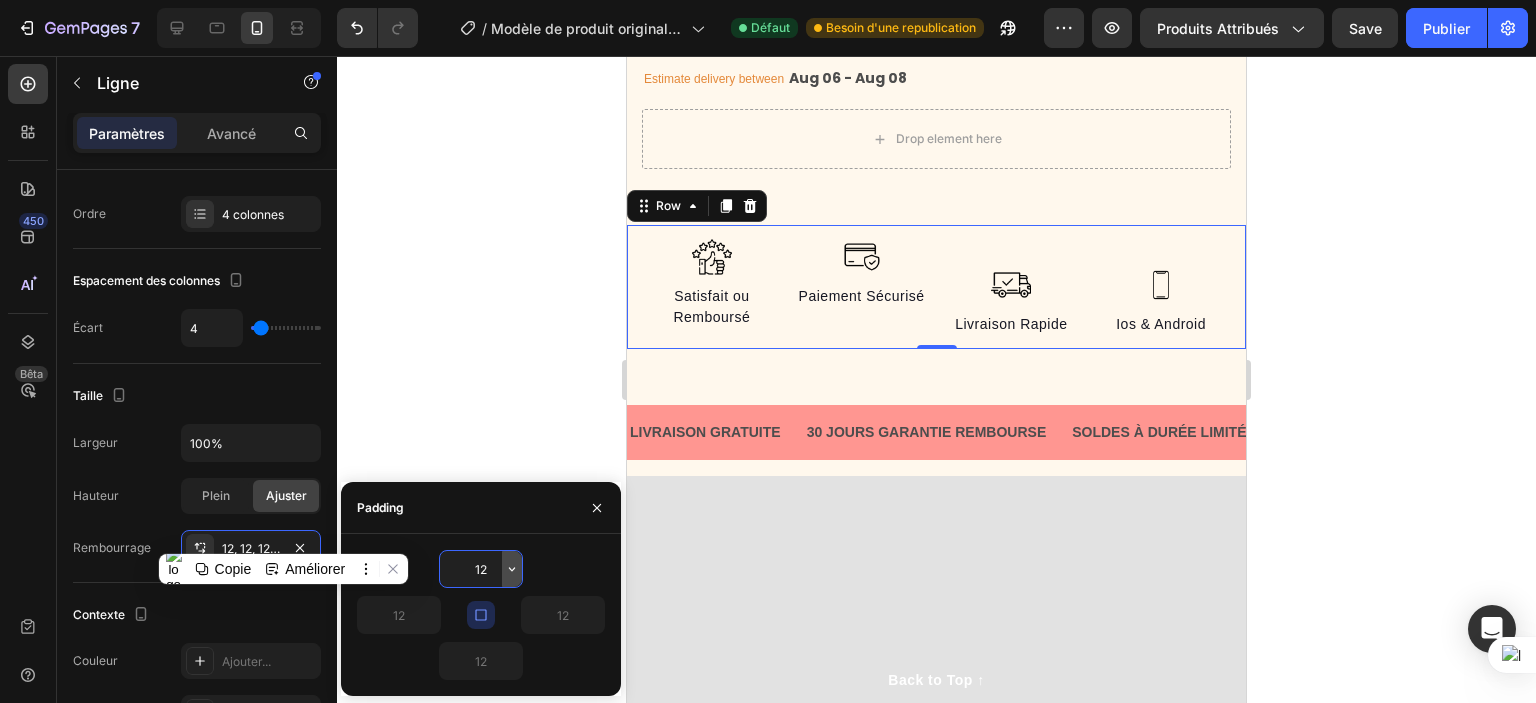 click 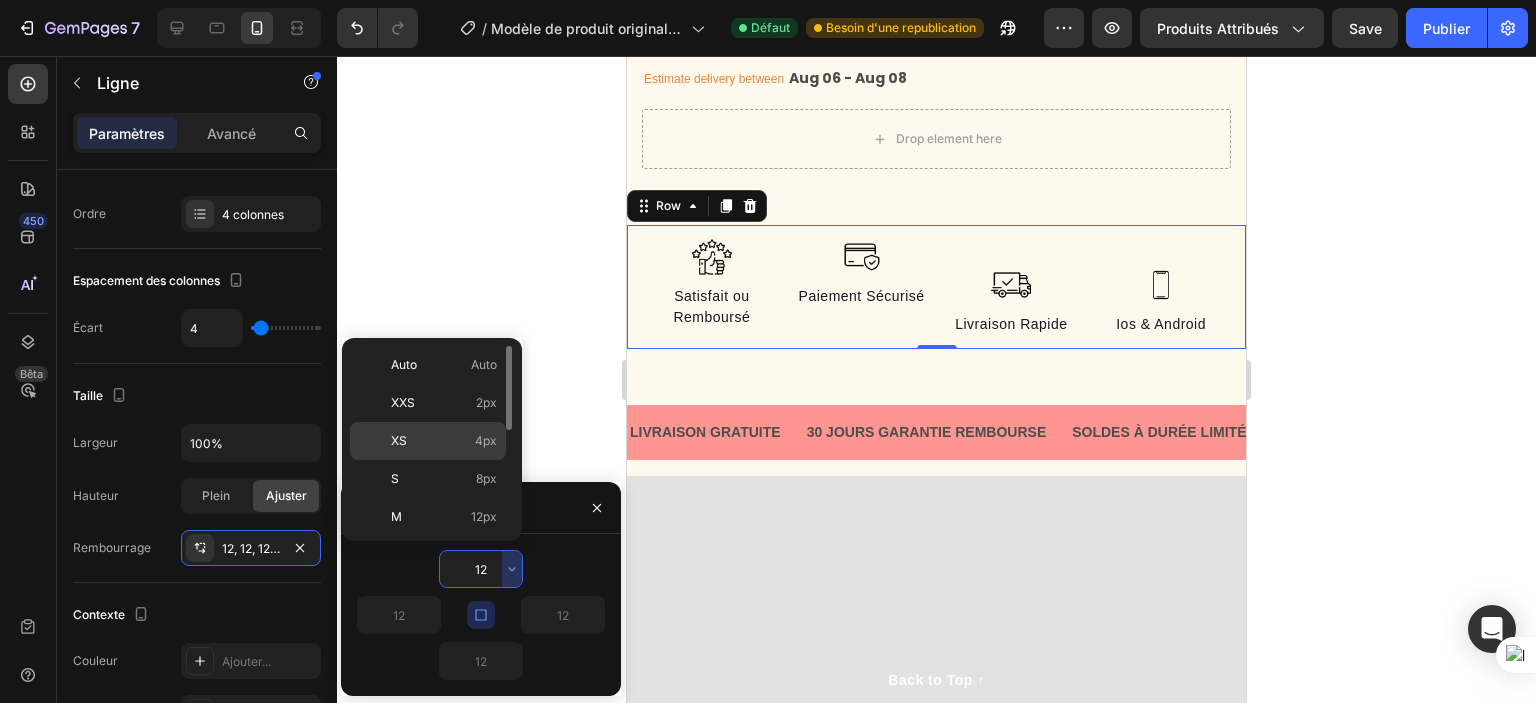click on "XS 4px" 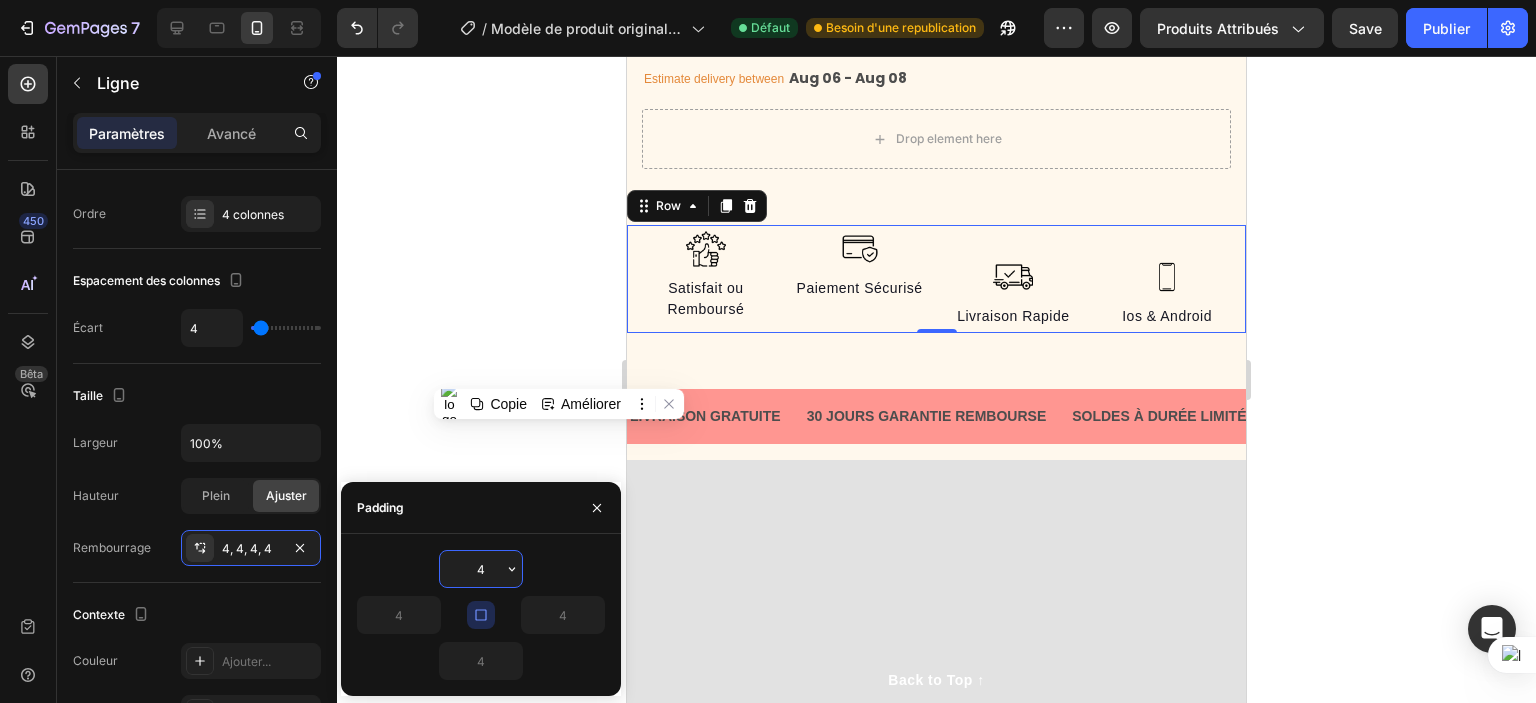 click on "4" at bounding box center (481, 569) 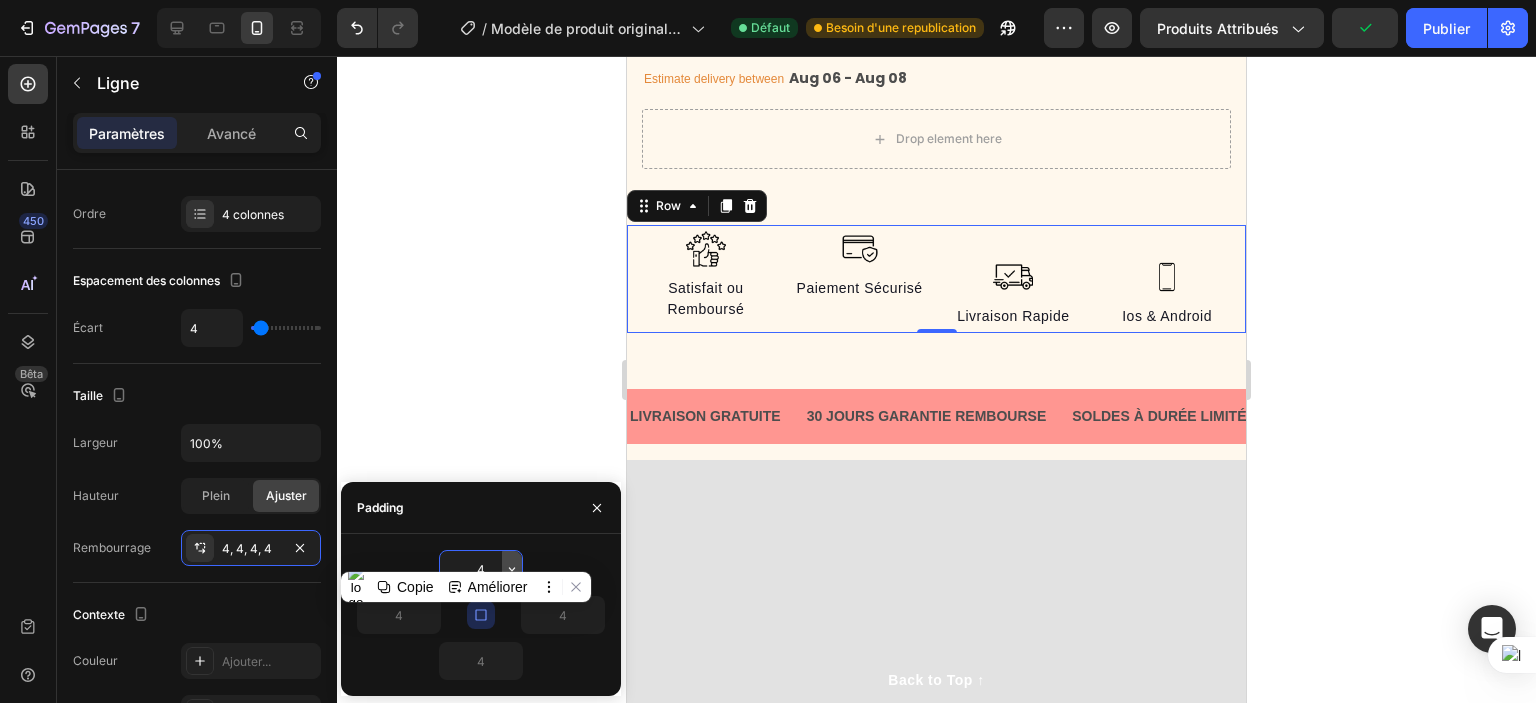 click 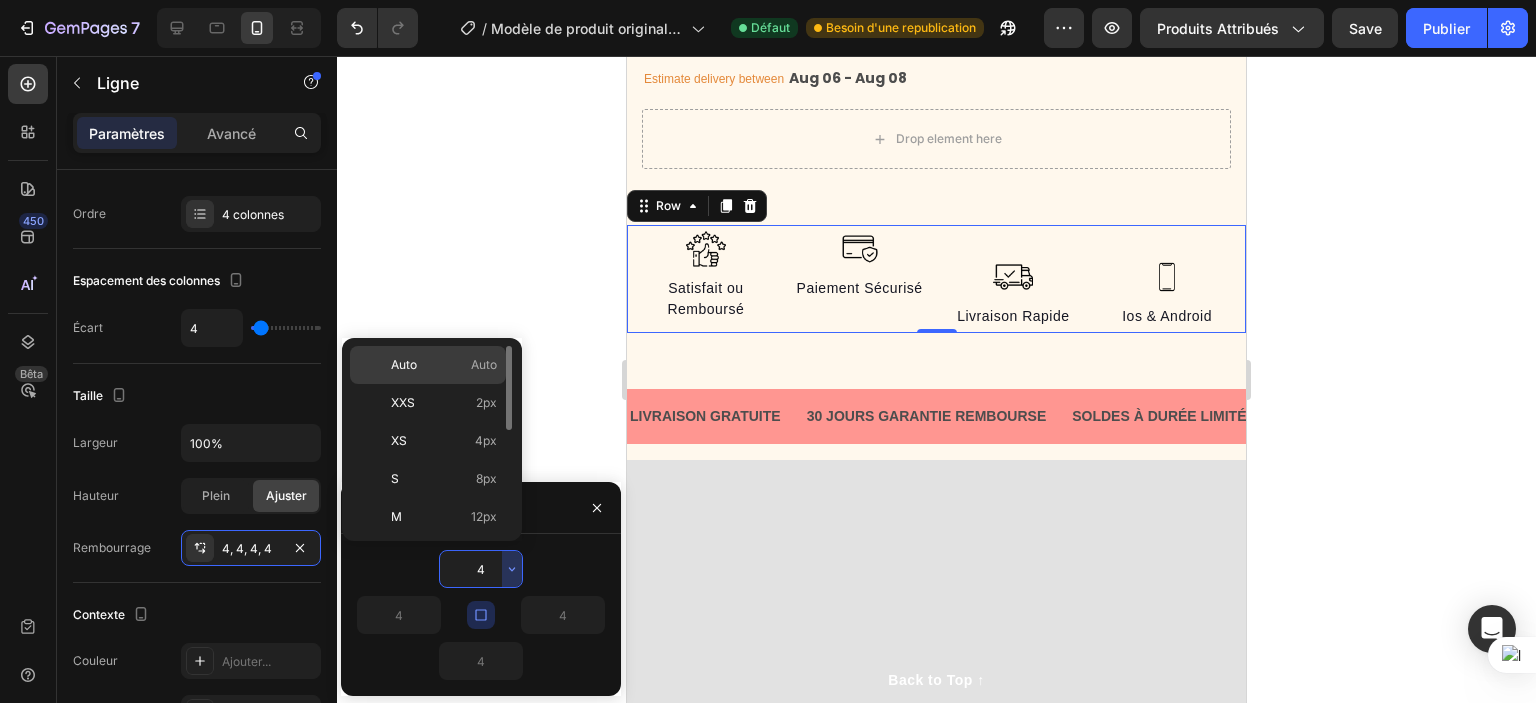 click on "Auto Auto" at bounding box center [444, 365] 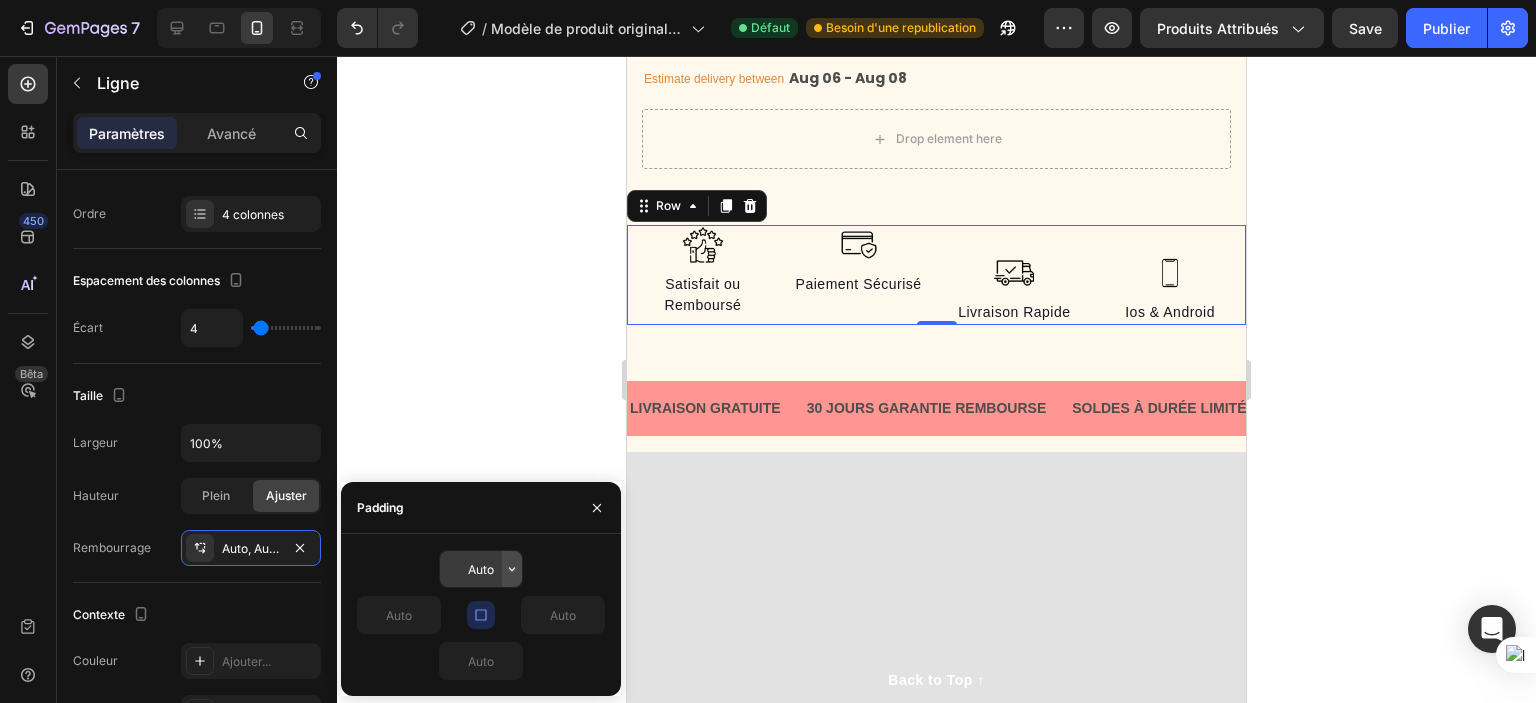 click 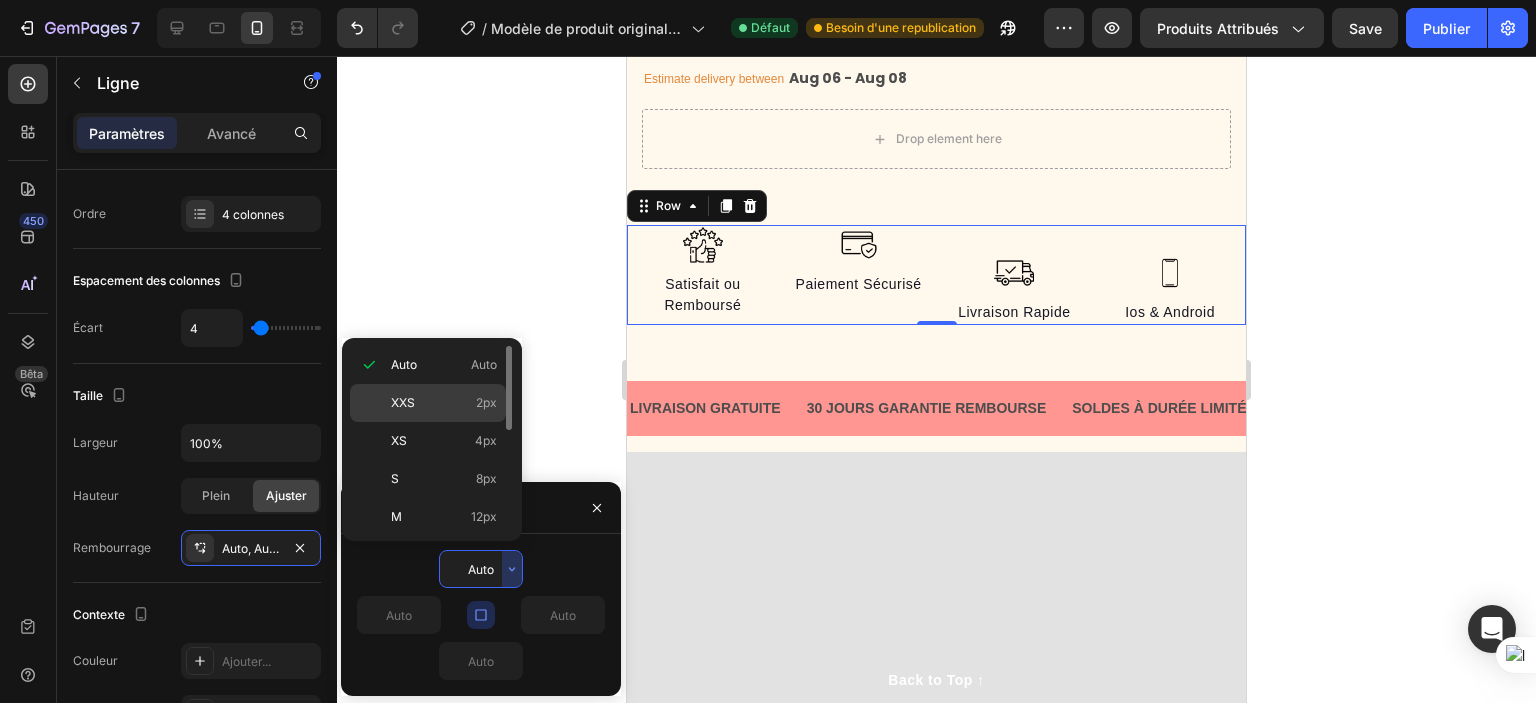 click on "XXS 2px" 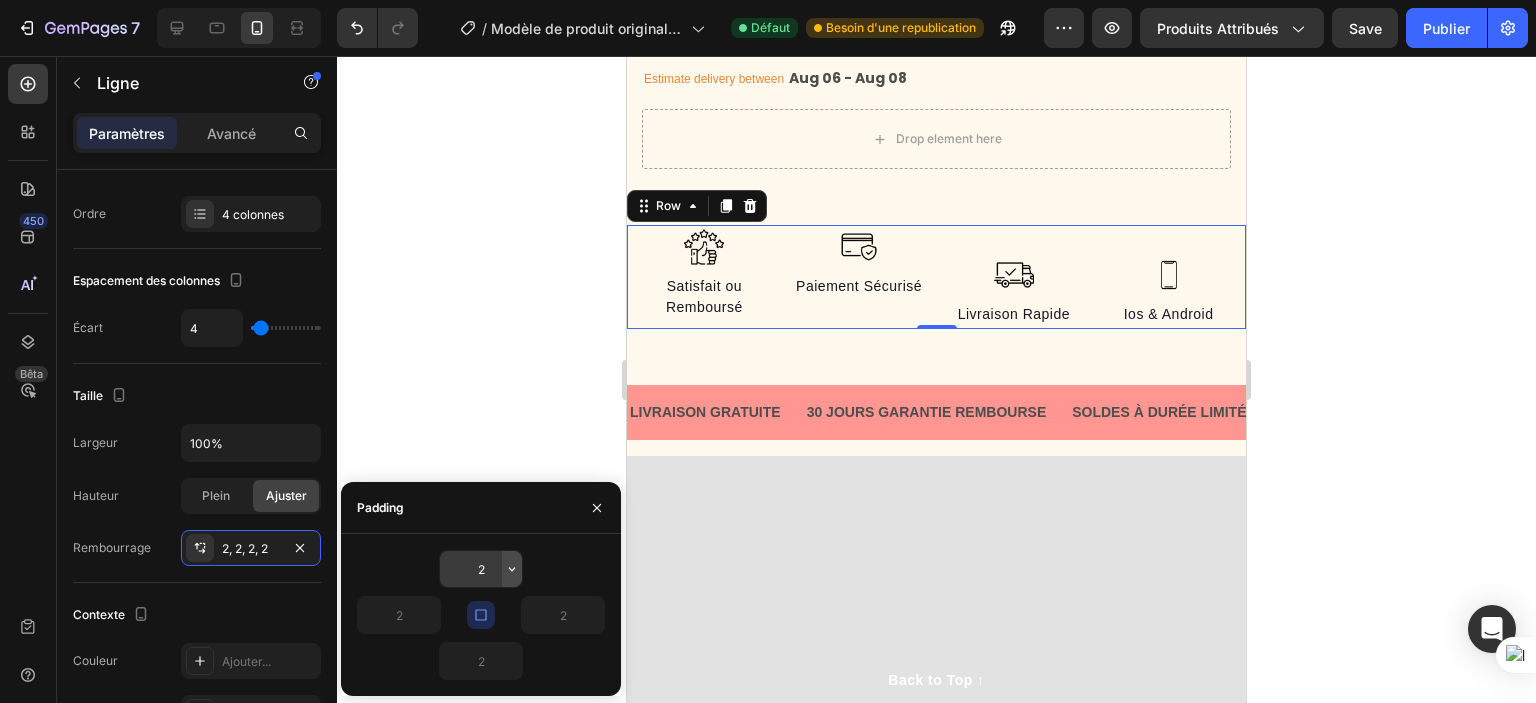 click 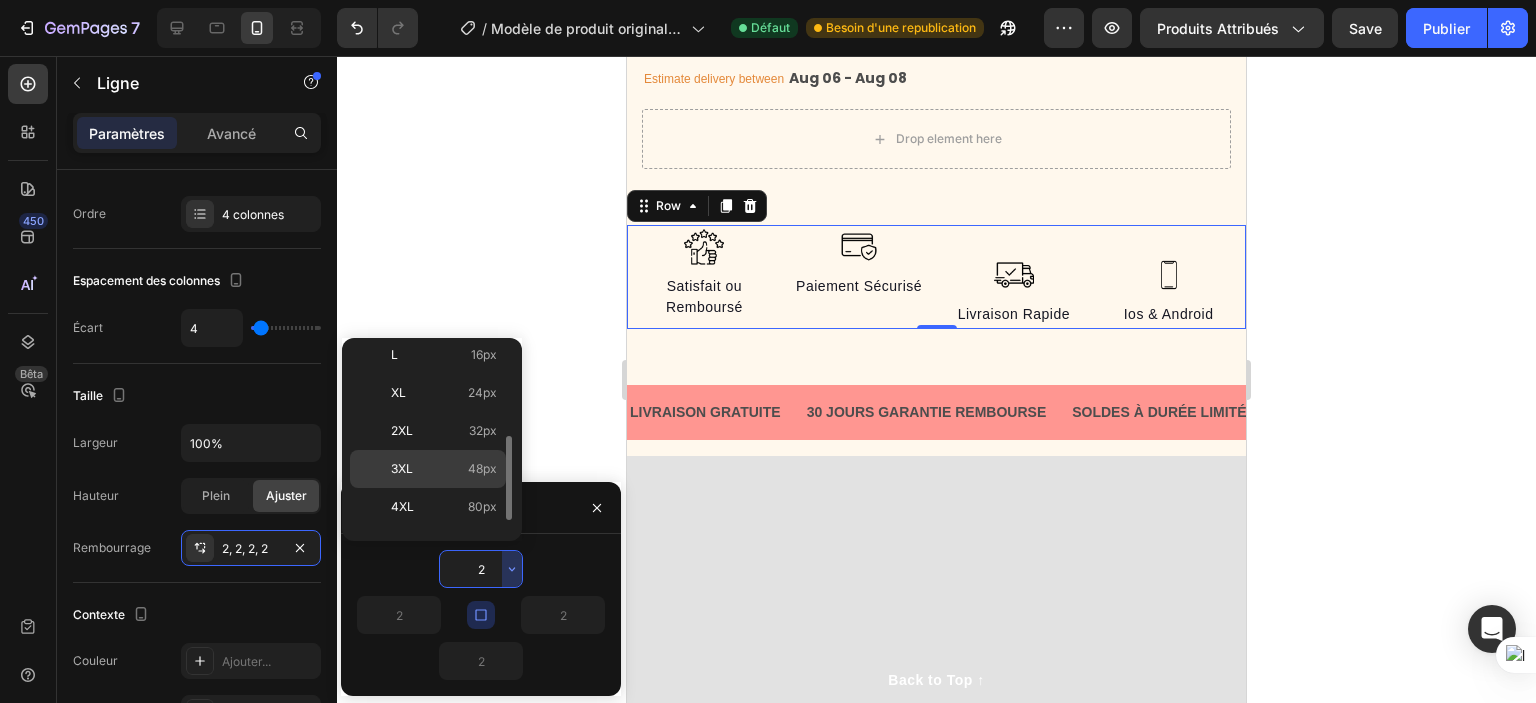 scroll, scrollTop: 226, scrollLeft: 0, axis: vertical 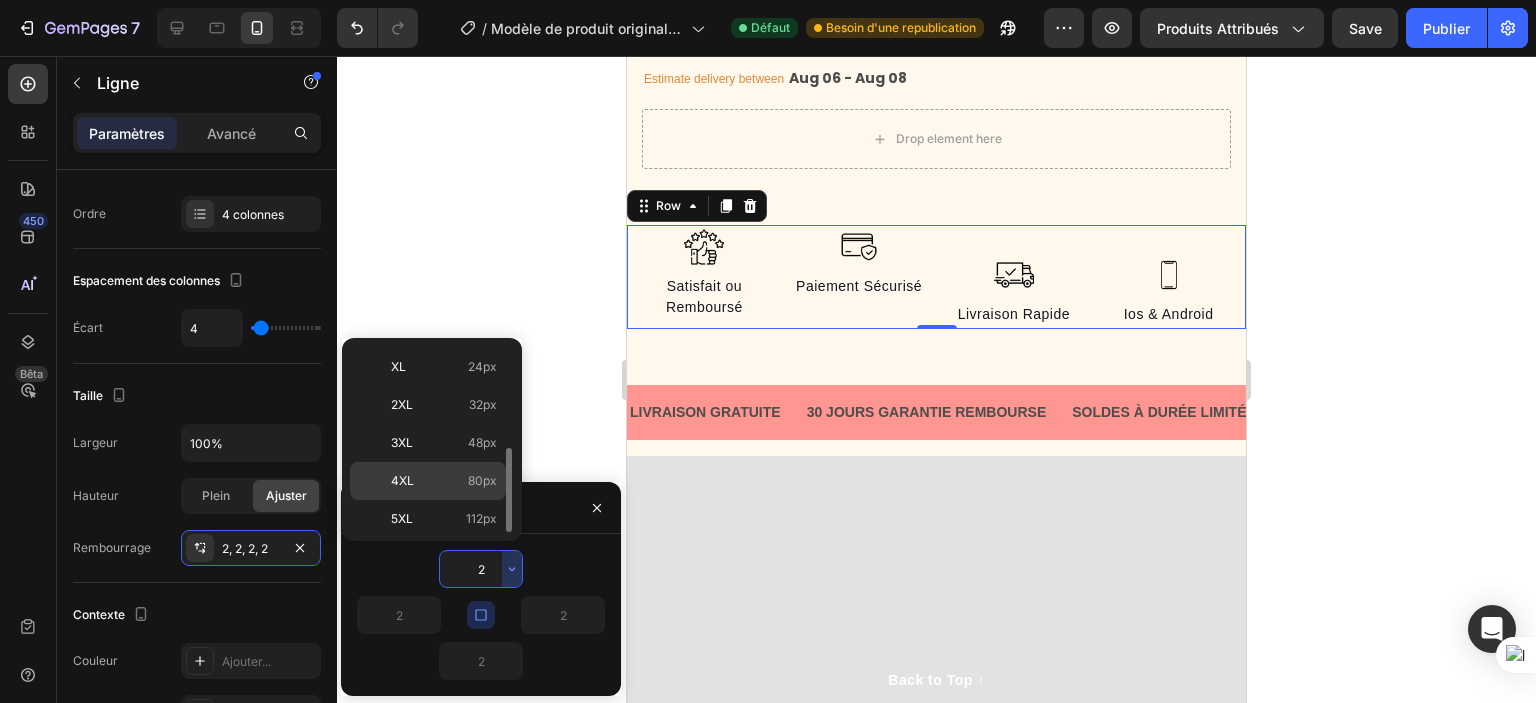 click on "4XL 80px" at bounding box center [444, 481] 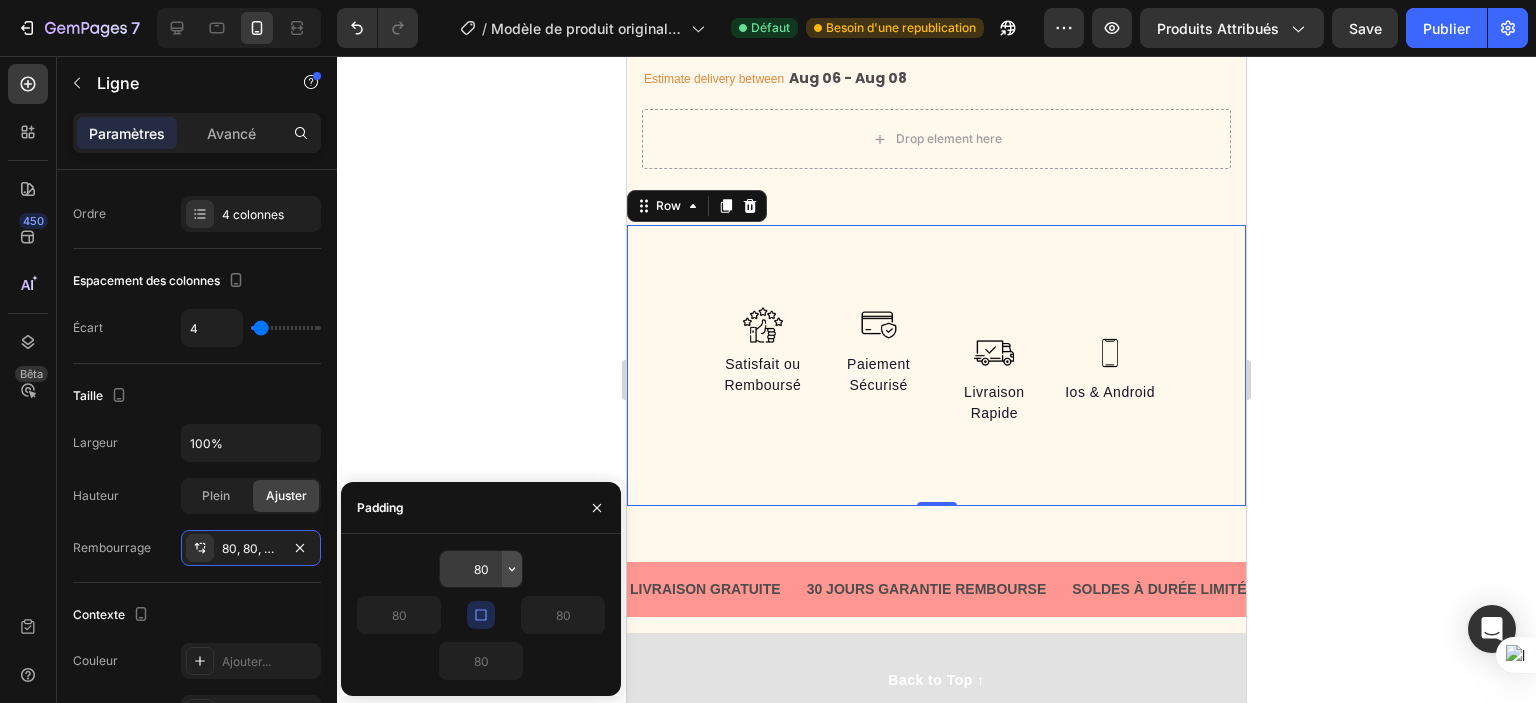 click 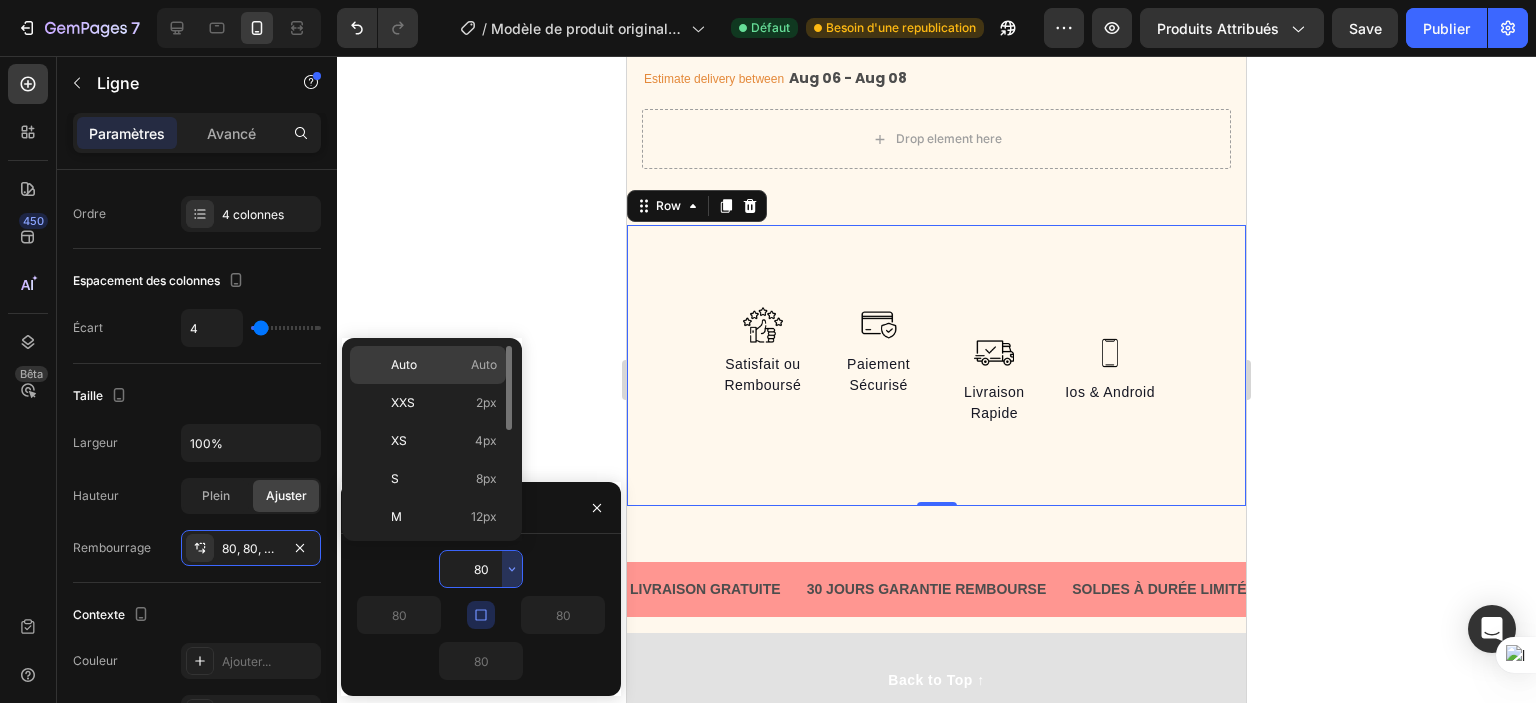 click on "Auto Auto" 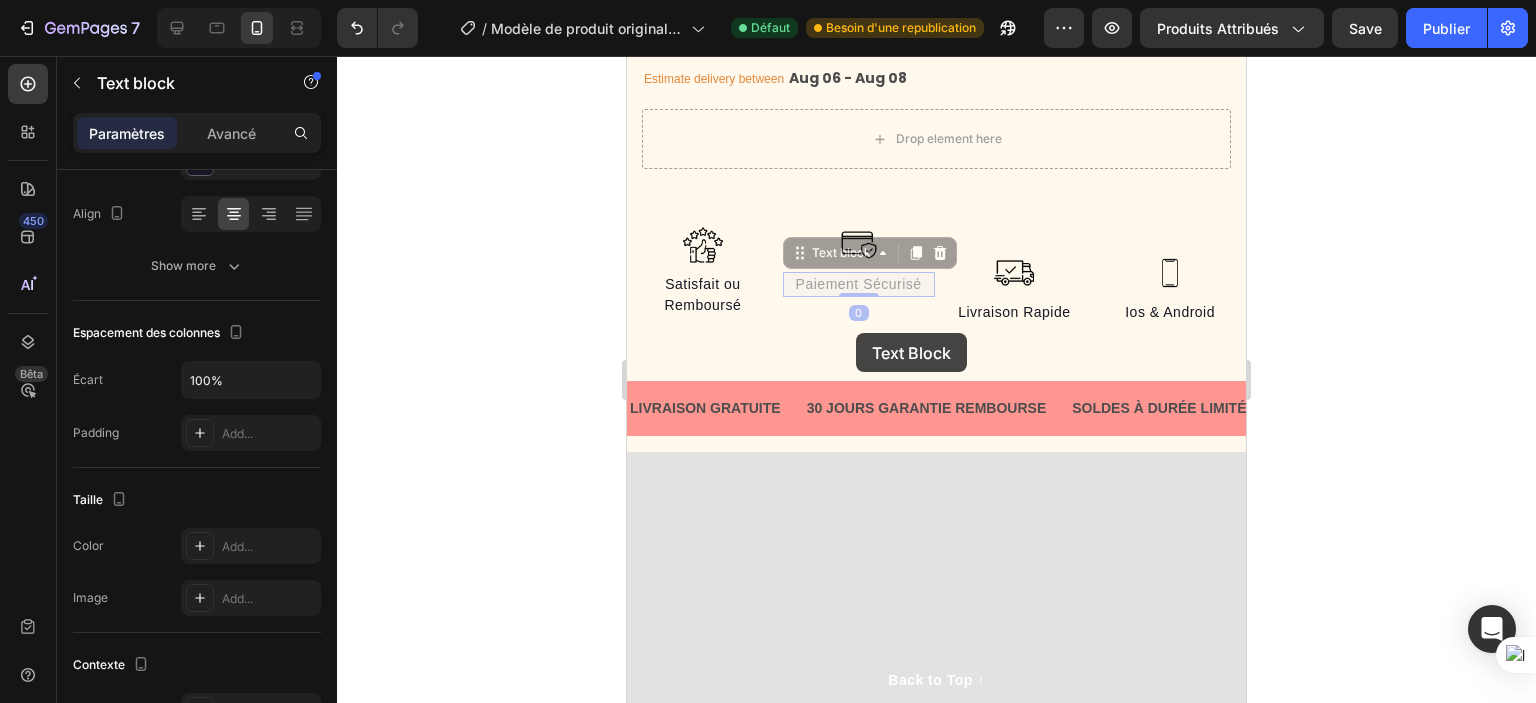 scroll, scrollTop: 0, scrollLeft: 0, axis: both 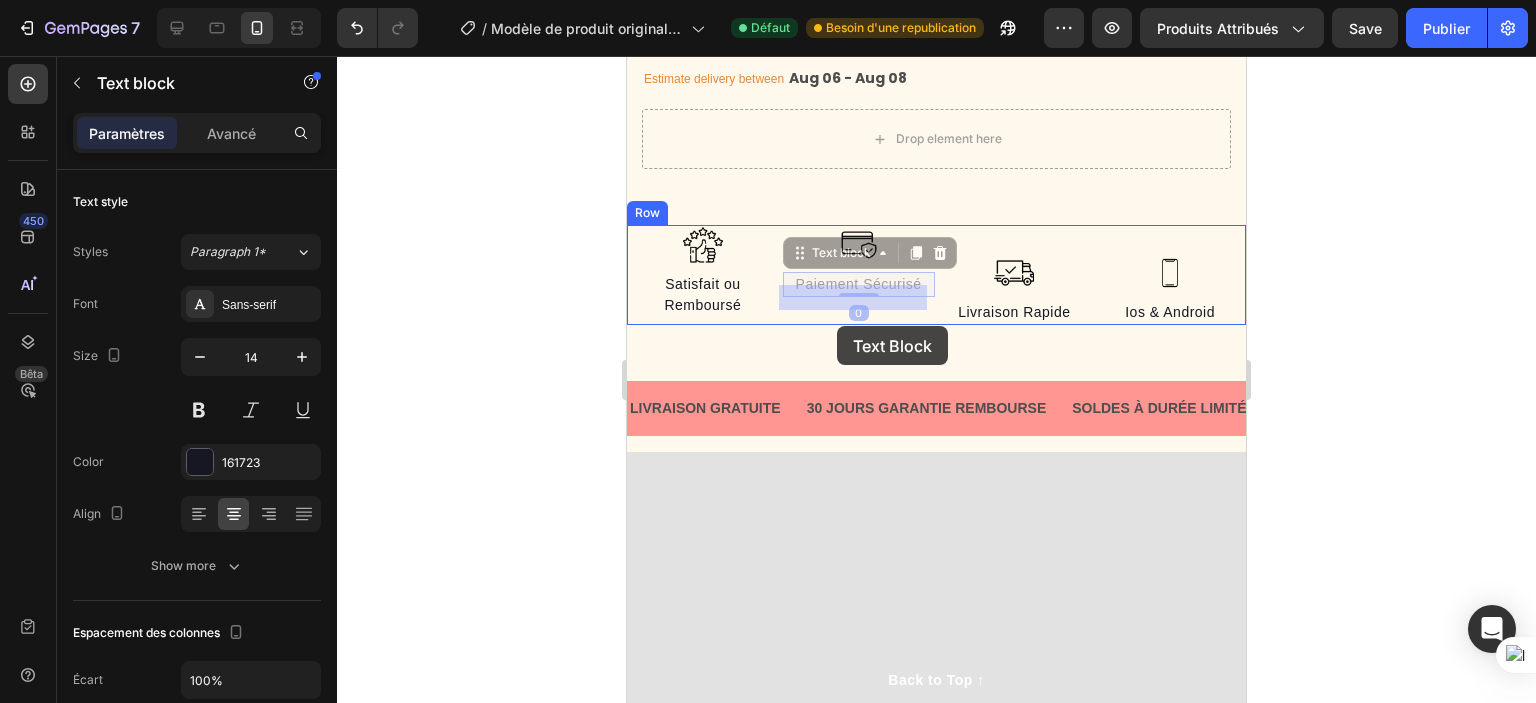 drag, startPoint x: 856, startPoint y: 294, endPoint x: 837, endPoint y: 326, distance: 37.215588 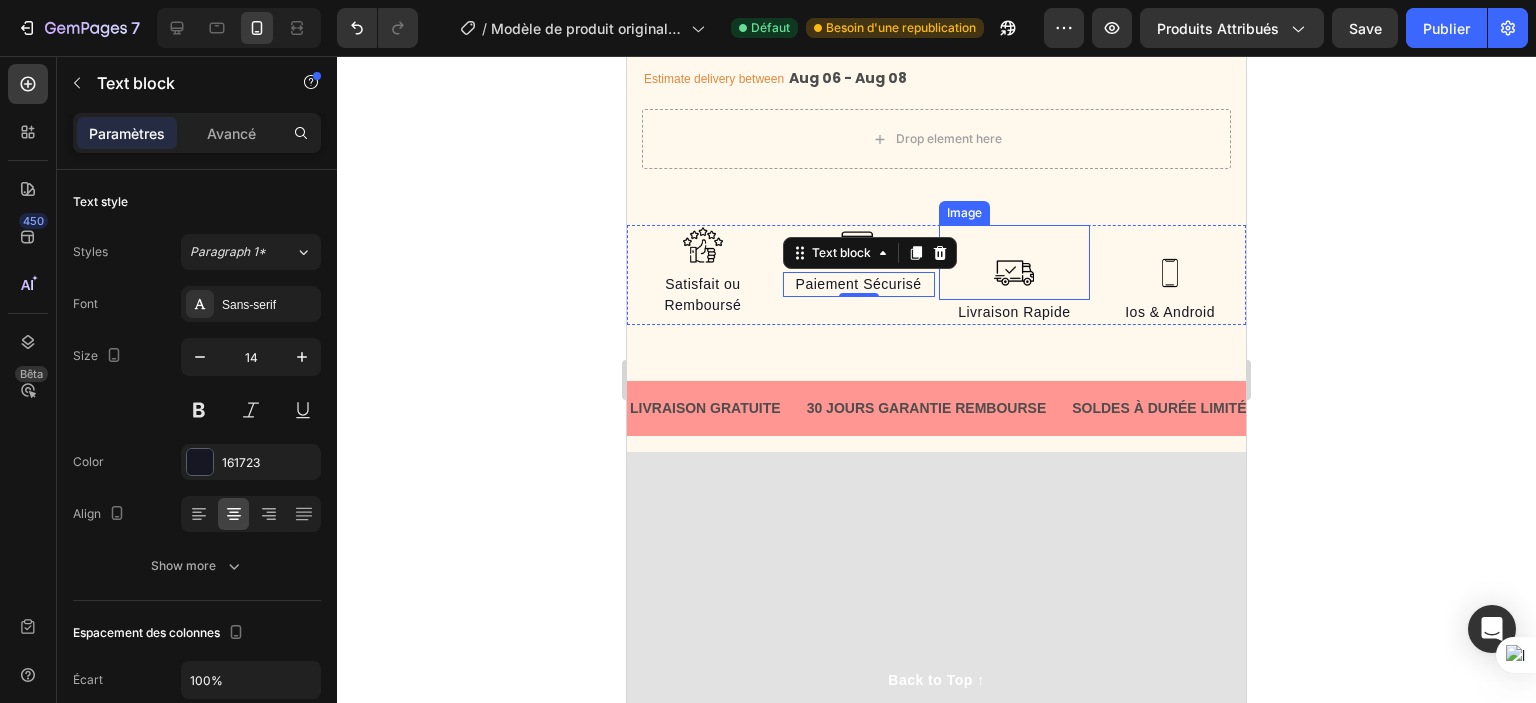 click on "Image" at bounding box center [1015, 262] 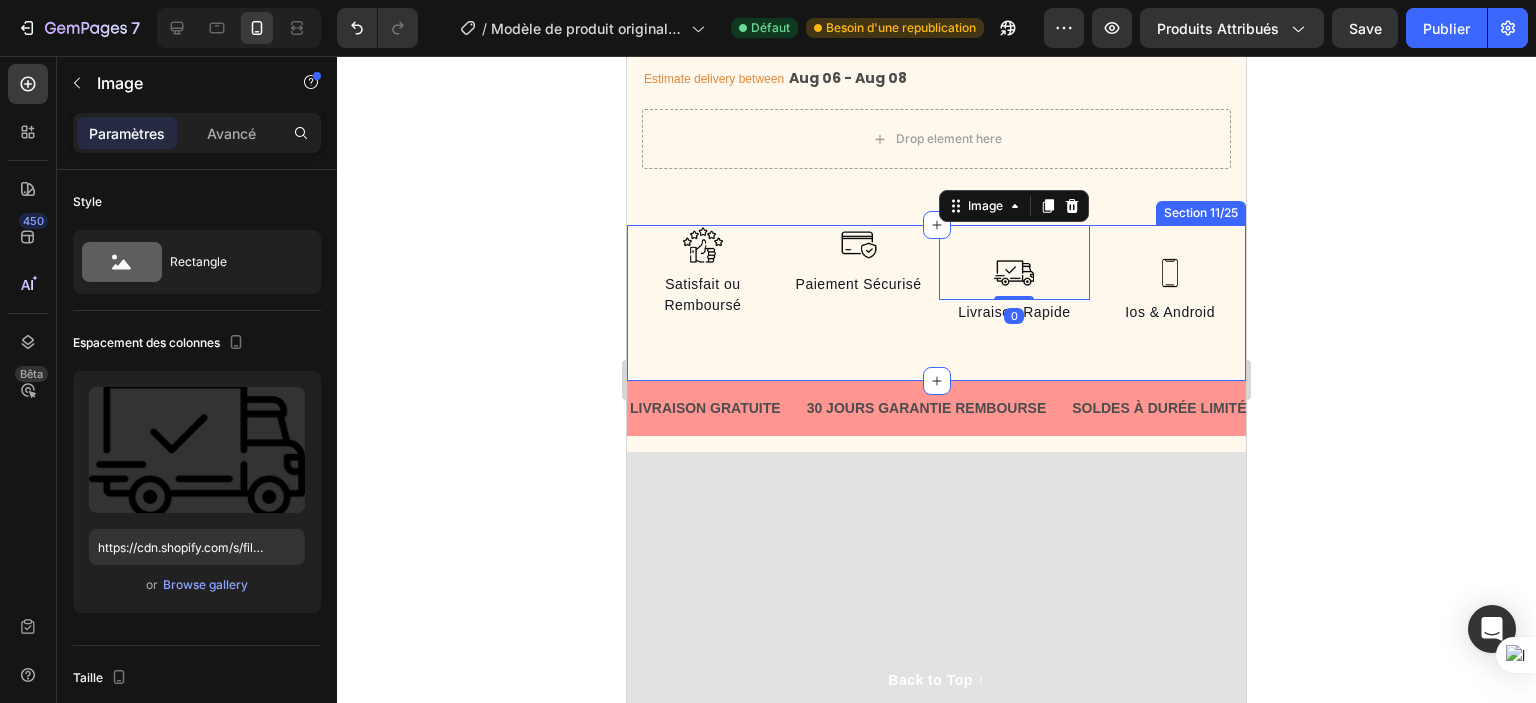 click on "Image Satisfait ou Remboursé  Text block Image   0 Livraison Rapide Text block Image Paiement Sécurisé Text block Image Ios & Android Text block Row Section 11/25" at bounding box center [936, 303] 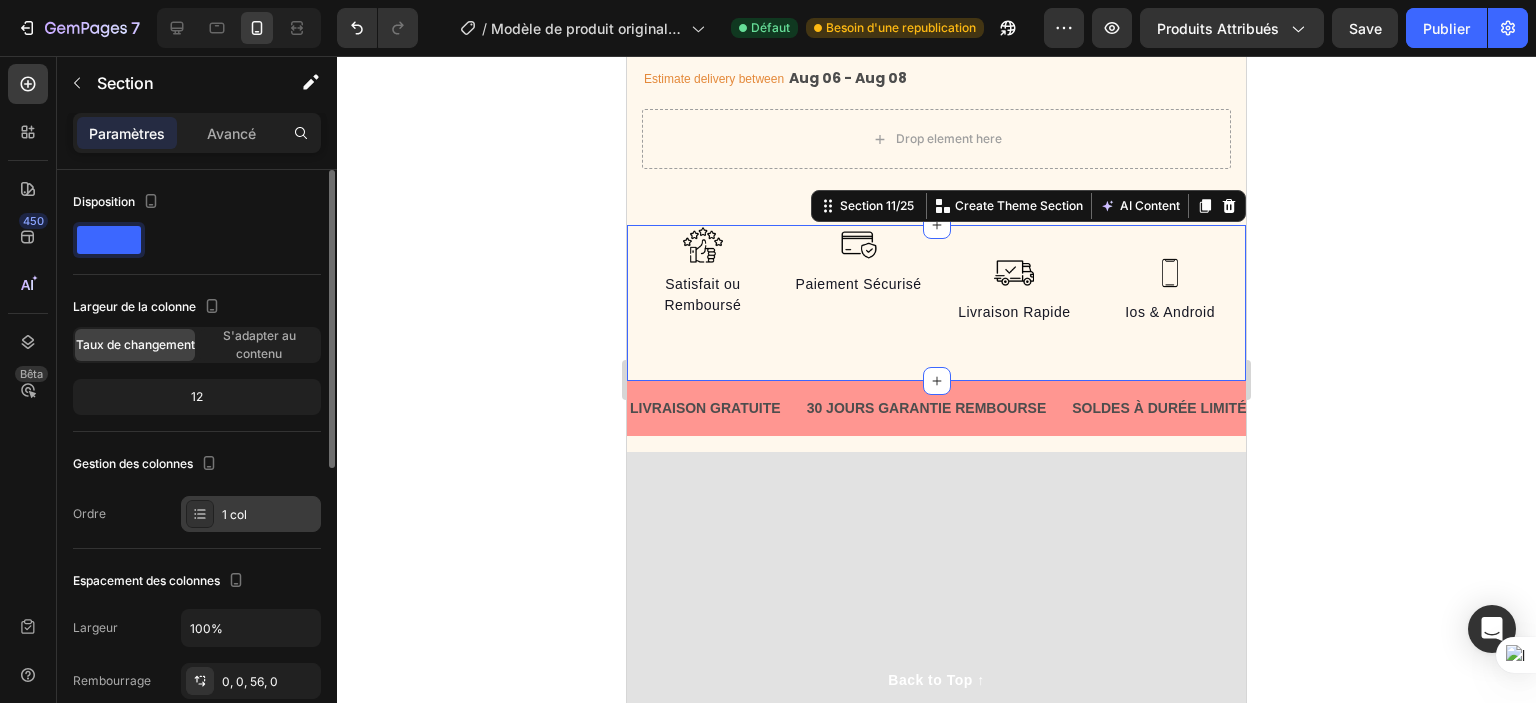 click on "1 col" at bounding box center [269, 515] 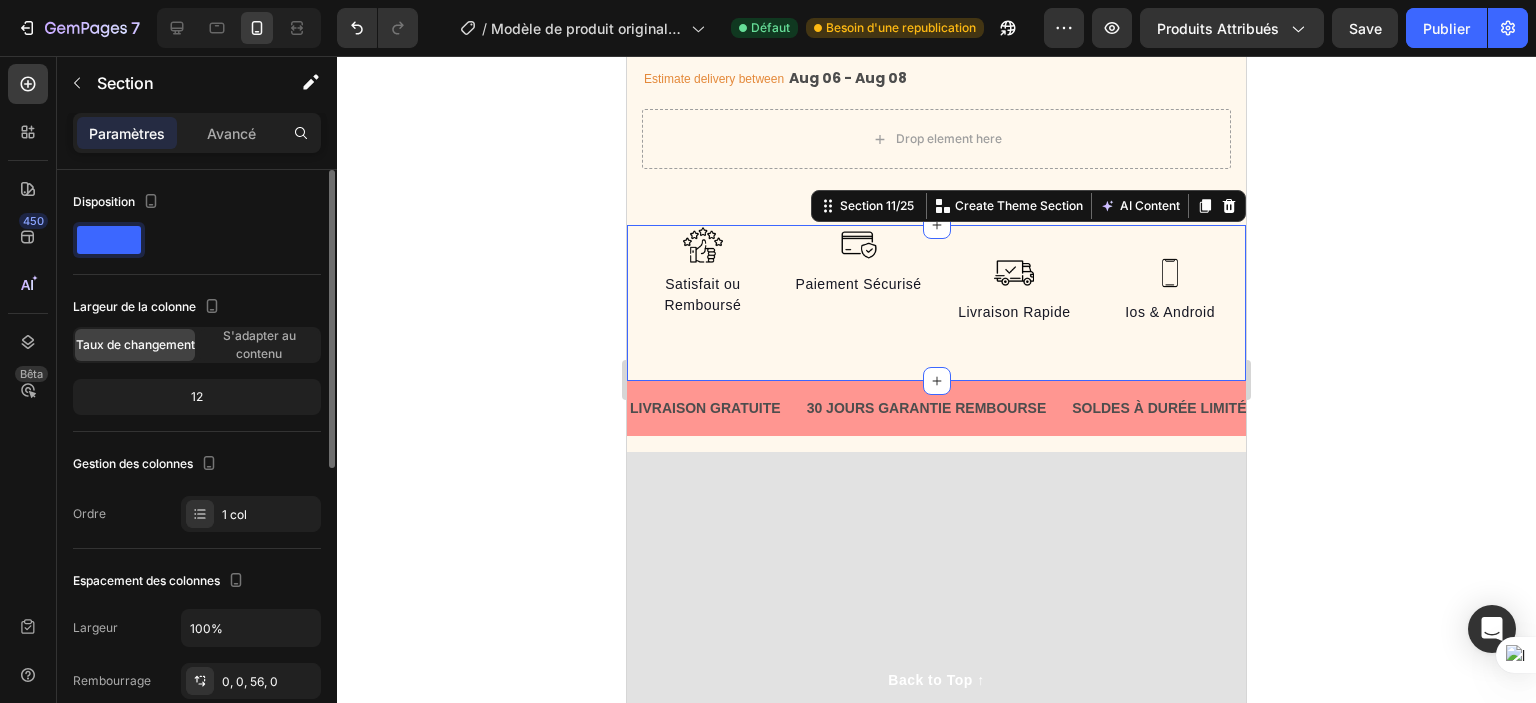 drag, startPoint x: 125, startPoint y: 465, endPoint x: 142, endPoint y: 398, distance: 69.12308 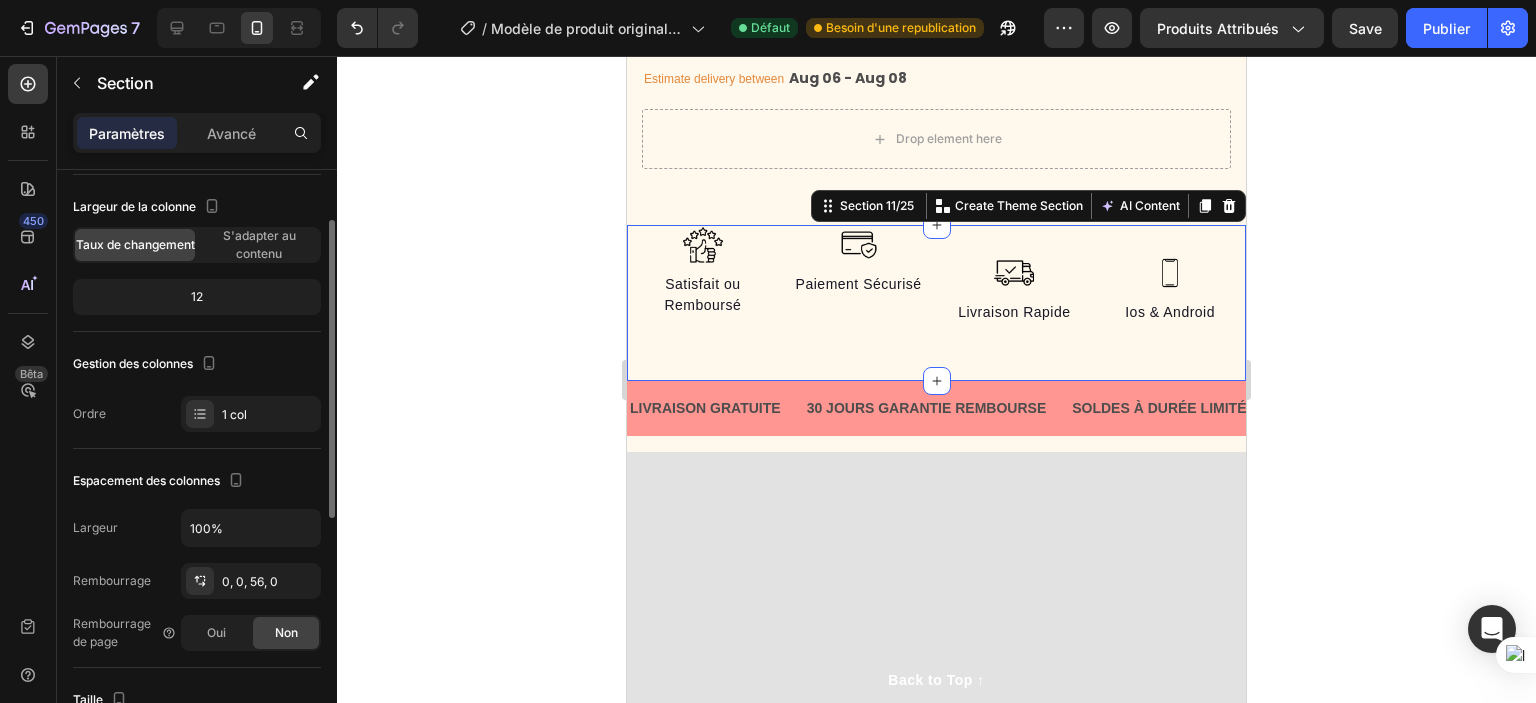 scroll, scrollTop: 0, scrollLeft: 0, axis: both 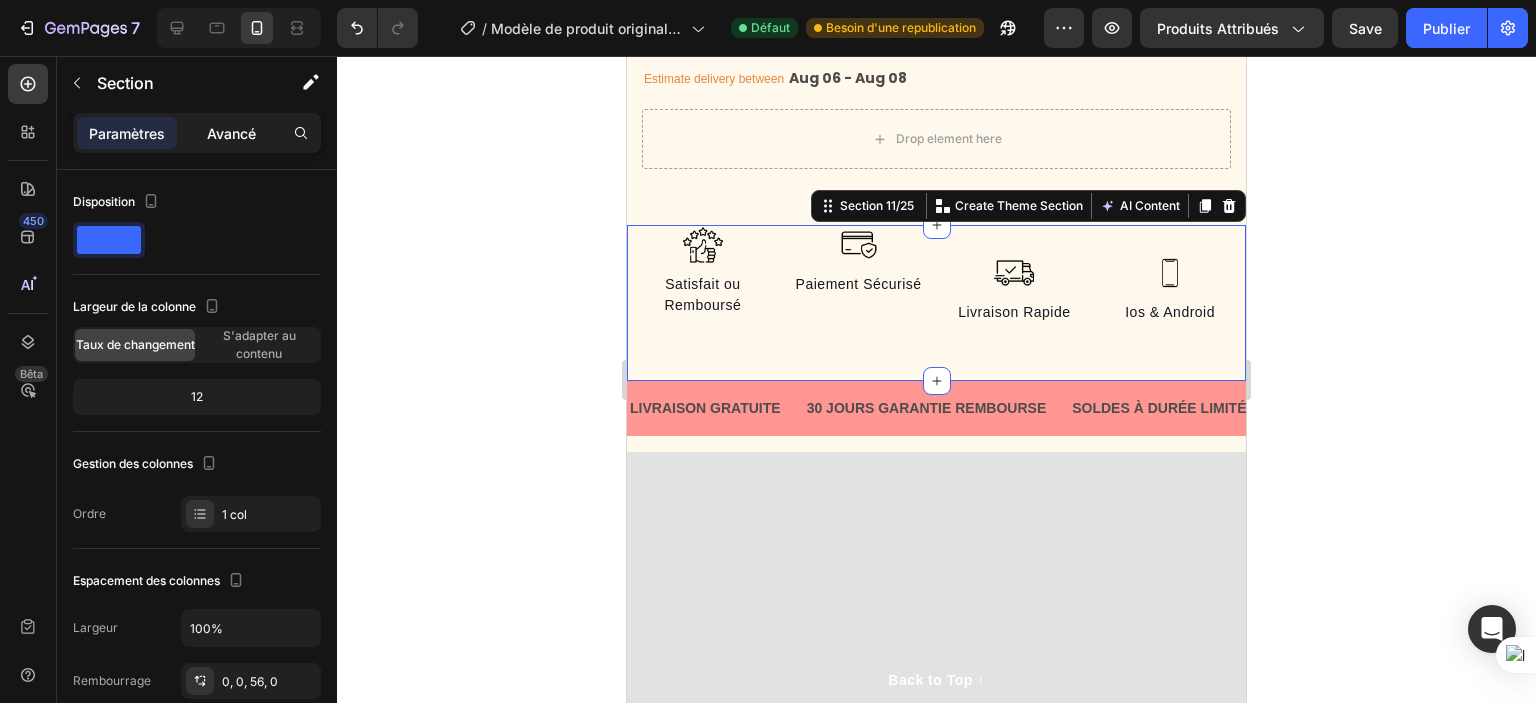 click on "Avancé" at bounding box center [231, 133] 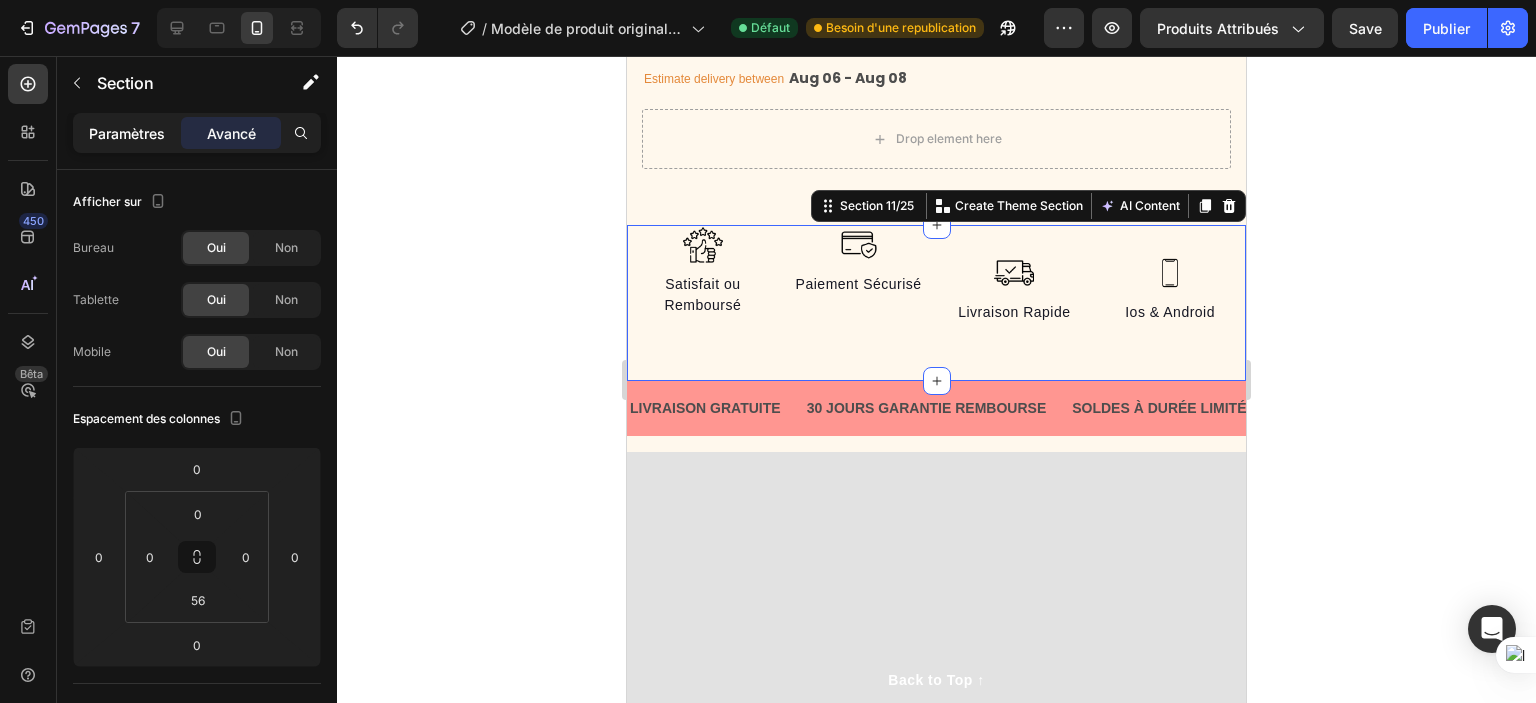 click on "Paramètres" at bounding box center [127, 133] 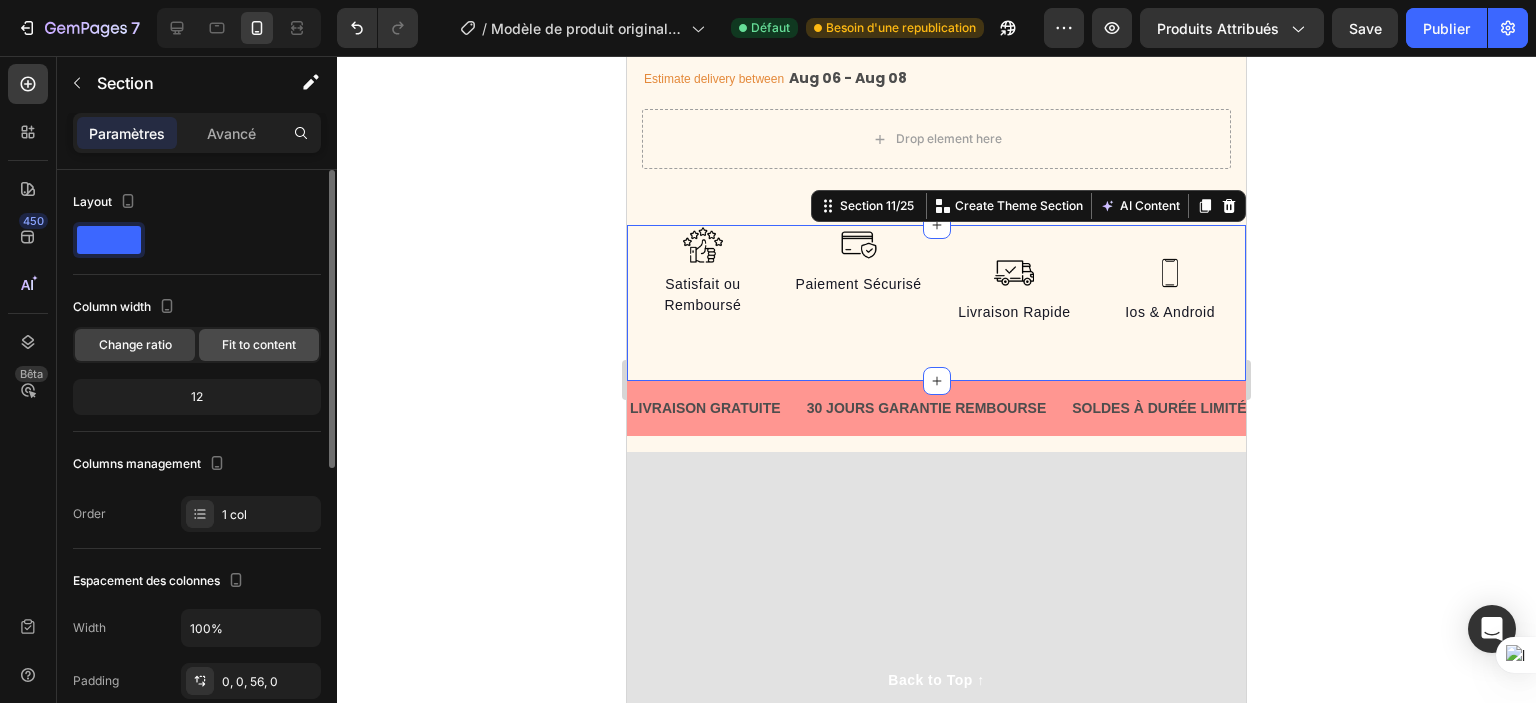 click on "Fit to content" 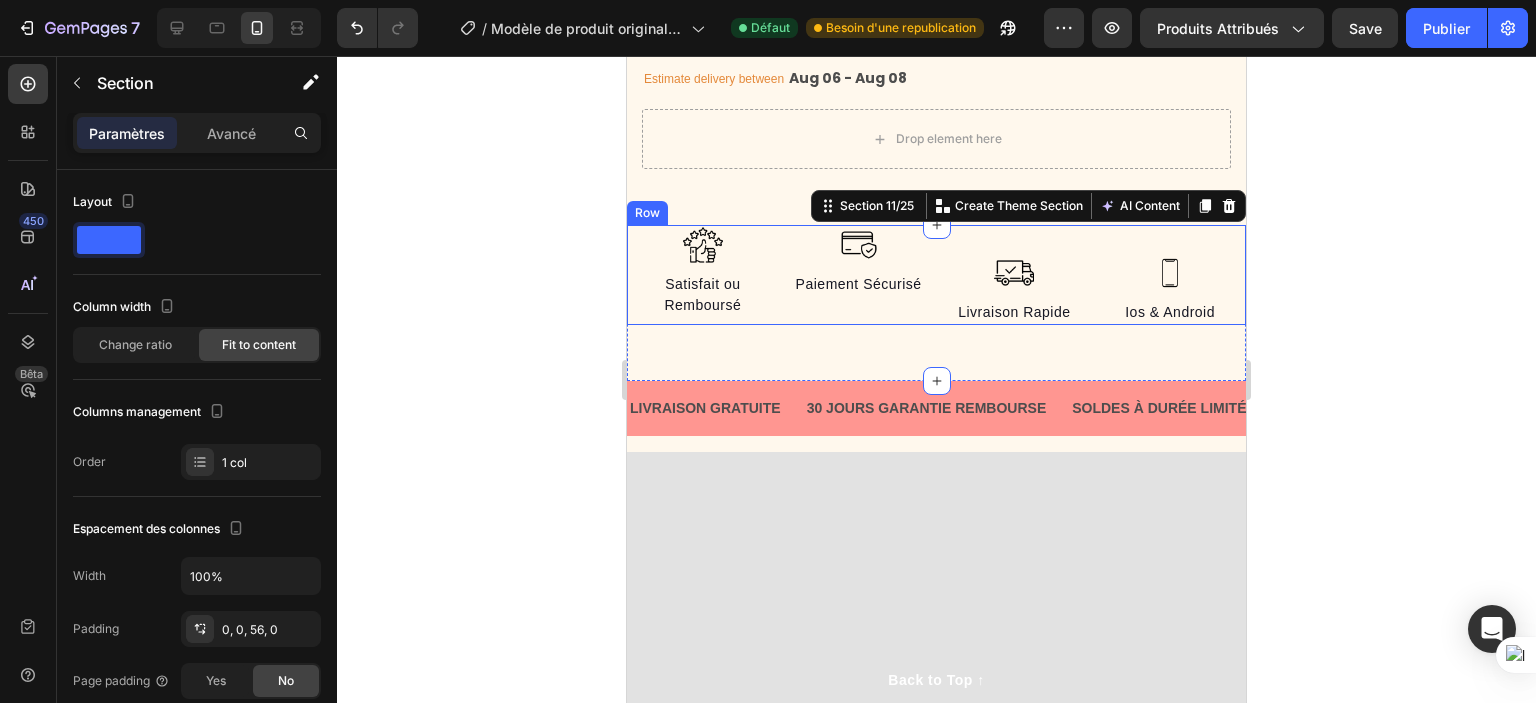 click on "Image Paiement Sécurisé Text block" at bounding box center (859, 275) 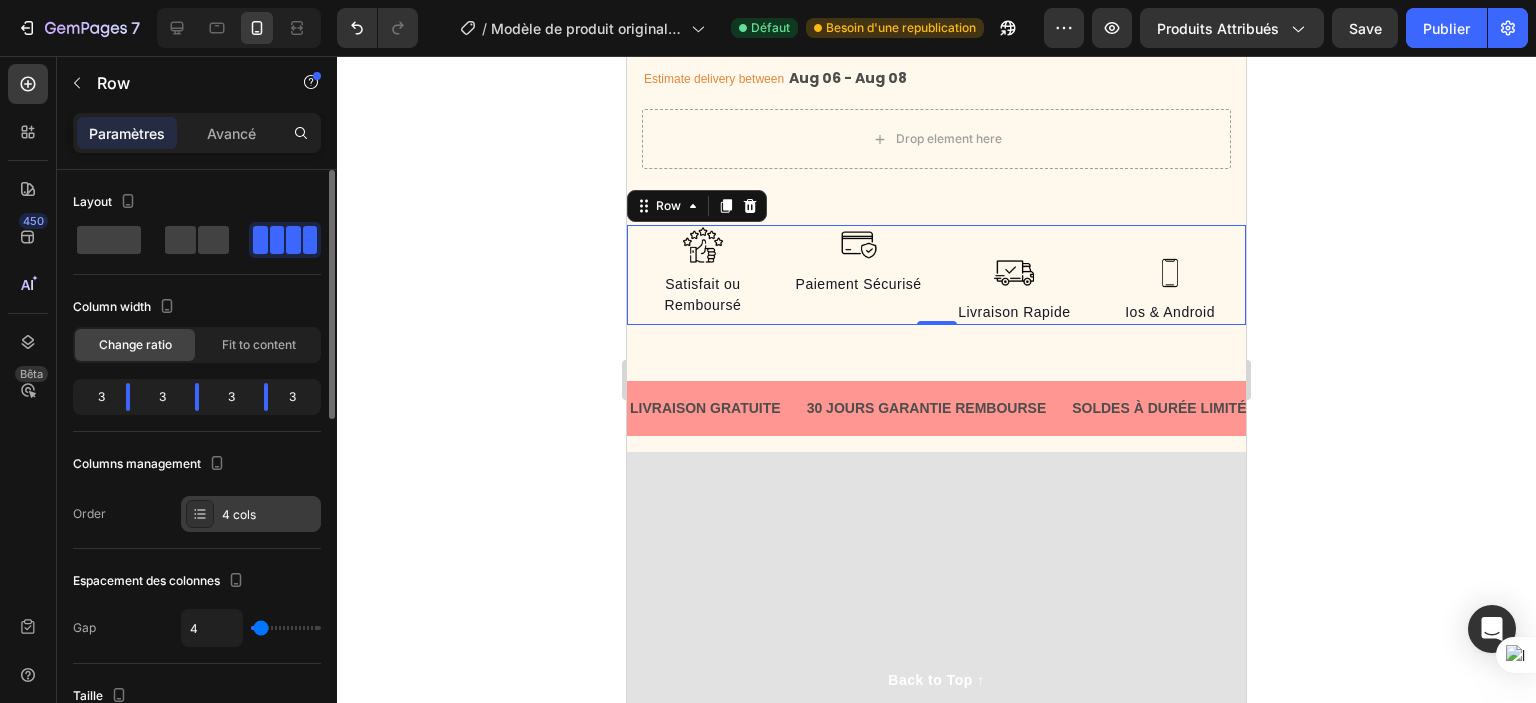 click on "4 cols" at bounding box center [269, 515] 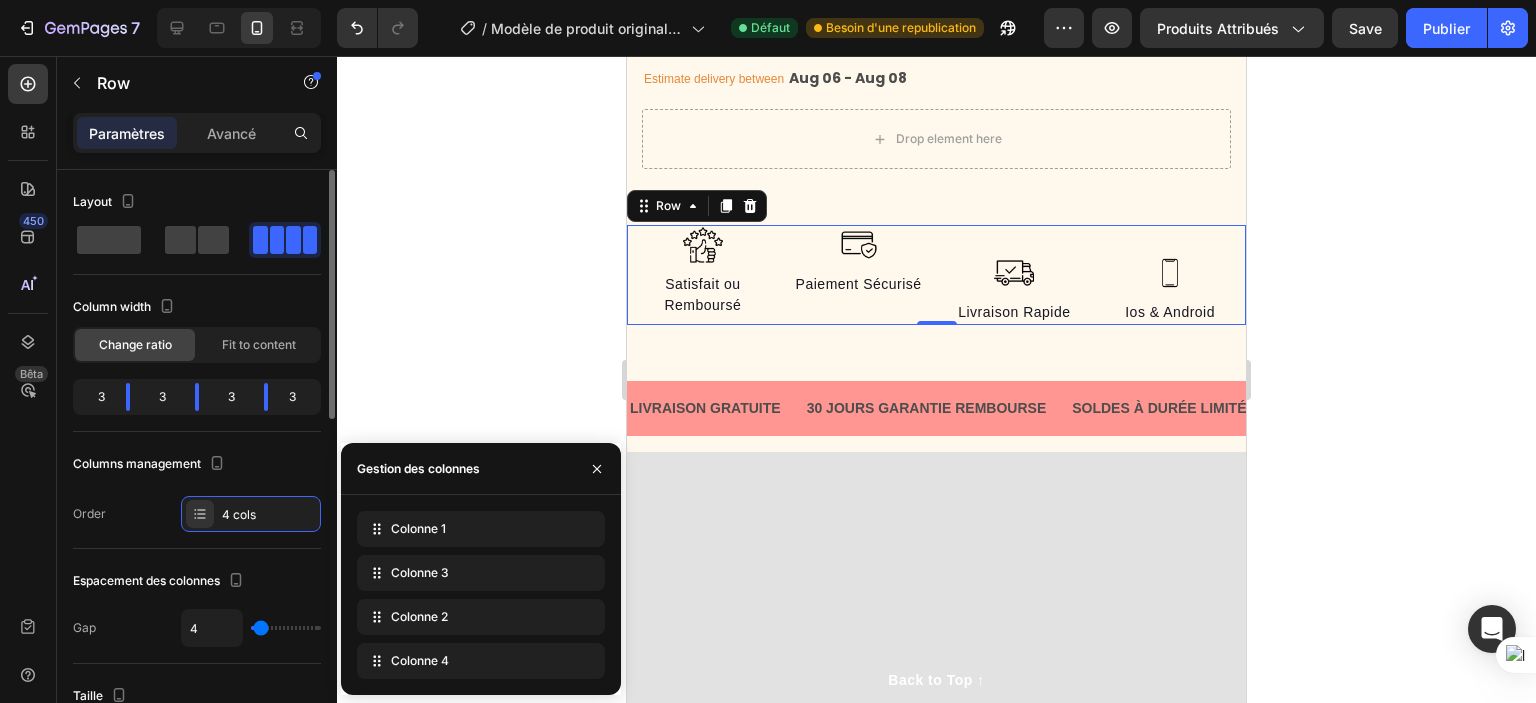 click on "Columns management Order 4 cols" at bounding box center (197, 490) 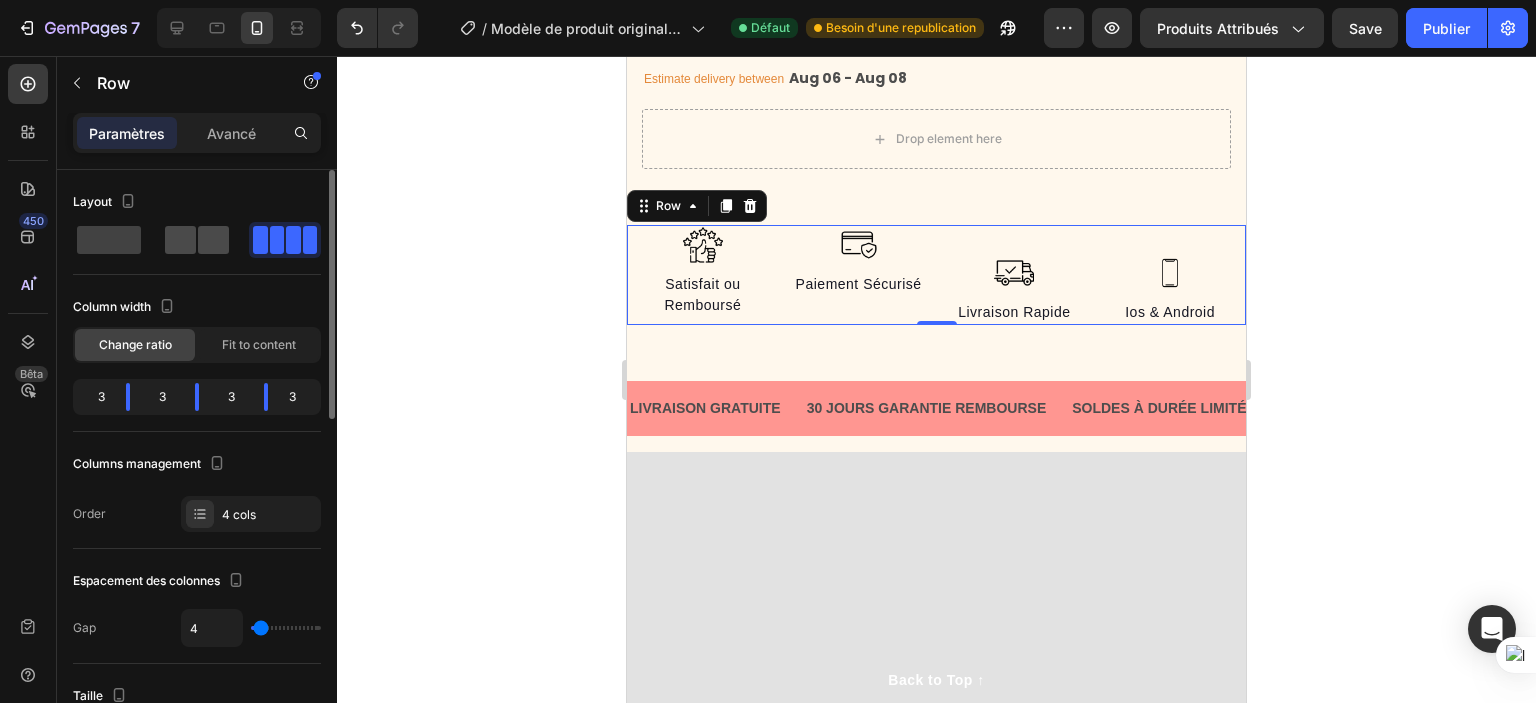 click 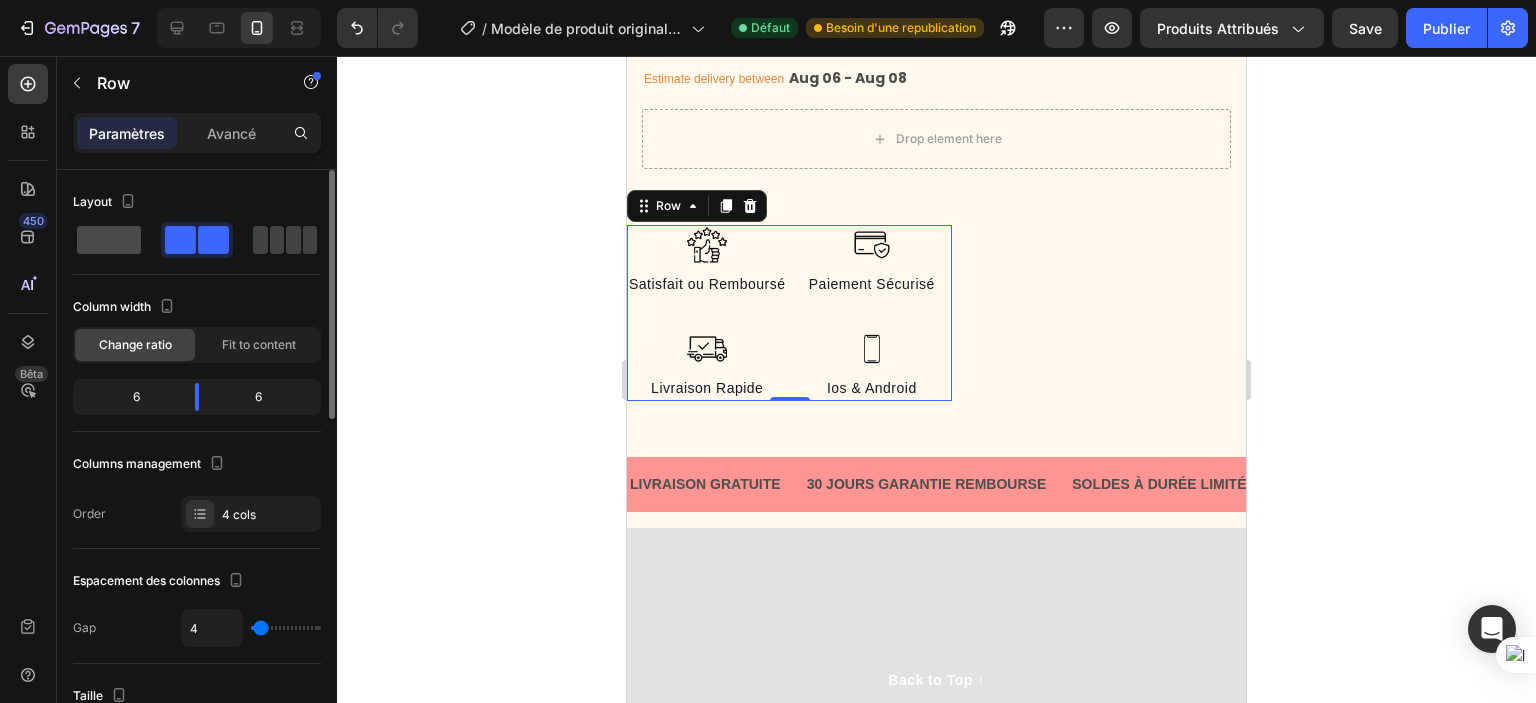 click 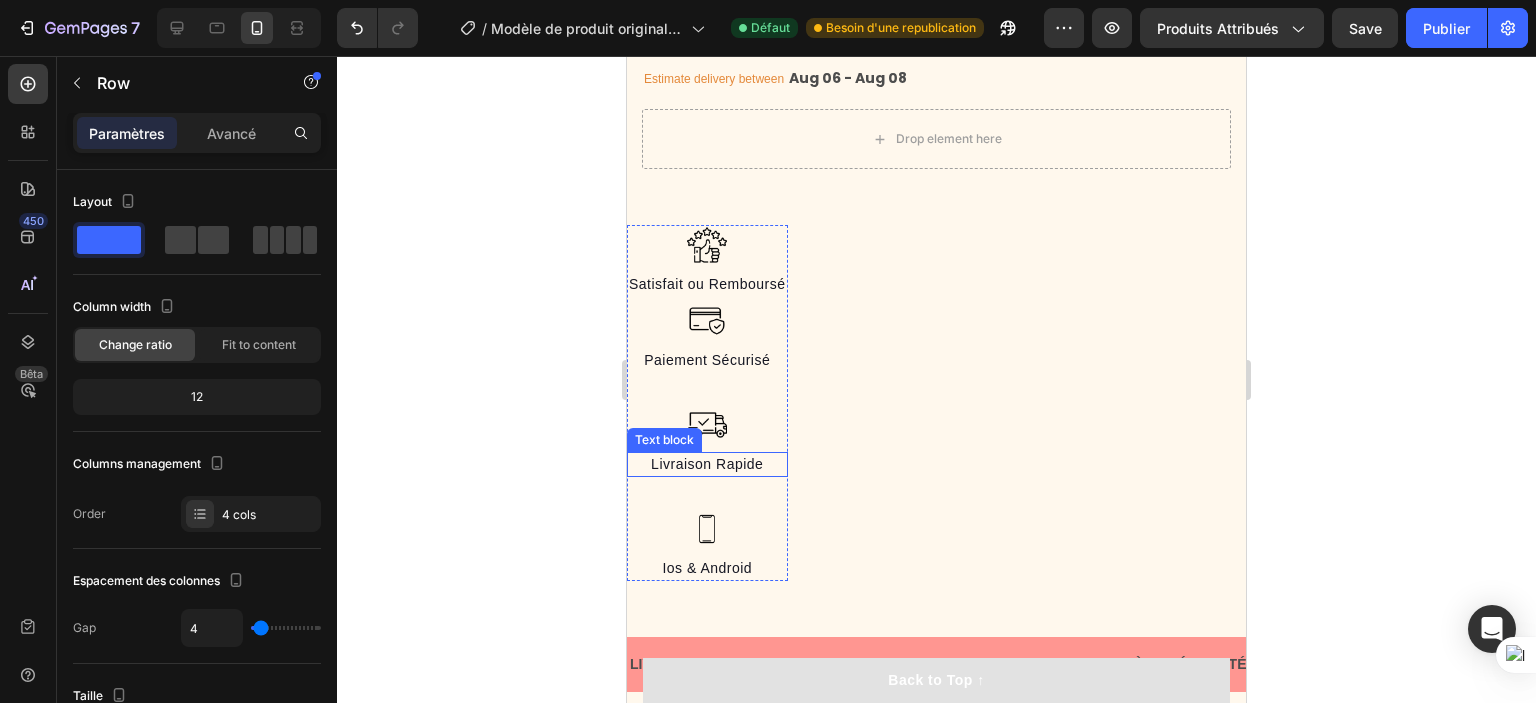 scroll, scrollTop: 2016, scrollLeft: 0, axis: vertical 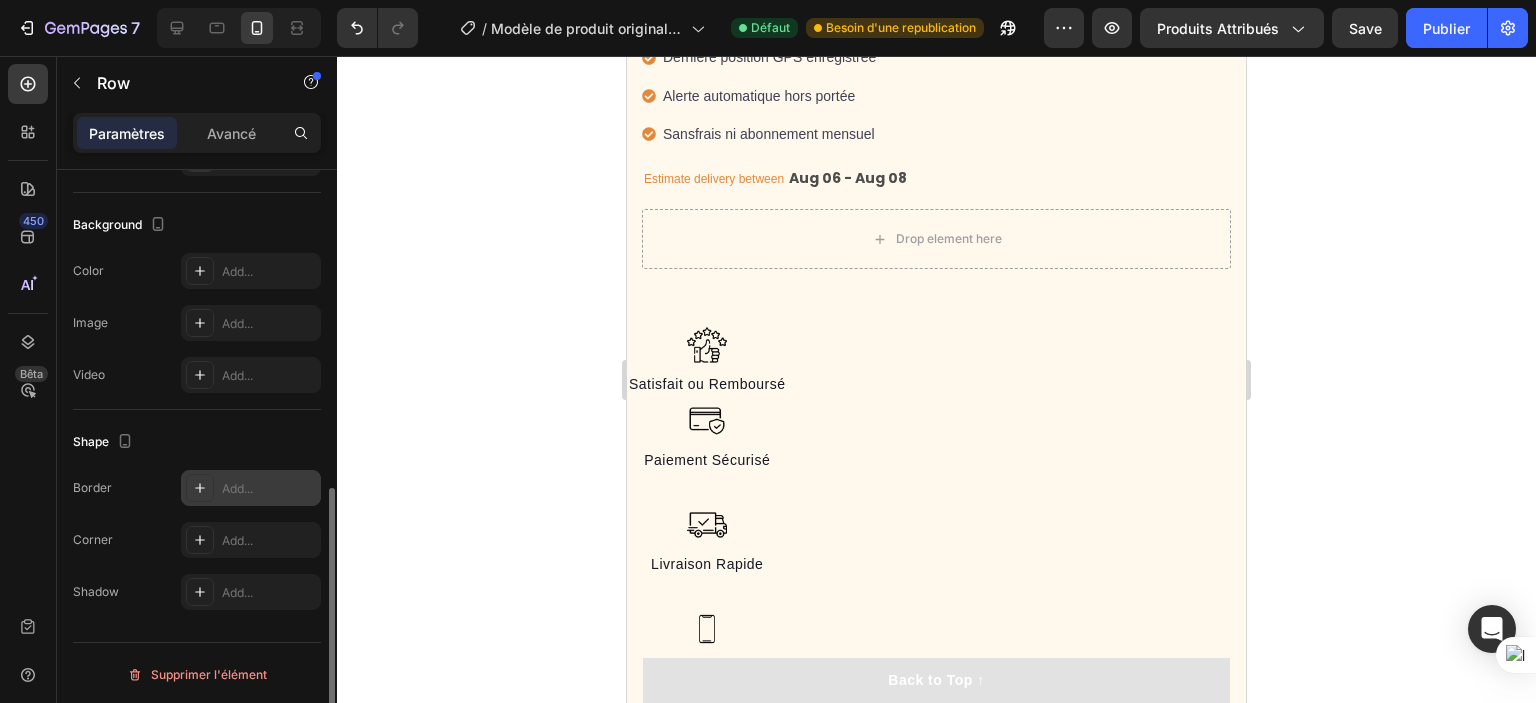 click on "Add..." at bounding box center (269, 489) 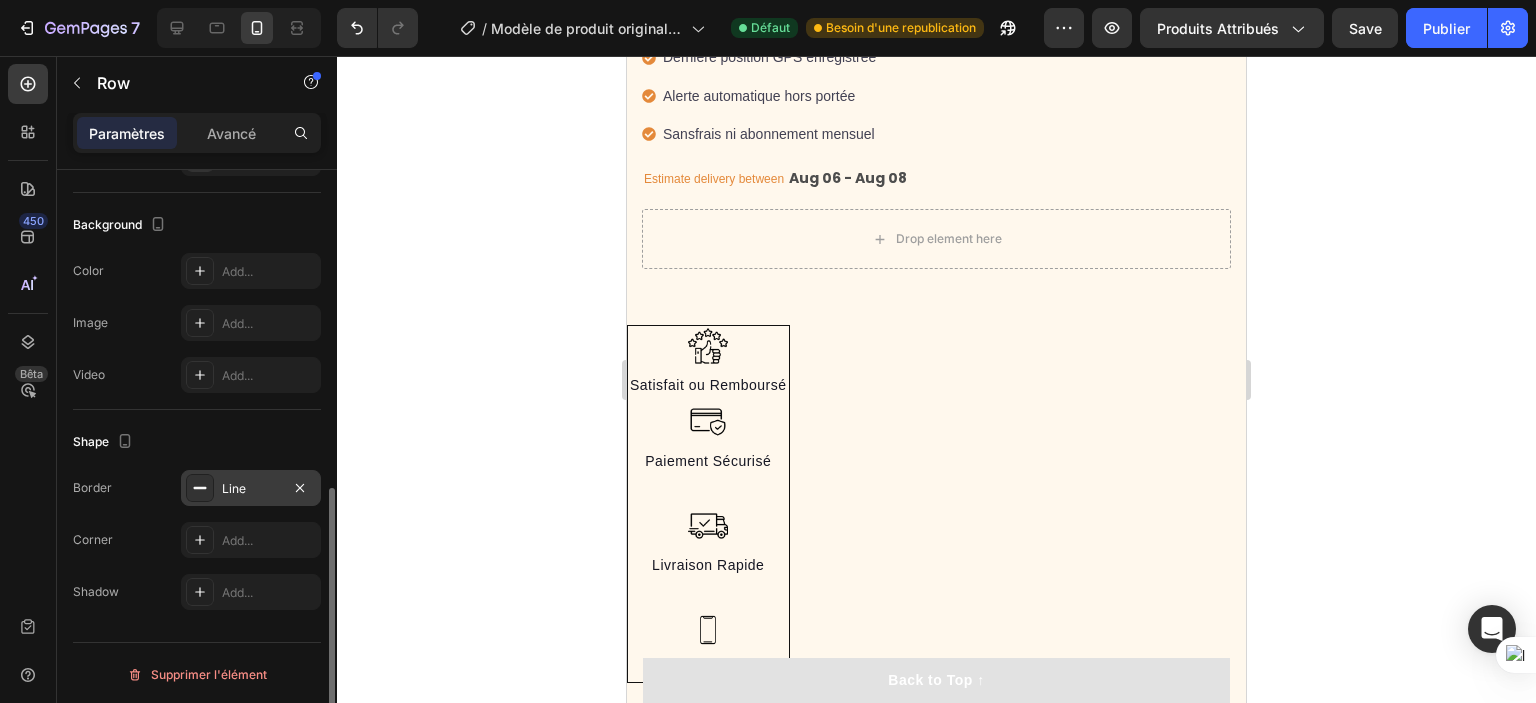click on "Shape" at bounding box center [197, 442] 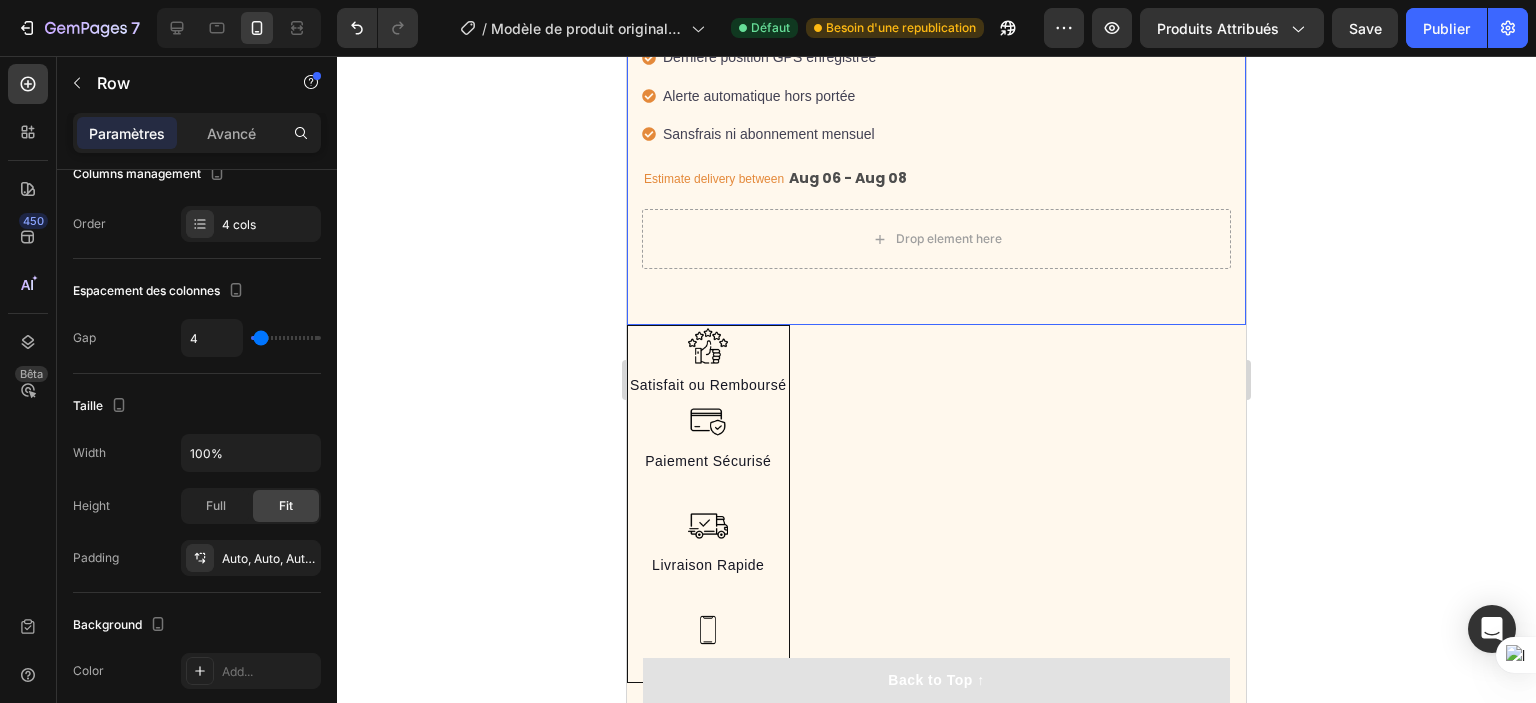 click on "Icon Icon Icon Icon Icon Icon List Hoz 22,500+ Happy Customers Text block Row "Depuis que j’ai installé le traceur sur mon chien, je me sens beaucoup plus sereine. Je sais toujours où il est, même quand il s’éloigne un peu.C’est rassurant, pratique, et franchement indispensable maintenant." Text block -Daisy Text block
Verified buyer Item list Row Row Row Tracker GPS SmartPaws - Suivi en Temps Réel pour Animaux Product Title "My dog absolutely loves this food! It's clear that the taste and quality are top-notch."  -Daisy Text block Row Row
Product Images Happy Dog Bites - Contains Vitamin C, Vitamin E, Vitamin B2, Vitamin B1, Vitamin D and Vitamin K Text block Recherche bidirectionnelle Suivi GPS + dernière position Alerte de sortie de zone Sans frais ni abonnnement mensuel Item list Restock soon! PREORDER NOW Stock Counter Noir Noir Blanc Blanc Orange Orange Product Variants & Swatches Row
1
Product Quantity Quantity Text Block Row" at bounding box center (936, -277) 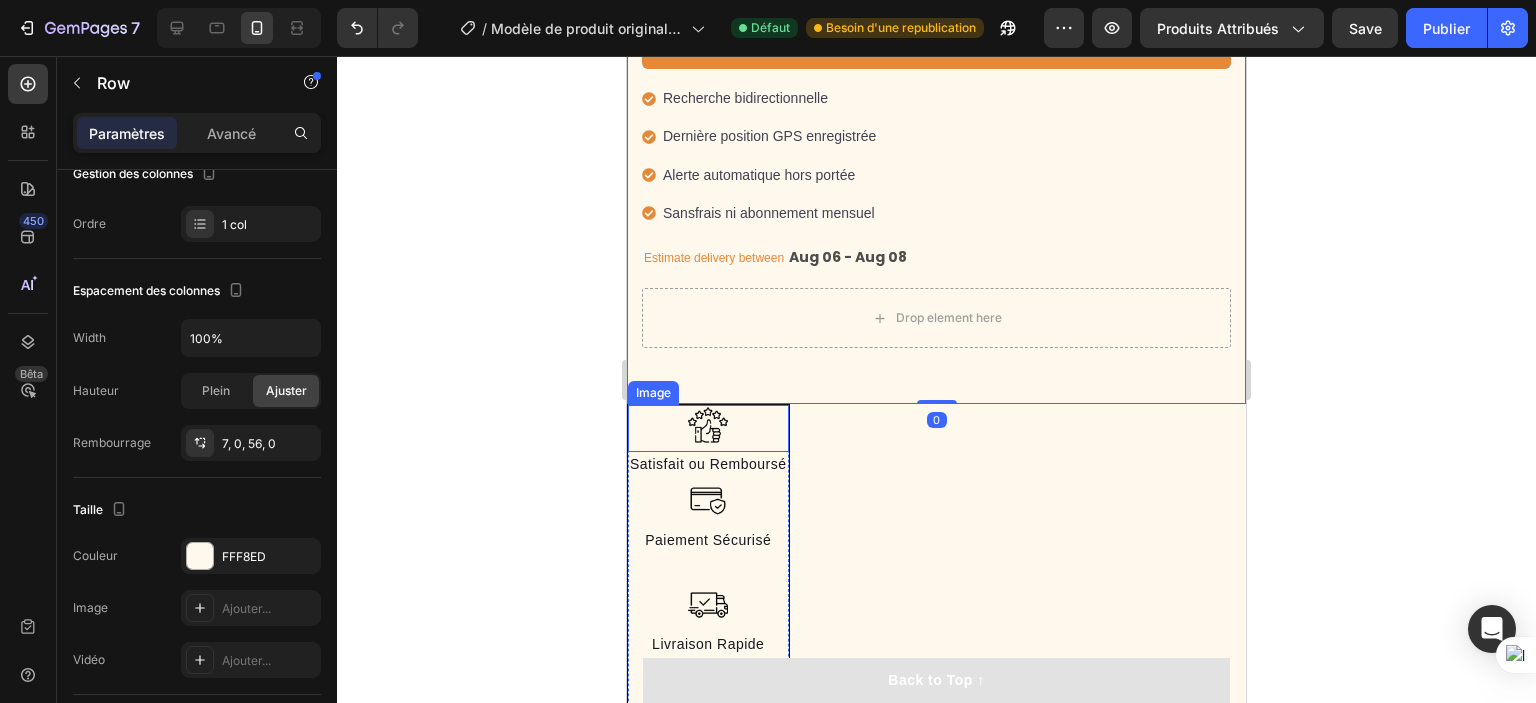scroll, scrollTop: 1916, scrollLeft: 0, axis: vertical 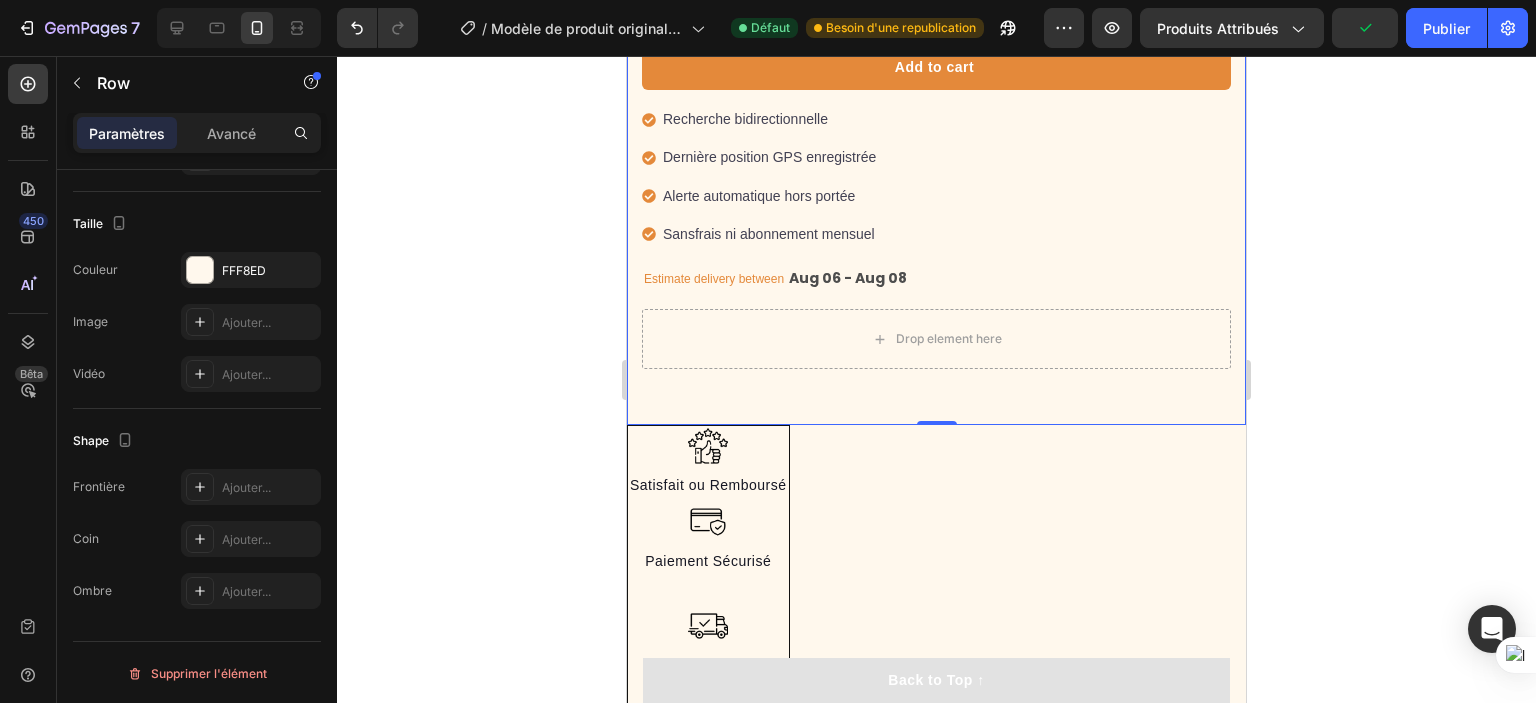 click 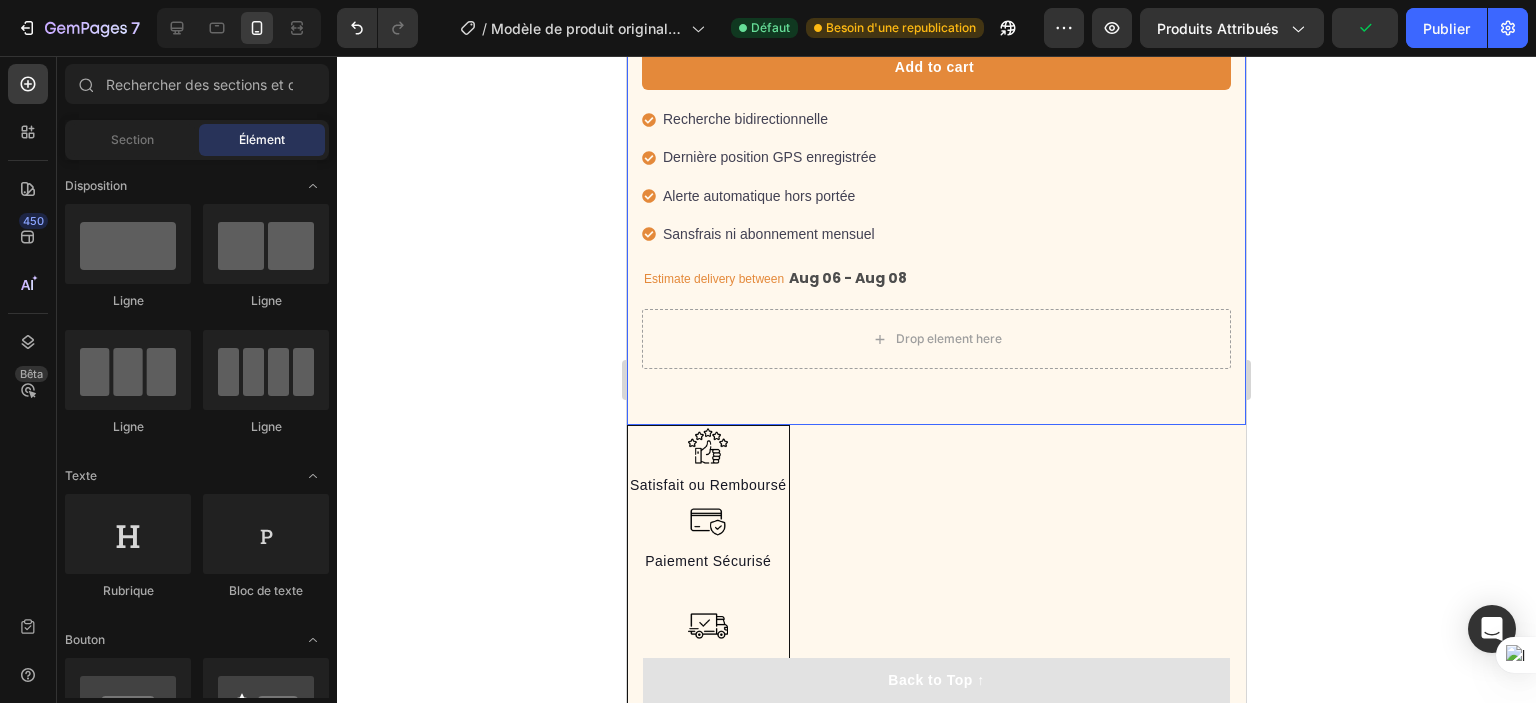 click on "Icon Icon Icon Icon Icon Icon List Hoz 22,500+ Happy Customers Text block Row "Depuis que j’ai installé le traceur sur mon chien, je me sens beaucoup plus sereine. Je sais toujours où il est, même quand il s’éloigne un peu.C’est rassurant, pratique, et franchement indispensable maintenant." Text block -Daisy Text block
Verified buyer Item list Row Row Row Tracker GPS SmartPaws - Suivi en Temps Réel pour Animaux Product Title "My dog absolutely loves this food! It's clear that the taste and quality are top-notch."  -Daisy Text block Row Row
Product Images Happy Dog Bites - Contains Vitamin C, Vitamin E, Vitamin B2, Vitamin B1, Vitamin D and Vitamin K Text block Recherche bidirectionnelle Suivi GPS + dernière position Alerte de sortie de zone Sans frais ni abonnnement mensuel Item list Restock soon! PREORDER NOW Stock Counter Noir Noir Blanc Blanc Orange Orange Product Variants & Swatches Row
1
Product Quantity Quantity Text Block Row" at bounding box center [936, -177] 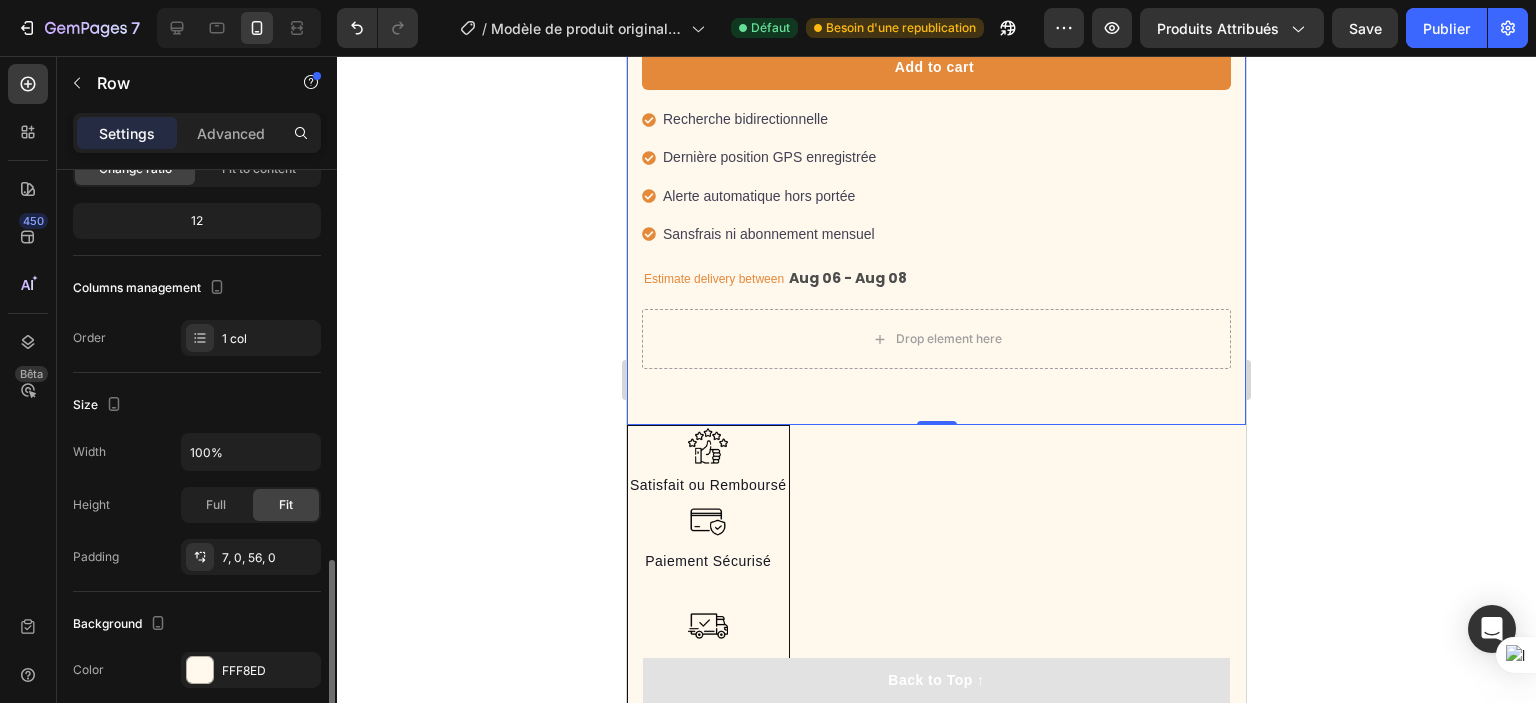 scroll, scrollTop: 376, scrollLeft: 0, axis: vertical 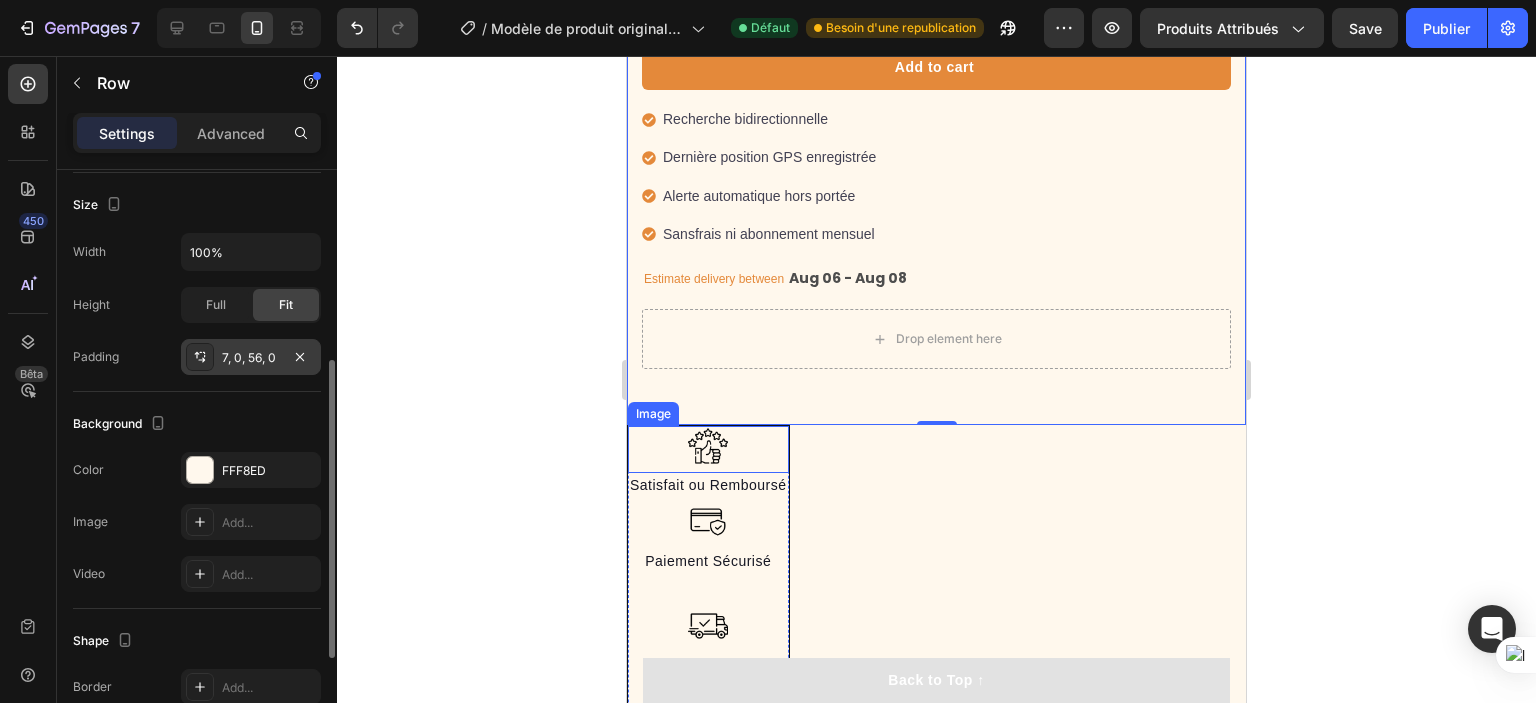 click on "7, 0, 56, 0" at bounding box center [251, 358] 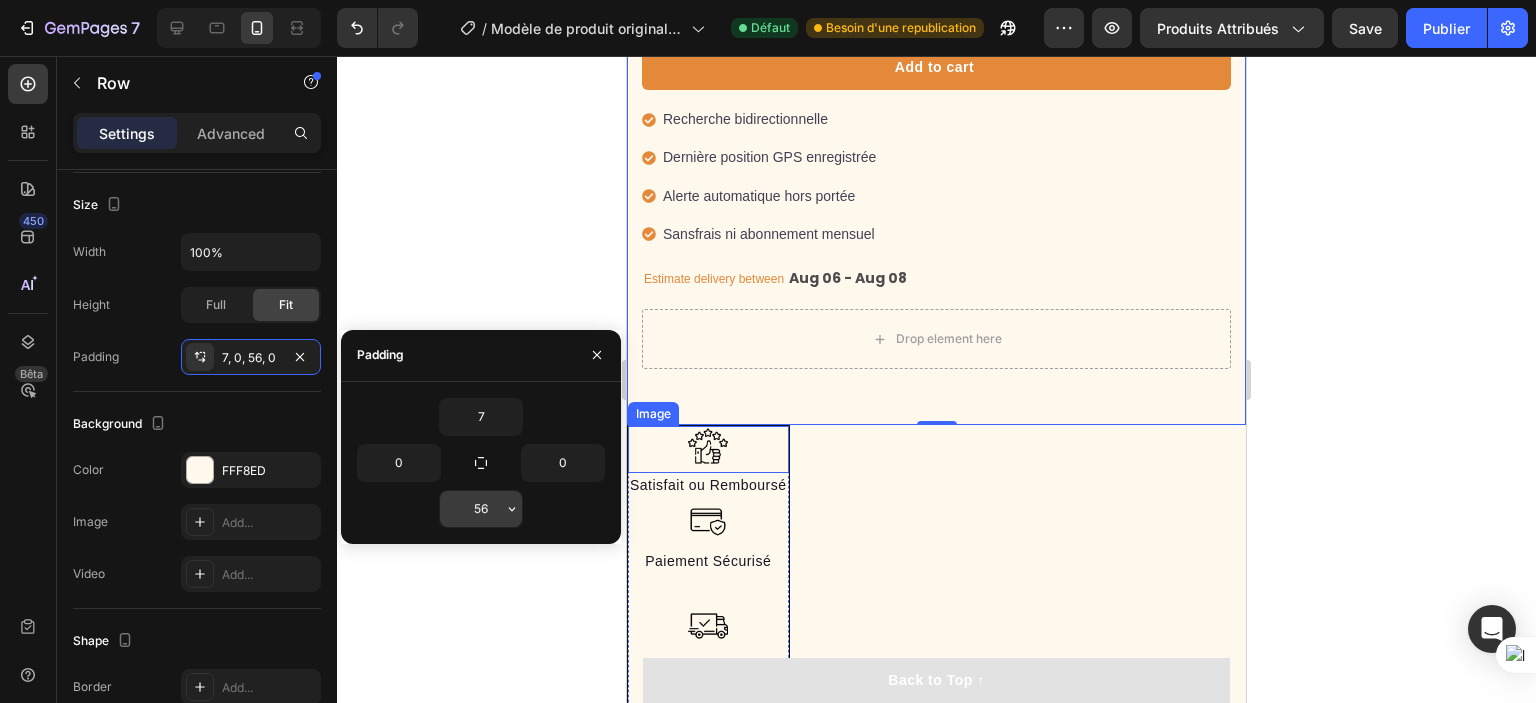 click on "56" at bounding box center (481, 509) 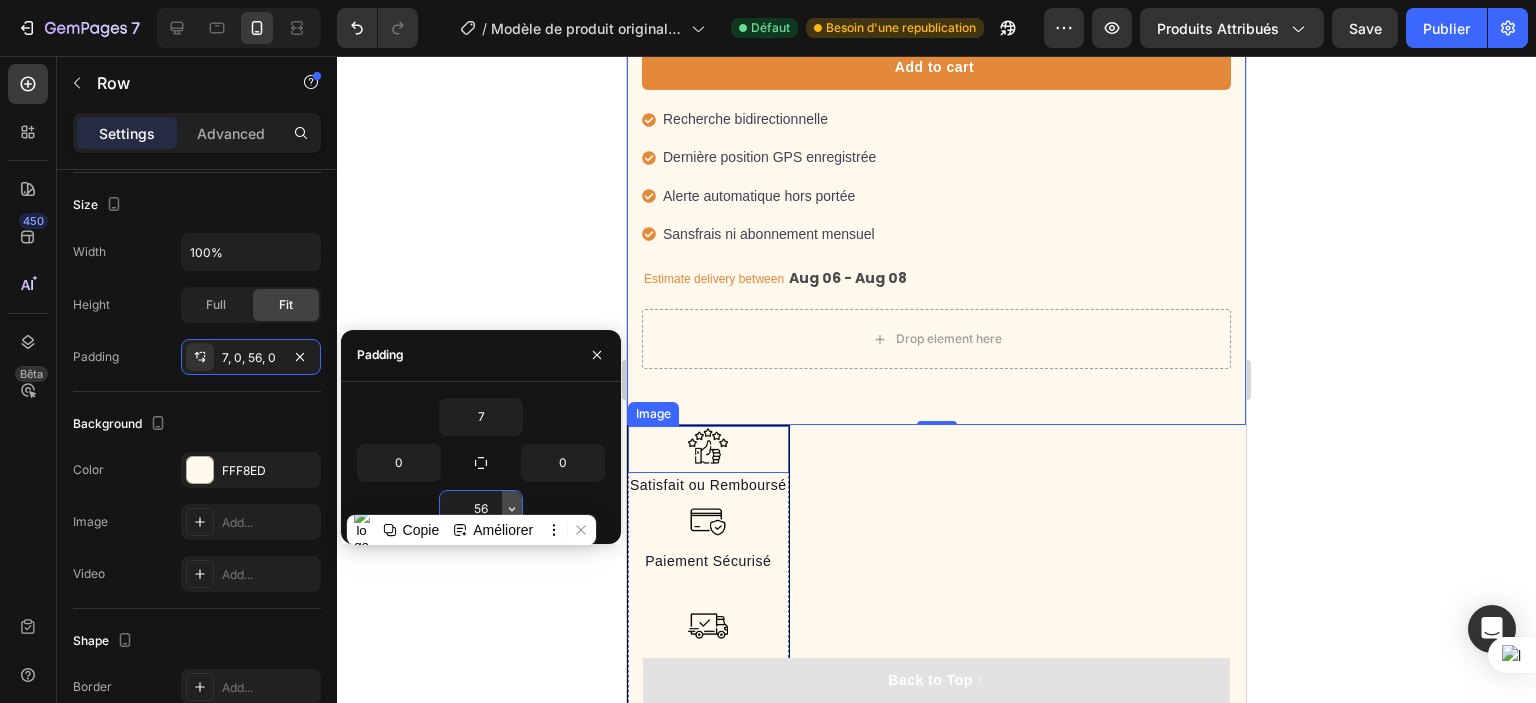 type 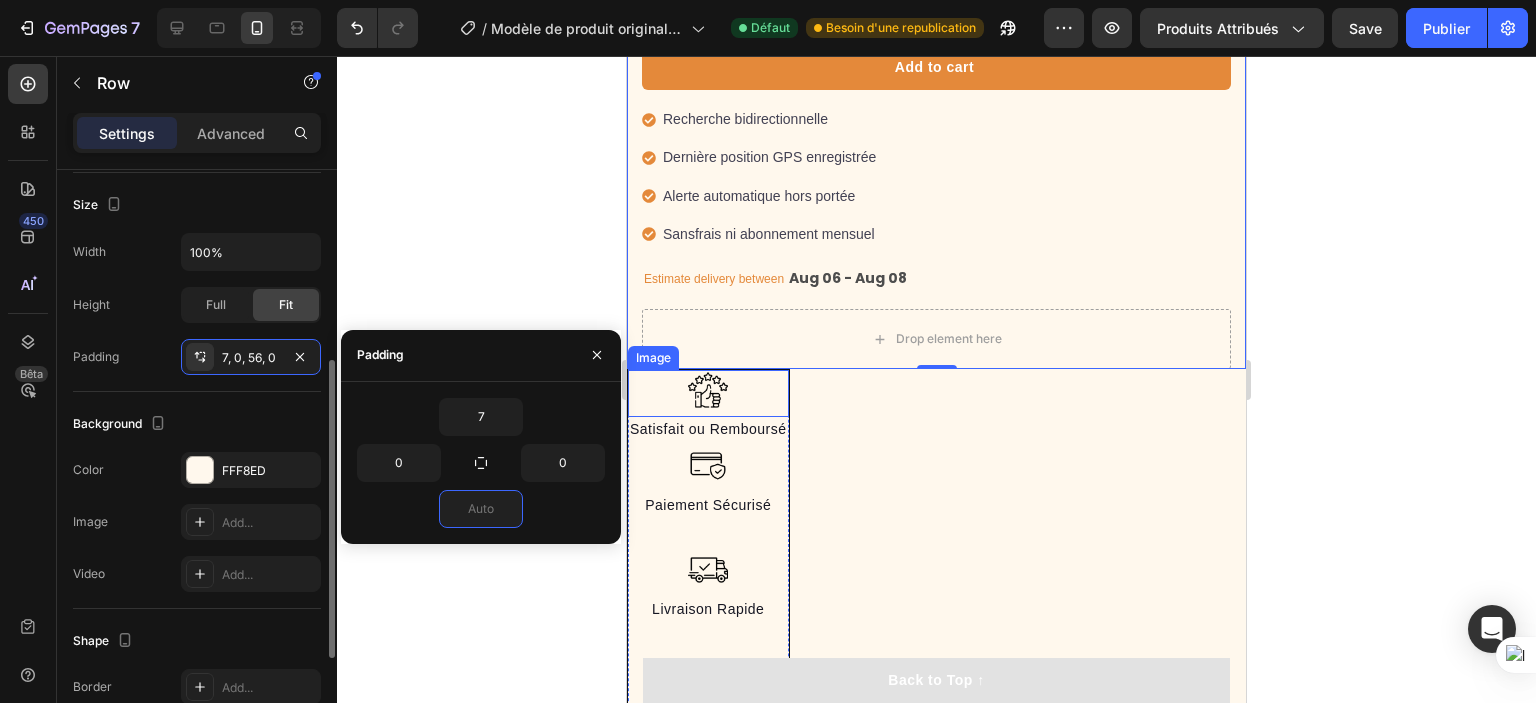 click on "Background" at bounding box center [197, 424] 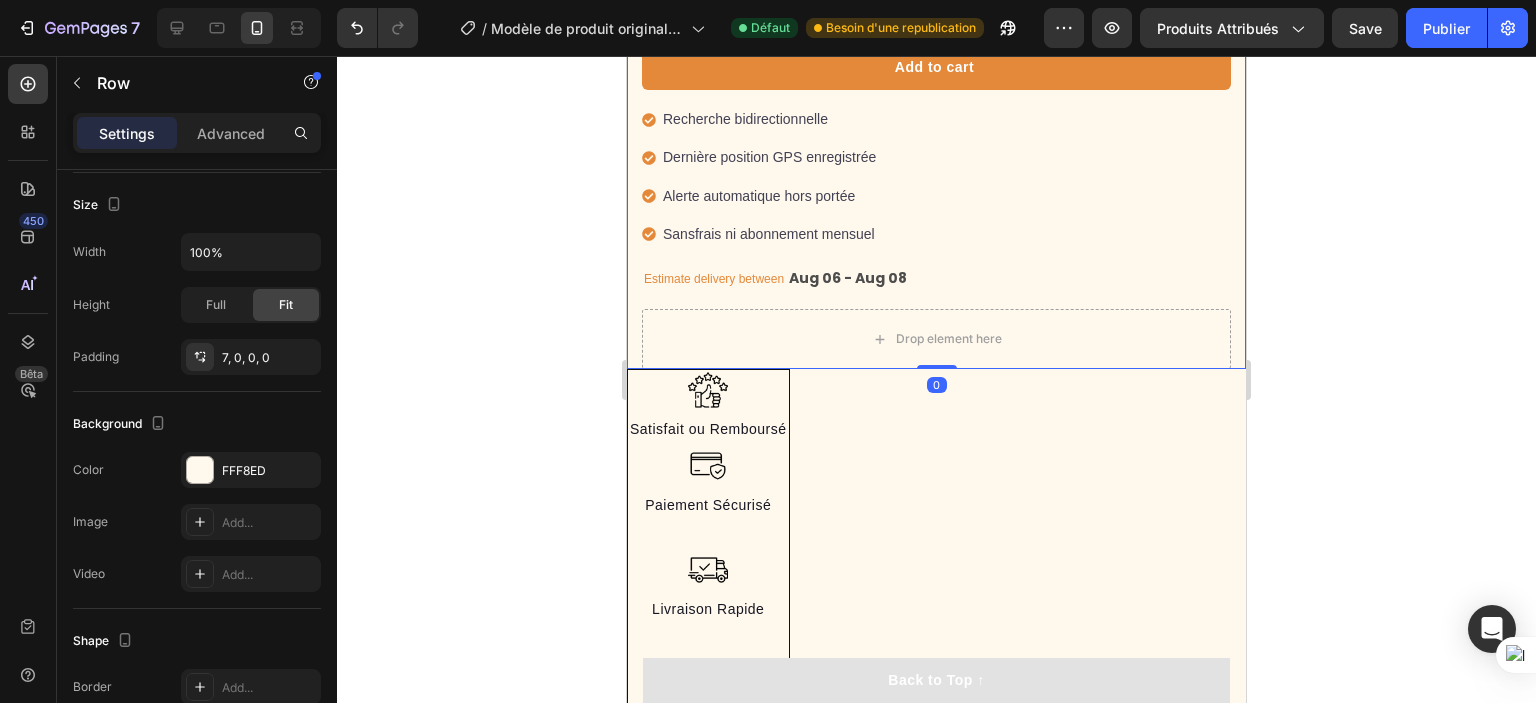 drag, startPoint x: 937, startPoint y: 376, endPoint x: 937, endPoint y: 306, distance: 70 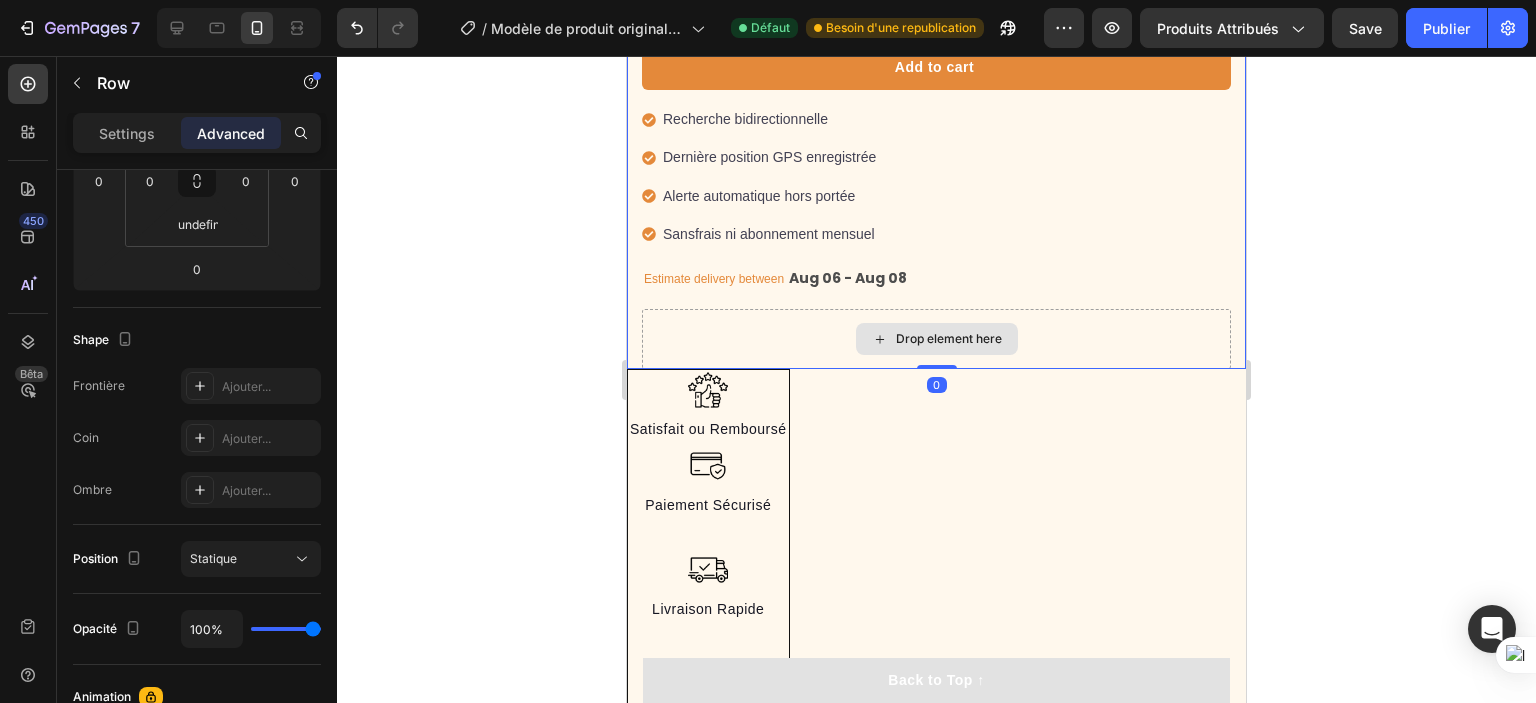 drag, startPoint x: 936, startPoint y: 380, endPoint x: 923, endPoint y: 324, distance: 57.48913 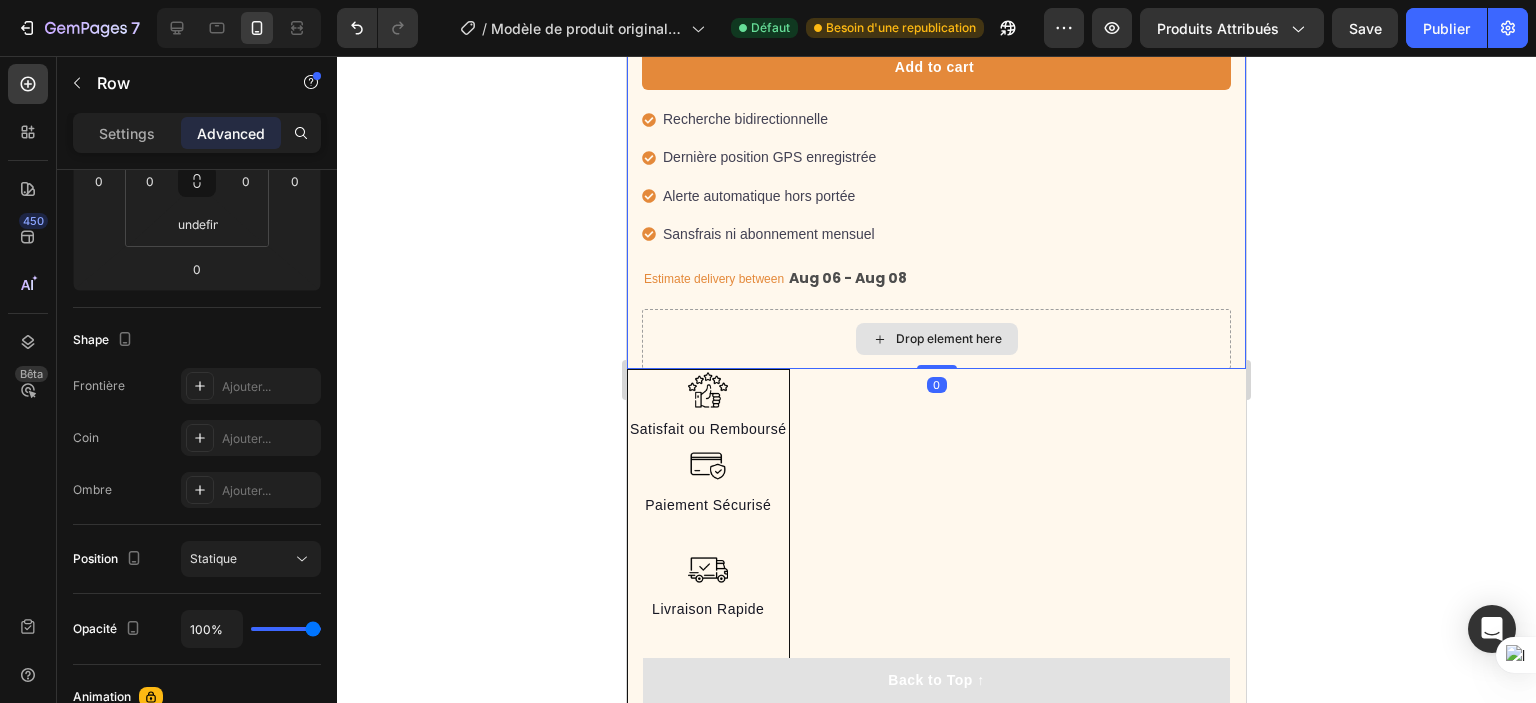 click on "Icon Icon Icon Icon Icon Icon List Hoz 22,500+ Happy Customers Text block Row "Depuis que j’ai installé le traceur sur mon chien, je me sens beaucoup plus sereine. Je sais toujours où il est, même quand il s’éloigne un peu.C’est rassurant, pratique, et franchement indispensable maintenant." Text block -Daisy Text block
Verified buyer Item list Row Row Row Tracker GPS SmartPaws - Suivi en Temps Réel pour Animaux Product Title "My dog absolutely loves this food! It's clear that the taste and quality are top-notch."  -Daisy Text block Row Row
Product Images Happy Dog Bites - Contains Vitamin C, Vitamin E, Vitamin B2, Vitamin B1, Vitamin D and Vitamin K Text block Recherche bidirectionnelle Suivi GPS + dernière position Alerte de sortie de zone Sans frais ni abonnnement mensuel Item list Restock soon! PREORDER NOW Stock Counter Noir Noir Blanc Blanc Orange Orange Product Variants & Swatches Row
1
Product Quantity Quantity Text Block Row" at bounding box center [936, -205] 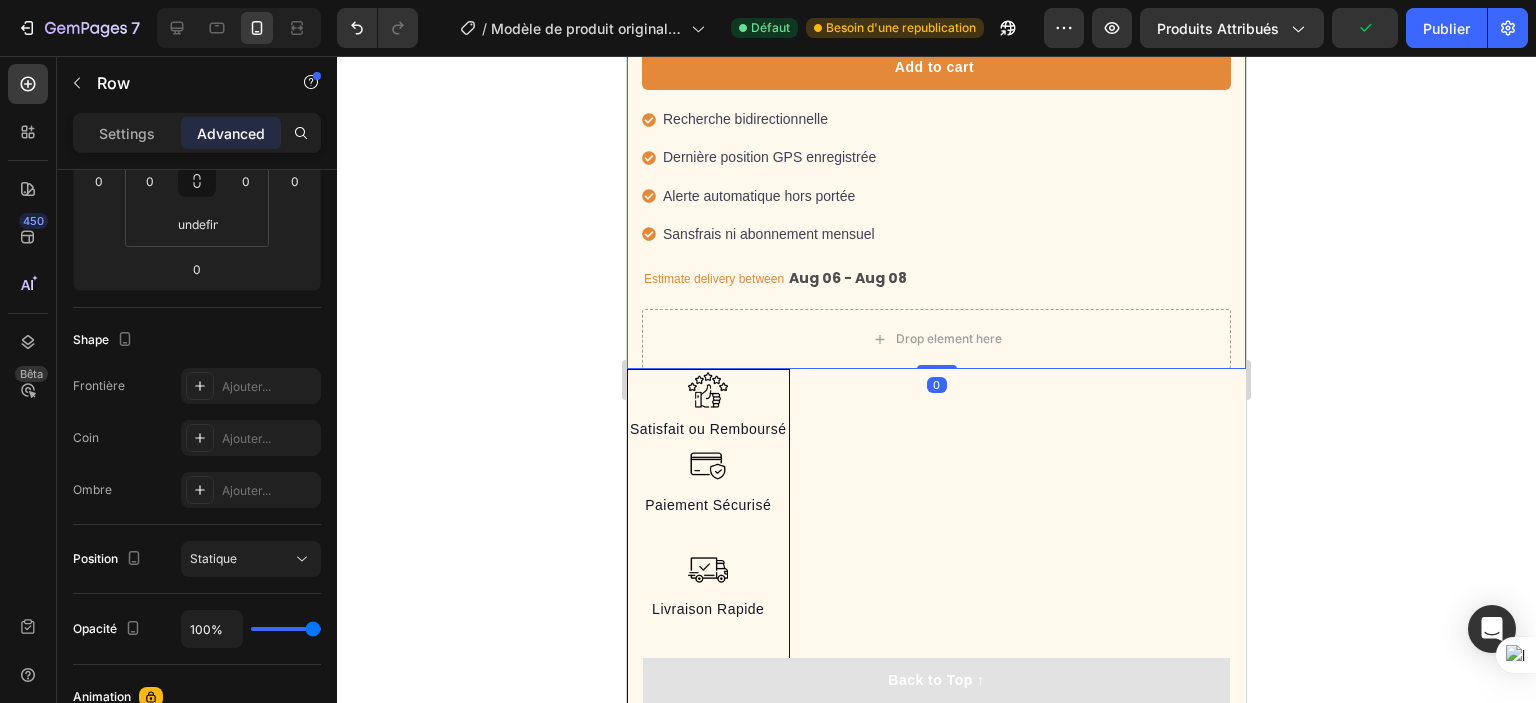drag, startPoint x: 948, startPoint y: 379, endPoint x: 896, endPoint y: 284, distance: 108.30051 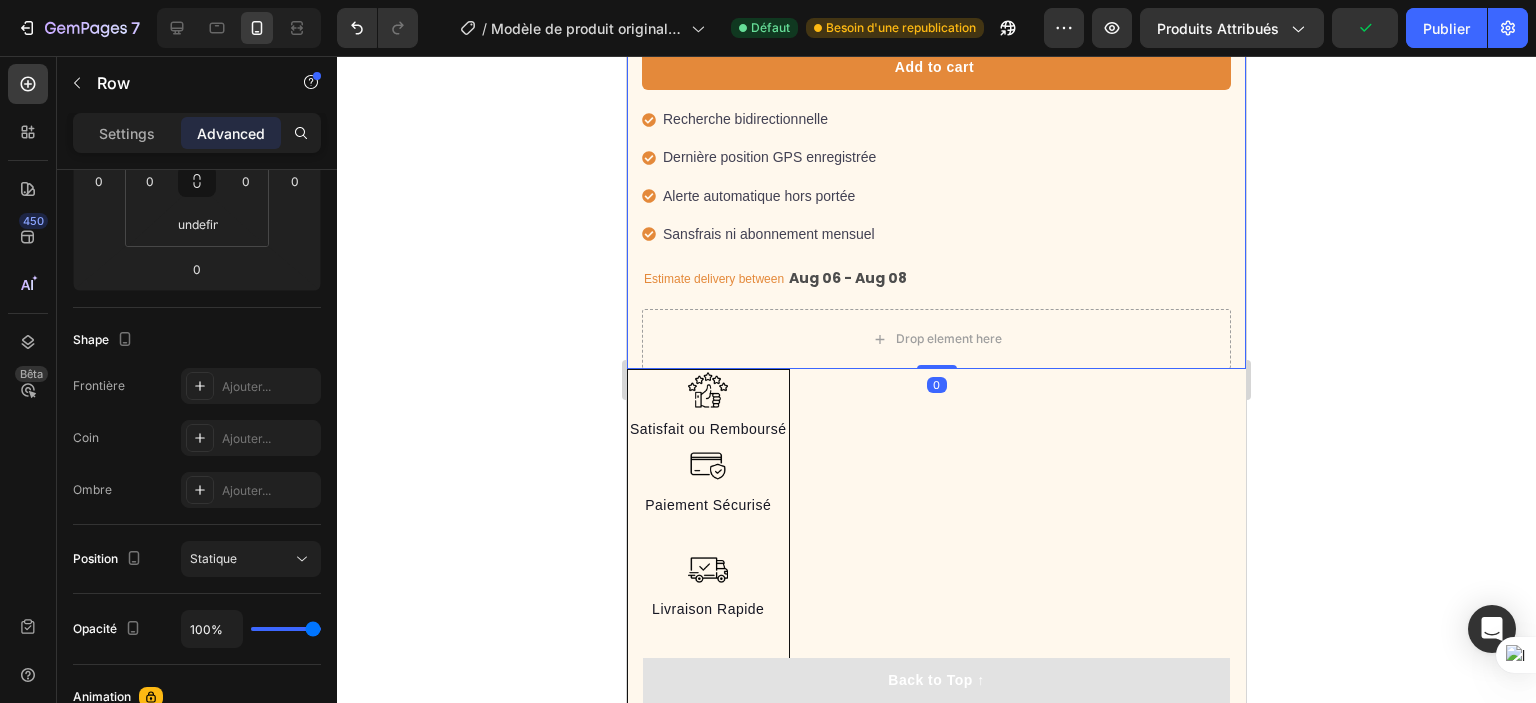 click on "Icon Icon Icon Icon Icon Icon List Hoz 22,500+ Happy Customers Text block Row "Depuis que j’ai installé le traceur sur mon chien, je me sens beaucoup plus sereine. Je sais toujours où il est, même quand il s’éloigne un peu.C’est rassurant, pratique, et franchement indispensable maintenant." Text block -Daisy Text block
Verified buyer Item list Row Row Row Tracker GPS SmartPaws - Suivi en Temps Réel pour Animaux Product Title "My dog absolutely loves this food! It's clear that the taste and quality are top-notch."  -Daisy Text block Row Row
Product Images Happy Dog Bites - Contains Vitamin C, Vitamin E, Vitamin B2, Vitamin B1, Vitamin D and Vitamin K Text block Recherche bidirectionnelle Suivi GPS + dernière position Alerte de sortie de zone Sans frais ni abonnnement mensuel Item list Restock soon! PREORDER NOW Stock Counter Noir Noir Blanc Blanc Orange Orange Product Variants & Swatches Row
1
Product Quantity Quantity Text Block Row" at bounding box center [936, -205] 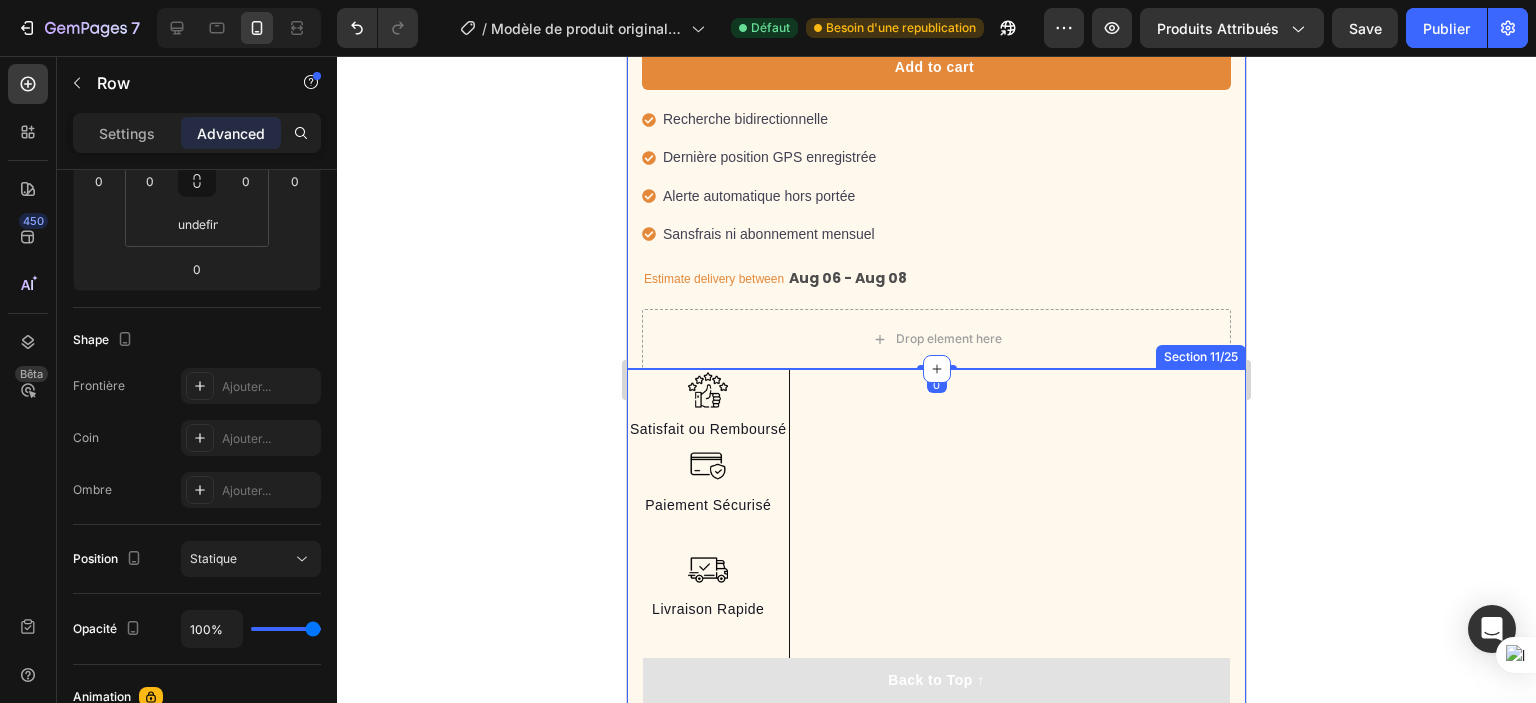click on "Image Satisfait ou Remboursé  Text block Image Livraison Rapide Text block Image Paiement Sécurisé Text block Image Ios & Android Text block Row Section 11/25" at bounding box center (936, 576) 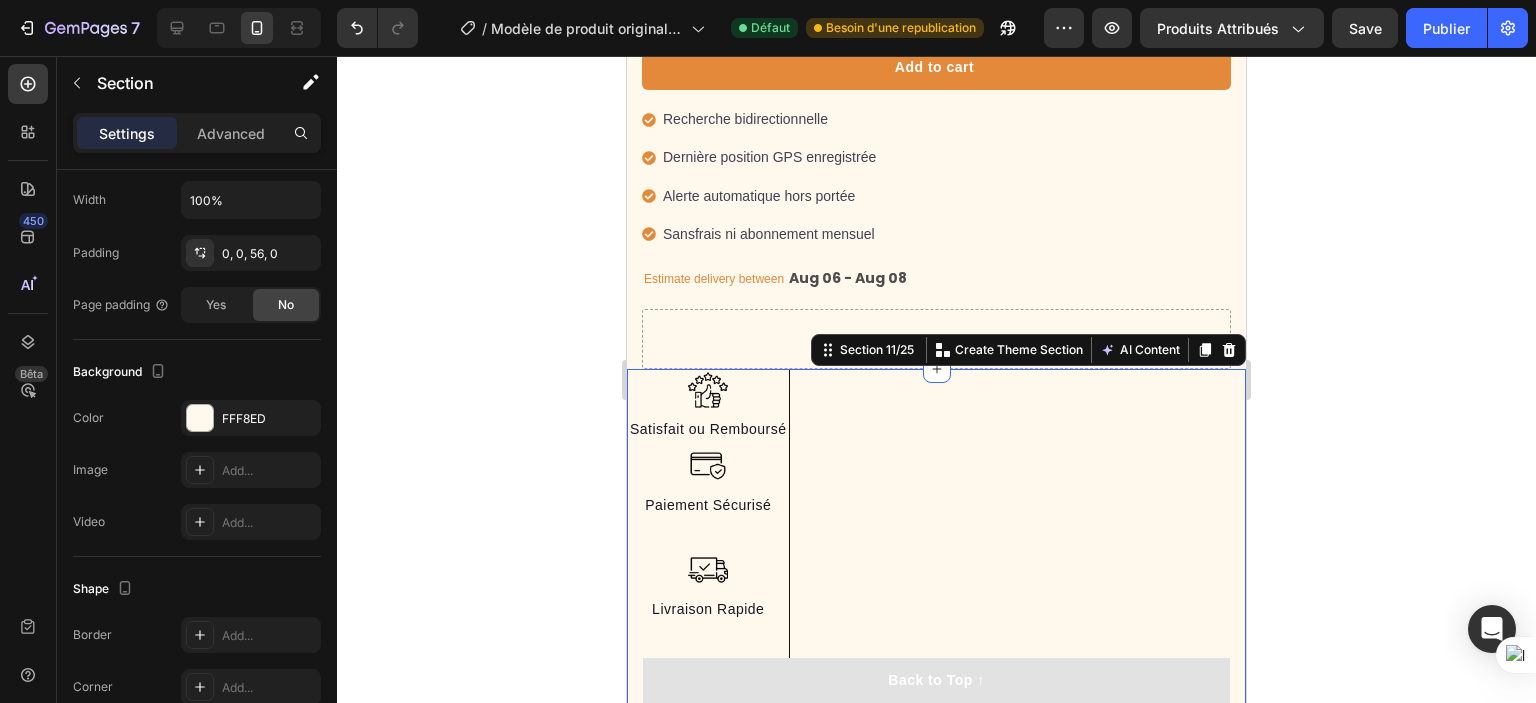scroll, scrollTop: 0, scrollLeft: 0, axis: both 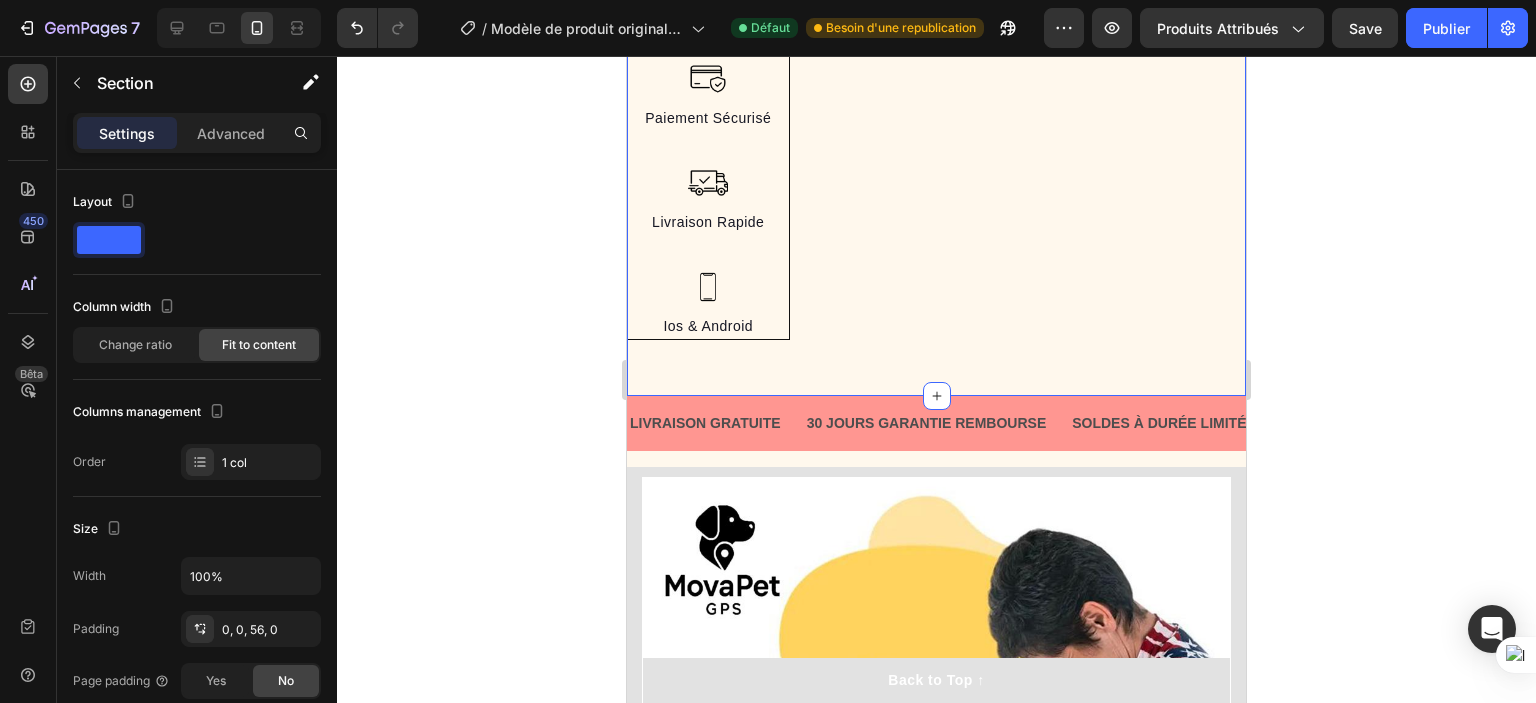 click on "Image Satisfait ou Remboursé  Text block Image Livraison Rapide Text block Image Paiement Sécurisé Text block Image Ios & Android Text block Row Section 11/25   You can create reusable sections Create Theme Section AI Content Write with GemAI What would you like to describe here? Tone and Voice Persuasive Product Tracker GPS SmartPaws - Suivi en Temps Réel pour Animaux Show more Generate" at bounding box center (936, 189) 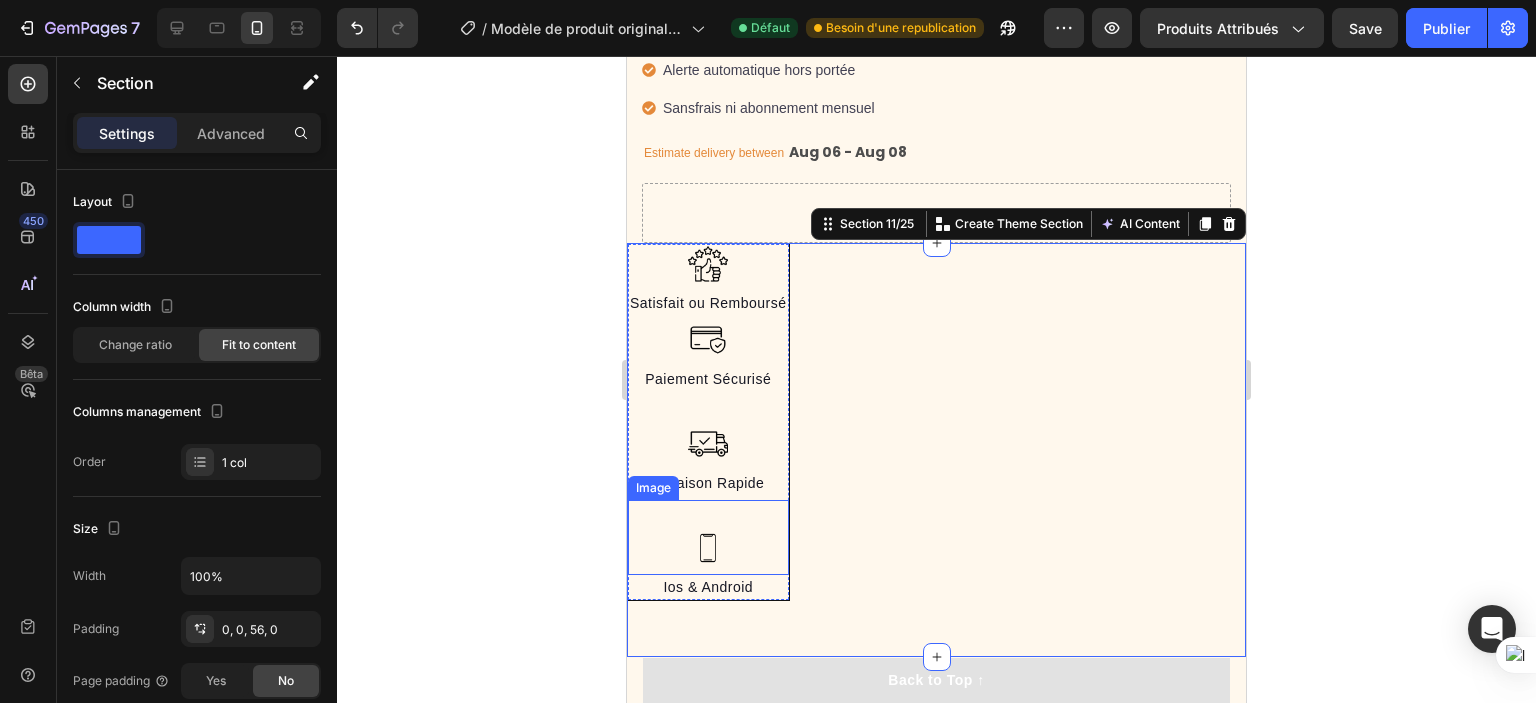 scroll, scrollTop: 1916, scrollLeft: 0, axis: vertical 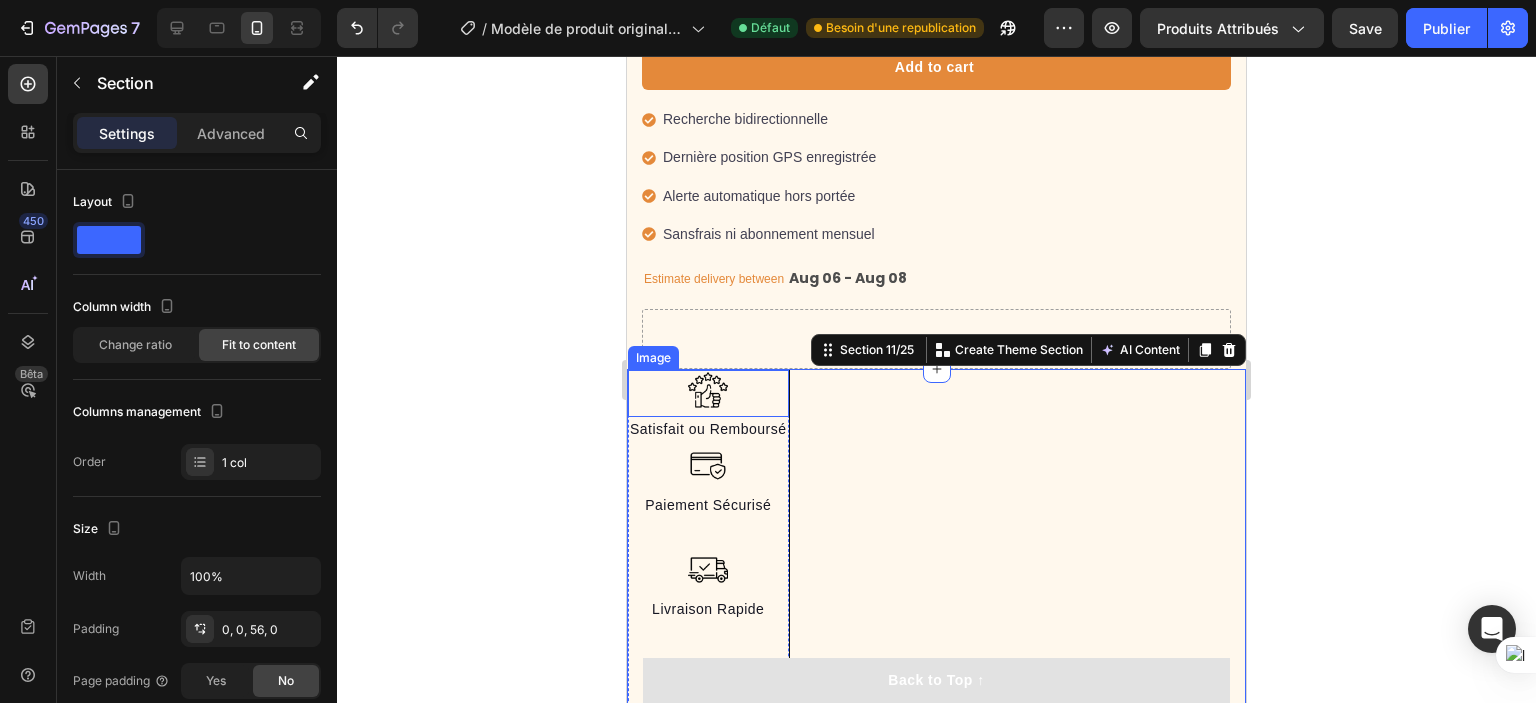 click at bounding box center (708, 390) 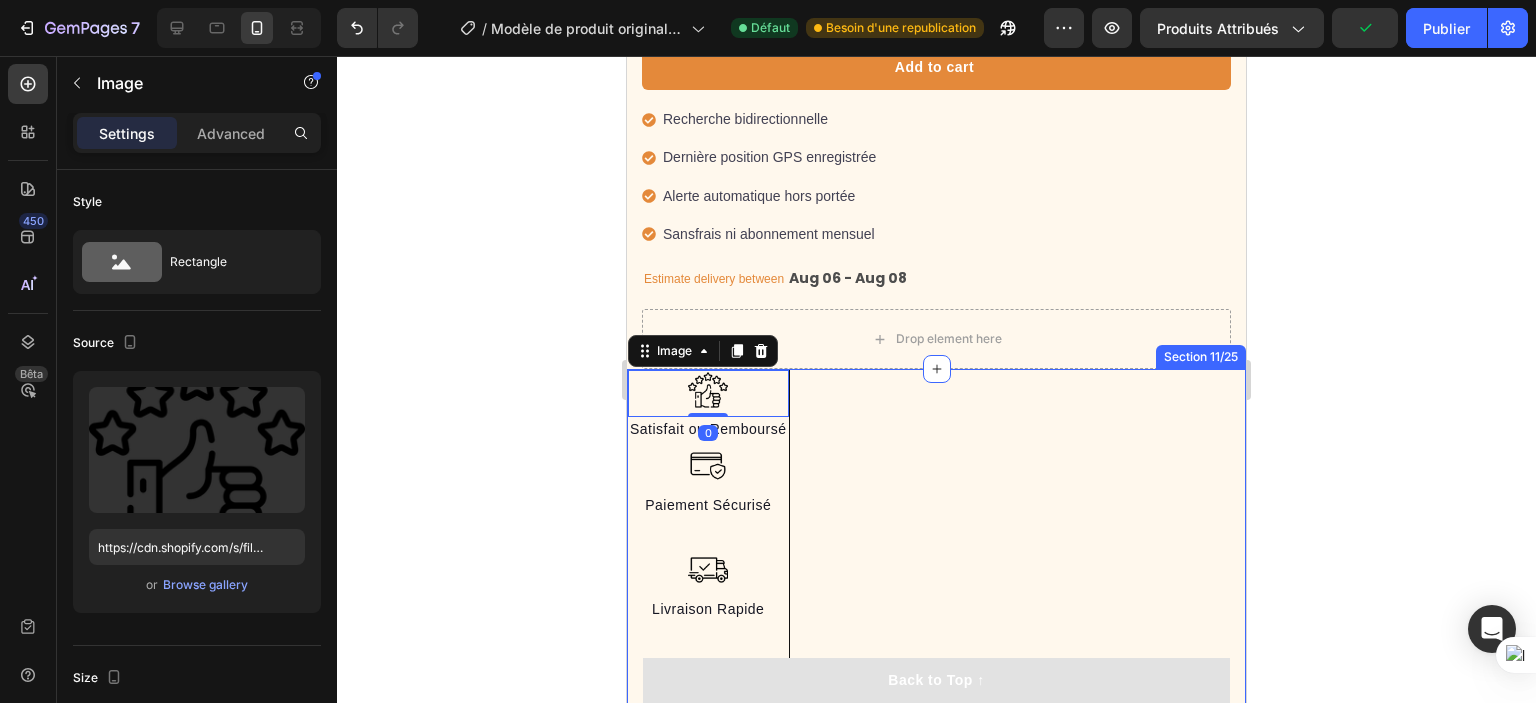 click on "Image   0 Satisfait ou Remboursé  Text block Image Livraison Rapide Text block Image Paiement Sécurisé Text block Image Ios & Android Text block Row Section 11/25" at bounding box center (936, 576) 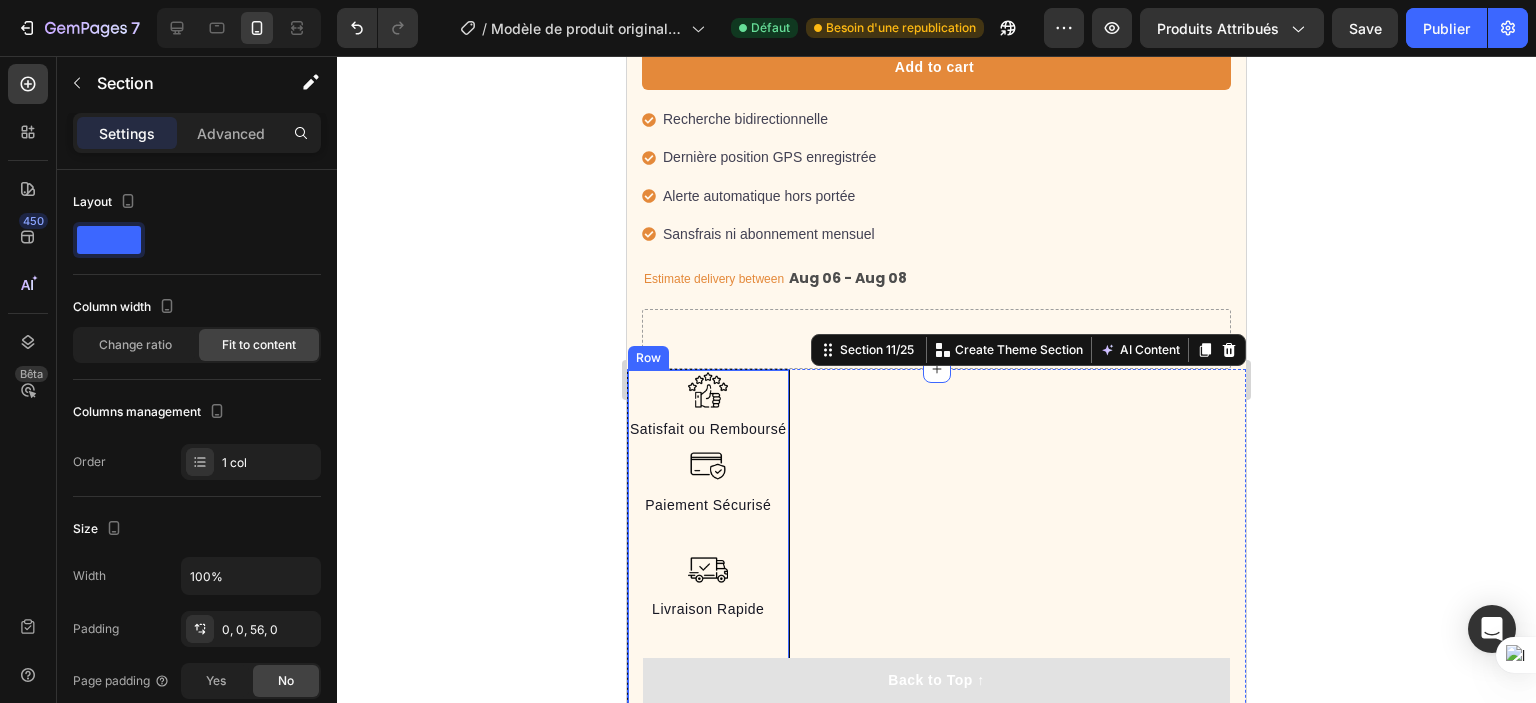 click on "Image Satisfait ou Remboursé  Text block Image Livraison Rapide Text block Image Paiement Sécurisé Text block Image Ios & Android Text block Row" at bounding box center [708, 548] 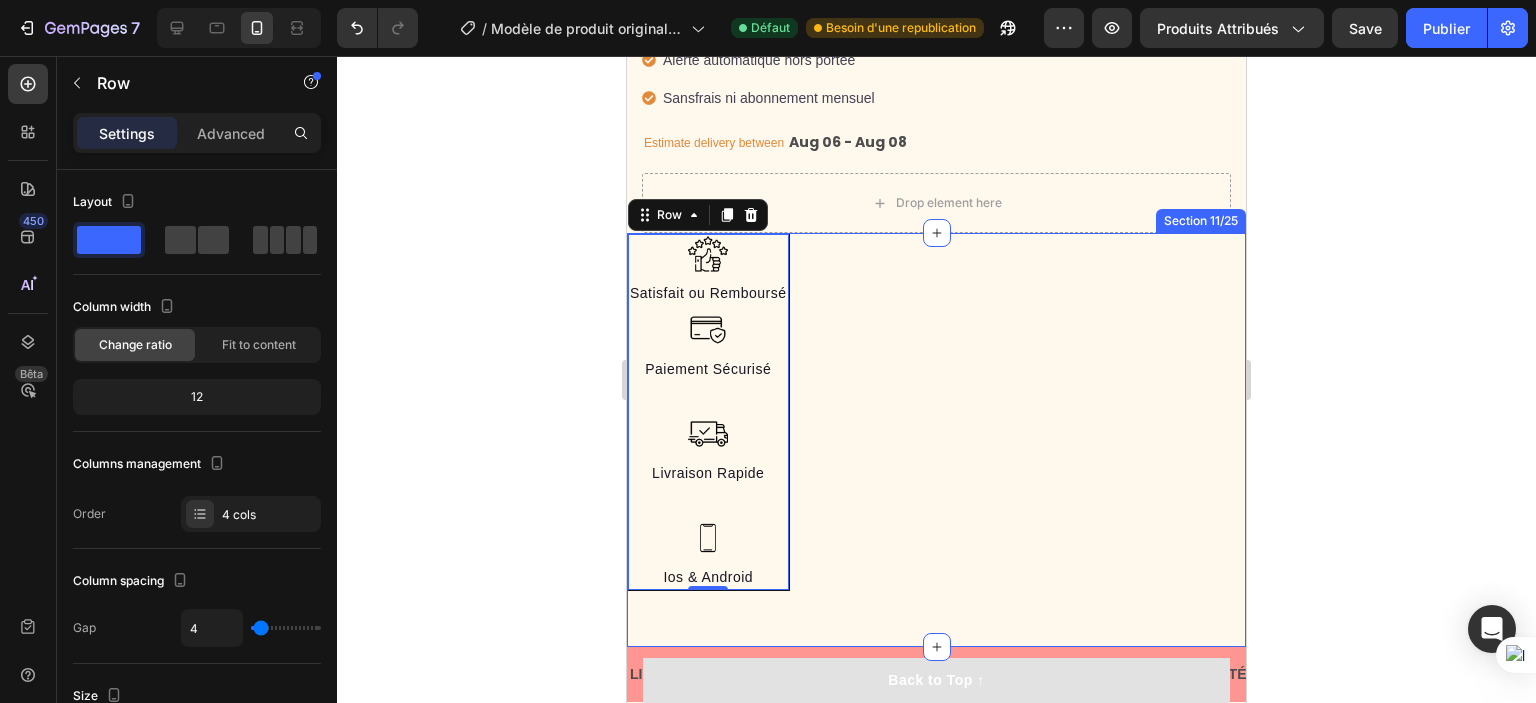 scroll, scrollTop: 2116, scrollLeft: 0, axis: vertical 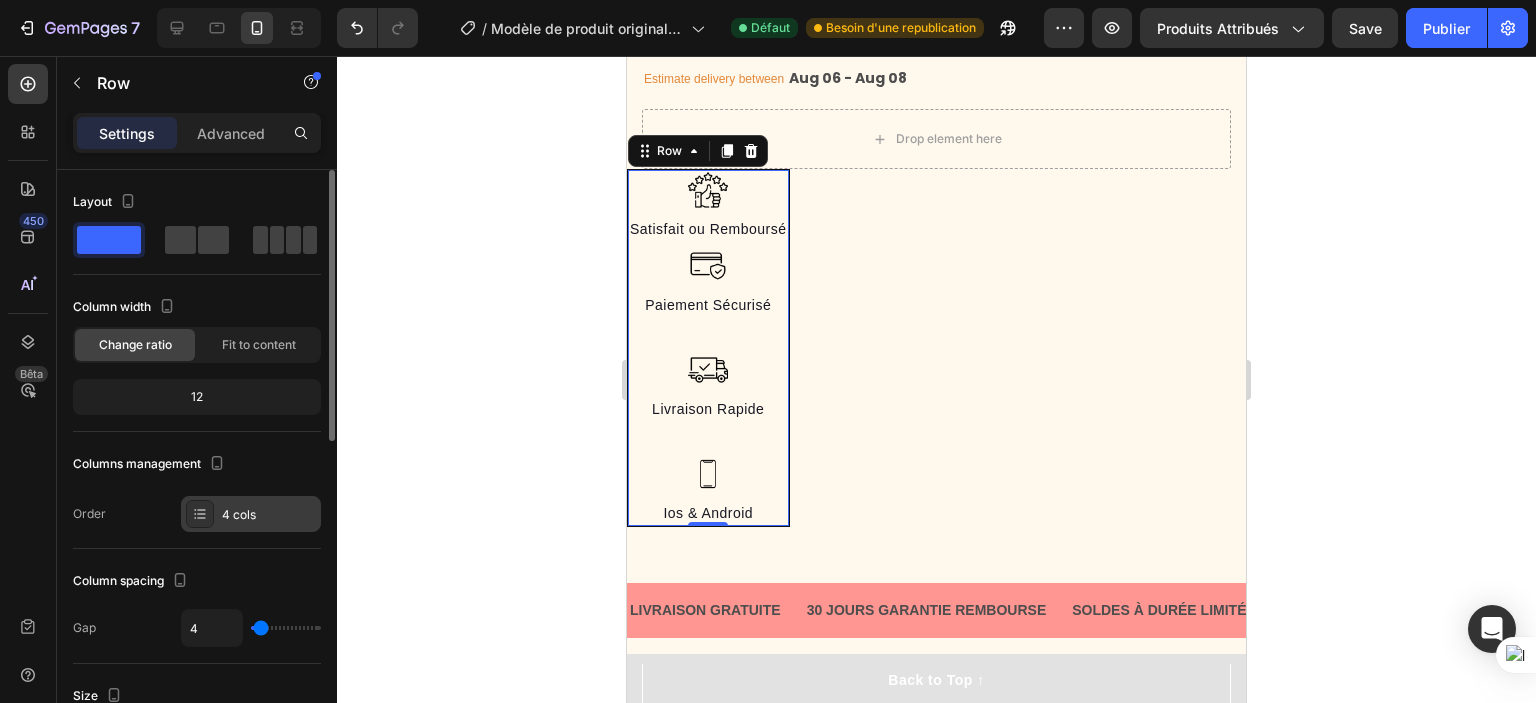 click on "4 cols" at bounding box center (251, 514) 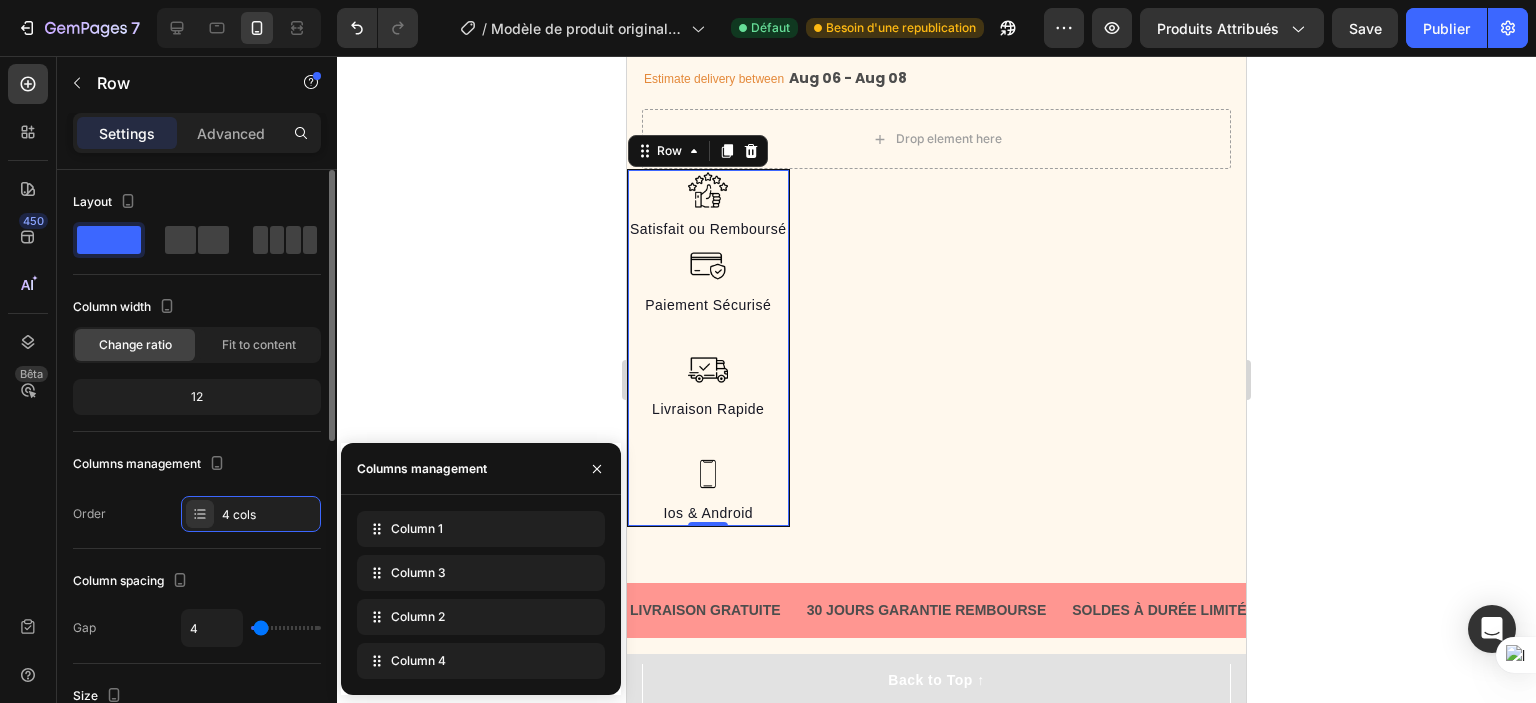 click on "Columns management Order 4 cols" at bounding box center (197, 490) 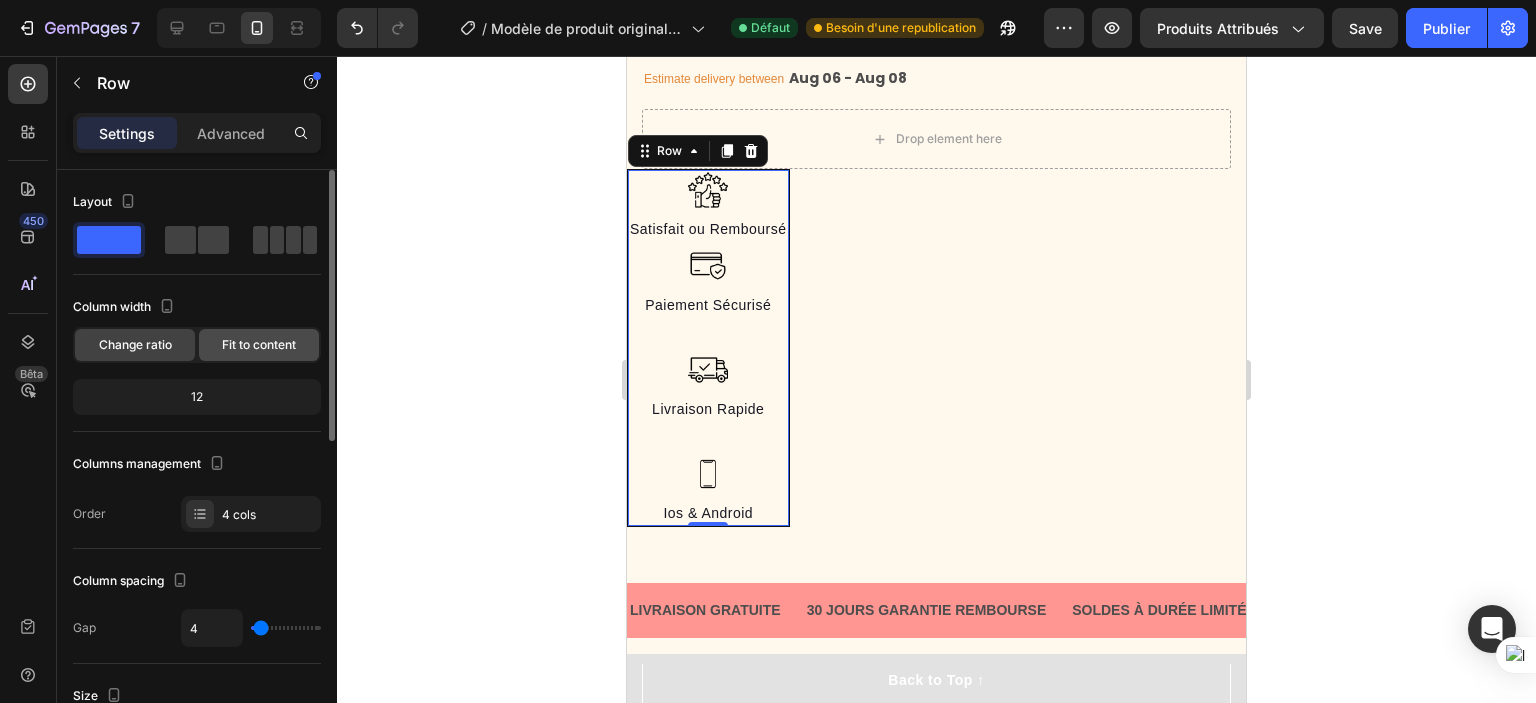 click on "Fit to content" 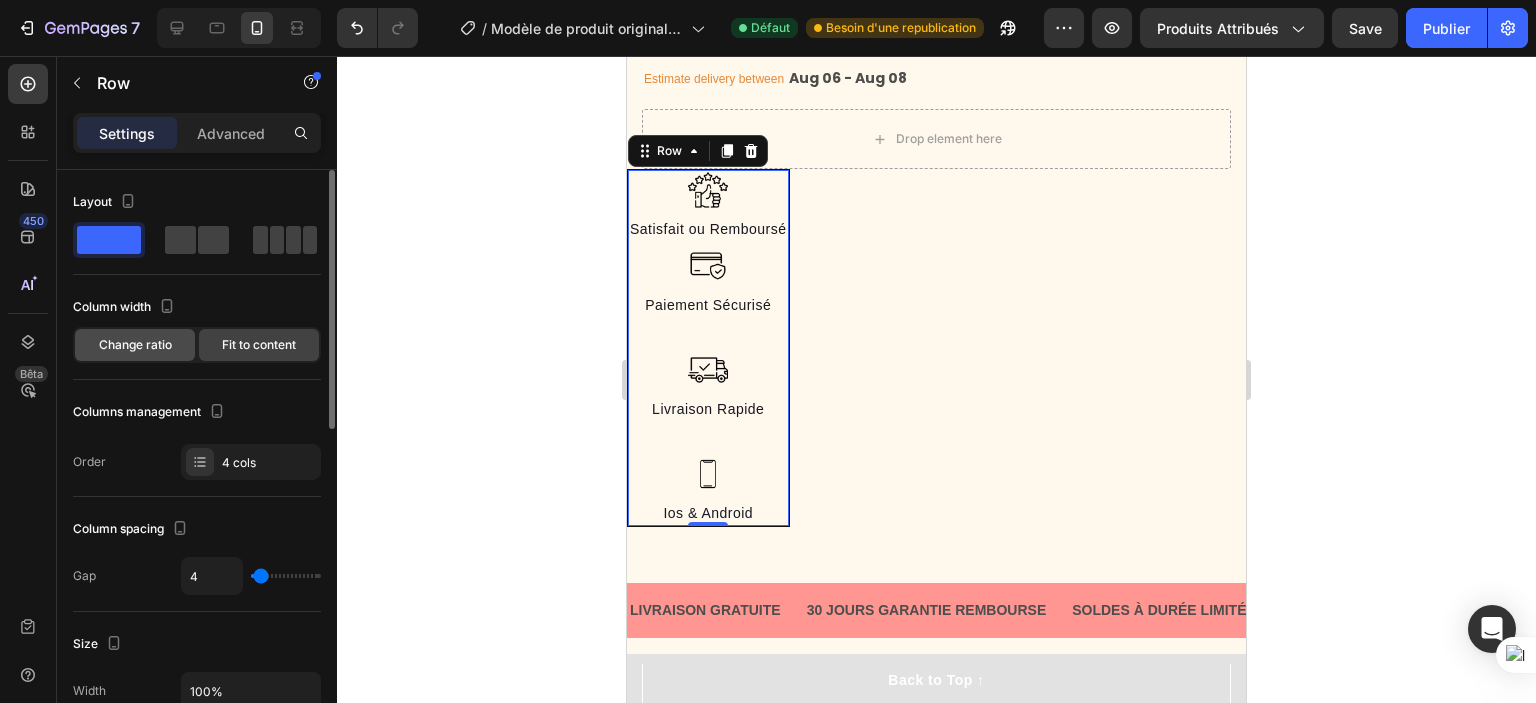 click on "Change ratio" 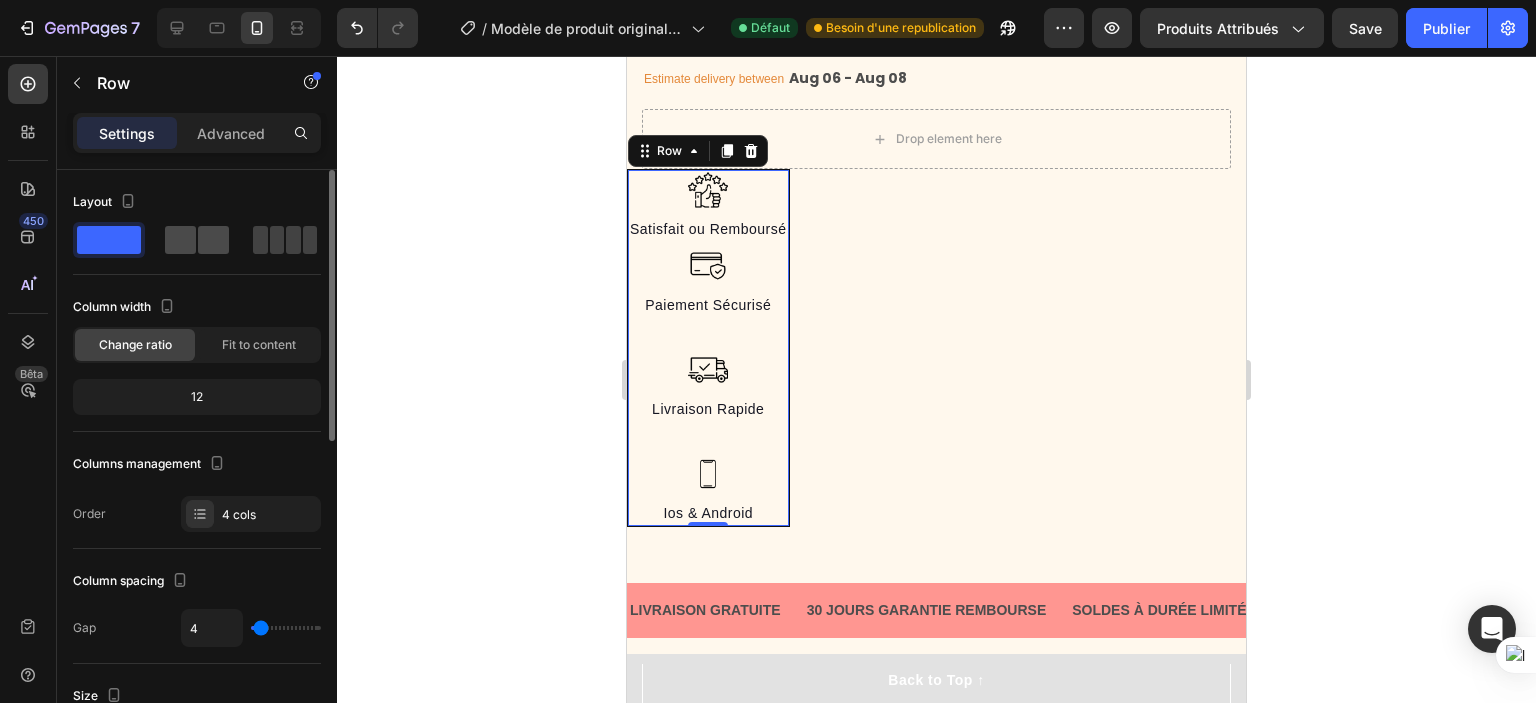 click 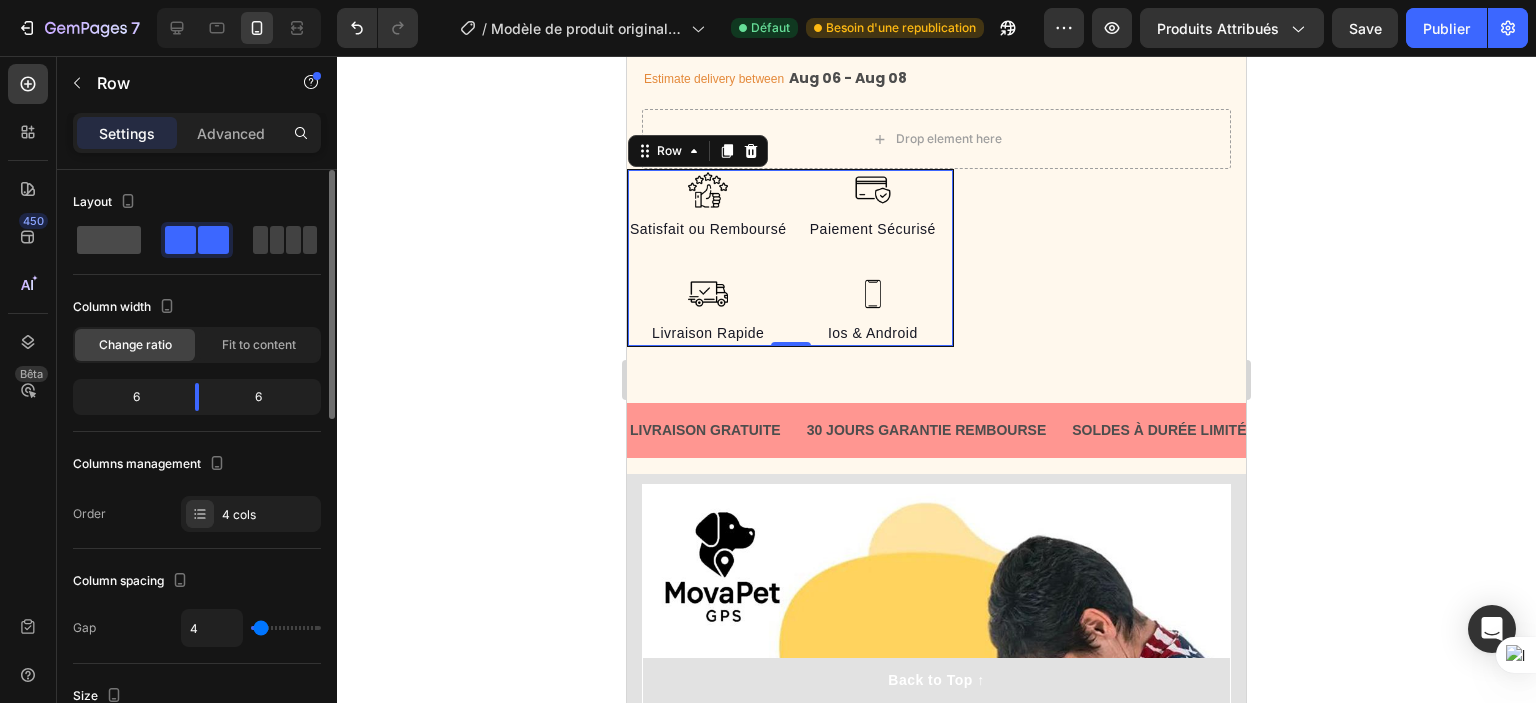 click 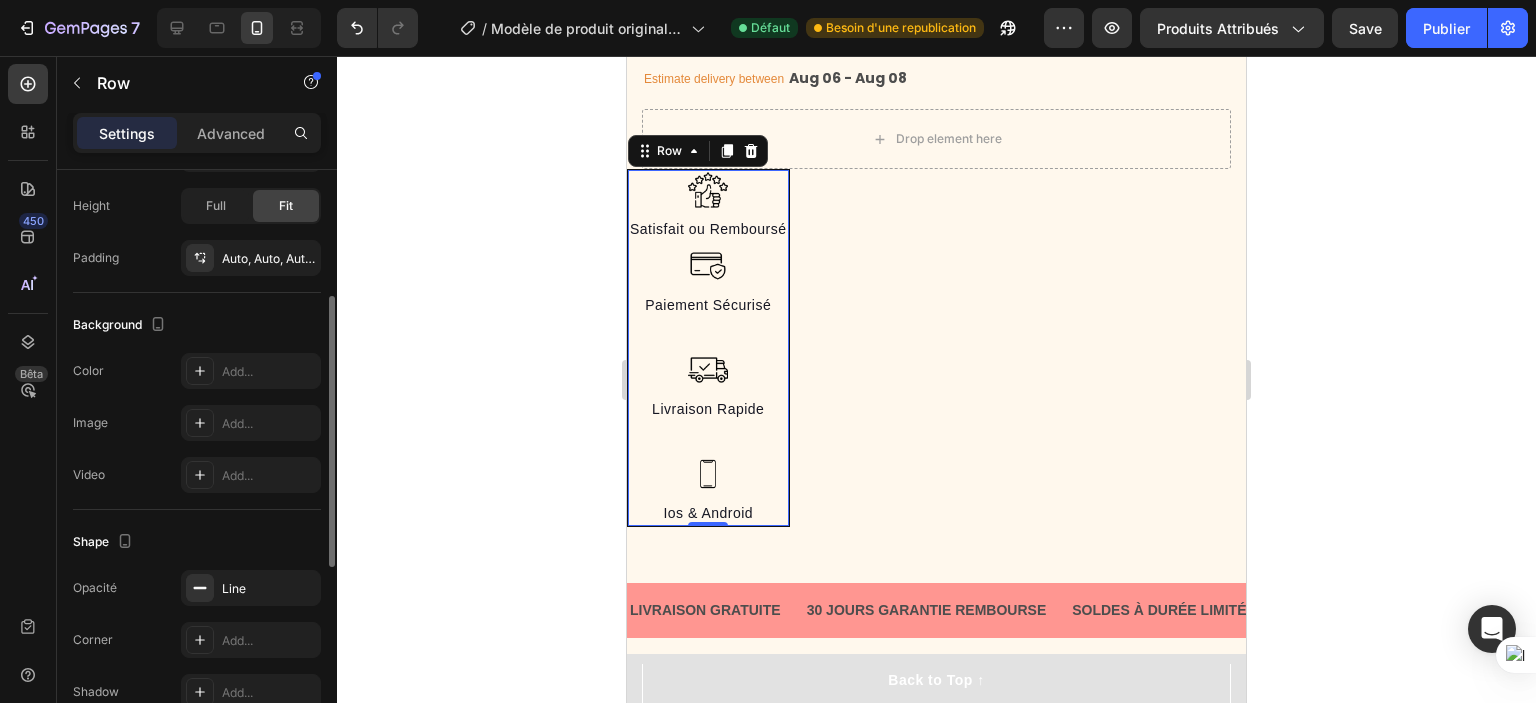 scroll, scrollTop: 390, scrollLeft: 0, axis: vertical 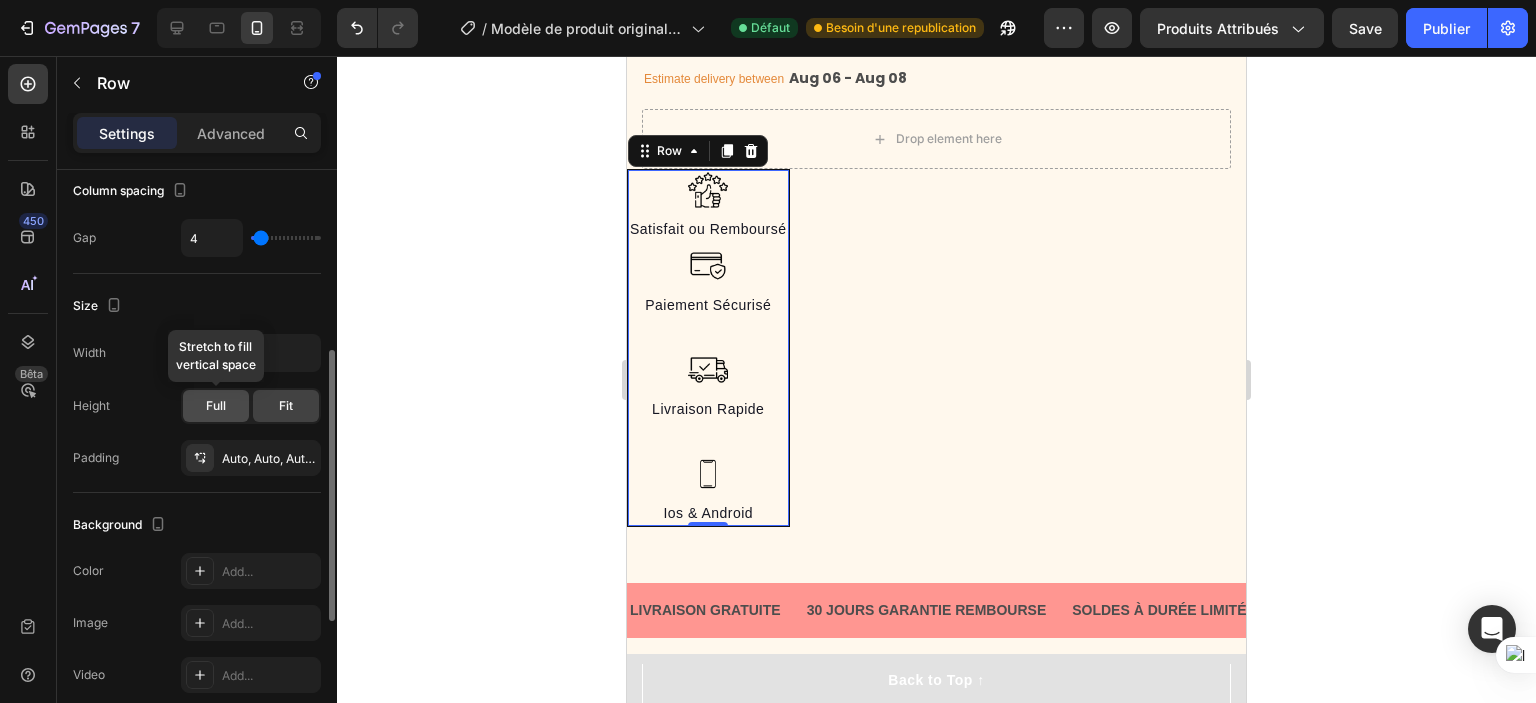 click on "Full" 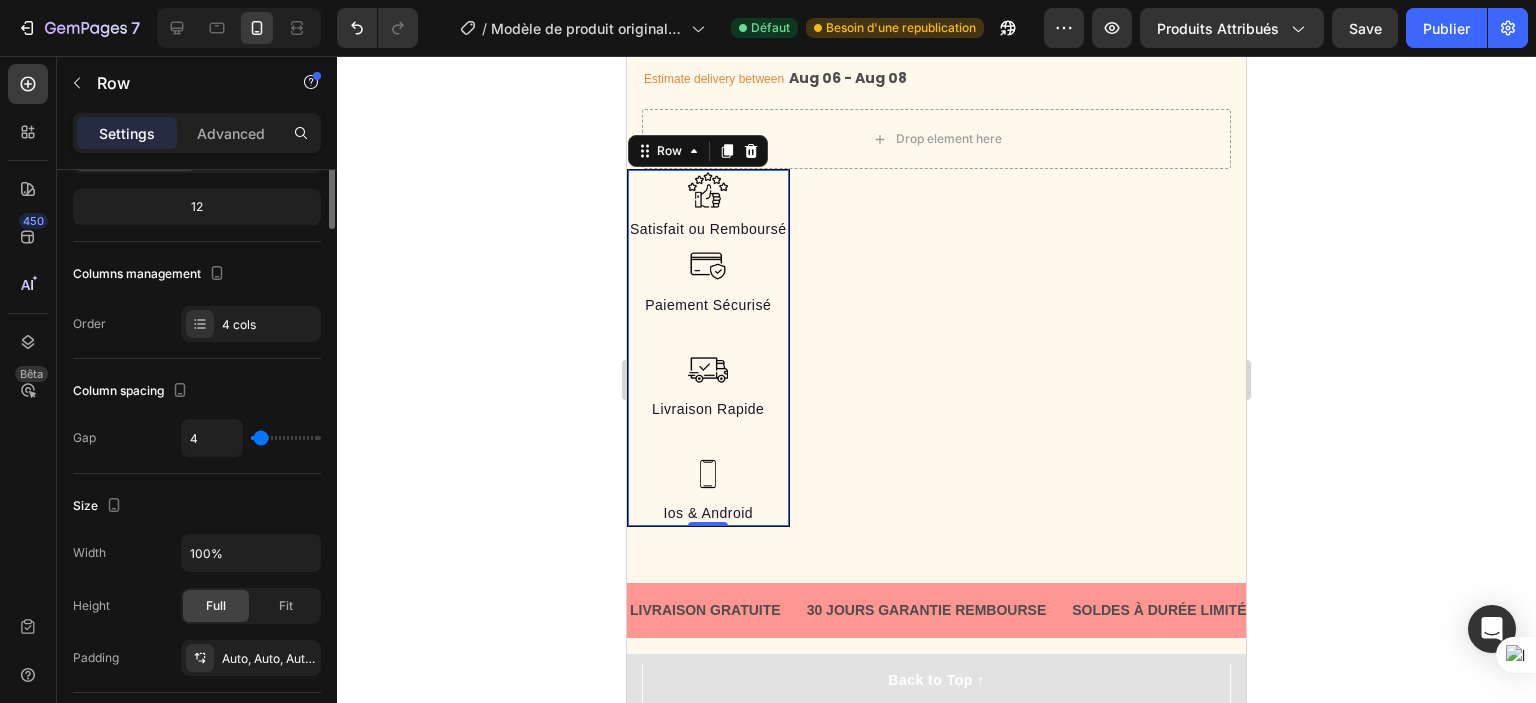 scroll, scrollTop: 0, scrollLeft: 0, axis: both 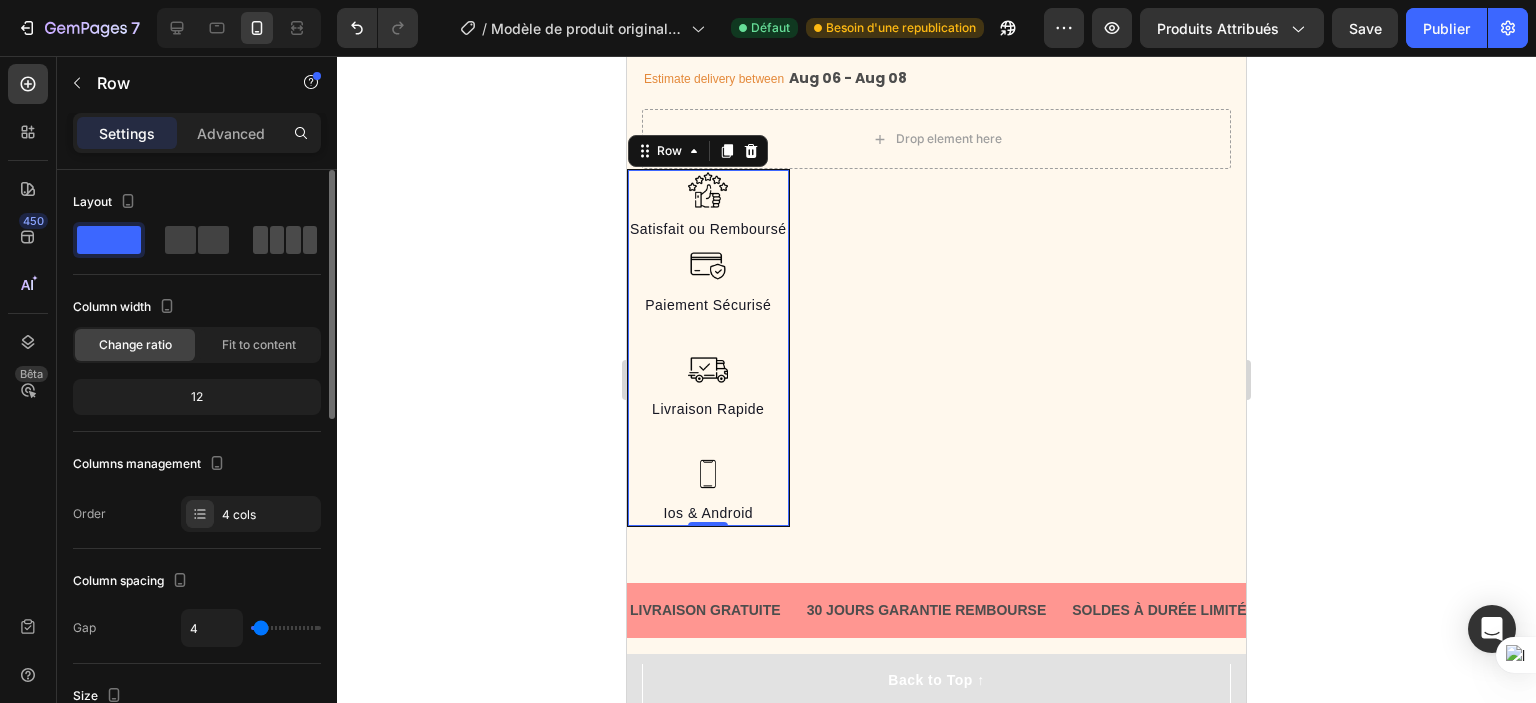click 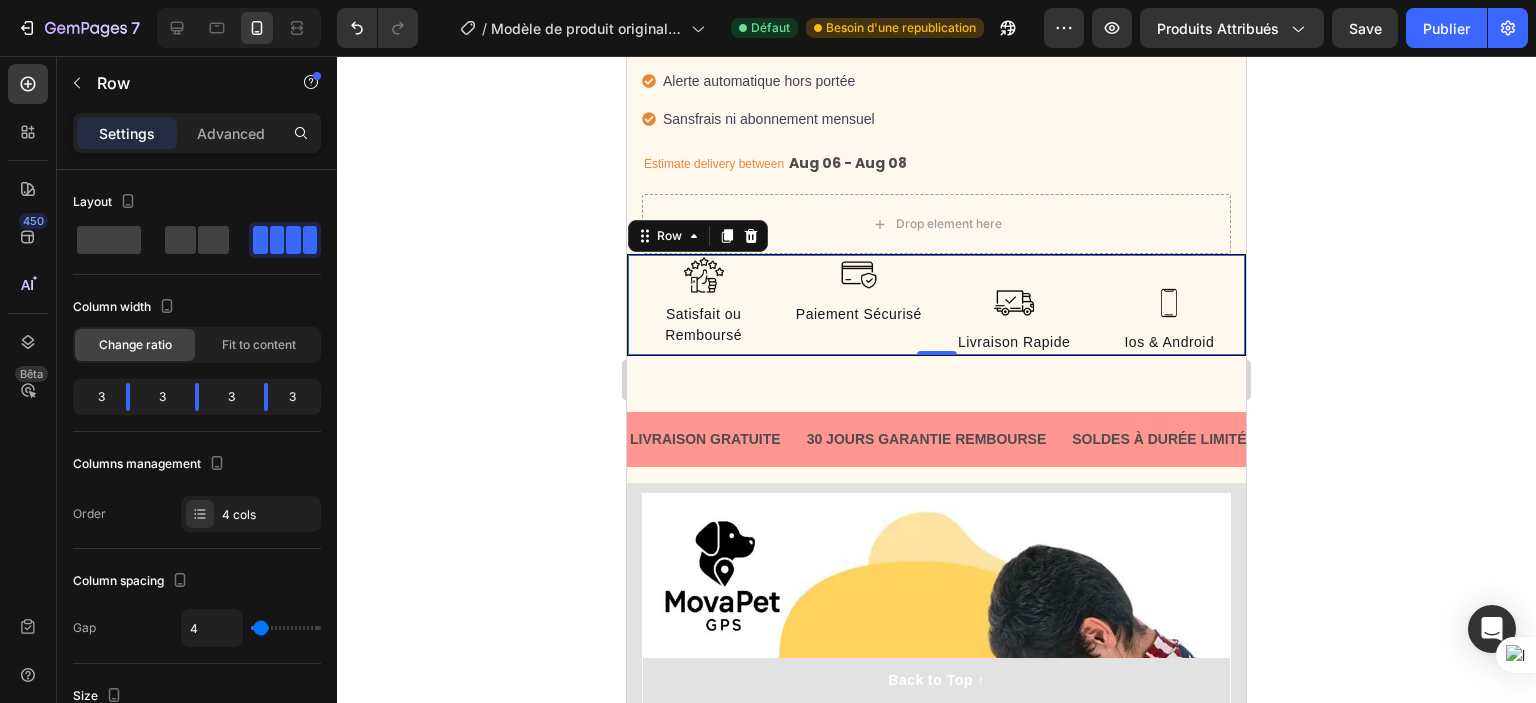 scroll, scrollTop: 2016, scrollLeft: 0, axis: vertical 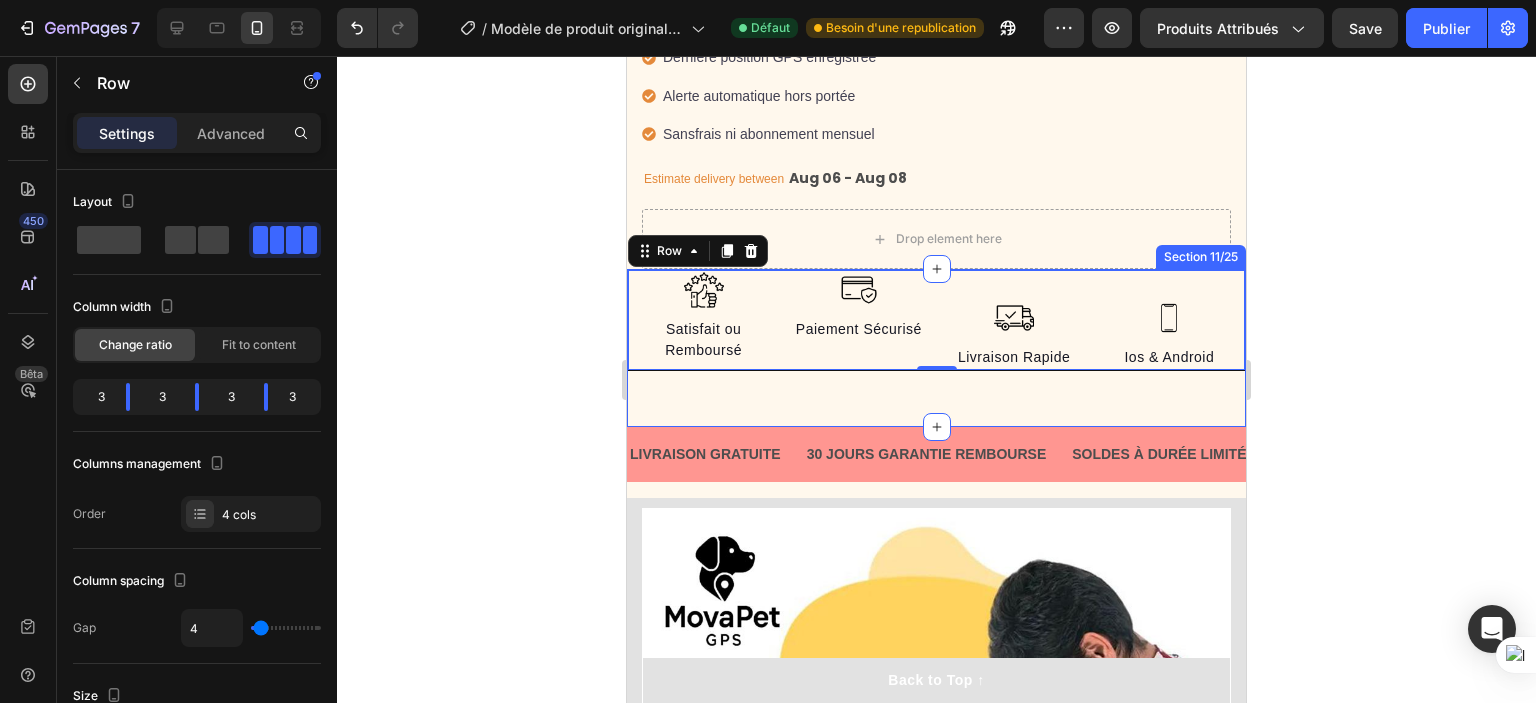 click on "Image Satisfait ou Remboursé  Text block Image Livraison Rapide Text block Image Paiement Sécurisé Text block Image Ios & Android Text block Row   0 Section 11/25" at bounding box center [936, 348] 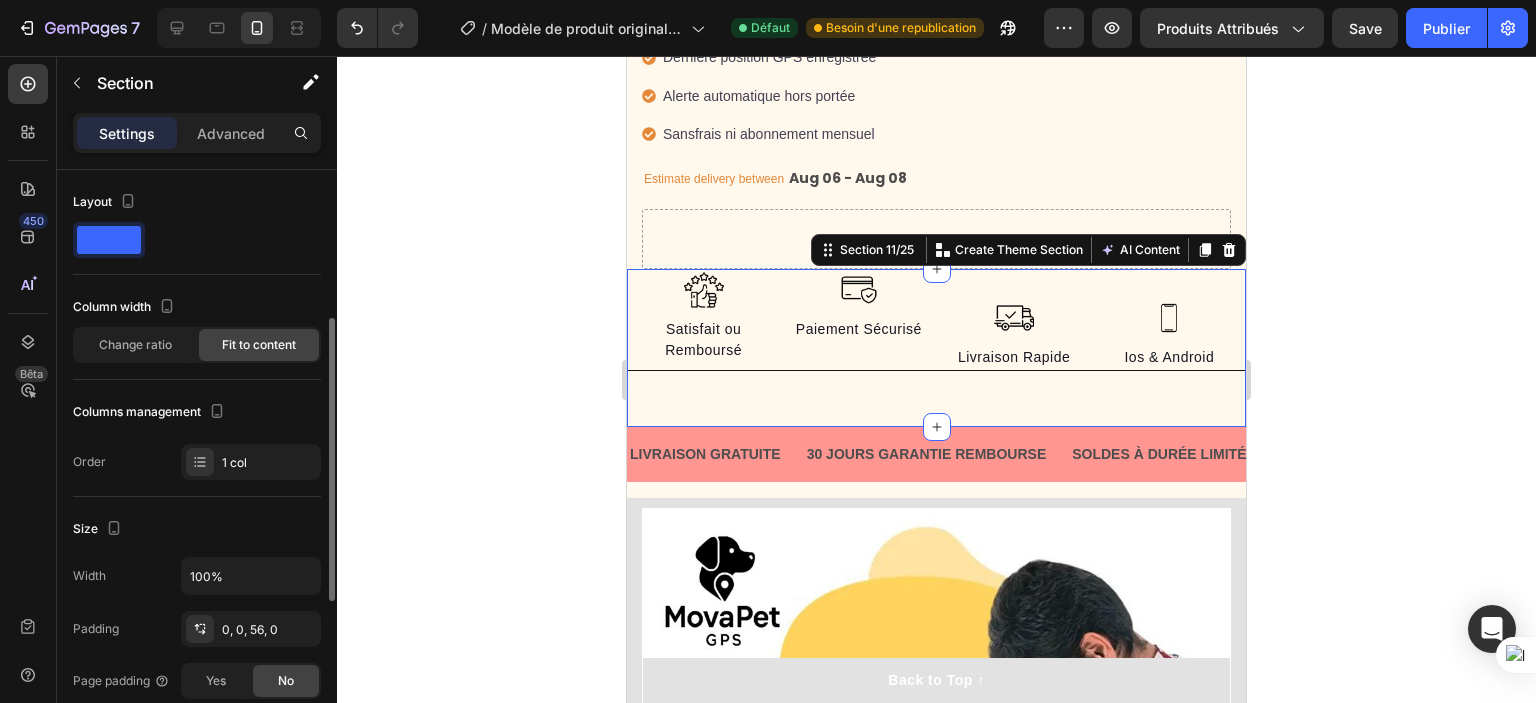 scroll, scrollTop: 100, scrollLeft: 0, axis: vertical 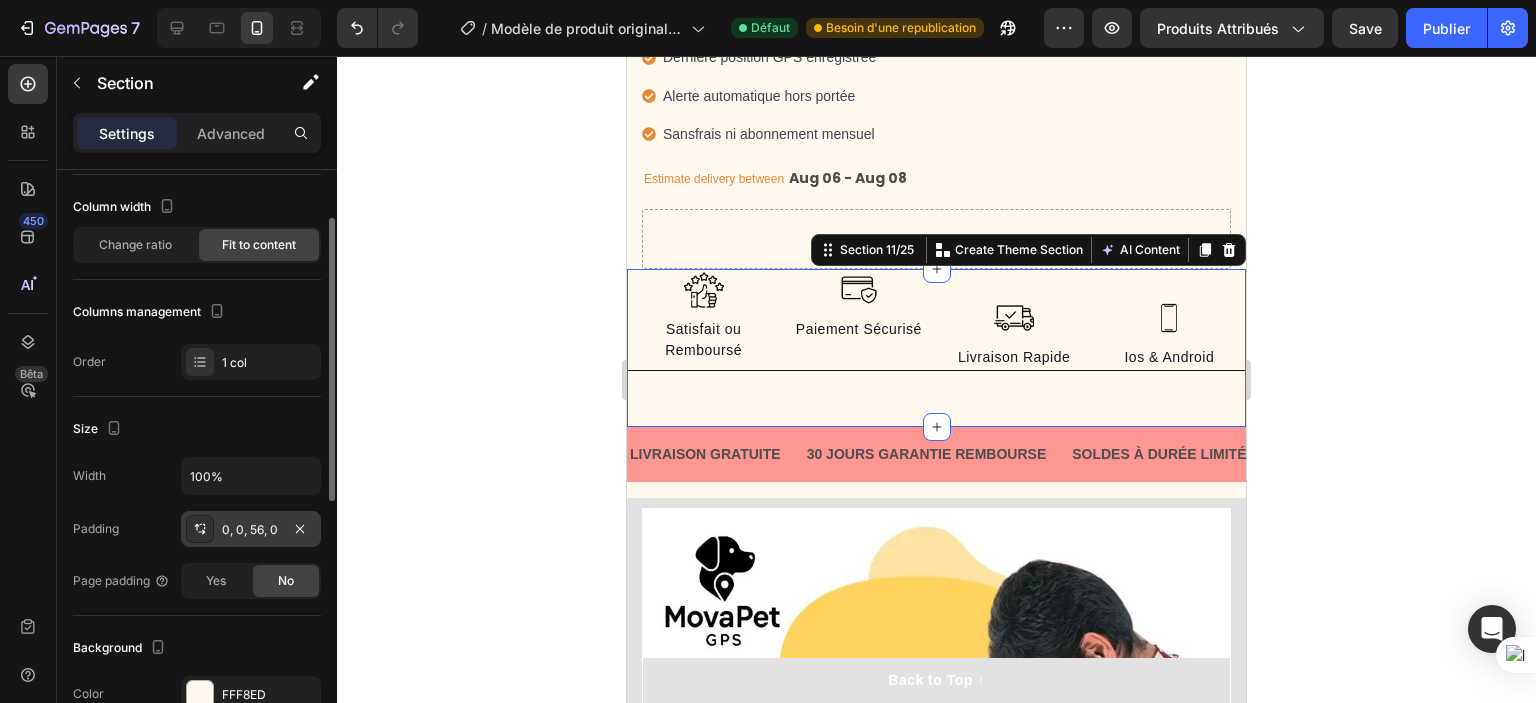 click on "0, 0, 56, 0" at bounding box center (251, 529) 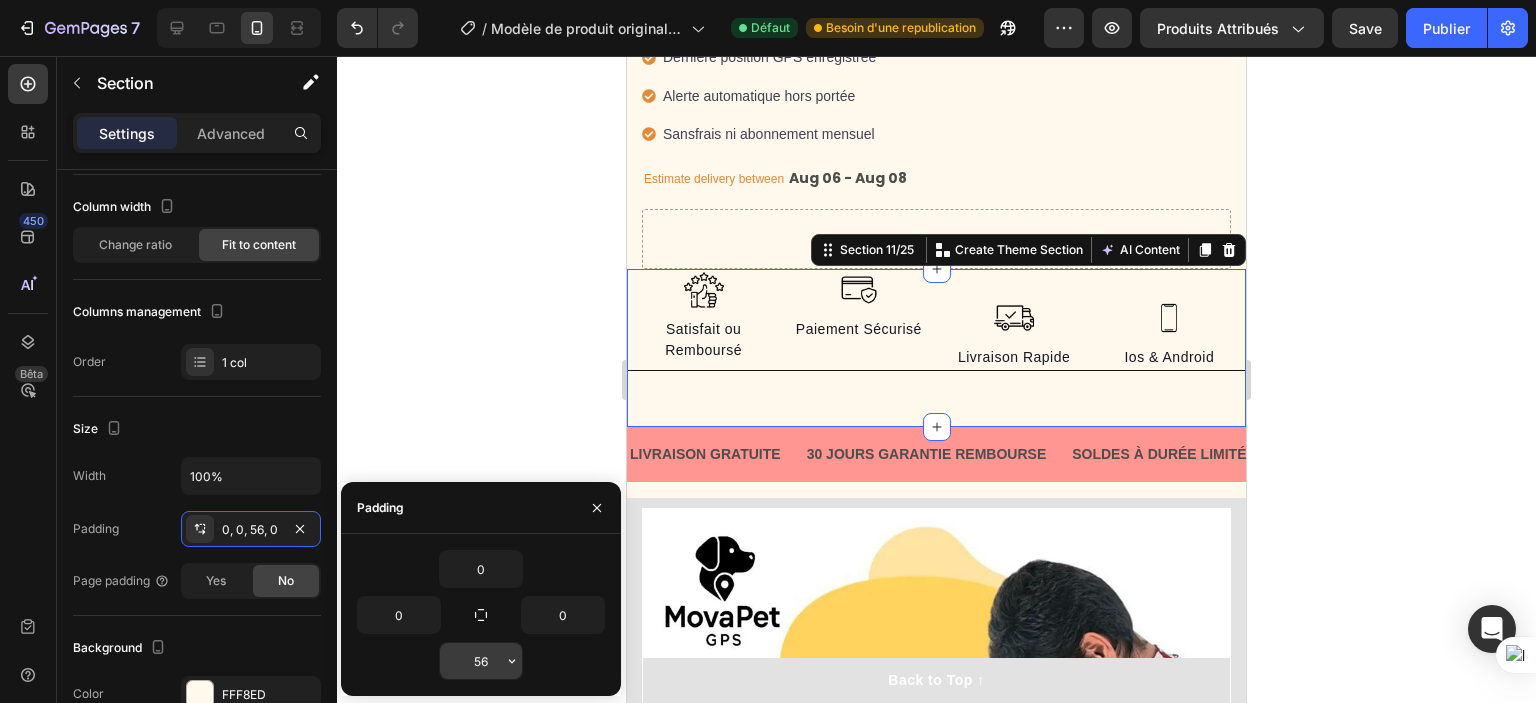 click on "56" at bounding box center (481, 661) 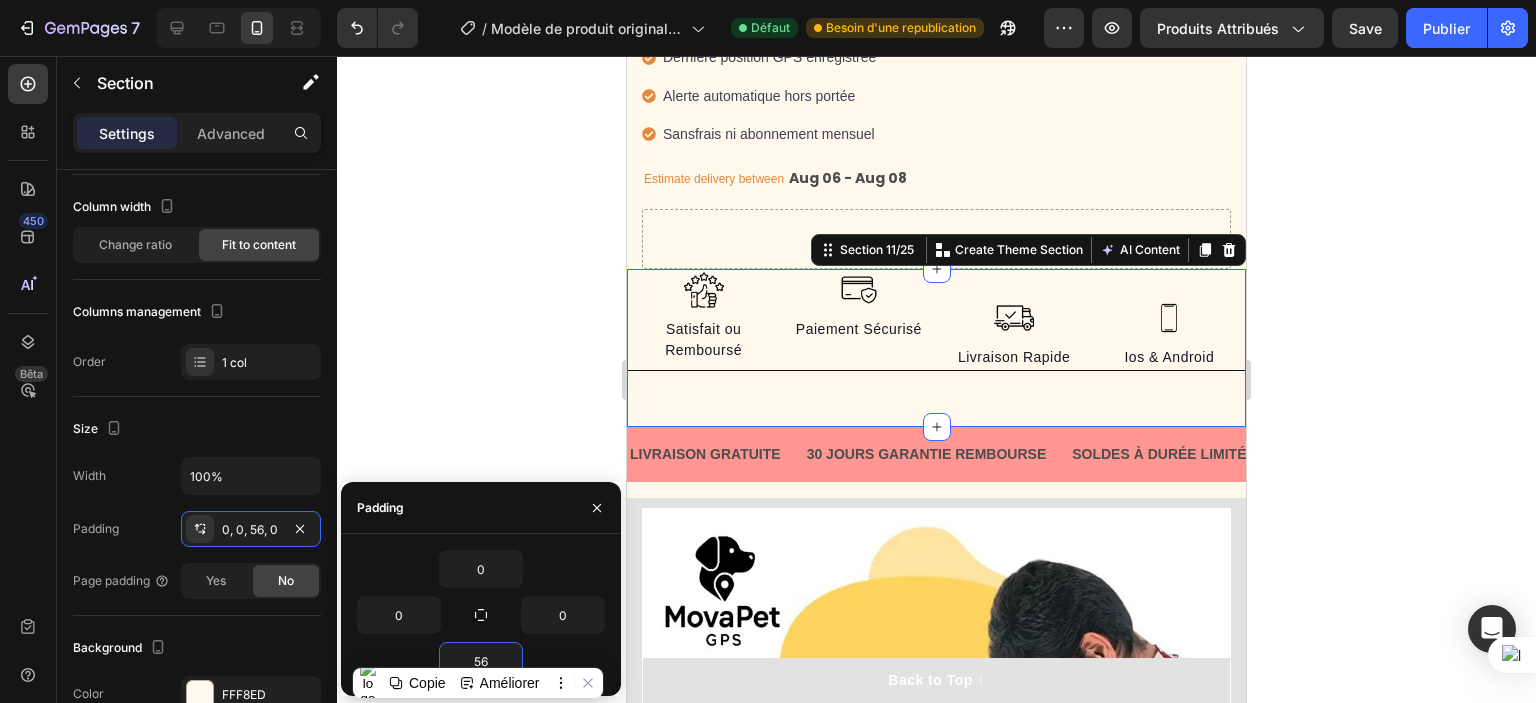 type 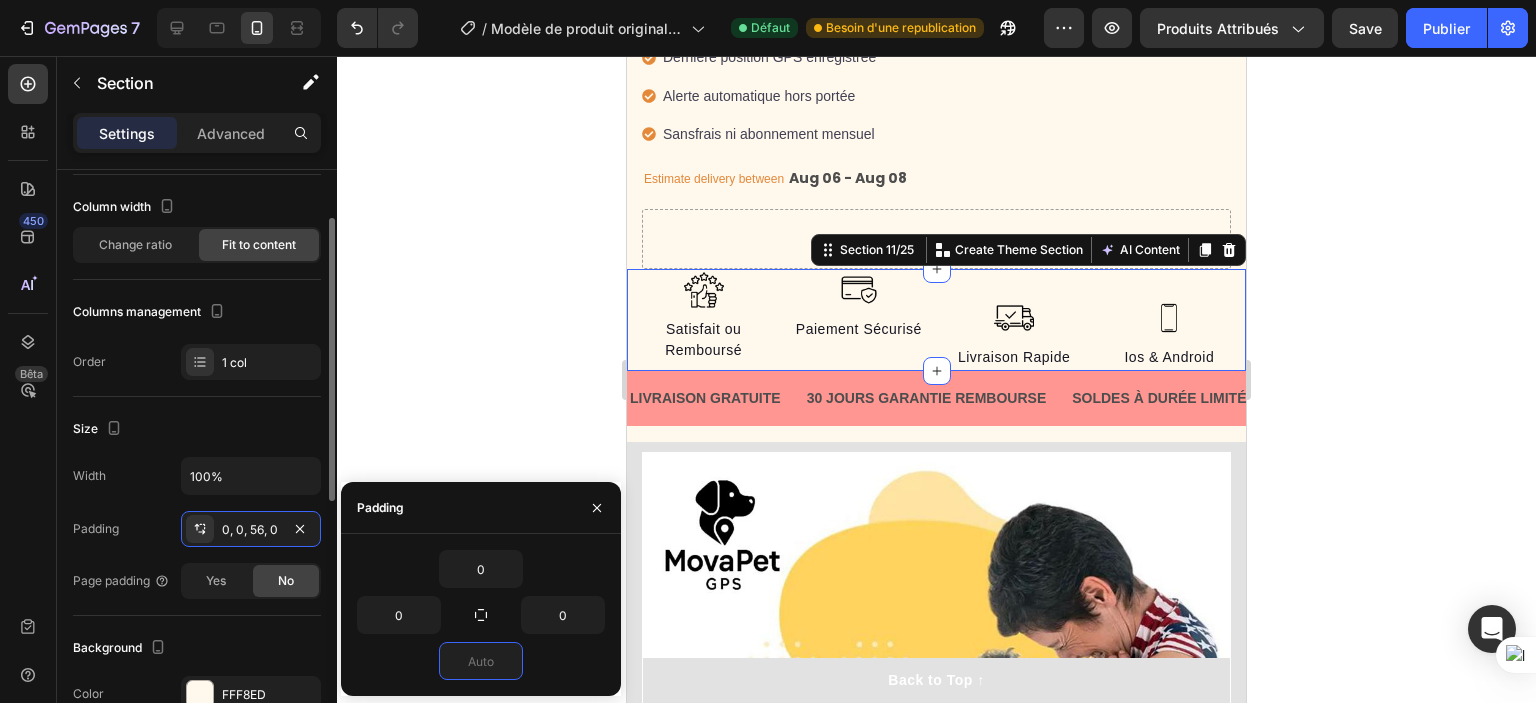 click on "Size" at bounding box center (197, 429) 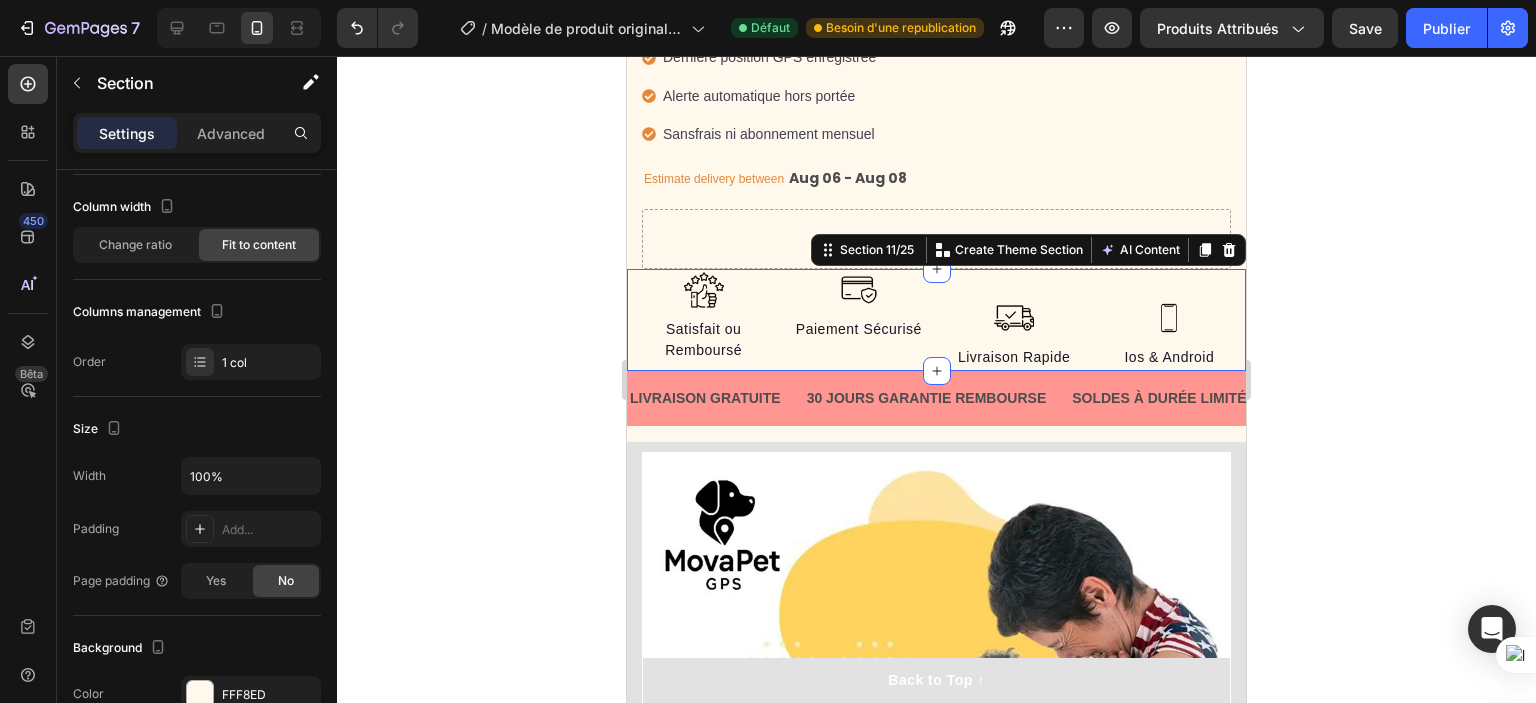 click 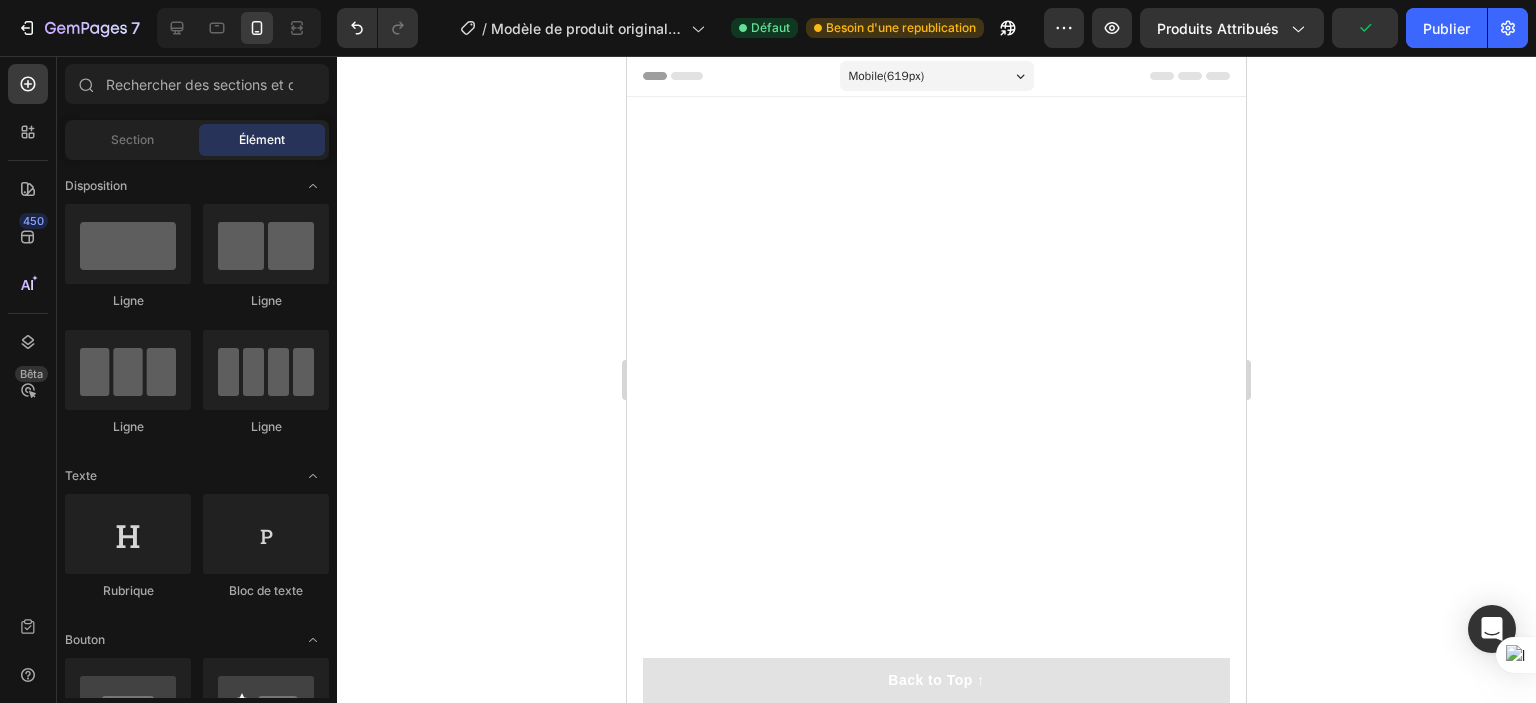scroll, scrollTop: 2016, scrollLeft: 0, axis: vertical 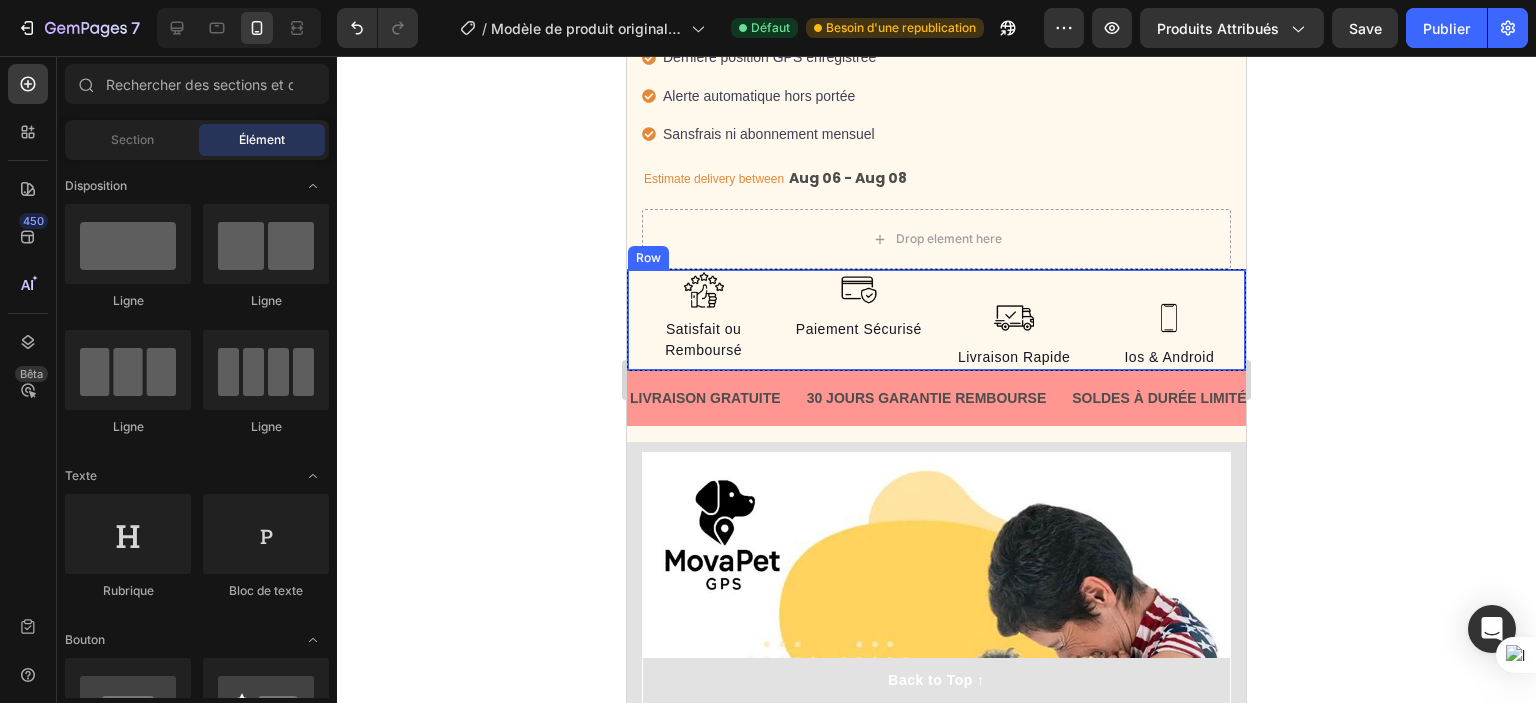 click on "Image Satisfait ou Remboursé  Text block Image Livraison Rapide Text block Image Paiement Sécurisé Text block Image Ios & Android Text block Row" at bounding box center (936, 320) 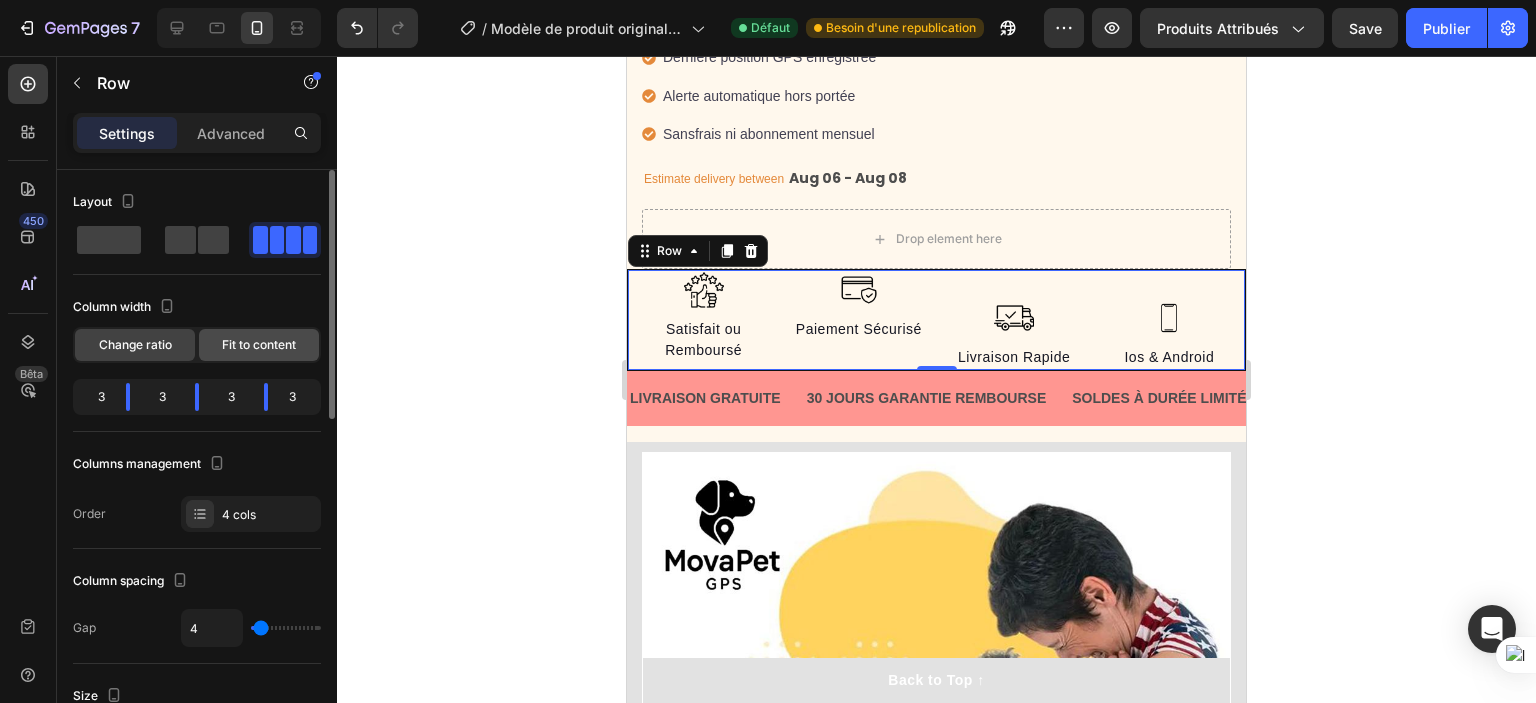 click on "Fit to content" 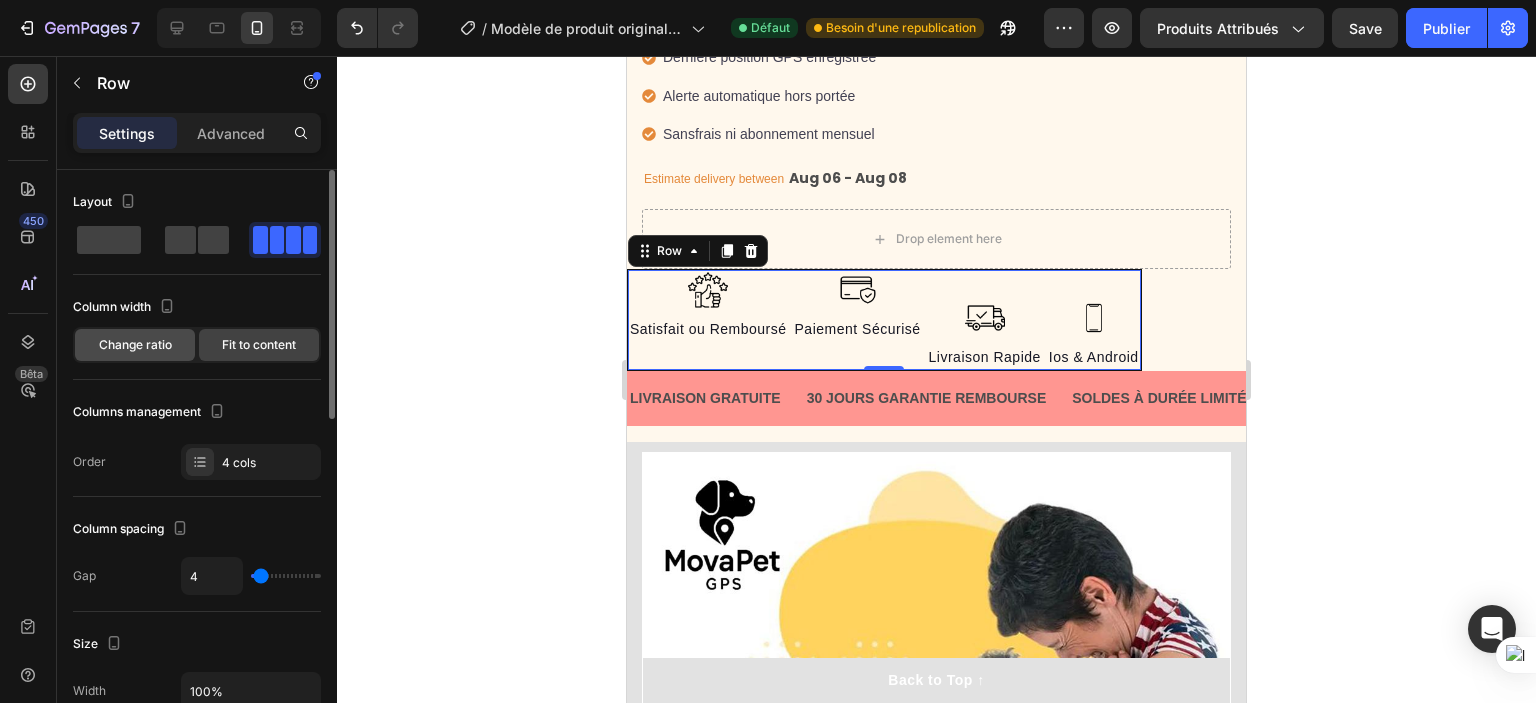 click on "Change ratio" 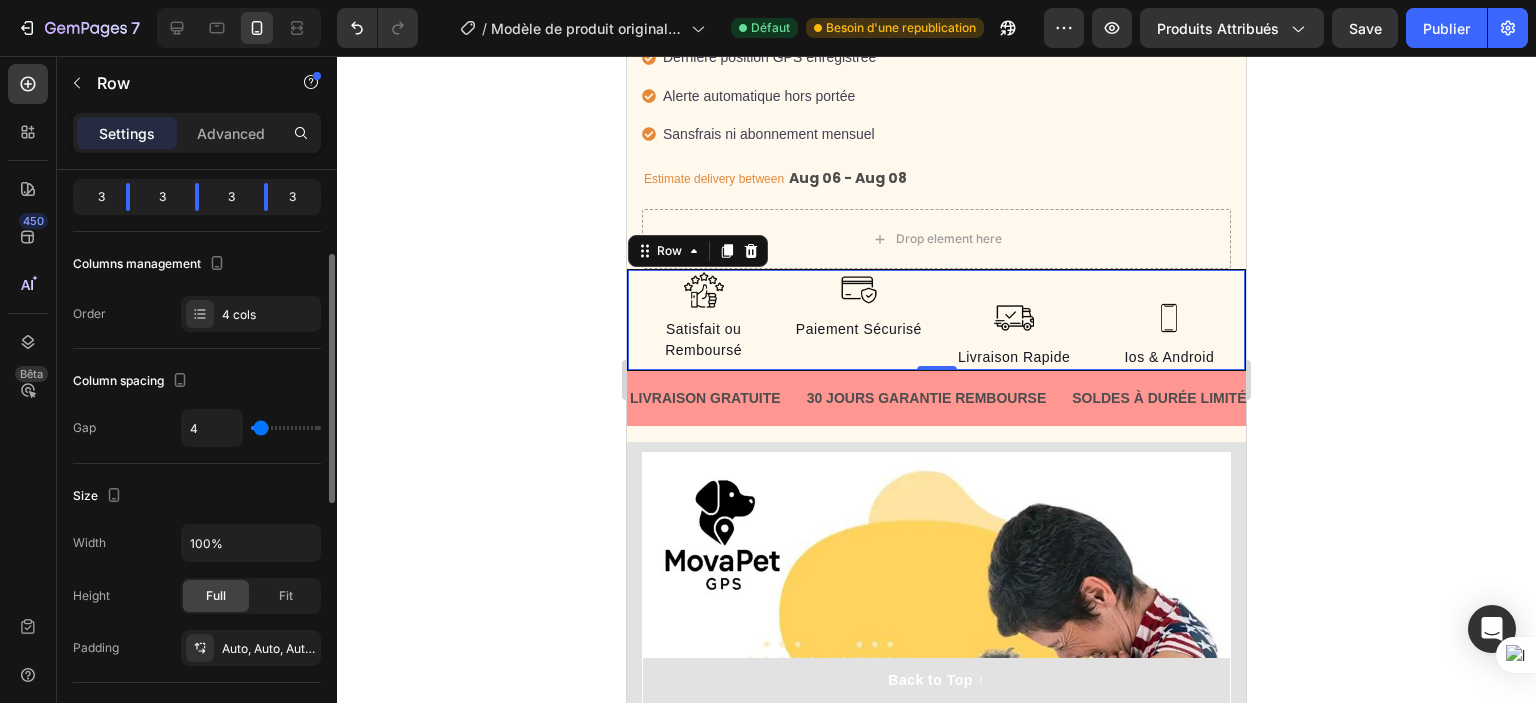 scroll, scrollTop: 300, scrollLeft: 0, axis: vertical 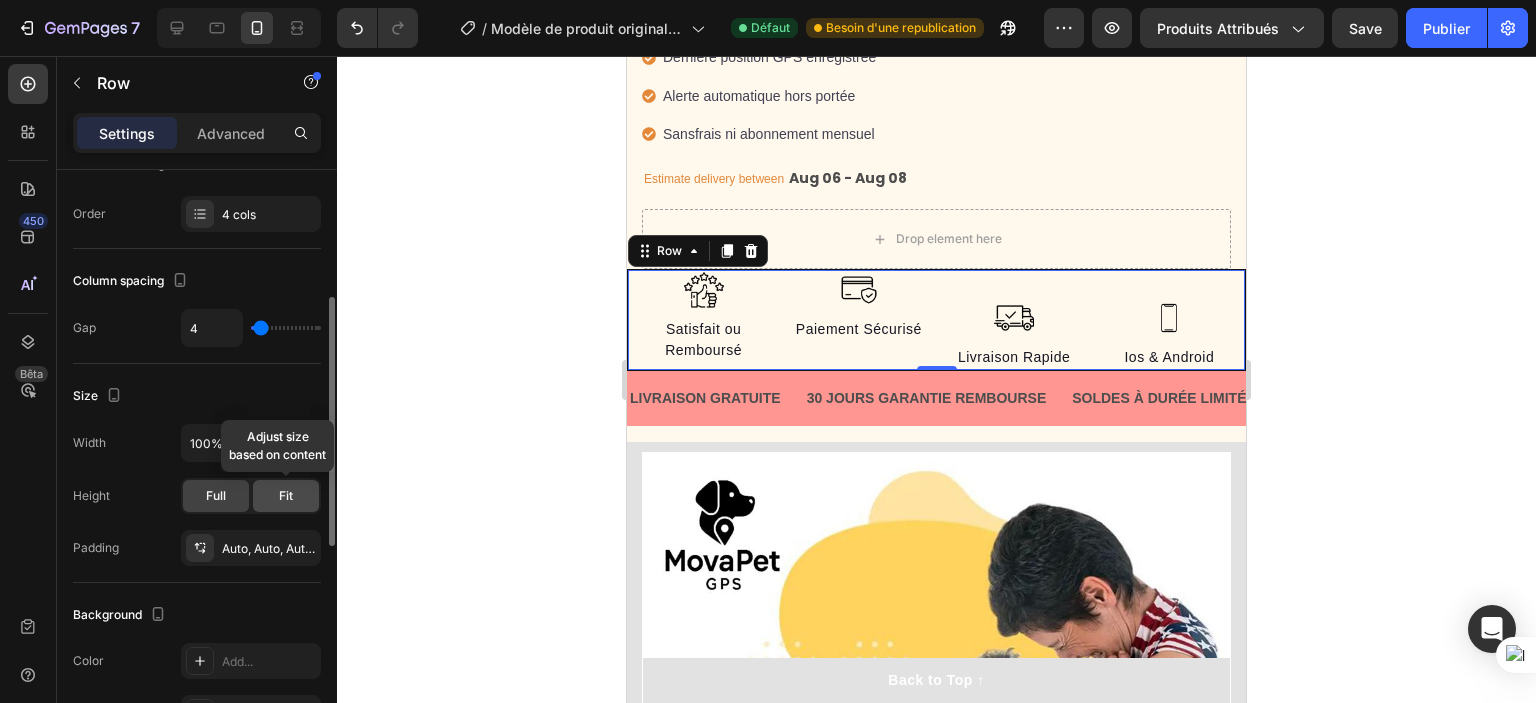 click on "Fit" 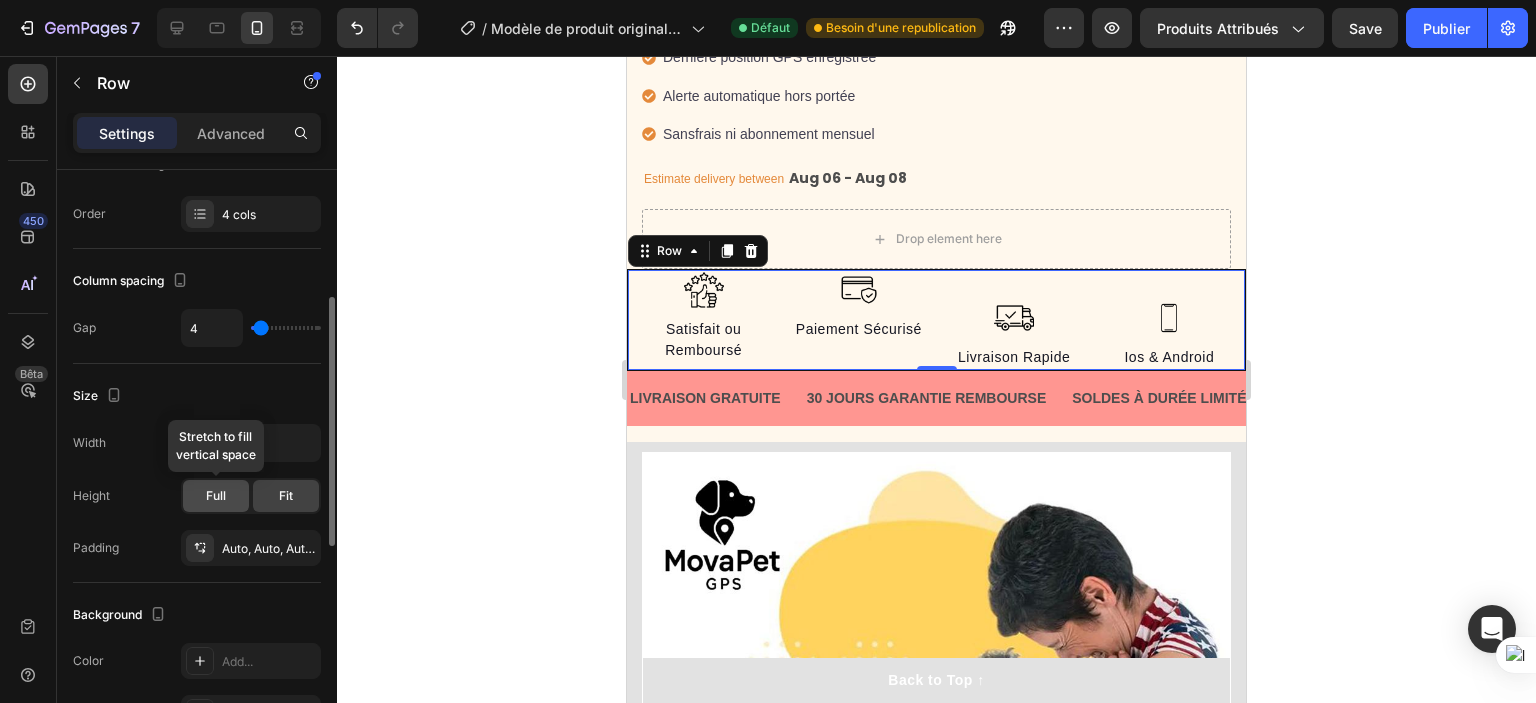 click on "Full" 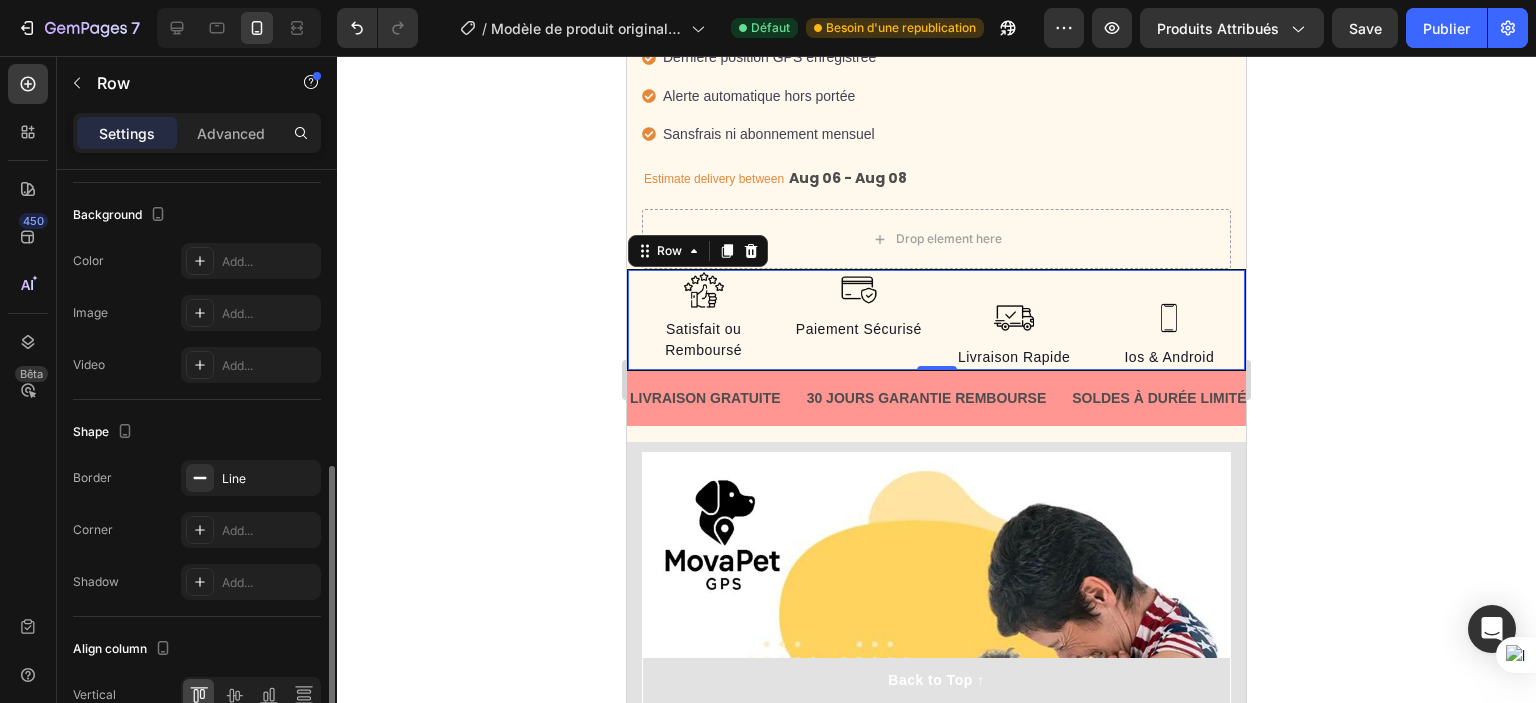 scroll, scrollTop: 803, scrollLeft: 0, axis: vertical 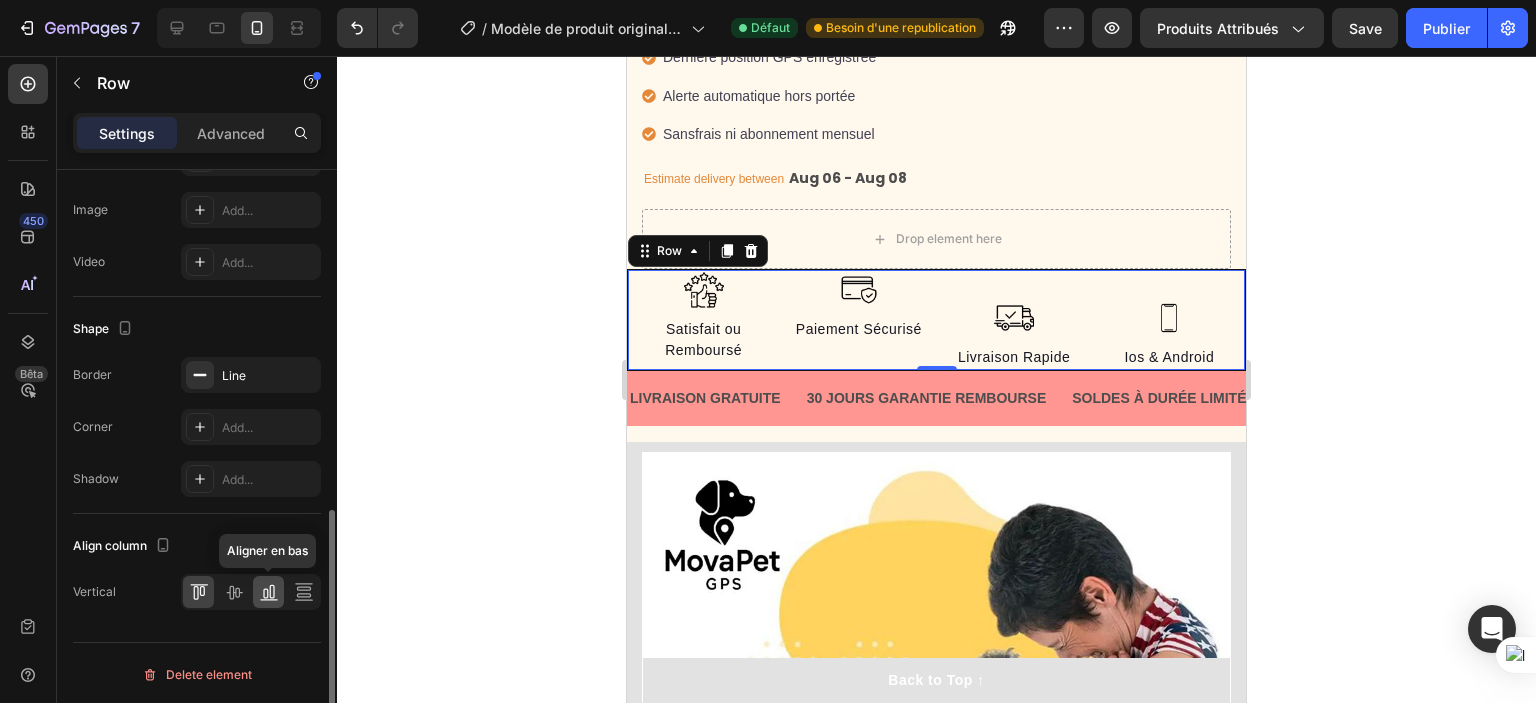 click 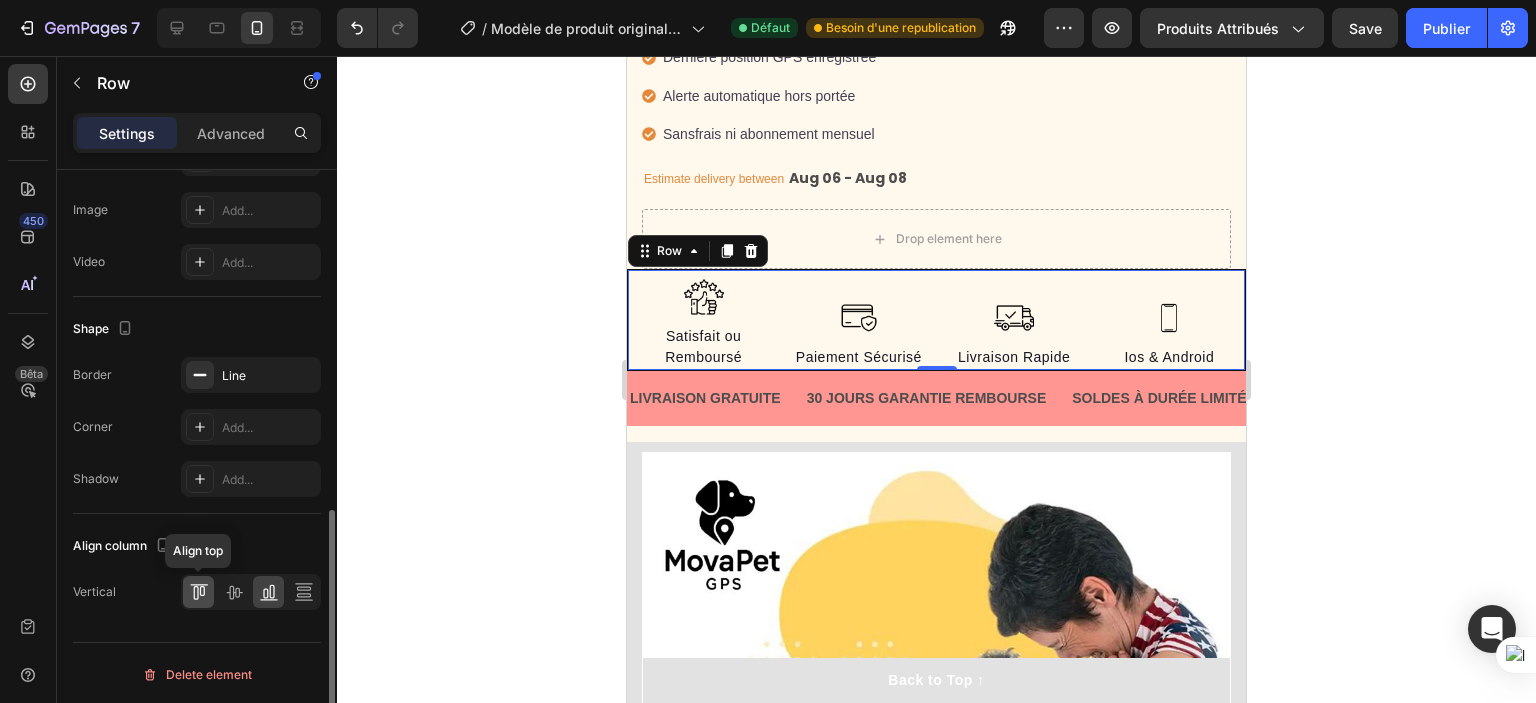click 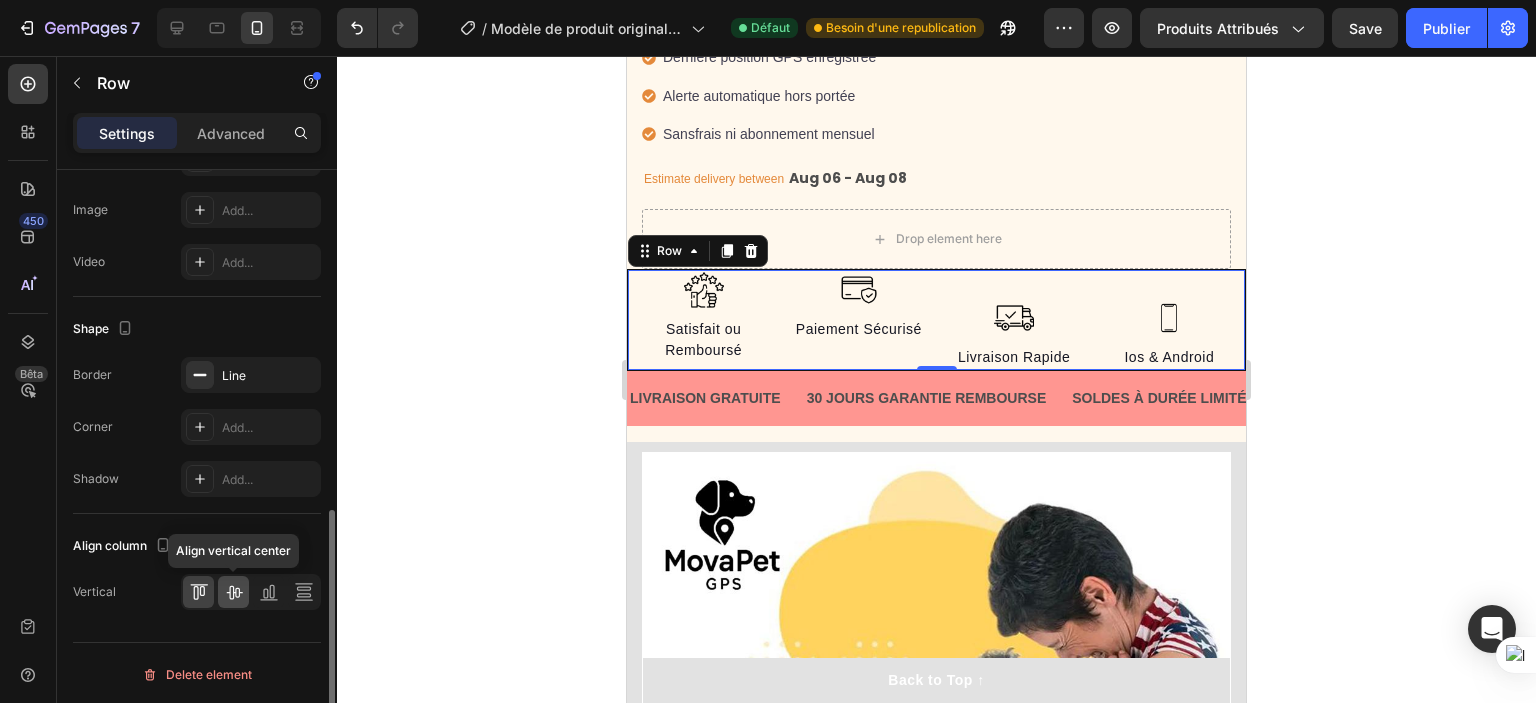 click 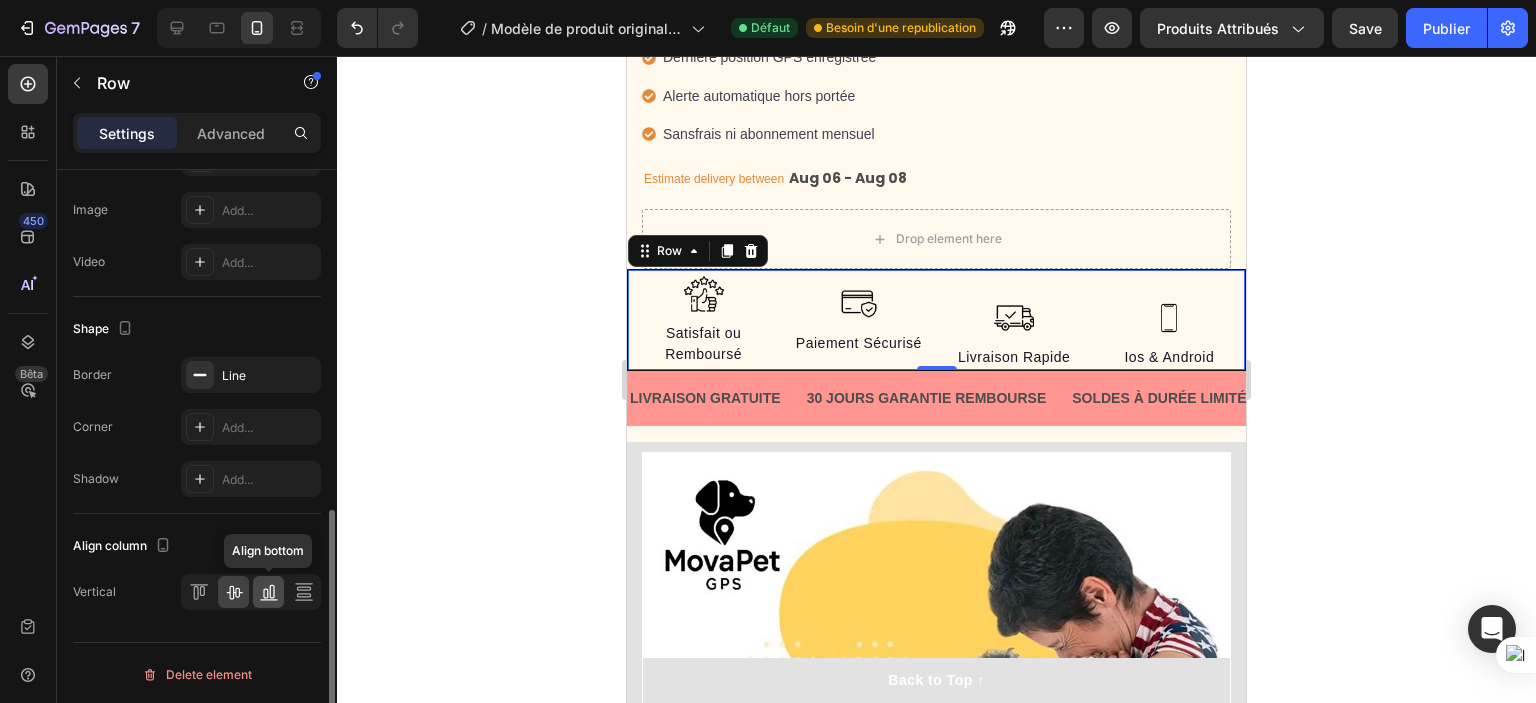 click 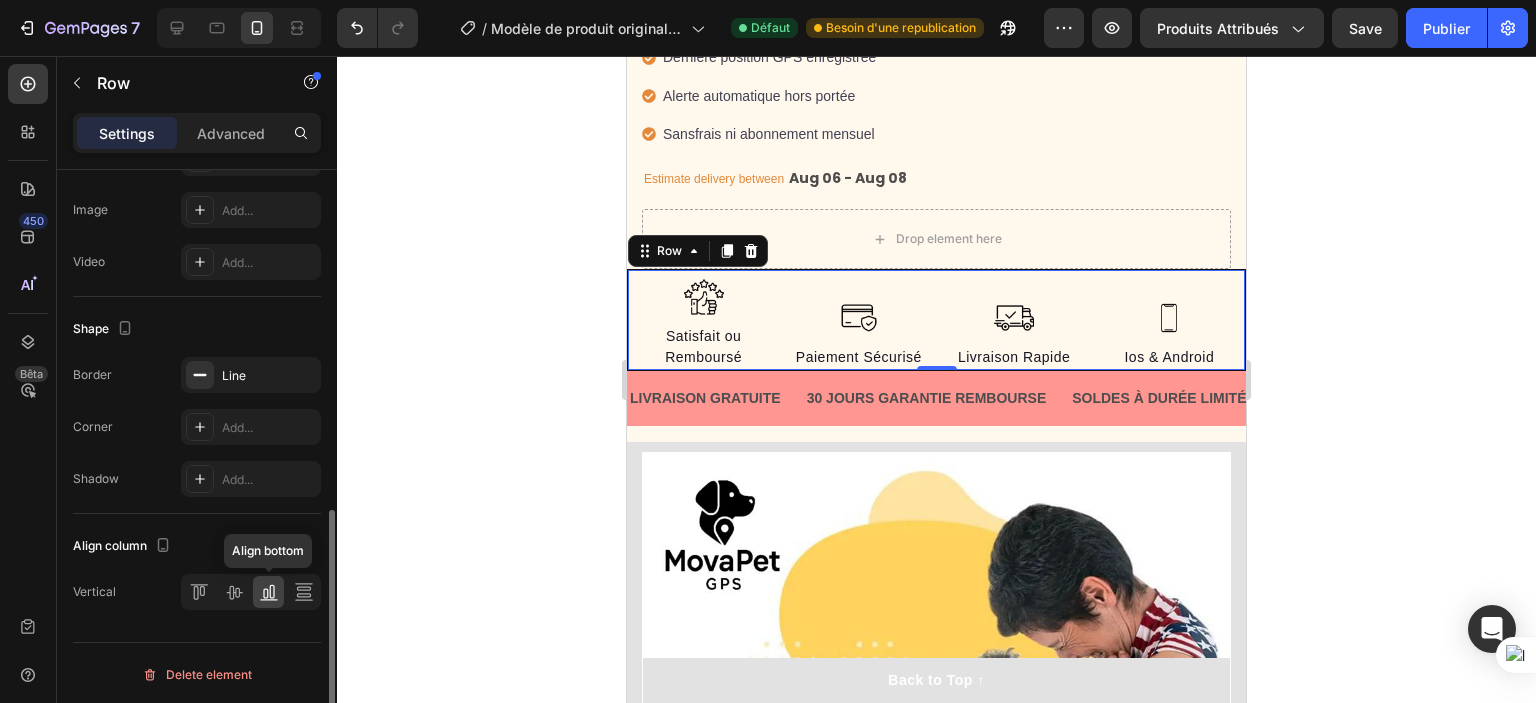click 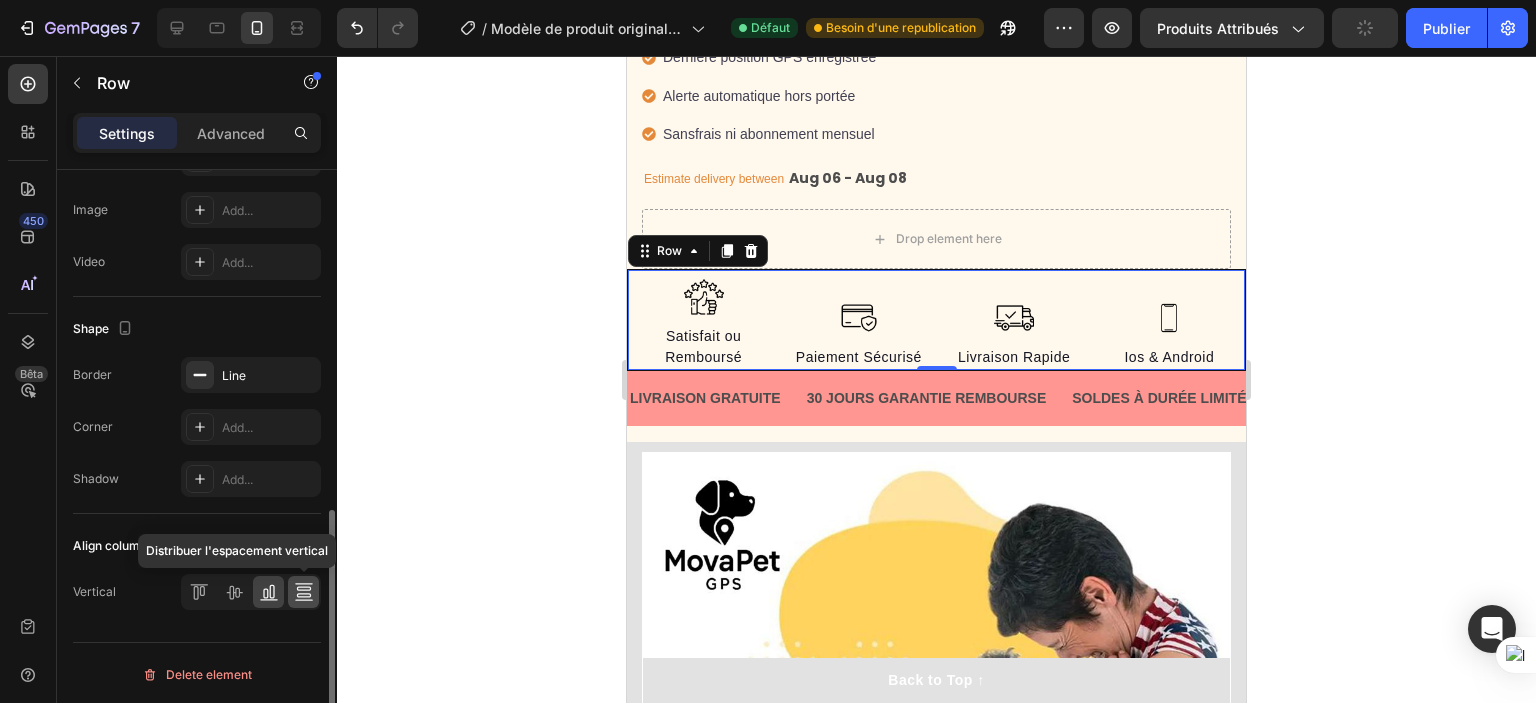 click 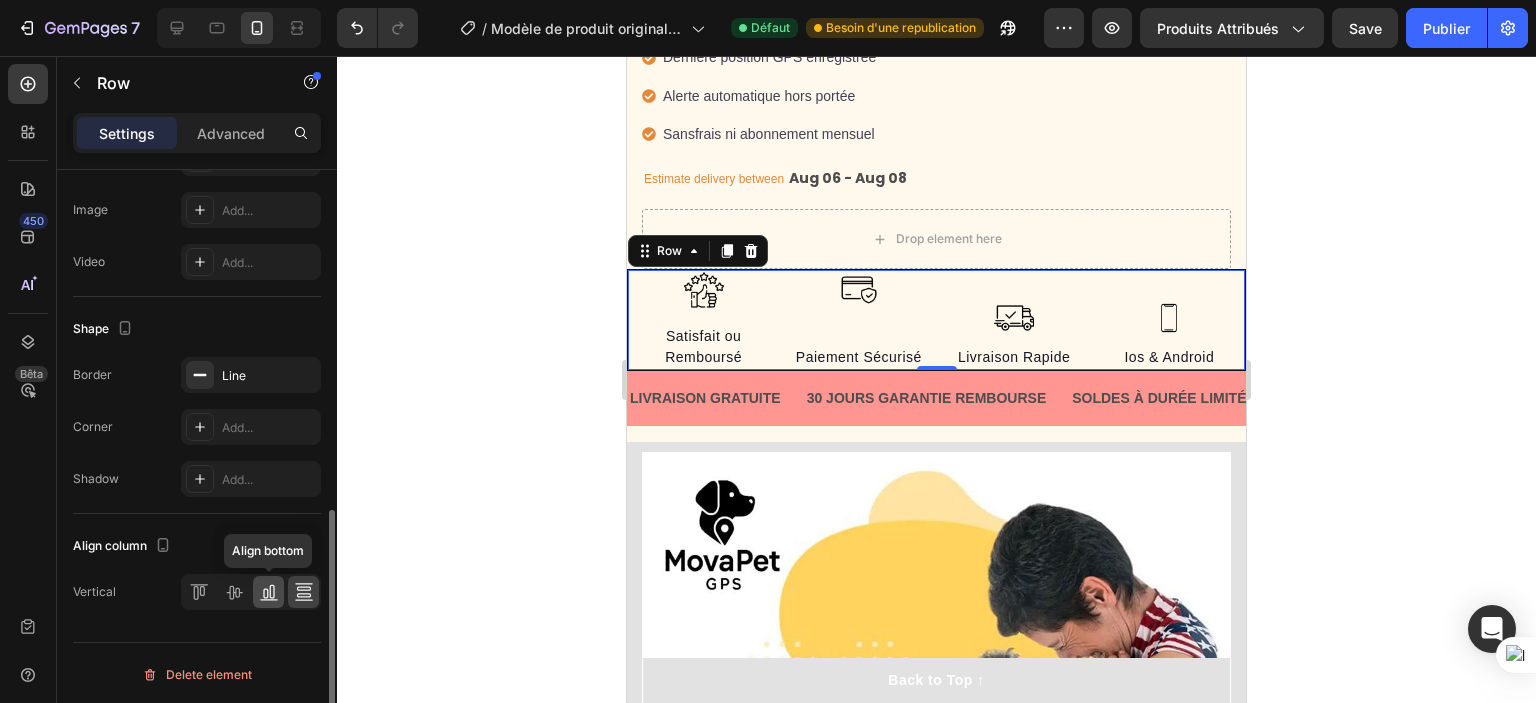 click 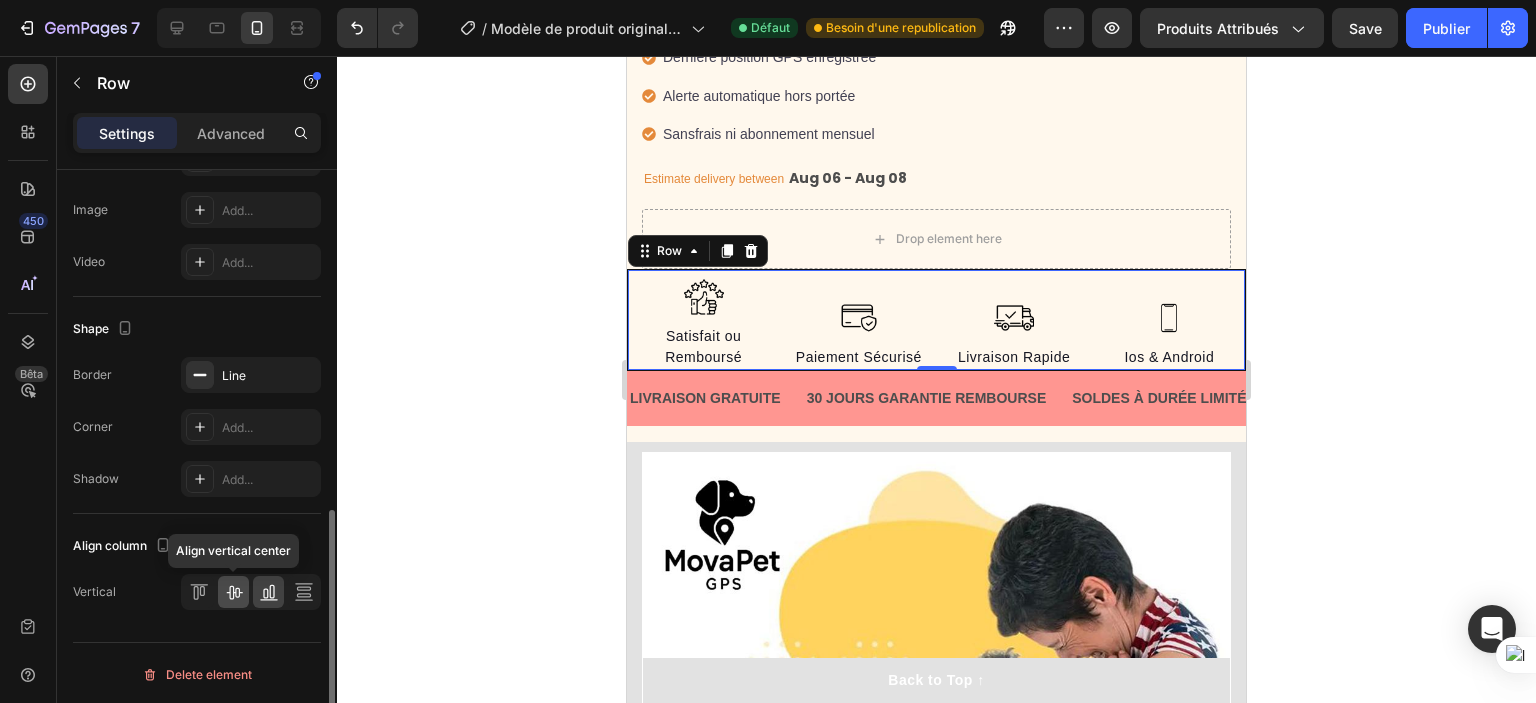 click 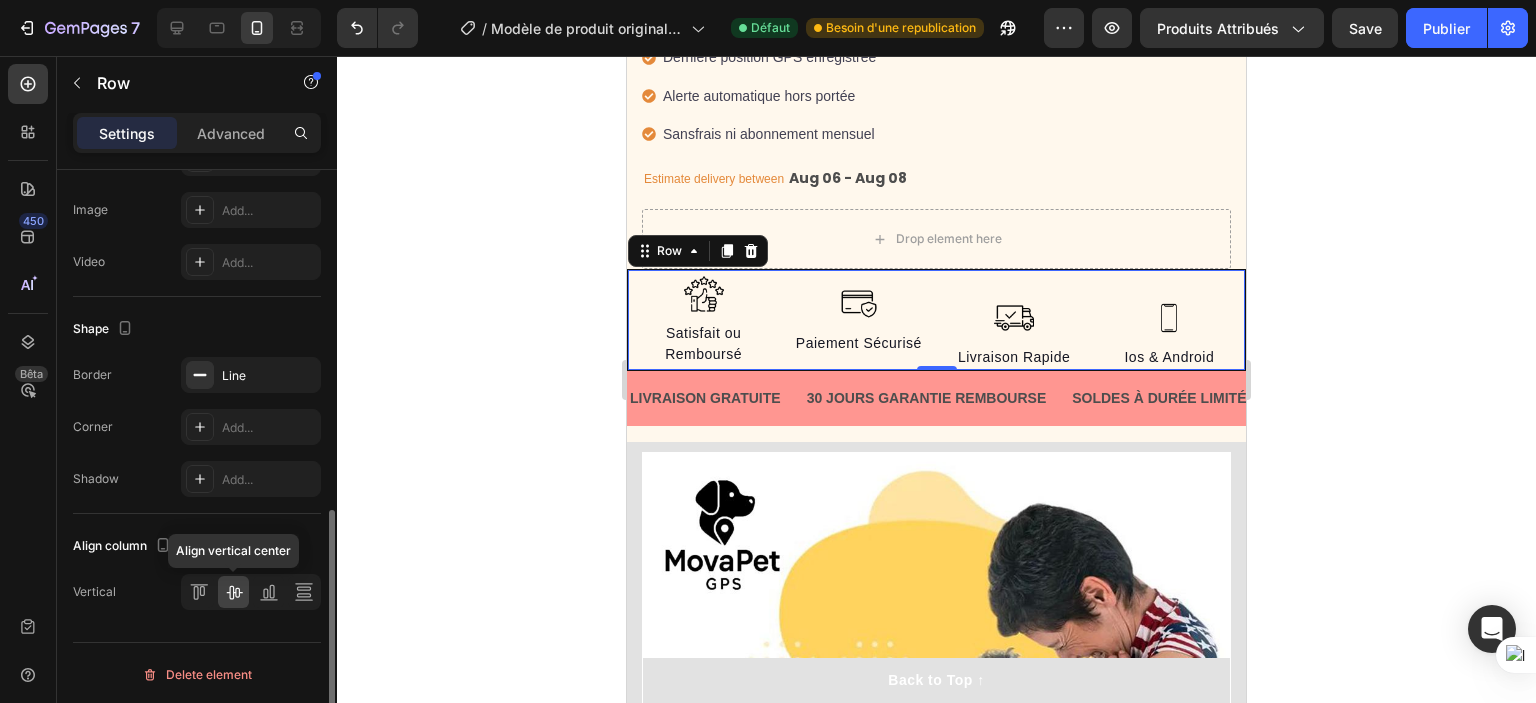 click 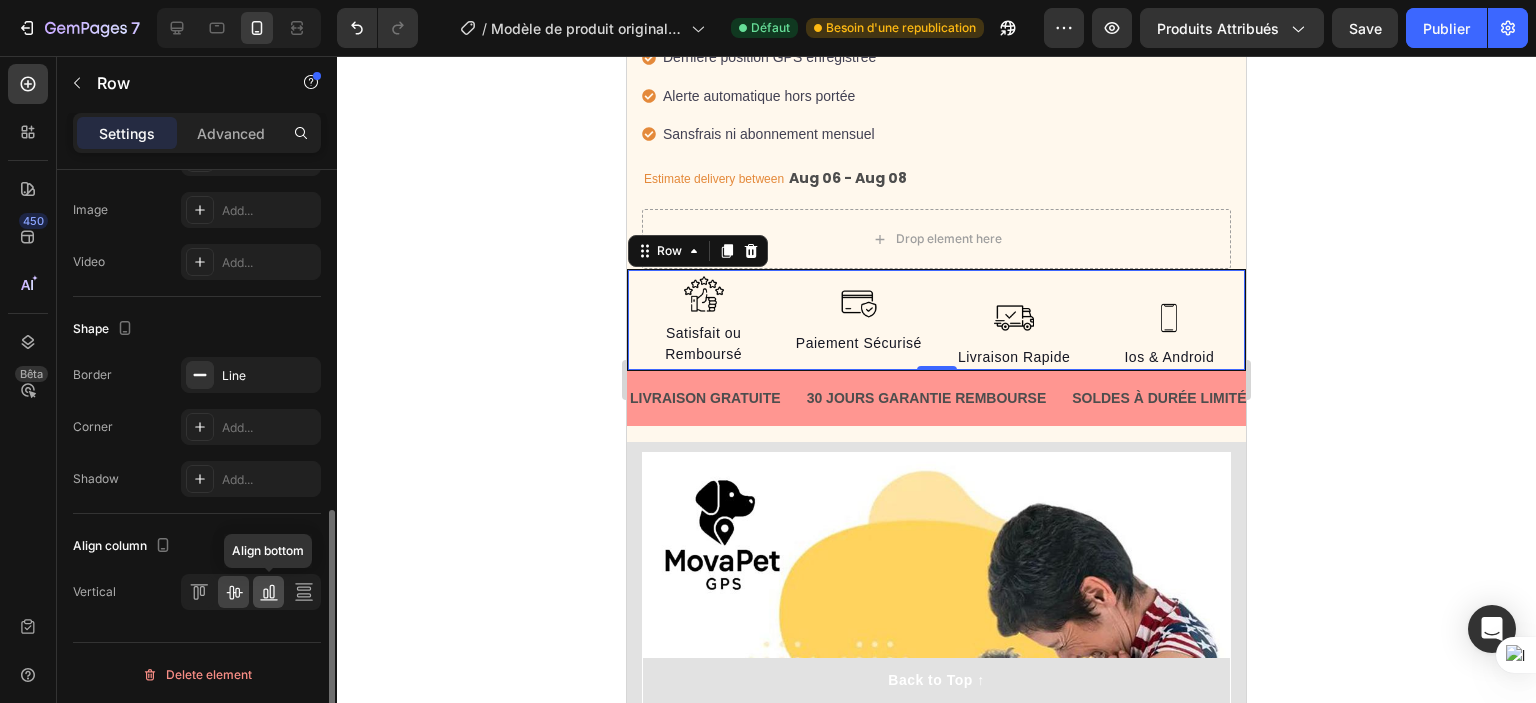 click 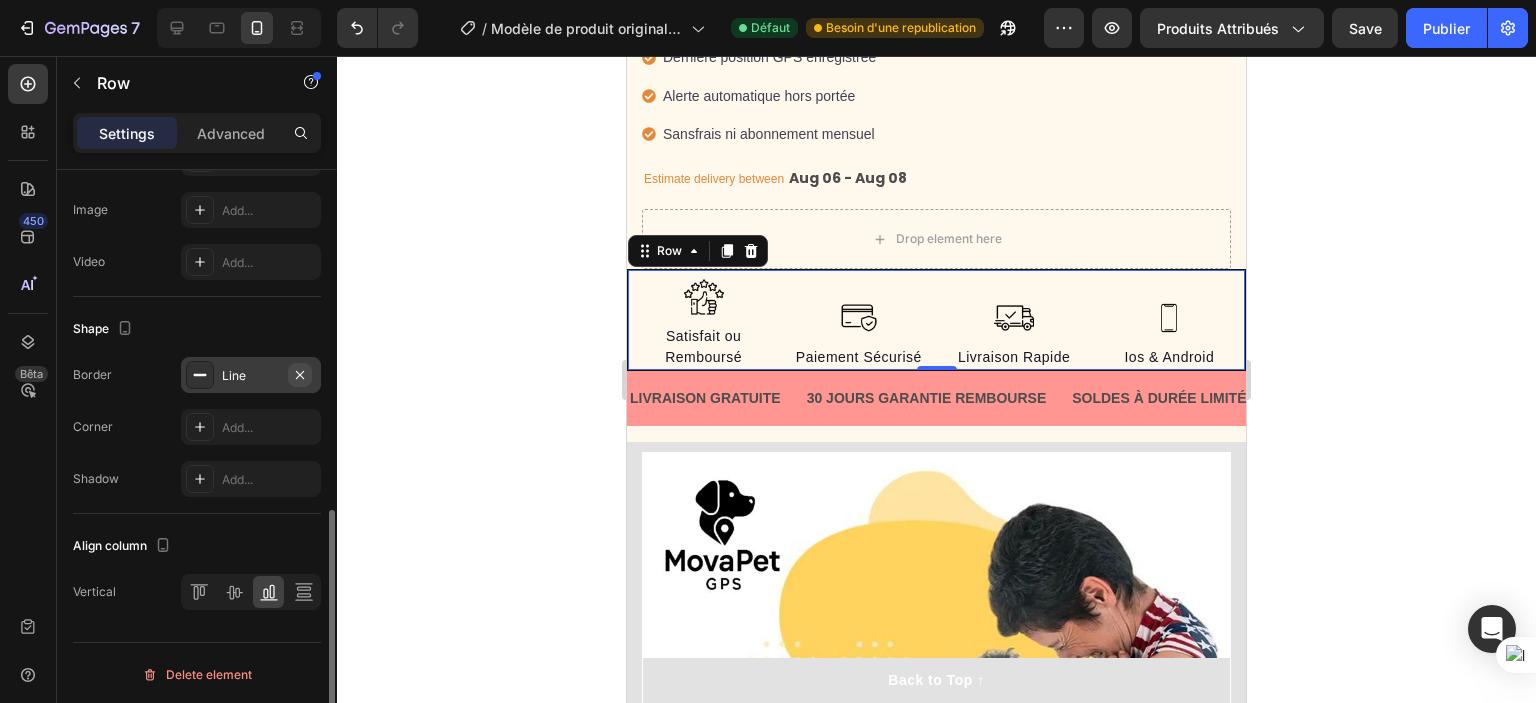 click 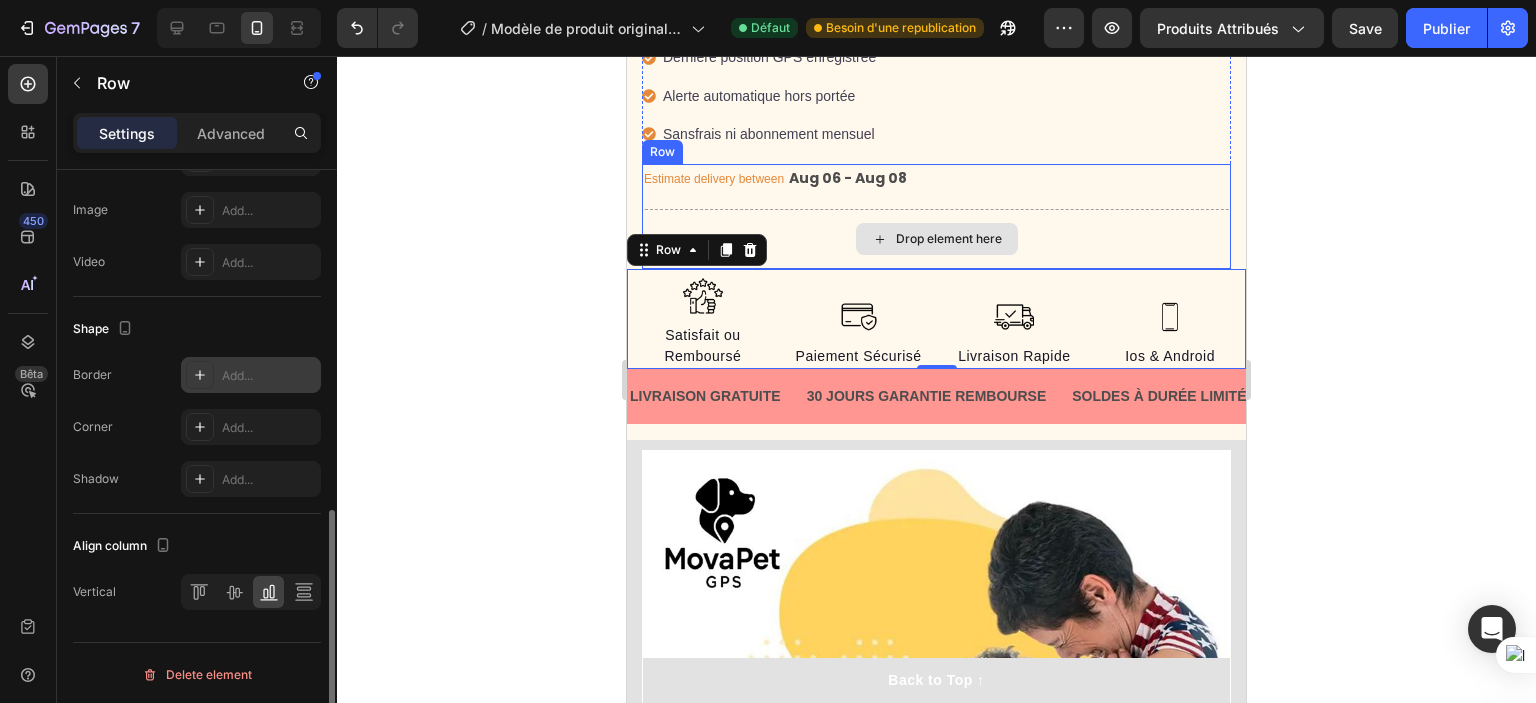 click on "Drop element here" at bounding box center (936, 239) 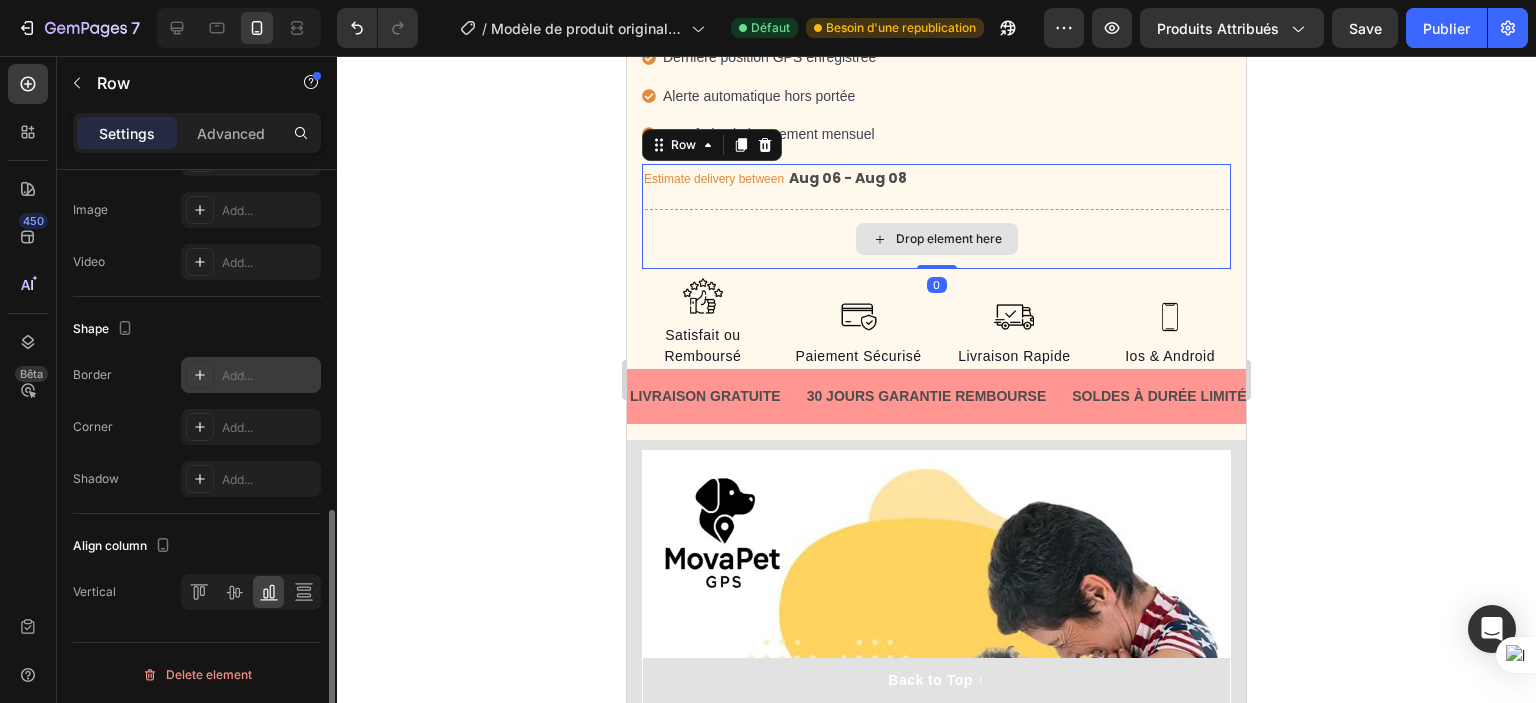 scroll, scrollTop: 690, scrollLeft: 0, axis: vertical 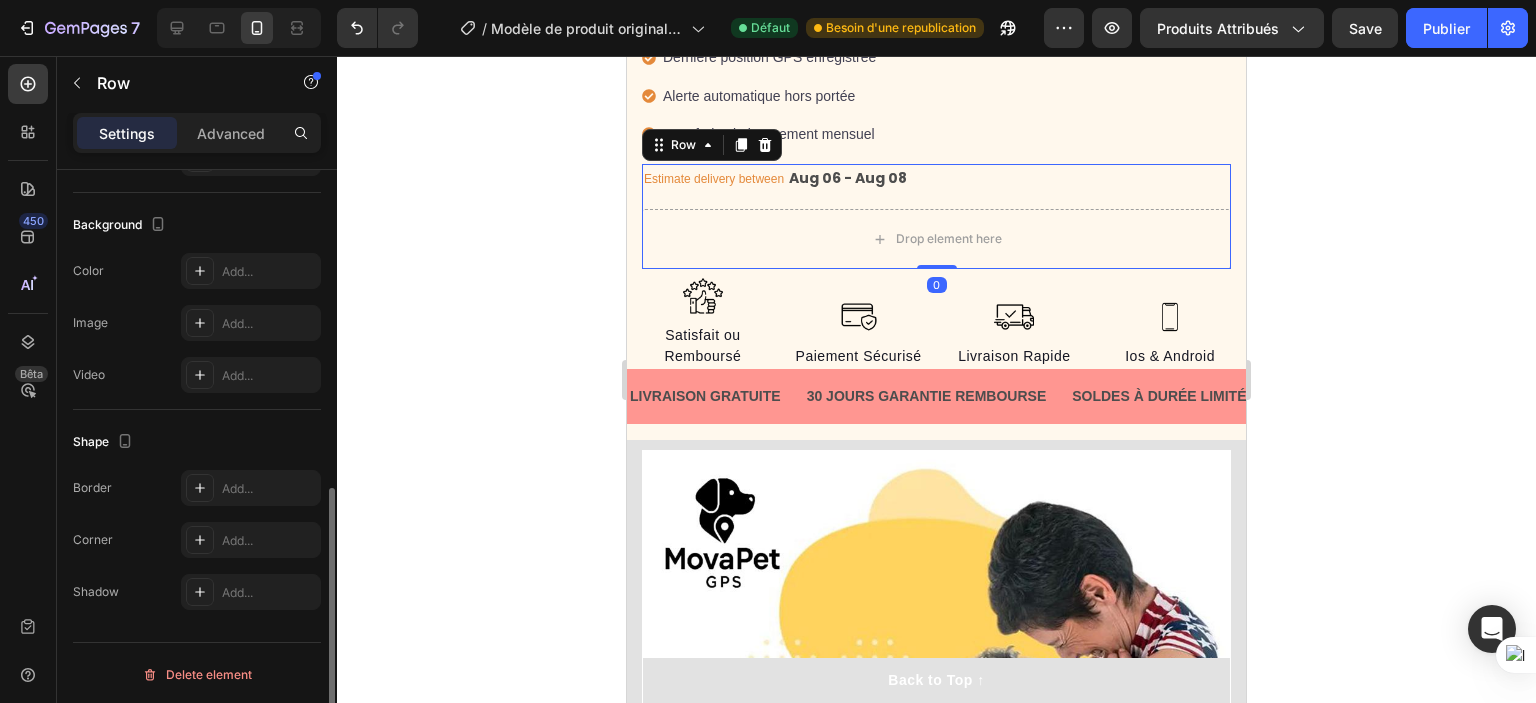 click 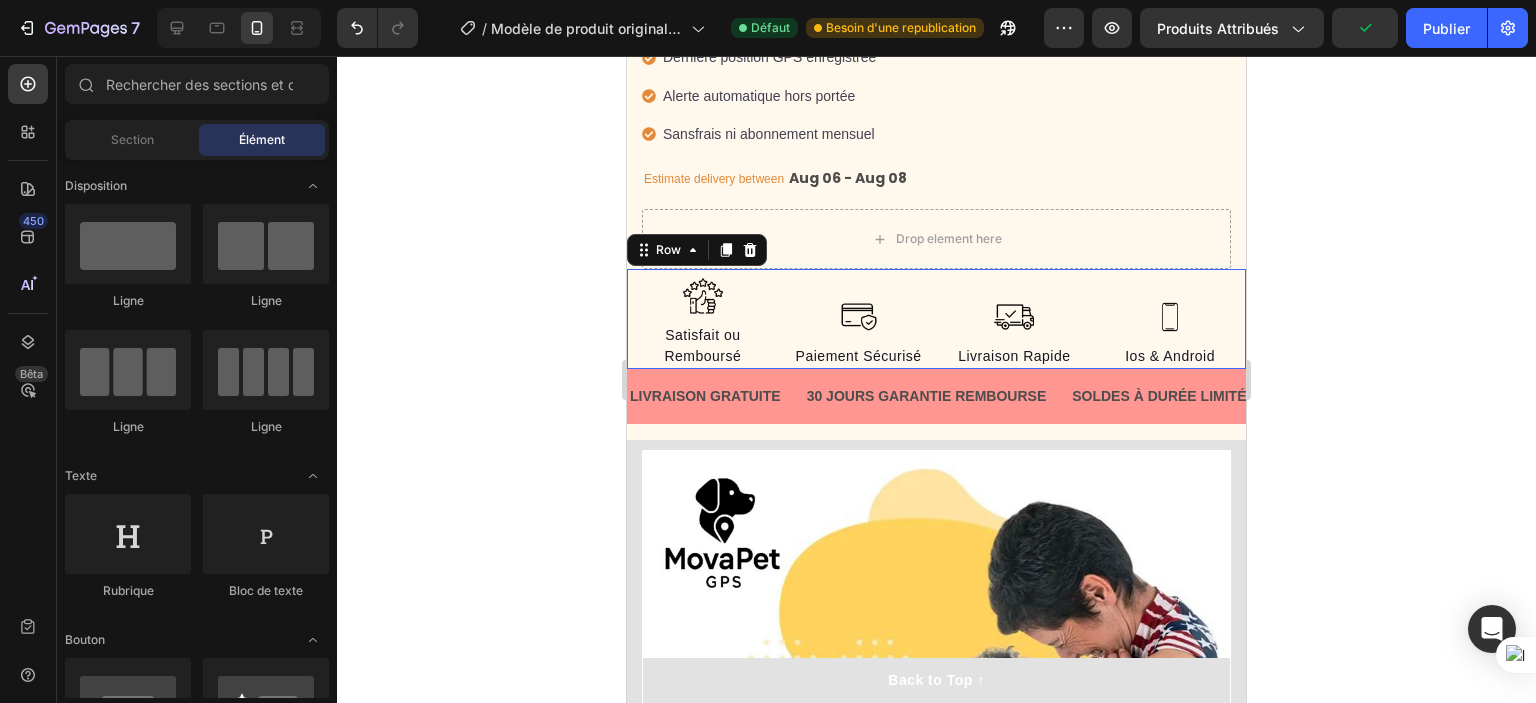 click on "Image Paiement Sécurisé Text block" at bounding box center [859, 319] 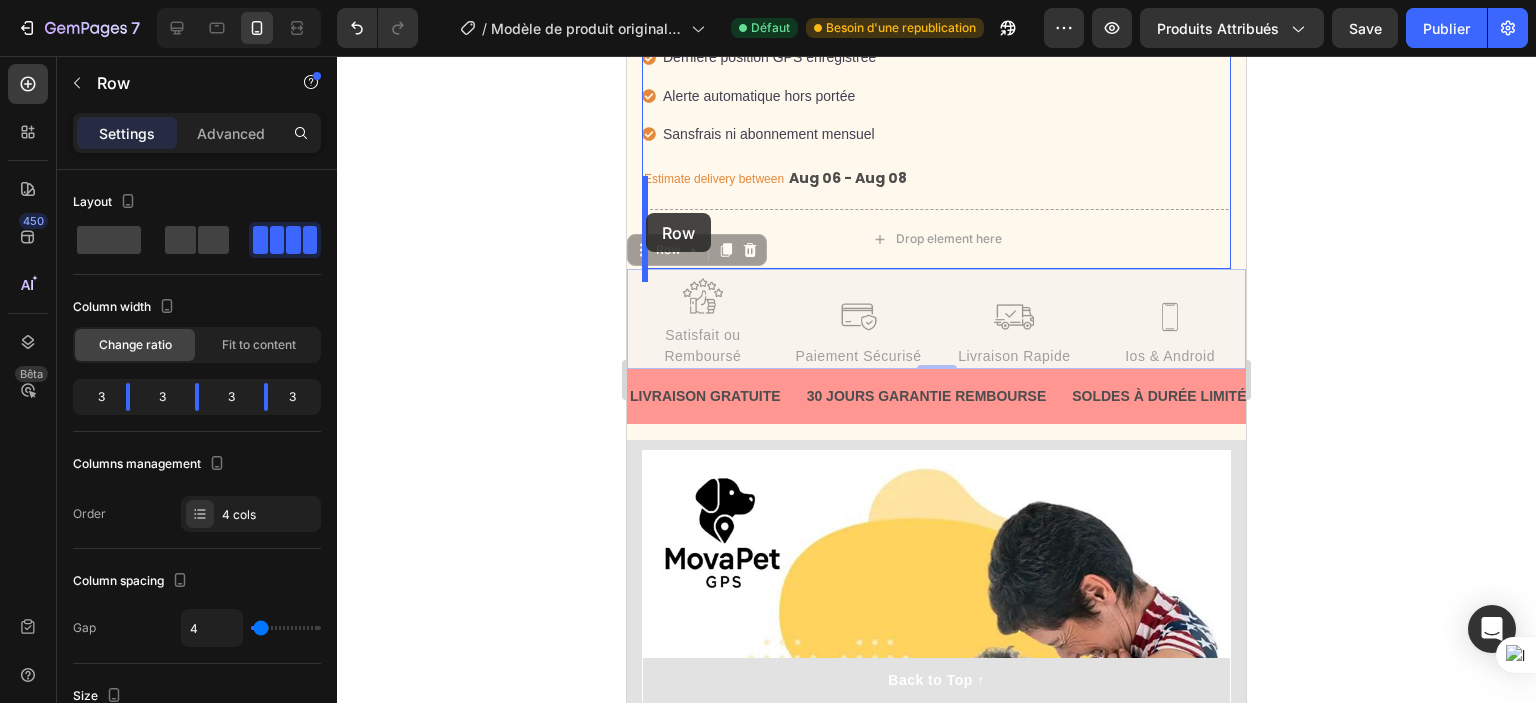 drag, startPoint x: 648, startPoint y: 258, endPoint x: 646, endPoint y: 213, distance: 45.044422 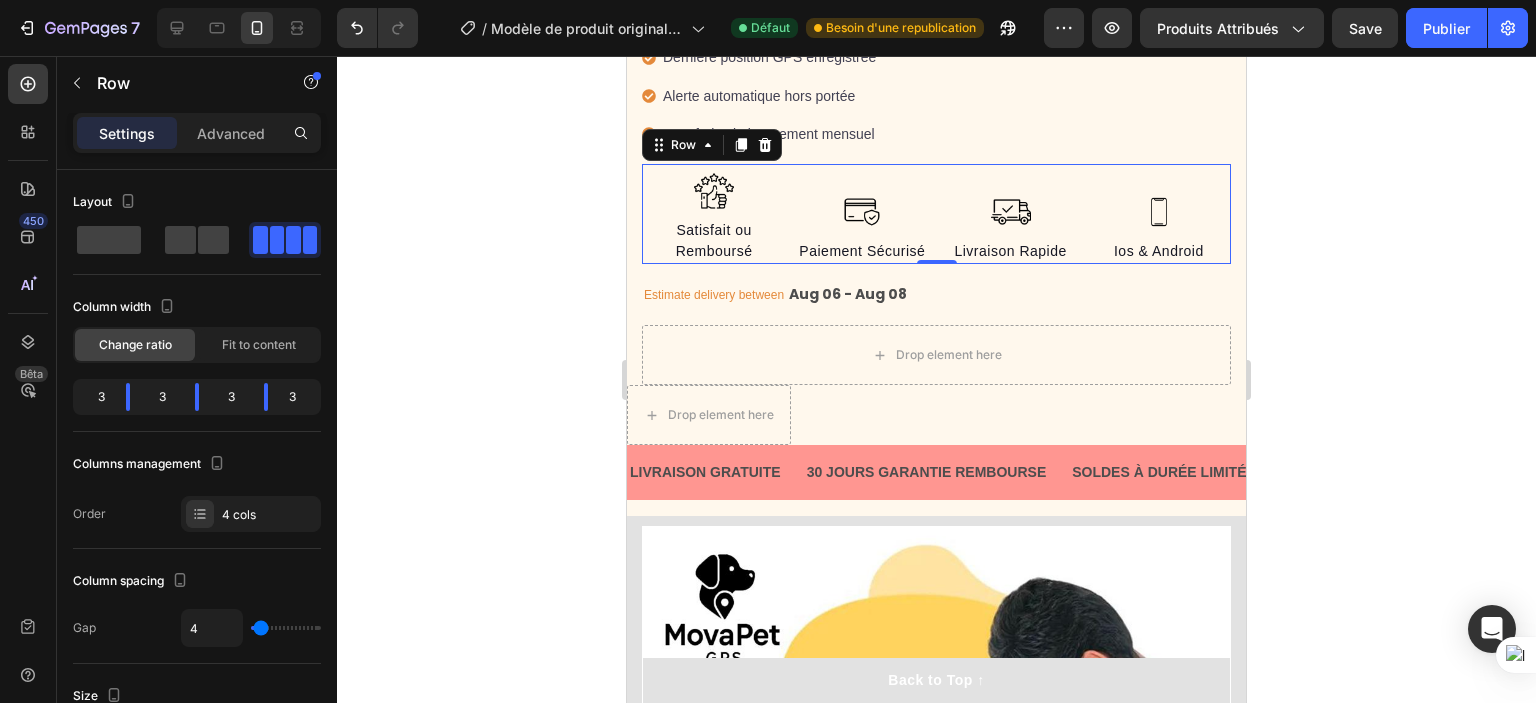 click 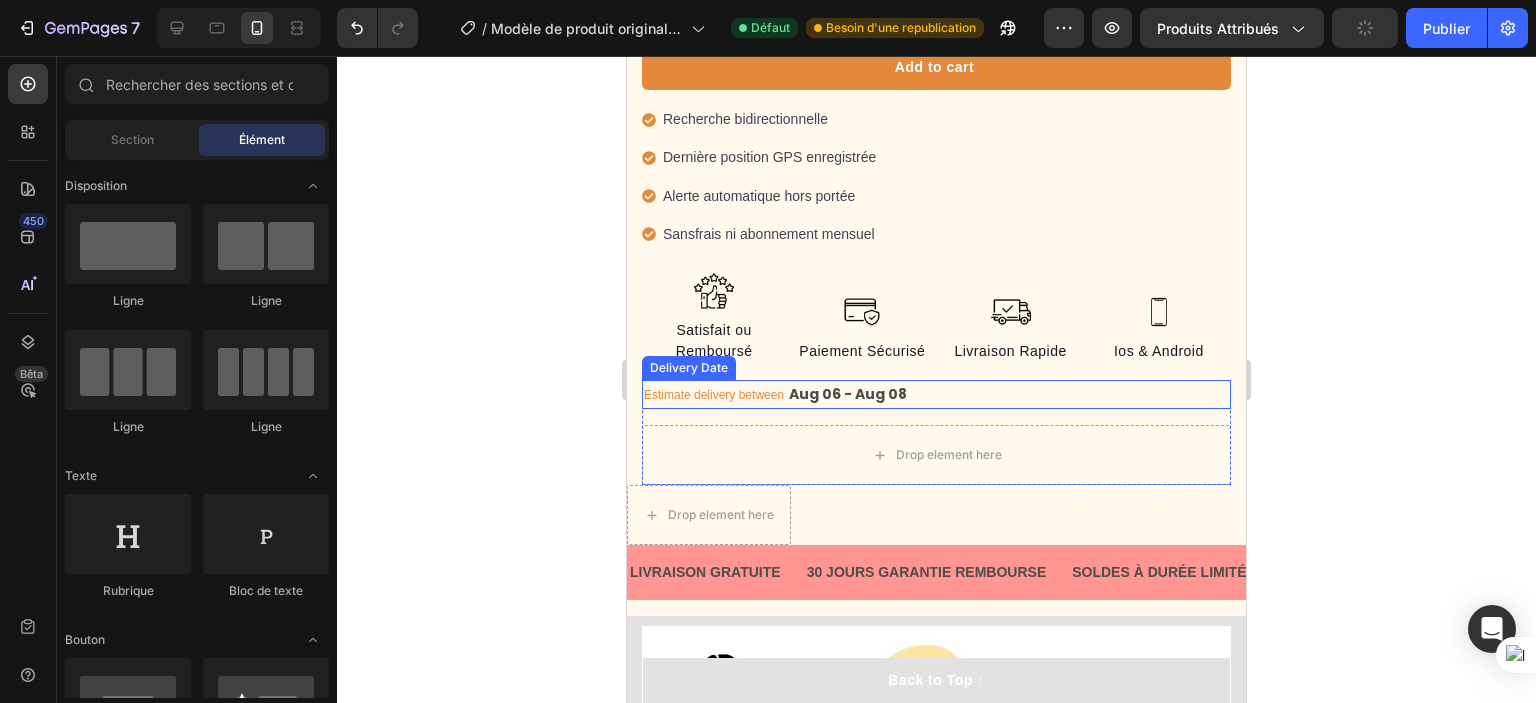 scroll, scrollTop: 2016, scrollLeft: 0, axis: vertical 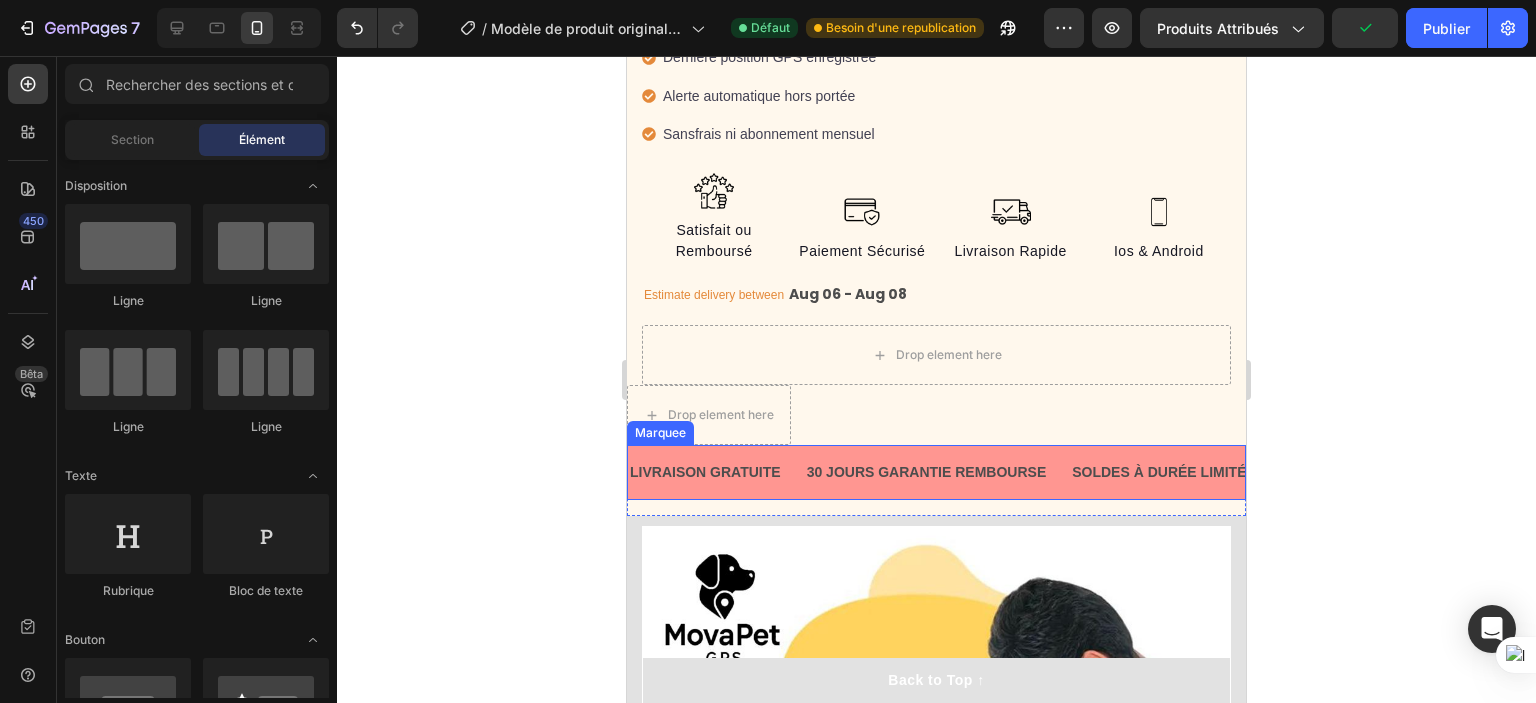 click on "LIVRAISON GRATUITE Text Block 30 JOURS GARANTIE REMBOURSE Text Block SOLDES À DURÉE LIMITÉE : 33 % DE RÉDUCTION Text Block Garantie qualité Text Block LIVRAISON GRATUITE Text Block 30 JOURS GARANTIE REMBOURSE Text Block SOLDES À DURÉE LIMITÉE : 33 % DE RÉDUCTION Text Block Garantie qualité Text Block Marquee" at bounding box center [936, 472] 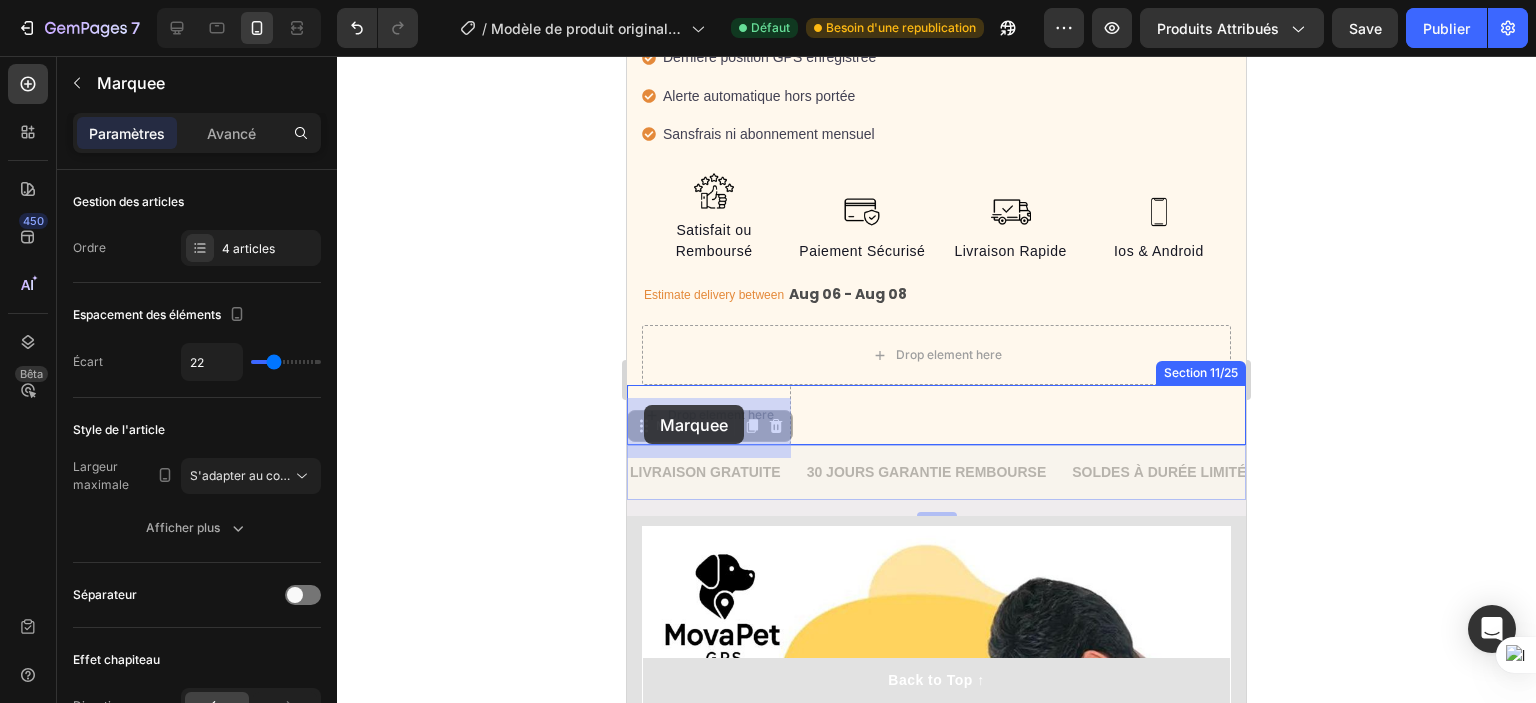 drag, startPoint x: 644, startPoint y: 439, endPoint x: 644, endPoint y: 405, distance: 34 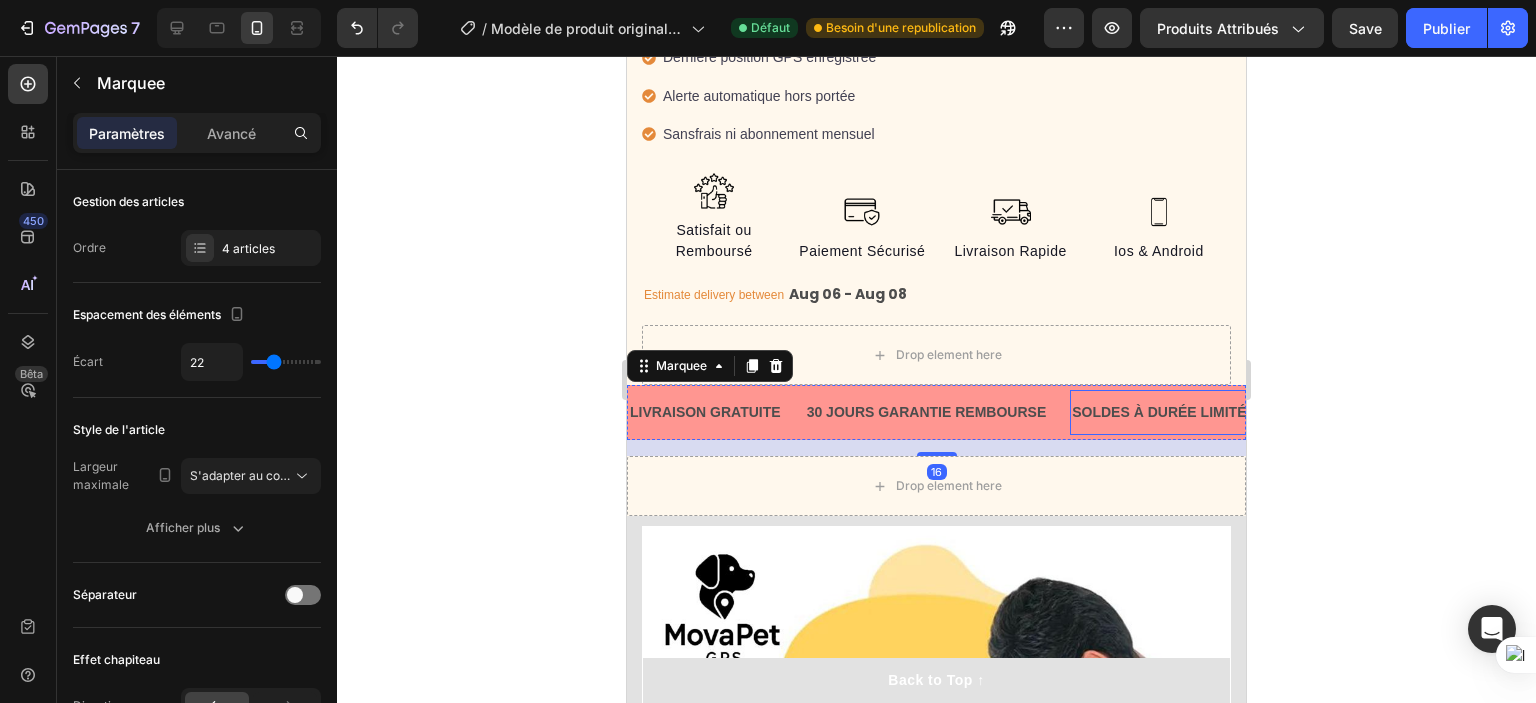 click 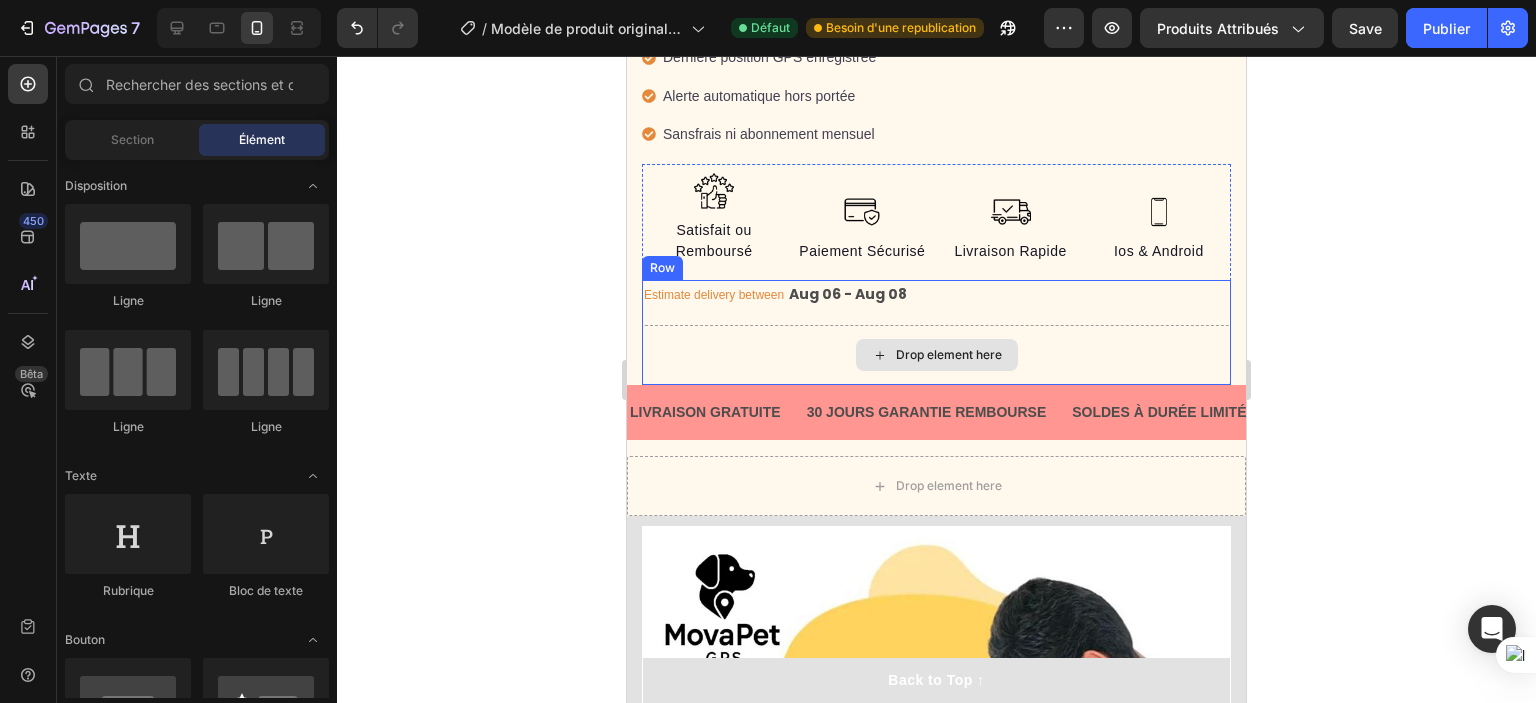 click on "Drop element here" at bounding box center [936, 355] 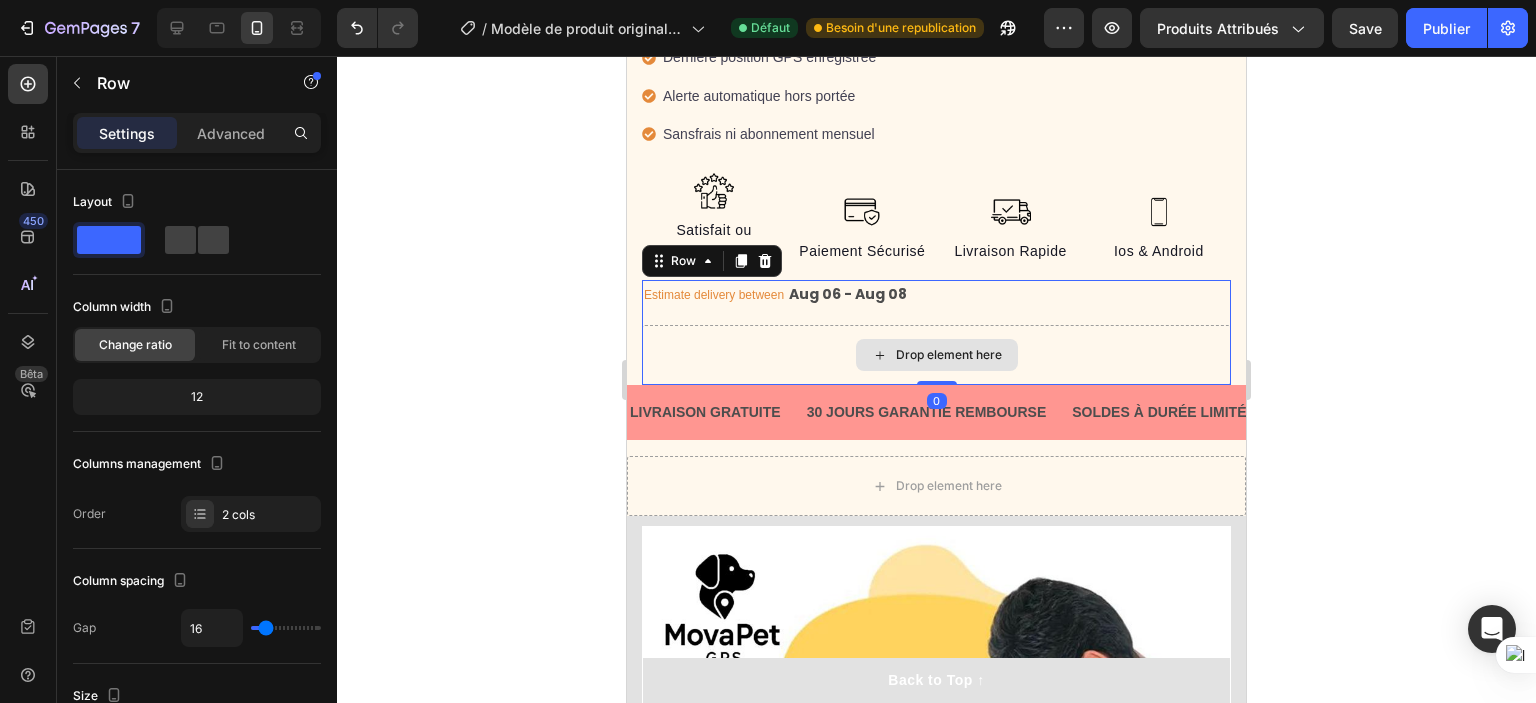 drag, startPoint x: 924, startPoint y: 391, endPoint x: 924, endPoint y: 344, distance: 47 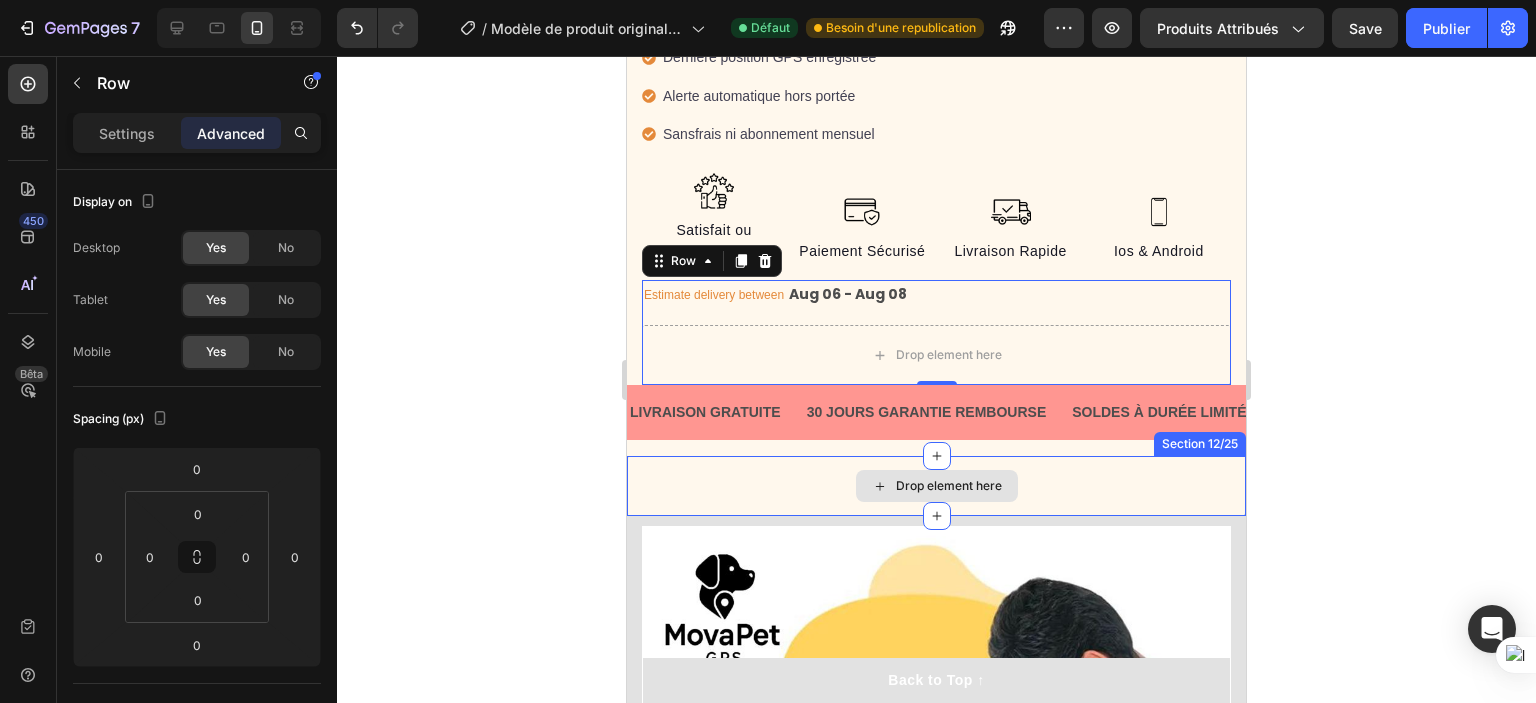 click on "Drop element here" at bounding box center [936, 486] 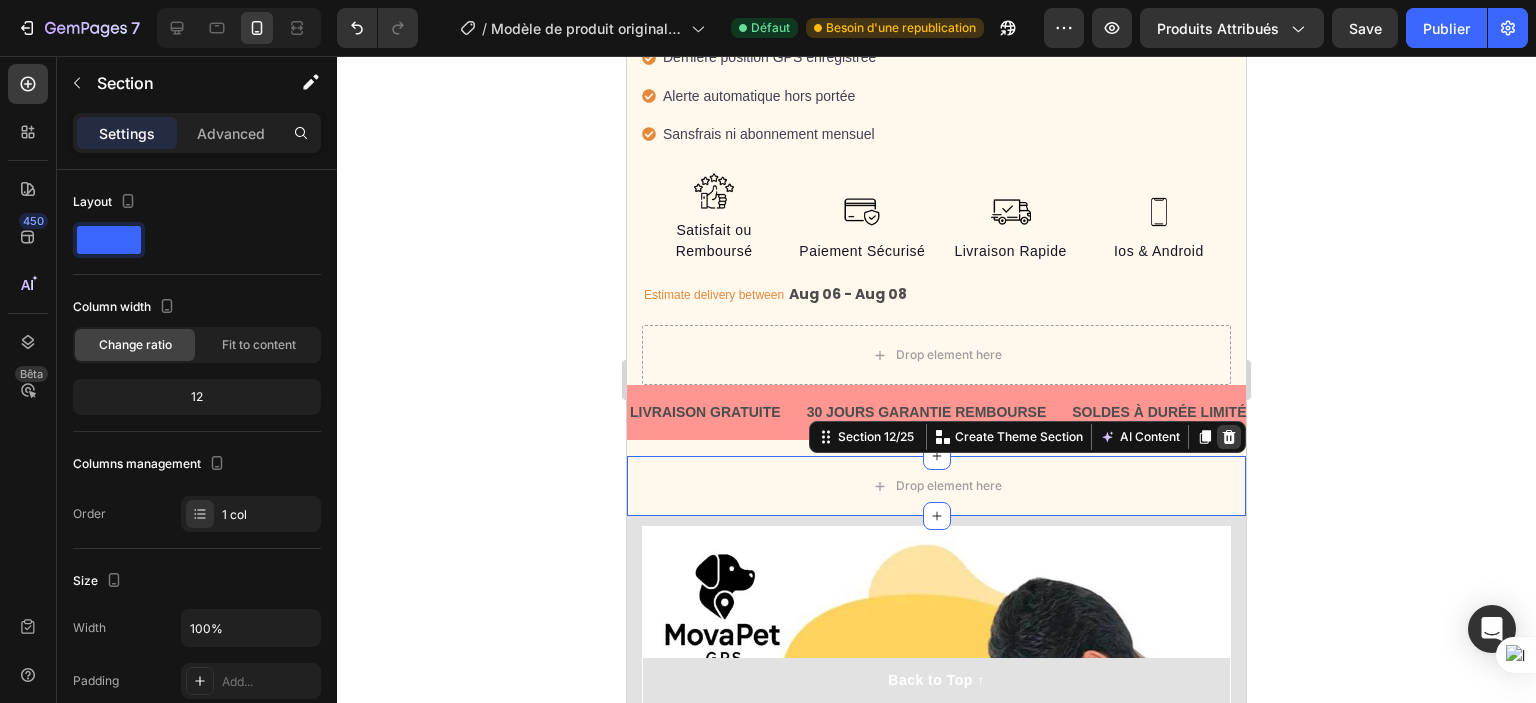 click 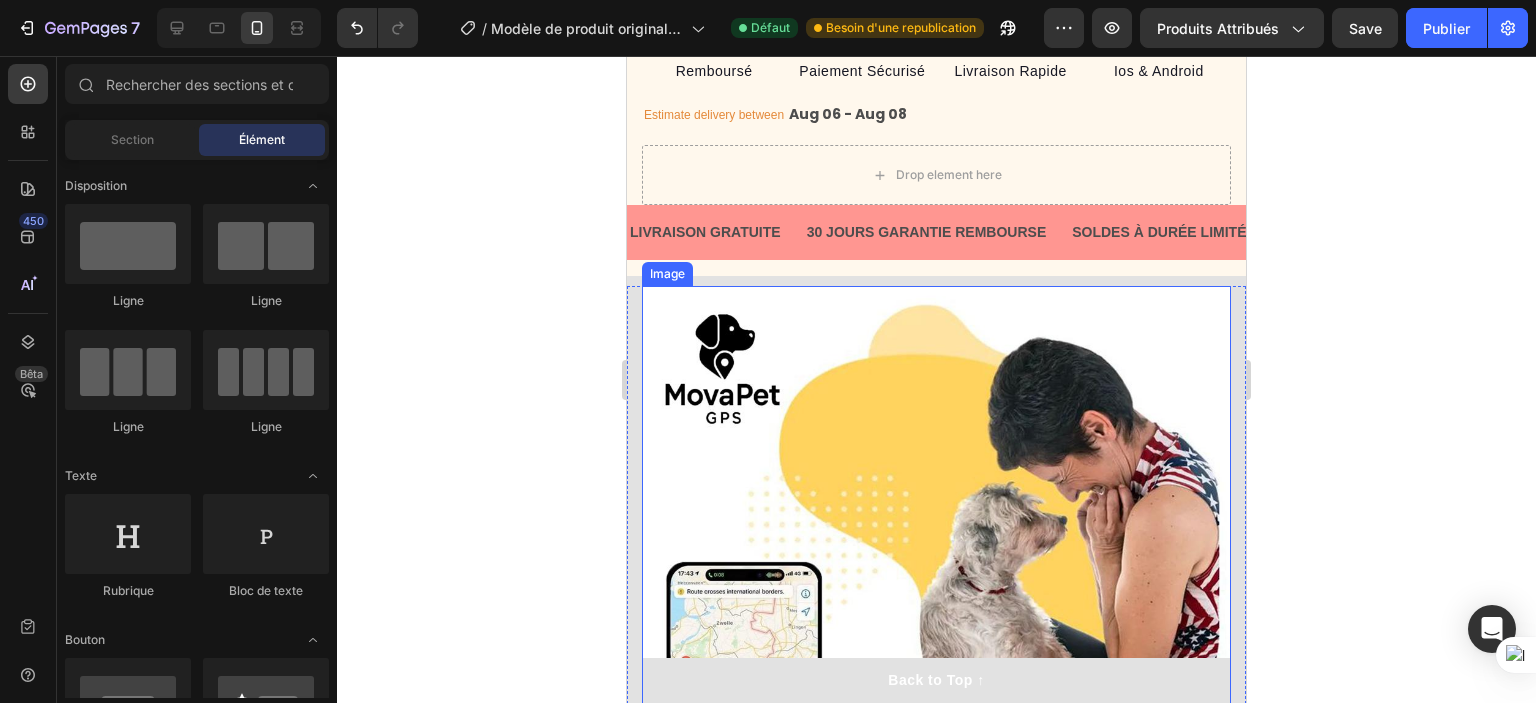 scroll, scrollTop: 2216, scrollLeft: 0, axis: vertical 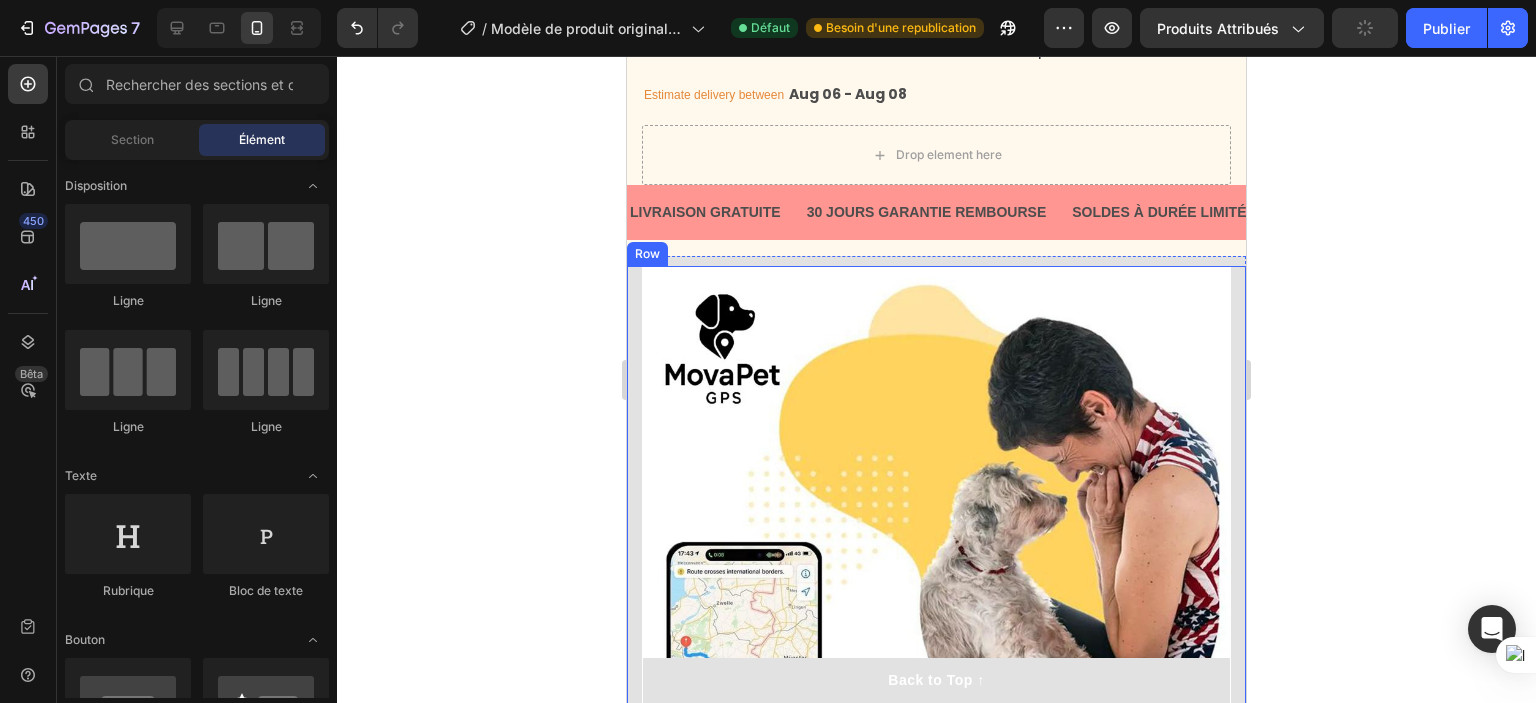 click on "Sécurité Absolue, Sérénité Totale. Heading Investissez dans la technologie MovaPet et garantissez la liberté de votre animal tout en assurant sa sécurité et votre tranquillité d’esprit.un traceur intelligent alliant technologie de pointe et fiabilité éprouvée. Text block Key Points: Text block 97% Text block Des utilisateurs affirment que MovaPet les a aidés à retrouver leur animal rapidement. Text block Advanced list                Title Line 84% Text block Recommandent le tracker à d’autres propriétaires d’animaux. Text block Advanced list                Title Line 92% Text block Se sentent plus sereins au quotidien grâce aux alertes intelligentes de MovaPet. Text block Advanced list Offrez à votre animal une surveillance discrète et constante. Button Row Image Image Row" at bounding box center [936, 915] 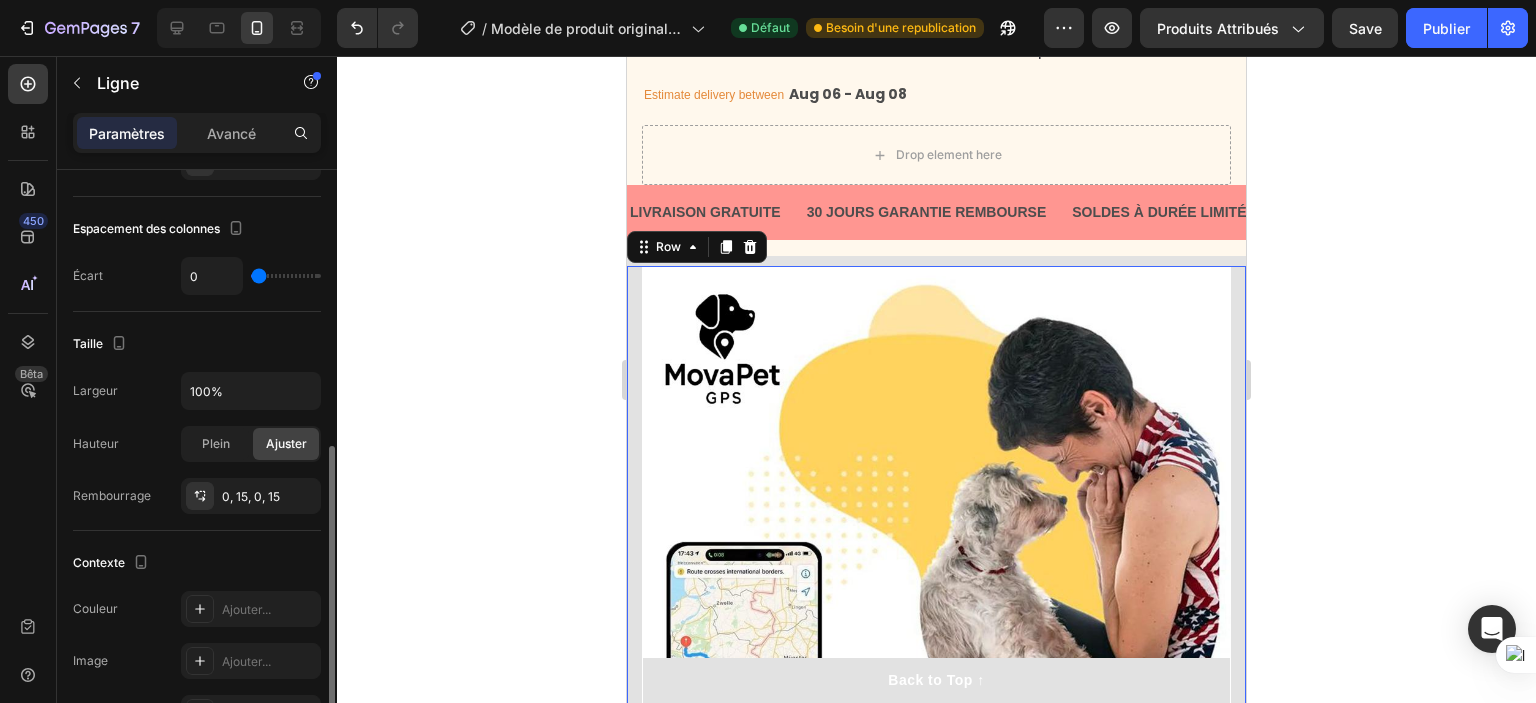 scroll, scrollTop: 400, scrollLeft: 0, axis: vertical 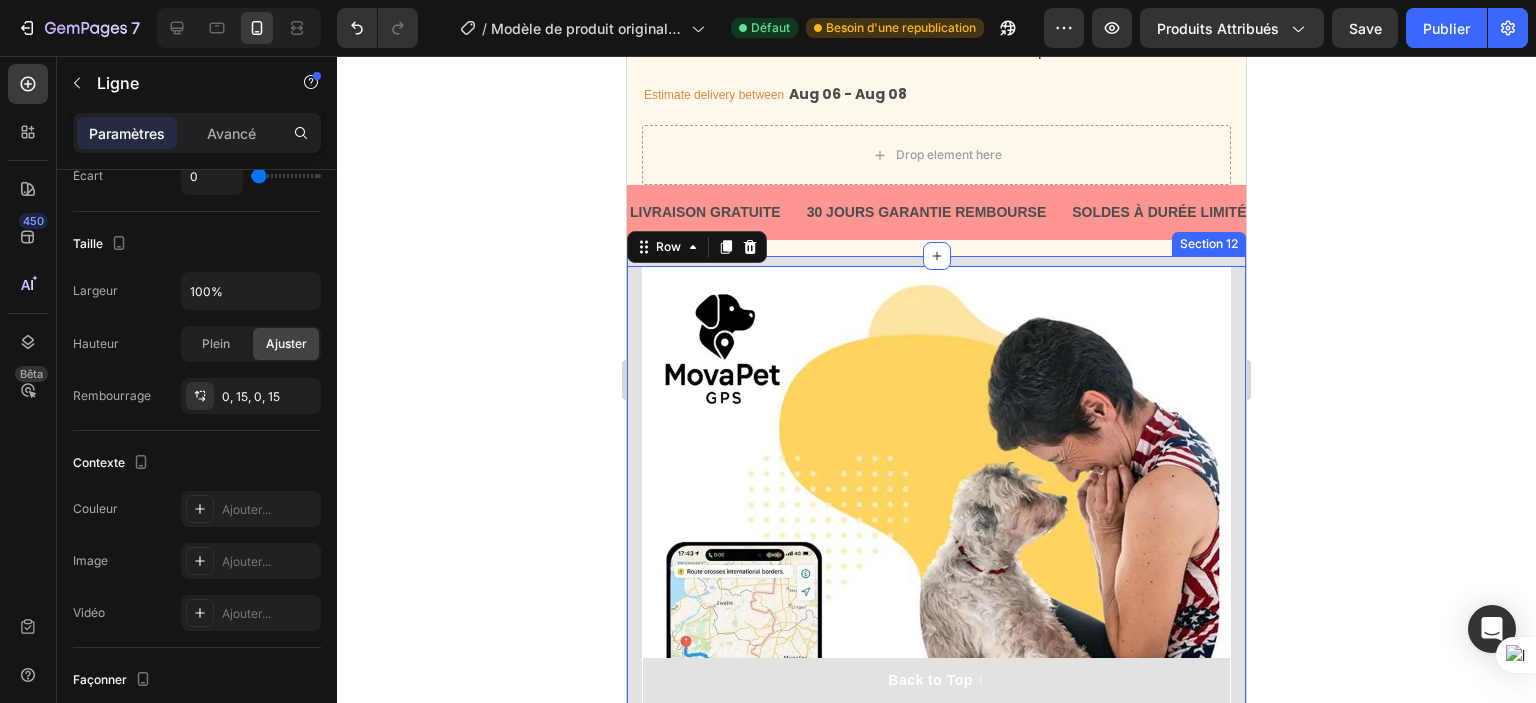 click on "Sécurité Absolue, Sérénité Totale. Heading Investissez dans la technologie MovaPet et garantissez la liberté de votre animal tout en assurant sa sécurité et votre tranquillité d’esprit.un traceur intelligent alliant technologie de pointe et fiabilité éprouvée. Text block Key Points: Text block 97% Text block Des utilisateurs affirment que MovaPet les a aidés à retrouver leur animal rapidement. Text block Advanced list                Title Line 84% Text block Recommandent le tracker à d’autres propriétaires d’animaux. Text block Advanced list                Title Line 92% Text block Se sentent plus sereins au quotidien grâce aux alertes intelligentes de MovaPet. Text block Advanced list Offrez à votre animal une surveillance discrète et constante. Button Row Image Image Row   0 Section 12" at bounding box center [936, 925] 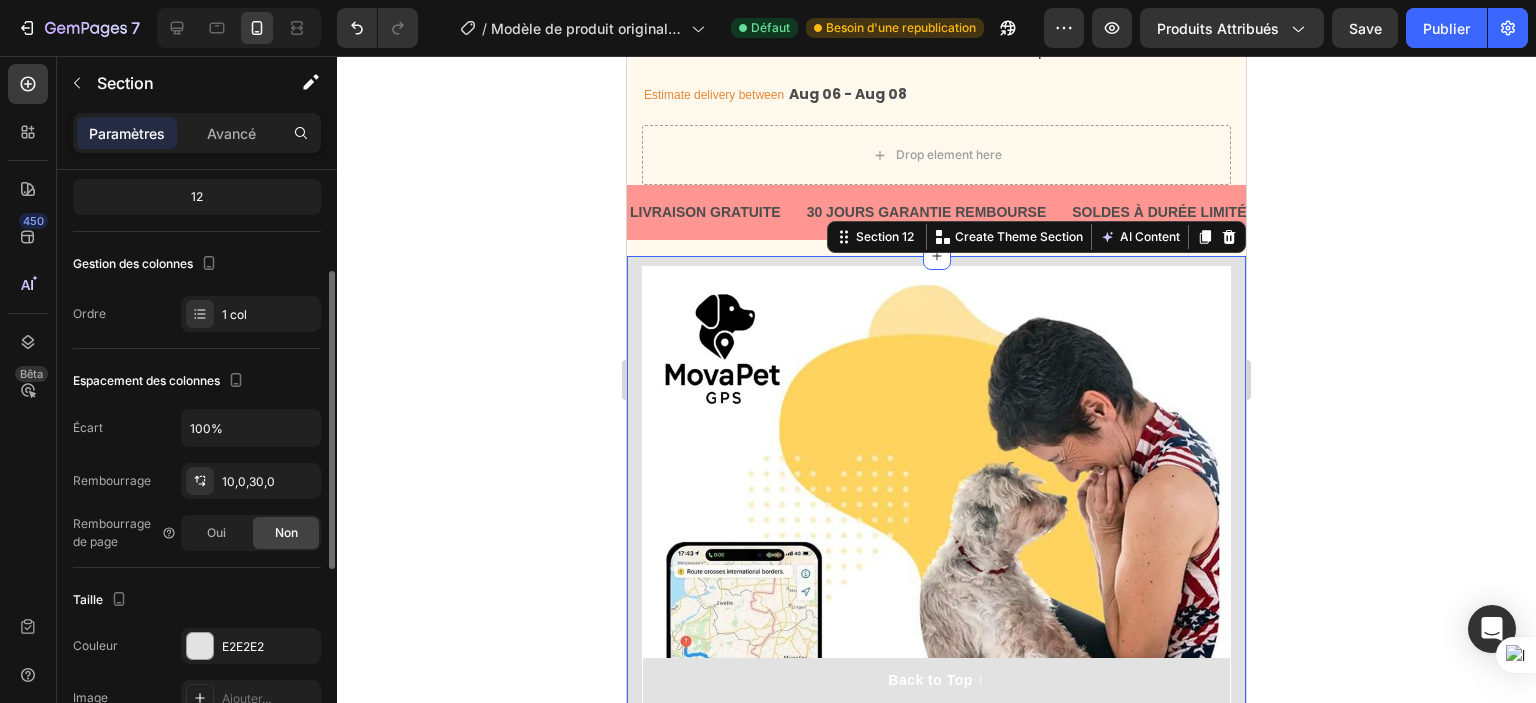 scroll, scrollTop: 300, scrollLeft: 0, axis: vertical 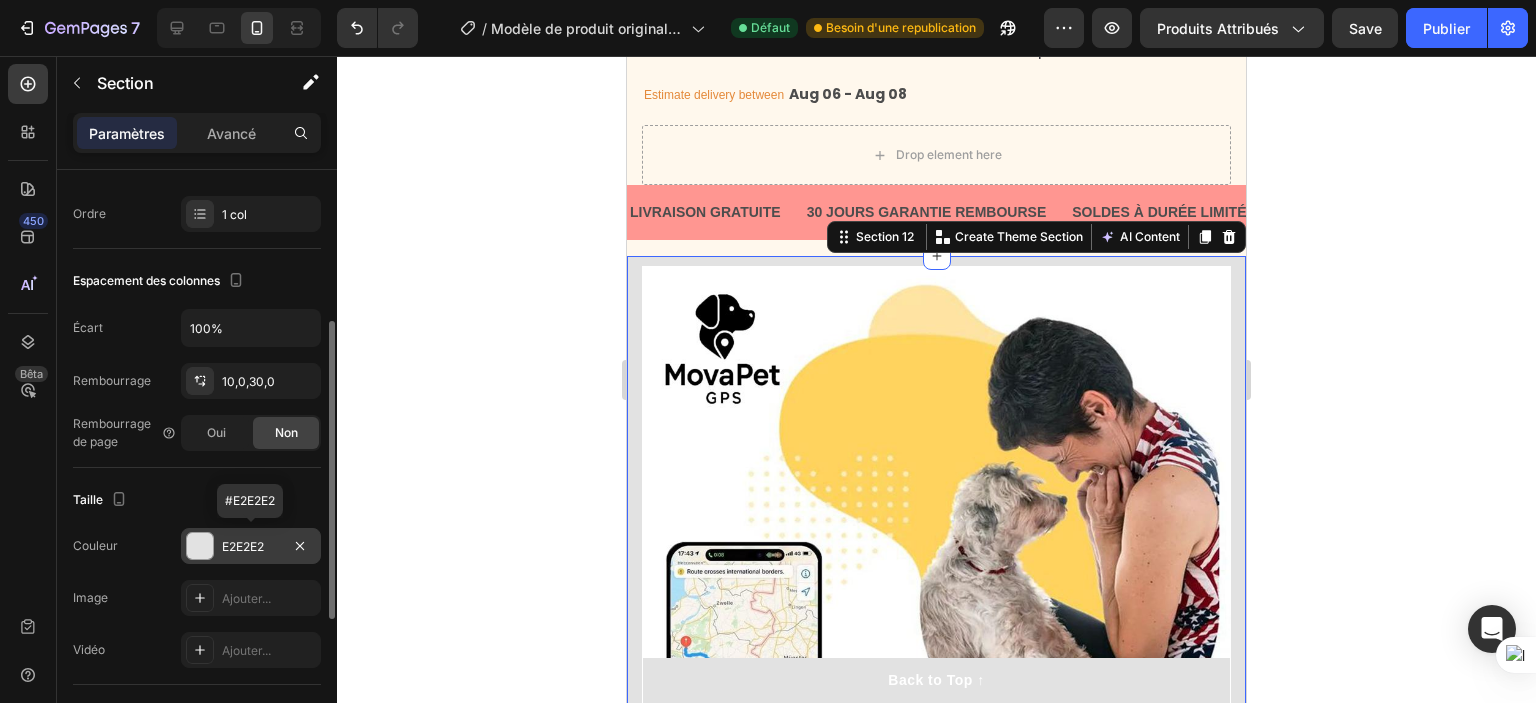 click on "E2E2E2" at bounding box center [243, 546] 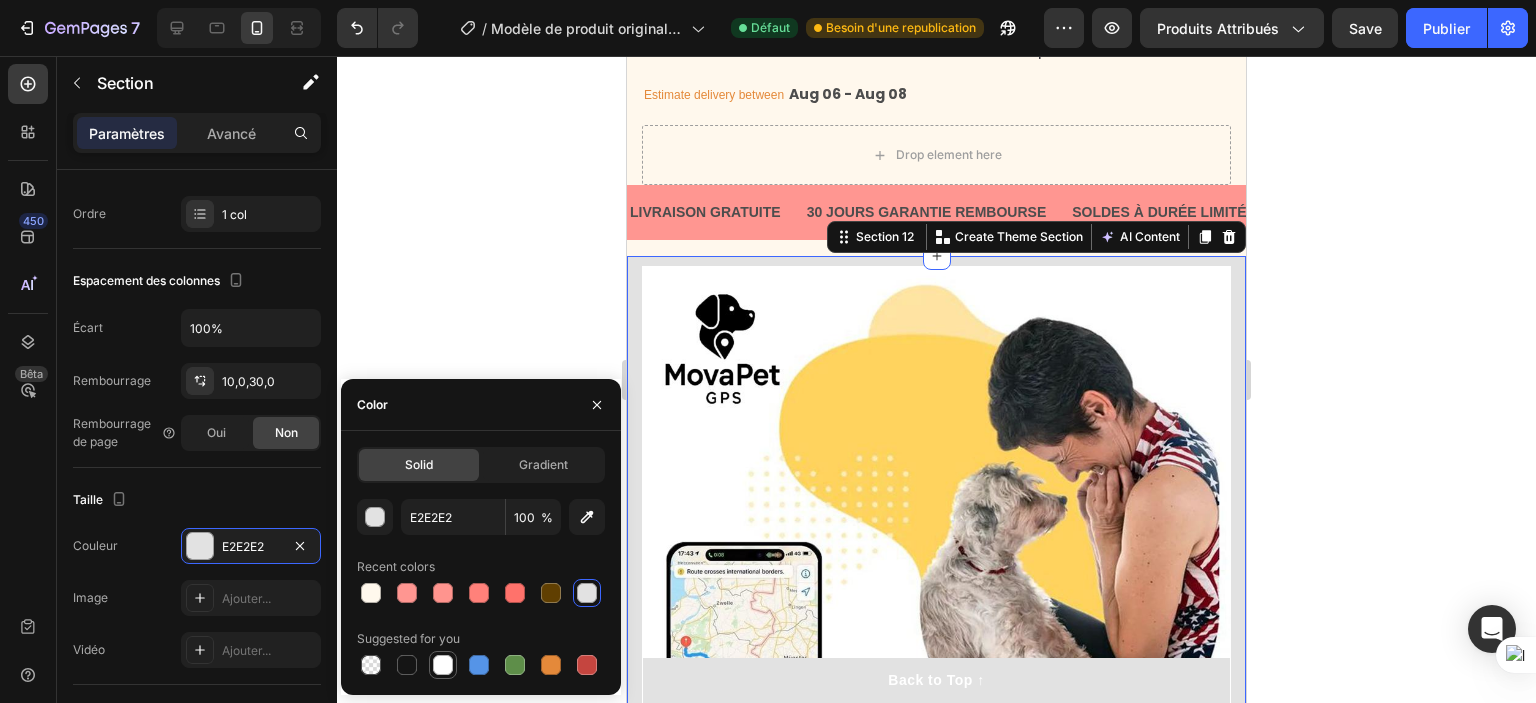 click at bounding box center (443, 665) 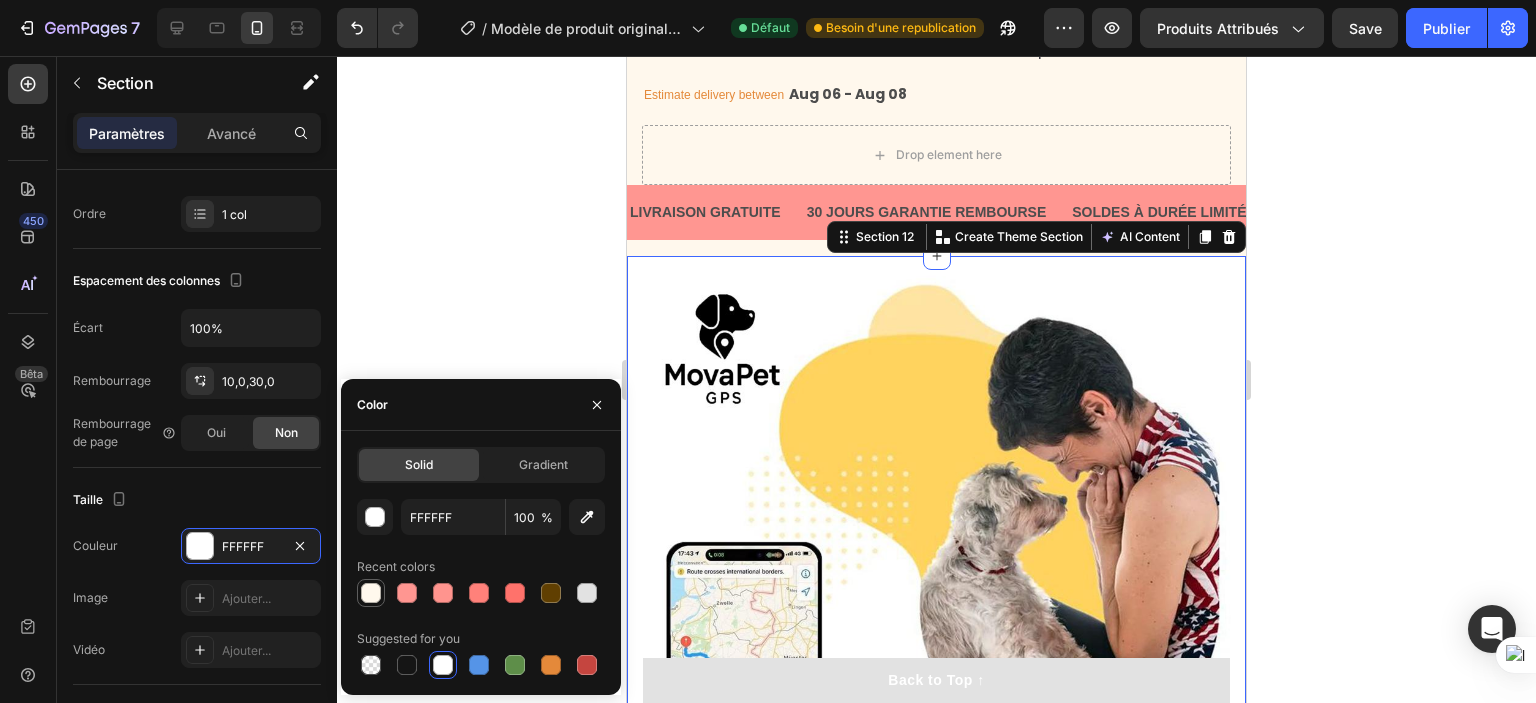 click at bounding box center (371, 593) 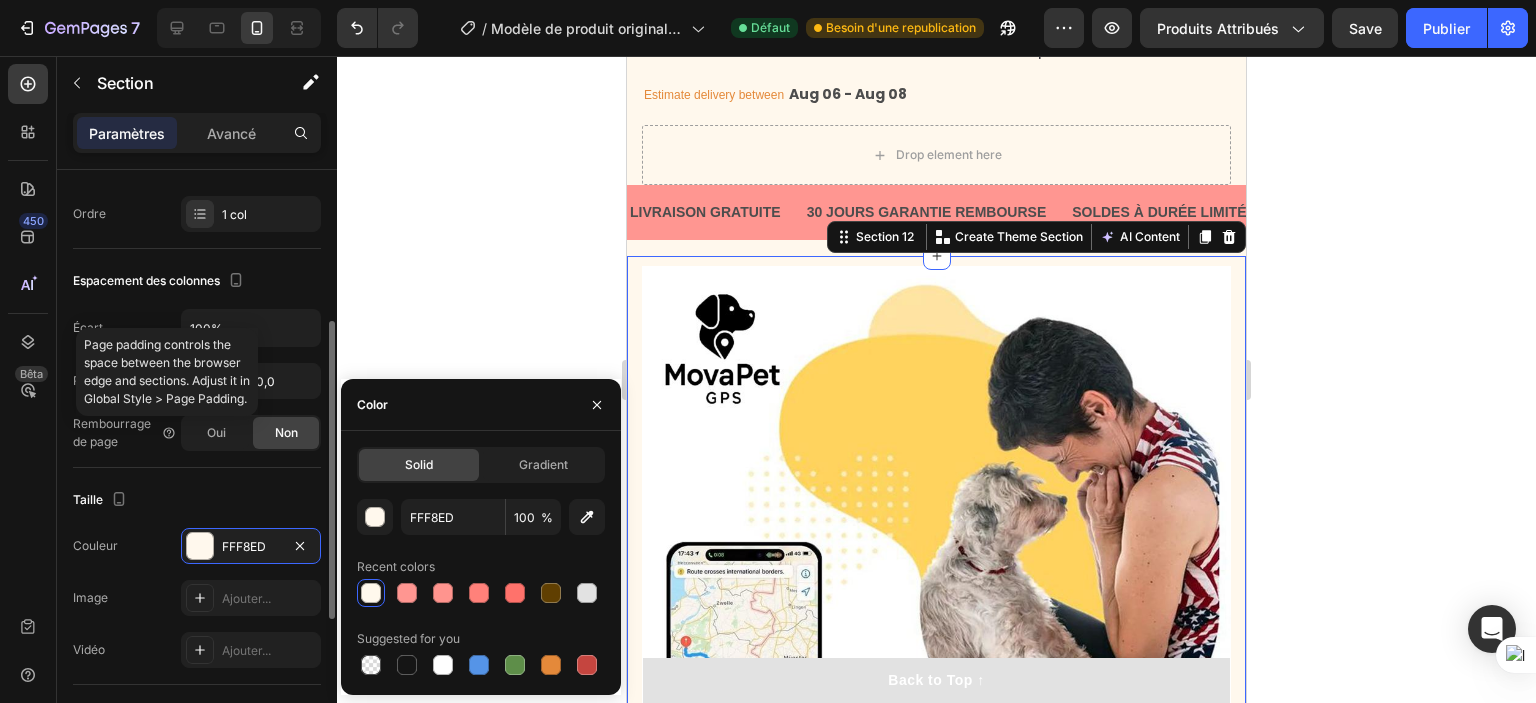 click on "Taille Les changements peuvent être masqués par la vidéo. Couleur FFF8ED Image Ajouter... Vidéo Ajouter..." 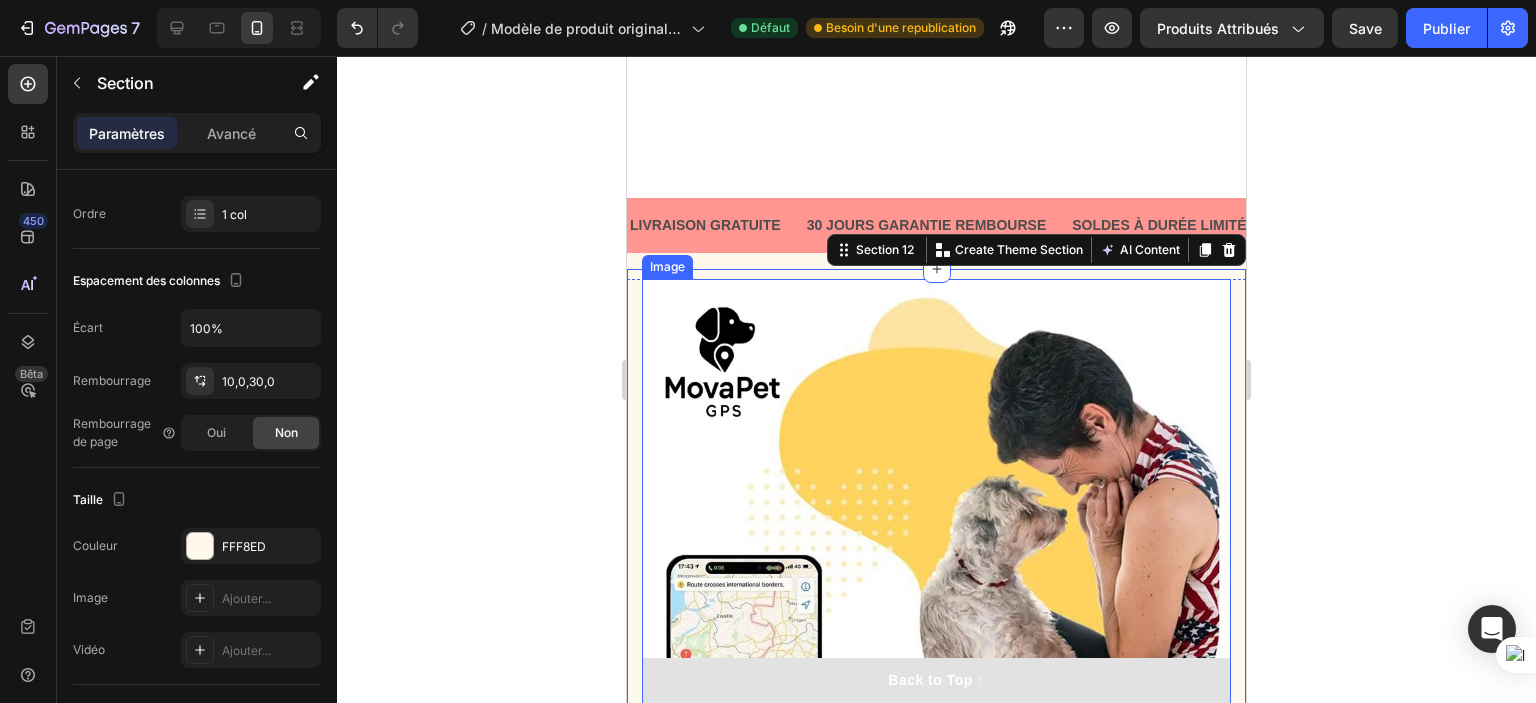 scroll, scrollTop: 2416, scrollLeft: 0, axis: vertical 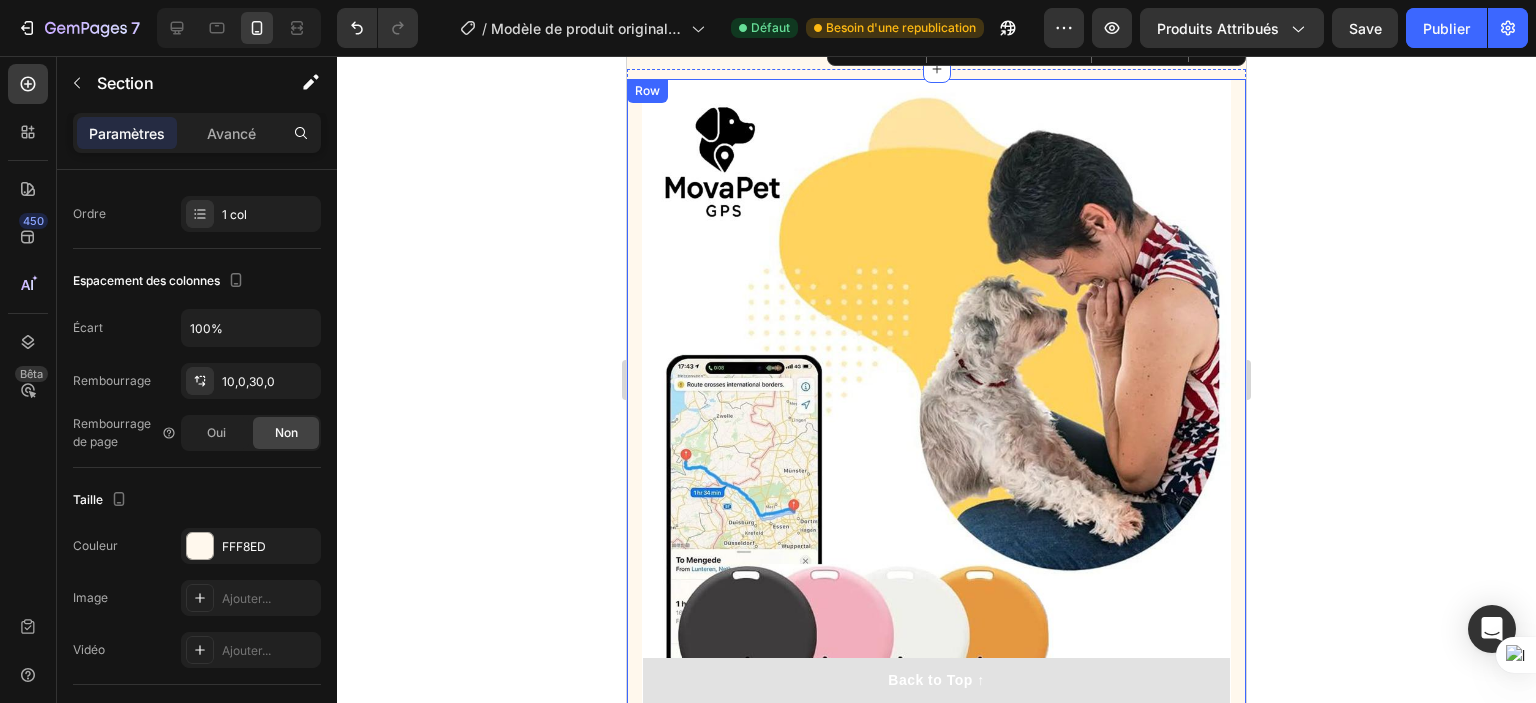 click 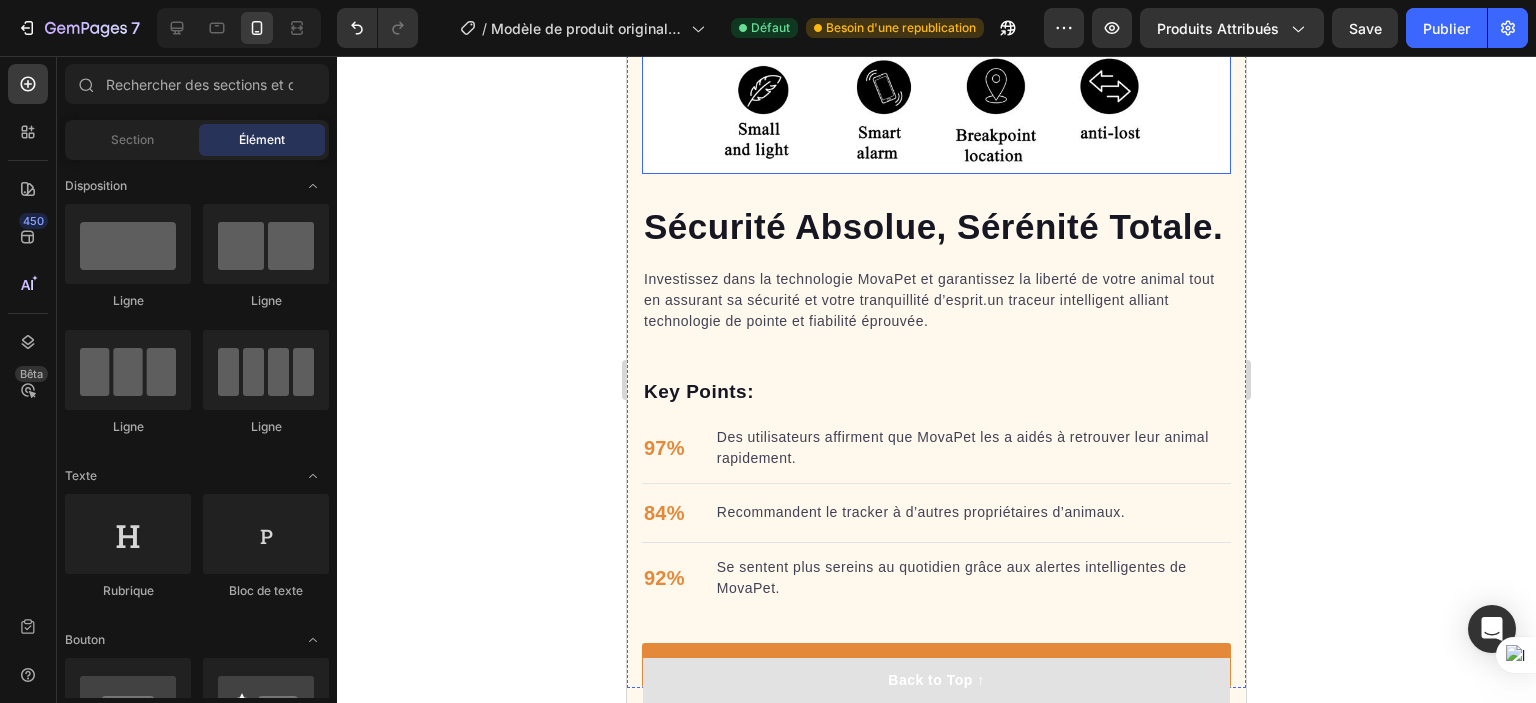 scroll, scrollTop: 3116, scrollLeft: 0, axis: vertical 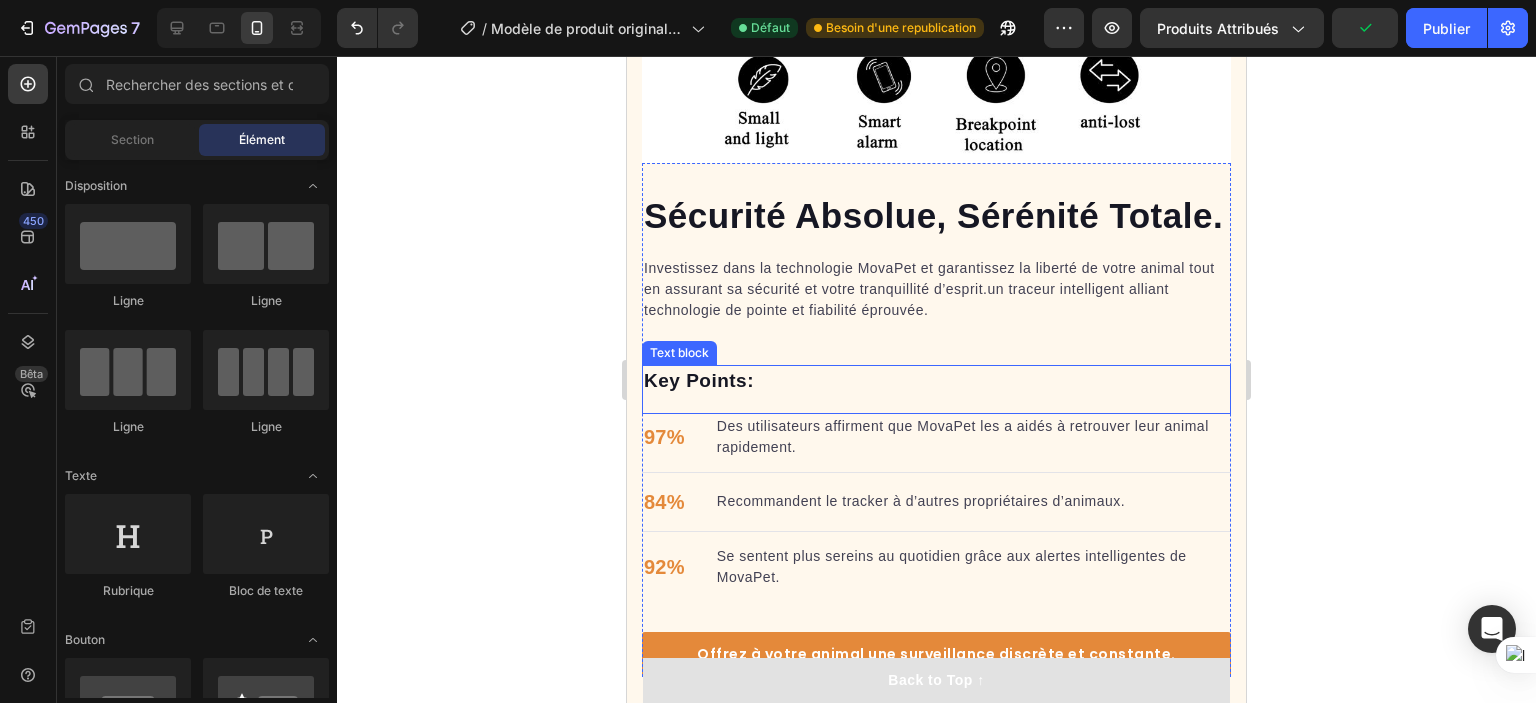 click on "Key Points:" at bounding box center (936, 381) 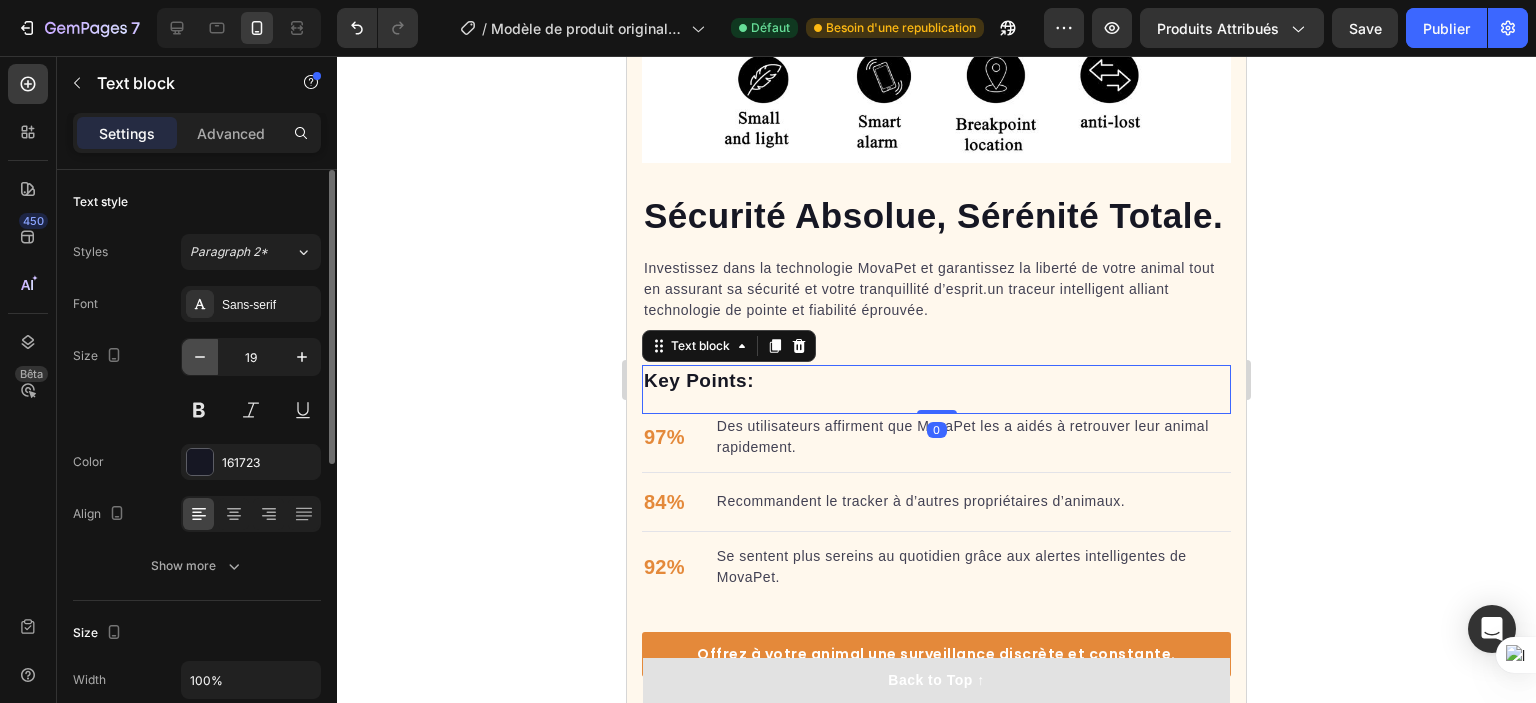 click at bounding box center [200, 357] 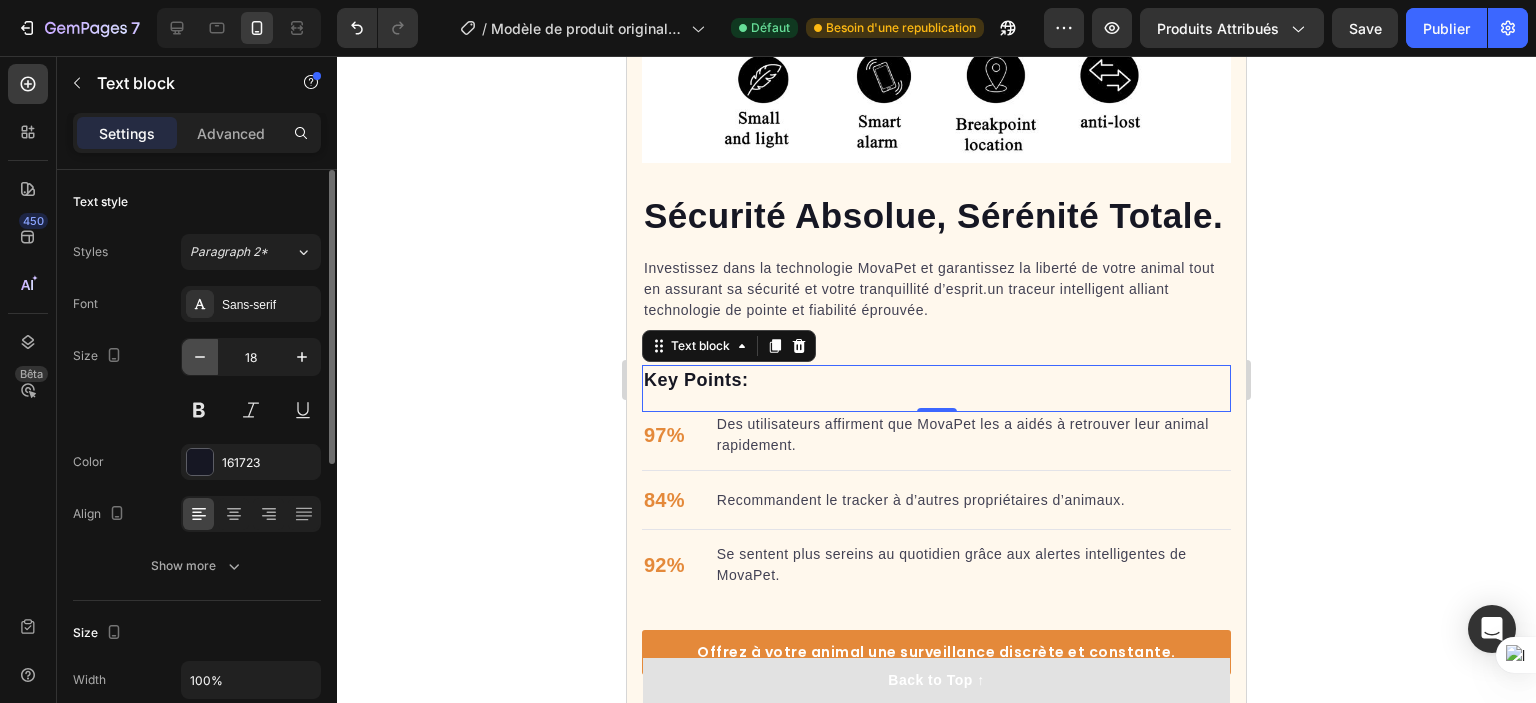 click at bounding box center (200, 357) 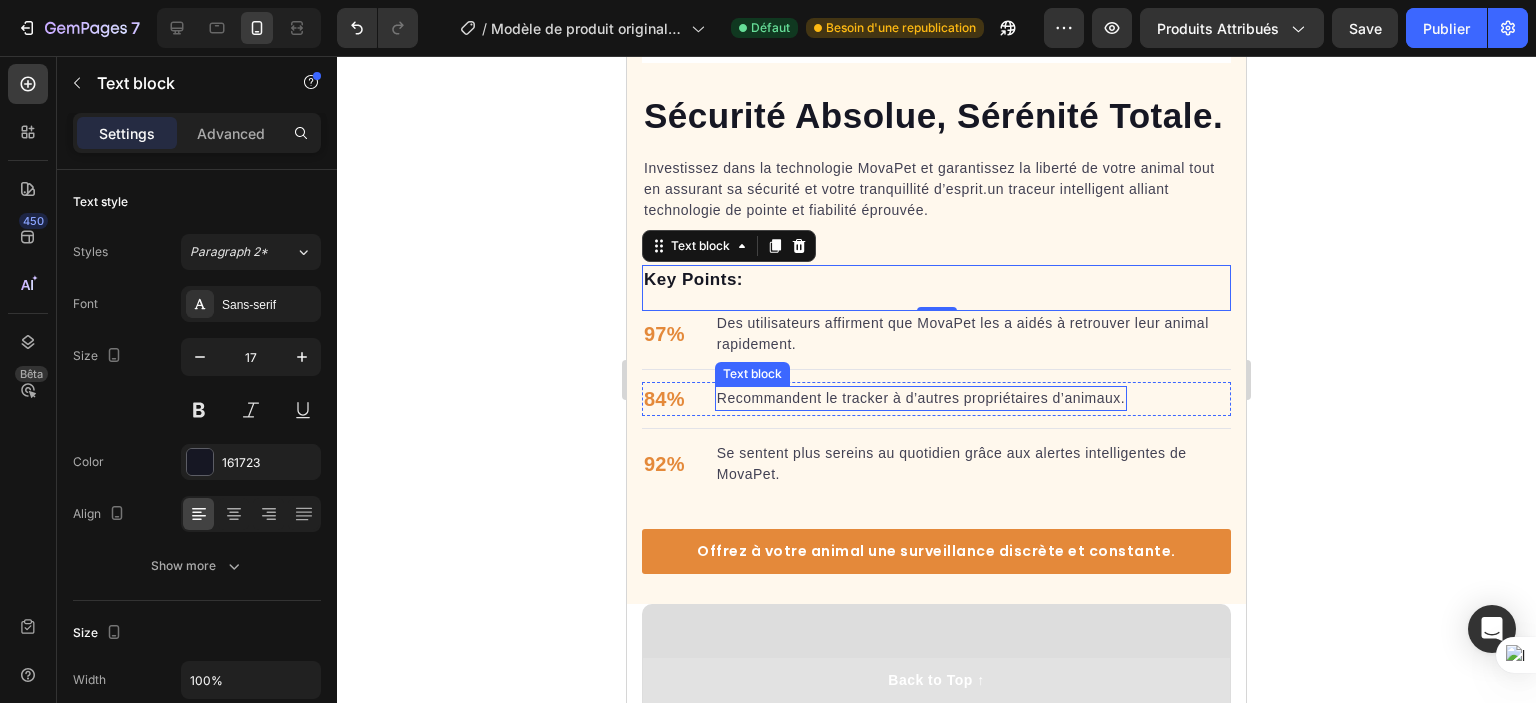 scroll, scrollTop: 3316, scrollLeft: 0, axis: vertical 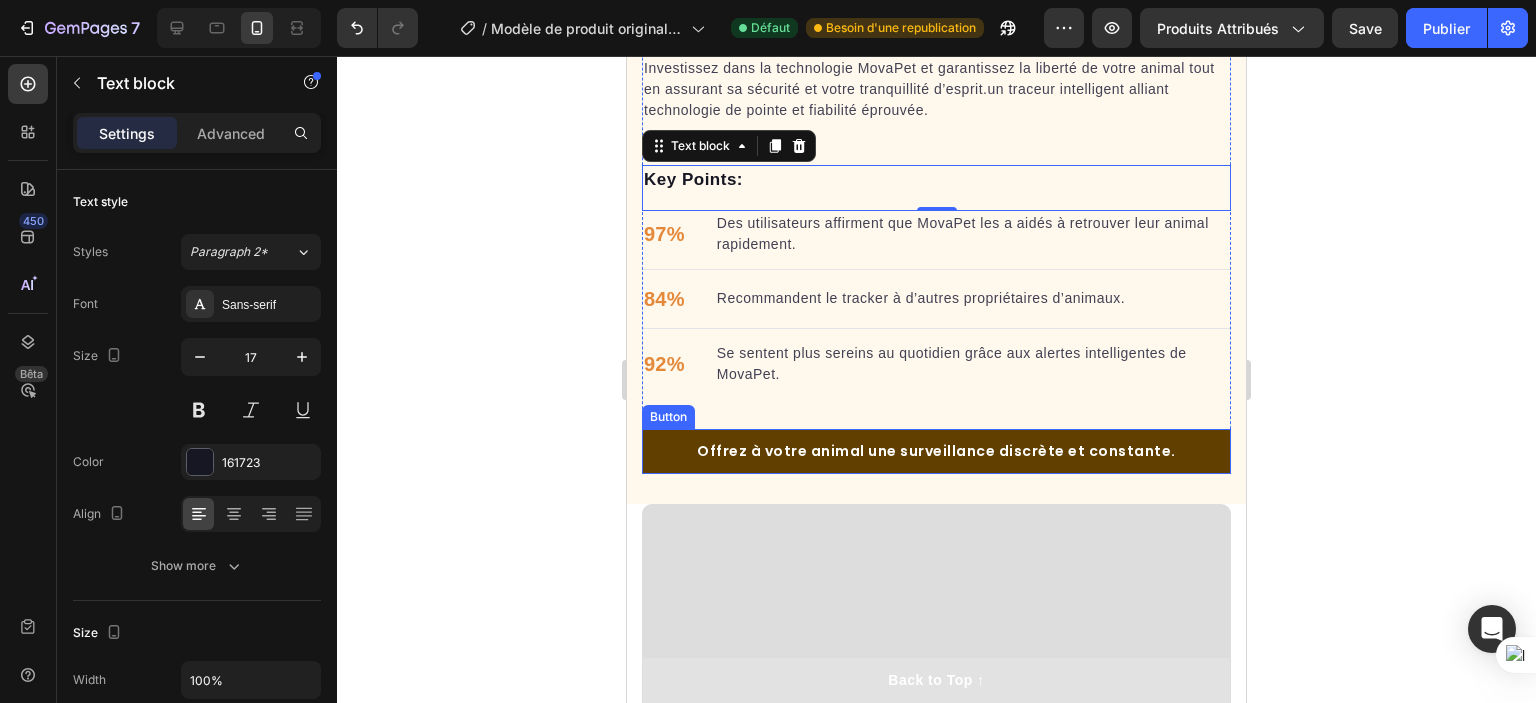 click on "Offrez à votre animal une surveillance discrète et constante." at bounding box center [936, 451] 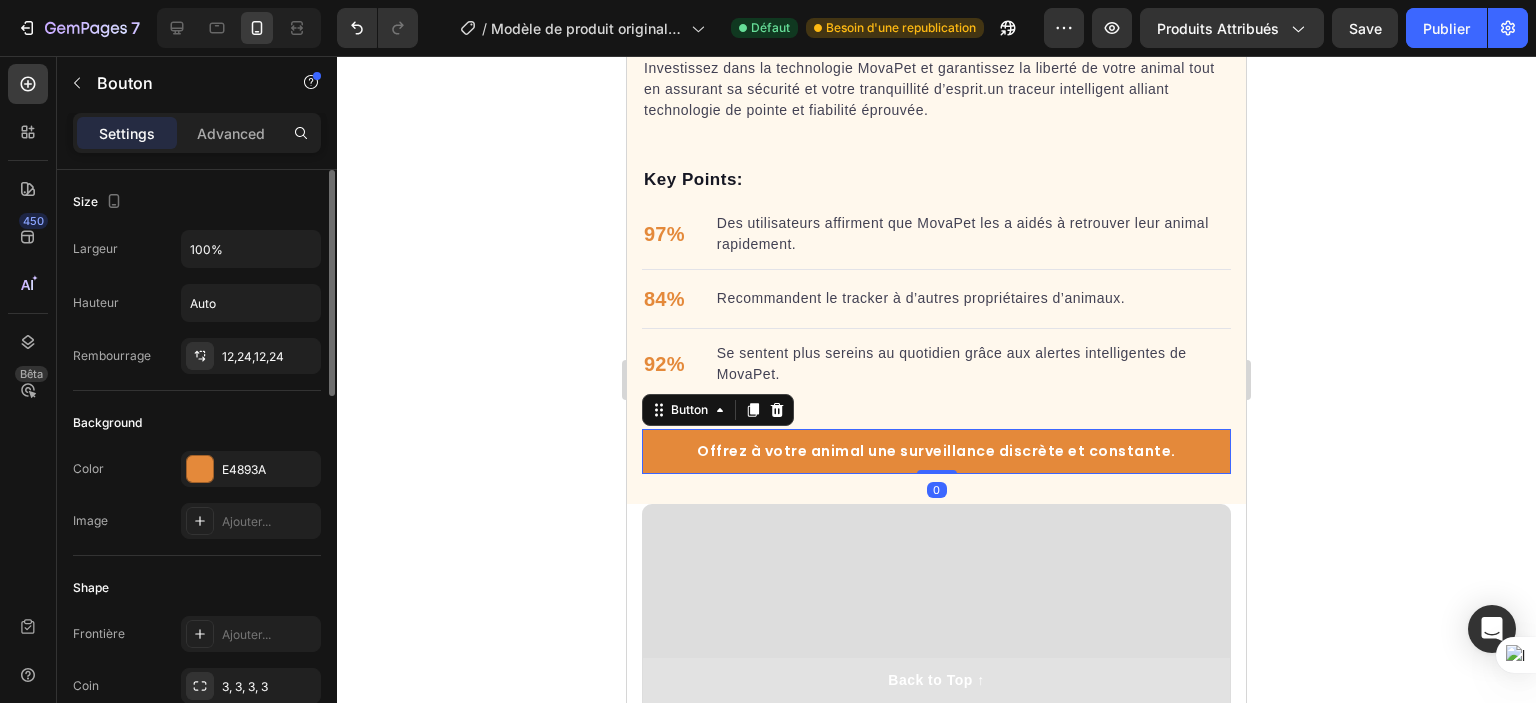 scroll, scrollTop: 100, scrollLeft: 0, axis: vertical 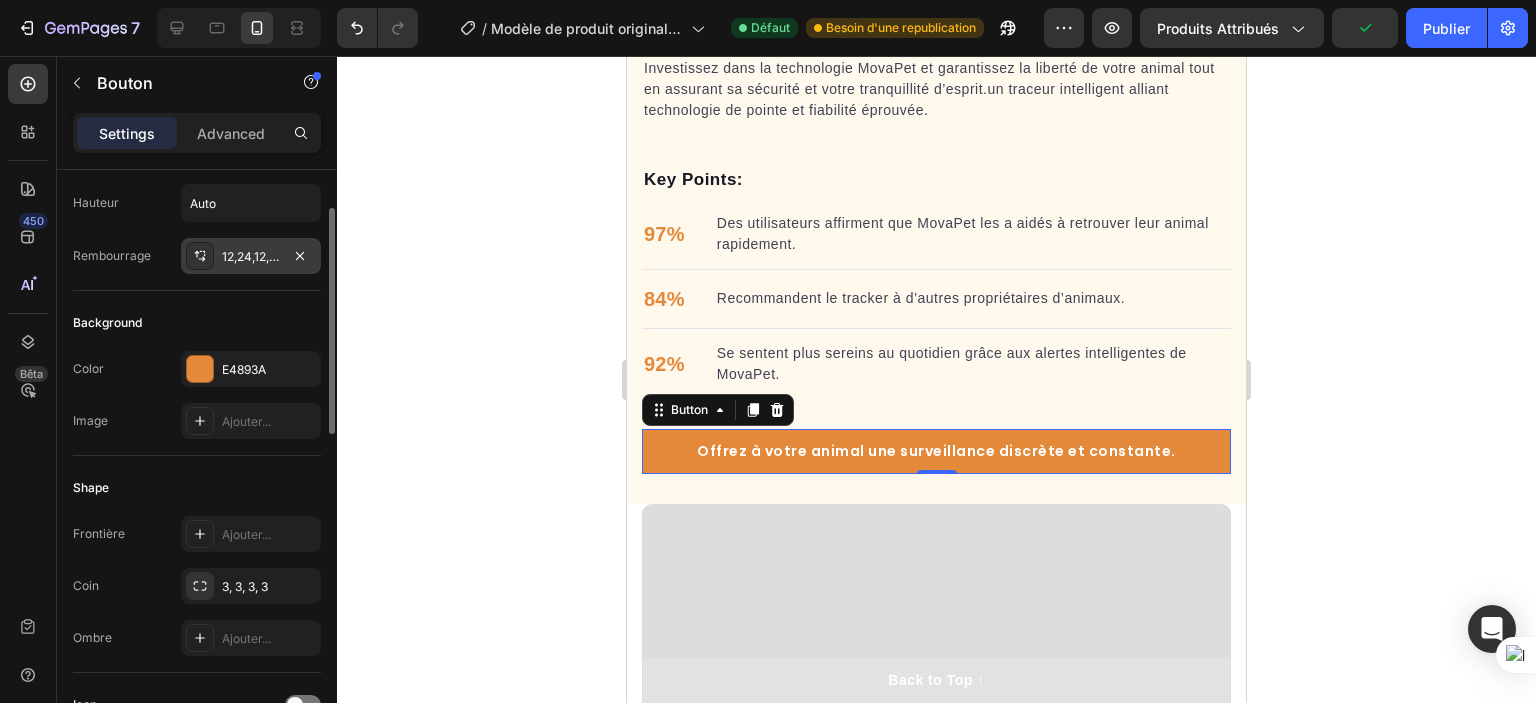 click on "12,24,12,24" at bounding box center [253, 256] 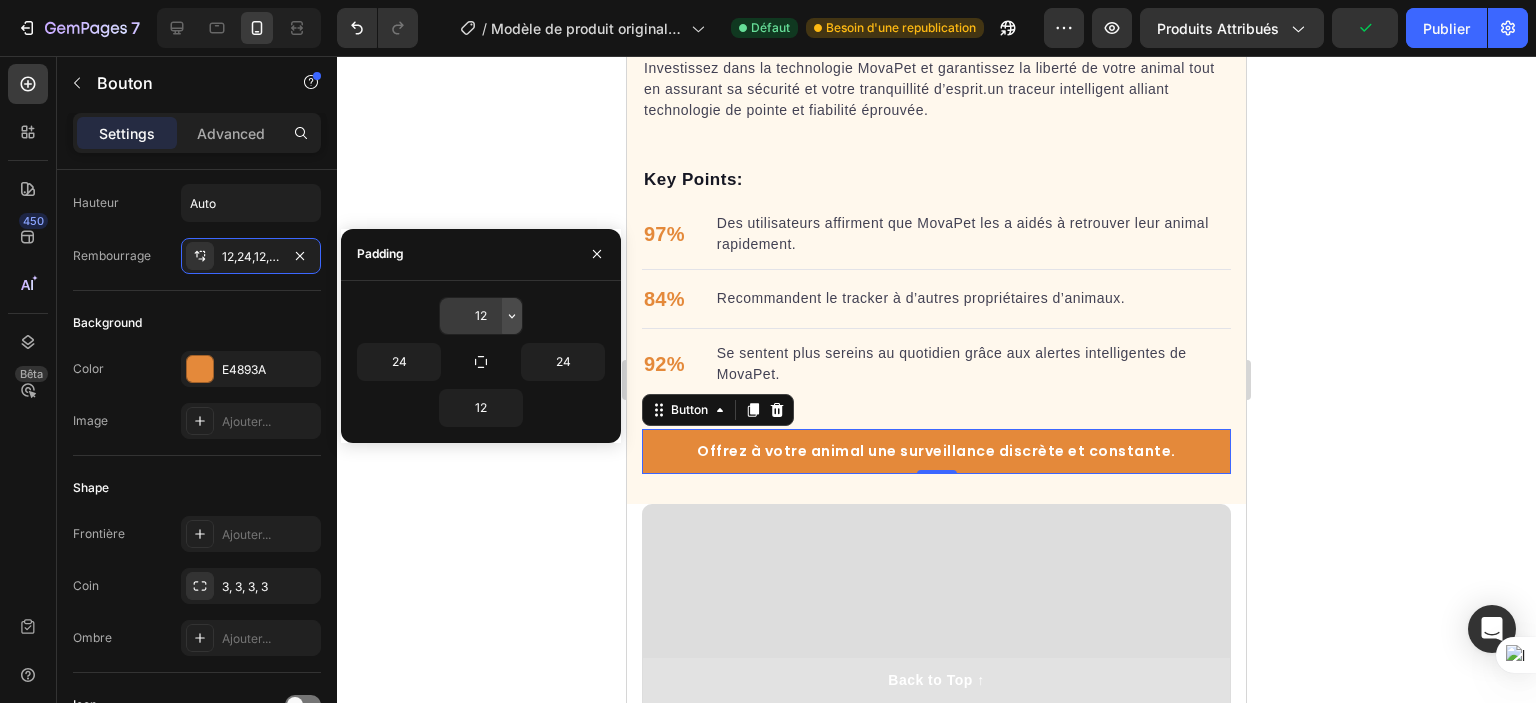 click 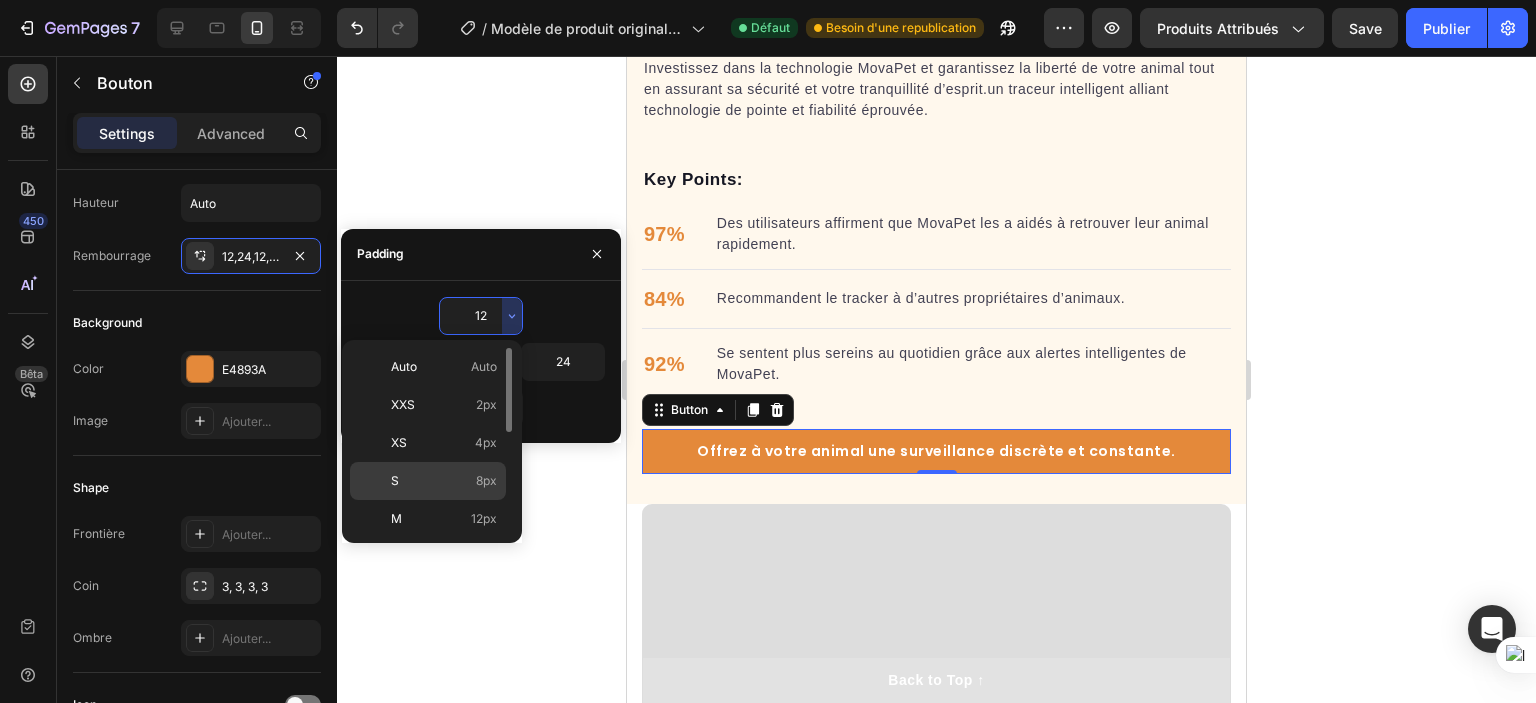 click on "S 8px" at bounding box center (444, 481) 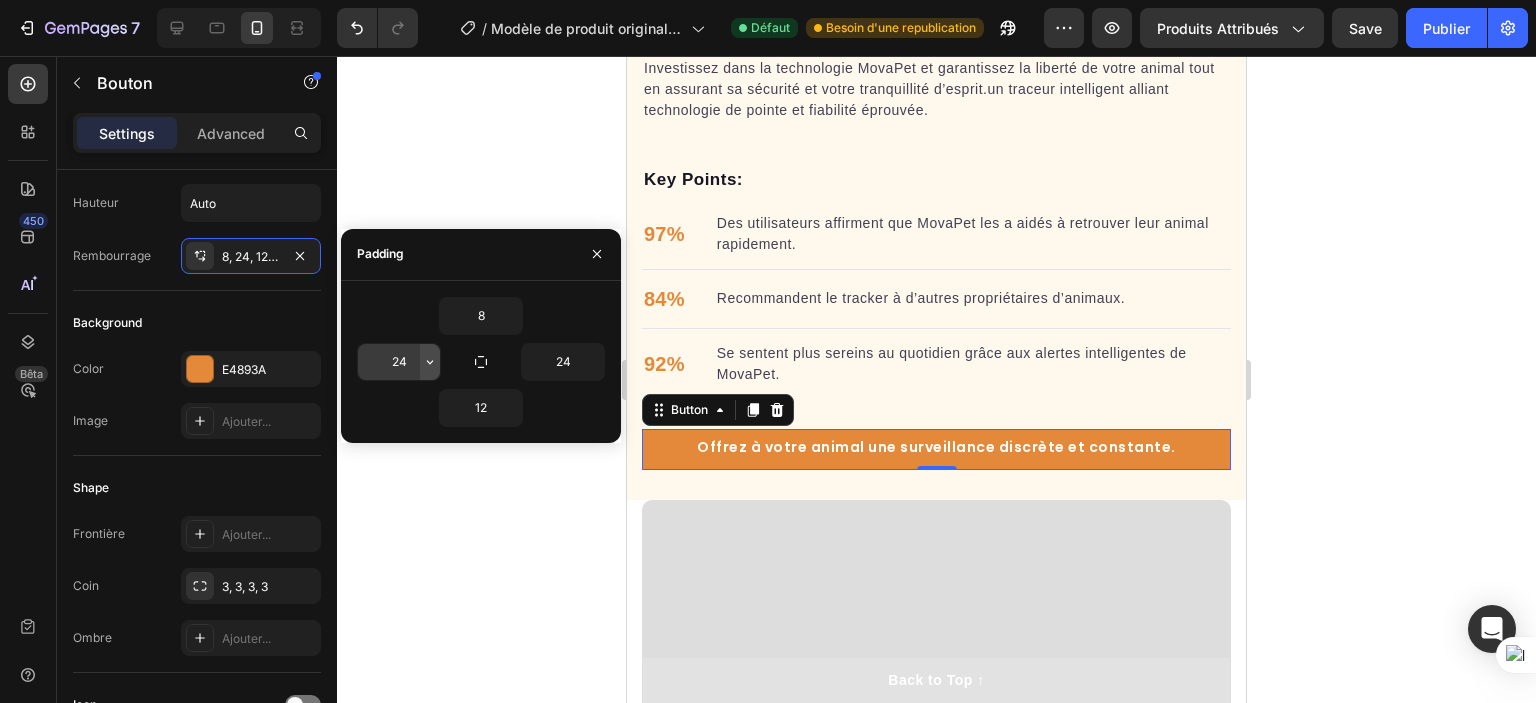 click 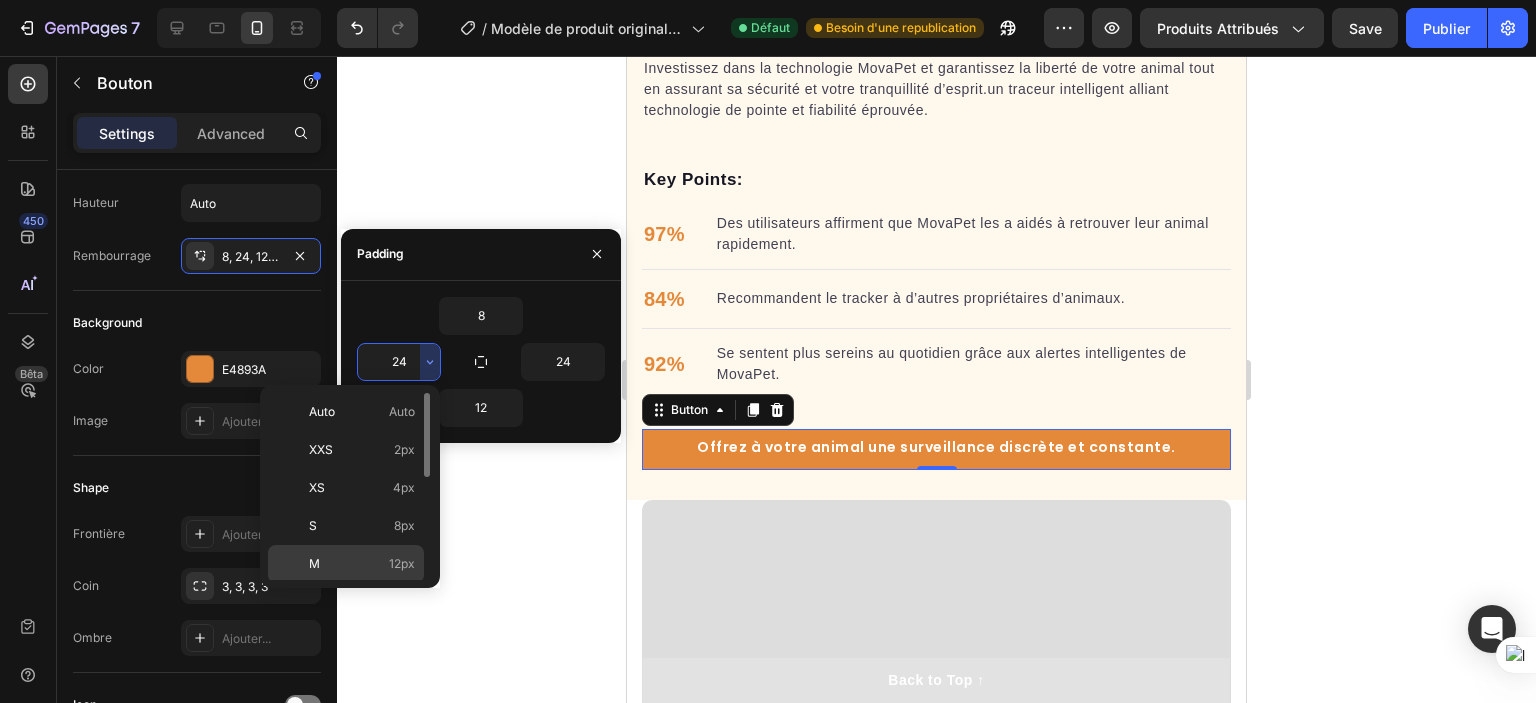 click on "M 12px" 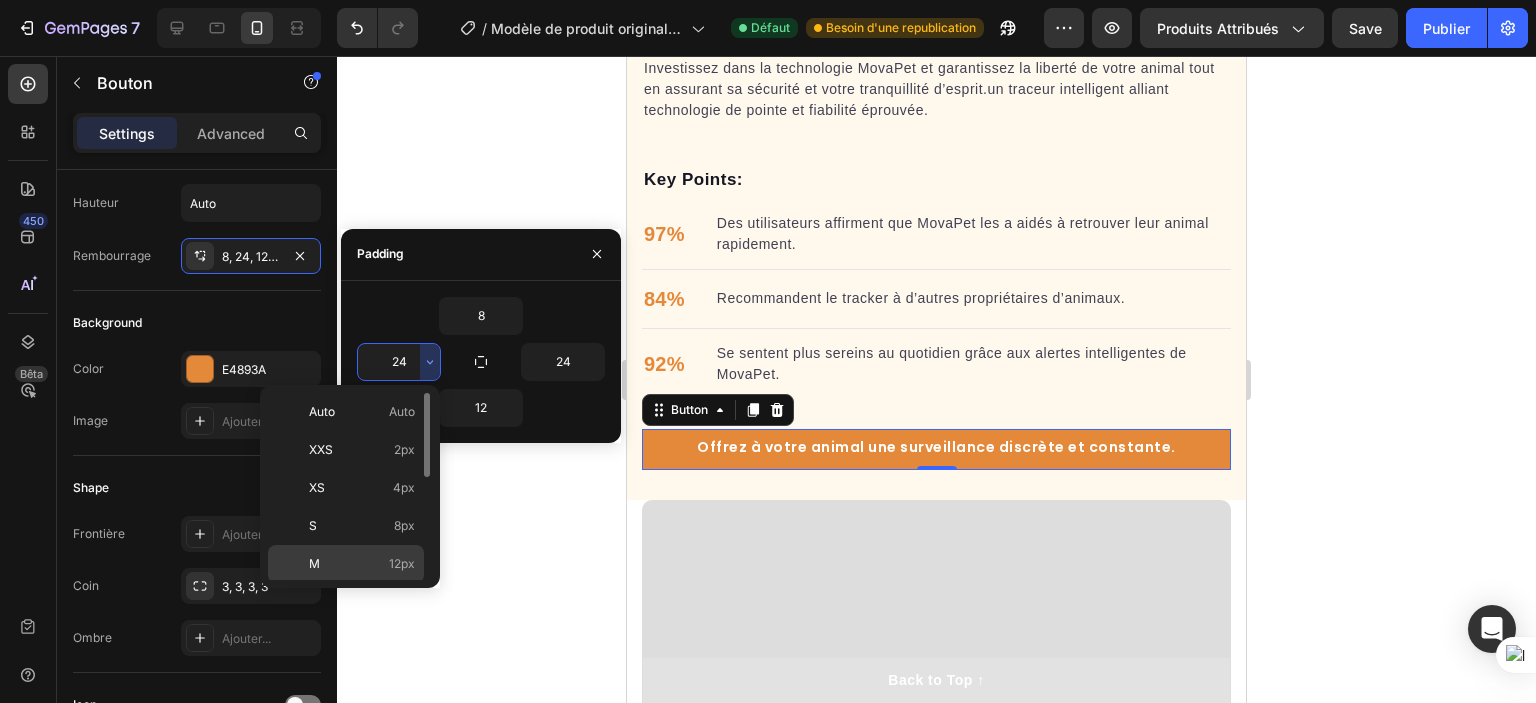 type on "12" 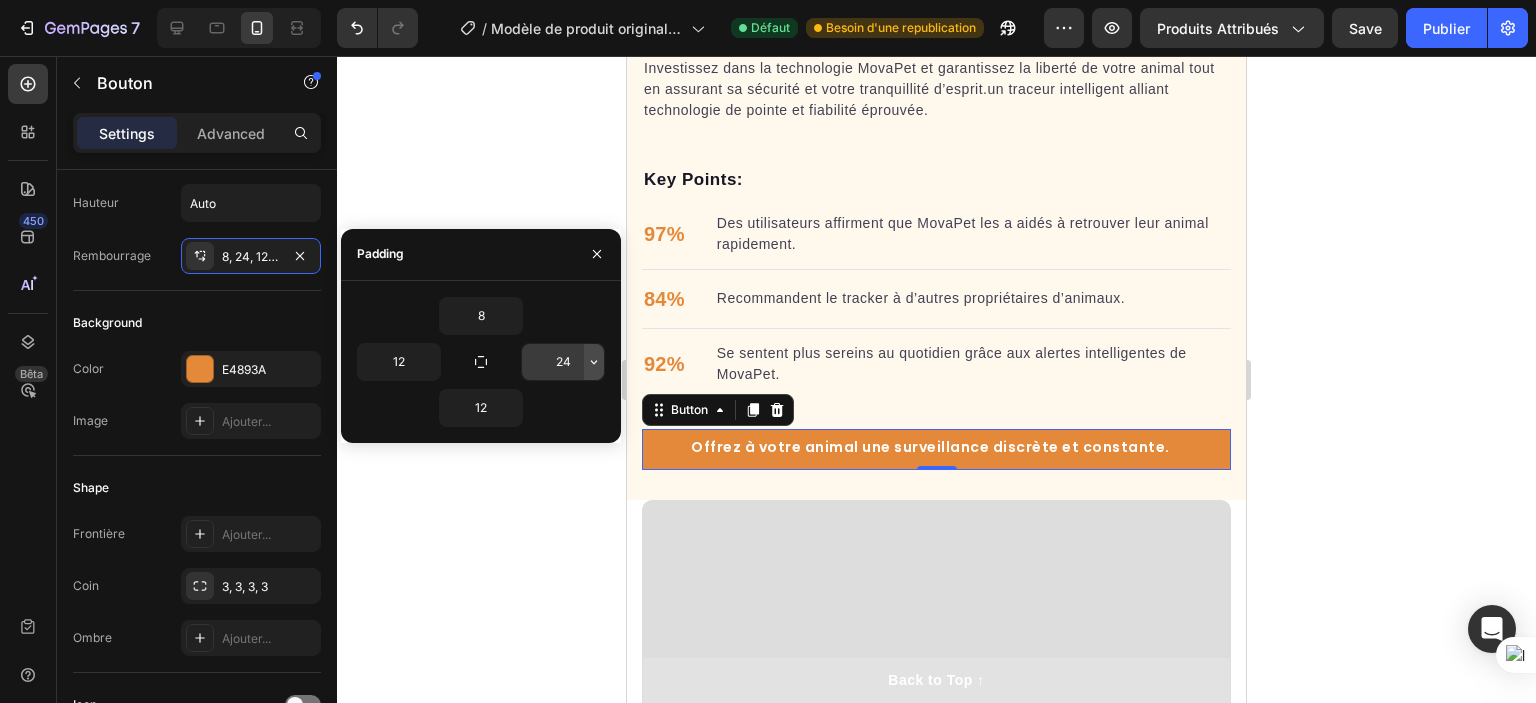 click 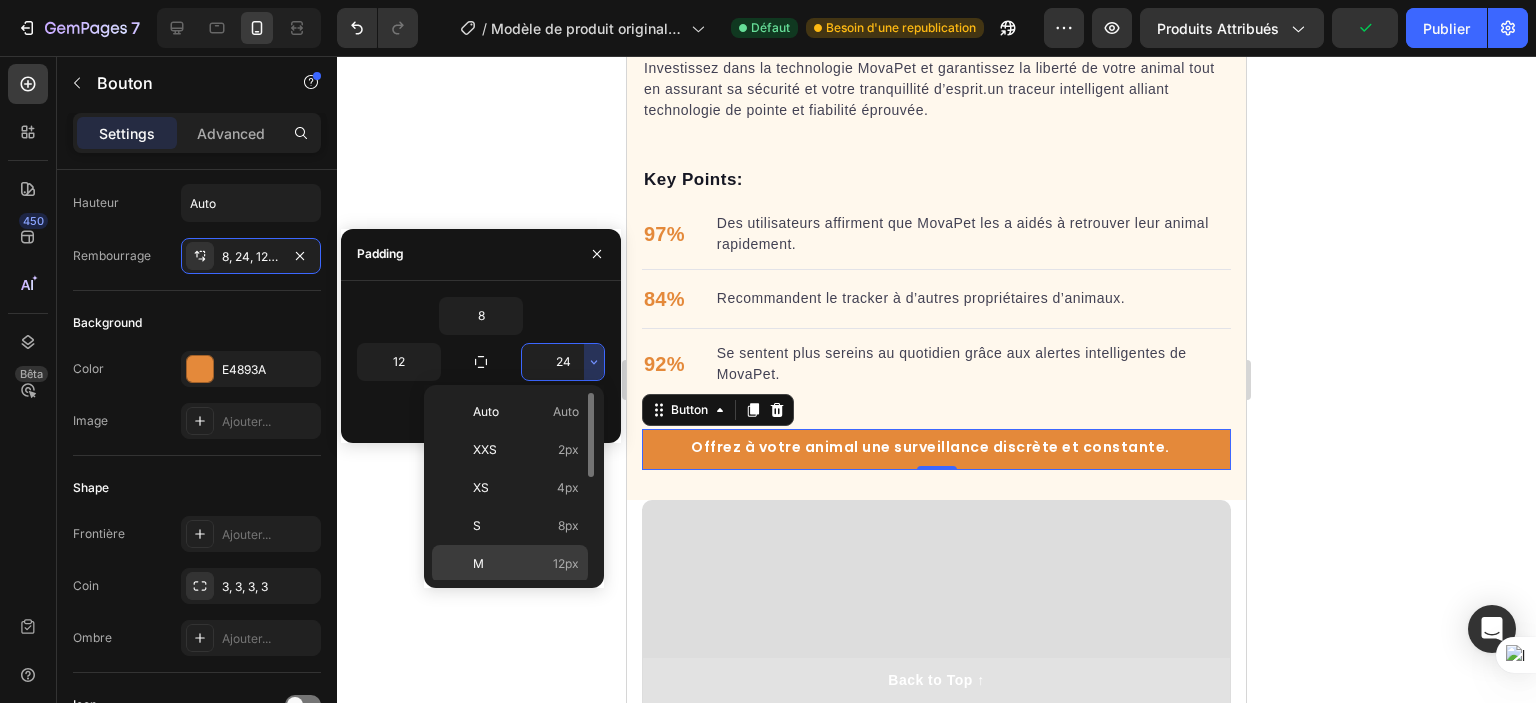 click on "M 12px" at bounding box center (526, 564) 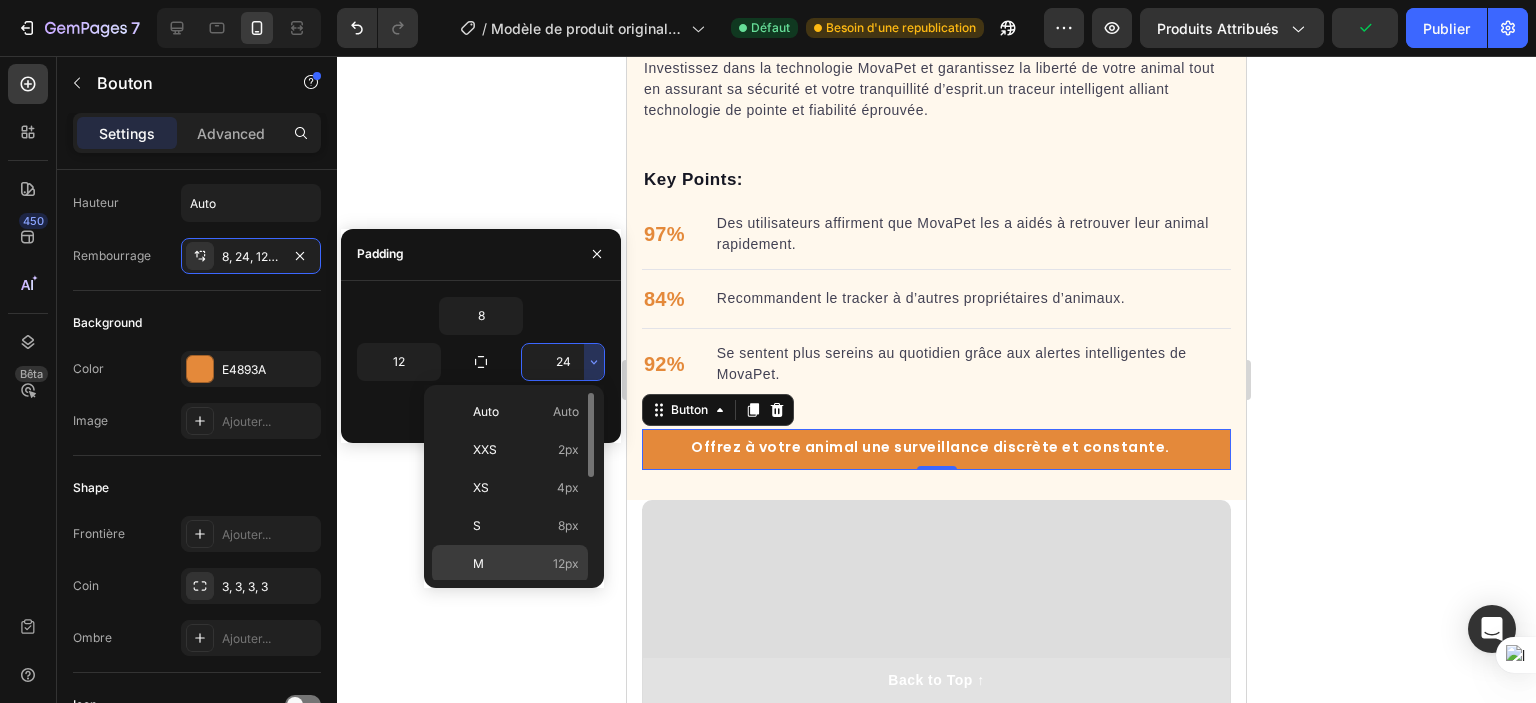 type on "12" 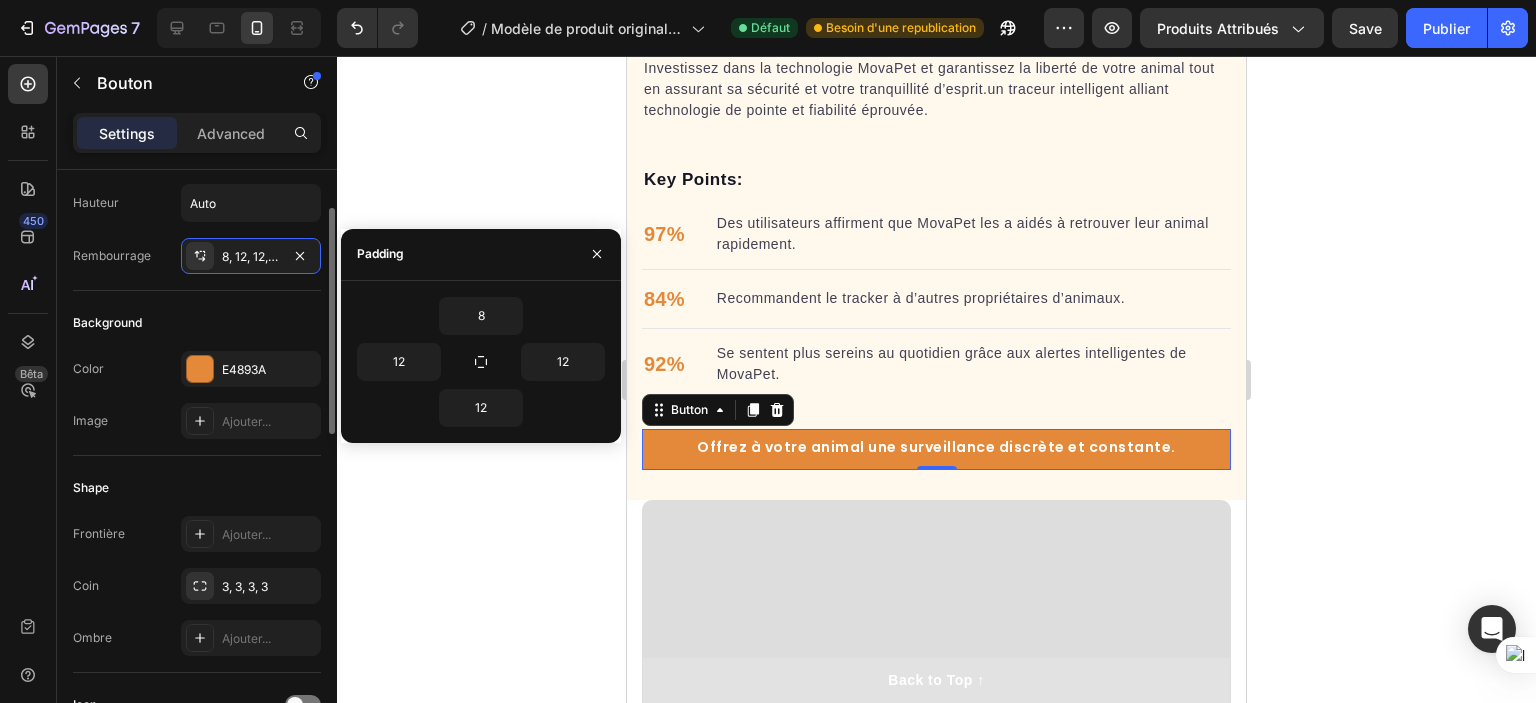 click on "Shape Frontière Ajouter... Coin 3, 3, 3, 3 Ombre Ajouter..." 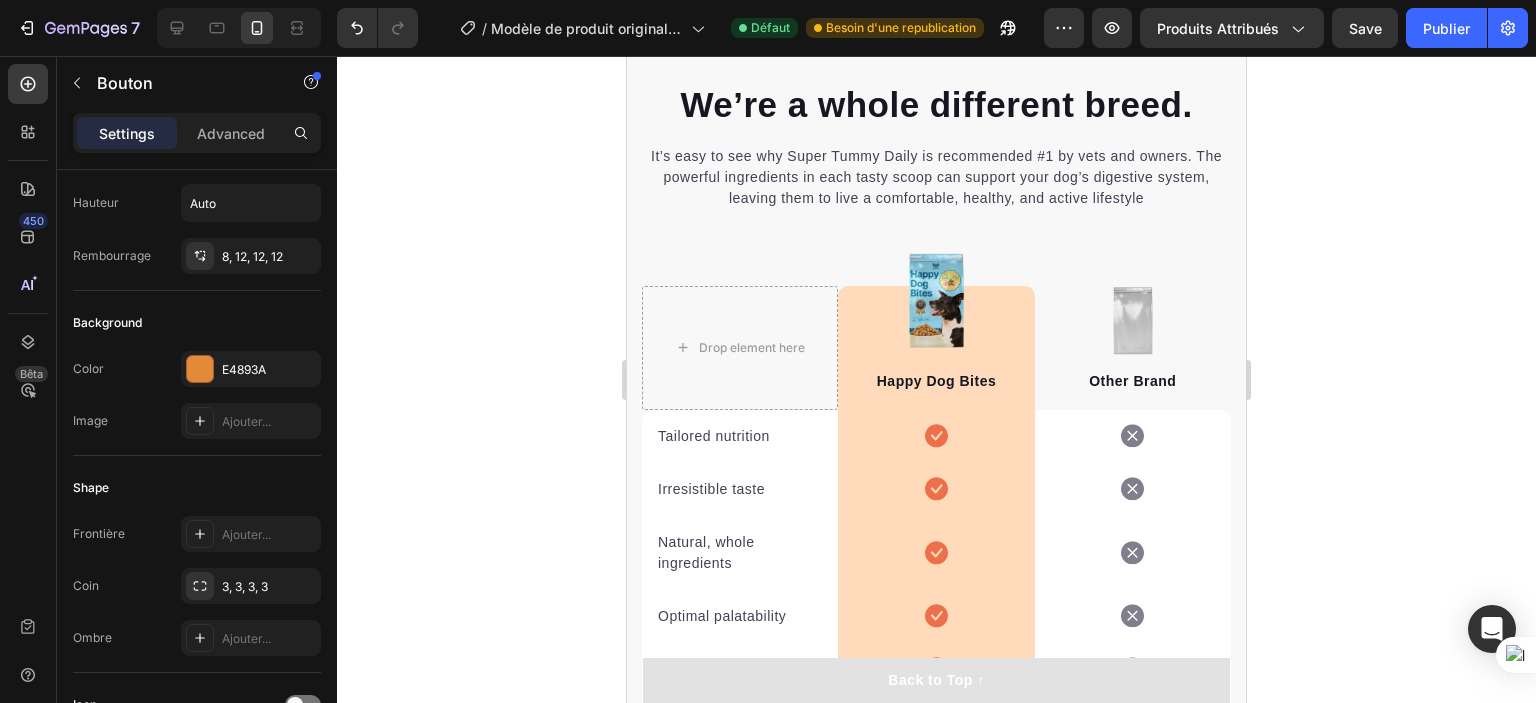 scroll, scrollTop: 5416, scrollLeft: 0, axis: vertical 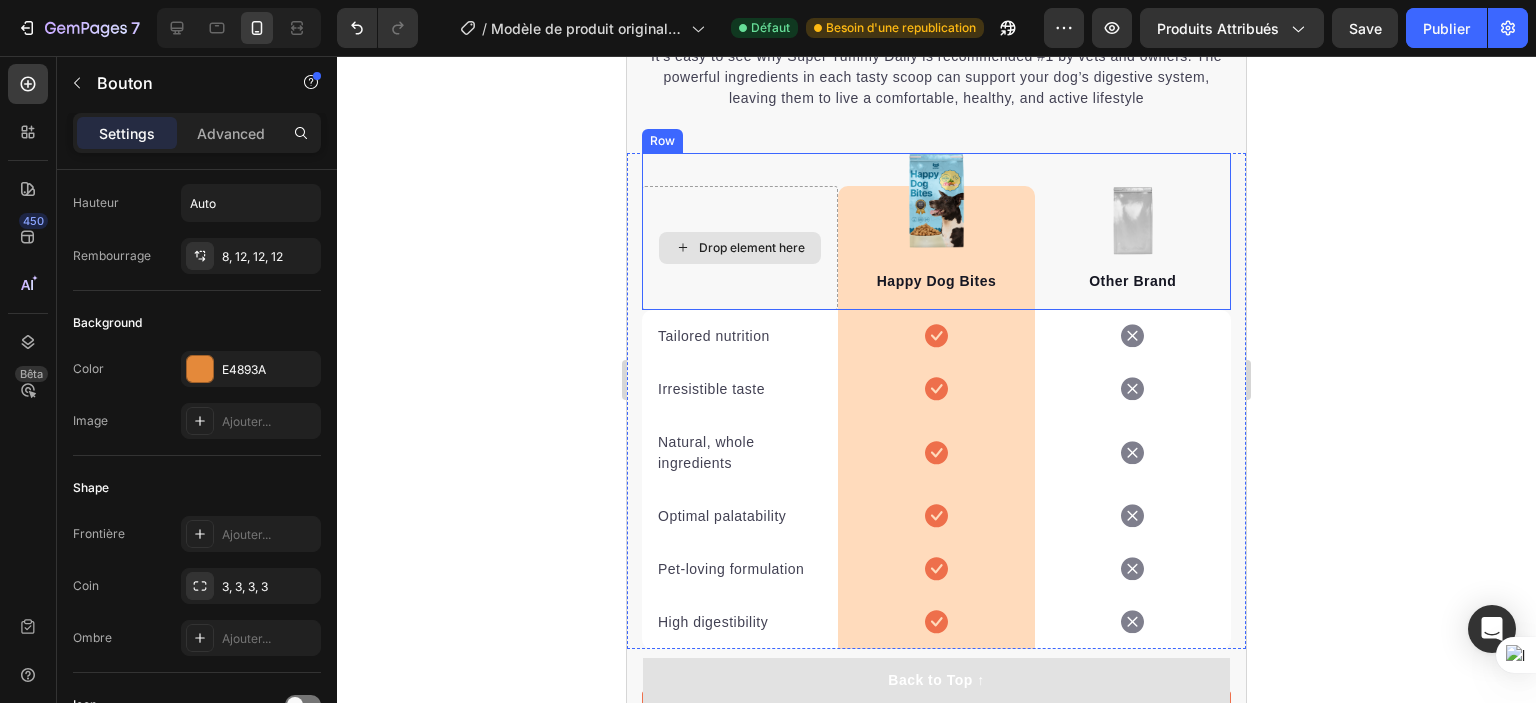 click on "Drop element here" at bounding box center [740, 248] 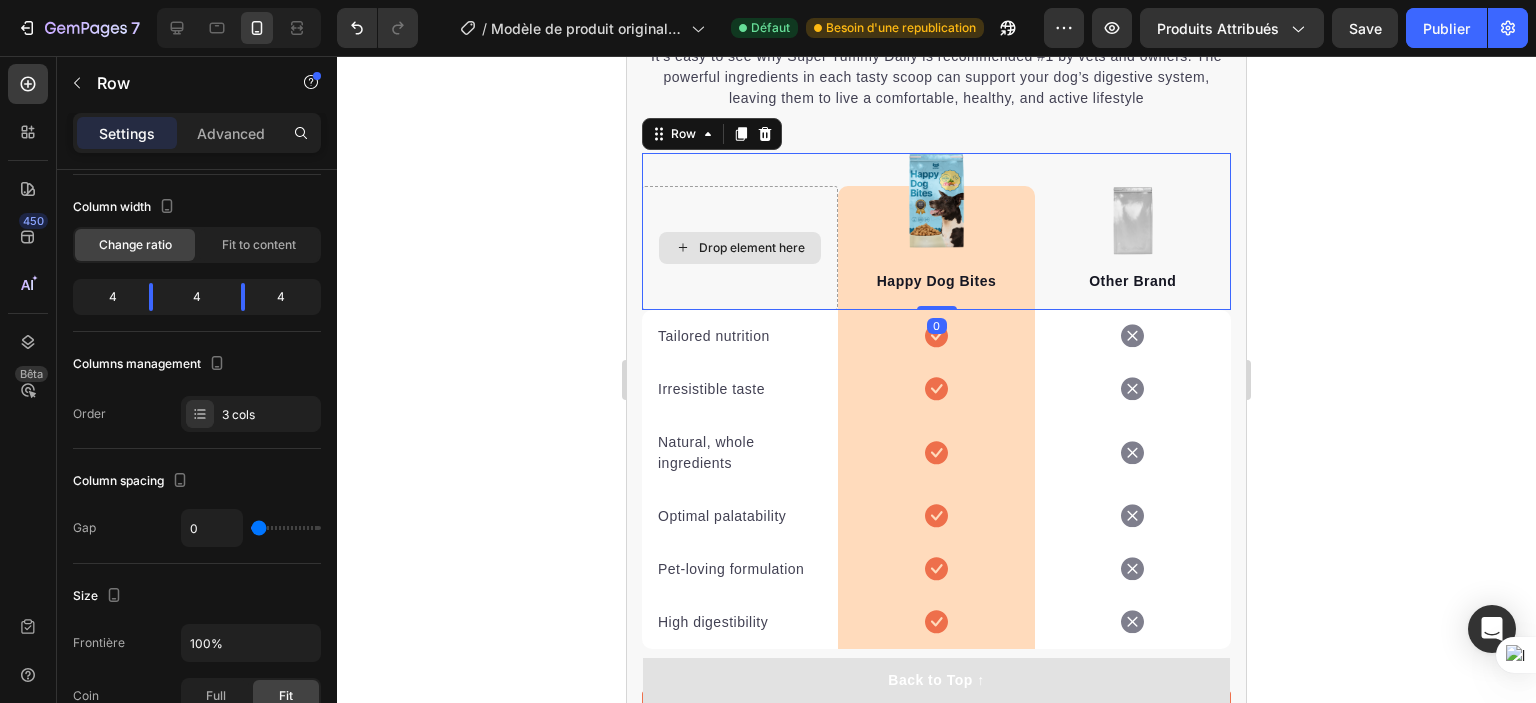 scroll, scrollTop: 0, scrollLeft: 0, axis: both 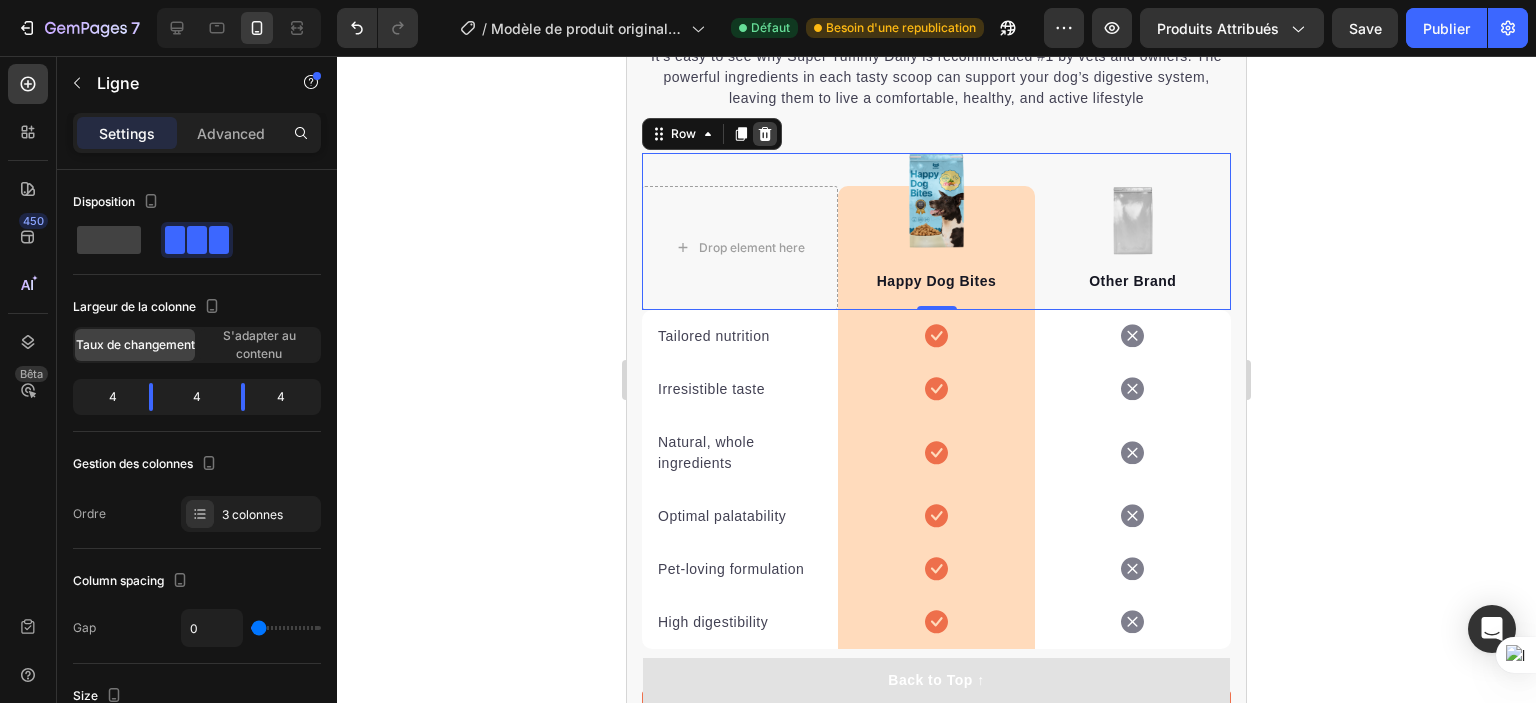 click 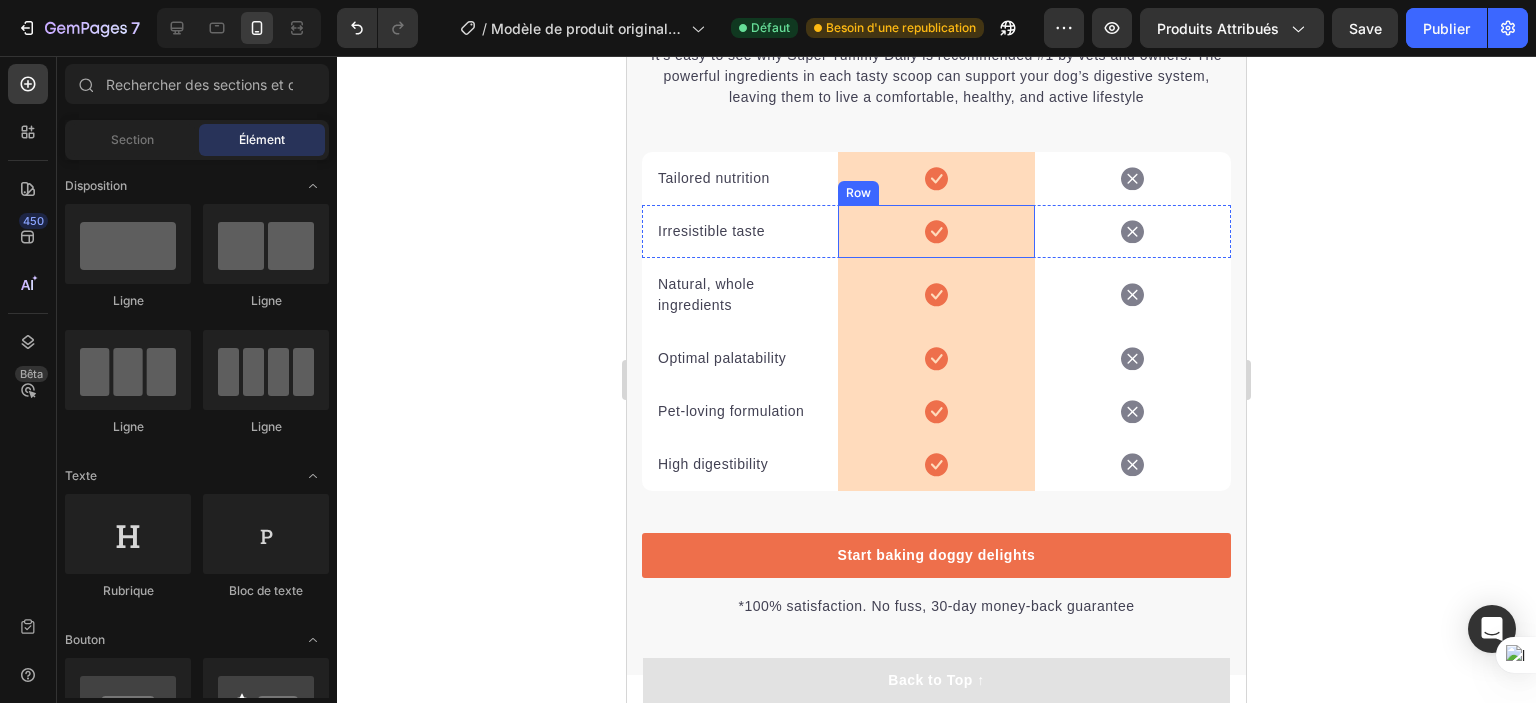scroll, scrollTop: 5216, scrollLeft: 0, axis: vertical 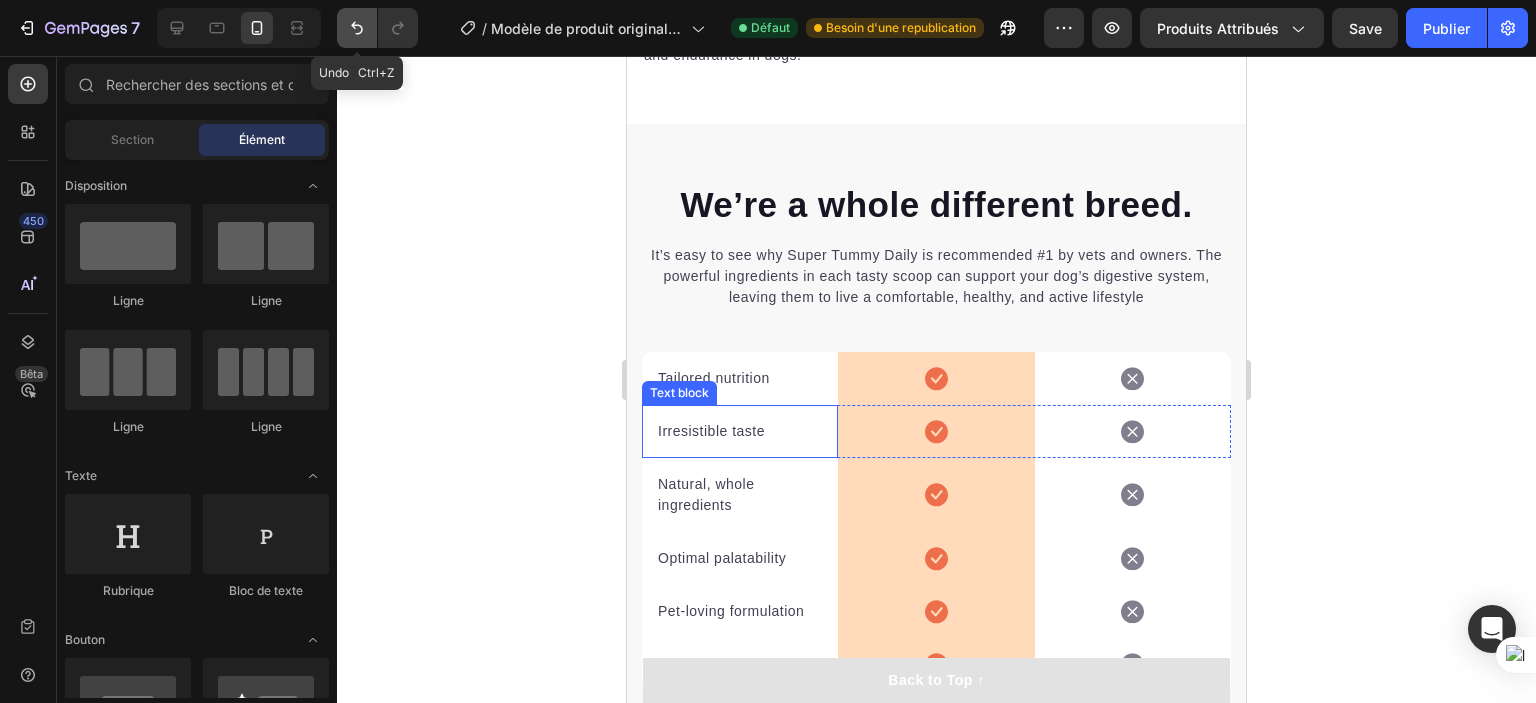 click 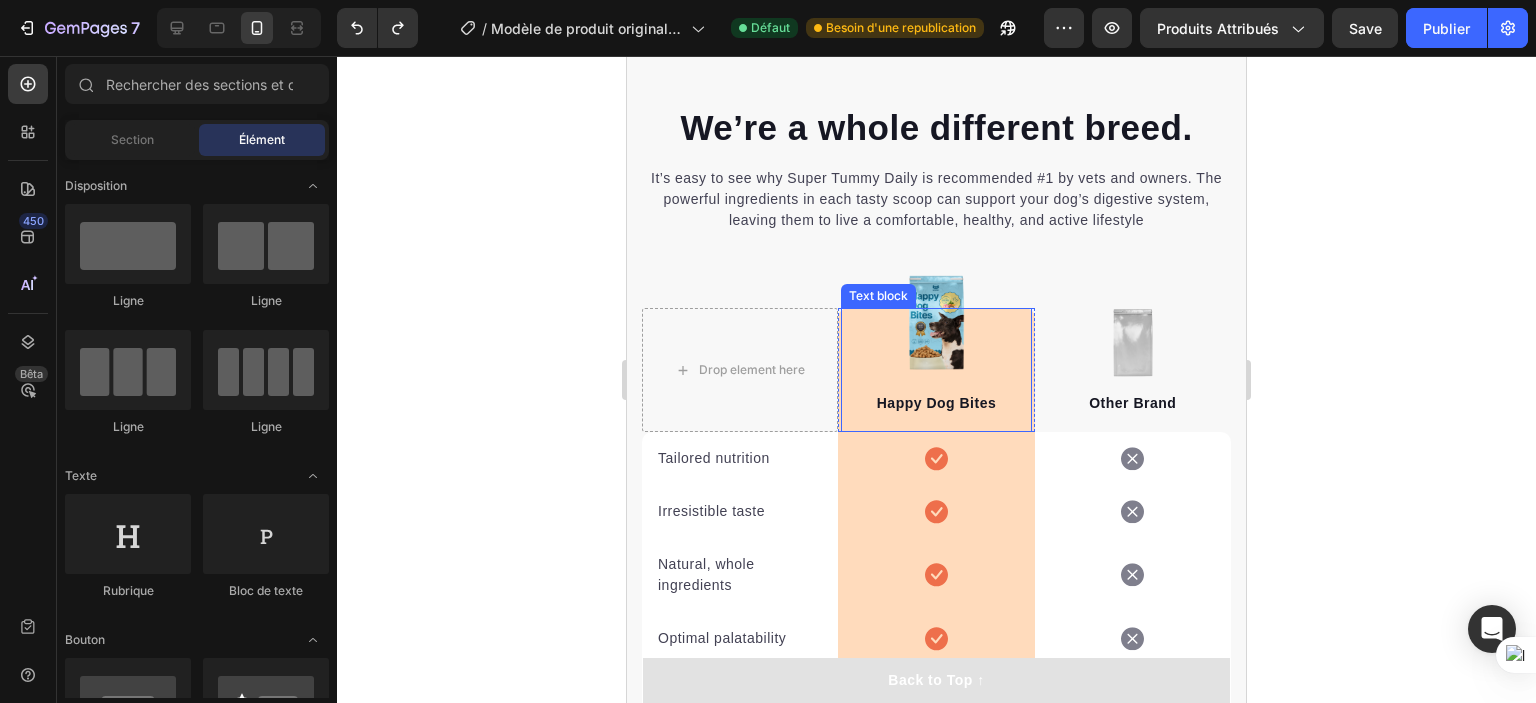 scroll, scrollTop: 5316, scrollLeft: 0, axis: vertical 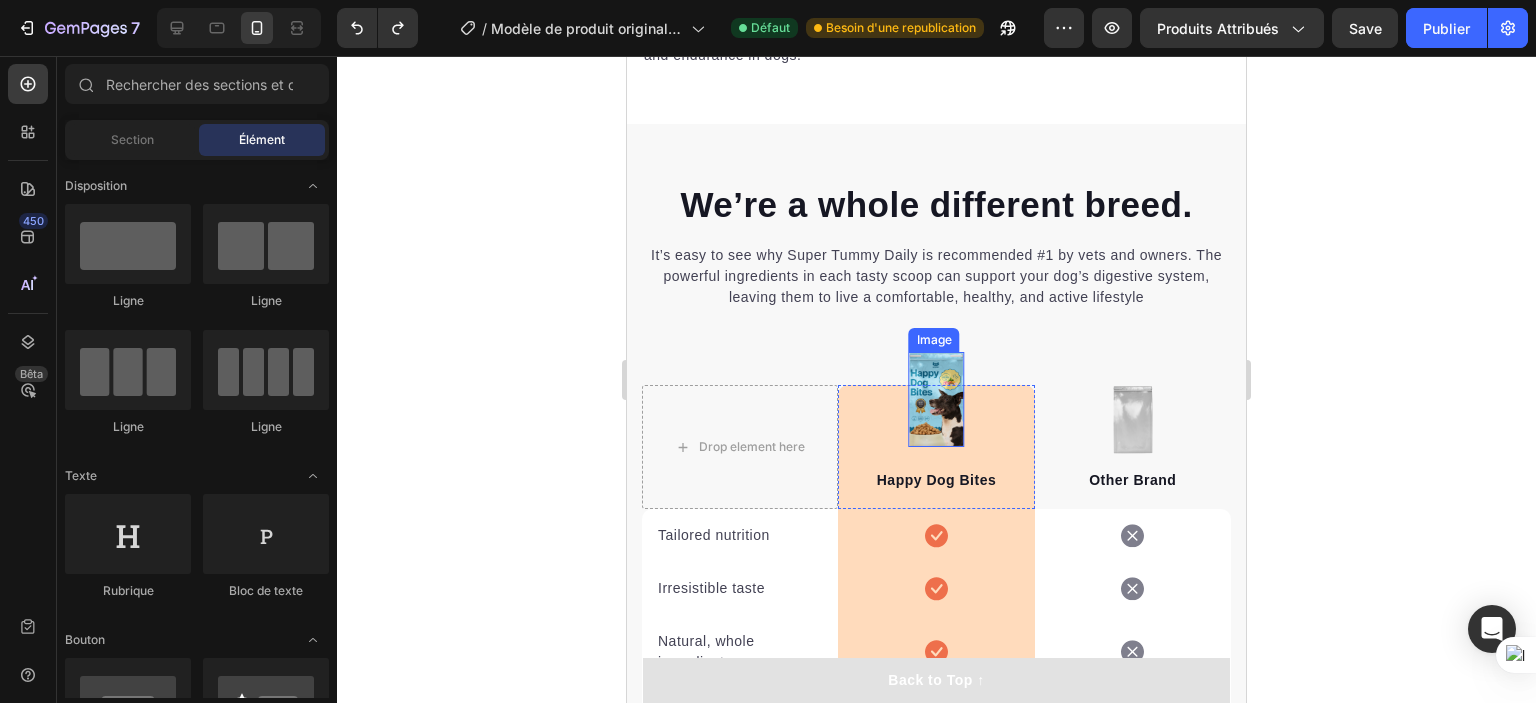 click at bounding box center (936, 399) 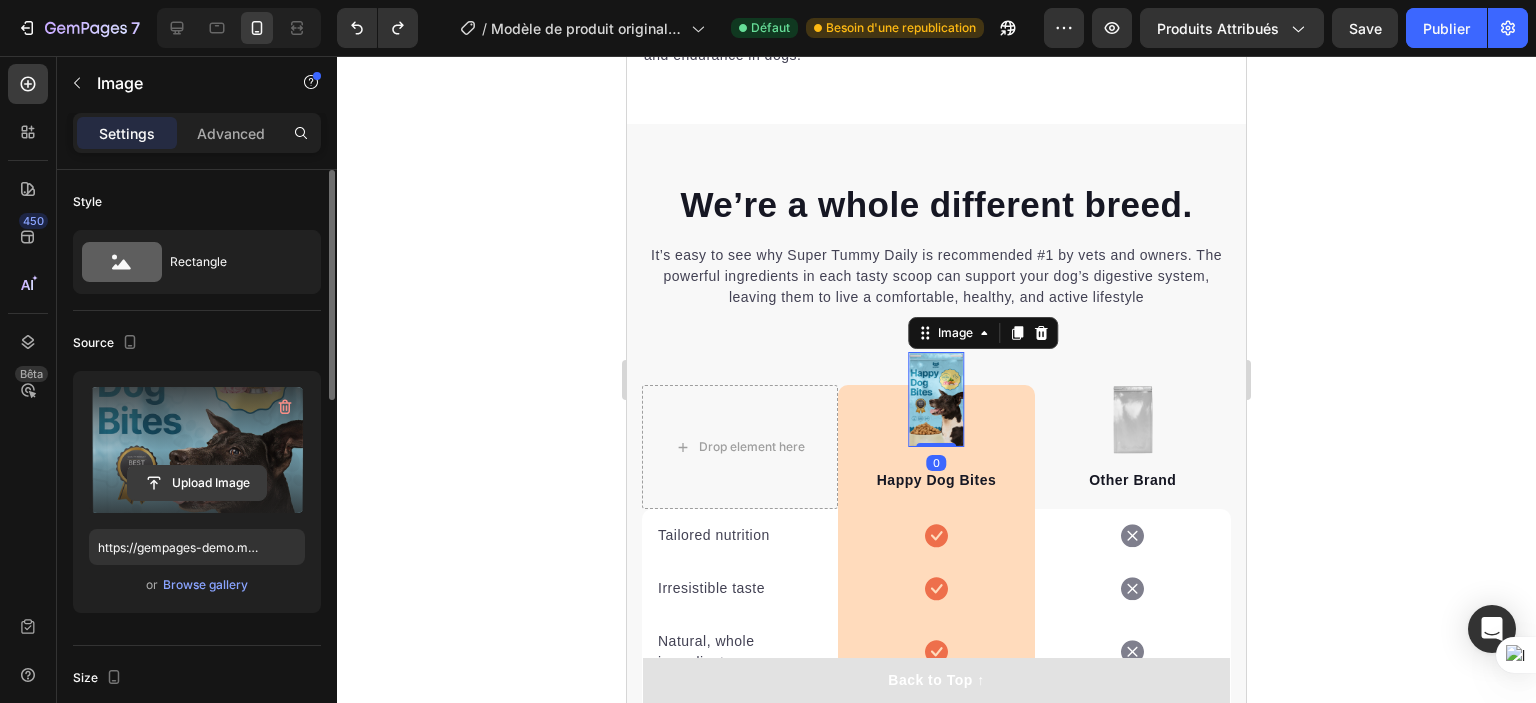 click 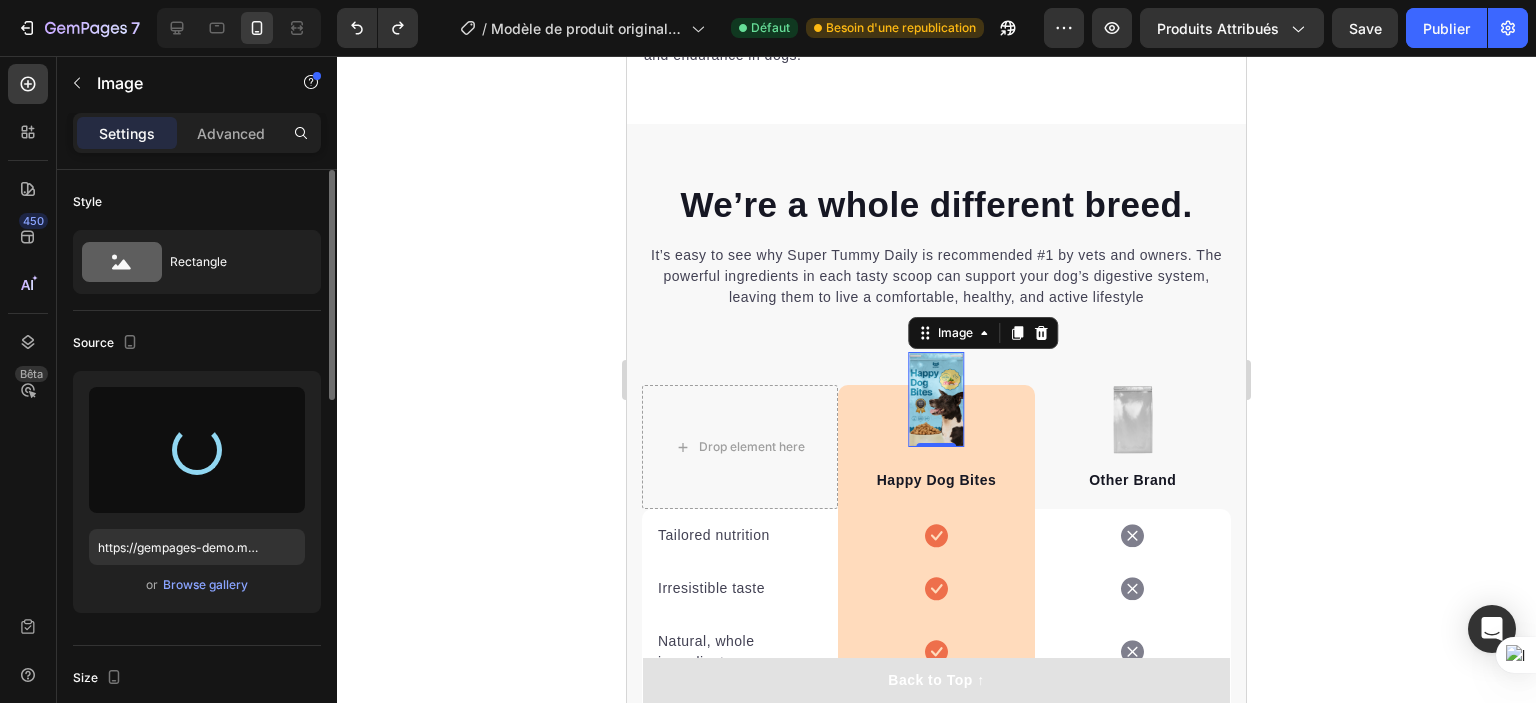 type on "https://cdn.shopify.com/s/files/1/0702/3591/4412/files/gempages_578234316434178748-a7c70358-2a04-406f-b4c7-d3dfc25d8d7e.jpg" 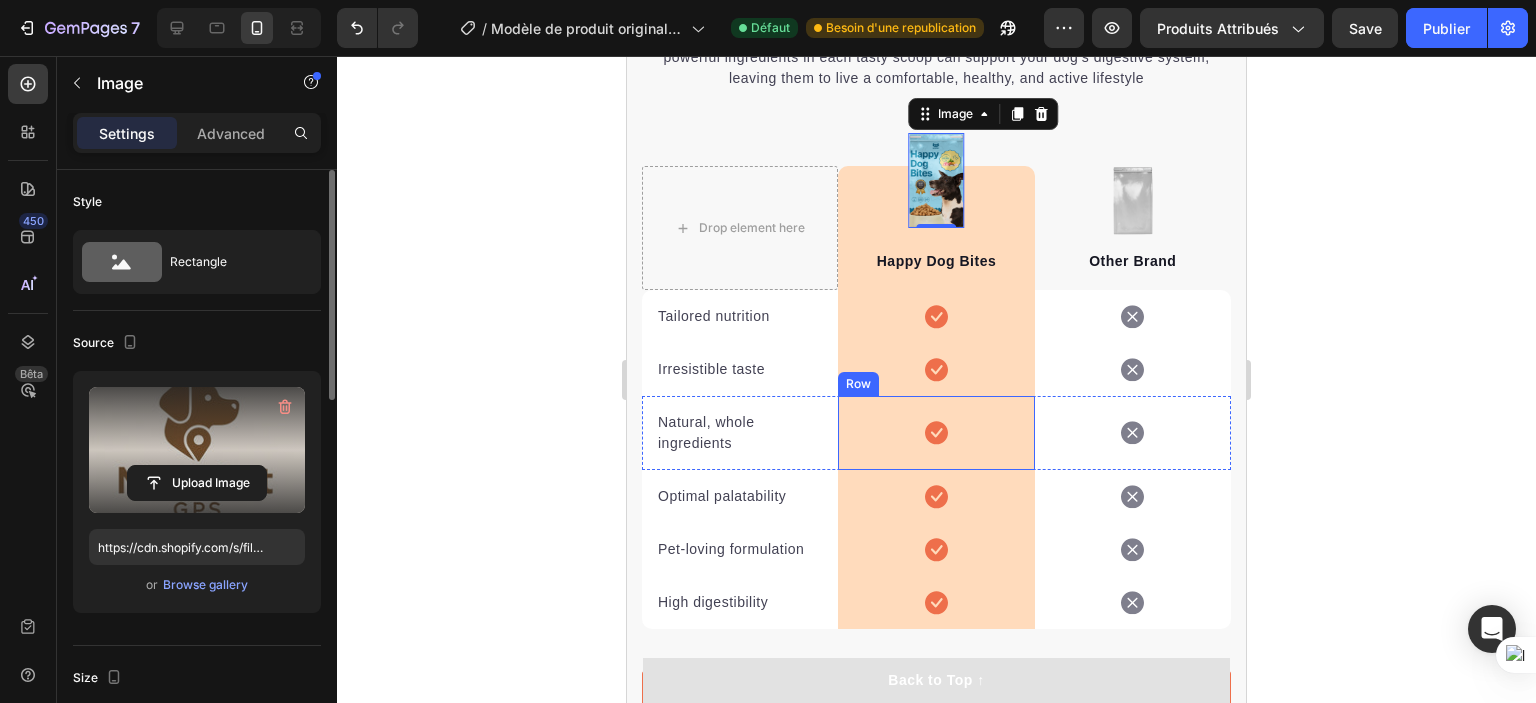 scroll, scrollTop: 5416, scrollLeft: 0, axis: vertical 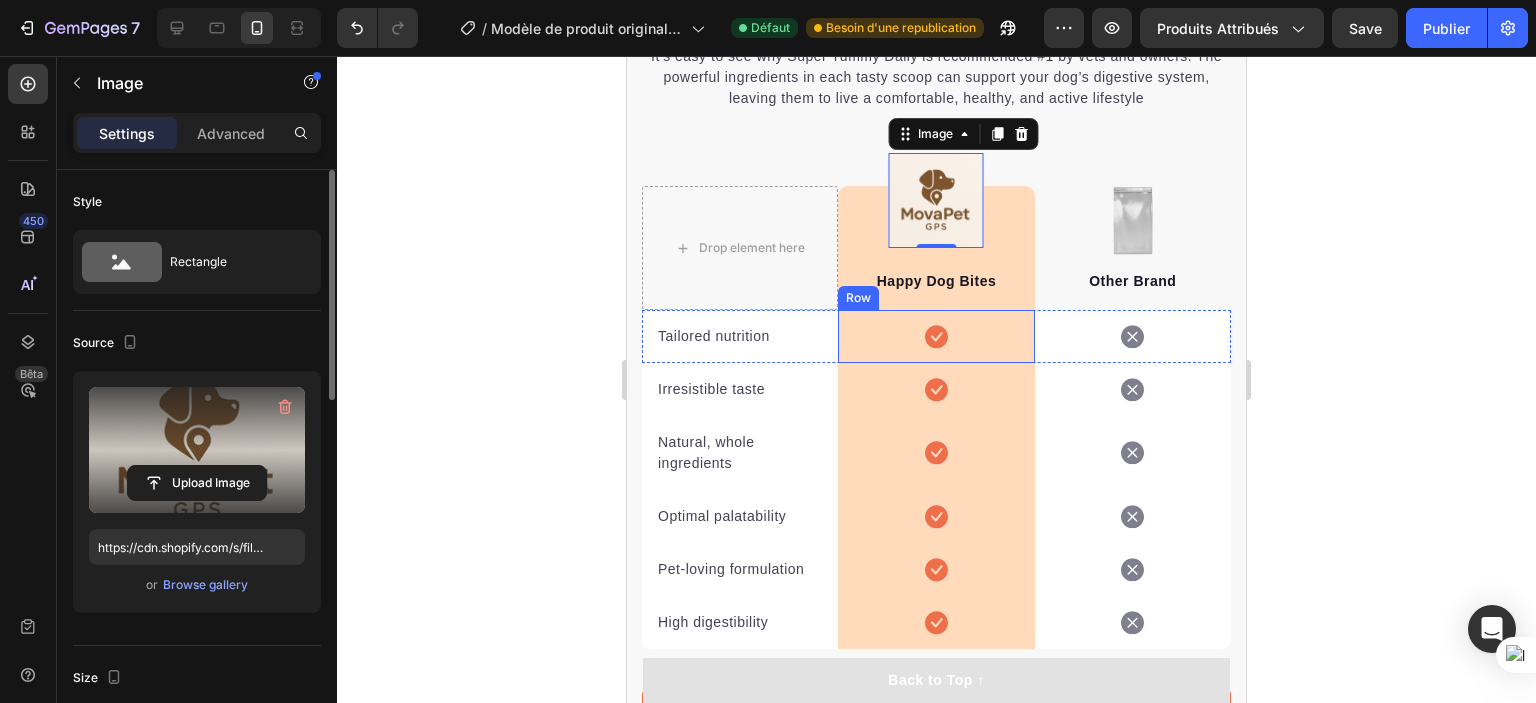 click on "Icon Row" at bounding box center (936, 336) 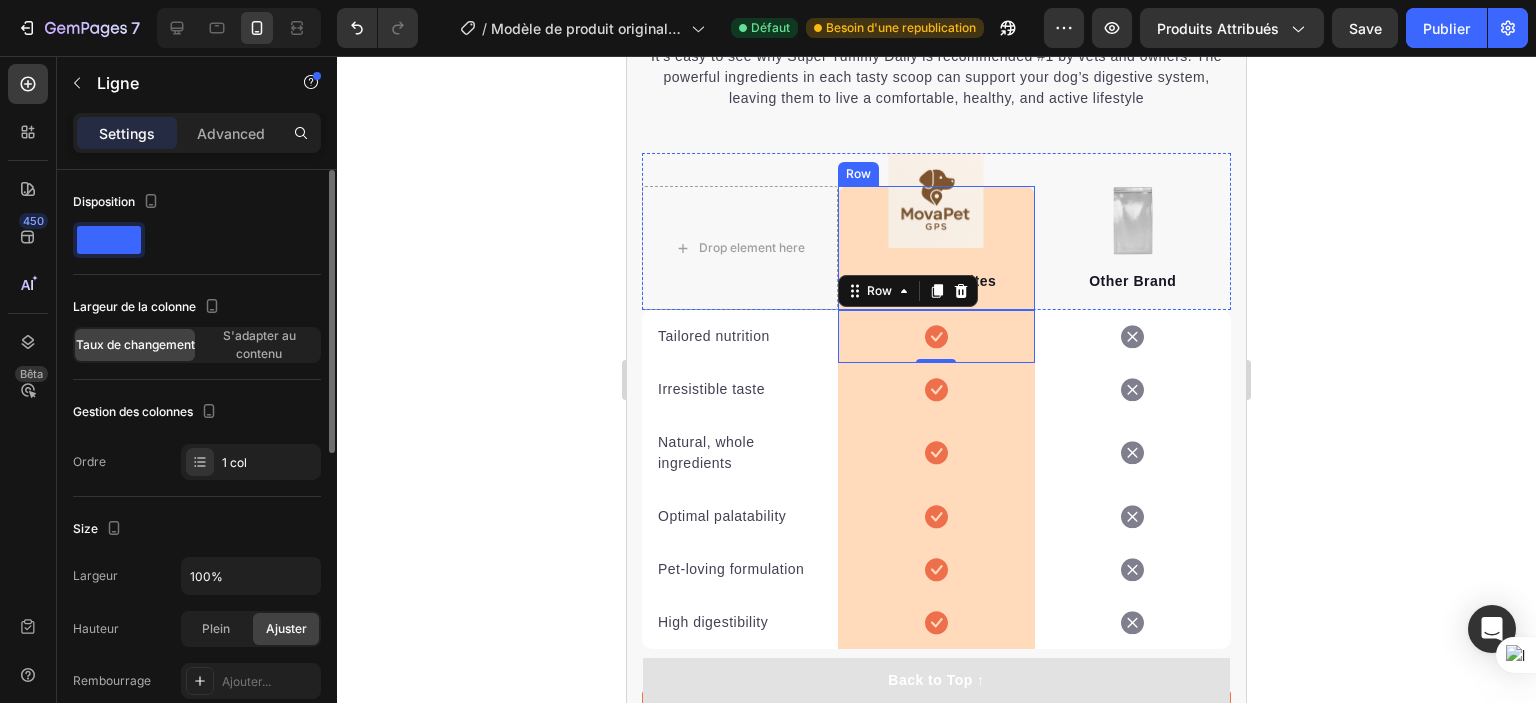 click on "Image Happy Dog Bites Text block Row" at bounding box center [936, 248] 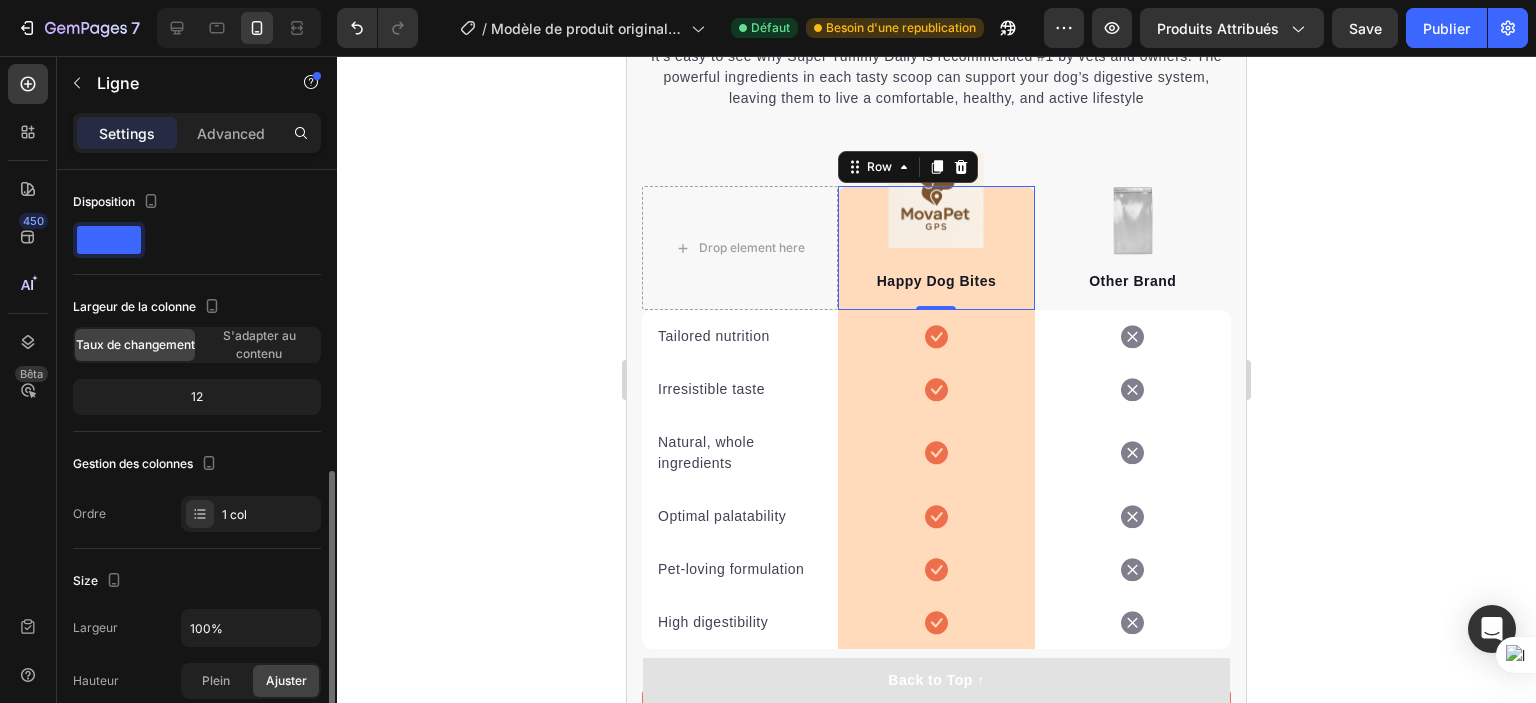 scroll, scrollTop: 300, scrollLeft: 0, axis: vertical 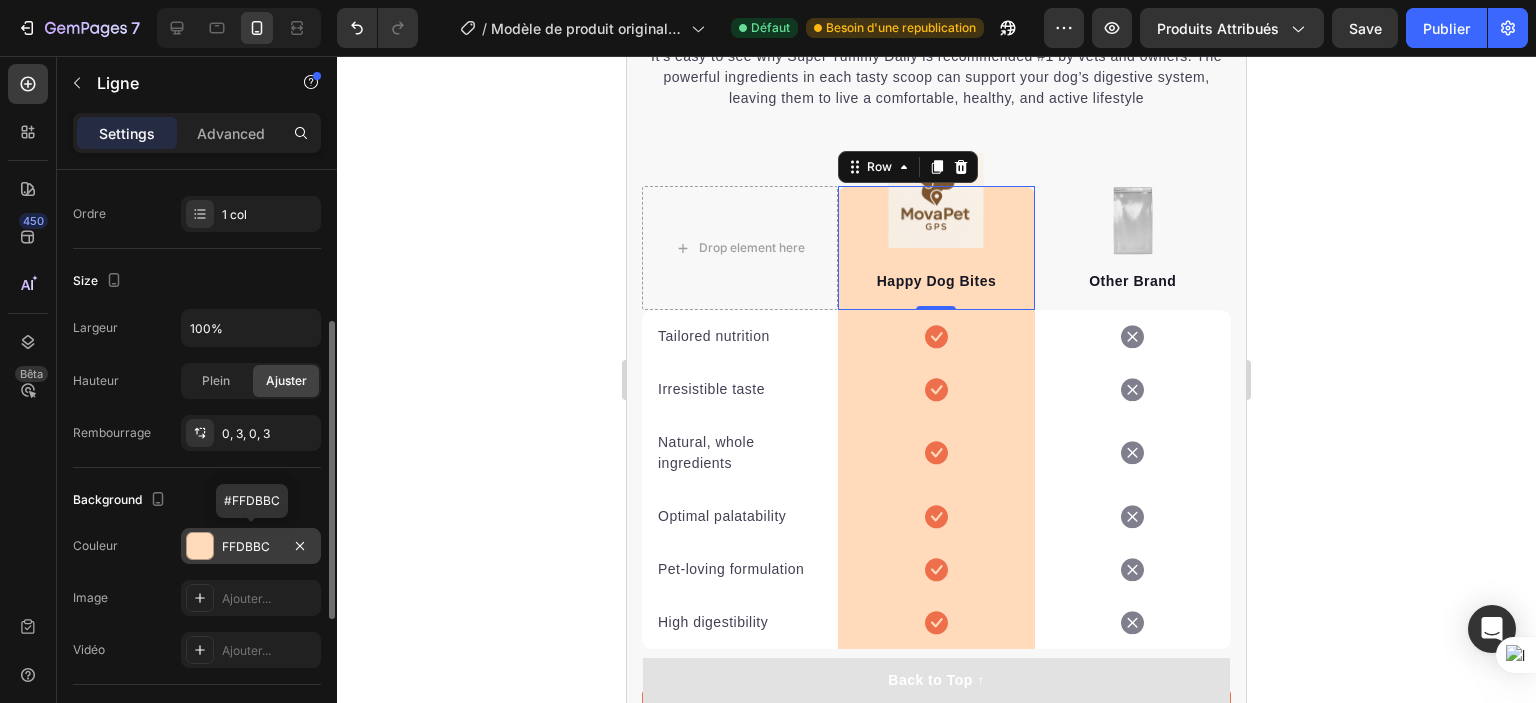 click at bounding box center (200, 546) 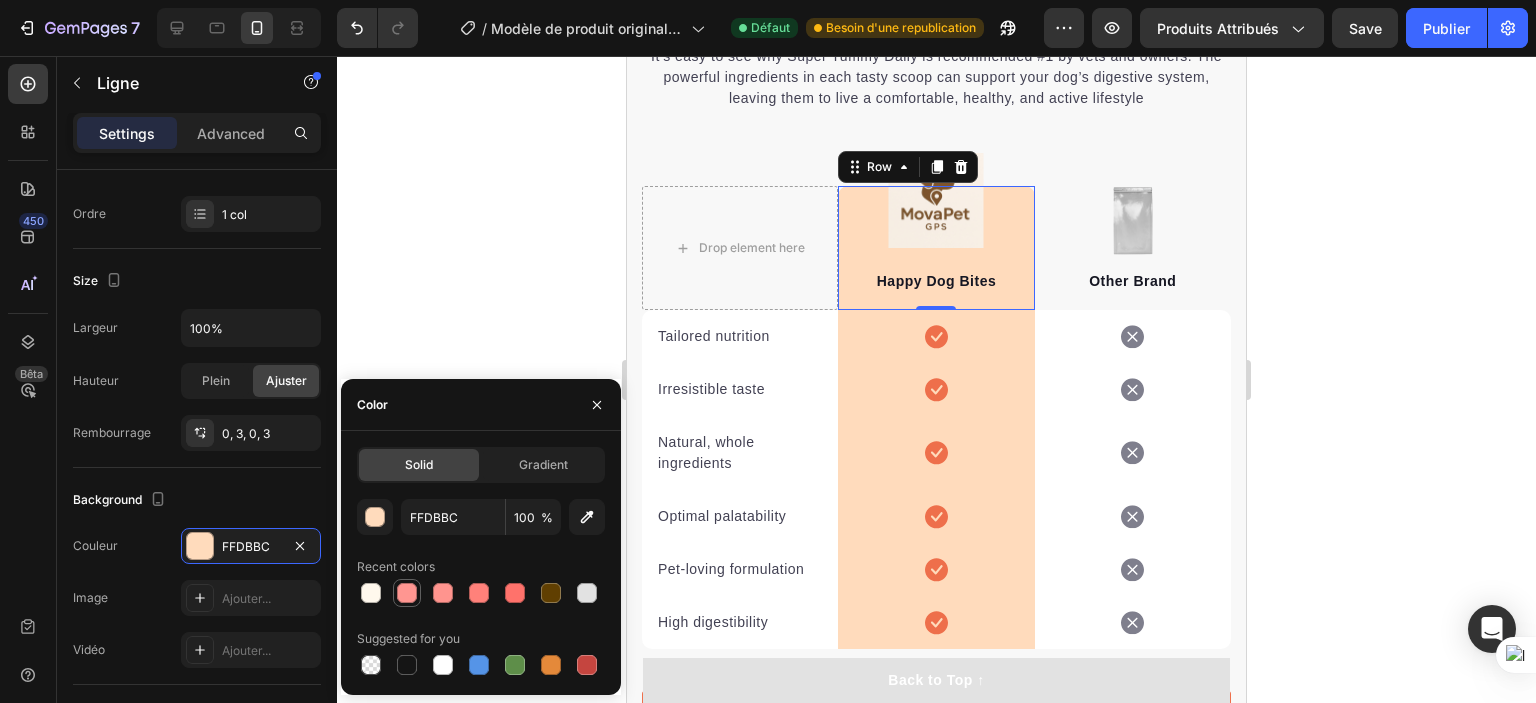 click at bounding box center (407, 593) 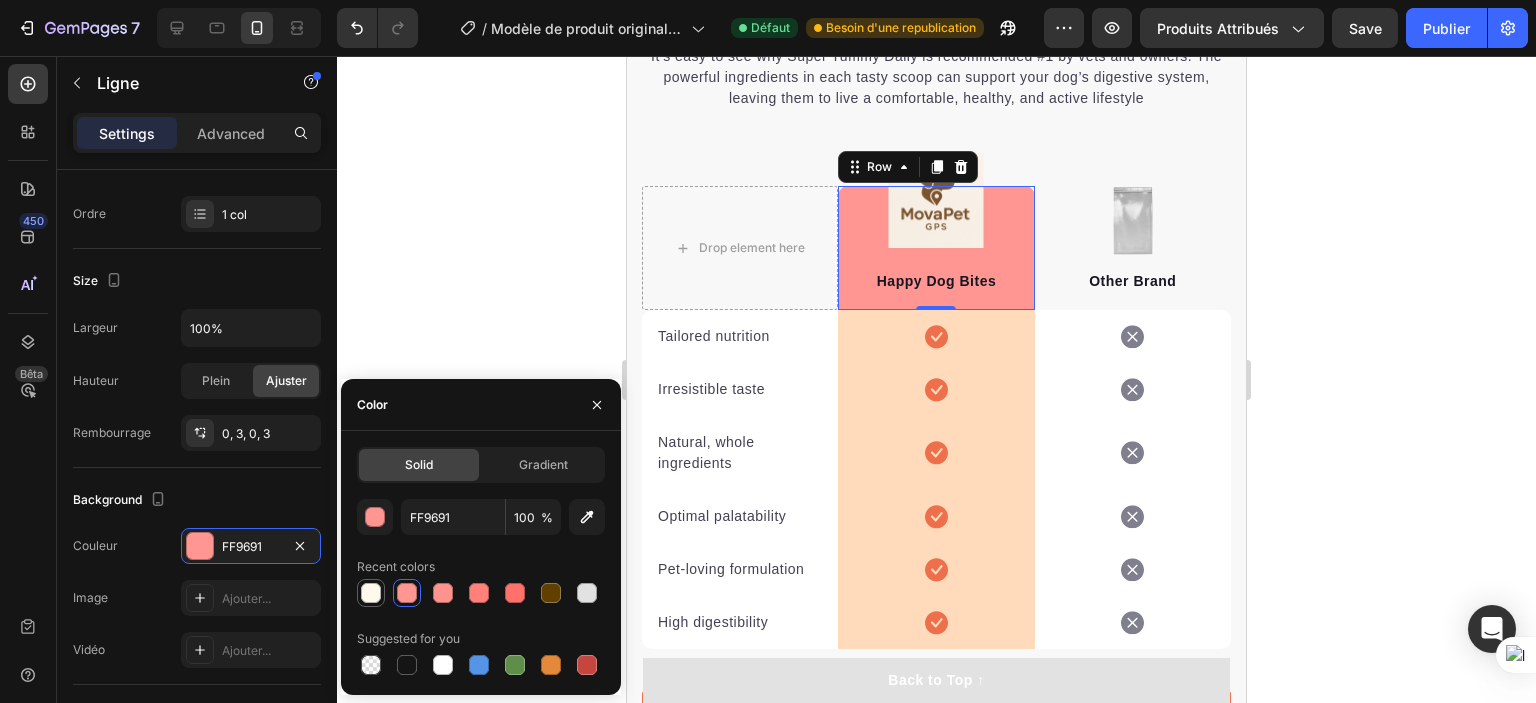click at bounding box center [371, 593] 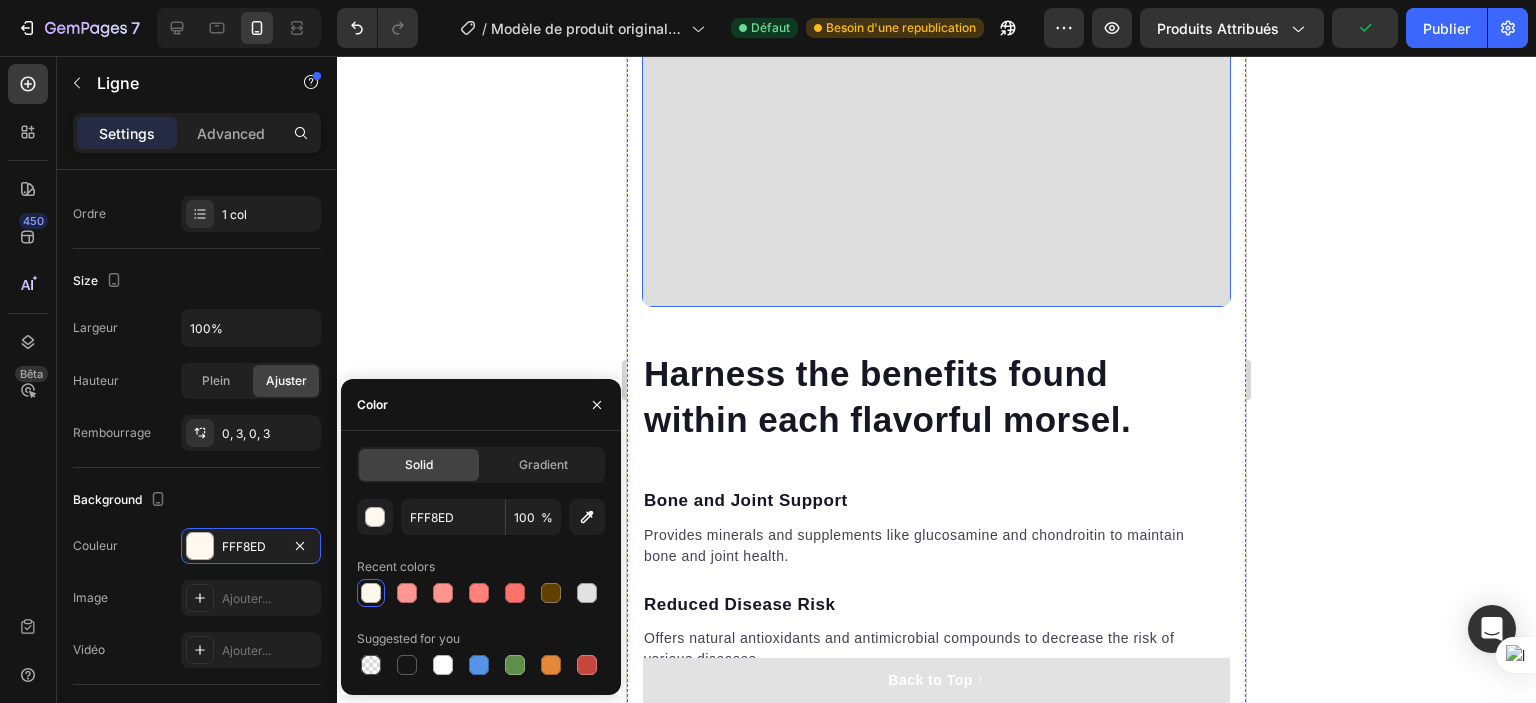 scroll, scrollTop: 3616, scrollLeft: 0, axis: vertical 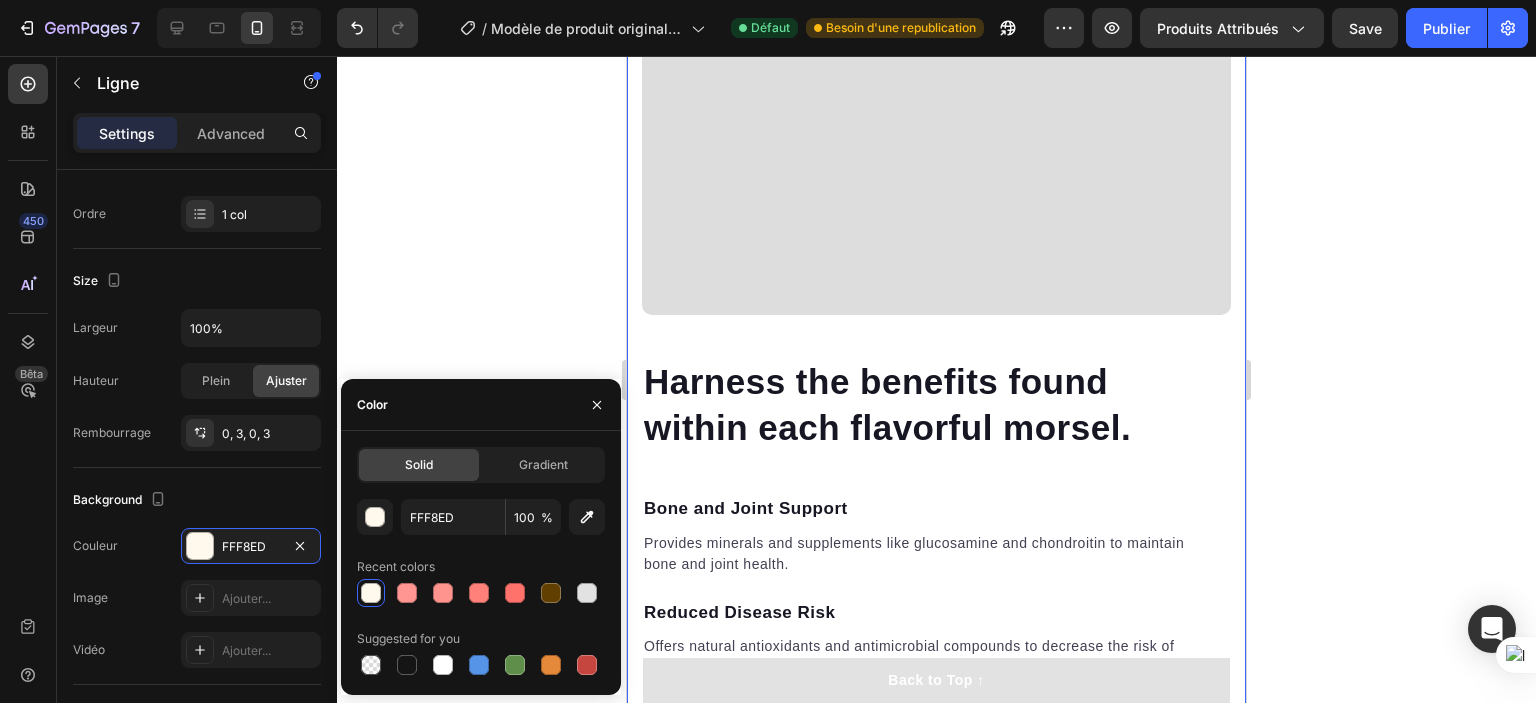click on "Harness the benefits found within each flavorful morsel. Heading Bone and Joint Support Text block Provides minerals and supplements like glucosamine and chondroitin to maintain bone and joint health. Text block Reduced Disease Risk Text block Offers natural antioxidants and antimicrobial compounds to decrease the risk of various diseases. Text block Enhanced Nutrient Absorption Text block Processed to enhance nutrient absorption, ensuring optimal utilization of essential nutrients. Text block Cardiovascular Health Support Text block Contains antioxidants and Omega-3 fatty acids to maintain cardiovascular health. Text block Increased Strength and Endurance Text block Natural plant-based supplements provide energy and enhance muscle strength and endurance in dogs. Text block Row Video Row" at bounding box center (936, 248) 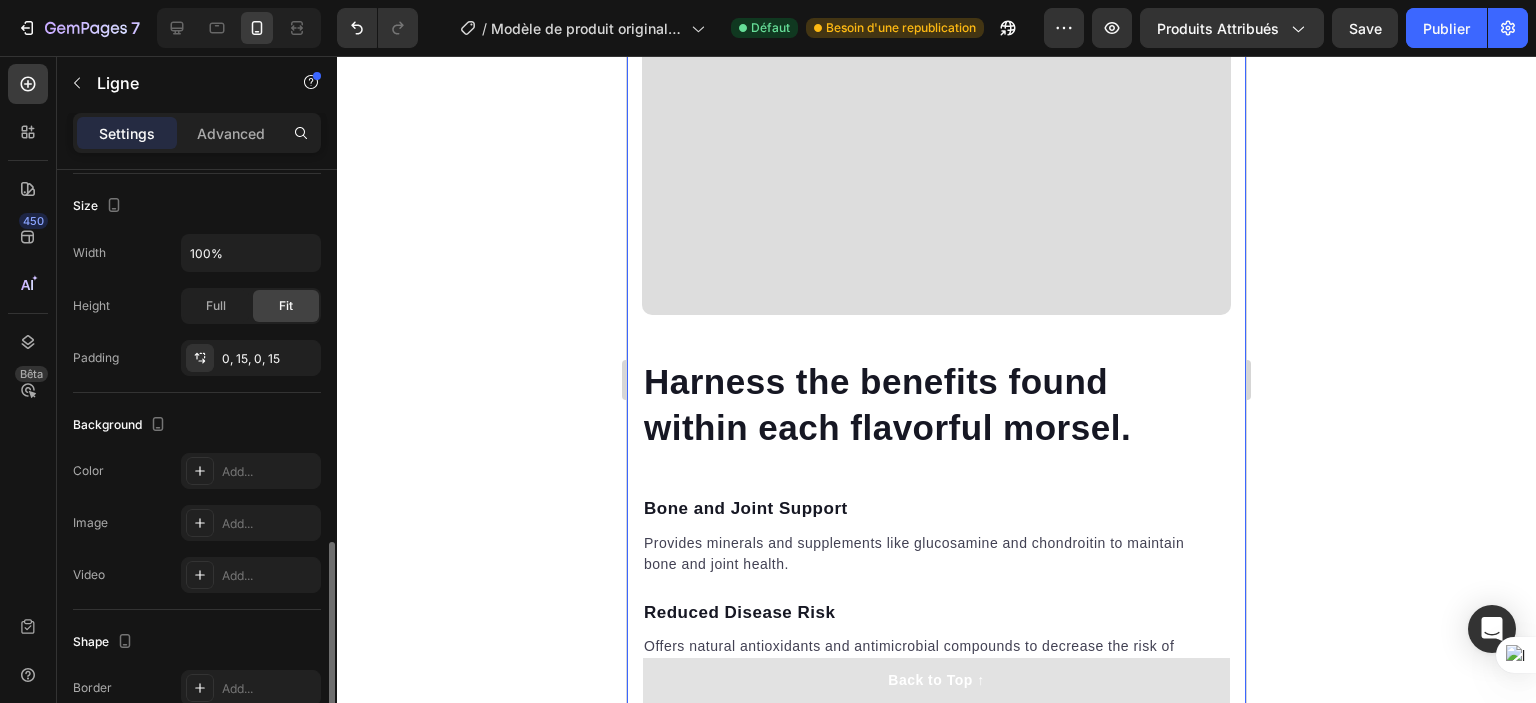 scroll, scrollTop: 590, scrollLeft: 0, axis: vertical 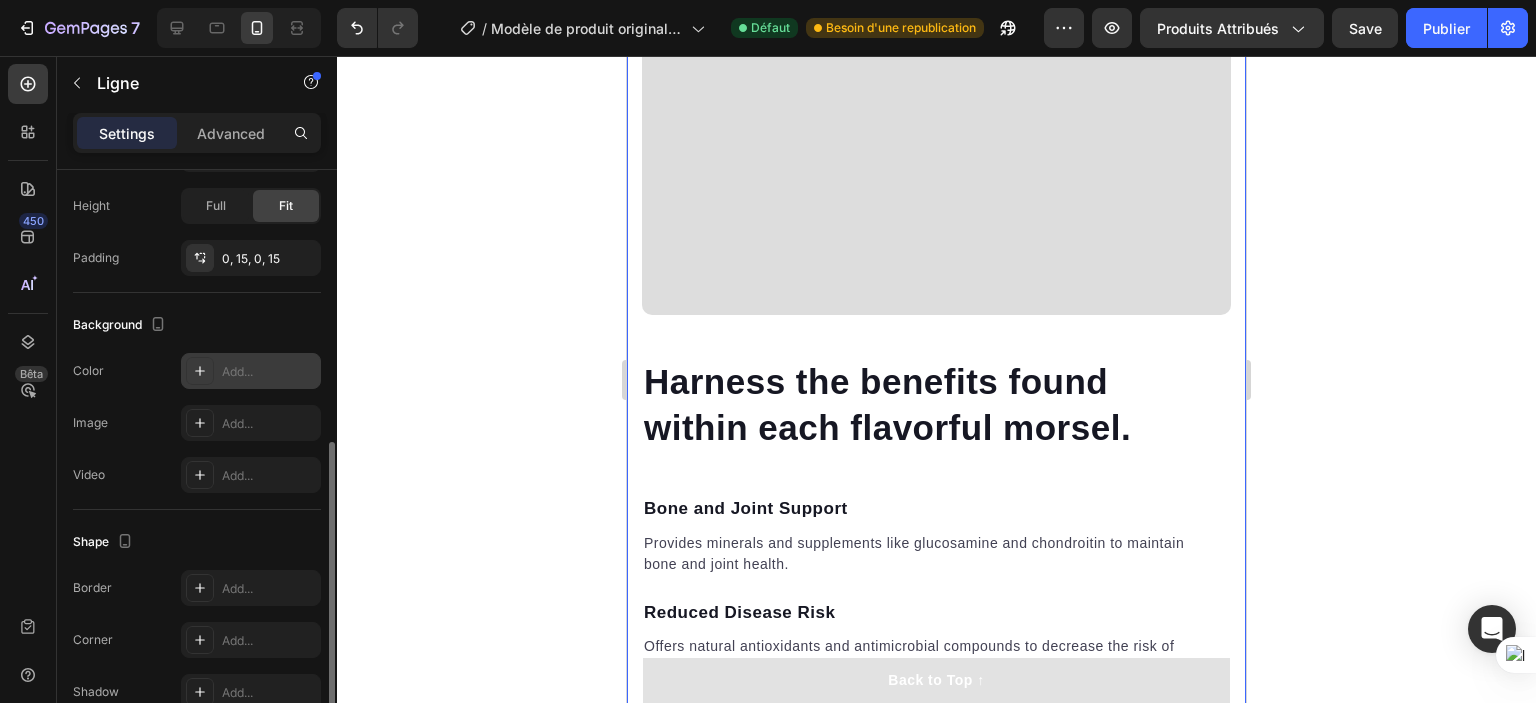click on "Add..." at bounding box center [269, 372] 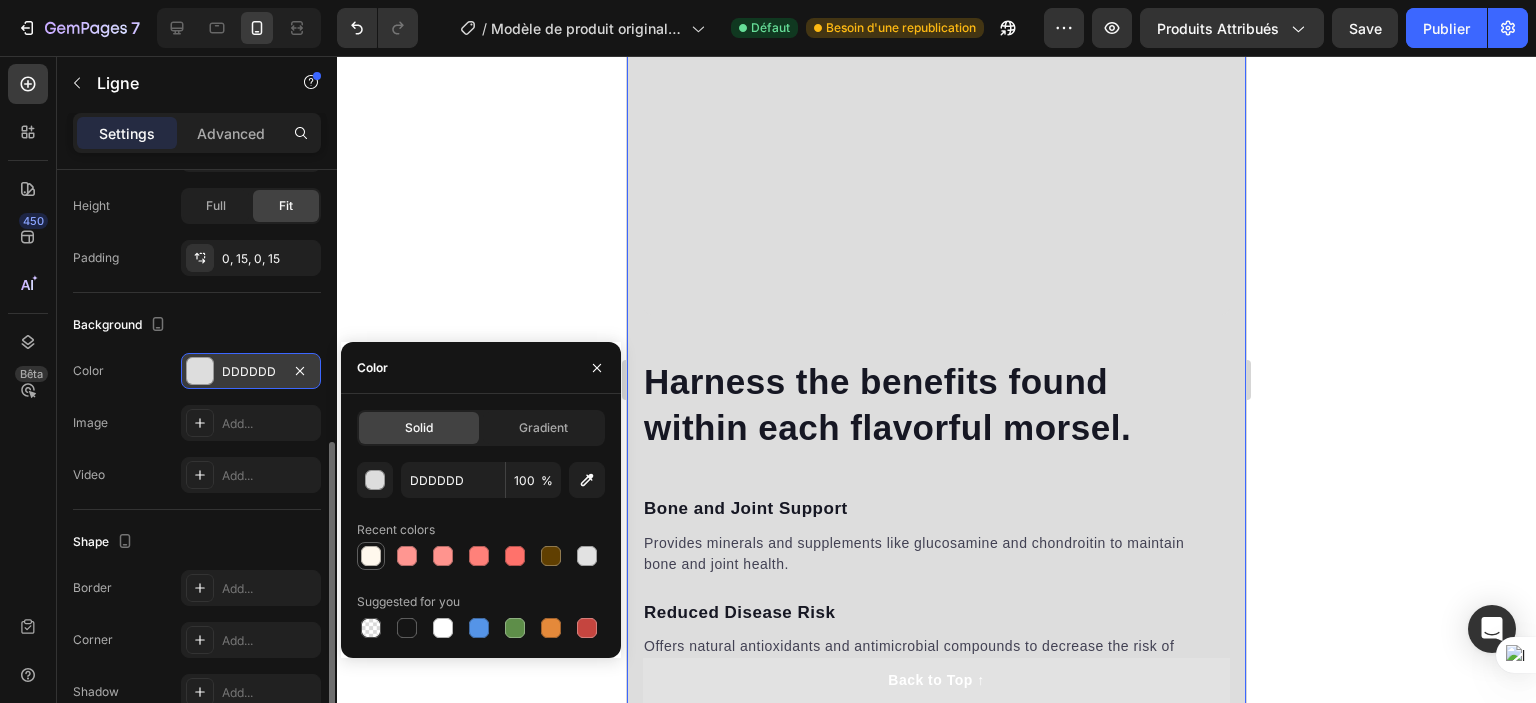 click at bounding box center [371, 556] 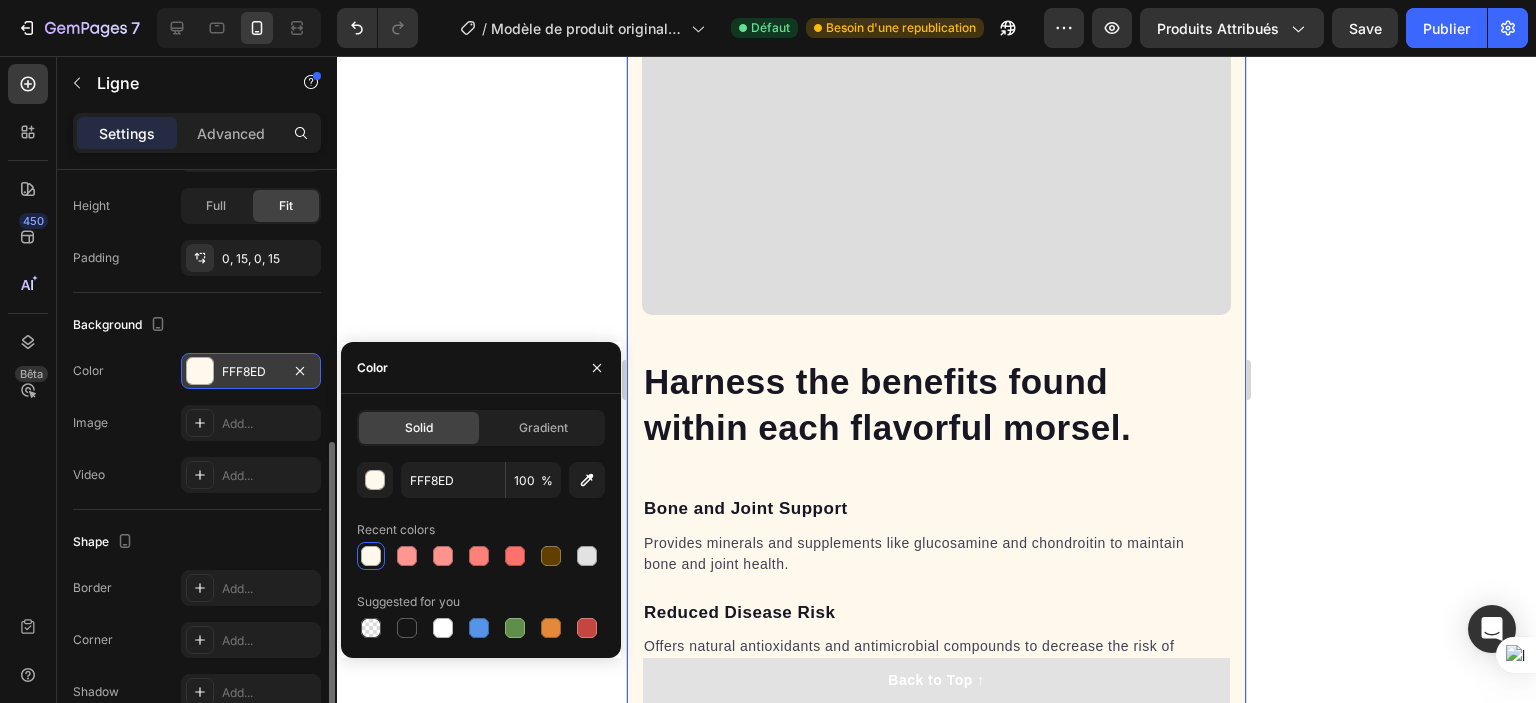 click on "Background The changes might be hidden by  the video. Color FFF8ED Image Add... Video Add..." 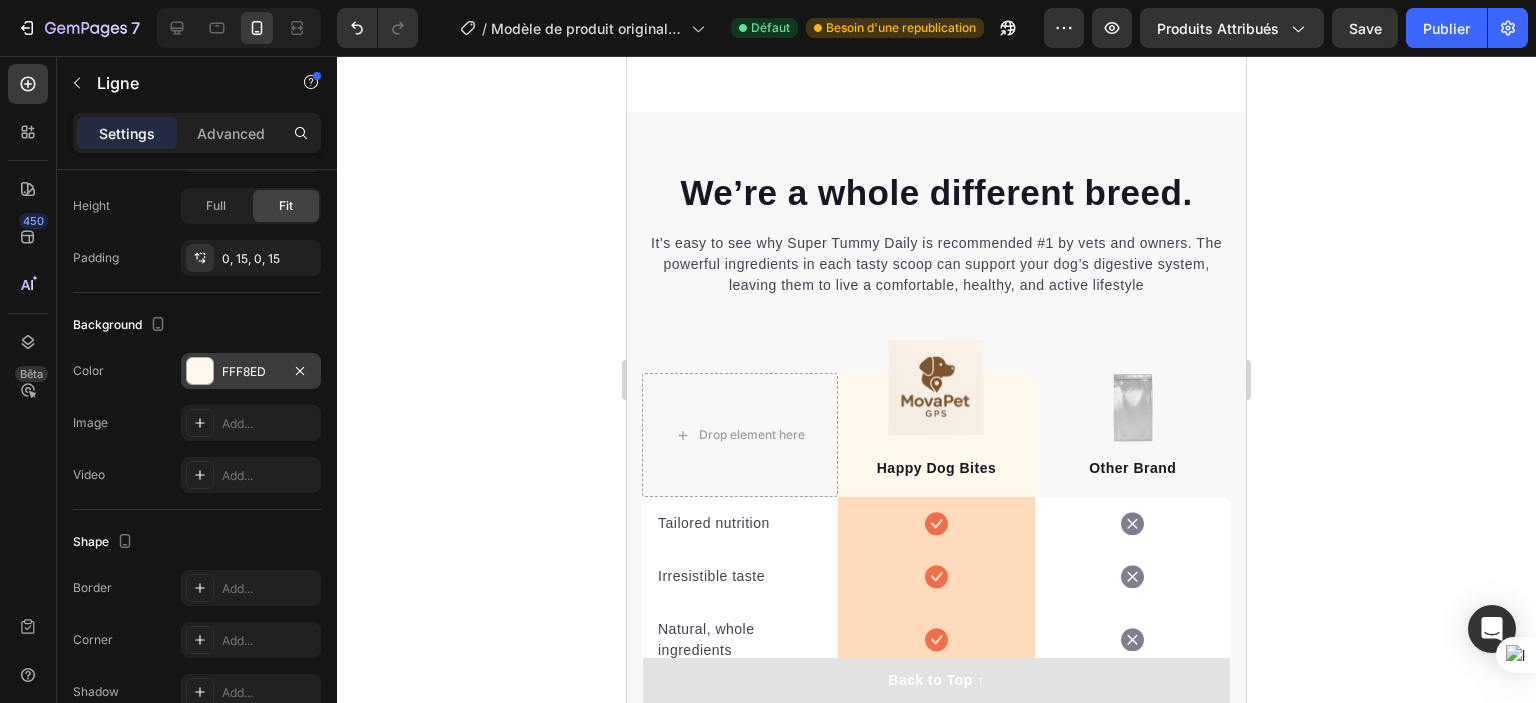 scroll, scrollTop: 4616, scrollLeft: 0, axis: vertical 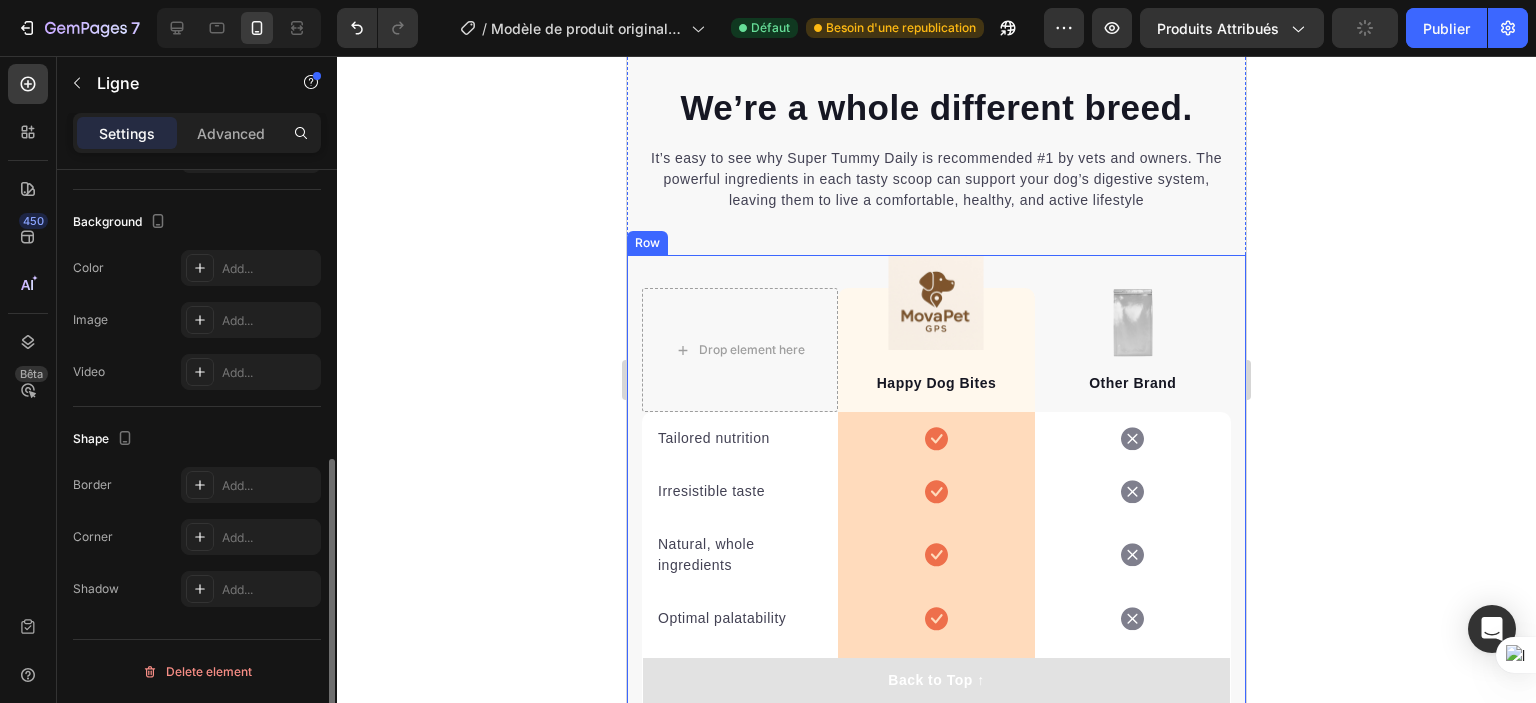 click on "Drop element here Image Happy Dog Bites Text block Row Image Other Brand Text block Row Tailored nutrition Text block
Icon Row
Icon Row Irresistible taste Text block
Icon Row
Icon Row Natural, whole ingredients Text block
Icon Row
Icon Row Optimal palatability Text block
Icon Row
Icon Row Pet-loving formulation Text block
Icon Row
Icon Row High digestibility Text block
Icon Row
Icon Row Row" at bounding box center [936, 503] 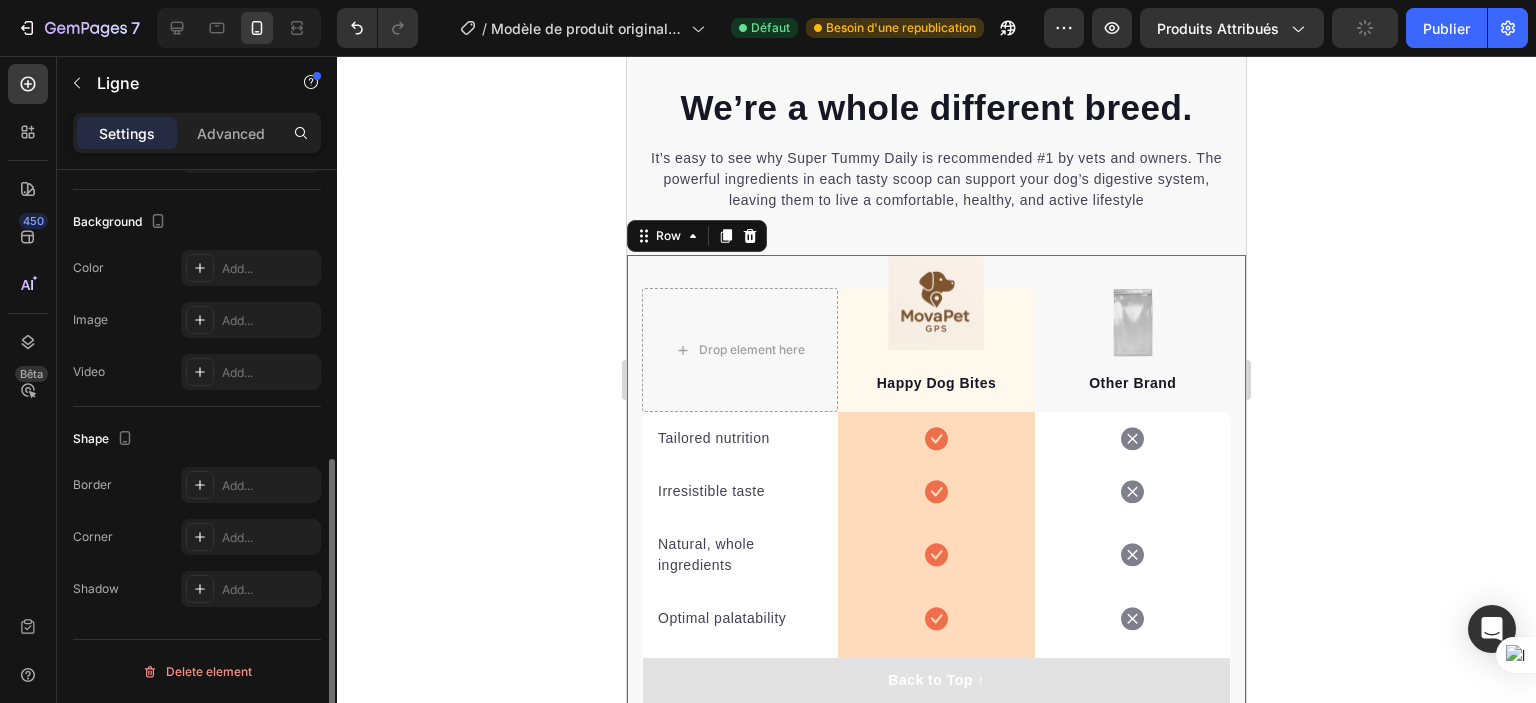 scroll, scrollTop: 576, scrollLeft: 0, axis: vertical 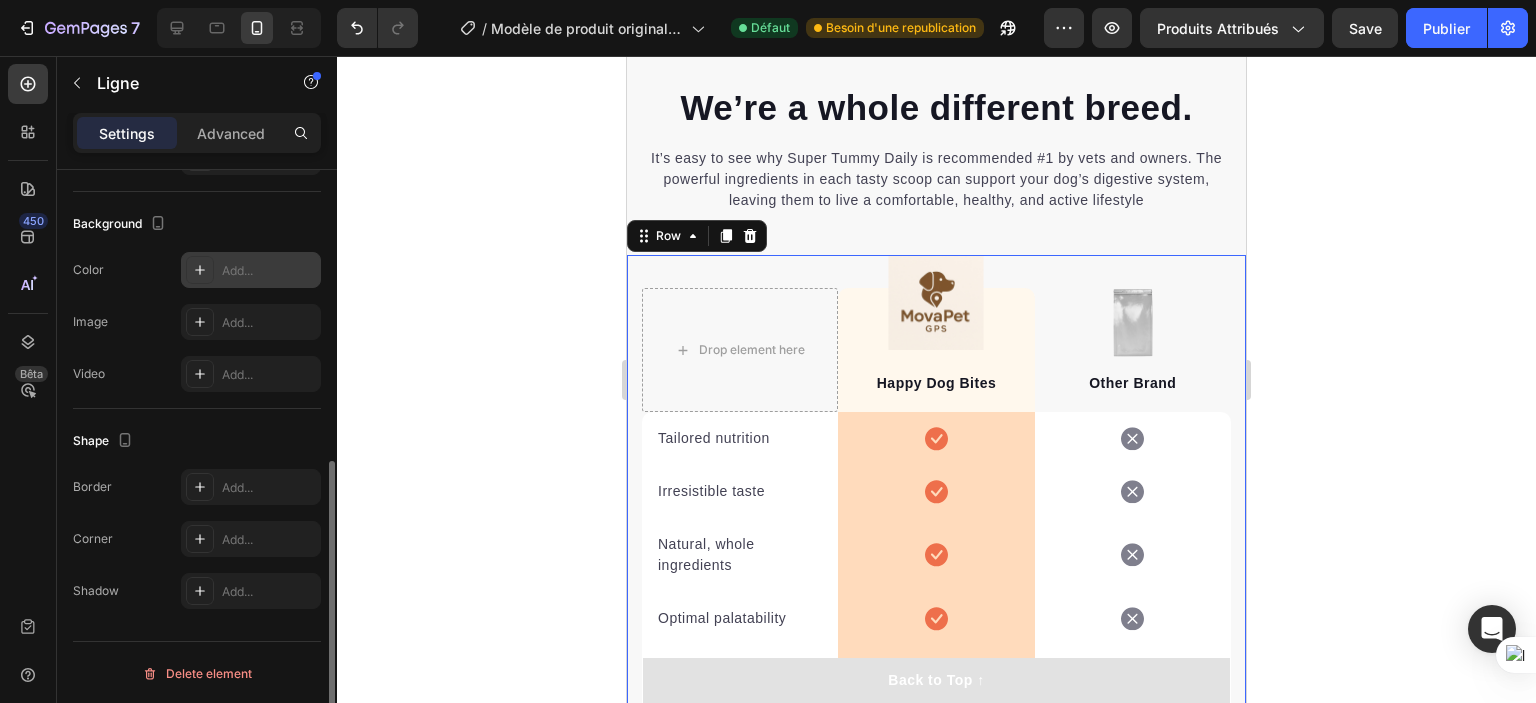 click on "Add..." at bounding box center (269, 271) 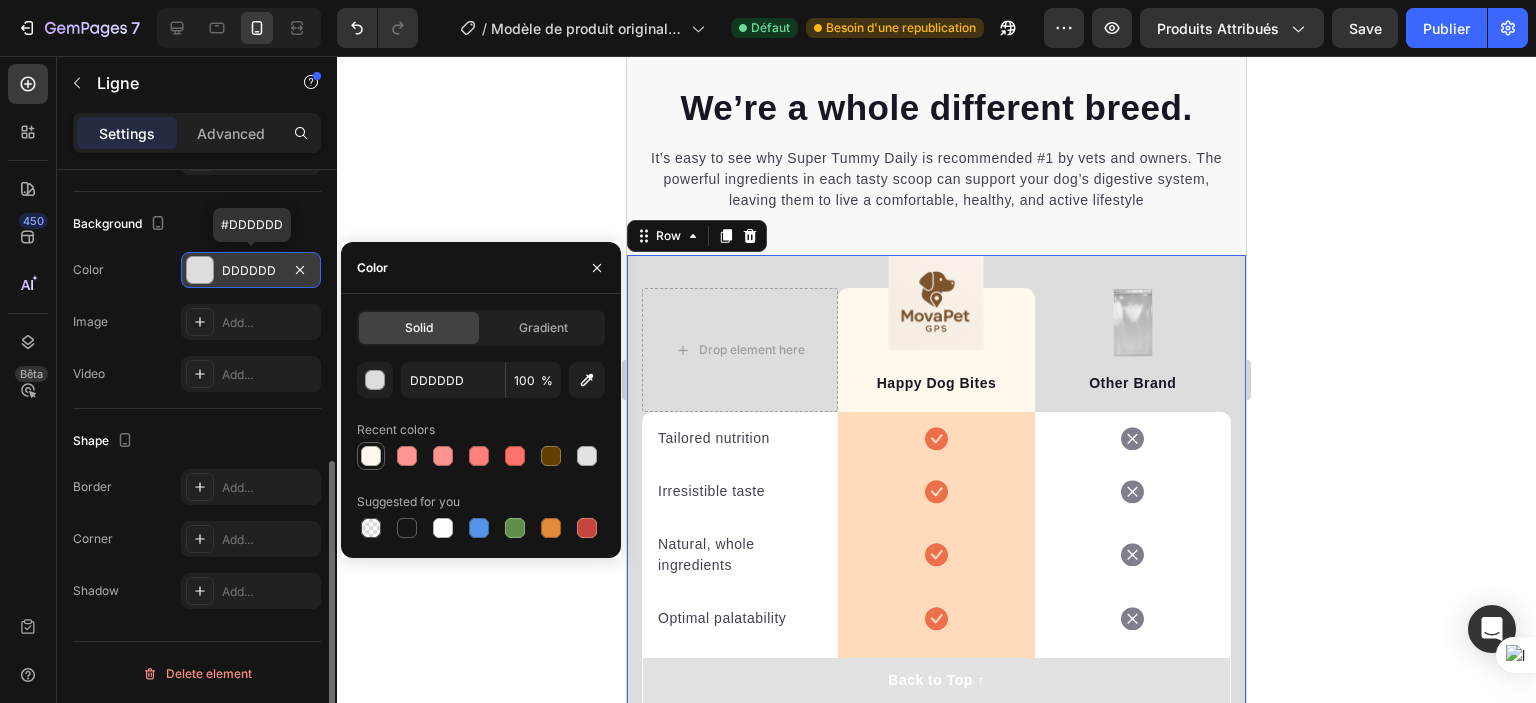 click at bounding box center (371, 456) 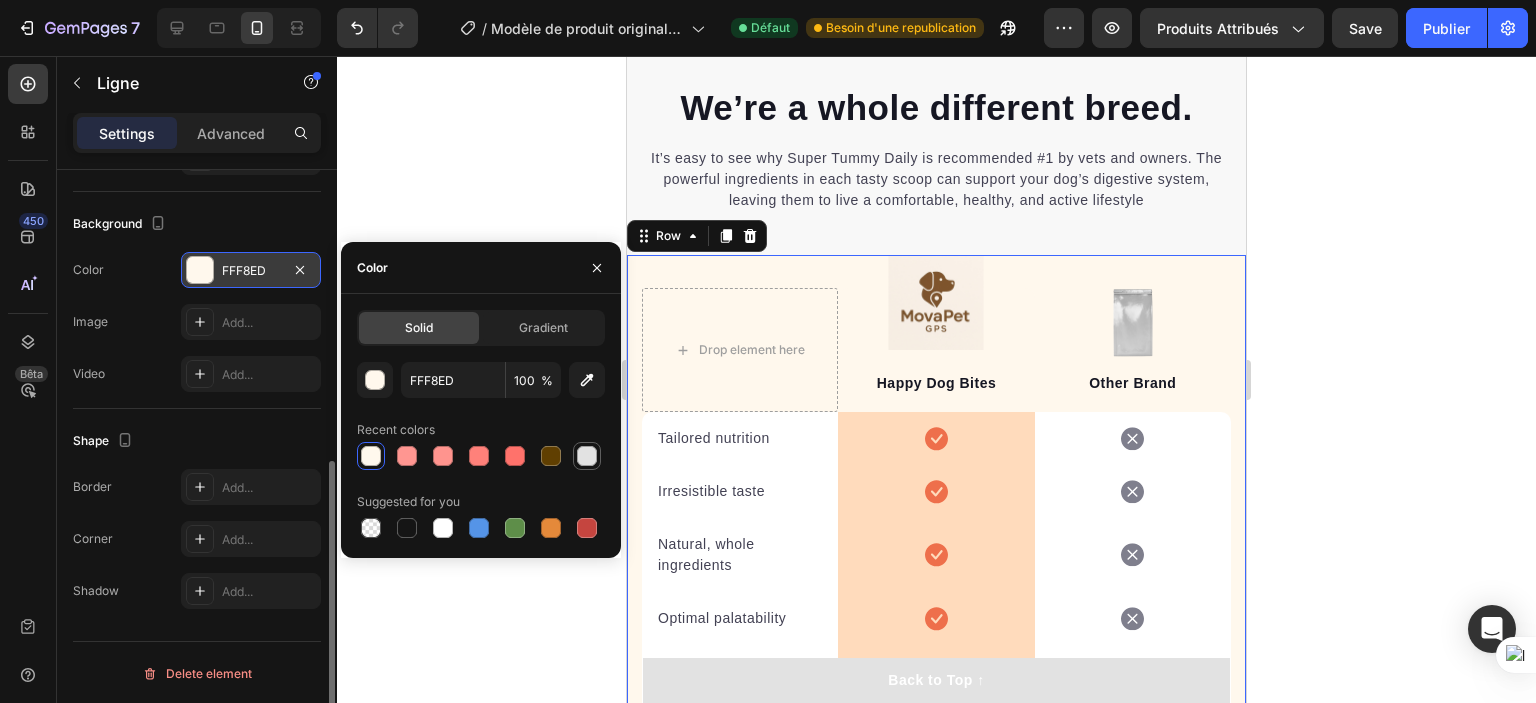 click at bounding box center (587, 456) 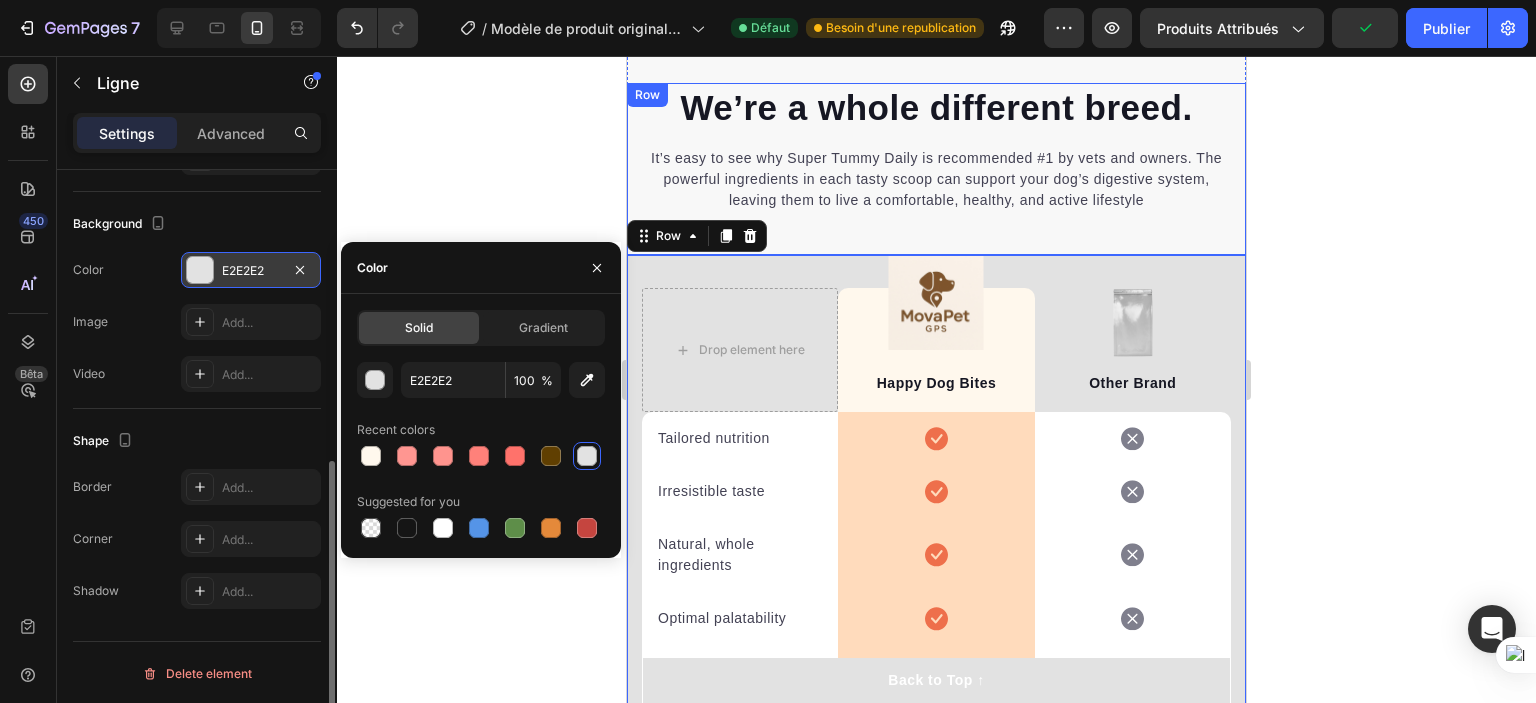 click 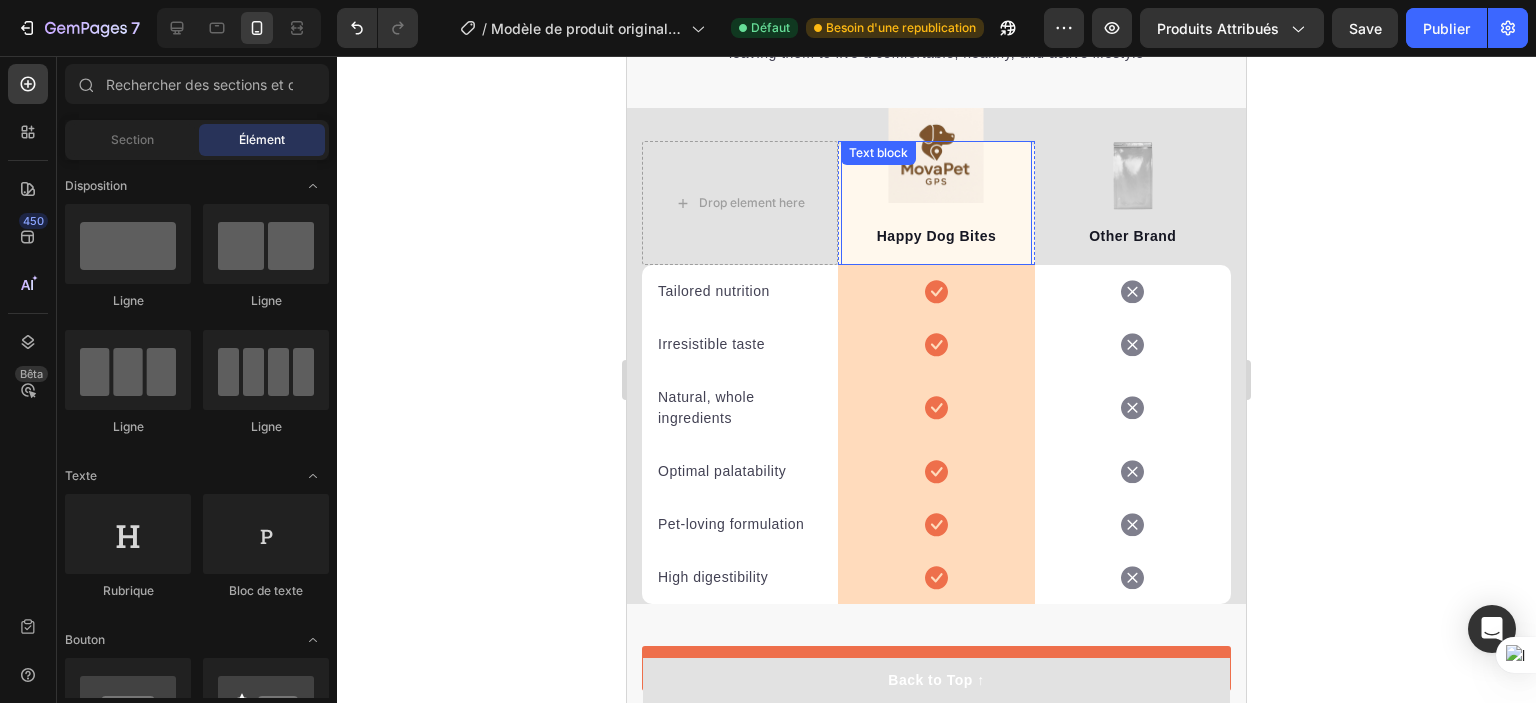 scroll, scrollTop: 4716, scrollLeft: 0, axis: vertical 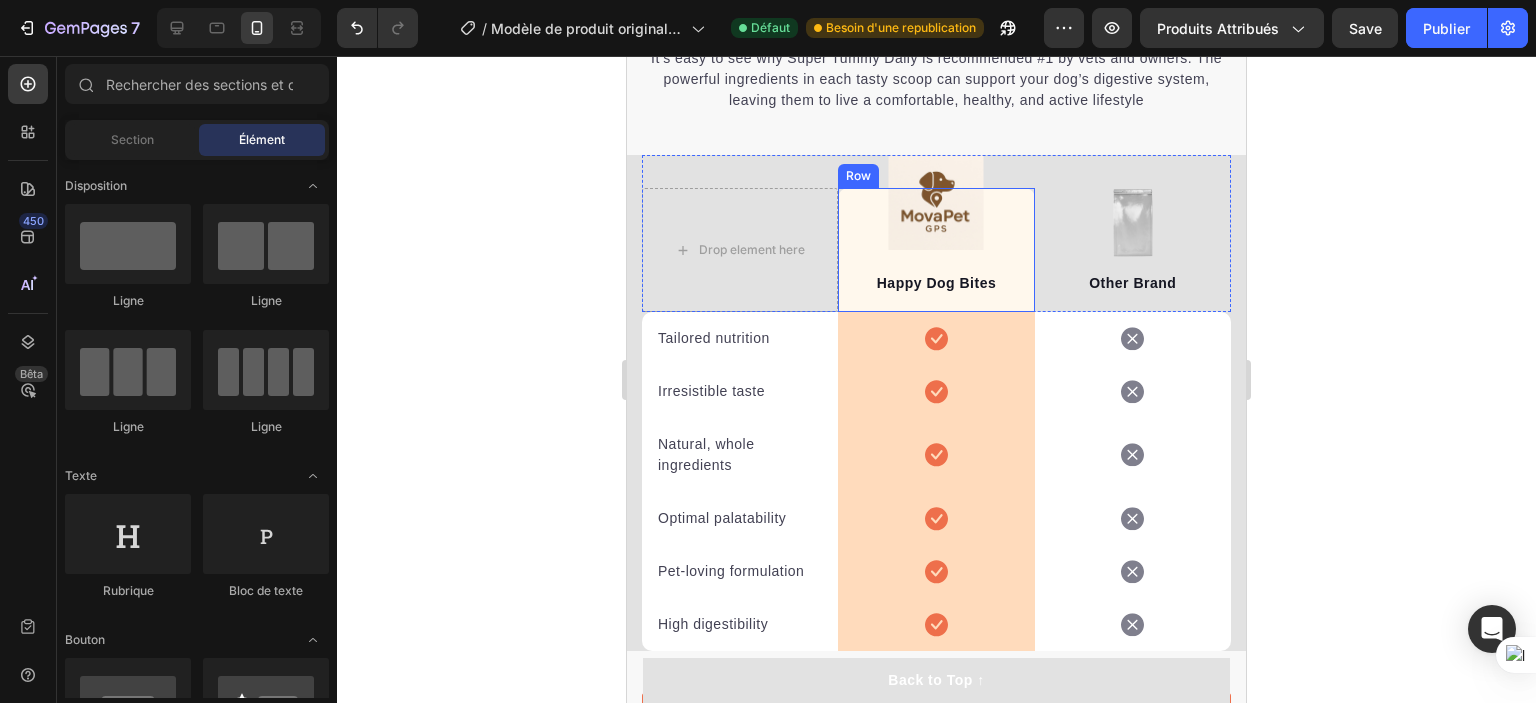 click on "Image Happy Dog Bites Text block Row" at bounding box center (936, 250) 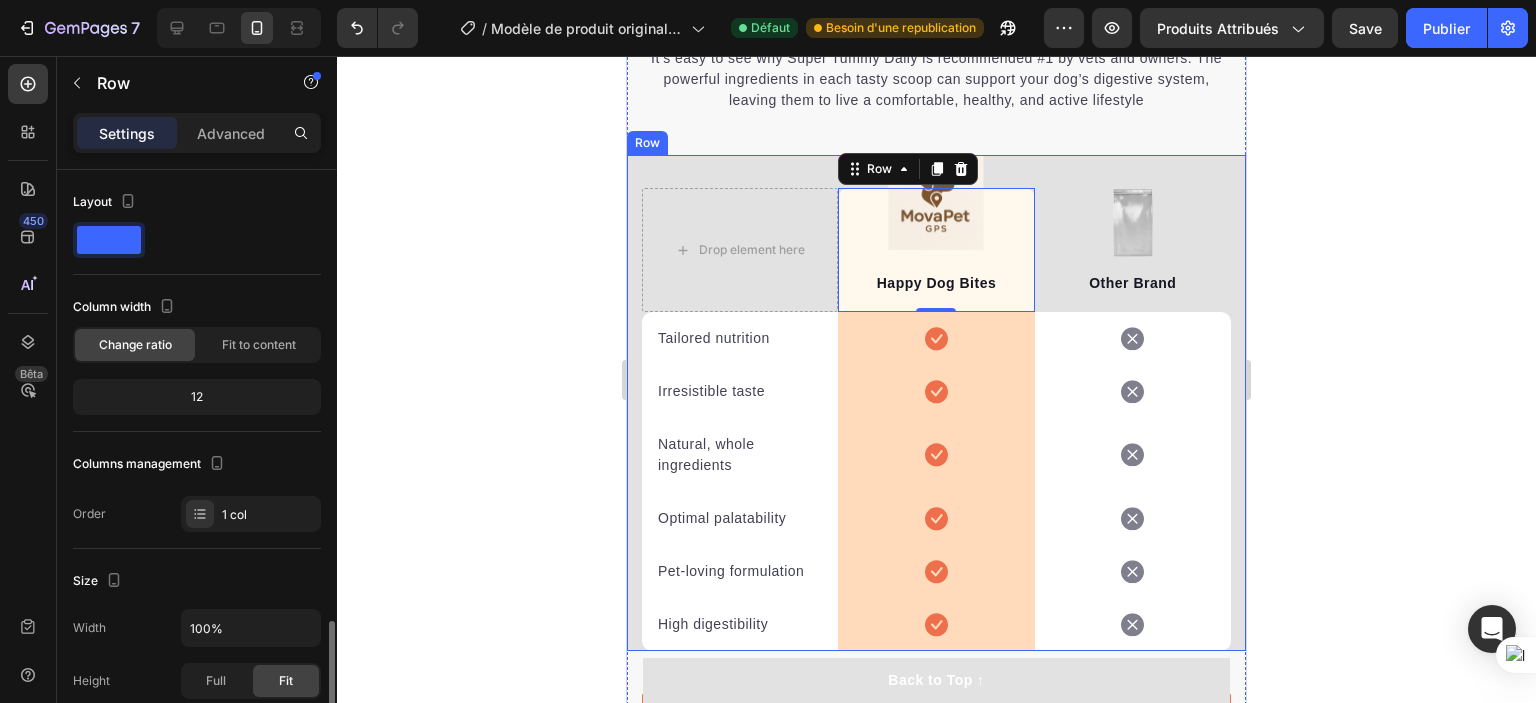 scroll, scrollTop: 300, scrollLeft: 0, axis: vertical 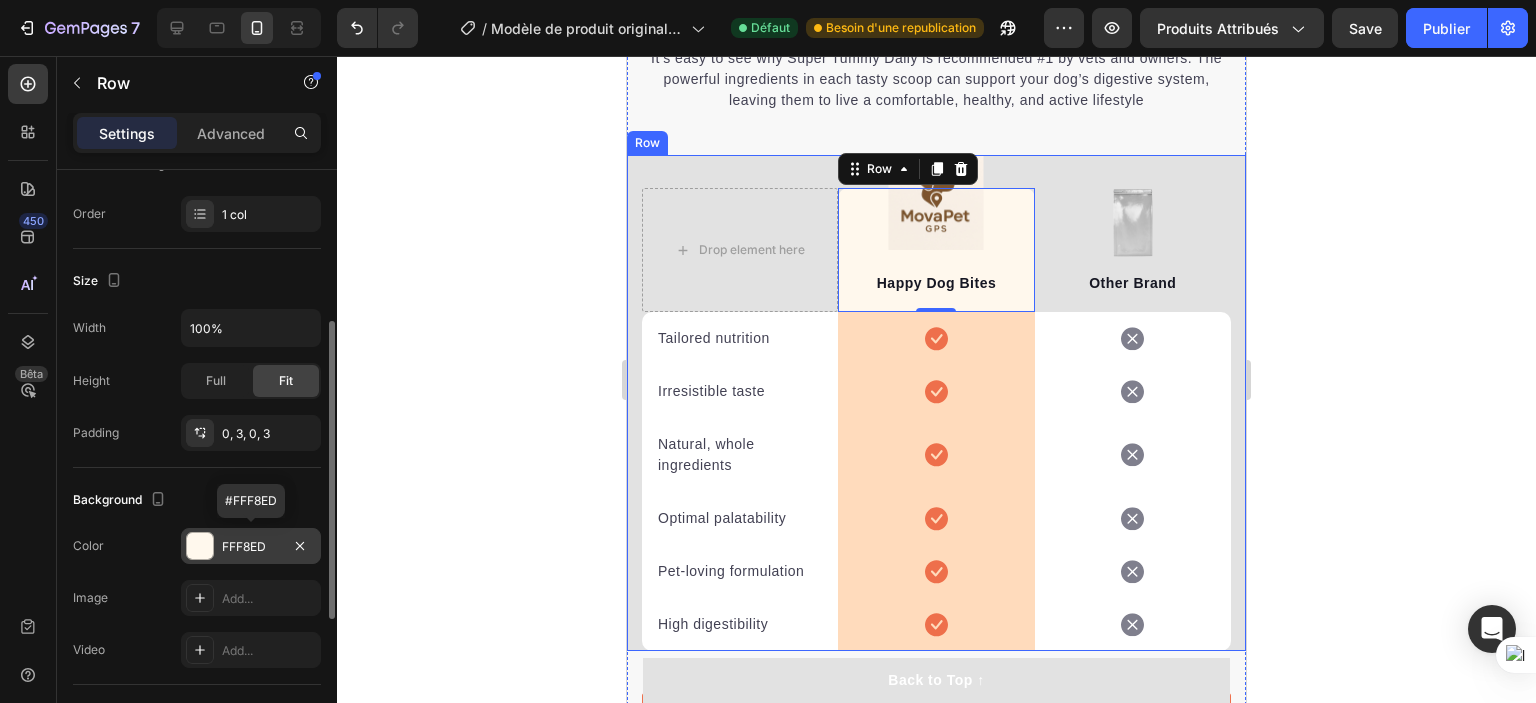 click on "FFF8ED" at bounding box center [251, 546] 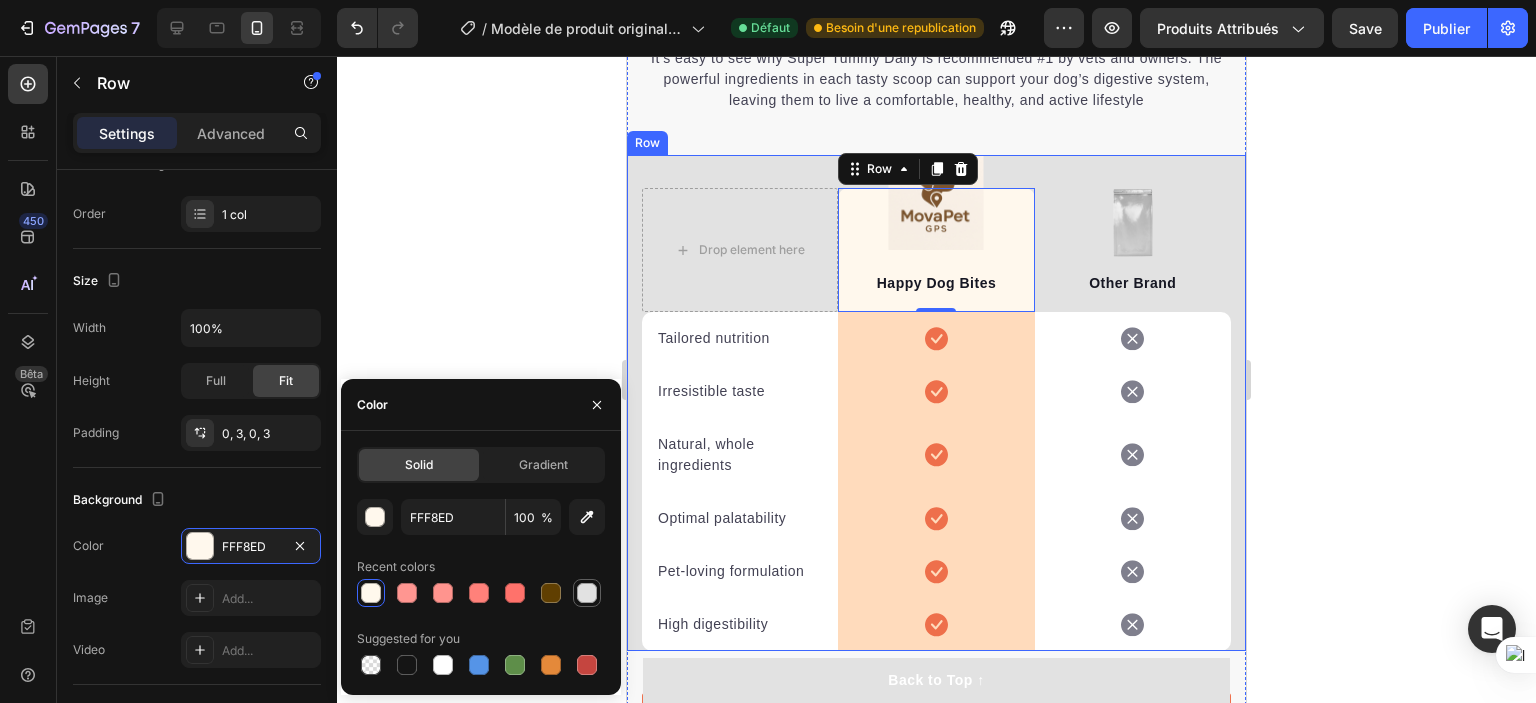 click at bounding box center (587, 593) 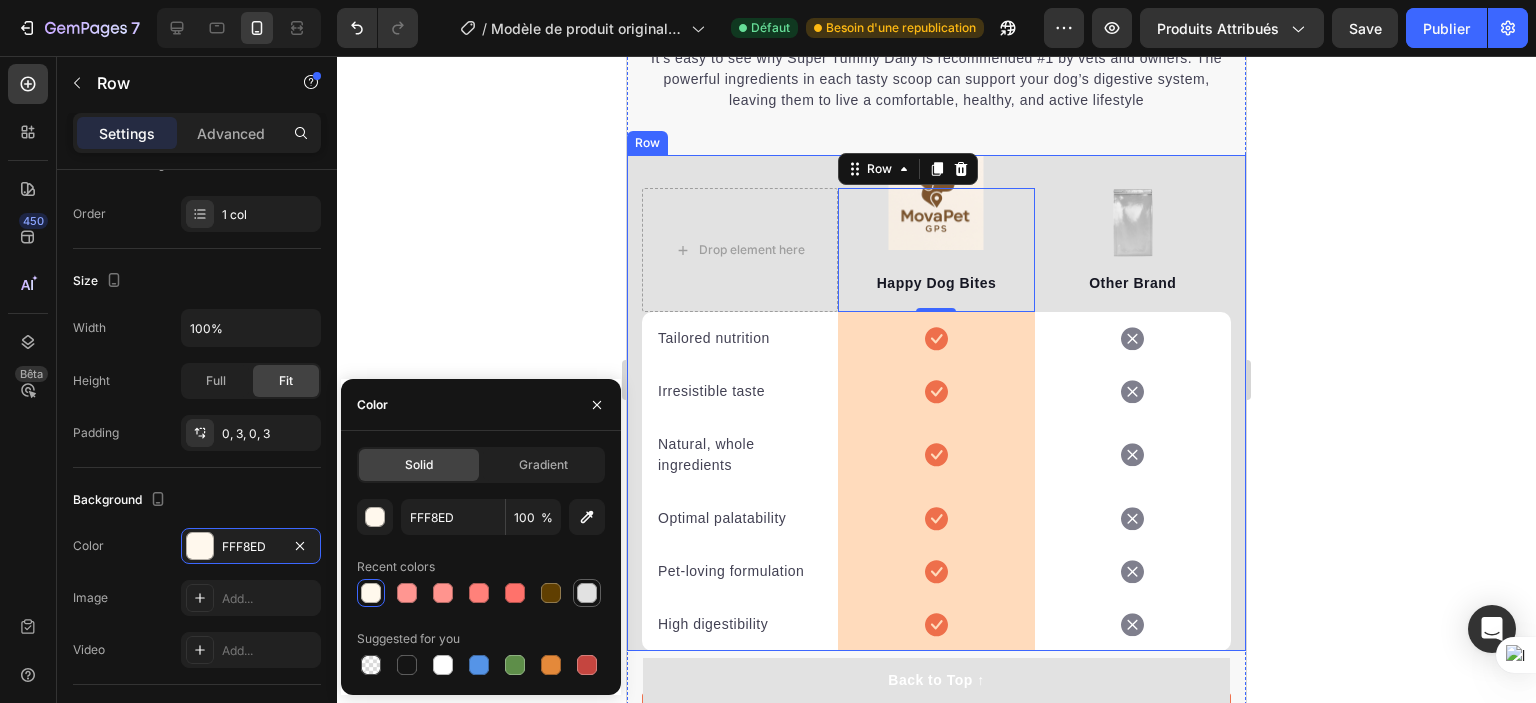 type on "E2E2E2" 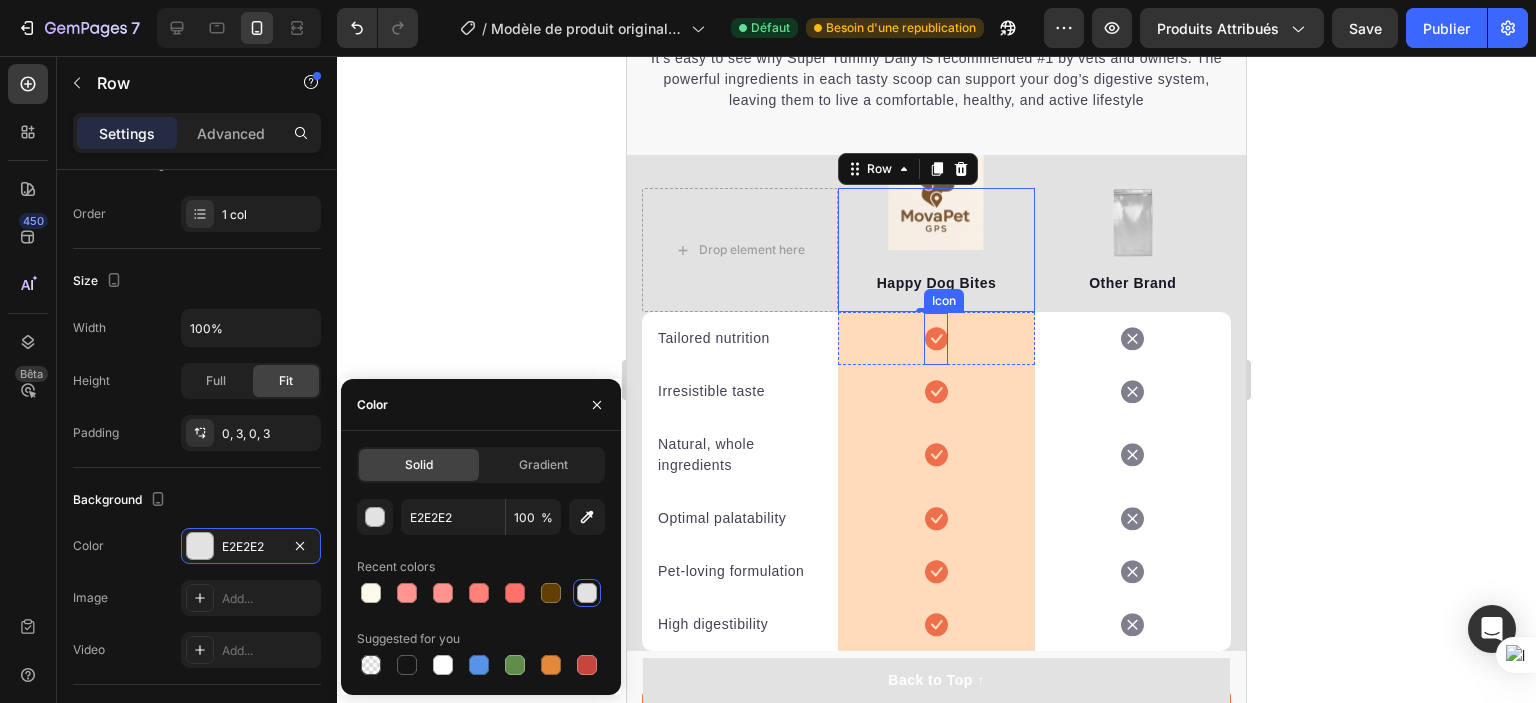 scroll, scrollTop: 4616, scrollLeft: 0, axis: vertical 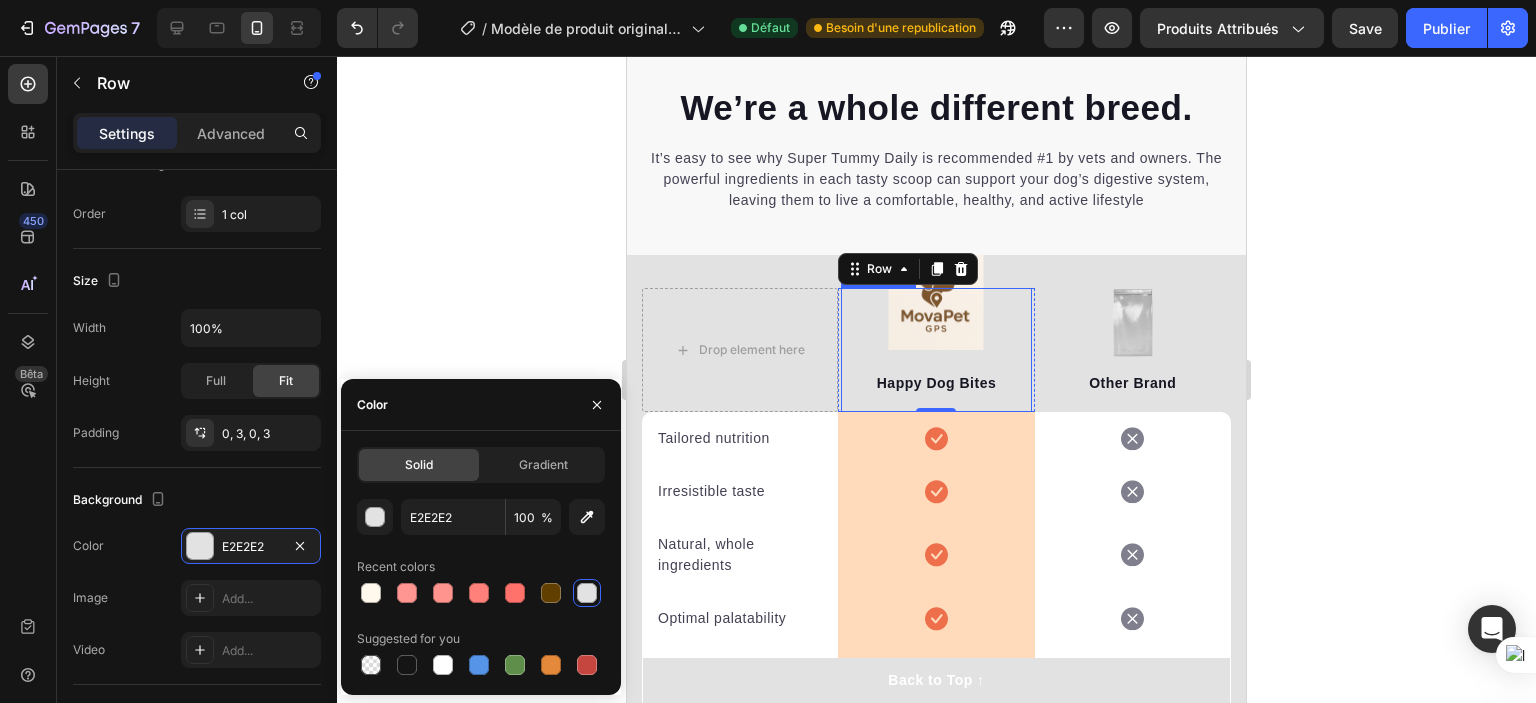click on "Happy Dog Bites Text block" at bounding box center (936, 350) 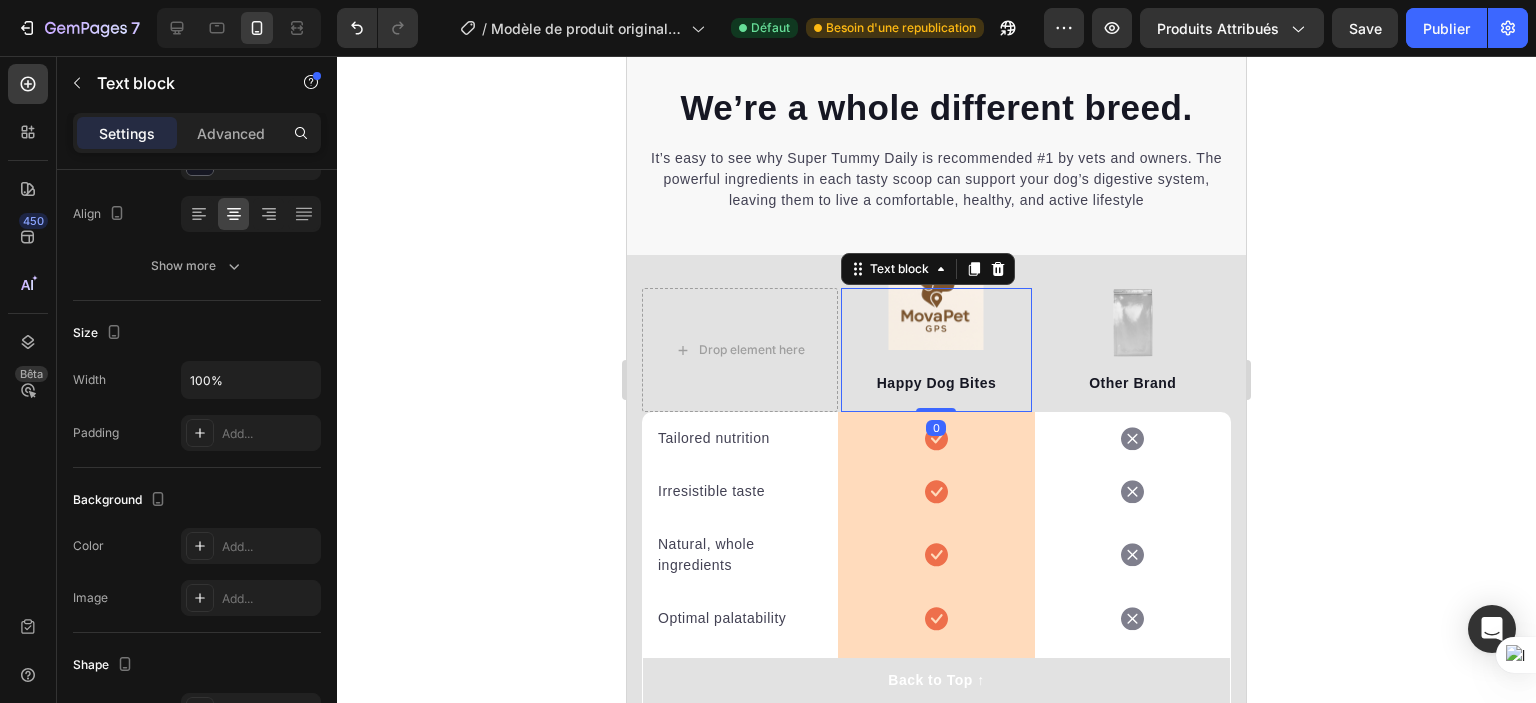 scroll, scrollTop: 0, scrollLeft: 0, axis: both 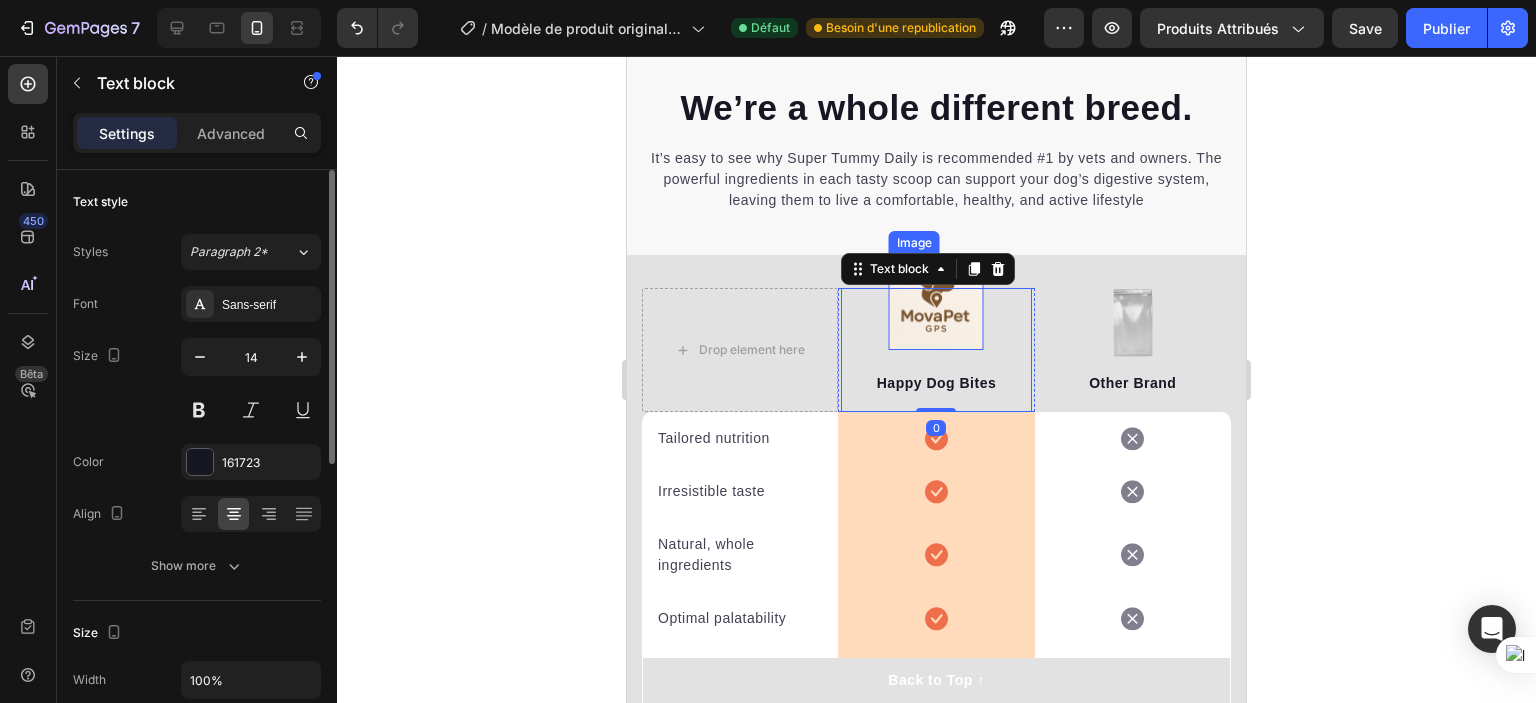 click at bounding box center (936, 302) 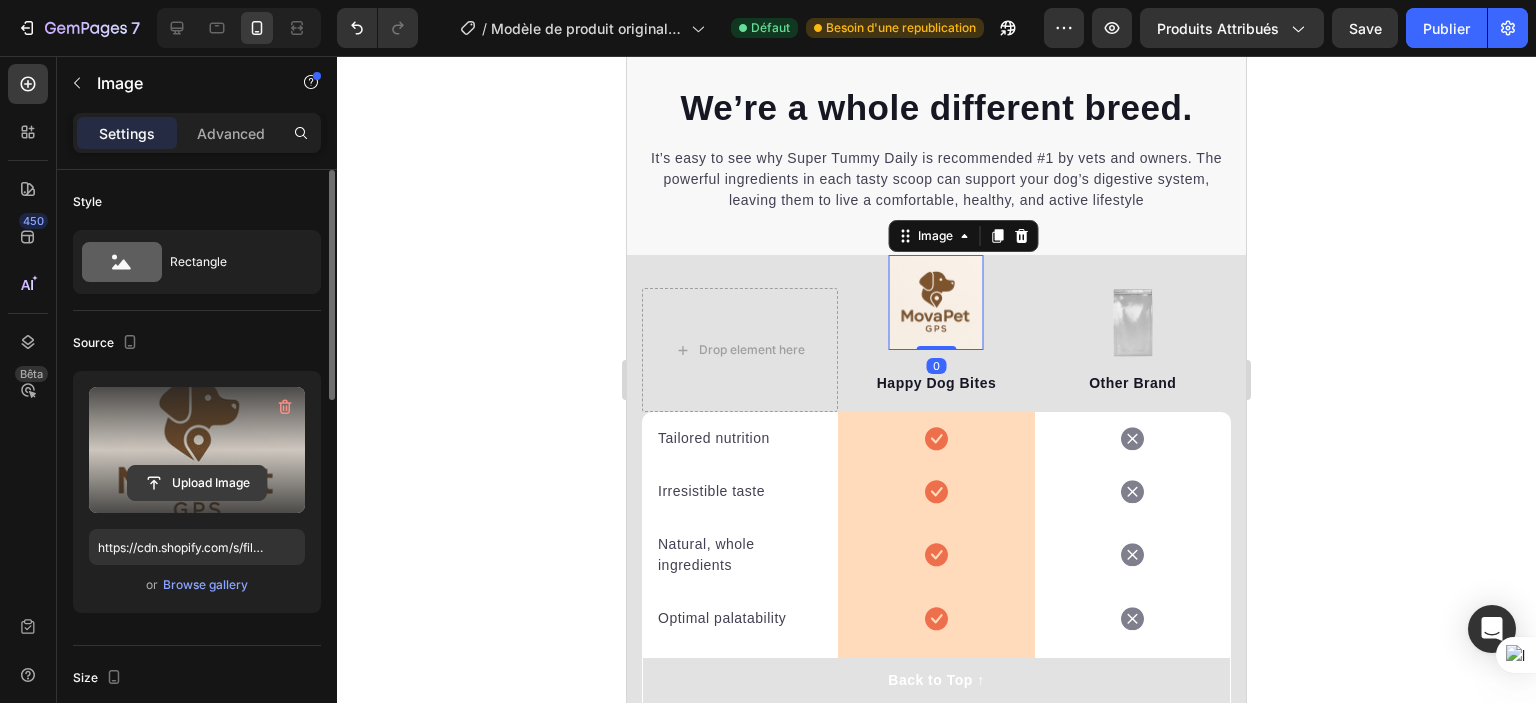 click 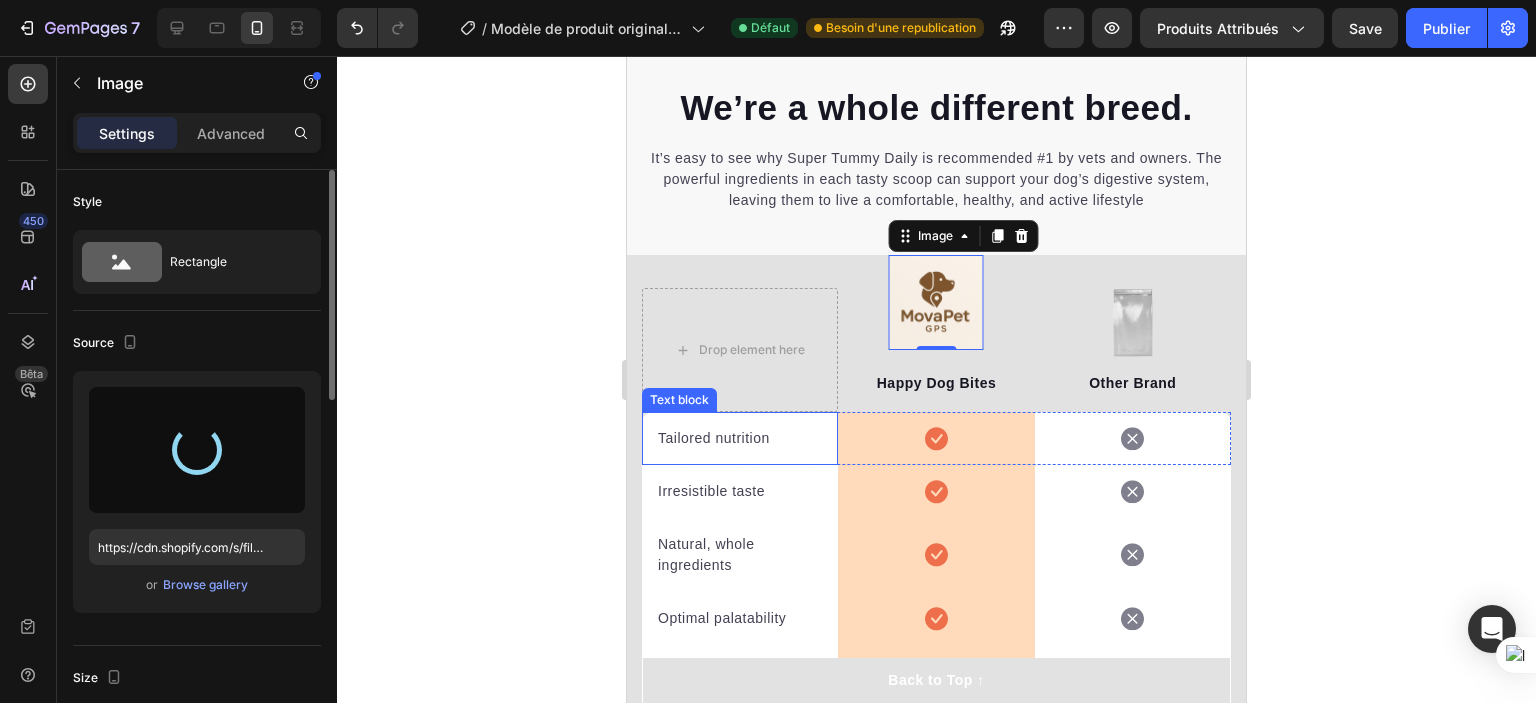 type on "https://cdn.shopify.com/s/files/1/0702/3591/4412/files/gempages_578234316434178748-6cd3743d-6642-411b-a486-802c51beb437.png" 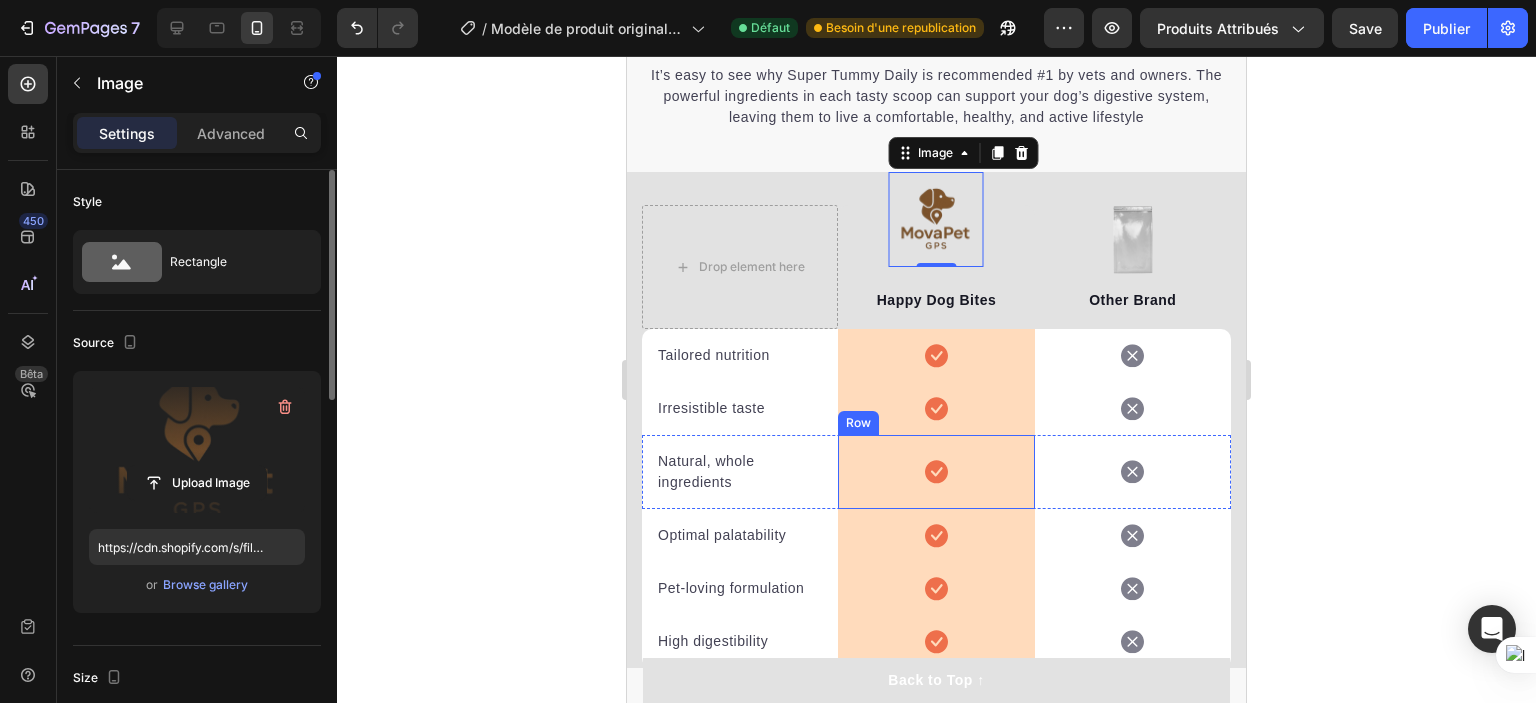 scroll, scrollTop: 4716, scrollLeft: 0, axis: vertical 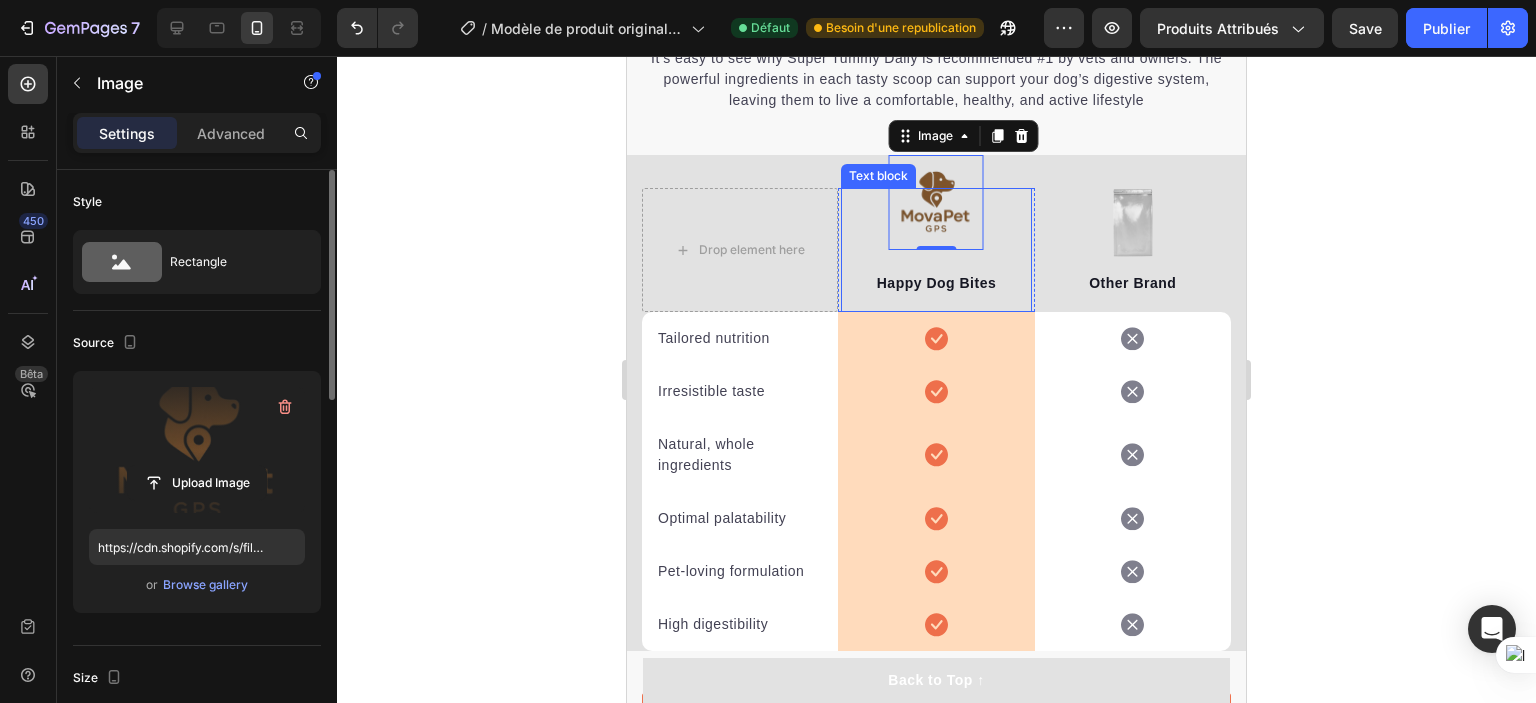 click on "Happy Dog Bites" at bounding box center [936, 283] 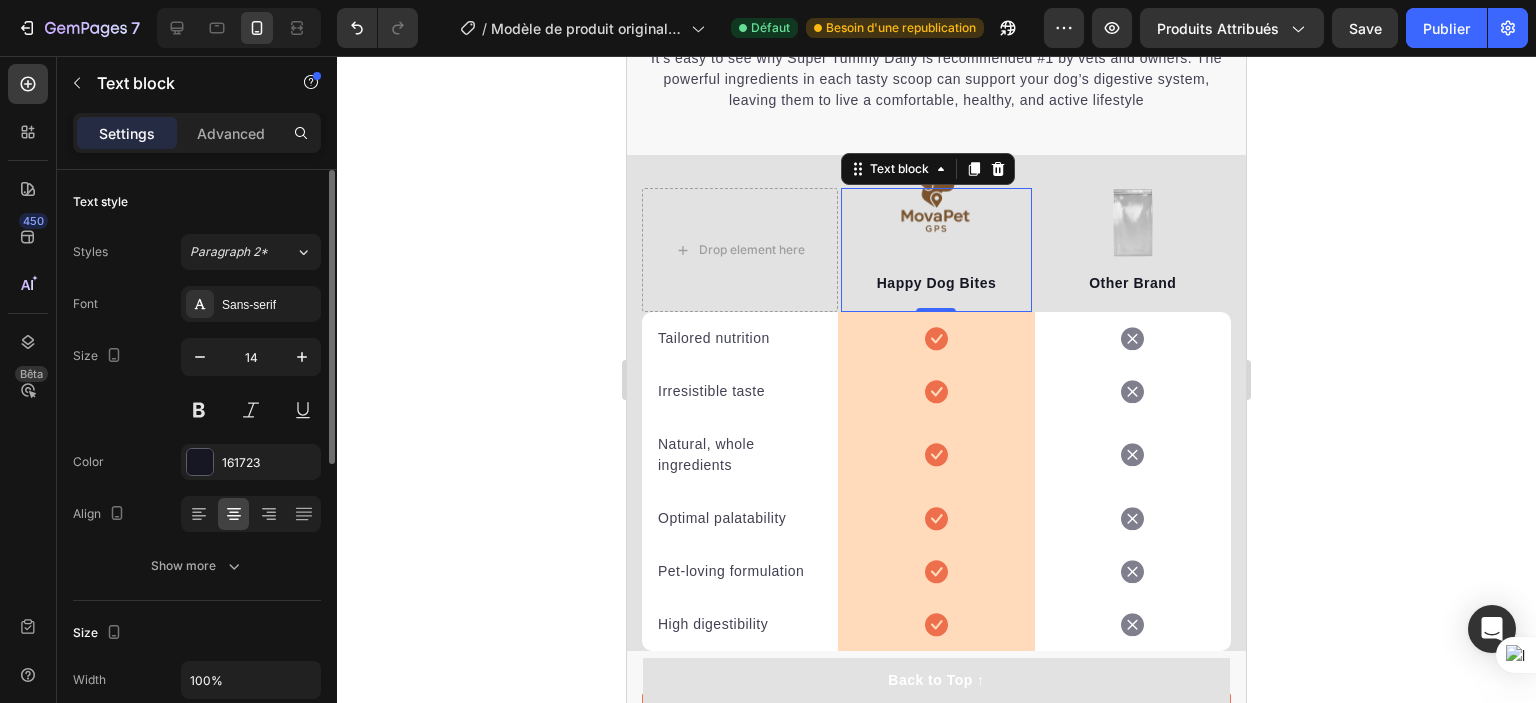 click on "Happy Dog Bites" at bounding box center [936, 283] 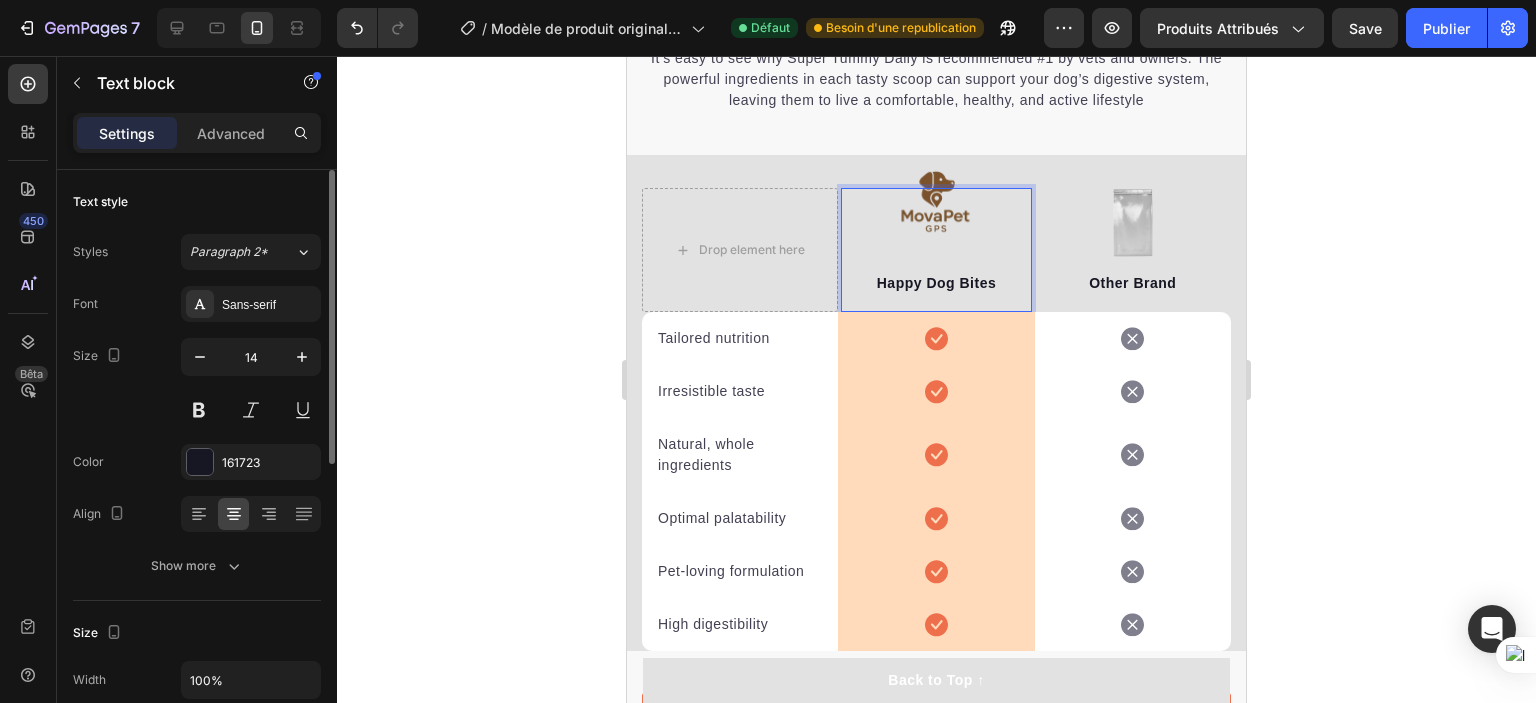 click on "Happy Dog Bites" at bounding box center [936, 283] 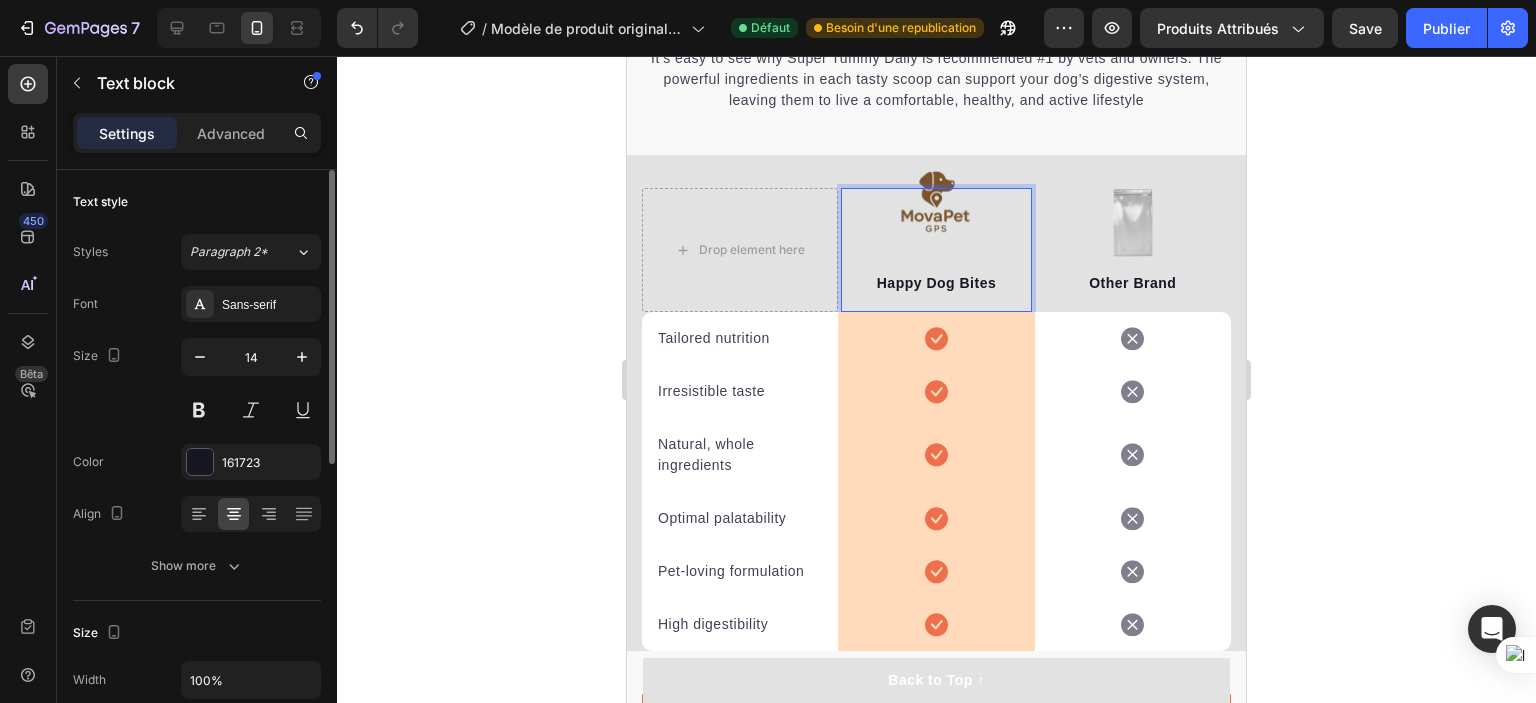 click on "Happy Dog Bites" at bounding box center [936, 283] 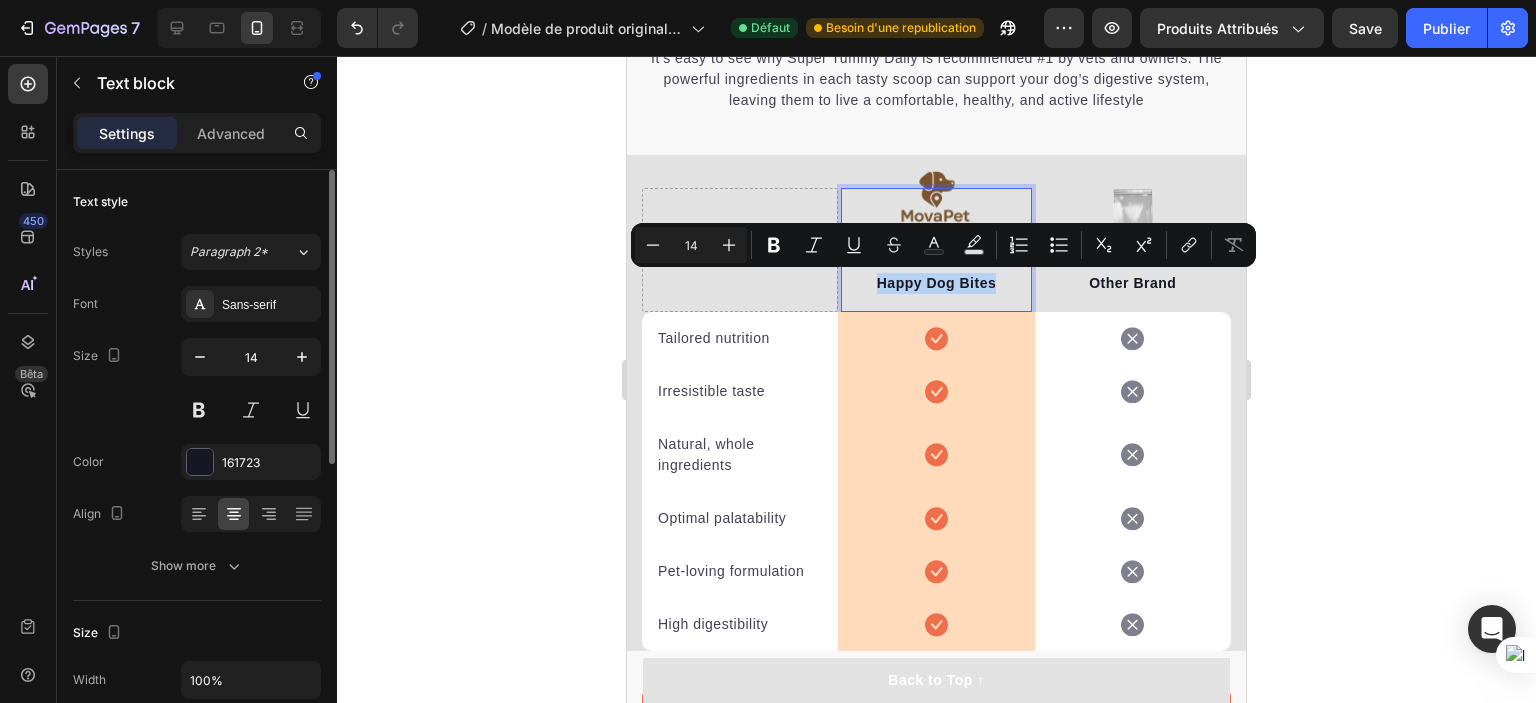 drag, startPoint x: 986, startPoint y: 282, endPoint x: 863, endPoint y: 274, distance: 123.25989 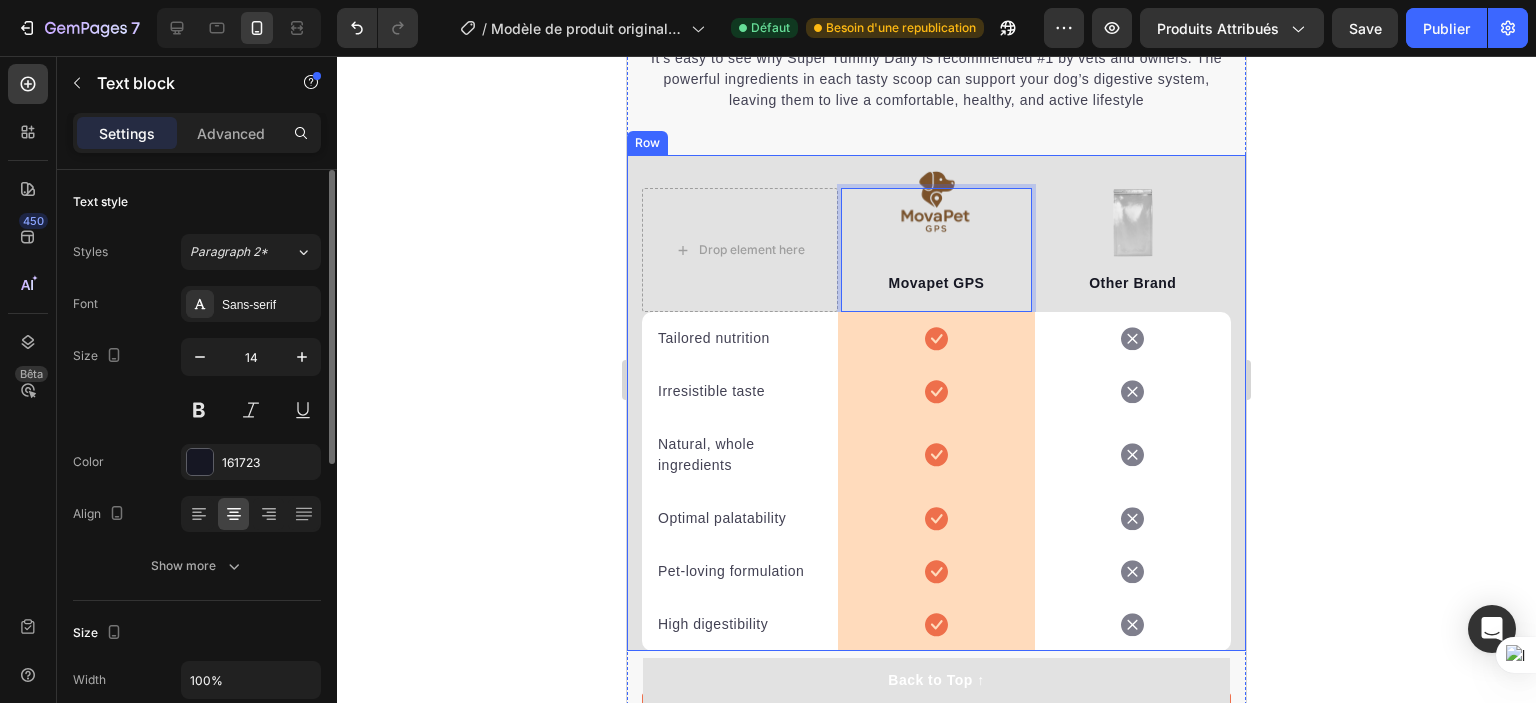 click 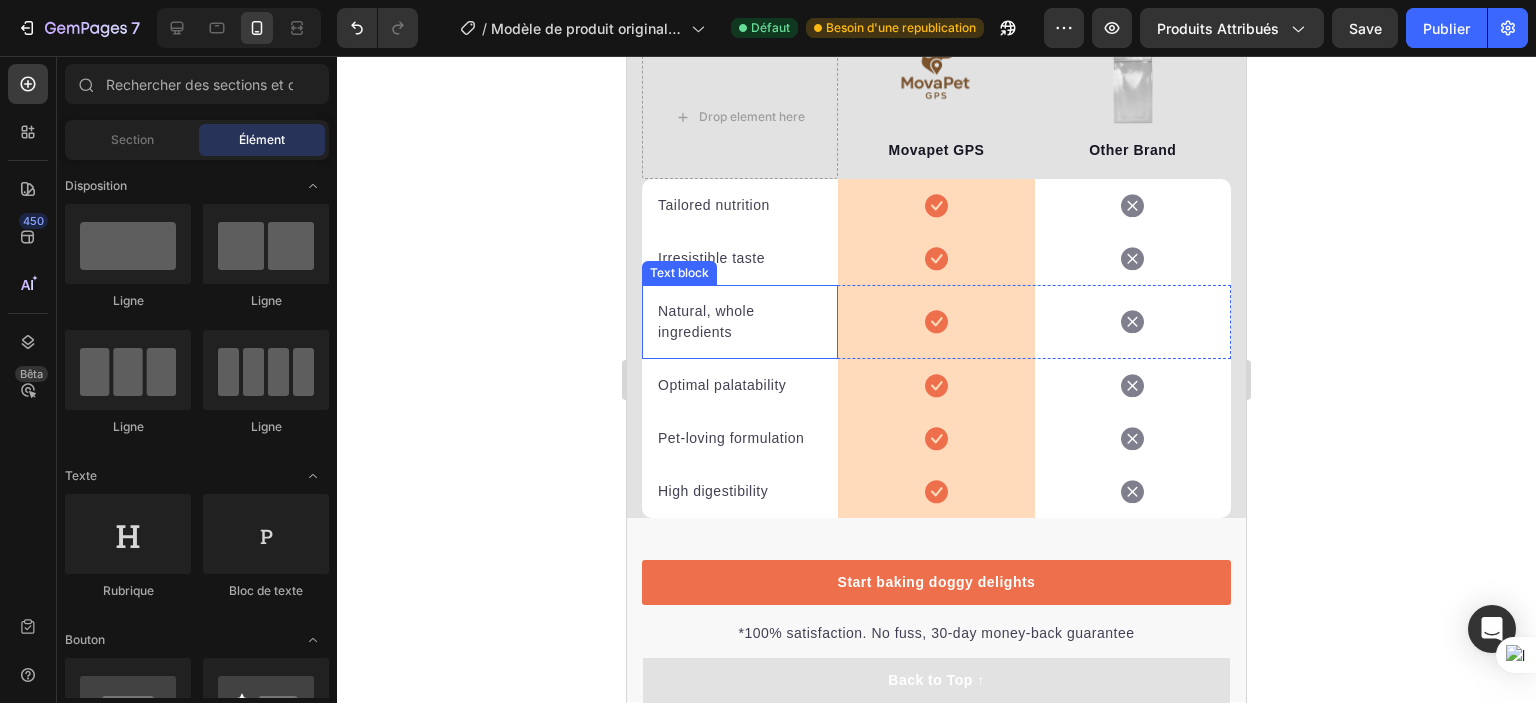 scroll, scrollTop: 4816, scrollLeft: 0, axis: vertical 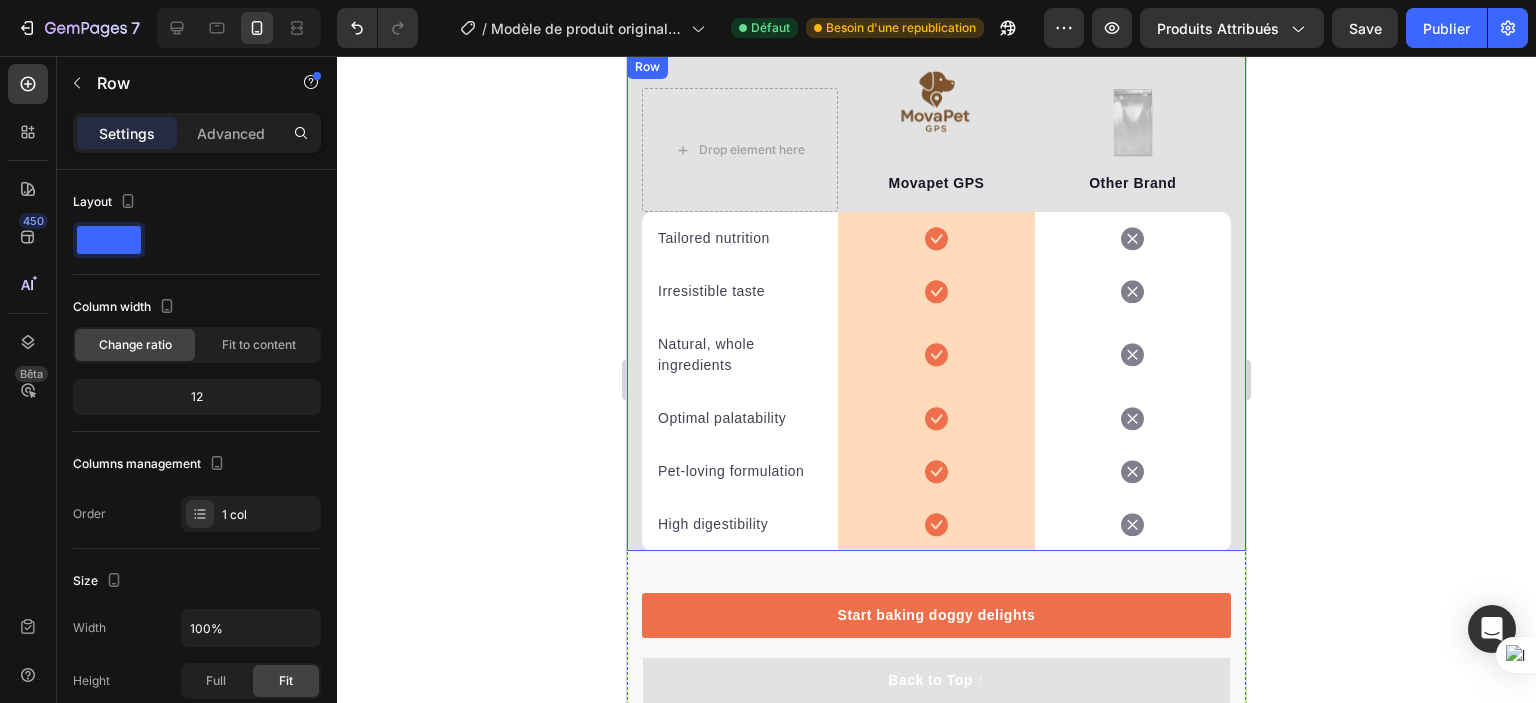 click on "Drop element here Image Movapet GPS Text block Row Image Other Brand Text block Row Tailored nutrition Text block
Icon Row
Icon Row Irresistible taste Text block
Icon Row
Icon Row Natural, whole ingredients Text block
Icon Row
Icon Row Optimal palatability Text block
Icon Row
Icon Row Pet-loving formulation Text block
Icon Row
Icon Row High digestibility Text block
Icon Row
Icon Row Row" at bounding box center (936, 303) 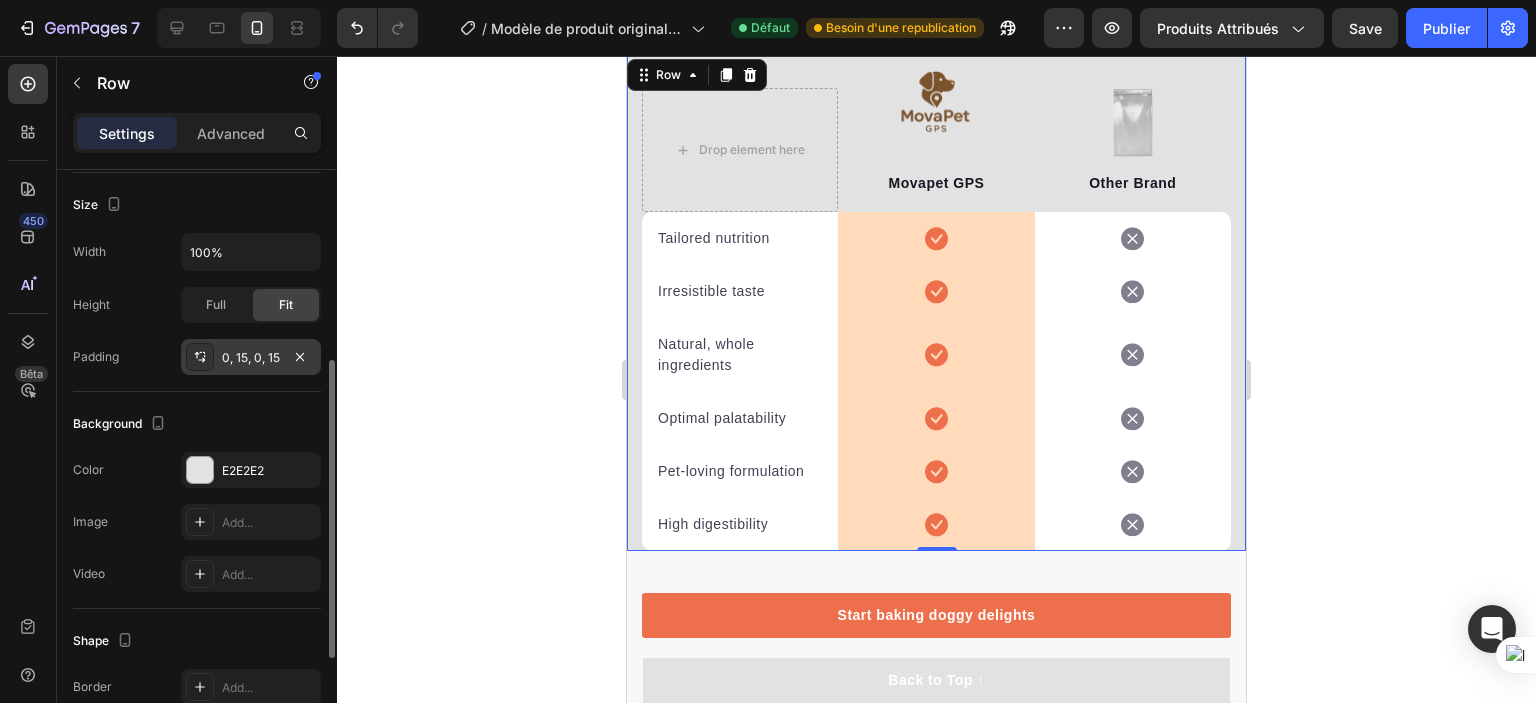 scroll, scrollTop: 0, scrollLeft: 0, axis: both 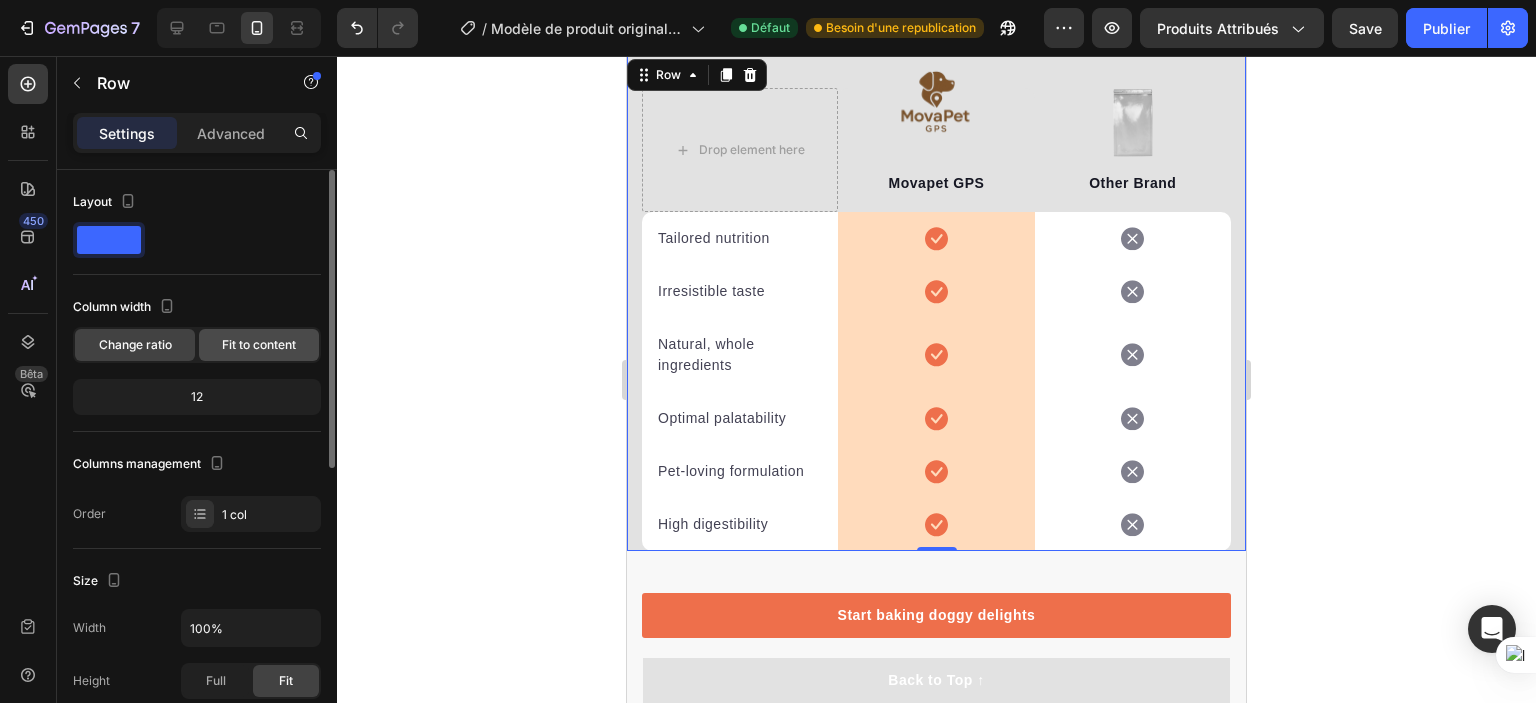 click on "Fit to content" 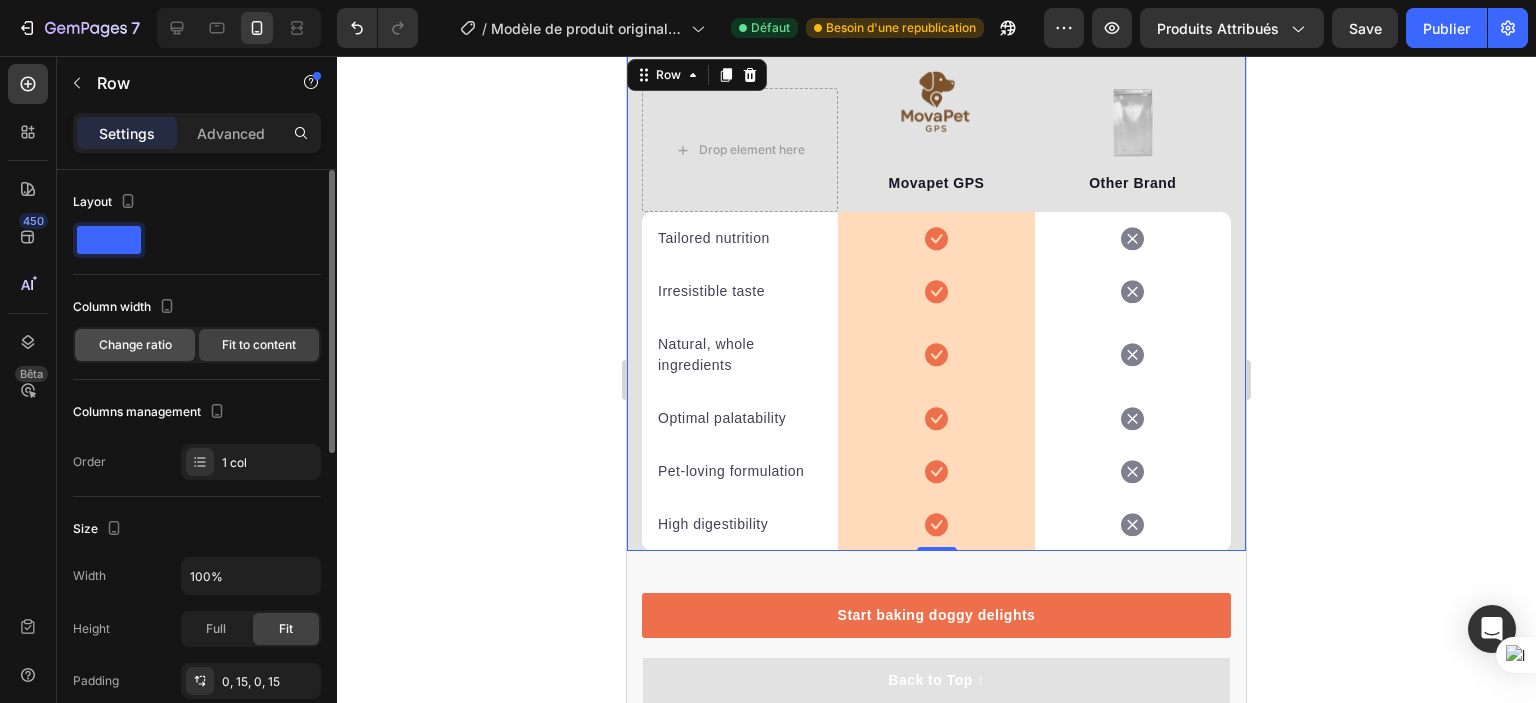 click on "Change ratio" 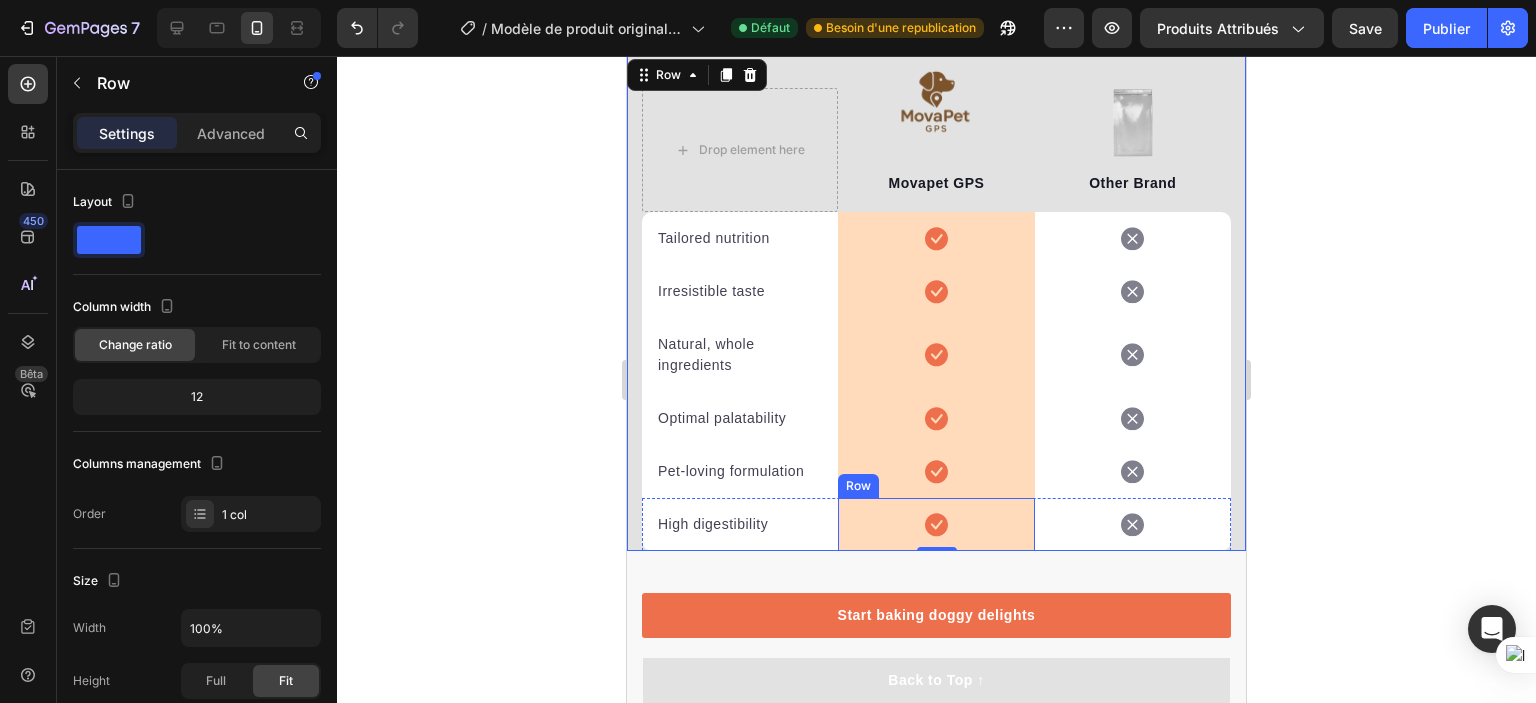 click on "Icon Row" at bounding box center [936, 524] 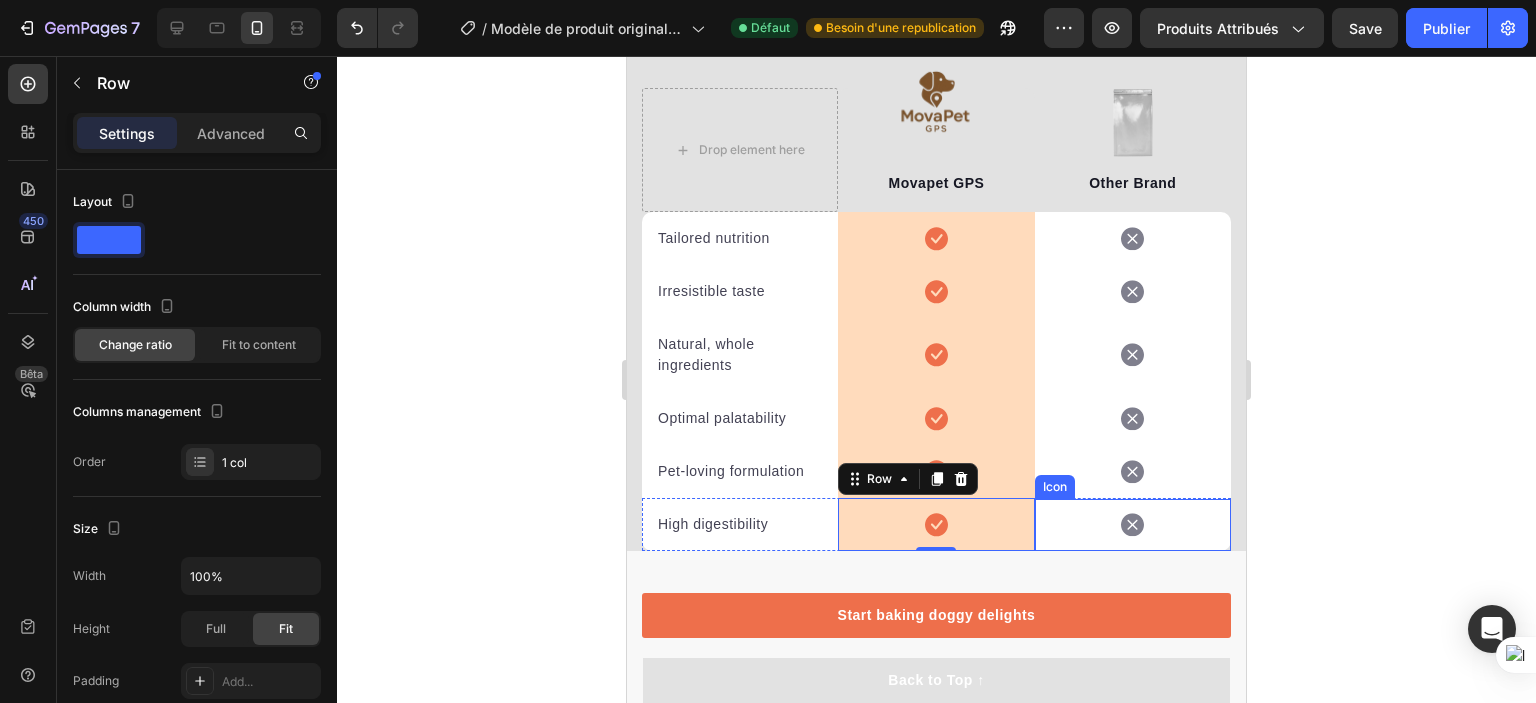 click on "Icon" at bounding box center [1133, 525] 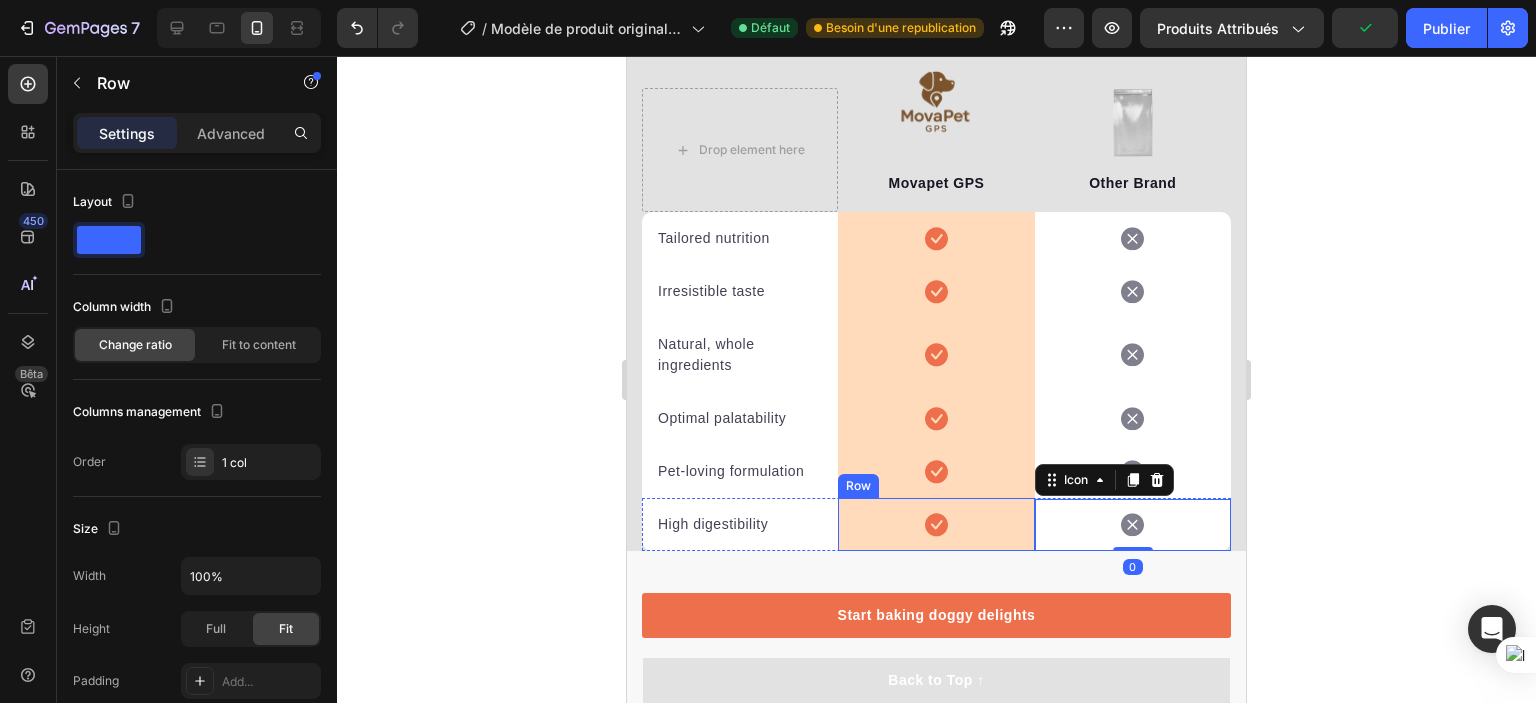 click on "Icon Row" at bounding box center [936, 471] 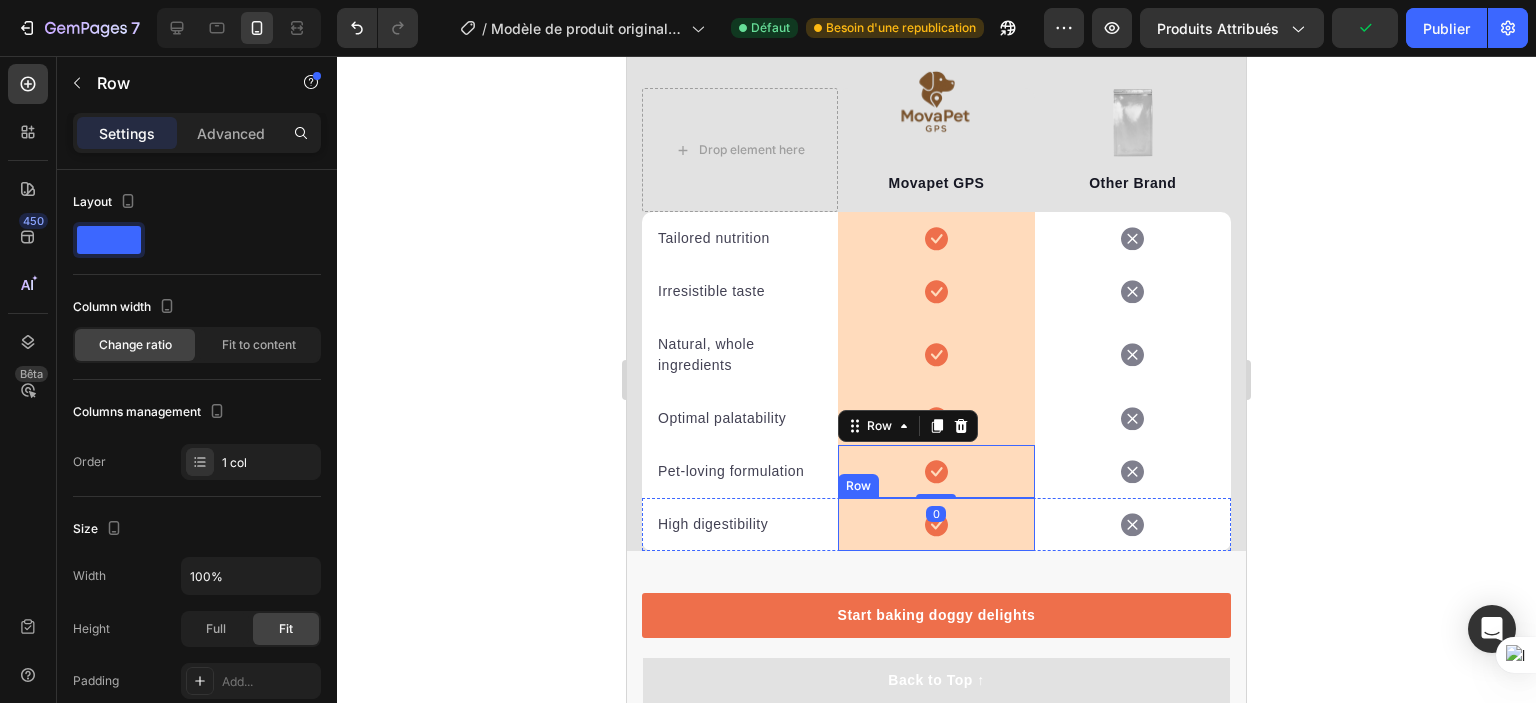 click on "Icon Row" at bounding box center [936, 524] 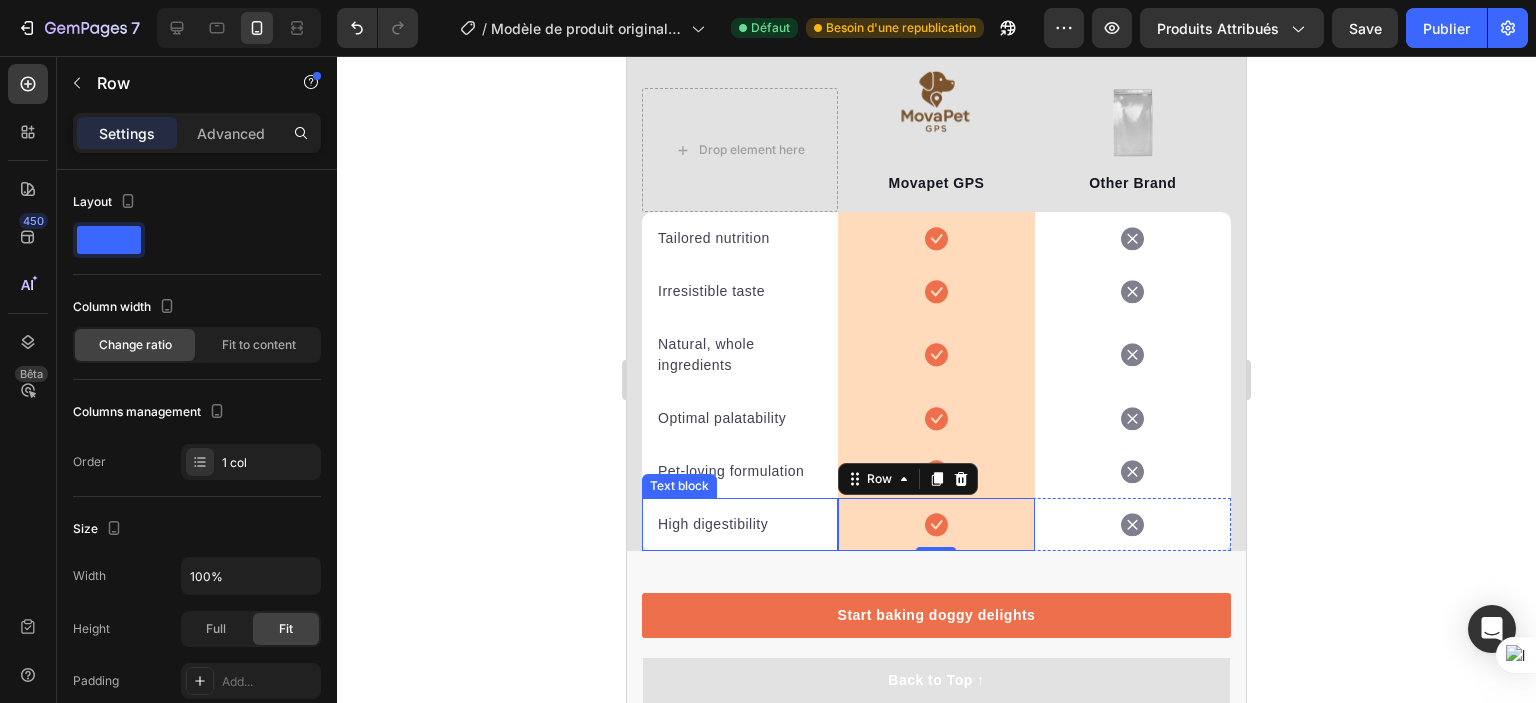 click on "High digestibility Text block" at bounding box center [740, 524] 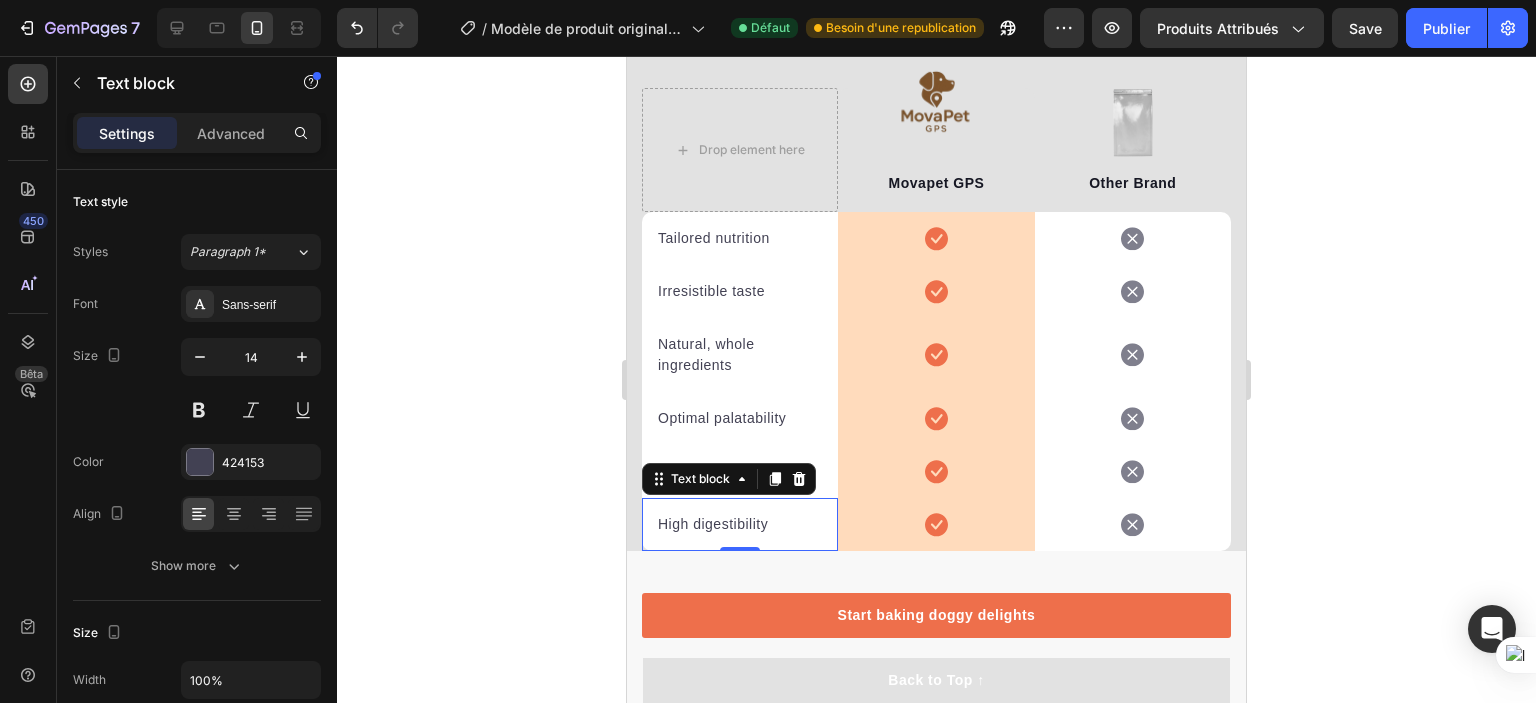 click 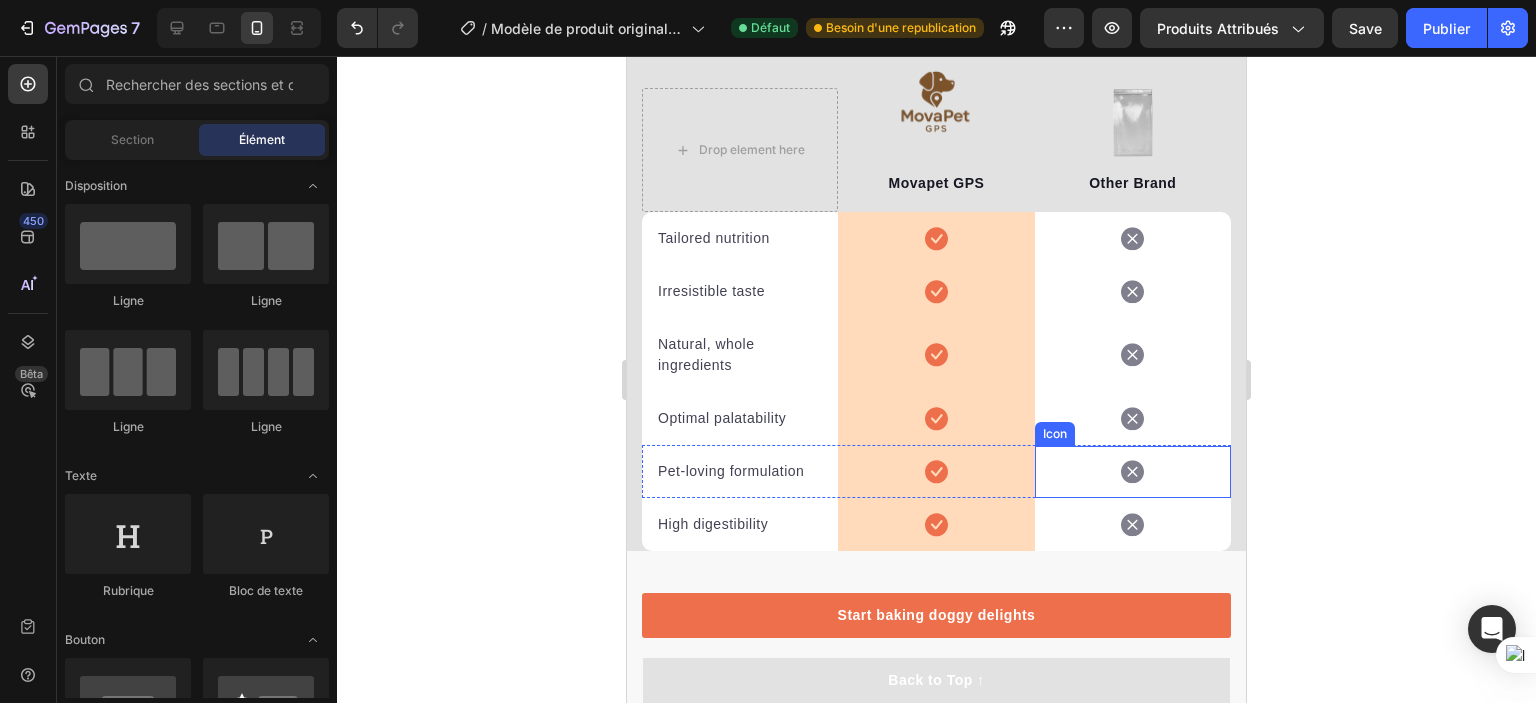 click on "Icon" at bounding box center (1133, 472) 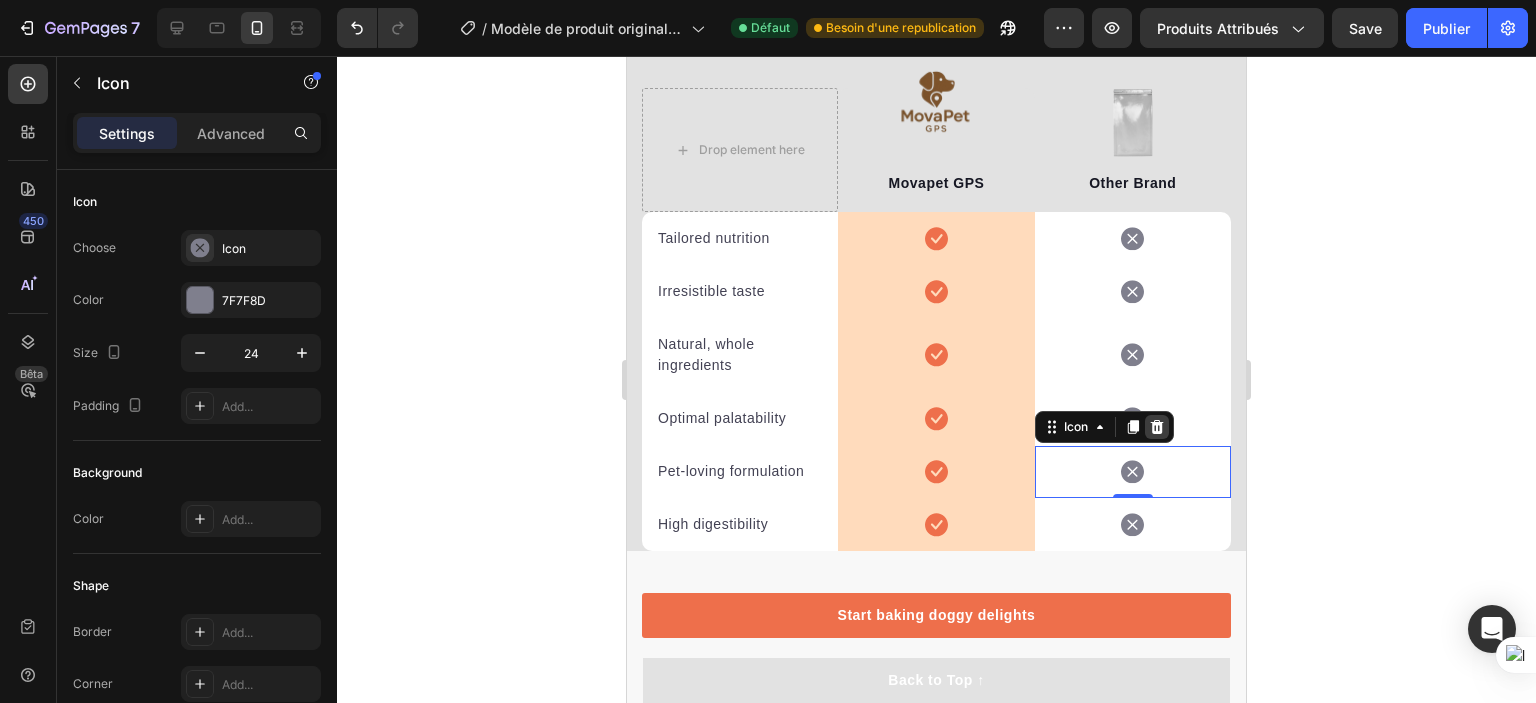 click 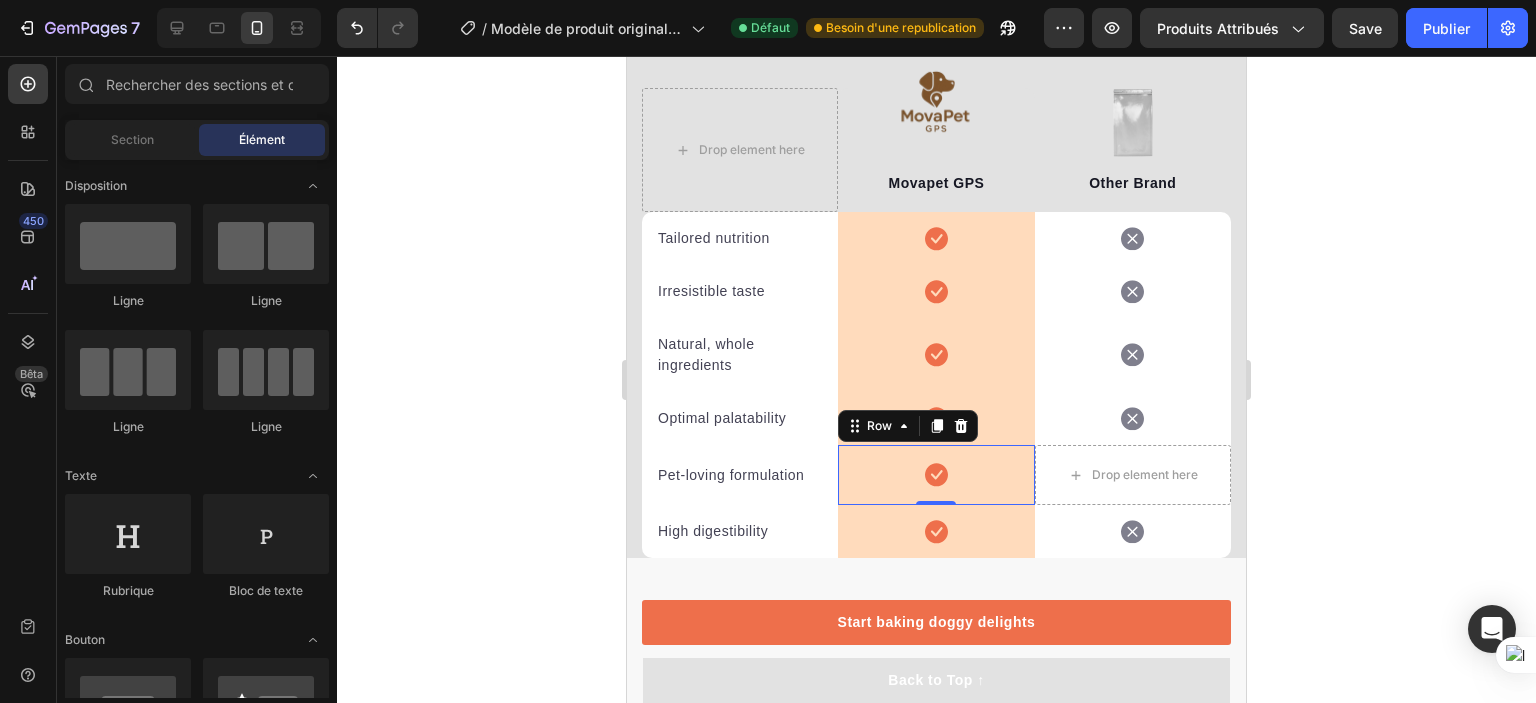 click on "Icon Row   0" at bounding box center (936, 475) 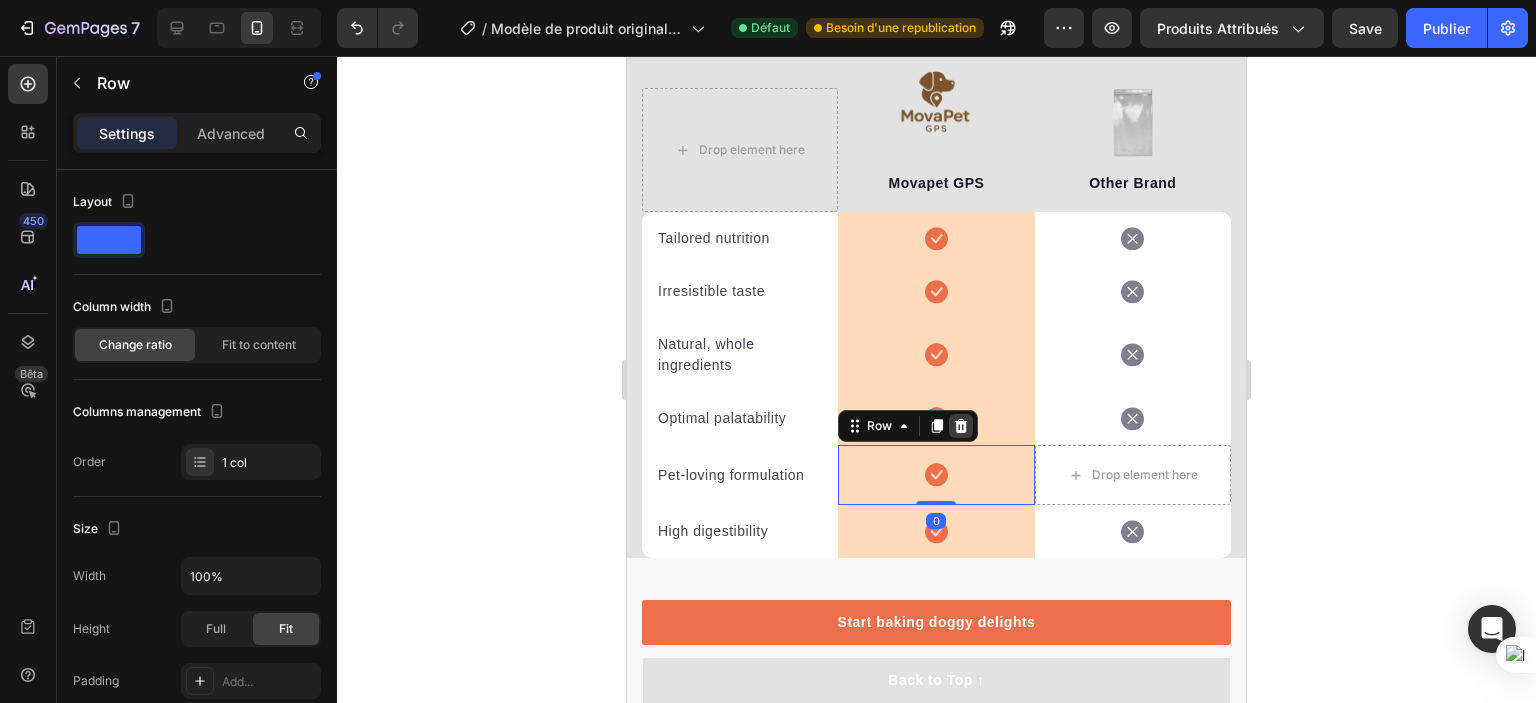 click 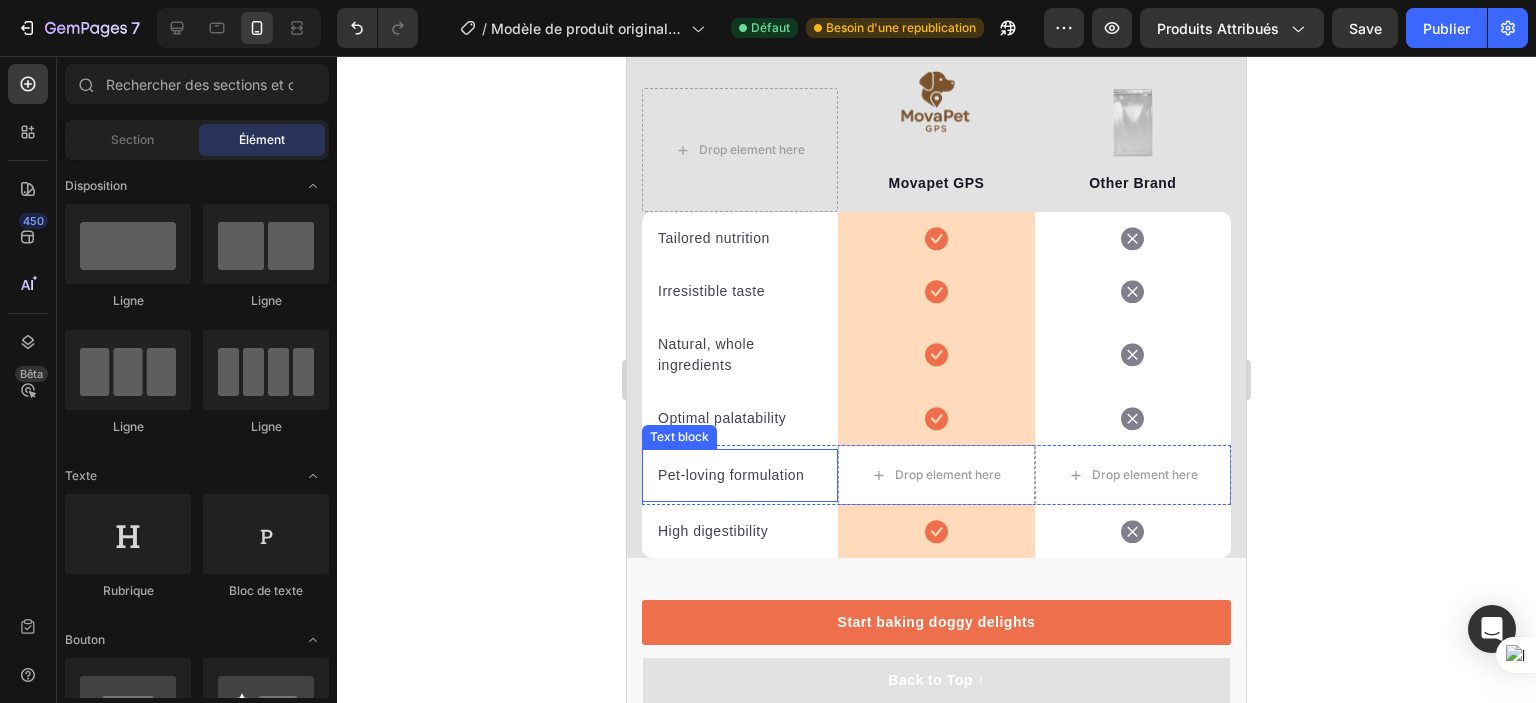 click on "Pet-loving formulation Text block" at bounding box center [740, 475] 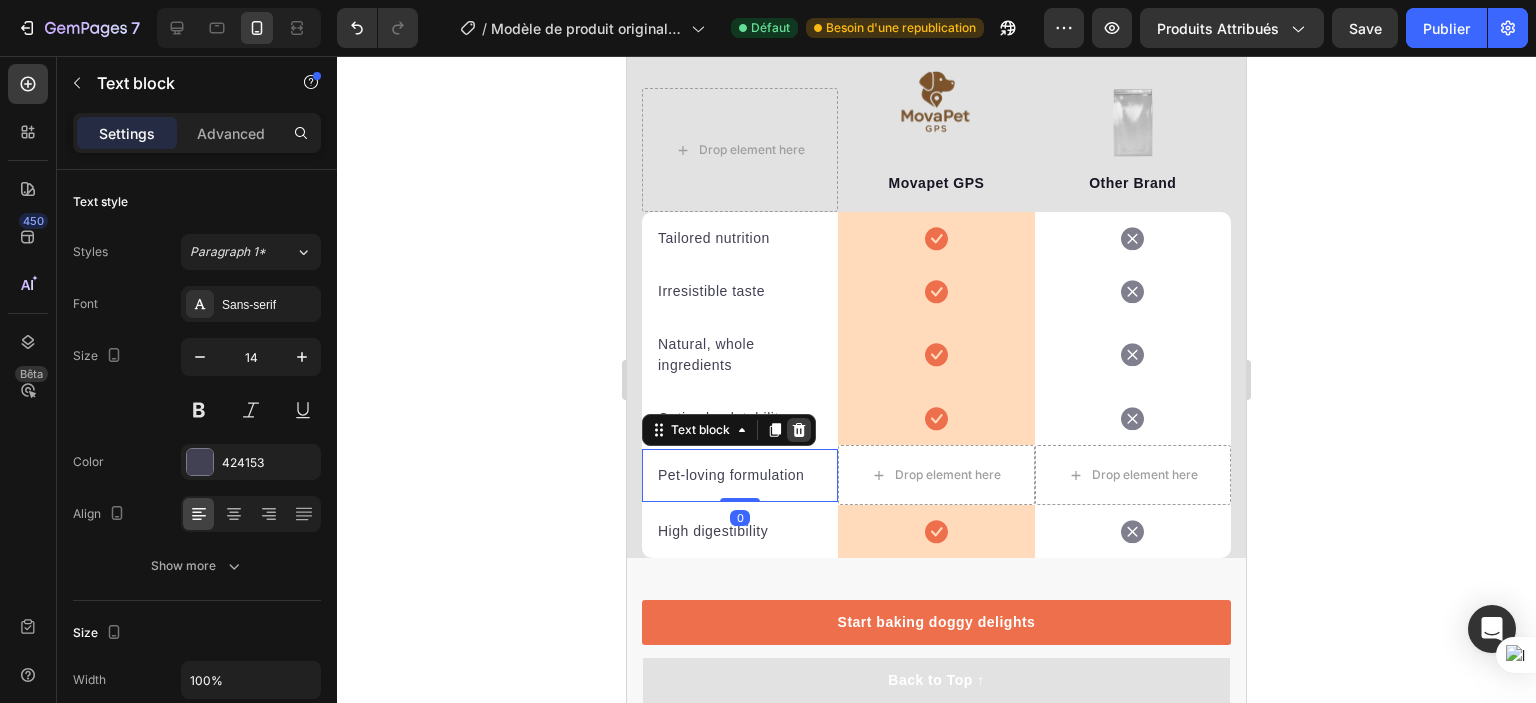 click at bounding box center (799, 430) 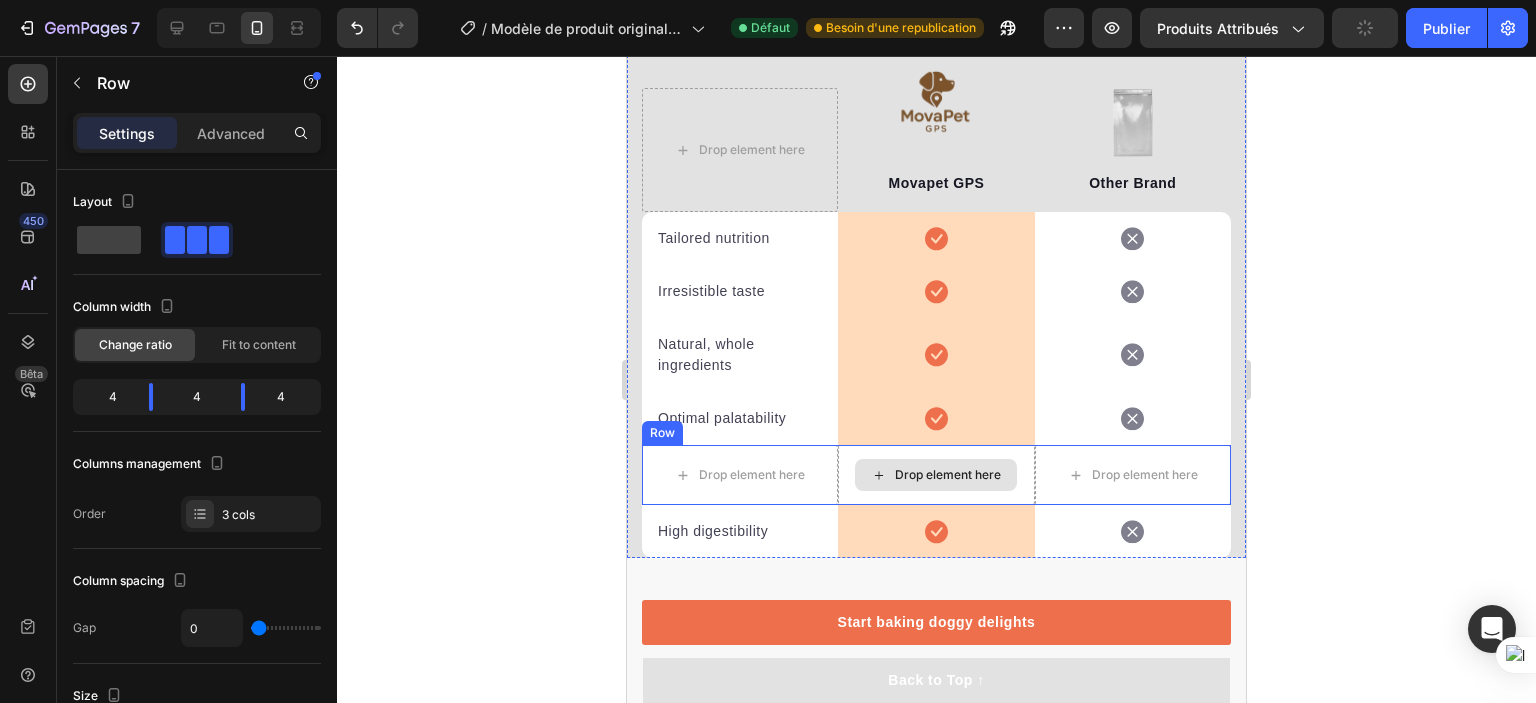 click on "Drop element here" at bounding box center [936, 475] 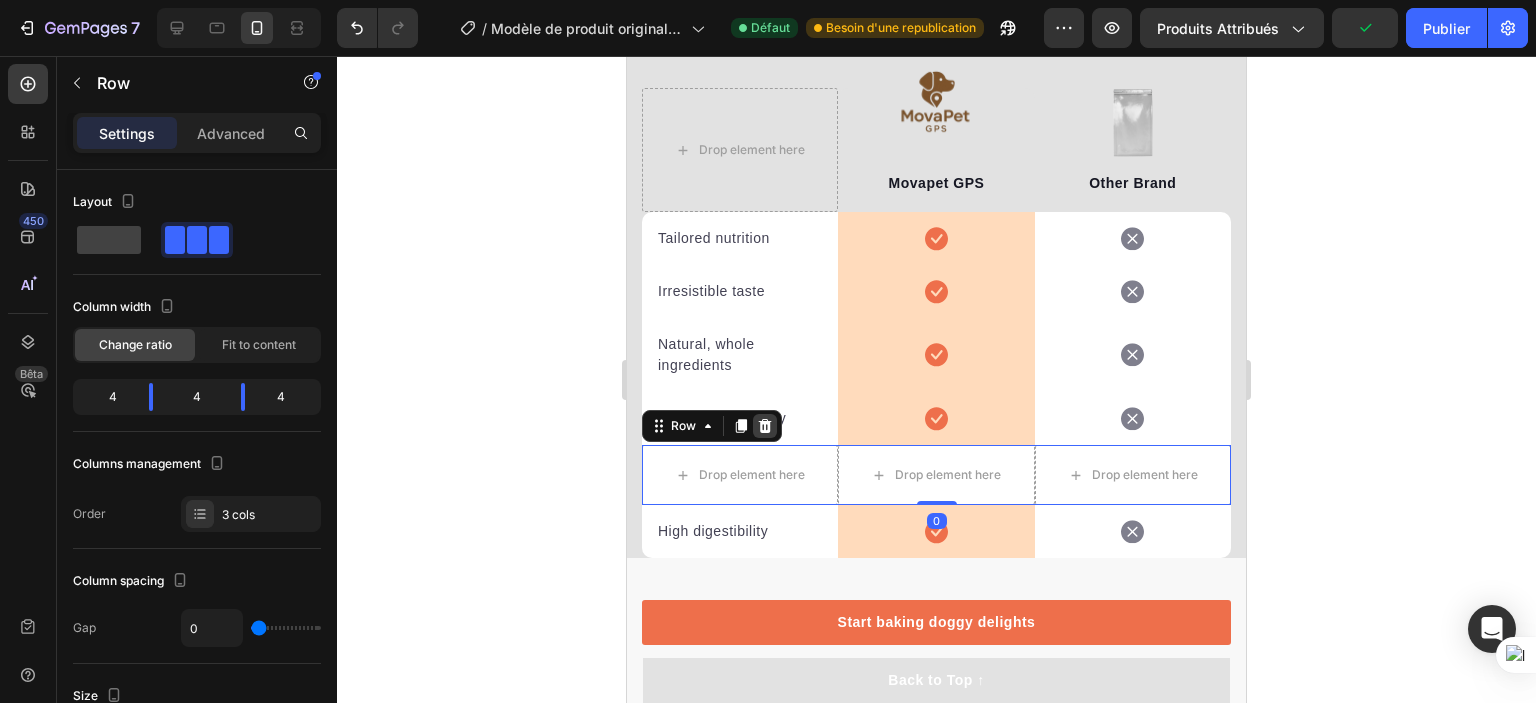 click 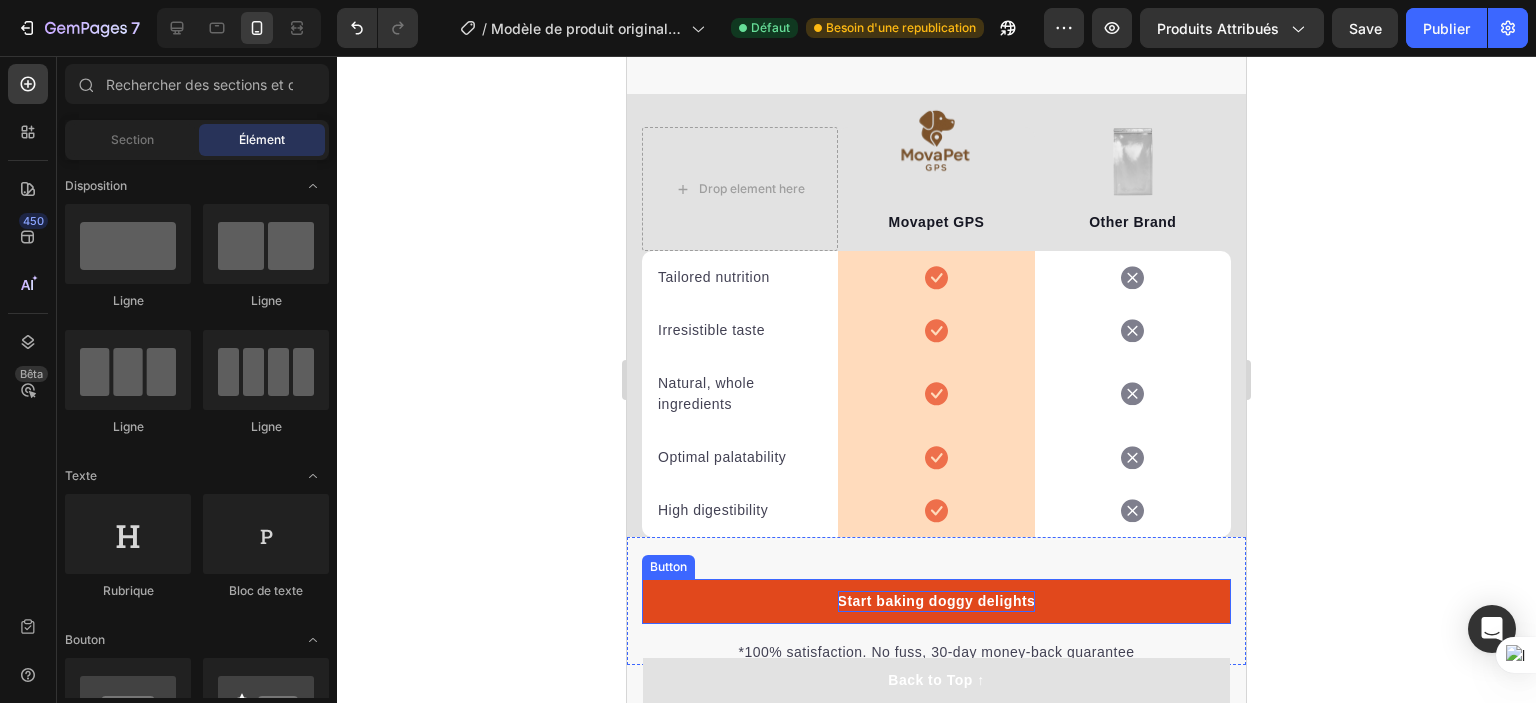 scroll, scrollTop: 4840, scrollLeft: 0, axis: vertical 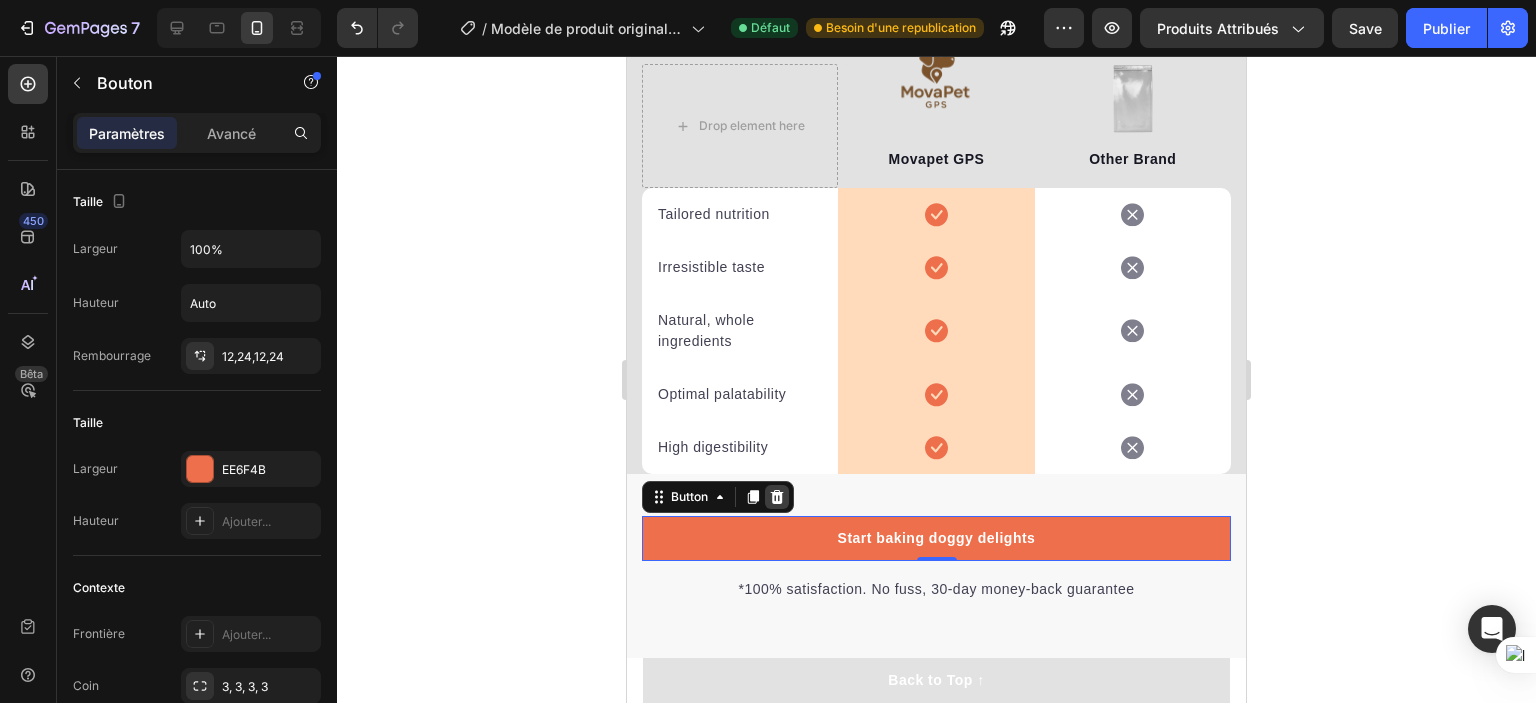 click 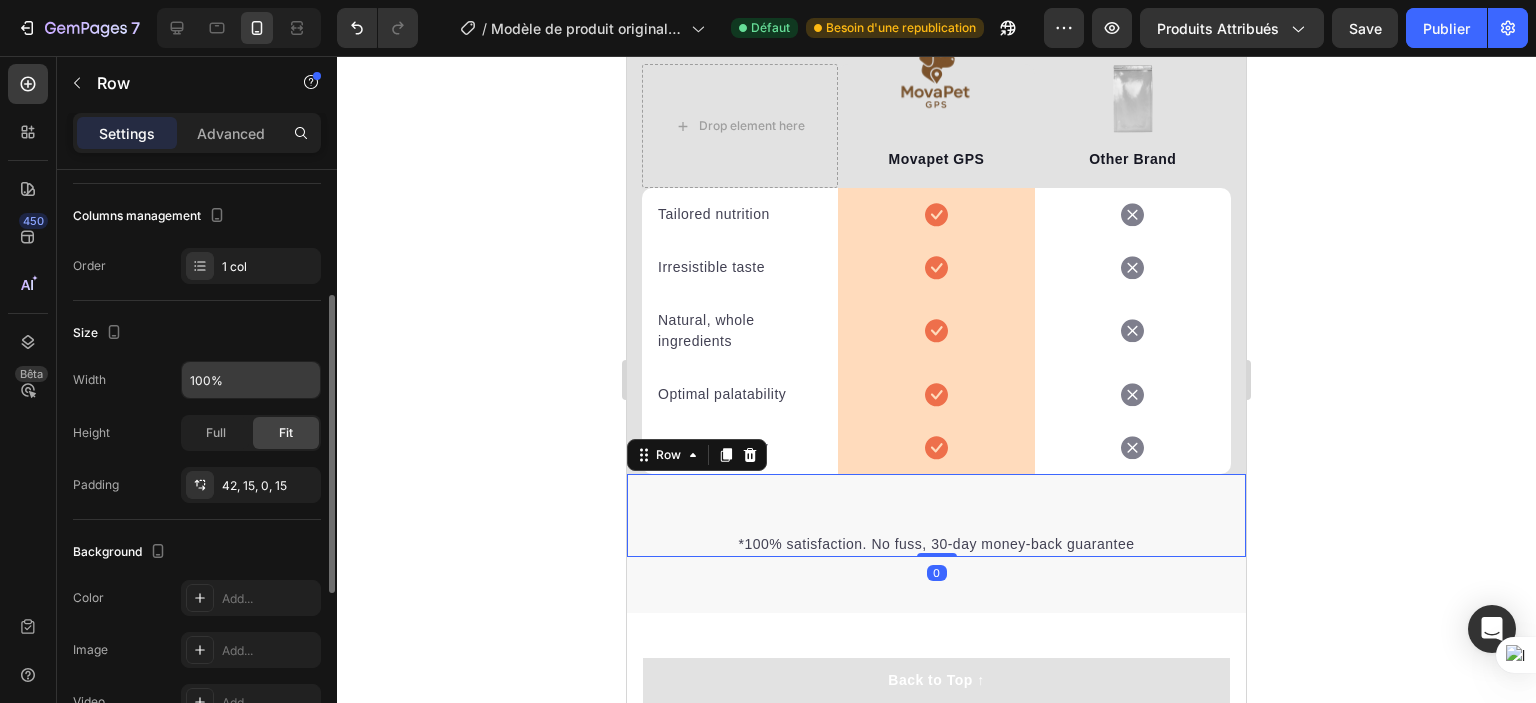 scroll, scrollTop: 250, scrollLeft: 0, axis: vertical 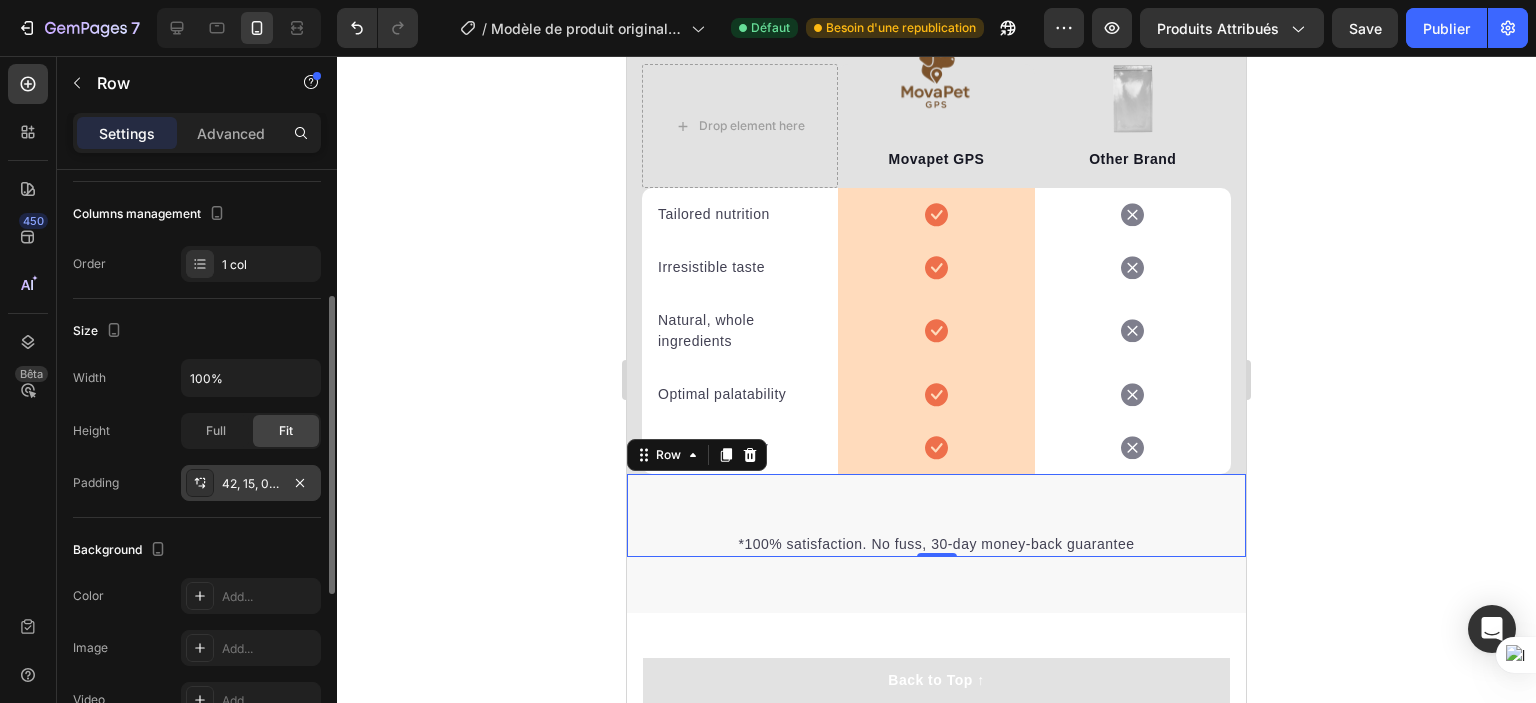 click on "42, 15, 0, 15" at bounding box center (251, 484) 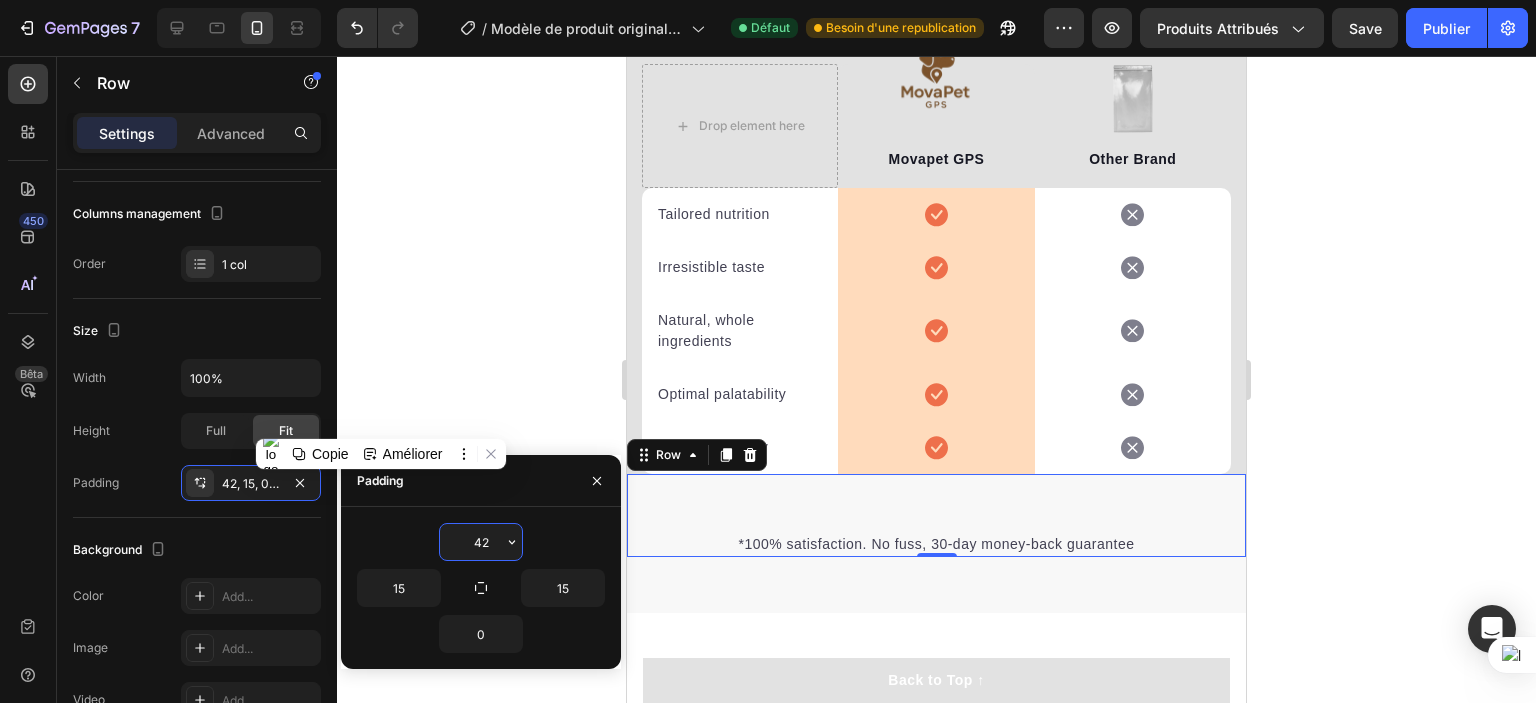 click on "42" at bounding box center (481, 542) 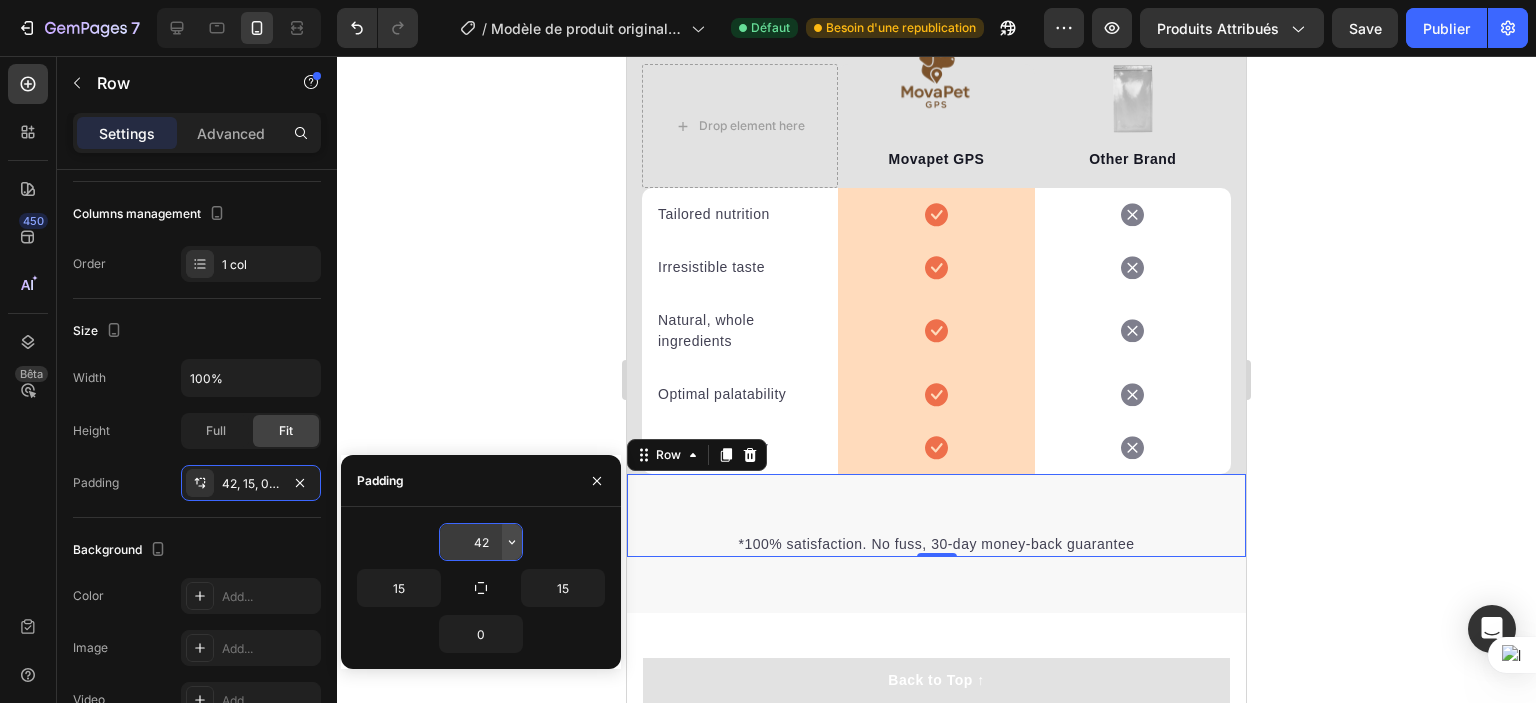 click 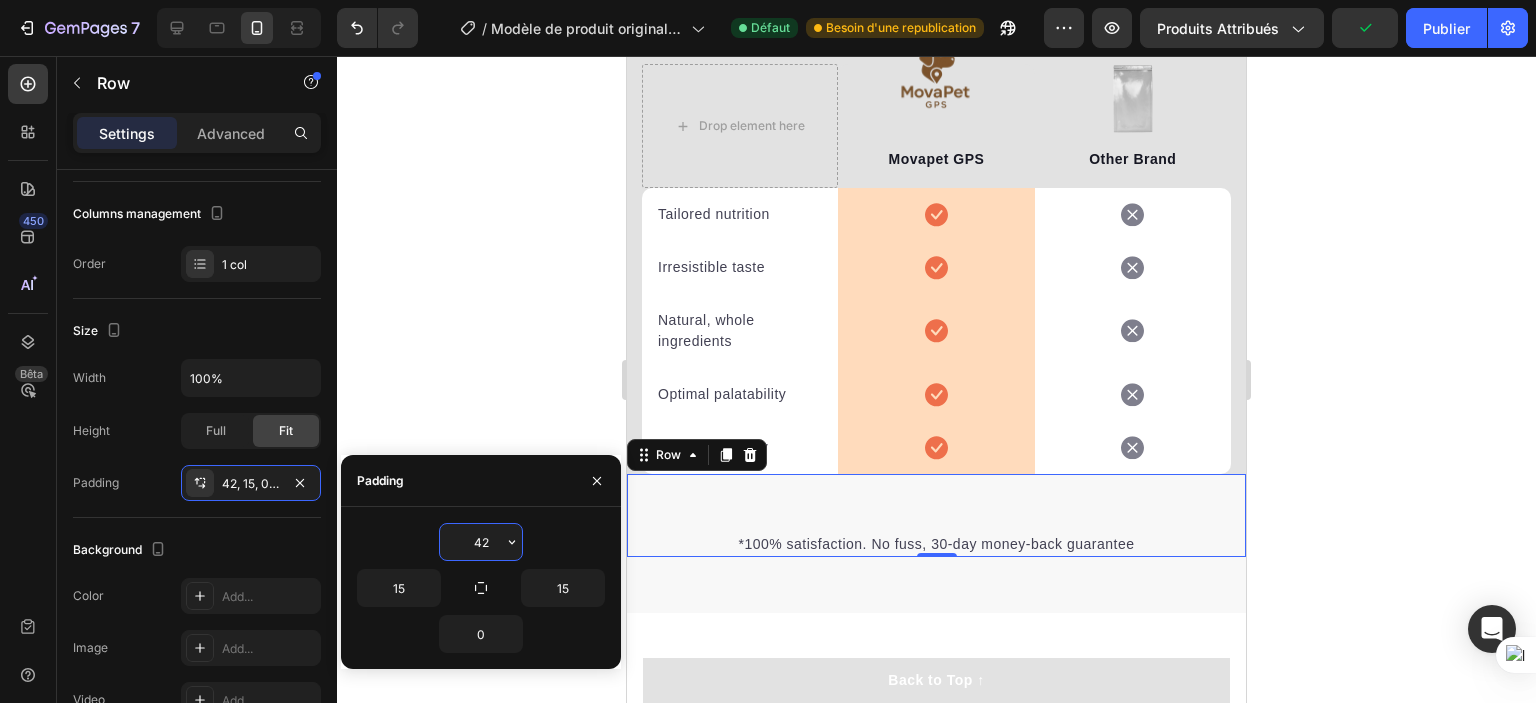 click on "42" at bounding box center (481, 542) 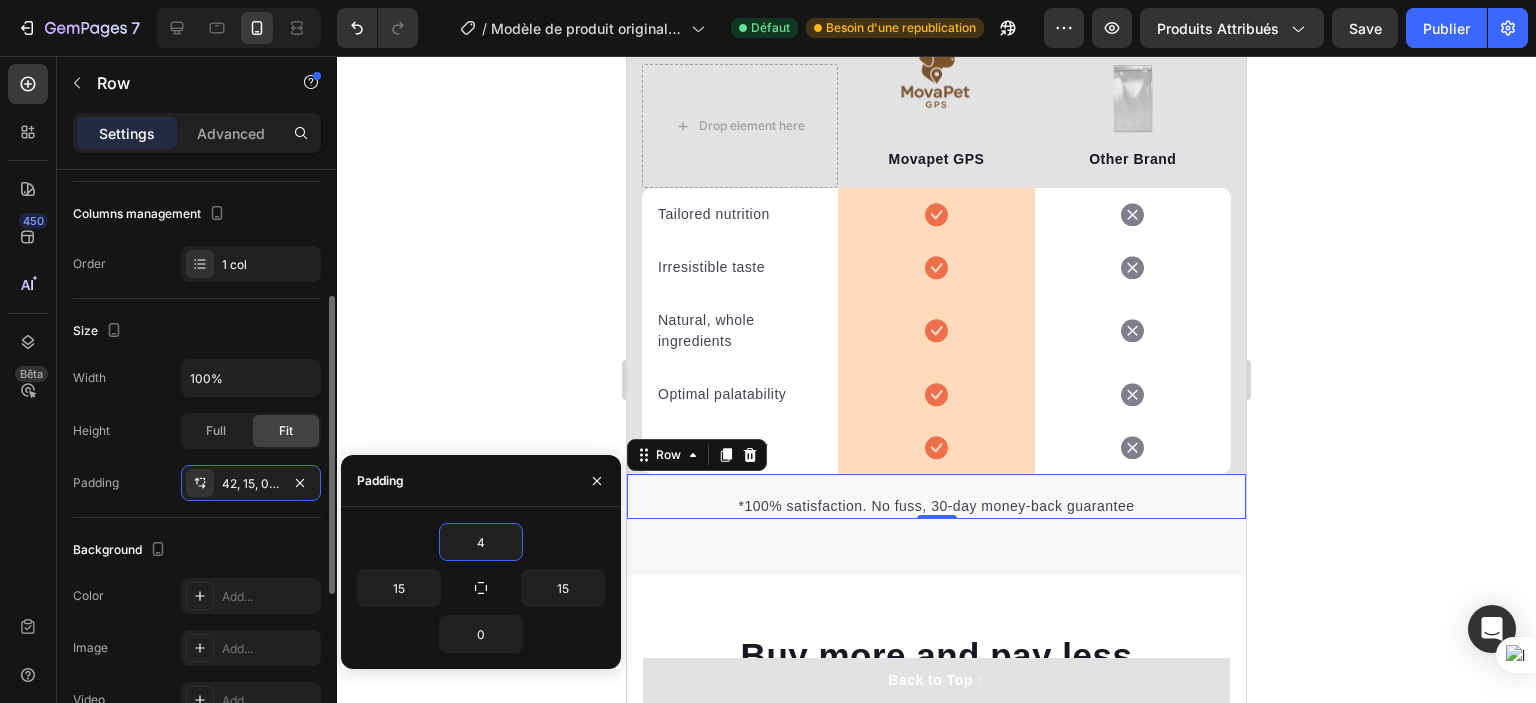 click on "Size Width 100% Height Full Fit Padding 42, 15, 0, 15" 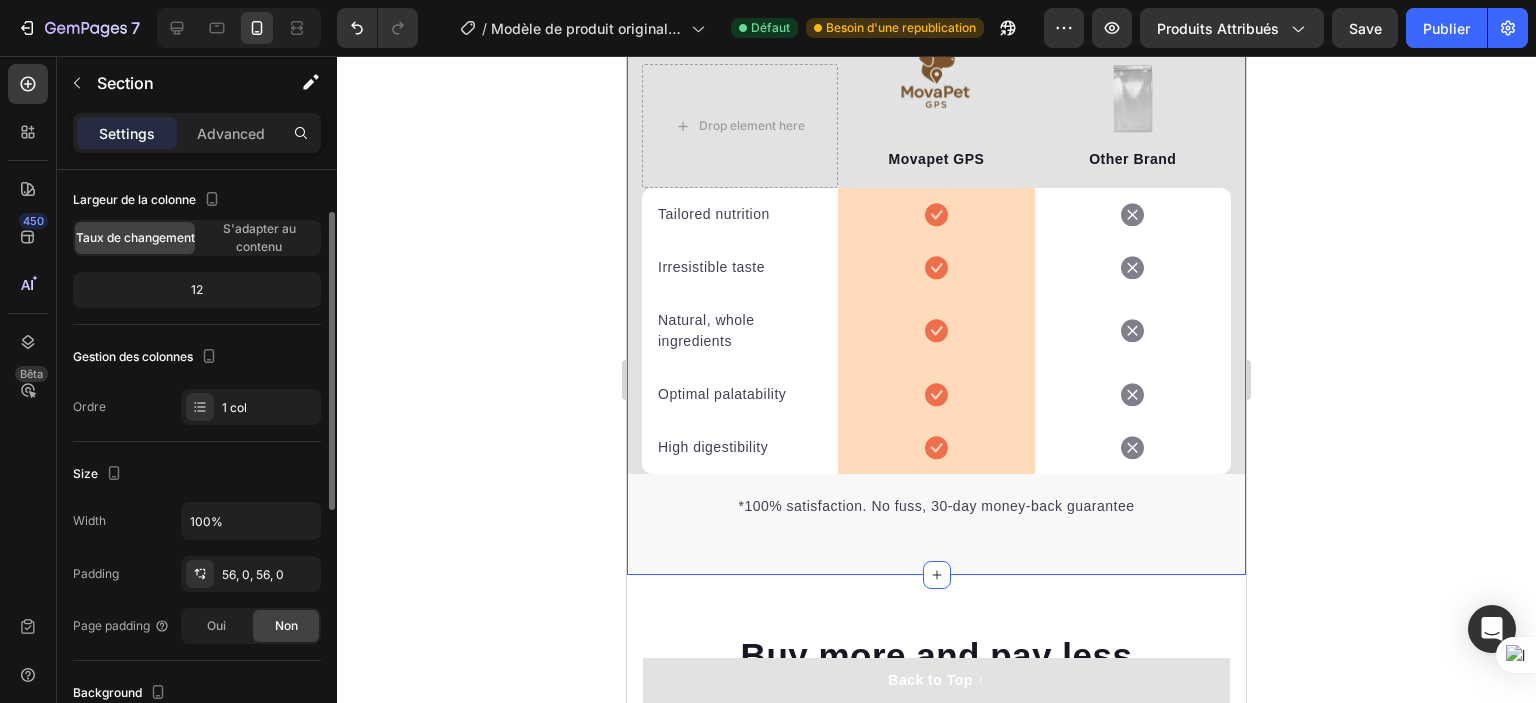 scroll, scrollTop: 125, scrollLeft: 0, axis: vertical 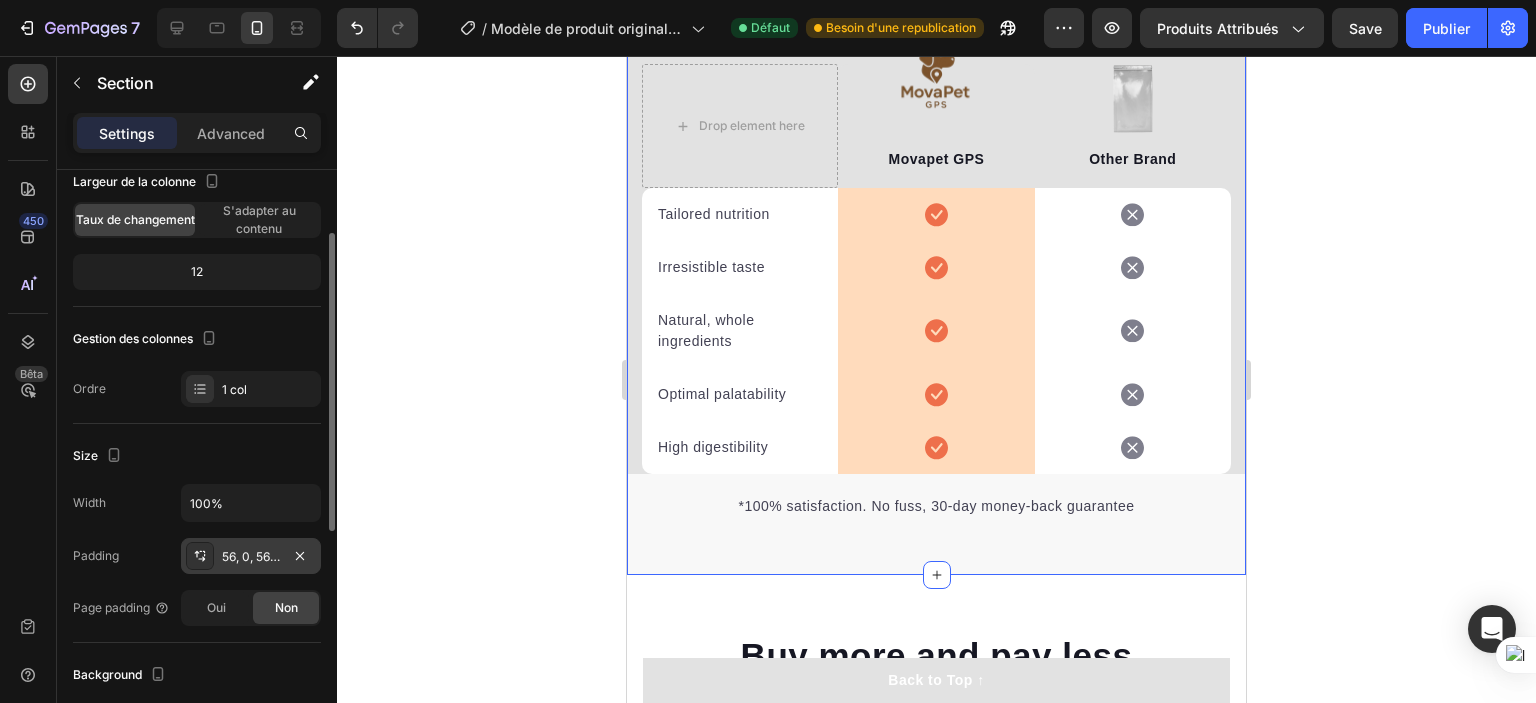 click on "56, 0, 56, 0" at bounding box center (253, 556) 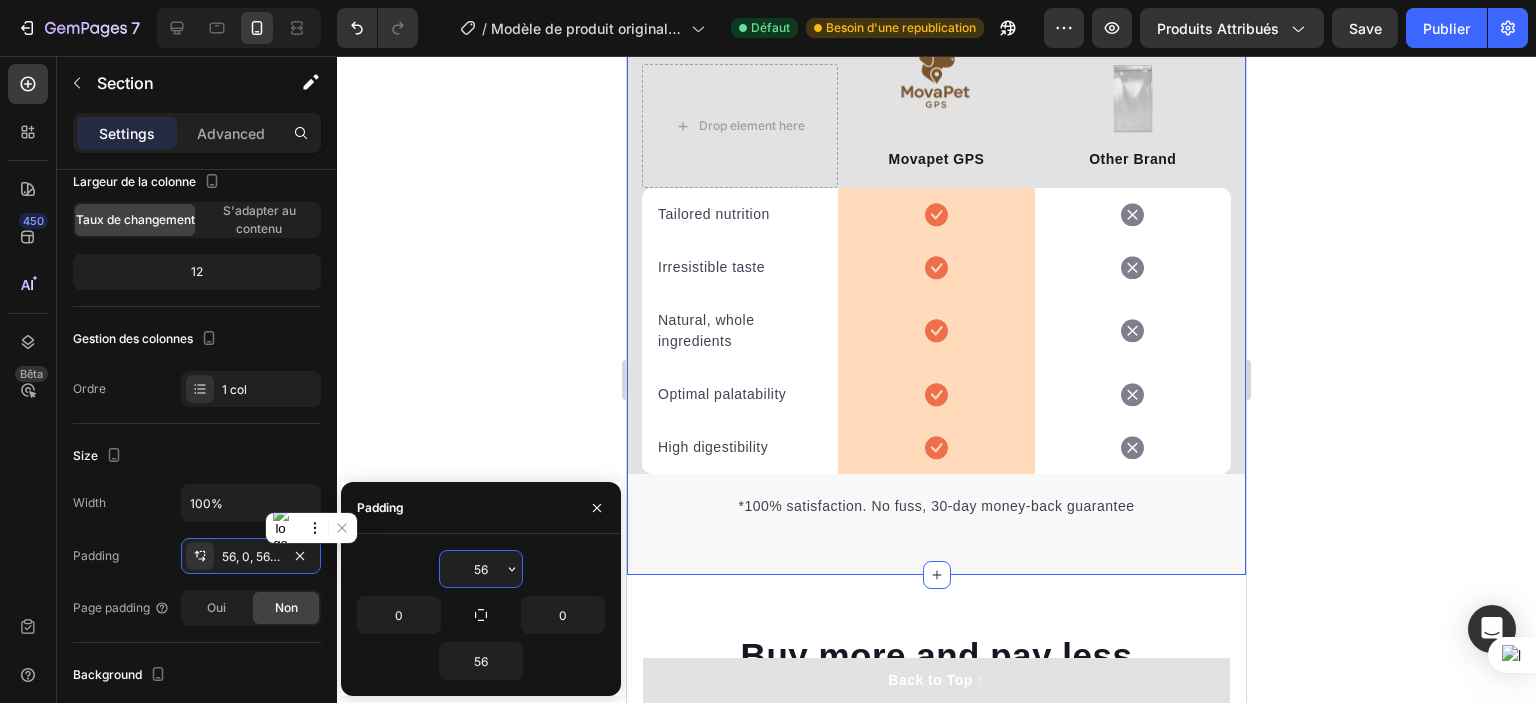click on "56" at bounding box center (481, 569) 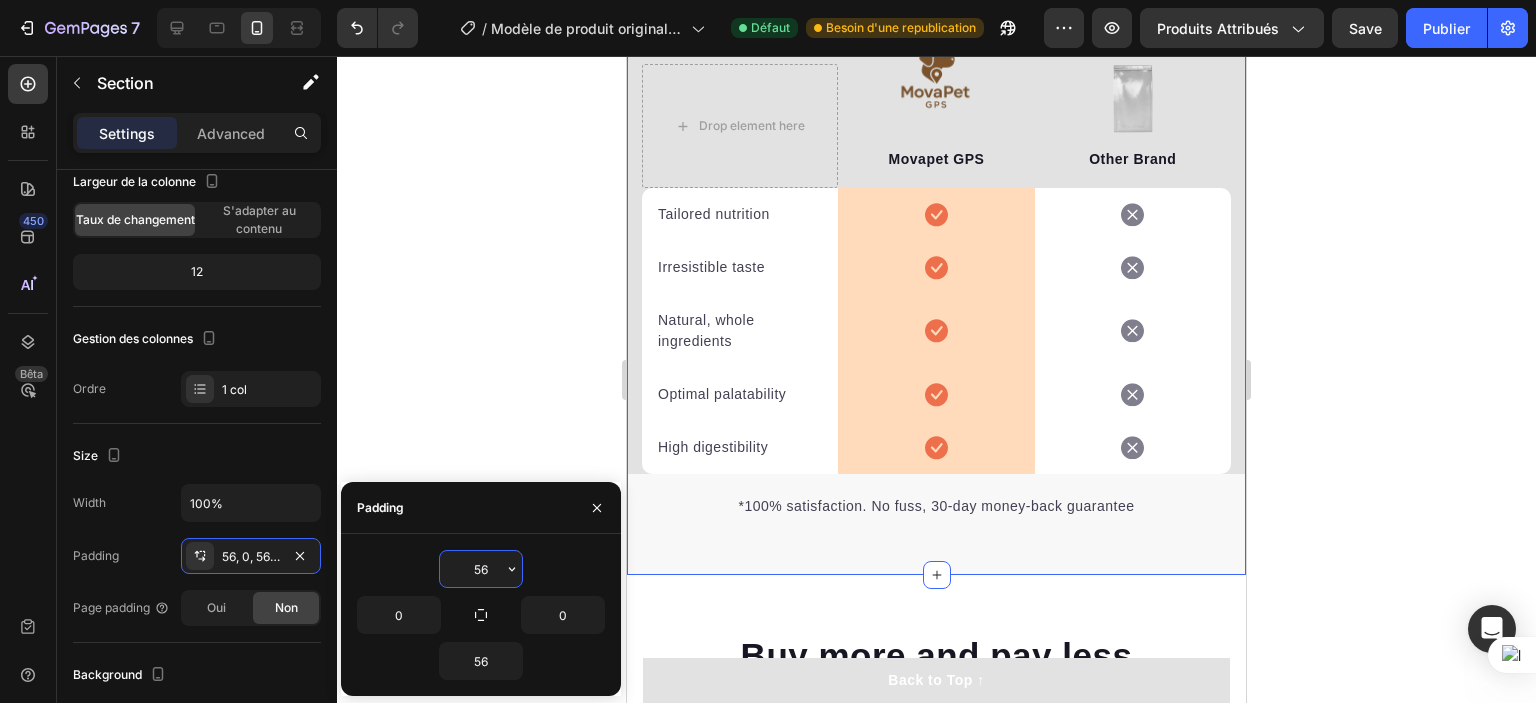 type 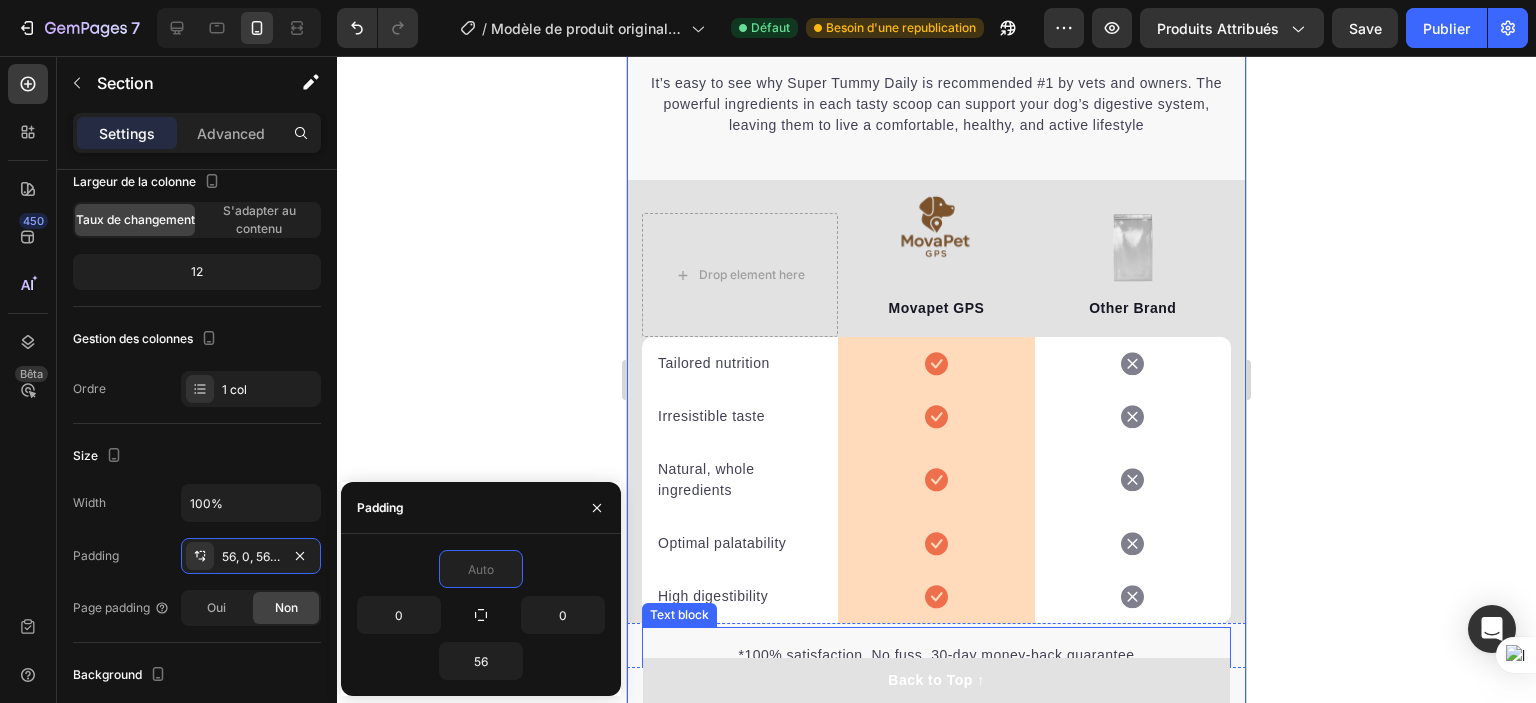 scroll, scrollTop: 4633, scrollLeft: 0, axis: vertical 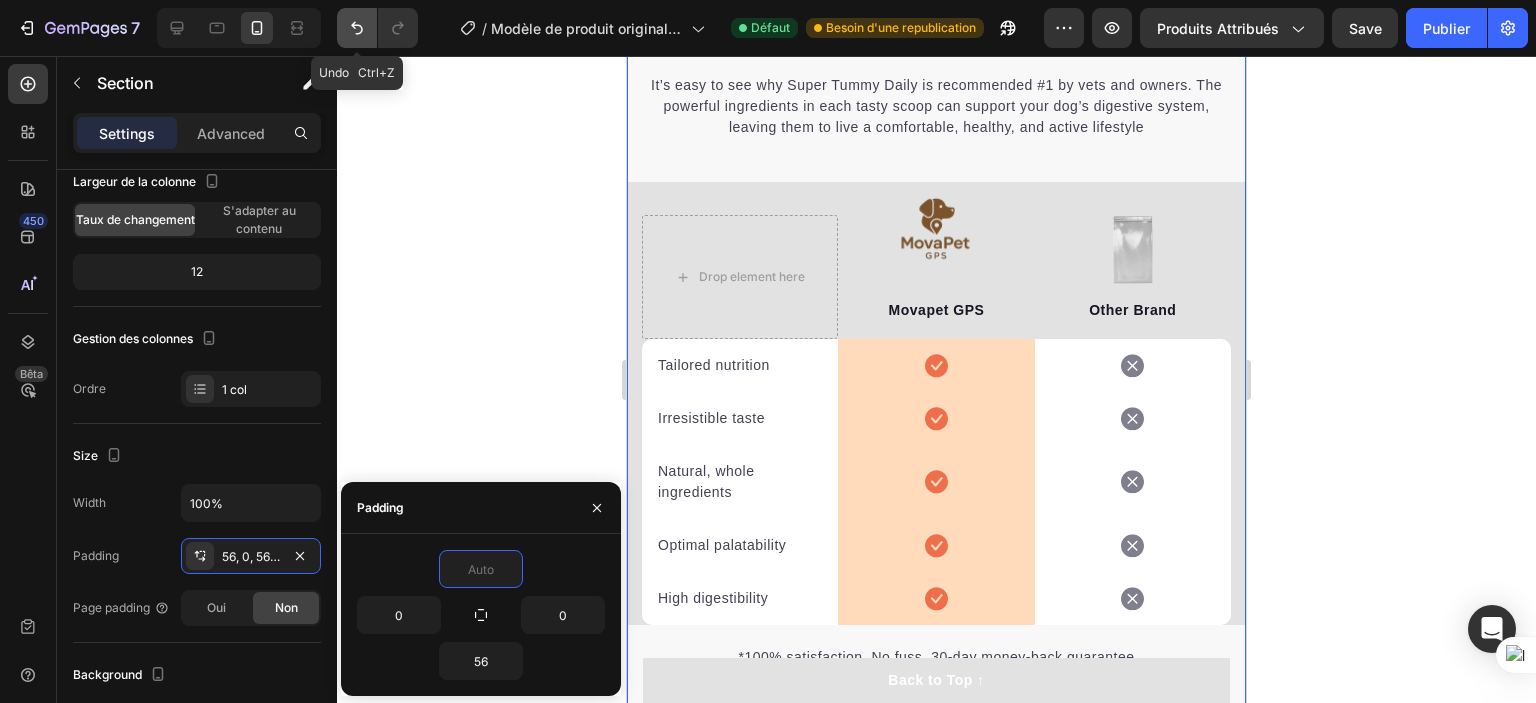 click 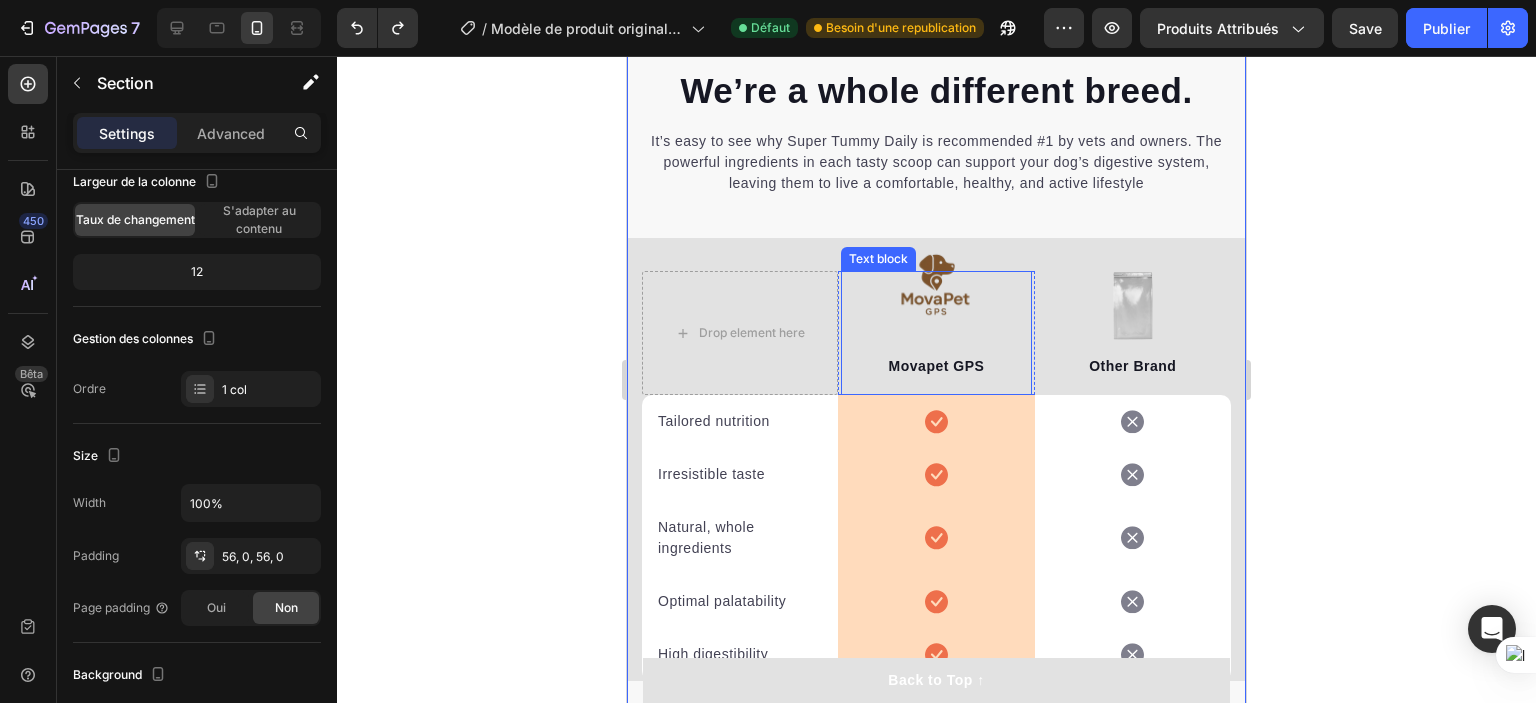 scroll, scrollTop: 4867, scrollLeft: 0, axis: vertical 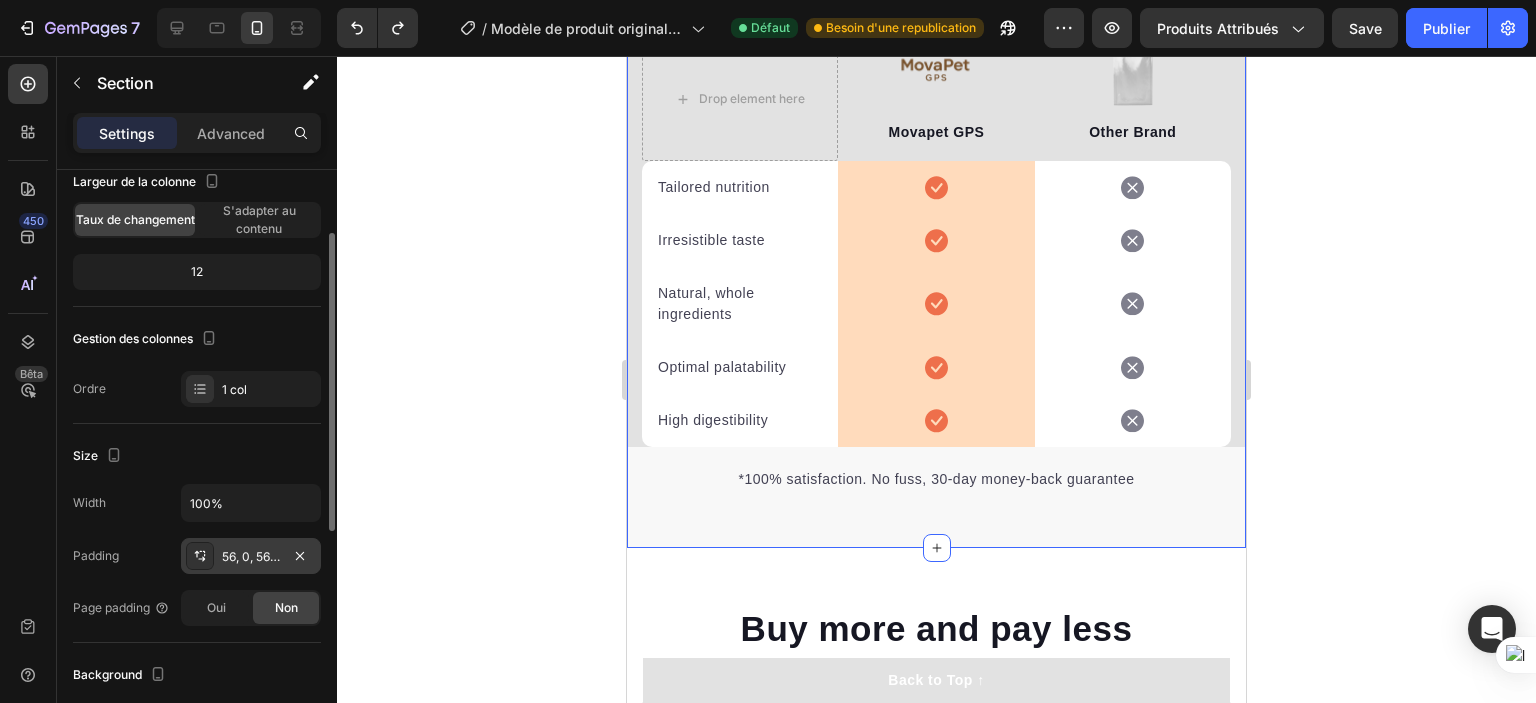 click on "56, 0, 56, 0" at bounding box center (251, 557) 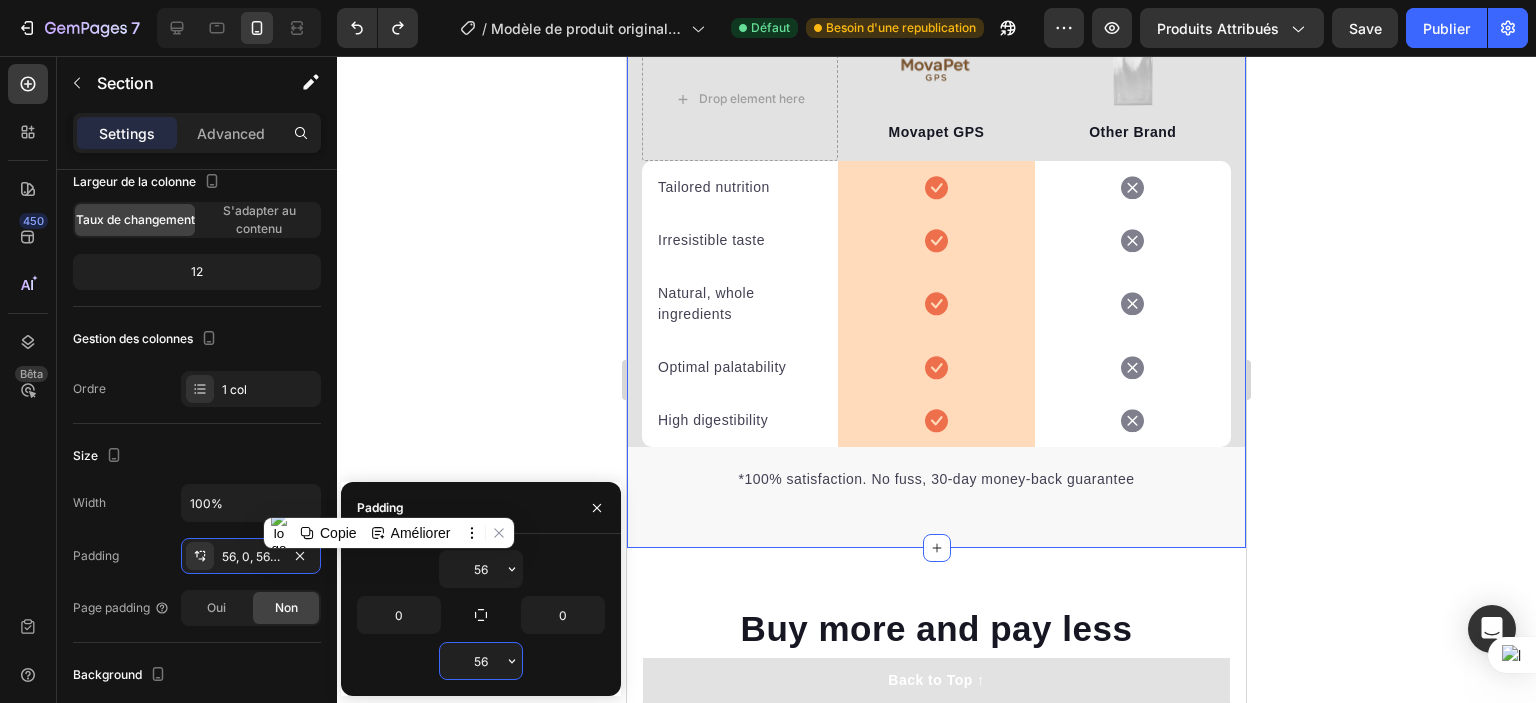 click on "56" at bounding box center [481, 661] 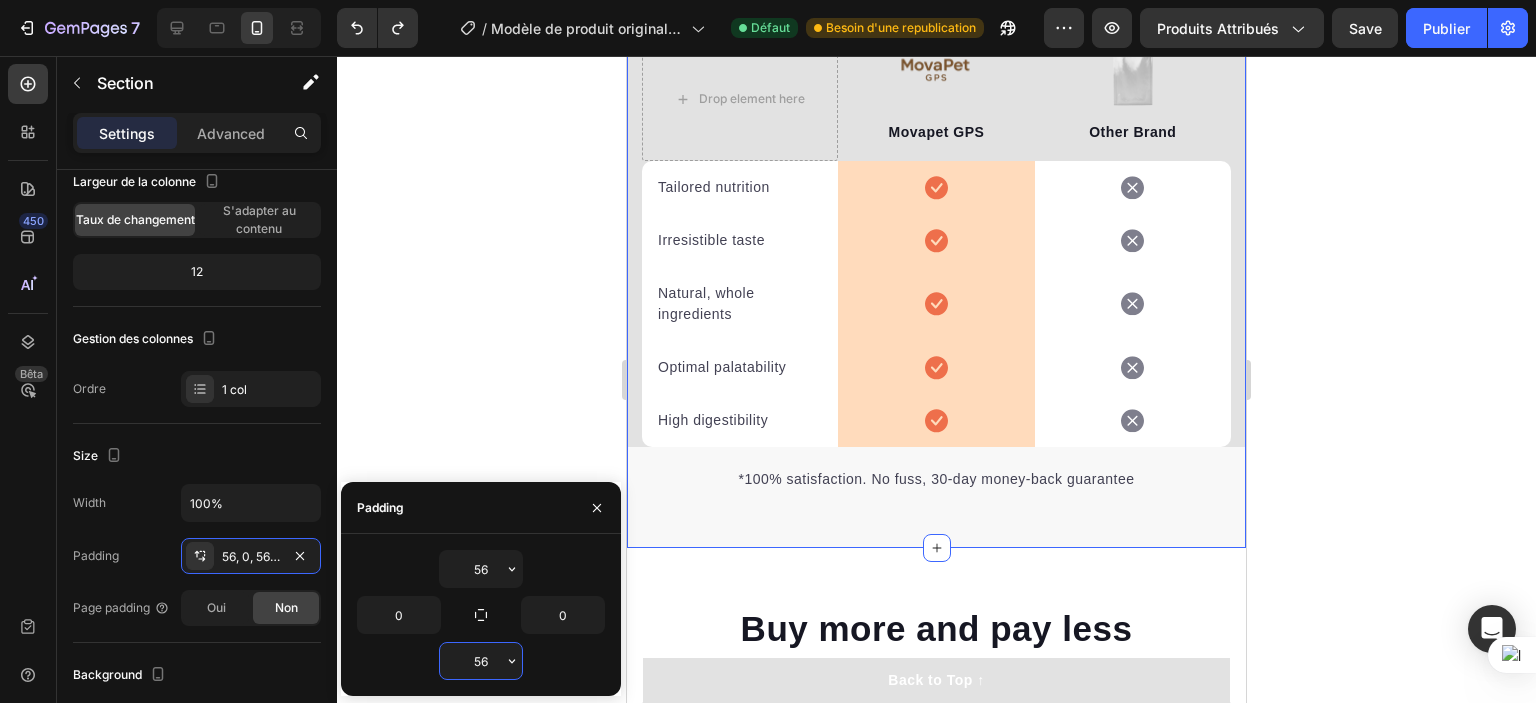 type 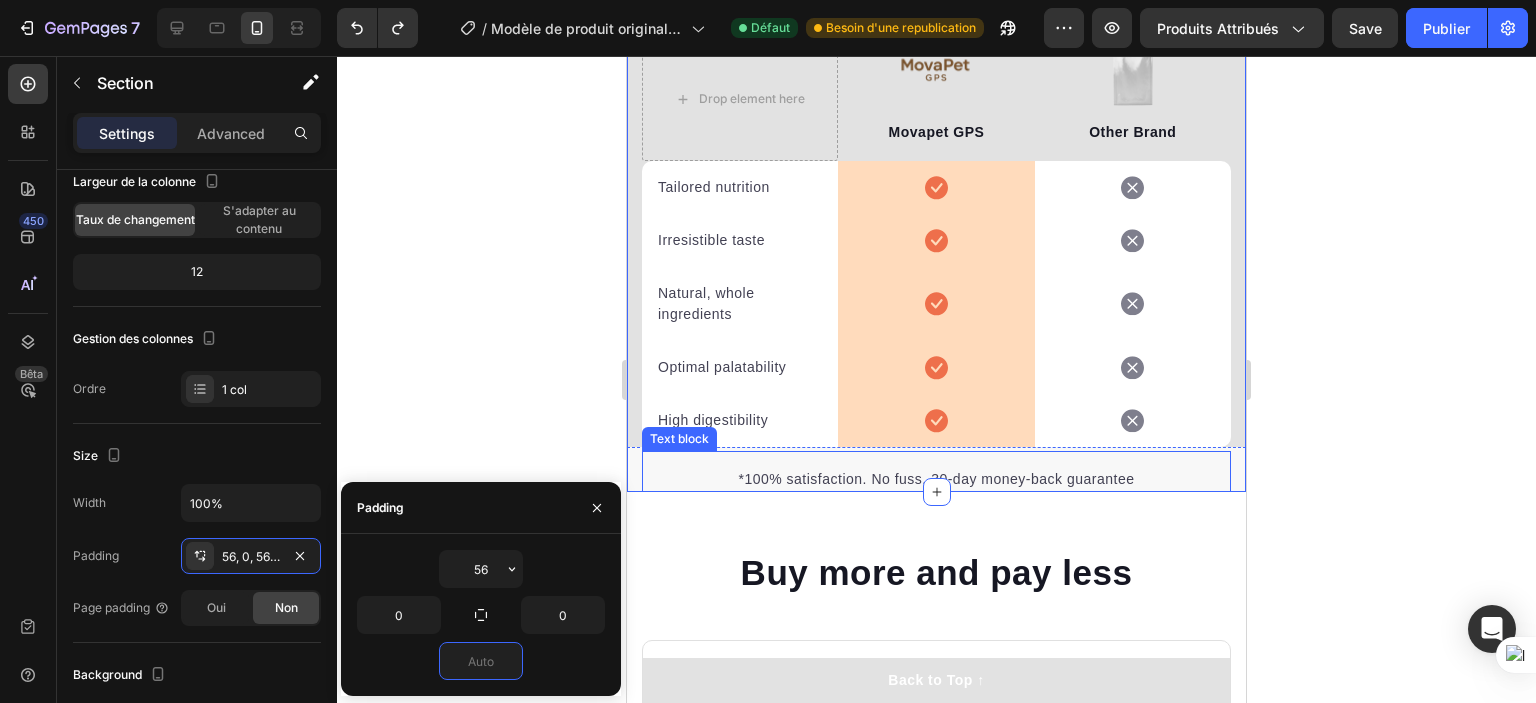click 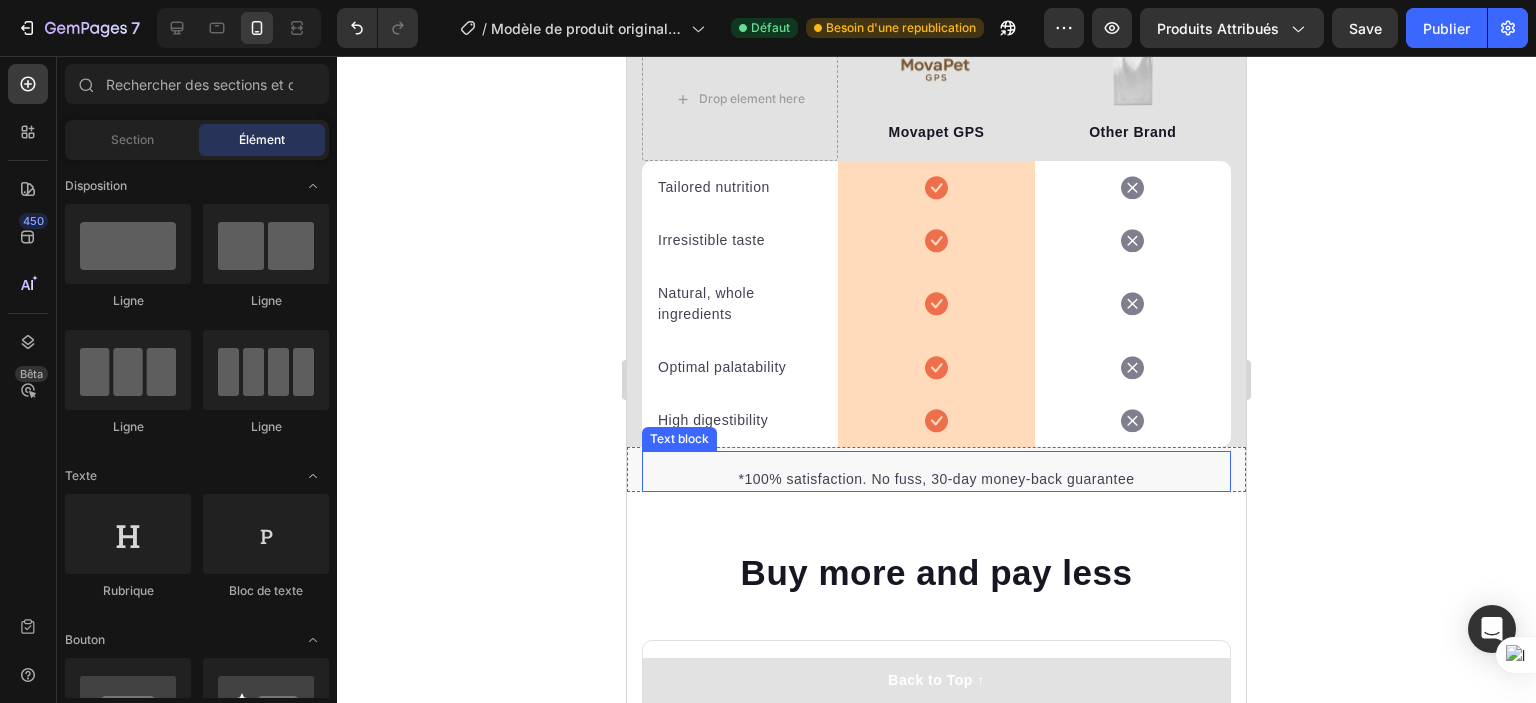 click 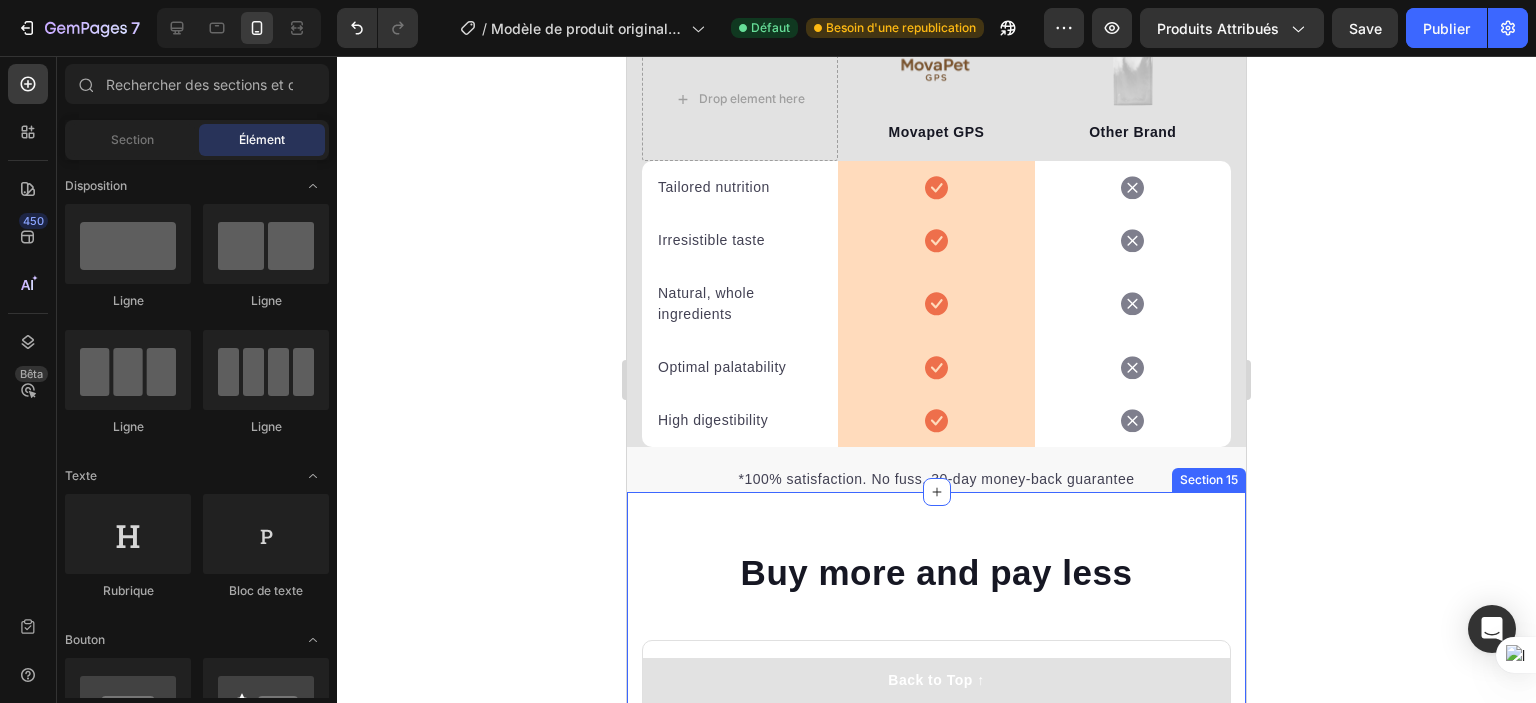 click on "Buy more and pay less Heading Row Icon Icon Icon Icon Icon Icon List Hoz Rated 4.8/5 by our customers Text block Row Image Icon Intro Text block Icon Row 1-Pack Text block €19,90 Price Price                Title Line Total: Text block €29,90 Price Price €19,90 Price Price Row you save:  $8.59 60-day money-back guarantee +$2.95 Shipping Item list Add to cart Product Cart Button Image Product Row Most Popular Text block Row Icon Icon Icon Icon Icon Icon List Hoz Rated 4.8/5 by our customers Text block Row Image Icon Most Popular Text block Icon Row 3-Pack Text block €19,90 Price Price                Title Line Total: Text block €29,90 Price Price €19,90 Price Price Row you save:  $38.69 30-day money-back guarantee Free delivery Item list Add to cart Product Cart Button Image Product Row Best Value Text block Row Icon Icon Icon Icon Icon Icon List Hoz Rated 4.8/5 by our customers Text block Row Image Icon Best offer Text block Icon Row 5-Pack Text block €19,90 Price Price                Title Line" at bounding box center [936, 2084] 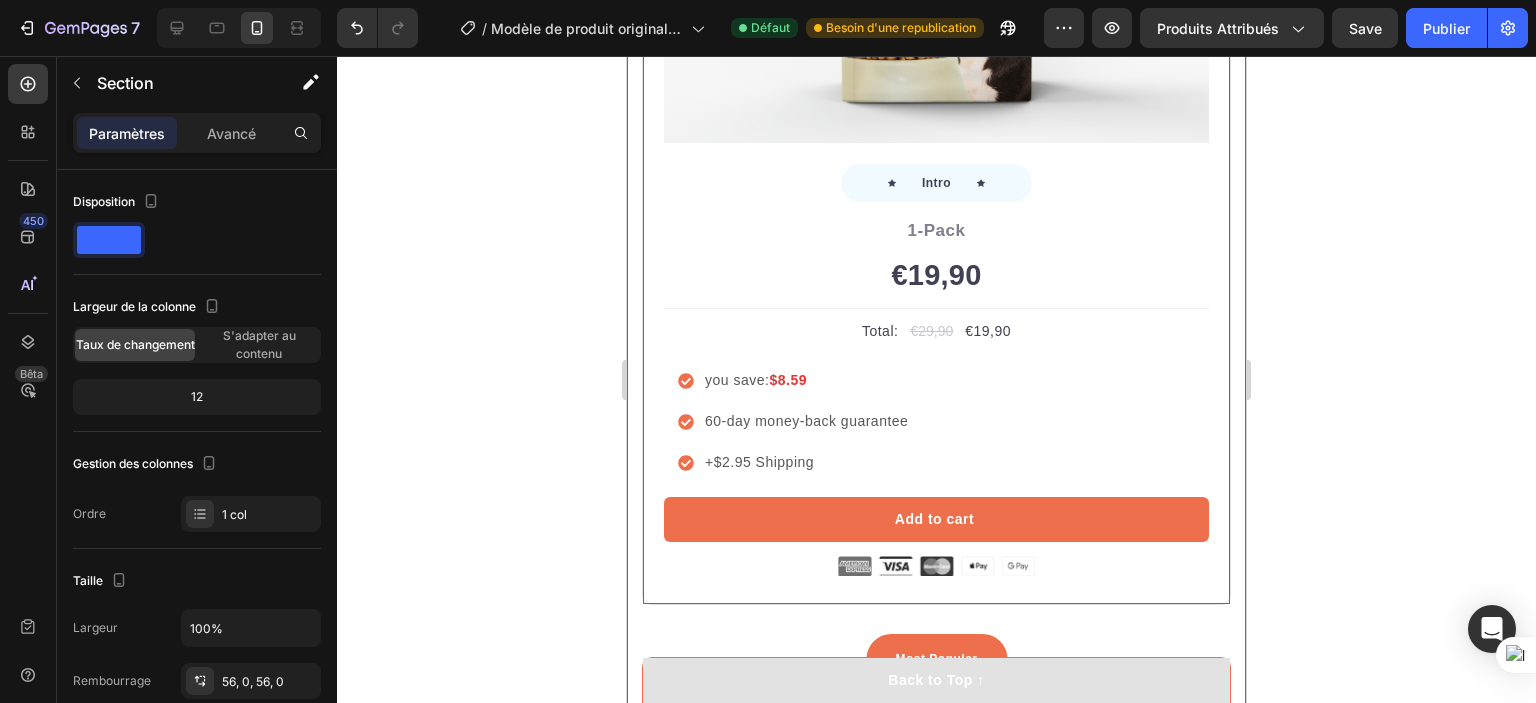 scroll, scrollTop: 5912, scrollLeft: 0, axis: vertical 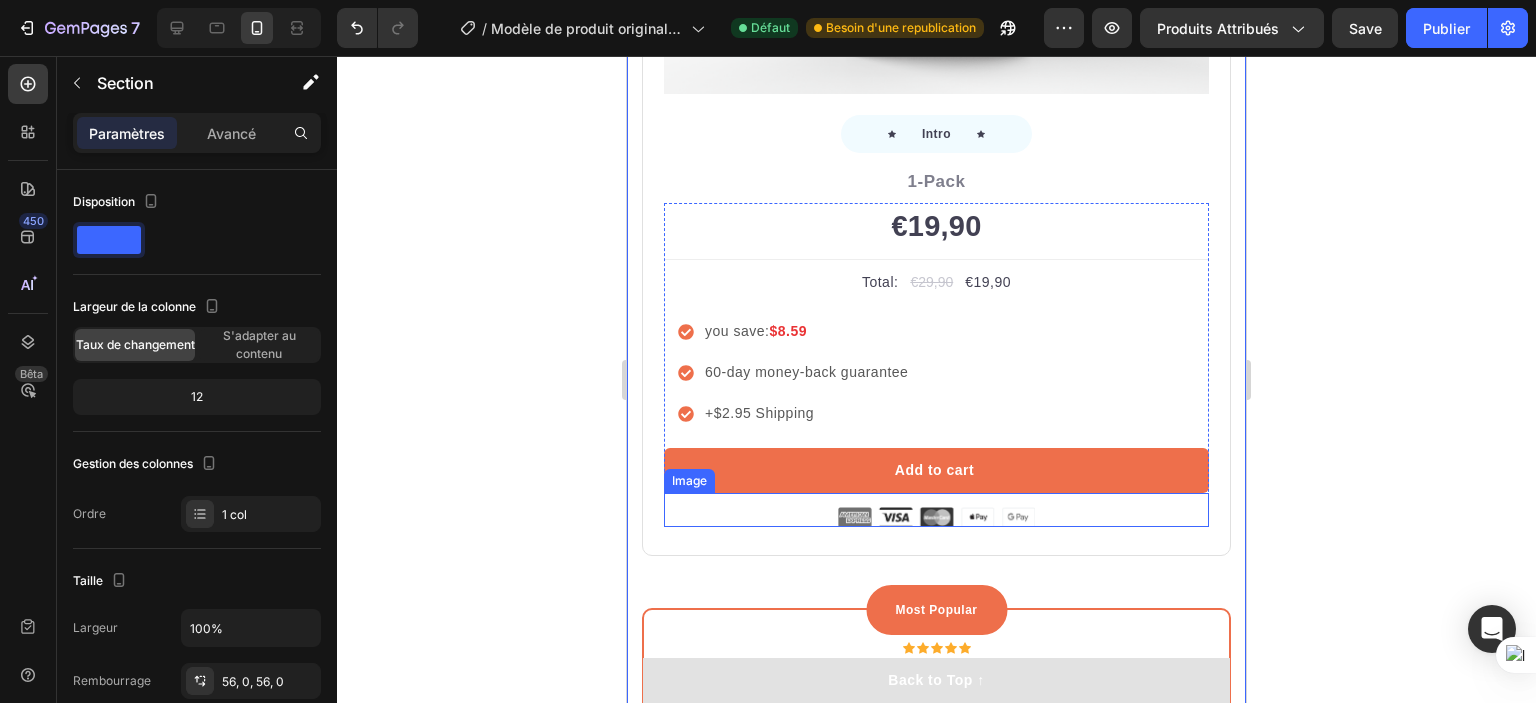 click at bounding box center (936, 517) 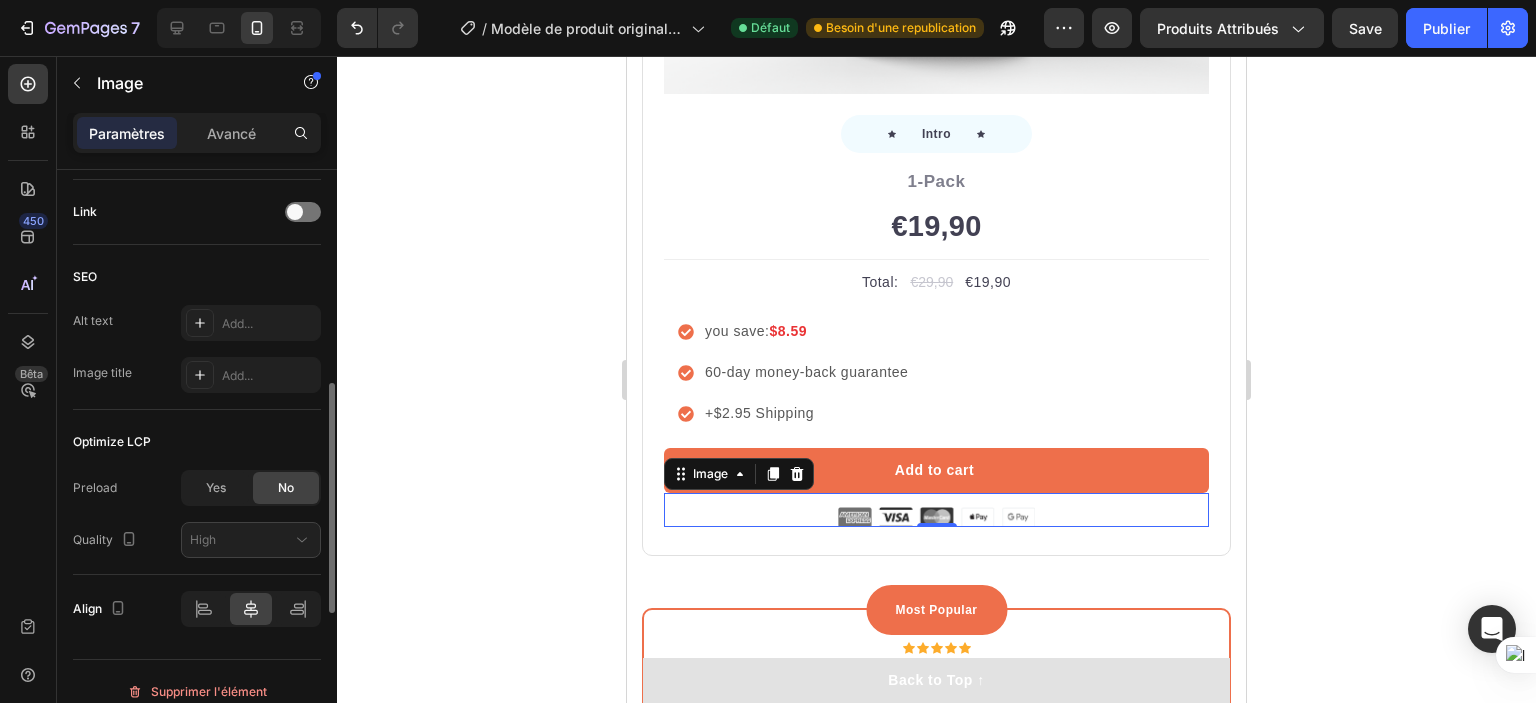 scroll, scrollTop: 918, scrollLeft: 0, axis: vertical 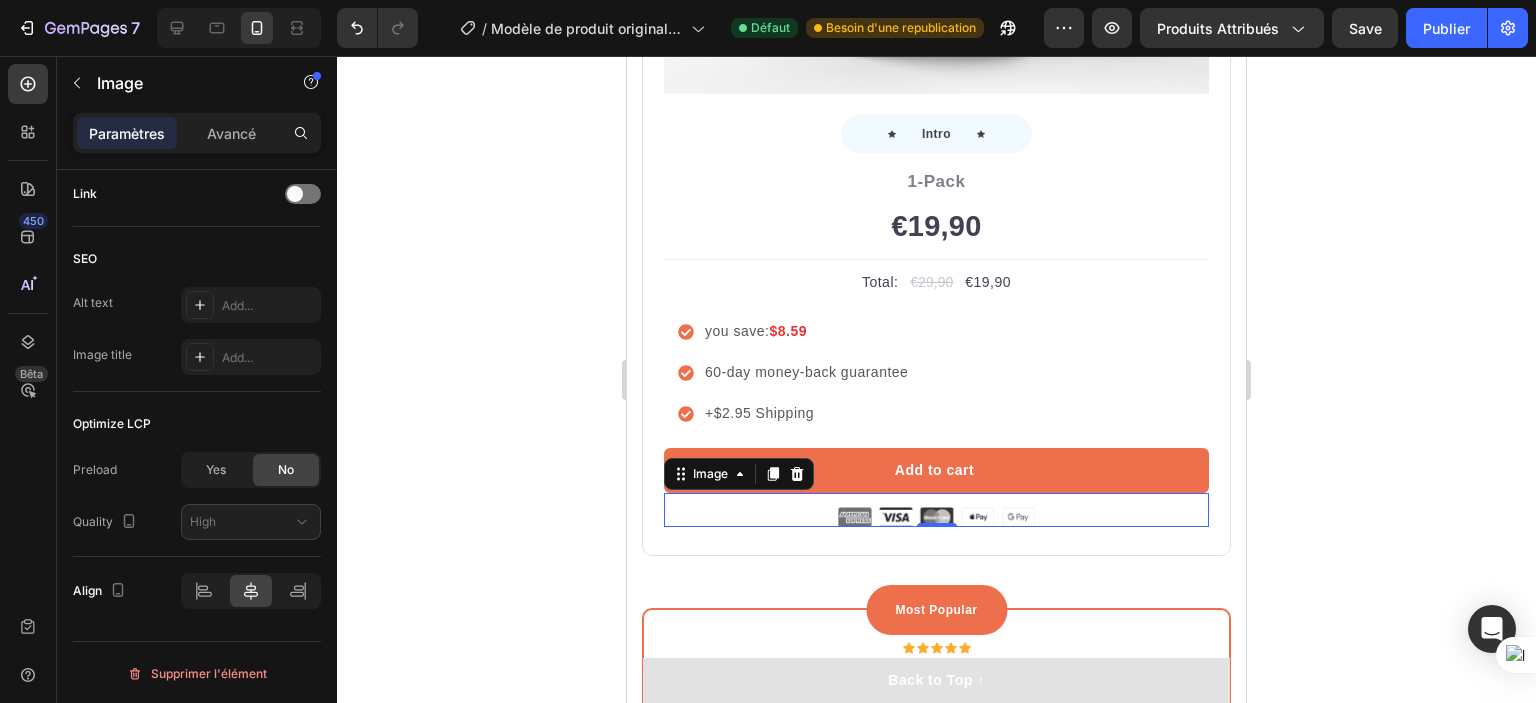 click at bounding box center (936, 517) 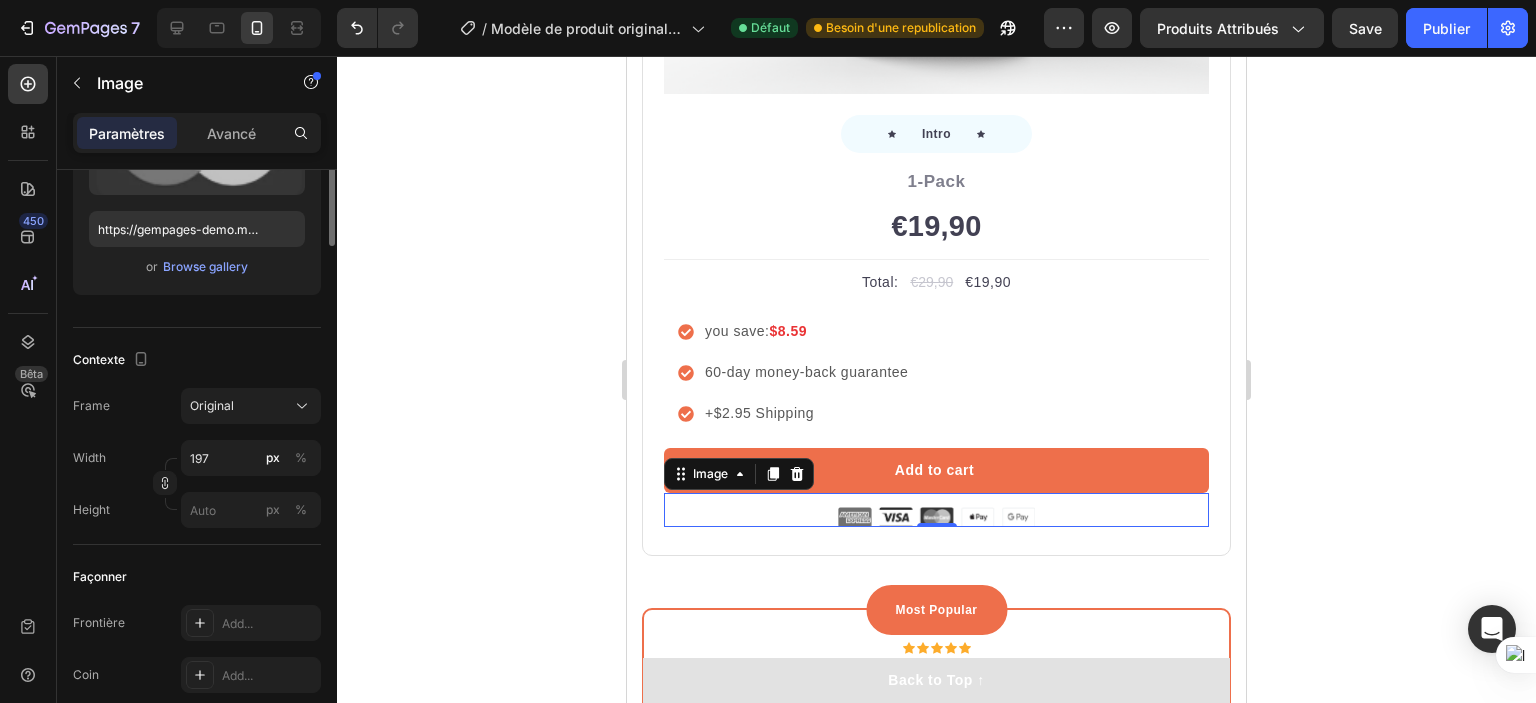 scroll, scrollTop: 118, scrollLeft: 0, axis: vertical 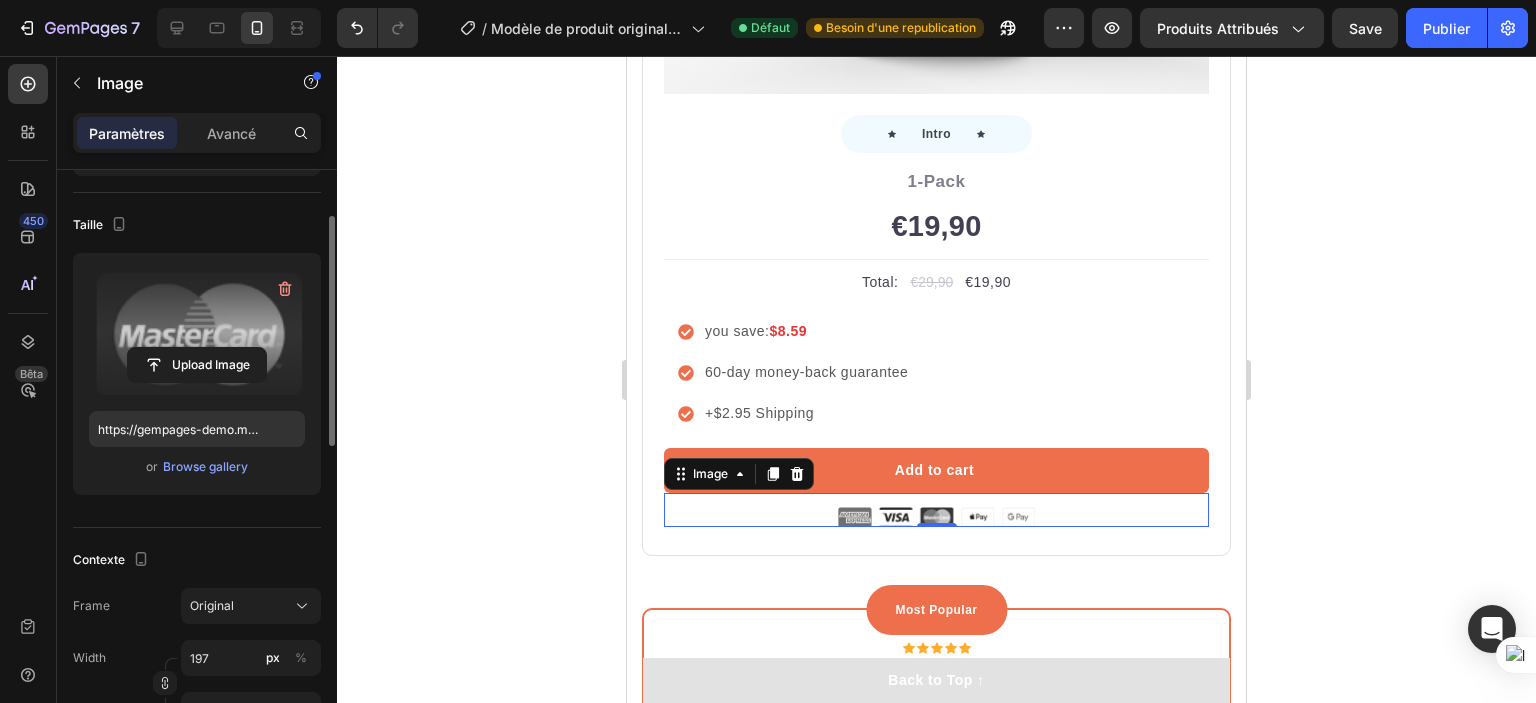 click at bounding box center [197, 332] 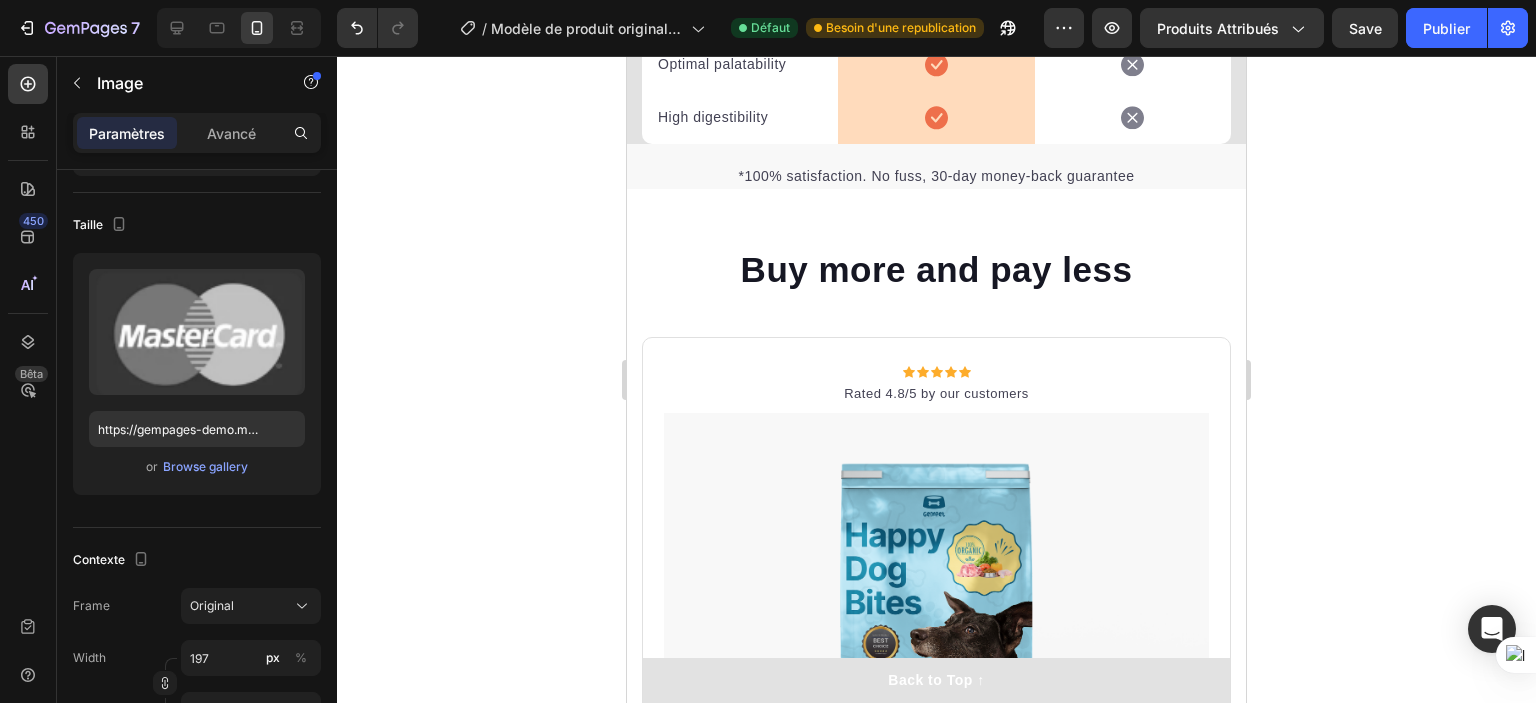 scroll, scrollTop: 5212, scrollLeft: 0, axis: vertical 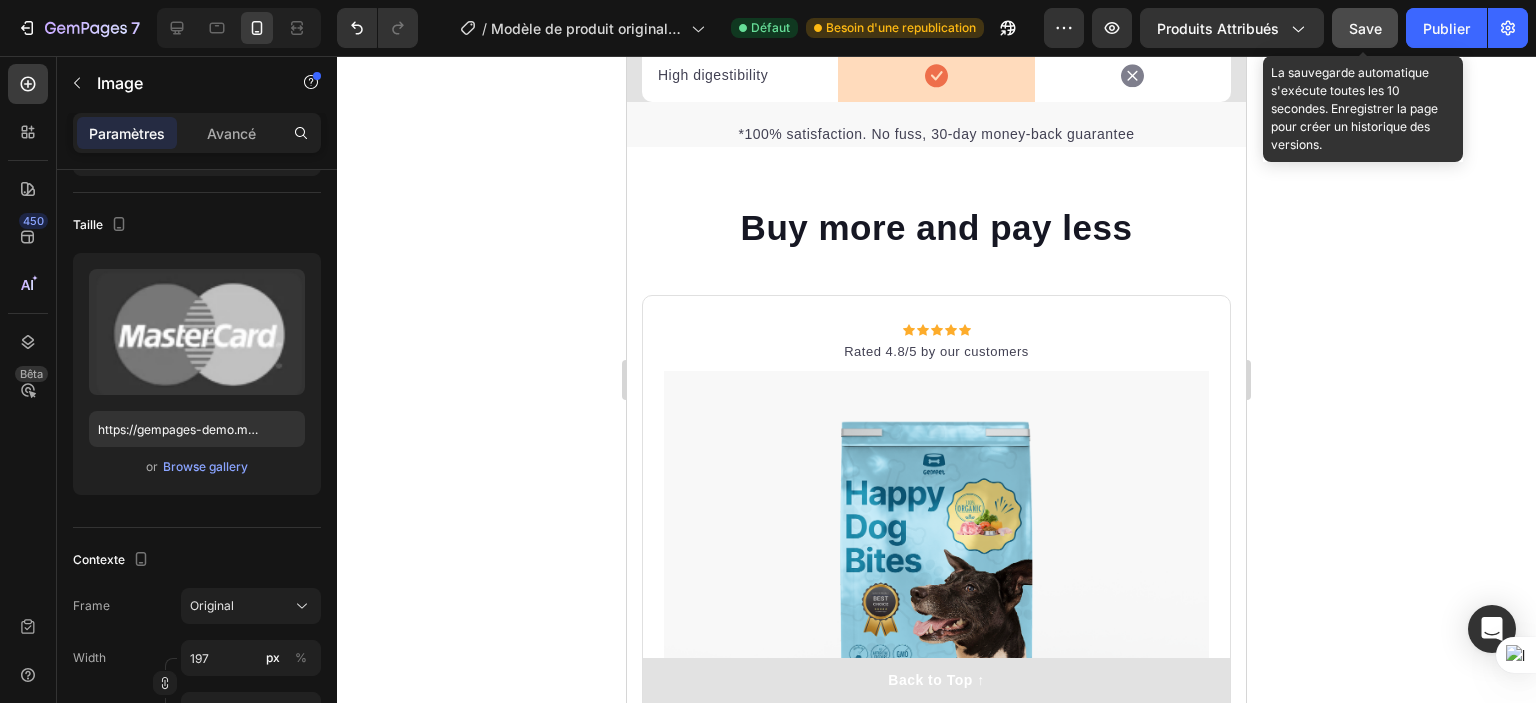 click on "Save" at bounding box center (1365, 28) 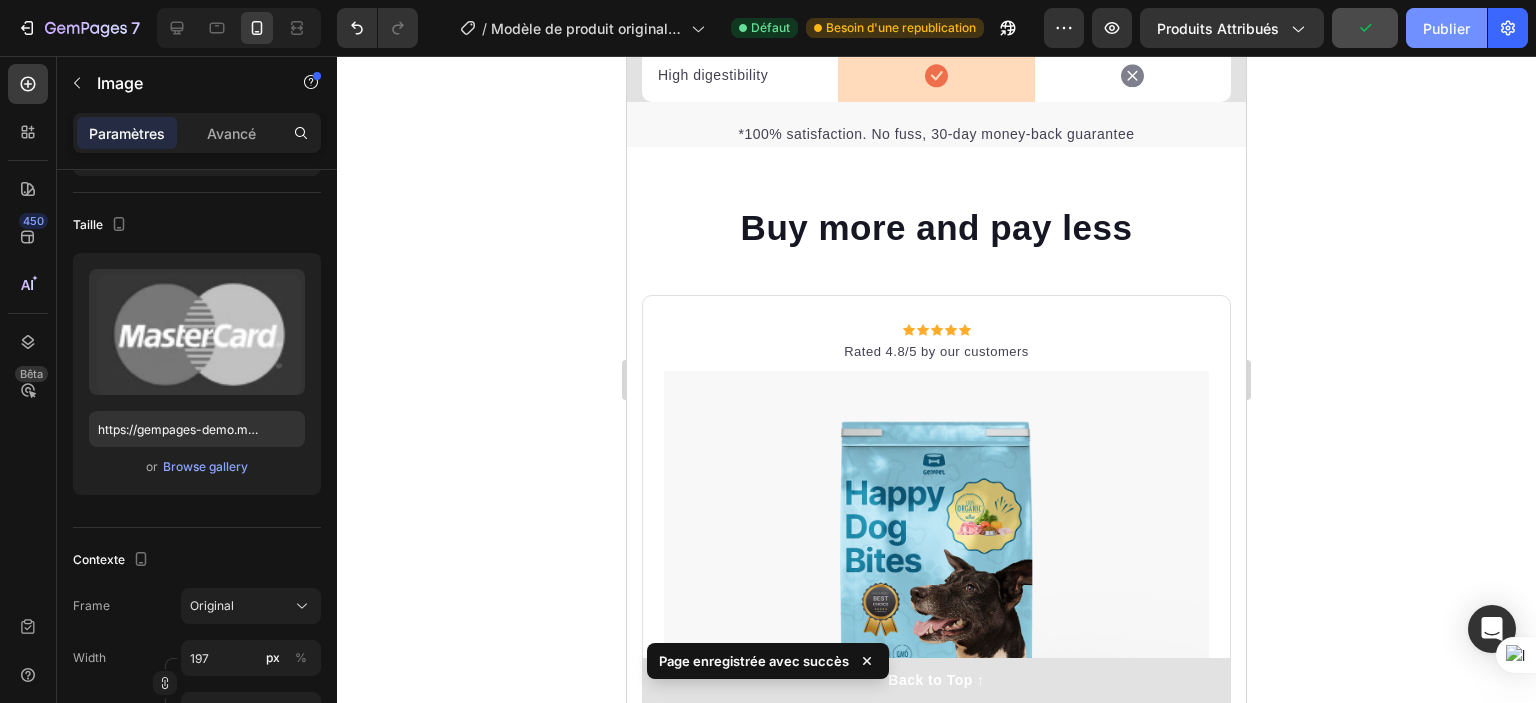 click on "Publier" at bounding box center (1446, 28) 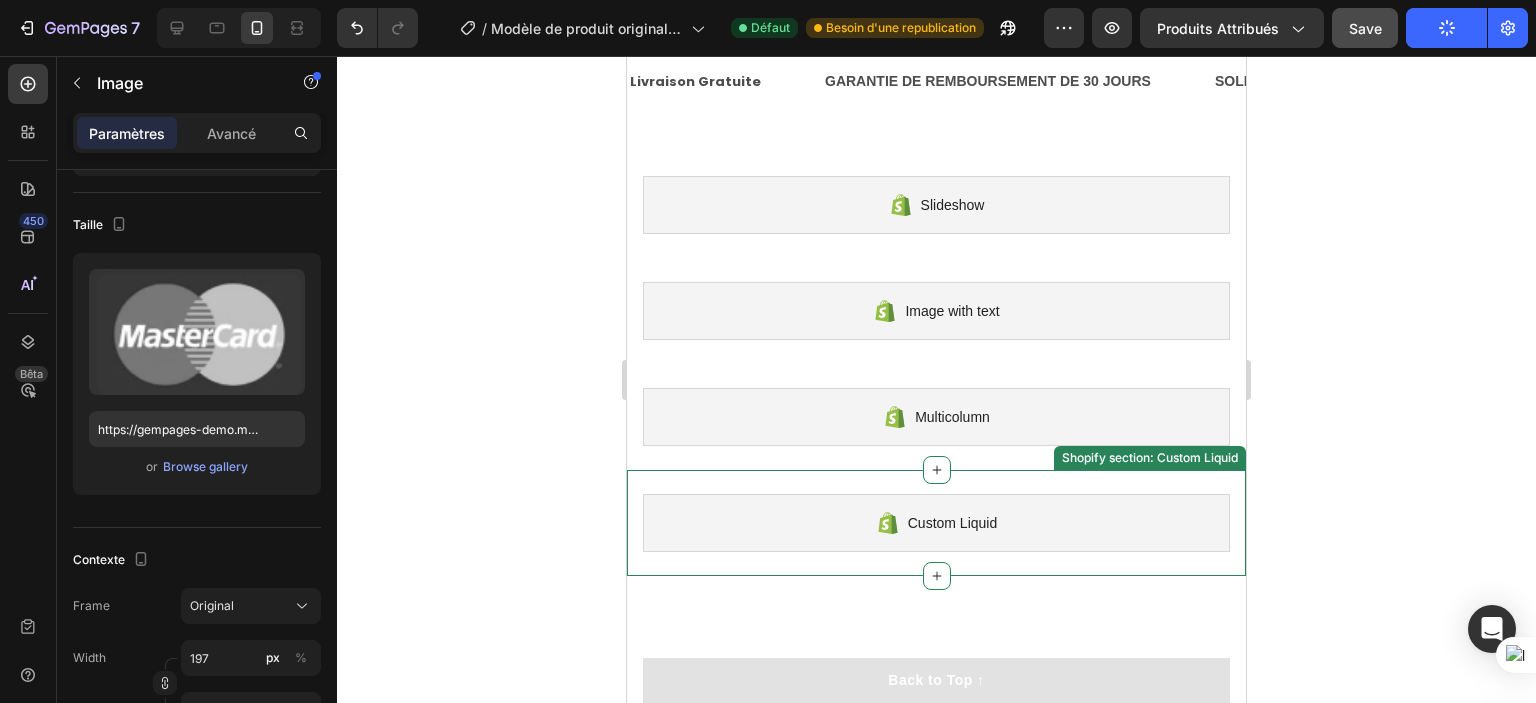 scroll, scrollTop: 0, scrollLeft: 0, axis: both 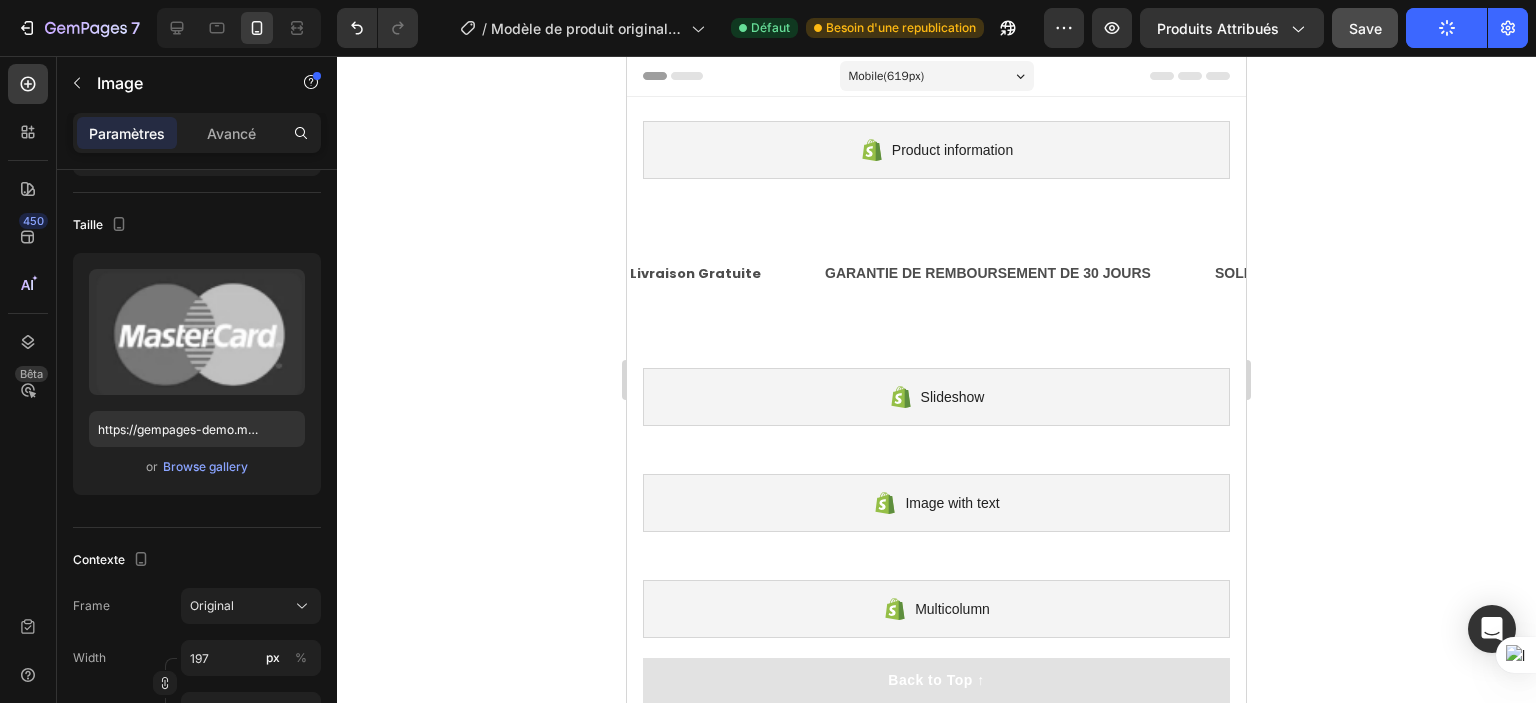 click on "Mobile  ( 619 px)" at bounding box center (937, 76) 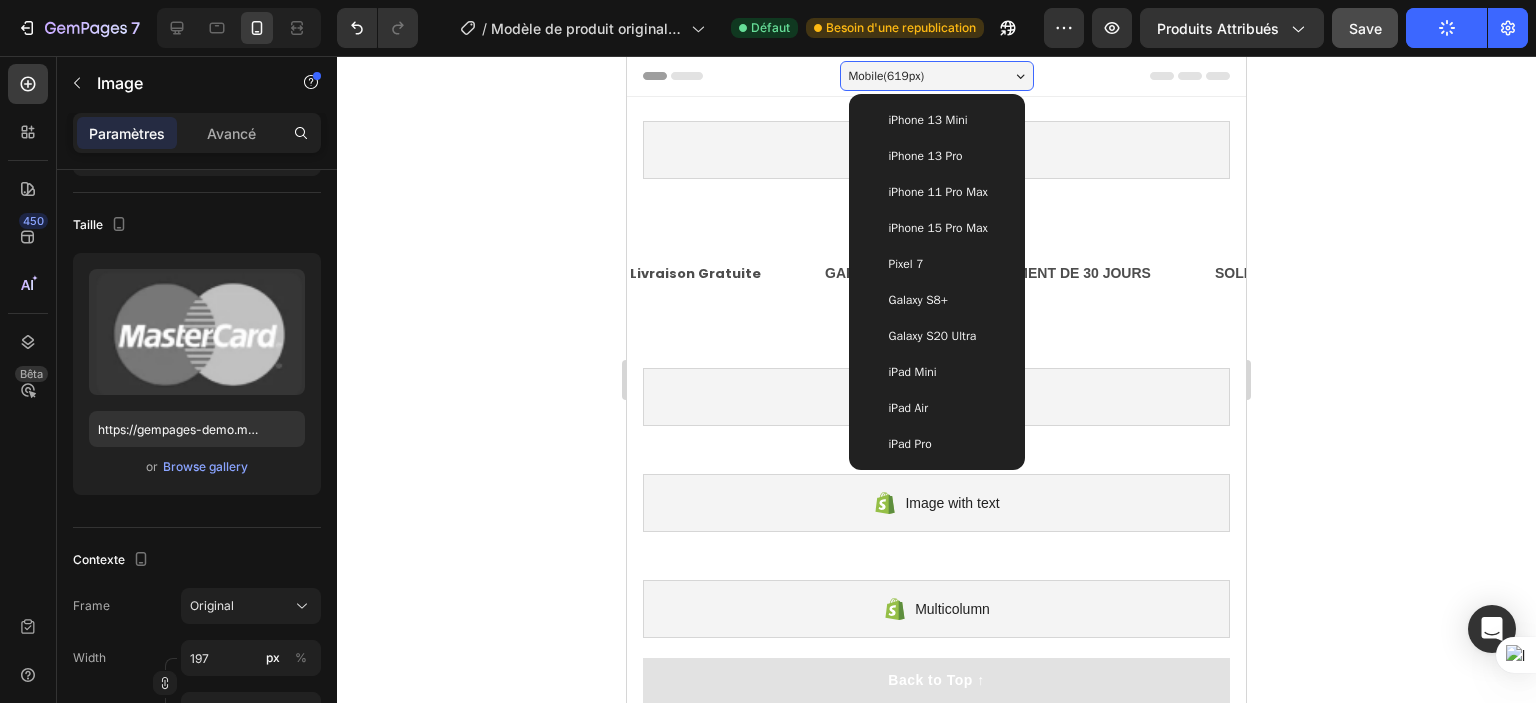 click on "Mobile  ( 619 px)" at bounding box center (937, 76) 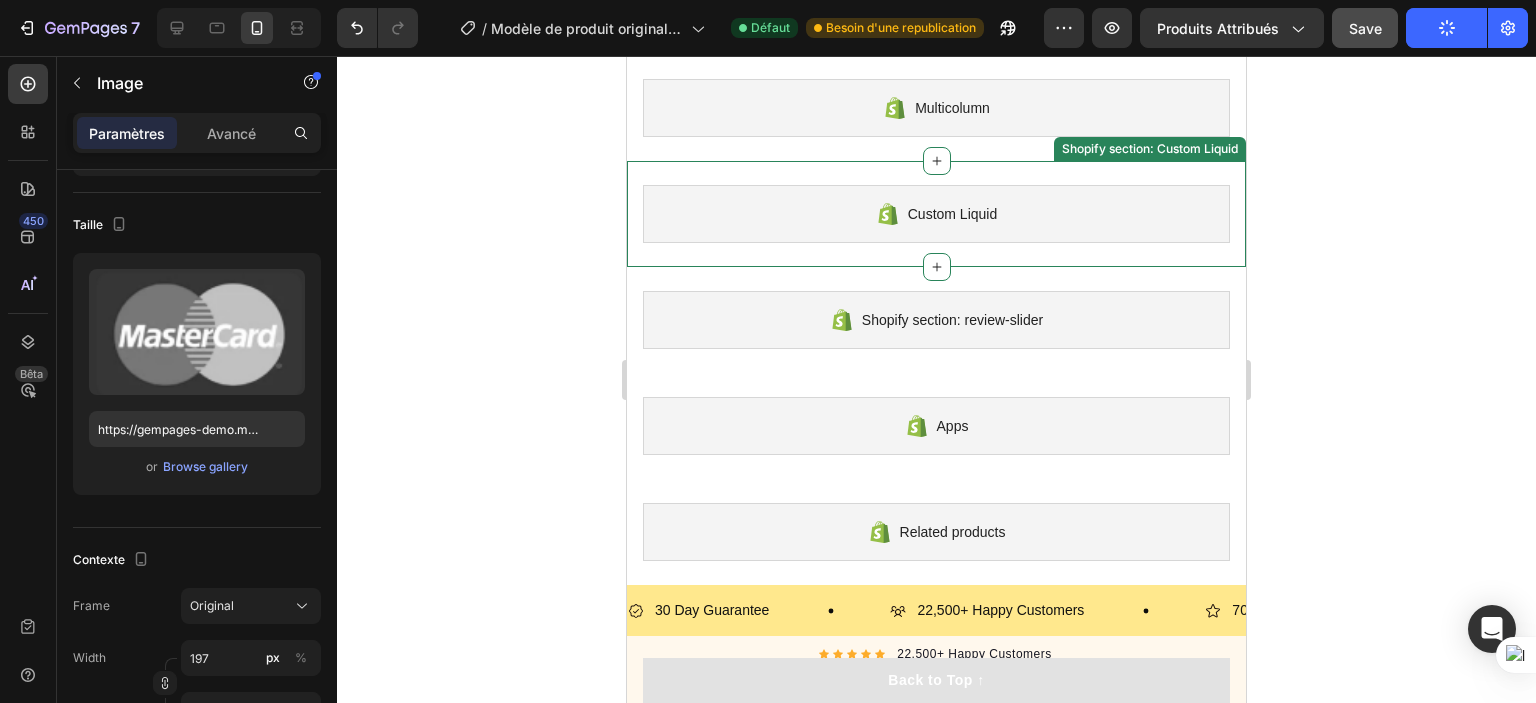 scroll, scrollTop: 600, scrollLeft: 0, axis: vertical 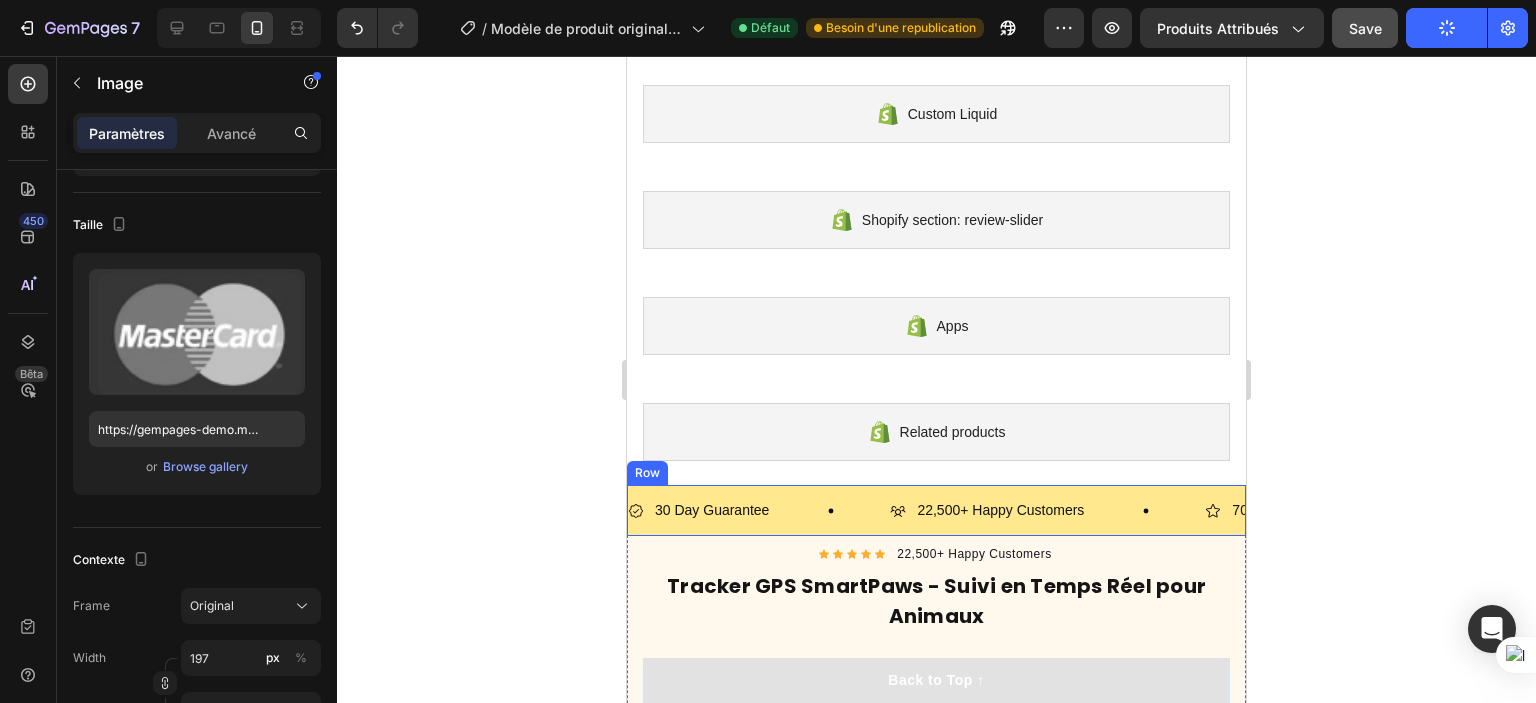 click on "30 Day Guarantee Item List
22,500+ Happy Customers Item List
700+ 5-Star Reviews Item List
30 Day Guarantee Item List
22,500+ Happy Customers Item List
700+ 5-Star Reviews Item List
Marquee Row" at bounding box center (936, 510) 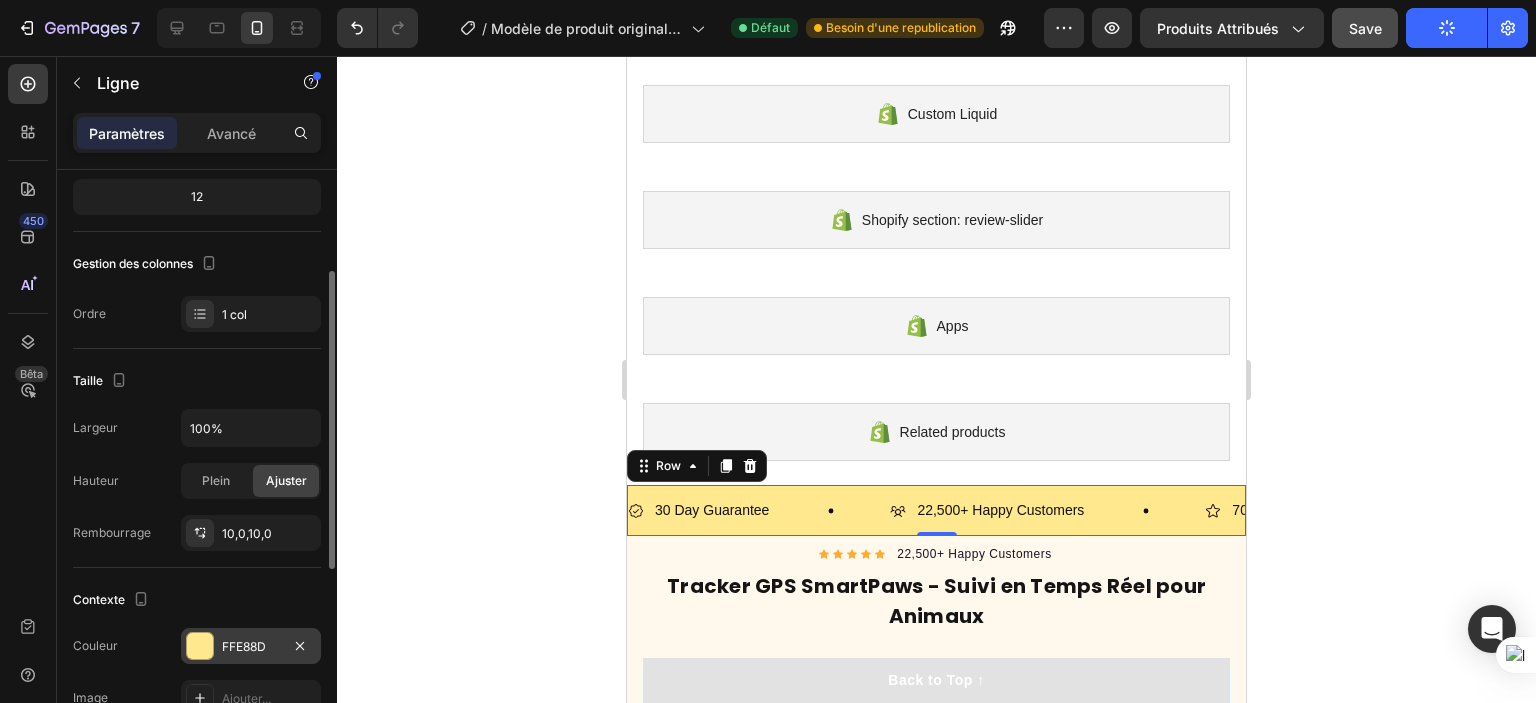scroll, scrollTop: 300, scrollLeft: 0, axis: vertical 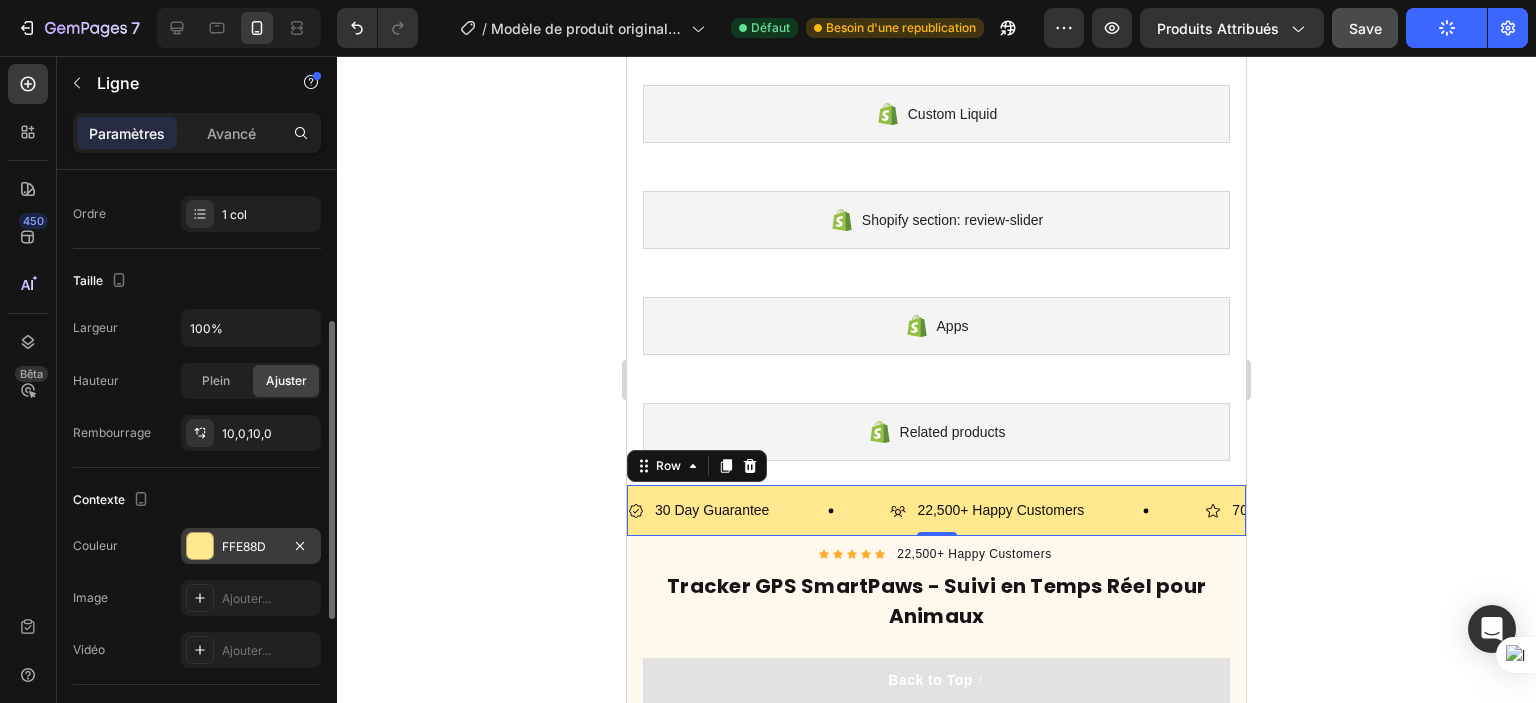 click on "FFE88D" at bounding box center (244, 546) 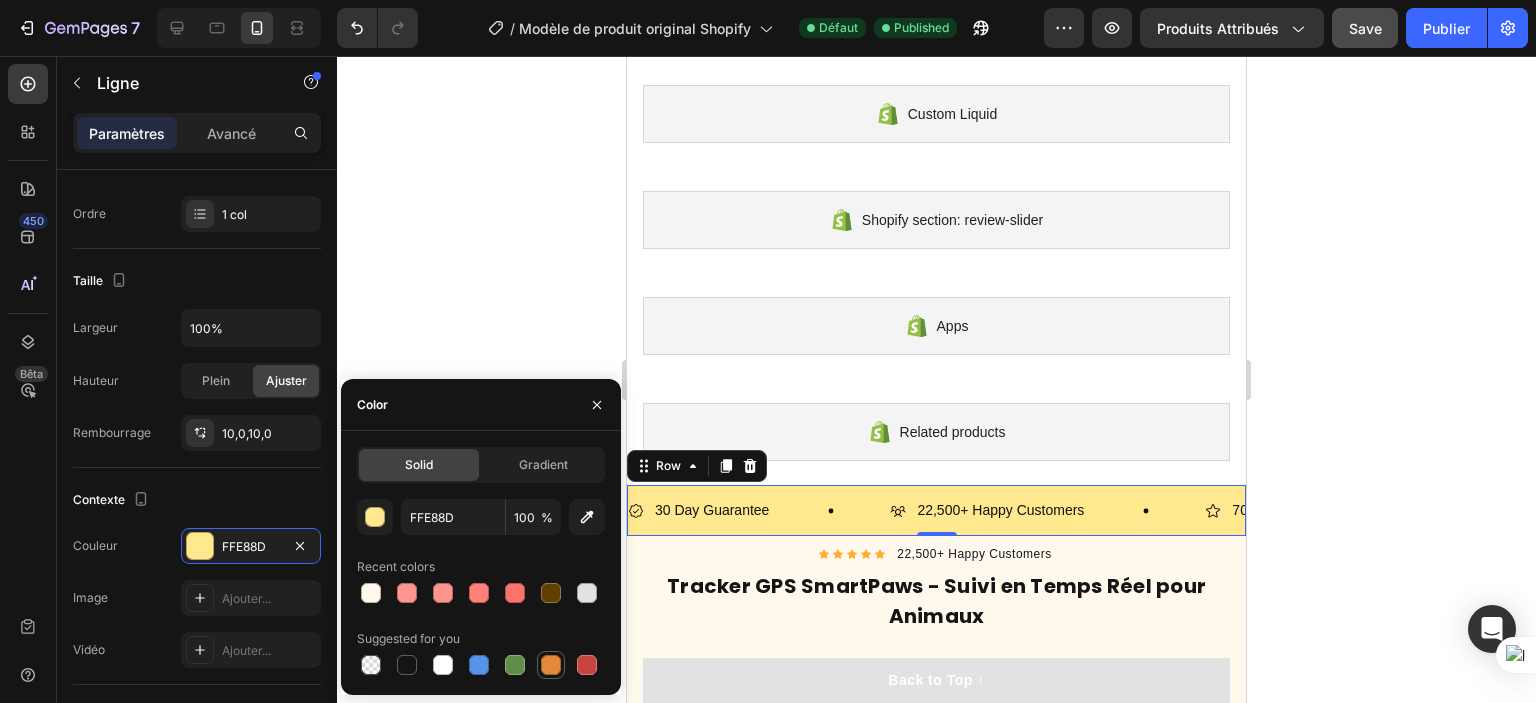 click at bounding box center (551, 665) 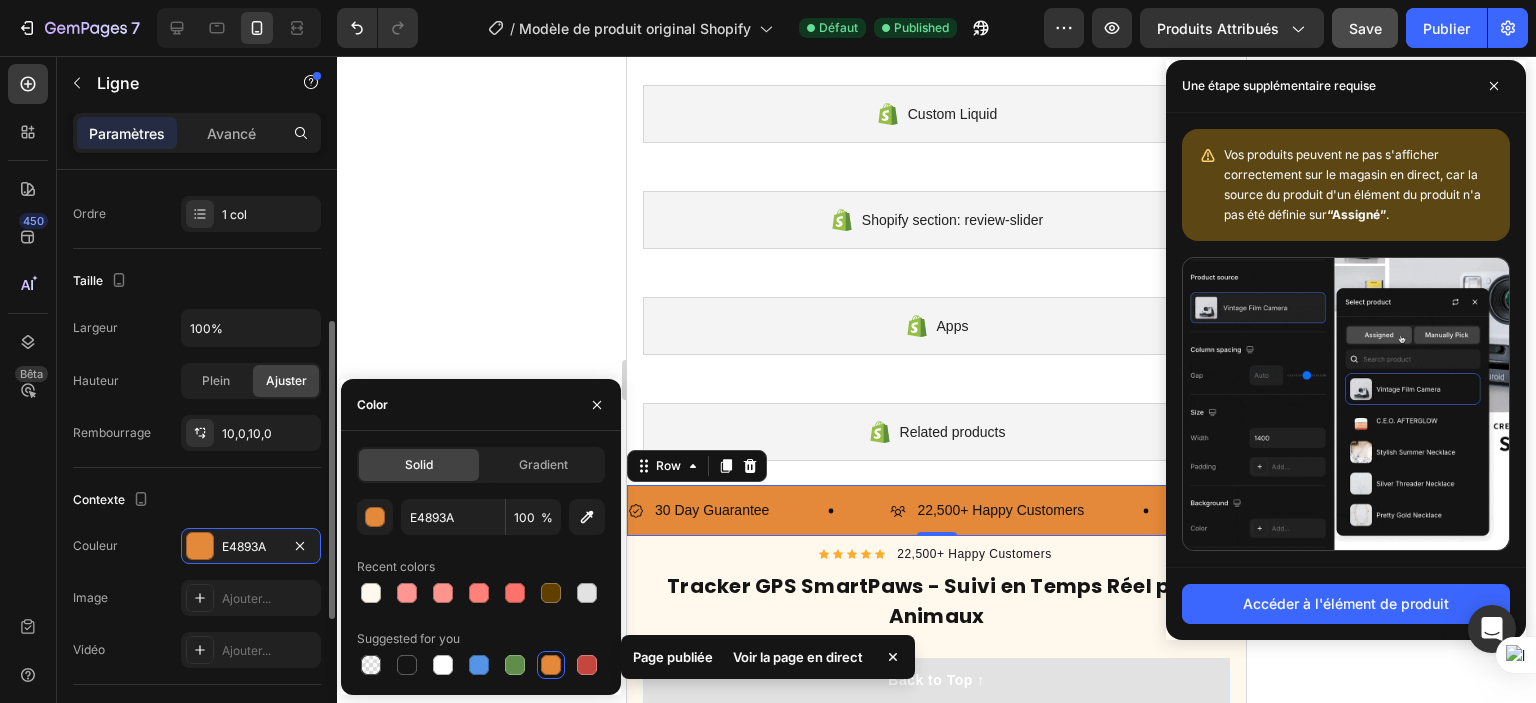 click on "Contexte Les changements peuvent être masqués par la vidéo. Couleur E4893A Image Ajouter... Vidéo Ajouter..." 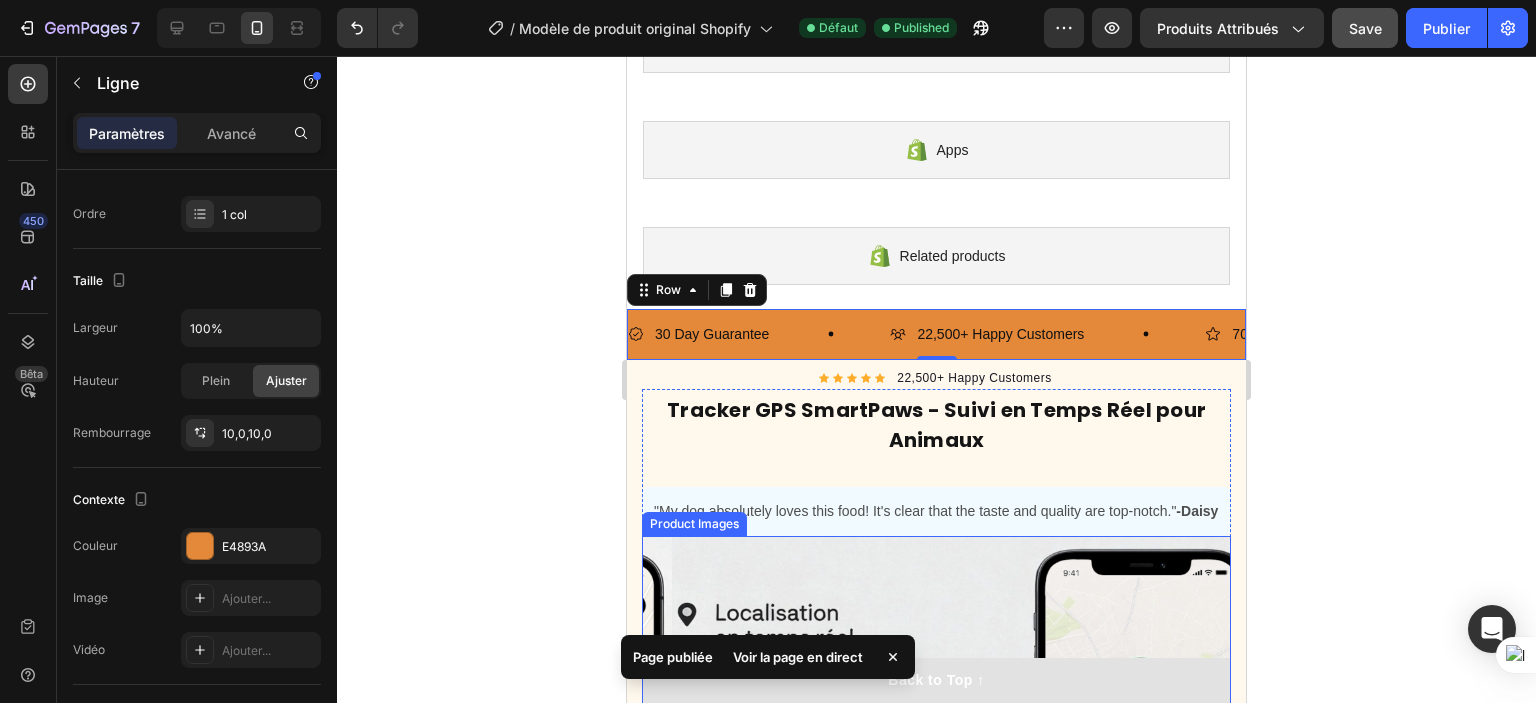 scroll, scrollTop: 700, scrollLeft: 0, axis: vertical 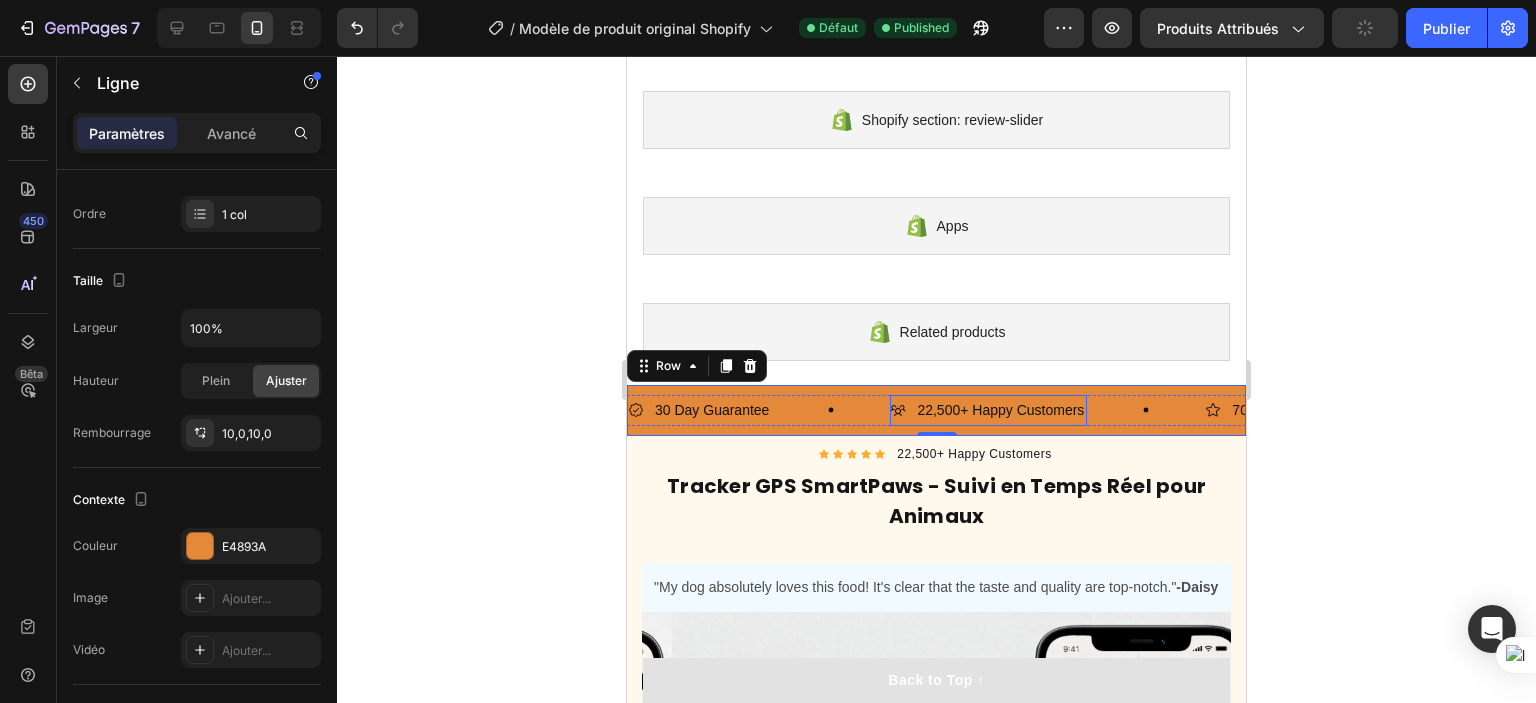 click on "22,500+ Happy Customers" at bounding box center (1000, 410) 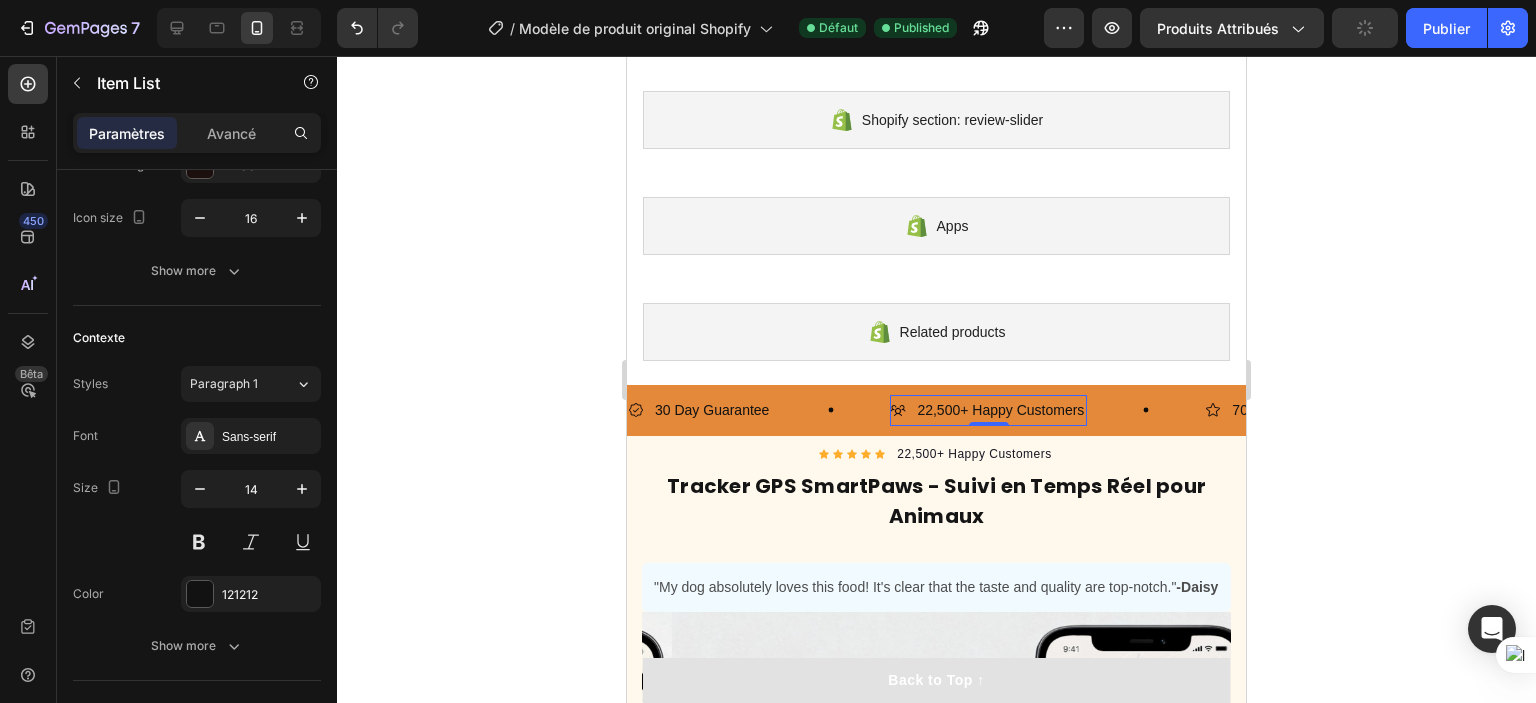 scroll, scrollTop: 0, scrollLeft: 0, axis: both 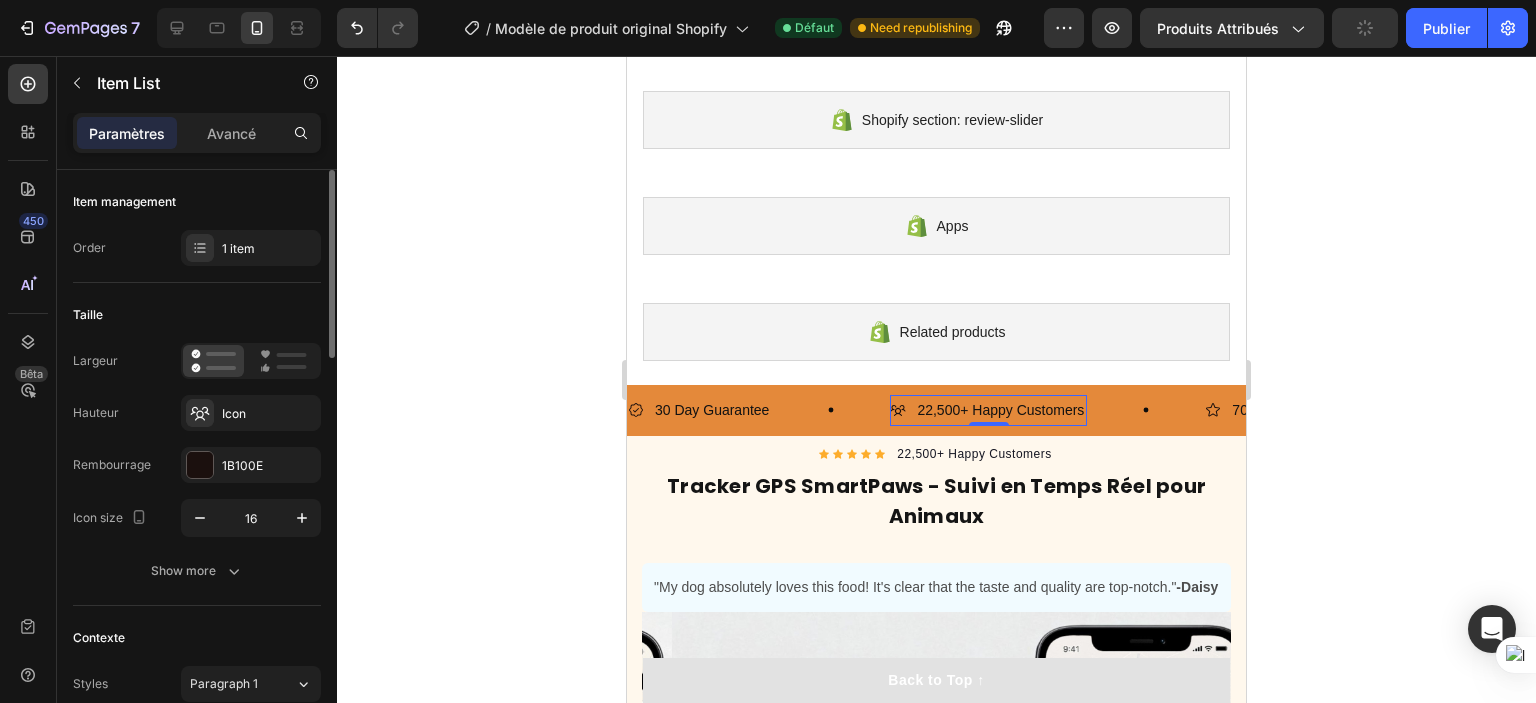 click on "22,500+ Happy Customers" at bounding box center [1000, 410] 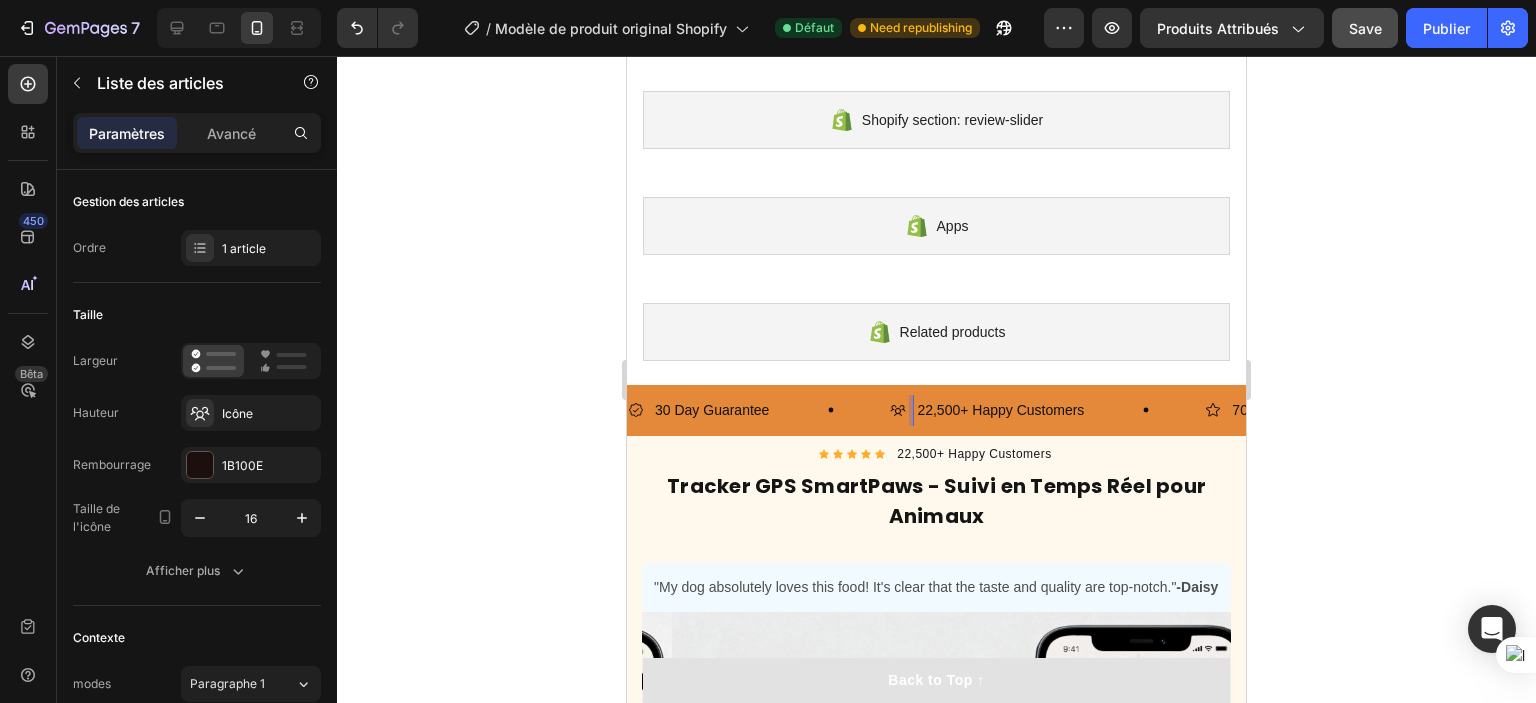 click on "22,500+ Happy Customers" at bounding box center [1000, 410] 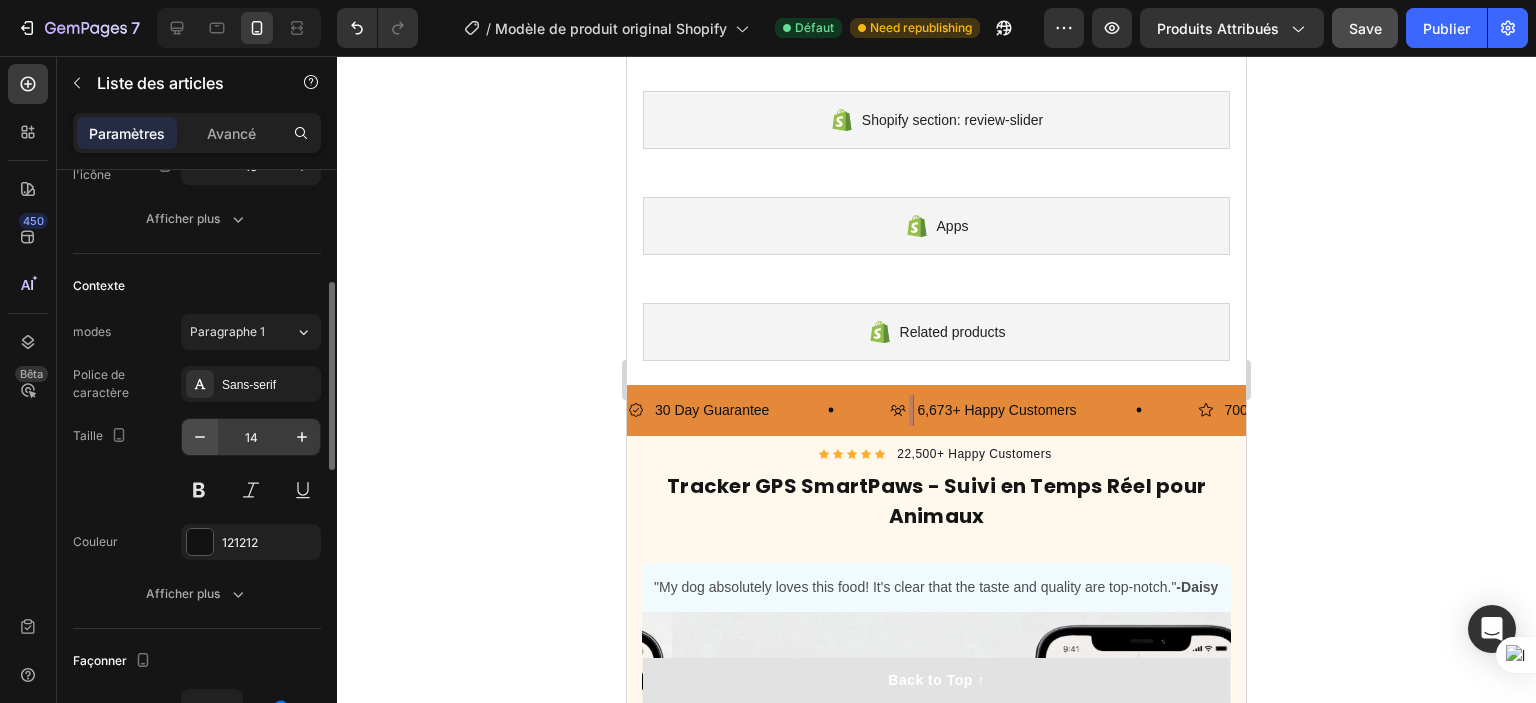 scroll, scrollTop: 452, scrollLeft: 0, axis: vertical 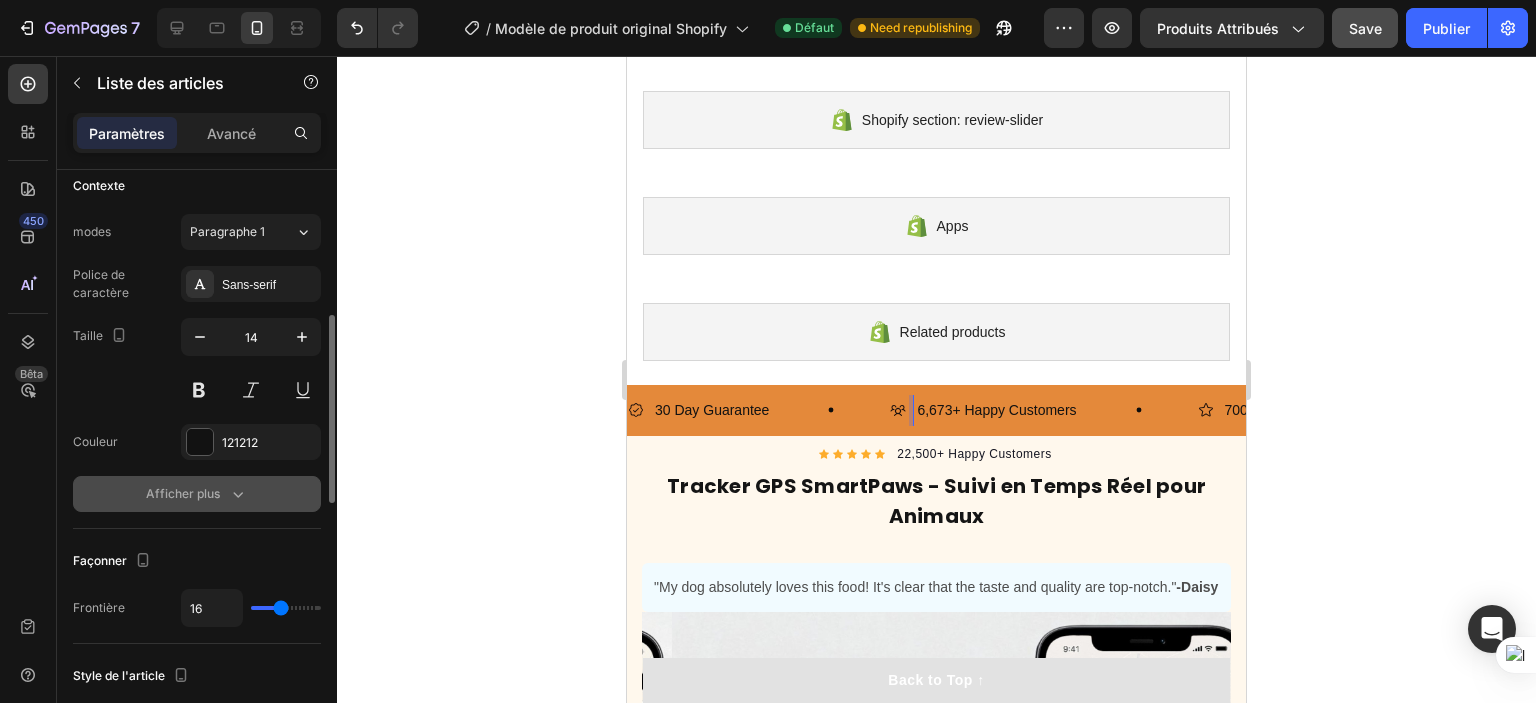 click on "Afficher plus" at bounding box center [183, 493] 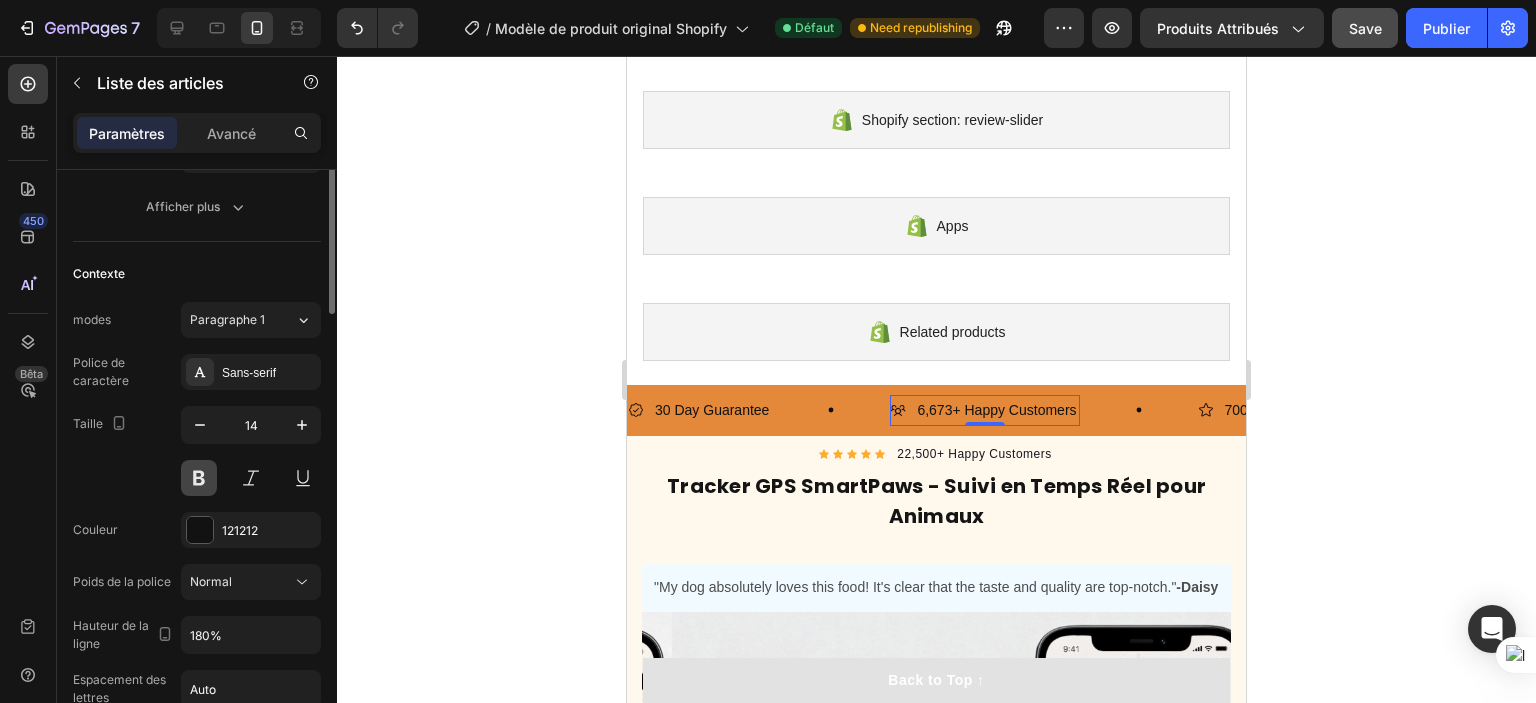 scroll, scrollTop: 164, scrollLeft: 0, axis: vertical 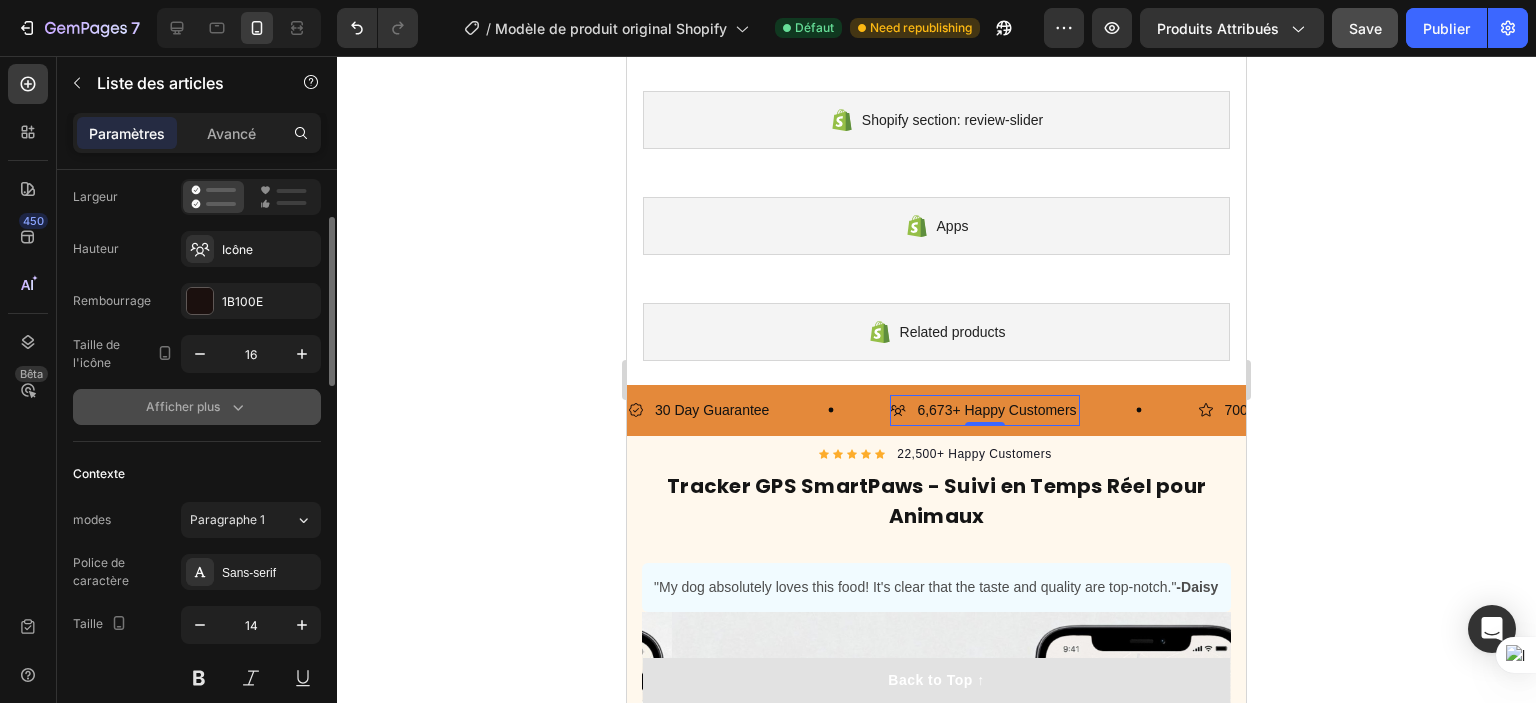 click on "Afficher plus" at bounding box center [197, 407] 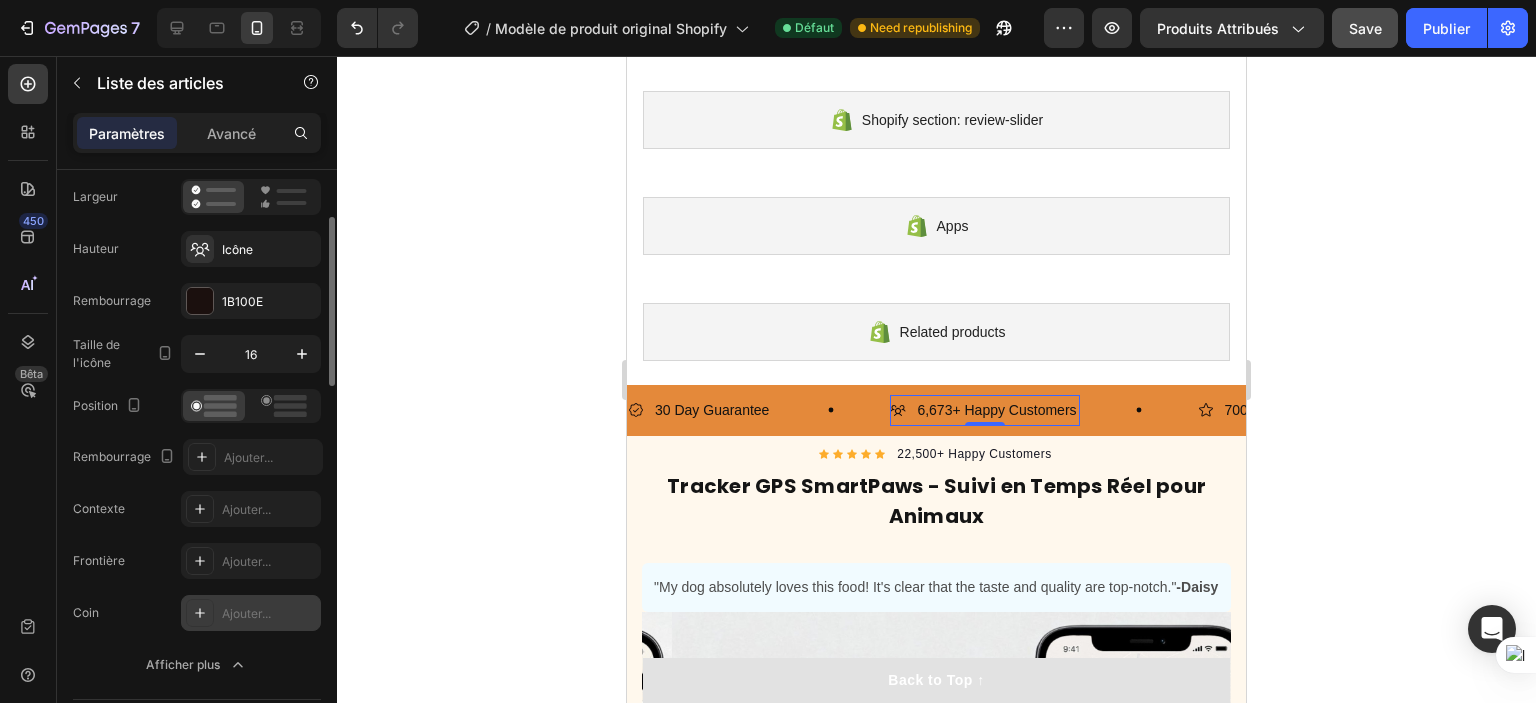 scroll, scrollTop: 364, scrollLeft: 0, axis: vertical 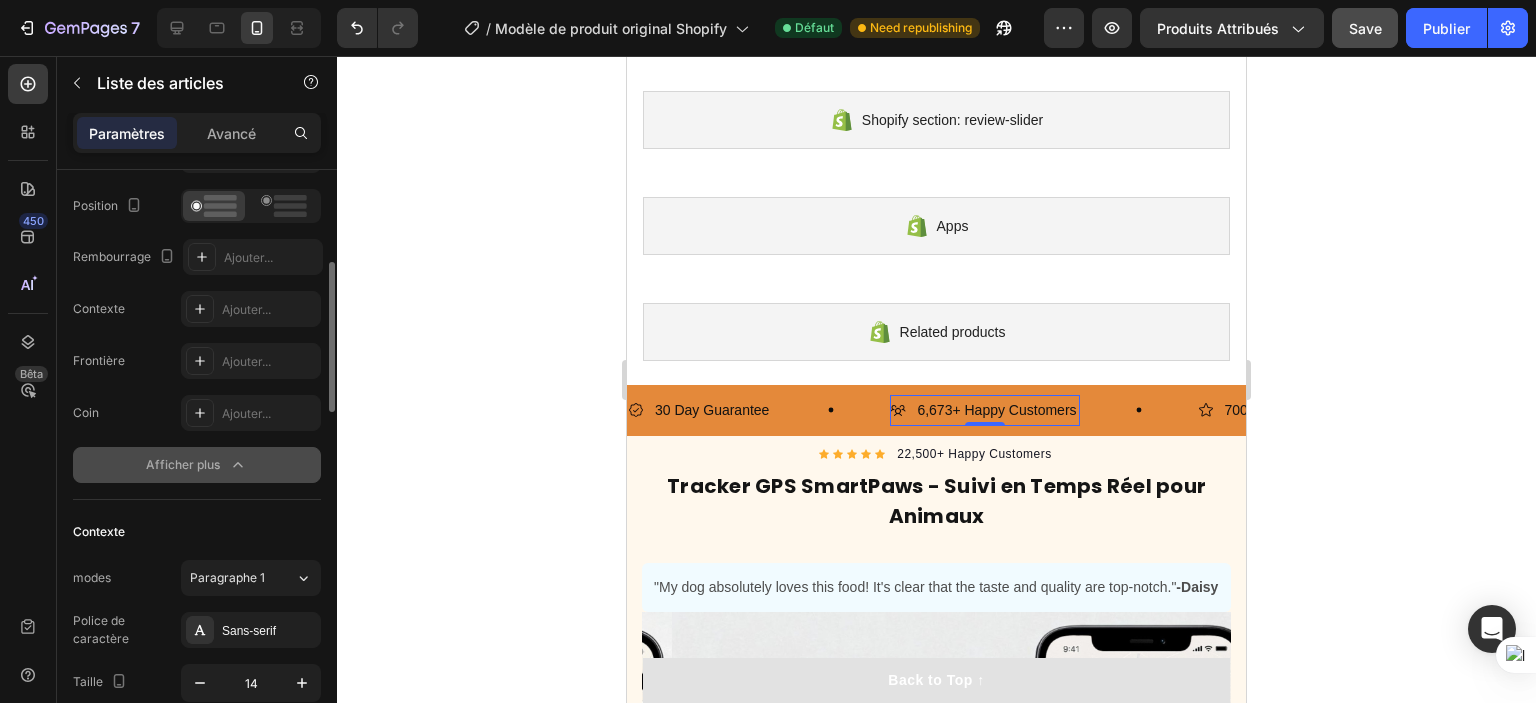 click on "Afficher plus" at bounding box center (183, 464) 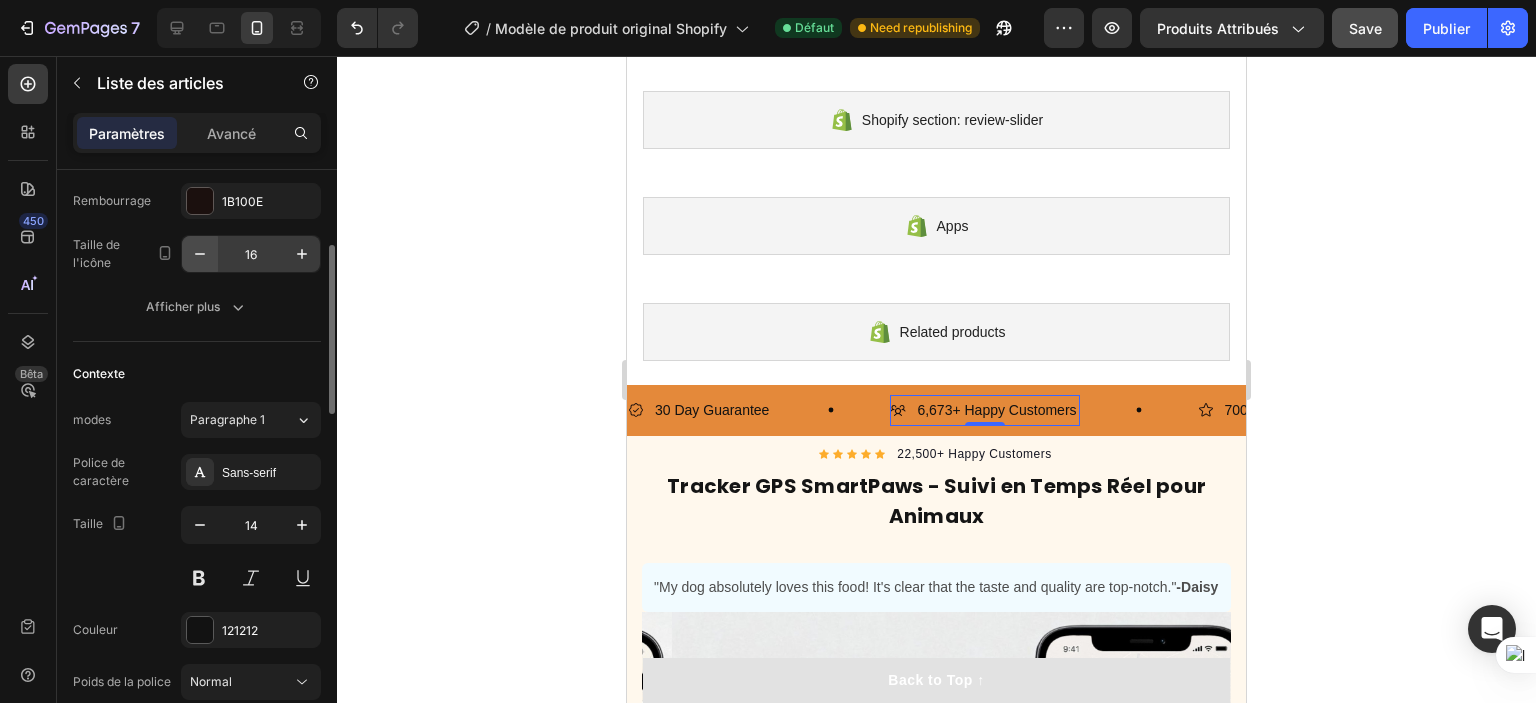 scroll, scrollTop: 64, scrollLeft: 0, axis: vertical 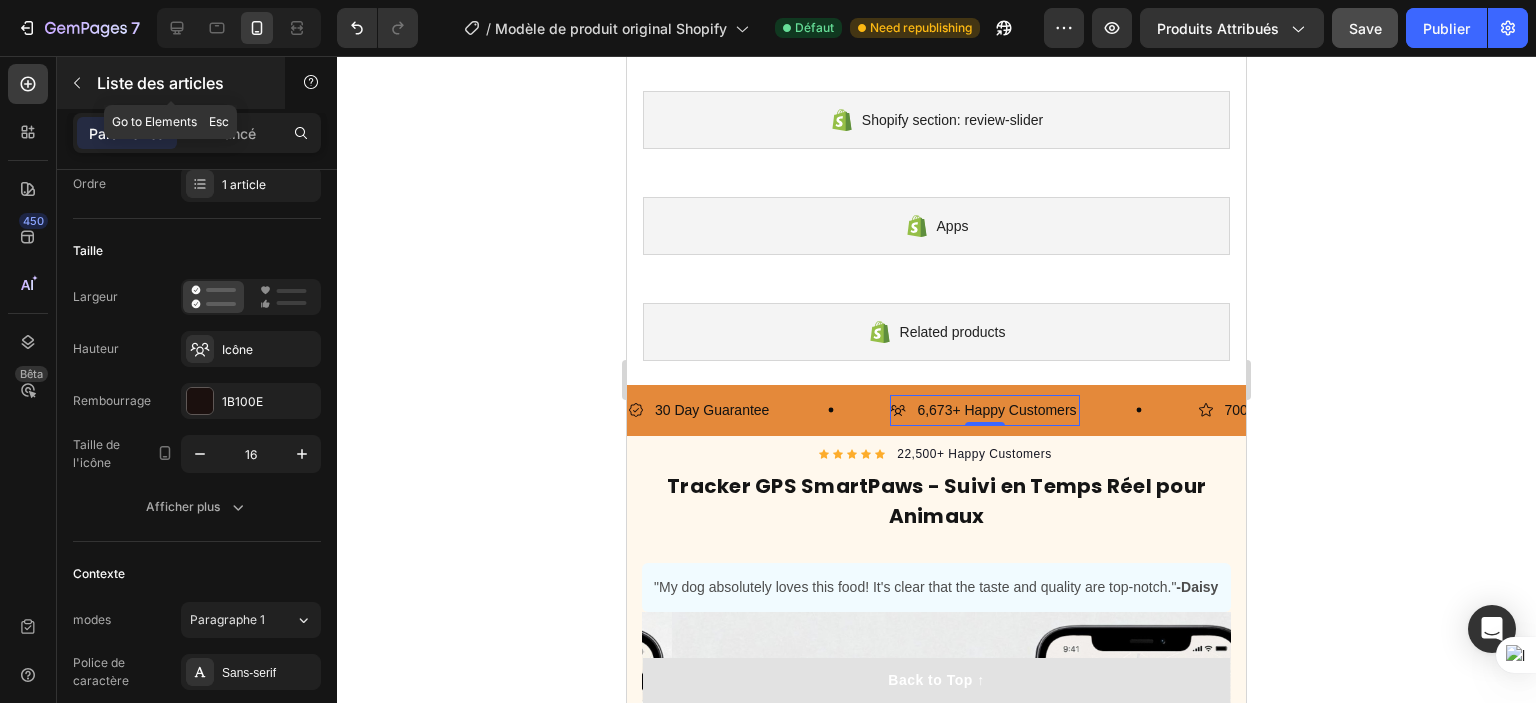 click 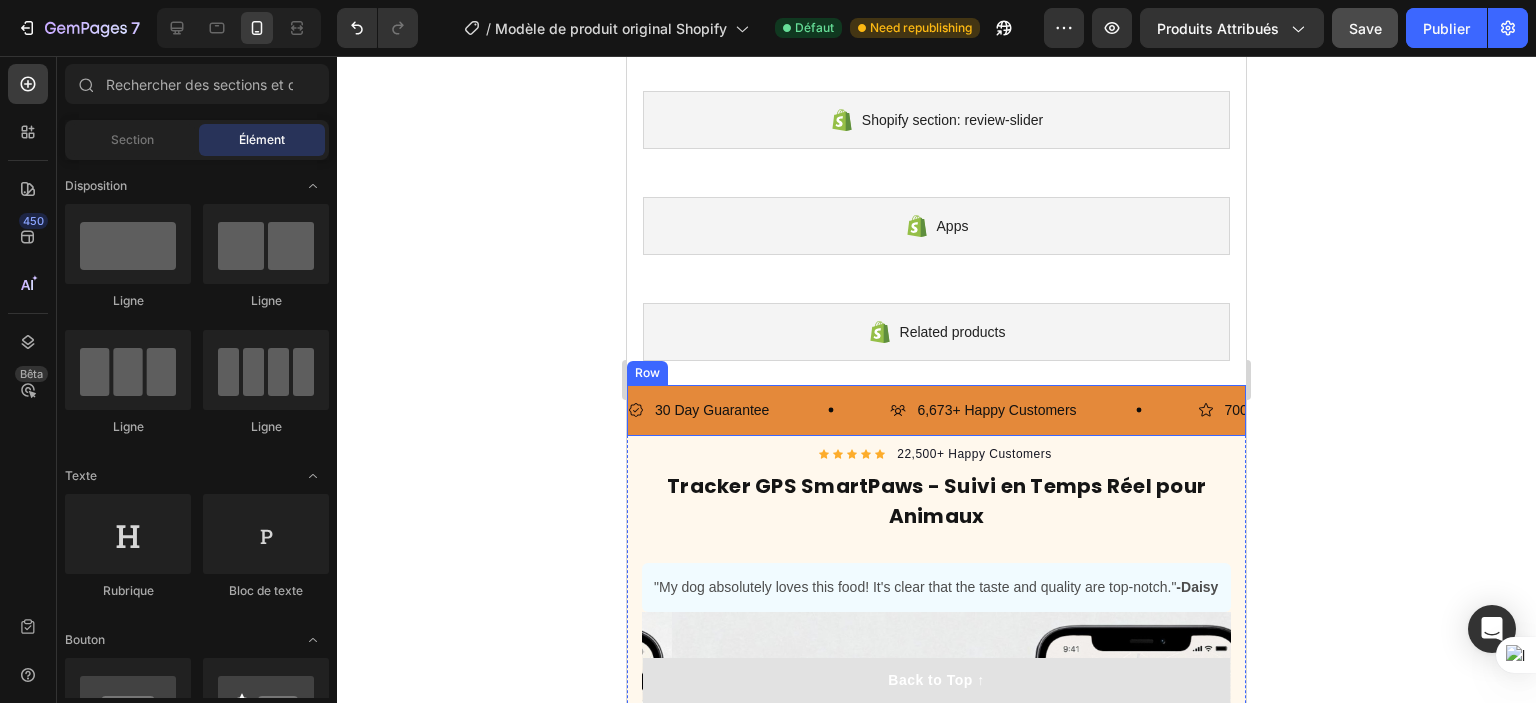 click on "30 Day Guarantee Item List
6,673+ Happy Customers Item List
700+ 5-Star Reviews Item List
30 Day Guarantee Item List
6,673+ Happy Customers Item List
700+ 5-Star Reviews Item List
Marquee Row" at bounding box center [936, 410] 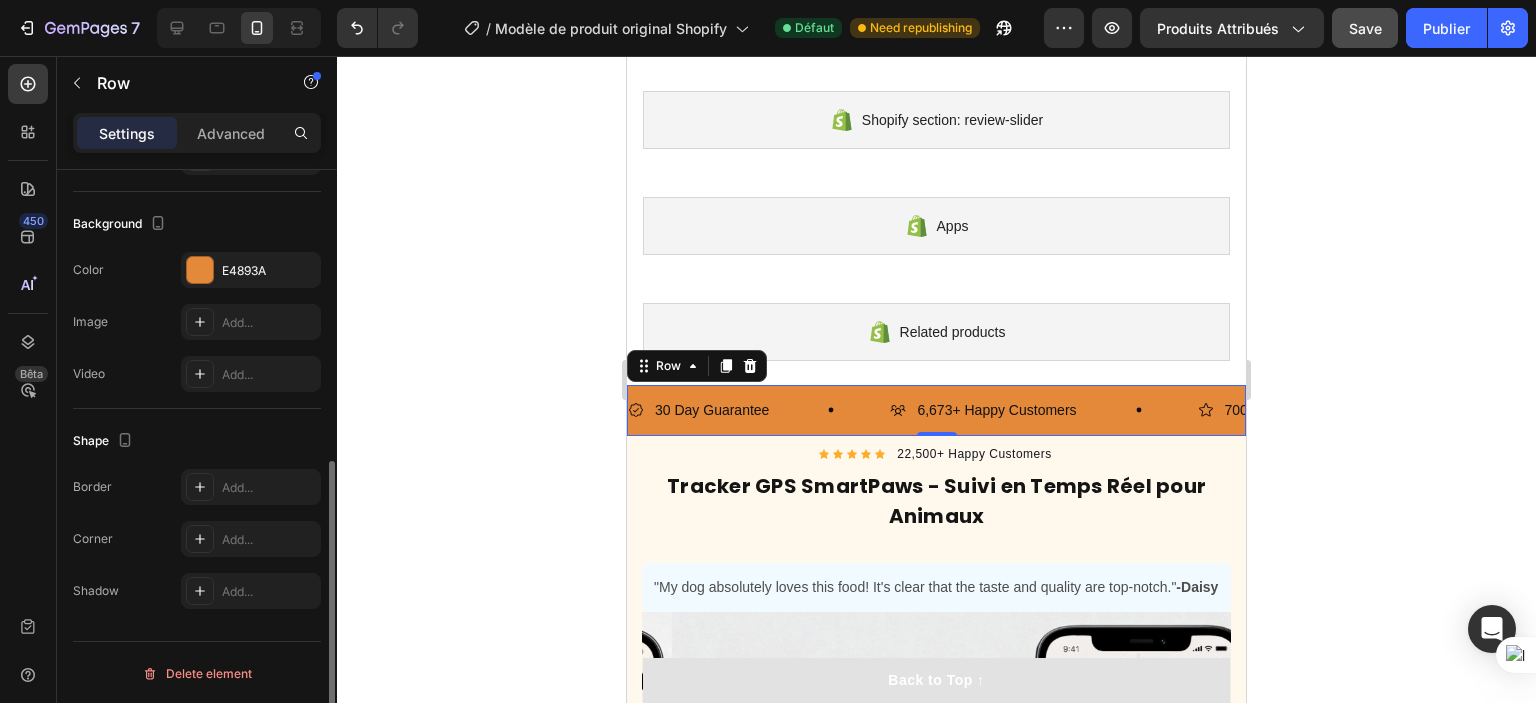 scroll, scrollTop: 276, scrollLeft: 0, axis: vertical 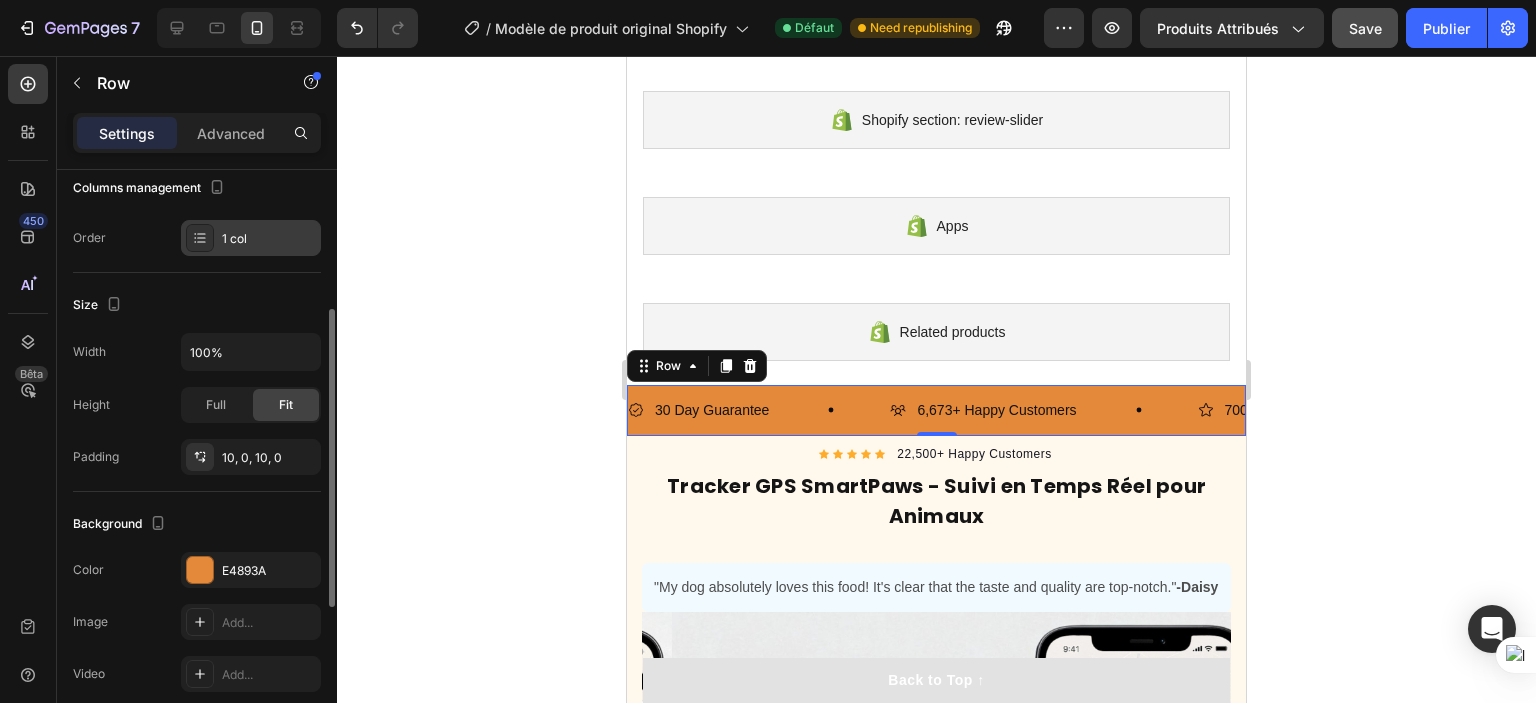 click on "1 col" at bounding box center (269, 239) 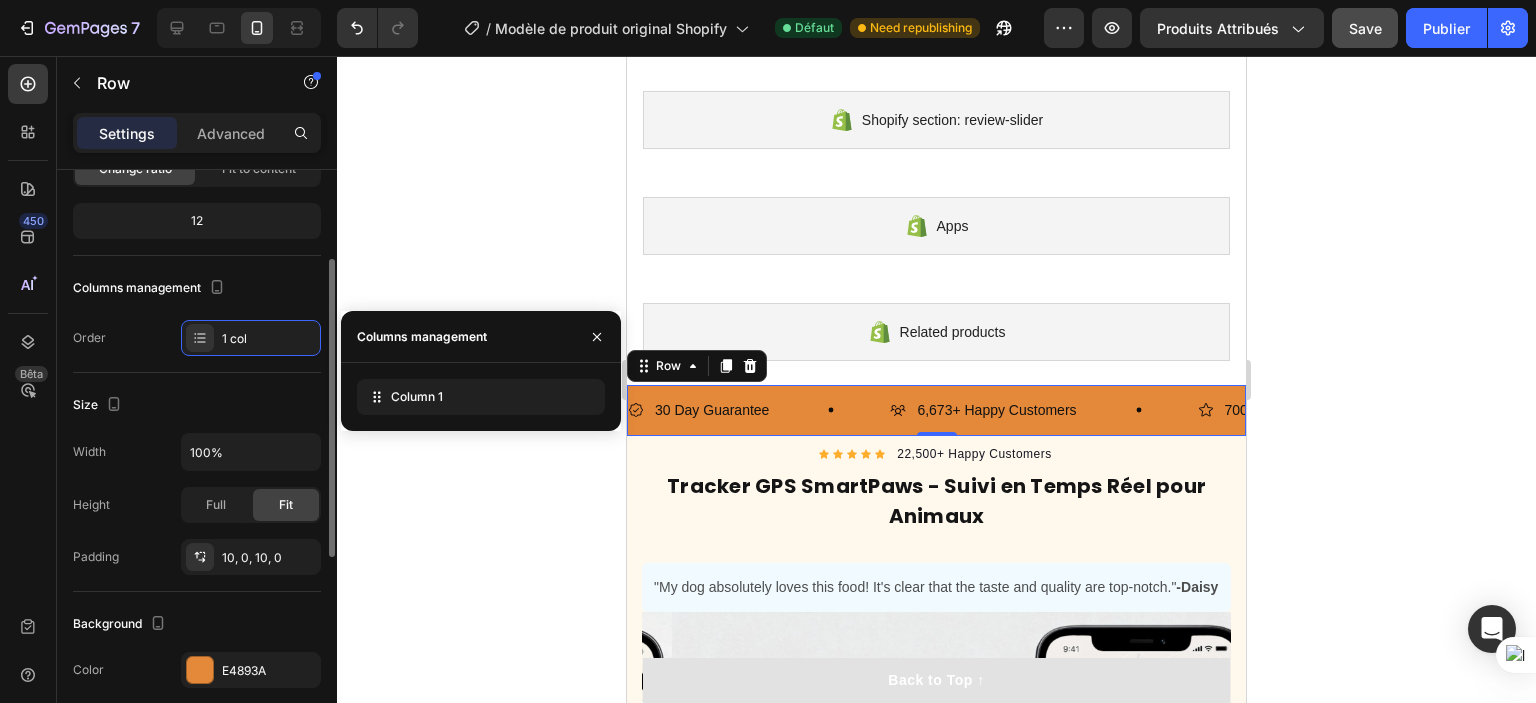 scroll, scrollTop: 0, scrollLeft: 0, axis: both 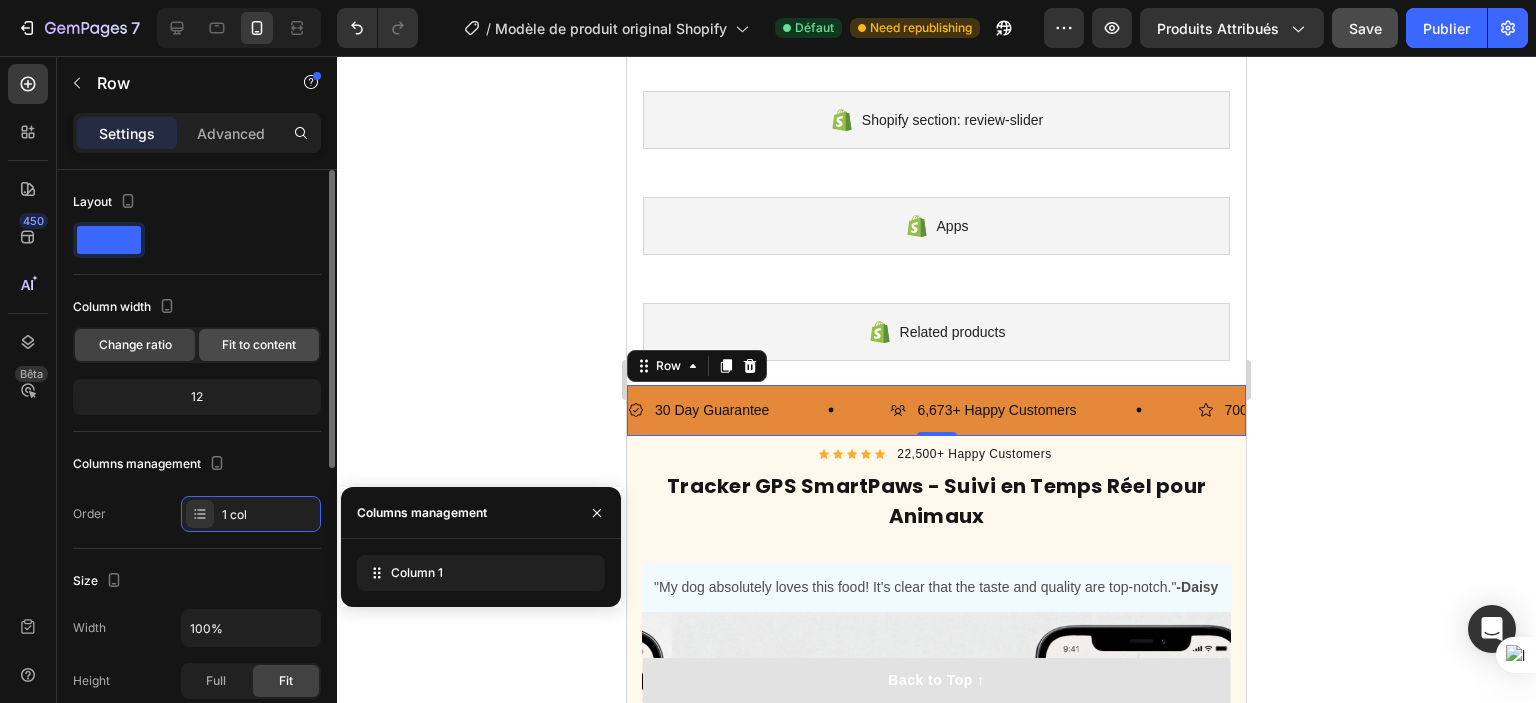 click on "Fit to content" 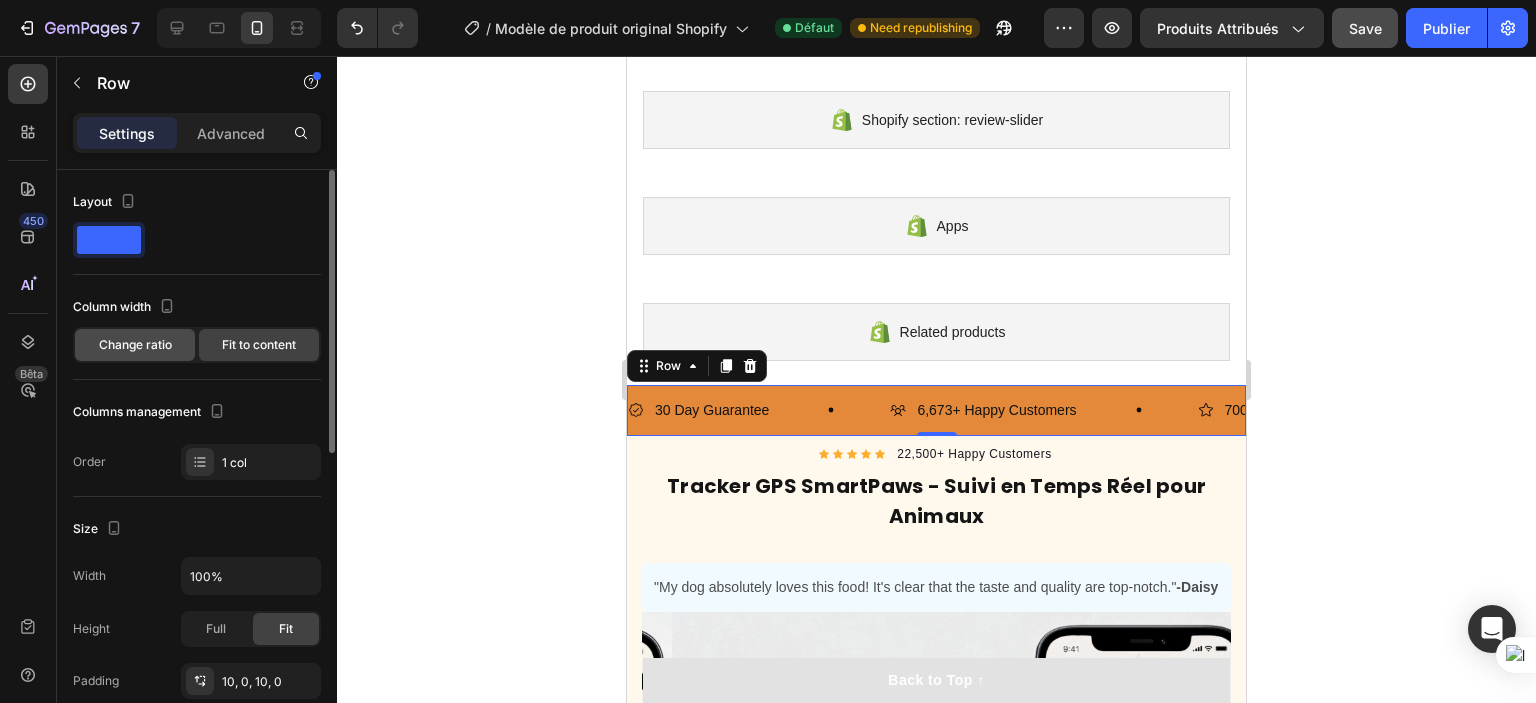 click on "Change ratio" 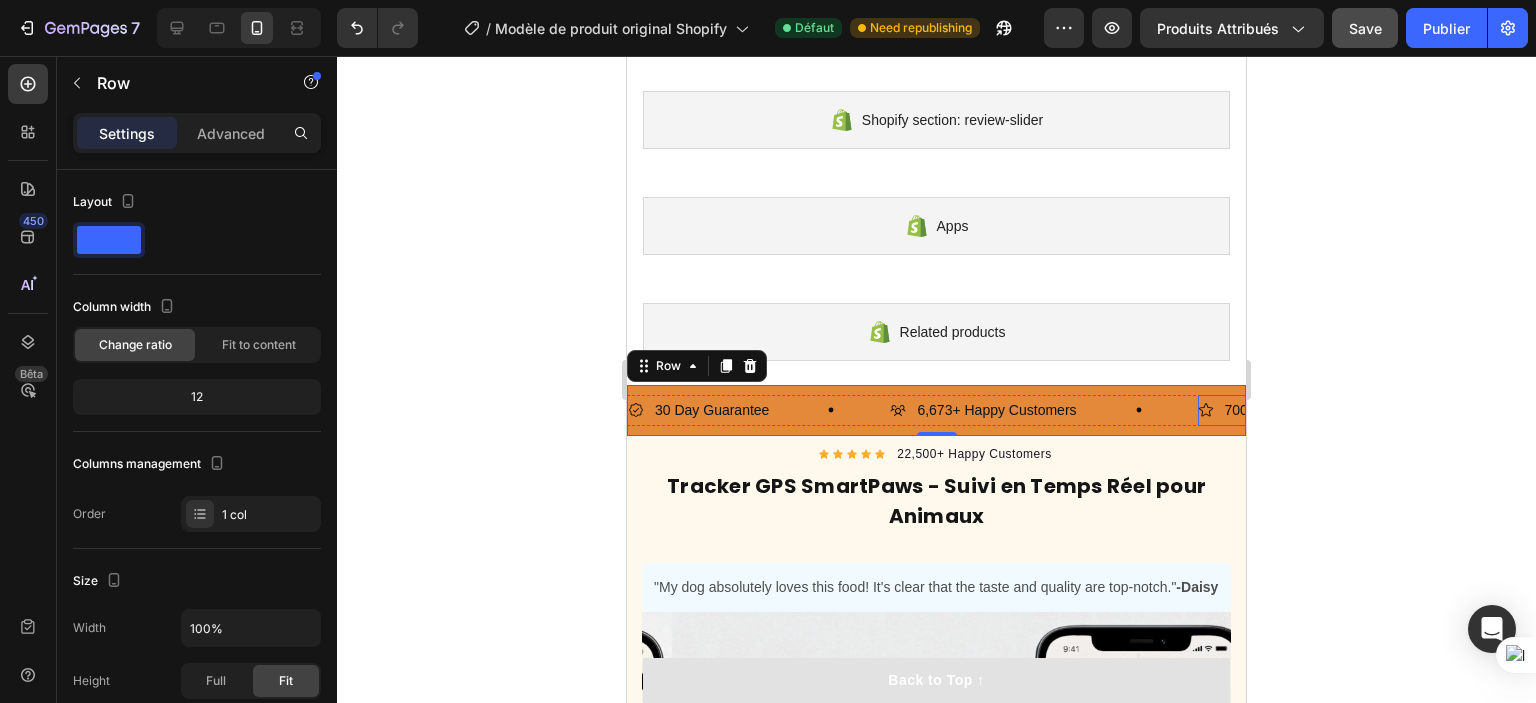 click on "700+ 5-Star Reviews" at bounding box center (1290, 410) 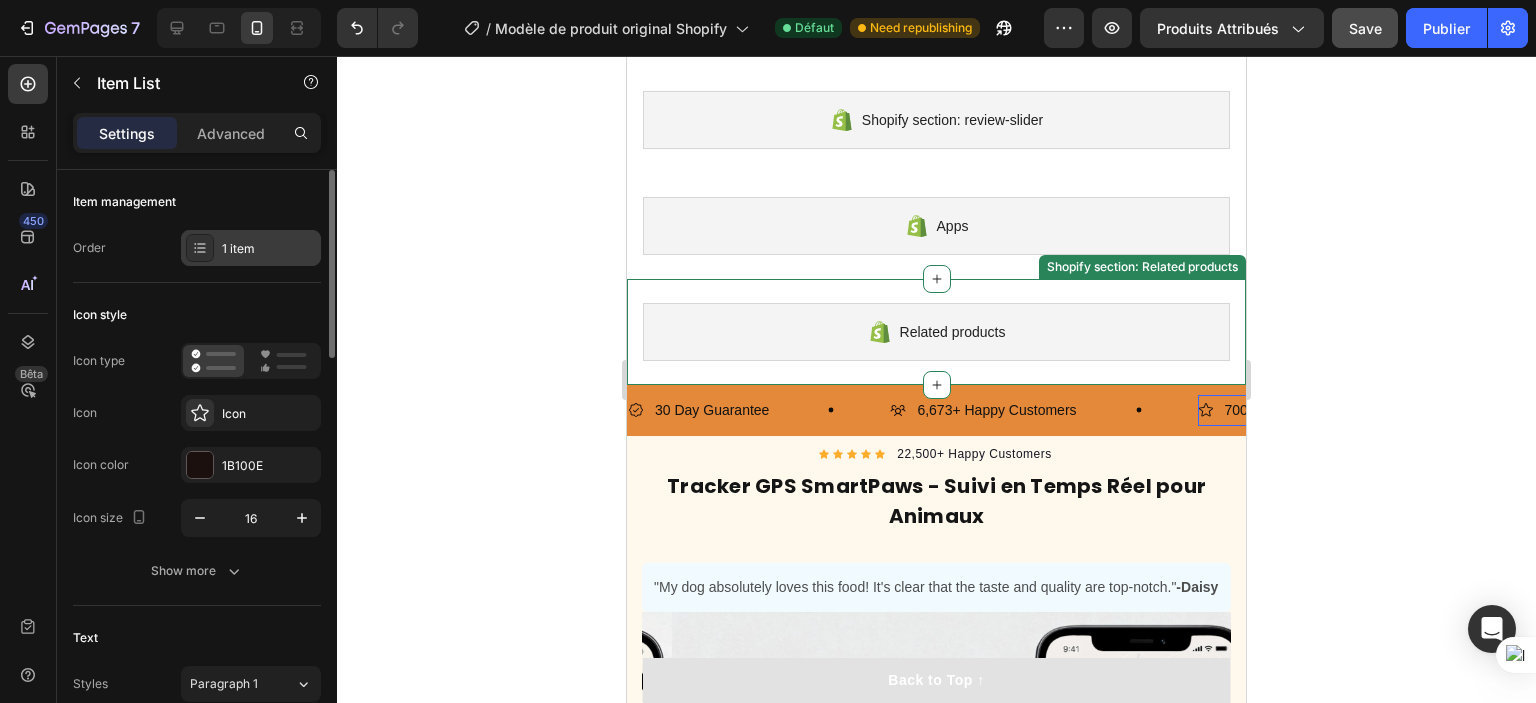 click on "1 item" at bounding box center [269, 249] 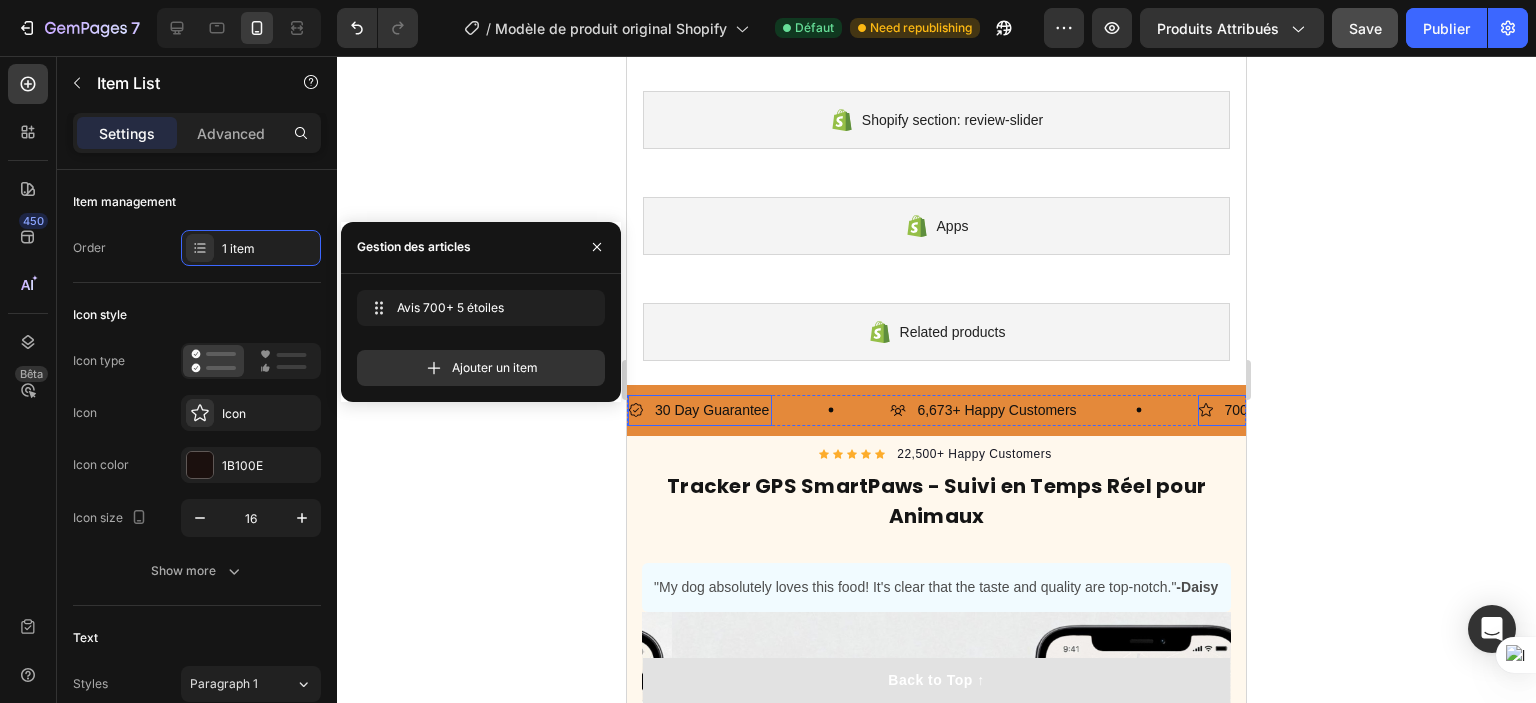 click on "30 Day Guarantee" at bounding box center [712, 410] 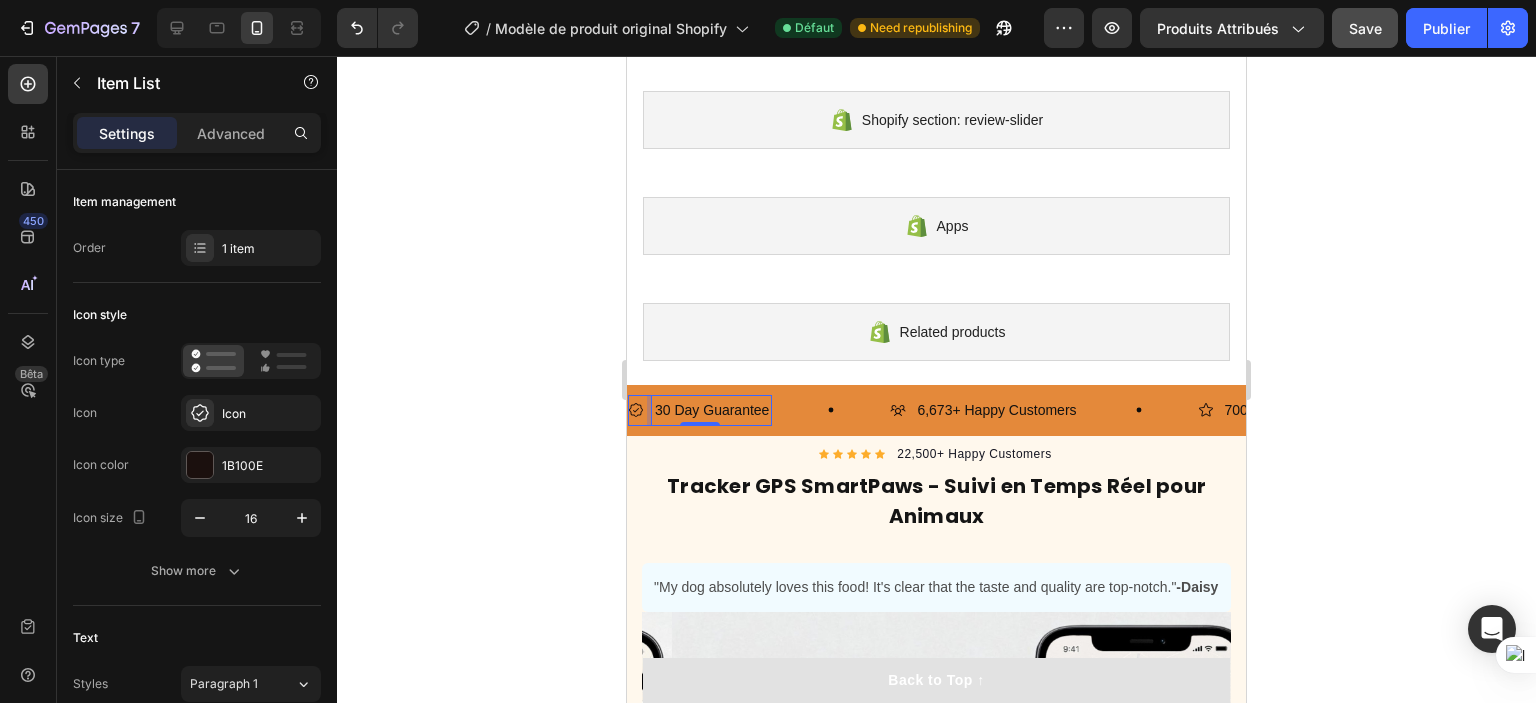 click on "30 Day Guarantee" at bounding box center (712, 410) 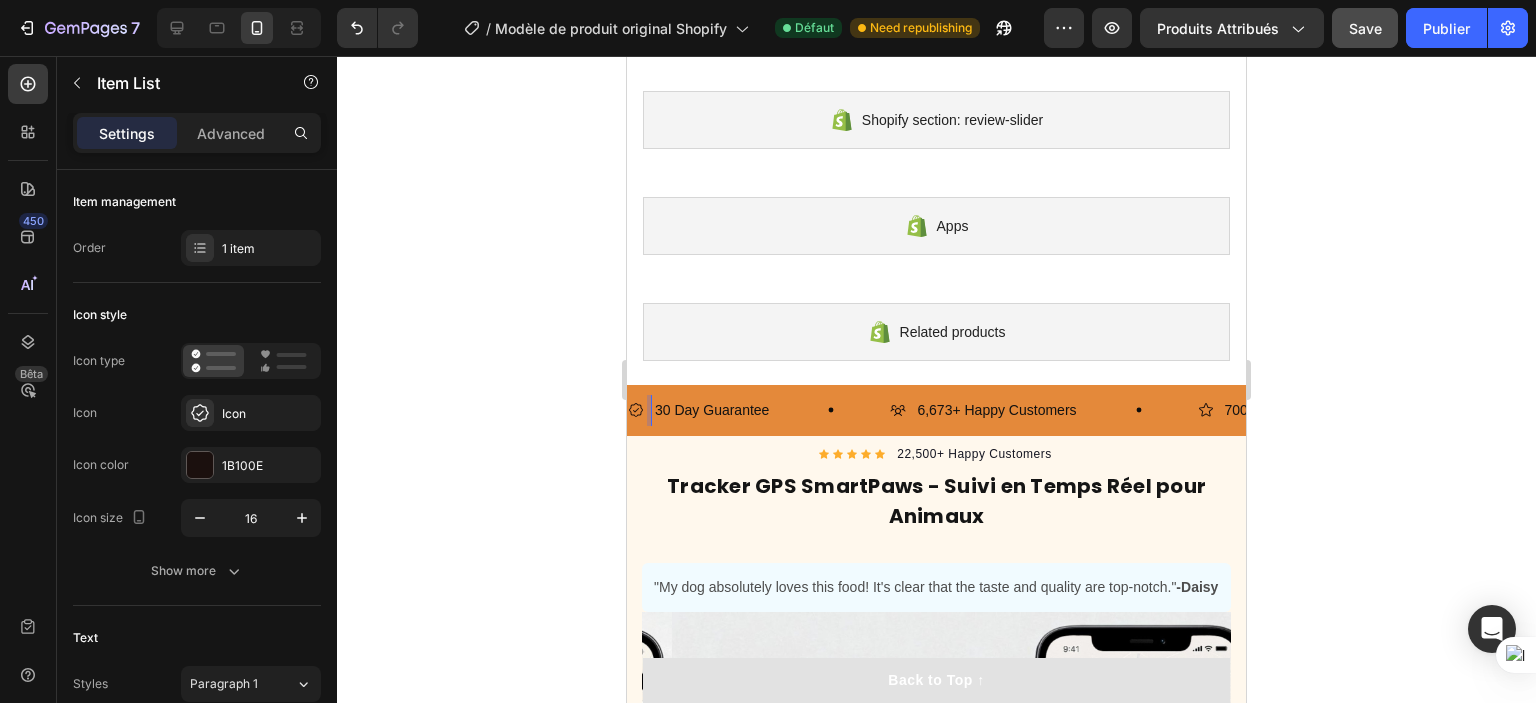 click on "30 Day Guarantee" at bounding box center [712, 410] 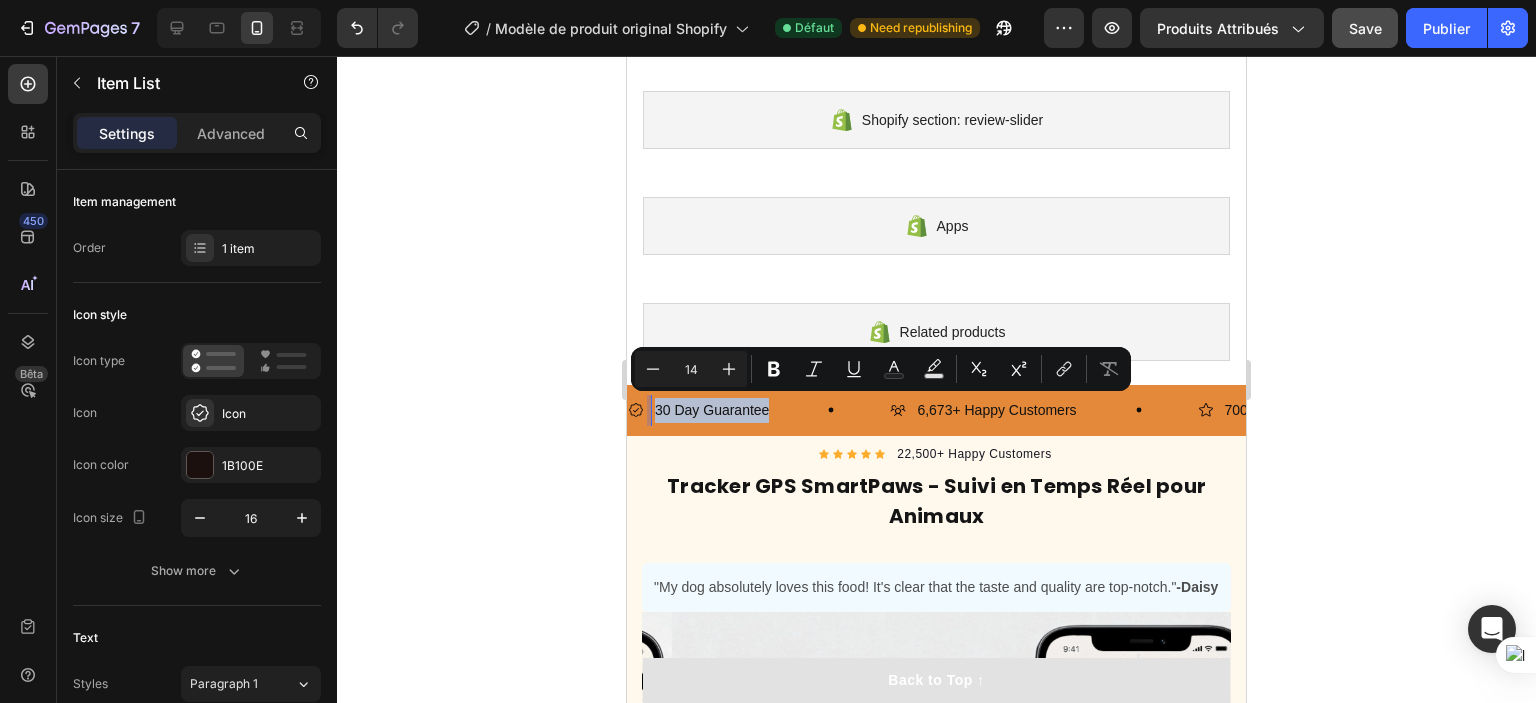 drag, startPoint x: 770, startPoint y: 403, endPoint x: 654, endPoint y: 416, distance: 116.72617 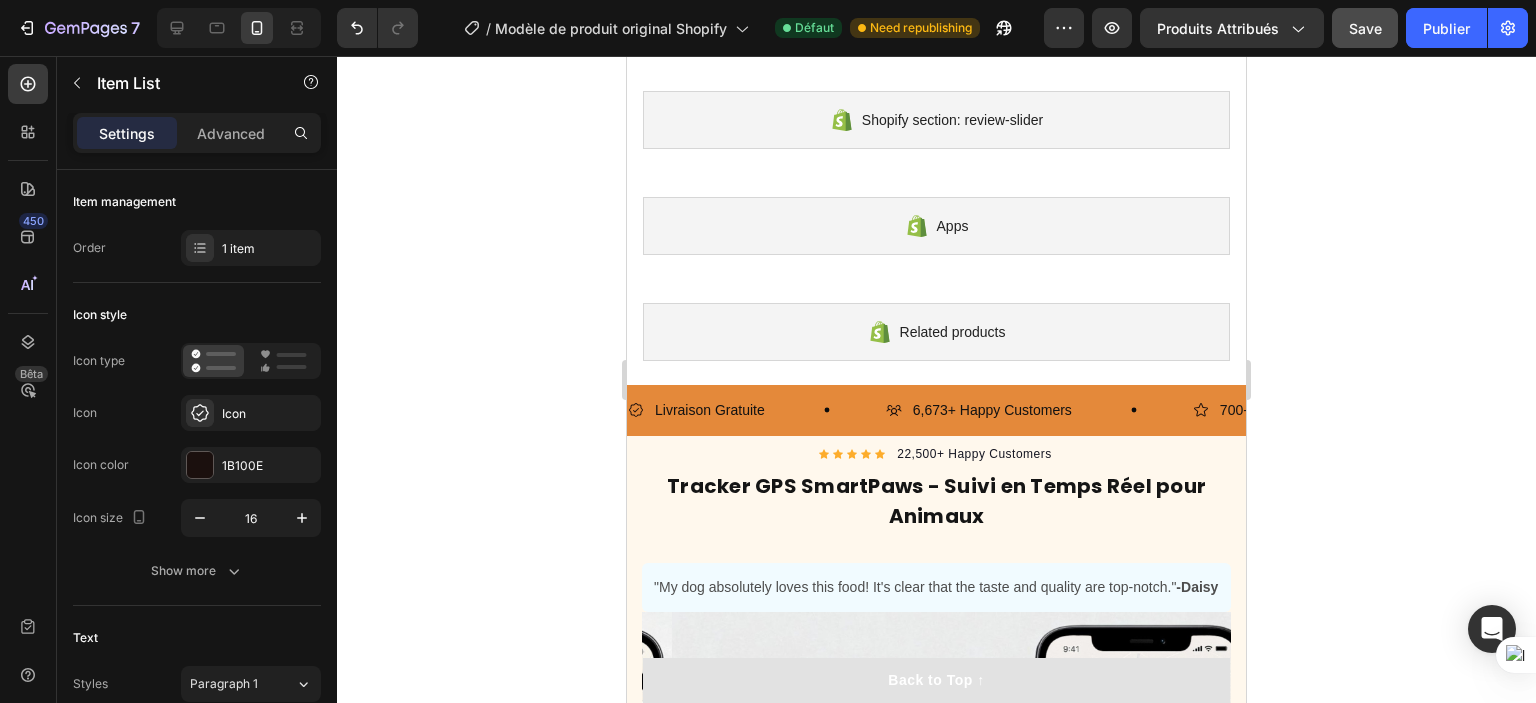 click 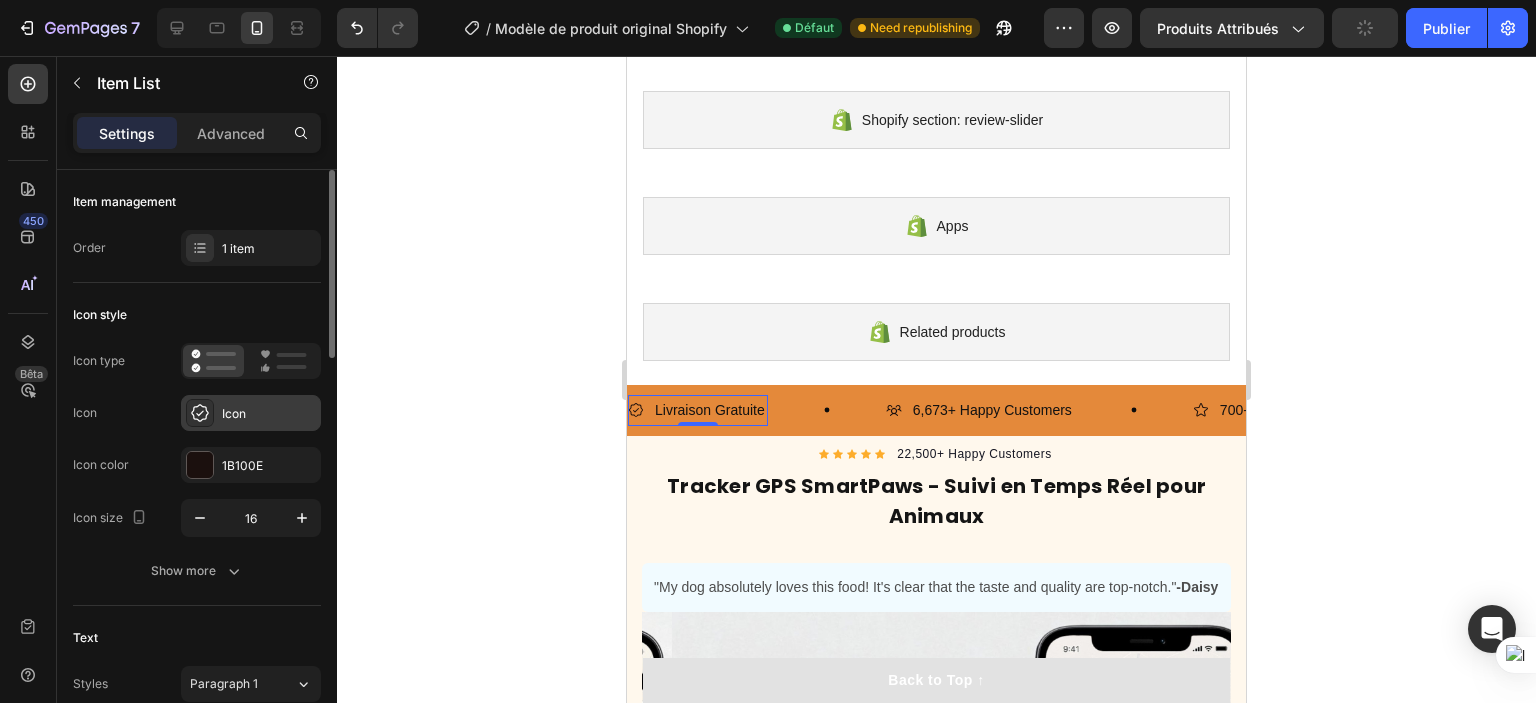 click on "Icon" at bounding box center [269, 414] 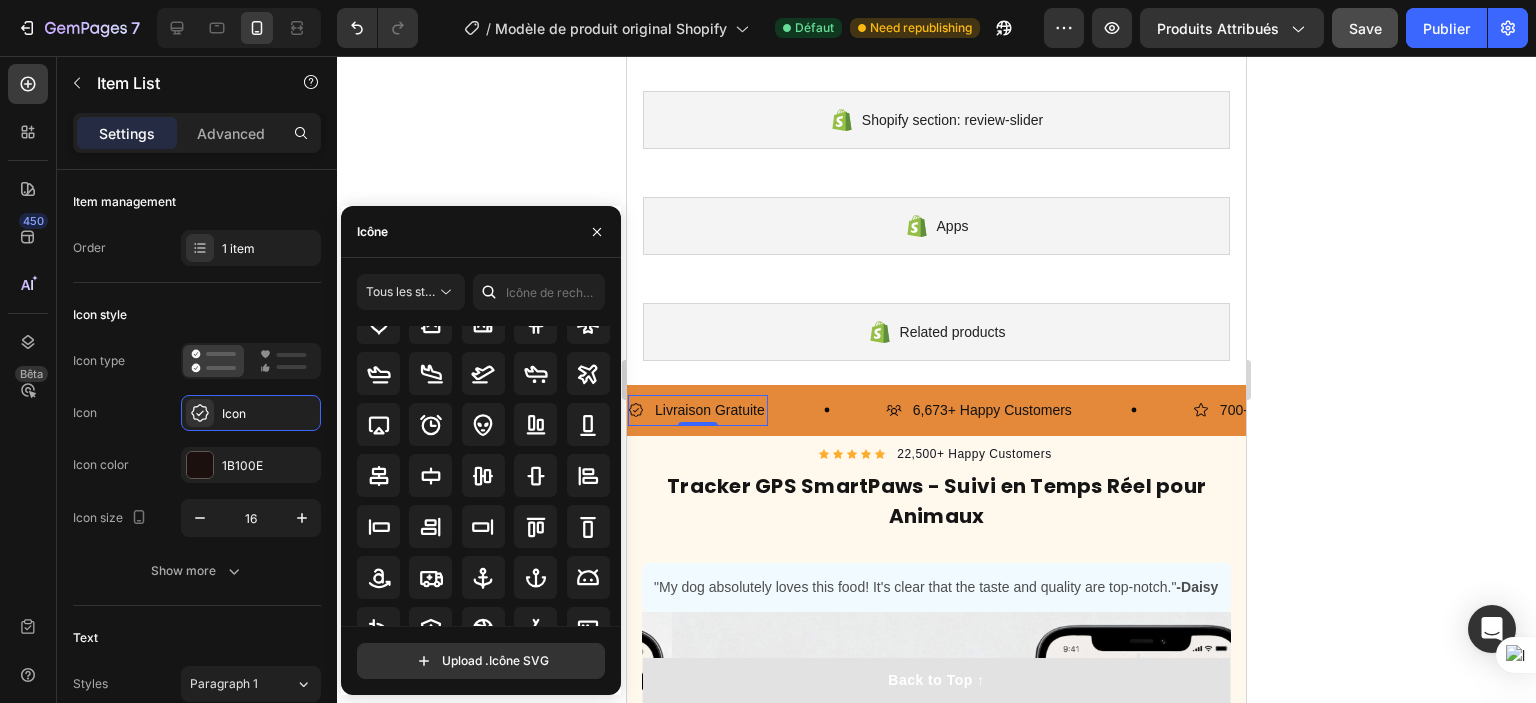 scroll, scrollTop: 100, scrollLeft: 0, axis: vertical 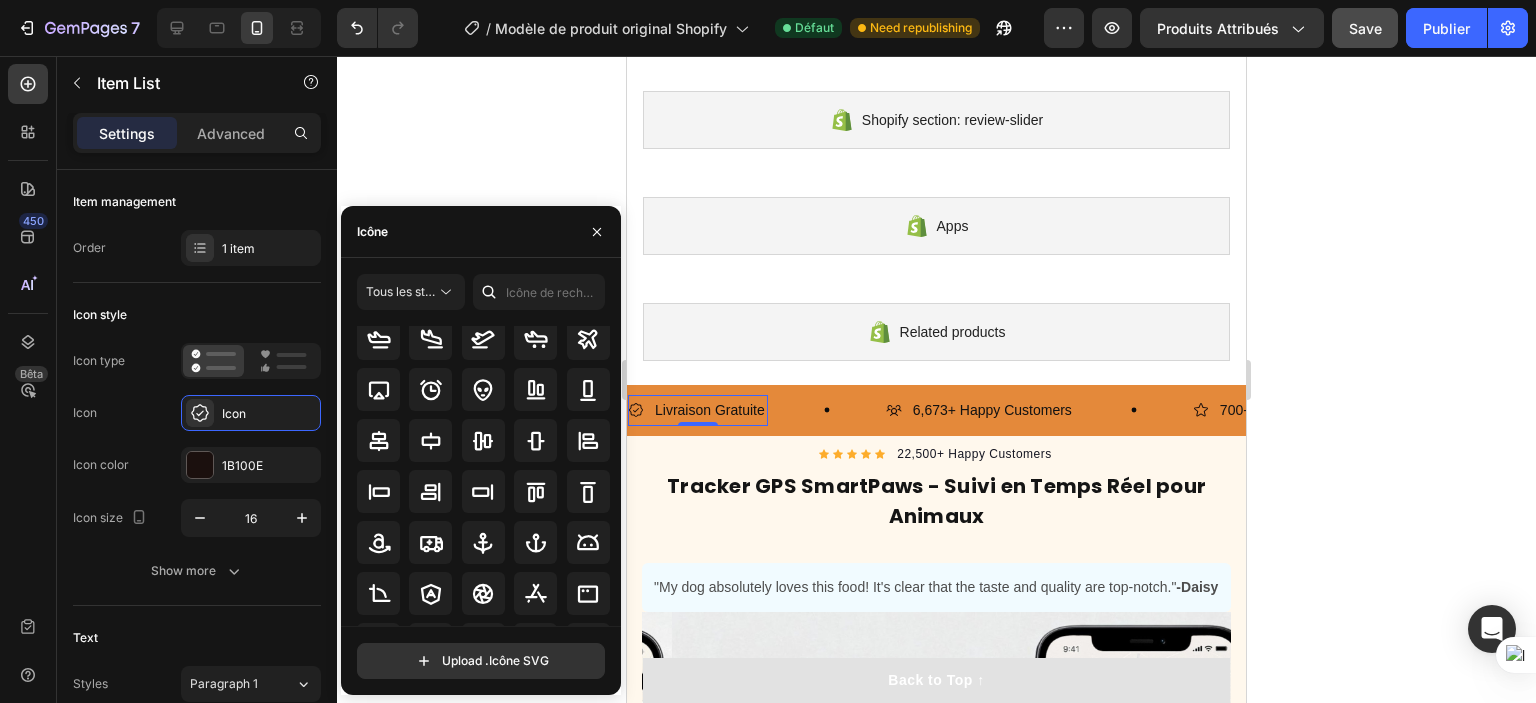 click 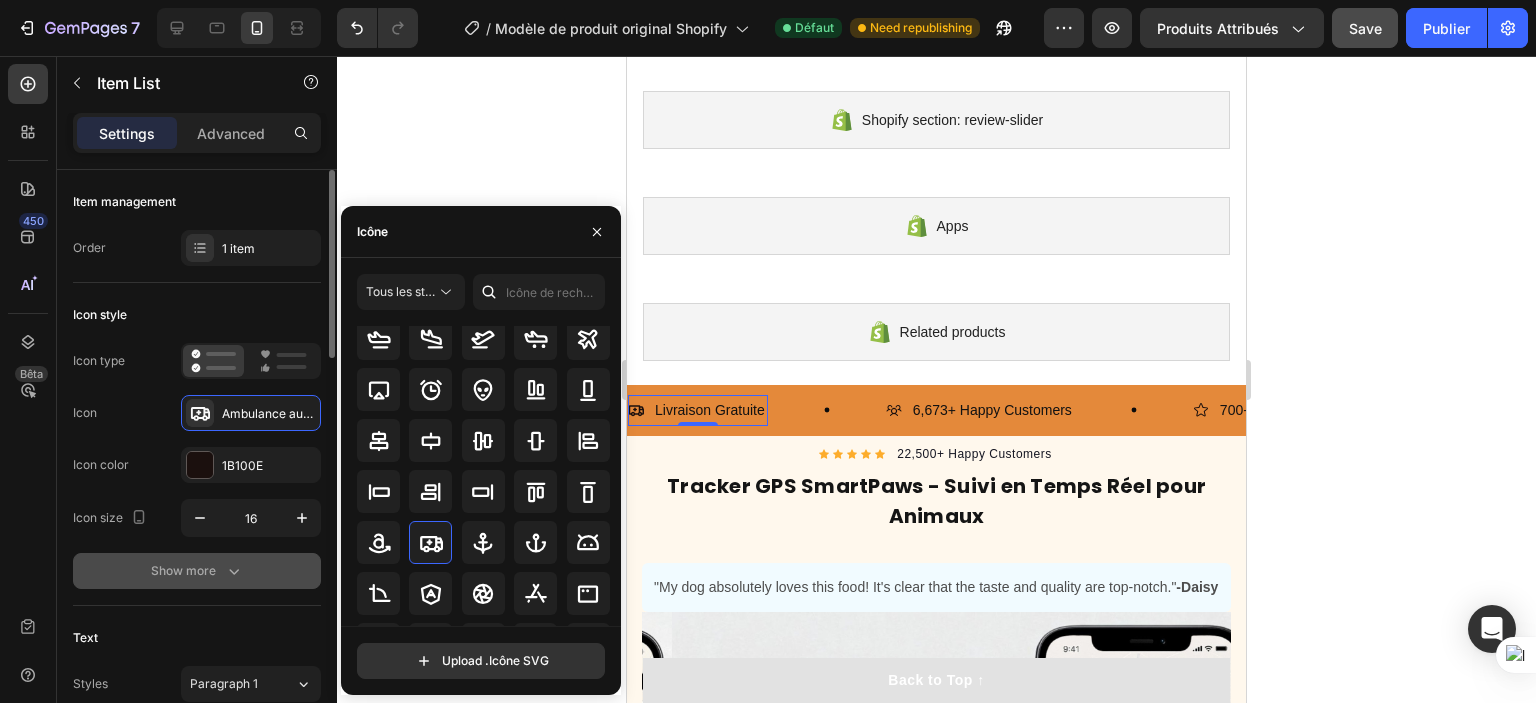 click on "Show more" at bounding box center (197, 571) 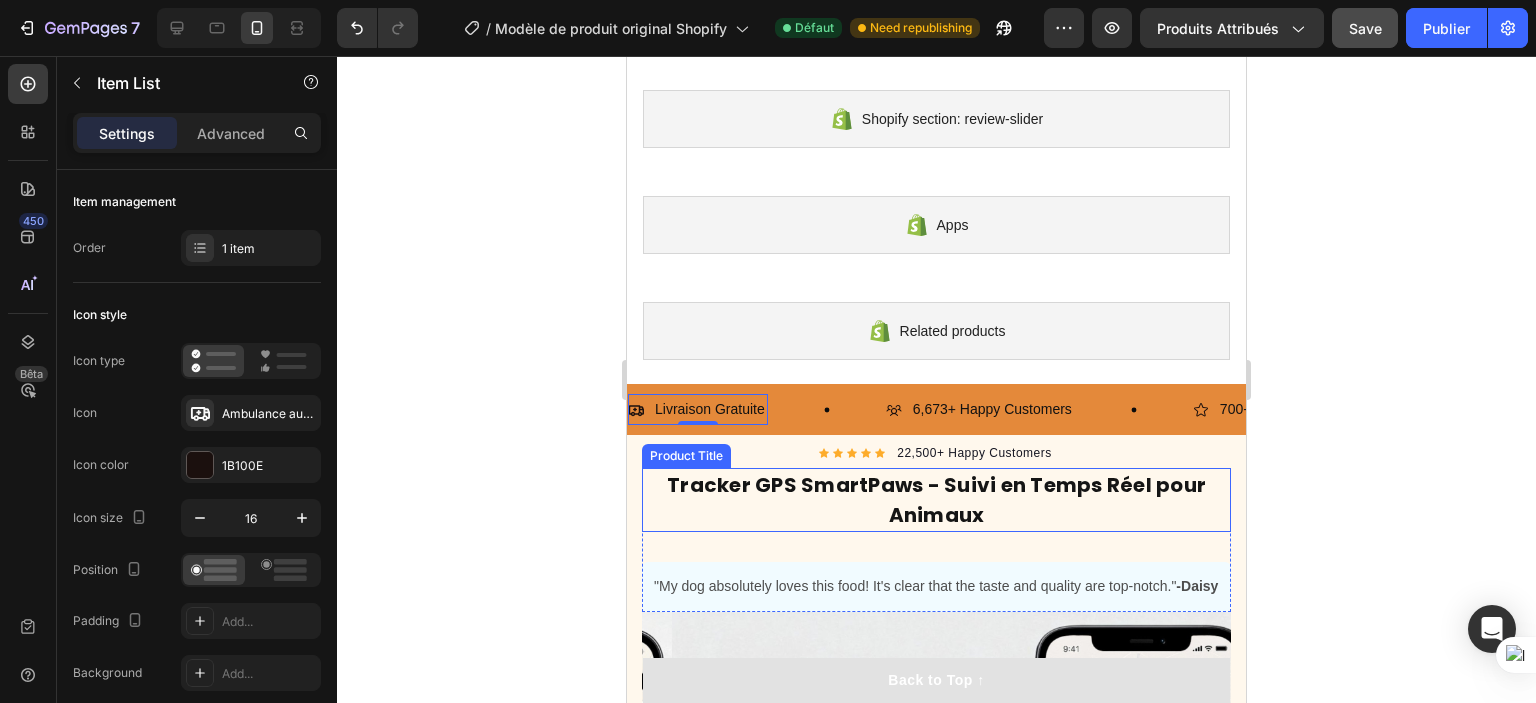 scroll, scrollTop: 800, scrollLeft: 0, axis: vertical 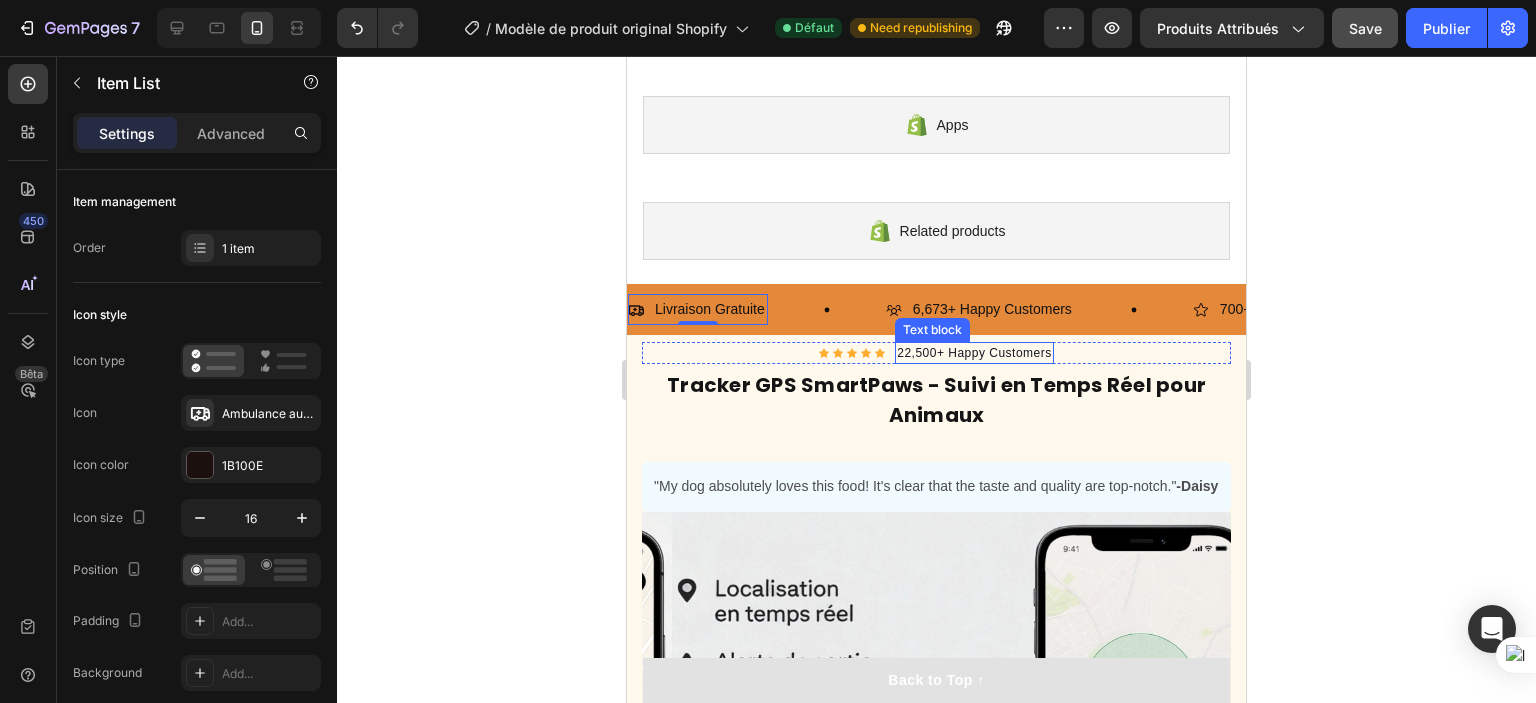 click on "22,500+ Happy Customers" at bounding box center [974, 353] 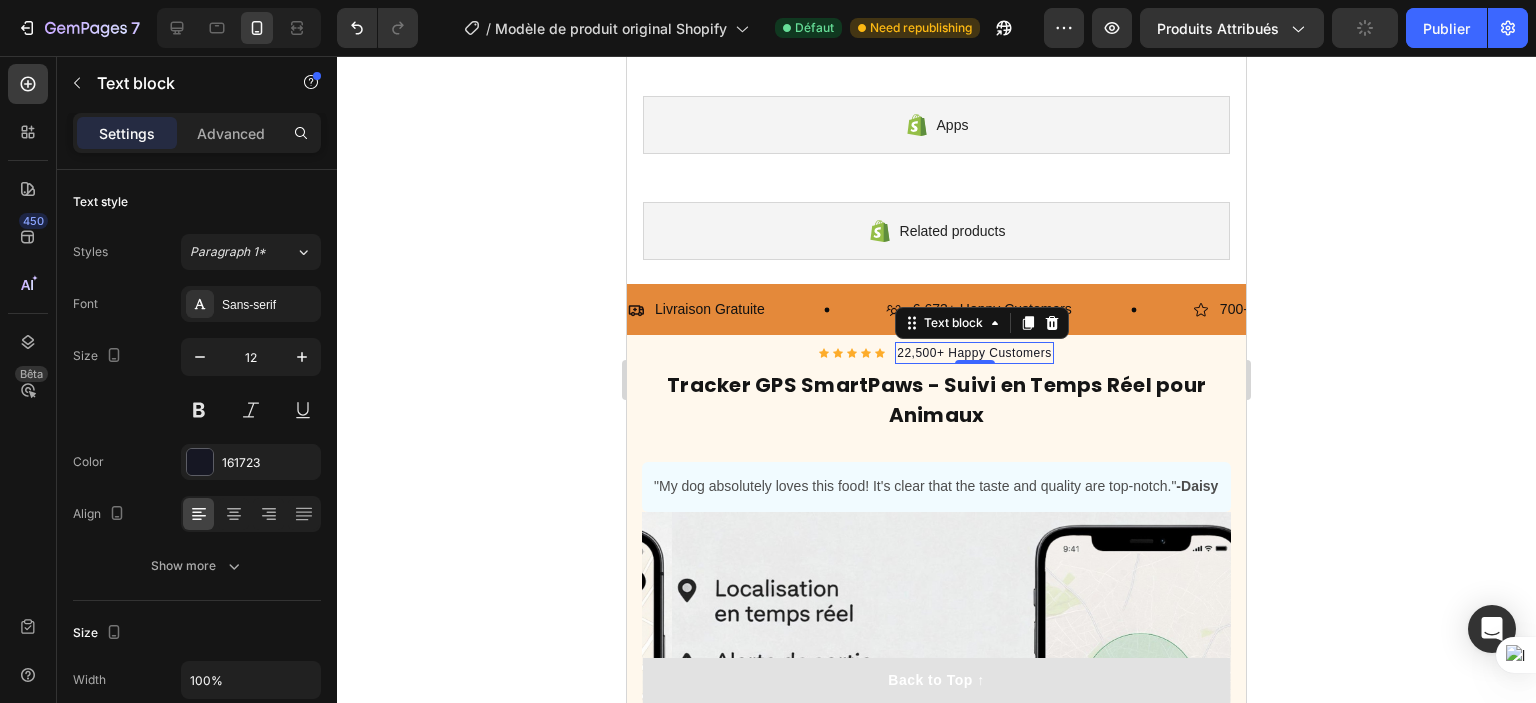 click on "22,500+ Happy Customers" at bounding box center [974, 353] 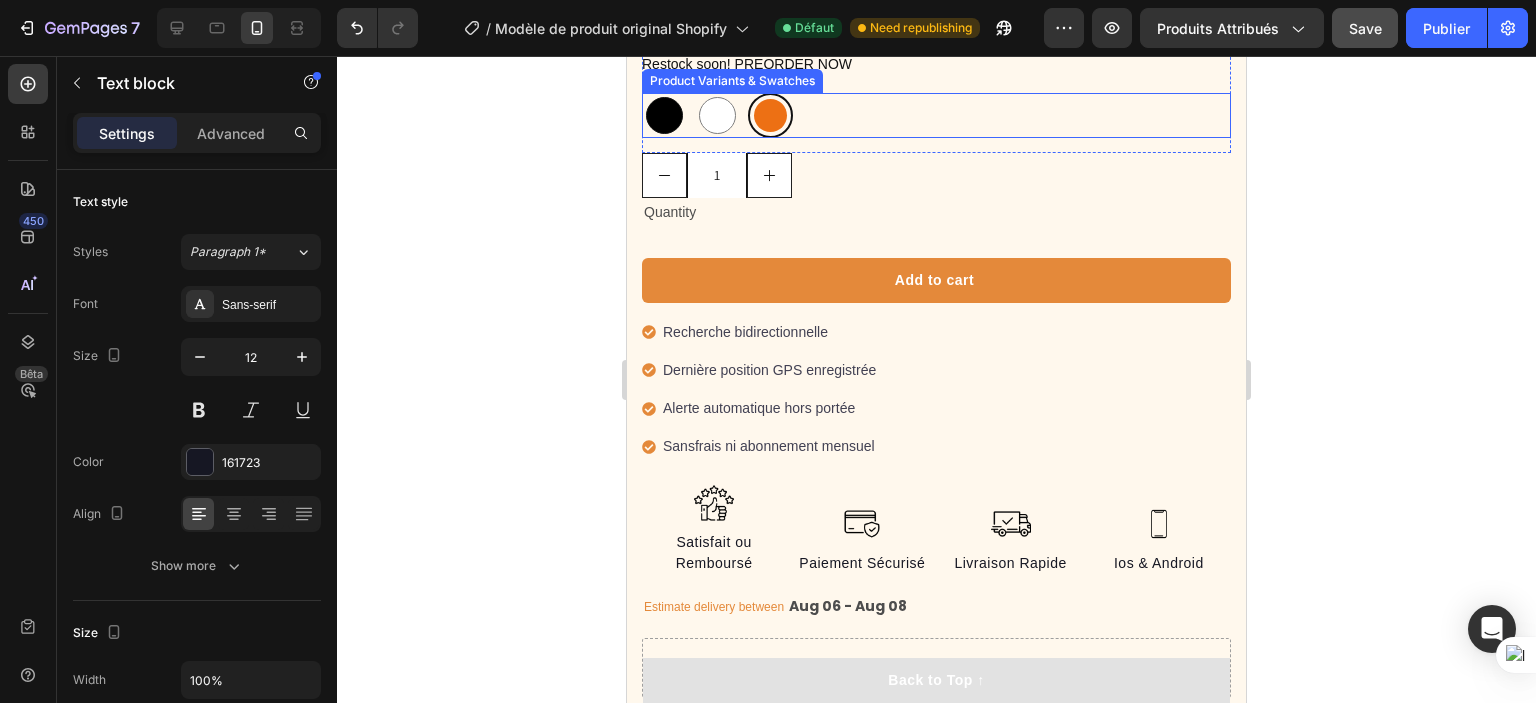 scroll, scrollTop: 1500, scrollLeft: 0, axis: vertical 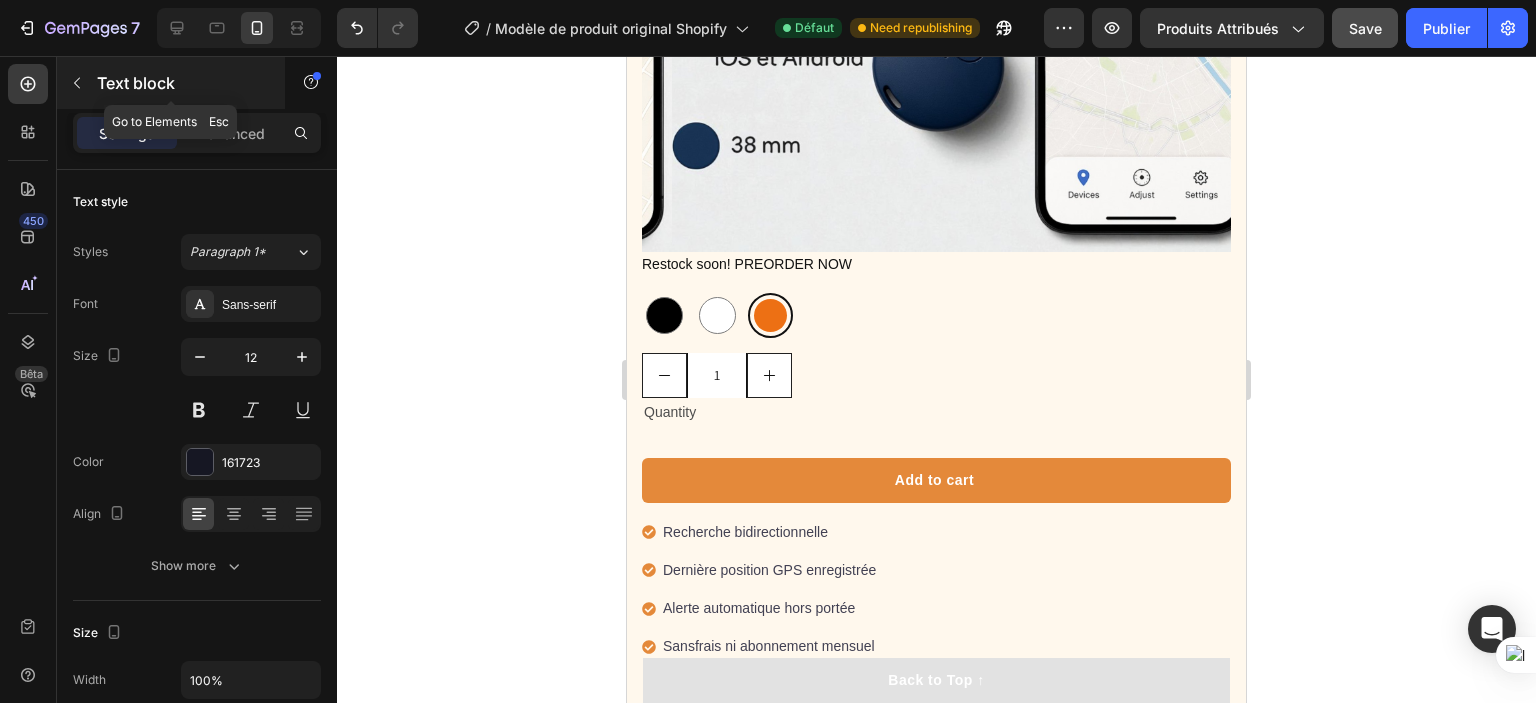click at bounding box center (77, 83) 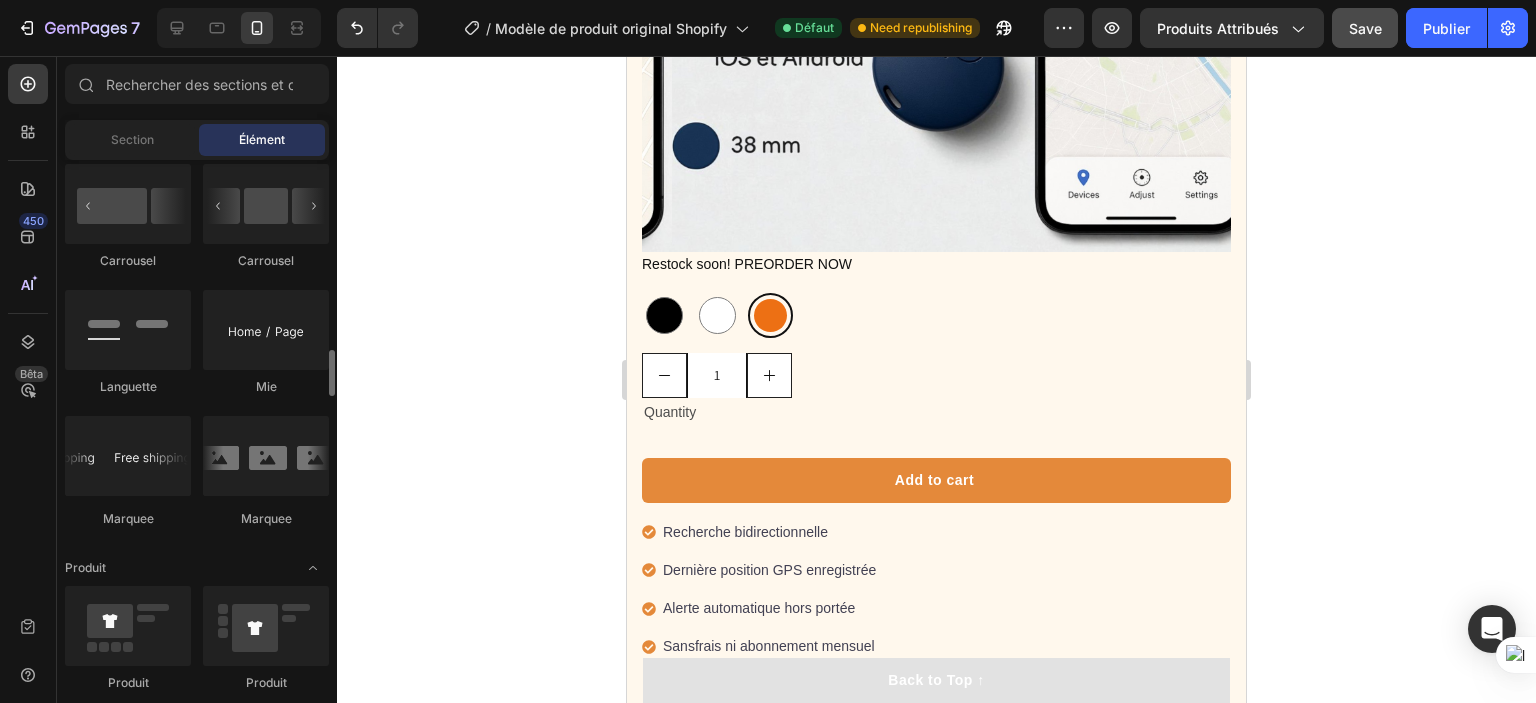 scroll, scrollTop: 2300, scrollLeft: 0, axis: vertical 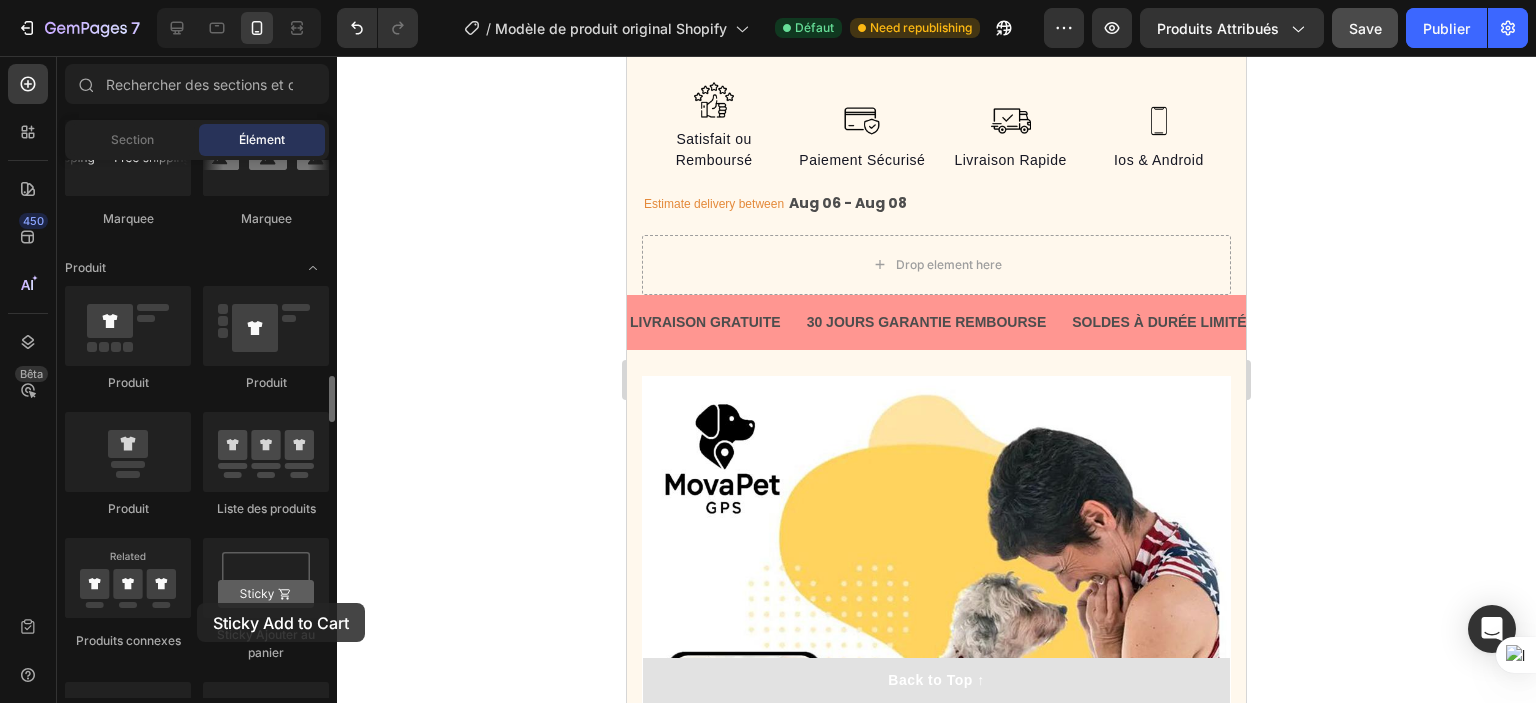 drag, startPoint x: 247, startPoint y: 599, endPoint x: 197, endPoint y: 603, distance: 50.159744 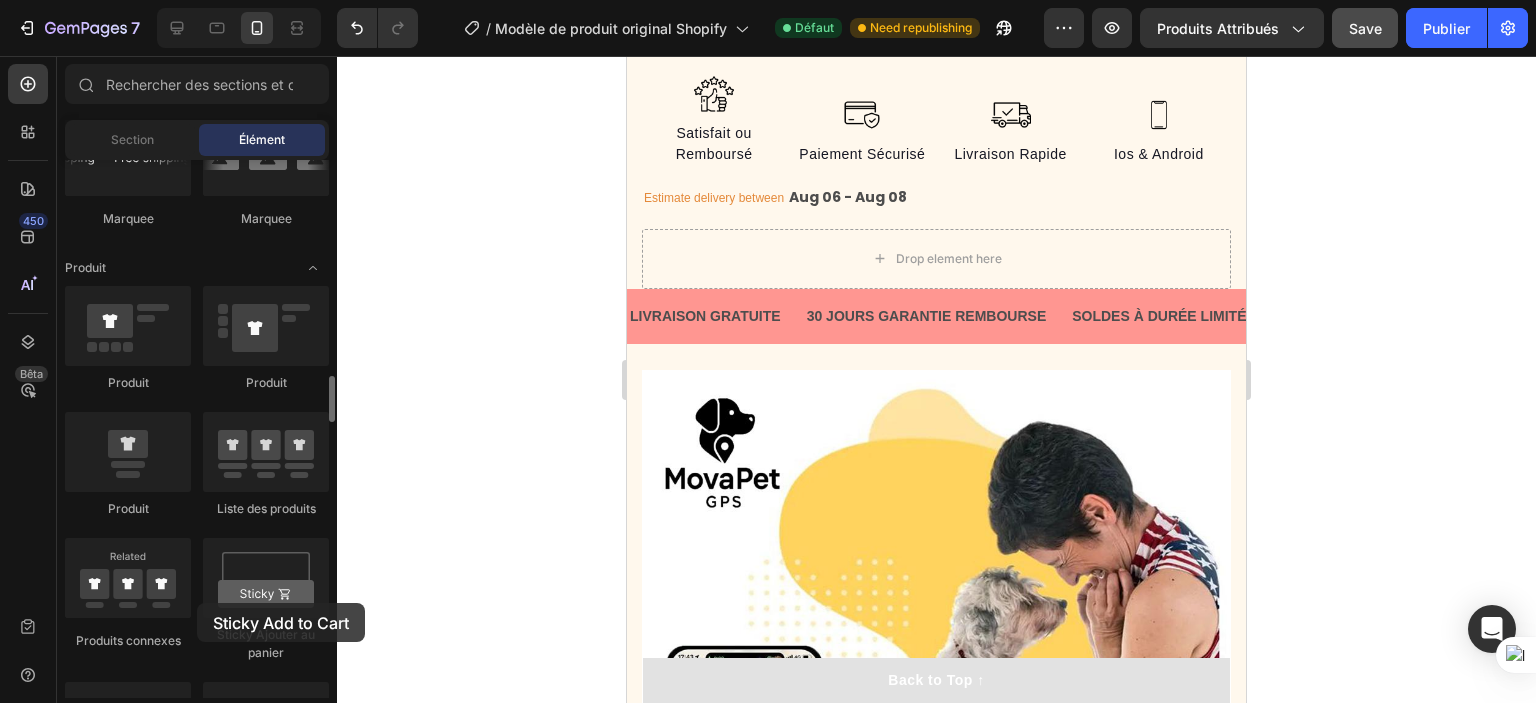 click on "Produit
Produit
Produit
Liste des produits
Produits connexes
Sticky Ajouter au panier
Ajouter au panier
Vue du produit Plus
Images du produit" 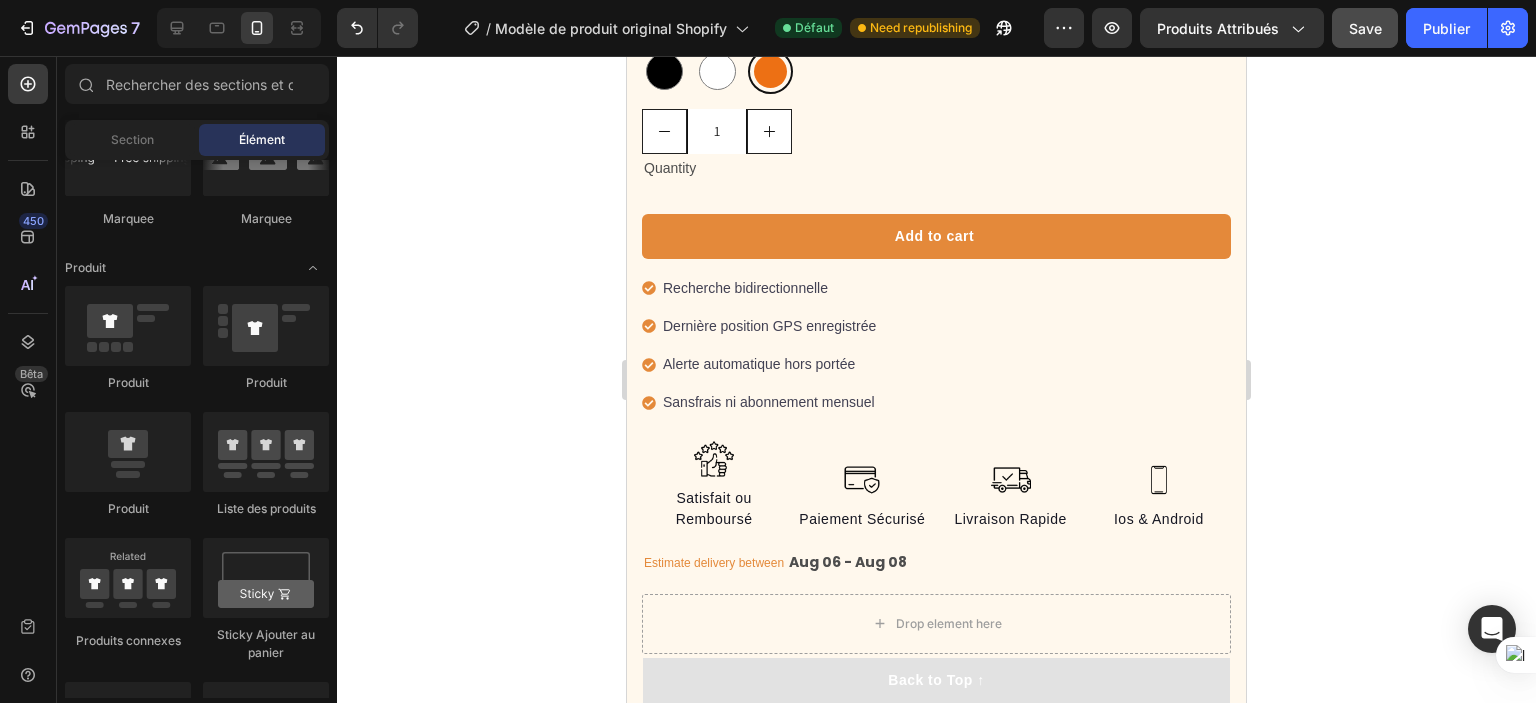 scroll, scrollTop: 1647, scrollLeft: 0, axis: vertical 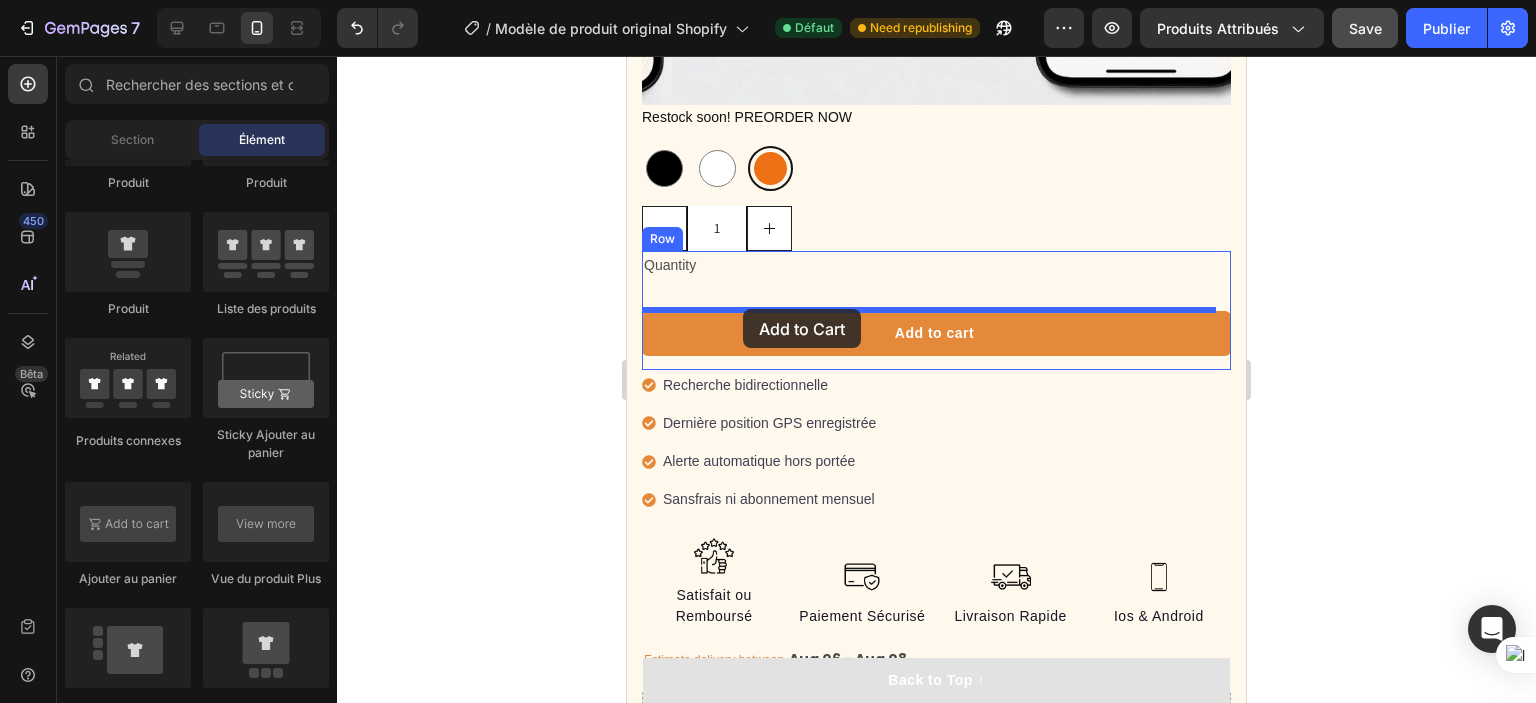 drag, startPoint x: 779, startPoint y: 610, endPoint x: 743, endPoint y: 309, distance: 303.14517 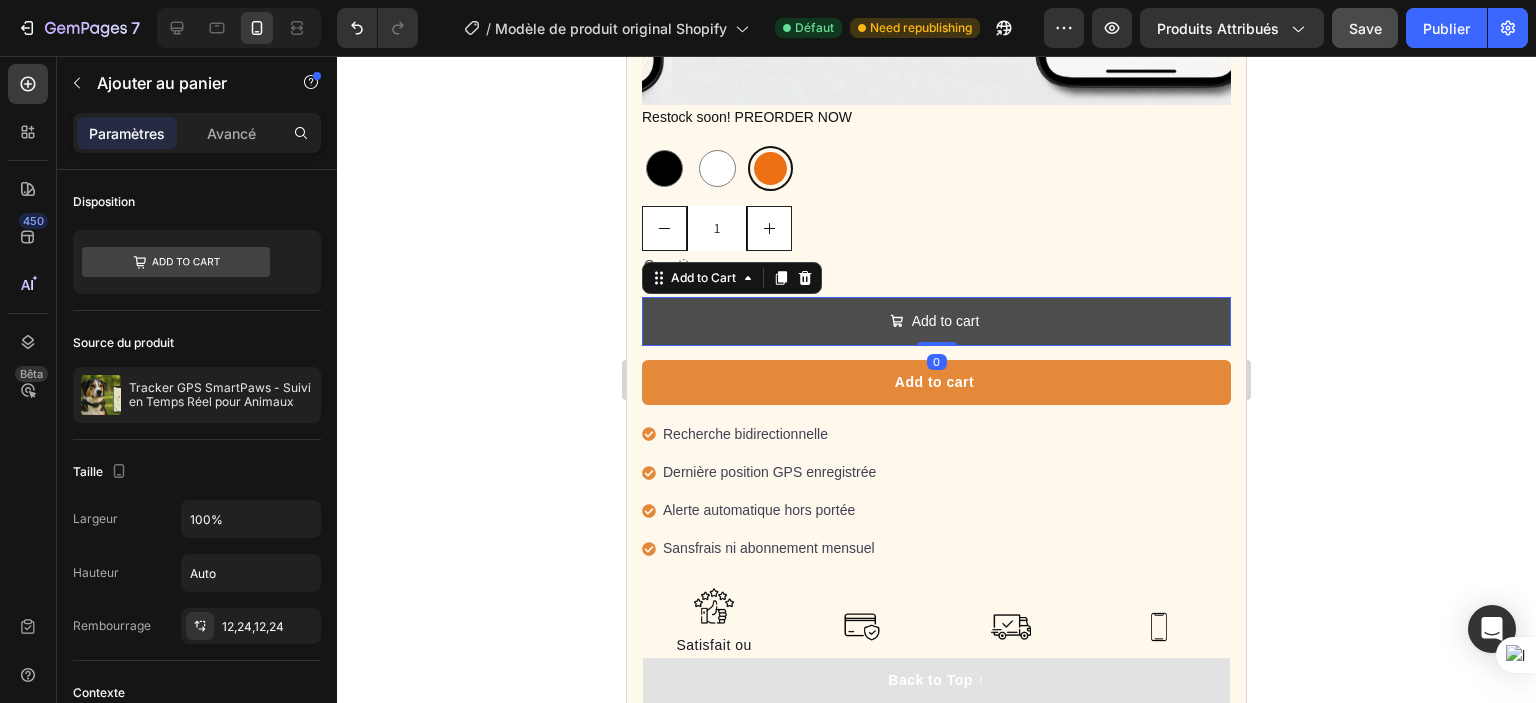 drag, startPoint x: 935, startPoint y: 368, endPoint x: 933, endPoint y: 350, distance: 18.110771 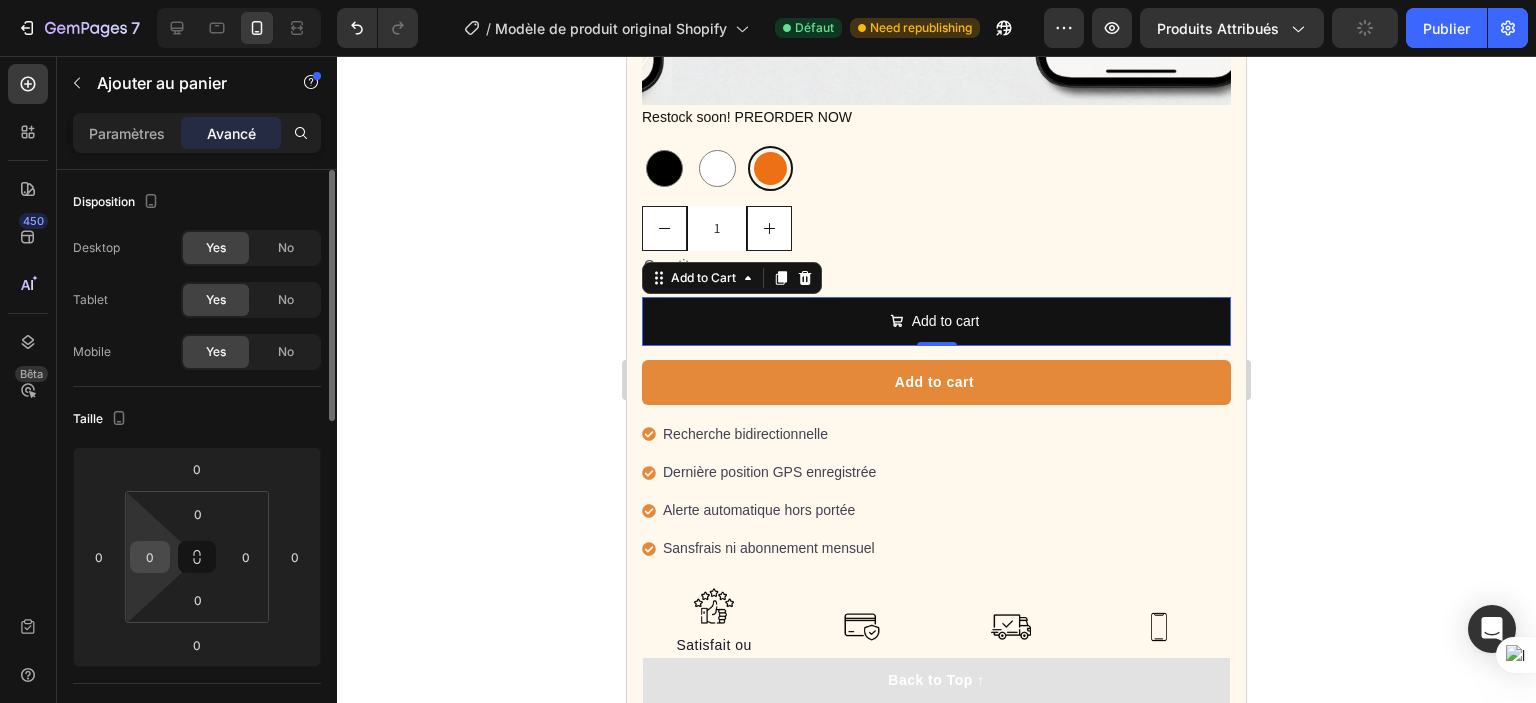 click on "0" at bounding box center [150, 557] 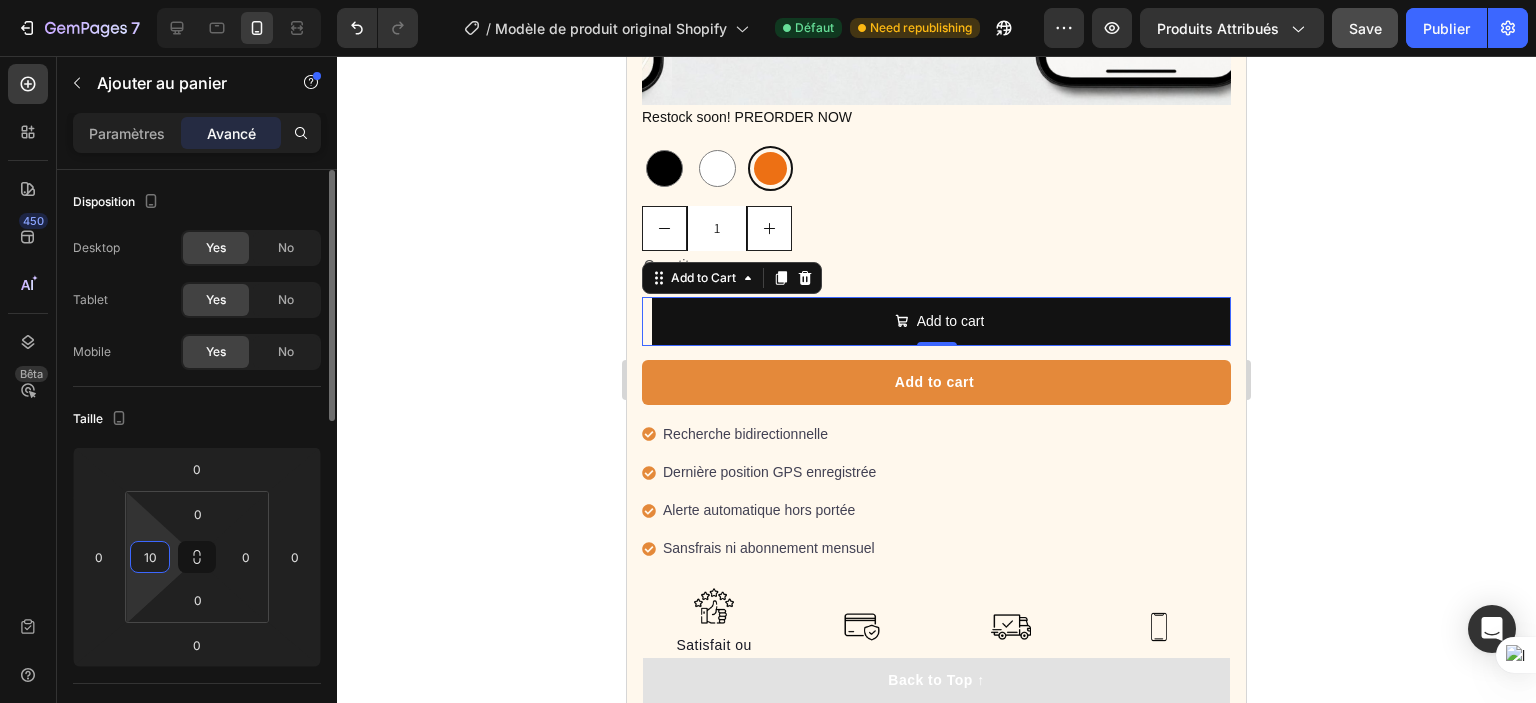 type on "1" 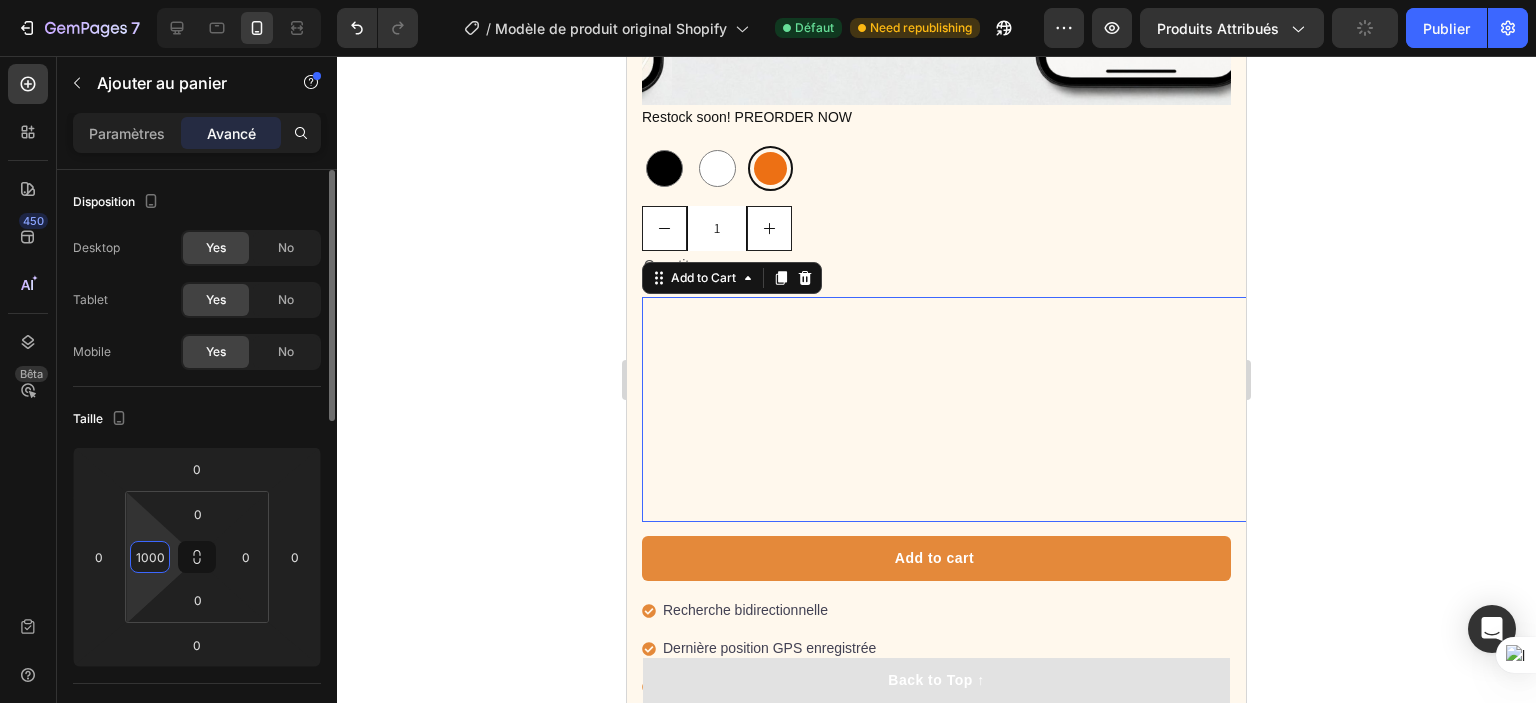 scroll, scrollTop: 0, scrollLeft: 0, axis: both 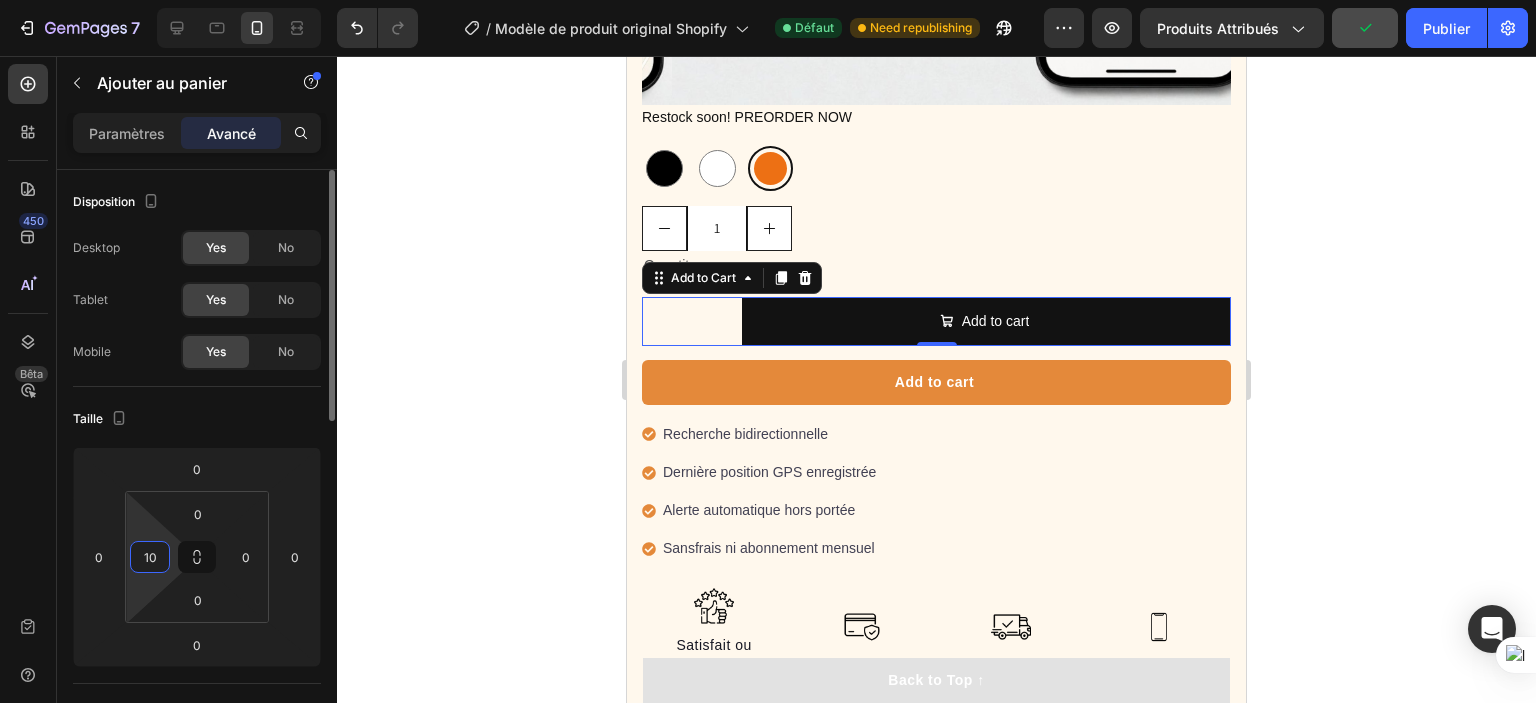 type on "1" 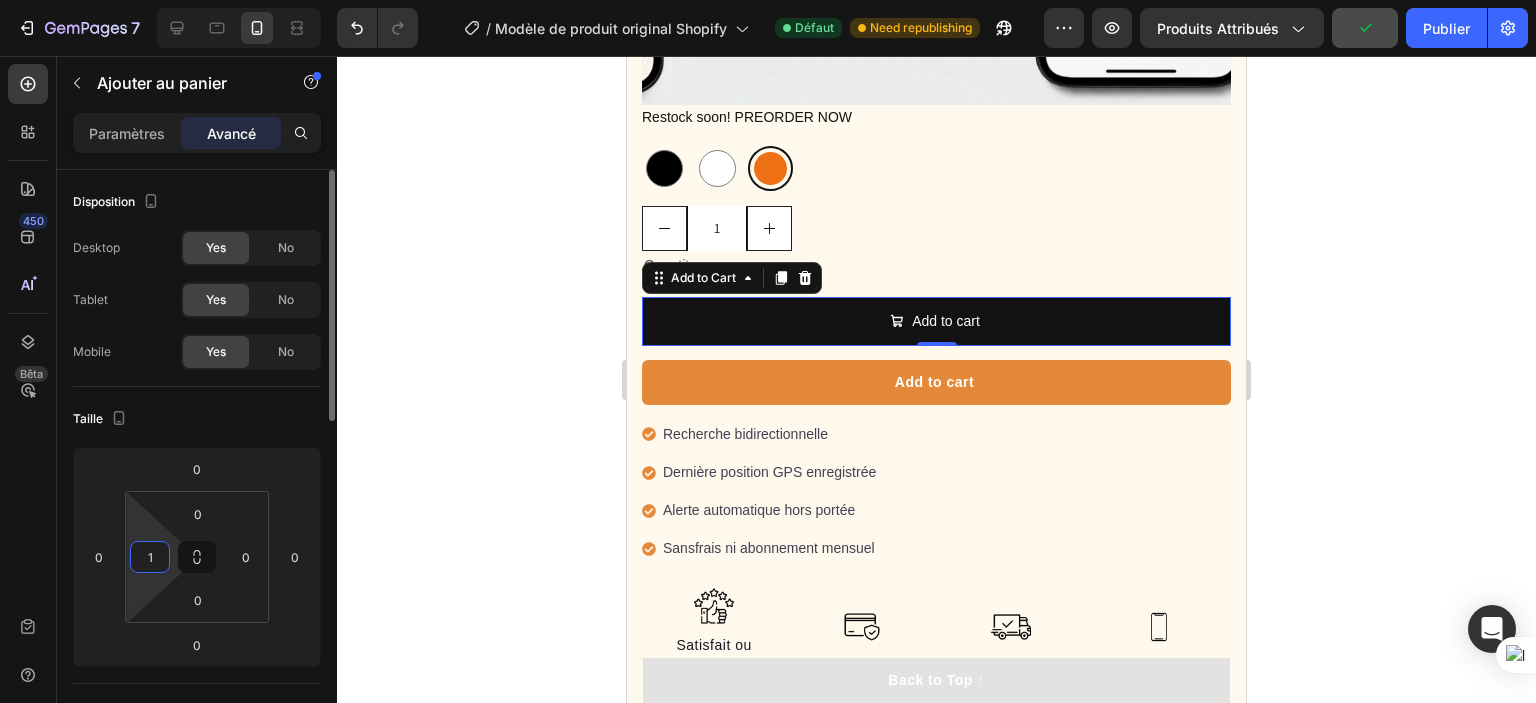 type 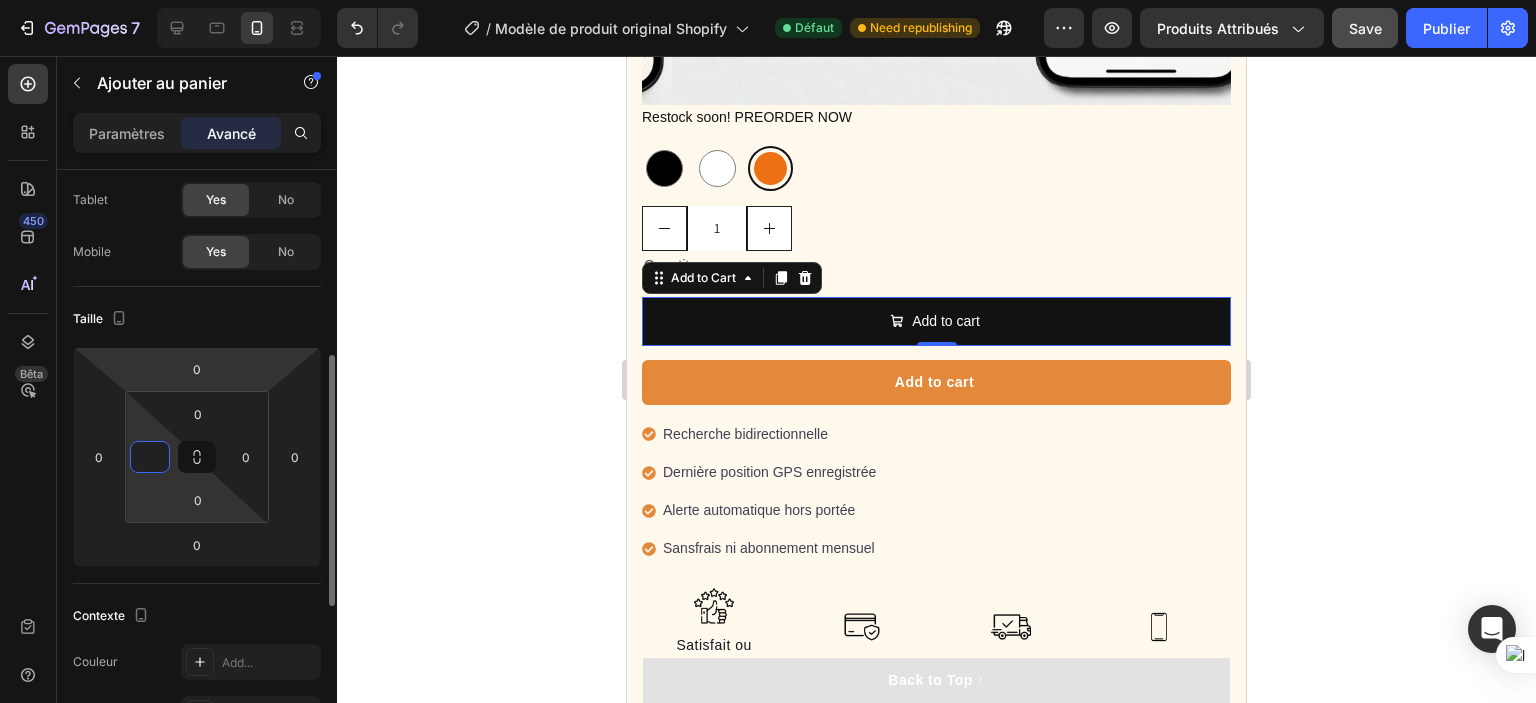 scroll, scrollTop: 200, scrollLeft: 0, axis: vertical 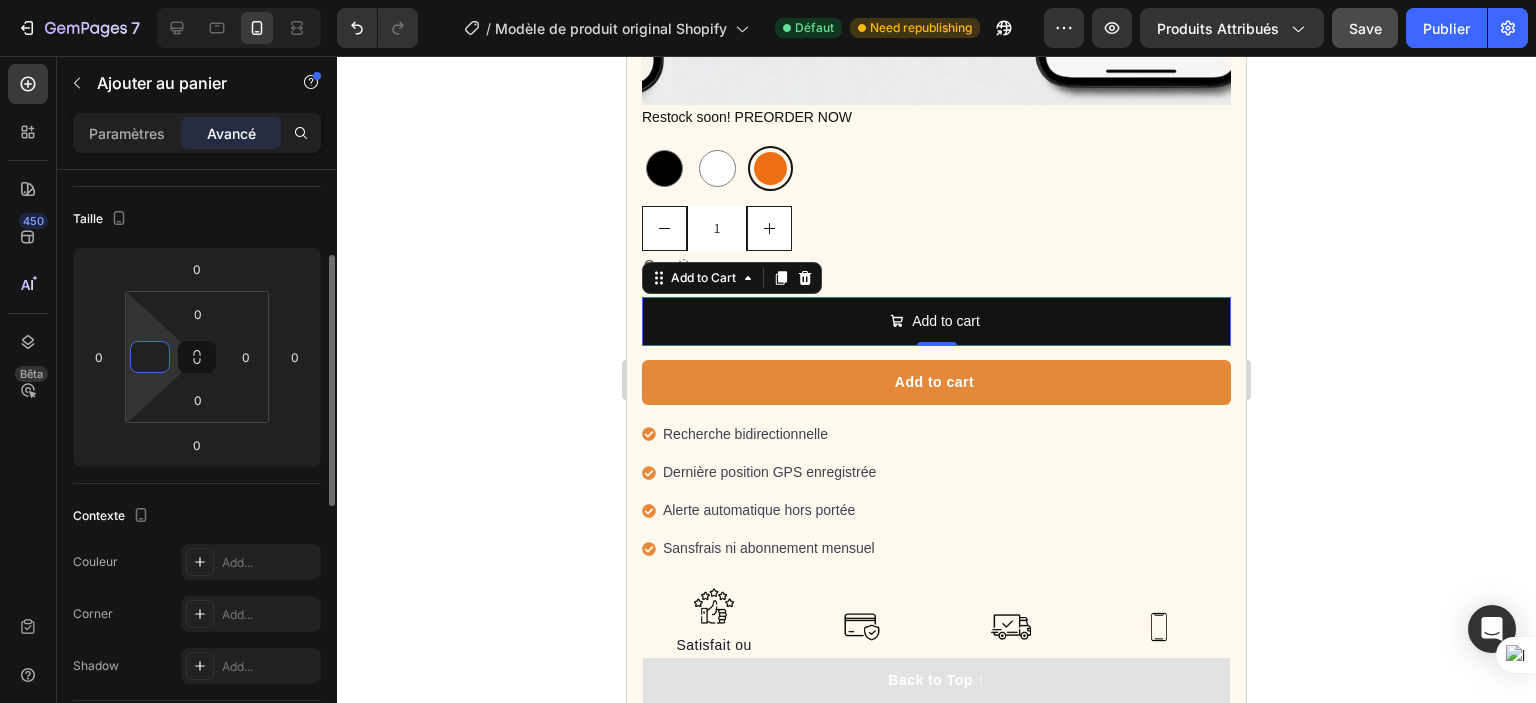 click on "Paramètres" at bounding box center (127, 133) 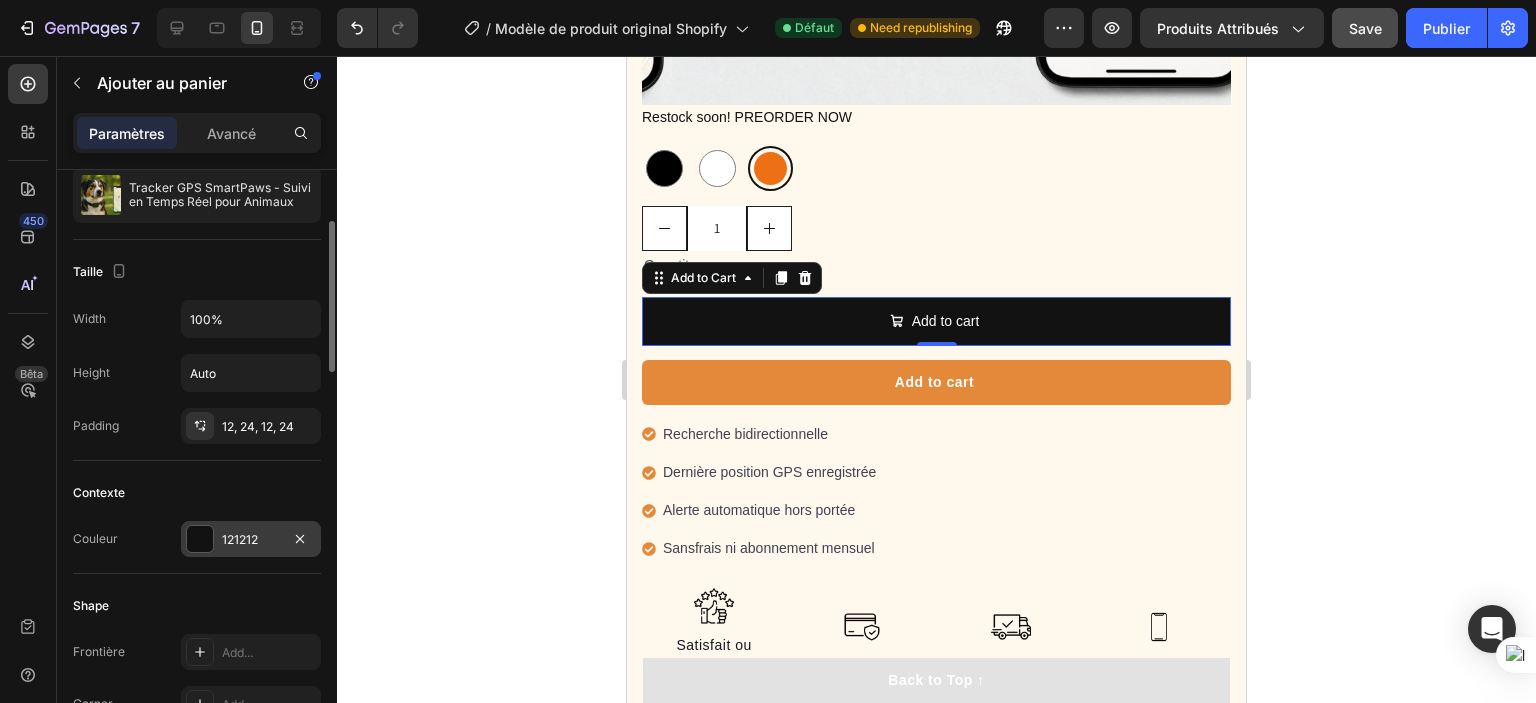 click on "121212" at bounding box center [251, 540] 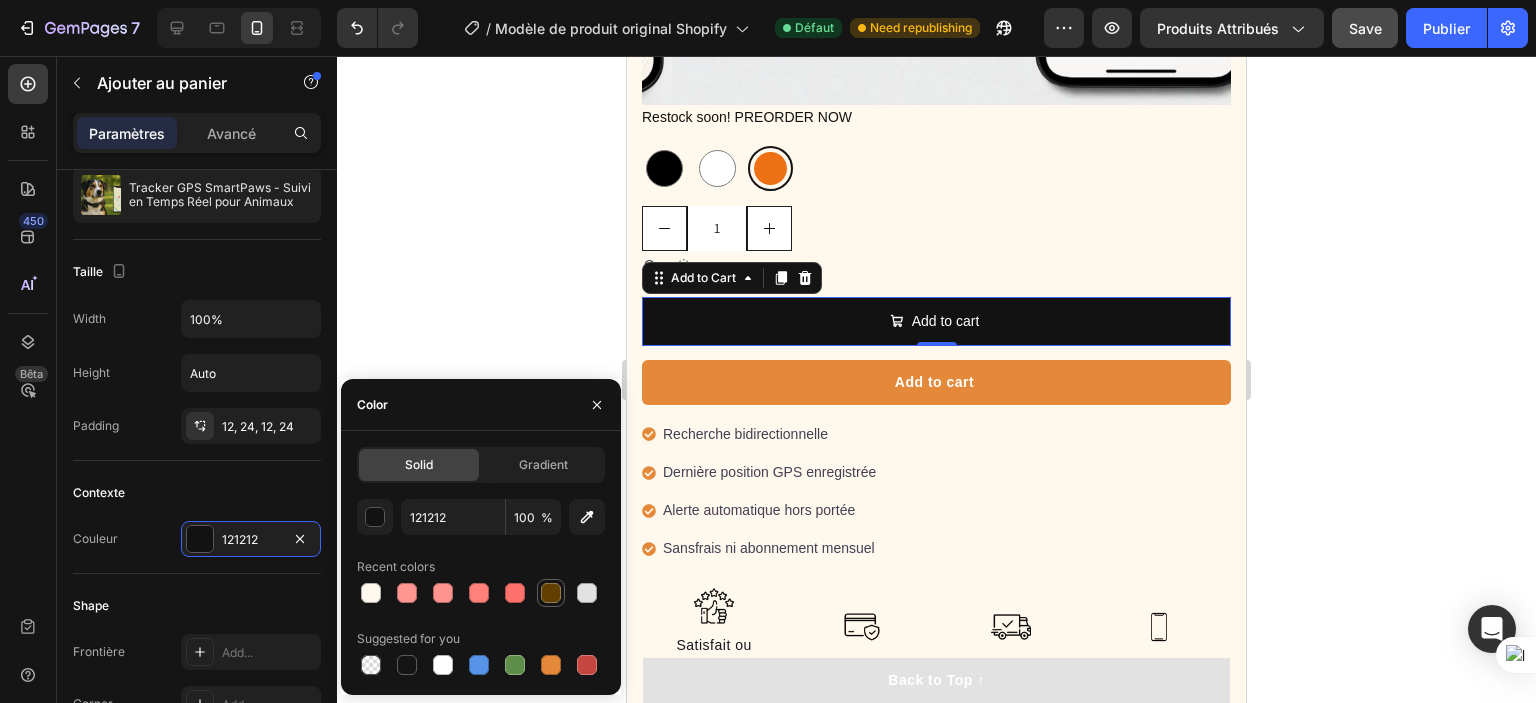 click at bounding box center [551, 593] 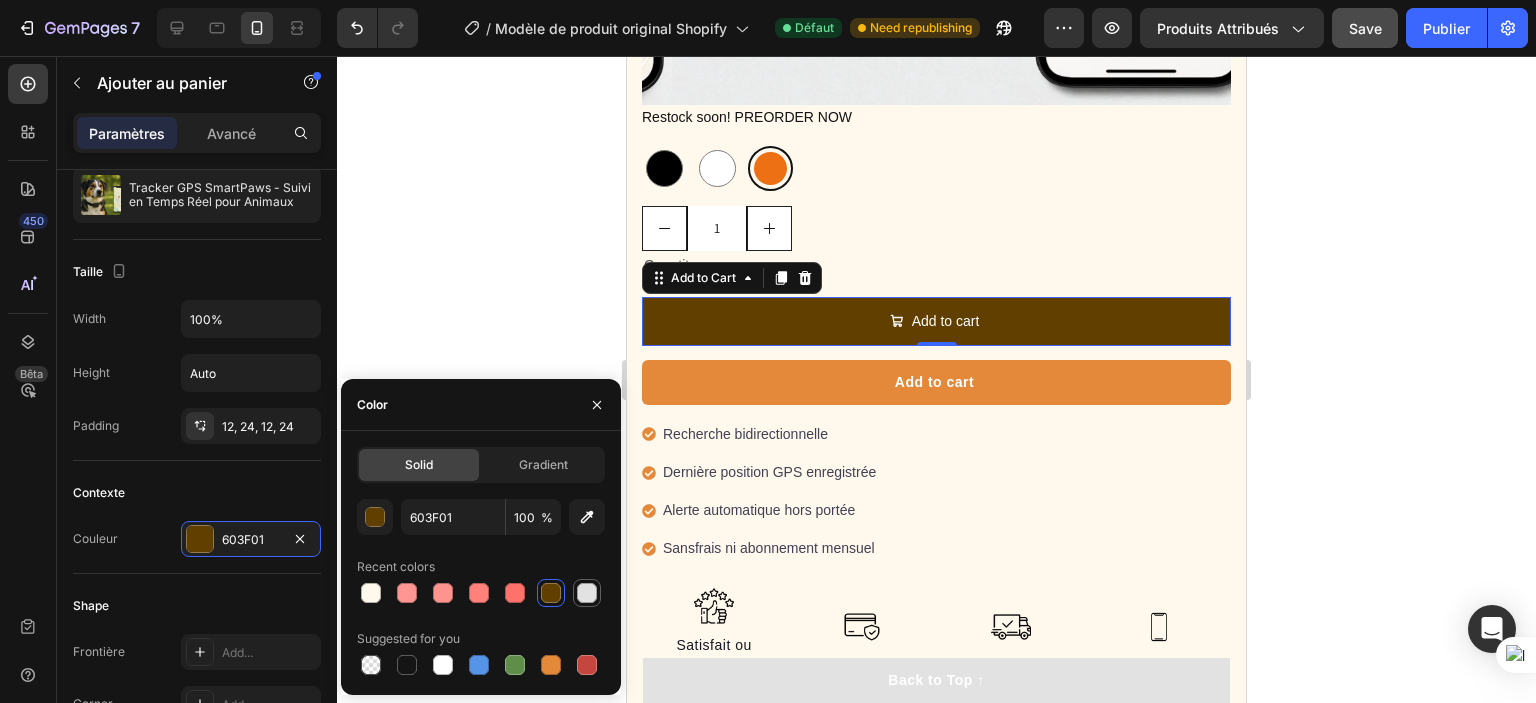 click at bounding box center (587, 593) 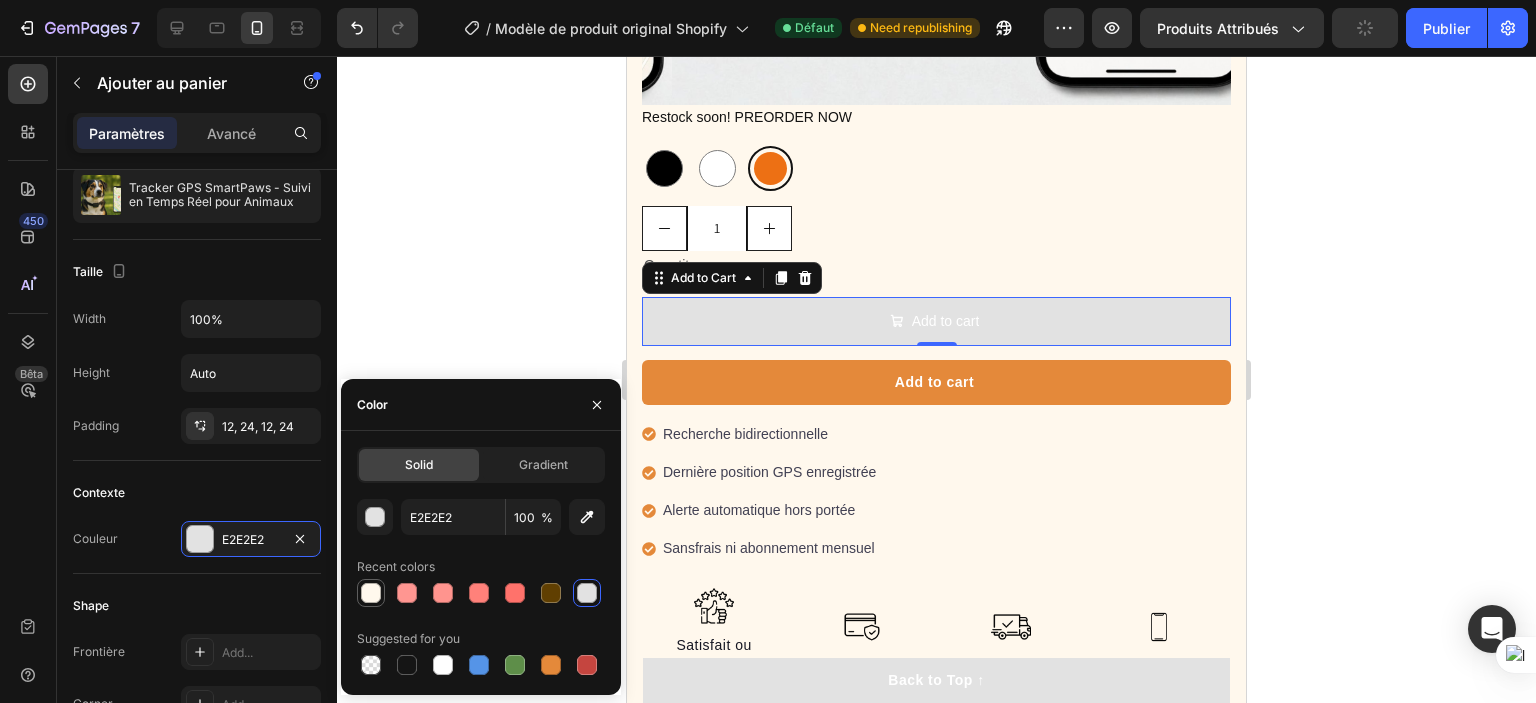 click at bounding box center (371, 593) 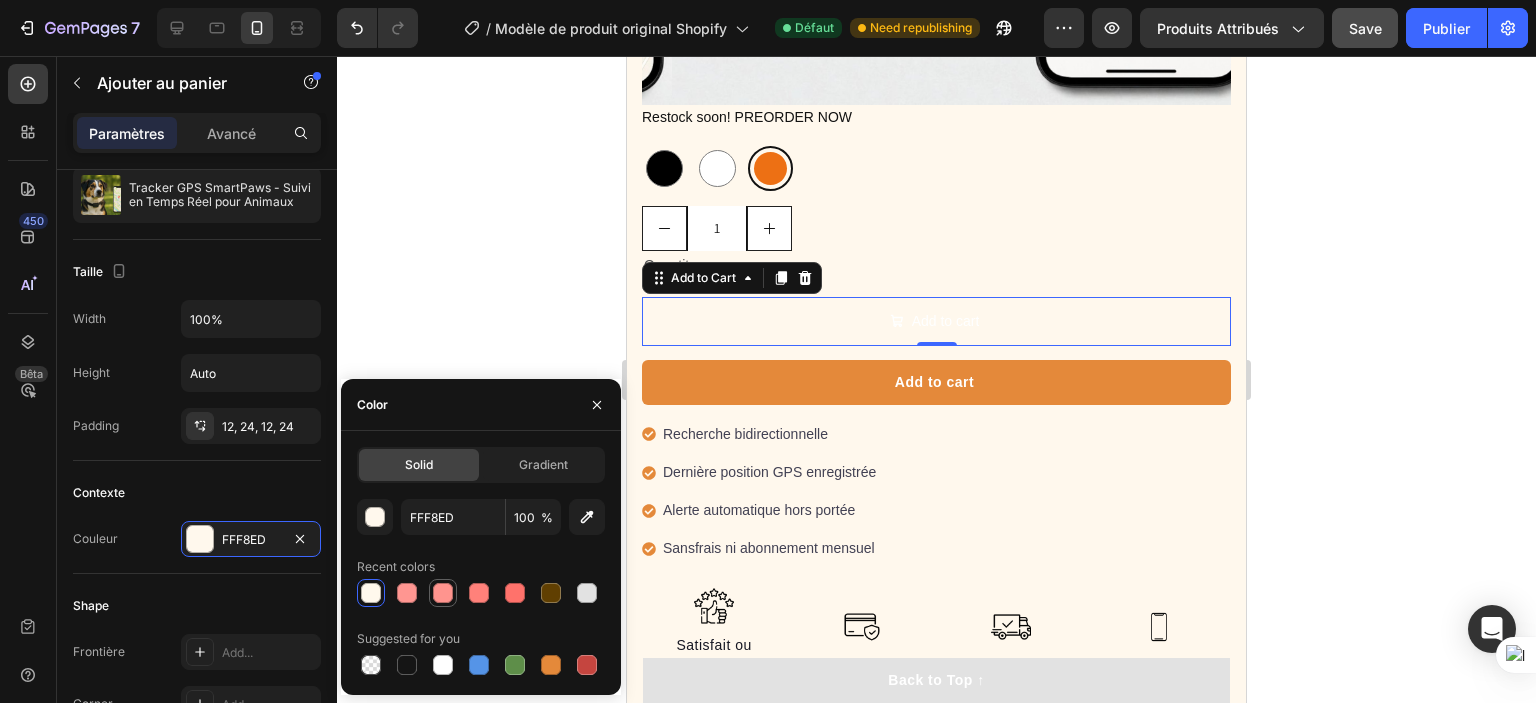 click at bounding box center [443, 593] 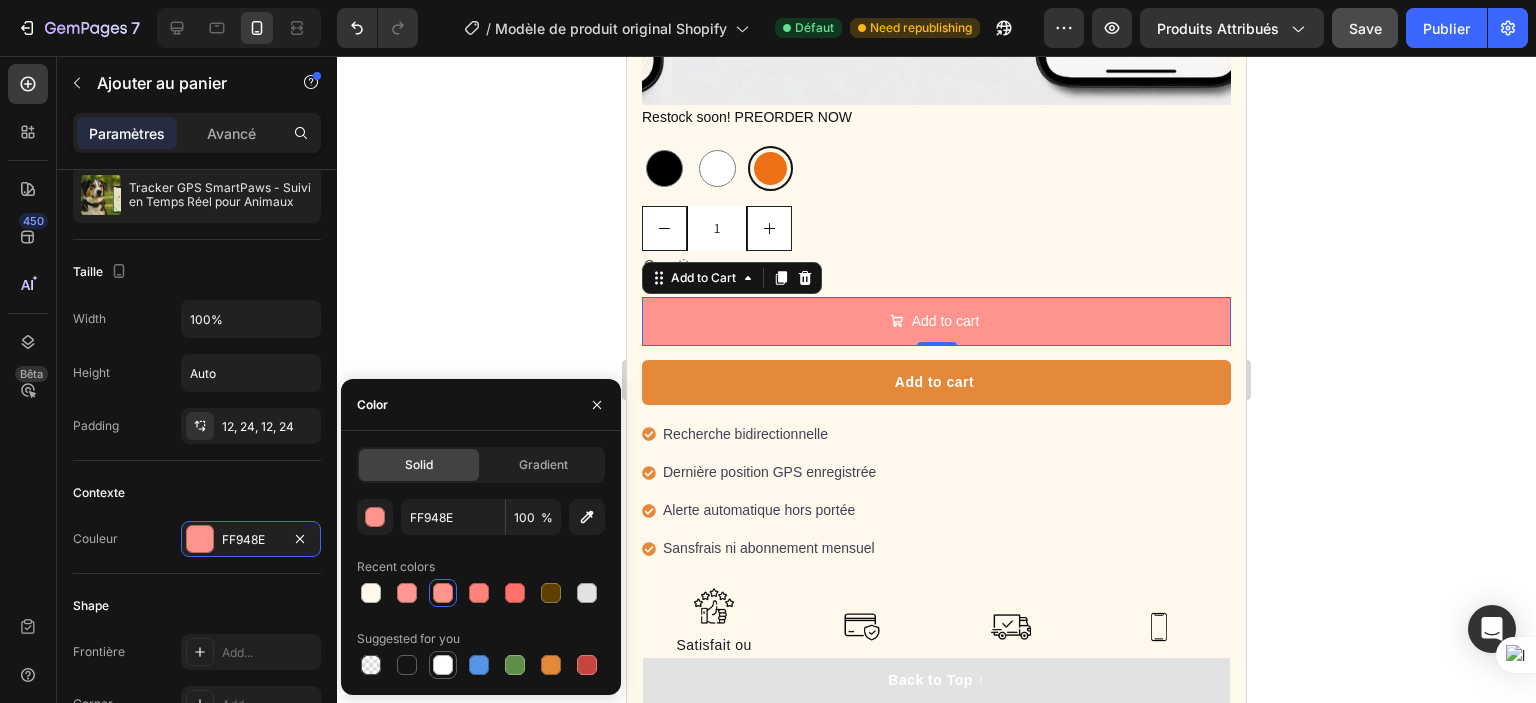 click at bounding box center (443, 665) 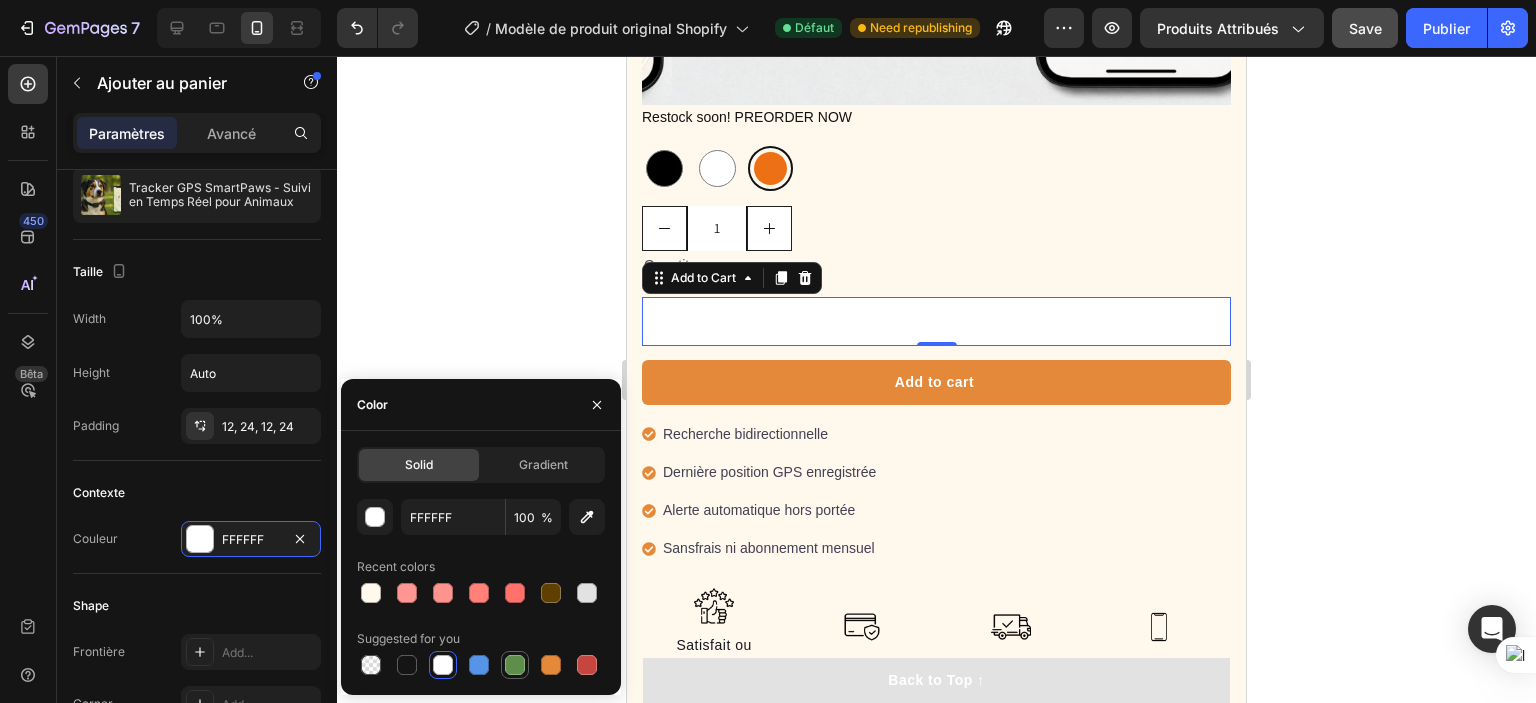 click at bounding box center (515, 665) 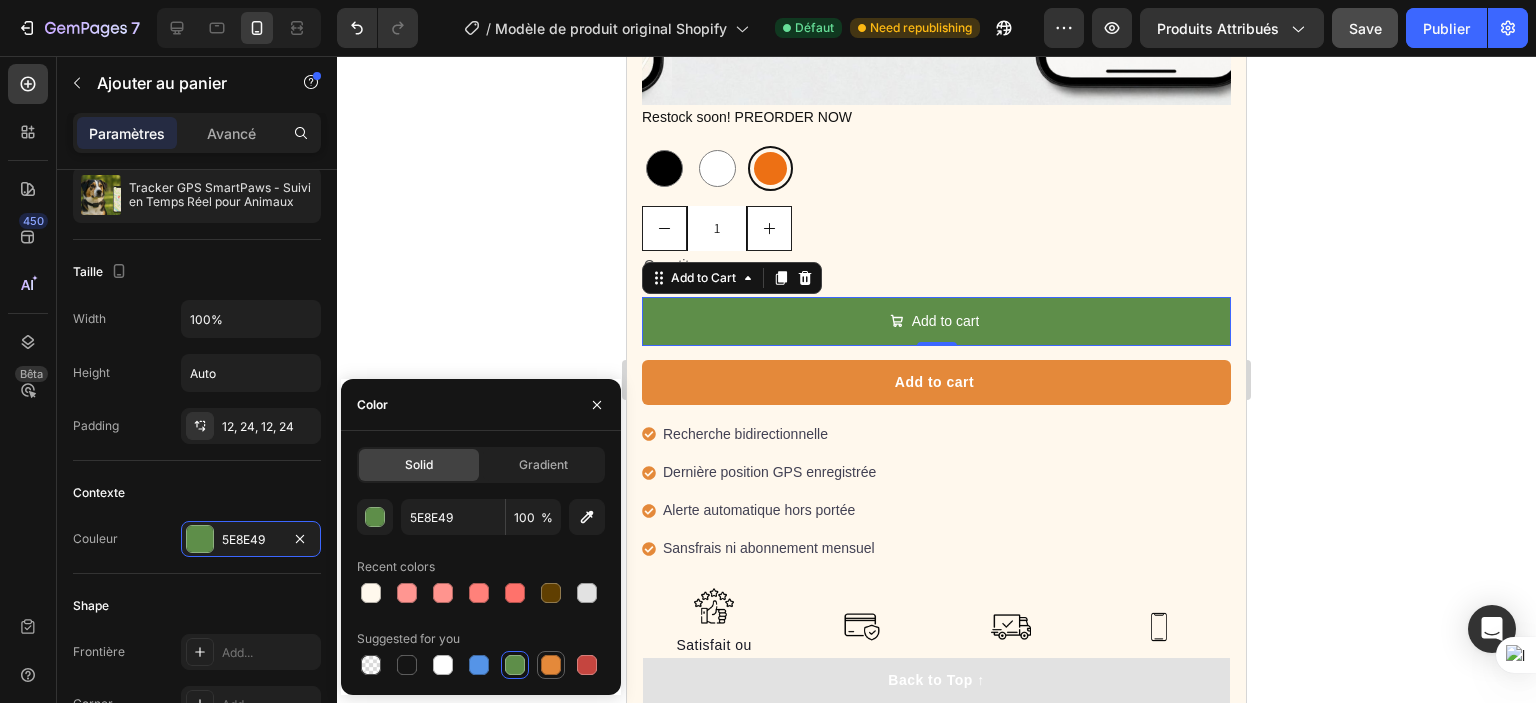 click at bounding box center (551, 665) 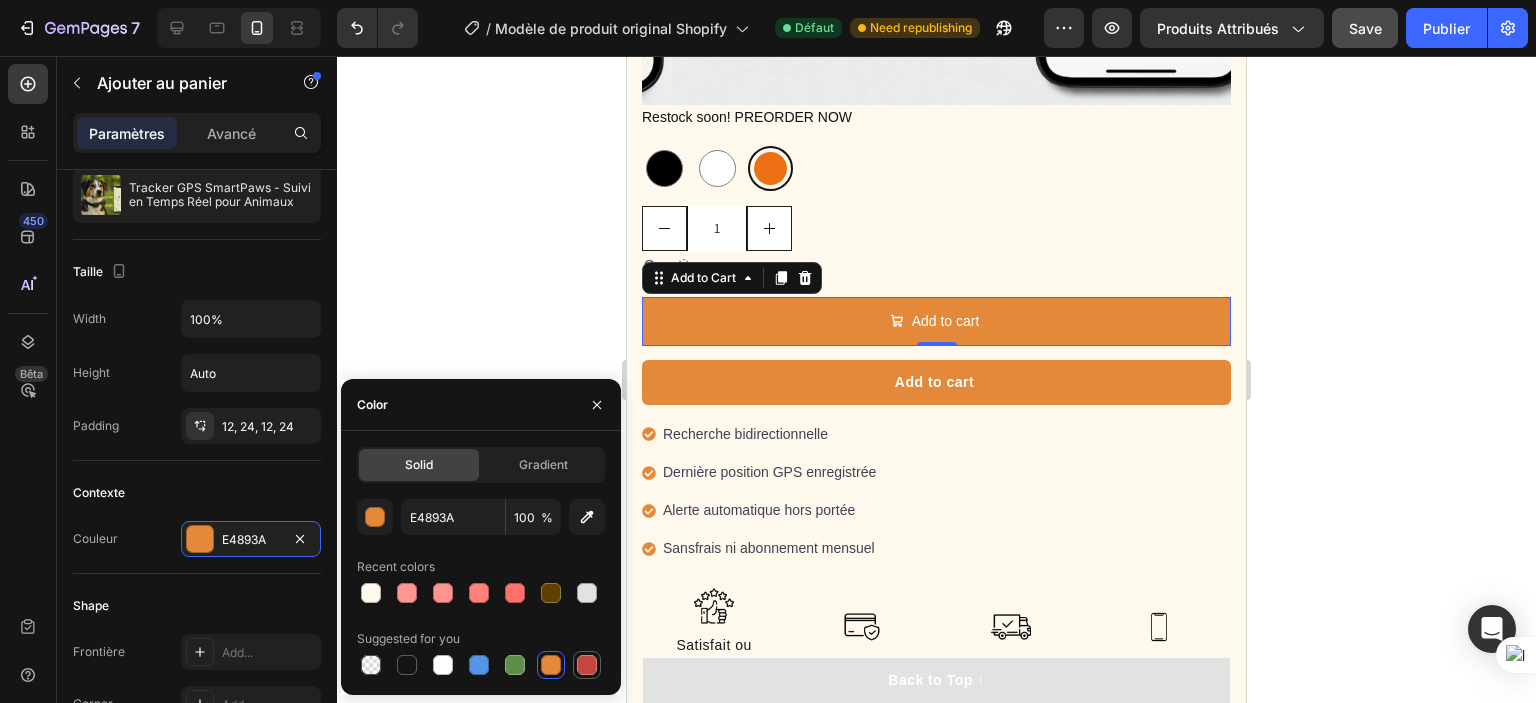 click at bounding box center [587, 665] 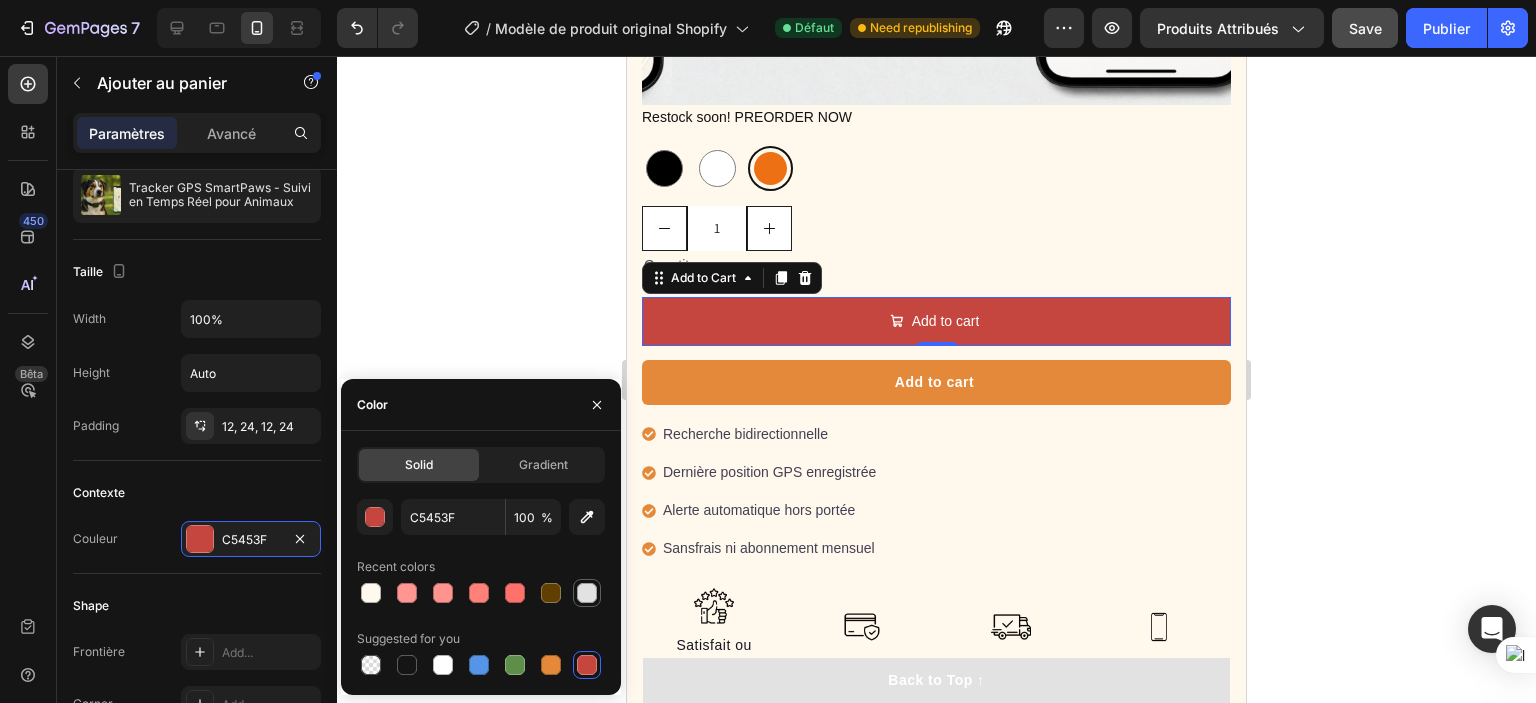 click at bounding box center [587, 593] 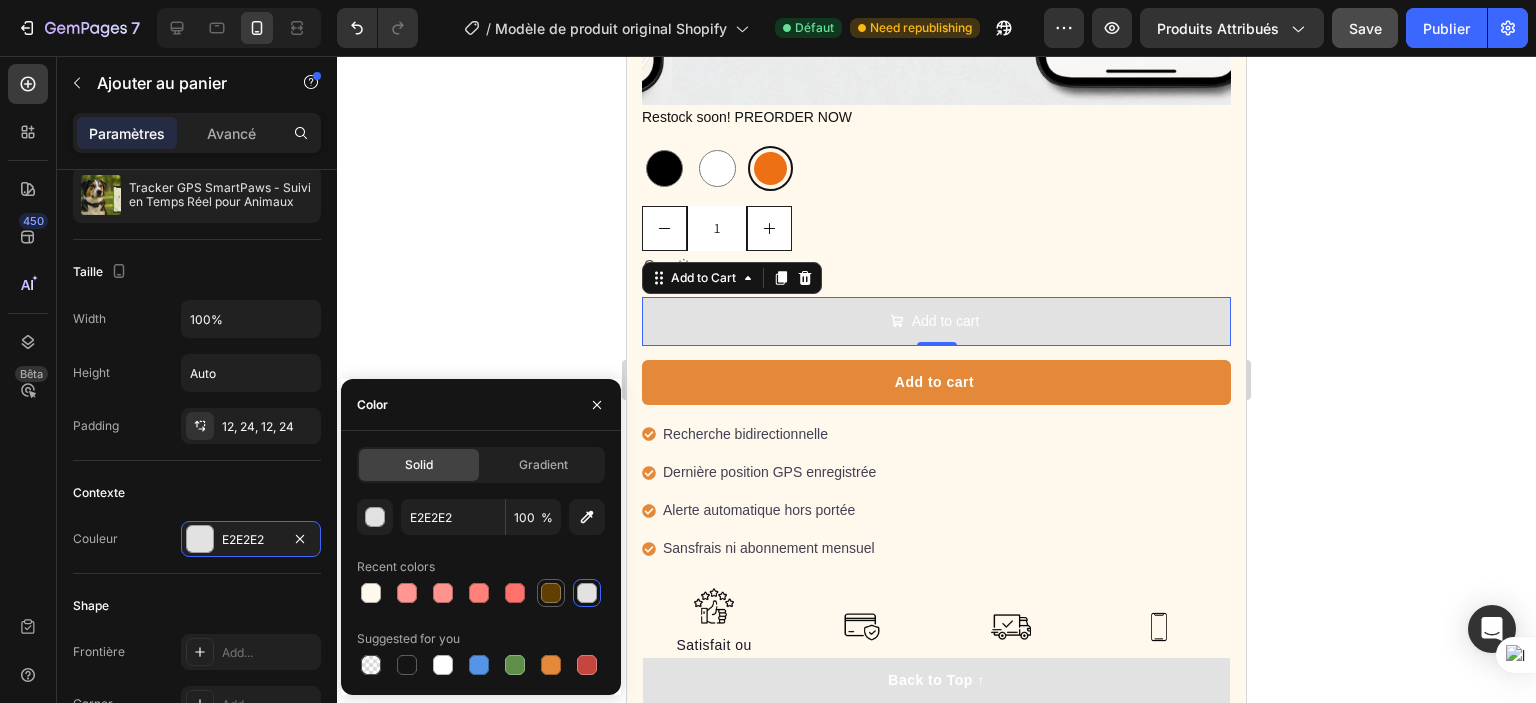 click at bounding box center (551, 593) 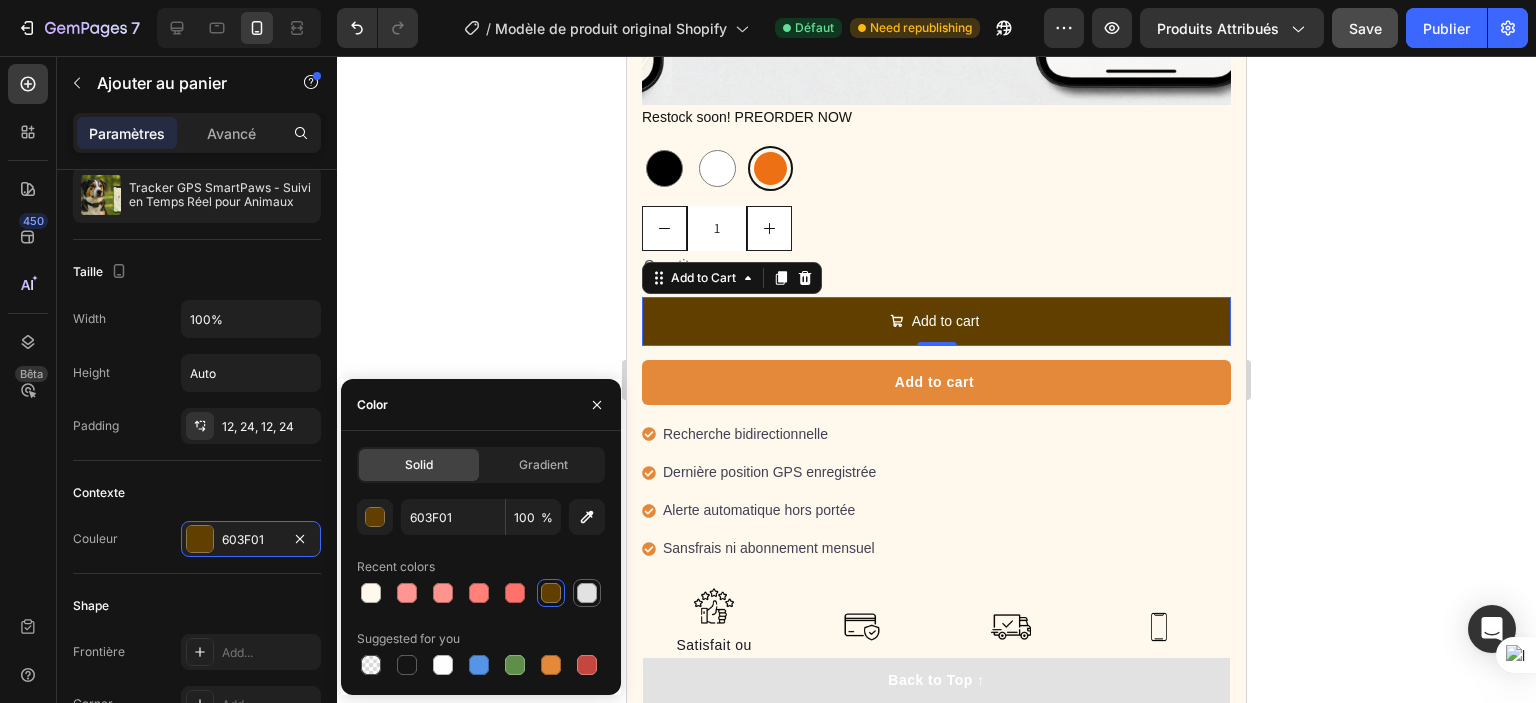 click at bounding box center [587, 593] 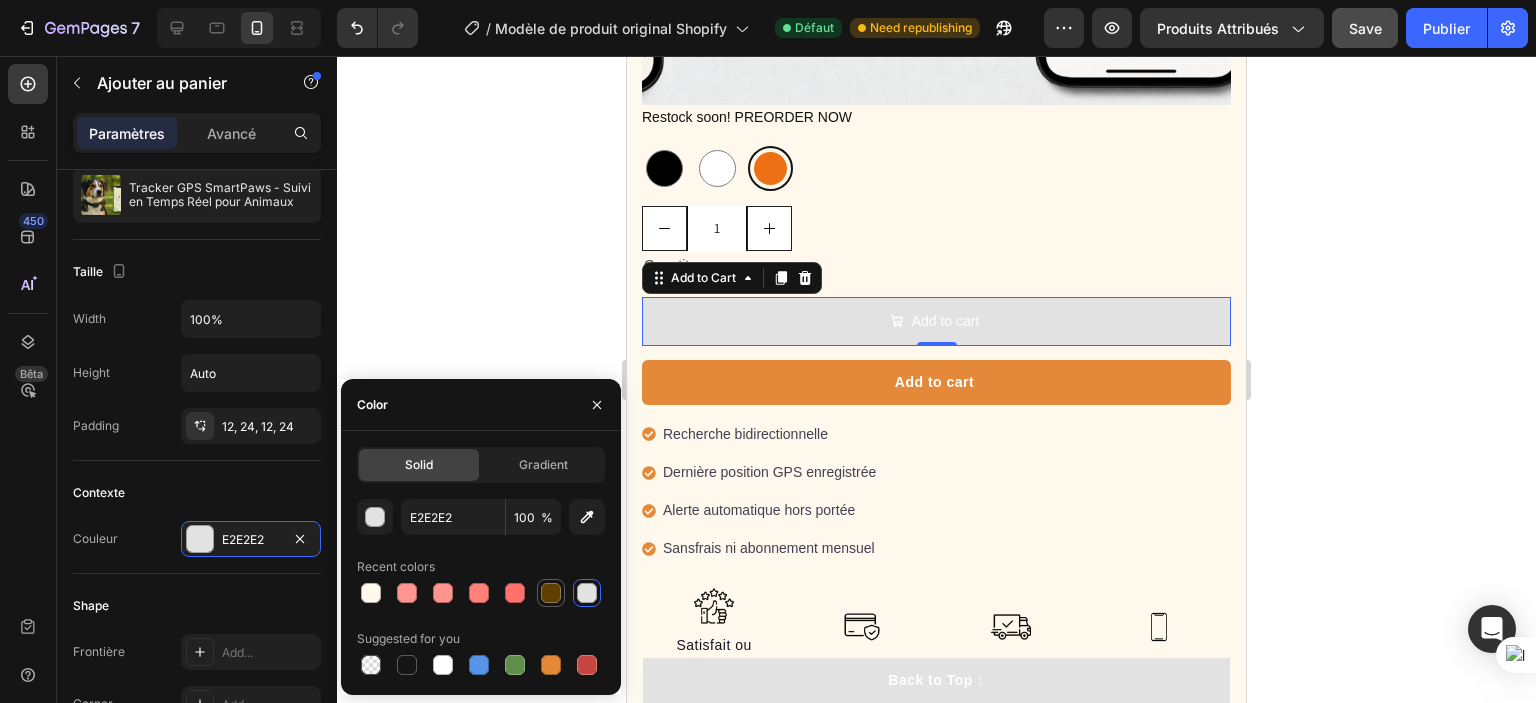 click at bounding box center [551, 593] 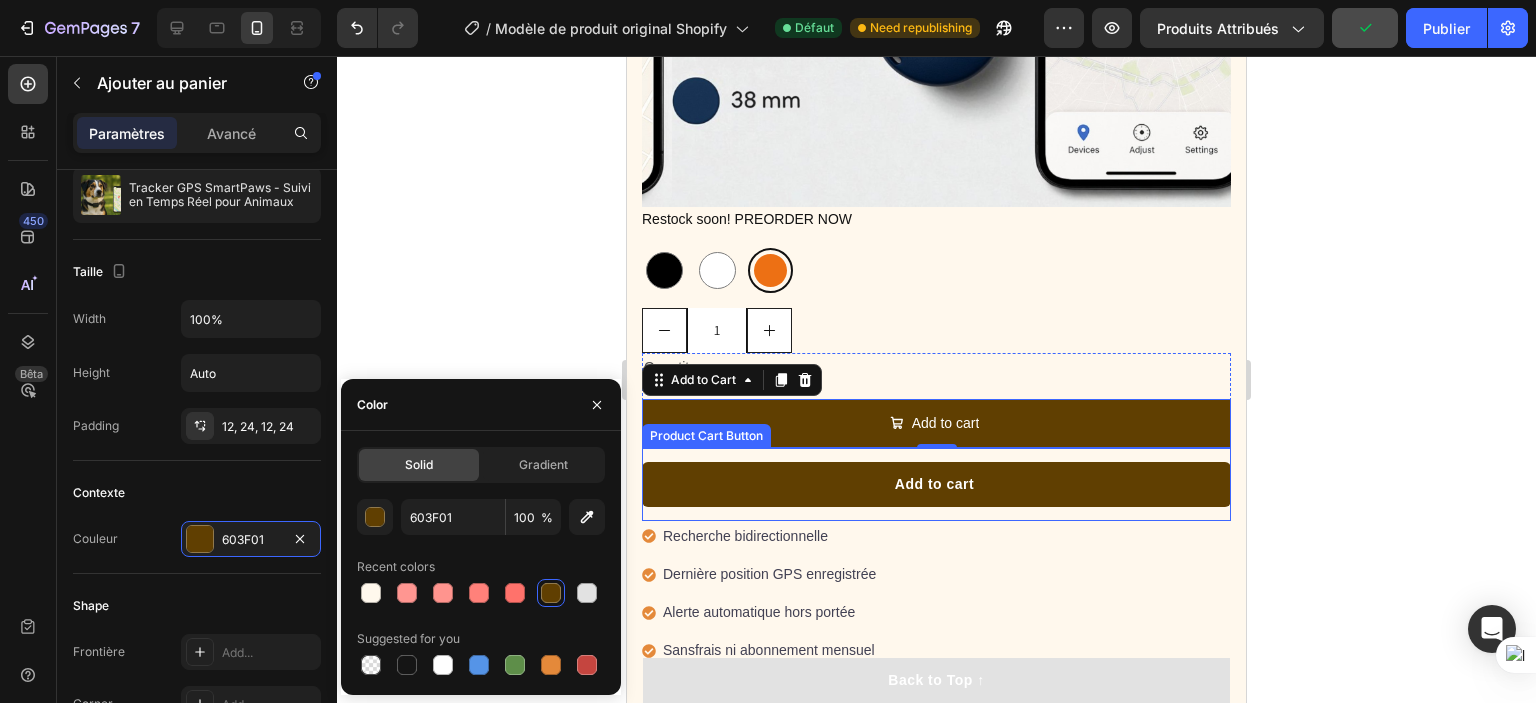 scroll, scrollTop: 1547, scrollLeft: 0, axis: vertical 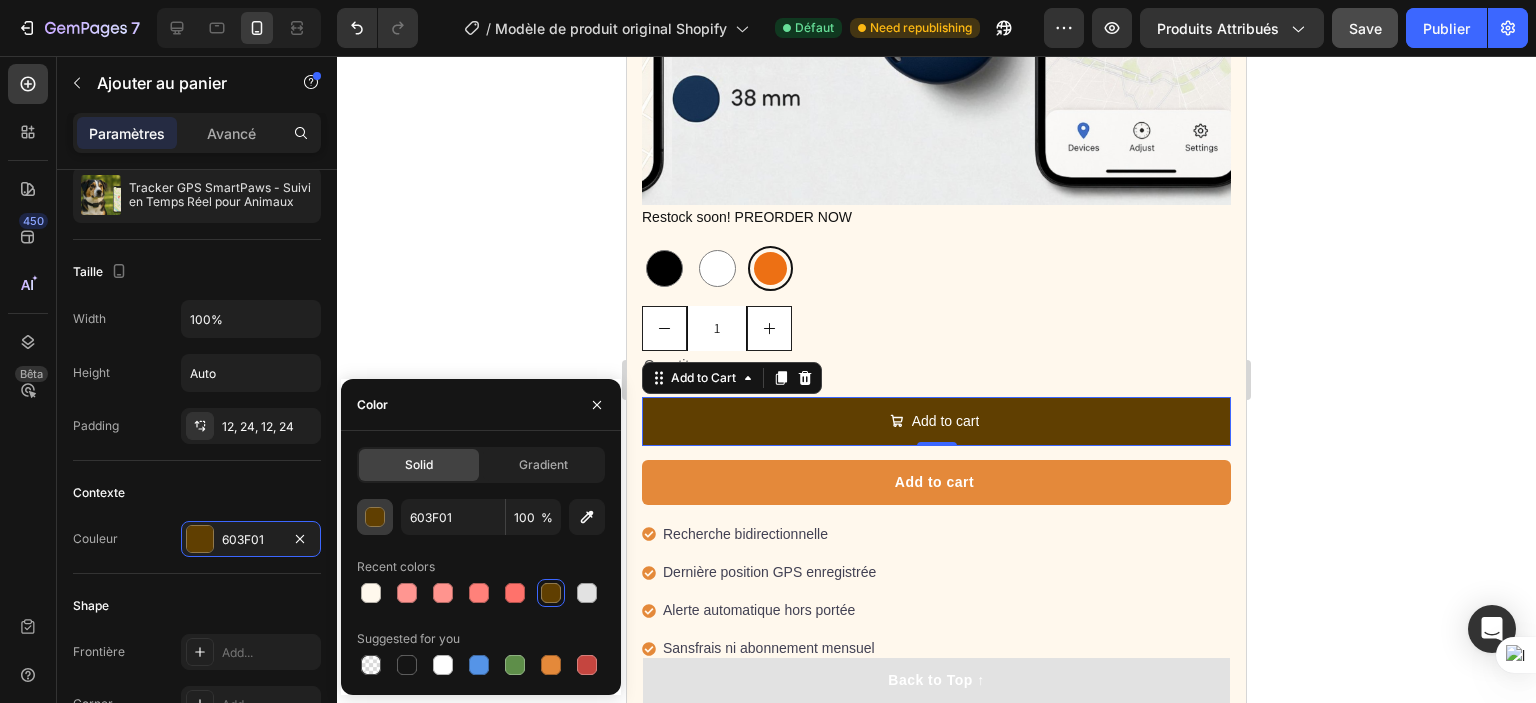 click at bounding box center (376, 518) 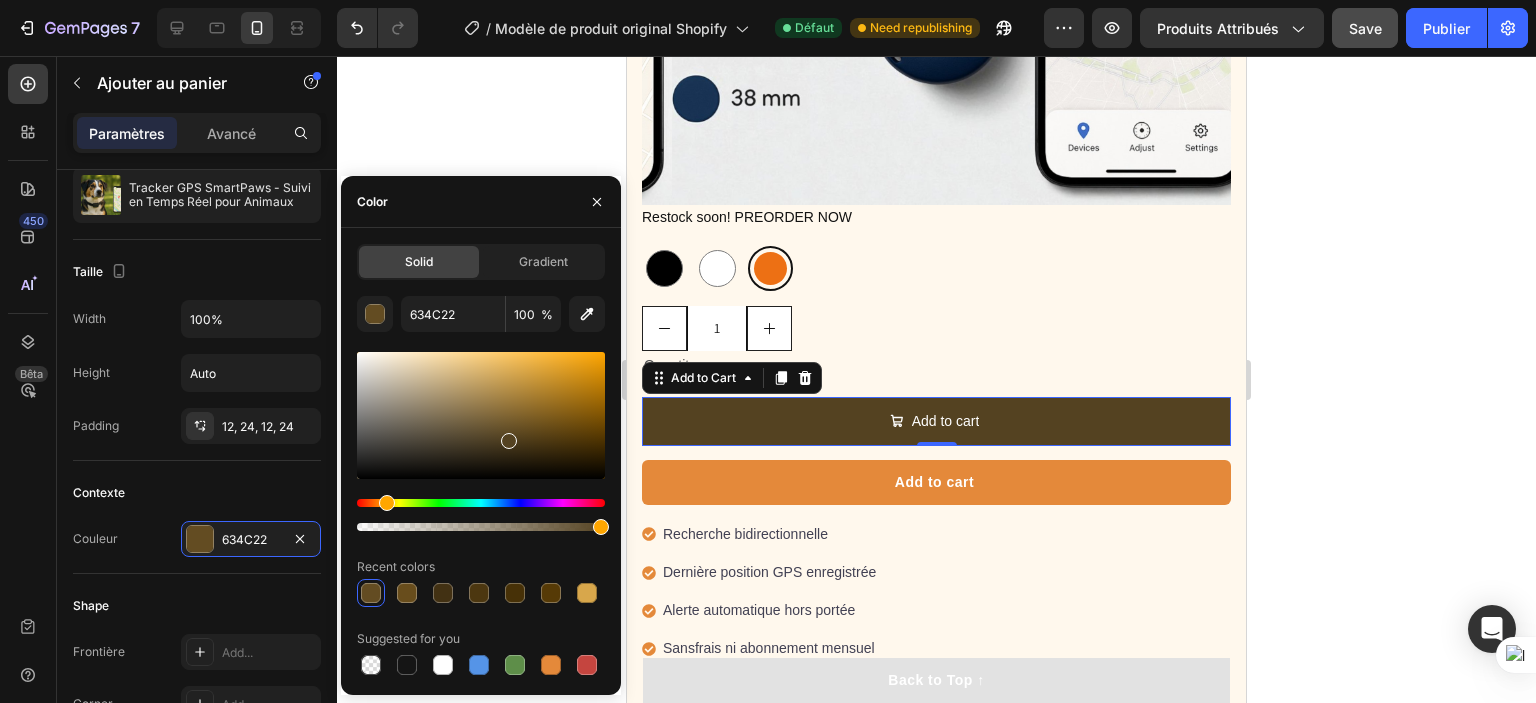 type on "544221" 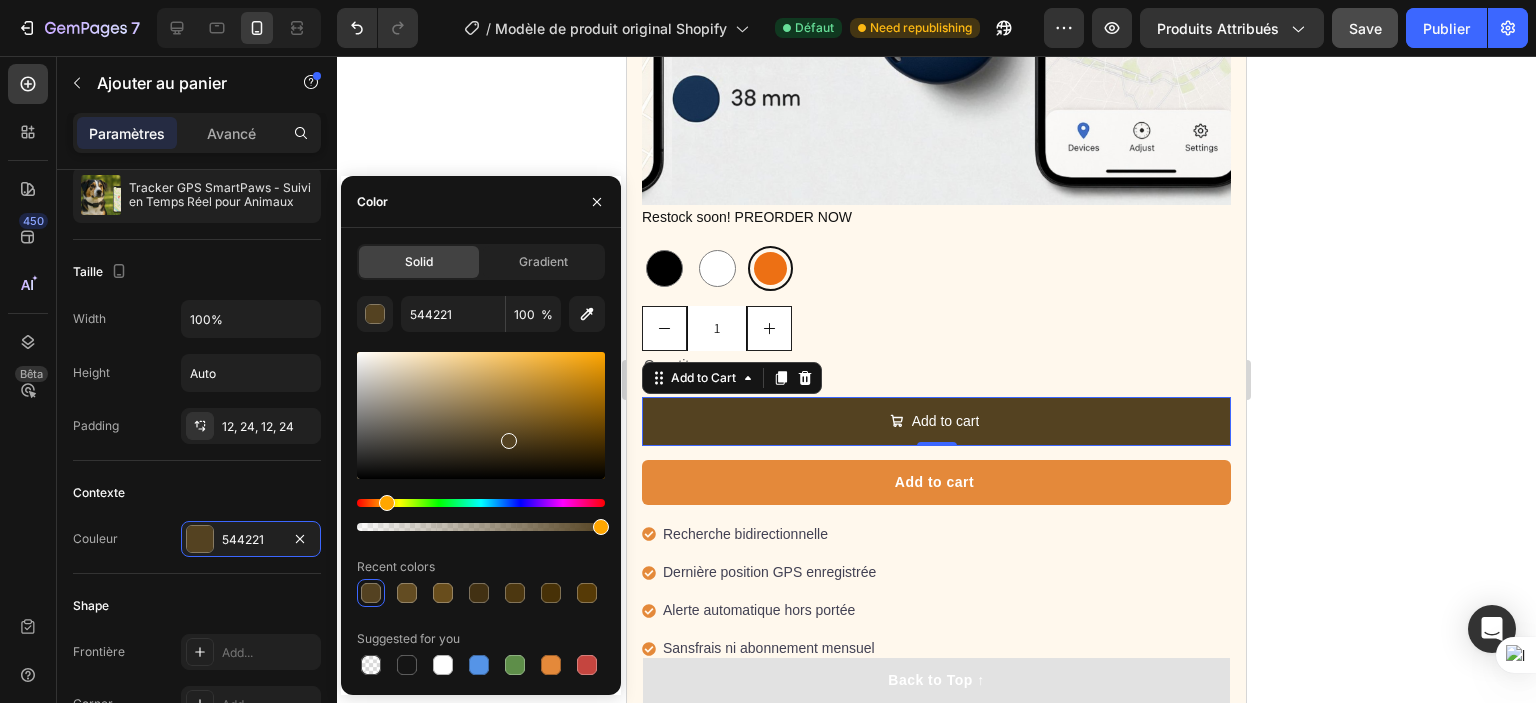 drag, startPoint x: 597, startPoint y: 431, endPoint x: 508, endPoint y: 437, distance: 89.20202 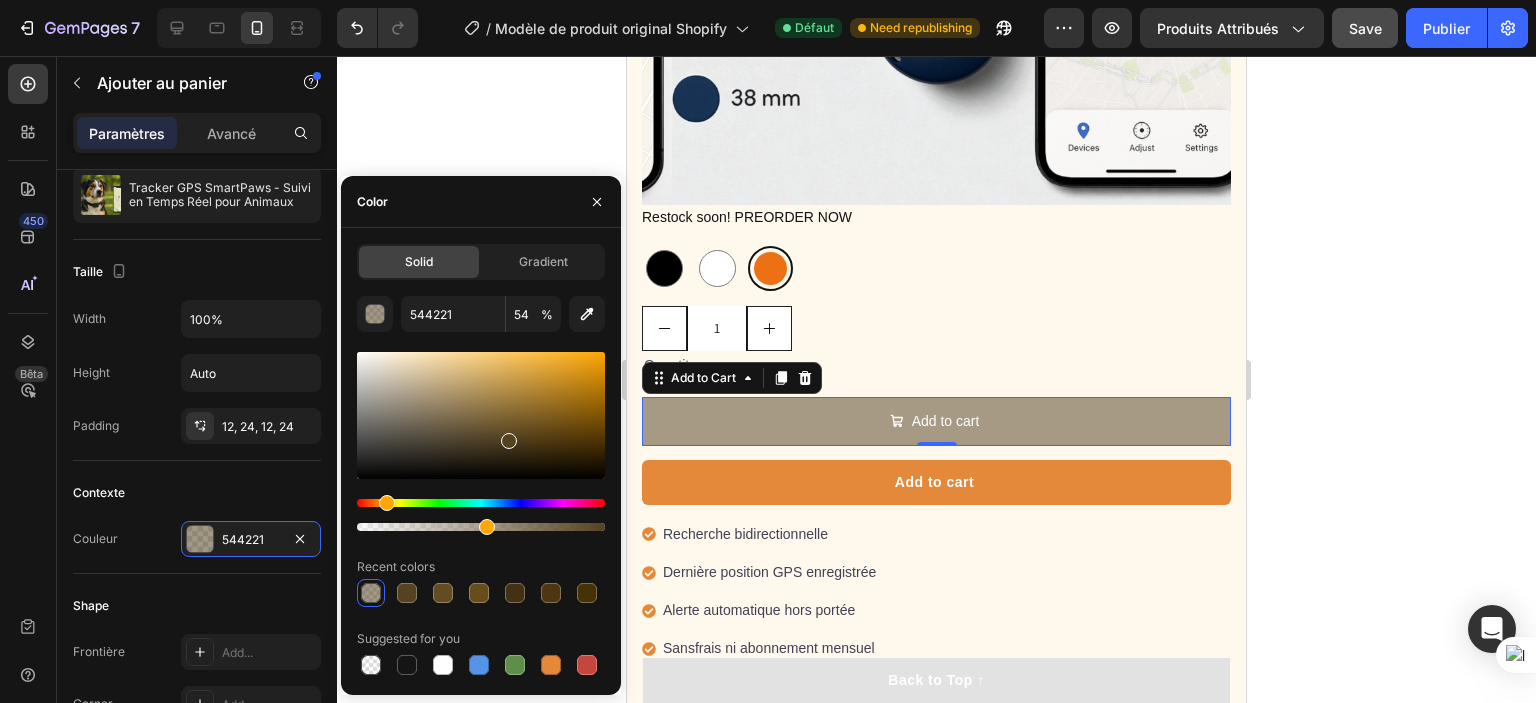 drag, startPoint x: 592, startPoint y: 523, endPoint x: 483, endPoint y: 534, distance: 109.55364 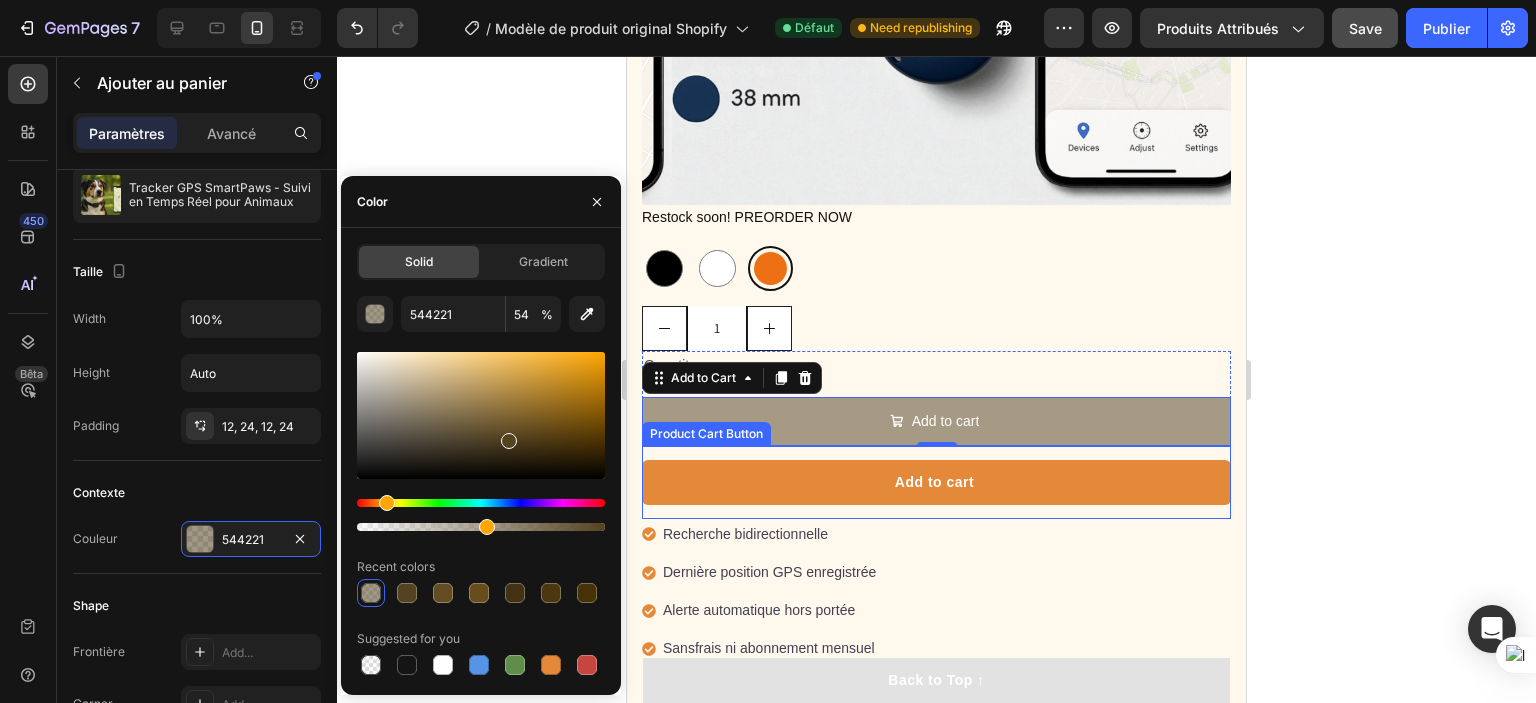 type on "51" 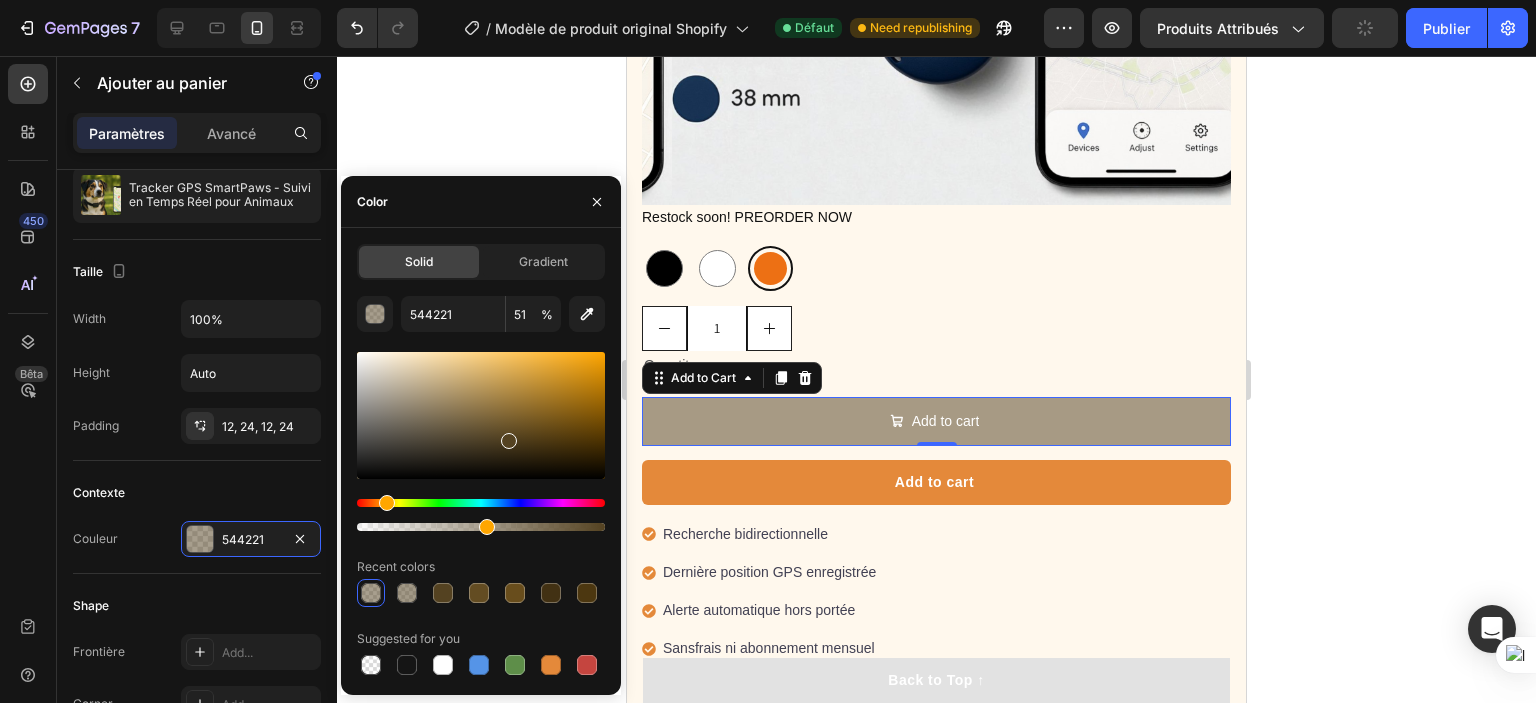 click 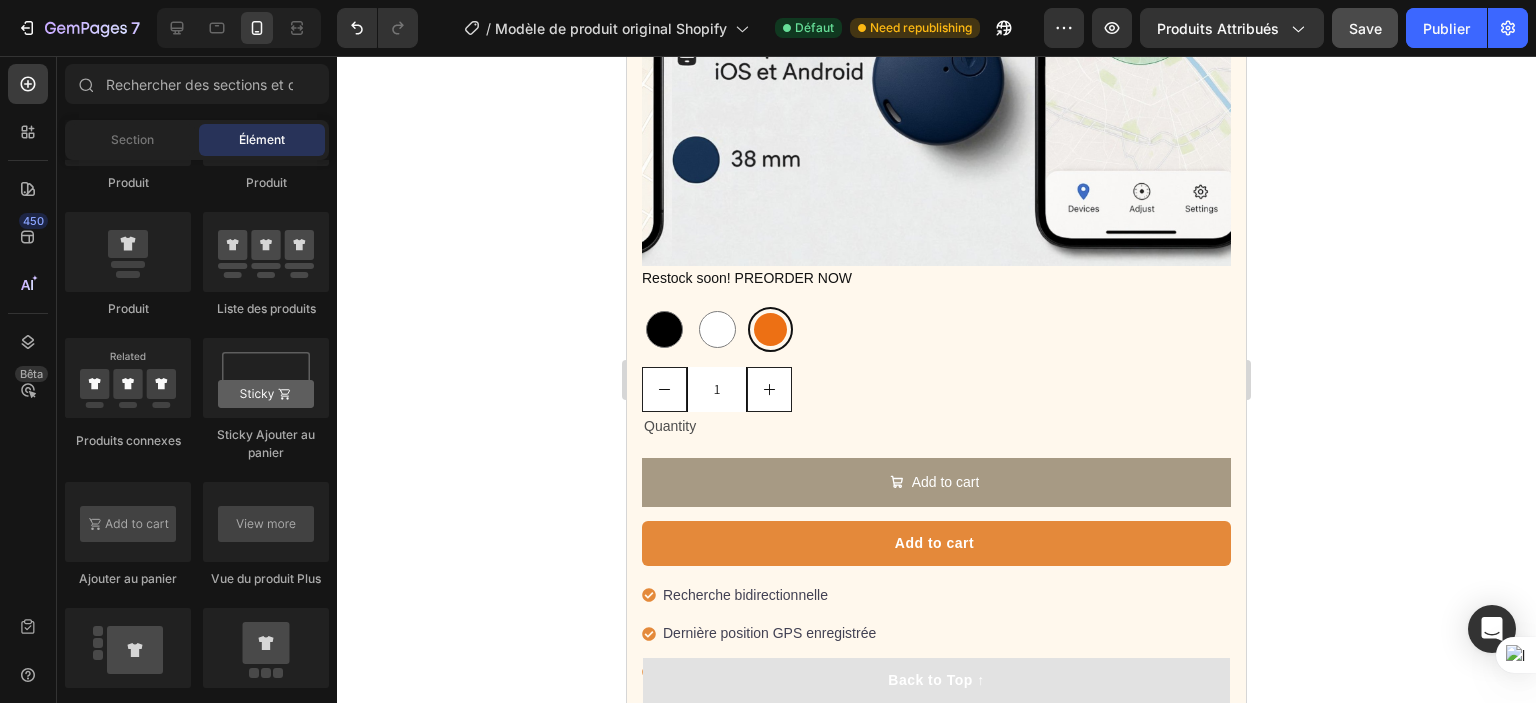 scroll, scrollTop: 1447, scrollLeft: 0, axis: vertical 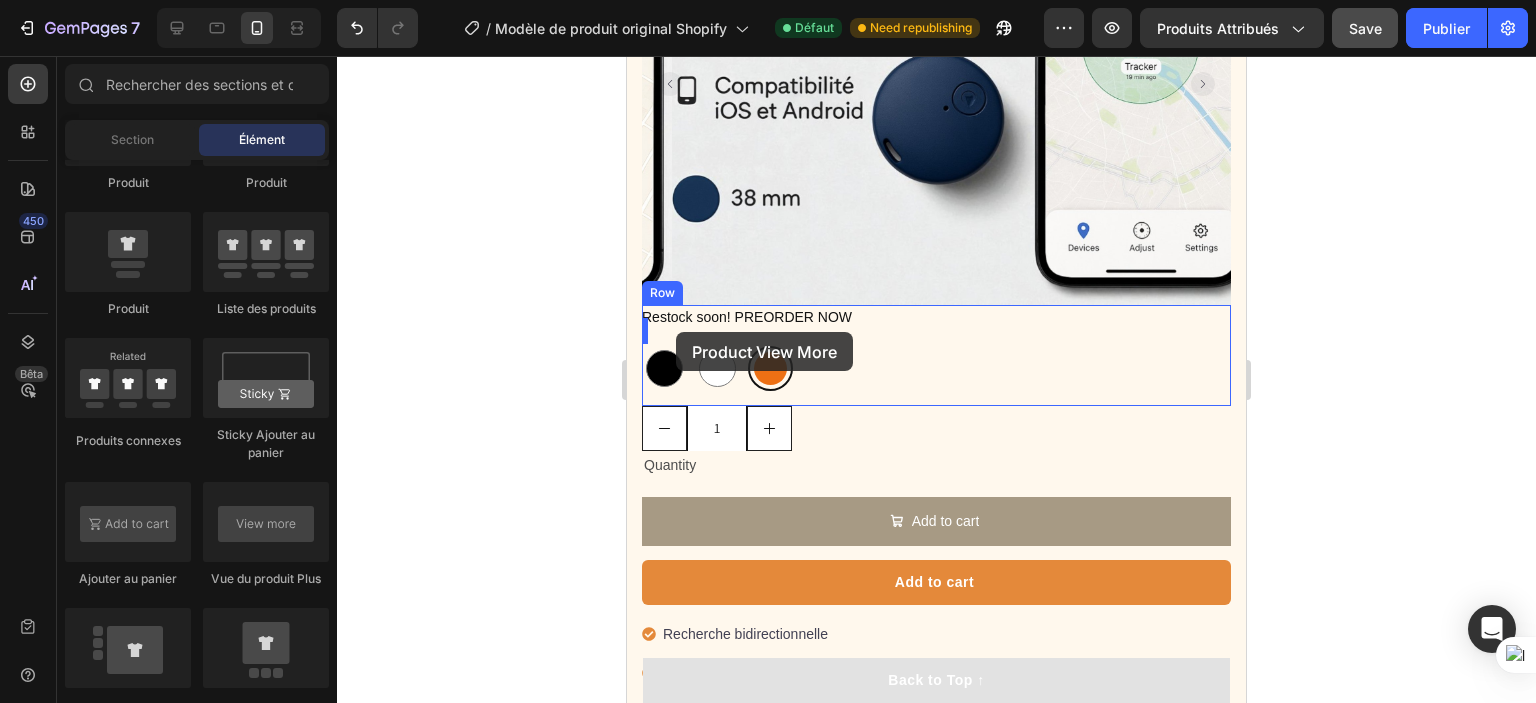 drag, startPoint x: 882, startPoint y: 590, endPoint x: 1223, endPoint y: 515, distance: 349.1504 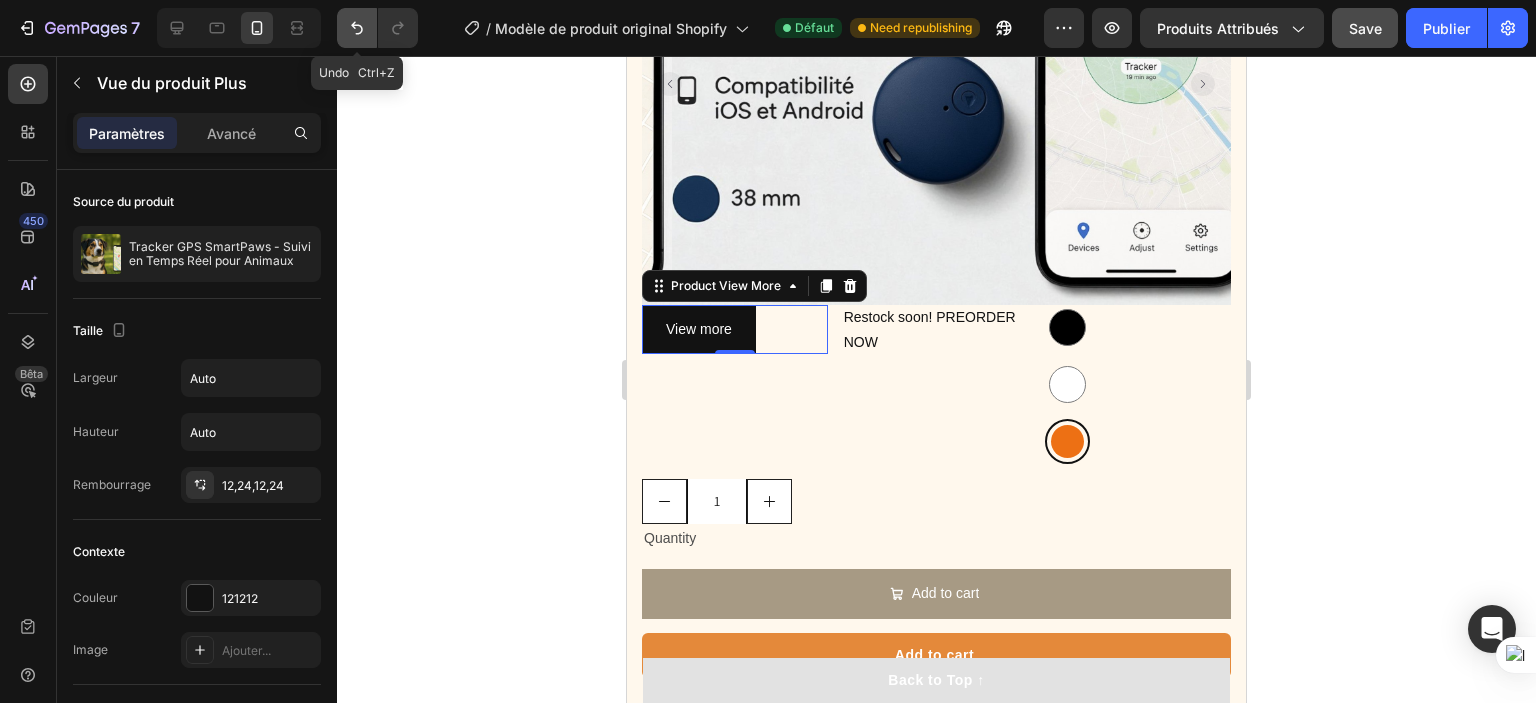 click 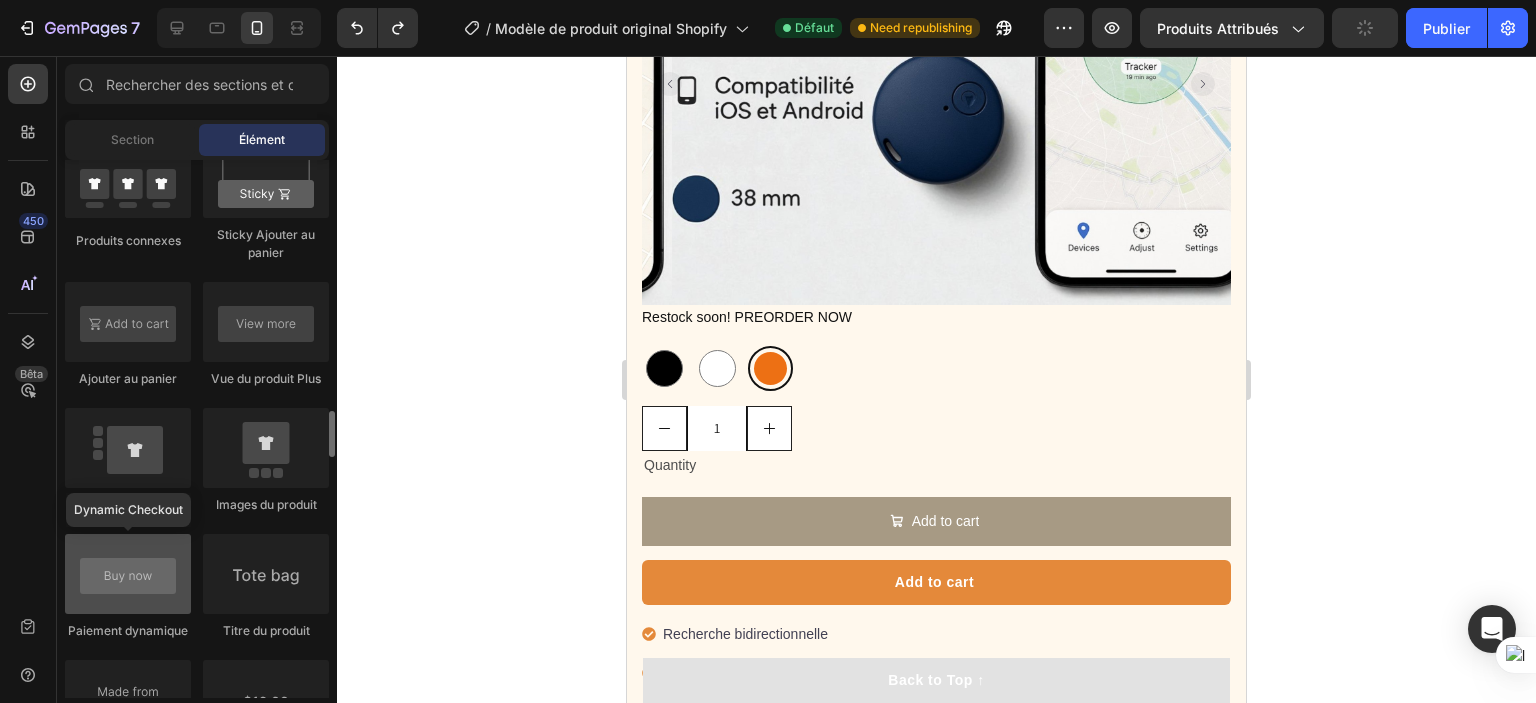 scroll, scrollTop: 3000, scrollLeft: 0, axis: vertical 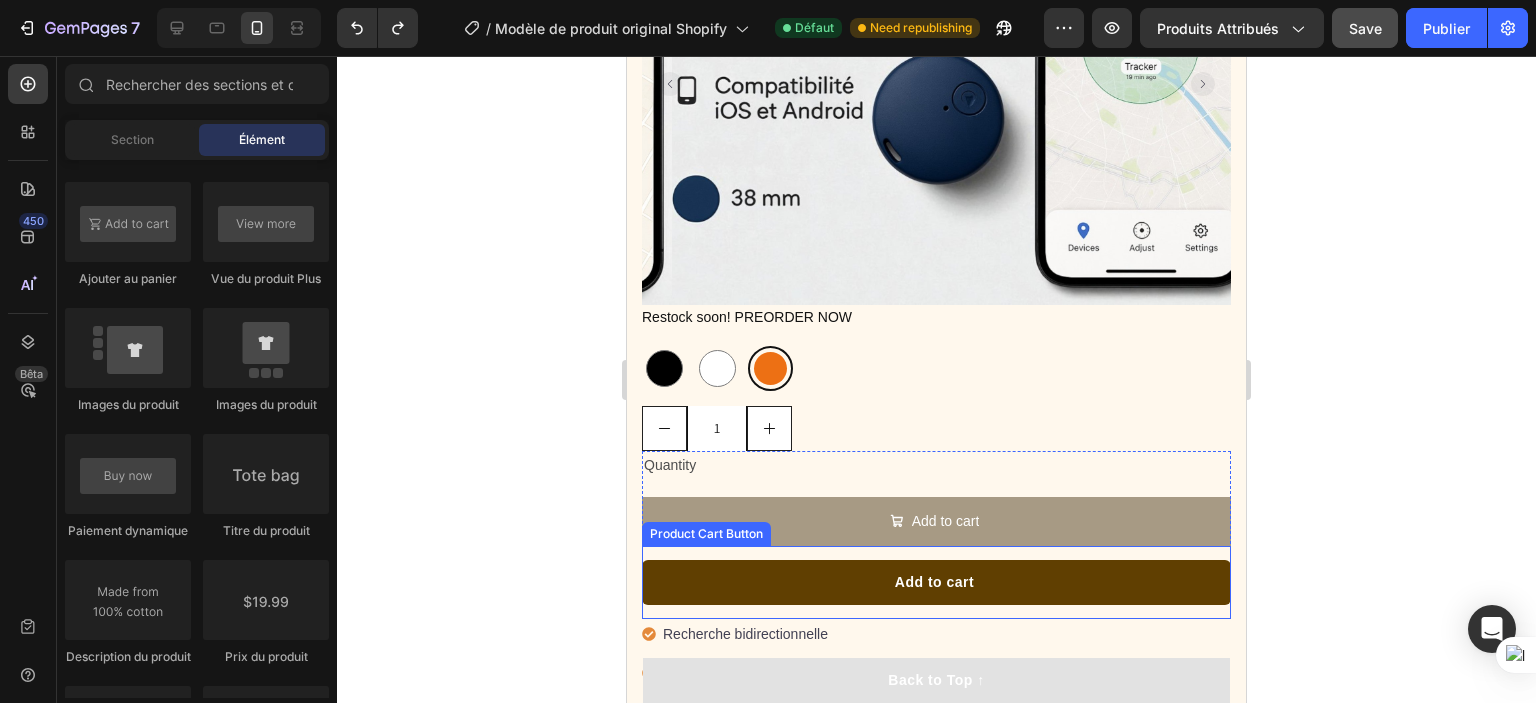 click on "Add to cart" at bounding box center [936, 582] 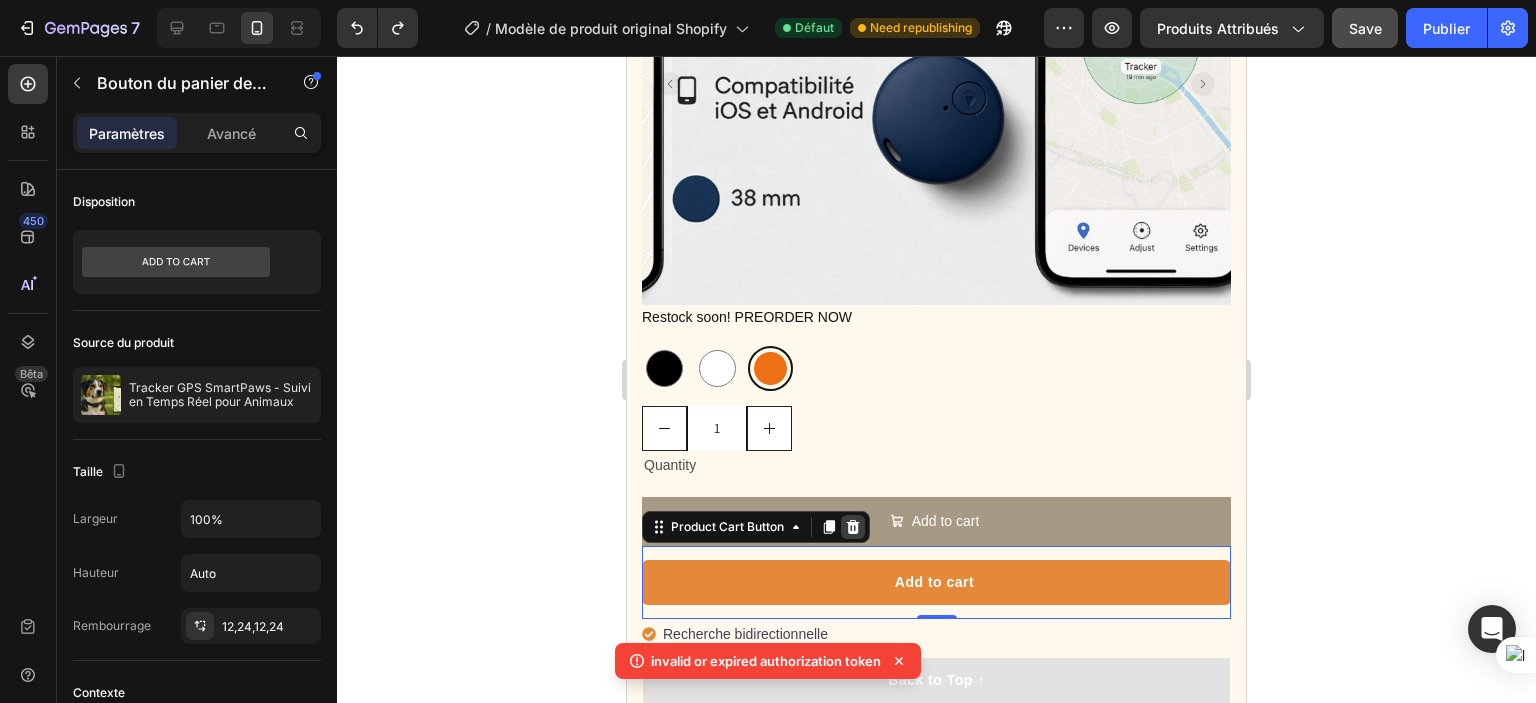 click 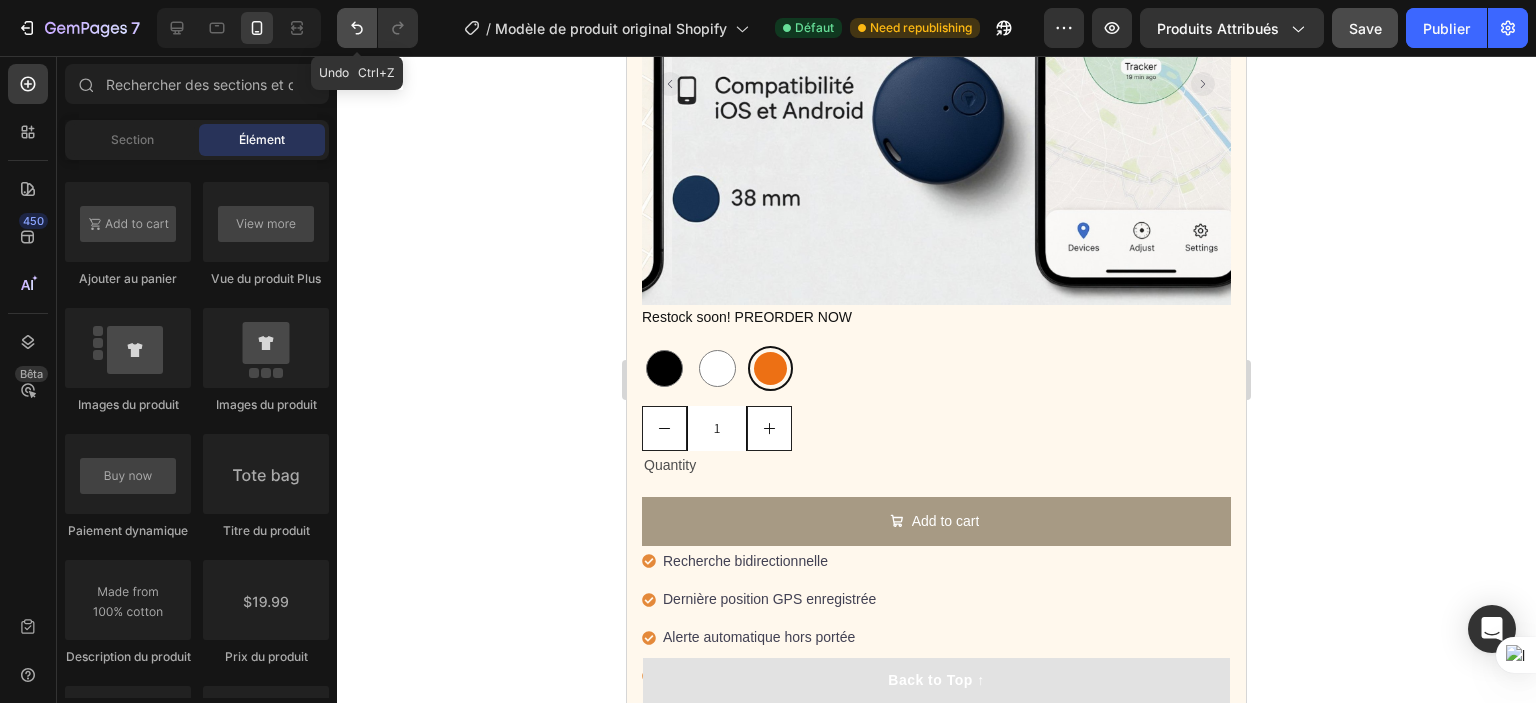 click 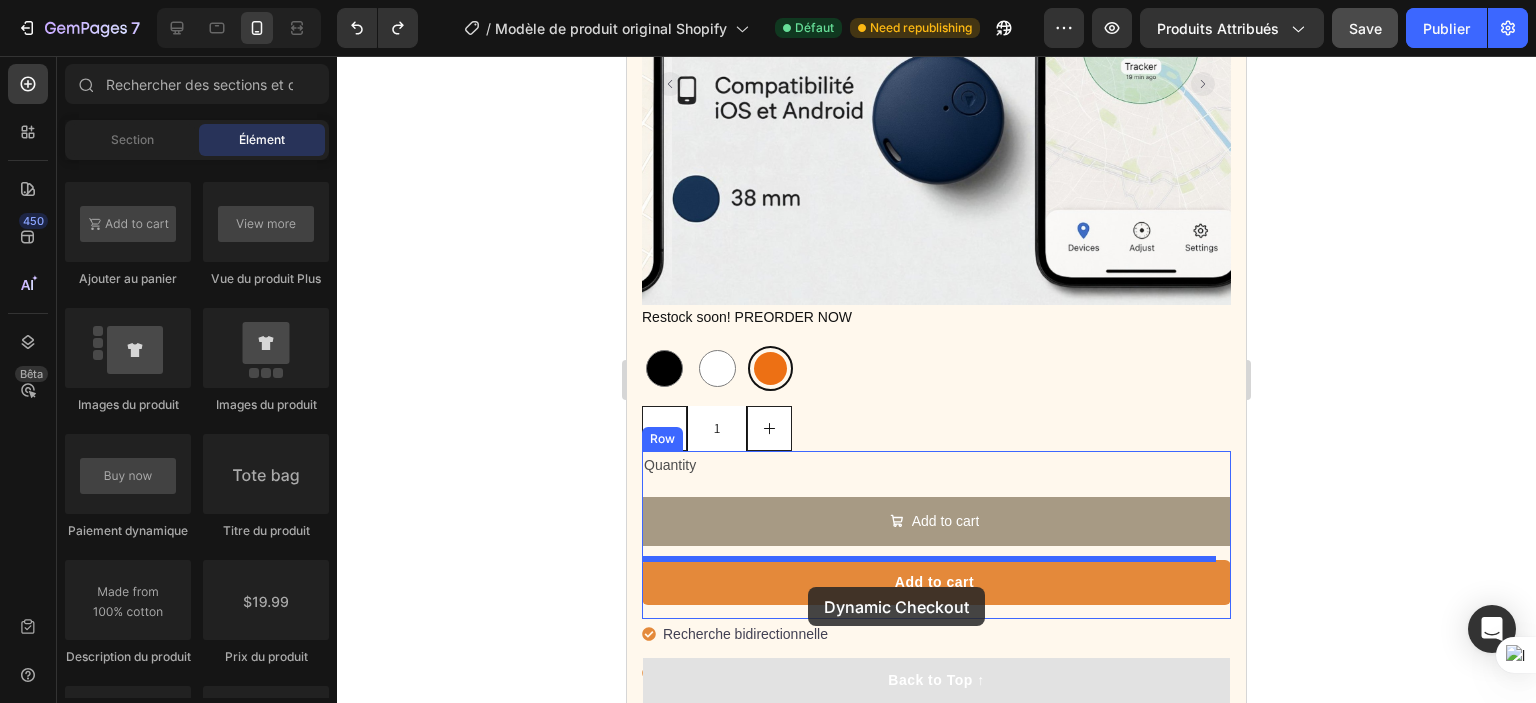 drag, startPoint x: 779, startPoint y: 539, endPoint x: 808, endPoint y: 587, distance: 56.0803 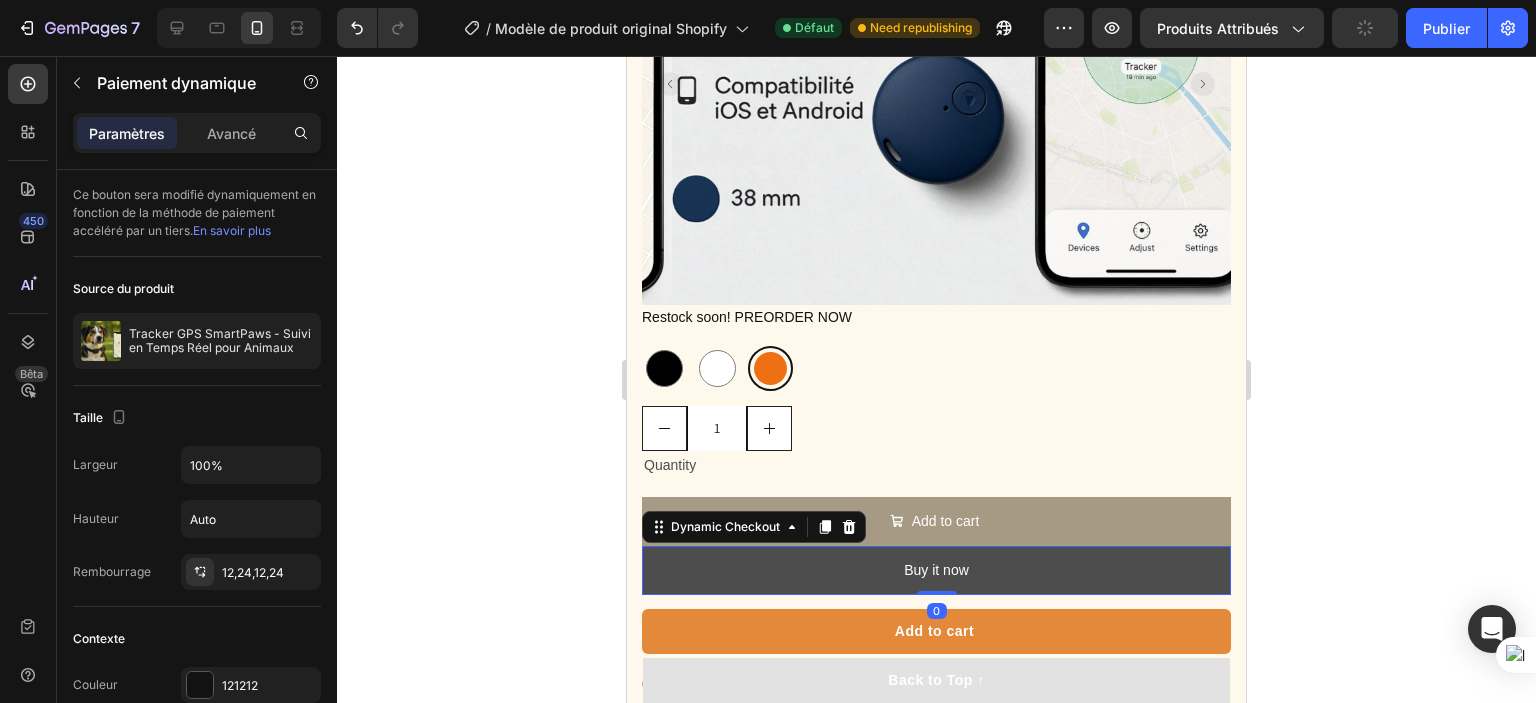 scroll, scrollTop: 1547, scrollLeft: 0, axis: vertical 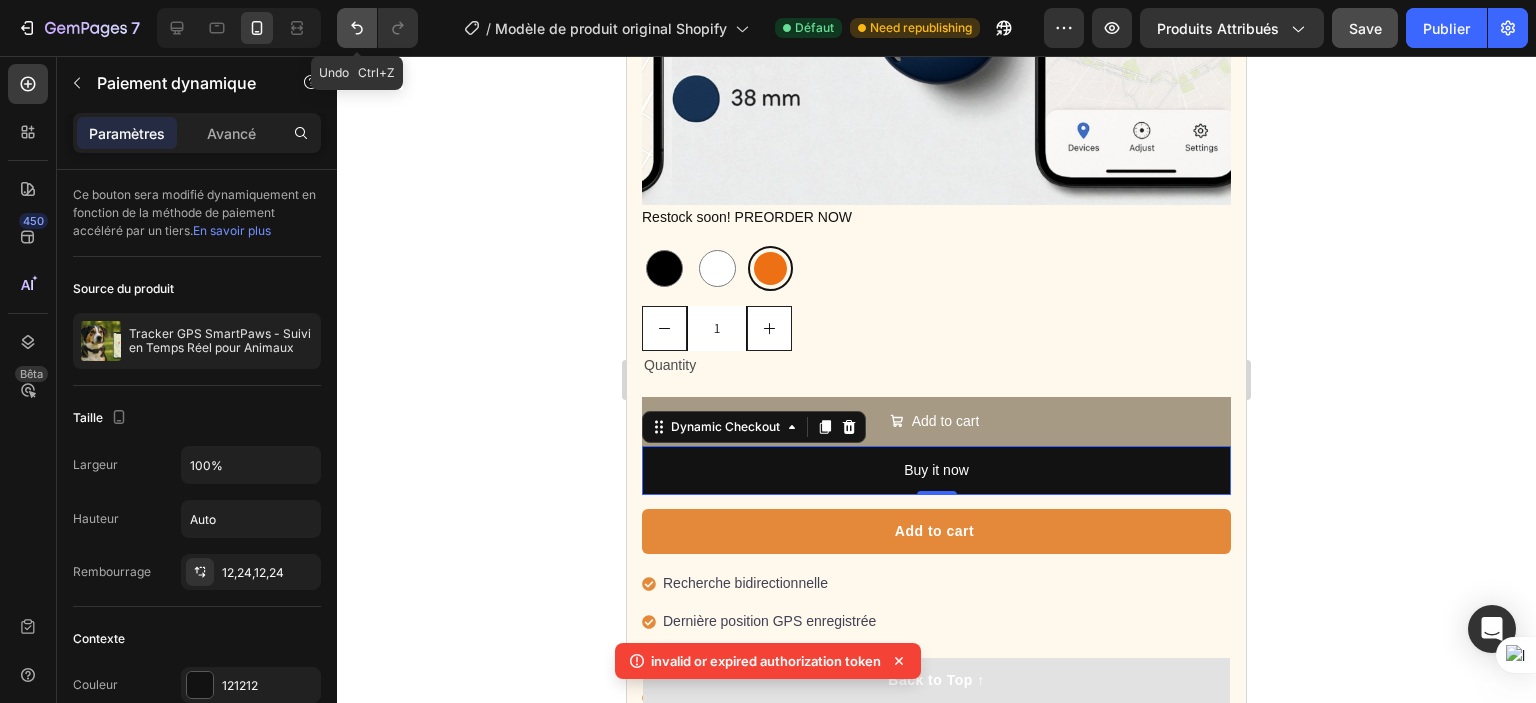 click 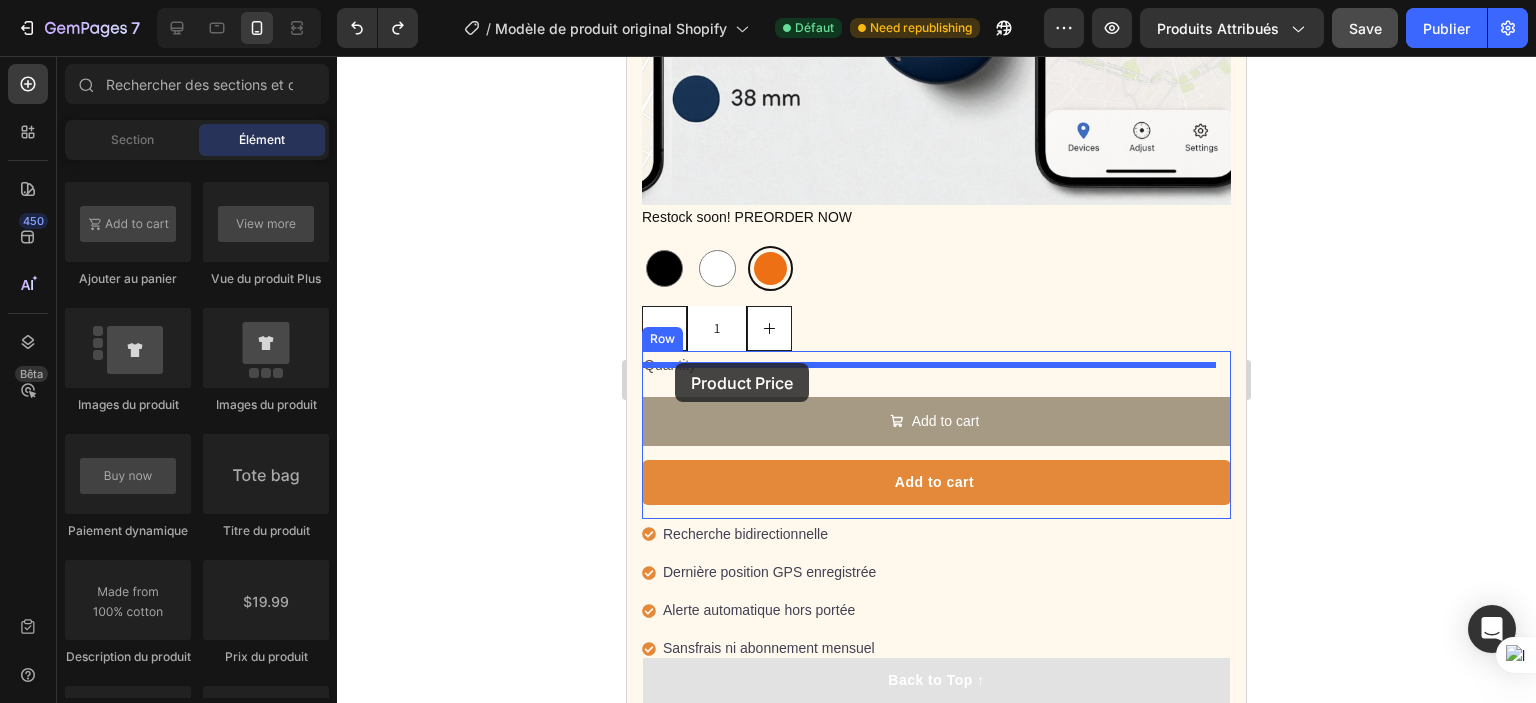 drag, startPoint x: 908, startPoint y: 653, endPoint x: 675, endPoint y: 363, distance: 372.0067 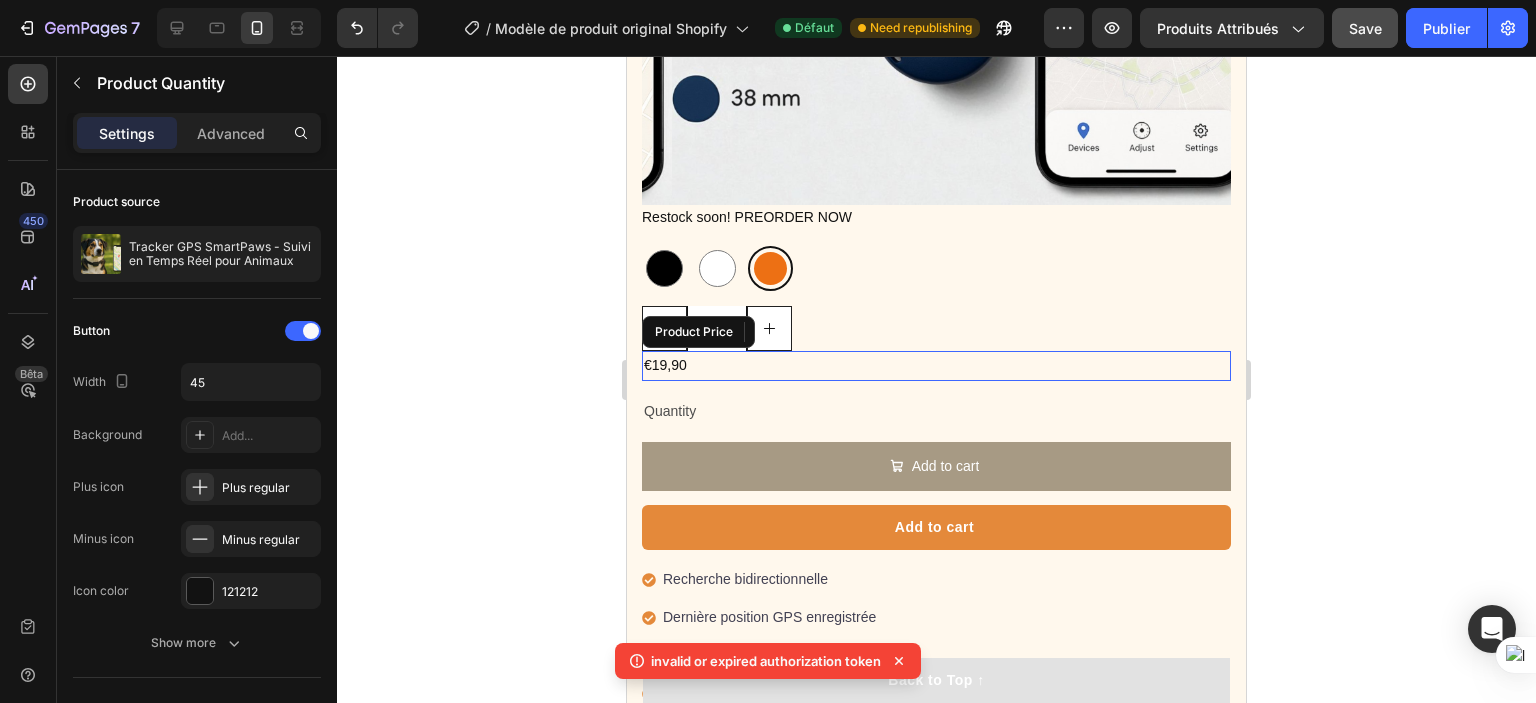 click on "€19,90" at bounding box center [936, 365] 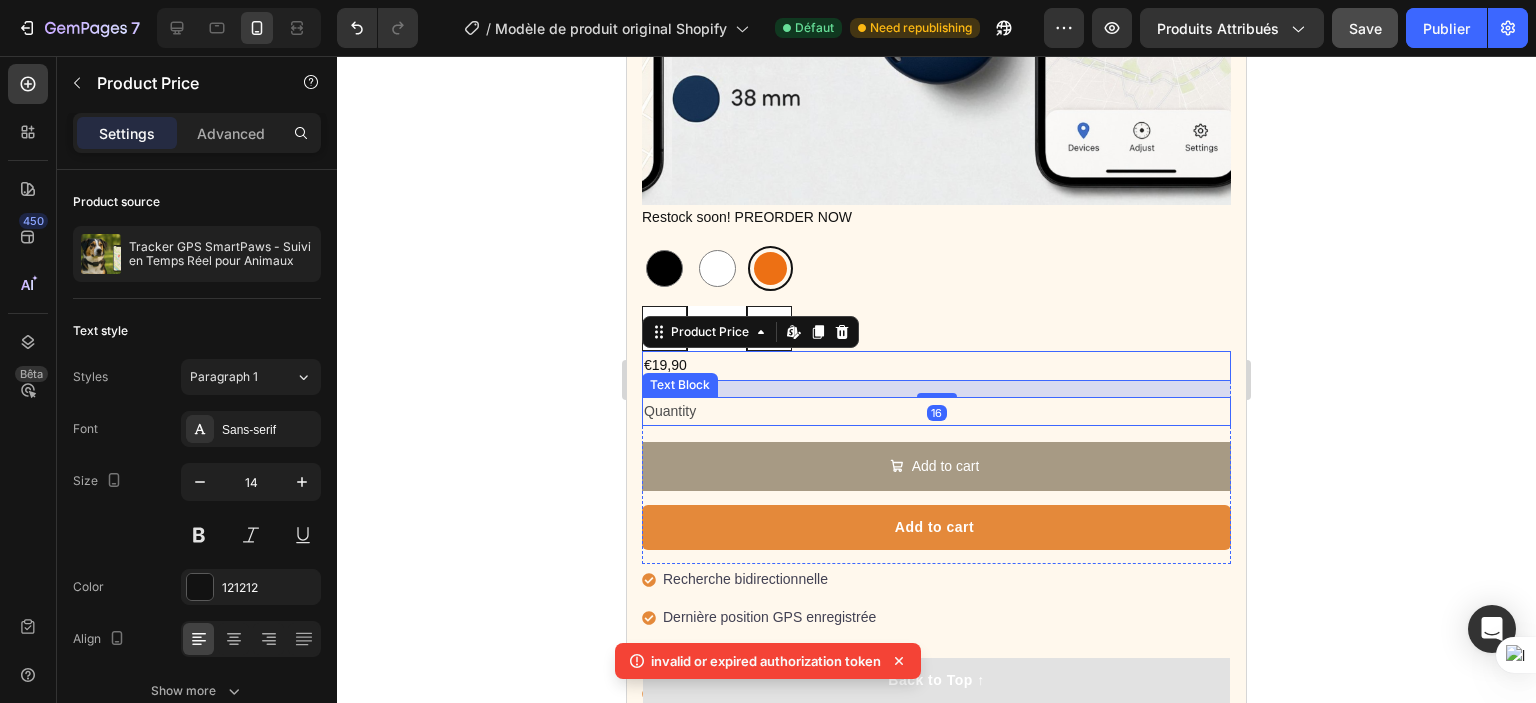 click on "Quantity" at bounding box center [936, 411] 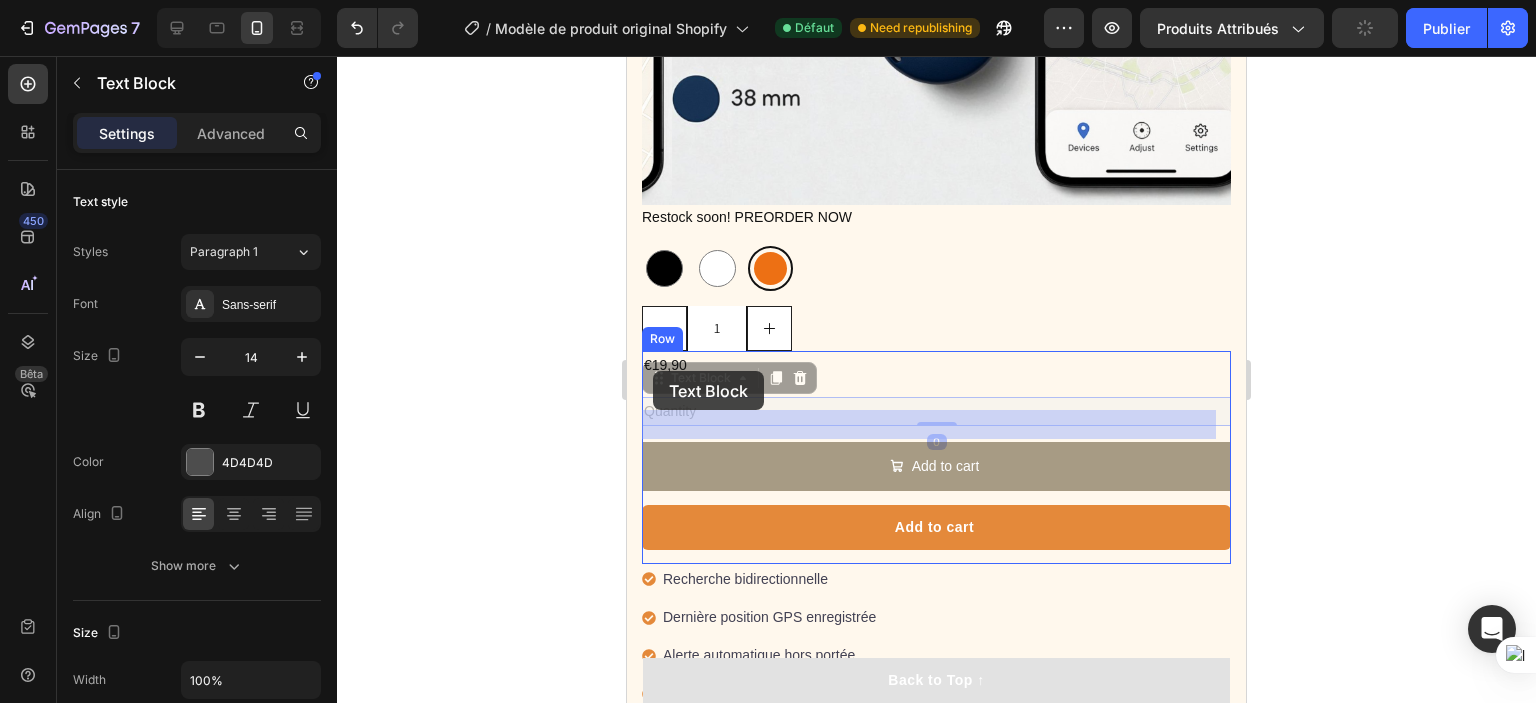 drag, startPoint x: 657, startPoint y: 391, endPoint x: 653, endPoint y: 371, distance: 20.396078 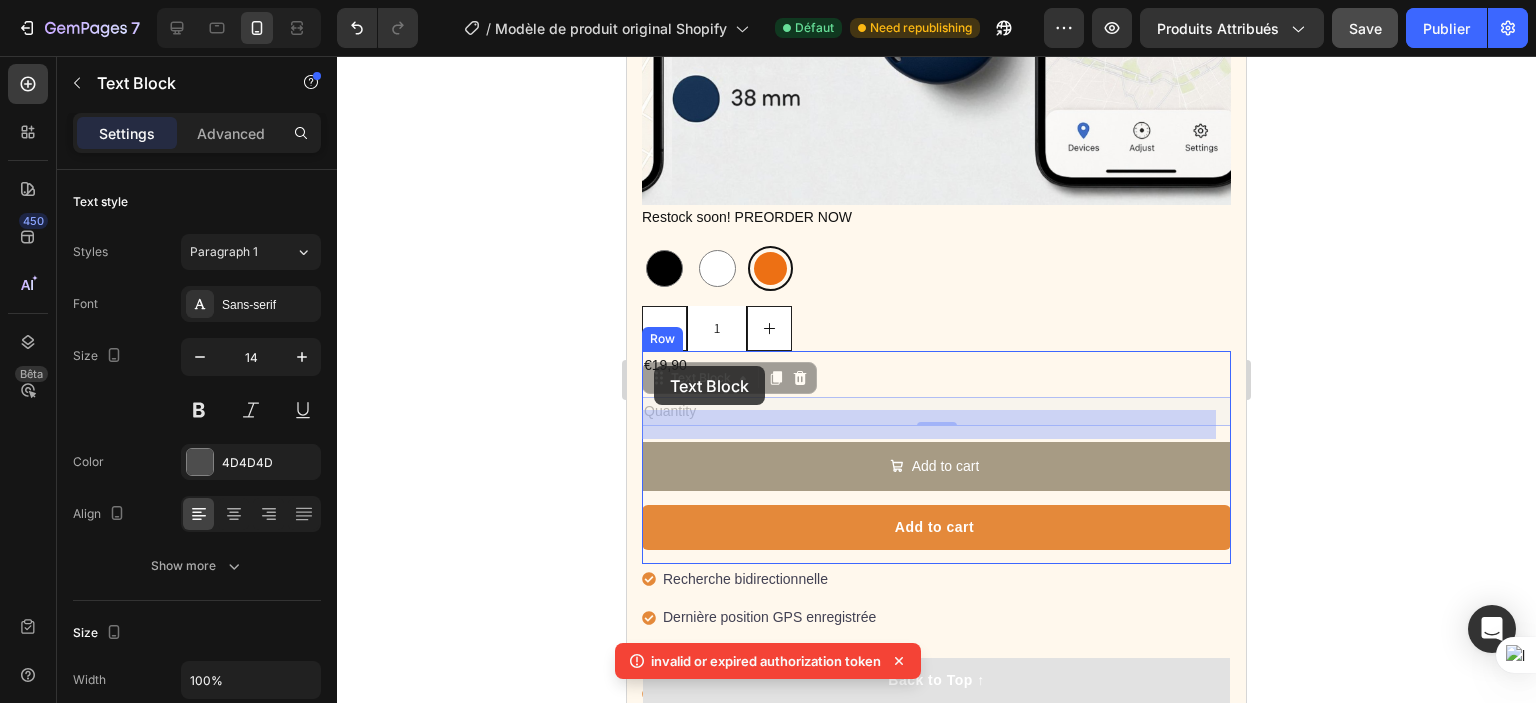 drag, startPoint x: 656, startPoint y: 392, endPoint x: 654, endPoint y: 366, distance: 26.076809 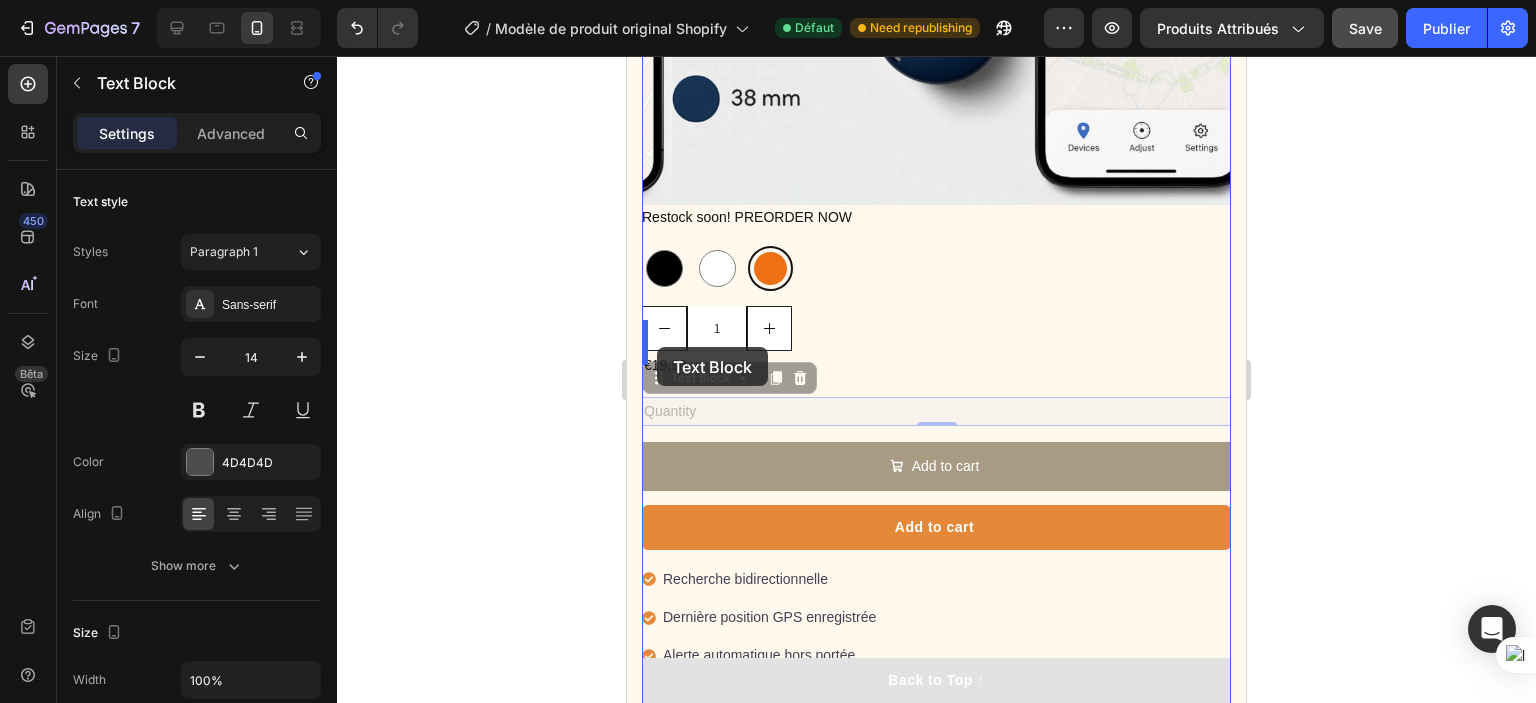 drag, startPoint x: 659, startPoint y: 391, endPoint x: 657, endPoint y: 347, distance: 44.04543 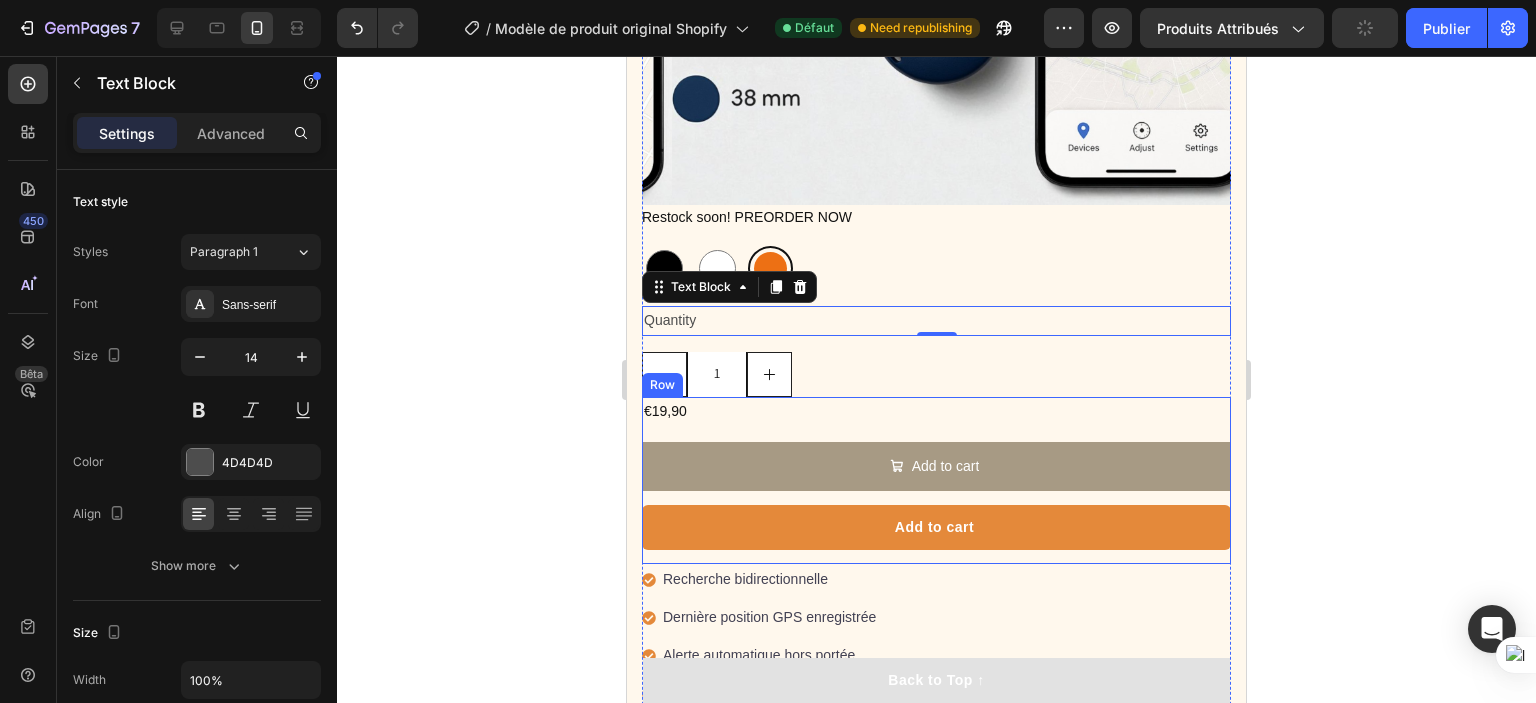 click 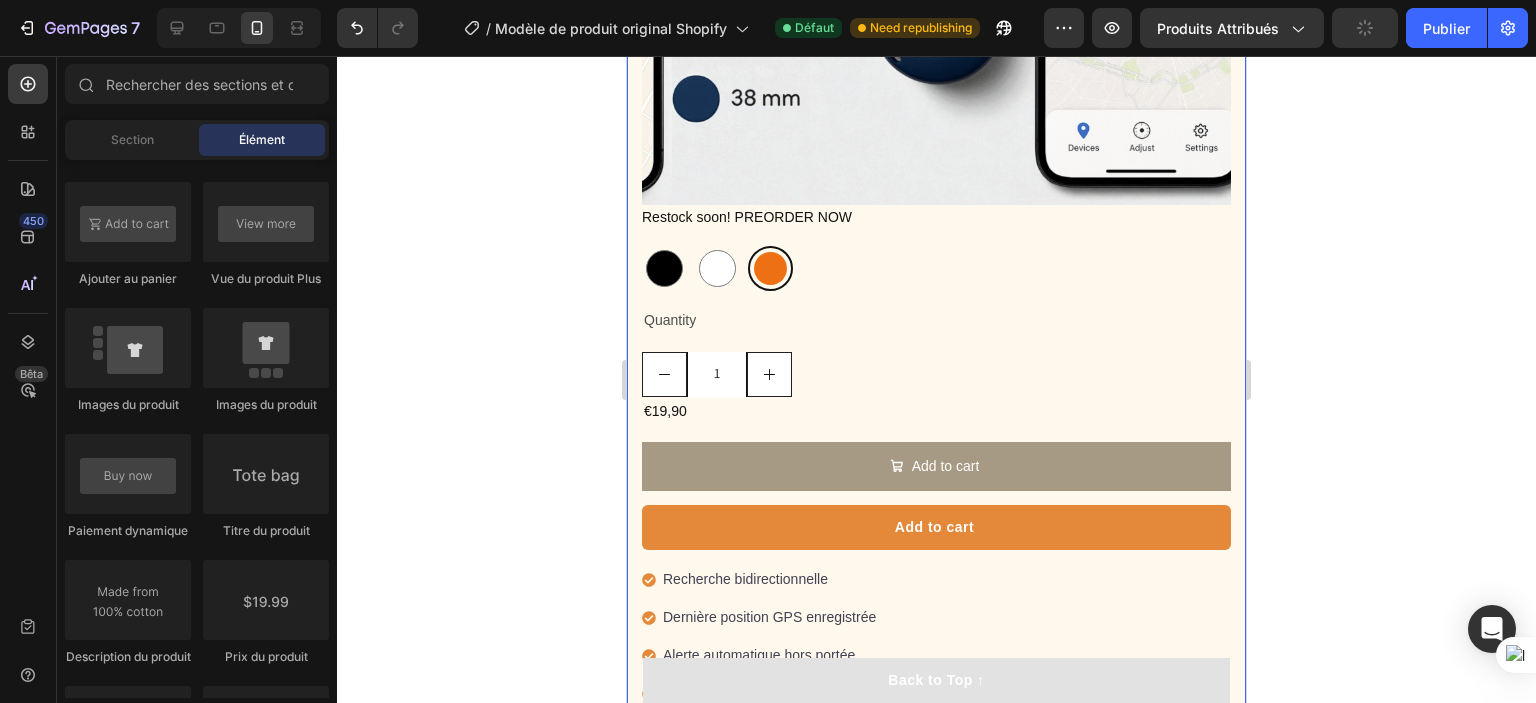 click on "Icon Icon Icon Icon Icon Icon List Hoz 6,673+ Happy Customers Text block Row "Depuis que j’ai installé le traceur sur mon chien, je me sens beaucoup plus sereine. Je sais toujours où il est, même quand il s’éloigne un peu.C’est rassurant, pratique, et franchement indispensable maintenant." Text block -Daisy Text block
Verified buyer Item list Row Row Row Tracker GPS SmartPaws - Suivi en Temps Réel pour Animaux Product Title "My dog absolutely loves this food! It's clear that the taste and quality are top-notch."  -Daisy Text block Row Row
Product Images Happy Dog Bites - Contains Vitamin C, Vitamin E, Vitamin B2, Vitamin B1, Vitamin D and Vitamin K Text block Recherche bidirectionnelle Suivi GPS + dernière position Alerte de sortie de zone Sans frais ni abonnnement mensuel Item list Restock soon! PREORDER NOW Stock Counter Noir Noir Blanc Blanc Orange Orange Product Variants & Swatches Row Quantity Text Block
1
Product Quantity Row Row" at bounding box center [936, 269] 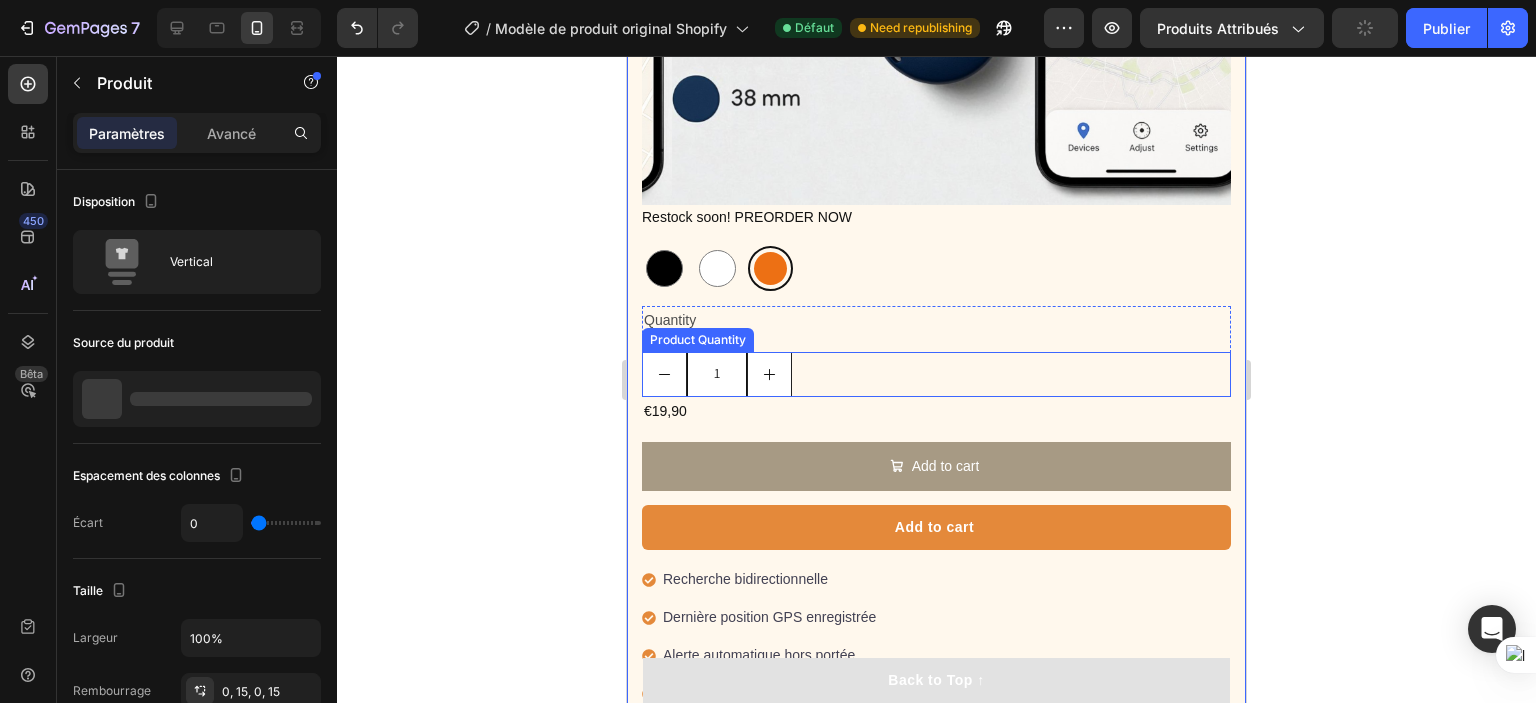 click on "Product Quantity" at bounding box center [698, 340] 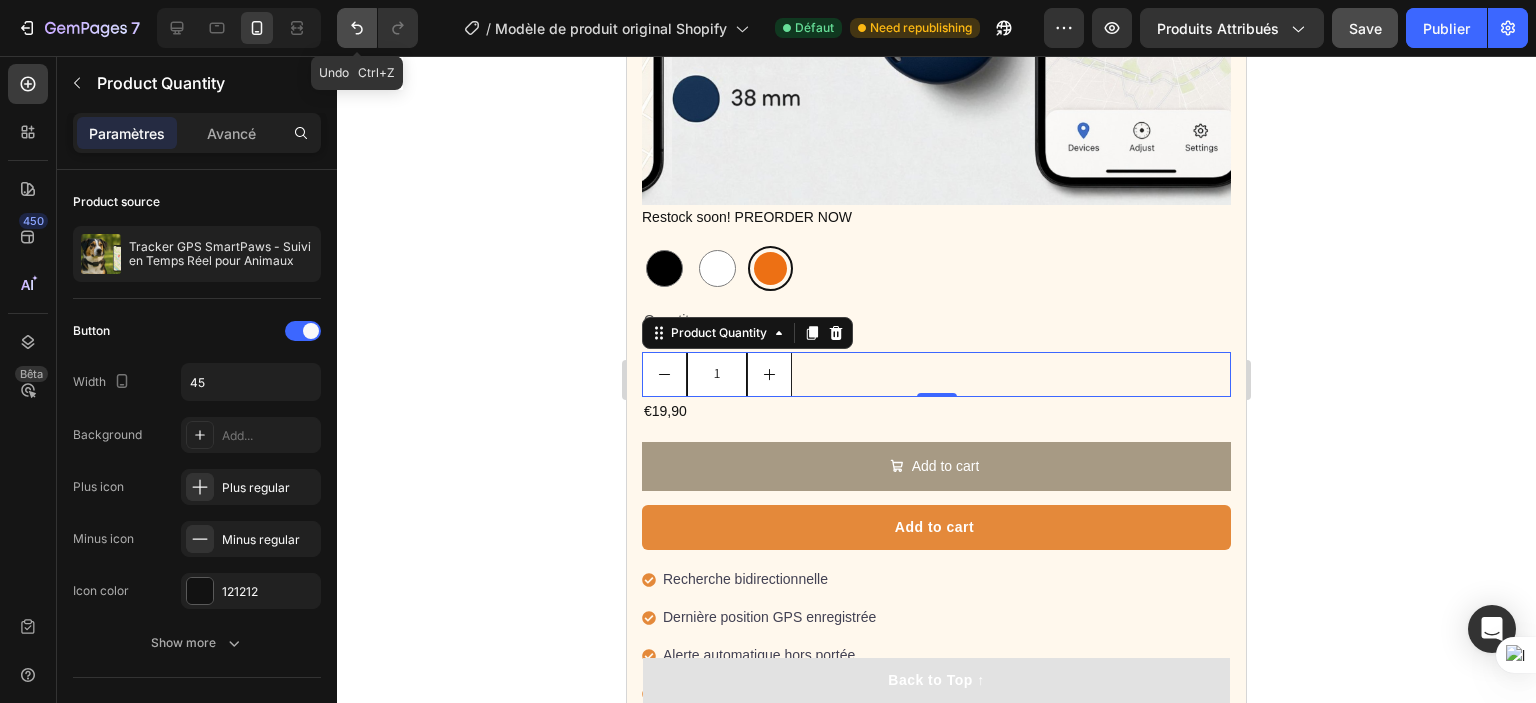 click 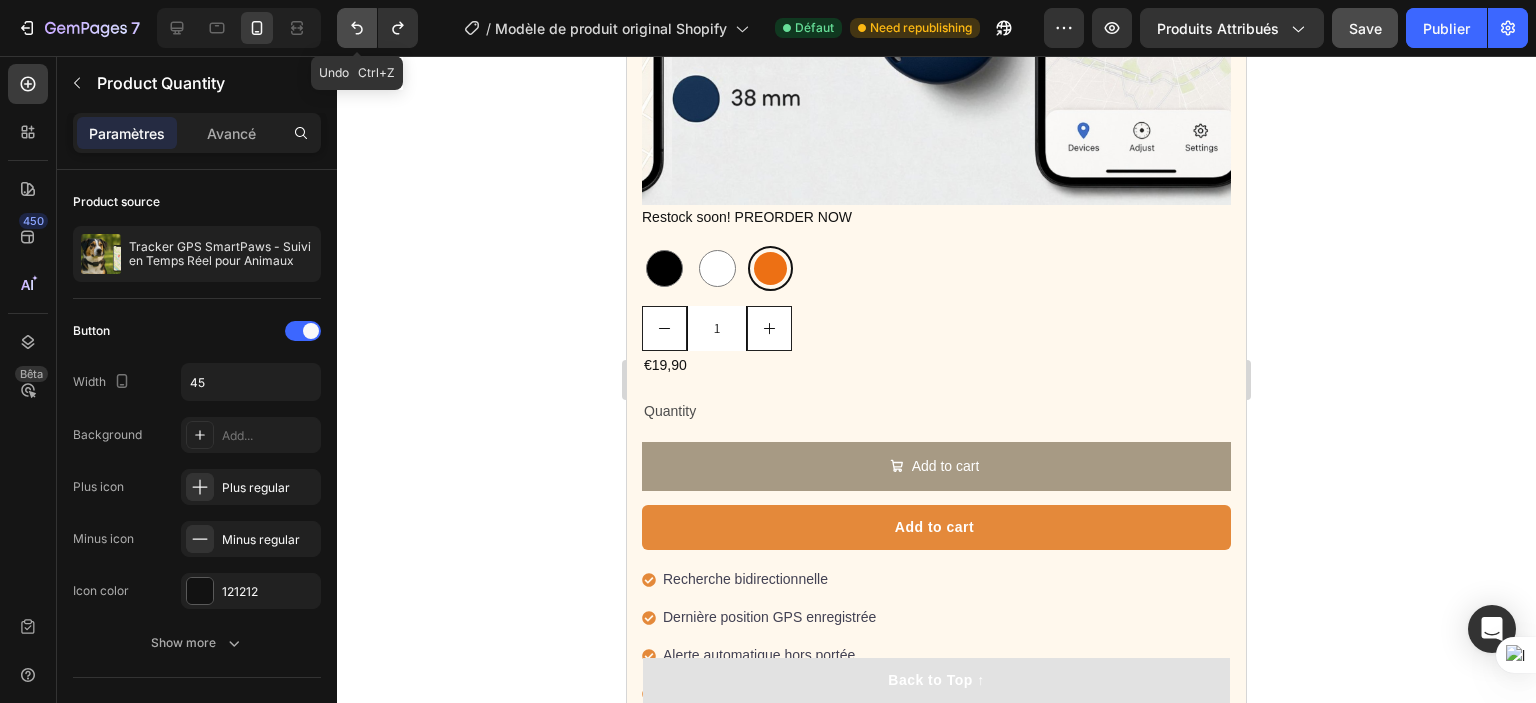 click 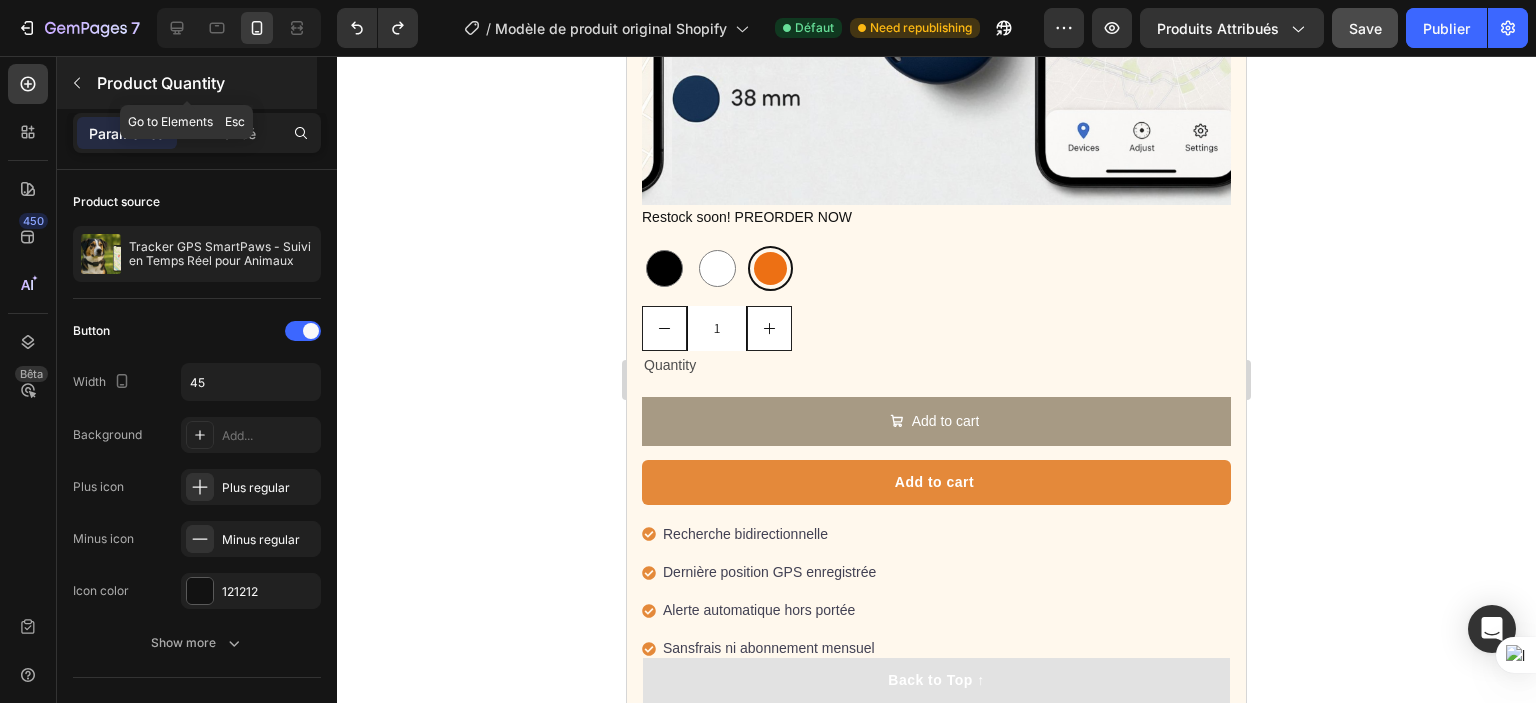 click 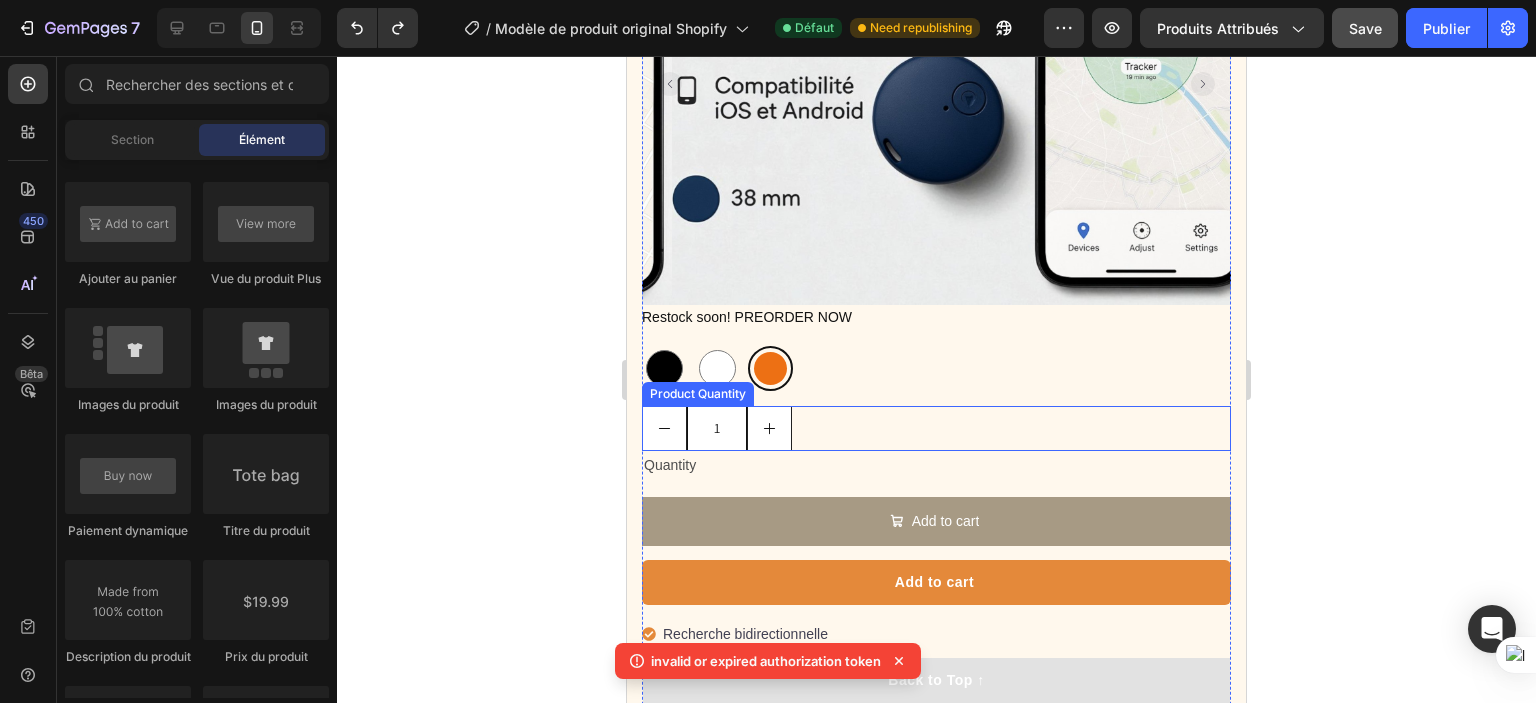 scroll, scrollTop: 1547, scrollLeft: 0, axis: vertical 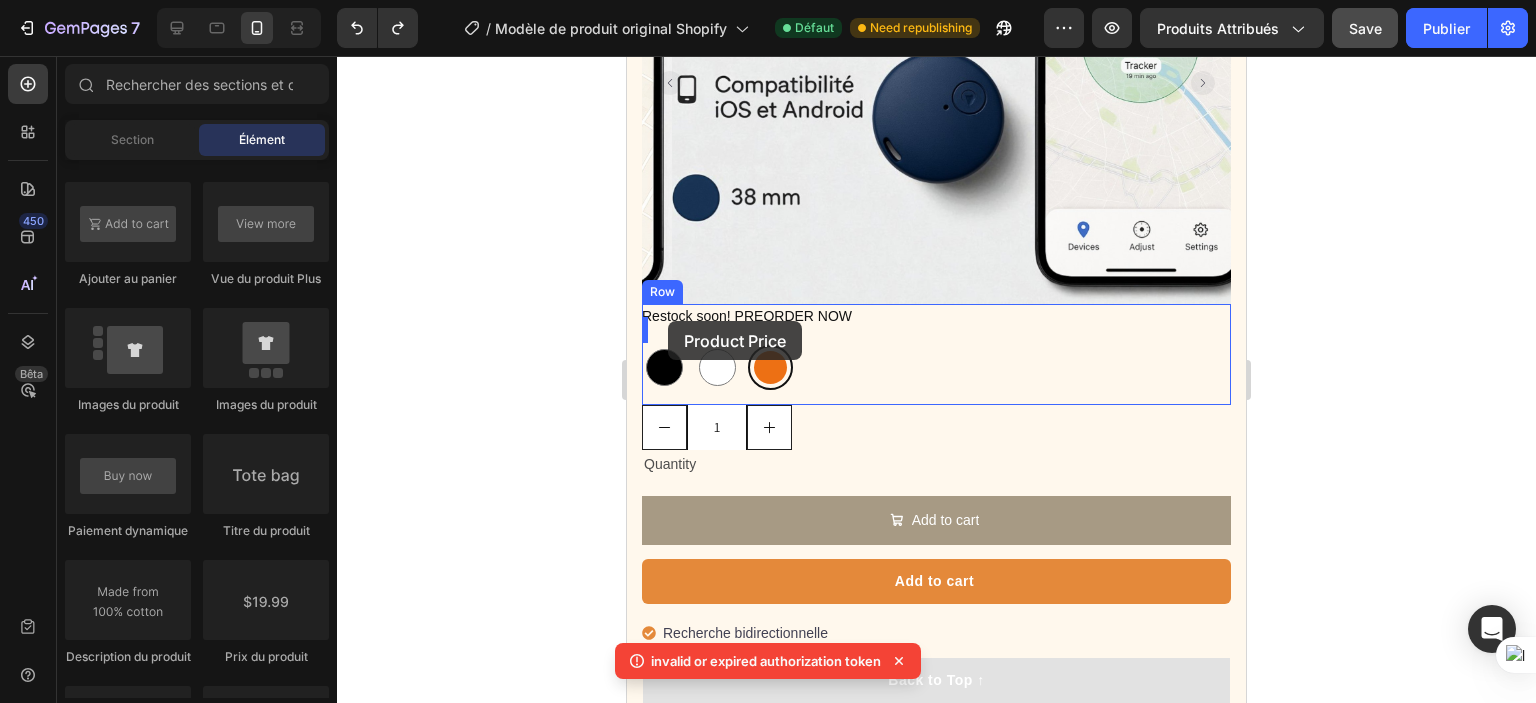 drag, startPoint x: 1012, startPoint y: 553, endPoint x: 668, endPoint y: 321, distance: 414.9217 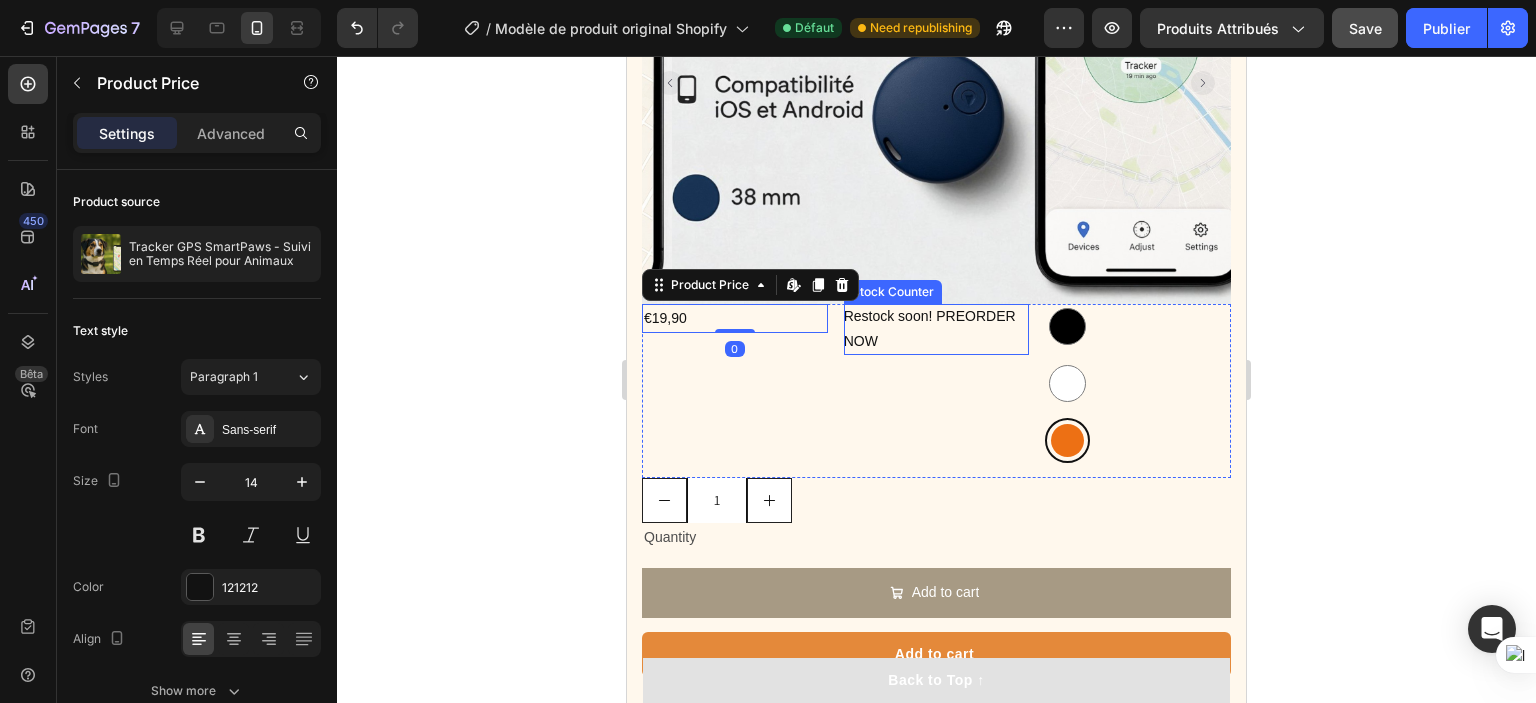 click on "Restock soon! PREORDER NOW" at bounding box center [937, 329] 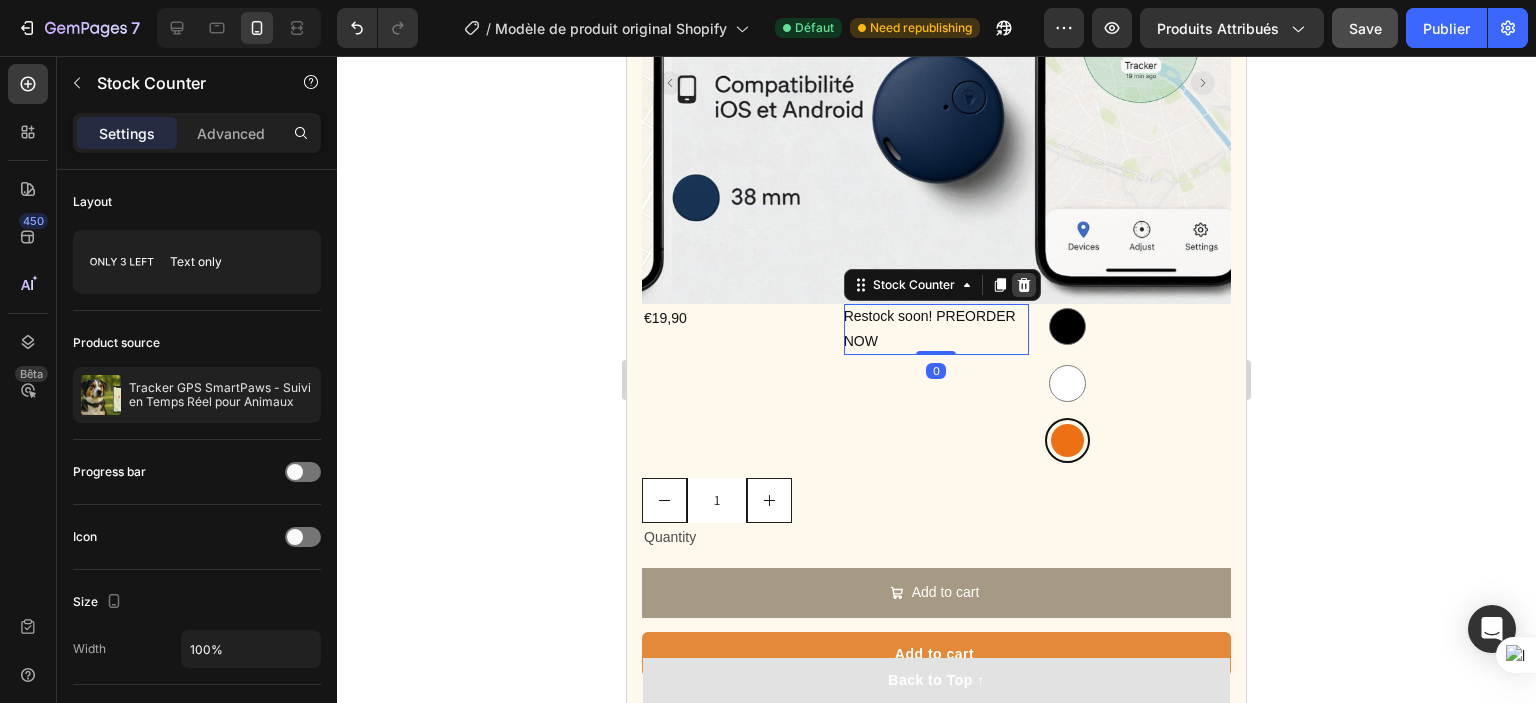 click at bounding box center [1024, 285] 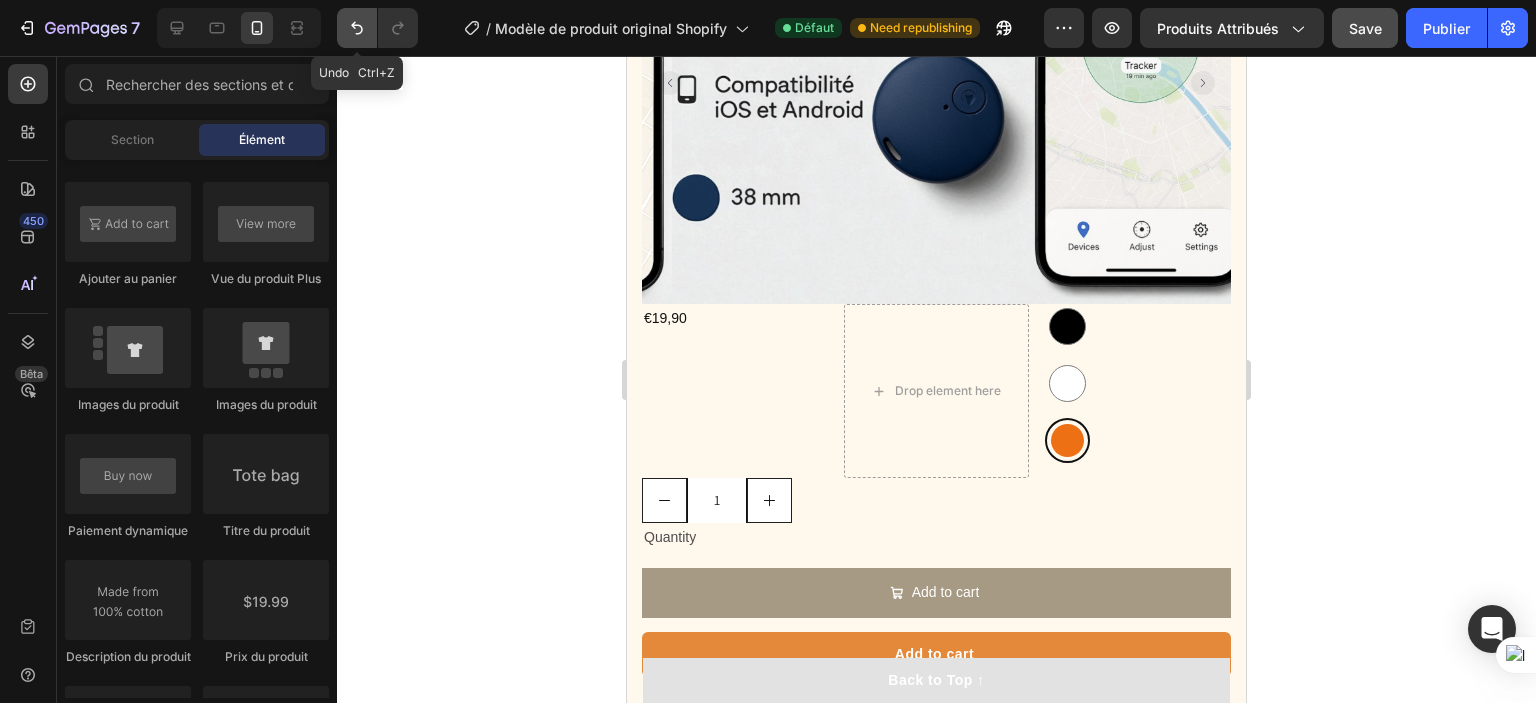 click 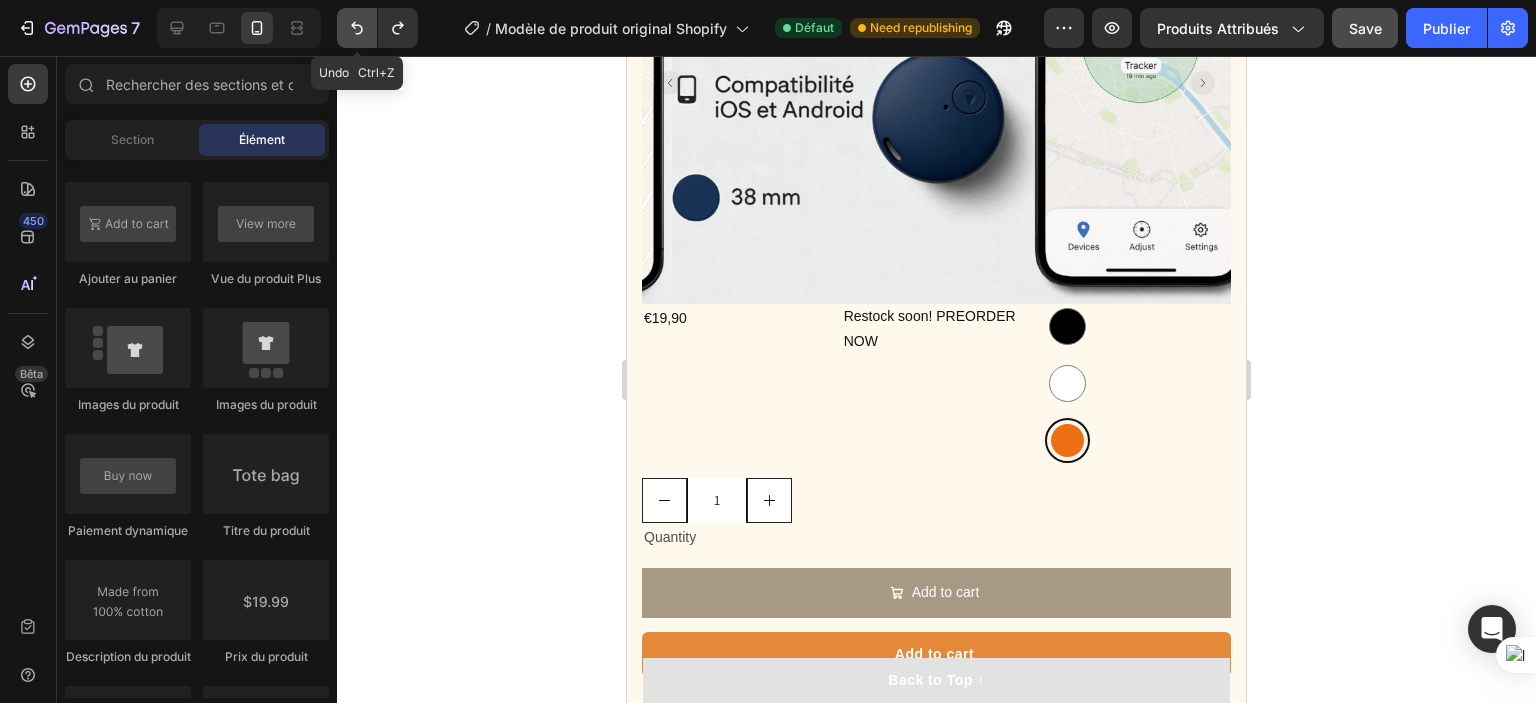 click 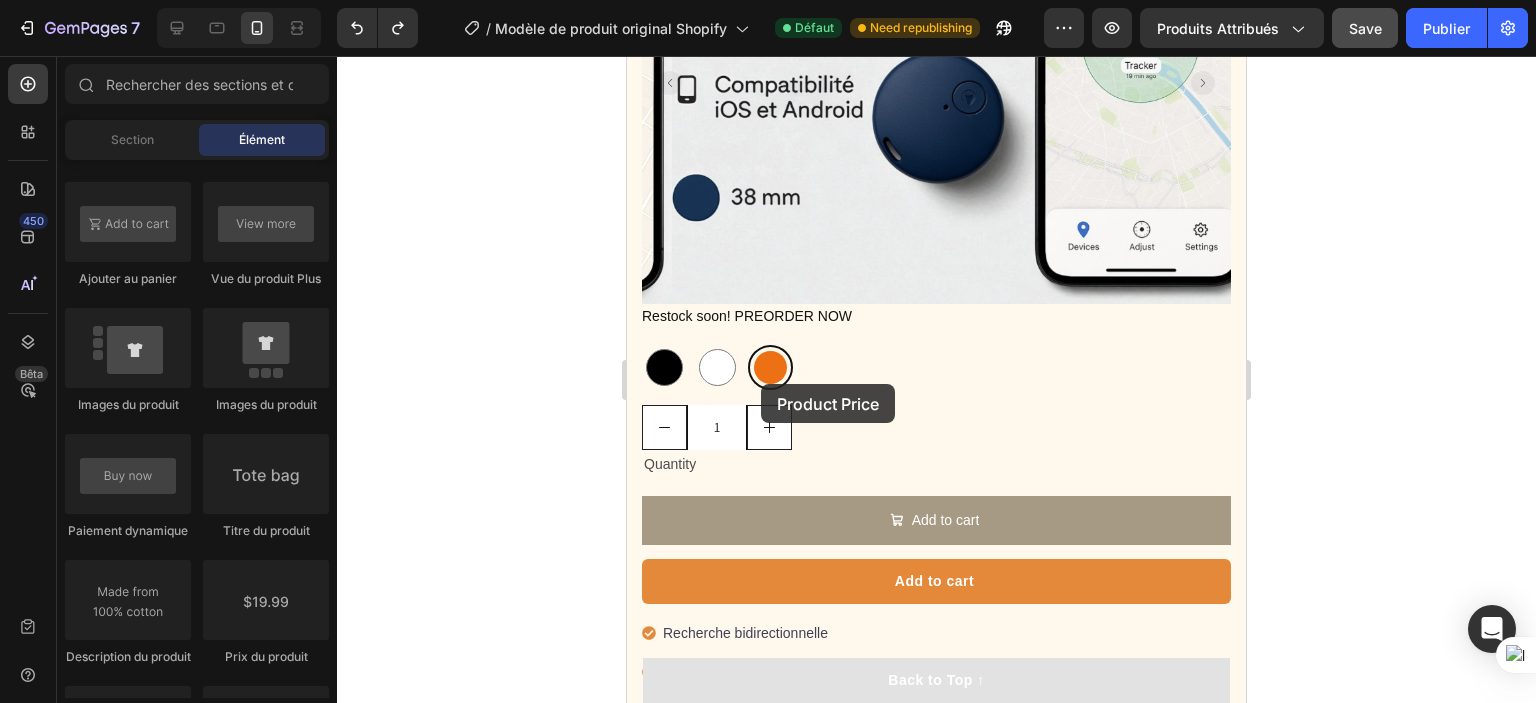 scroll, scrollTop: 1519, scrollLeft: 0, axis: vertical 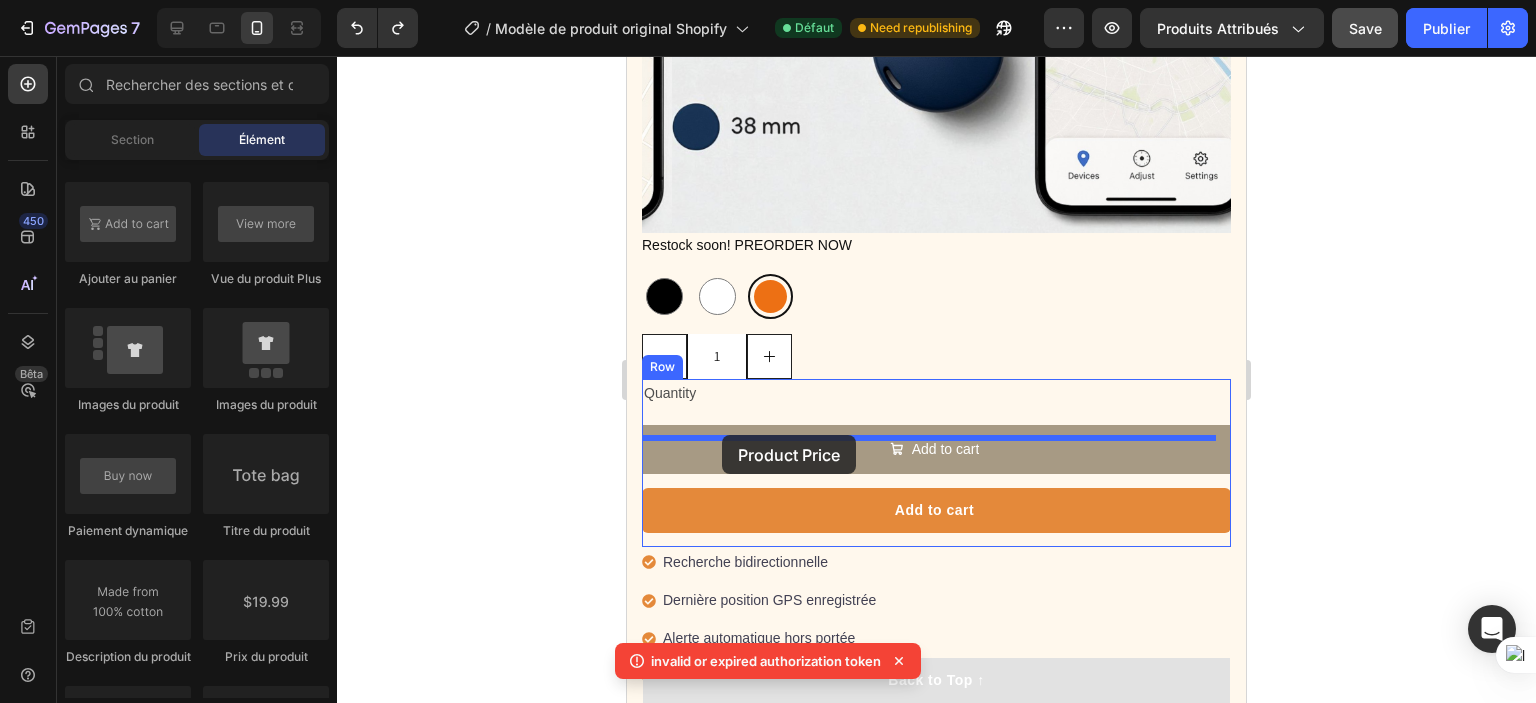 drag, startPoint x: 1181, startPoint y: 551, endPoint x: 722, endPoint y: 435, distance: 473.4311 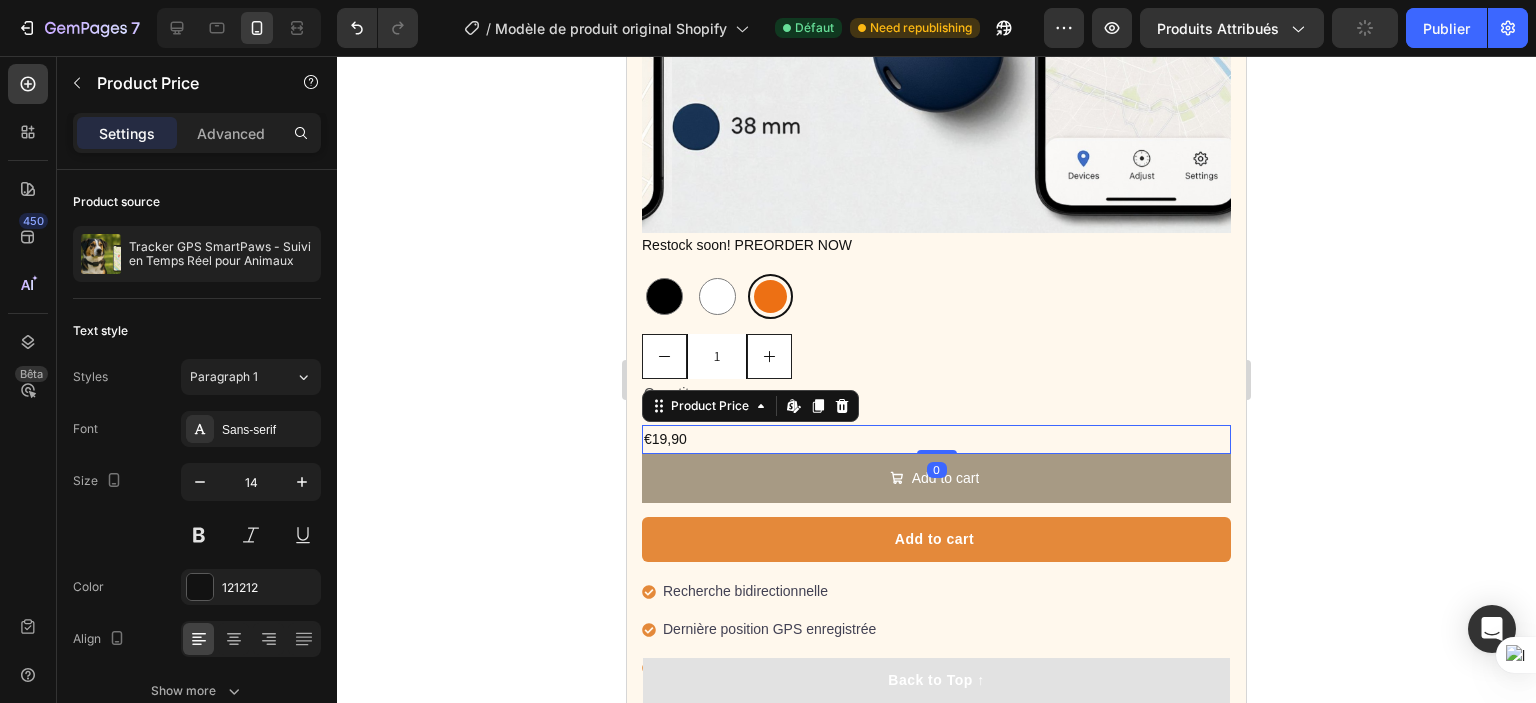 click 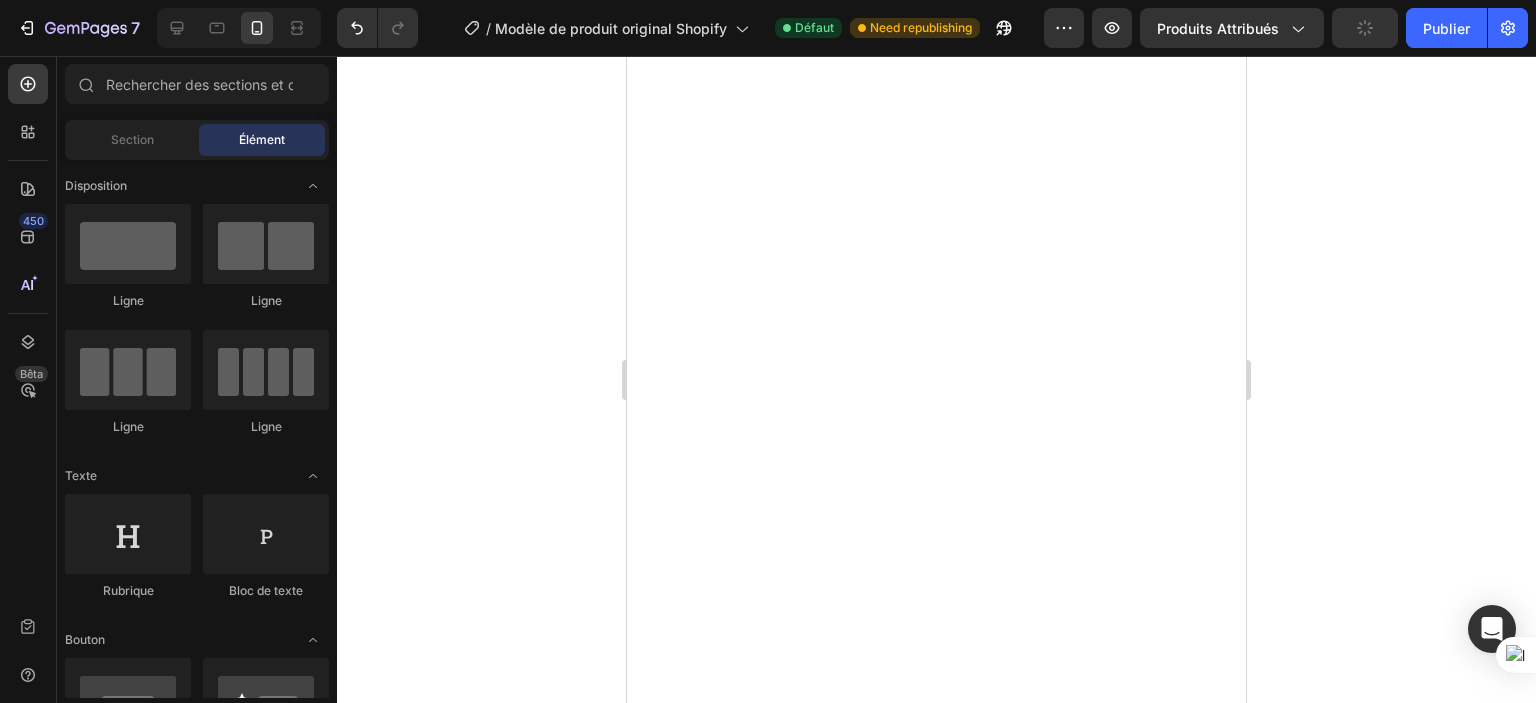 scroll, scrollTop: 0, scrollLeft: 0, axis: both 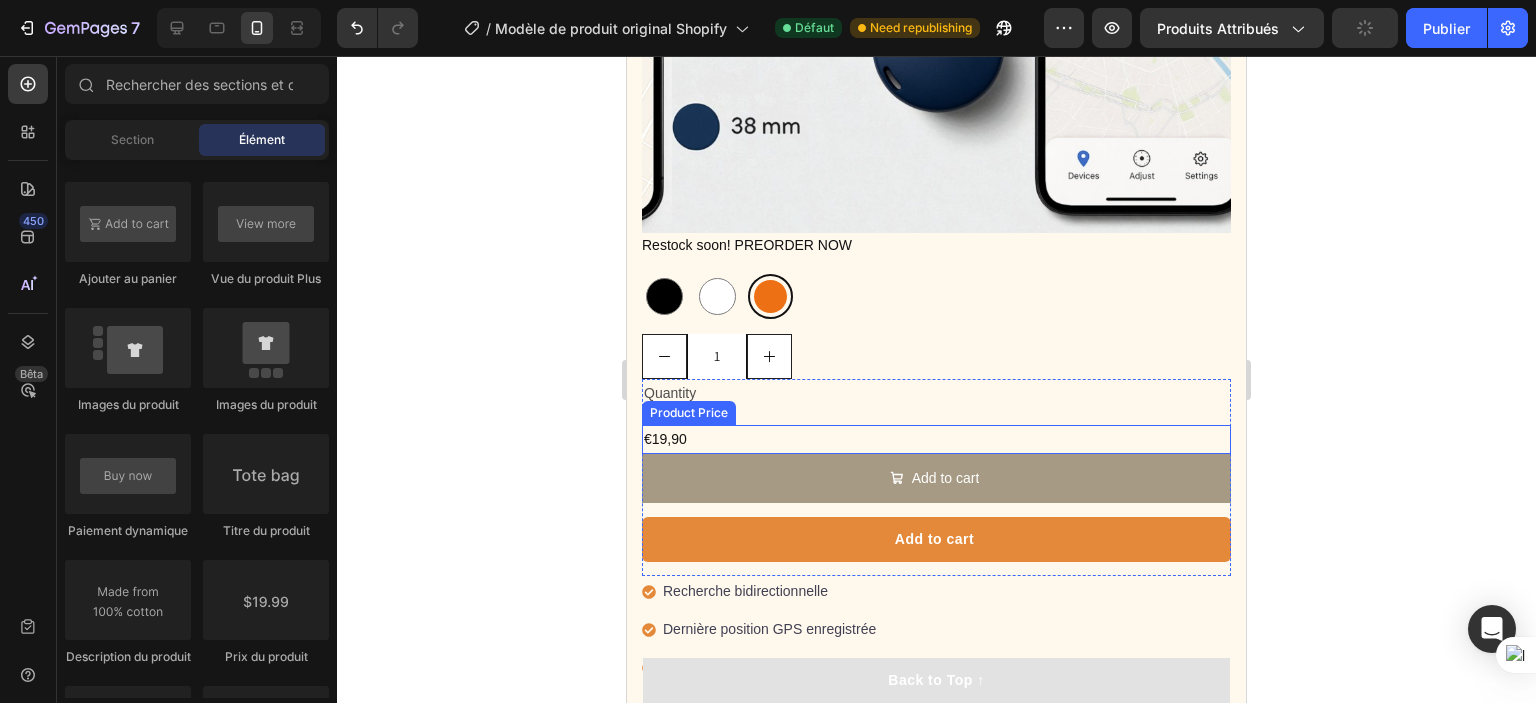 click on "€19,90" at bounding box center (936, 439) 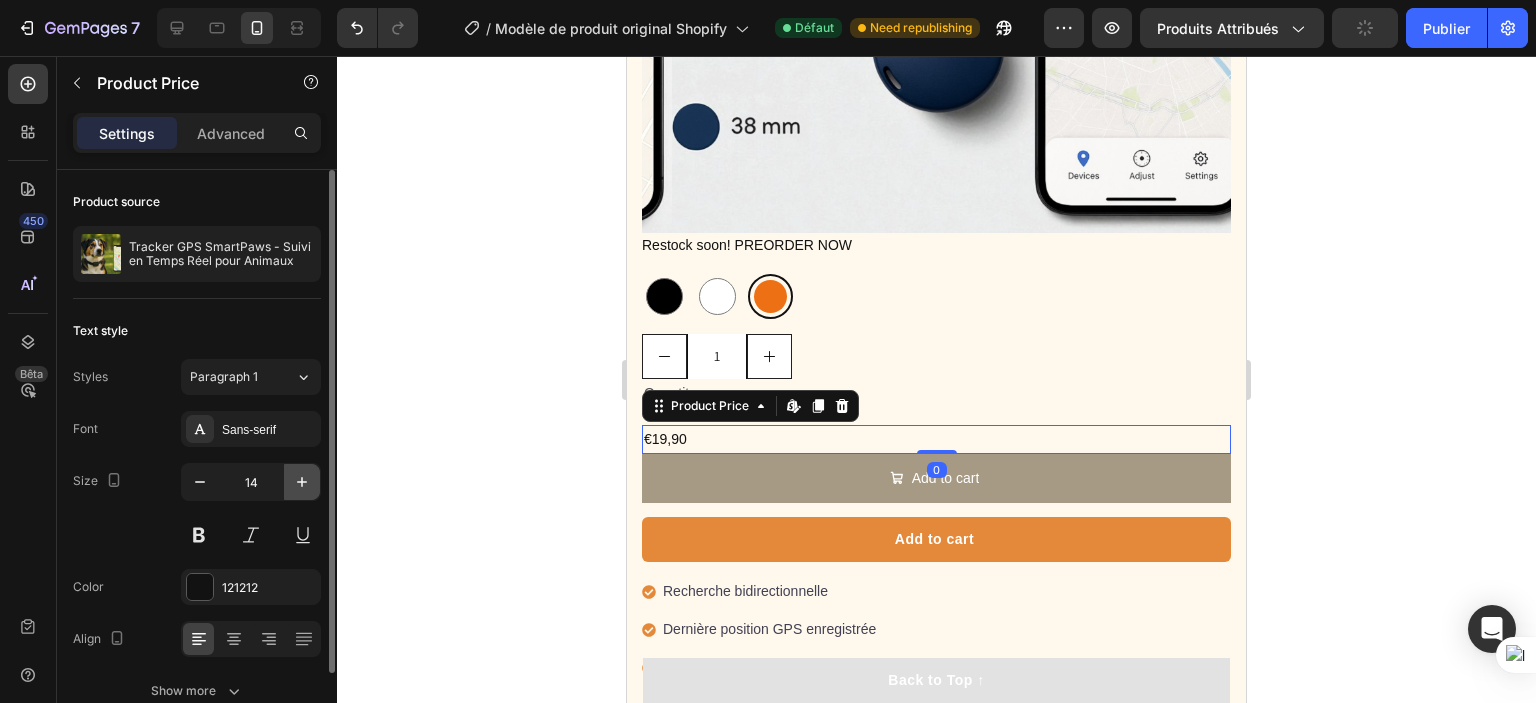 click at bounding box center [302, 482] 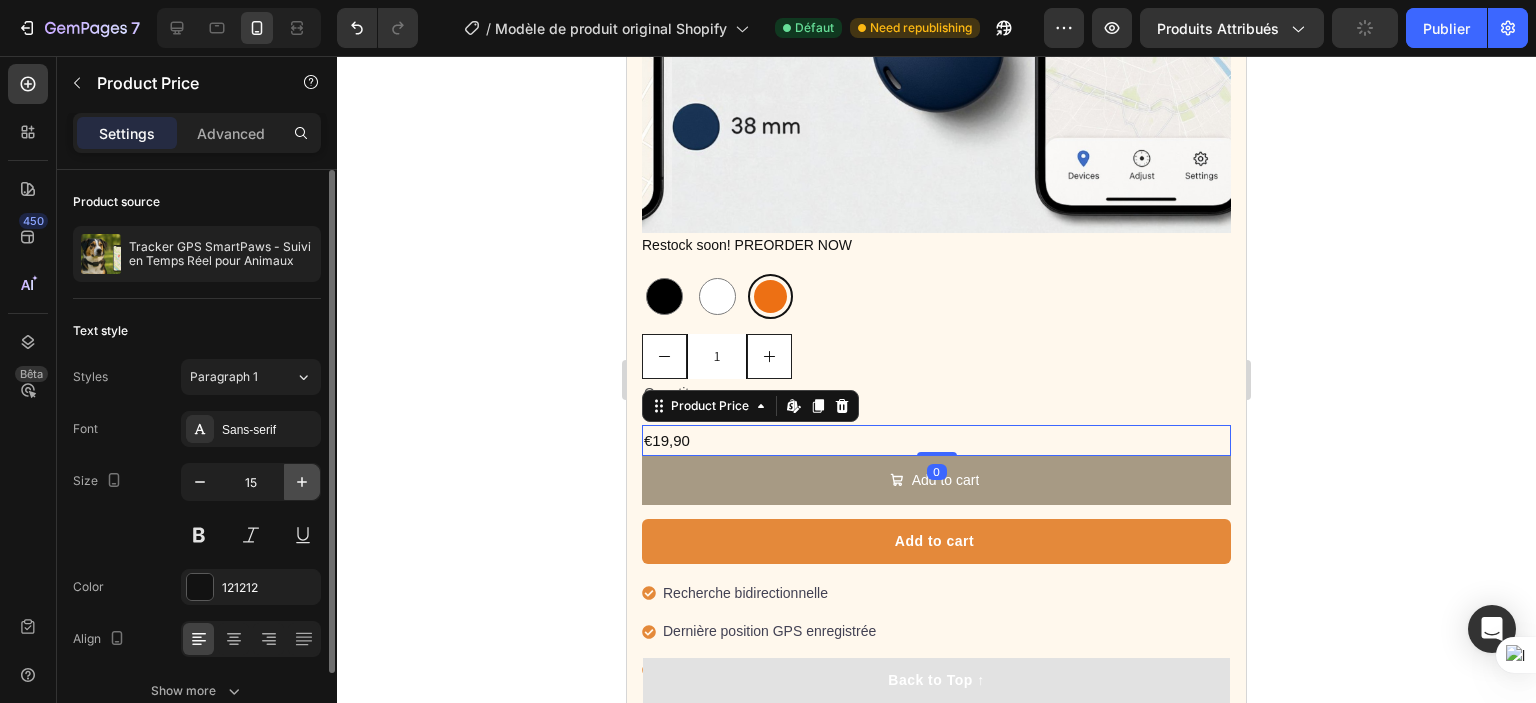 click at bounding box center [302, 482] 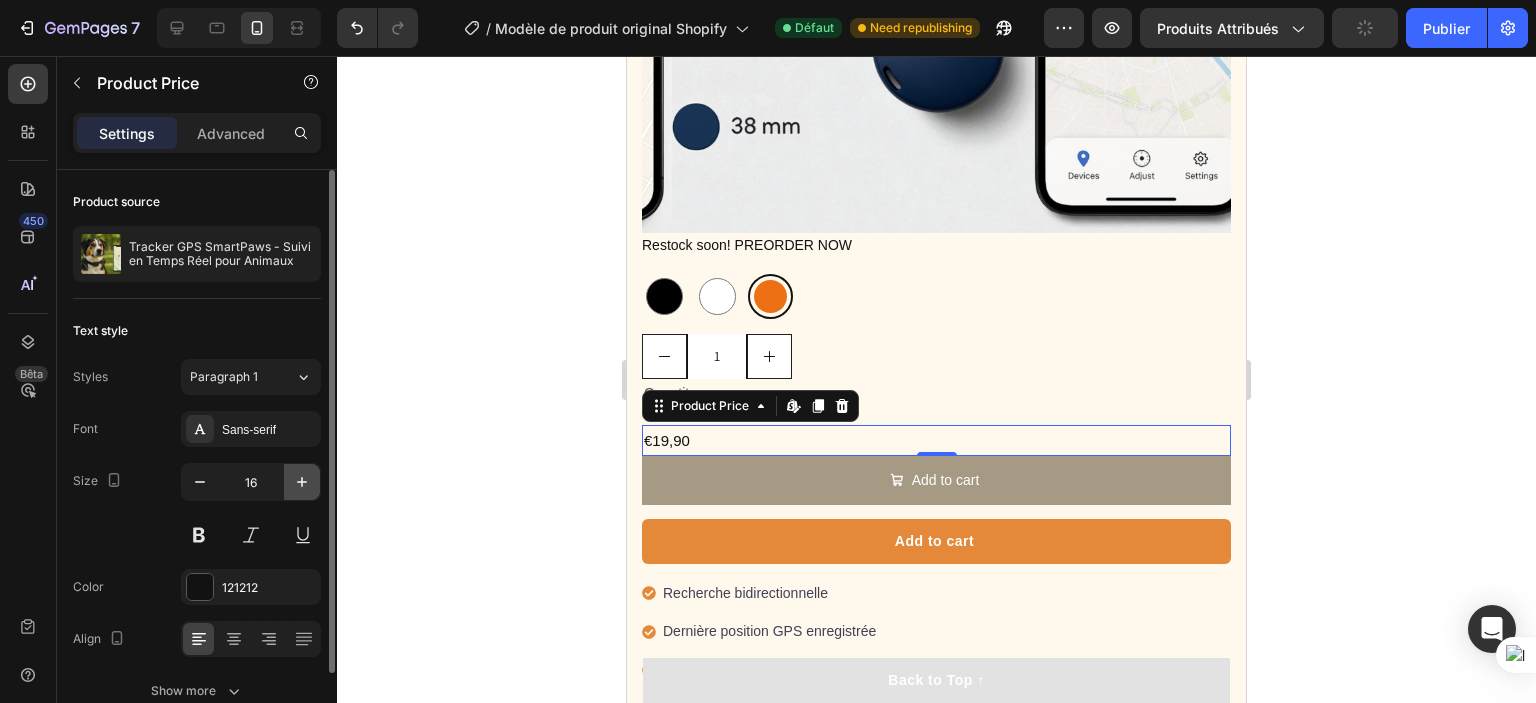 click at bounding box center (302, 482) 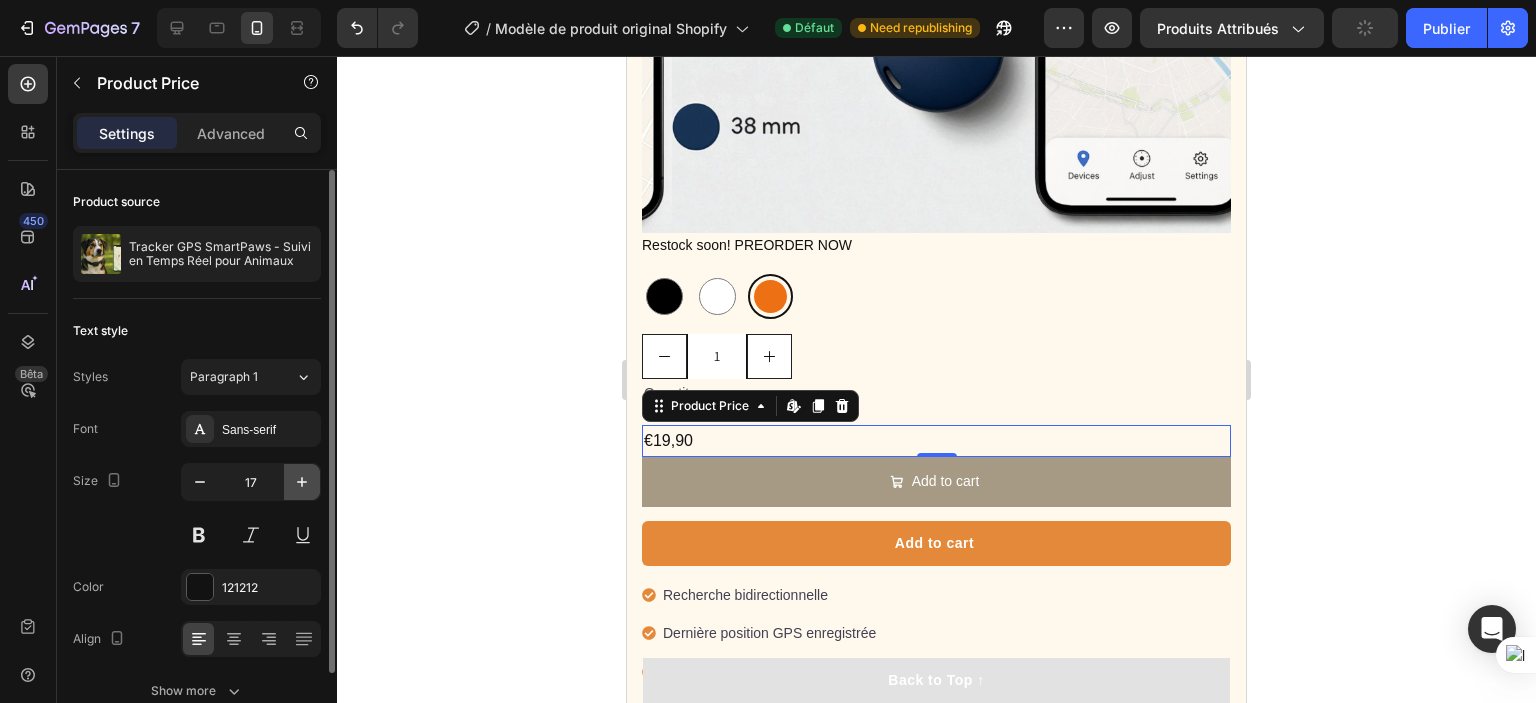 click at bounding box center [302, 482] 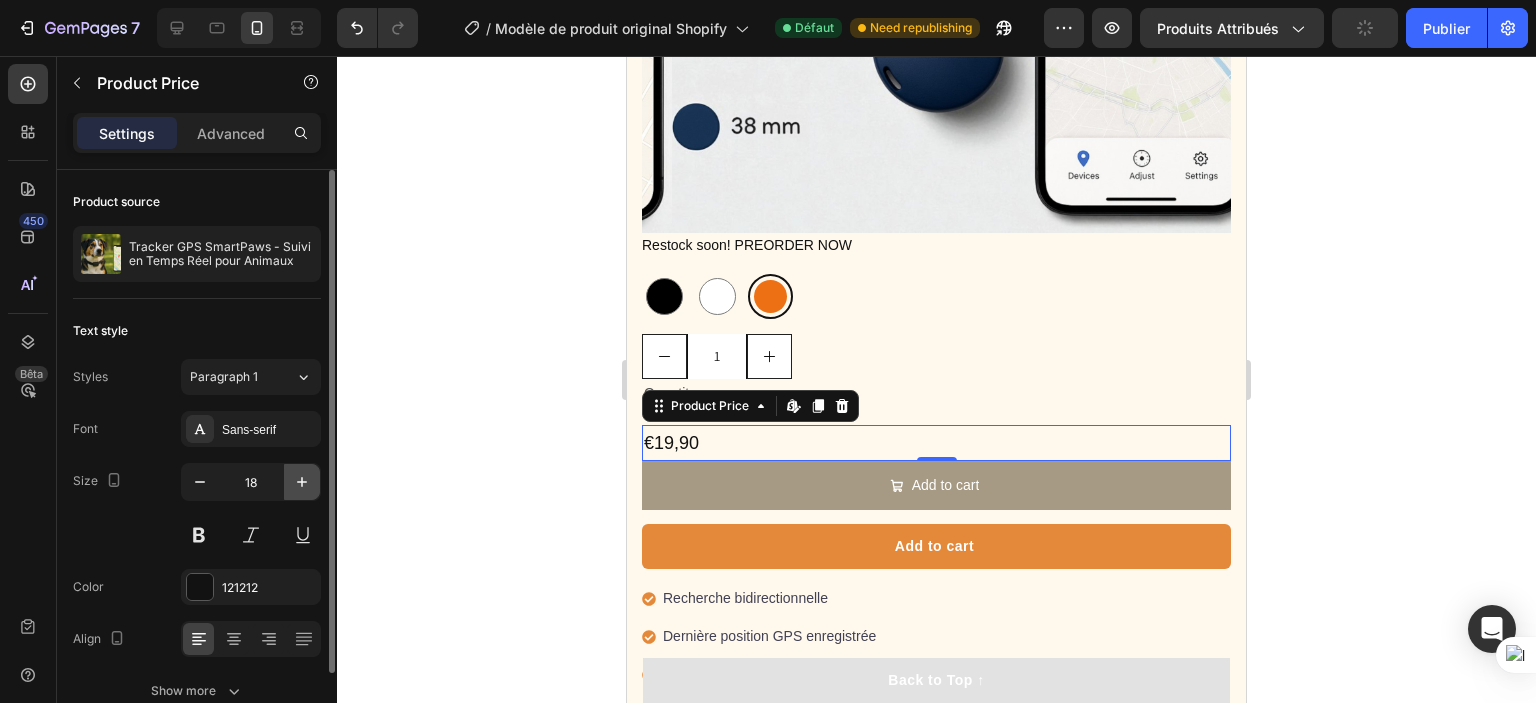 click at bounding box center [302, 482] 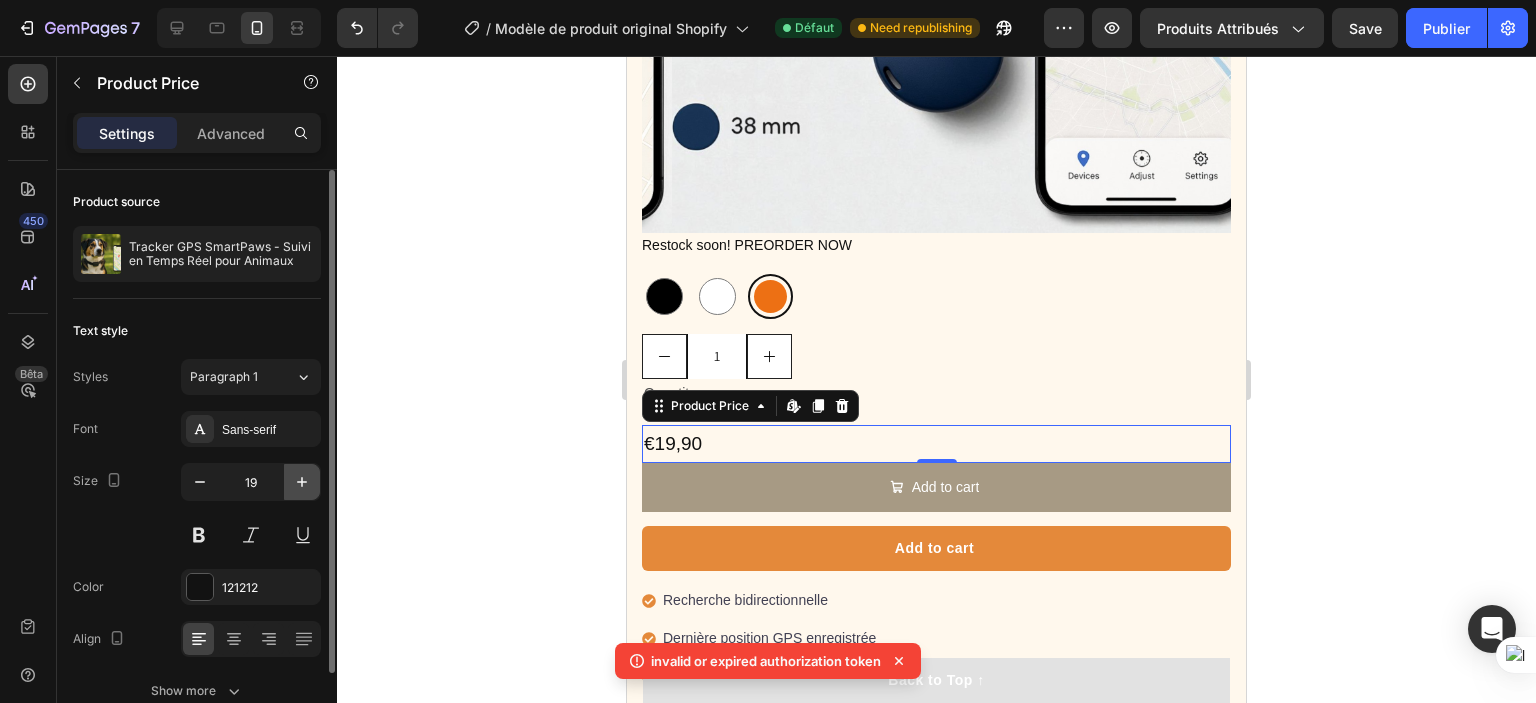 click at bounding box center (302, 482) 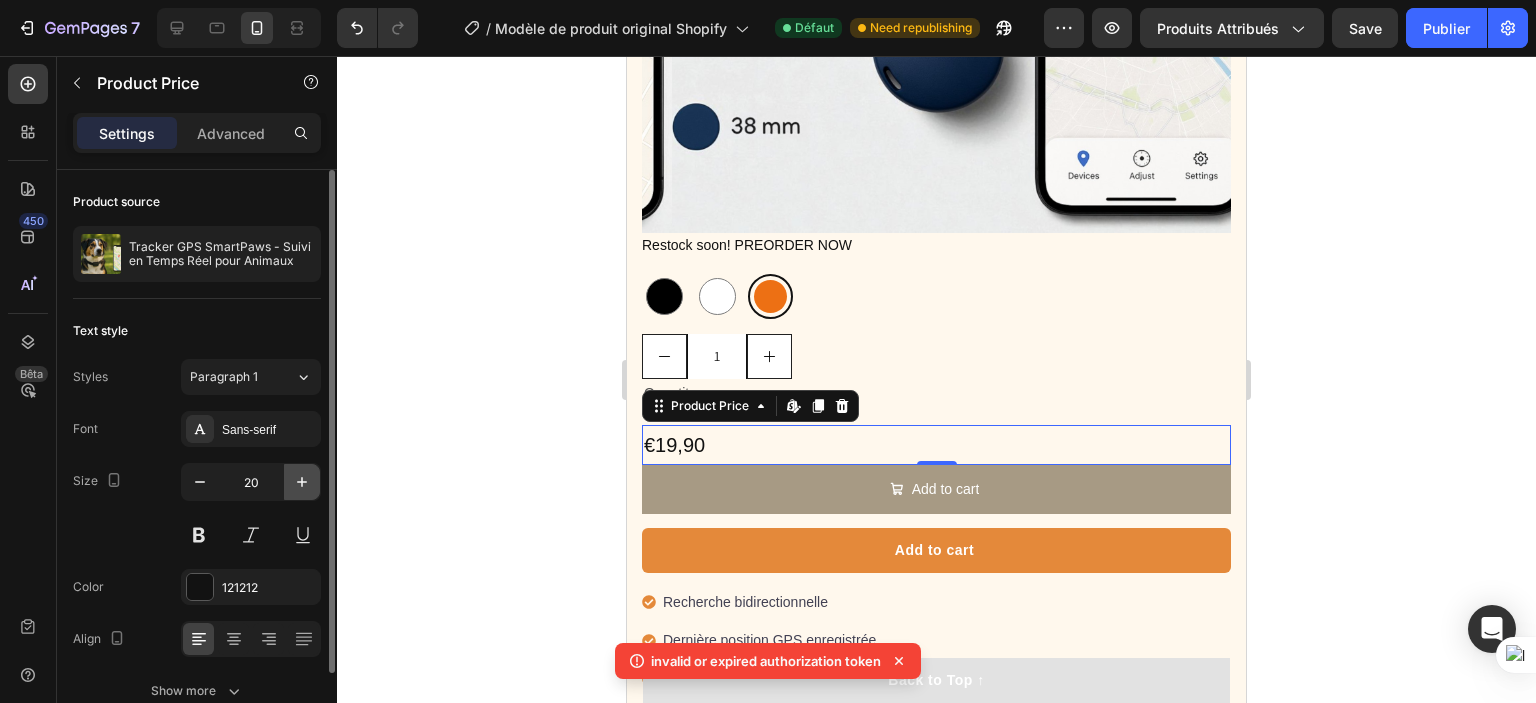 click at bounding box center [302, 482] 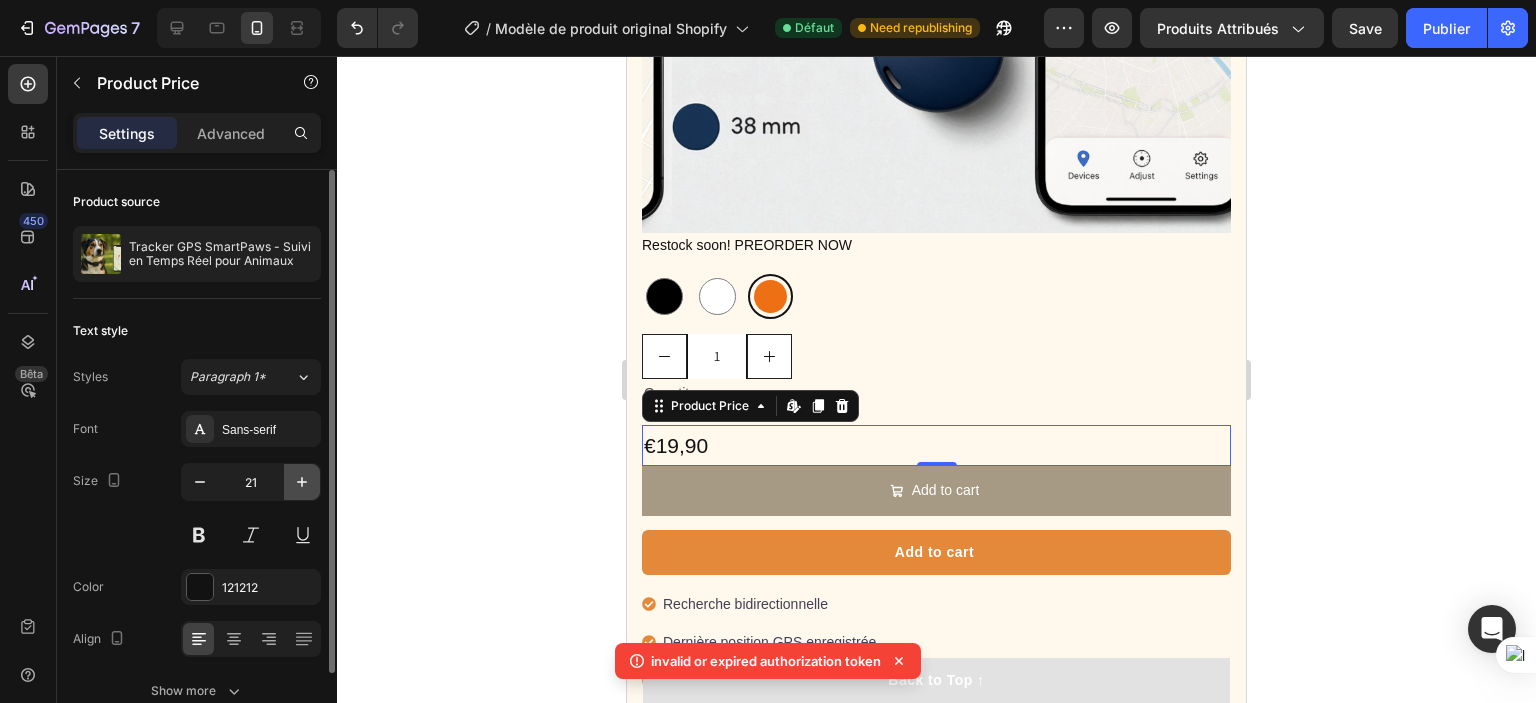 click at bounding box center (302, 482) 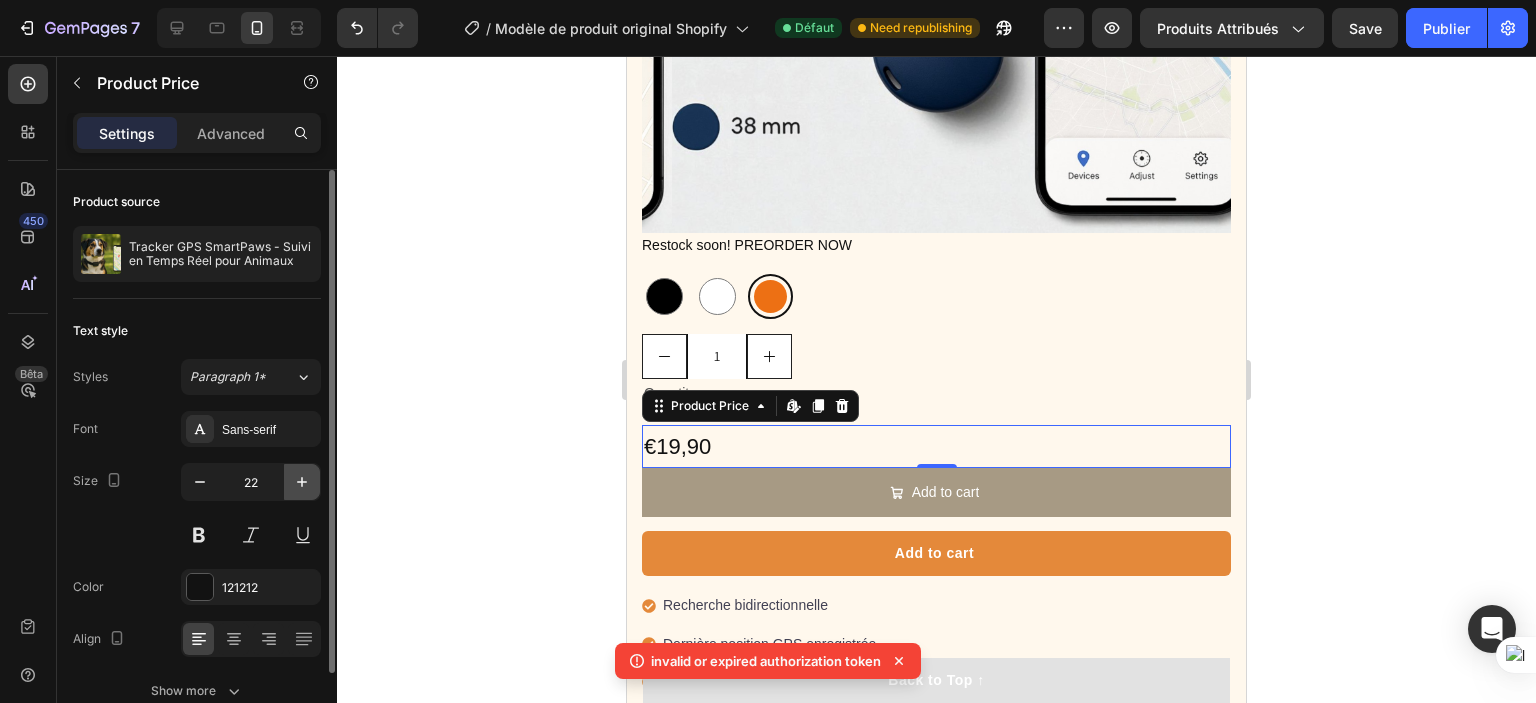 click at bounding box center (302, 482) 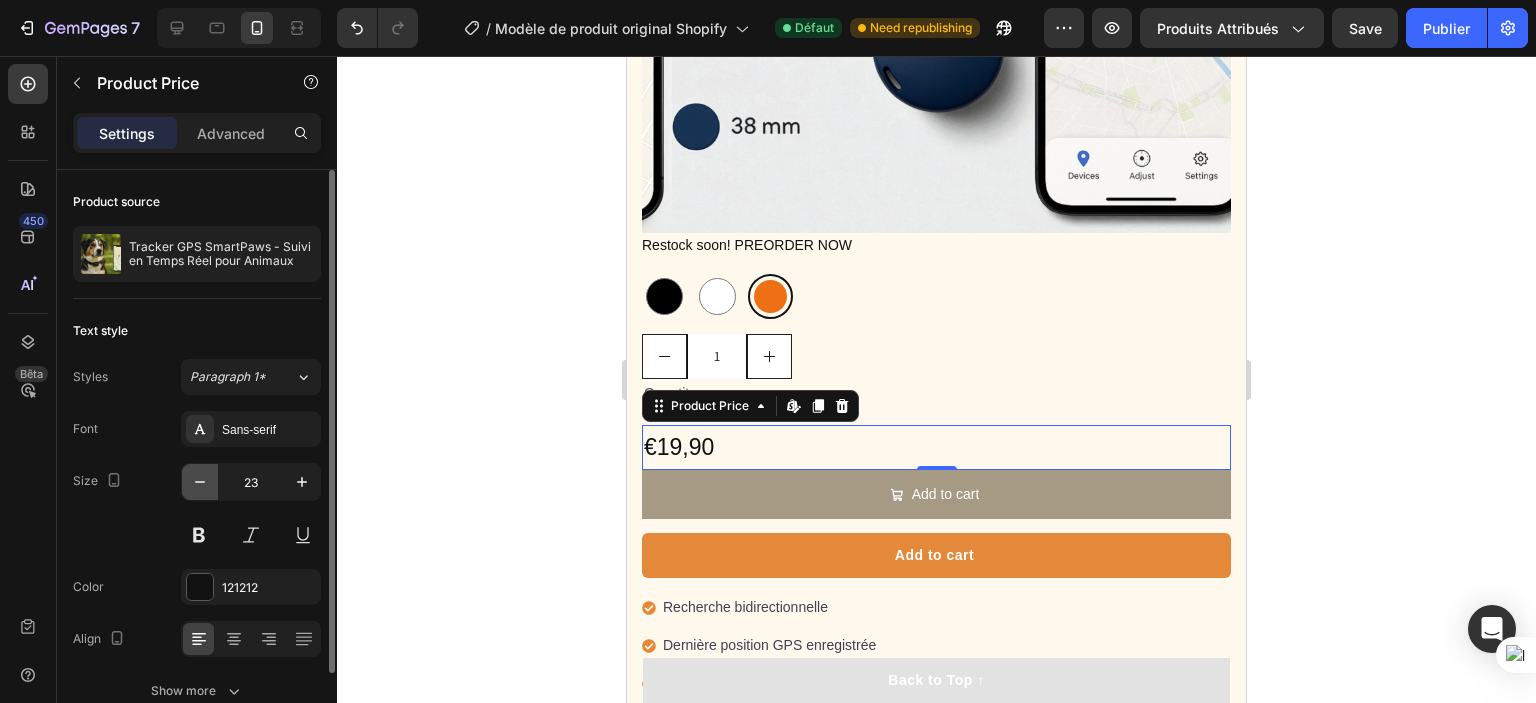 click at bounding box center (200, 482) 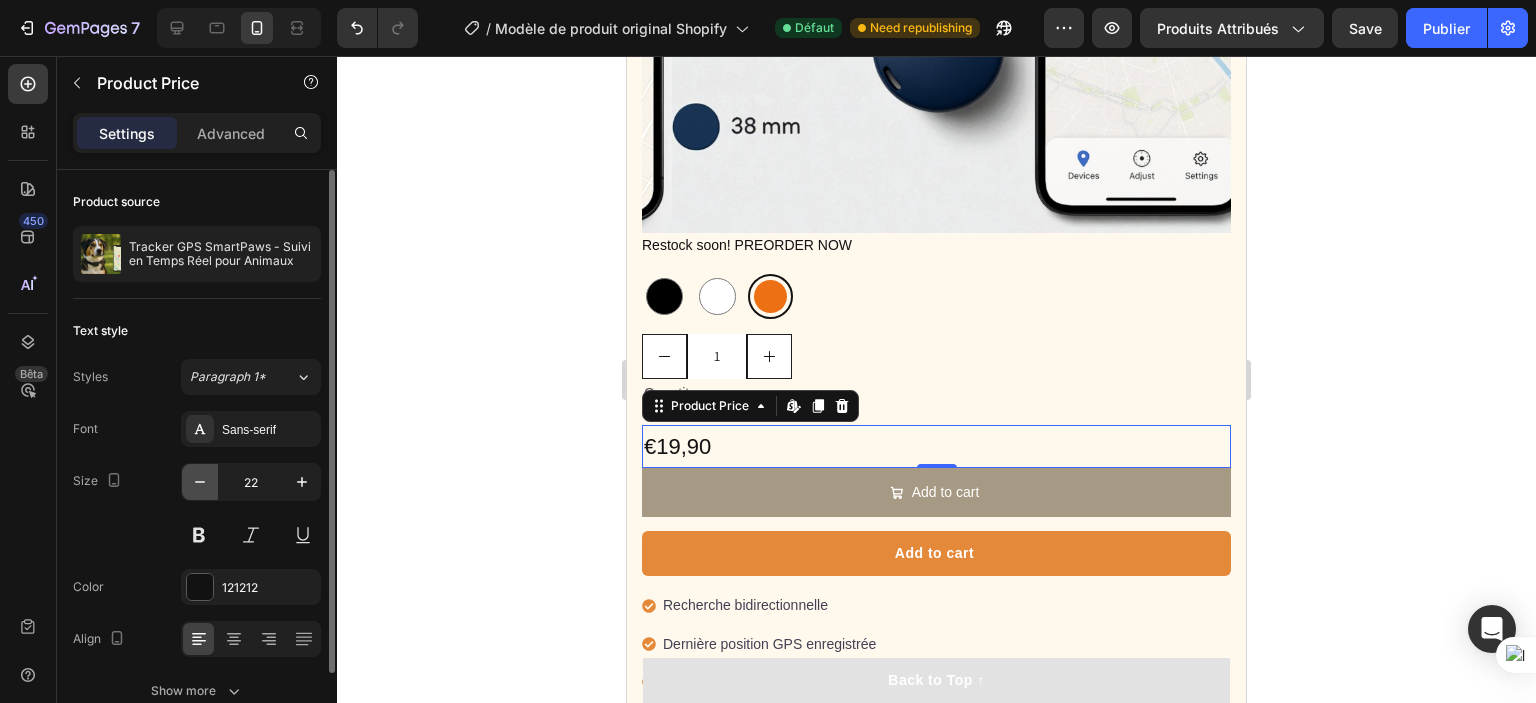 click at bounding box center (200, 482) 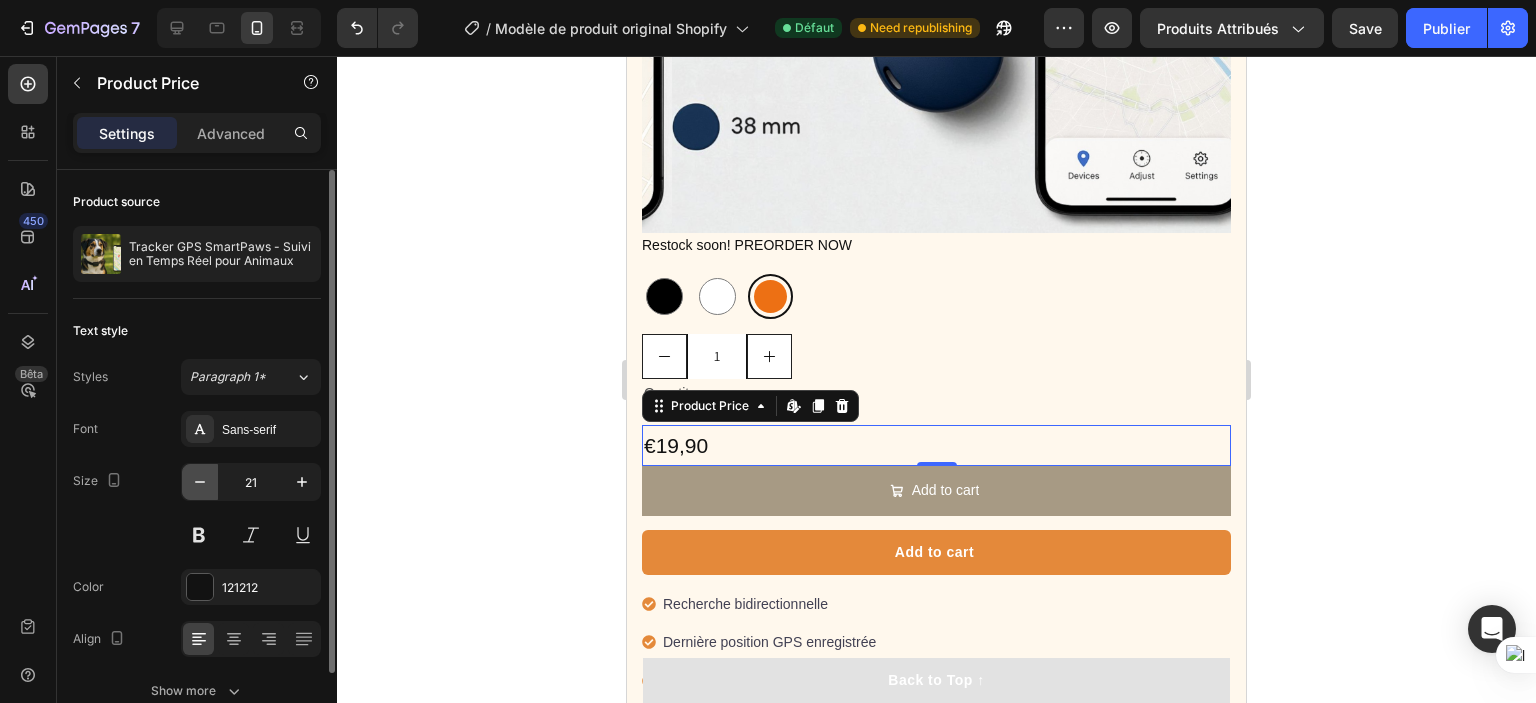 click at bounding box center [200, 482] 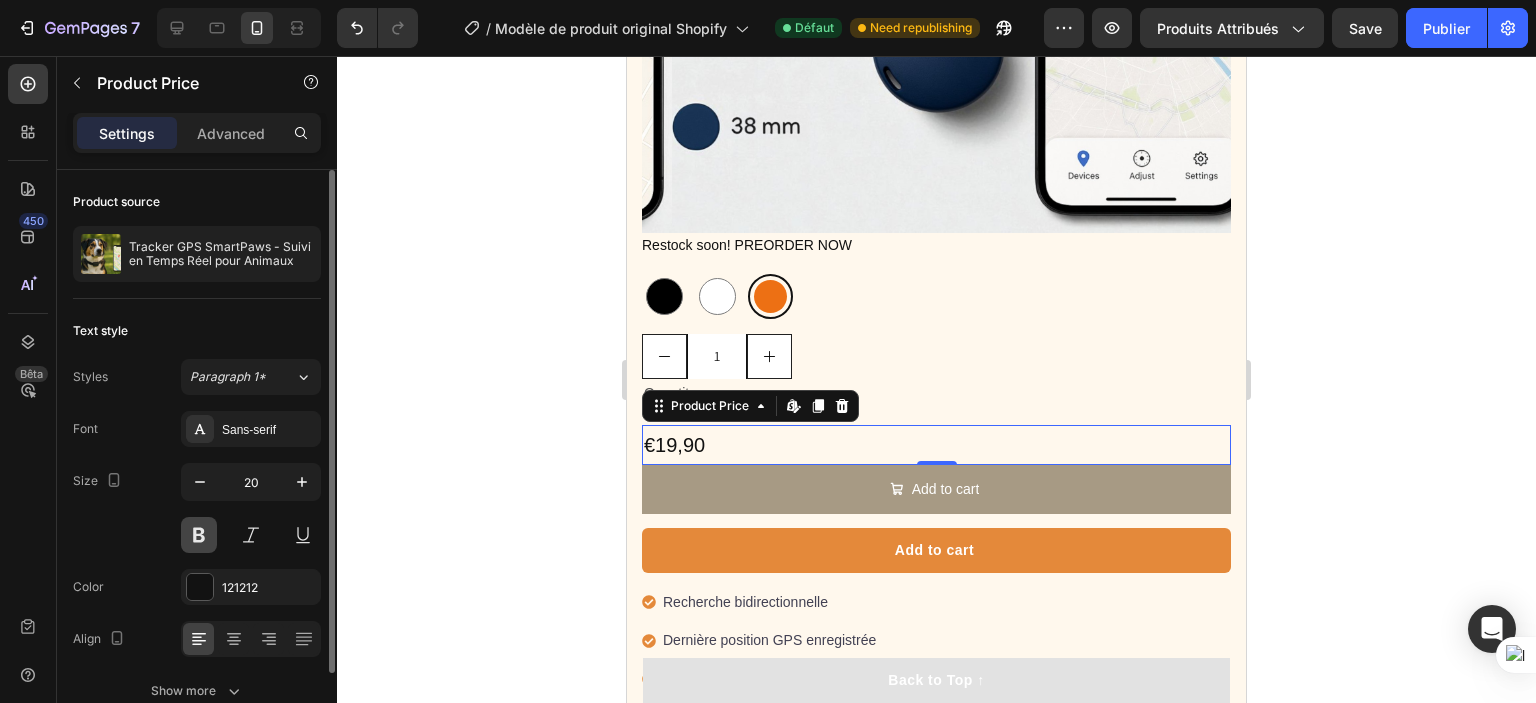 click at bounding box center (199, 535) 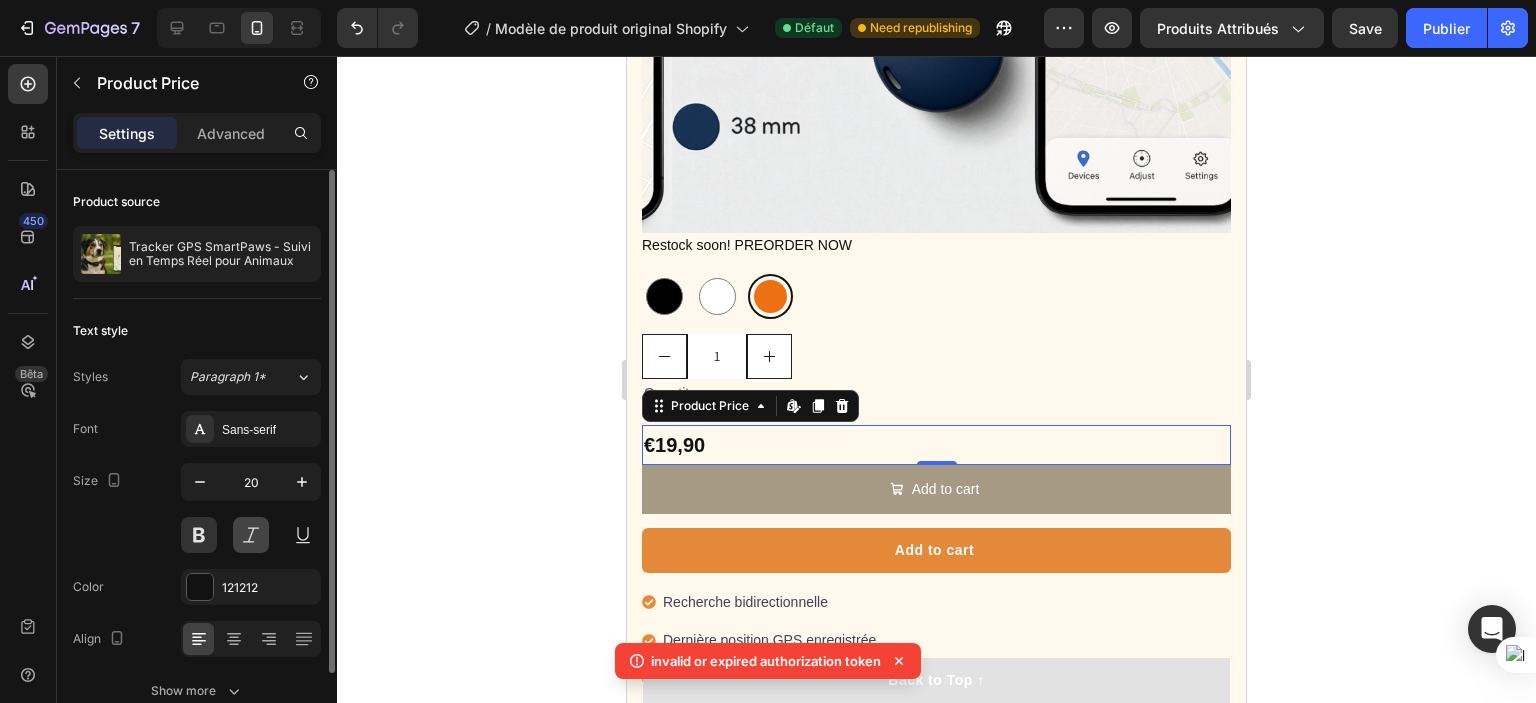 click at bounding box center [251, 535] 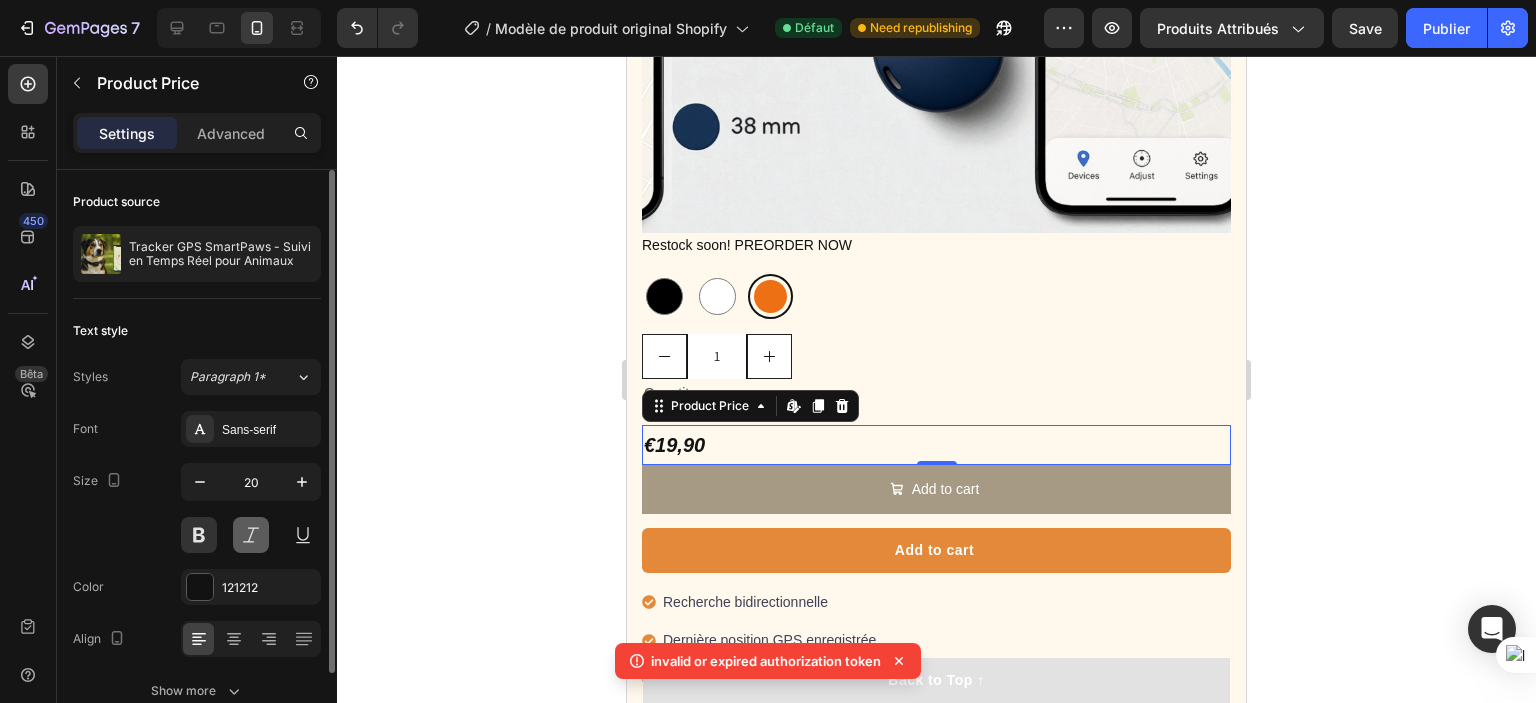 click at bounding box center [251, 535] 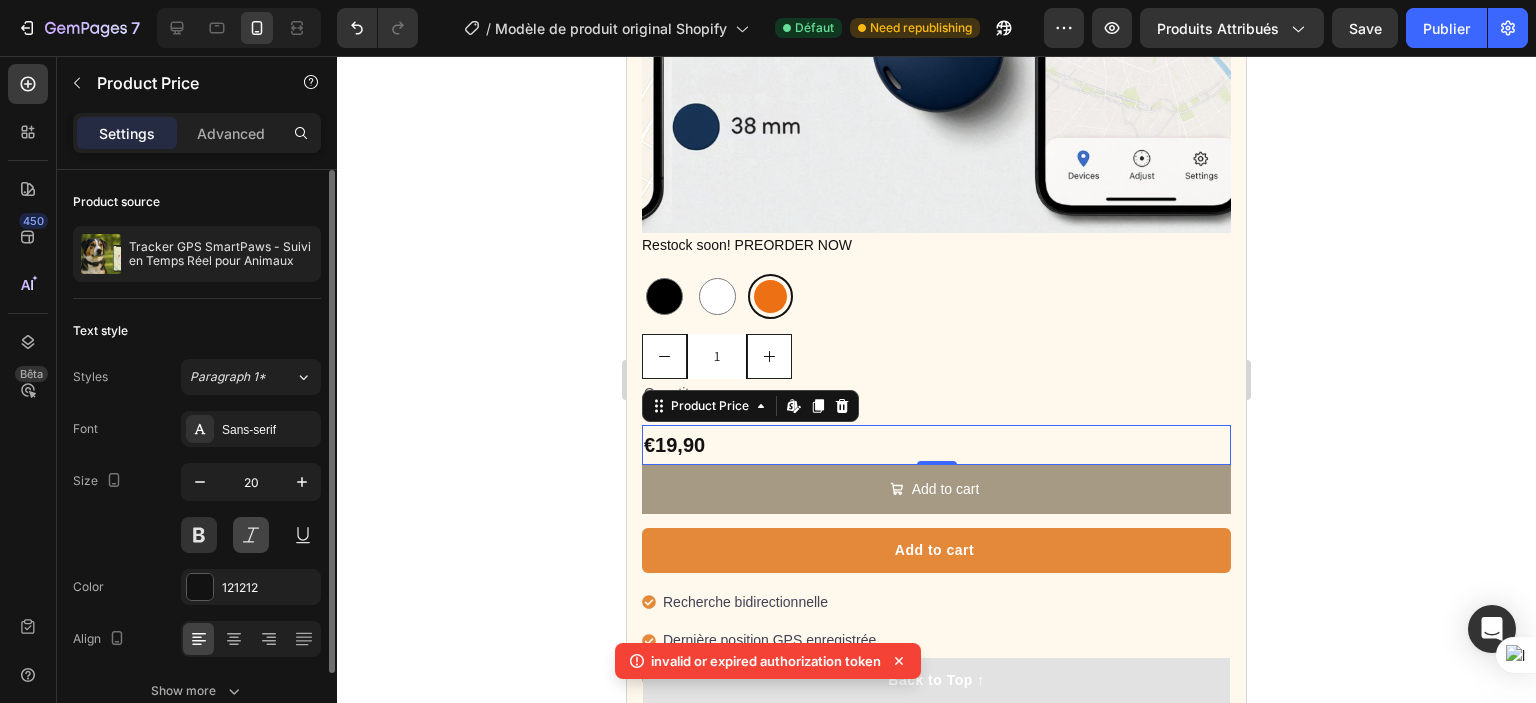 click at bounding box center [251, 535] 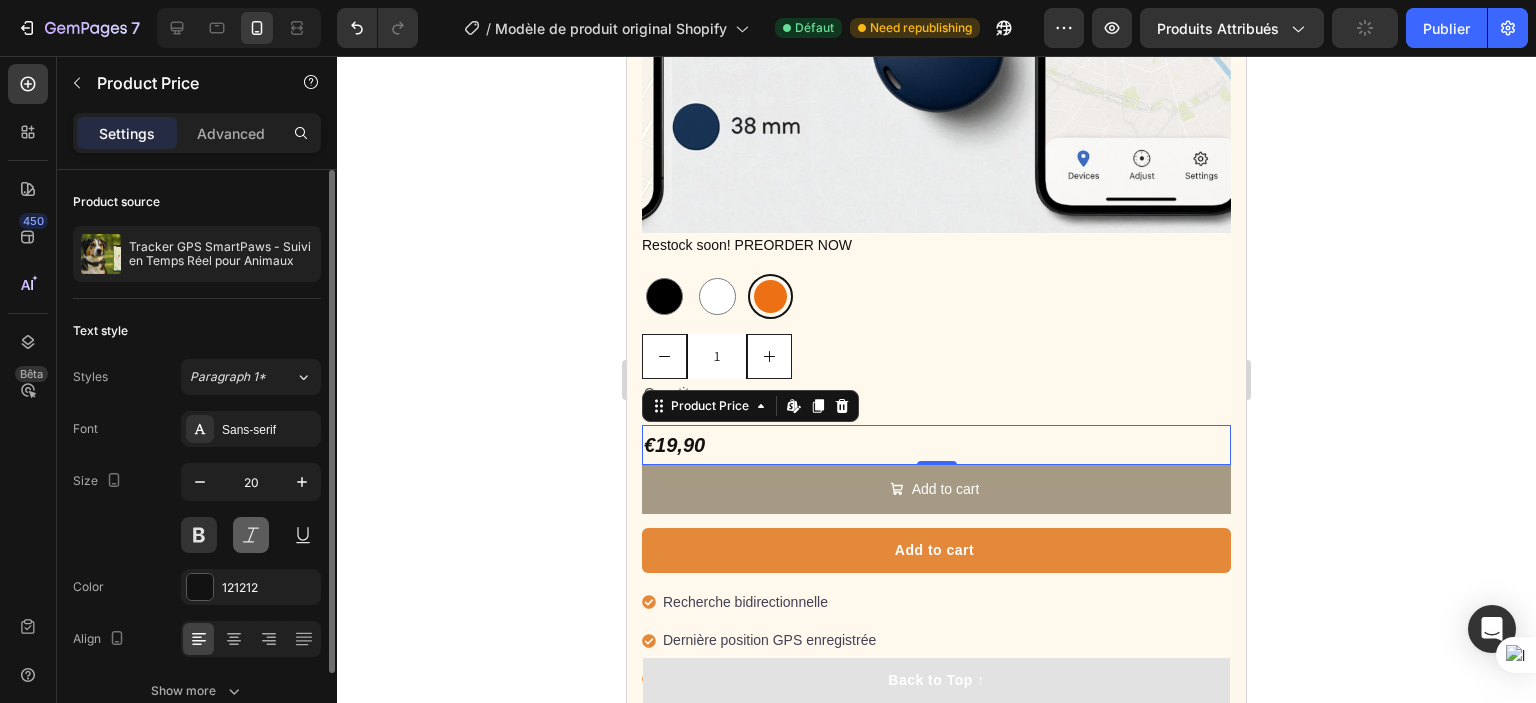 click at bounding box center [251, 535] 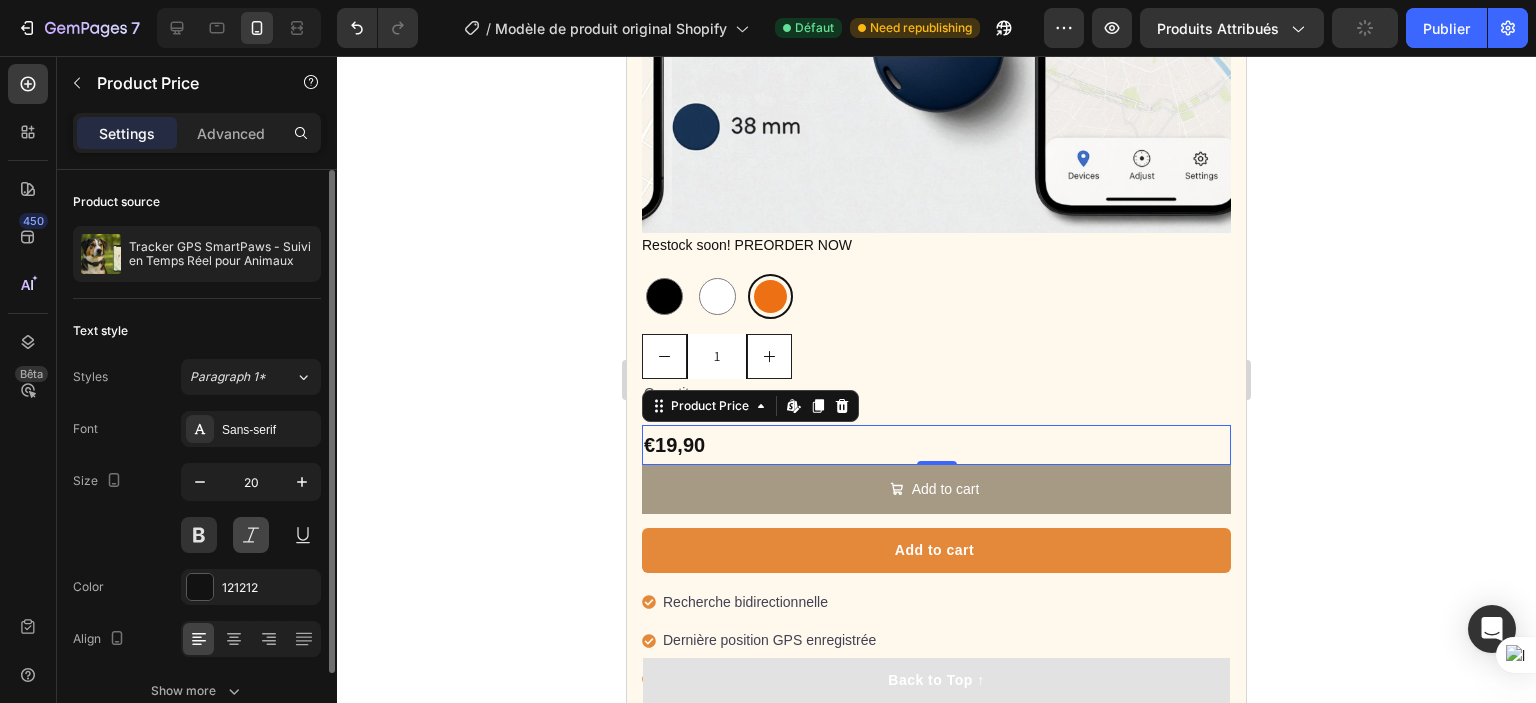 click at bounding box center [251, 535] 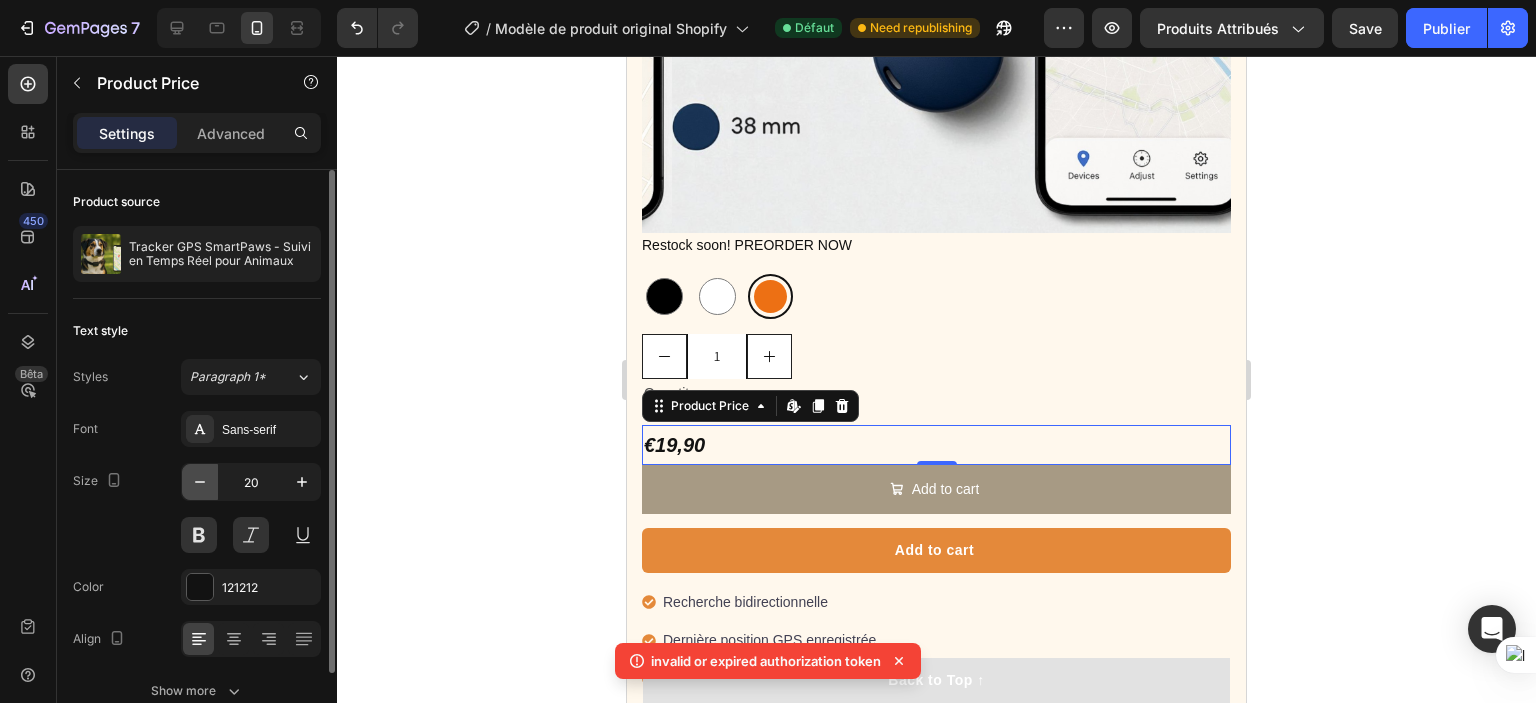 click 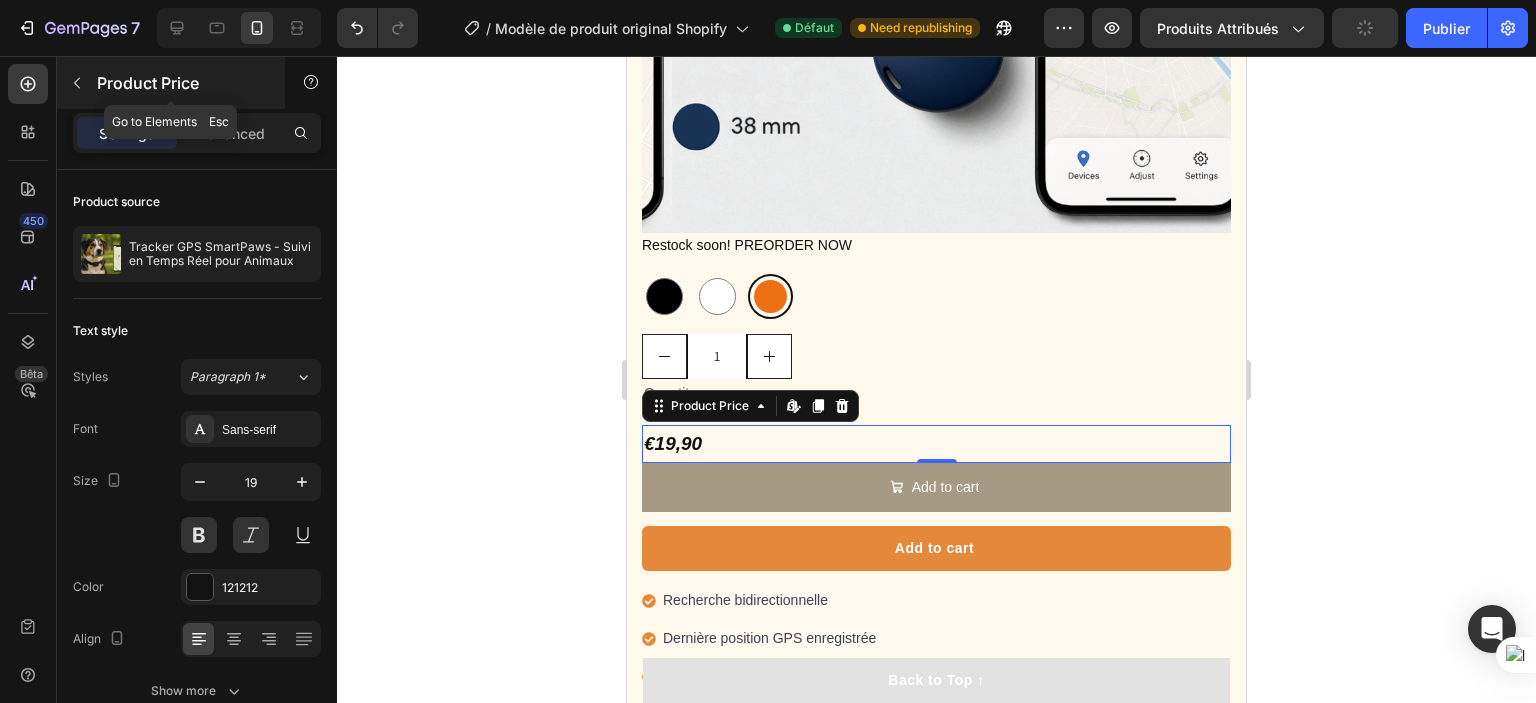 click 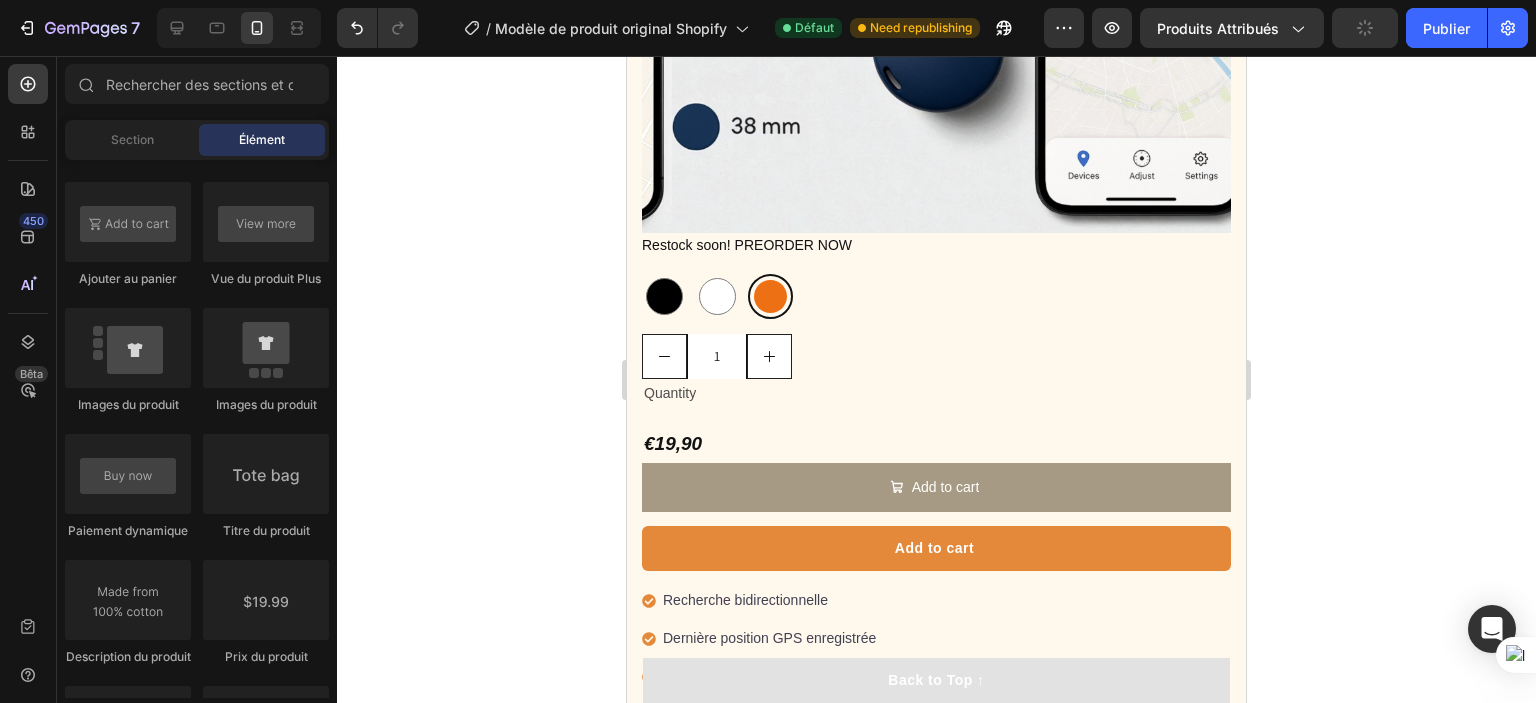 scroll, scrollTop: 3100, scrollLeft: 0, axis: vertical 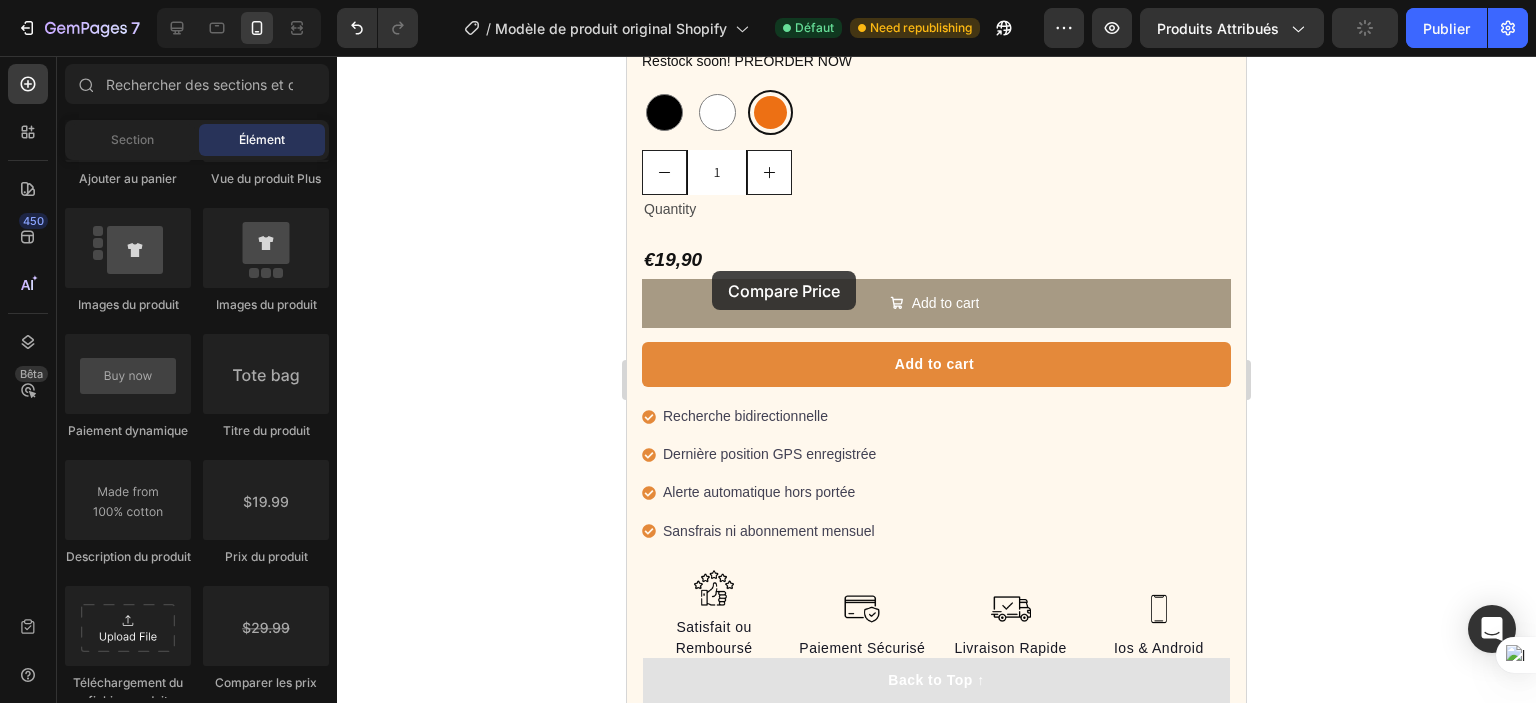 drag, startPoint x: 882, startPoint y: 701, endPoint x: 712, endPoint y: 271, distance: 462.38513 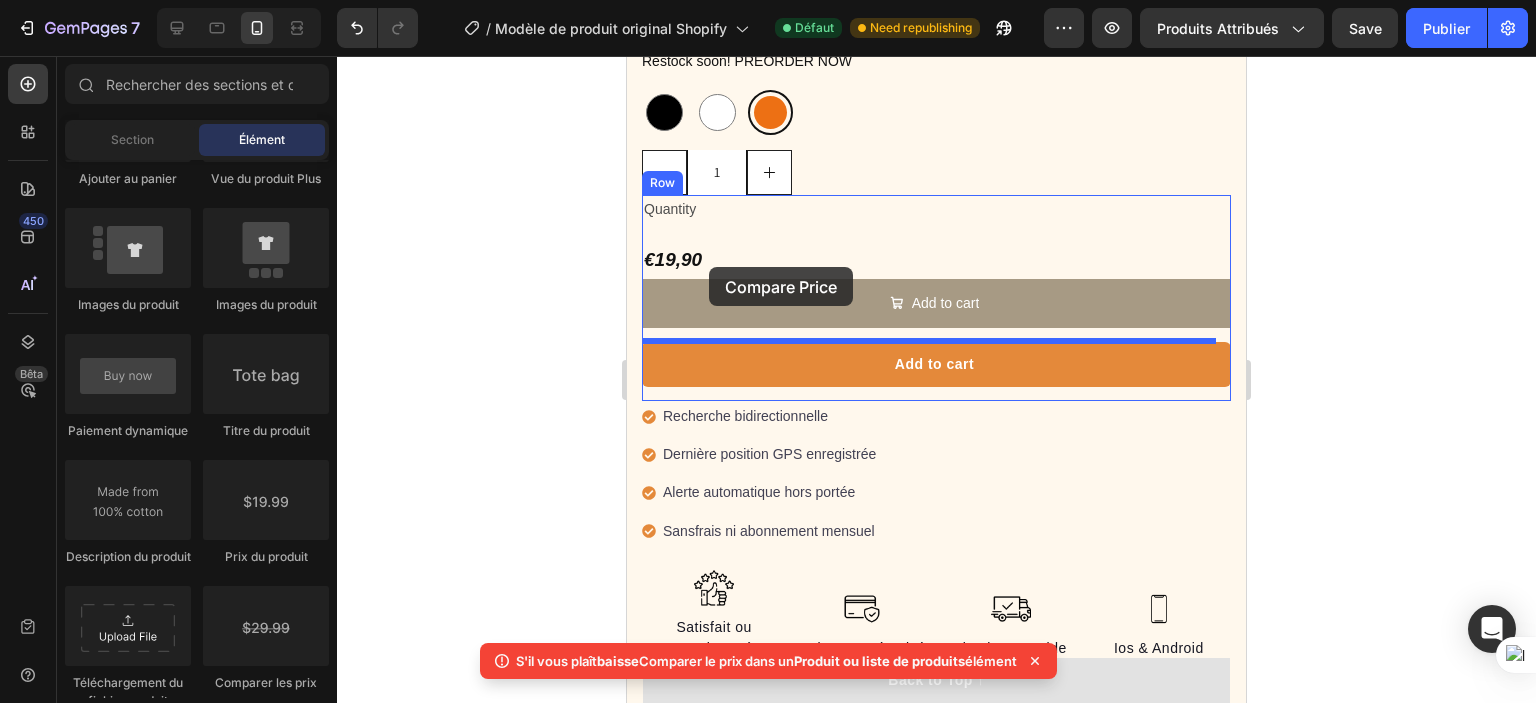 scroll, scrollTop: 1765, scrollLeft: 0, axis: vertical 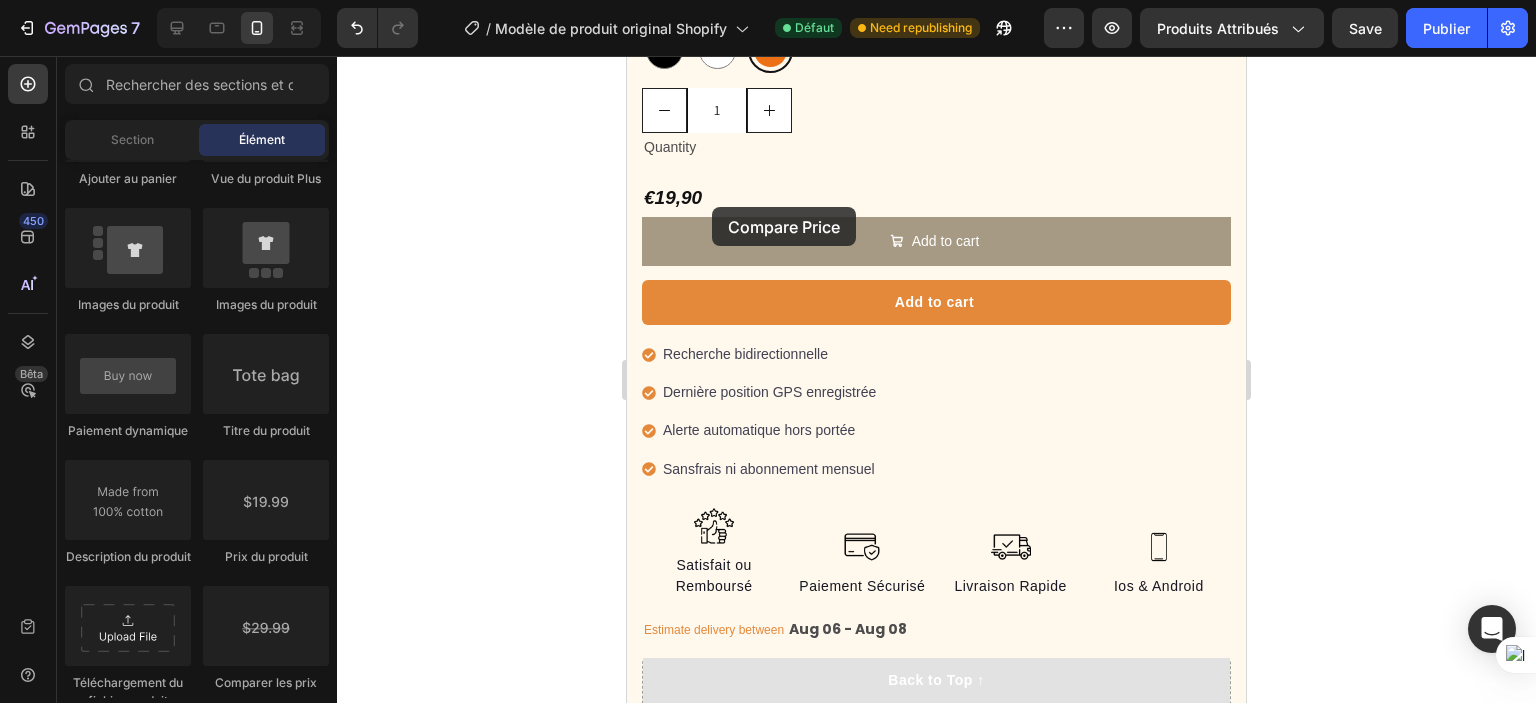 drag, startPoint x: 897, startPoint y: 706, endPoint x: 712, endPoint y: 207, distance: 532.1898 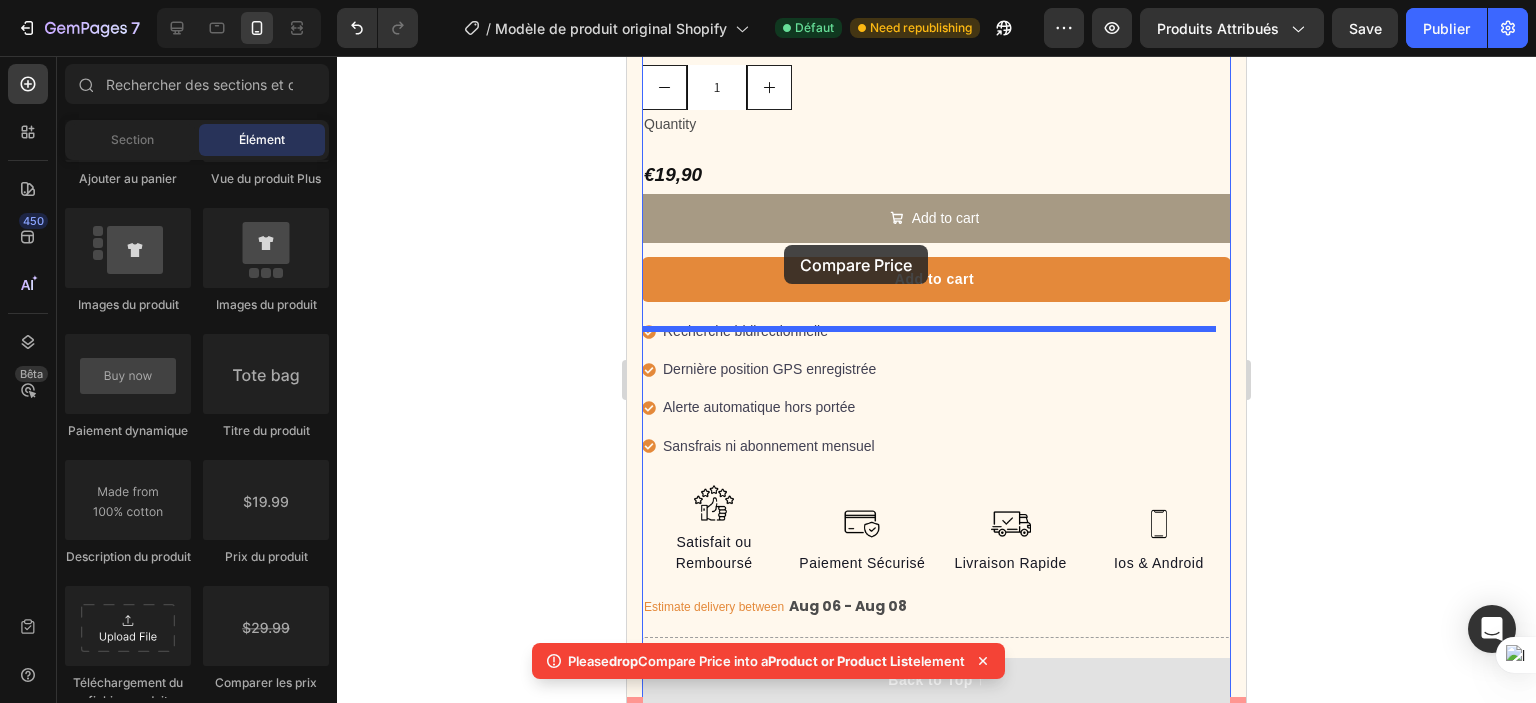 scroll, scrollTop: 1944, scrollLeft: 0, axis: vertical 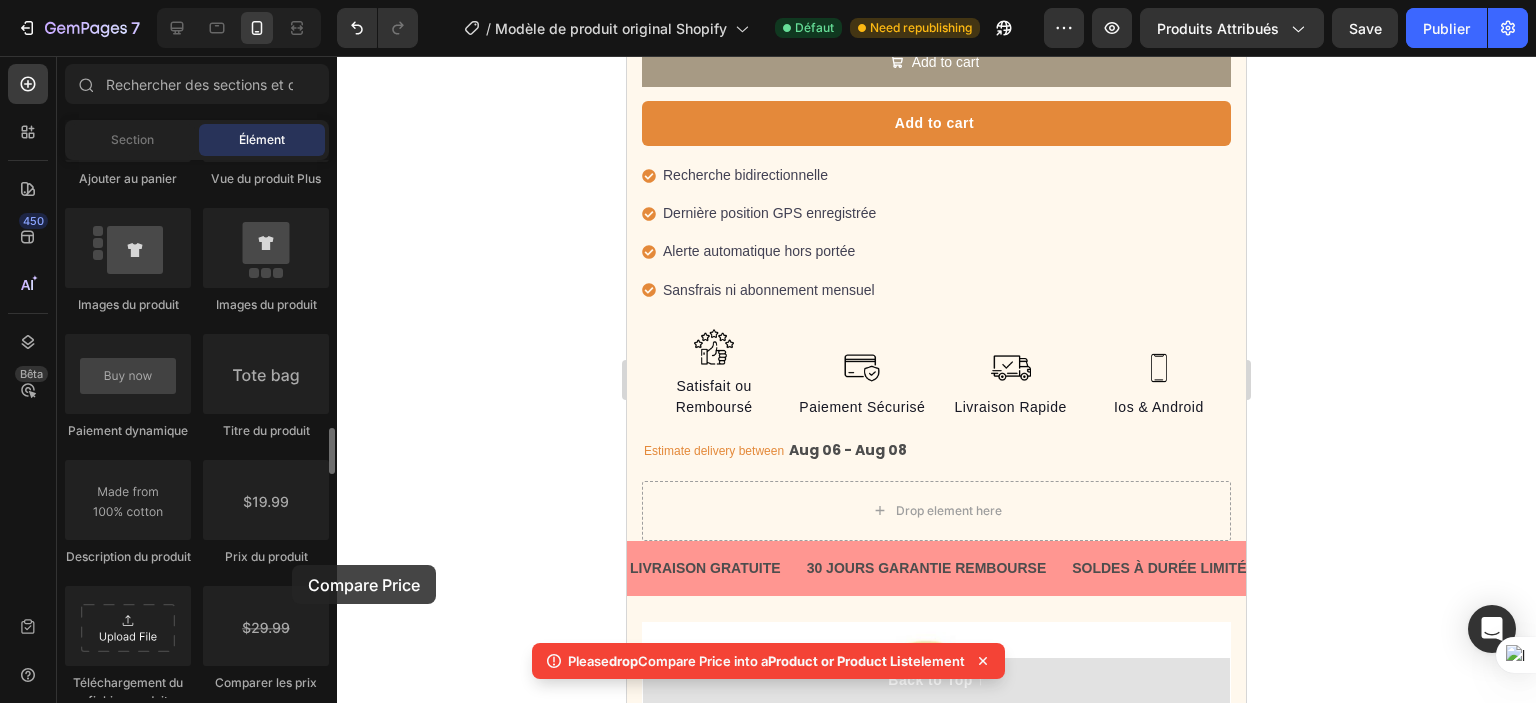 drag, startPoint x: 268, startPoint y: 655, endPoint x: 295, endPoint y: 581, distance: 78.77182 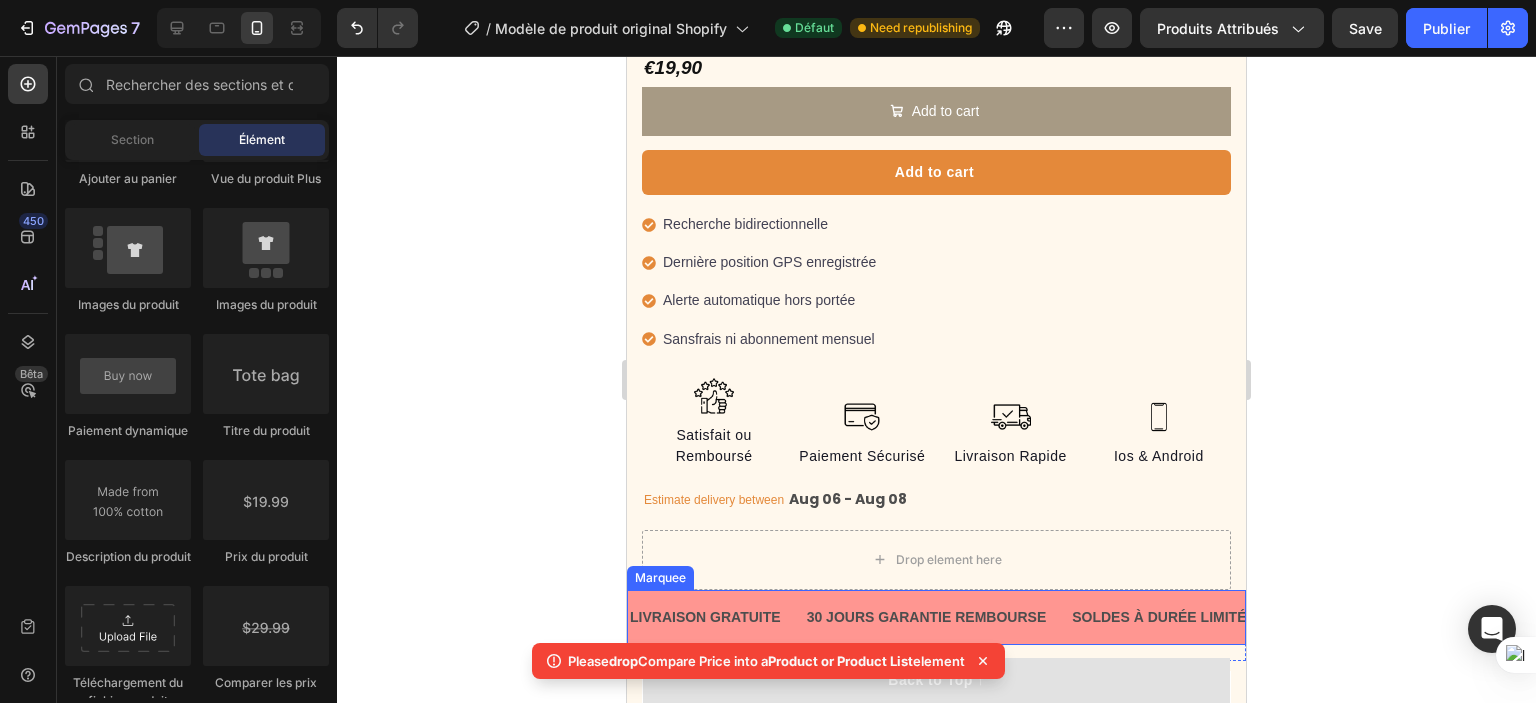 scroll, scrollTop: 1644, scrollLeft: 0, axis: vertical 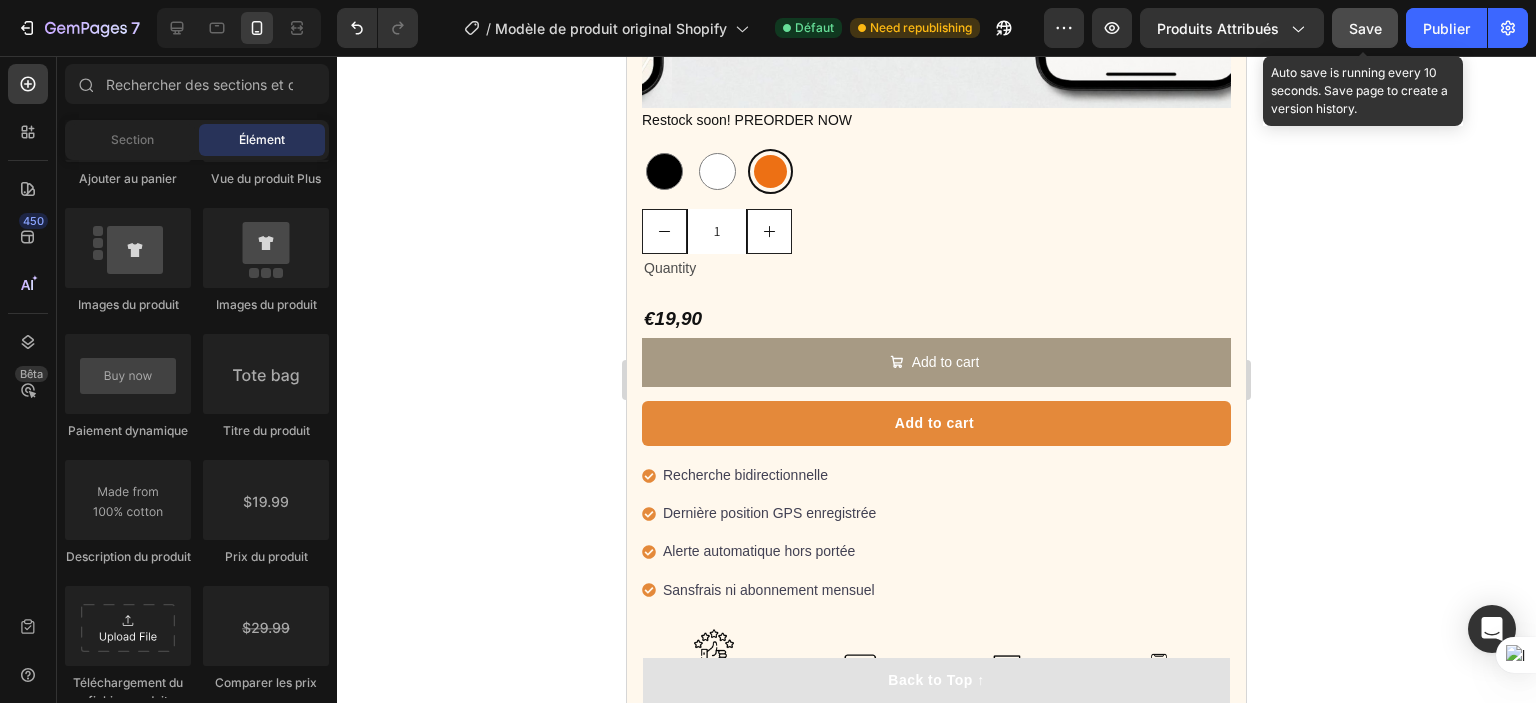 click on "Save" 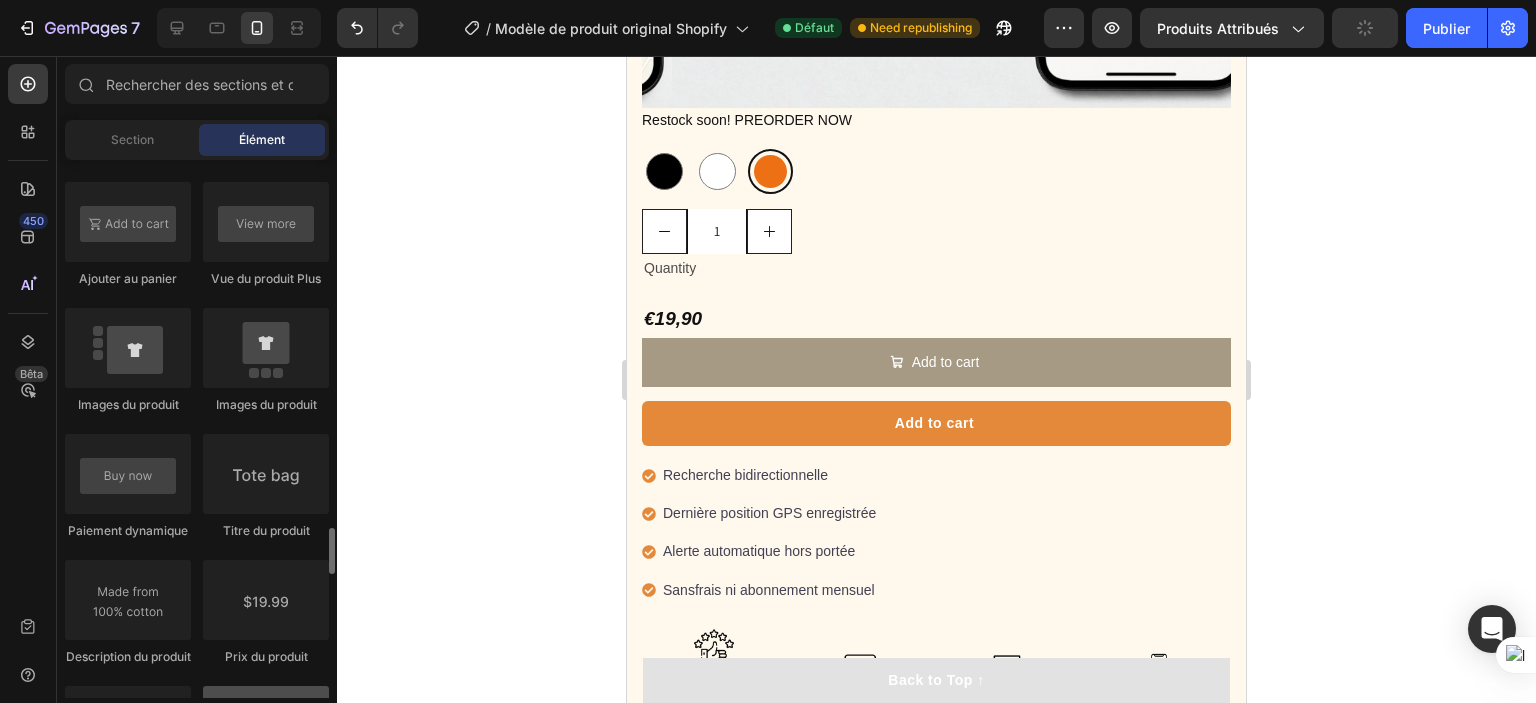 scroll, scrollTop: 3100, scrollLeft: 0, axis: vertical 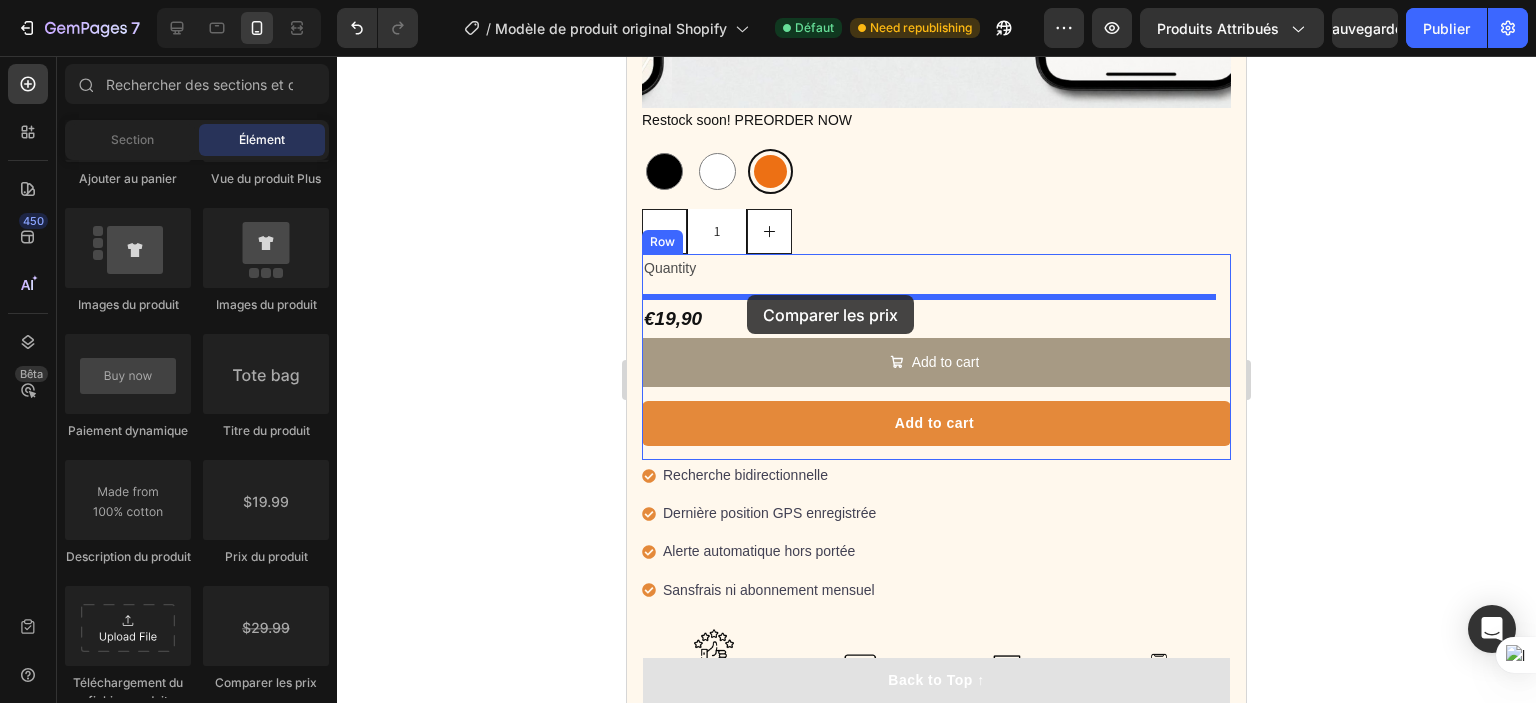 drag, startPoint x: 959, startPoint y: 585, endPoint x: 747, endPoint y: 295, distance: 359.22696 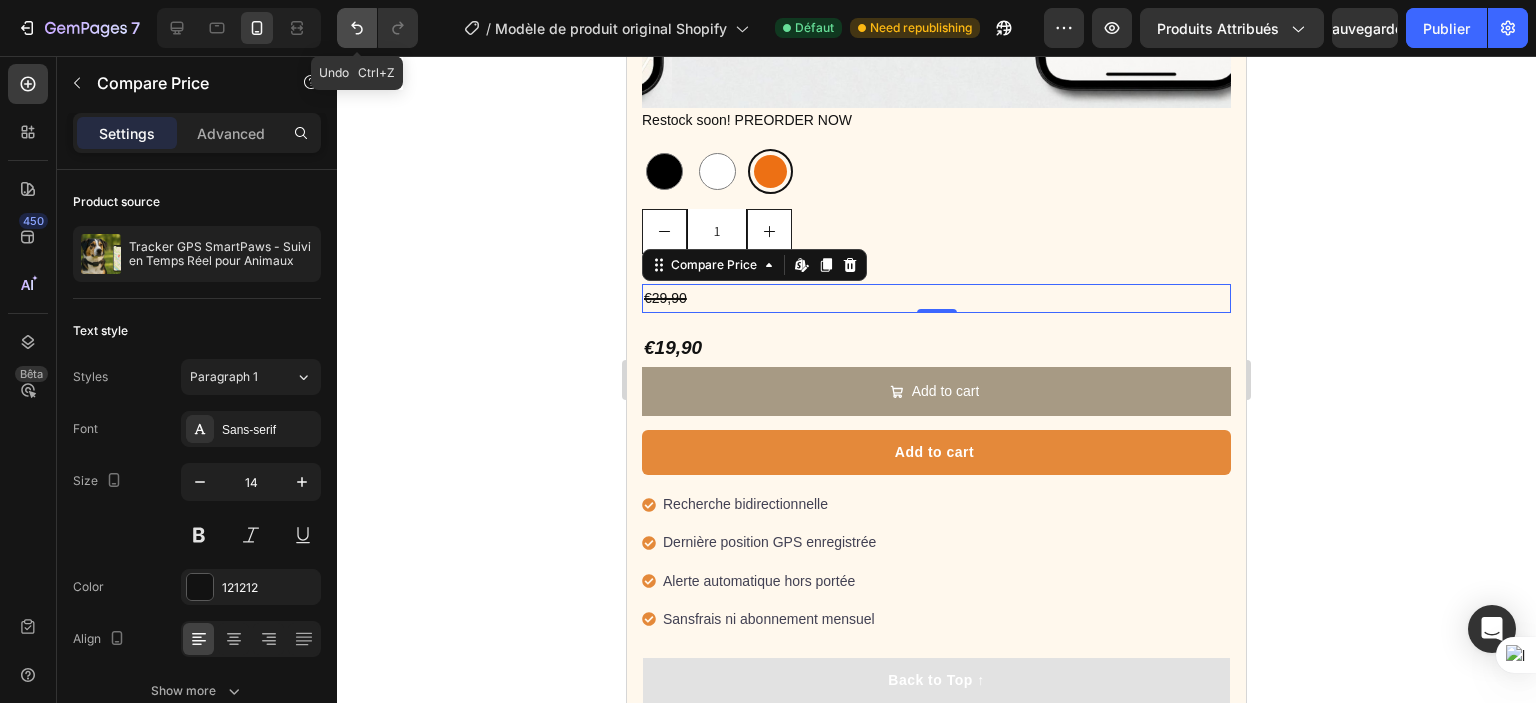 click 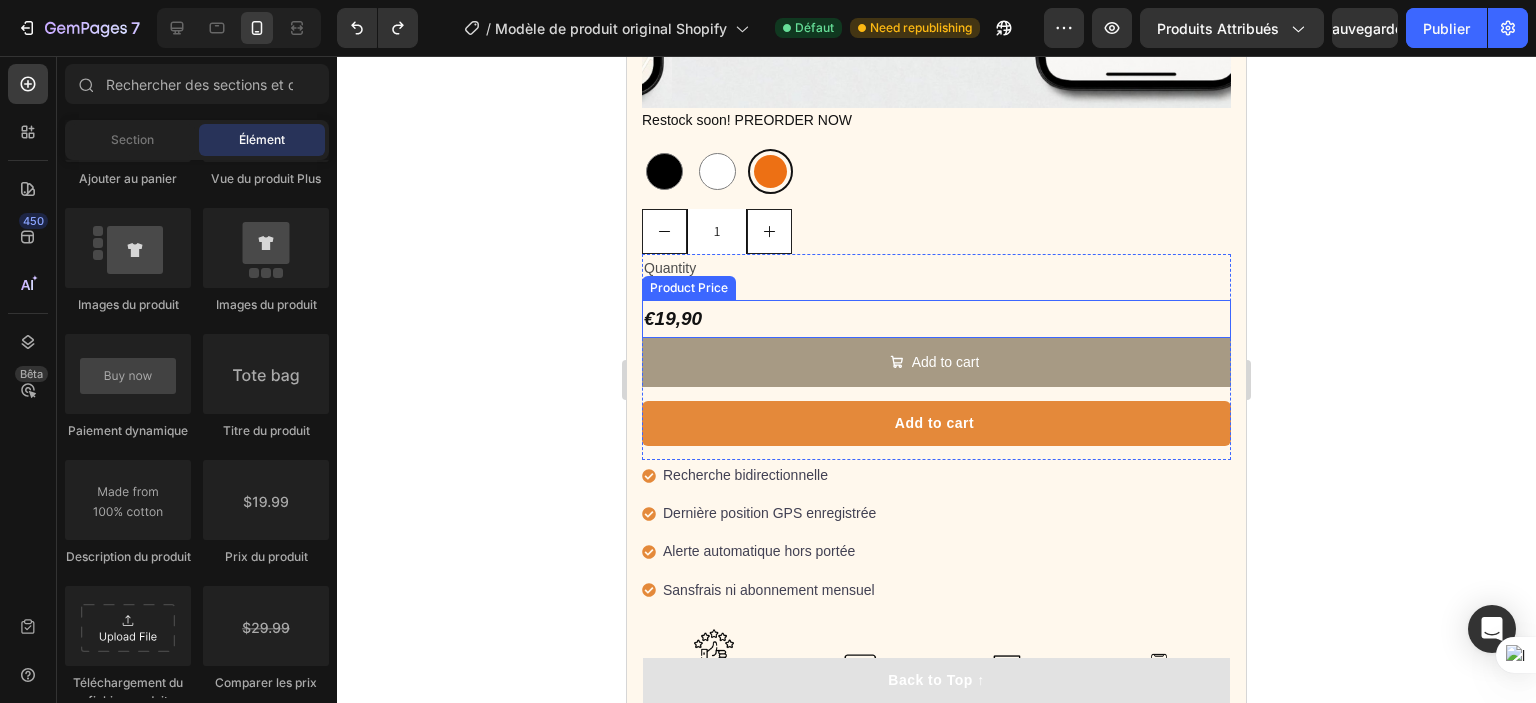 click on "€19,90" at bounding box center [936, 319] 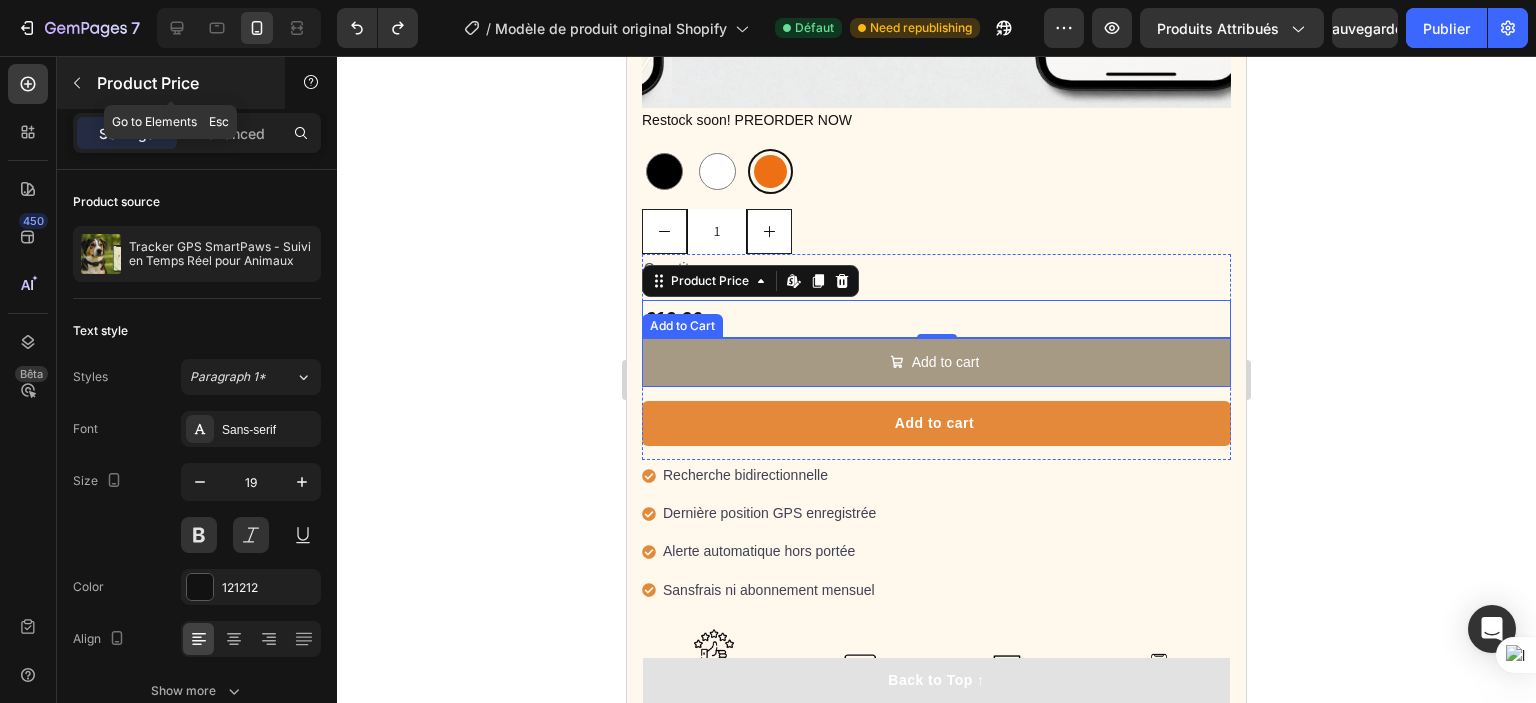 click at bounding box center [77, 83] 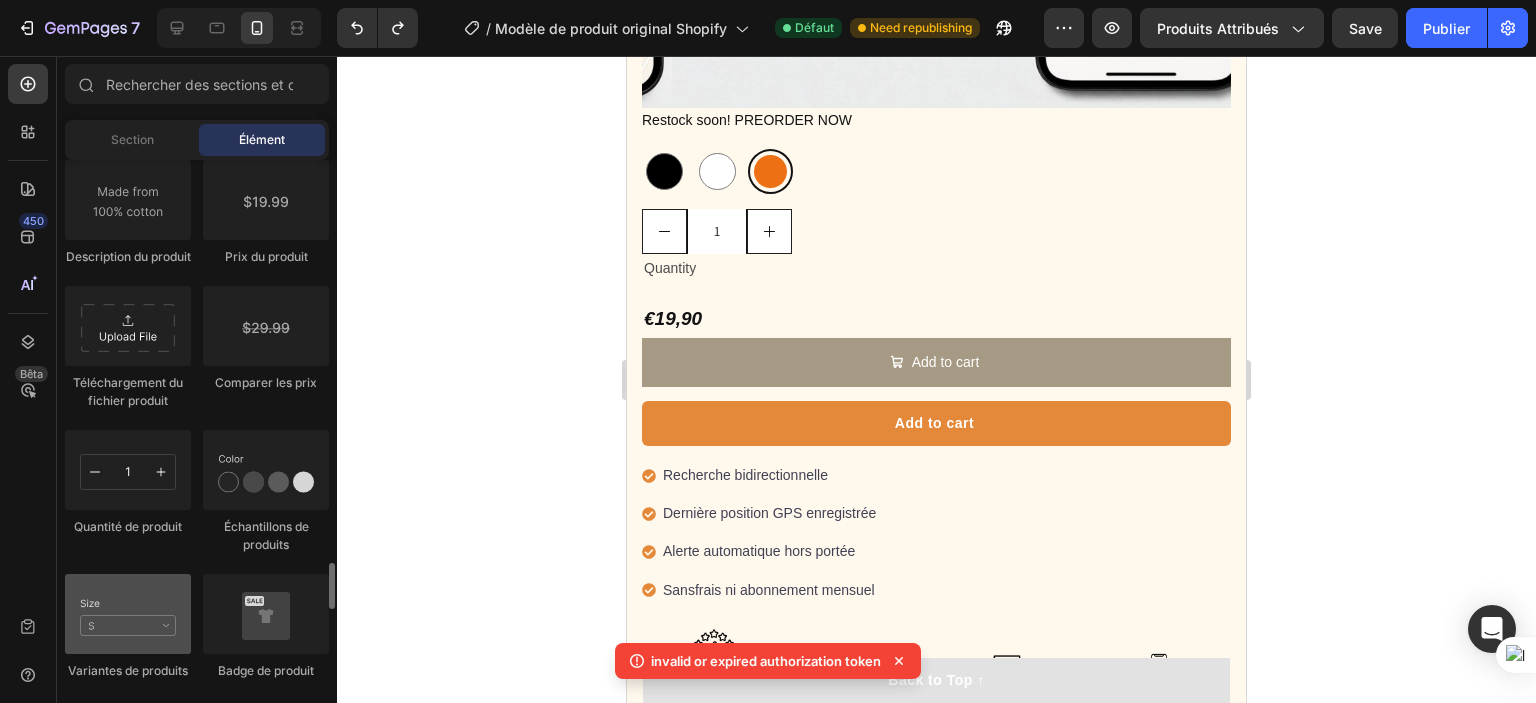 scroll, scrollTop: 3500, scrollLeft: 0, axis: vertical 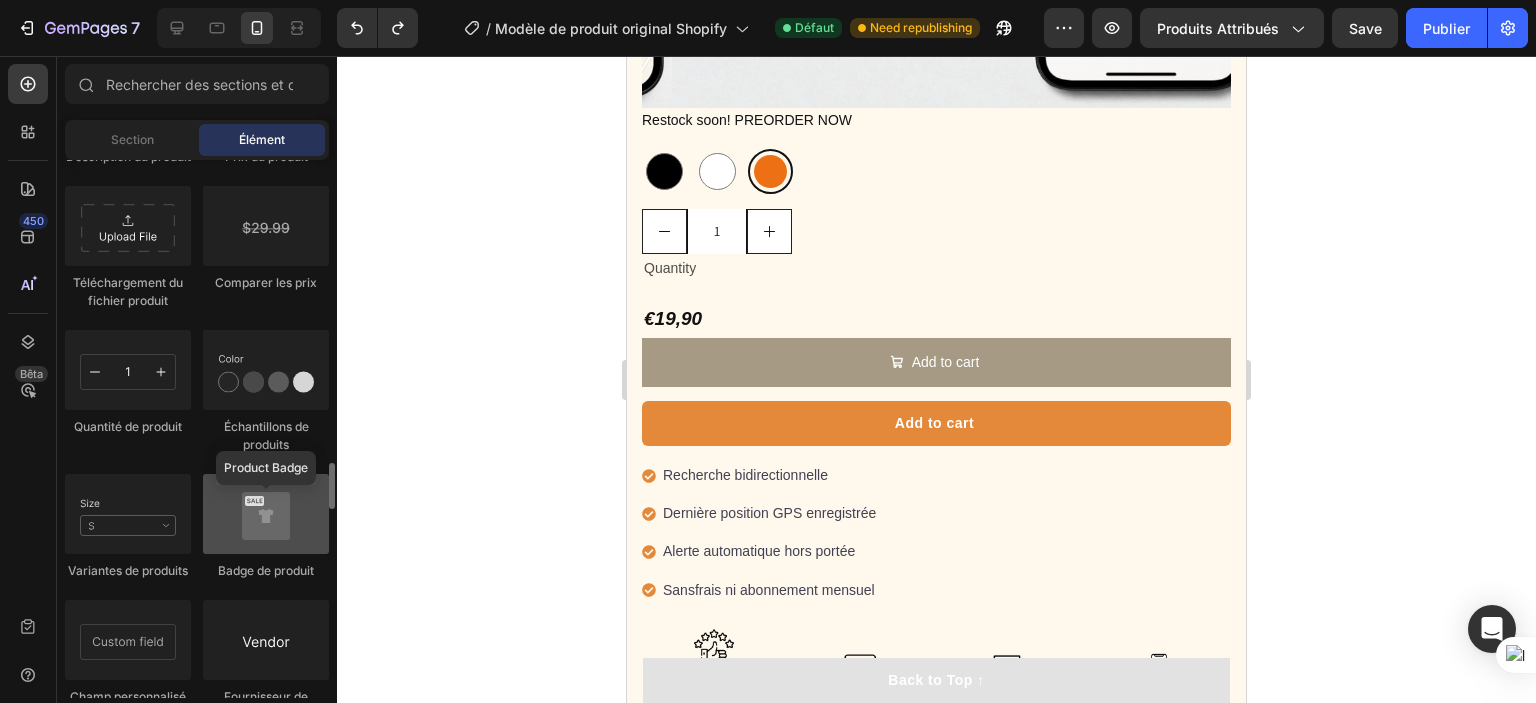 click at bounding box center (266, 514) 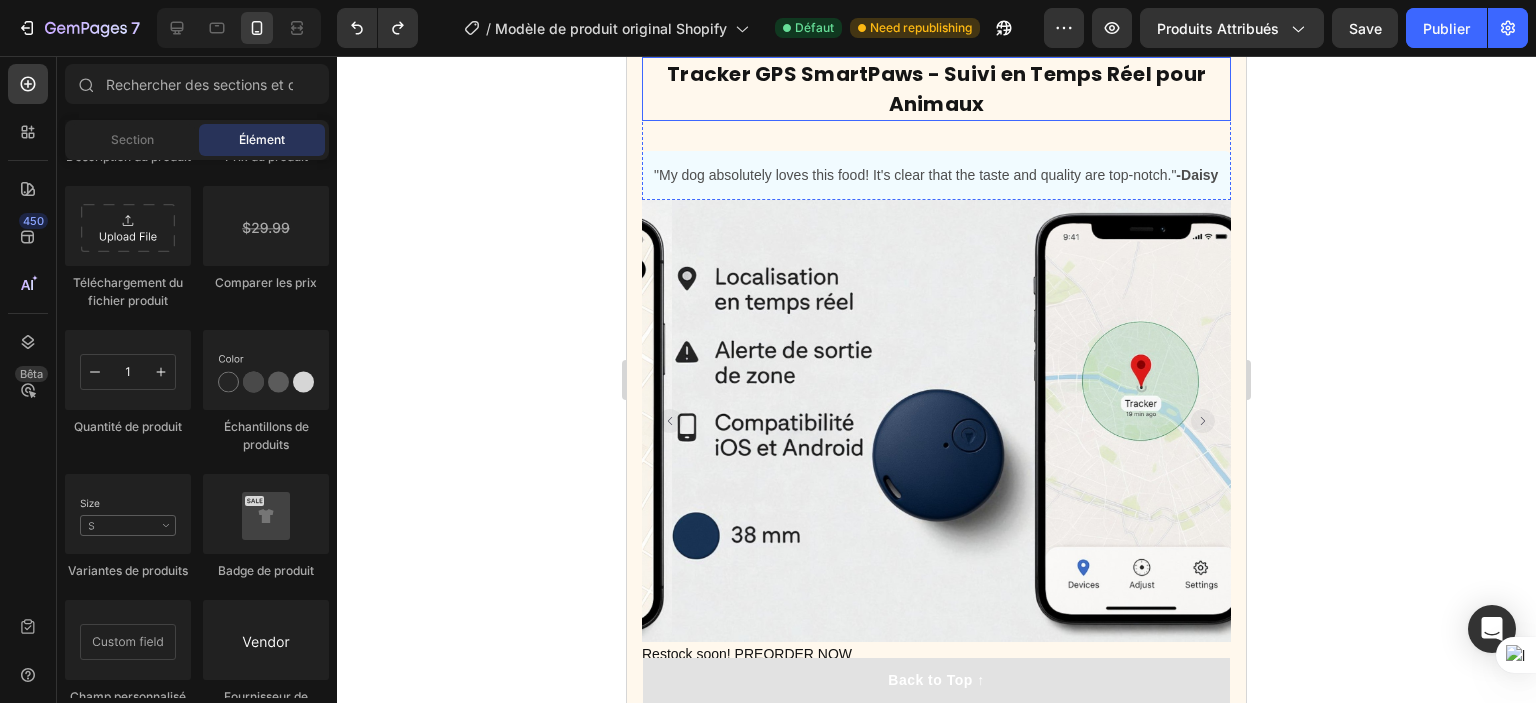 scroll, scrollTop: 1144, scrollLeft: 0, axis: vertical 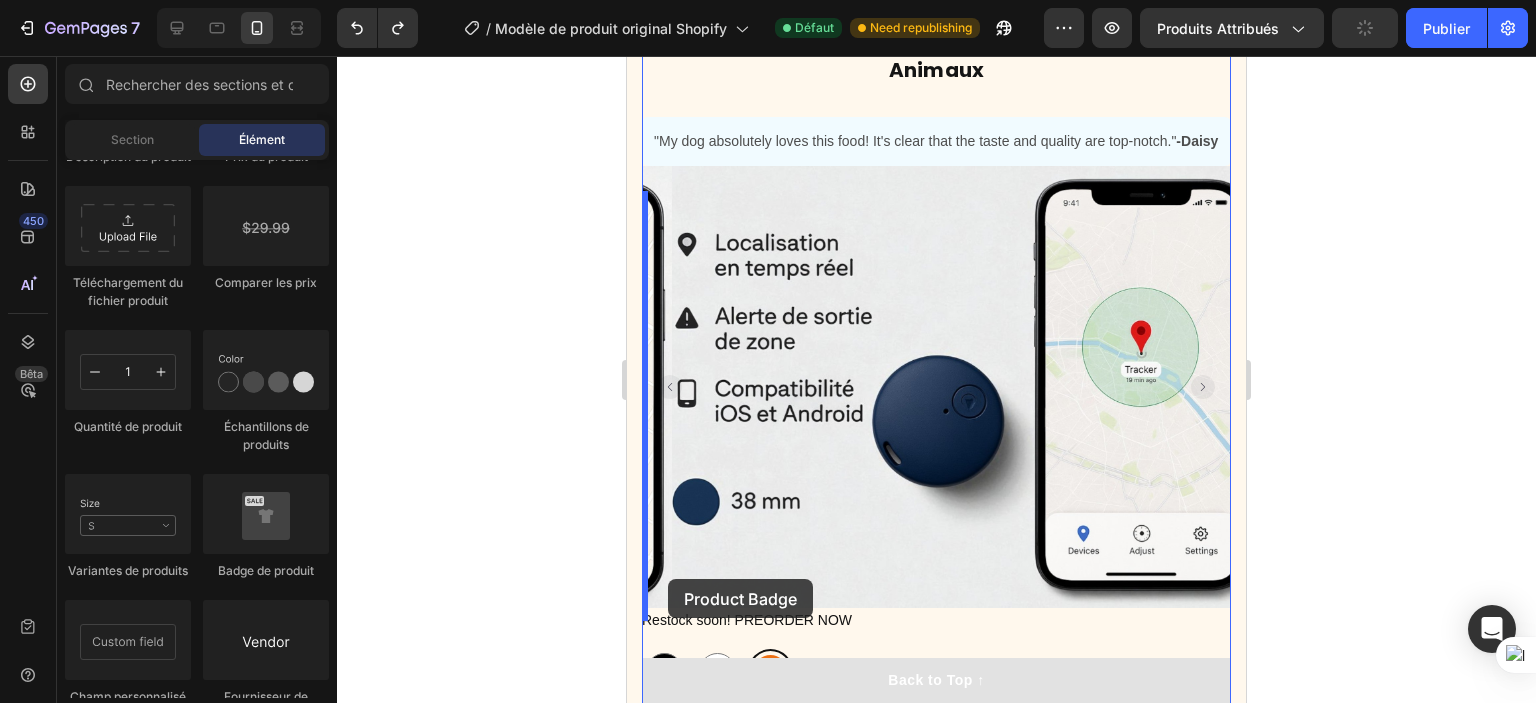 drag, startPoint x: 1038, startPoint y: 579, endPoint x: 668, endPoint y: 579, distance: 370 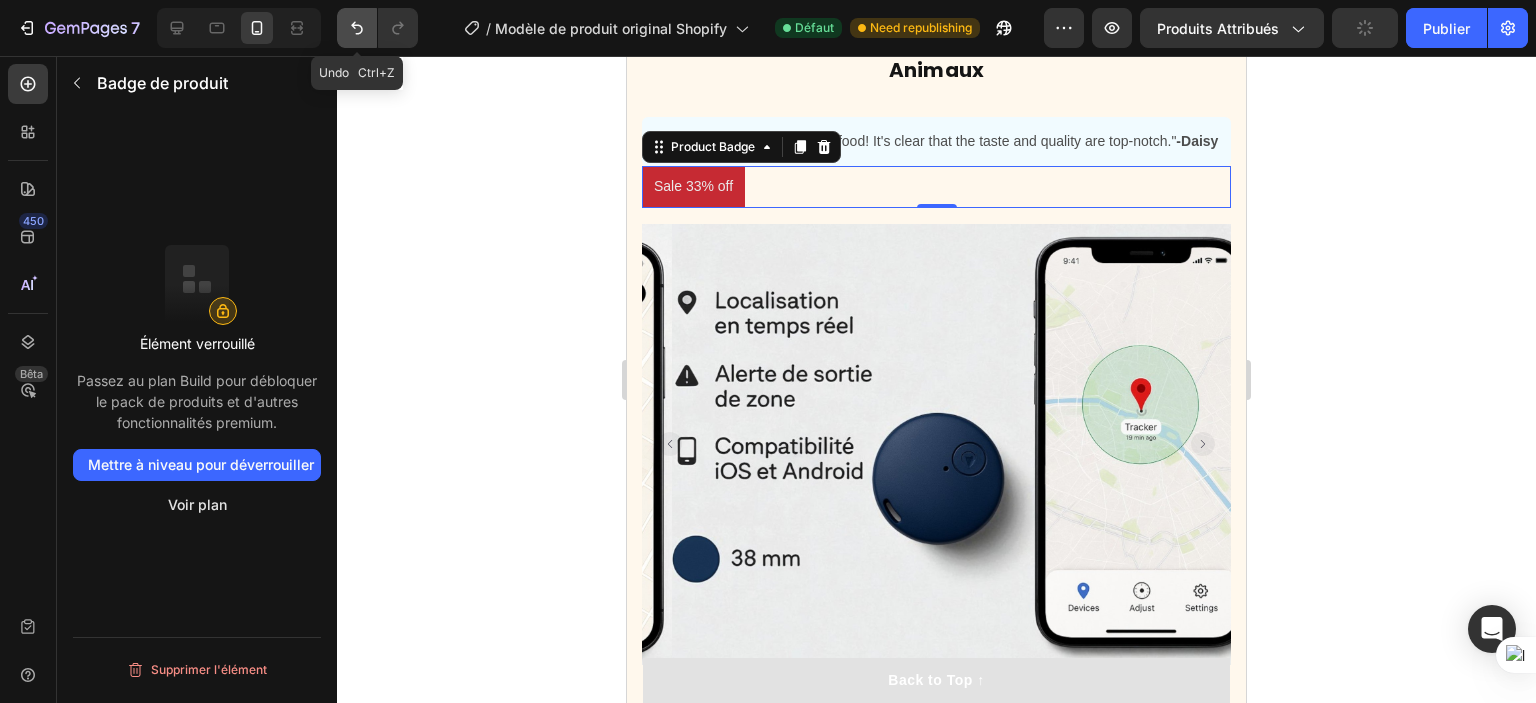click 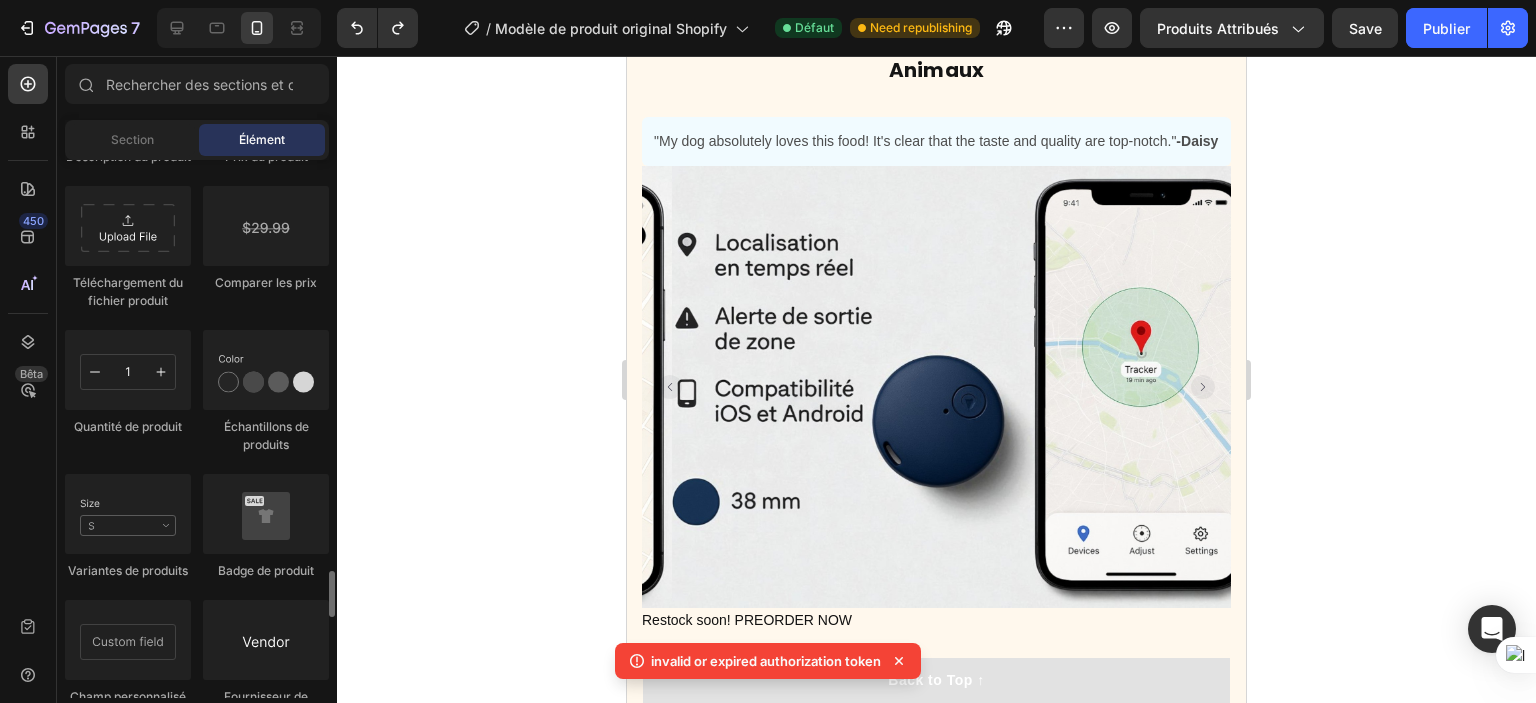 scroll, scrollTop: 3600, scrollLeft: 0, axis: vertical 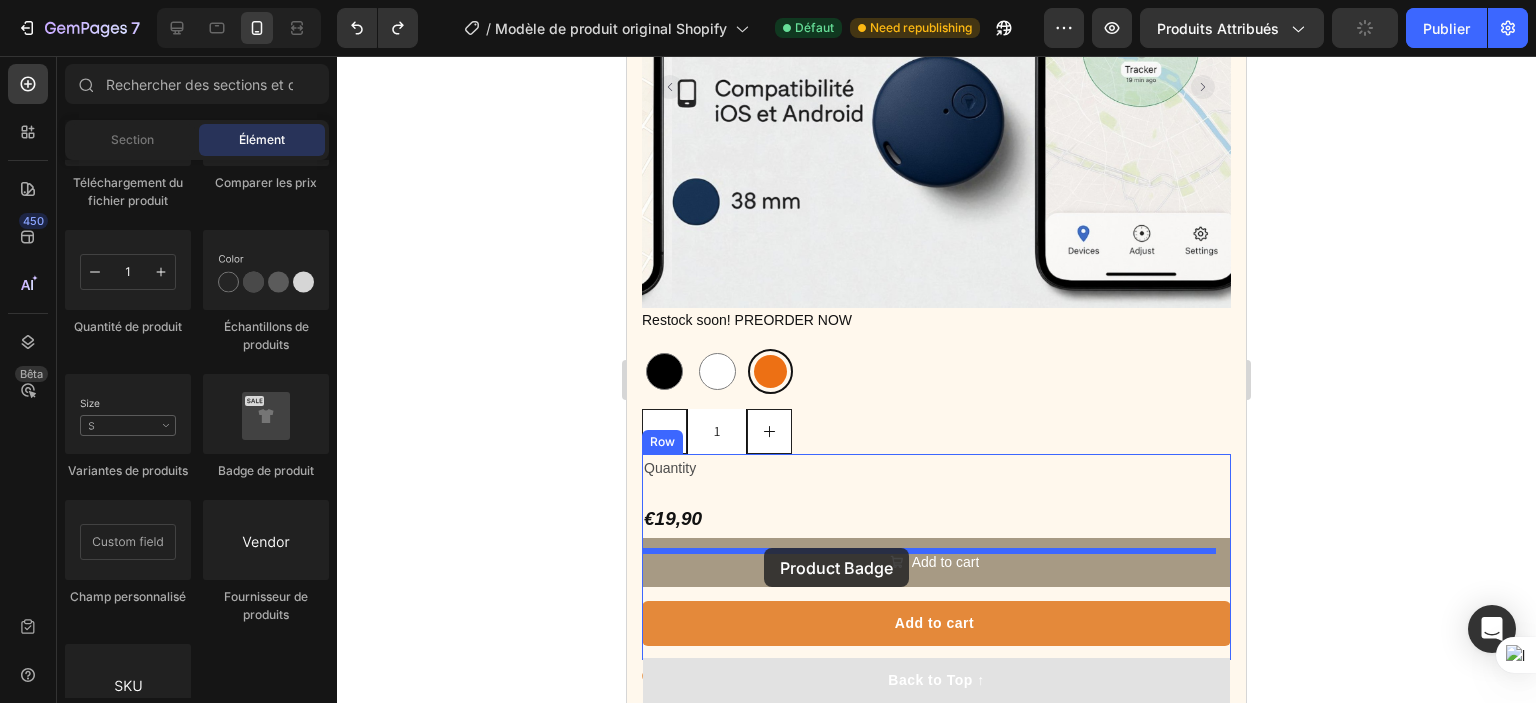 drag, startPoint x: 883, startPoint y: 463, endPoint x: 764, endPoint y: 548, distance: 146.23953 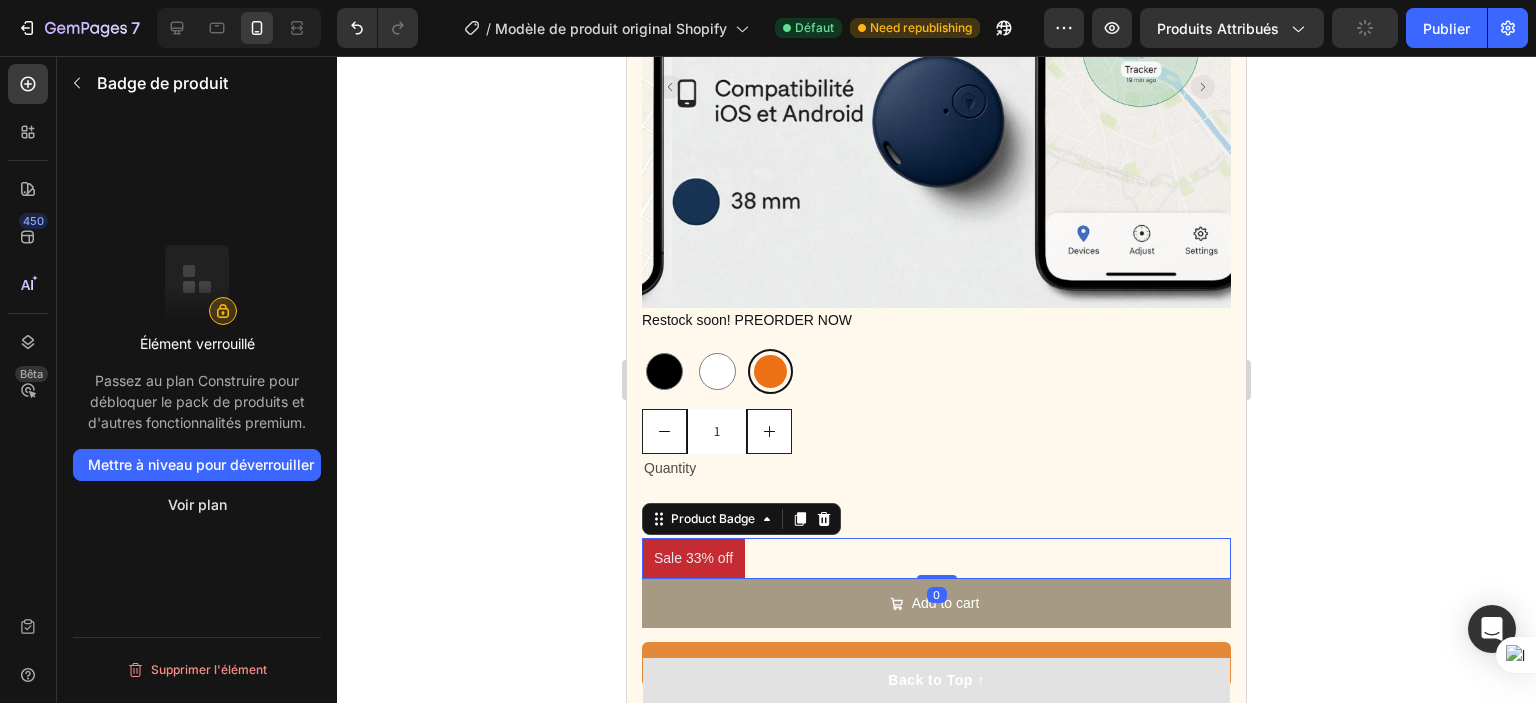 click 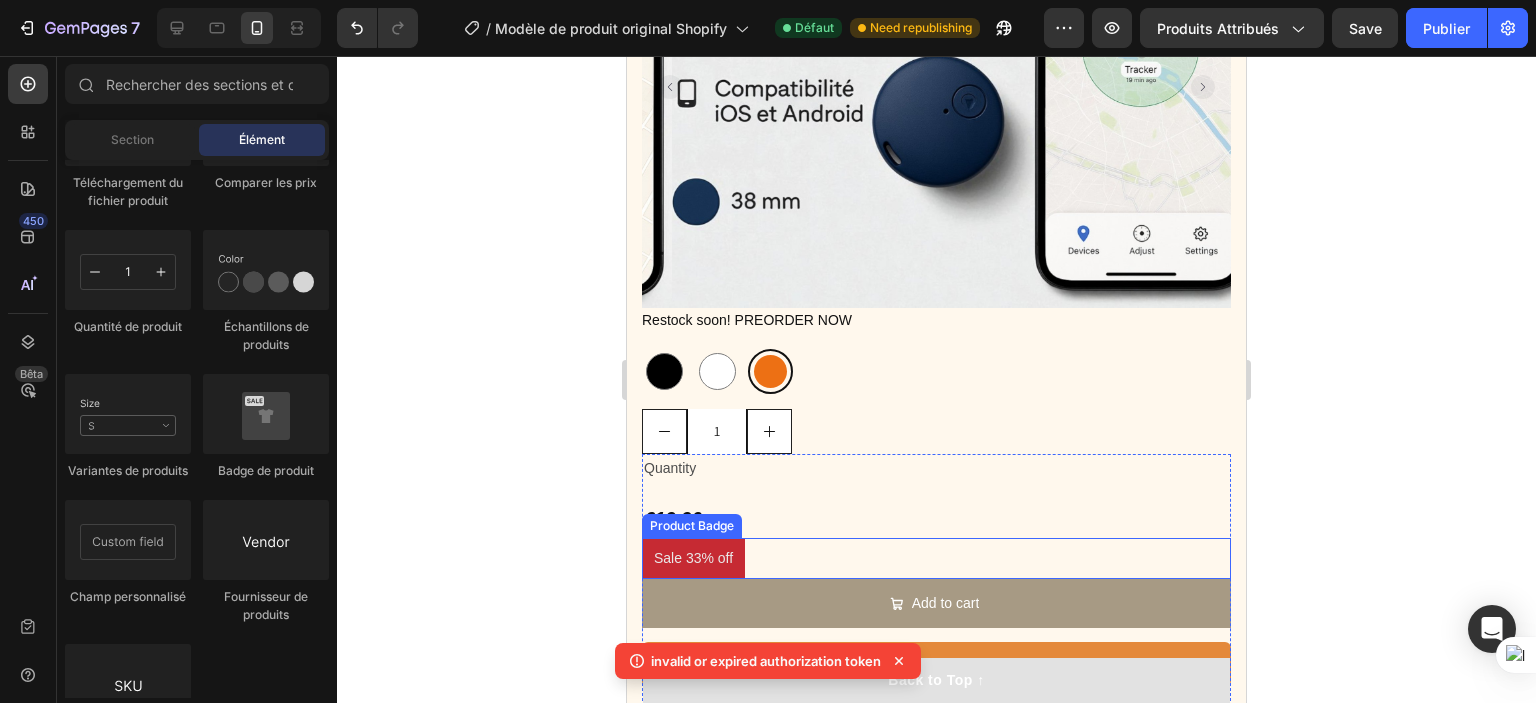 click on "Sale 33% off" at bounding box center [693, 558] 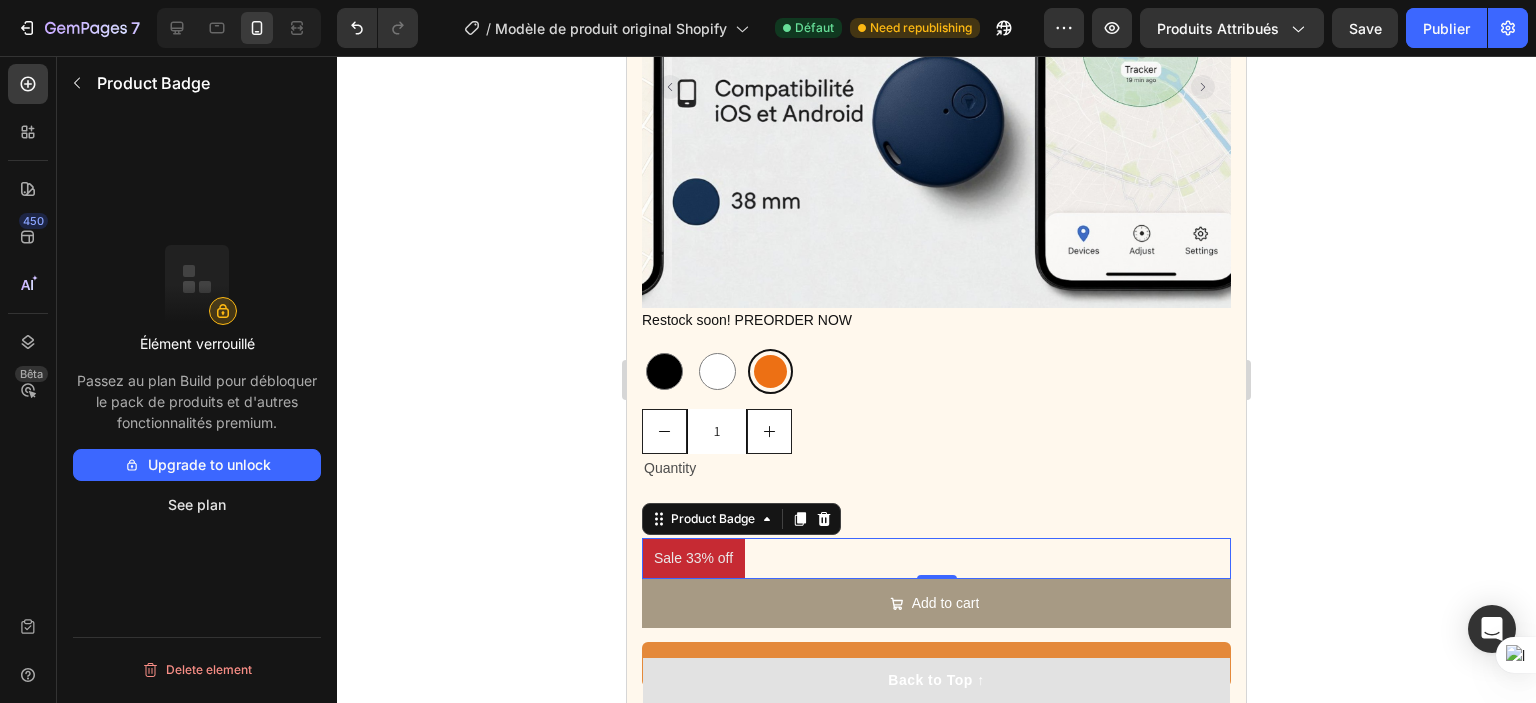 click on "Sale 33% off" at bounding box center (936, 558) 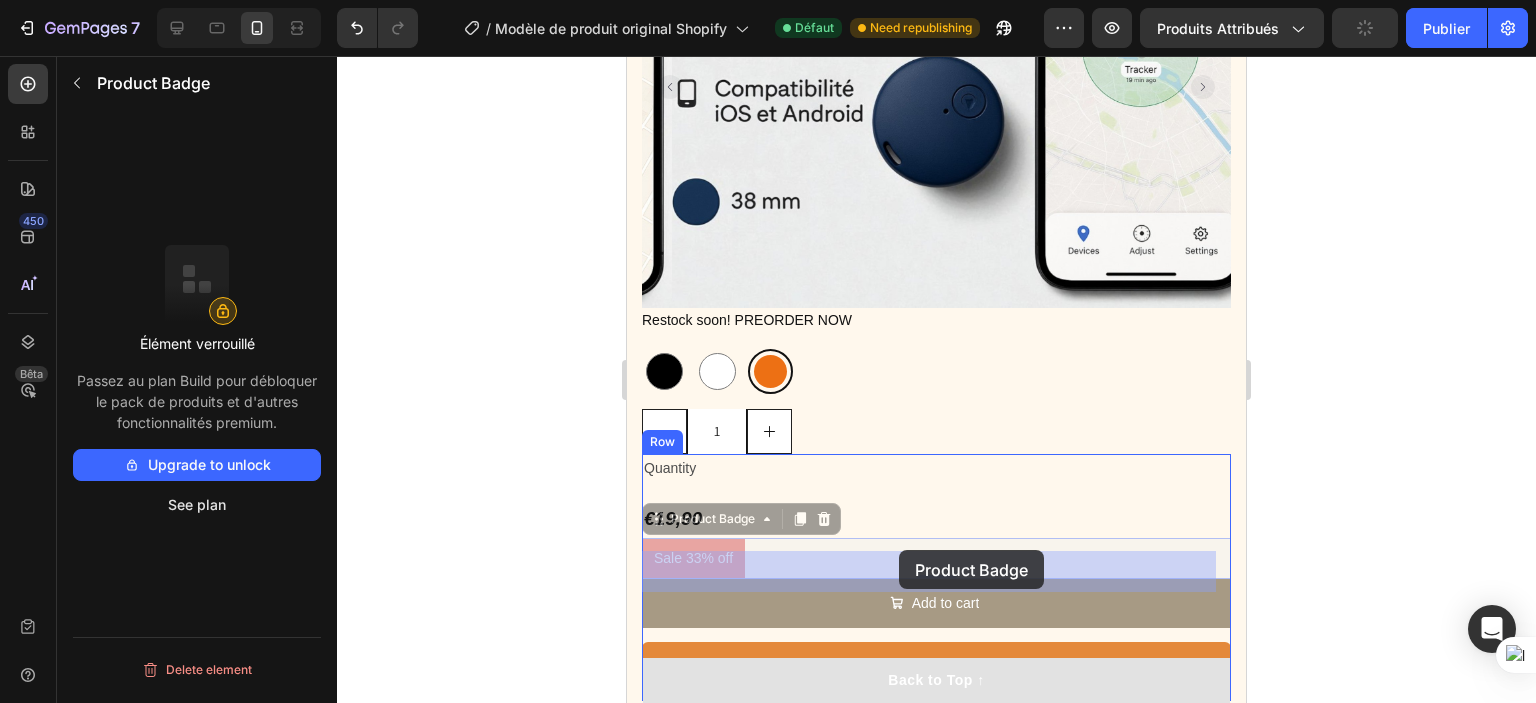 drag, startPoint x: 656, startPoint y: 531, endPoint x: 899, endPoint y: 550, distance: 243.74167 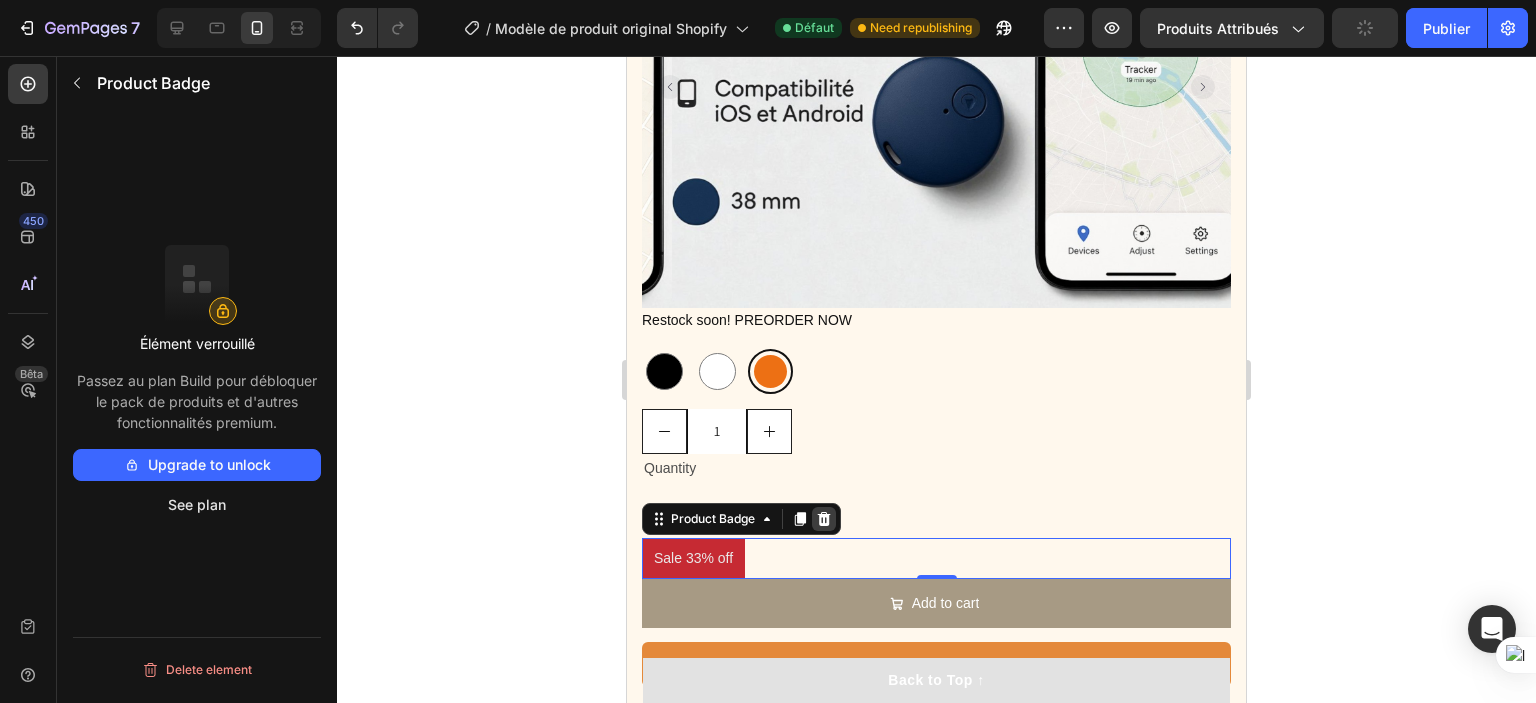 click 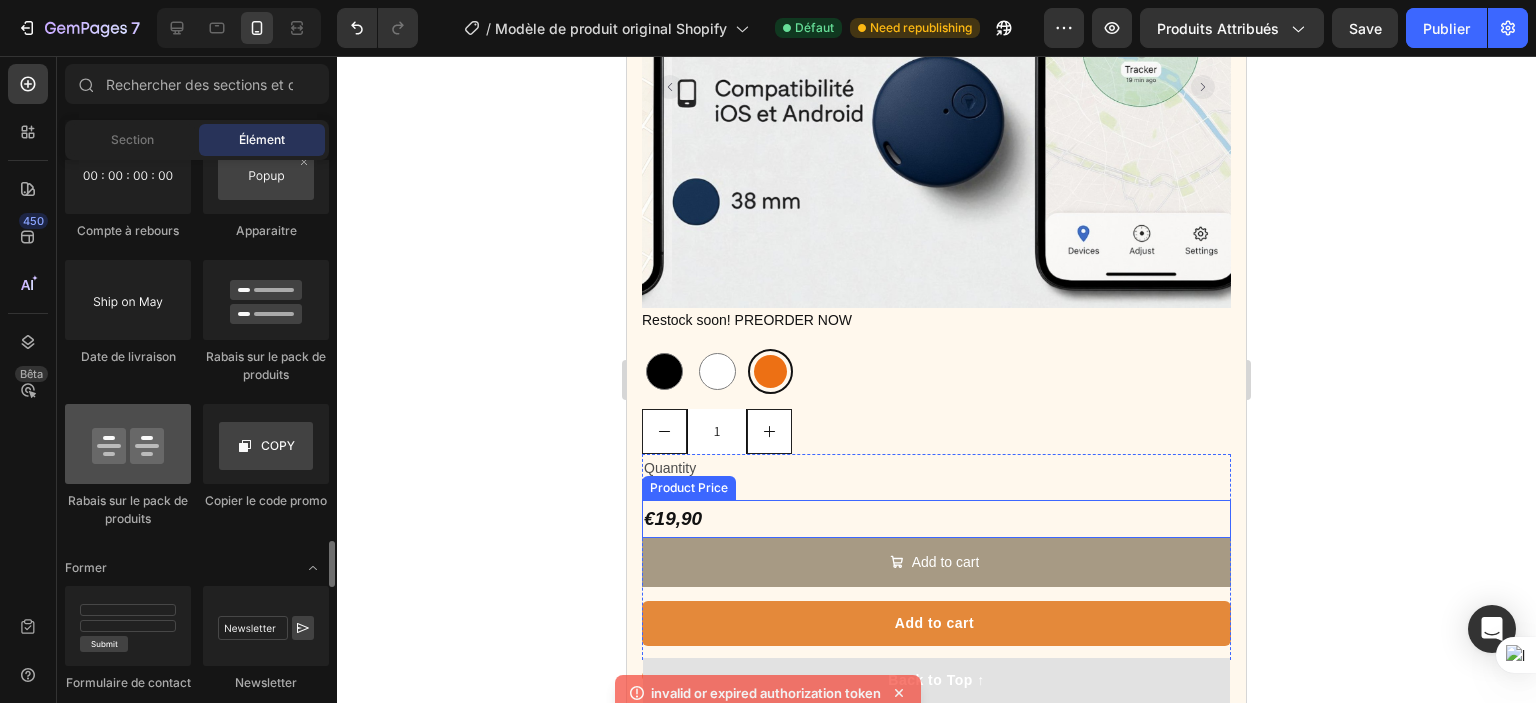 scroll, scrollTop: 4500, scrollLeft: 0, axis: vertical 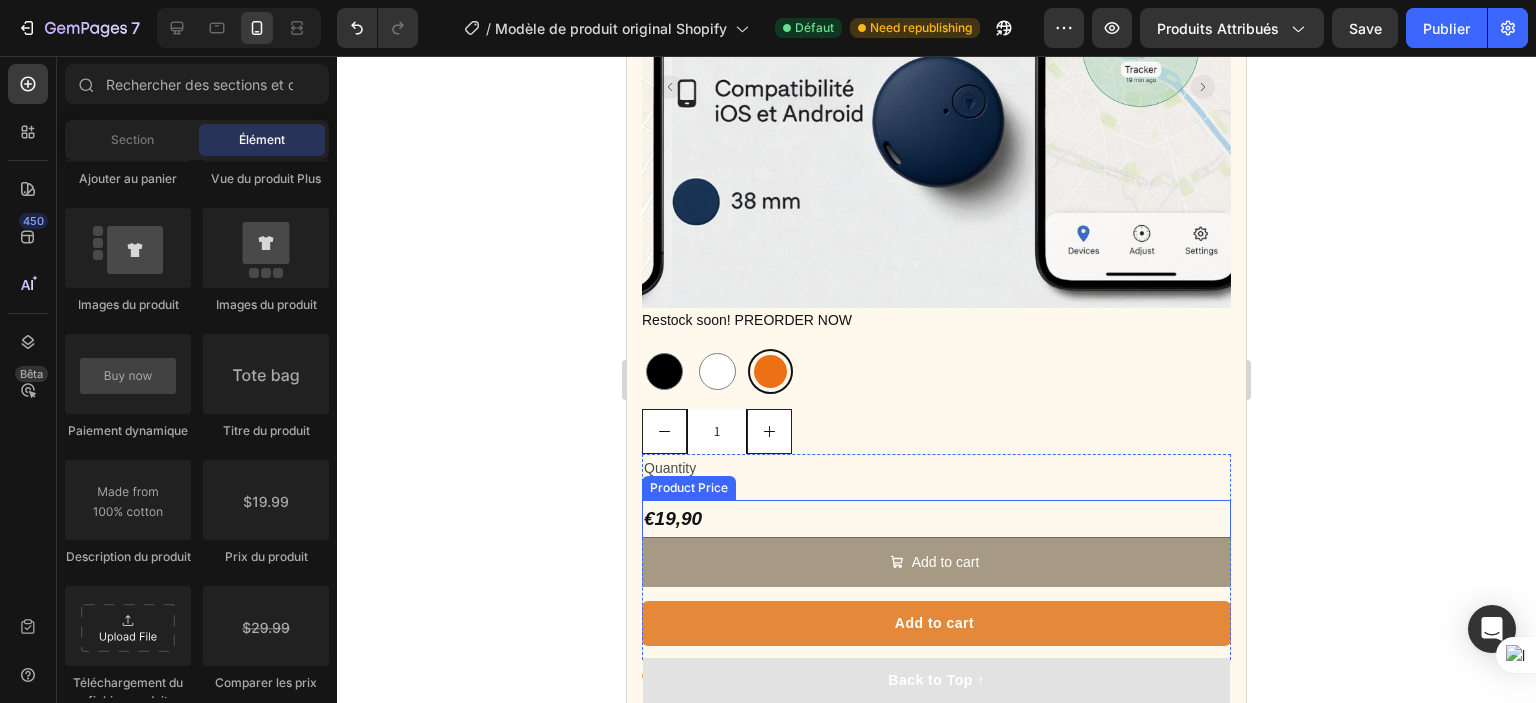 click on "€19,90" at bounding box center (936, 519) 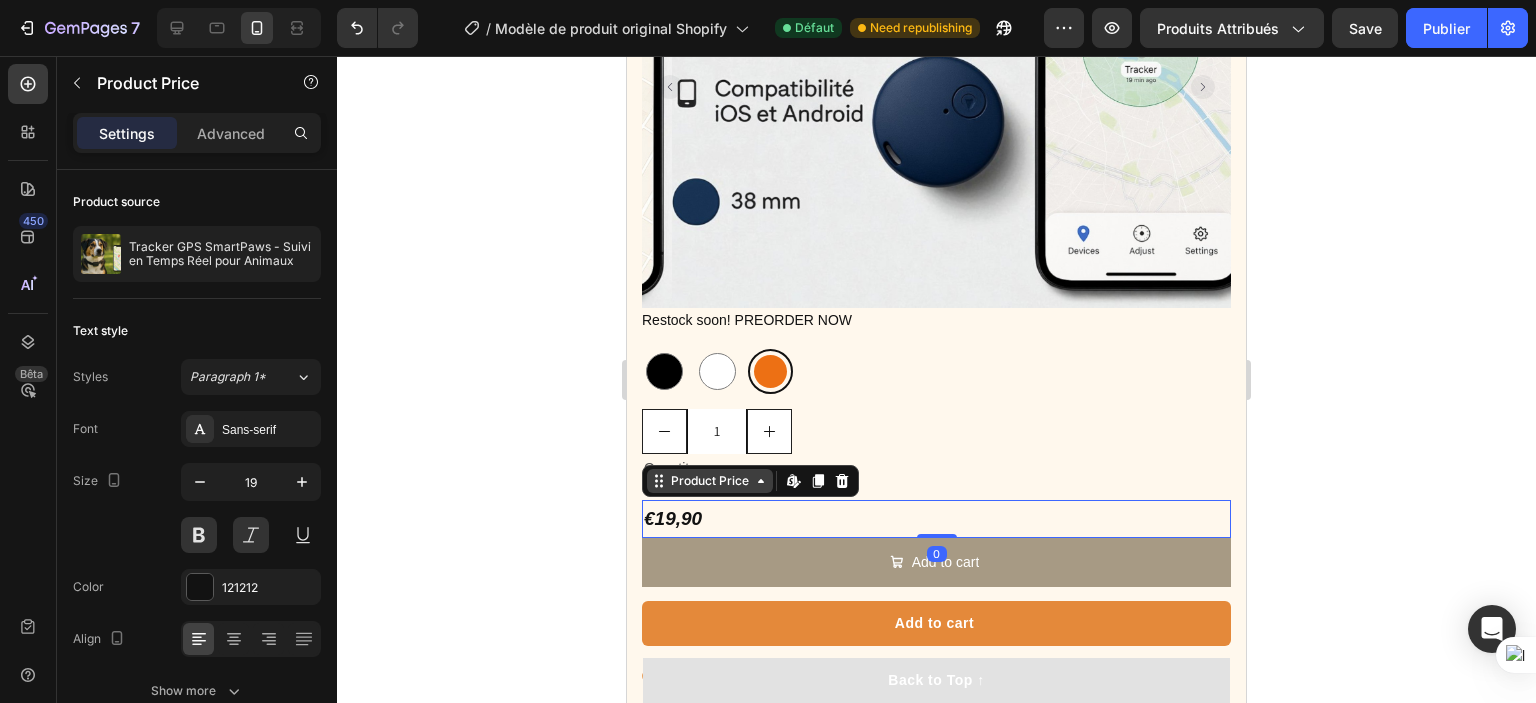 click on "Product Price" at bounding box center [710, 481] 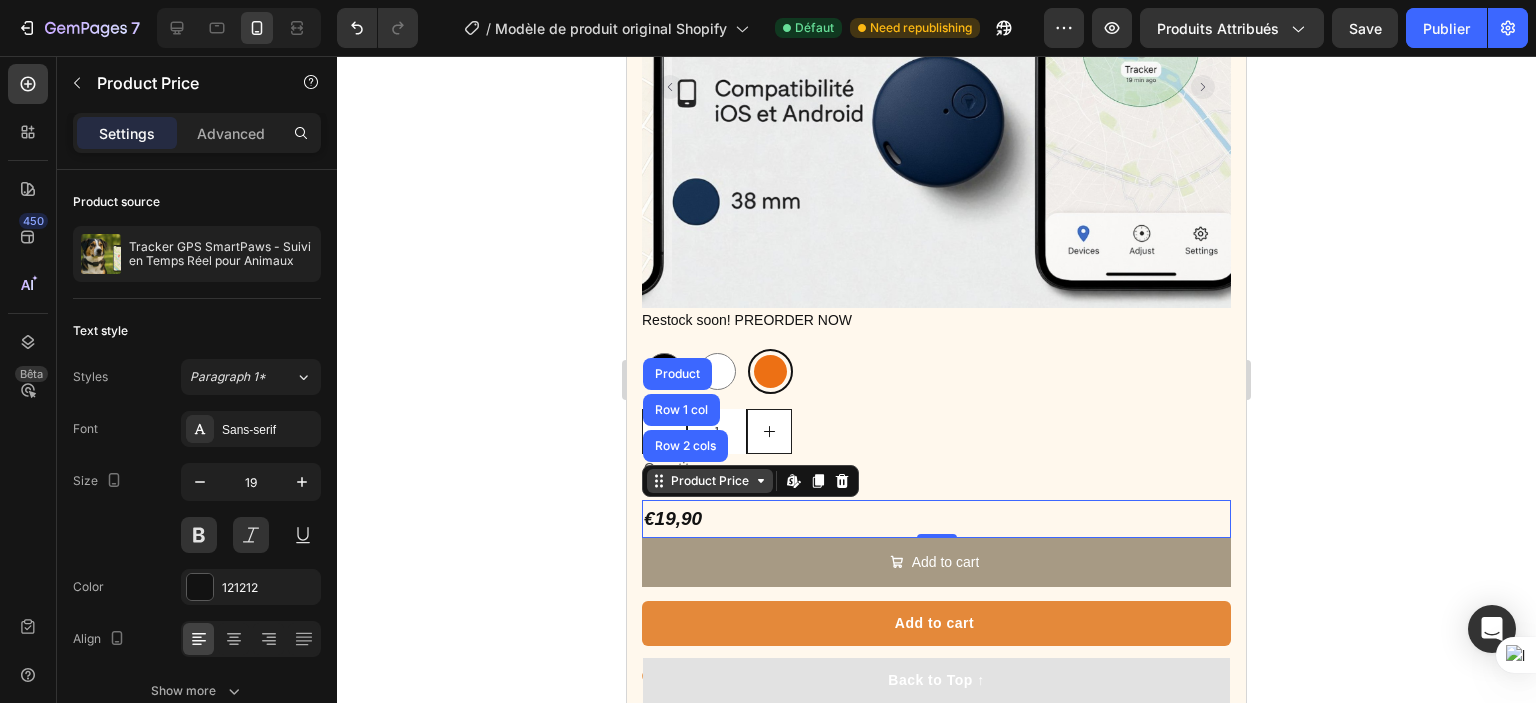 click on "Product Price" at bounding box center [710, 481] 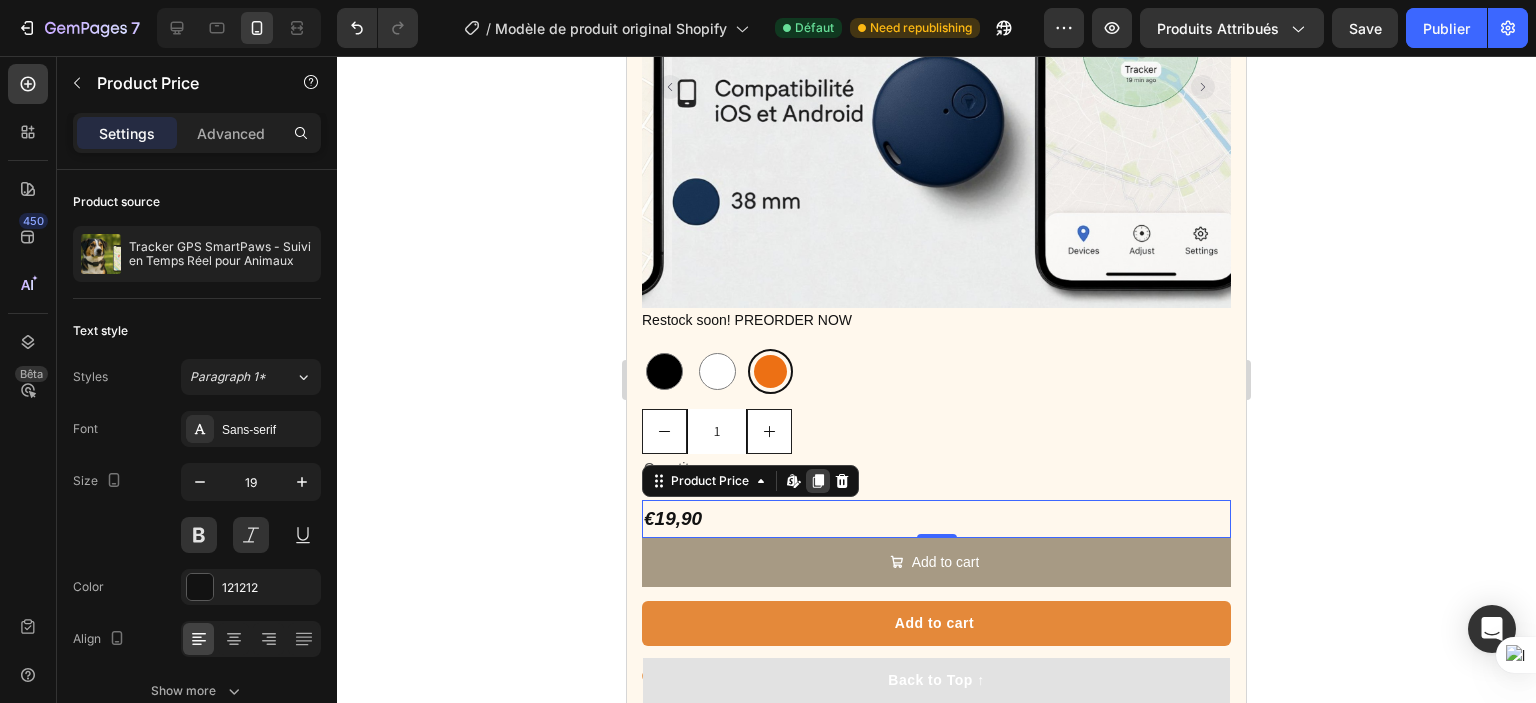 click 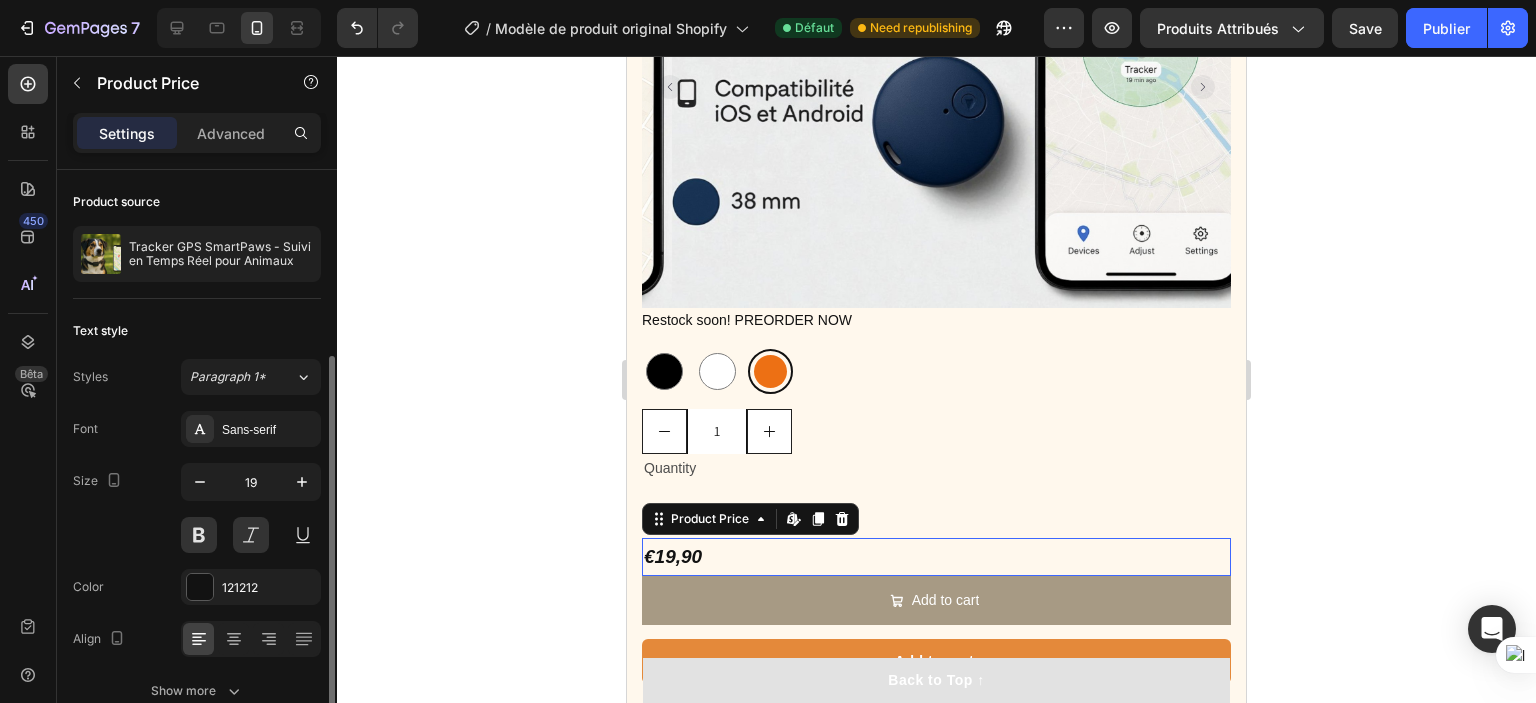 scroll, scrollTop: 100, scrollLeft: 0, axis: vertical 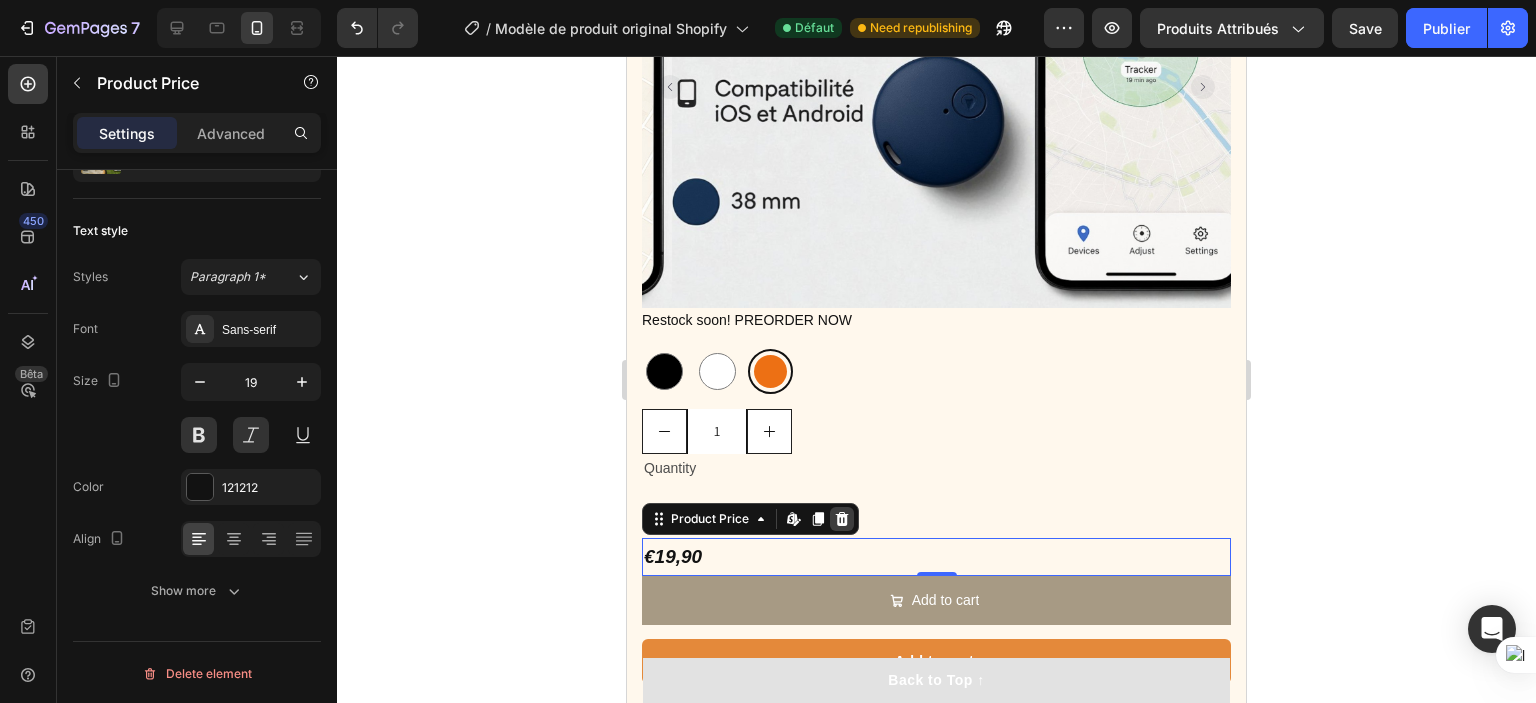 click 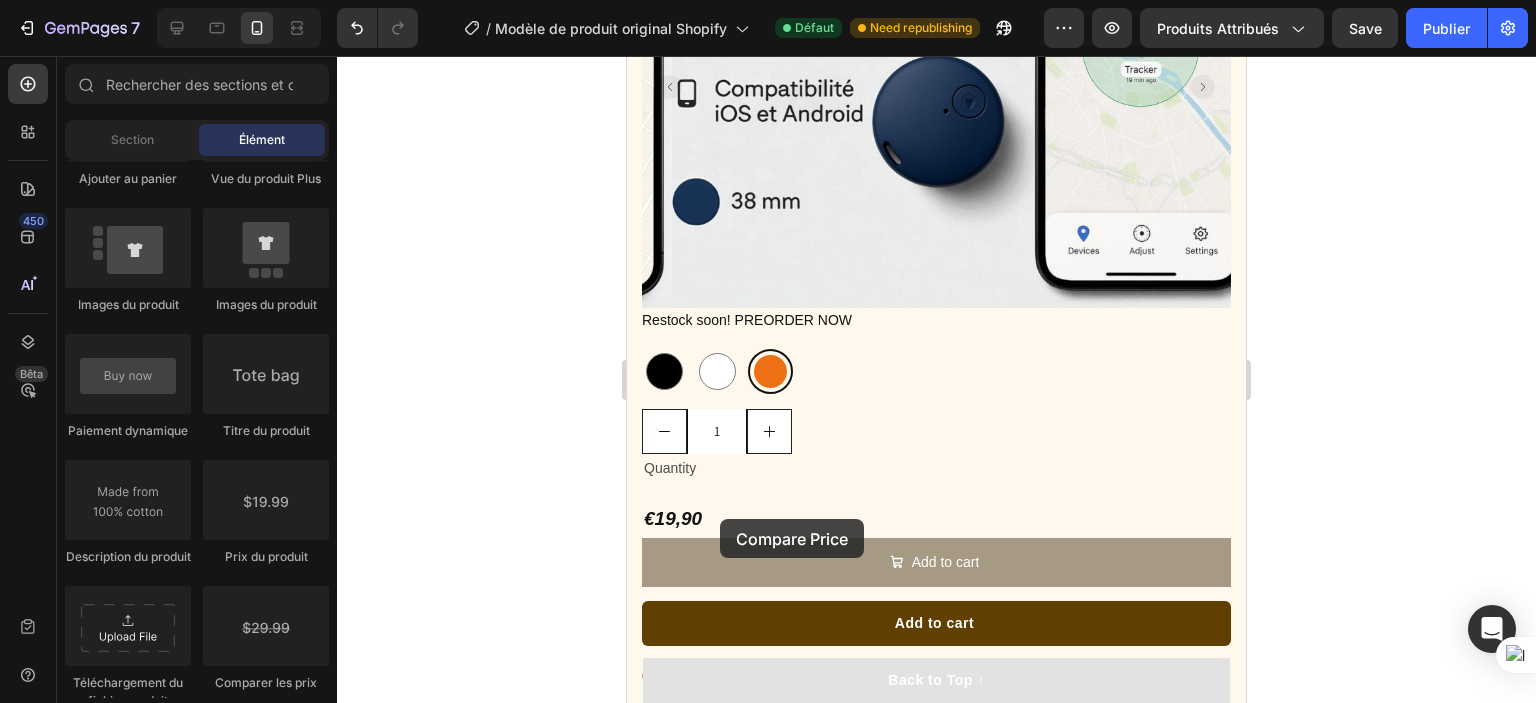scroll, scrollTop: 1592, scrollLeft: 0, axis: vertical 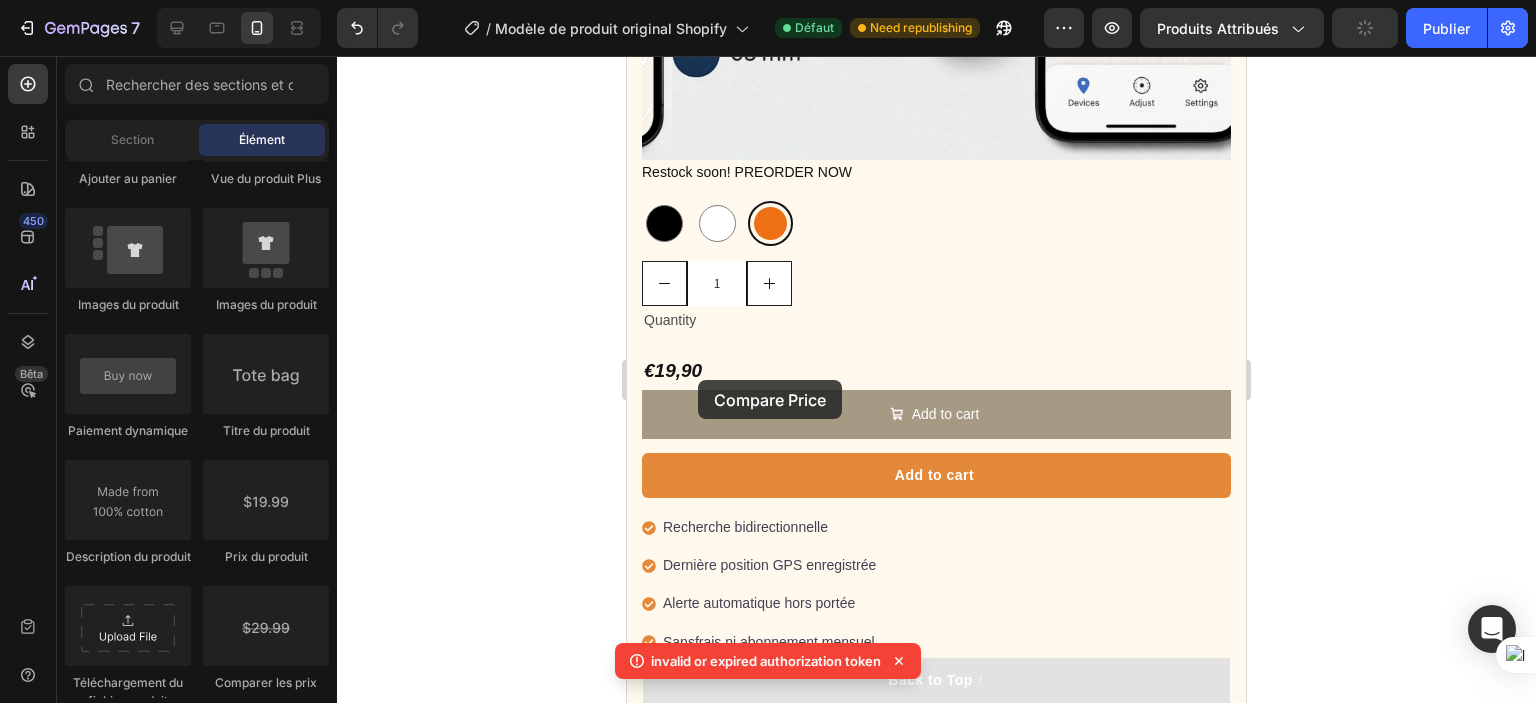 drag, startPoint x: 913, startPoint y: 695, endPoint x: 698, endPoint y: 380, distance: 381.3791 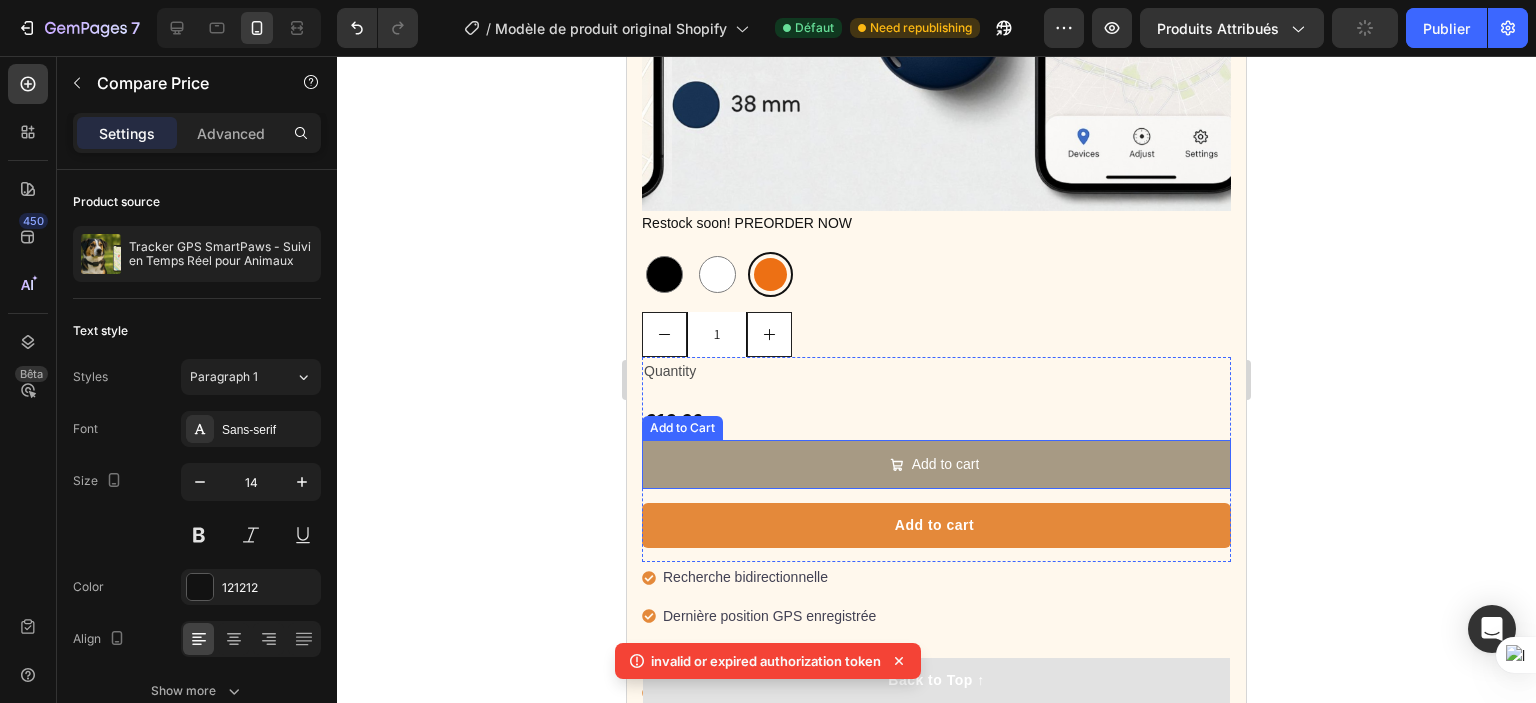 scroll, scrollTop: 1616, scrollLeft: 0, axis: vertical 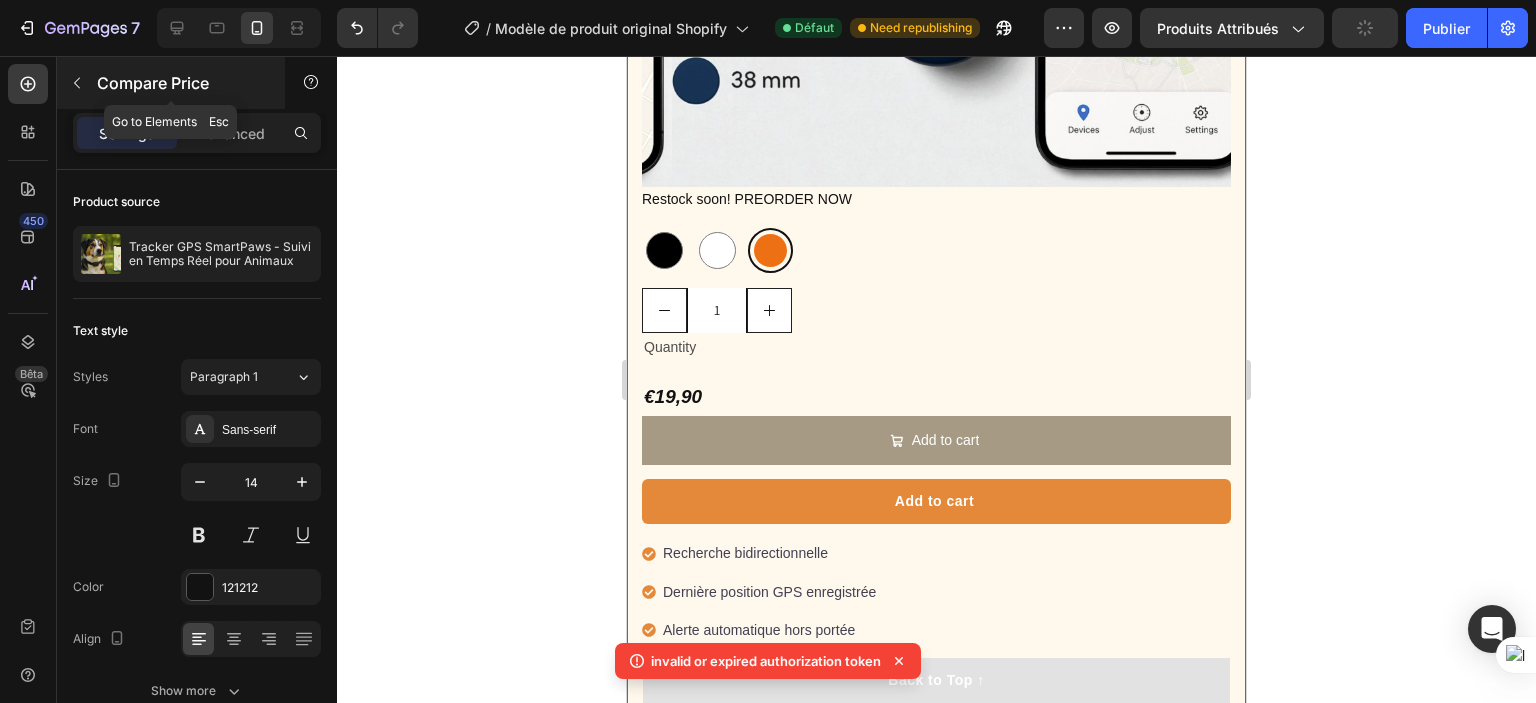 click 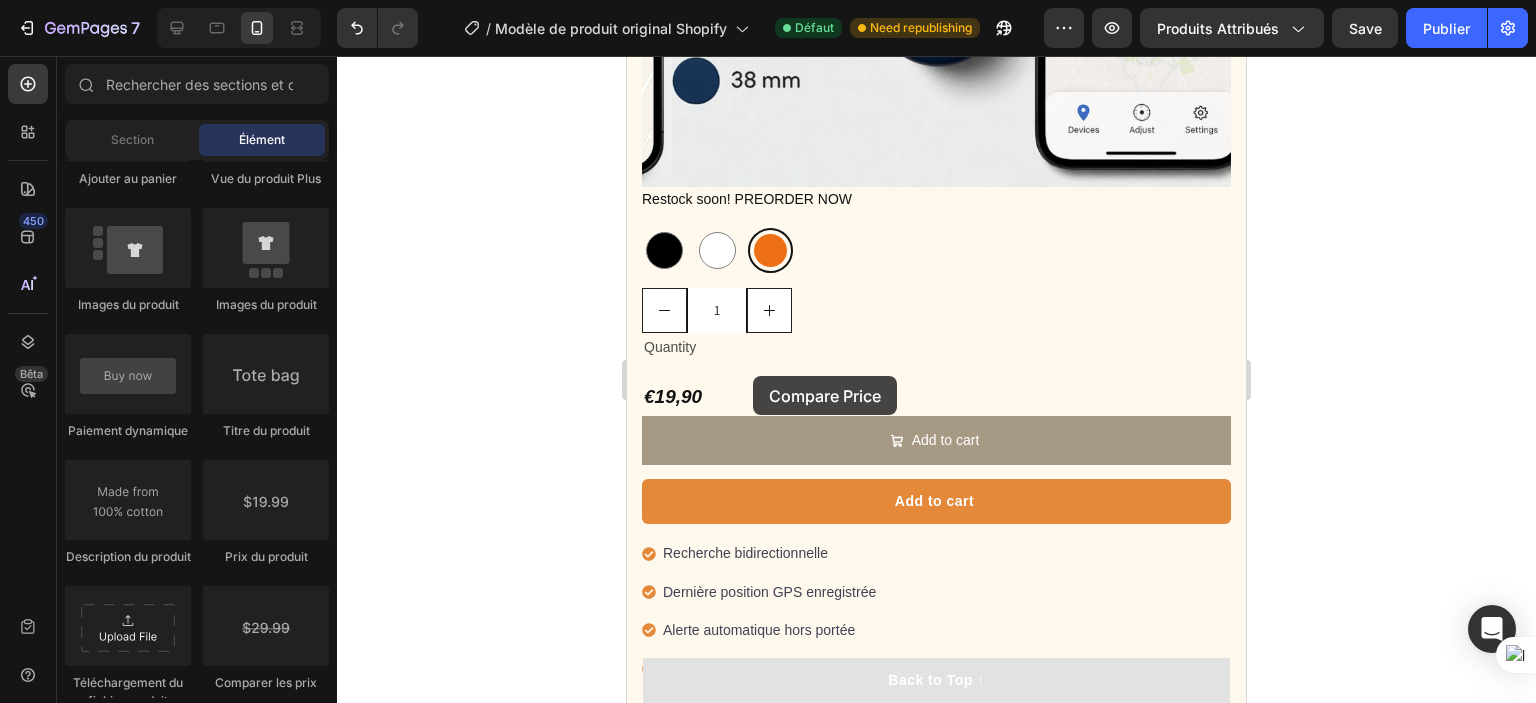scroll, scrollTop: 1633, scrollLeft: 0, axis: vertical 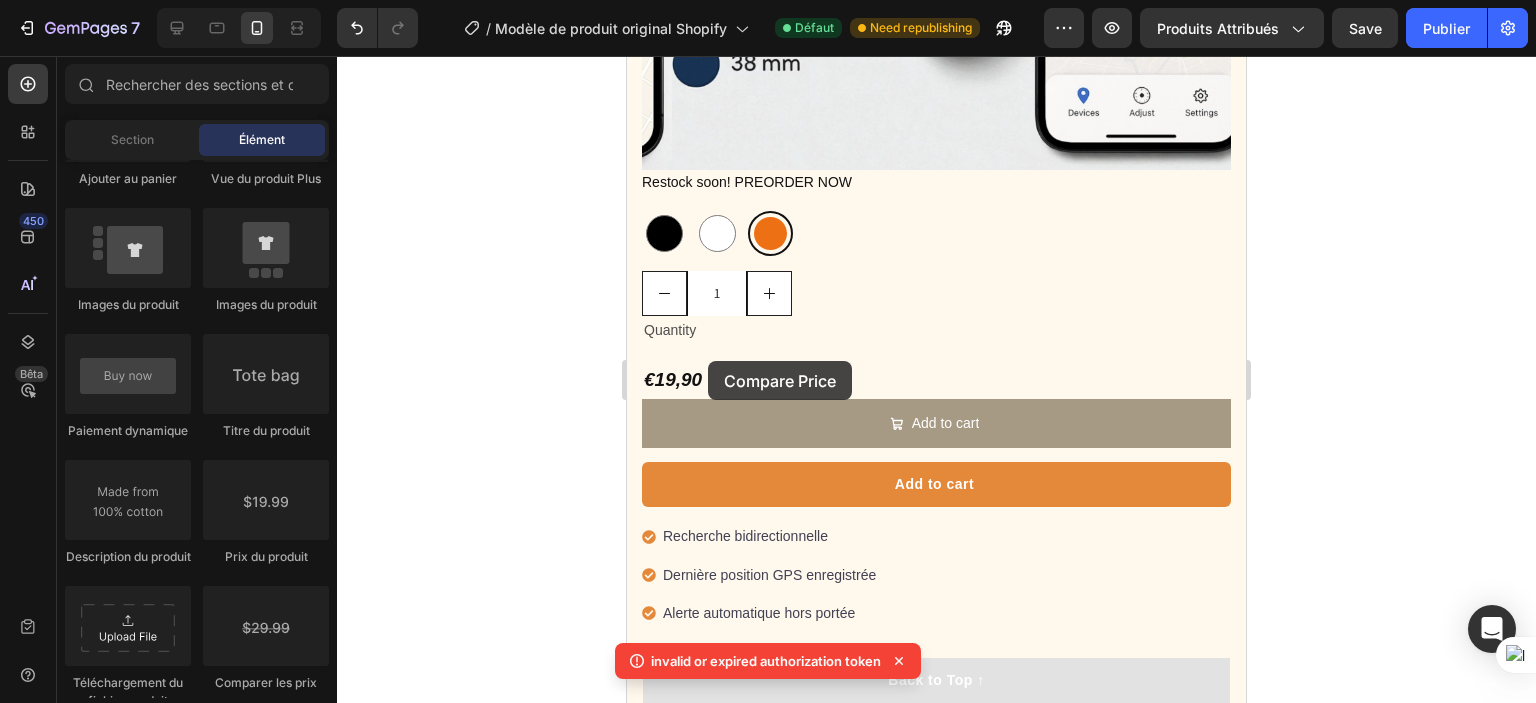 drag, startPoint x: 913, startPoint y: 691, endPoint x: 708, endPoint y: 361, distance: 388.49066 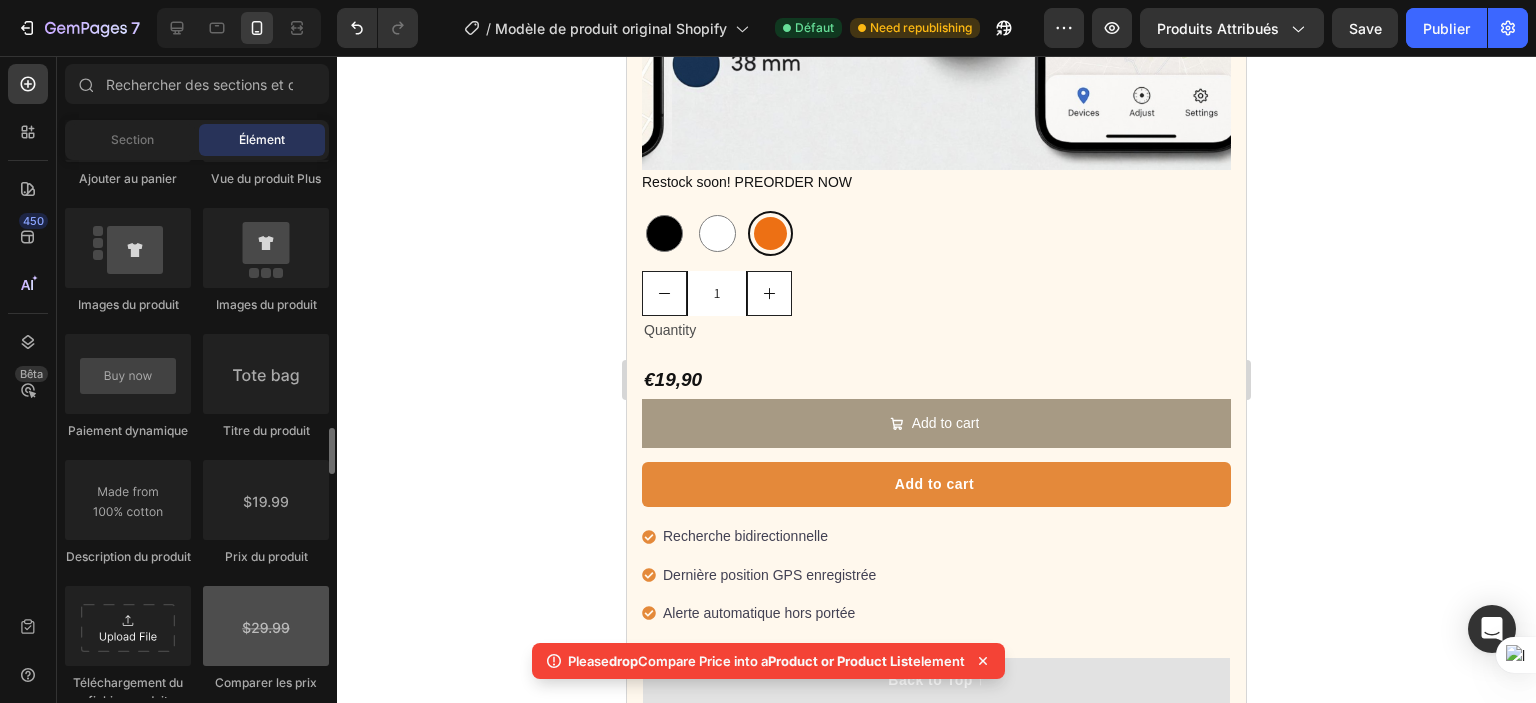click at bounding box center [266, 626] 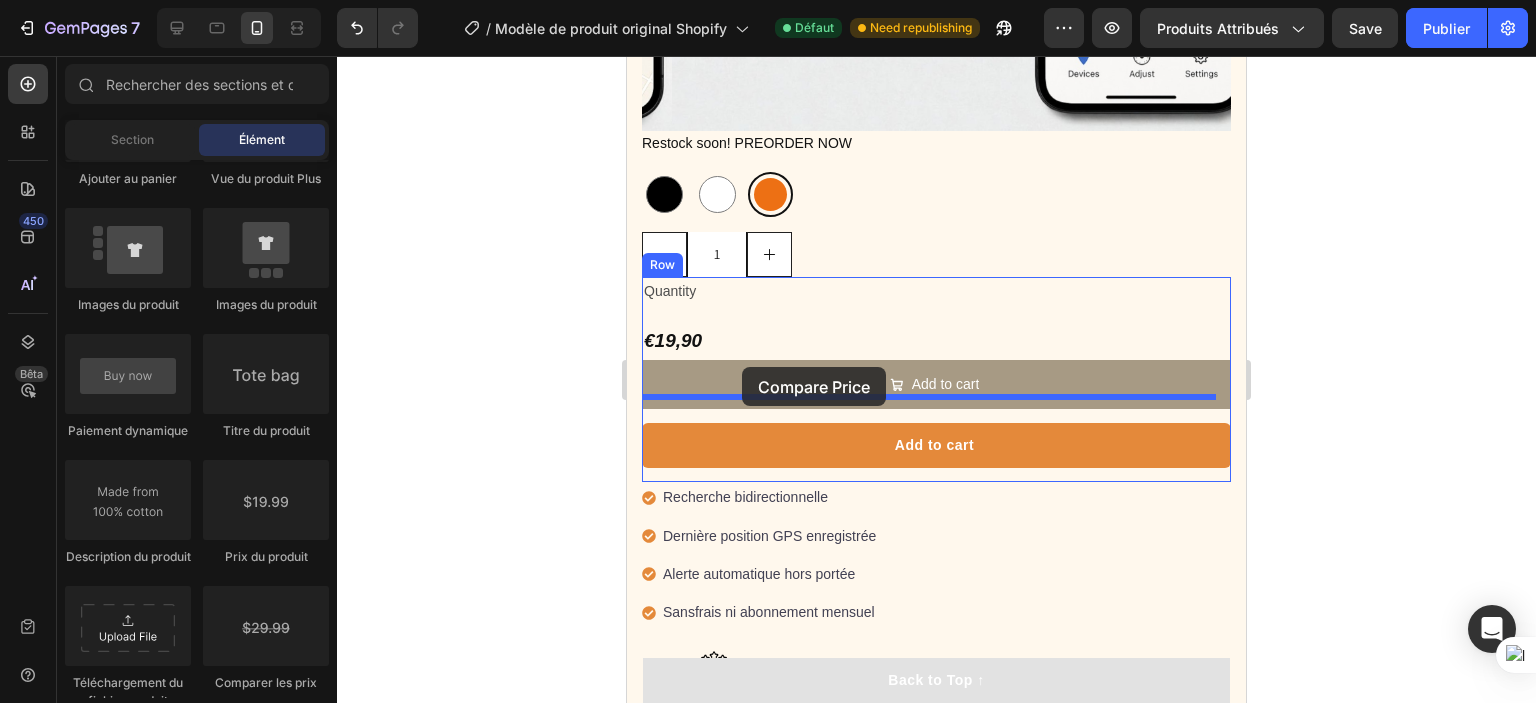 scroll, scrollTop: 1729, scrollLeft: 0, axis: vertical 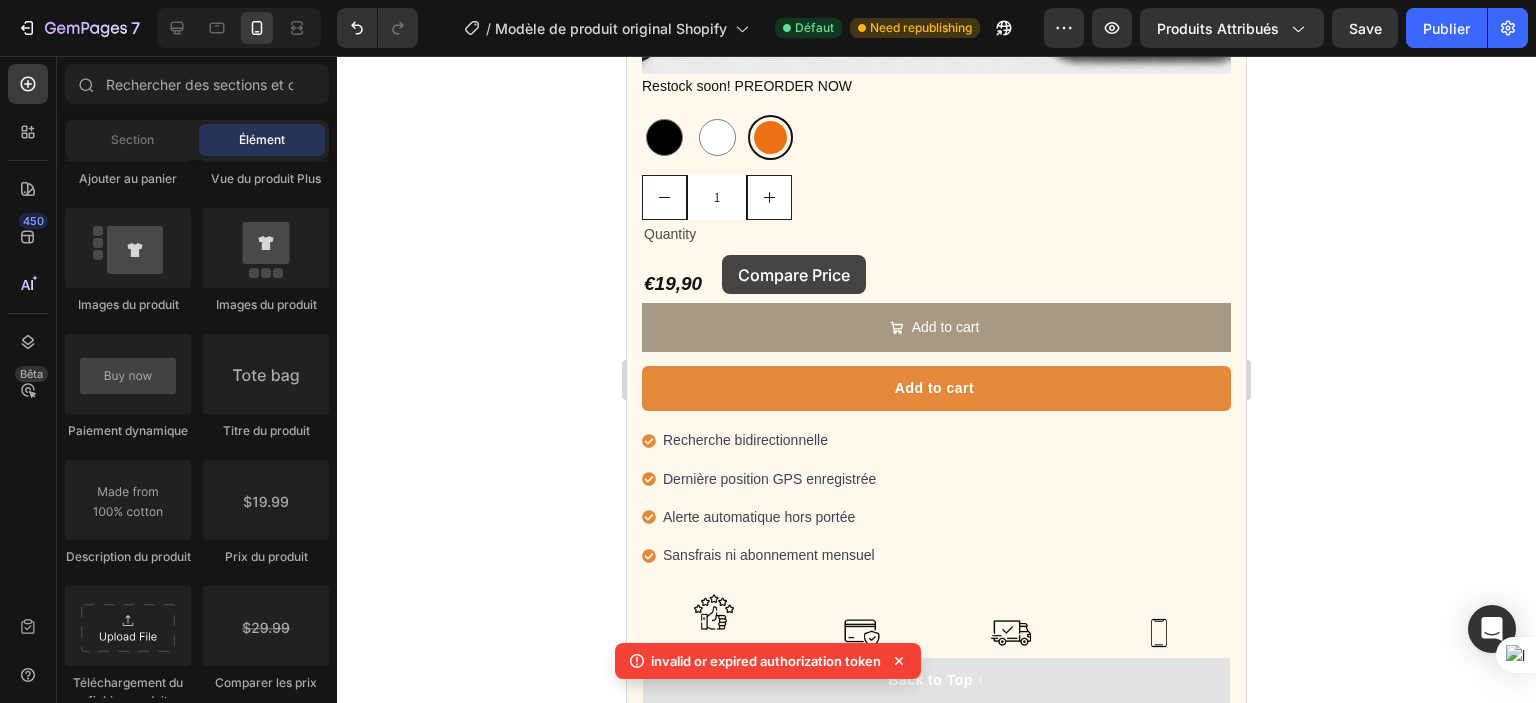 drag, startPoint x: 908, startPoint y: 697, endPoint x: 722, endPoint y: 255, distance: 479.54144 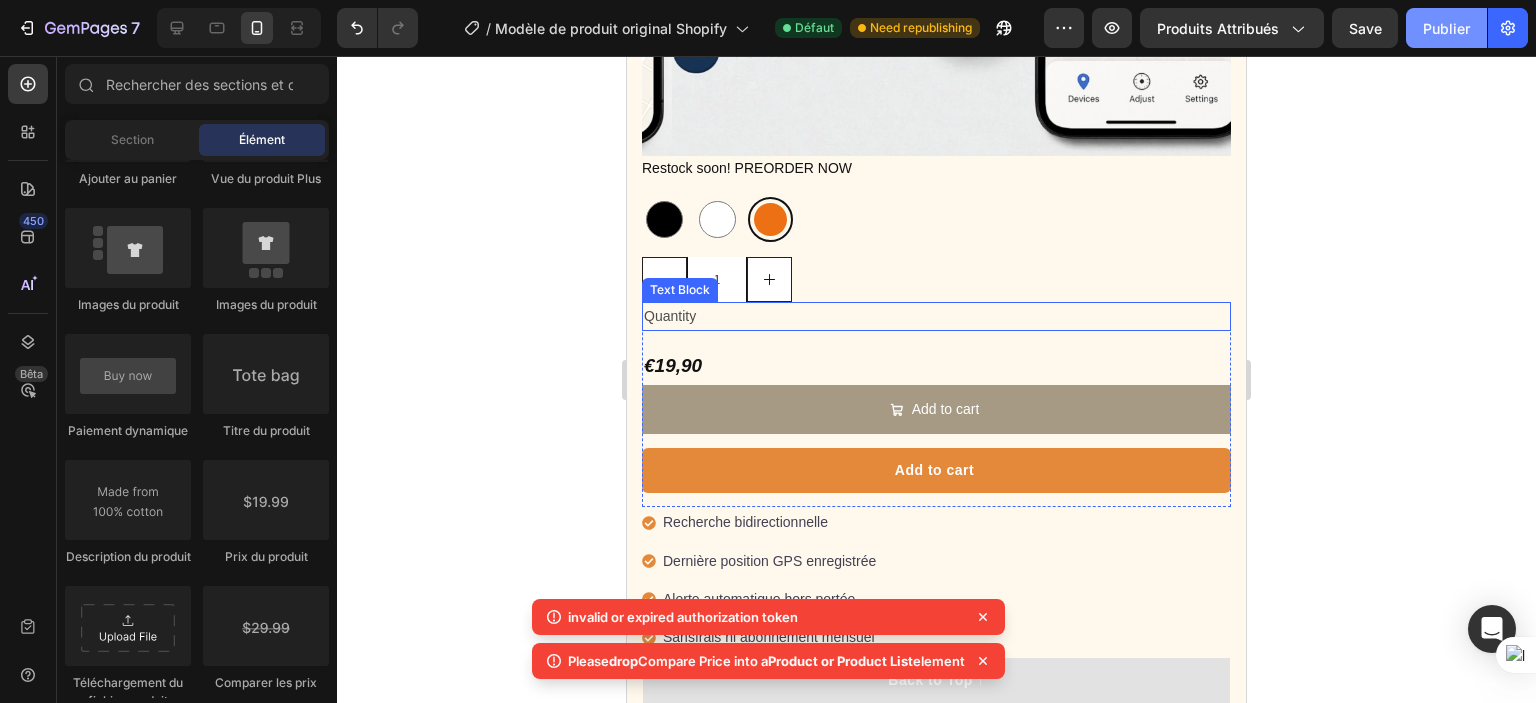scroll, scrollTop: 1629, scrollLeft: 0, axis: vertical 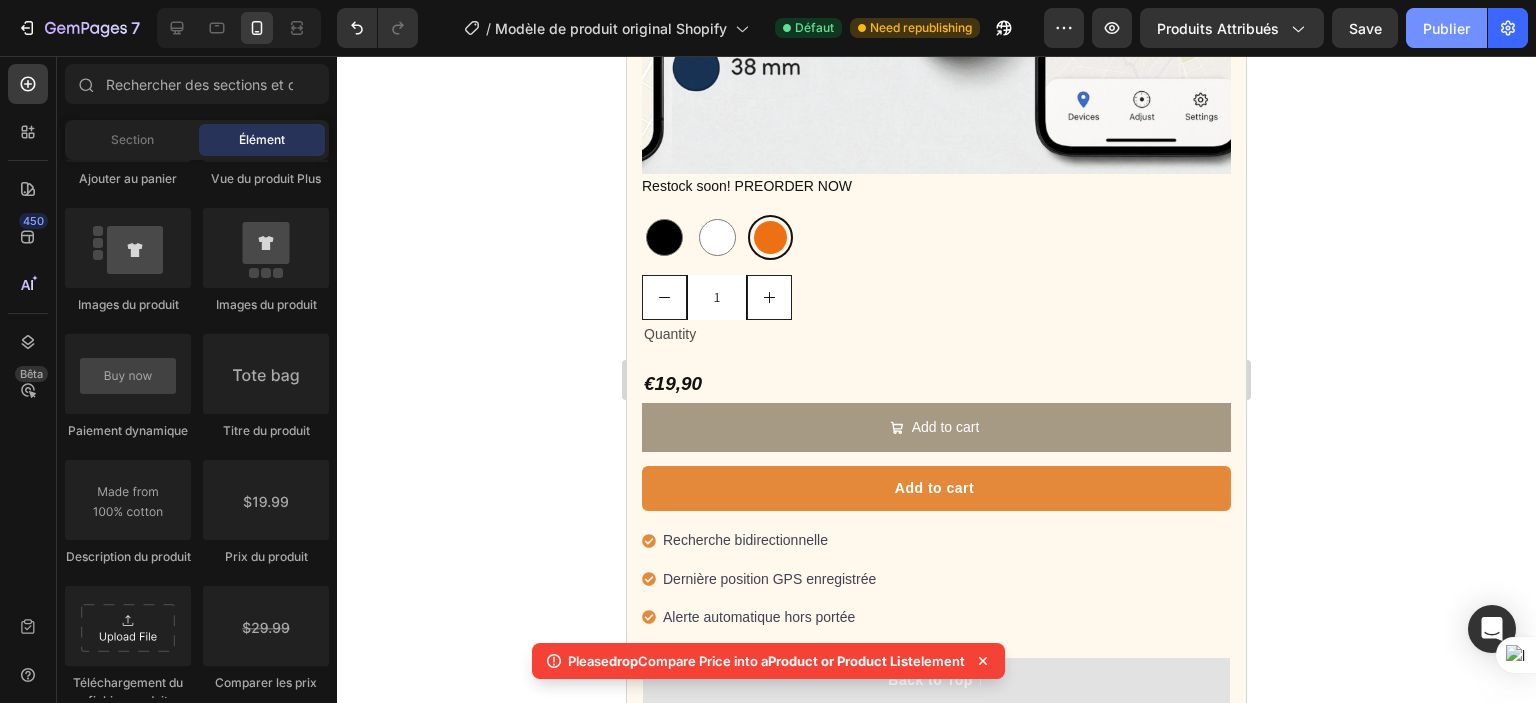 click on "Publier" at bounding box center [1446, 28] 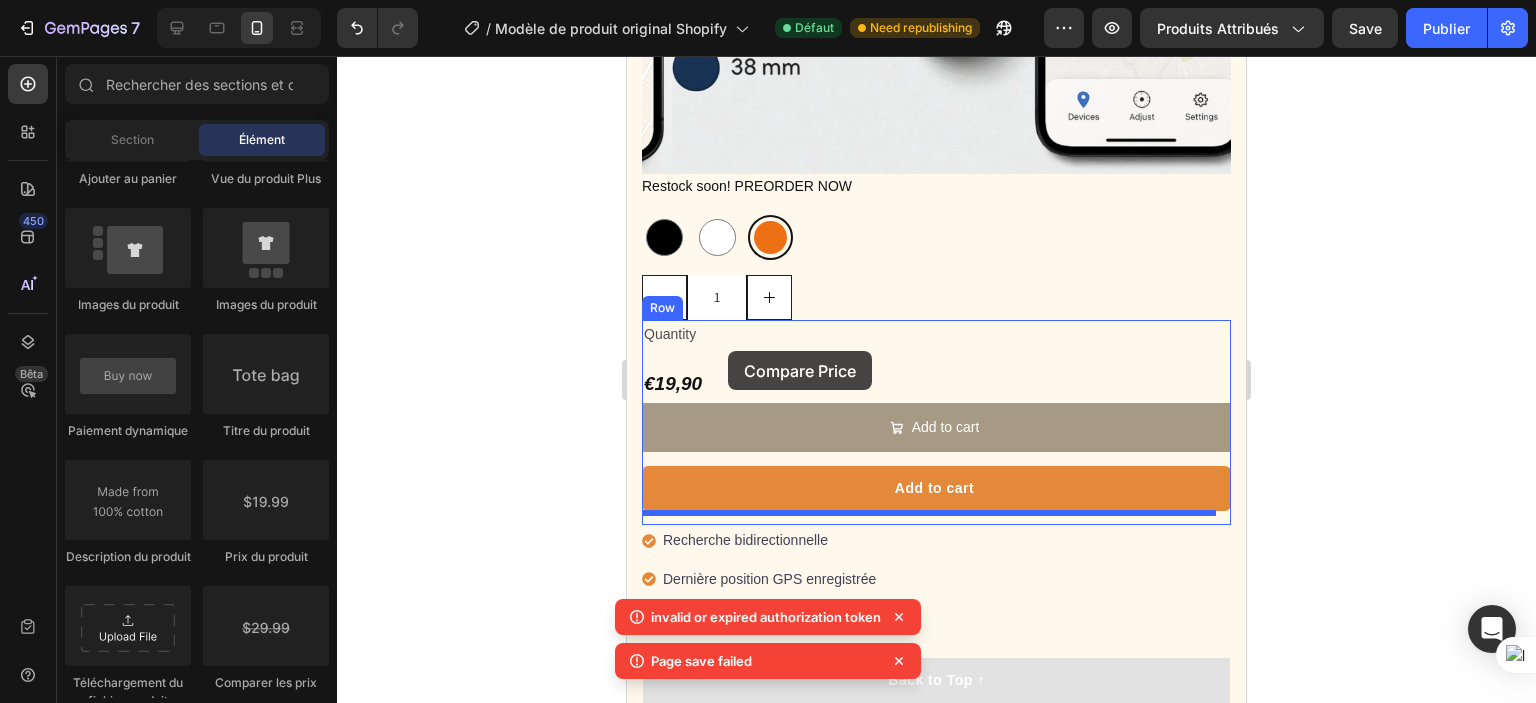 scroll, scrollTop: 1769, scrollLeft: 0, axis: vertical 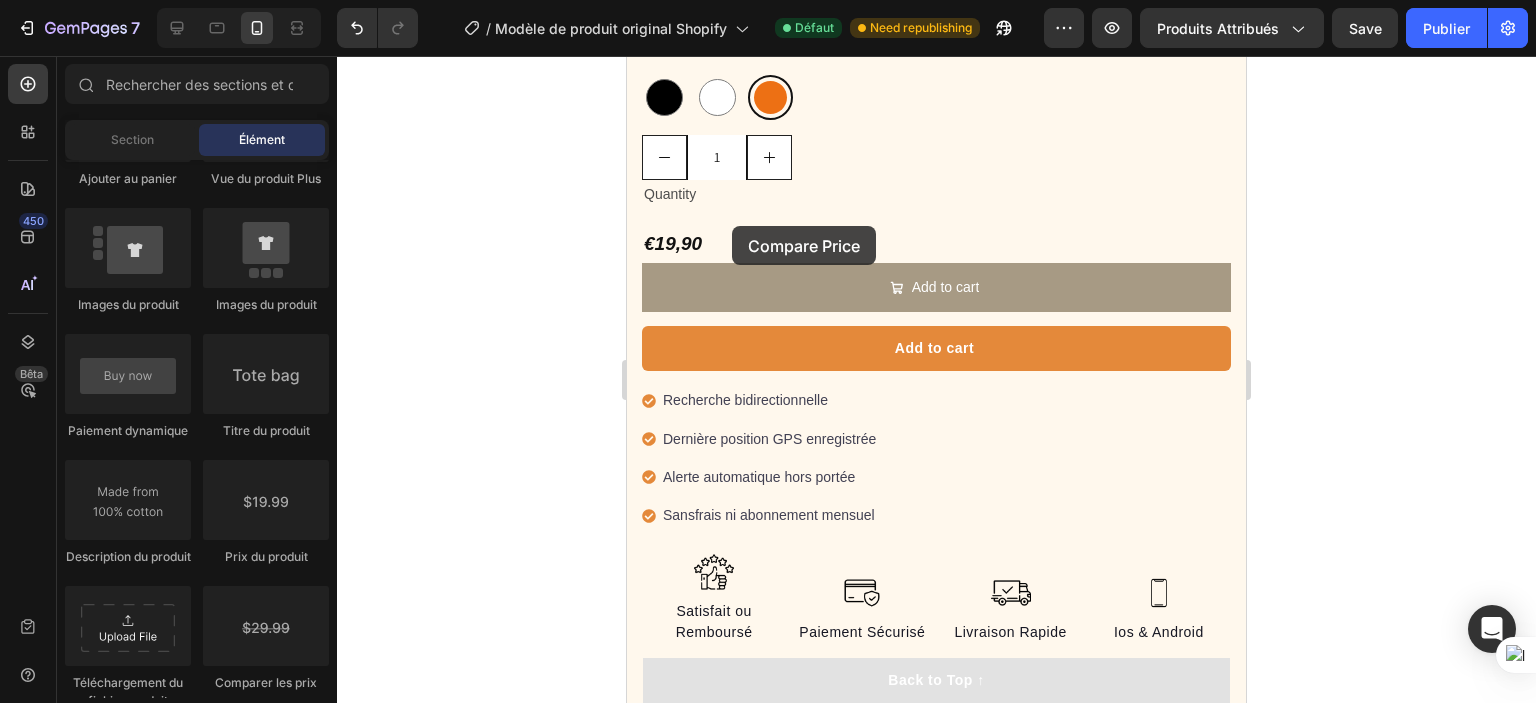 drag, startPoint x: 1086, startPoint y: 607, endPoint x: 732, endPoint y: 226, distance: 520.07404 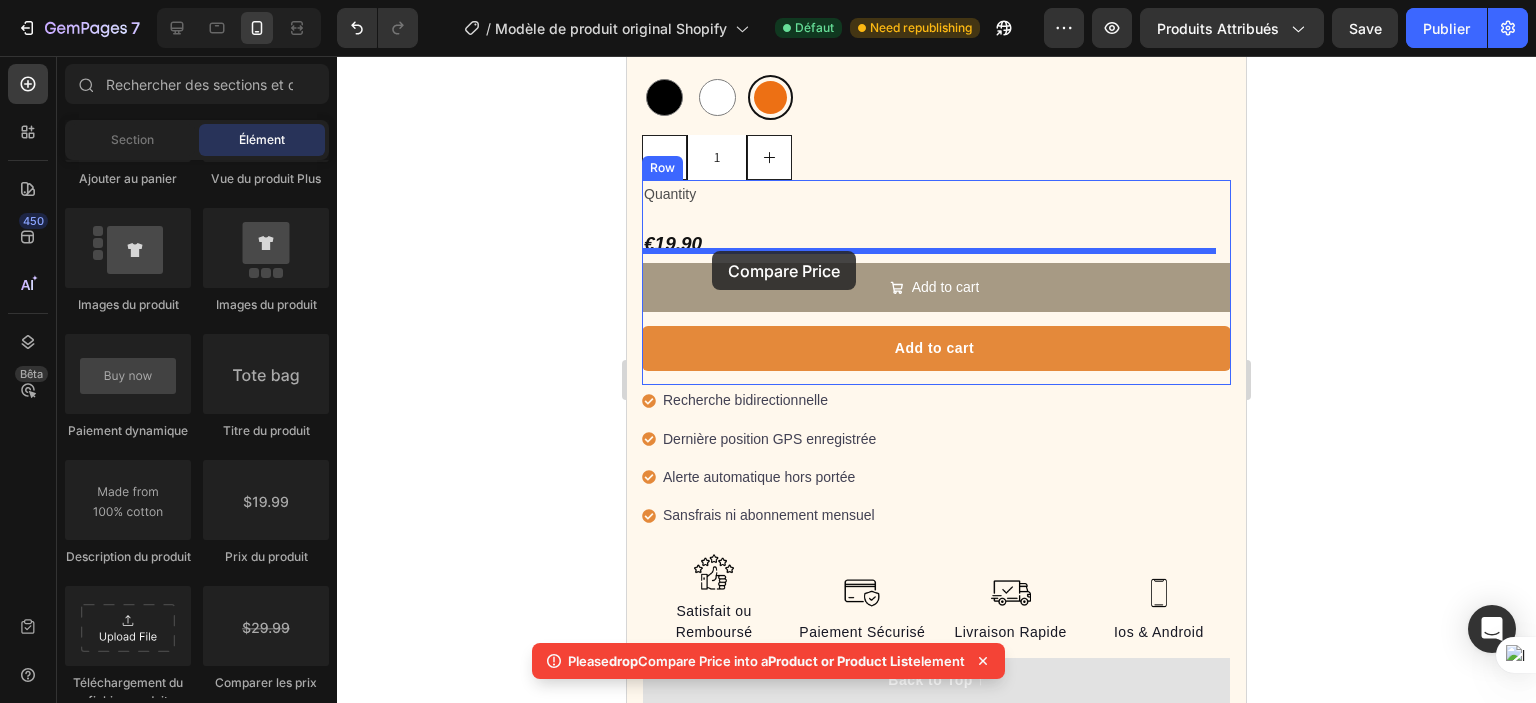 drag, startPoint x: 1231, startPoint y: 451, endPoint x: 712, endPoint y: 251, distance: 556.20233 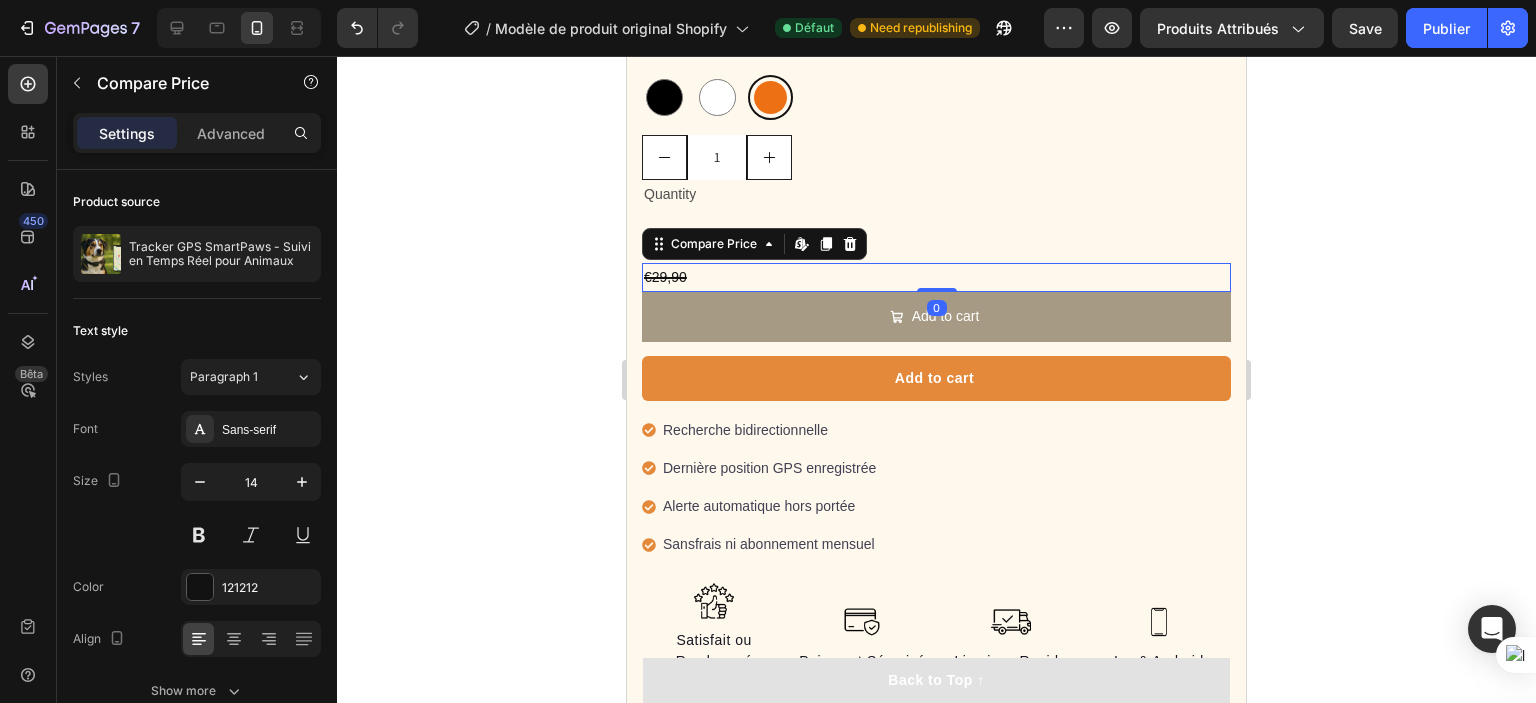 click 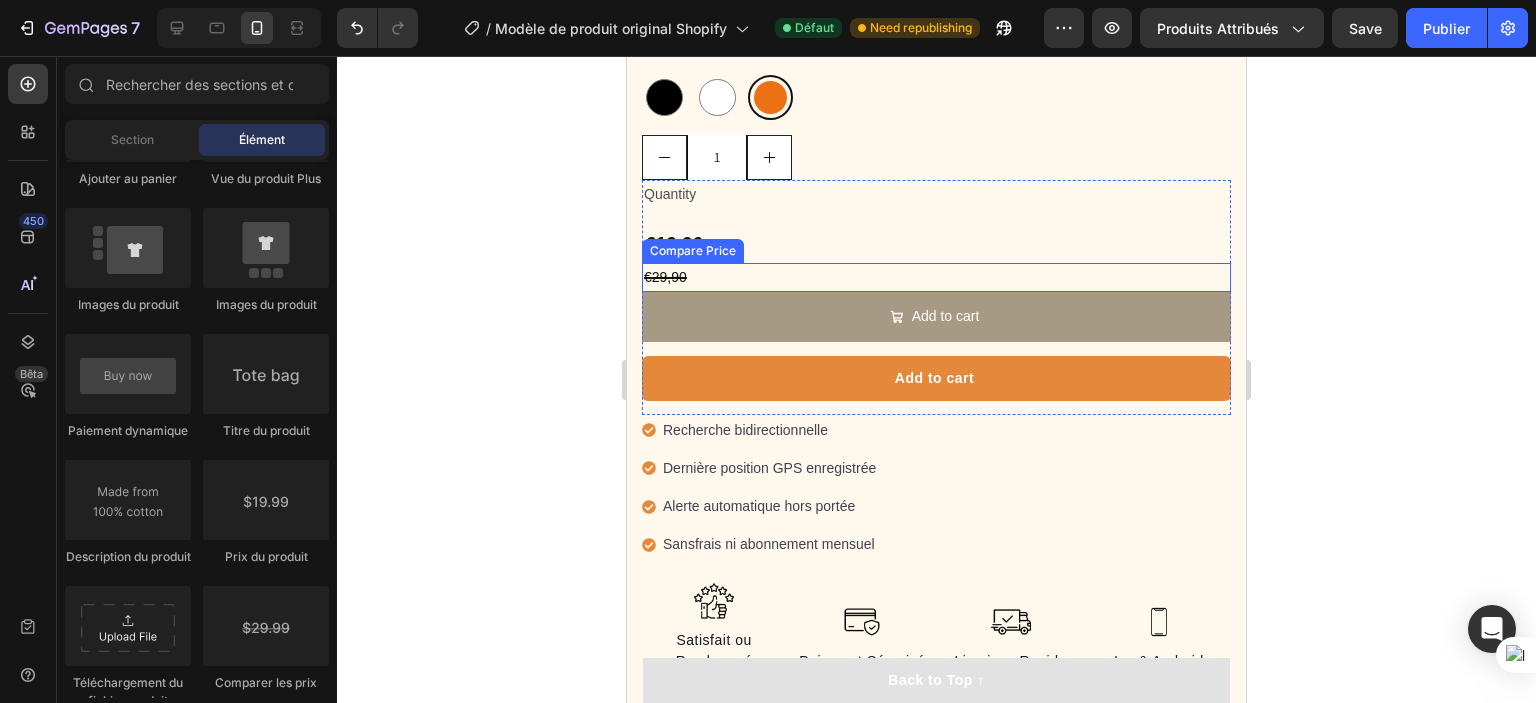 click on "€29,90" at bounding box center (936, 277) 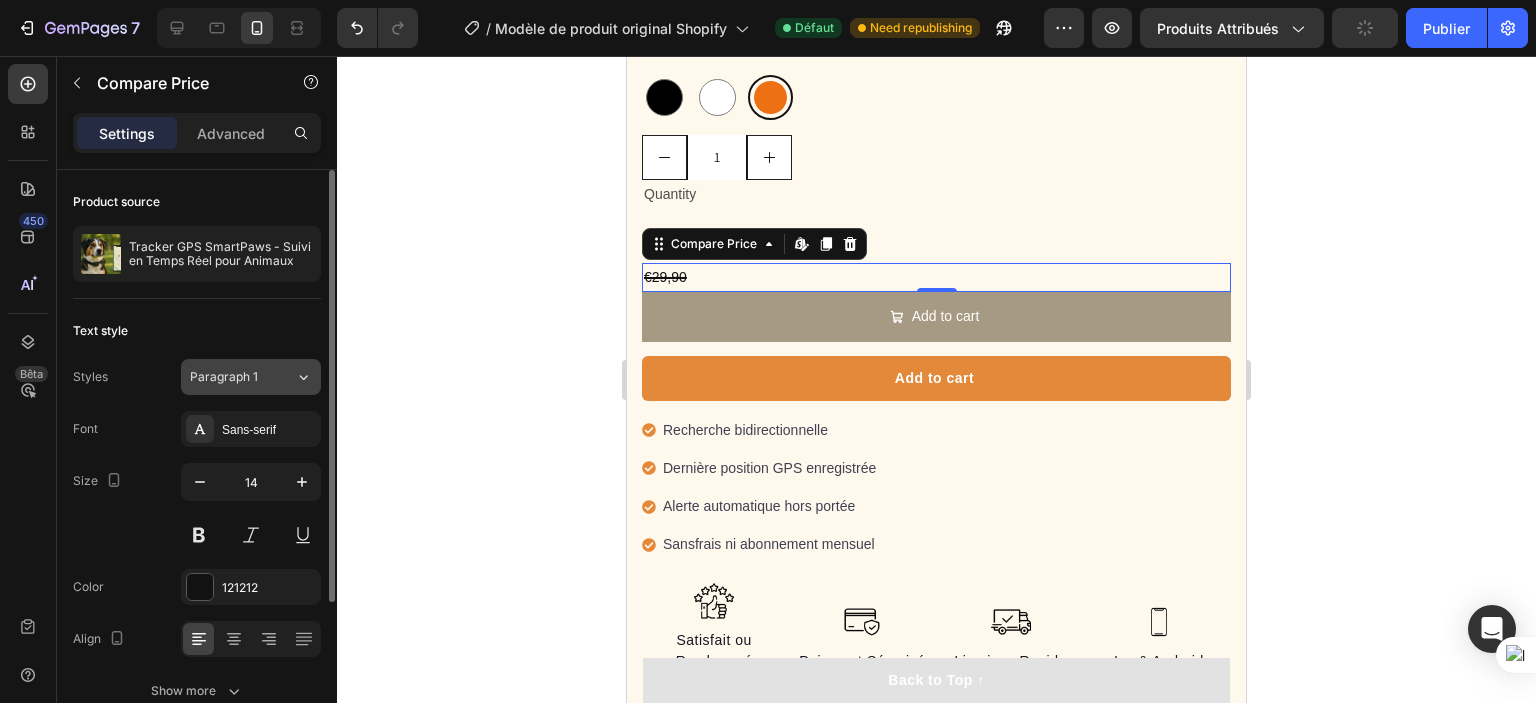 click on "Paragraph 1" at bounding box center [230, 377] 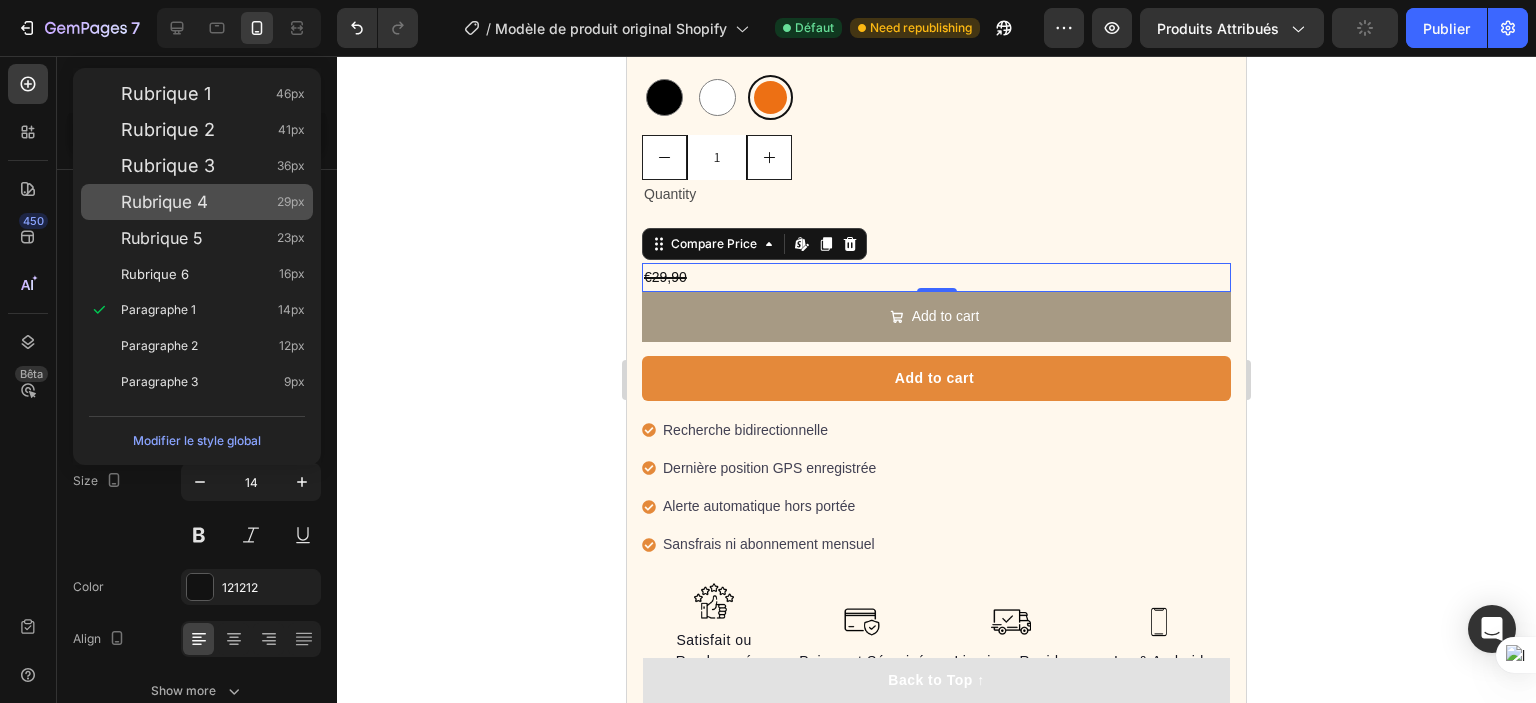 click on "Rubrique 4 29px" at bounding box center [197, 202] 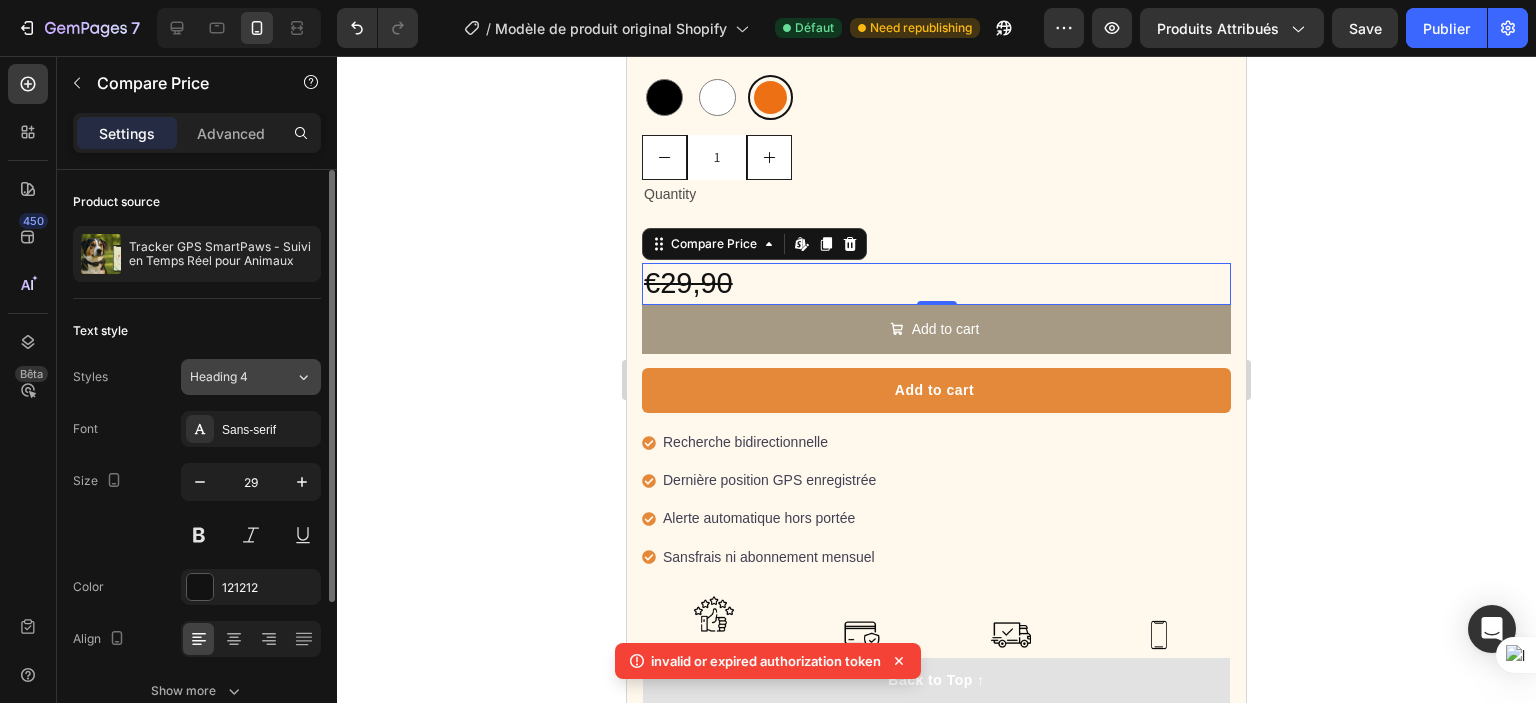 click on "Heading 4" at bounding box center (242, 377) 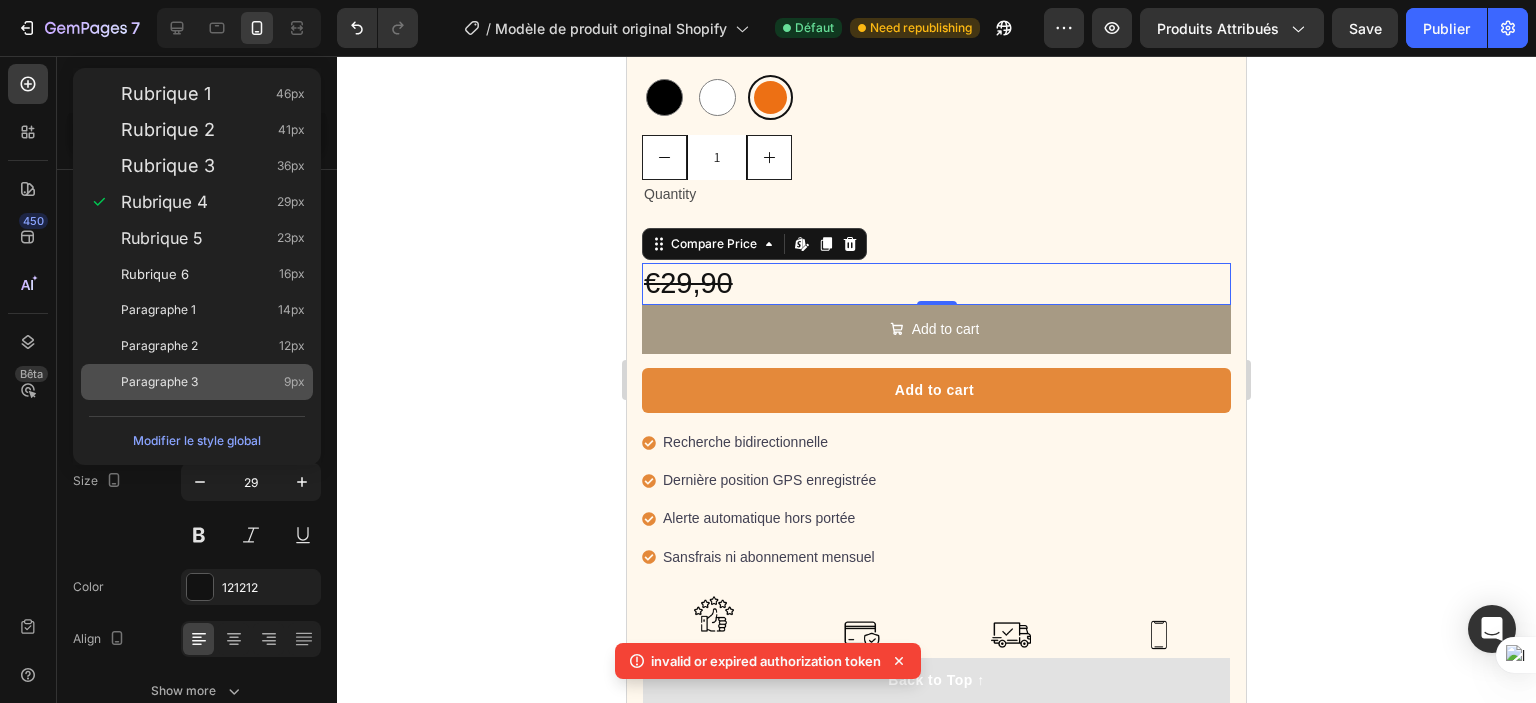 click on "Paragraphe 3 9px" at bounding box center (197, 382) 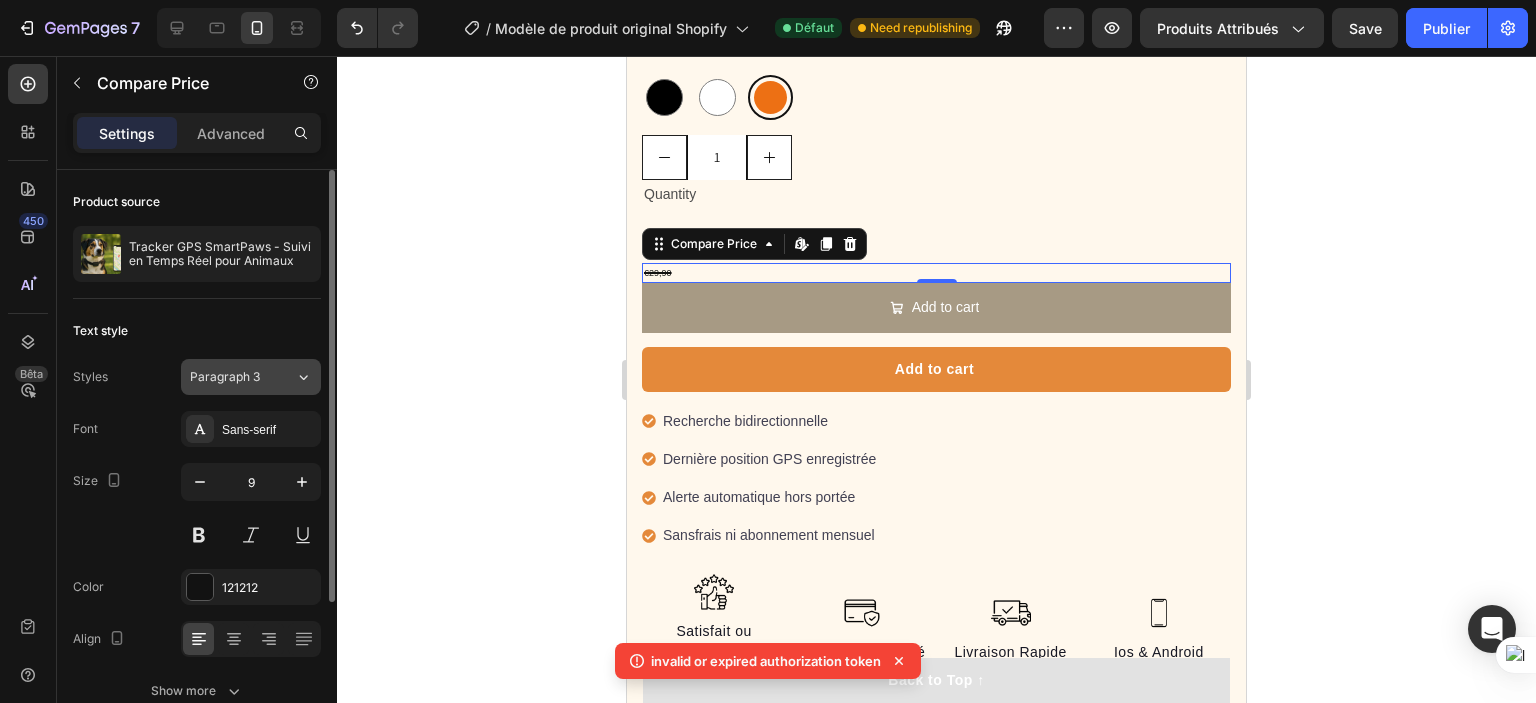 click on "Paragraph 3" 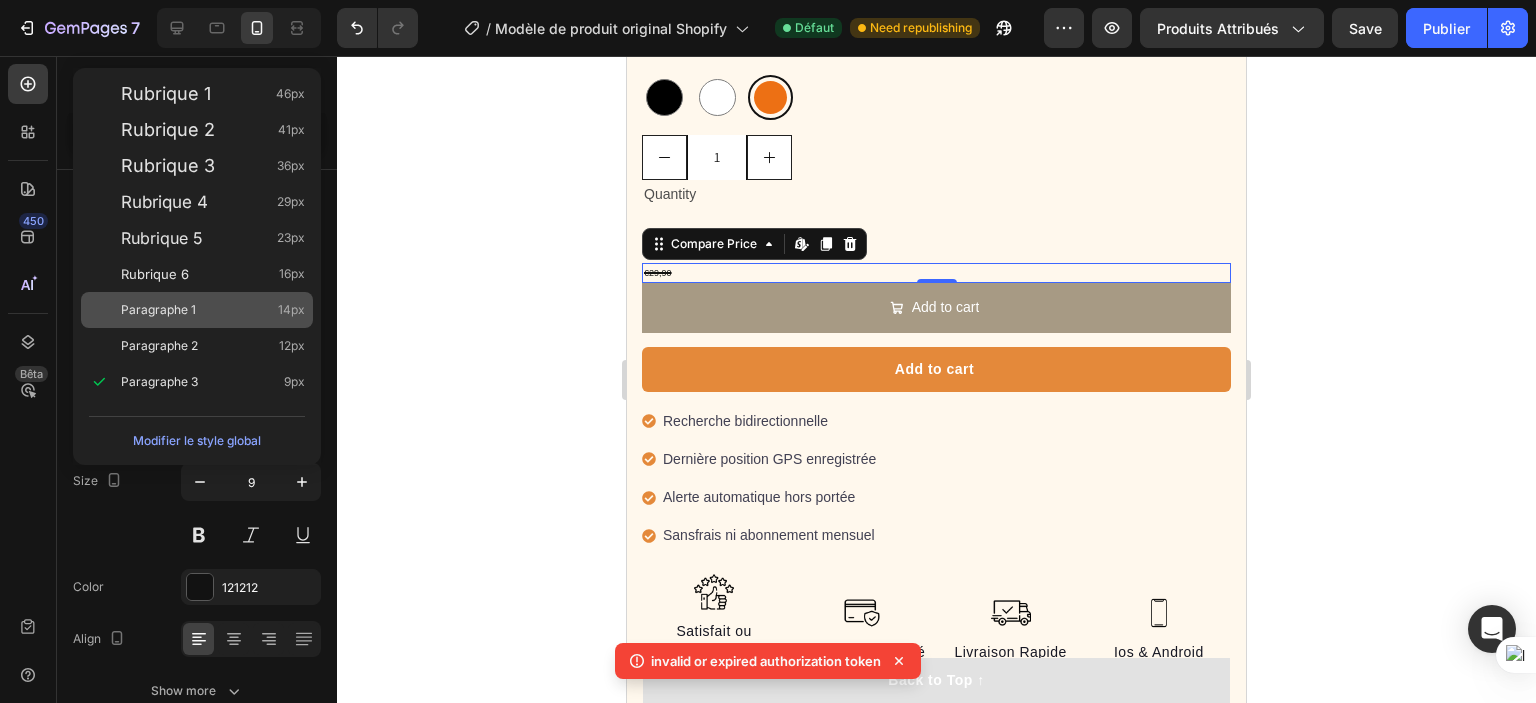 click on "Paragraphe 1 14px" at bounding box center (213, 310) 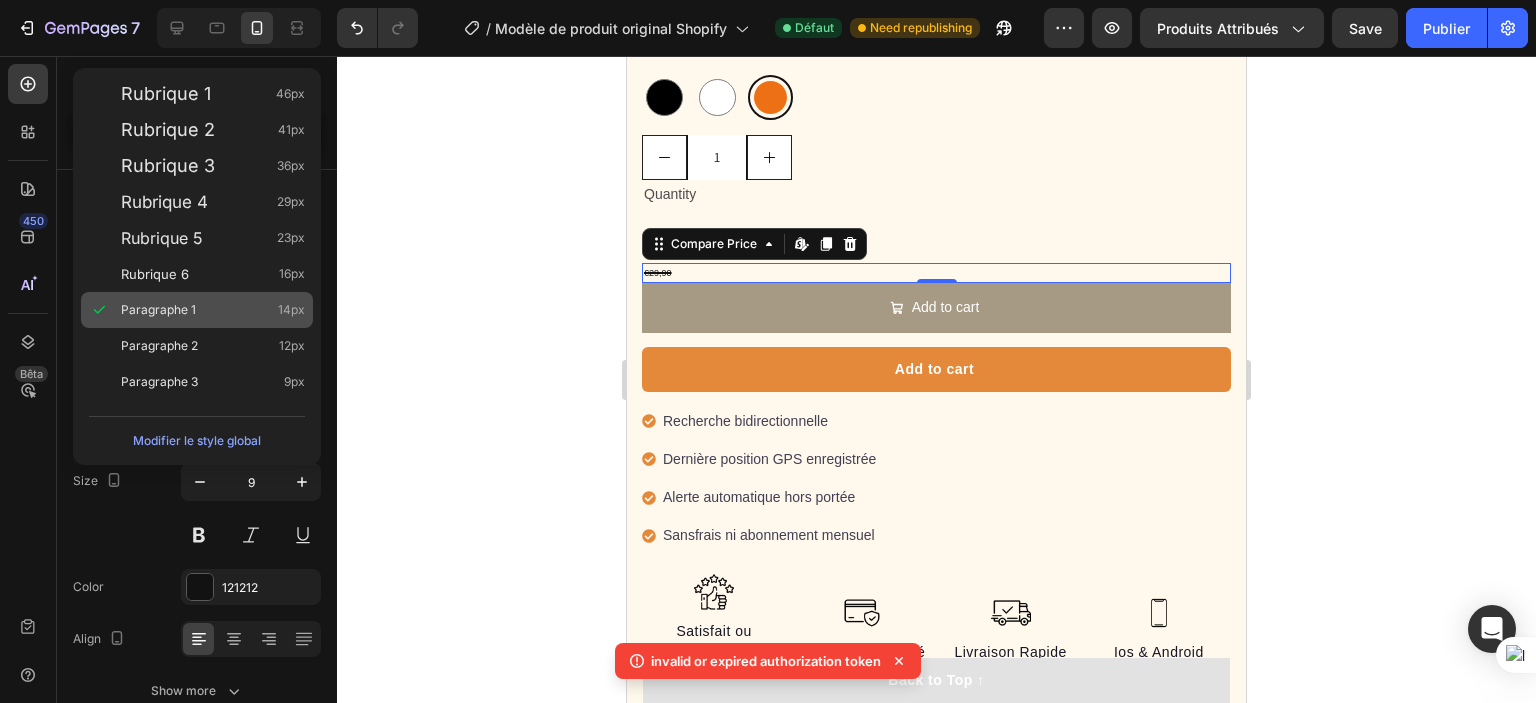 type on "14" 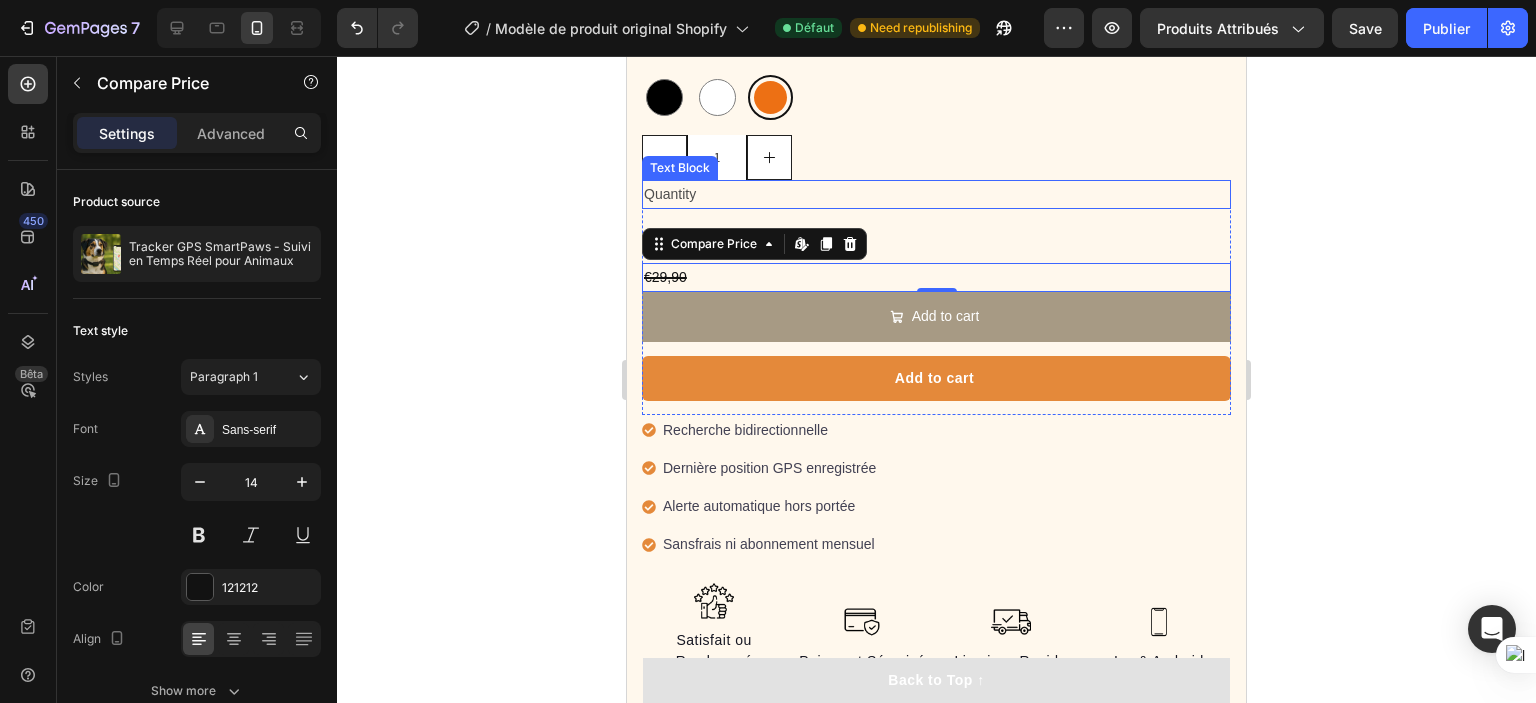 click on "Quantity" at bounding box center (936, 194) 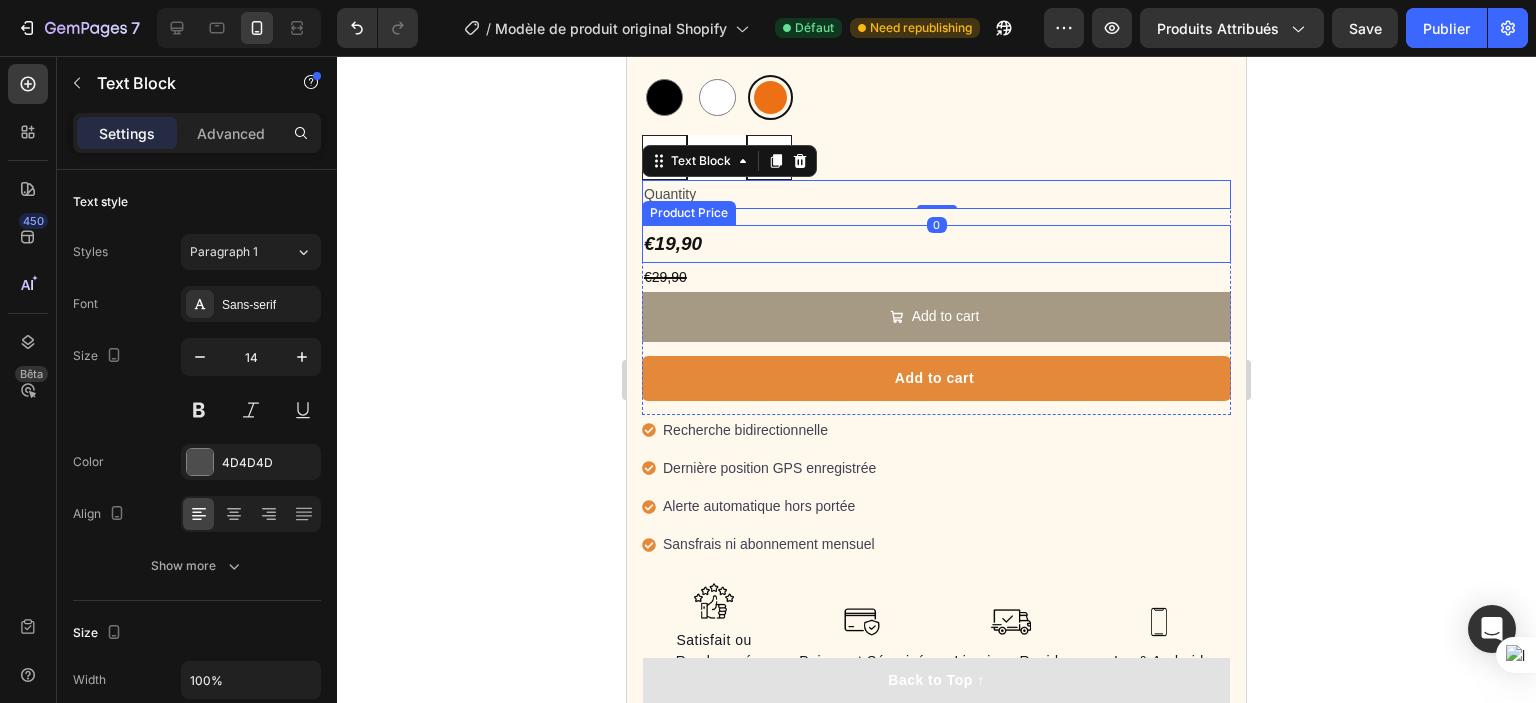 click on "€19,90" at bounding box center [936, 244] 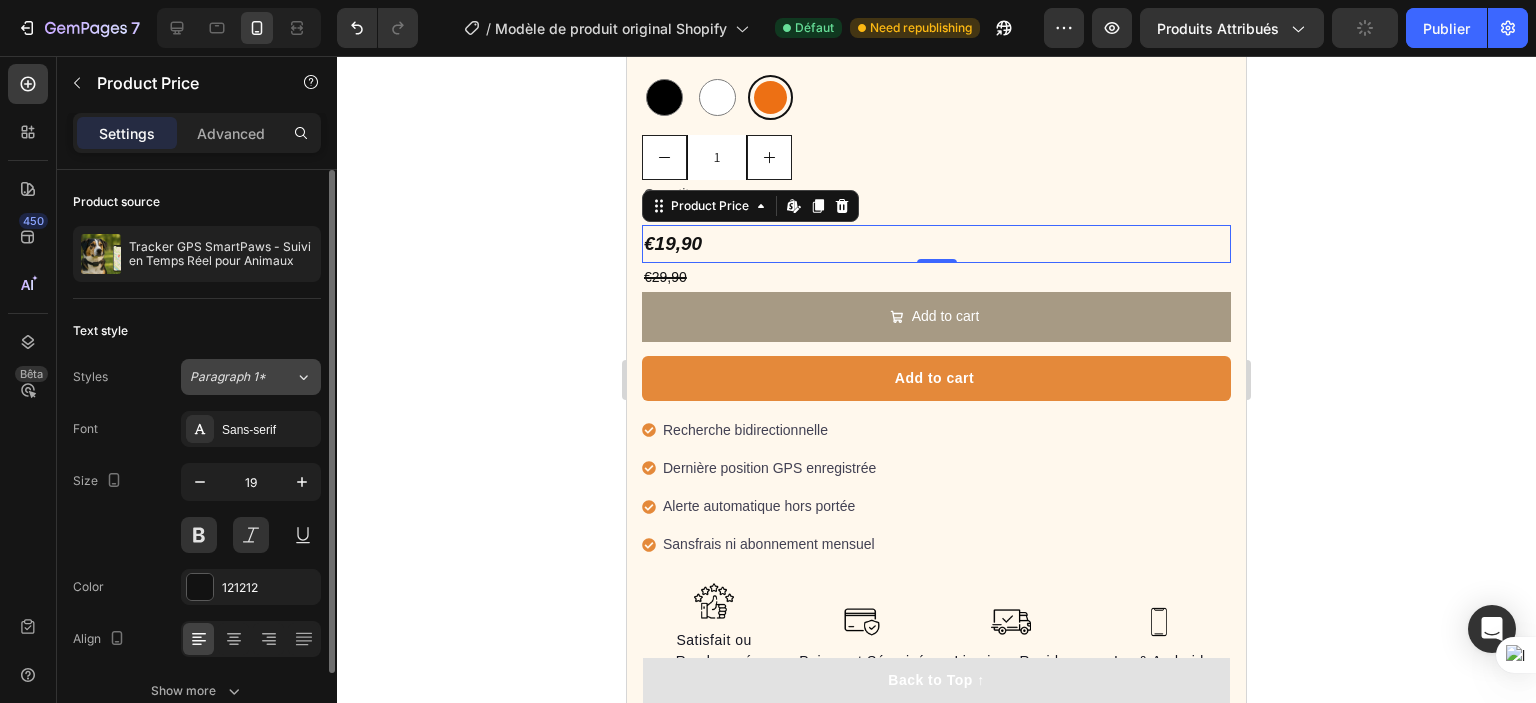 click on "Paragraph 1*" 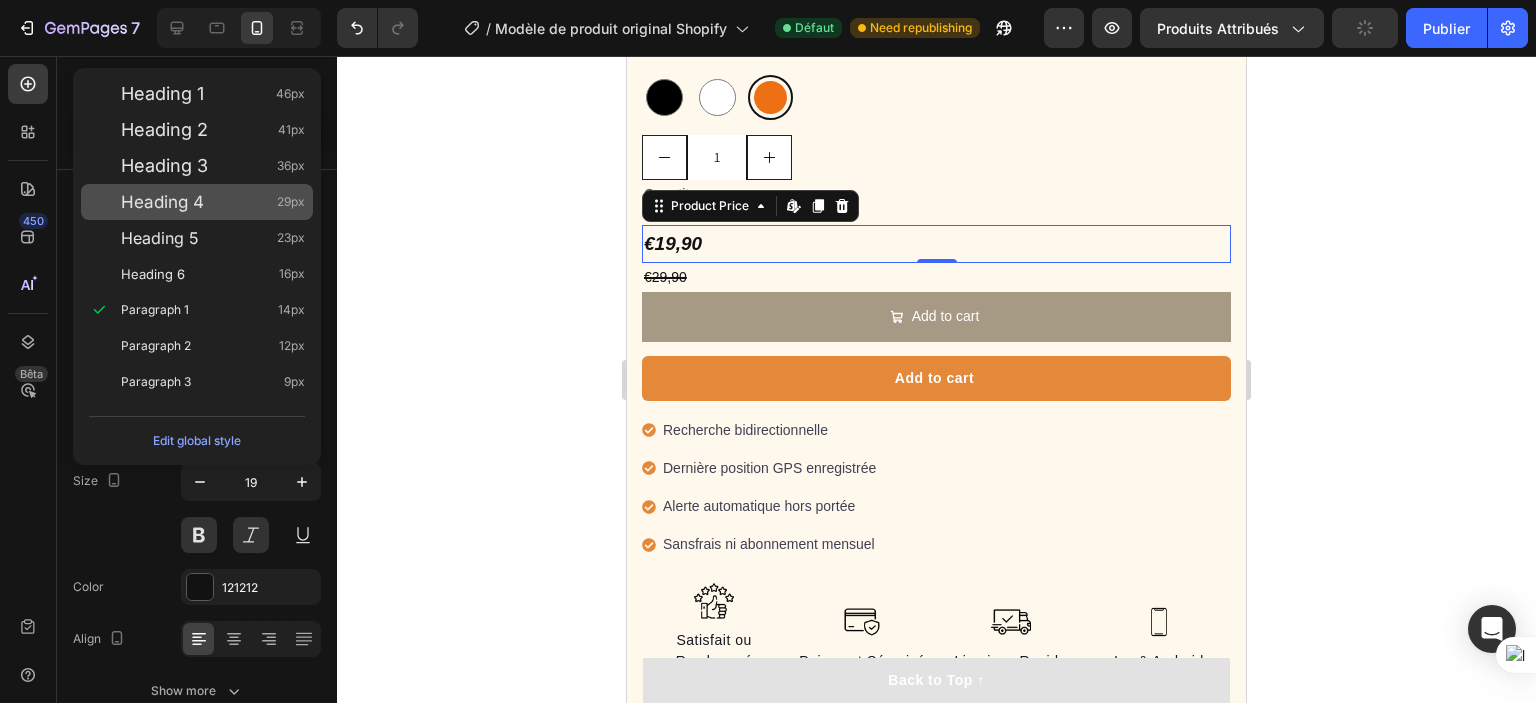 click on "Heading 4 29px" at bounding box center [197, 202] 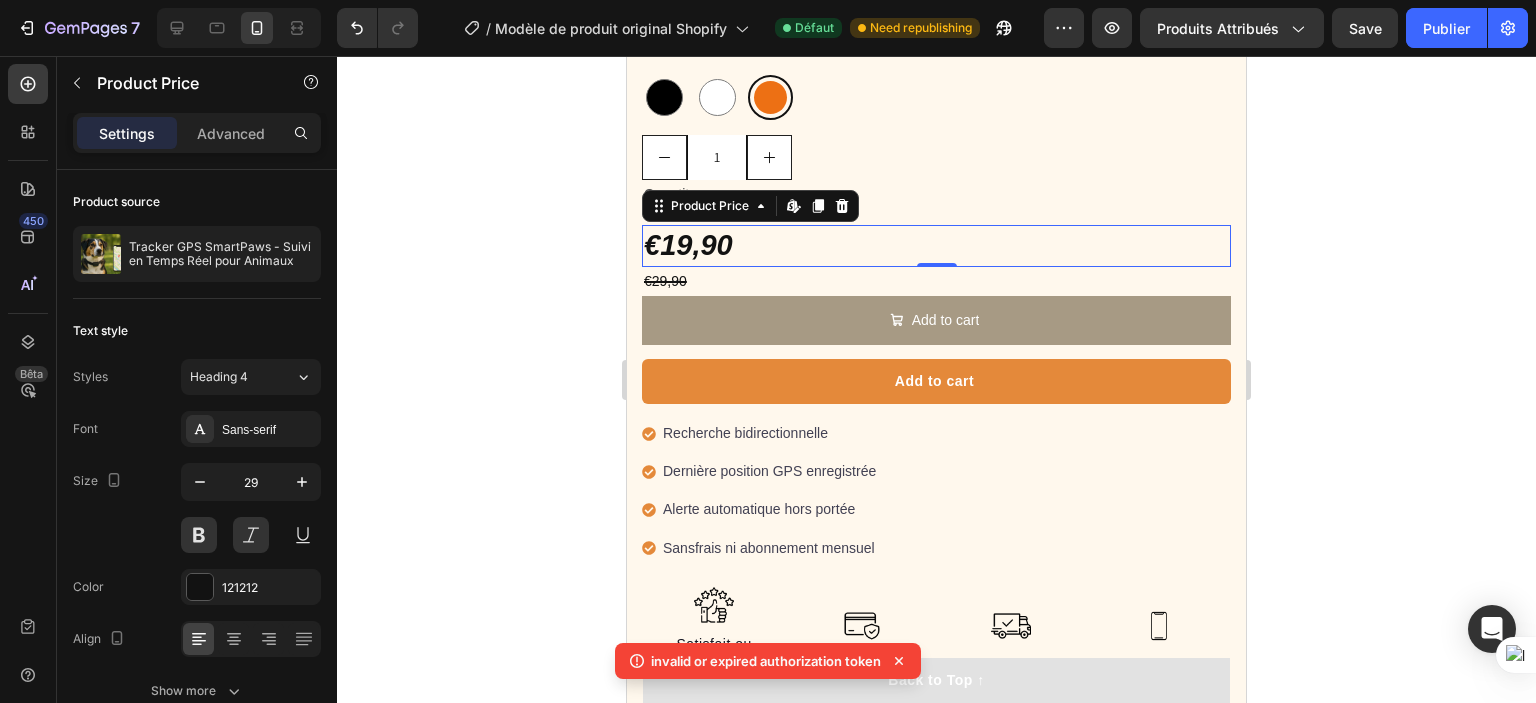 click 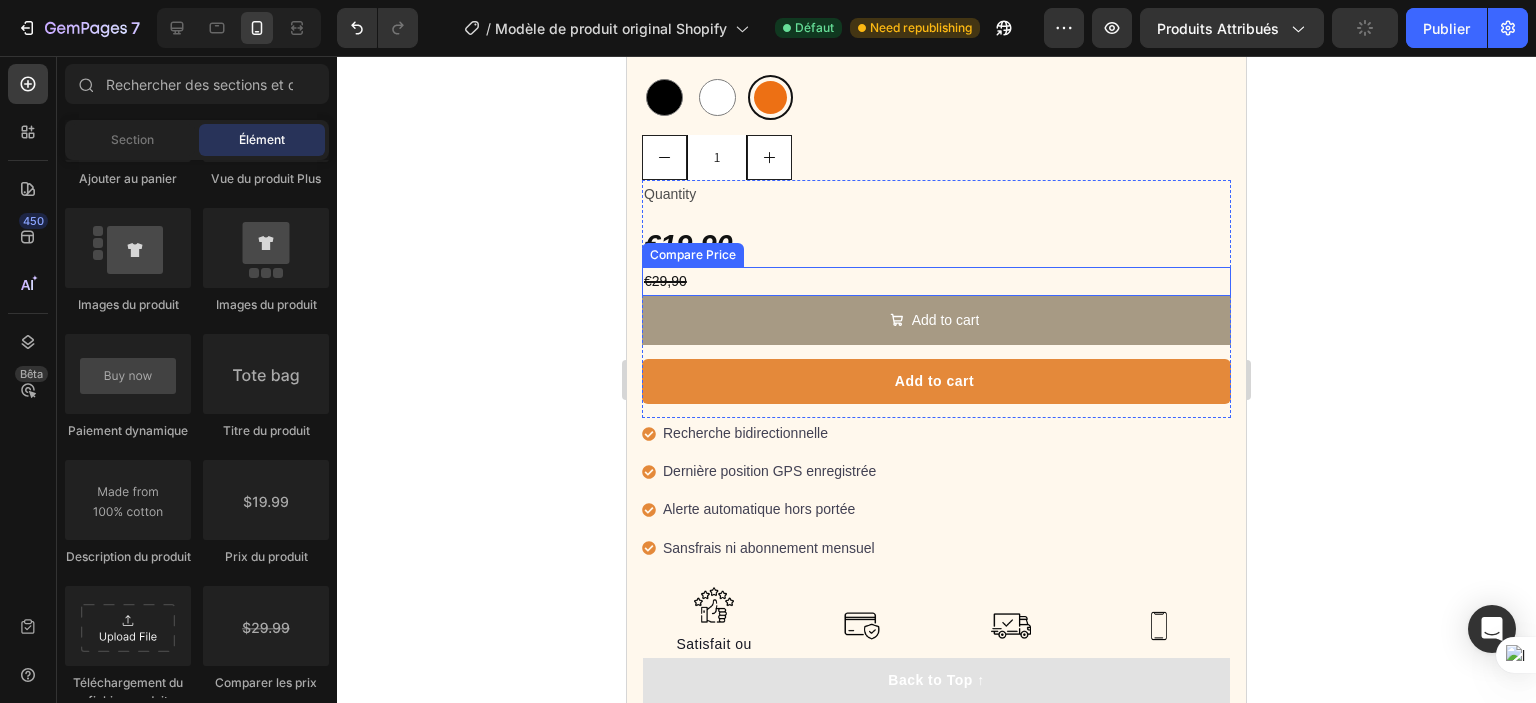 click on "€29,90" at bounding box center (936, 281) 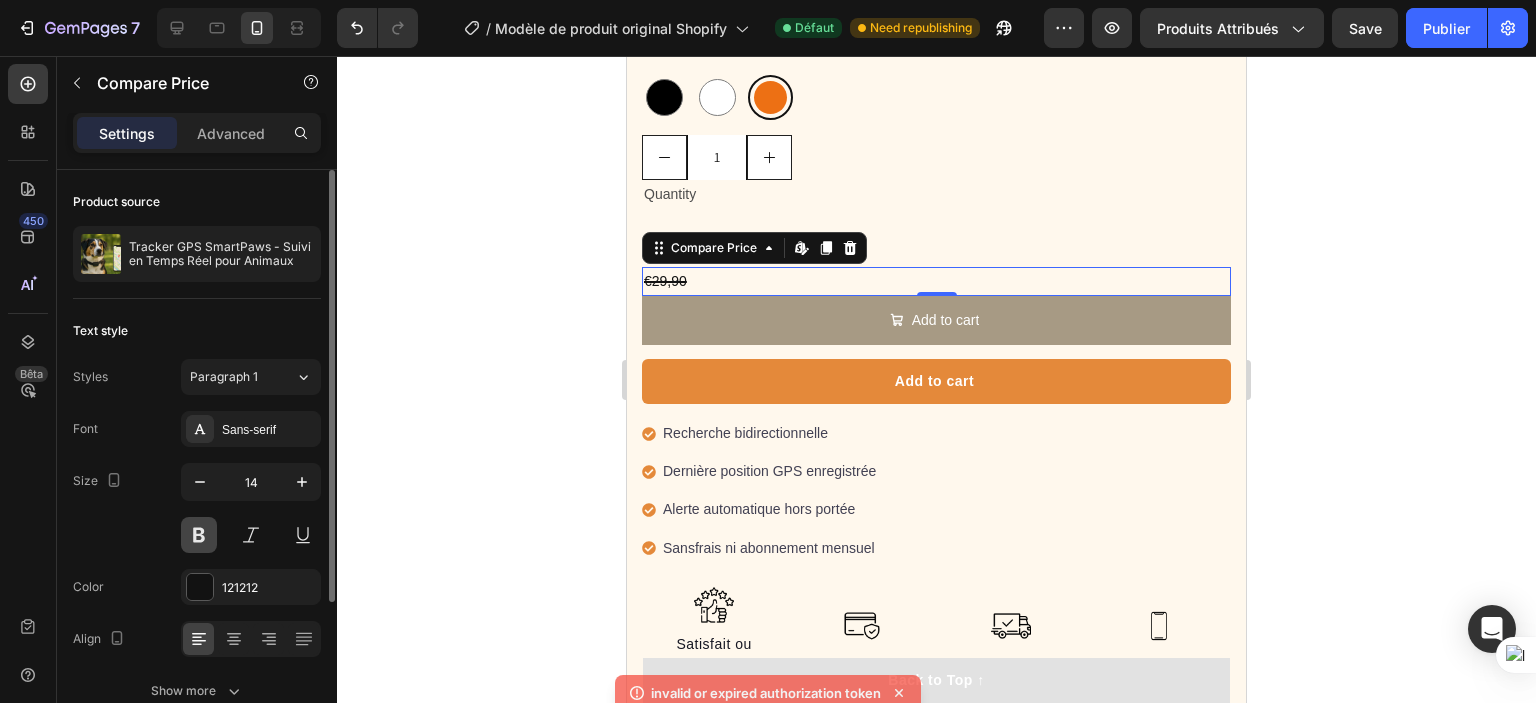 click at bounding box center [199, 535] 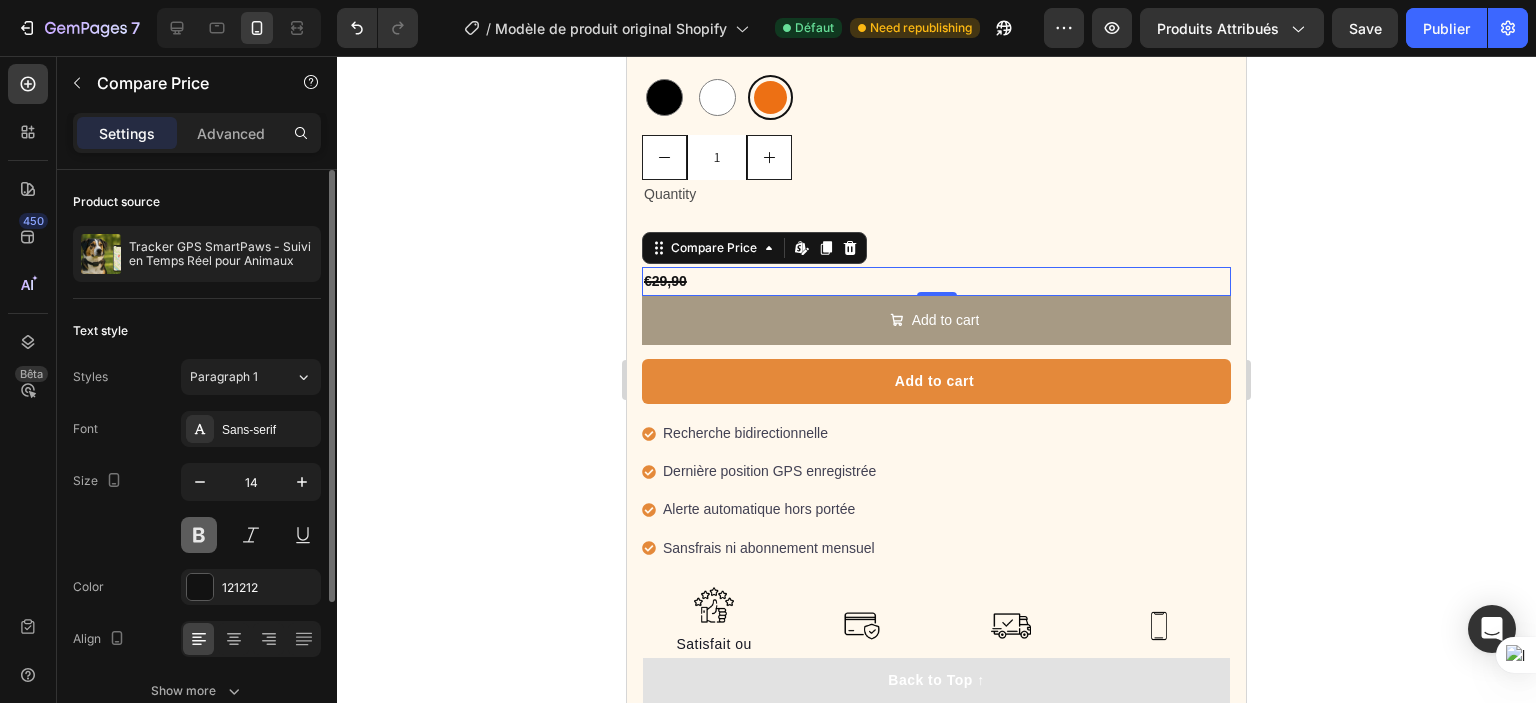 click at bounding box center [199, 535] 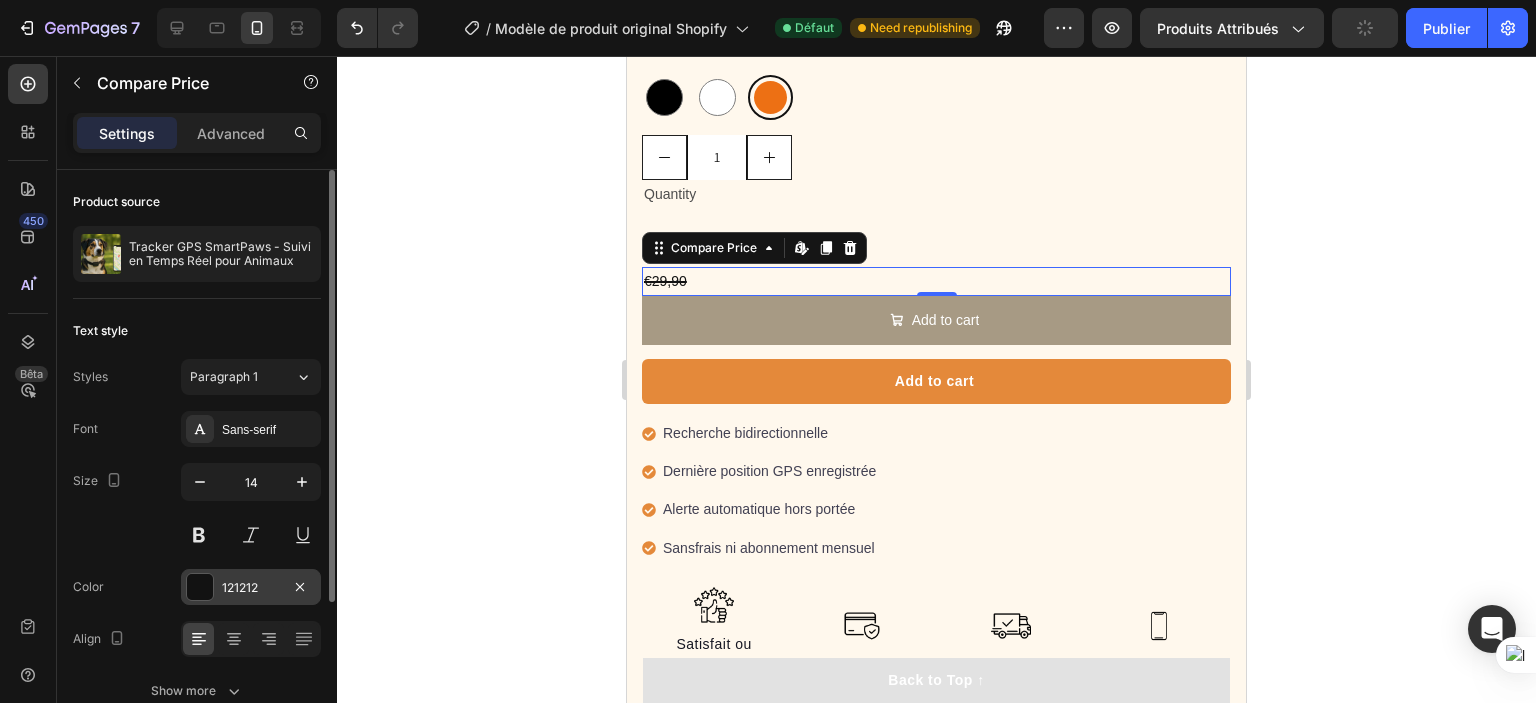 click at bounding box center (200, 587) 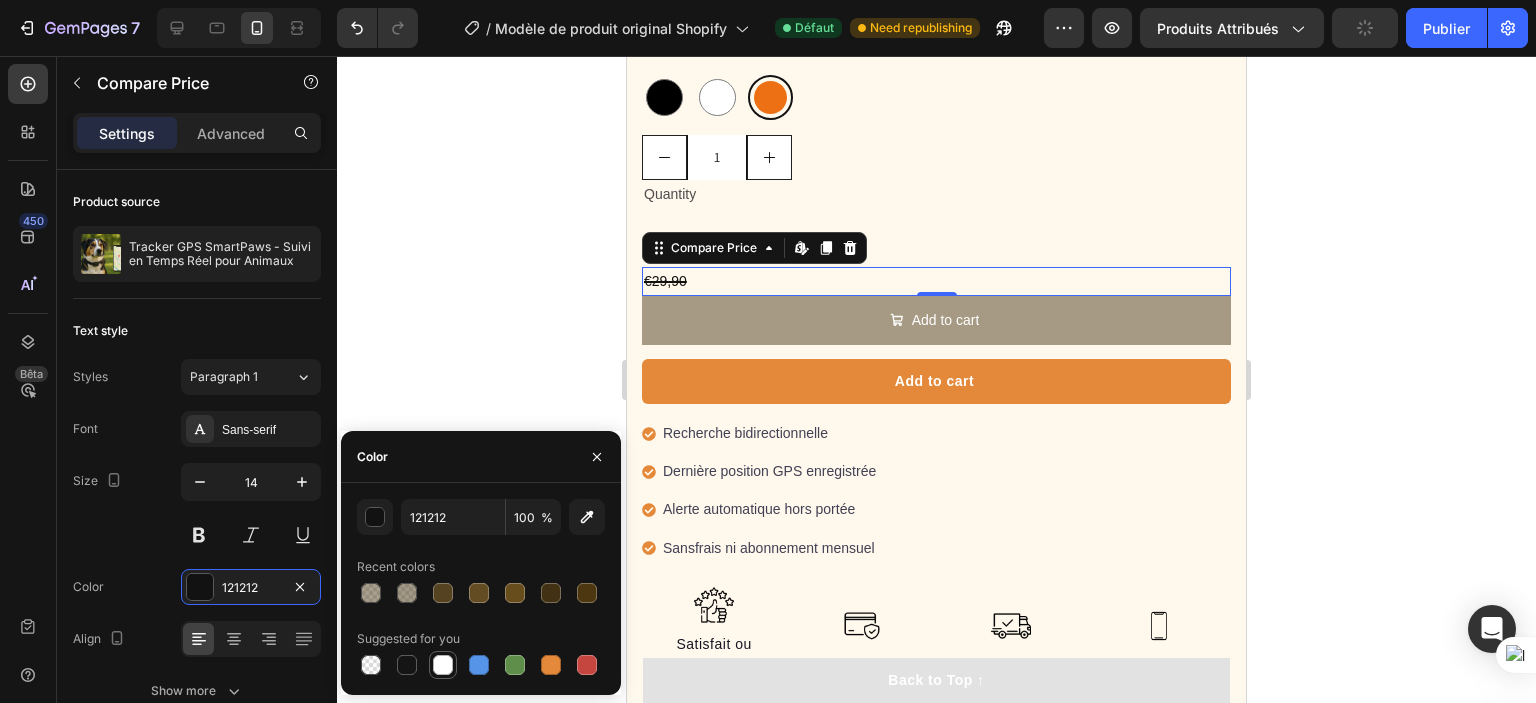 click at bounding box center (443, 665) 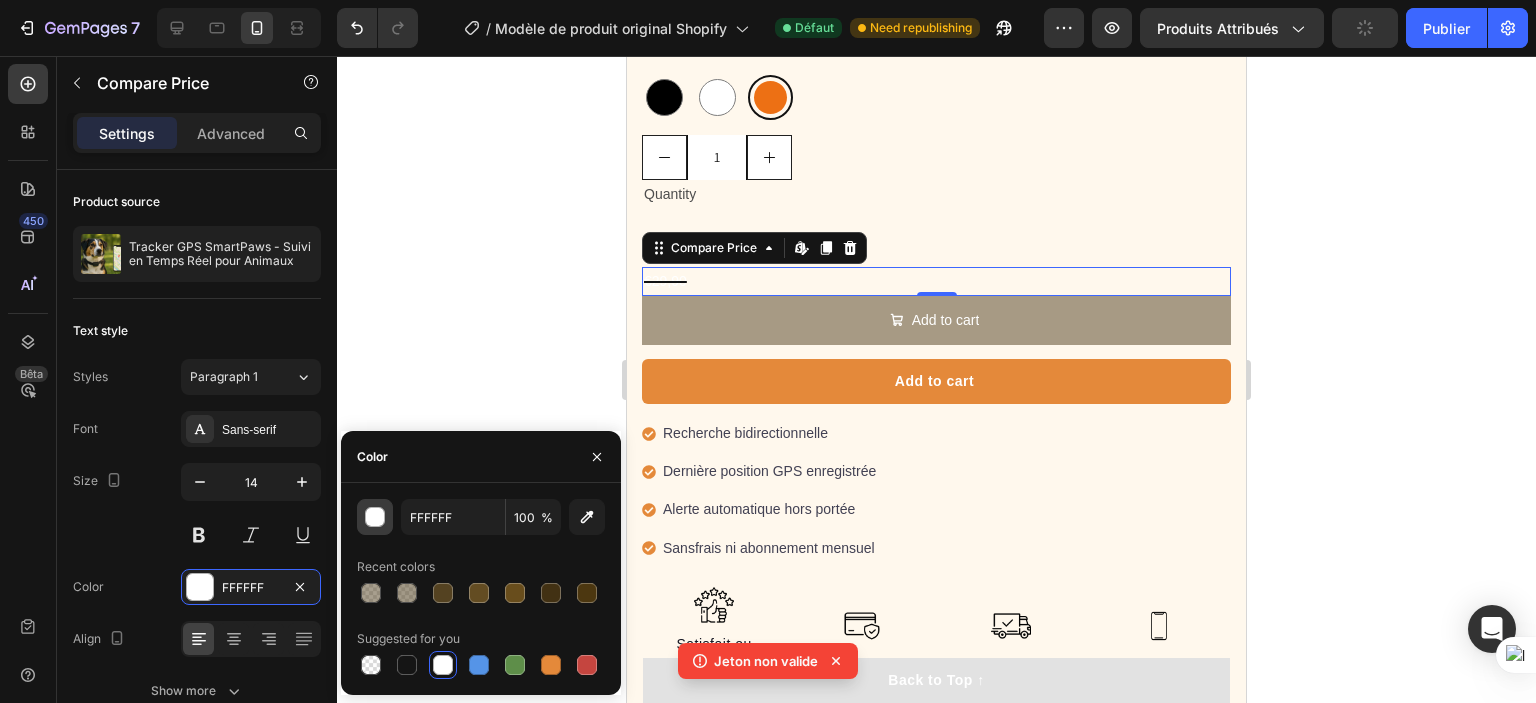 click at bounding box center (376, 518) 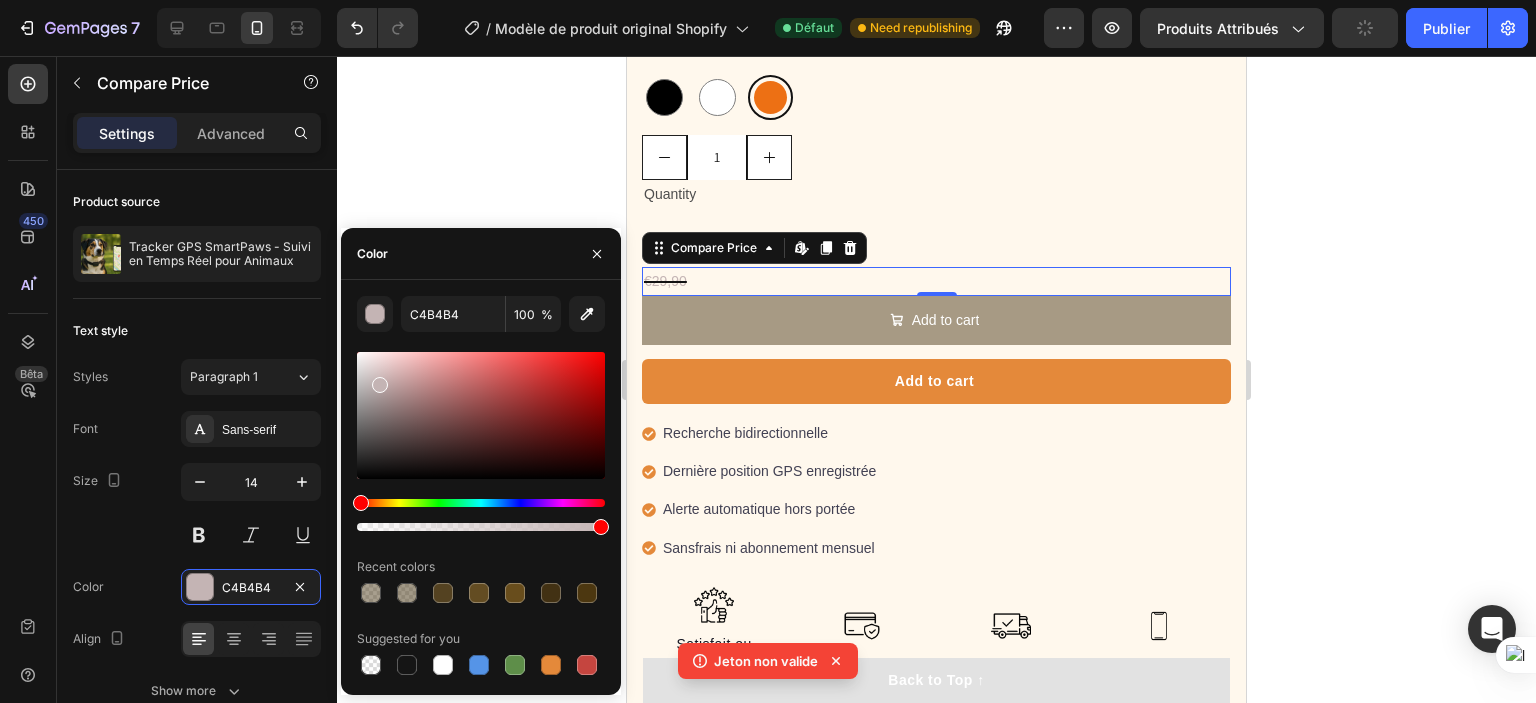 drag, startPoint x: 361, startPoint y: 355, endPoint x: 379, endPoint y: 381, distance: 31.622776 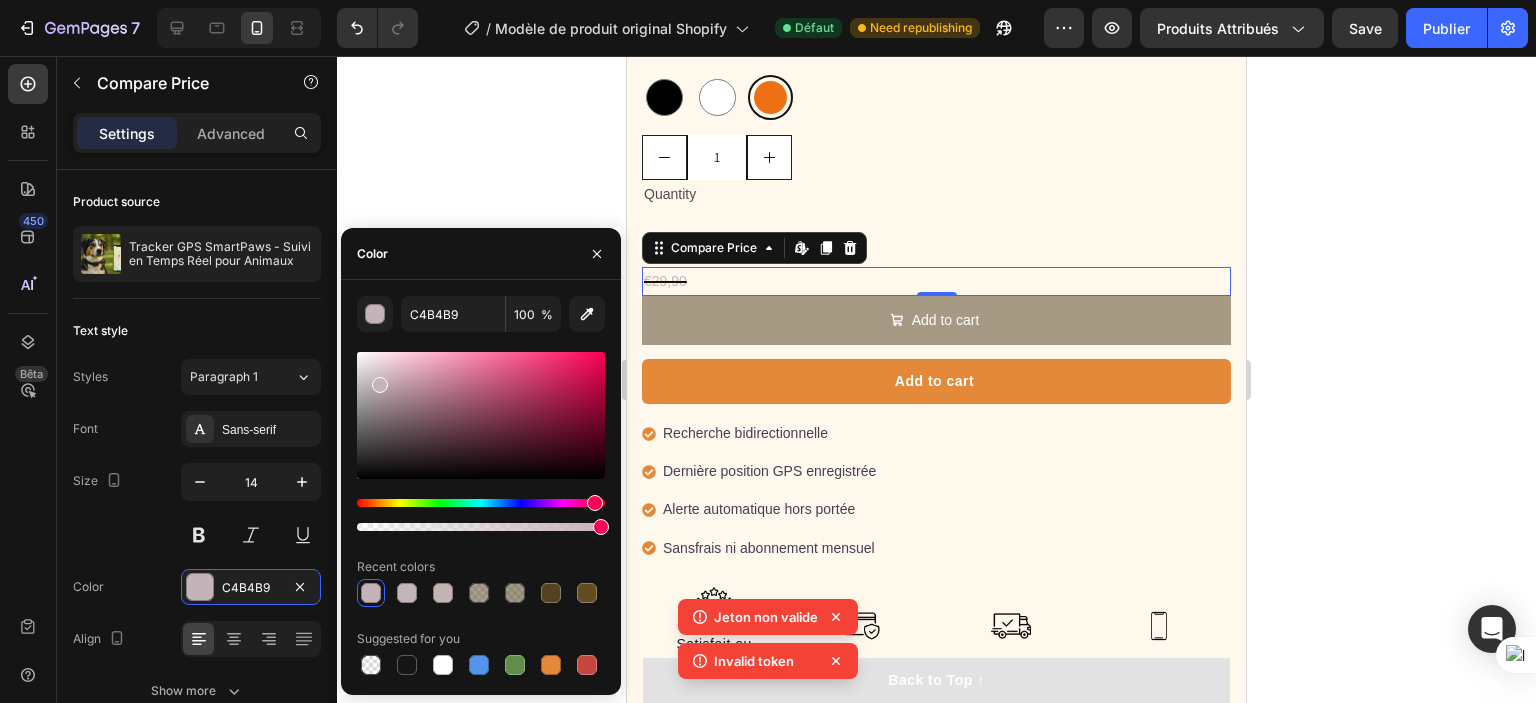 drag, startPoint x: 368, startPoint y: 506, endPoint x: 592, endPoint y: 490, distance: 224.5707 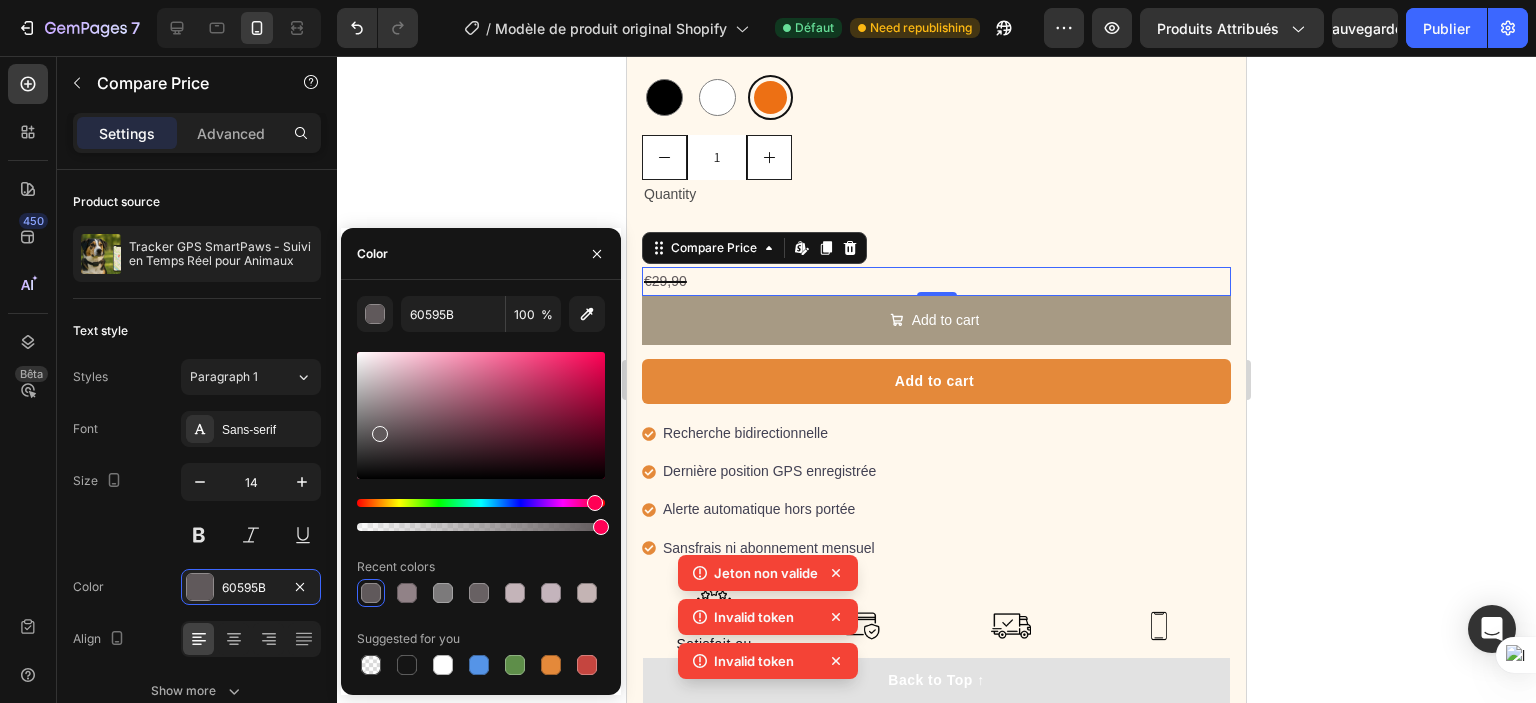 type on "686163" 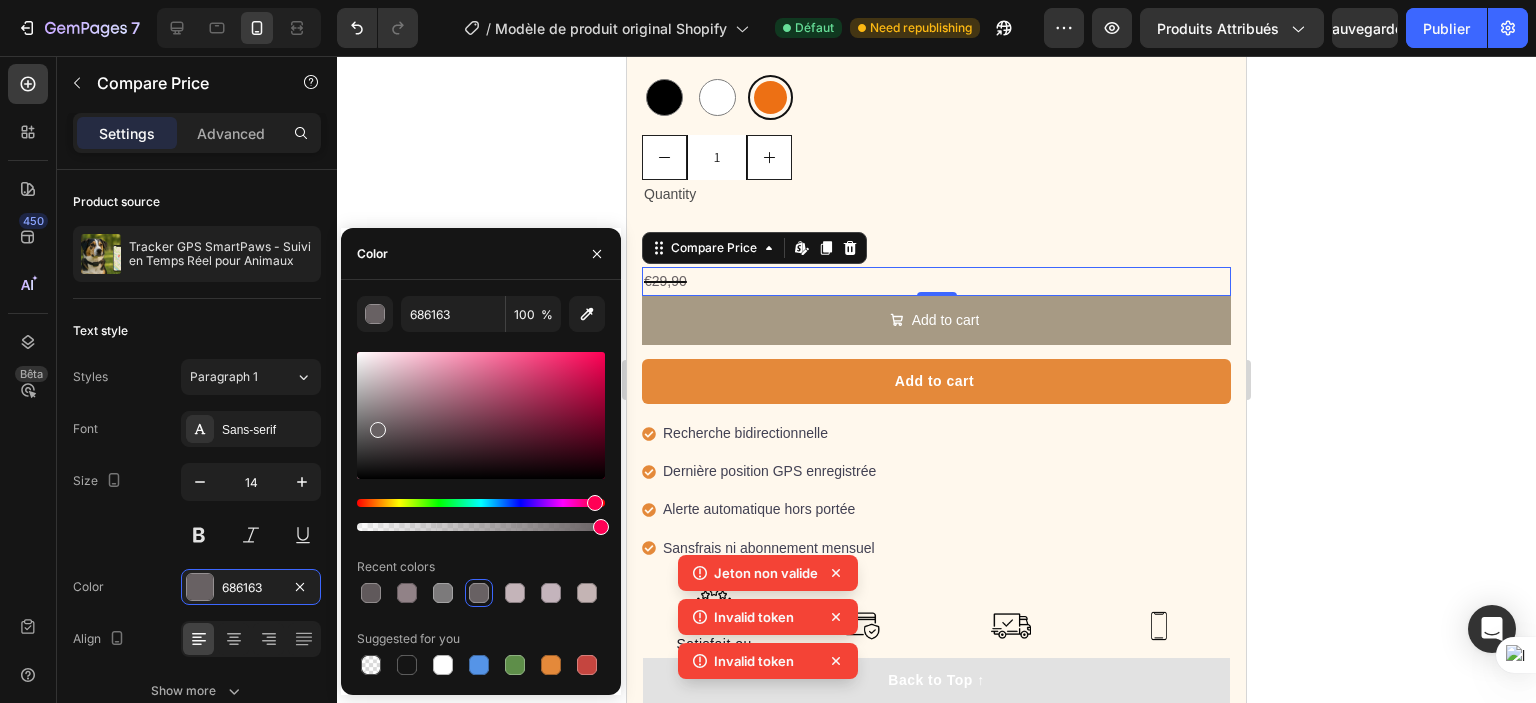 drag, startPoint x: 380, startPoint y: 391, endPoint x: 375, endPoint y: 427, distance: 36.345562 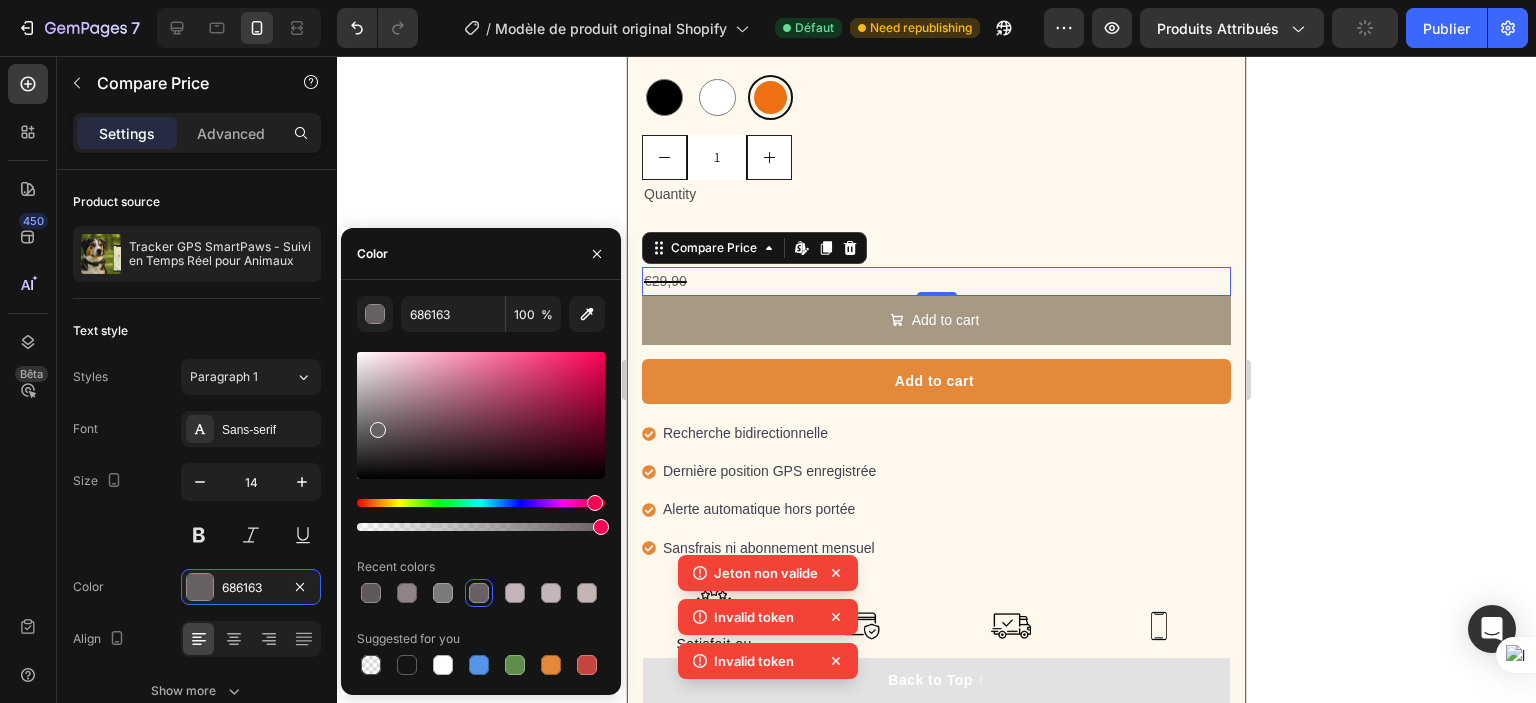 click on "Icon Icon Icon Icon Icon Icon List Hoz 6,673+ Happy Customers Text block Row "Depuis que j’ai installé le traceur sur mon chien, je me sens beaucoup plus sereine. Je sais toujours où il est, même quand il s’éloigne un peu.C’est rassurant, pratique, et franchement indispensable maintenant." Text block -Daisy Text block
Verified buyer Item list Row Row Row Tracker GPS SmartPaws - Suivi en Temps Réel pour Animaux Product Title €29,90 Compare Price Compare Price "My dog absolutely loves this food! It's clear that the taste and quality are top-notch."  -Daisy Text block Row Row
Product Images Happy Dog Bites - Contains Vitamin C, Vitamin E, Vitamin B2, Vitamin B1, Vitamin D and Vitamin K Text block Recherche bidirectionnelle Suivi GPS + dernière position Alerte de sortie de zone Sans frais ni abonnnement mensuel Item list Restock soon! PREORDER NOW Stock Counter Noir Noir Blanc Blanc Orange Orange Product Variants & Swatches Row
1
Quantity" at bounding box center [936, 85] 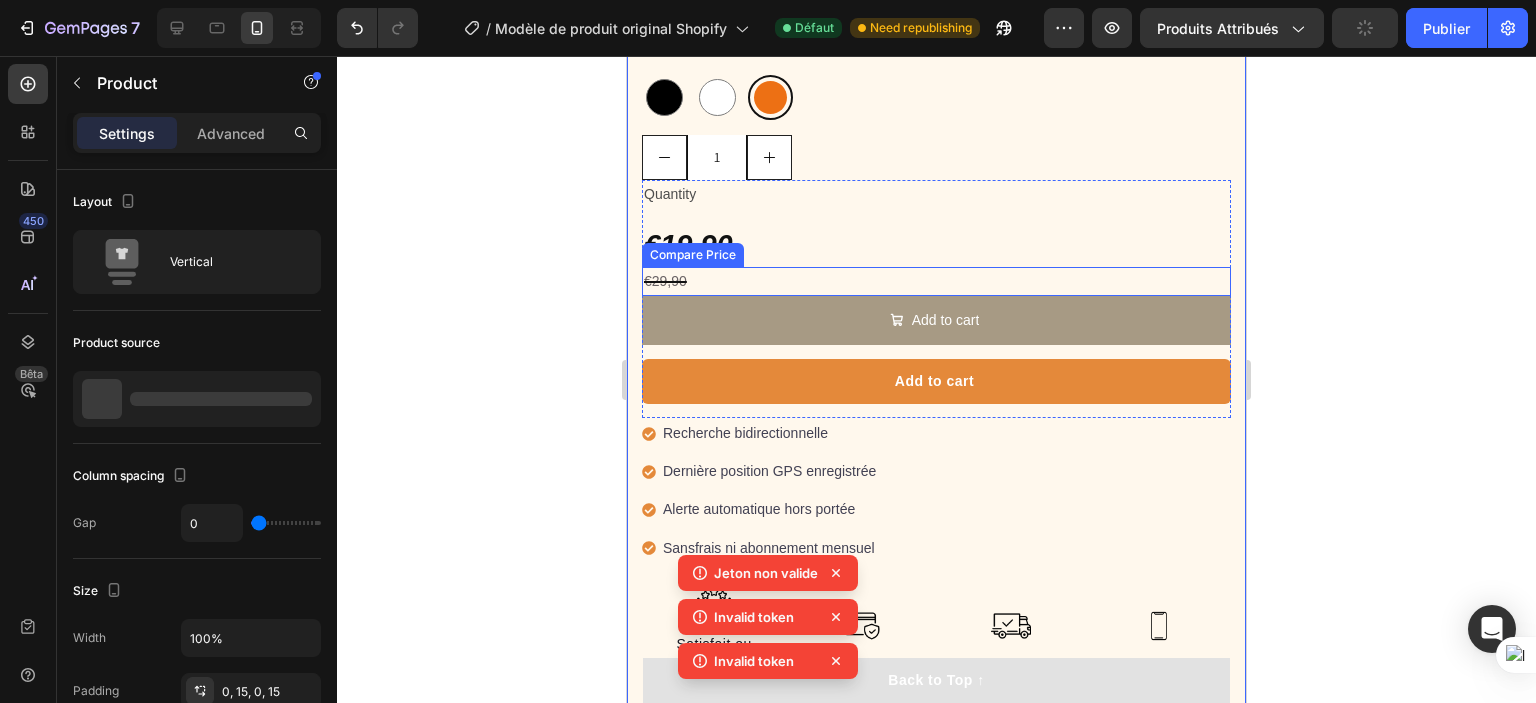 click on "€29,90" at bounding box center (936, 281) 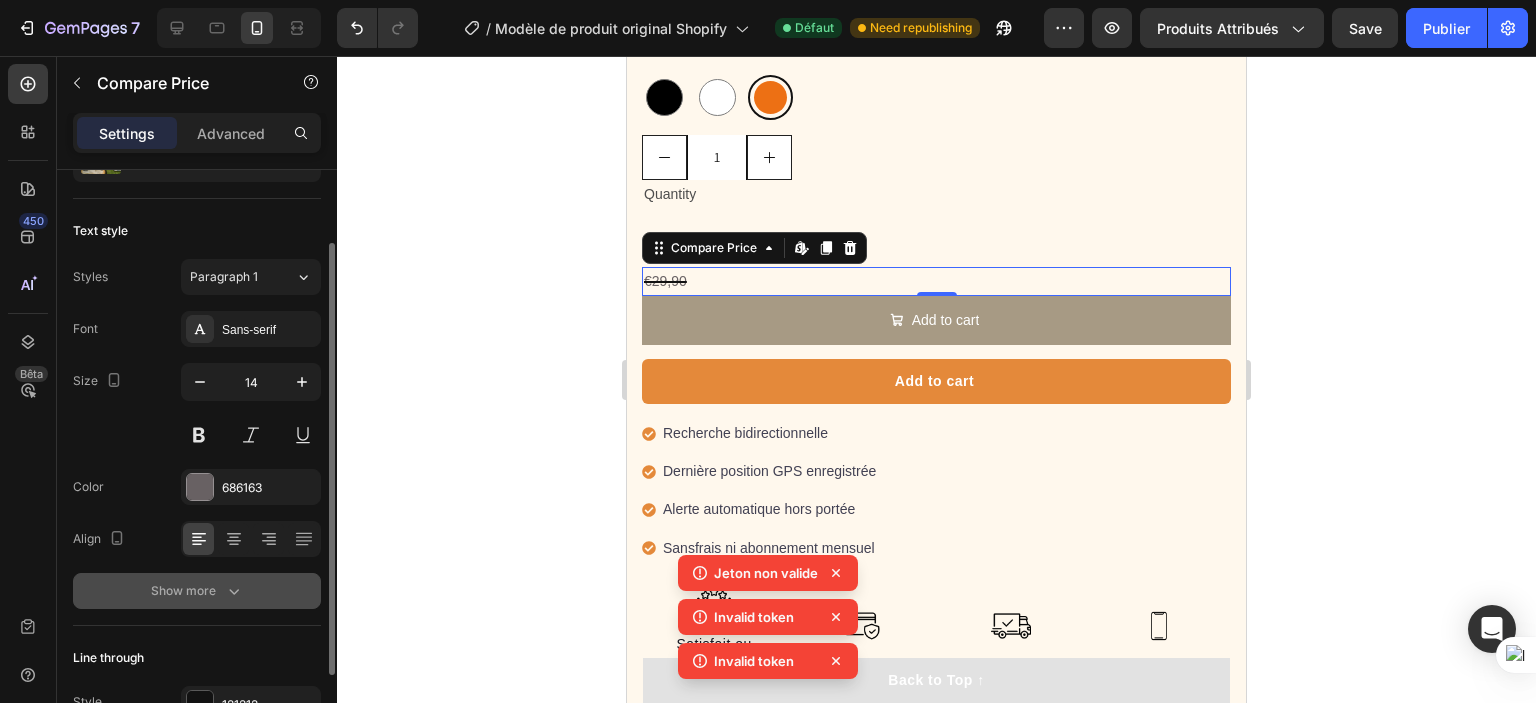 scroll, scrollTop: 200, scrollLeft: 0, axis: vertical 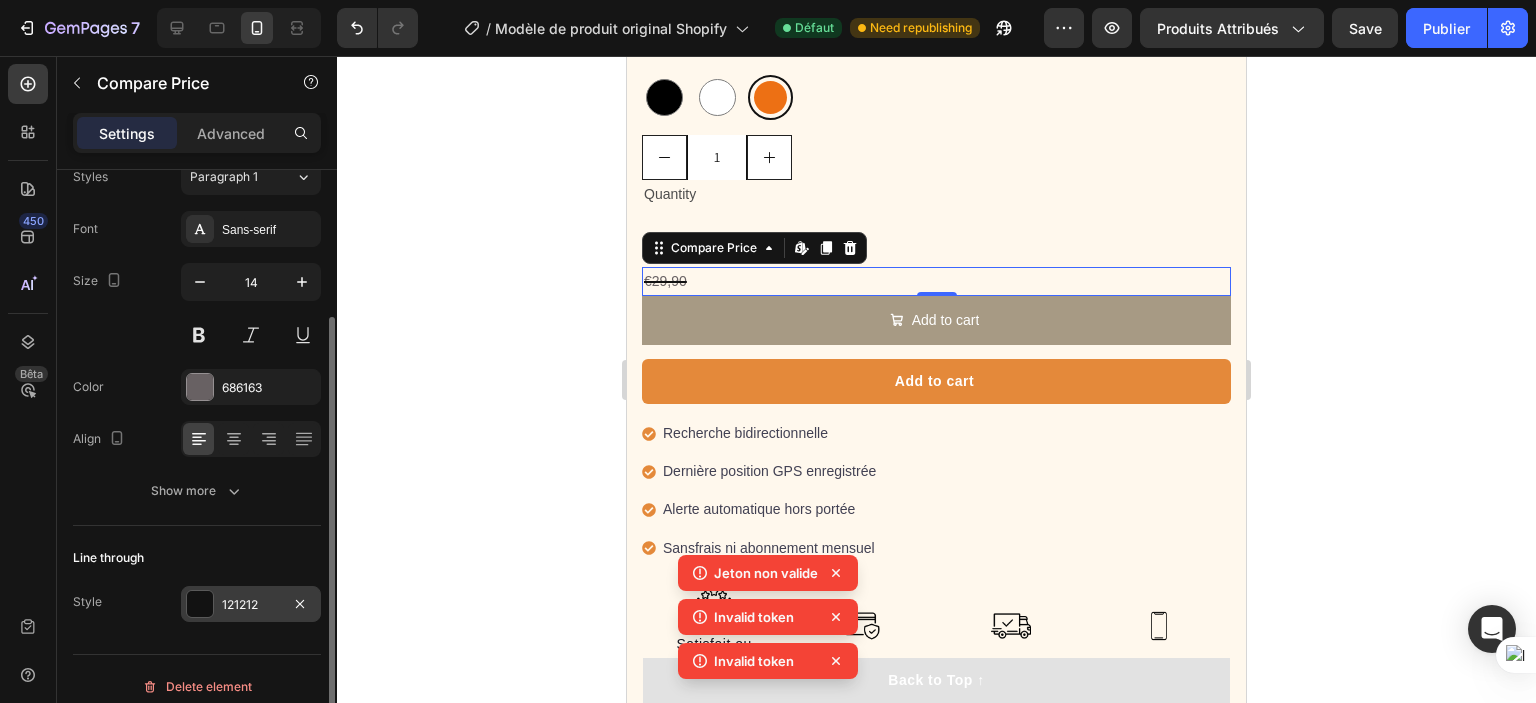 click at bounding box center (200, 604) 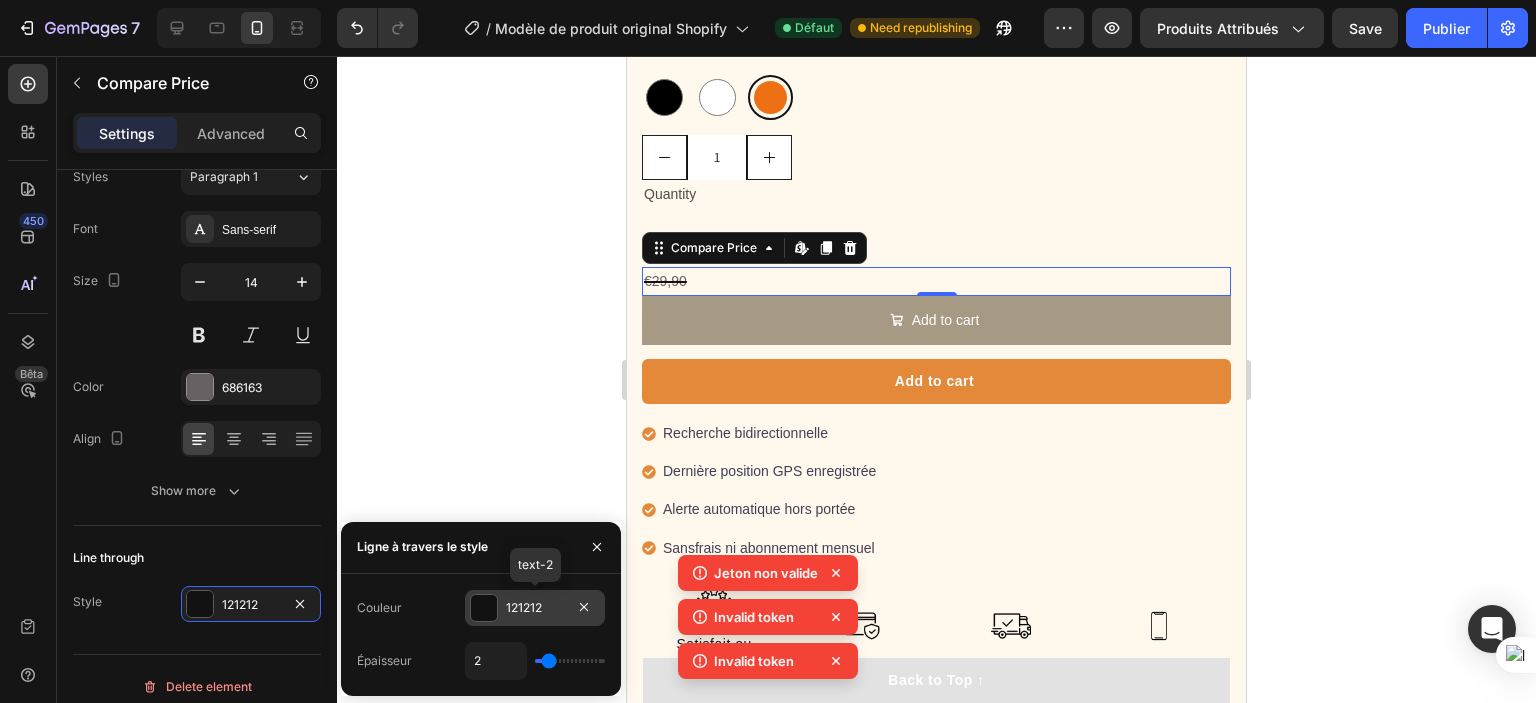 click on "121212" at bounding box center [535, 608] 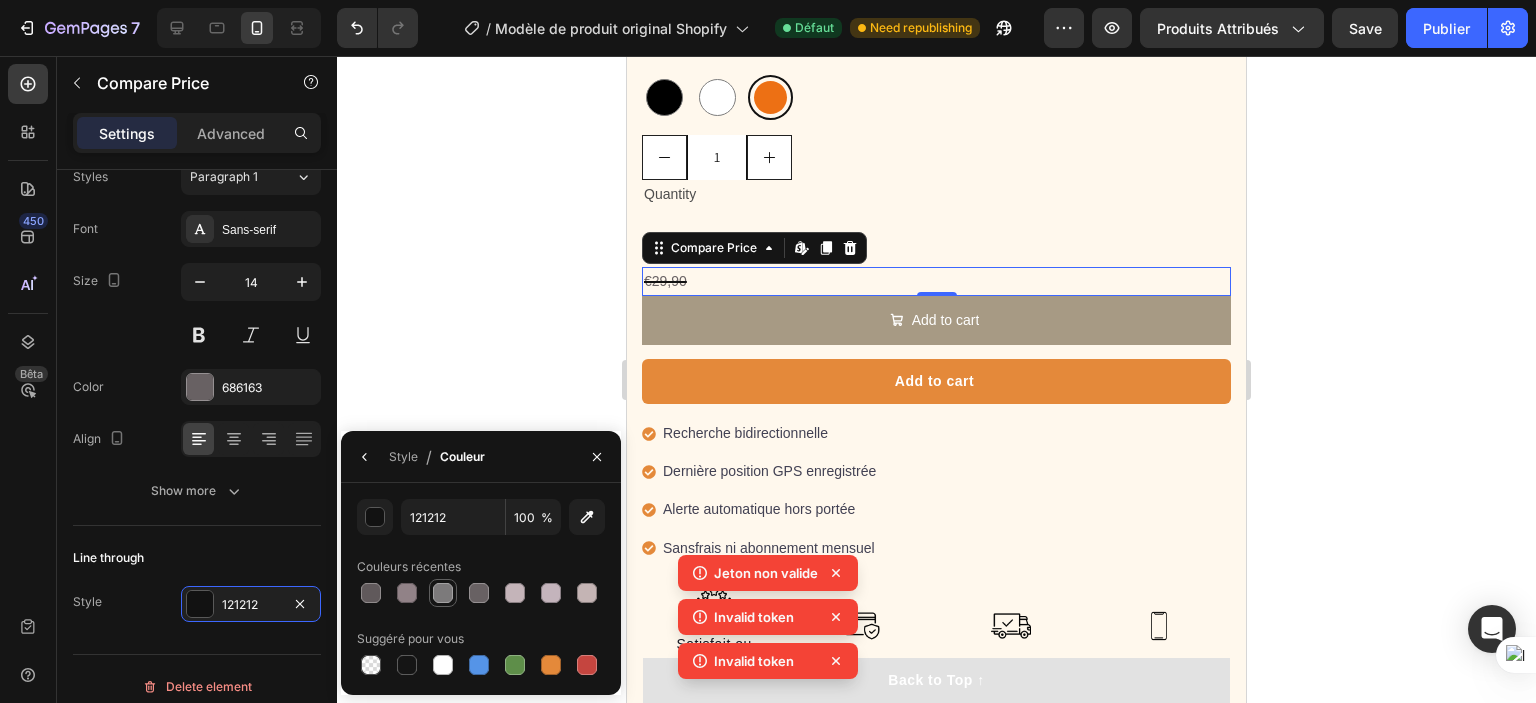 click at bounding box center (443, 593) 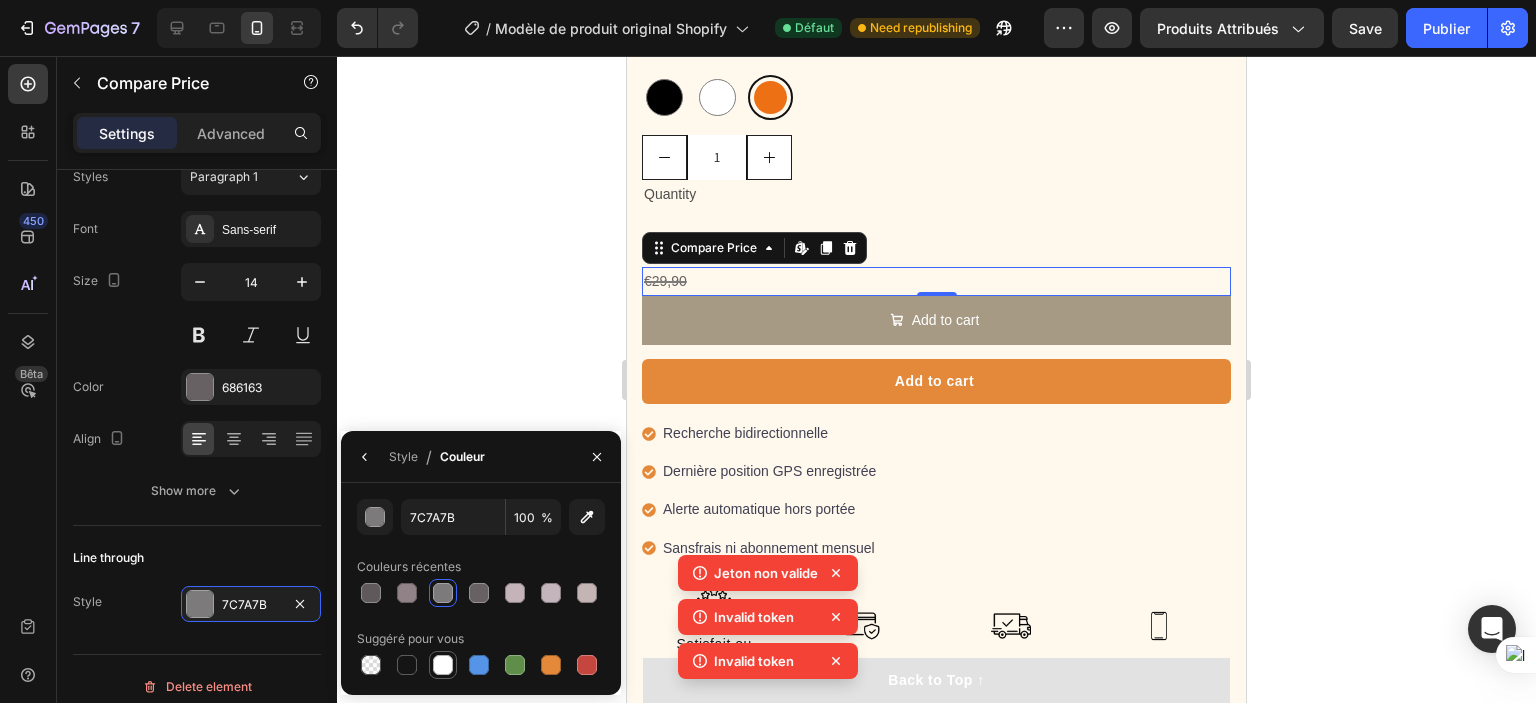 click at bounding box center (443, 665) 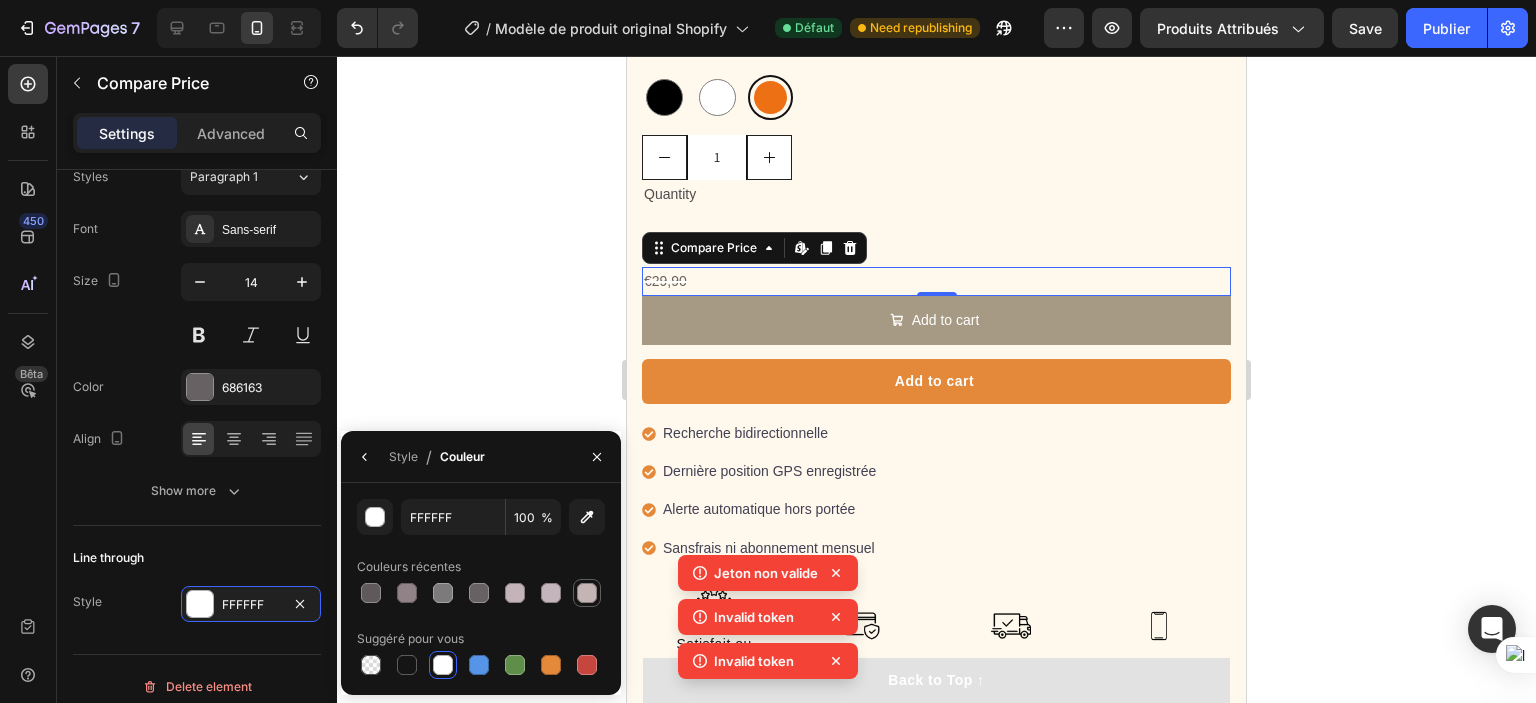 click at bounding box center [587, 593] 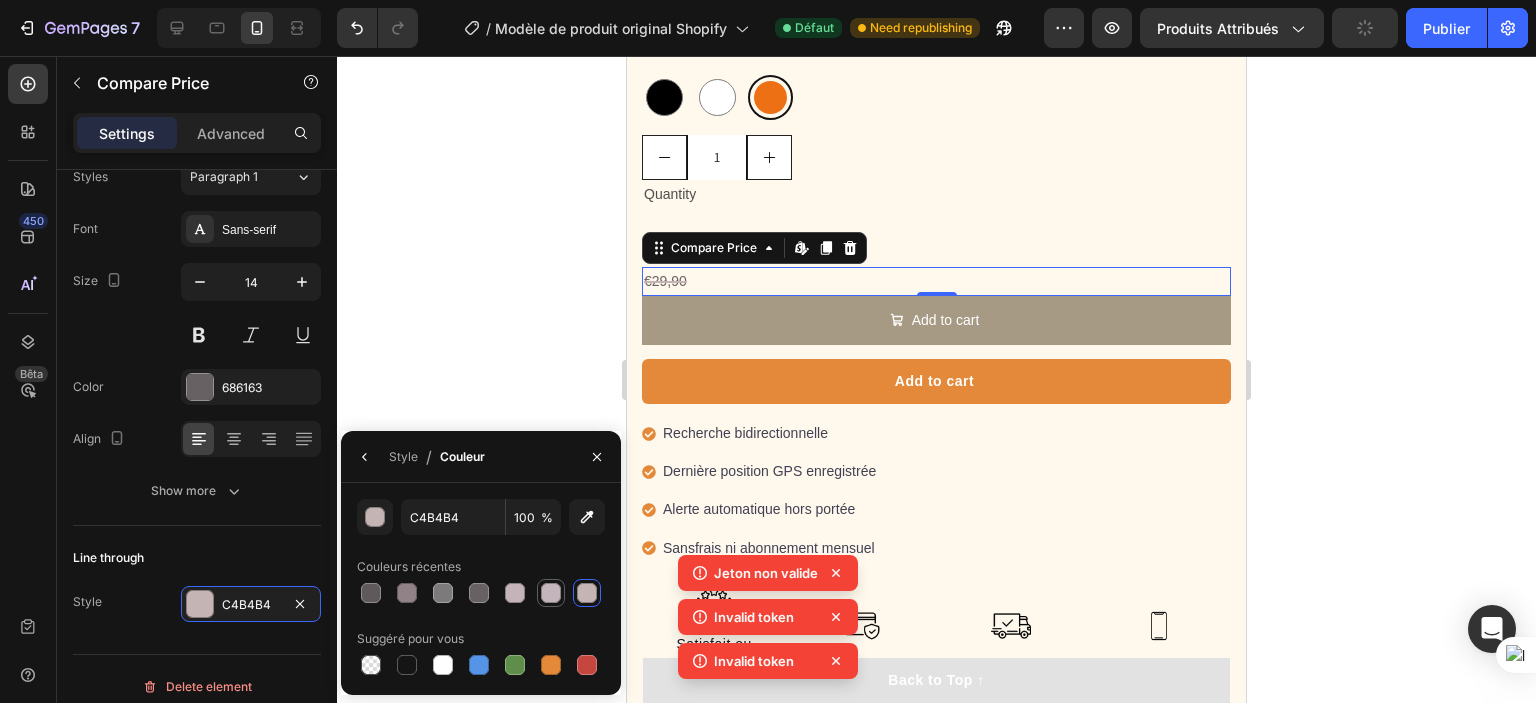 click at bounding box center (551, 593) 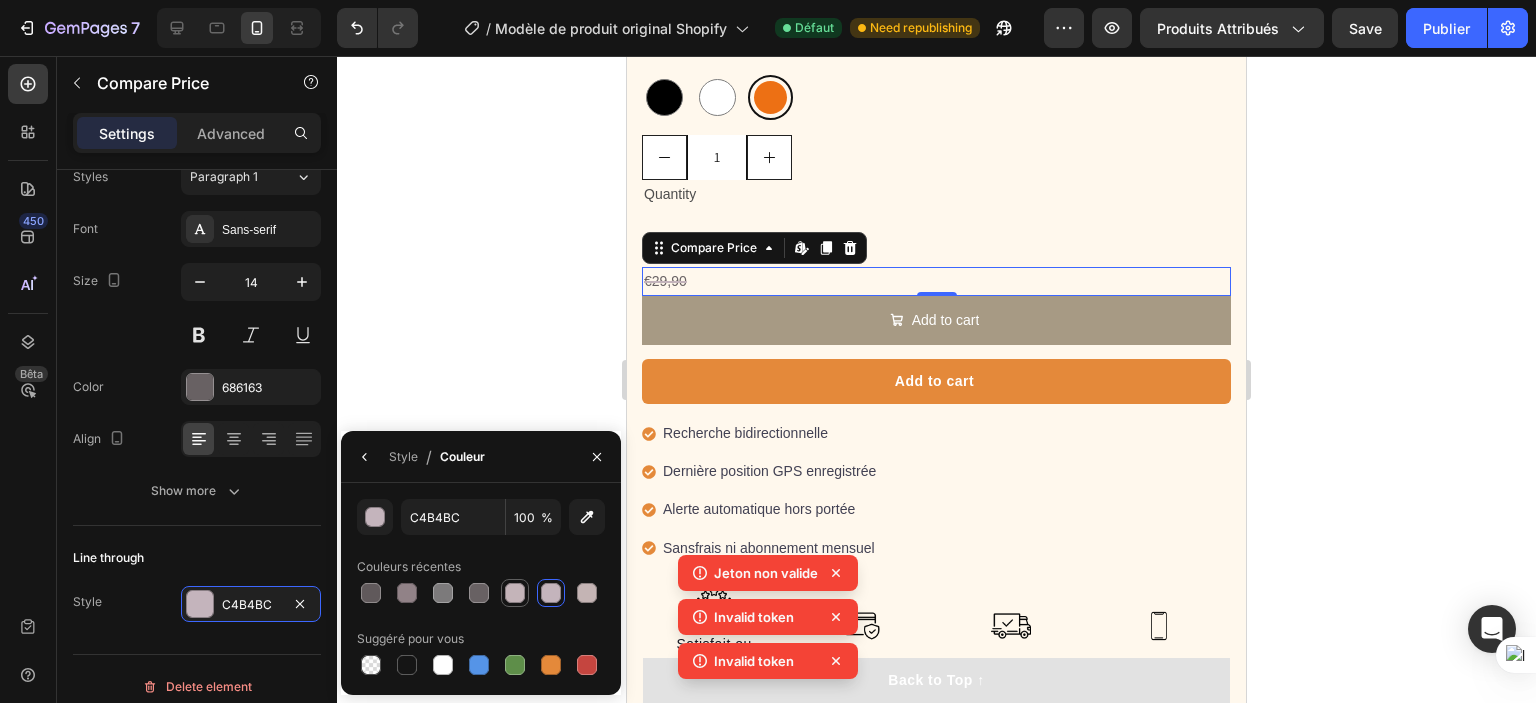 click at bounding box center [515, 593] 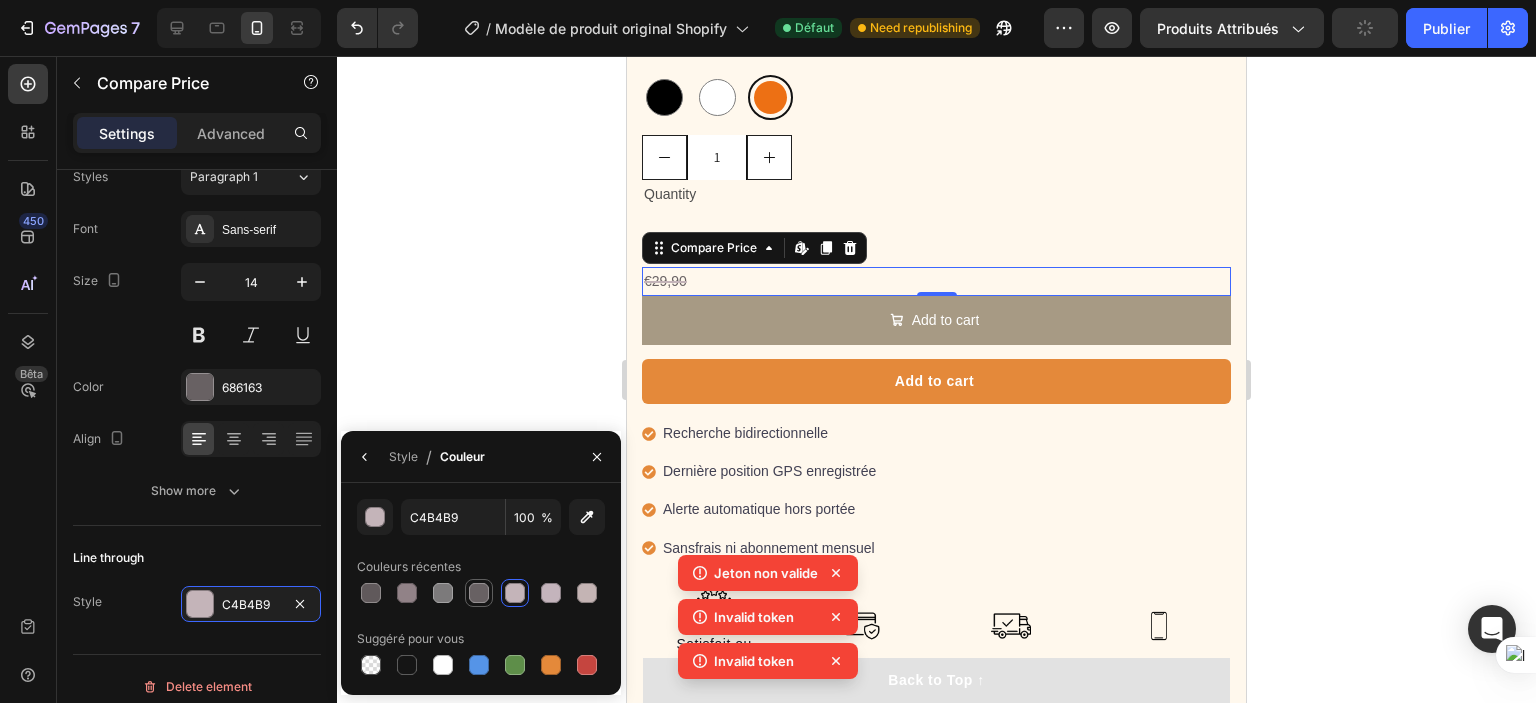 click at bounding box center [479, 593] 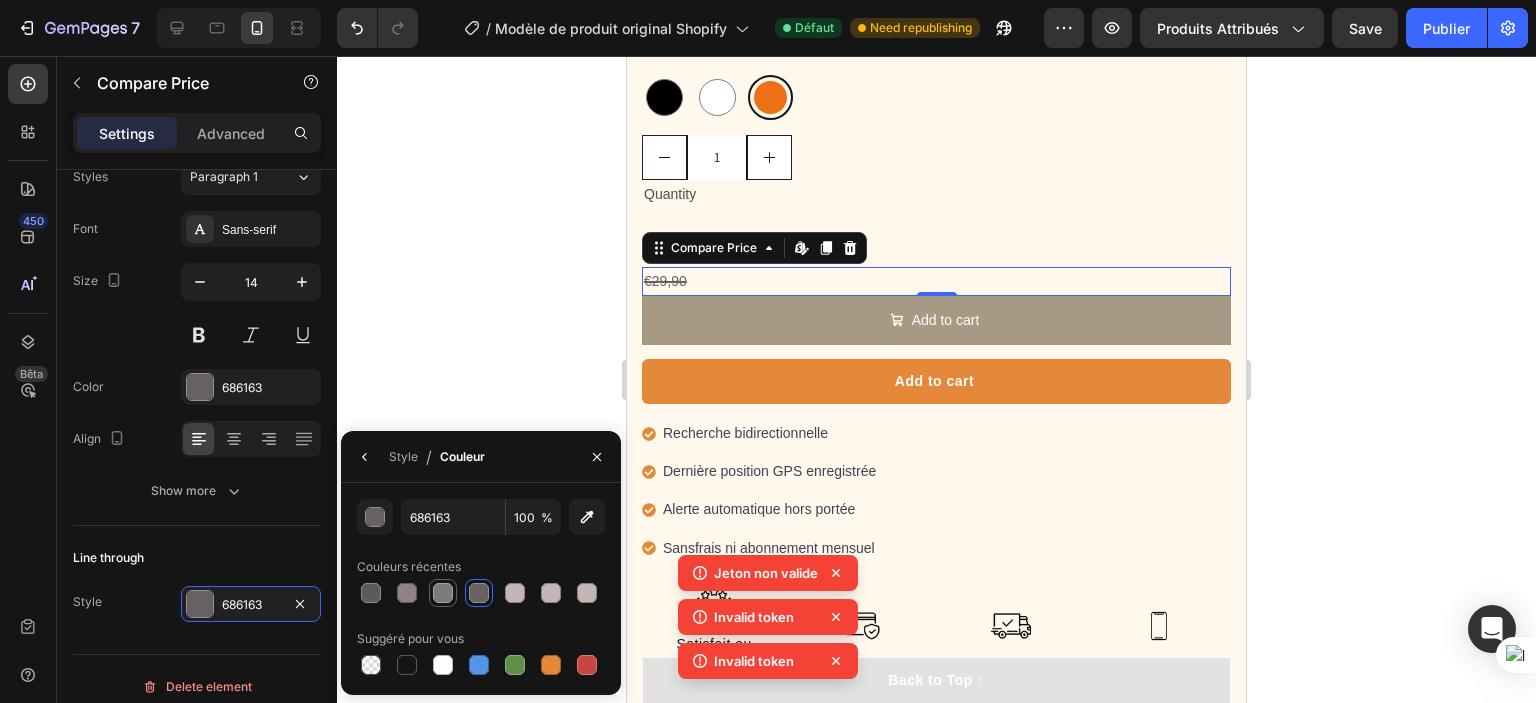 click at bounding box center (443, 593) 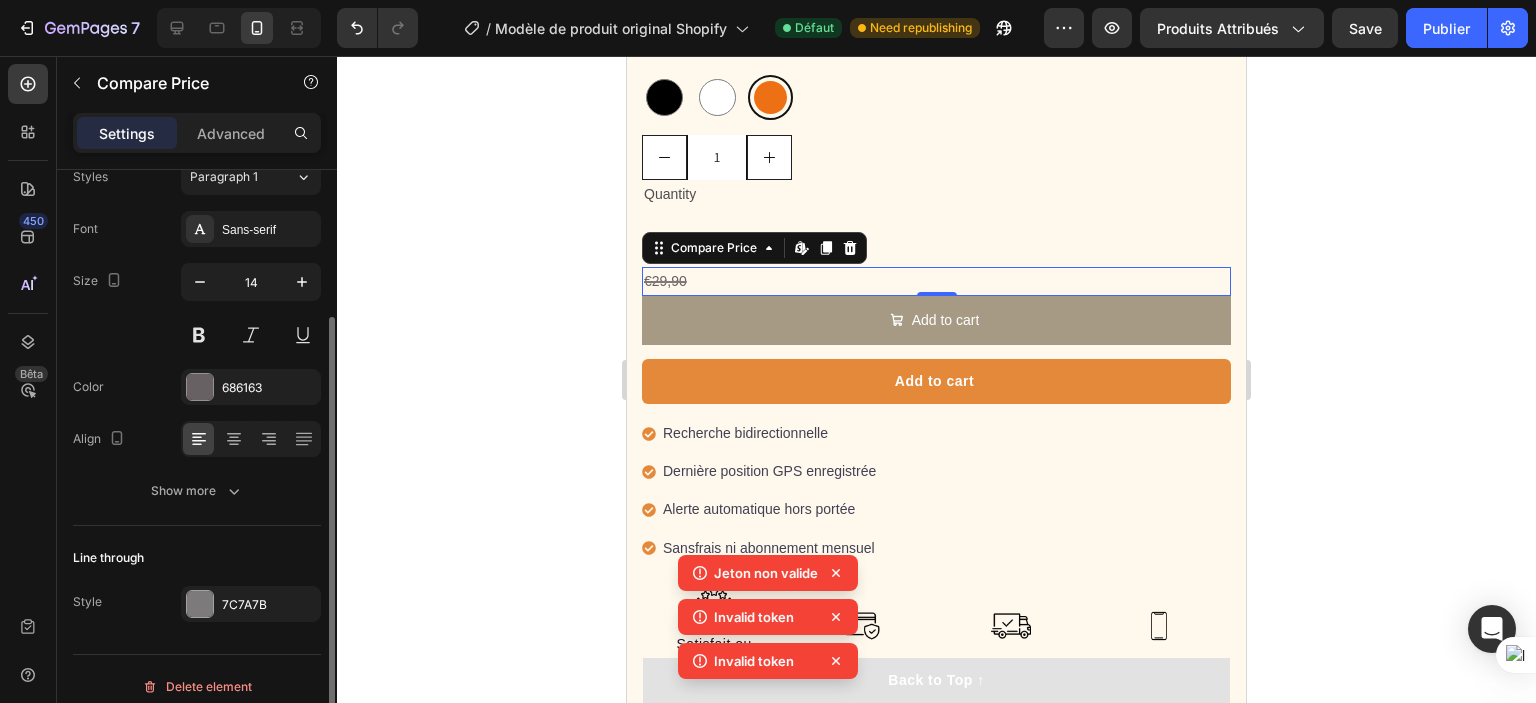 click on "Line through" at bounding box center (197, 558) 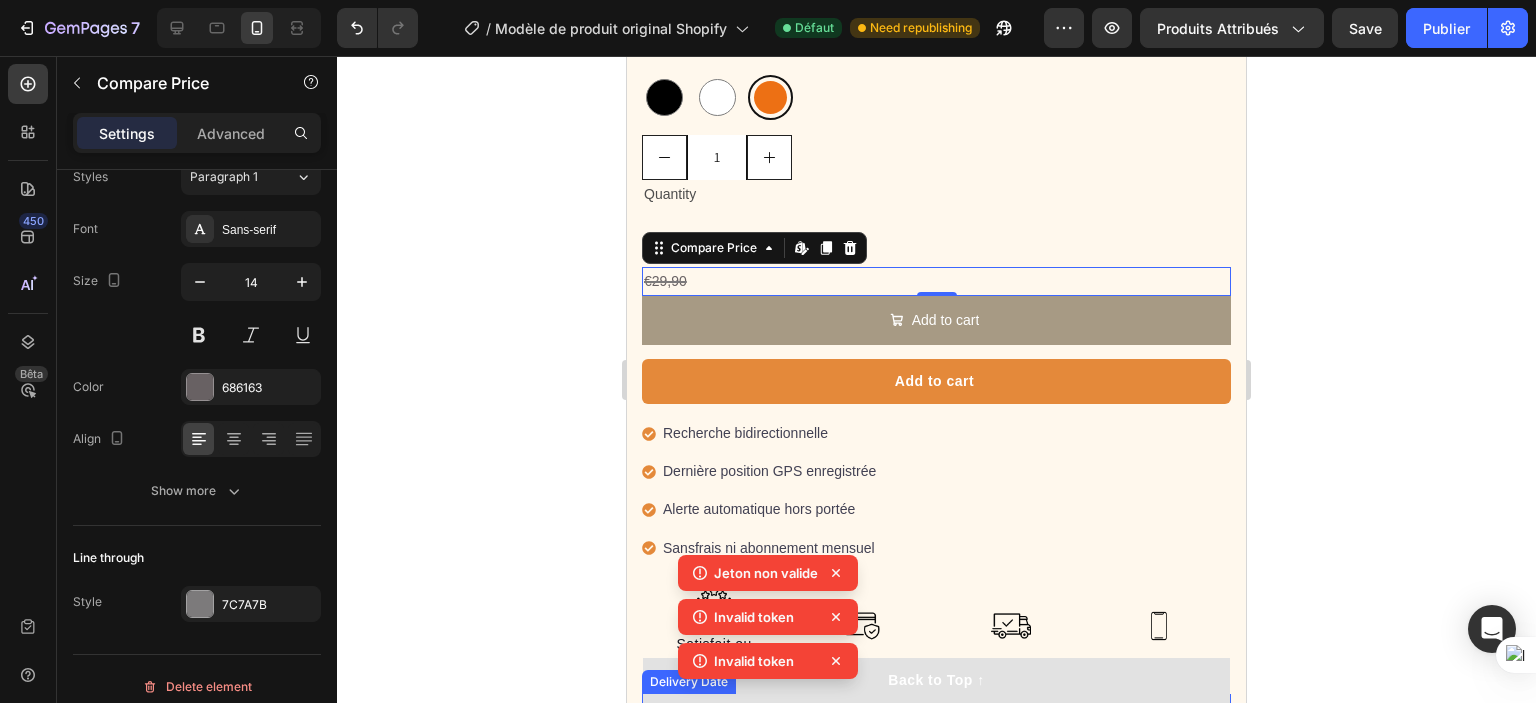 scroll, scrollTop: 1669, scrollLeft: 0, axis: vertical 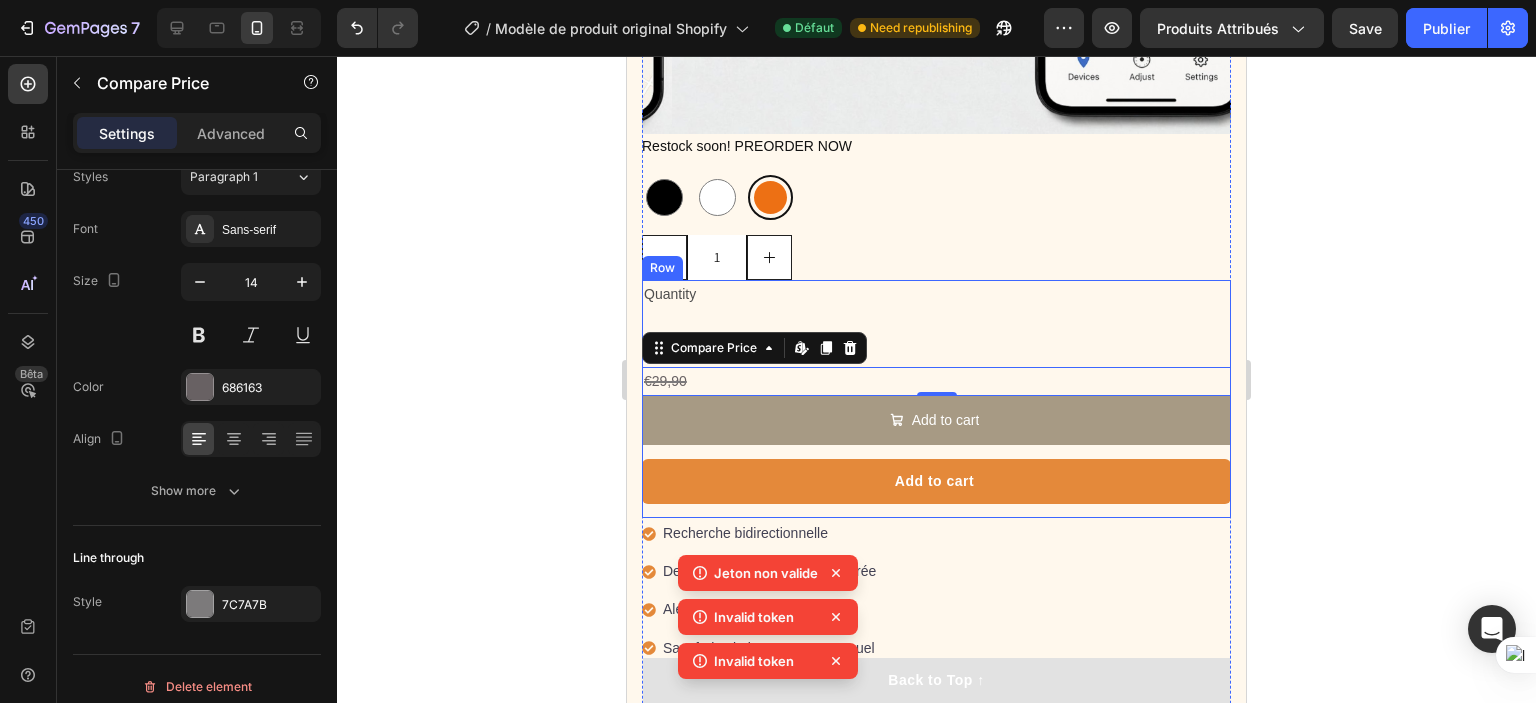 click on "€19,90" at bounding box center [936, 346] 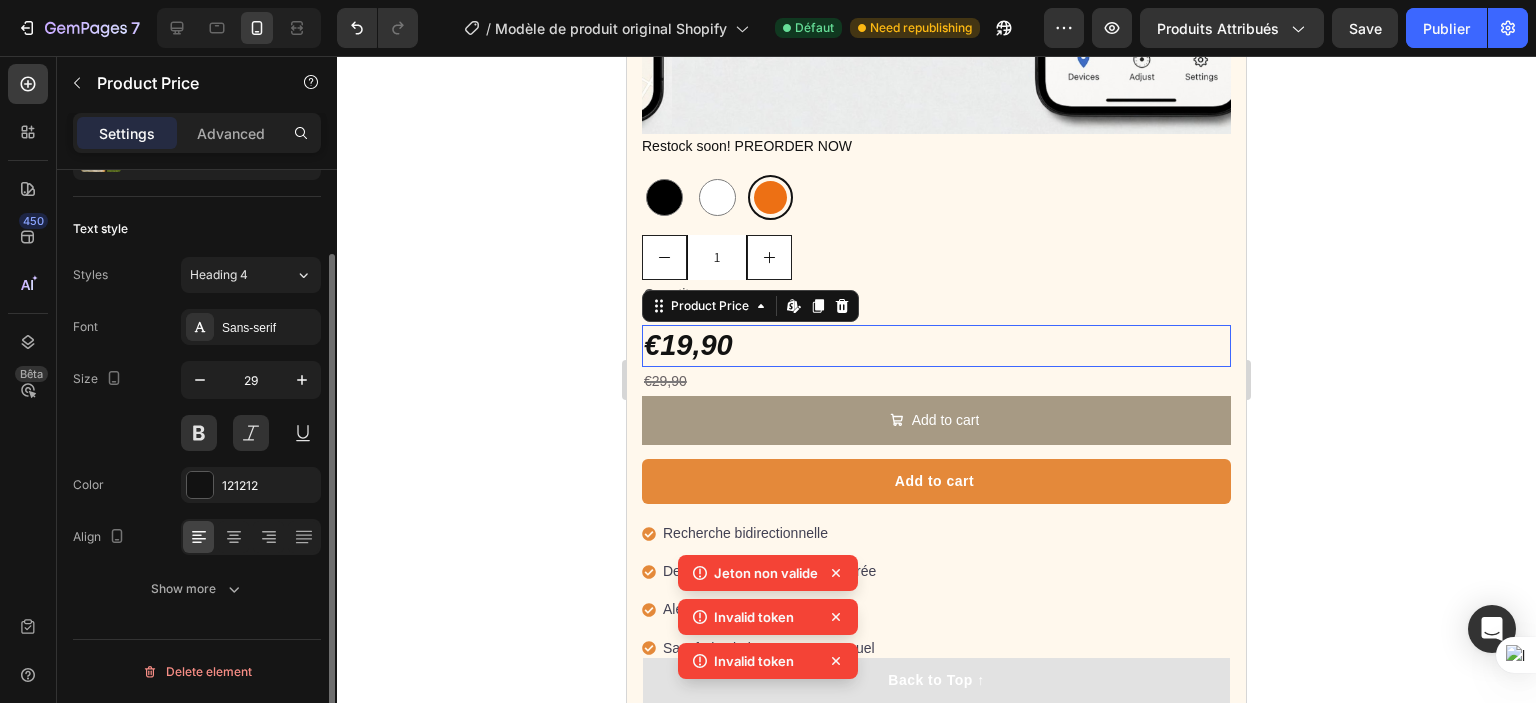 scroll, scrollTop: 100, scrollLeft: 0, axis: vertical 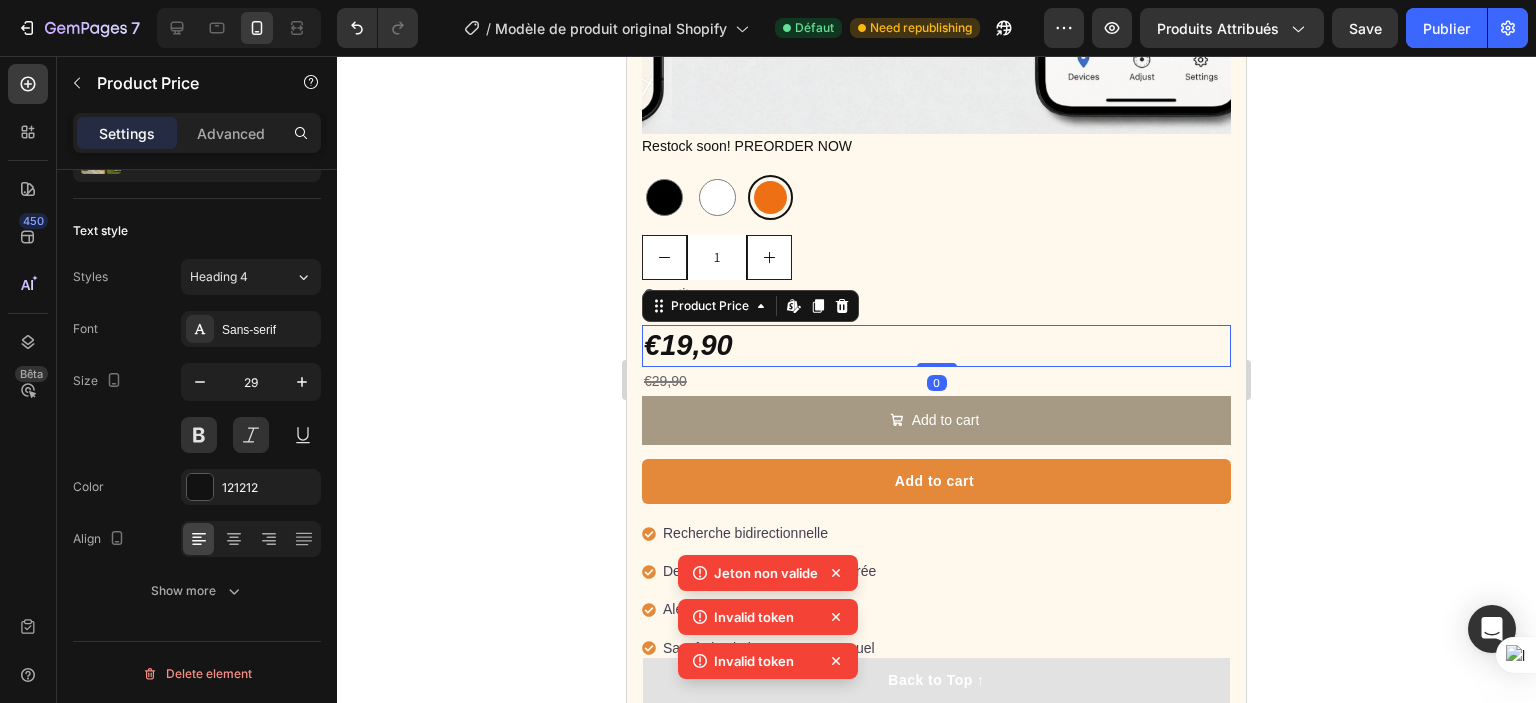 click on "€19,90" at bounding box center [936, 346] 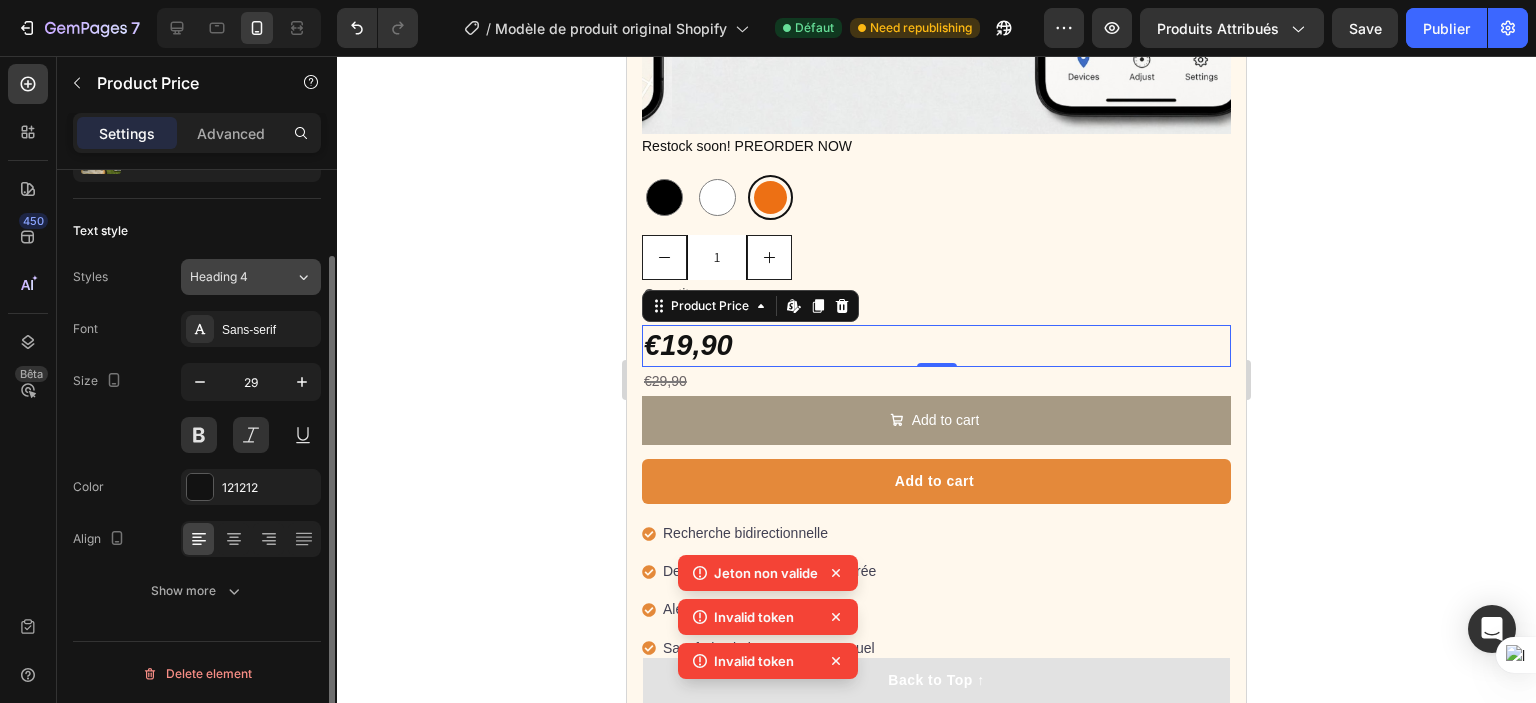 click on "Heading 4" 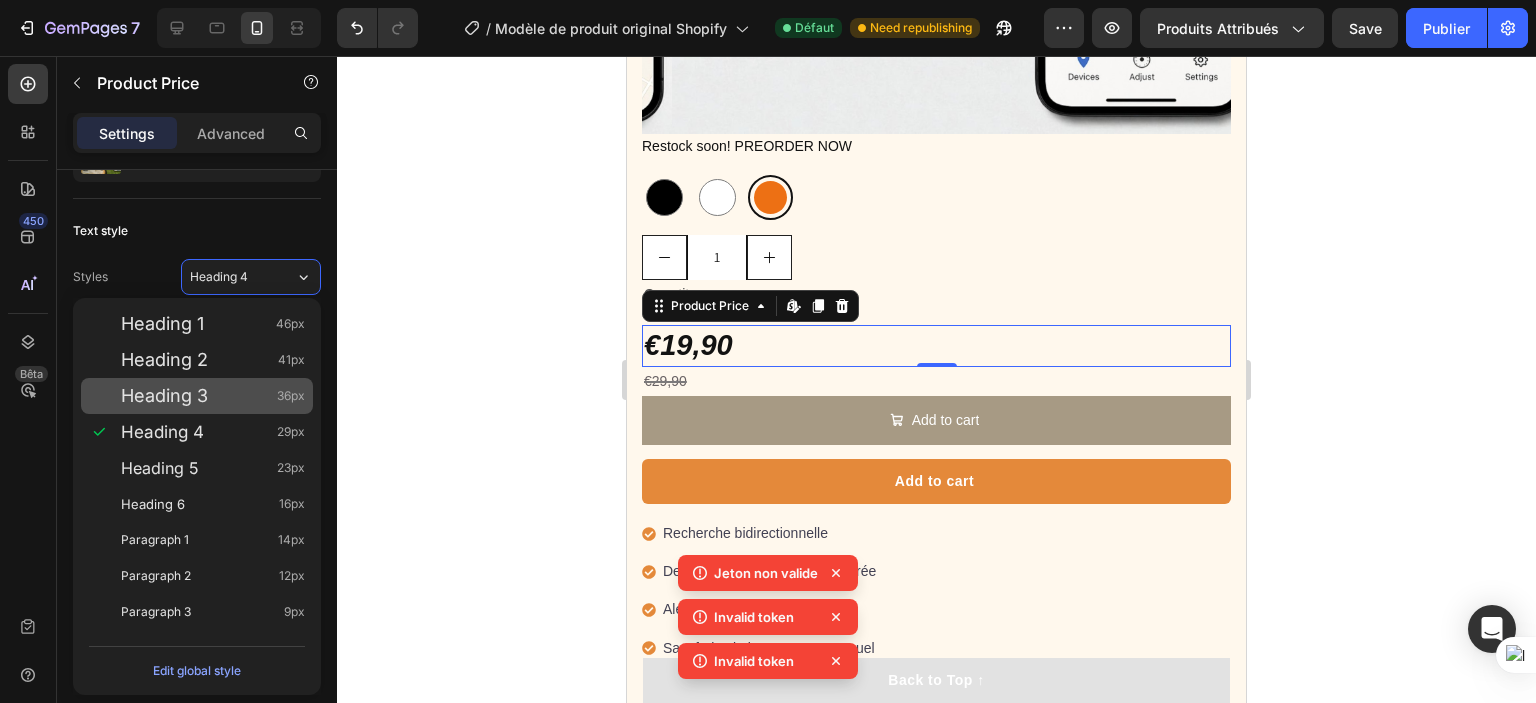 click on "Heading 3" at bounding box center [164, 396] 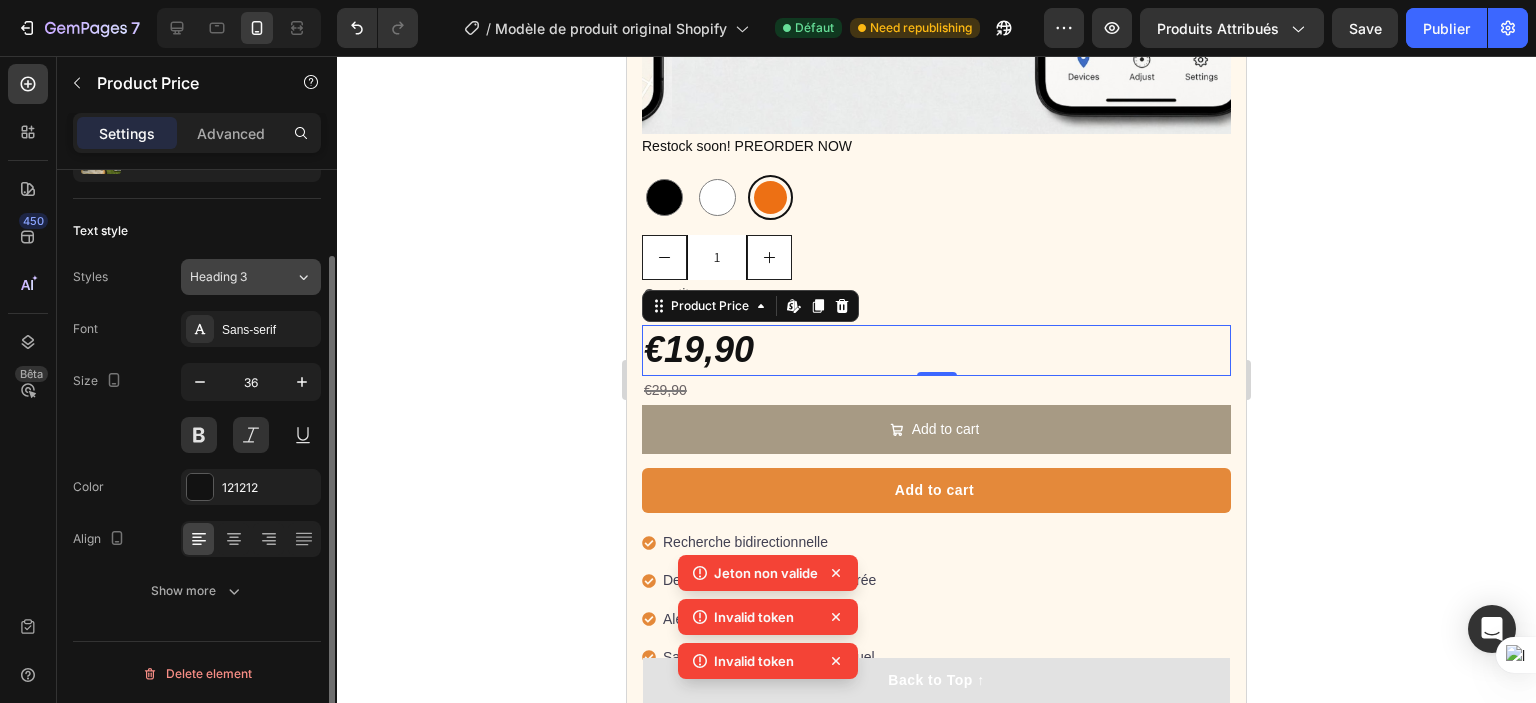 click on "Heading 3" 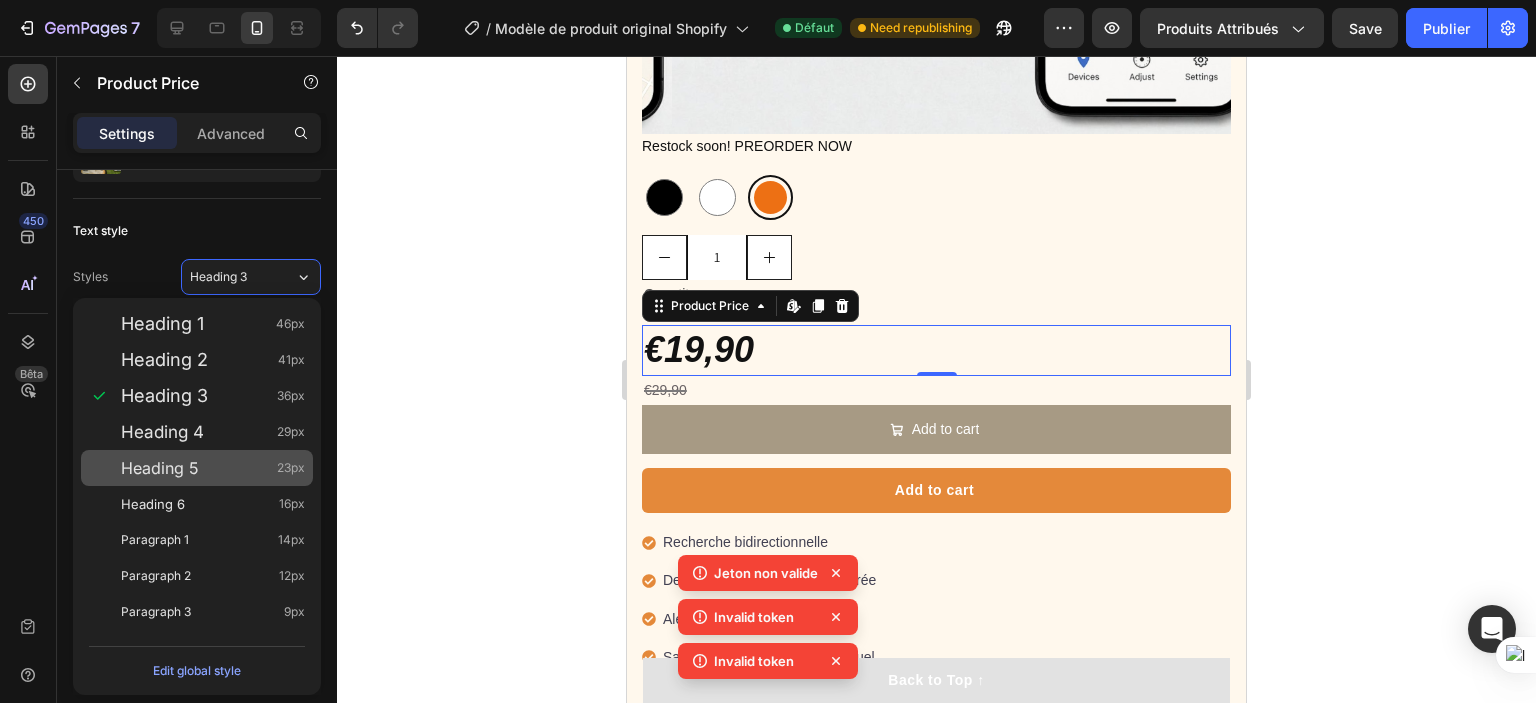 click on "Heading 5 23px" at bounding box center (213, 468) 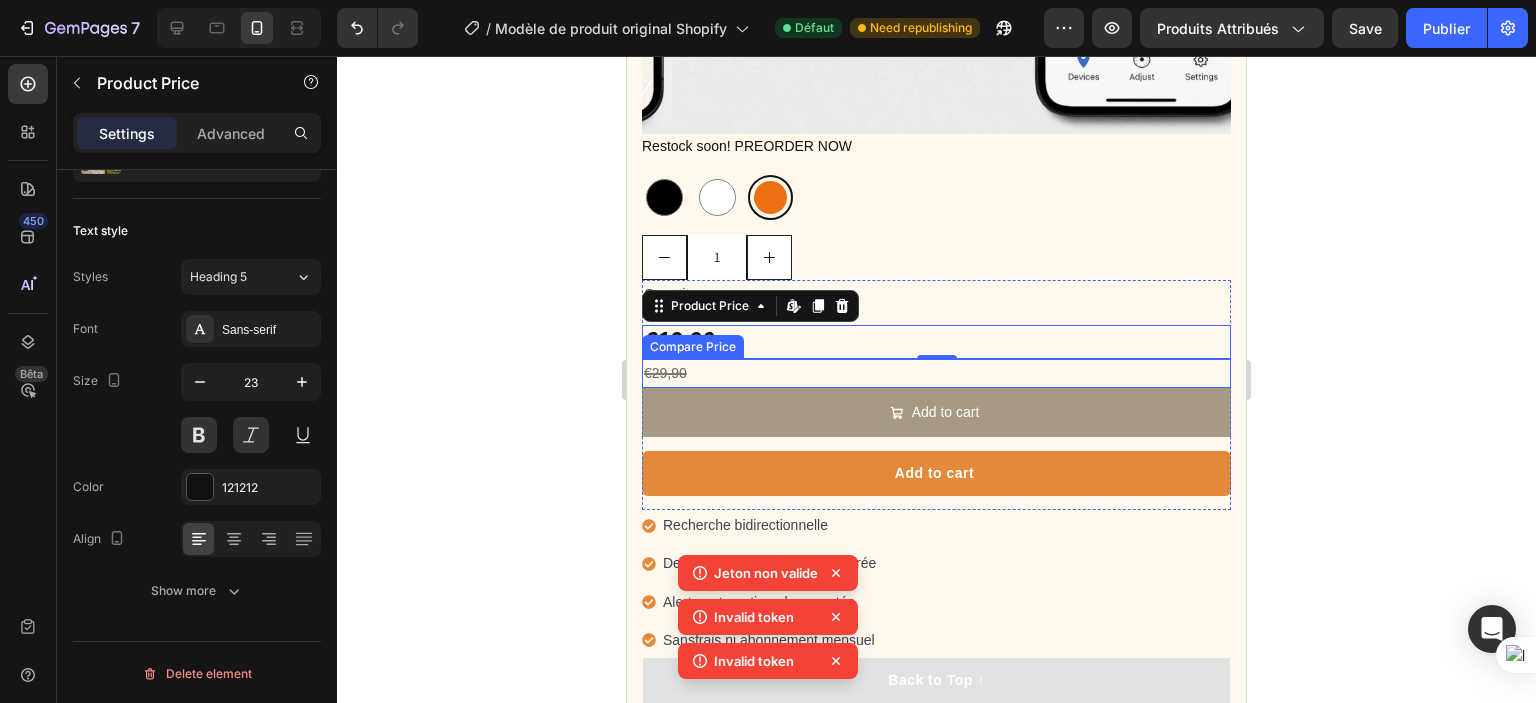 click on "€29,90" at bounding box center (936, 373) 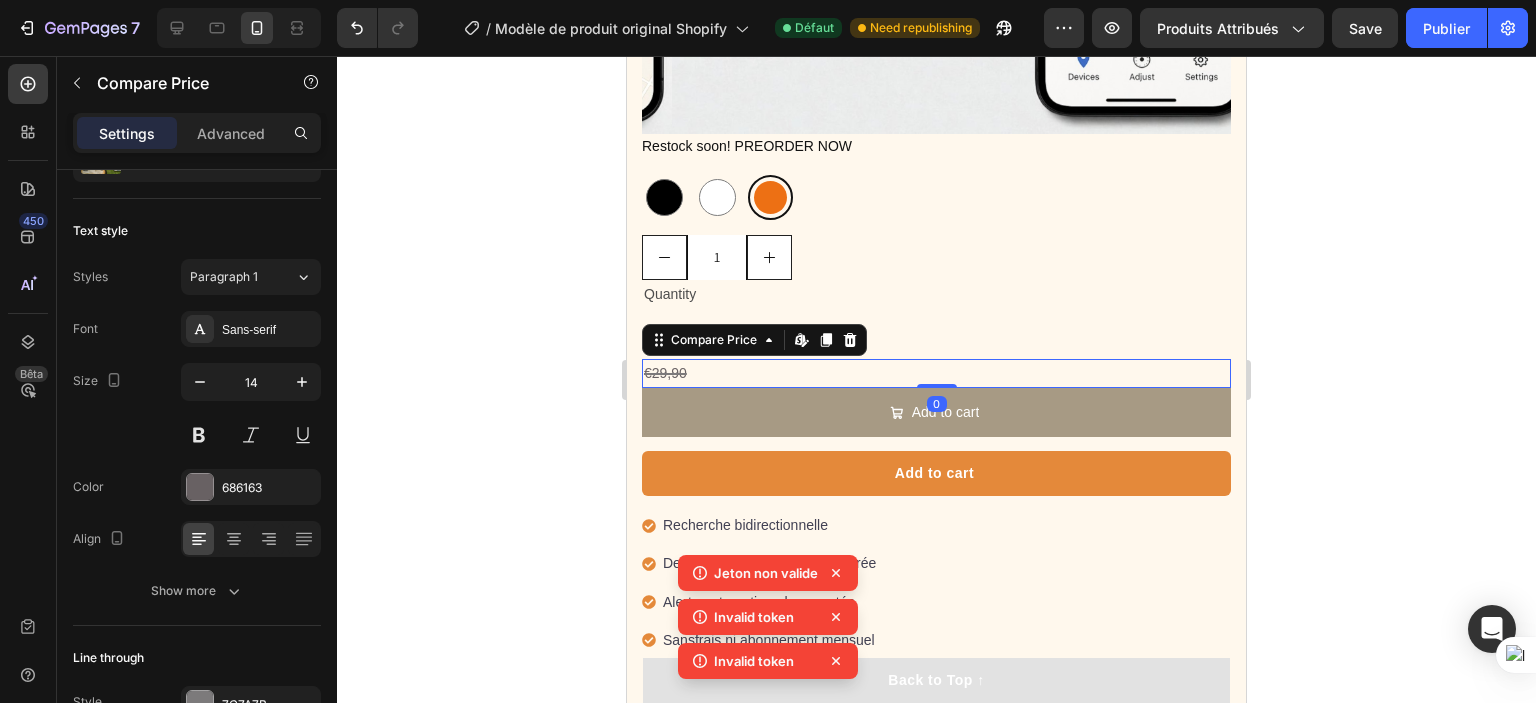 scroll, scrollTop: 100, scrollLeft: 0, axis: vertical 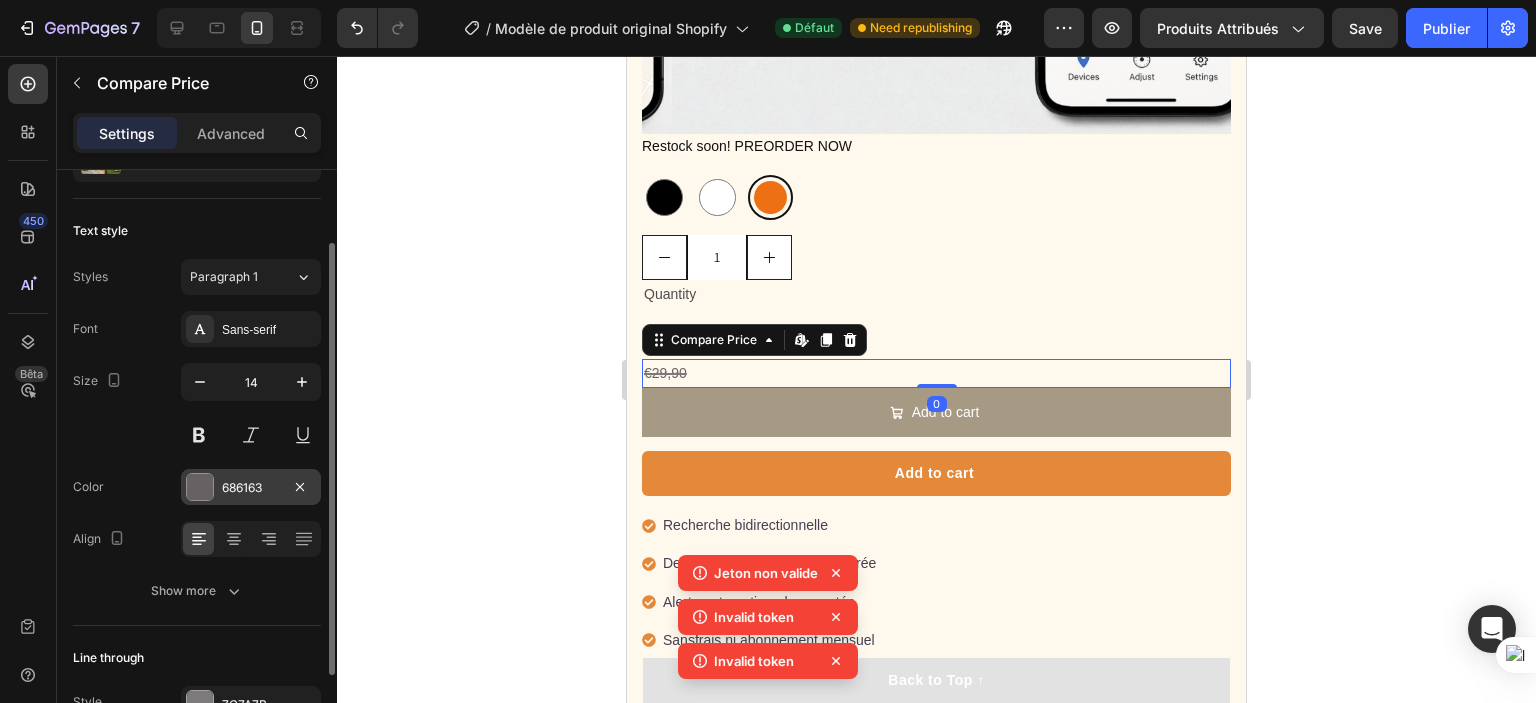 click on "686163" at bounding box center [251, 488] 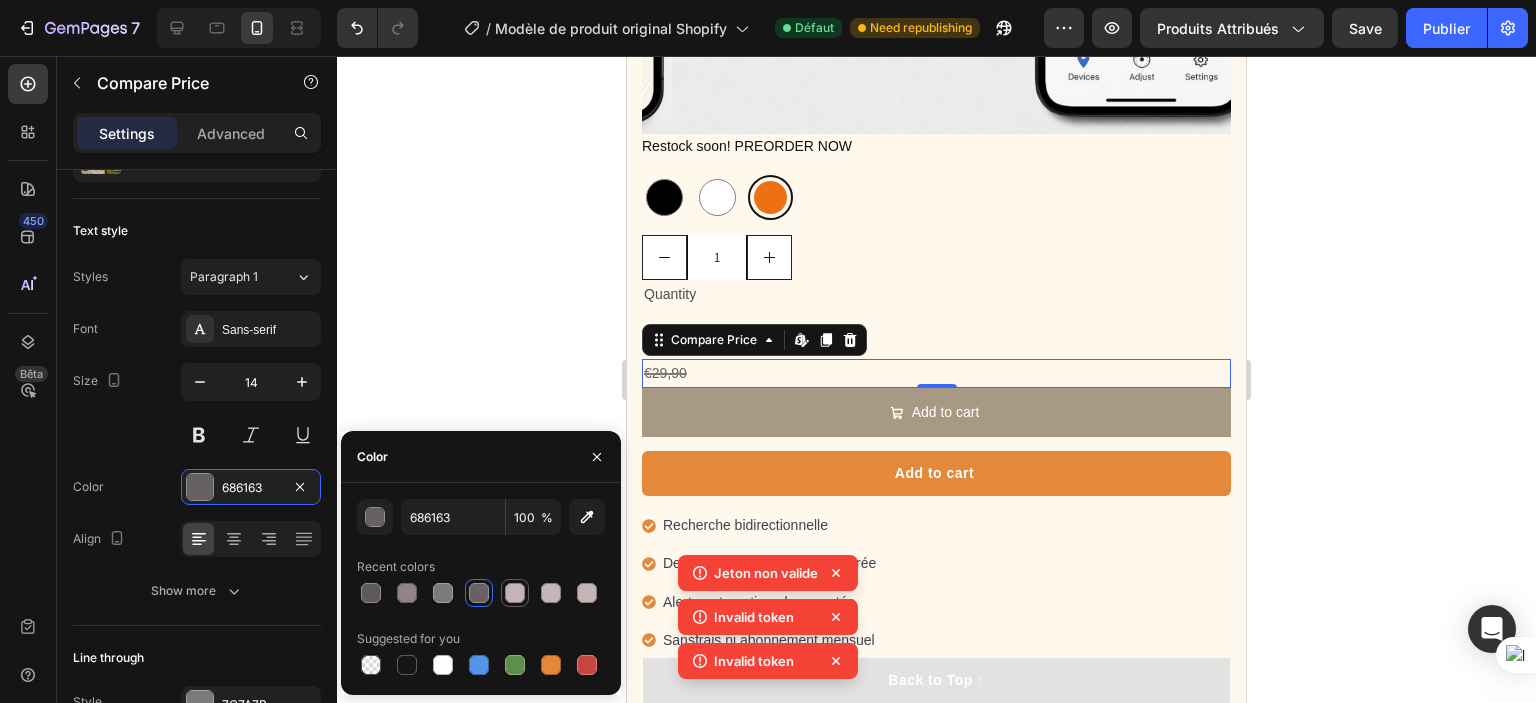 click at bounding box center (515, 593) 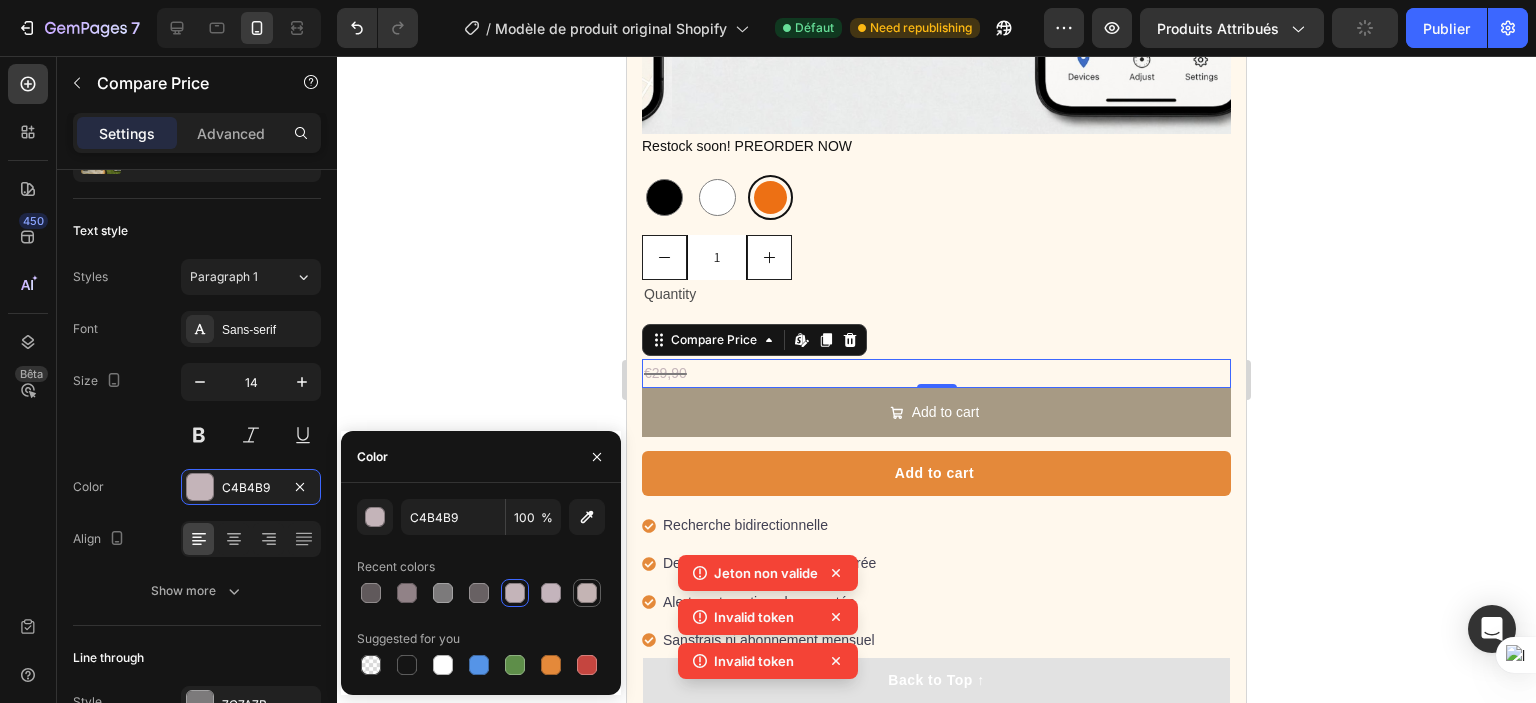 click at bounding box center (587, 593) 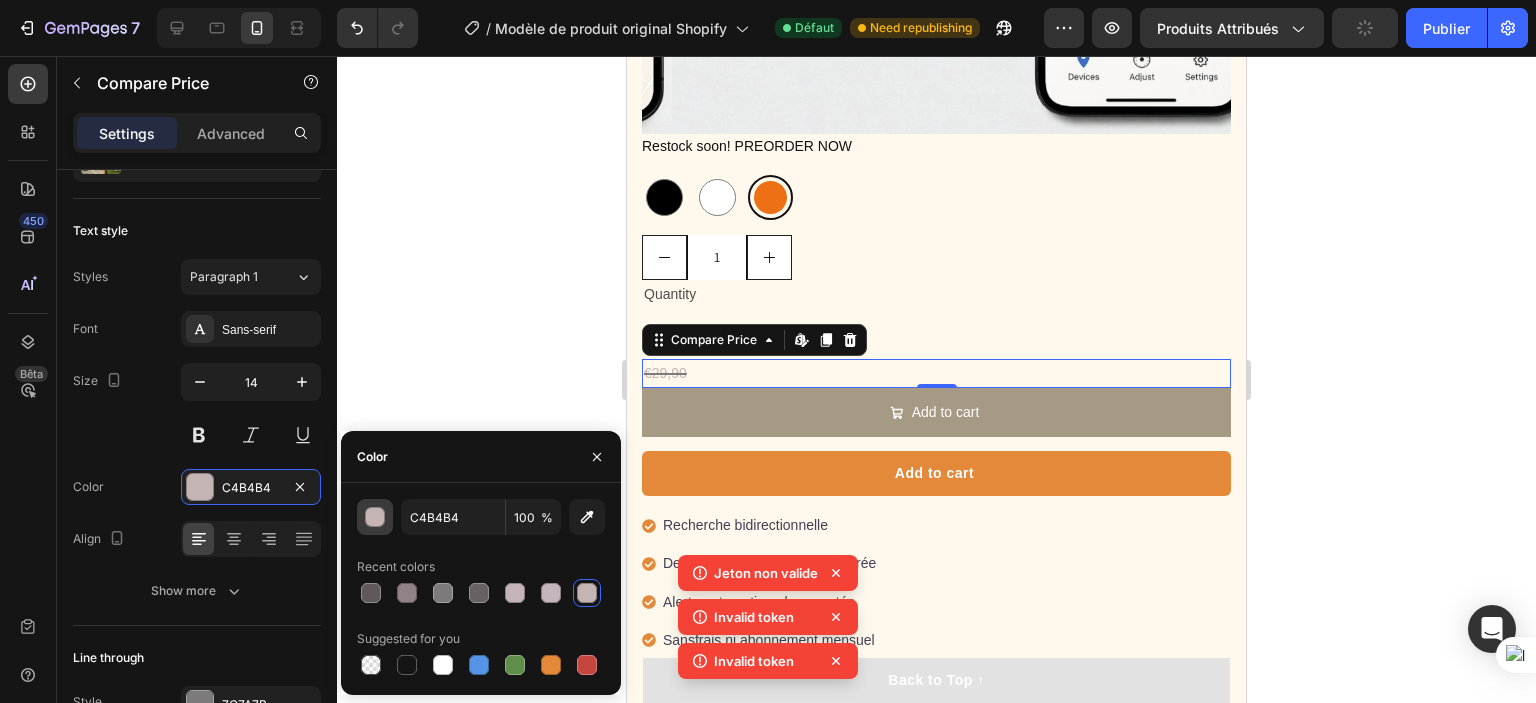 click at bounding box center [376, 518] 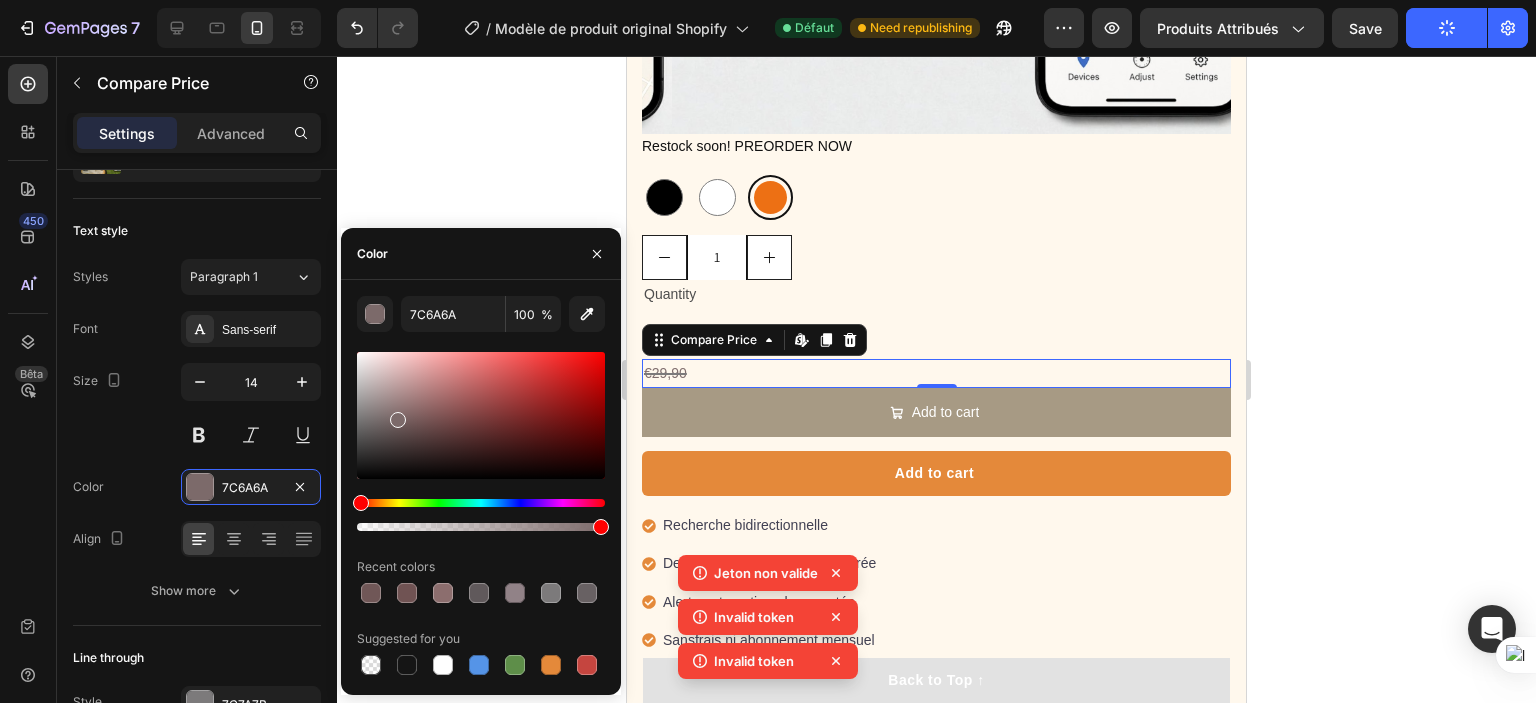 type on "7F6D6D" 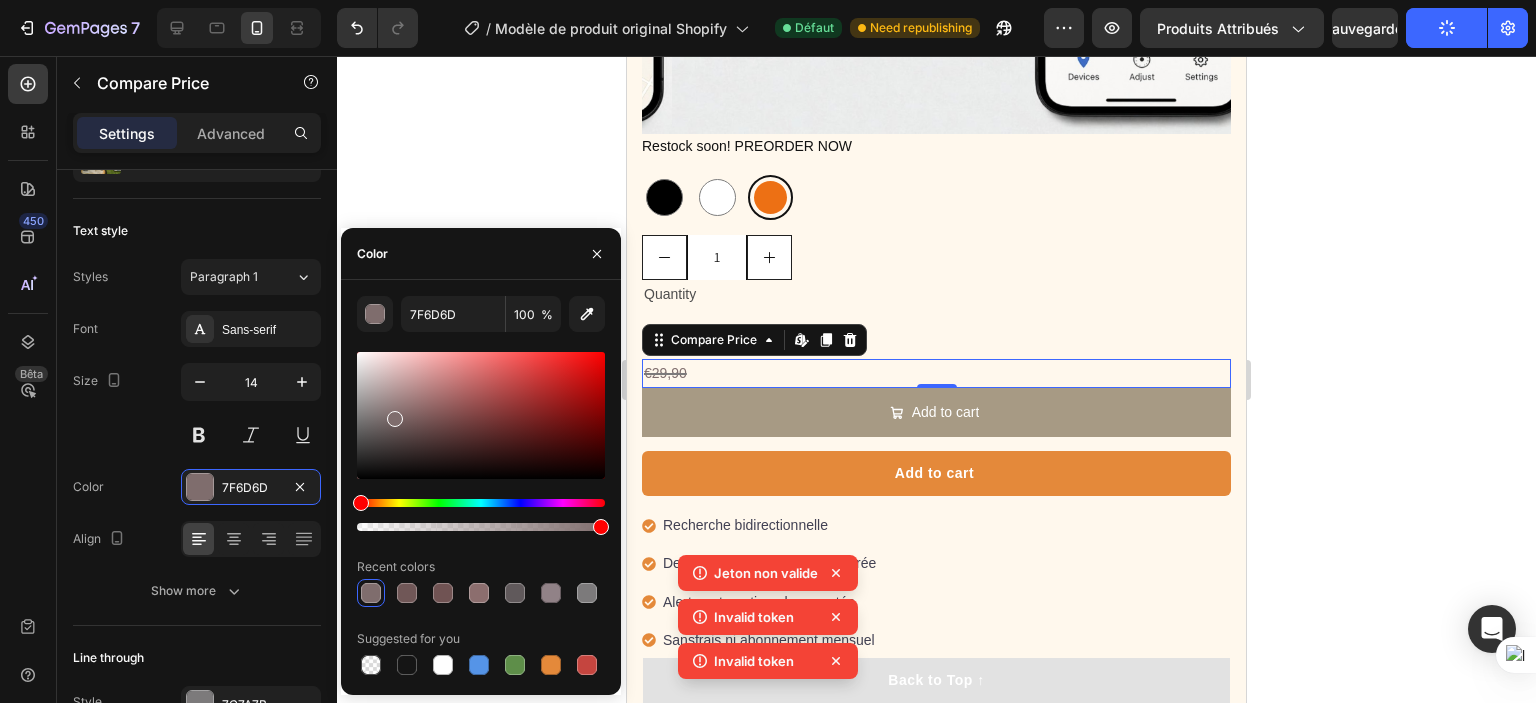 drag, startPoint x: 377, startPoint y: 383, endPoint x: 392, endPoint y: 415, distance: 35.341194 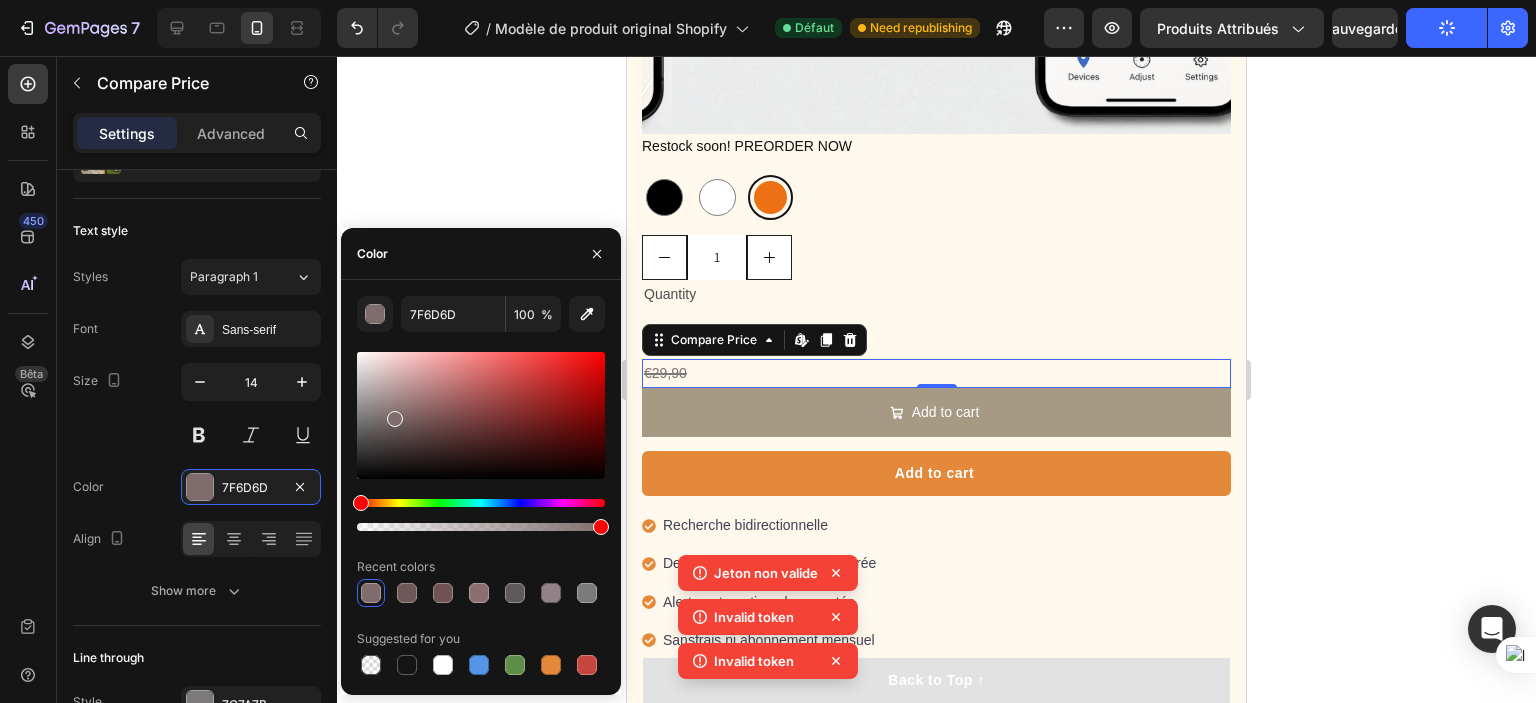 click 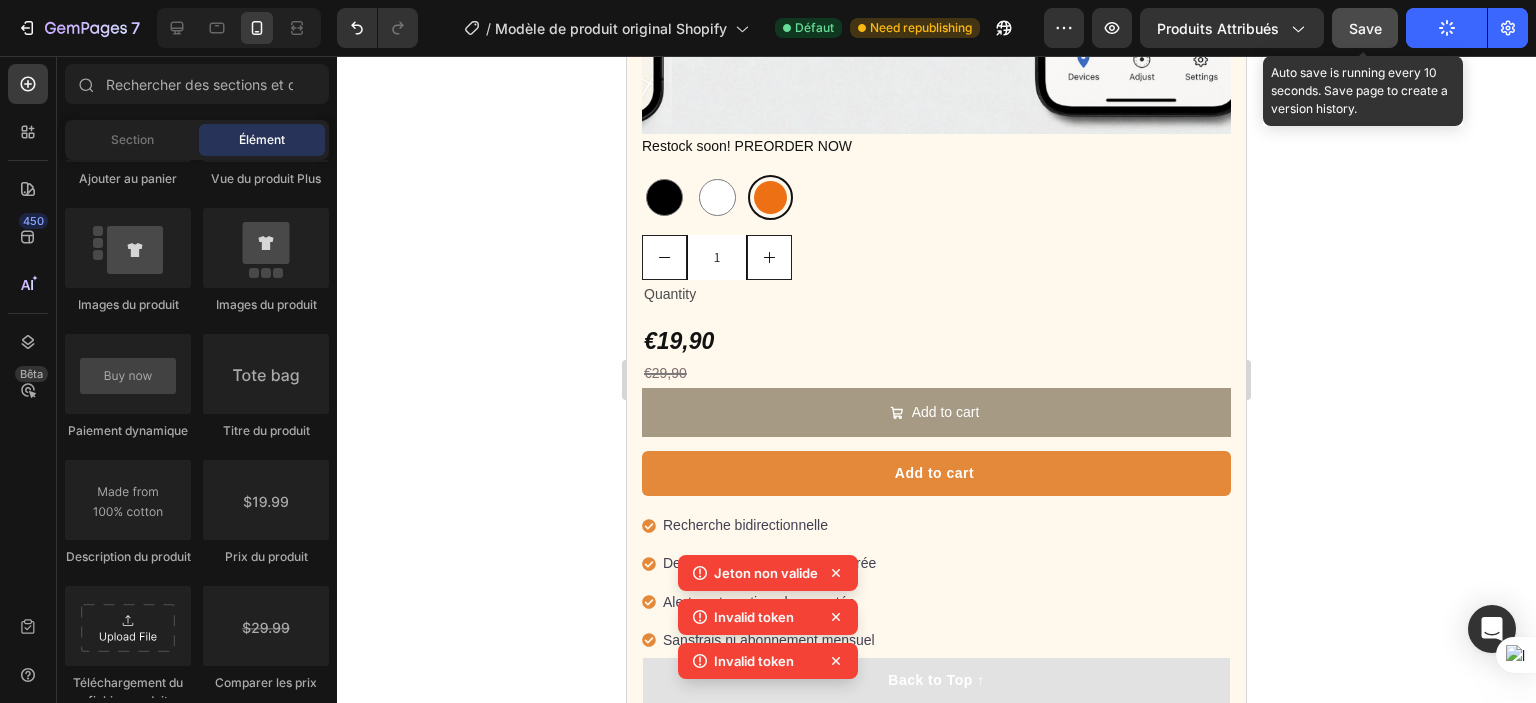 click on "Save" 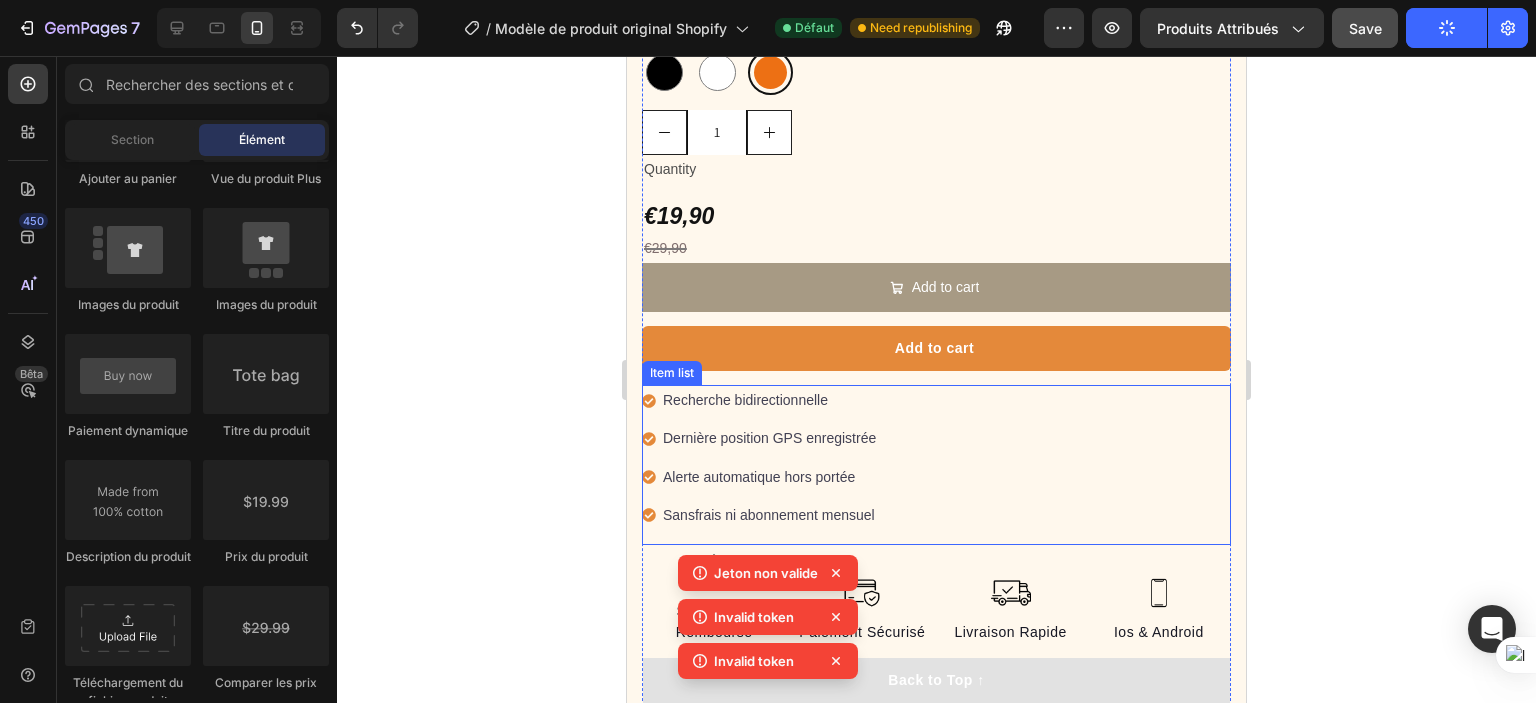 scroll, scrollTop: 1869, scrollLeft: 0, axis: vertical 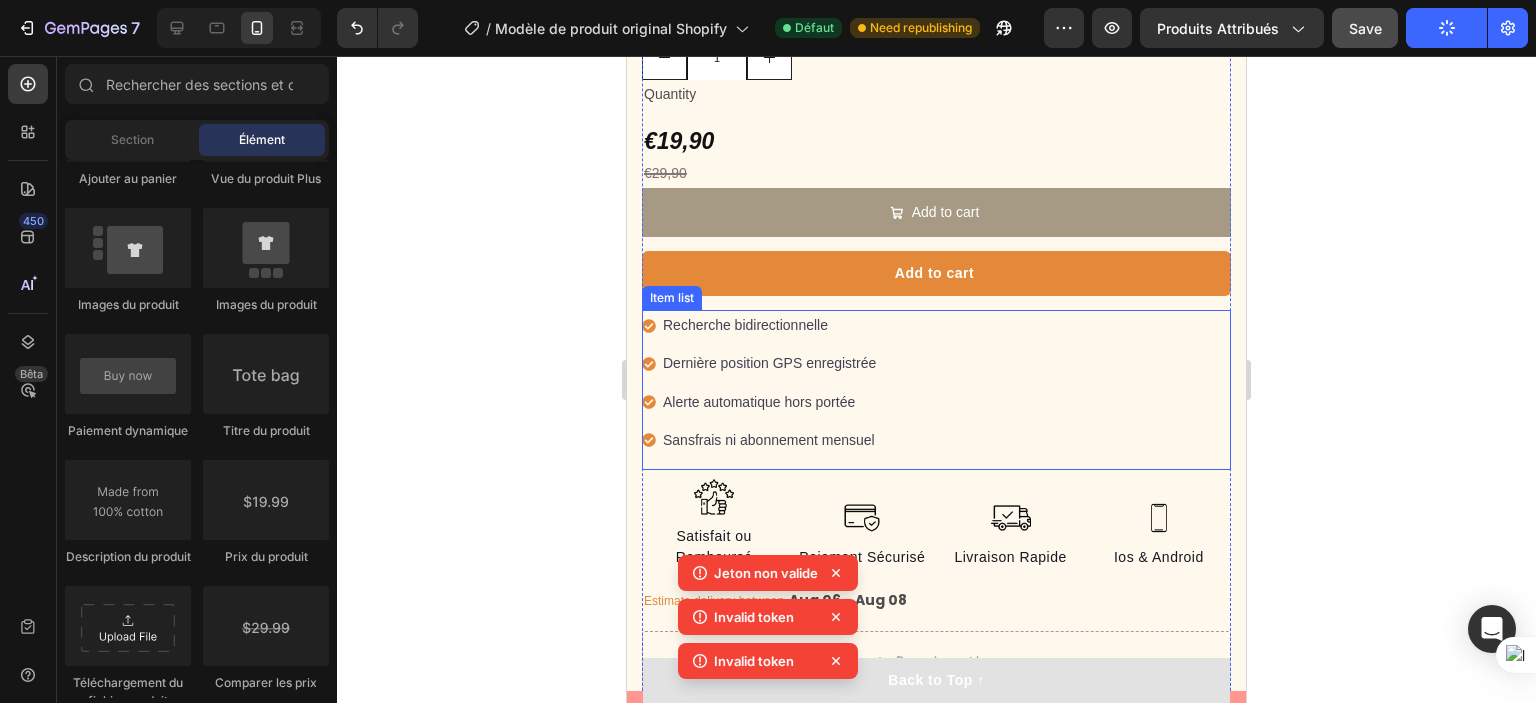click on "Sansfrais ni abonnement mensuel" at bounding box center (769, 440) 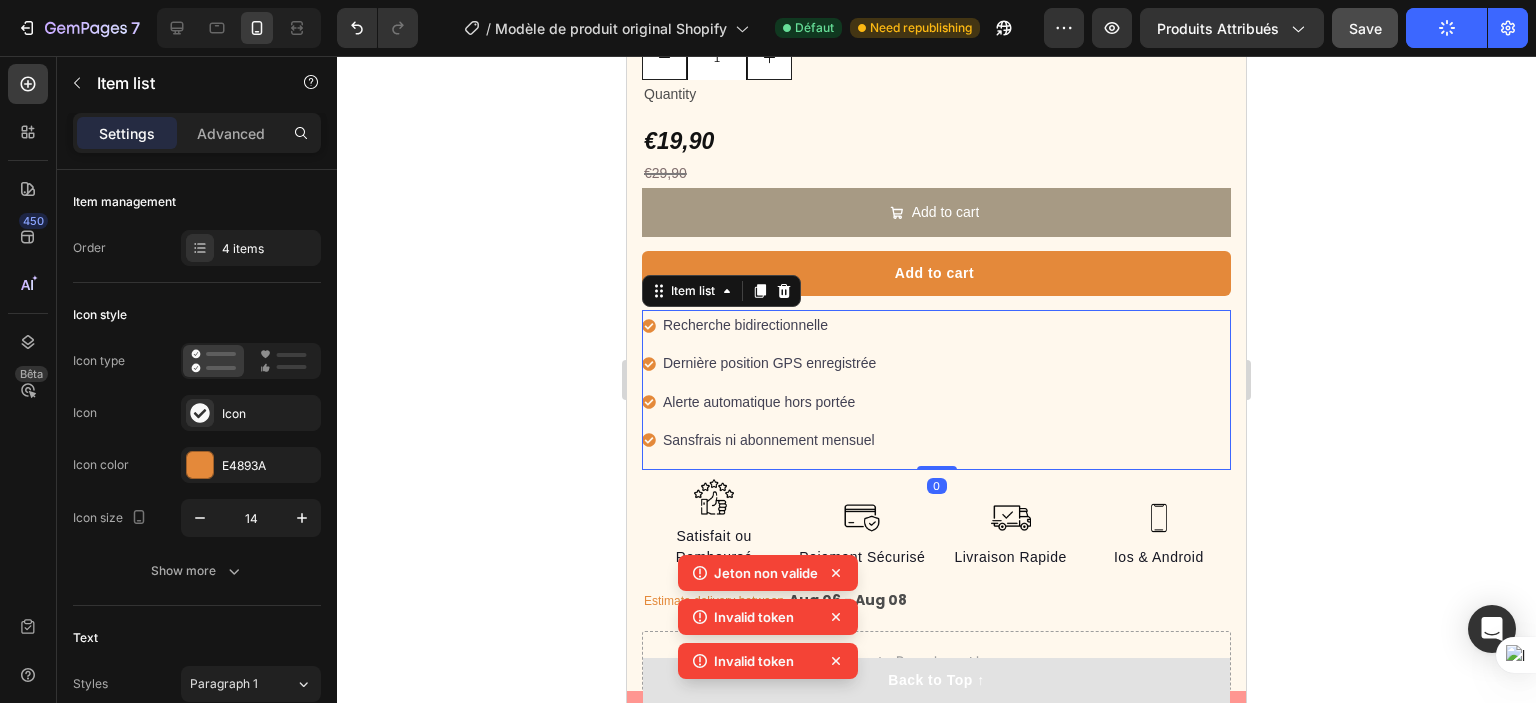 click on "Sansfrais ni abonnement mensuel" at bounding box center (769, 440) 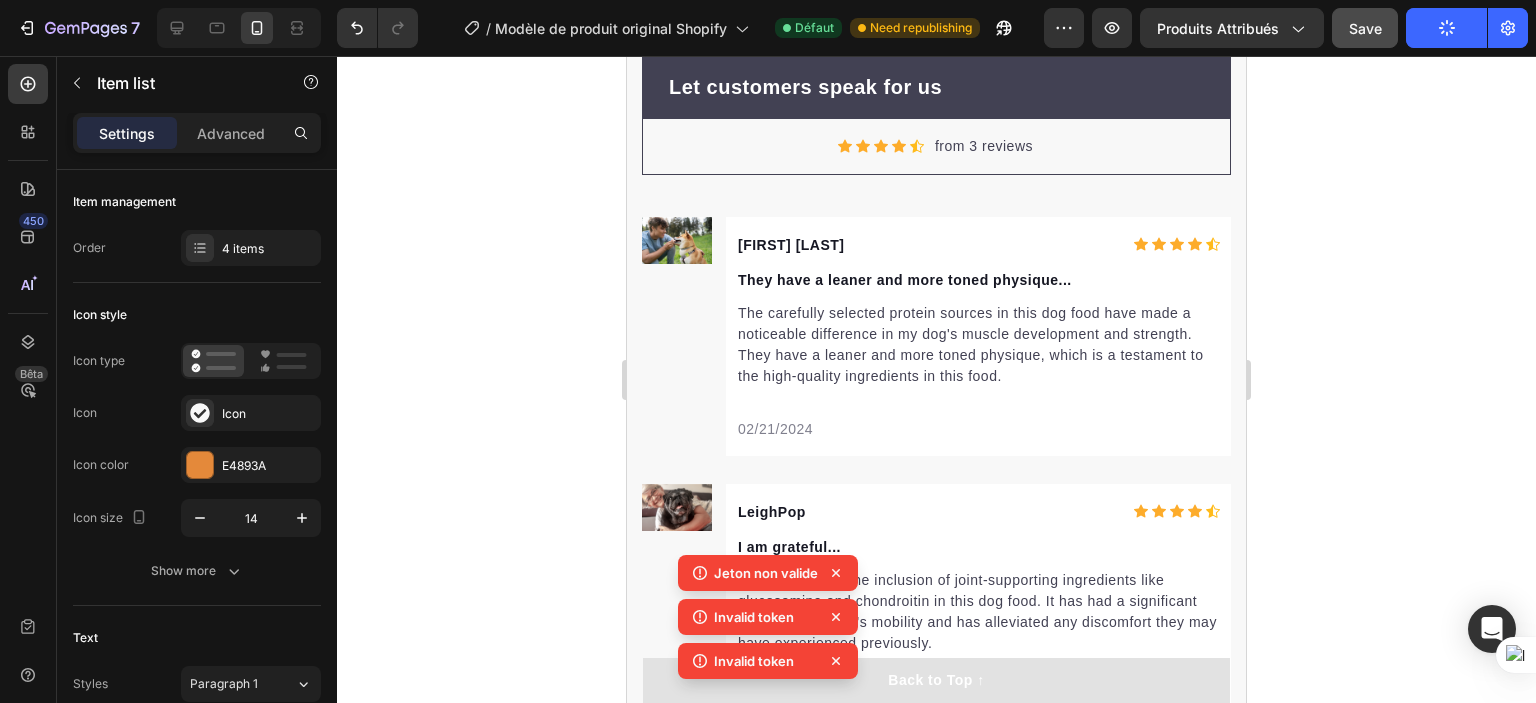 scroll, scrollTop: 10269, scrollLeft: 0, axis: vertical 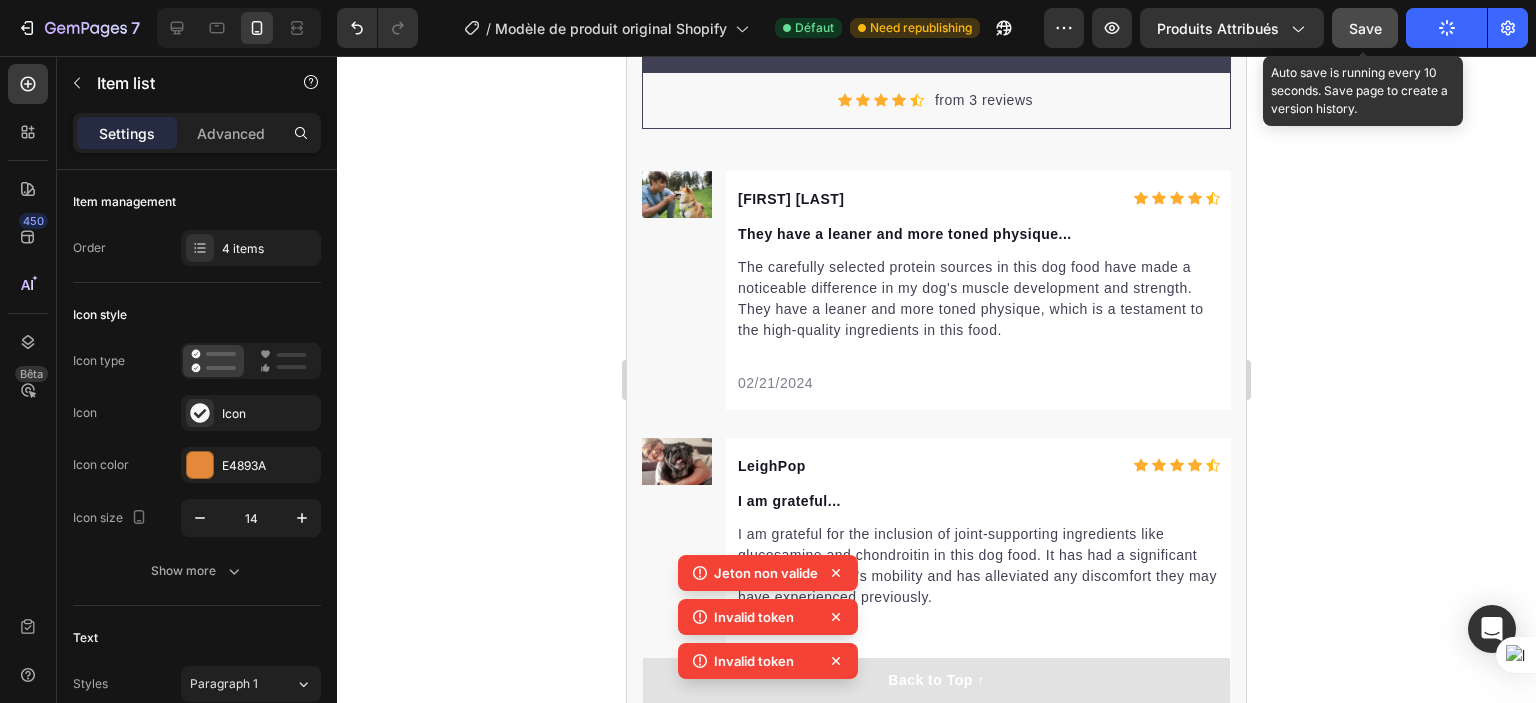 click on "Save" 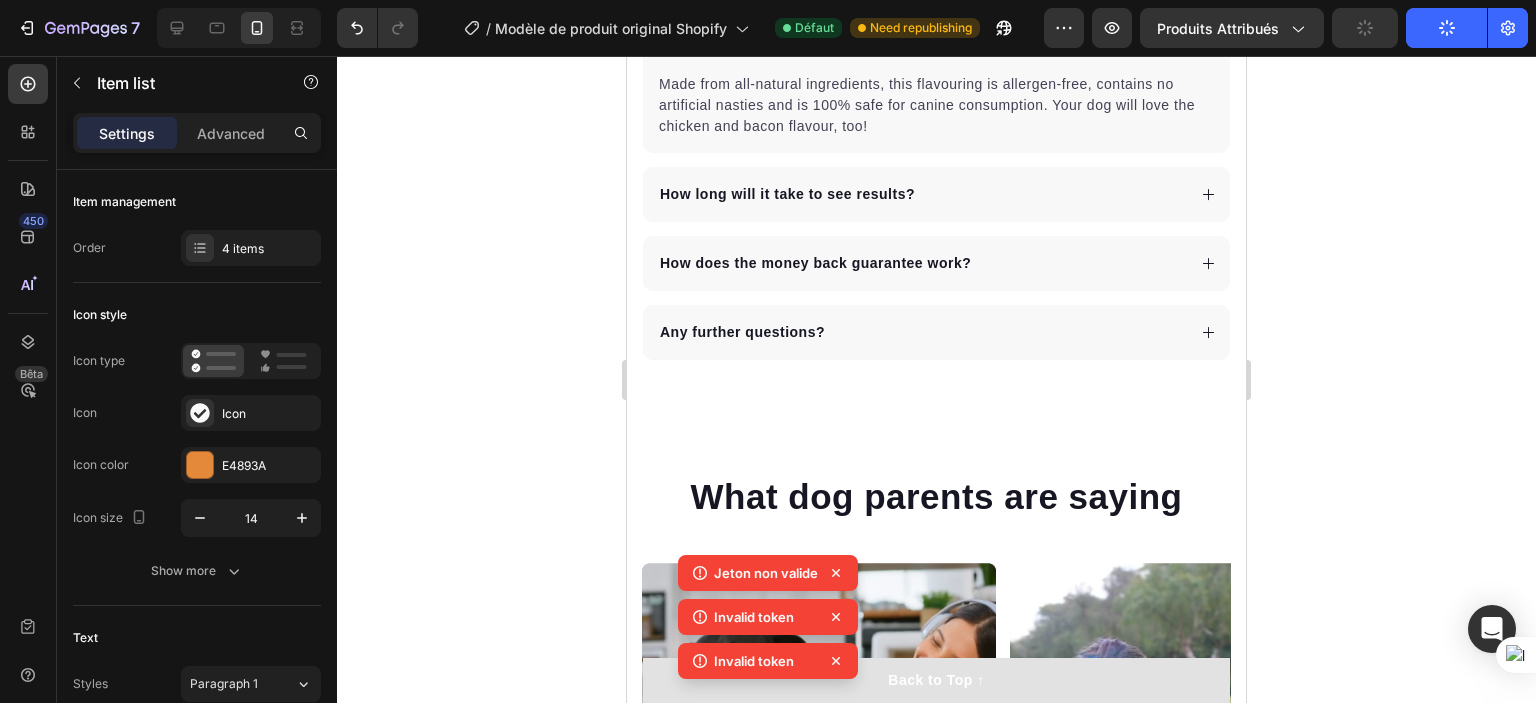 scroll, scrollTop: 8069, scrollLeft: 0, axis: vertical 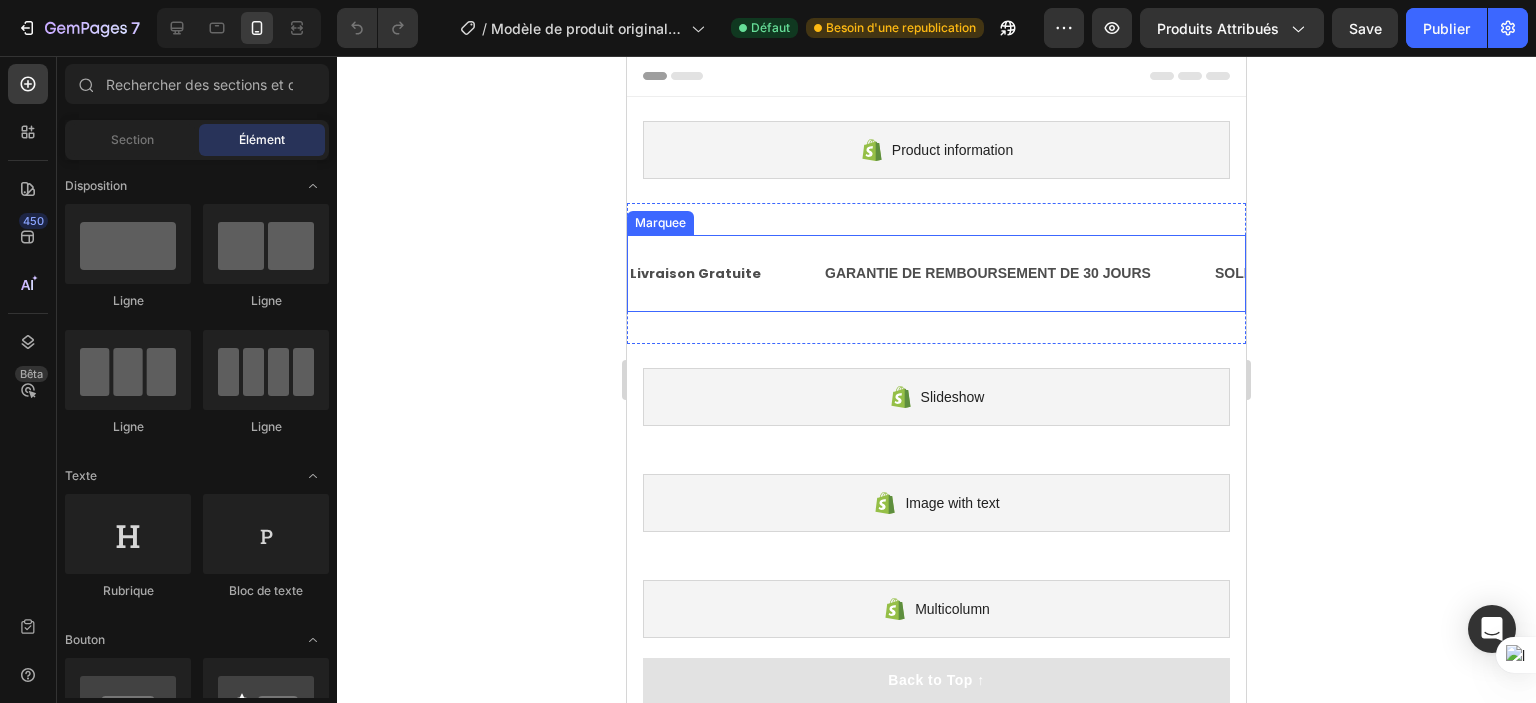 click on "Livraison Gratuite Text Block" at bounding box center (725, 273) 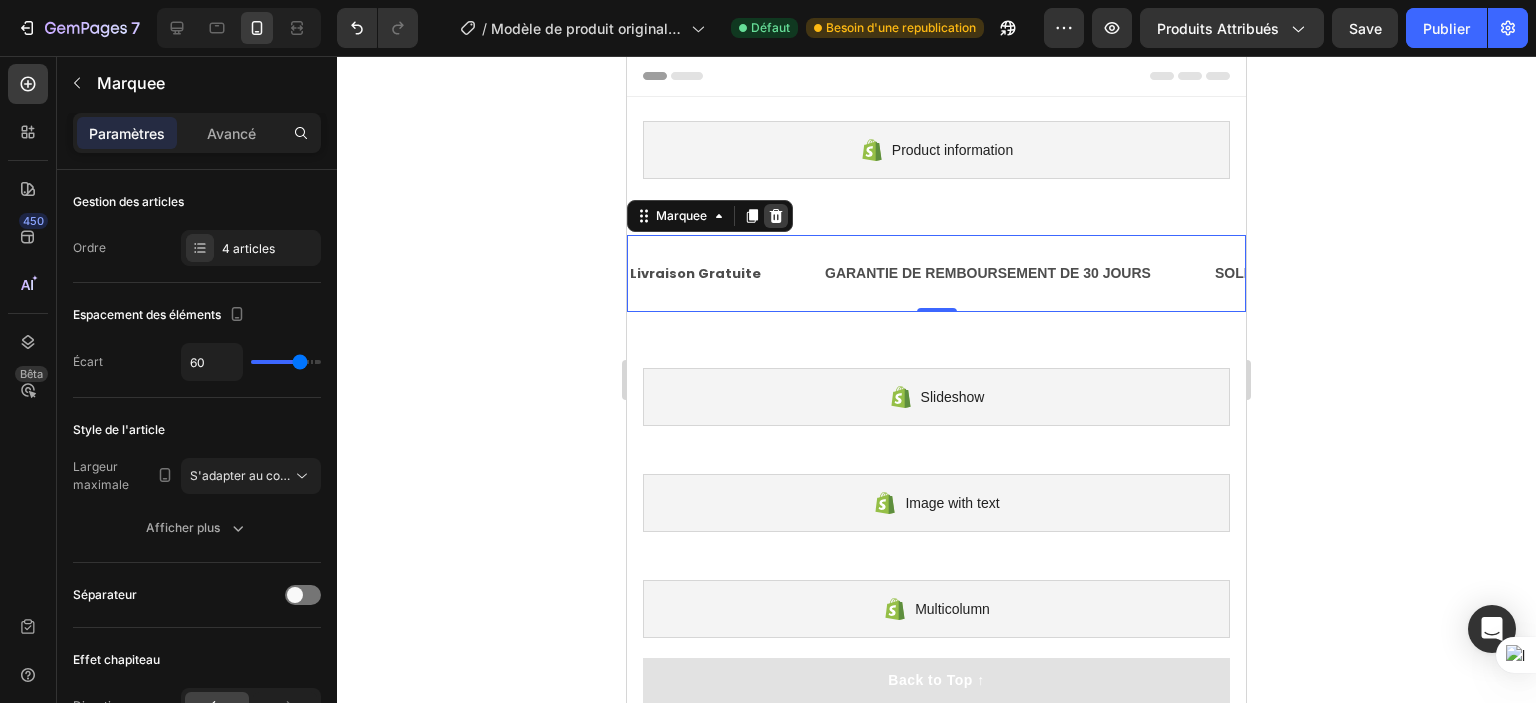 click at bounding box center (776, 216) 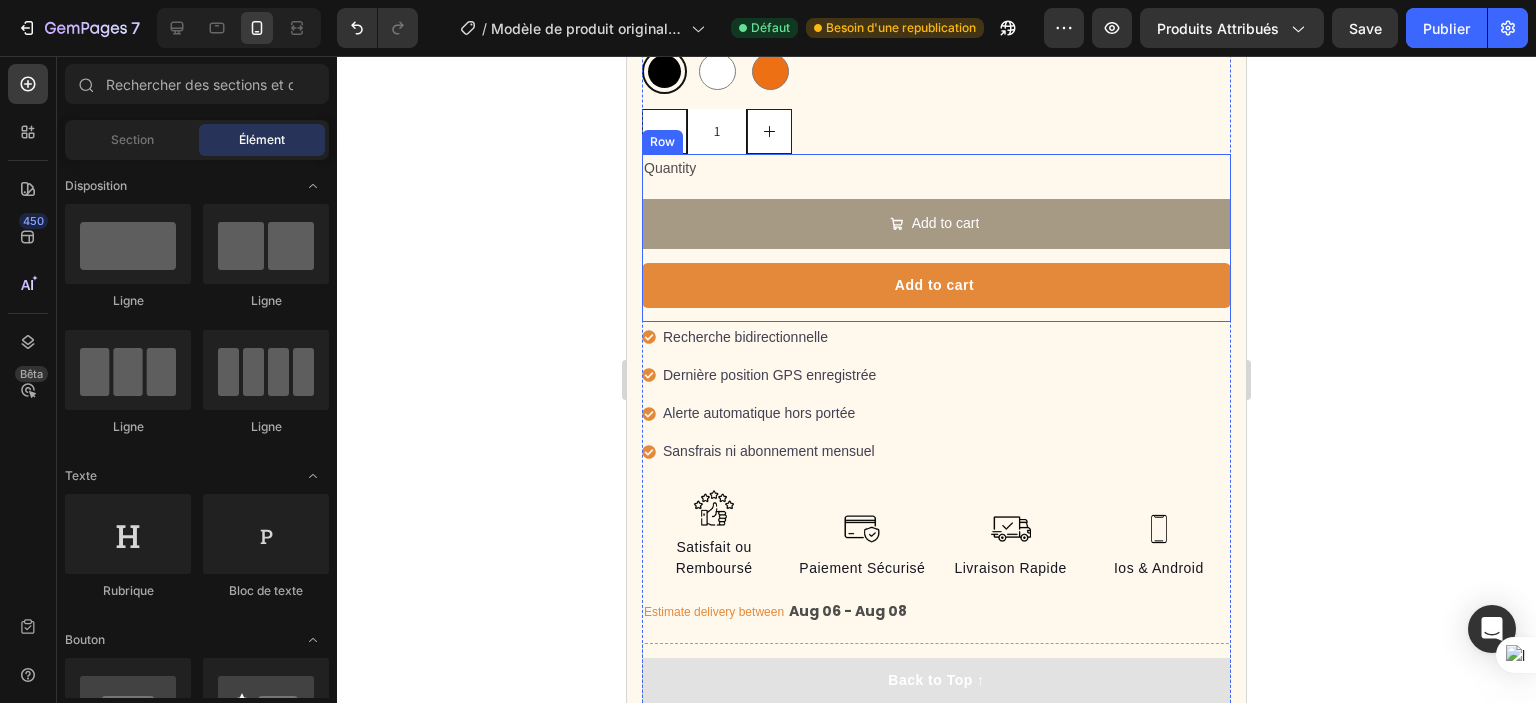 scroll, scrollTop: 1800, scrollLeft: 0, axis: vertical 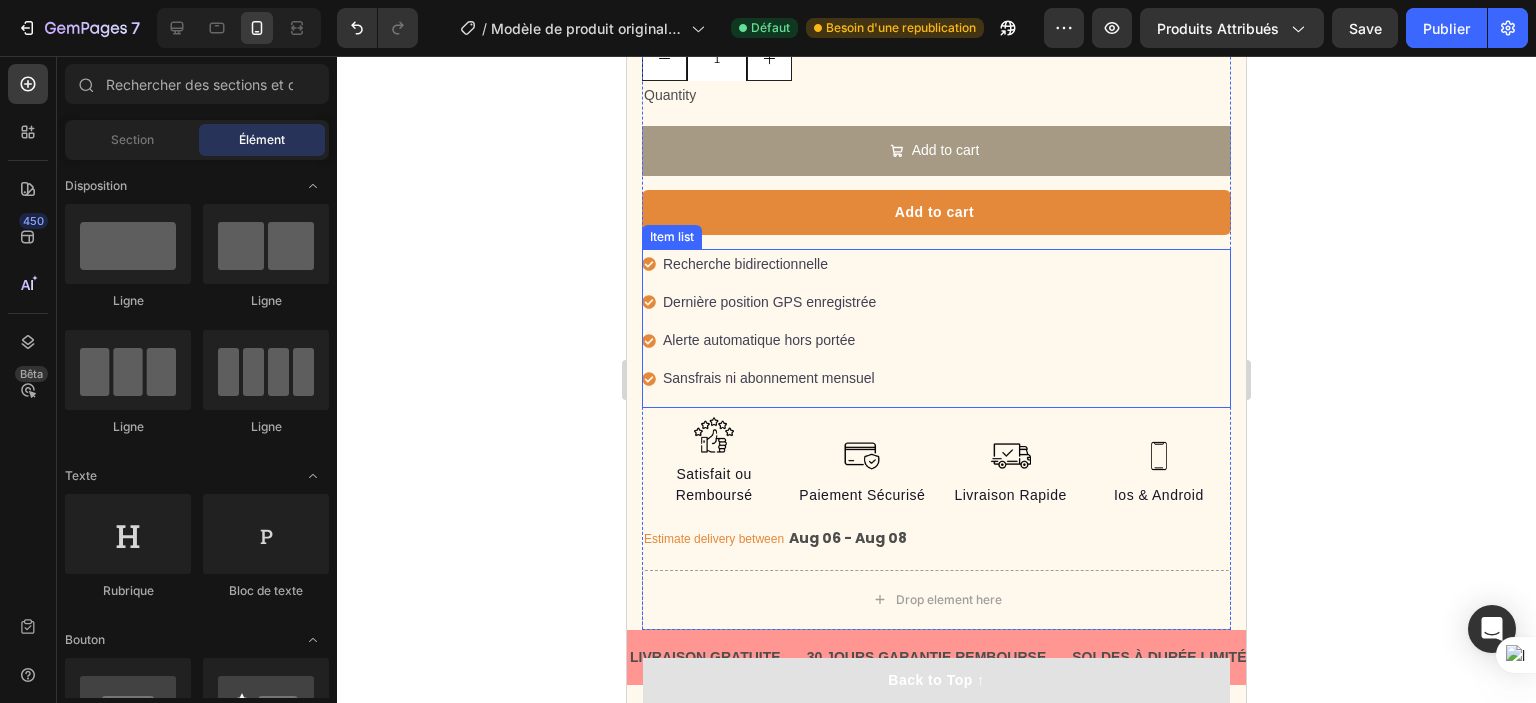 click on "Sansfrais ni abonnement mensuel" at bounding box center (769, 378) 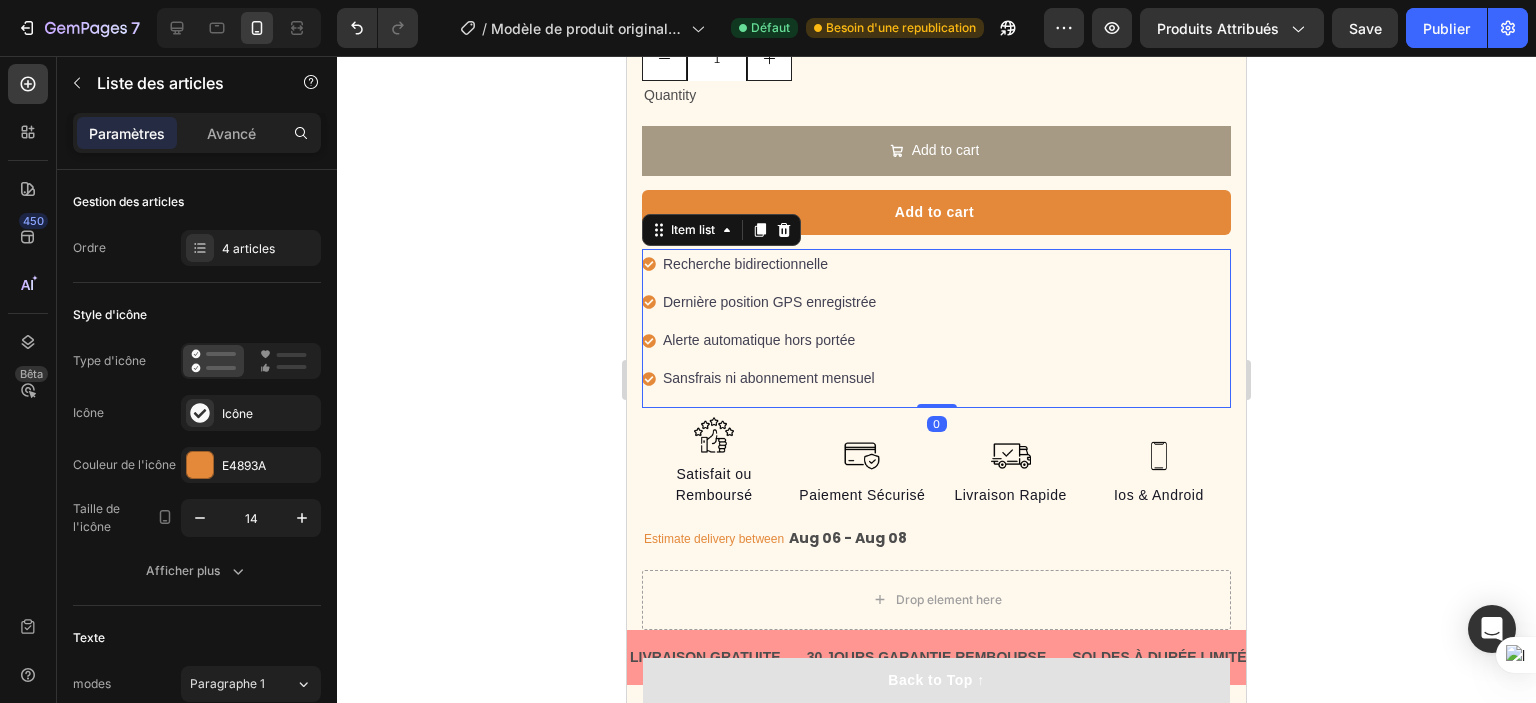 click on "Sansfrais ni abonnement mensuel" at bounding box center [769, 378] 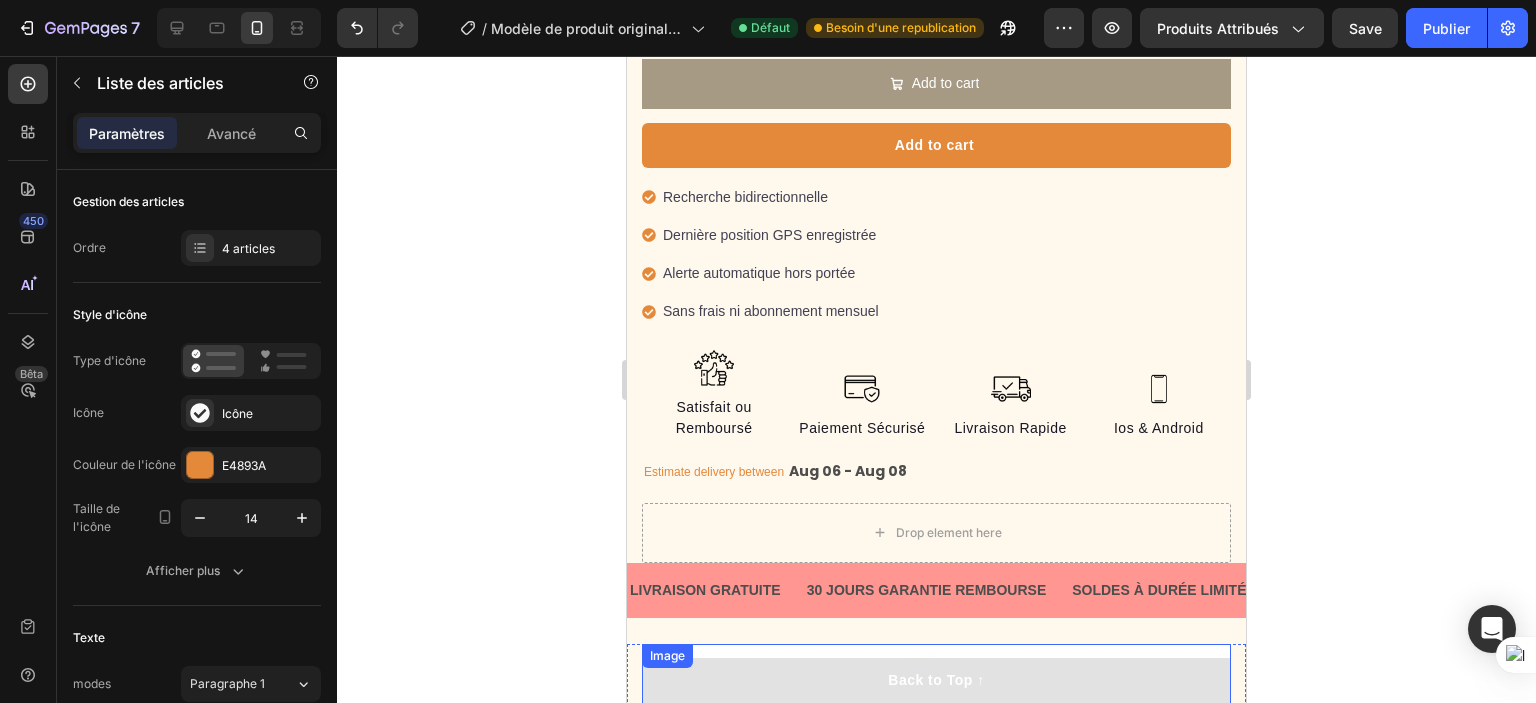 scroll, scrollTop: 1700, scrollLeft: 0, axis: vertical 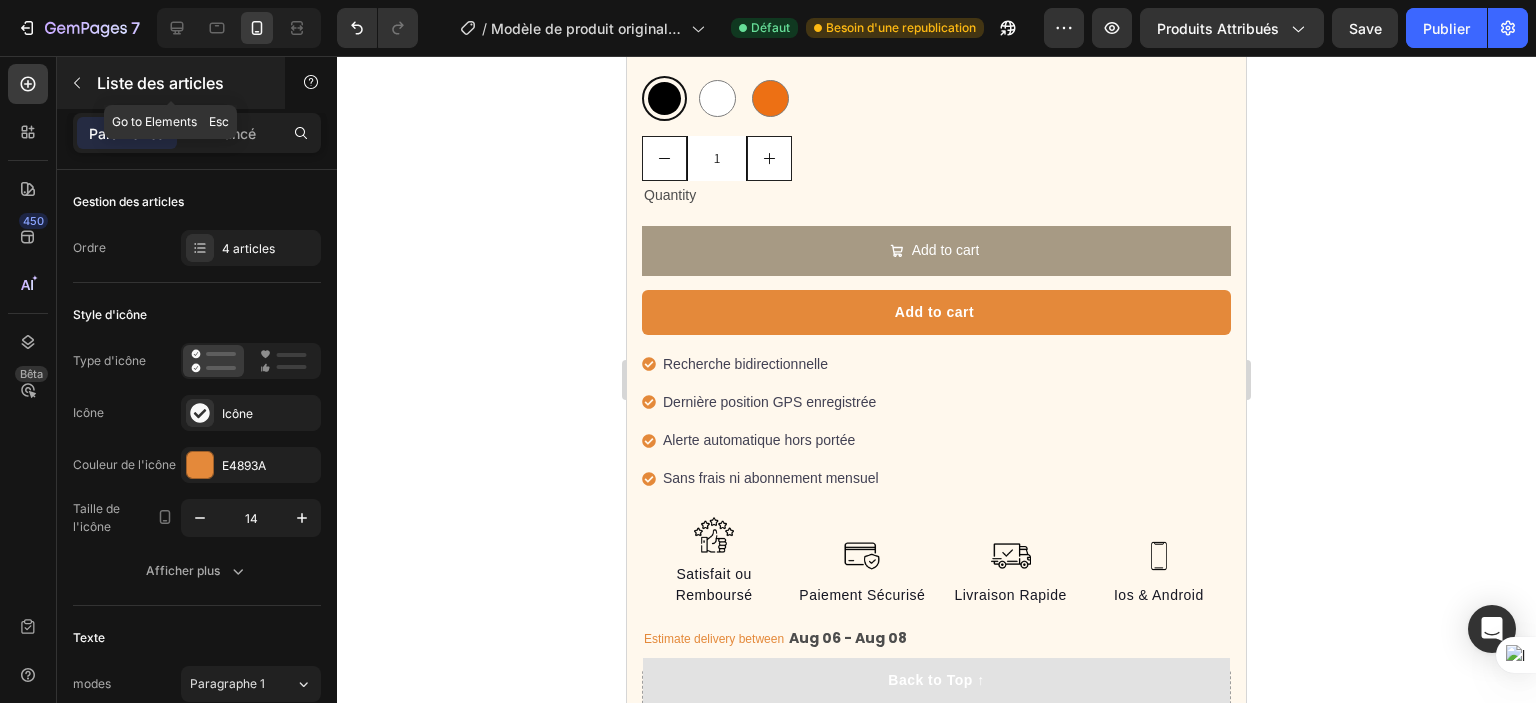 click at bounding box center [77, 83] 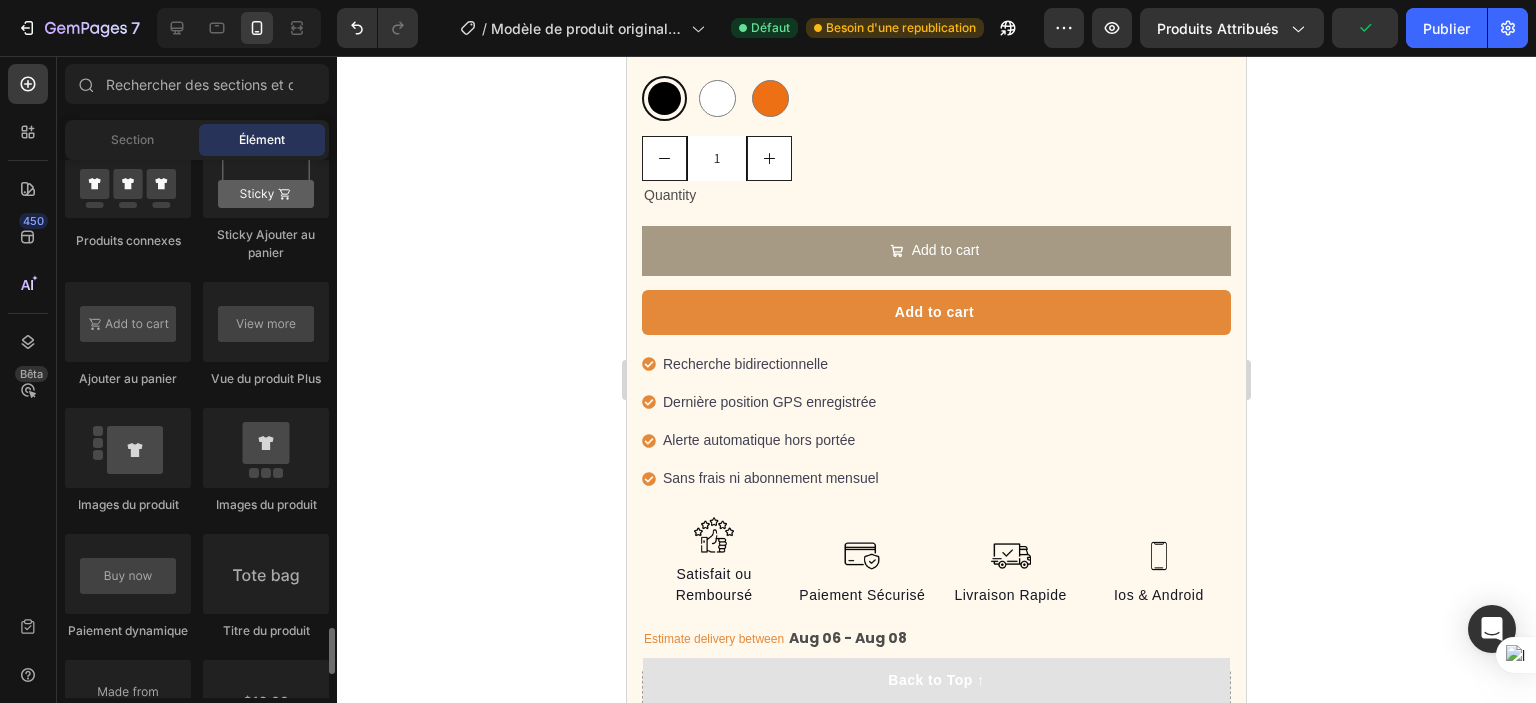 scroll, scrollTop: 3200, scrollLeft: 0, axis: vertical 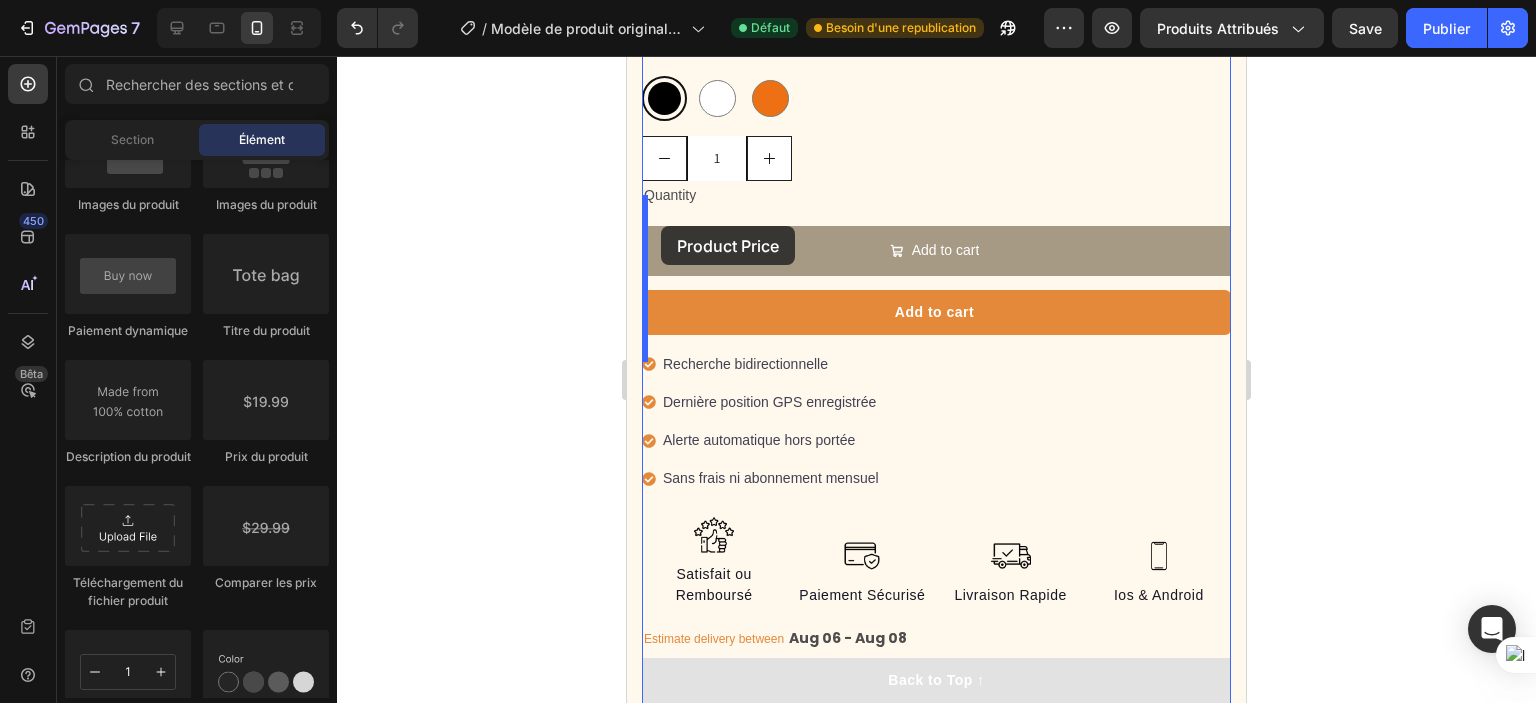 drag, startPoint x: 851, startPoint y: 459, endPoint x: 661, endPoint y: 226, distance: 300.64764 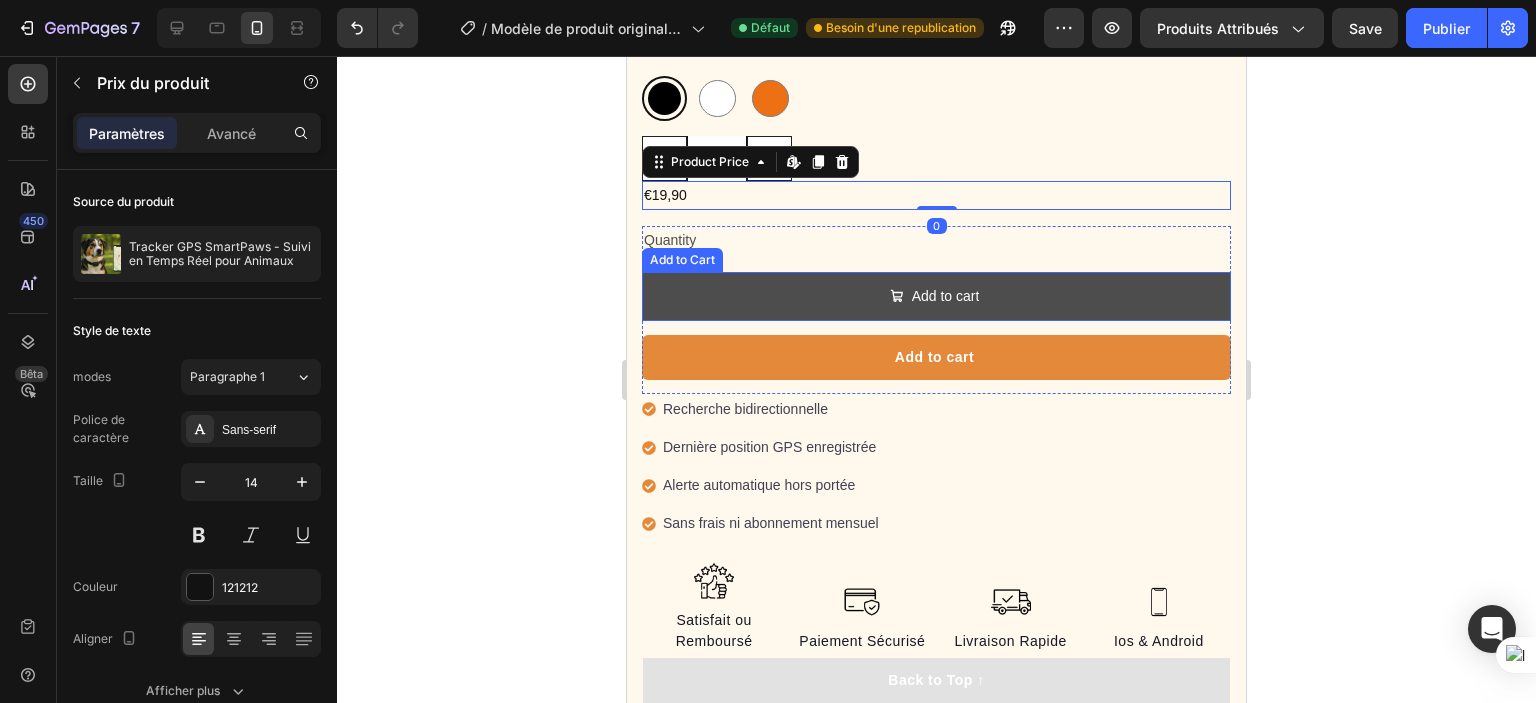 scroll, scrollTop: 1600, scrollLeft: 0, axis: vertical 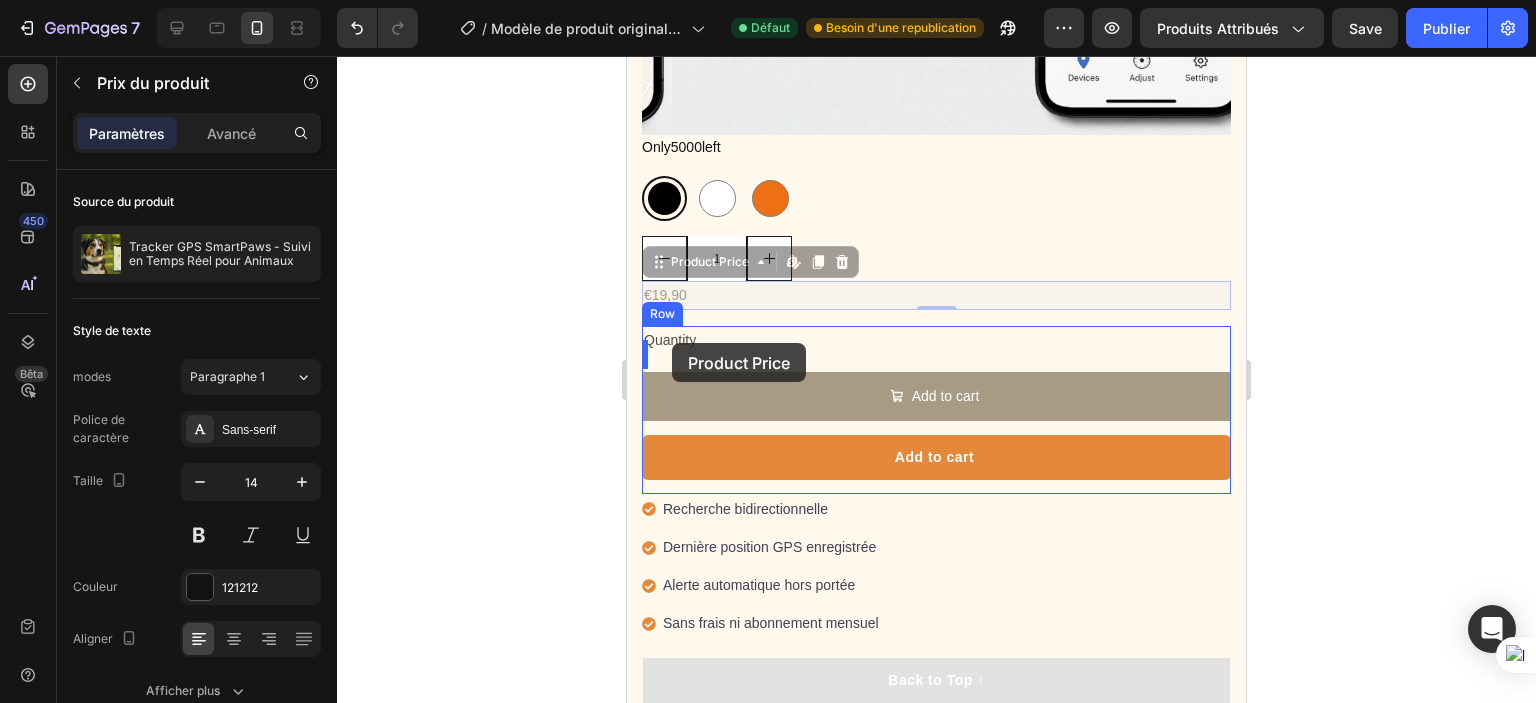 drag, startPoint x: 669, startPoint y: 281, endPoint x: 672, endPoint y: 343, distance: 62.072536 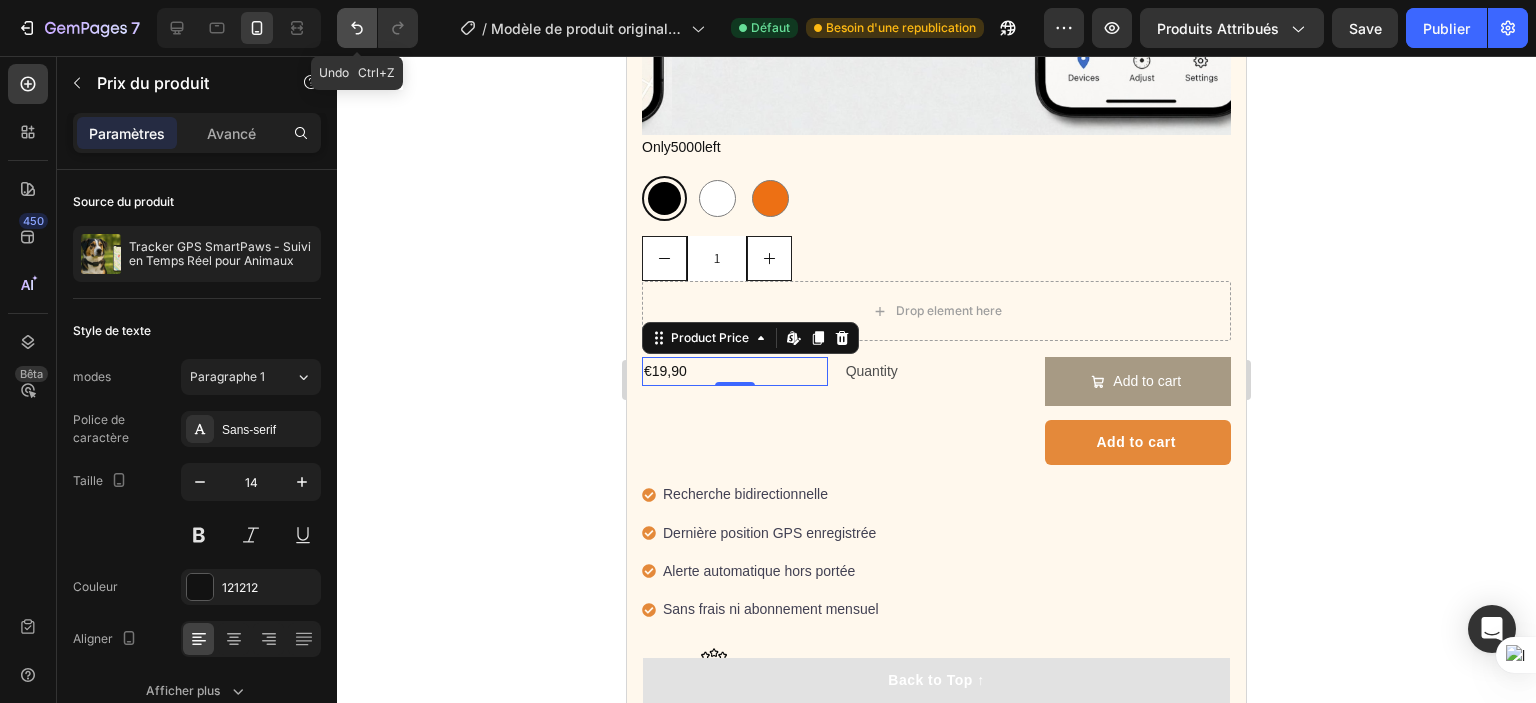 click 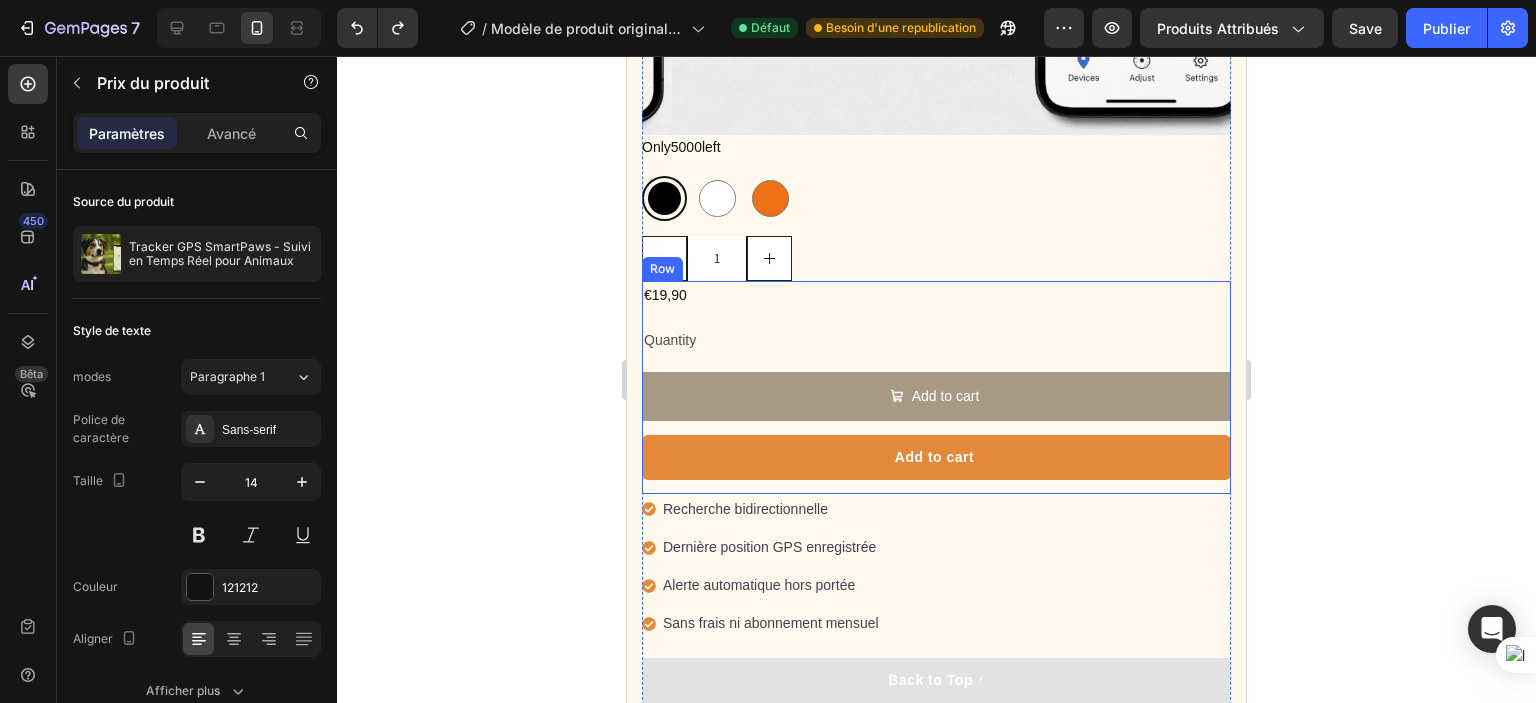 click on "Quantity" at bounding box center [936, 340] 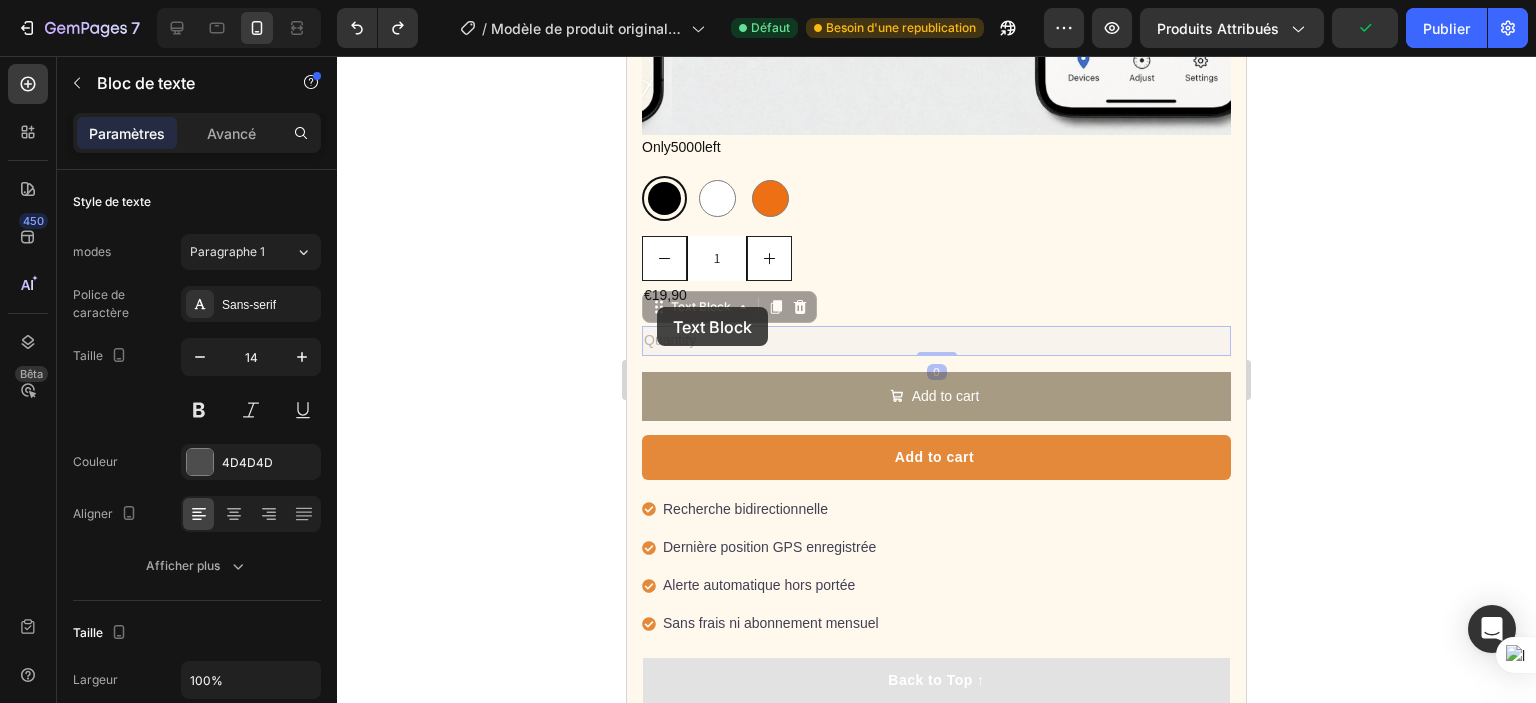 drag, startPoint x: 656, startPoint y: 325, endPoint x: 657, endPoint y: 307, distance: 18.027756 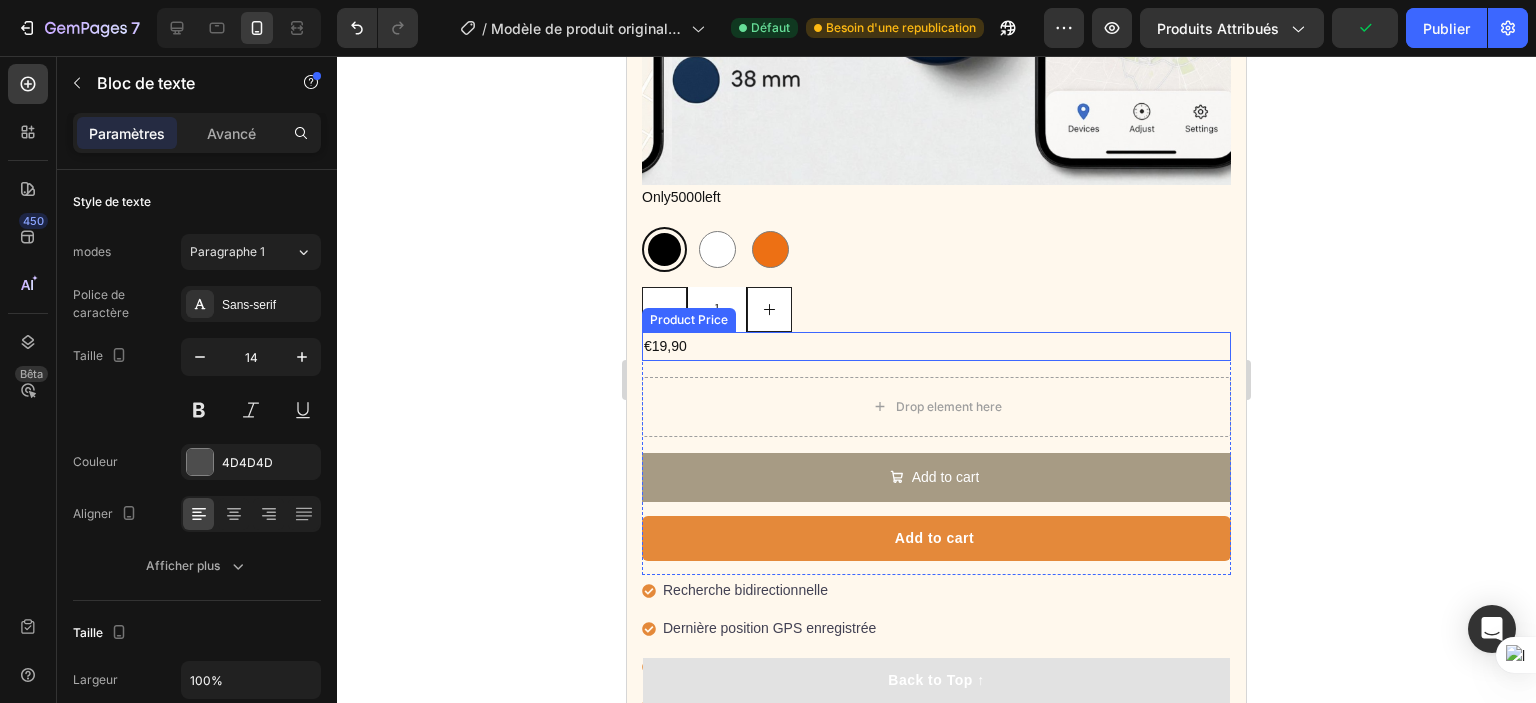 scroll, scrollTop: 1625, scrollLeft: 0, axis: vertical 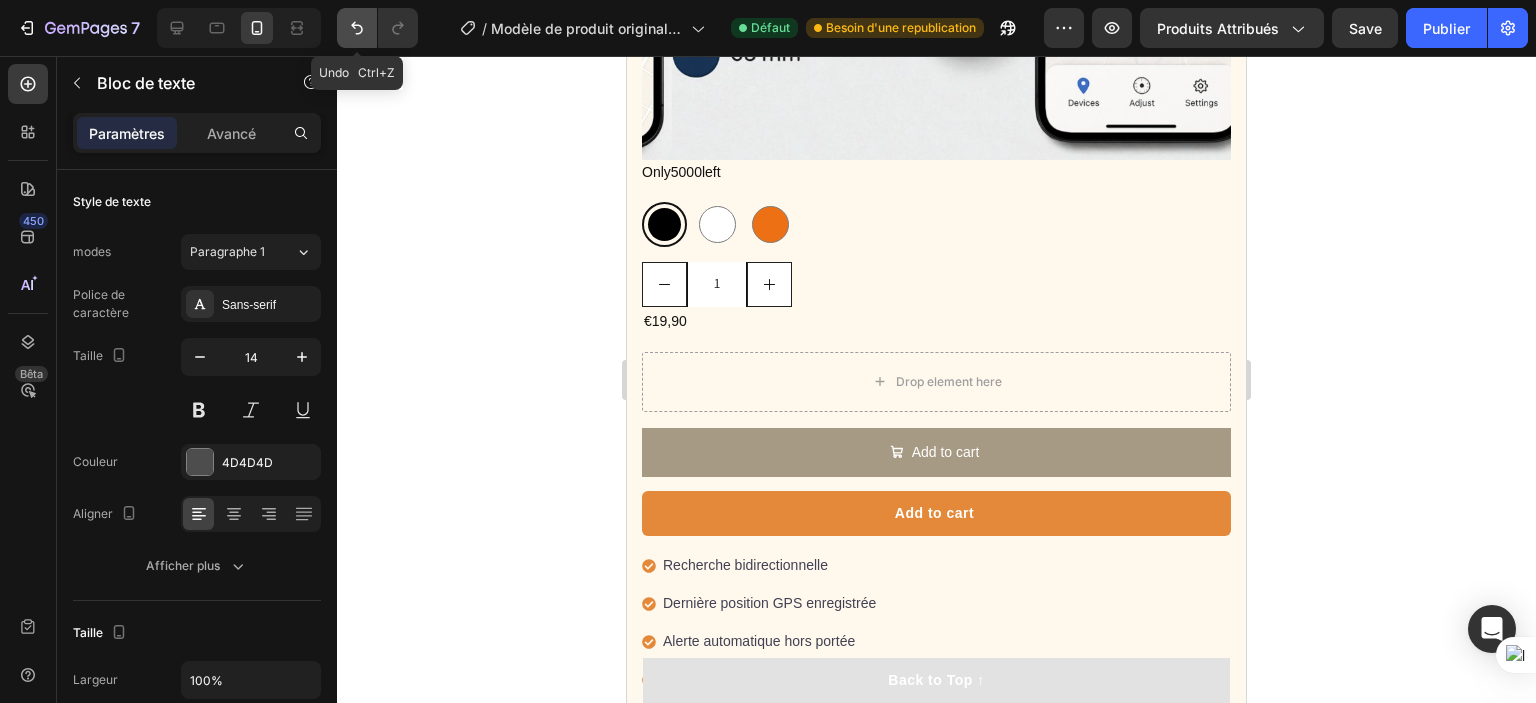 click 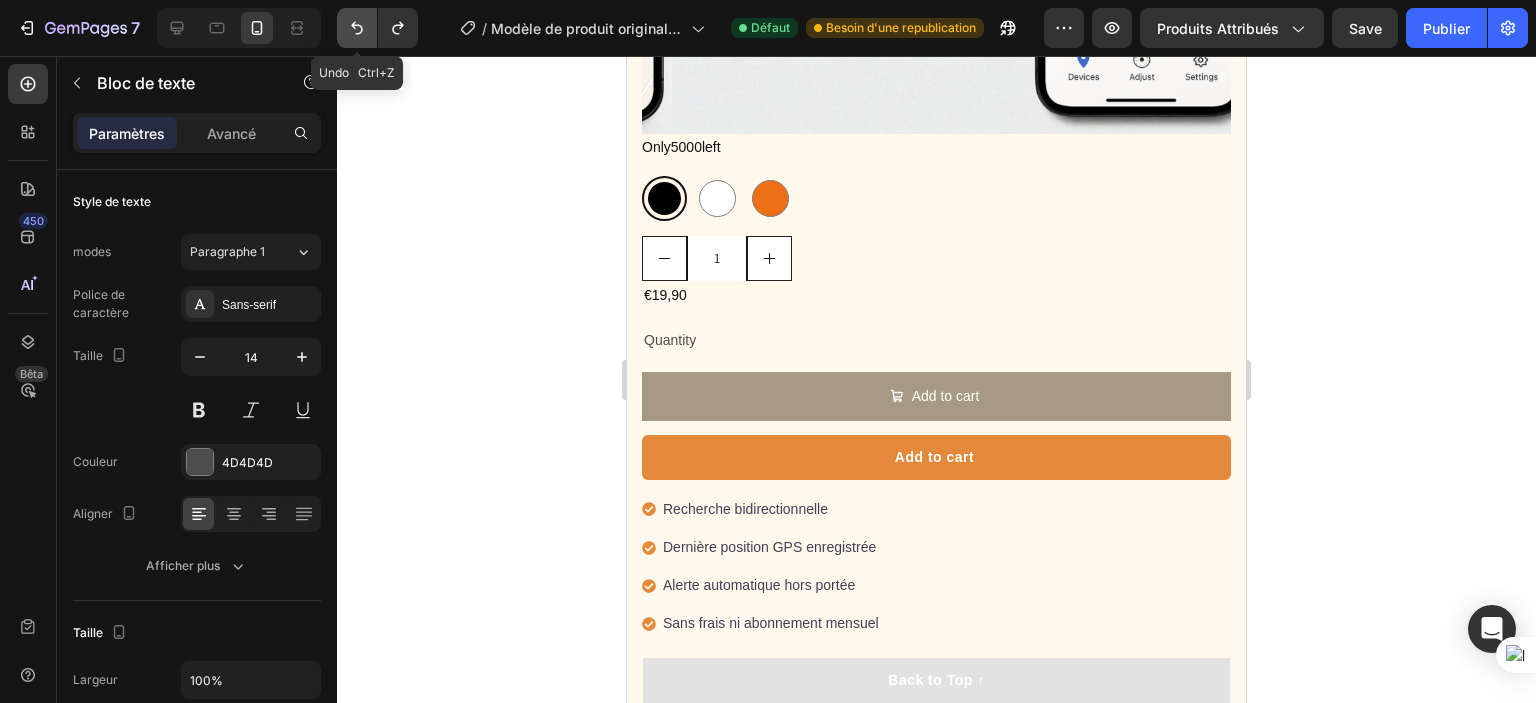 click 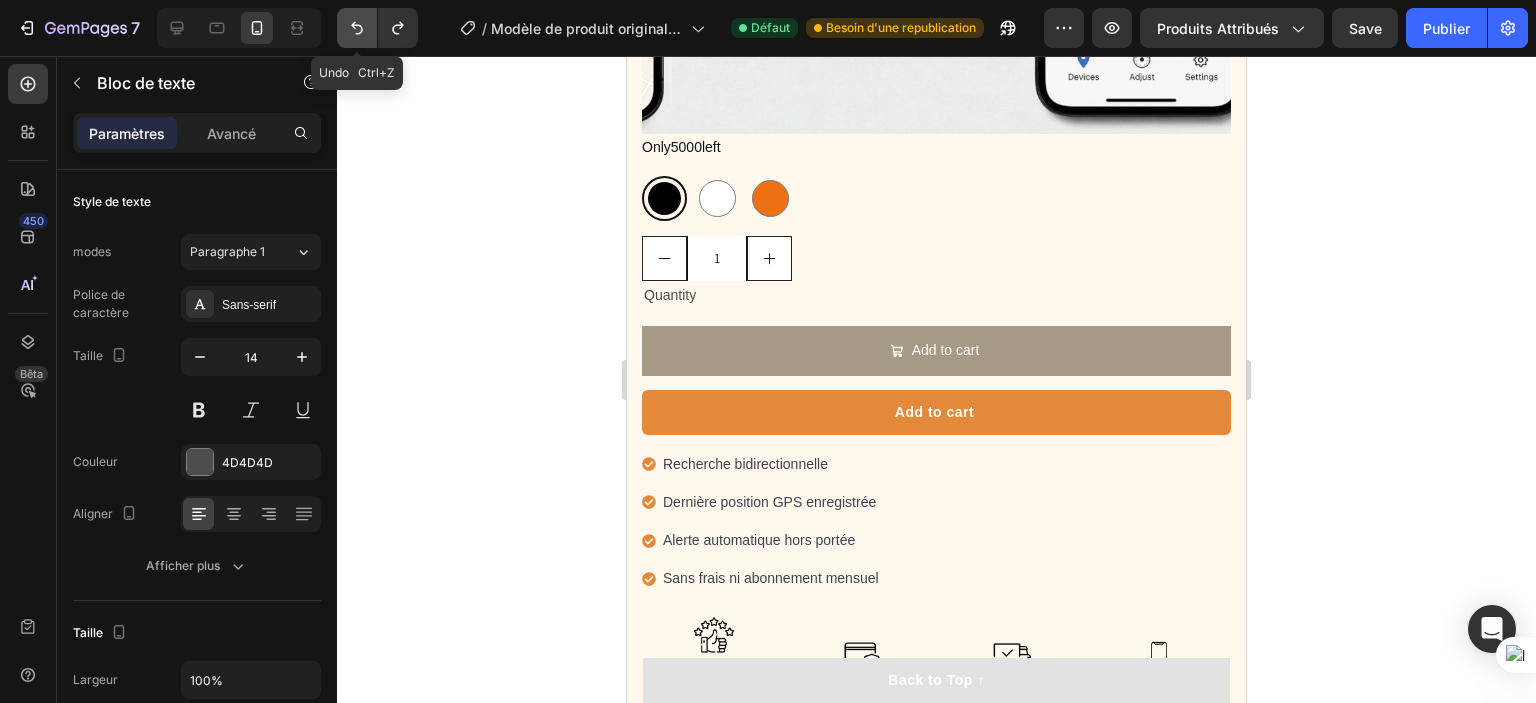 click 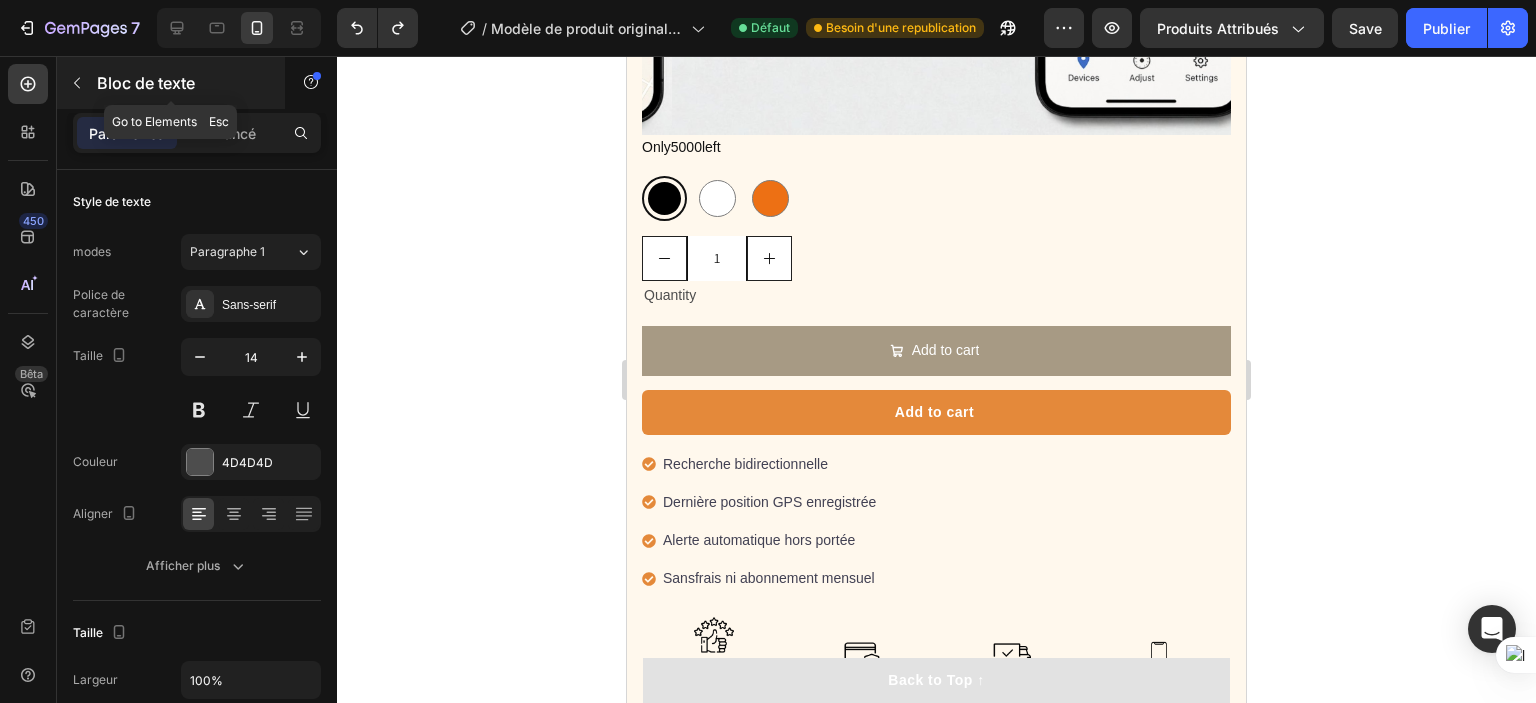 click 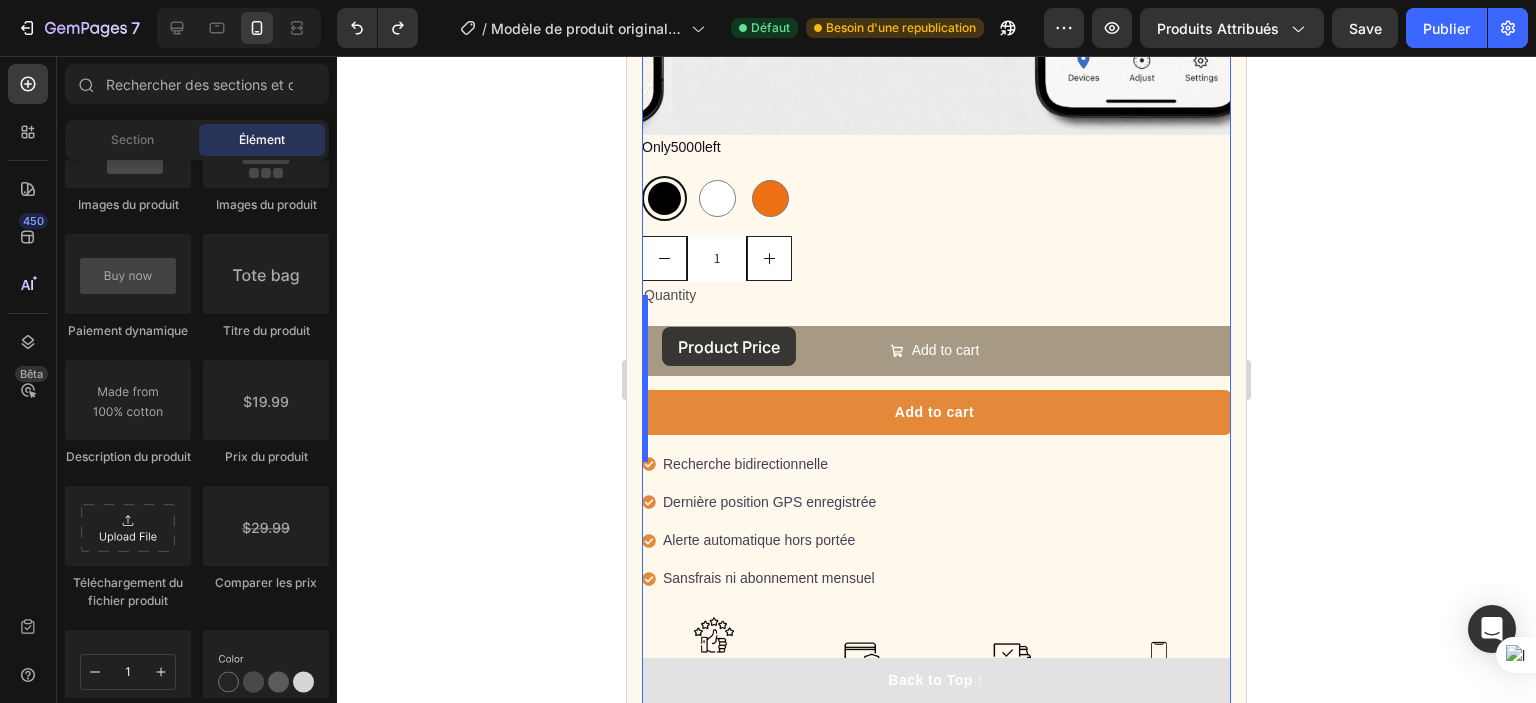 drag, startPoint x: 891, startPoint y: 460, endPoint x: 662, endPoint y: 327, distance: 264.8207 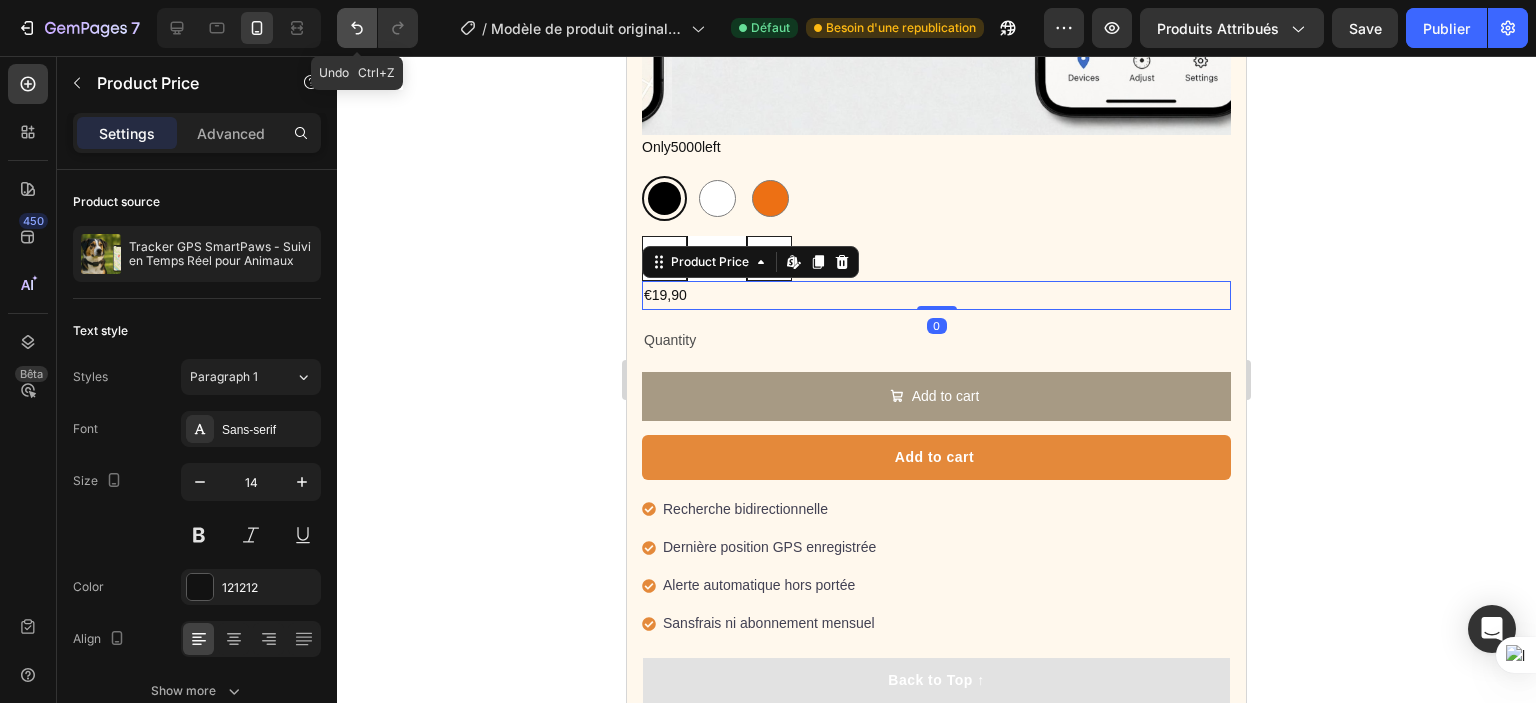 click 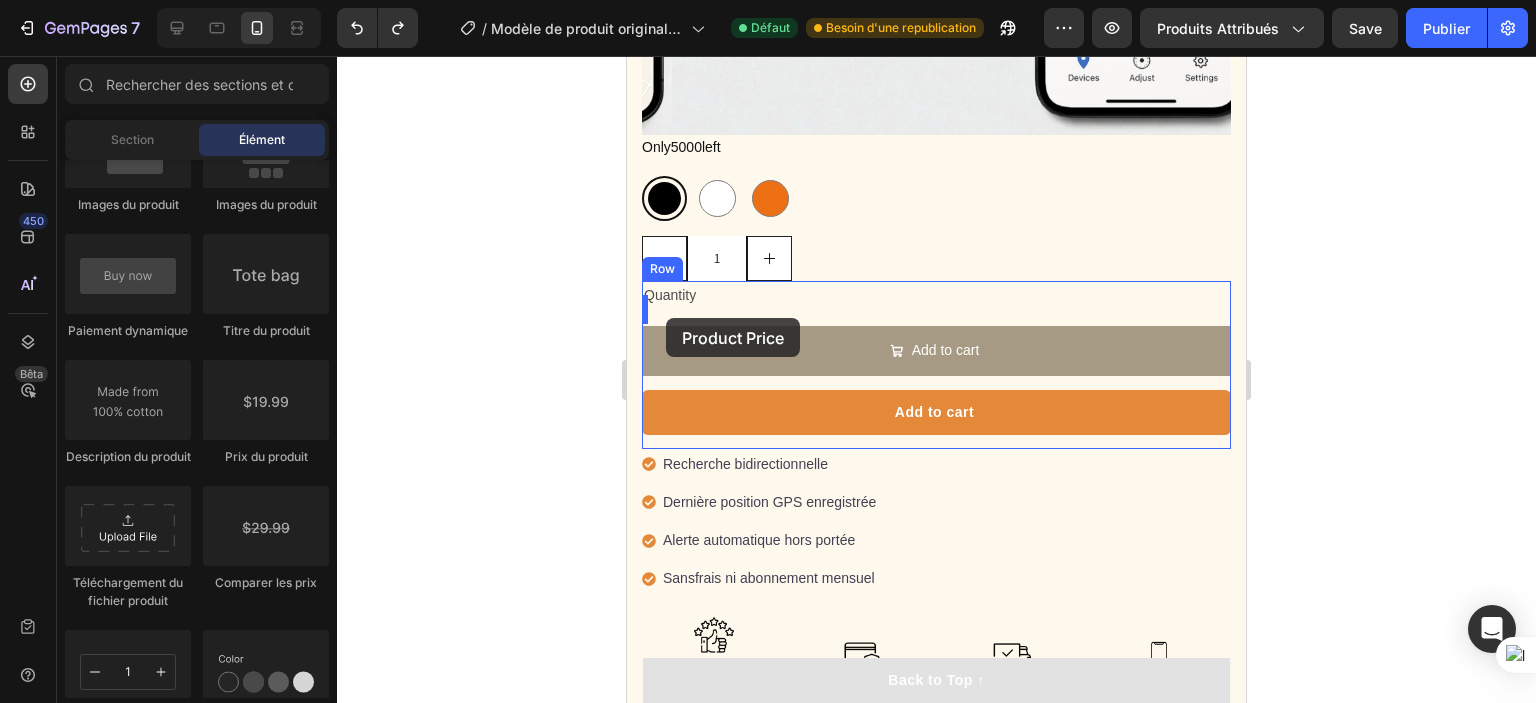 drag, startPoint x: 879, startPoint y: 445, endPoint x: 666, endPoint y: 318, distance: 247.9879 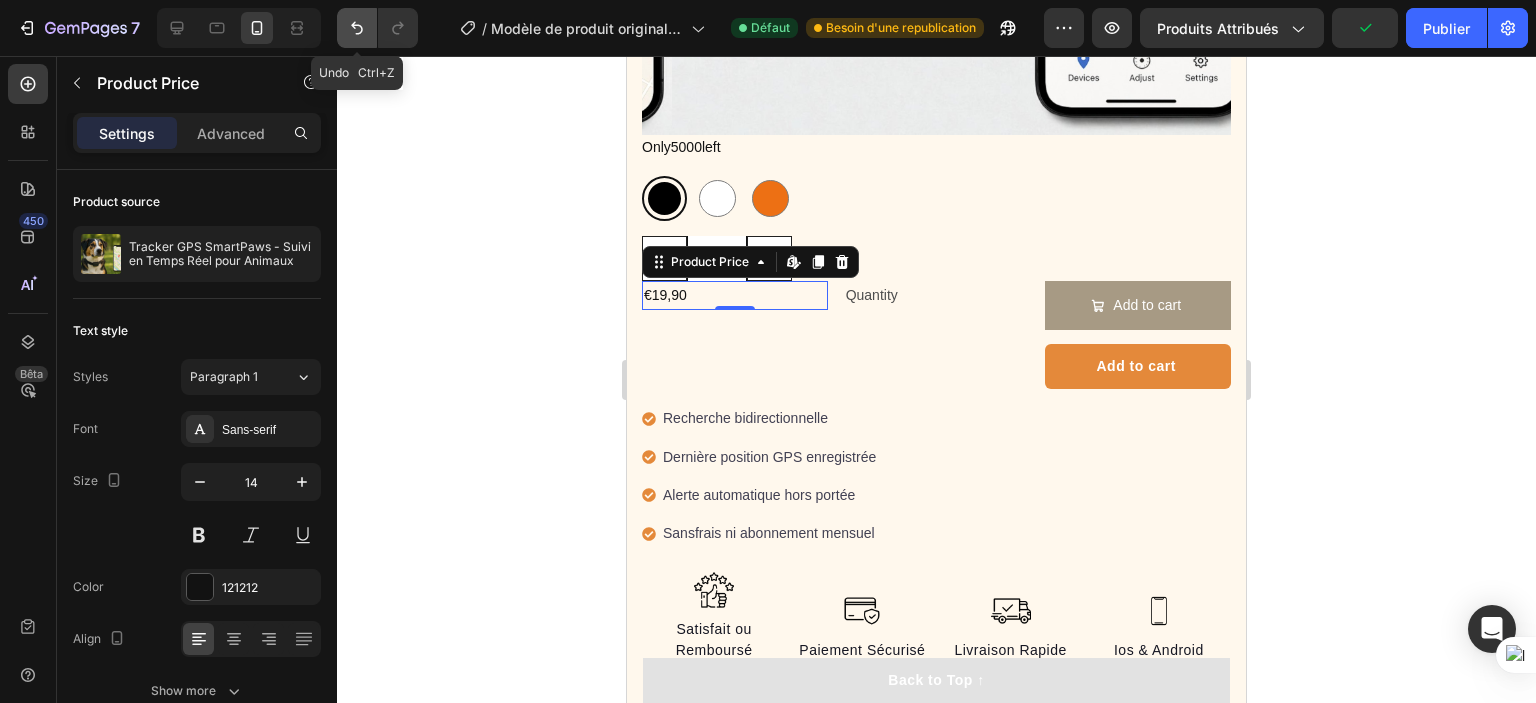 click 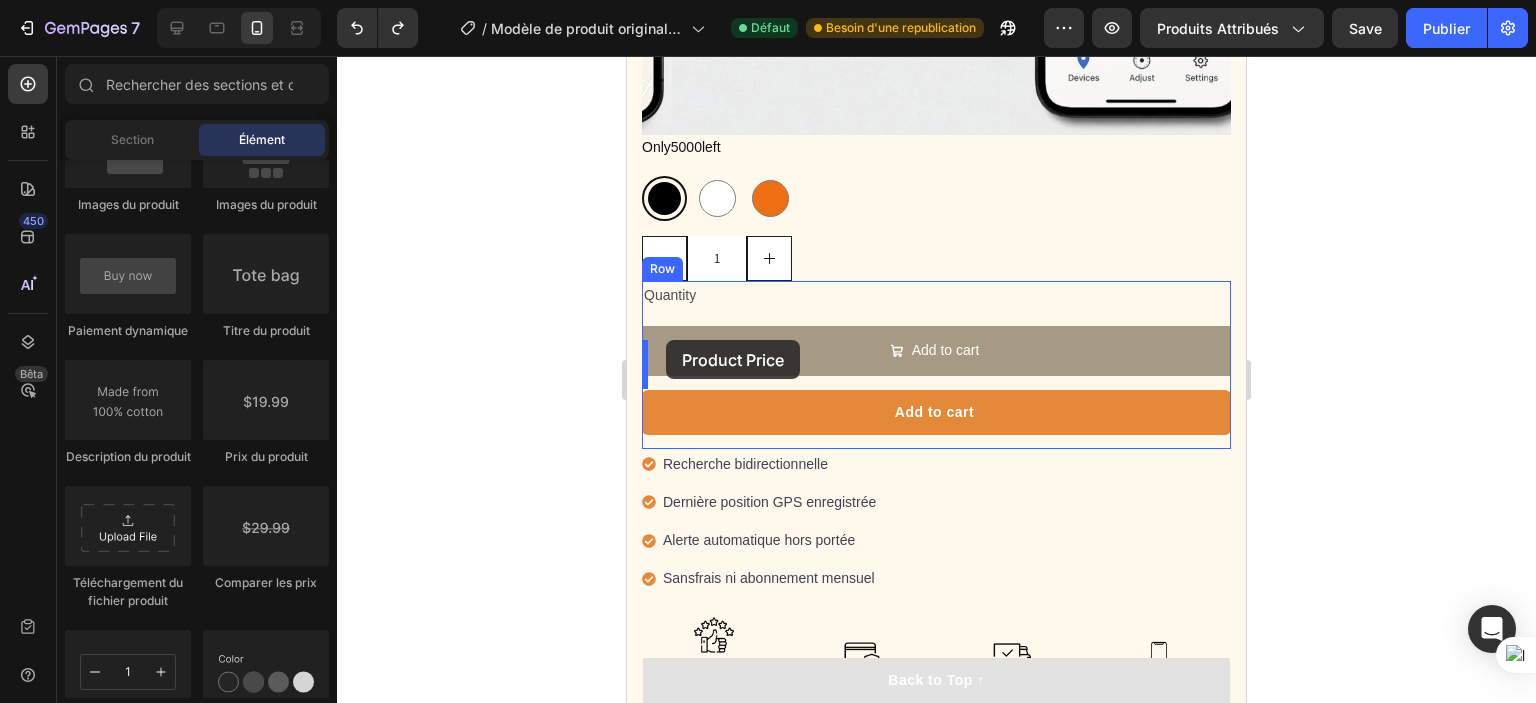 drag, startPoint x: 863, startPoint y: 466, endPoint x: 666, endPoint y: 340, distance: 233.84824 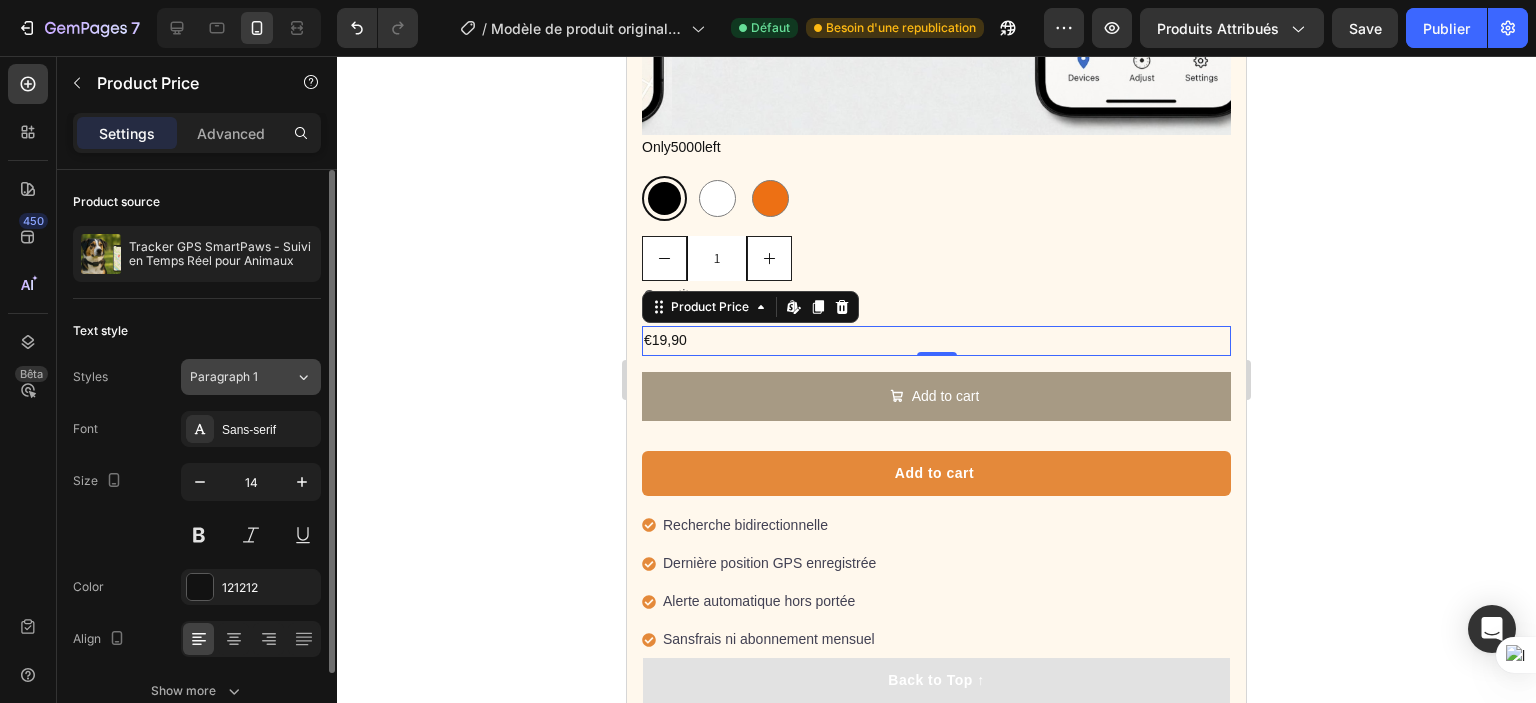 click on "Paragraph 1" at bounding box center [230, 377] 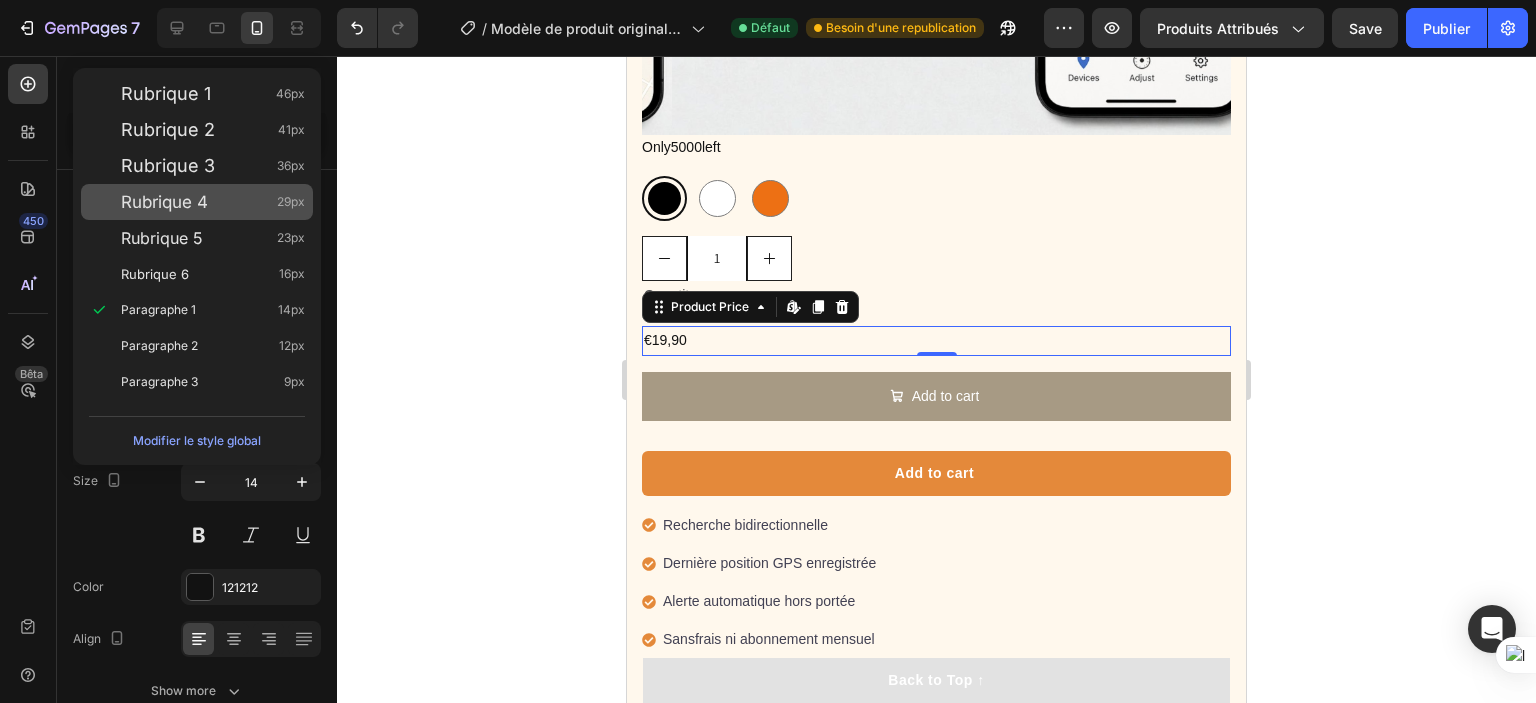 click on "Rubrique 4" at bounding box center [164, 202] 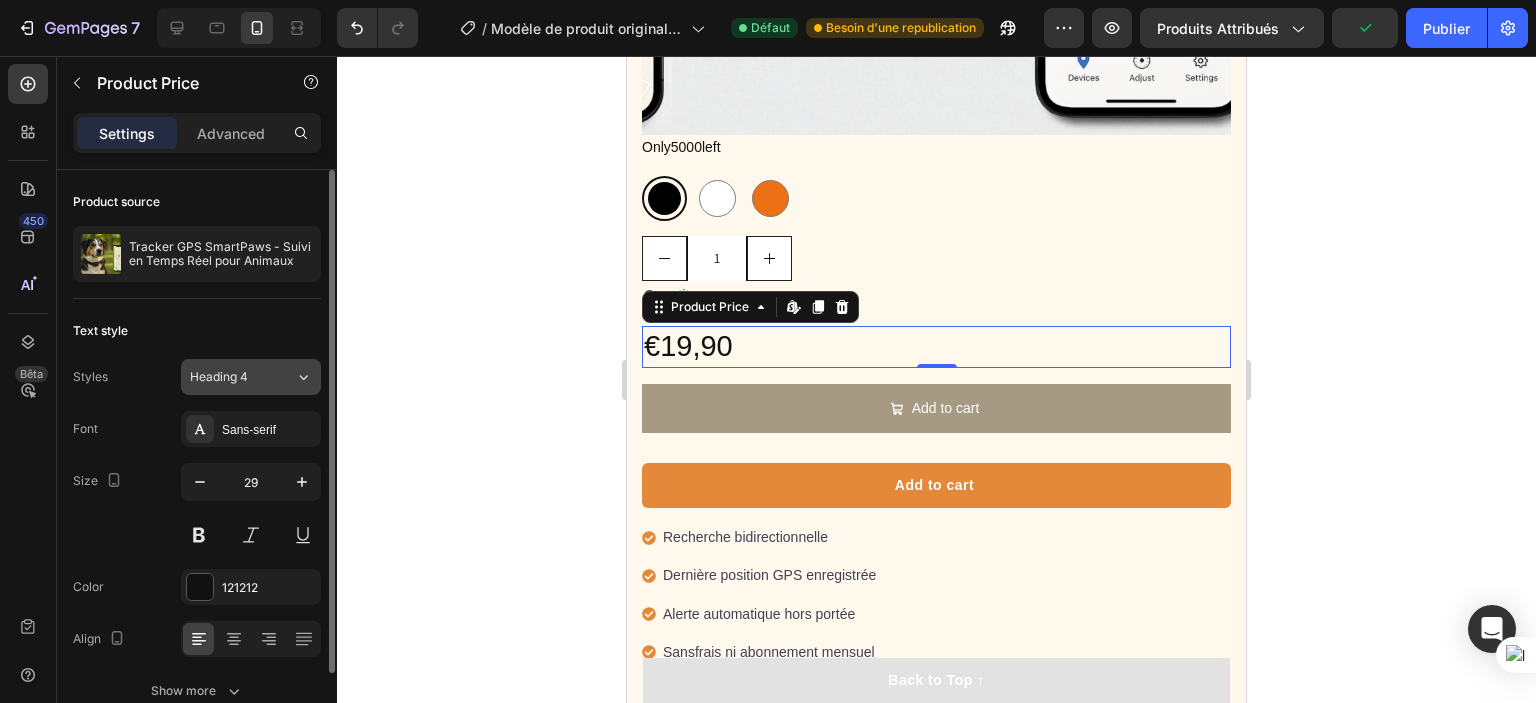 click on "Heading 4" 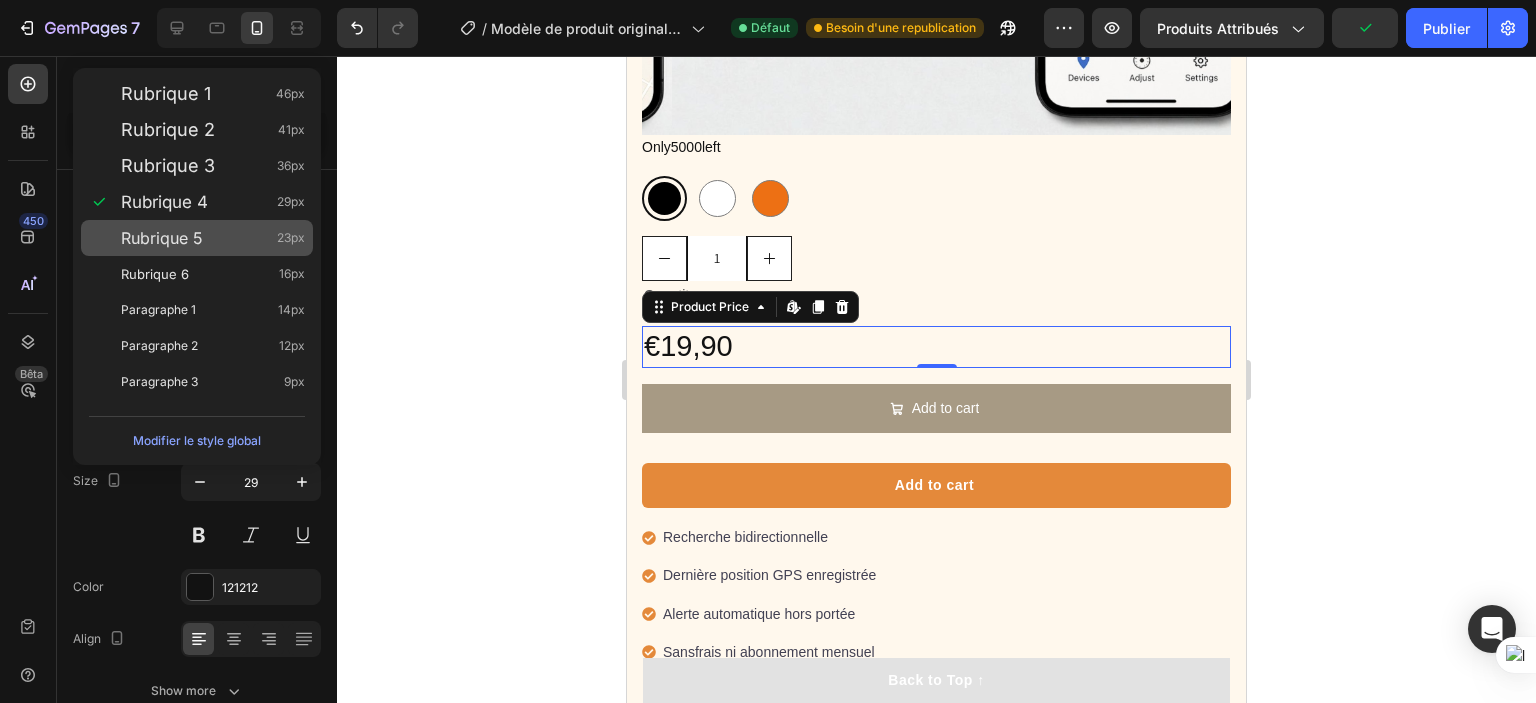 click on "Rubrique 5 23px" at bounding box center (213, 238) 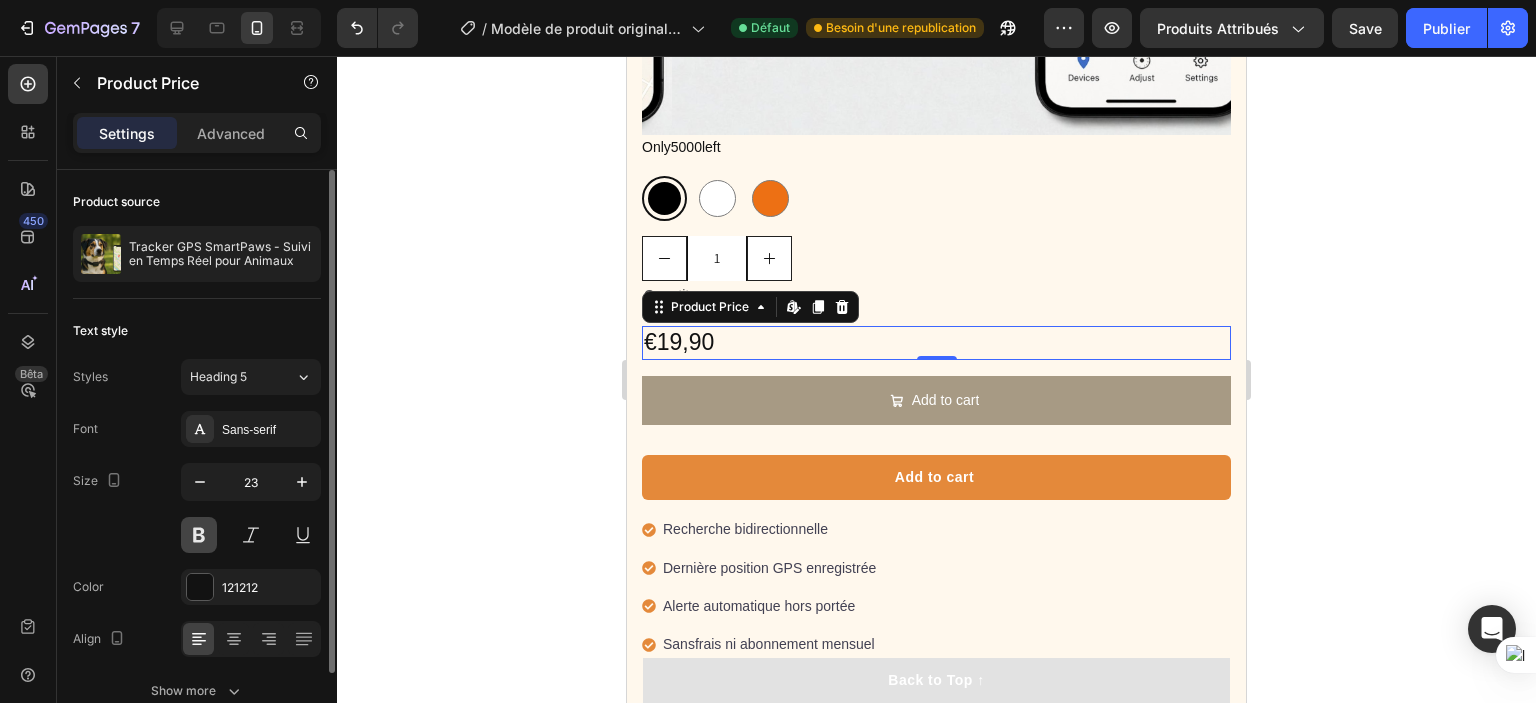 click at bounding box center (199, 535) 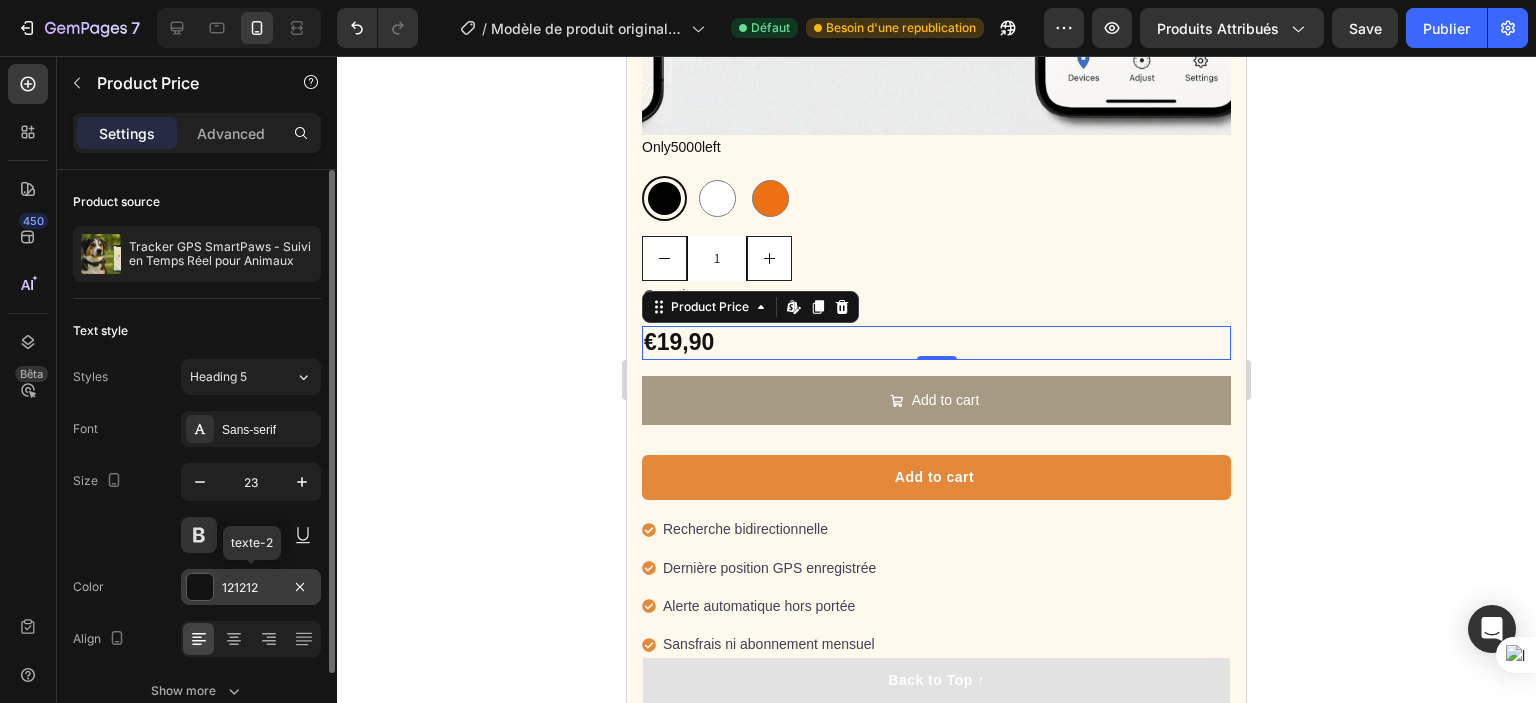 click at bounding box center [200, 587] 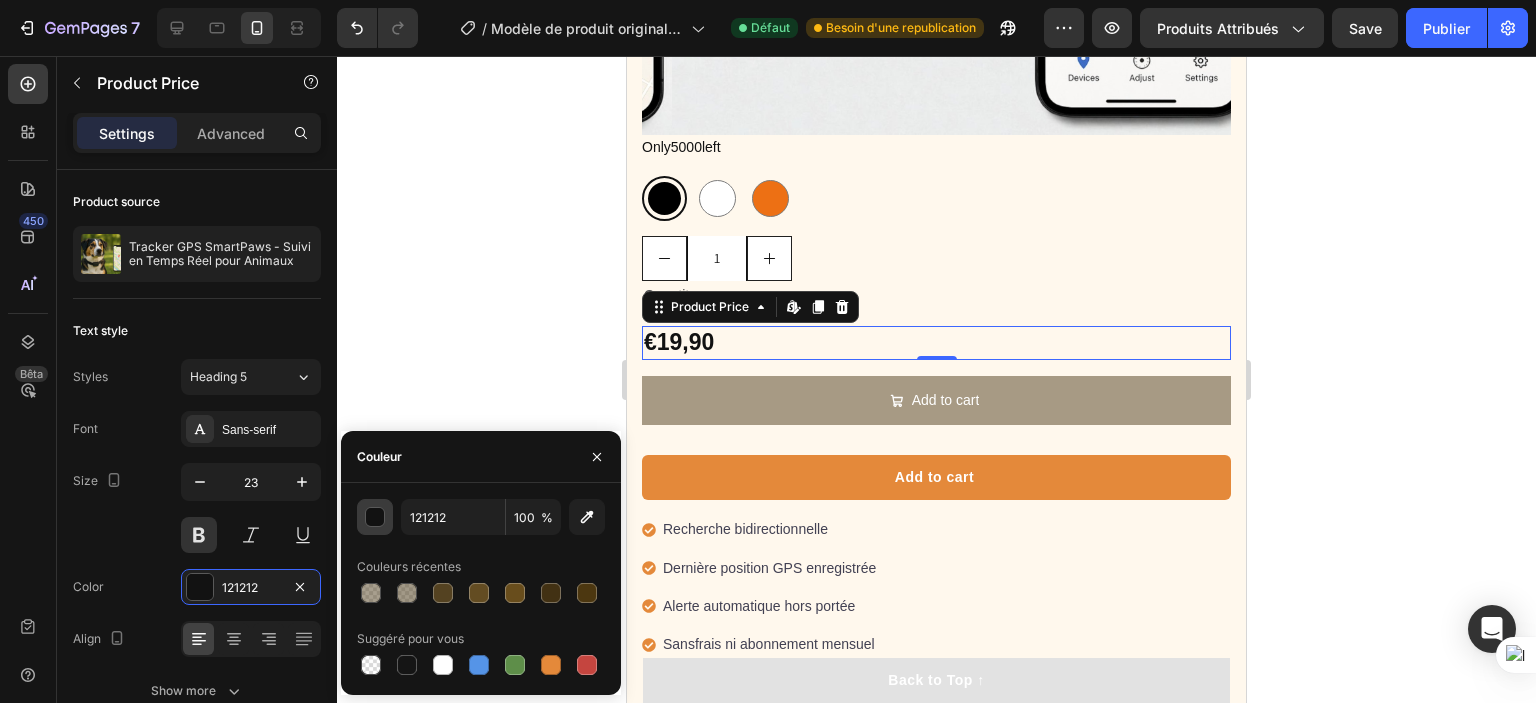 click at bounding box center [376, 518] 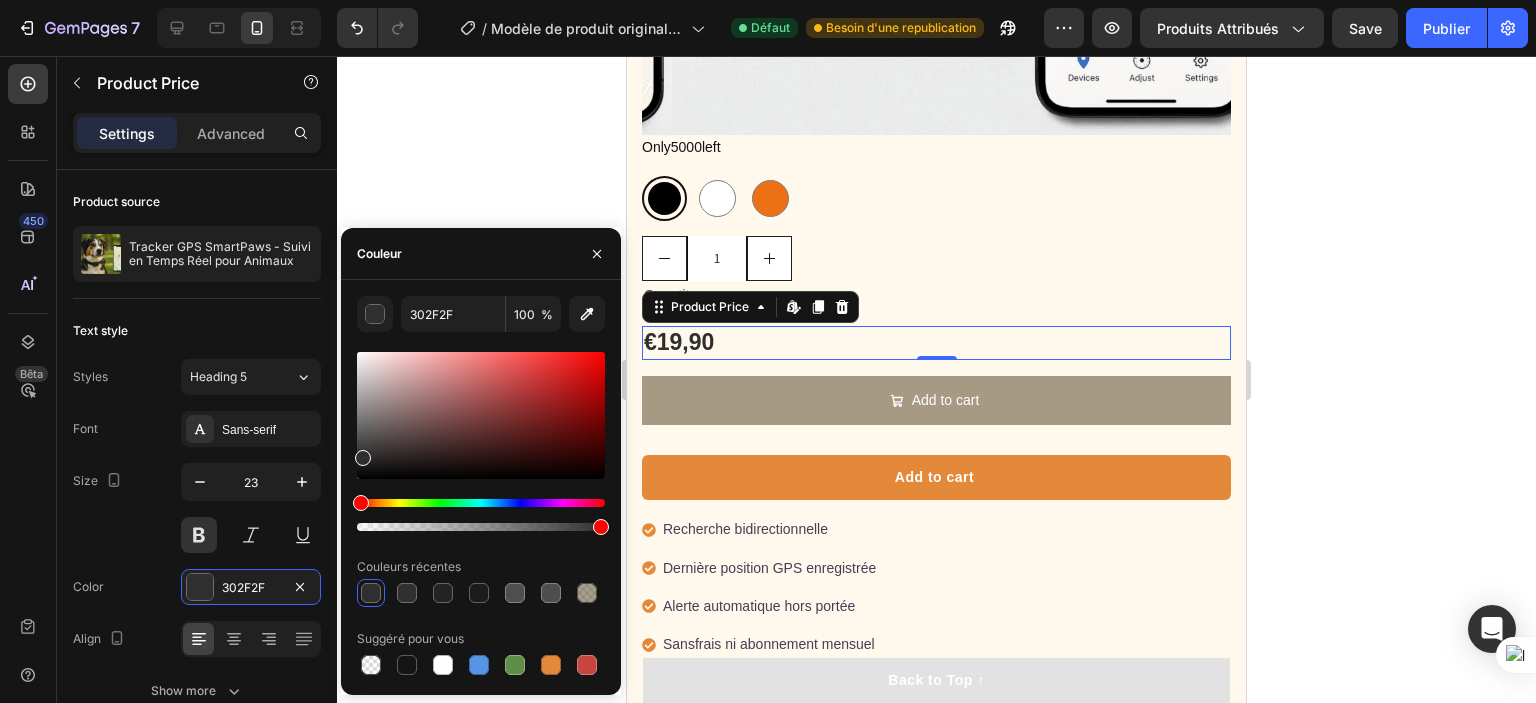 type on "333131" 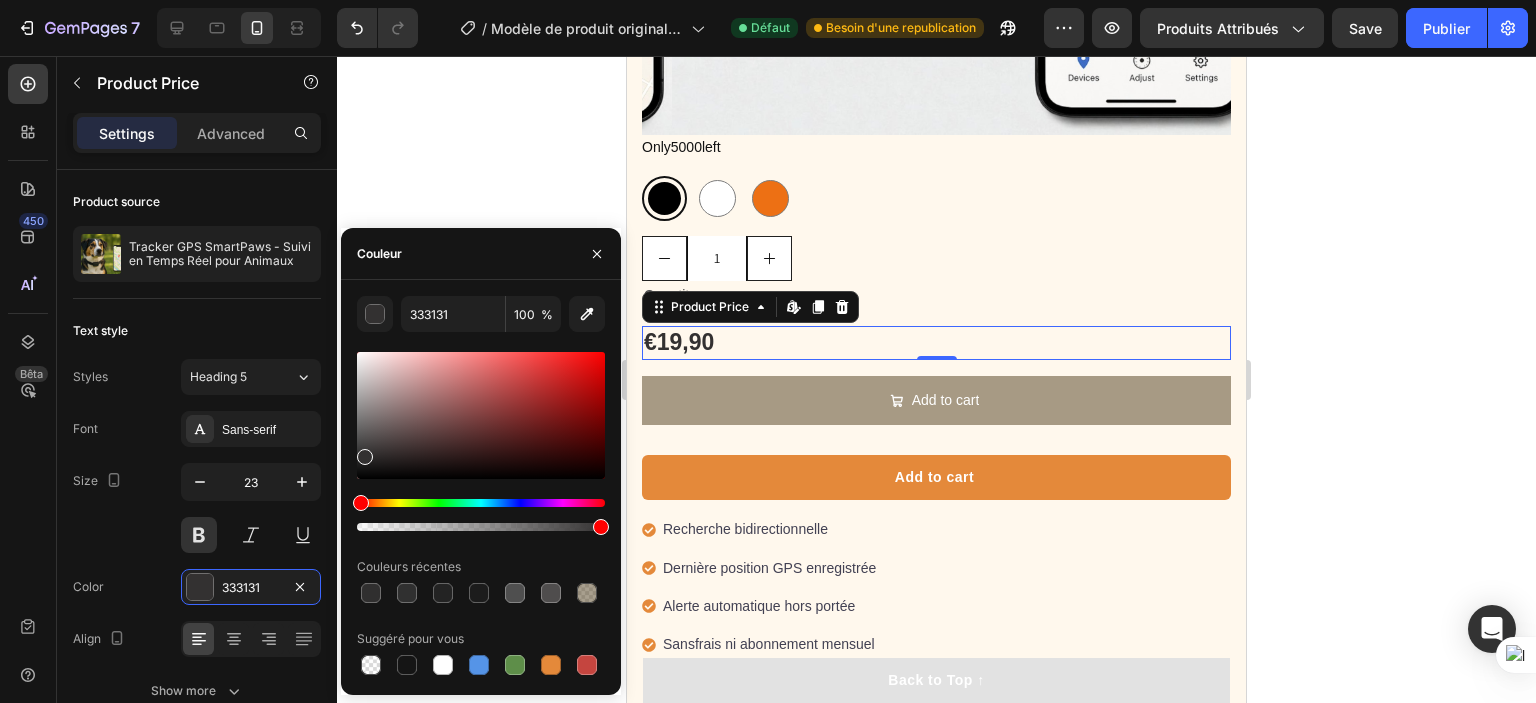 drag, startPoint x: 364, startPoint y: 471, endPoint x: 364, endPoint y: 453, distance: 18 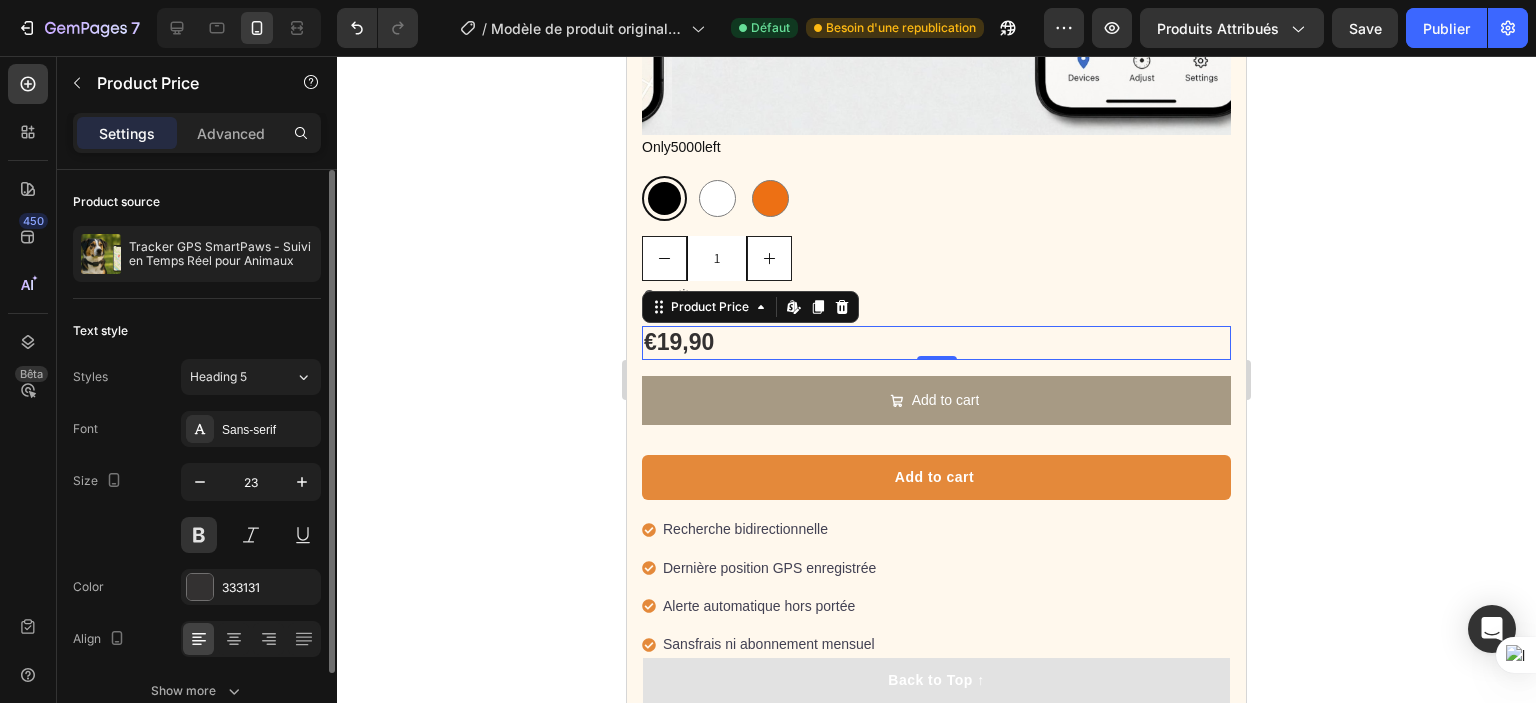 click on "Text style" at bounding box center (197, 331) 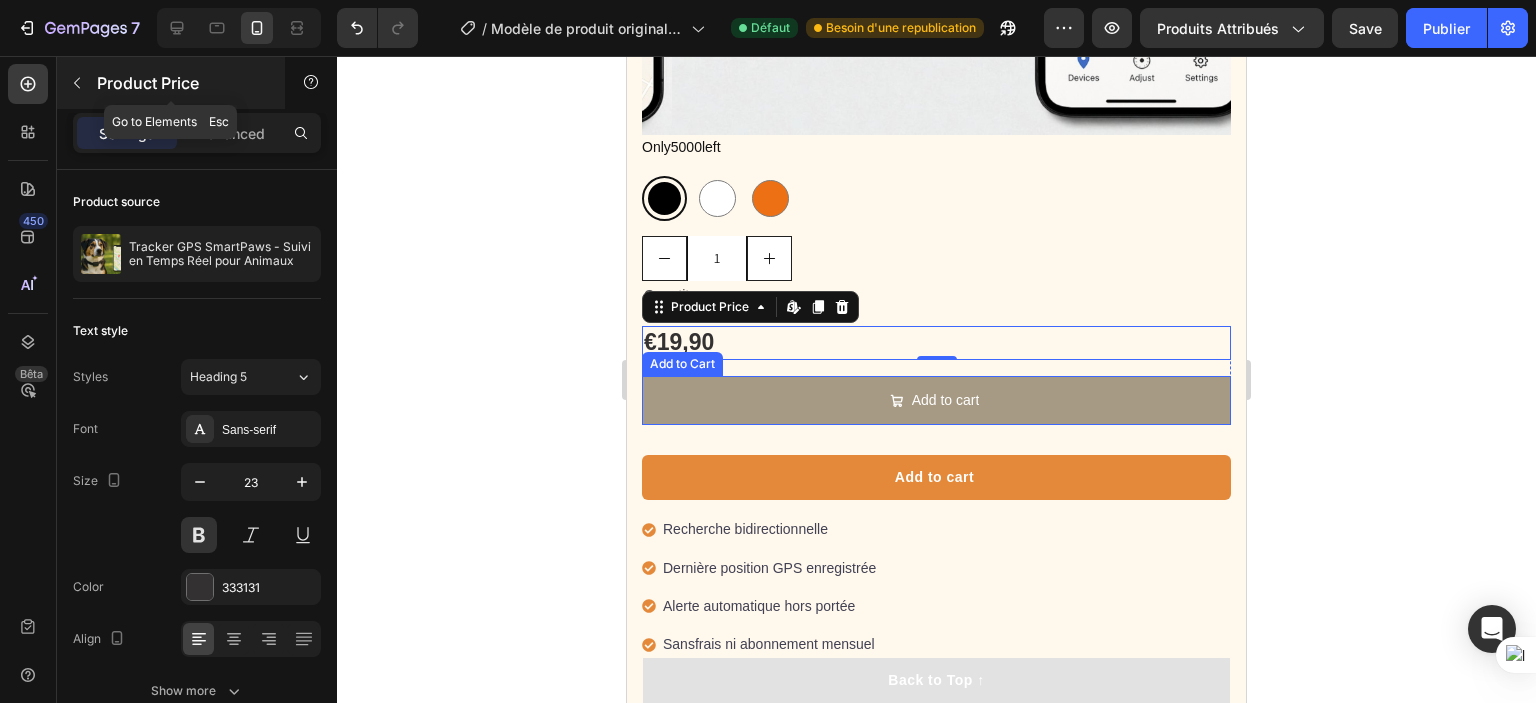 click 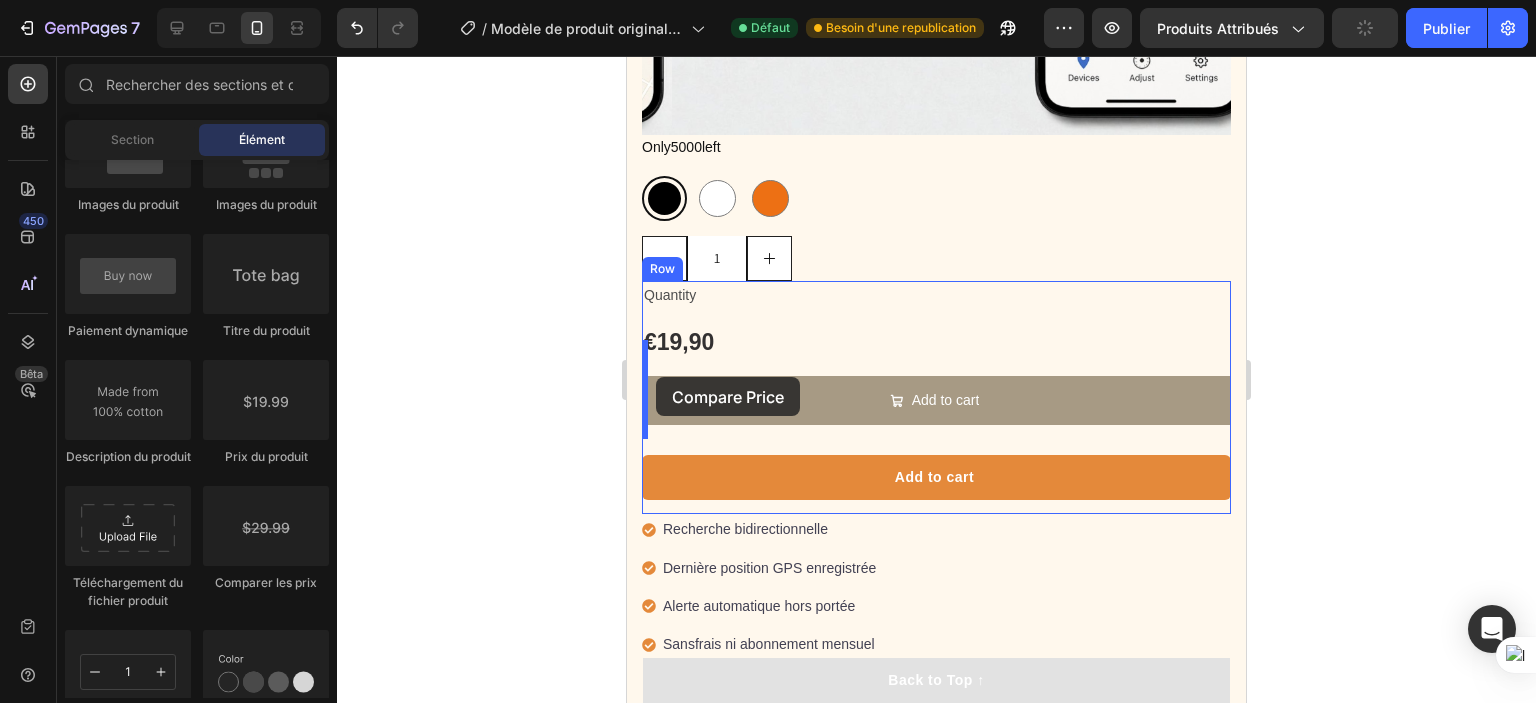 drag, startPoint x: 889, startPoint y: 616, endPoint x: 656, endPoint y: 377, distance: 333.78137 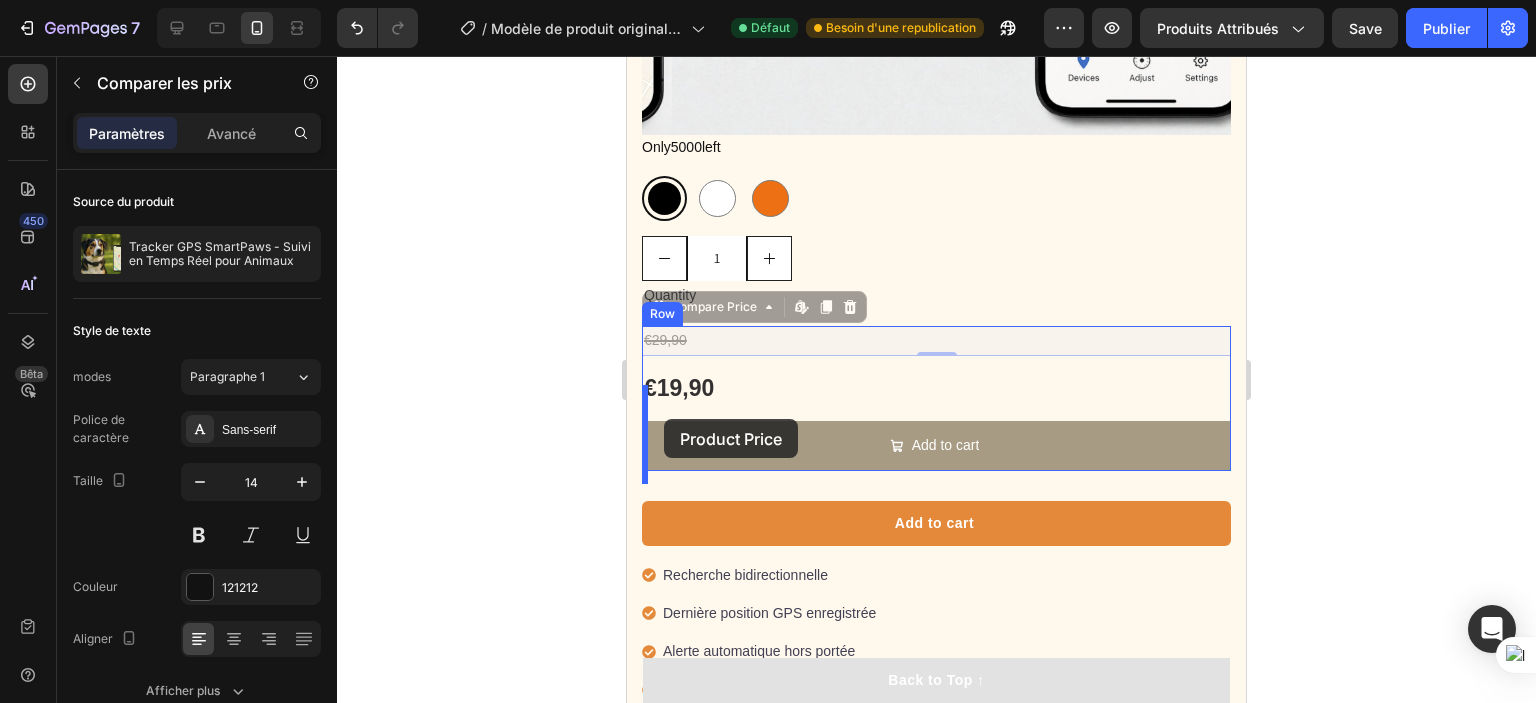 drag, startPoint x: 664, startPoint y: 323, endPoint x: 664, endPoint y: 419, distance: 96 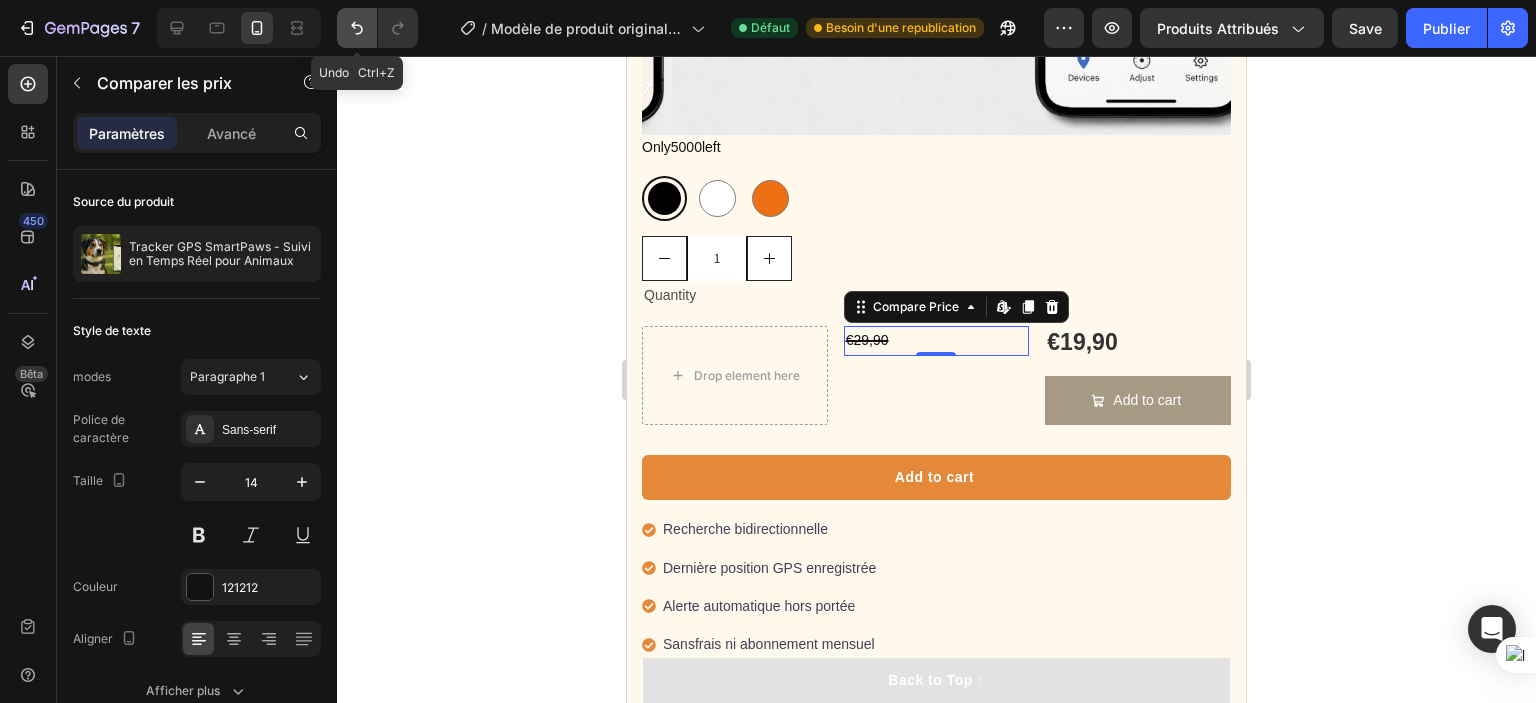 click 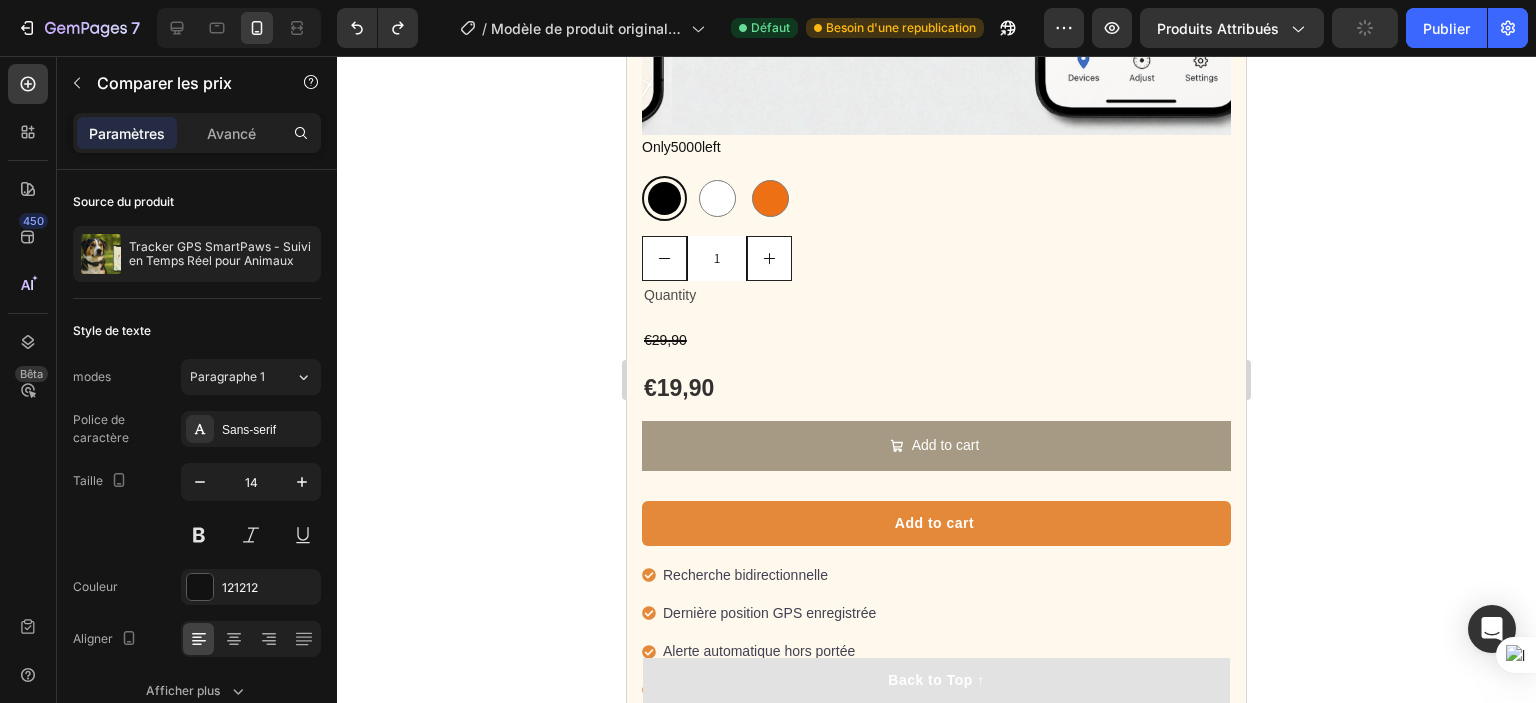 click on "€29,90" at bounding box center [936, 340] 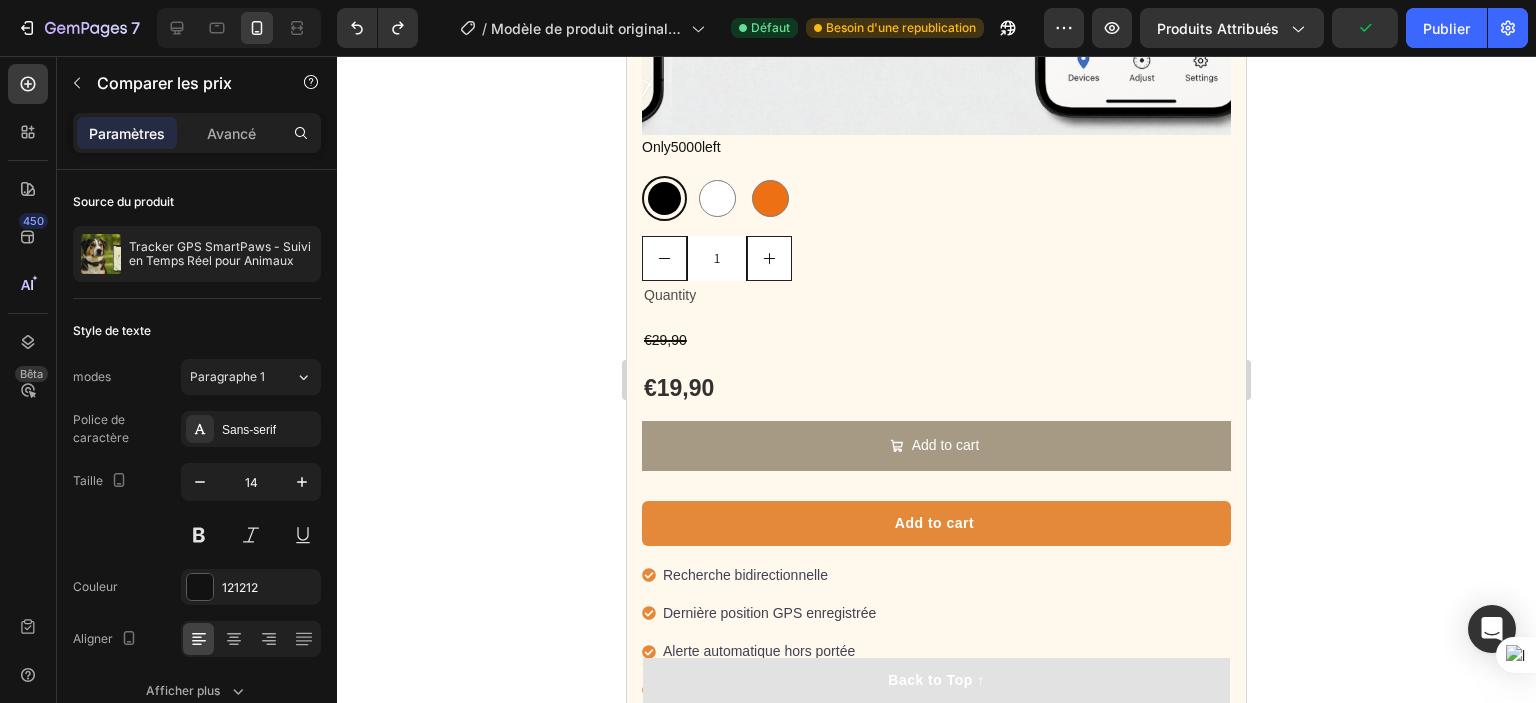 click on "€29,90" at bounding box center [936, 340] 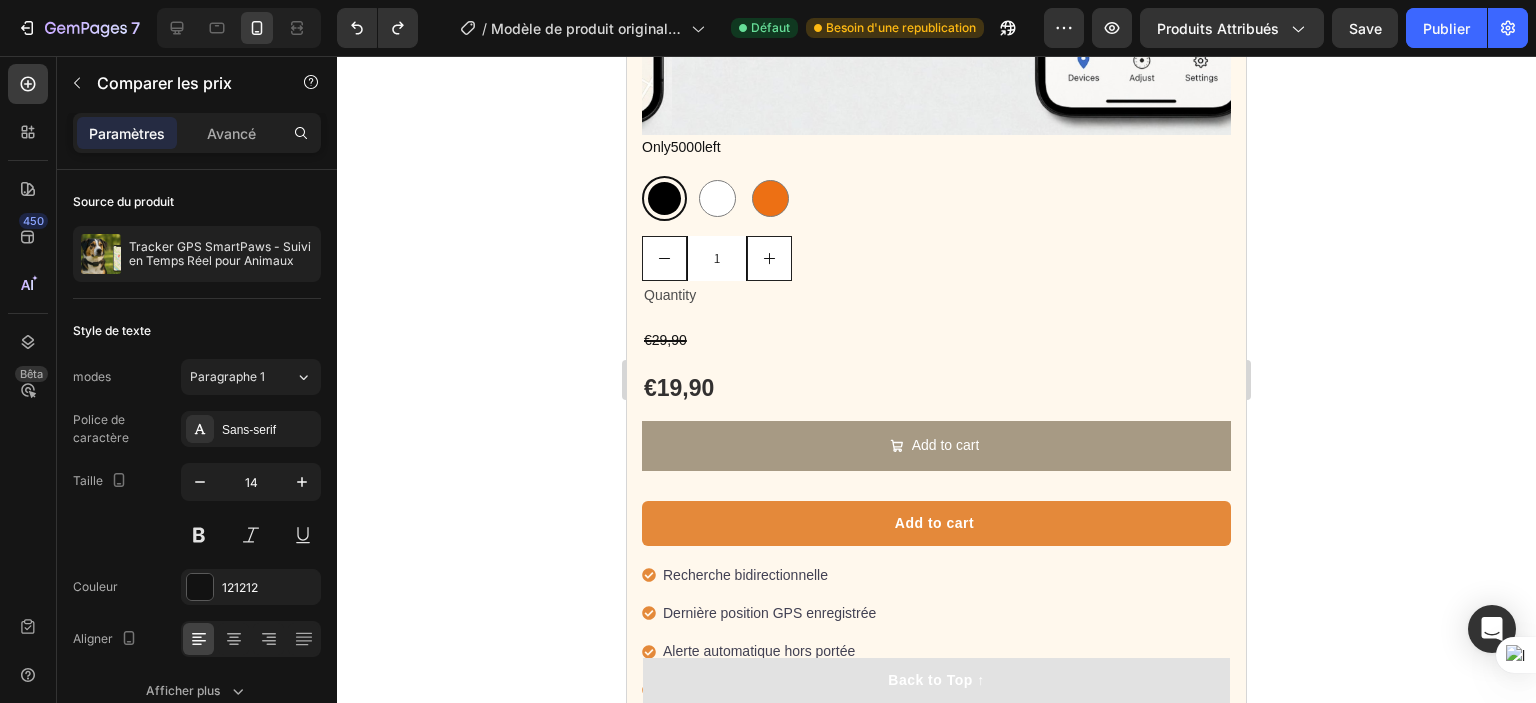 click on "€29,90" at bounding box center [936, 340] 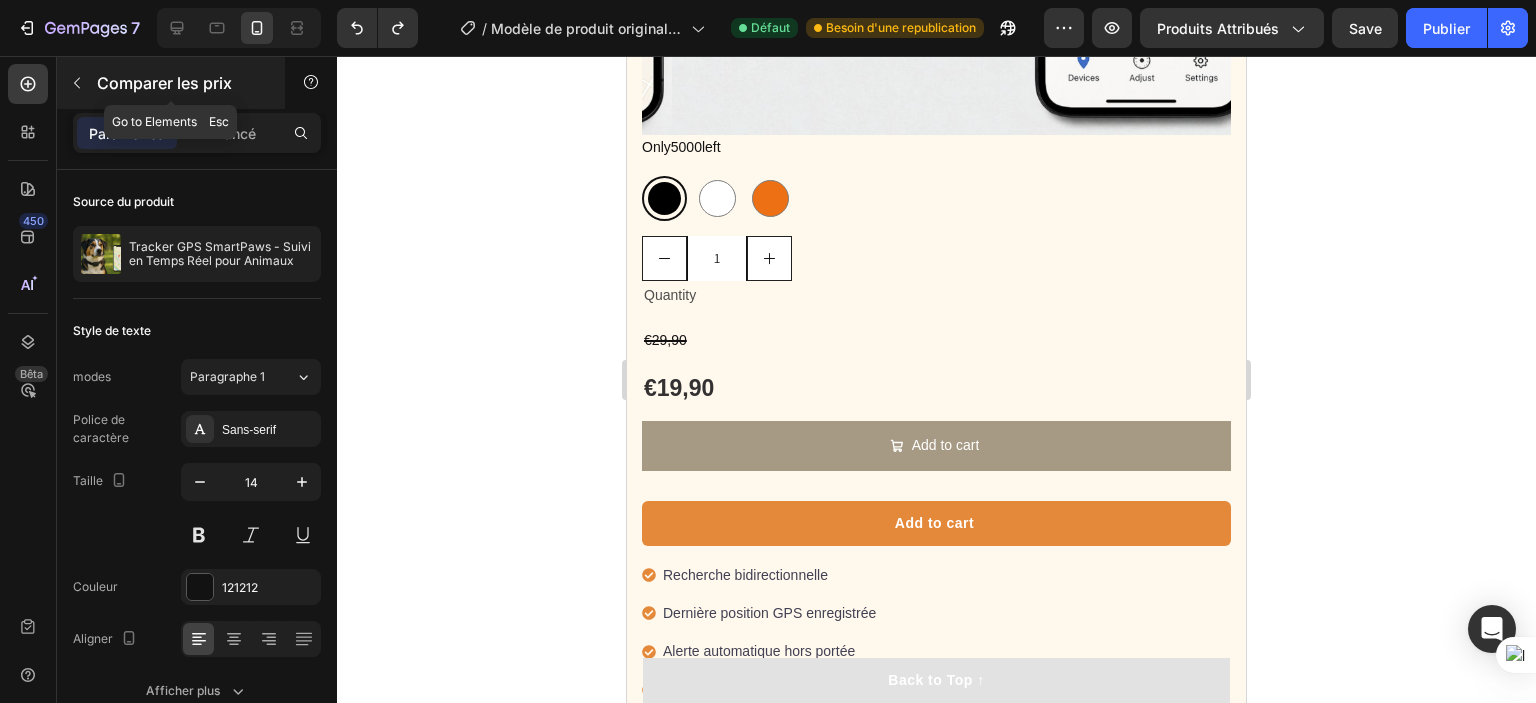 click 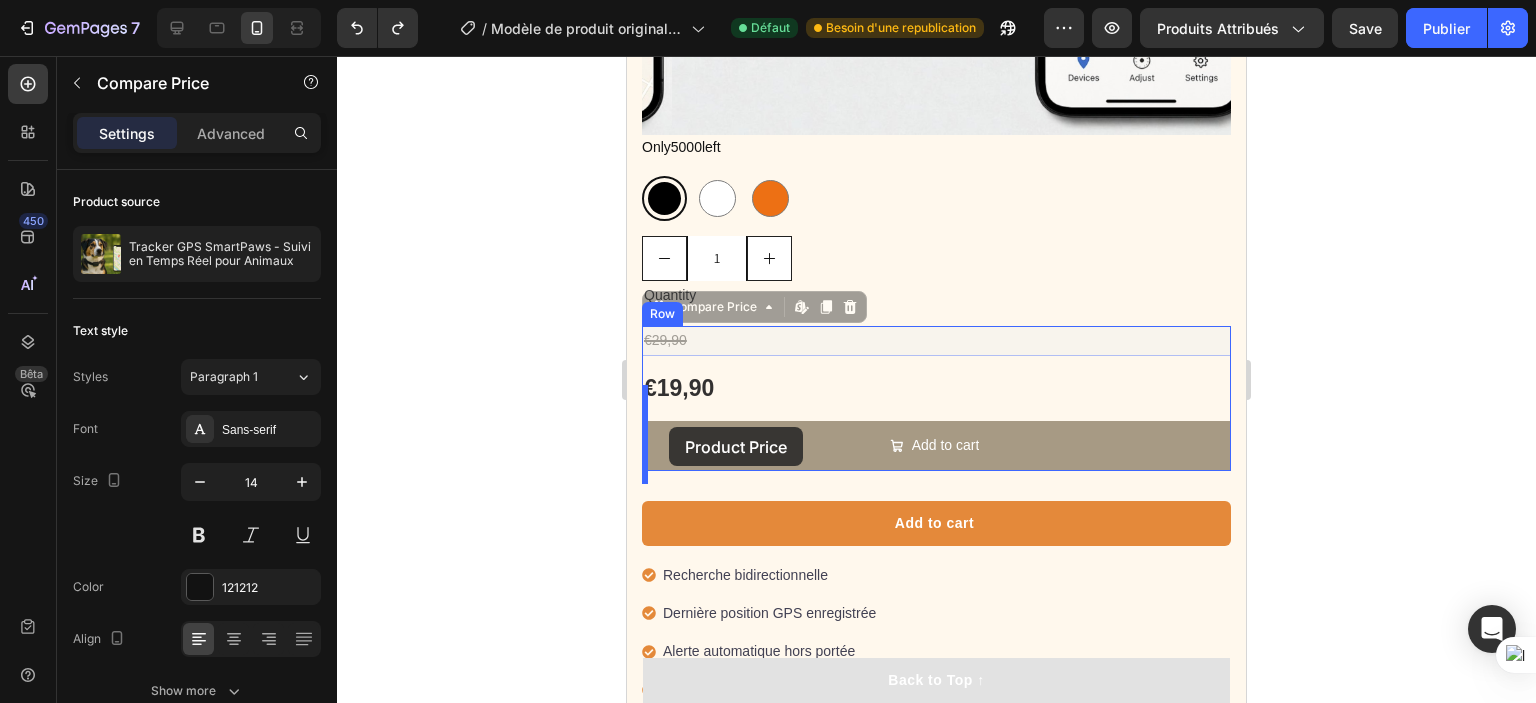 drag, startPoint x: 672, startPoint y: 327, endPoint x: 669, endPoint y: 427, distance: 100.04499 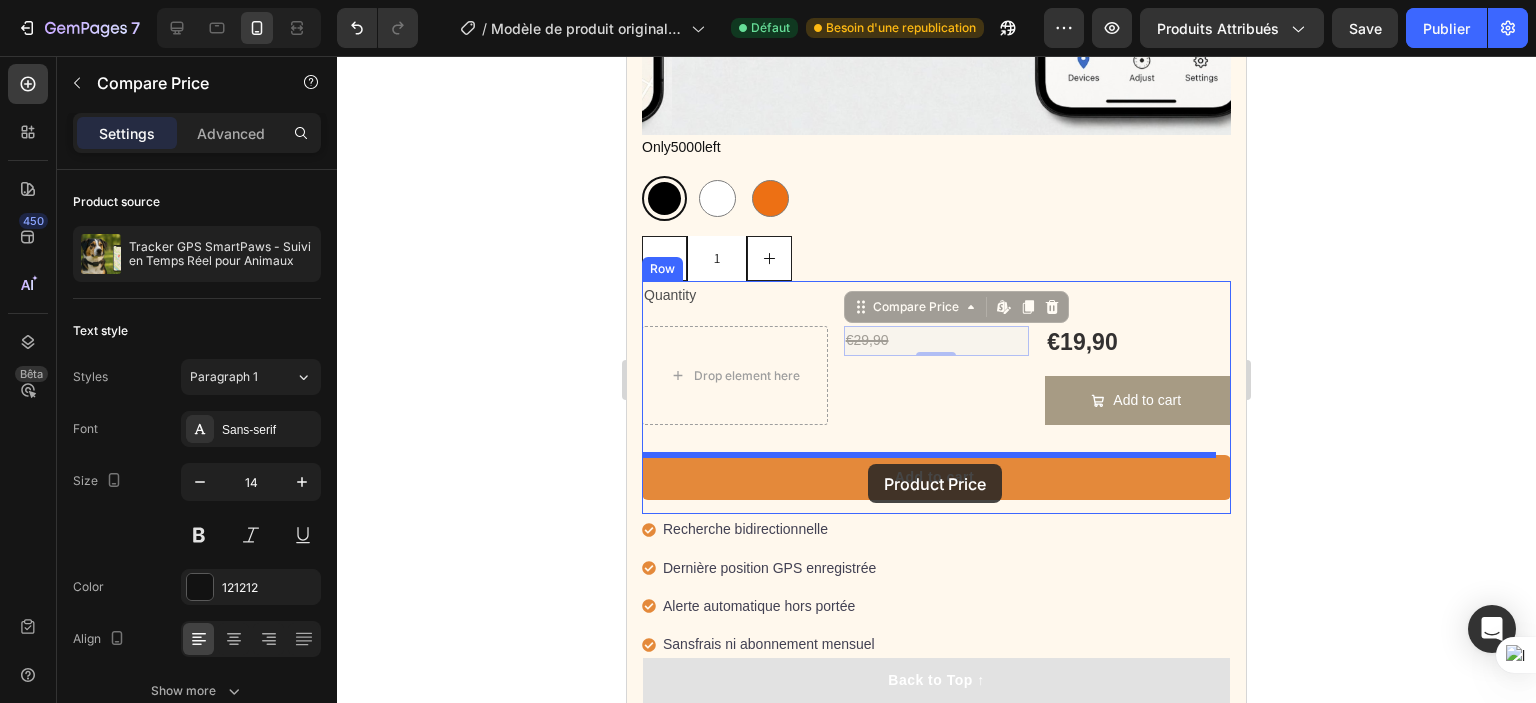 drag, startPoint x: 862, startPoint y: 329, endPoint x: 868, endPoint y: 464, distance: 135.13327 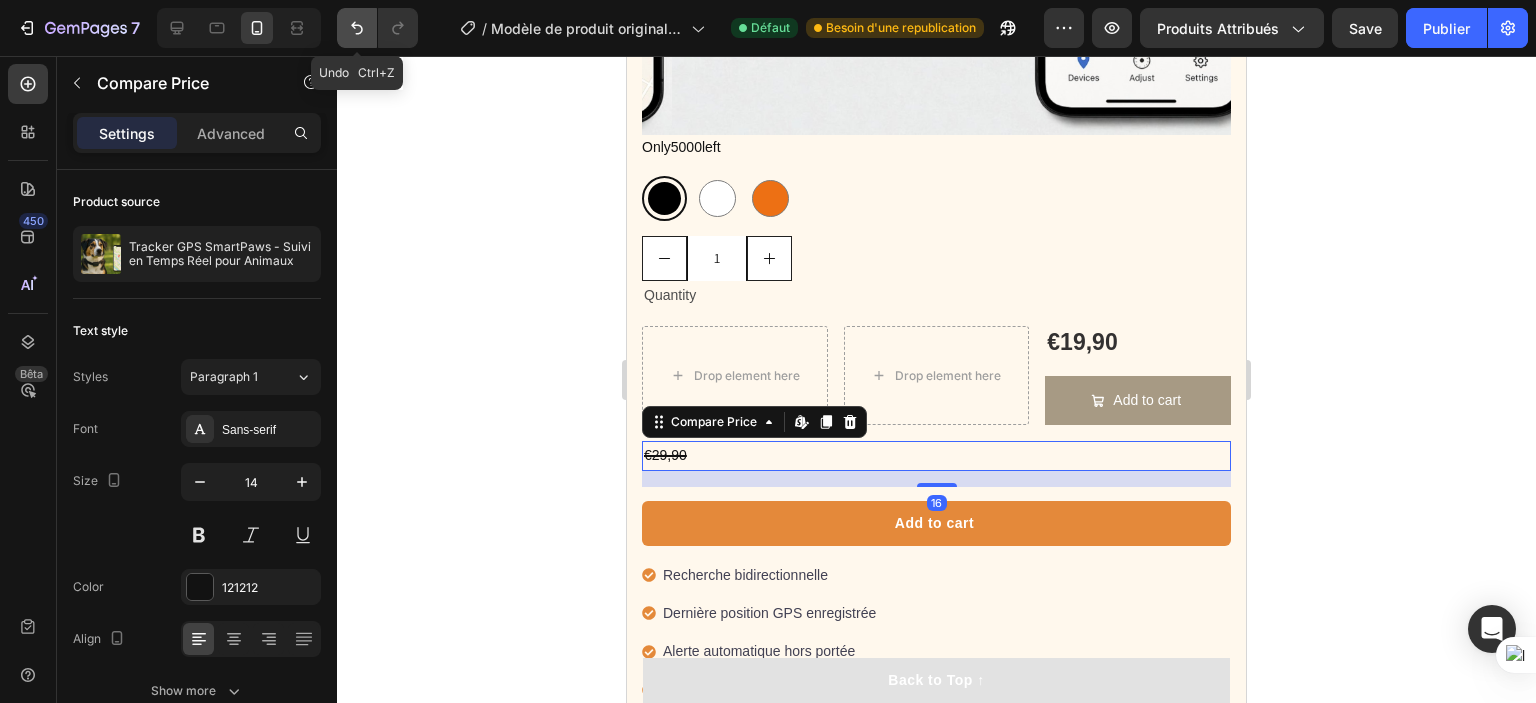 click 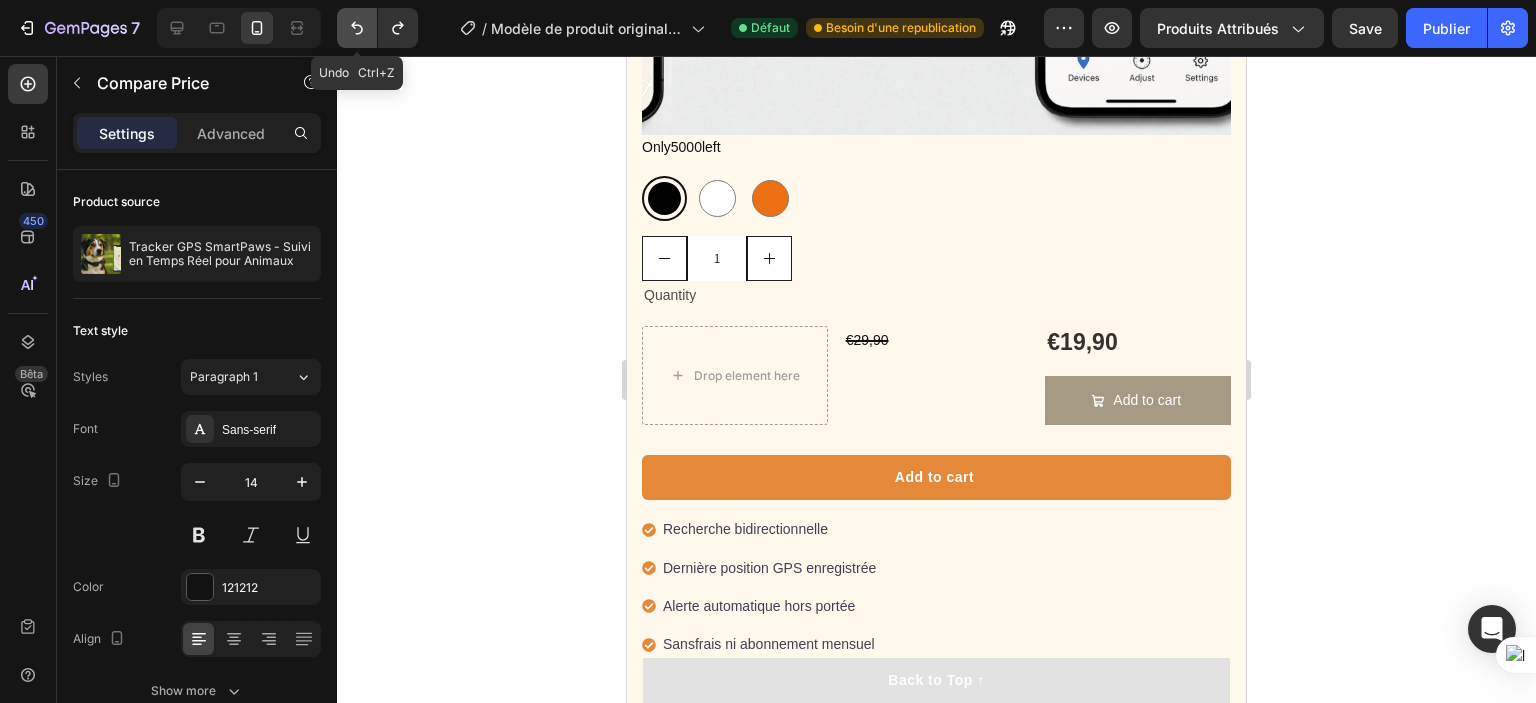 click 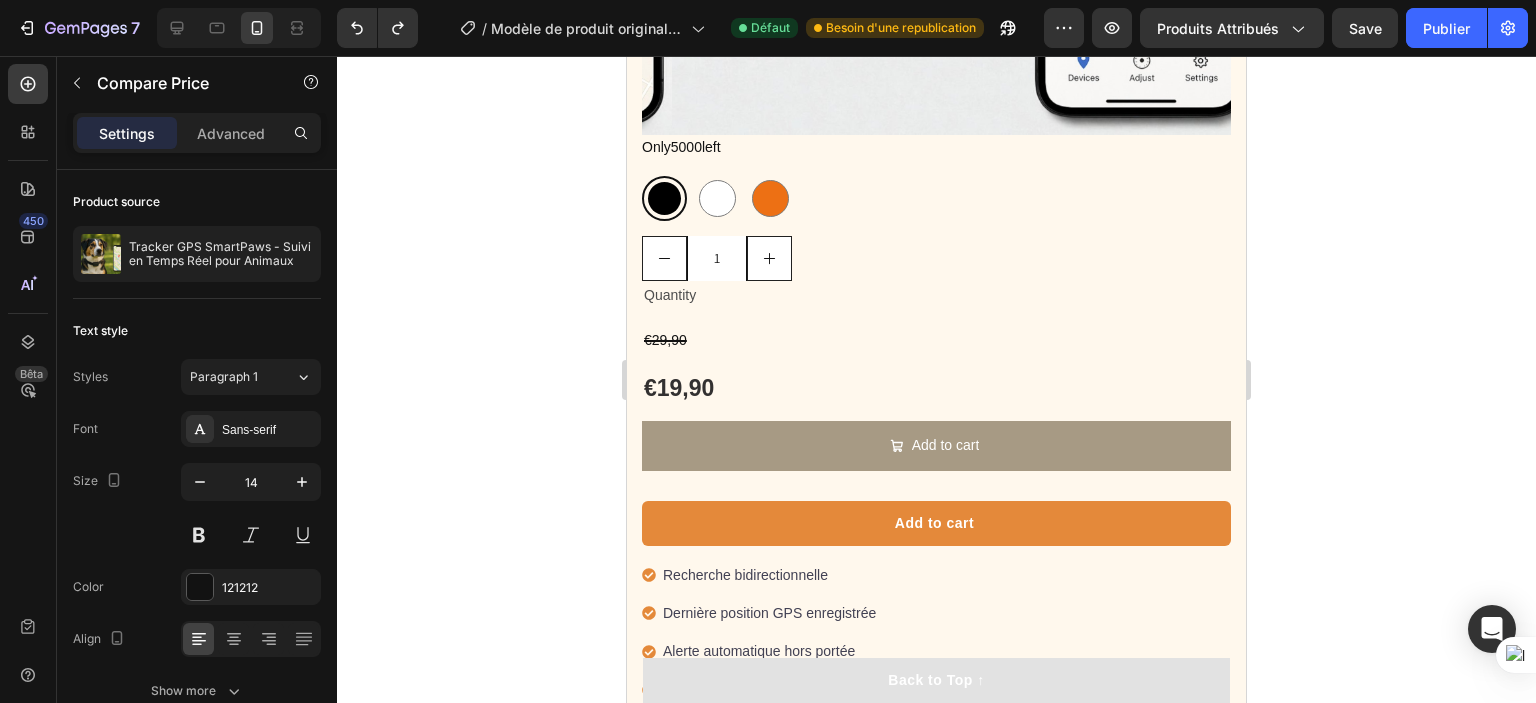 click on "€29,90" at bounding box center (936, 340) 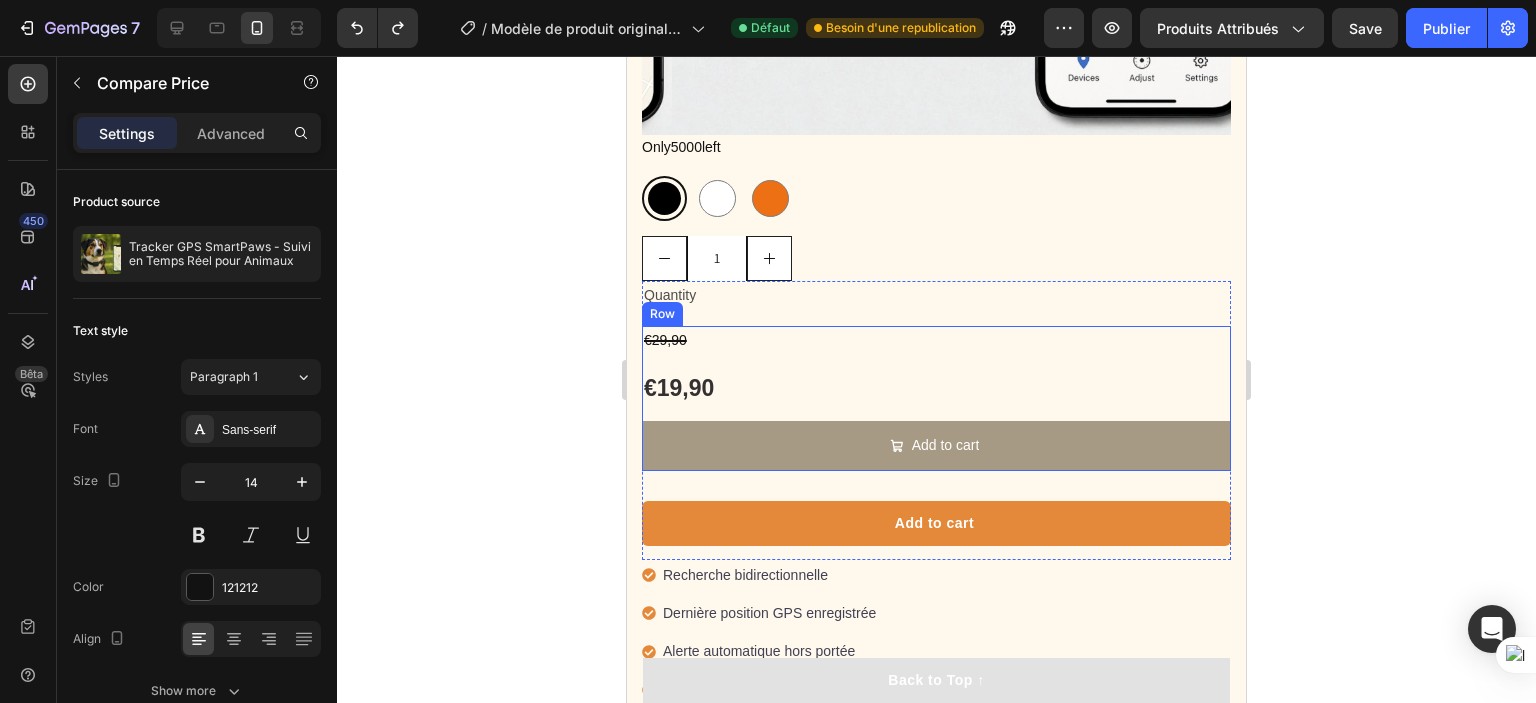 click on "€29,90 Compare Price Compare Price €19,90 Product Price Product Price
Add to cart Add to Cart Row Row" at bounding box center (936, 398) 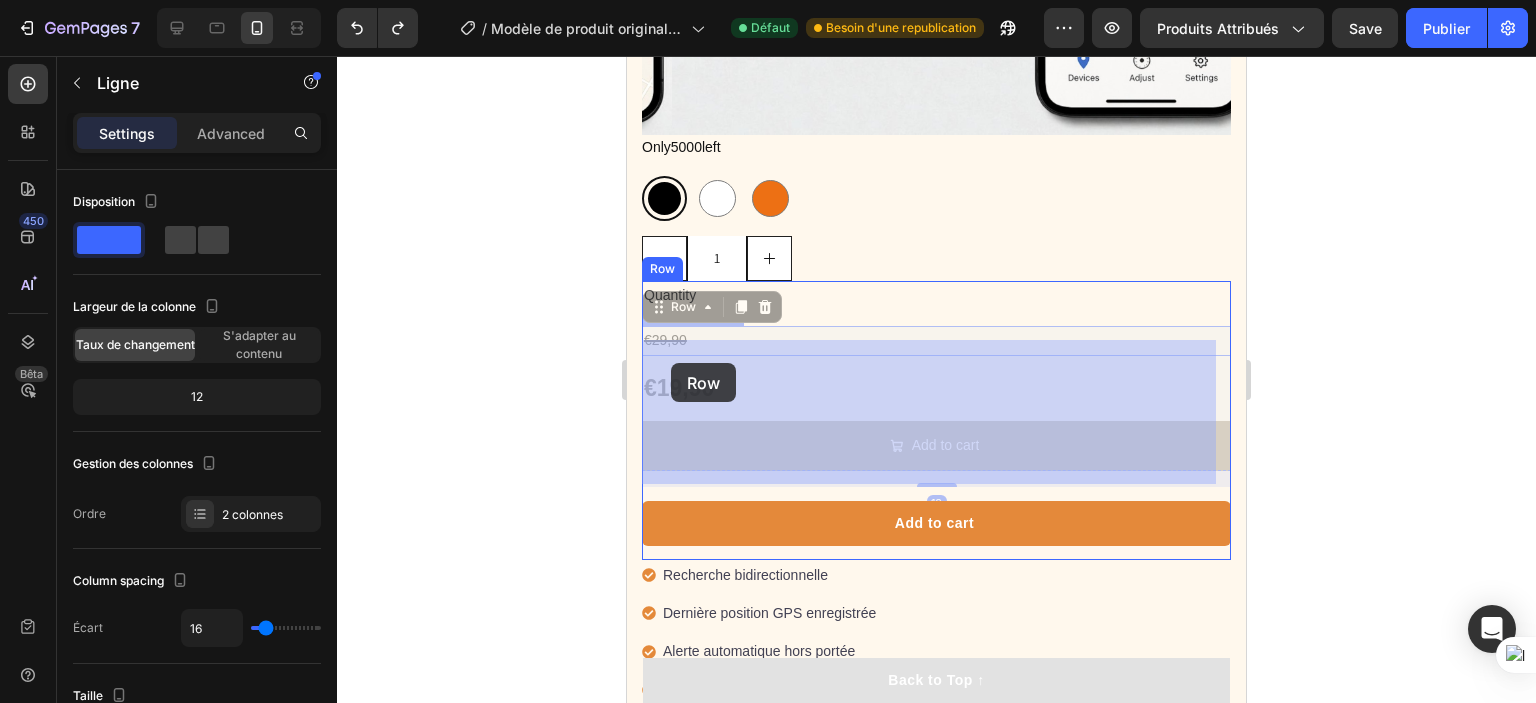 drag, startPoint x: 695, startPoint y: 331, endPoint x: 671, endPoint y: 363, distance: 40 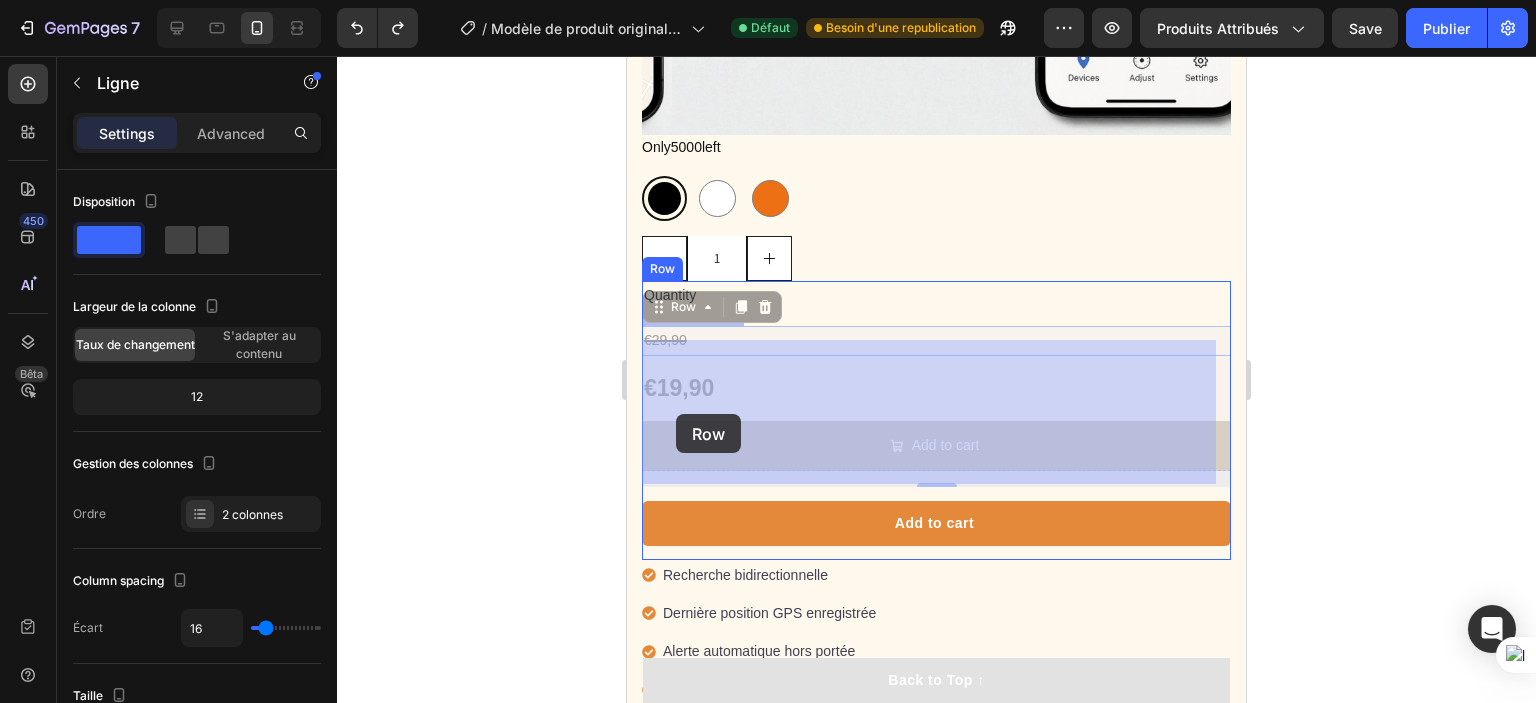drag, startPoint x: 668, startPoint y: 325, endPoint x: 676, endPoint y: 410, distance: 85.37564 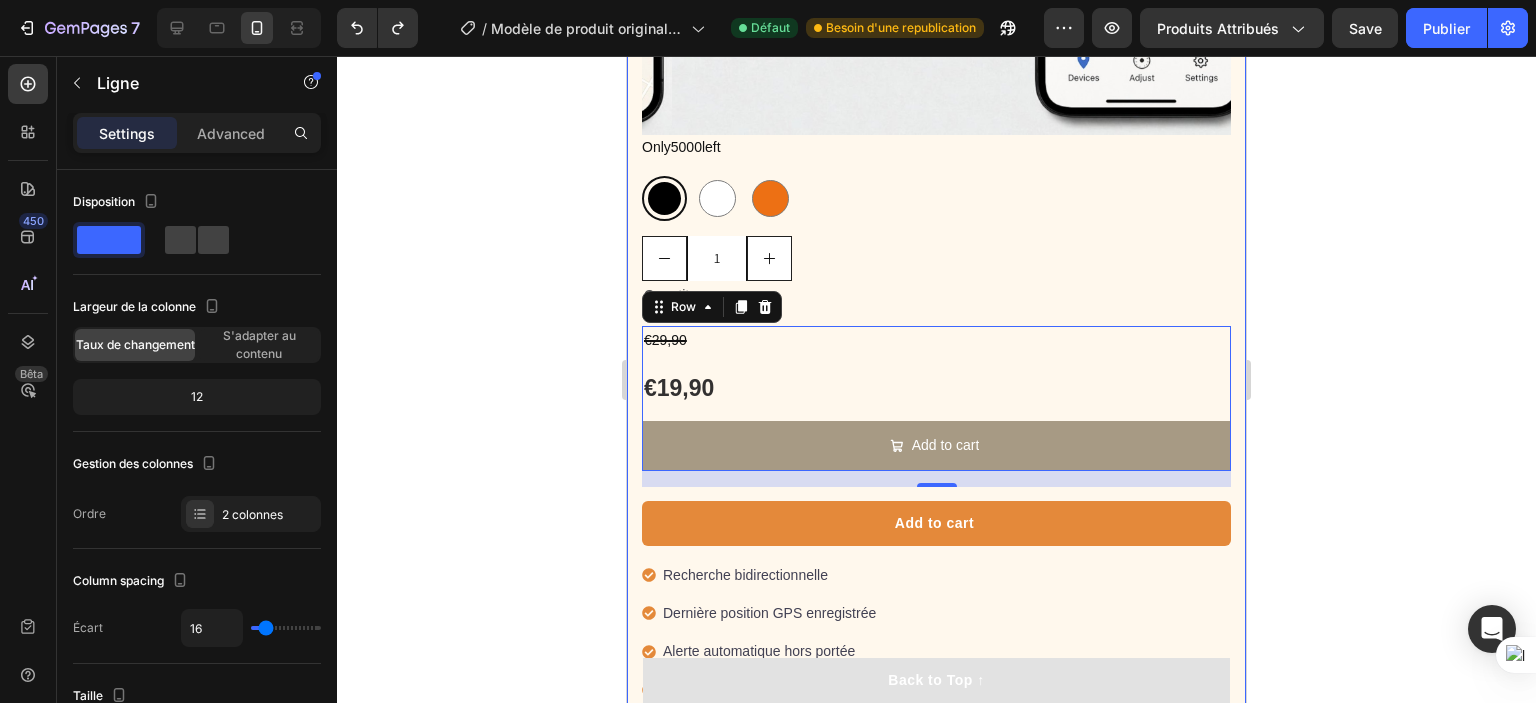 click on "Icon Icon Icon Icon Icon Icon List Hoz 6,673+ Happy Customers Text block Row "Depuis que j’ai installé le traceur sur mon chien, je me sens beaucoup plus sereine. Je sais toujours où il est, même quand il s’éloigne un peu.C’est rassurant, pratique, et franchement indispensable maintenant." Text block -Daisy Text block
Verified buyer Item list Row Row Row Tracker GPS SmartPaws - Suivi en Temps Réel pour Animaux Product Title "My dog absolutely loves this food! It's clear that the taste and quality are top-notch."  -Daisy Text block Row Row
Product Images Happy Dog Bites - Contains Vitamin C, Vitamin E, Vitamin B2, Vitamin B1, Vitamin D and Vitamin K Text block Recherche bidirectionnelle Suivi GPS + dernière position Alerte de sortie de zone Sans frais ni abonnnement mensuel Item list Only  5000  left Stock Counter Noir Noir Blanc Blanc Orange Orange Product Variants & Swatches Row
1
Product Quantity Quantity Text Block €29,90 €19,90" at bounding box center (936, 232) 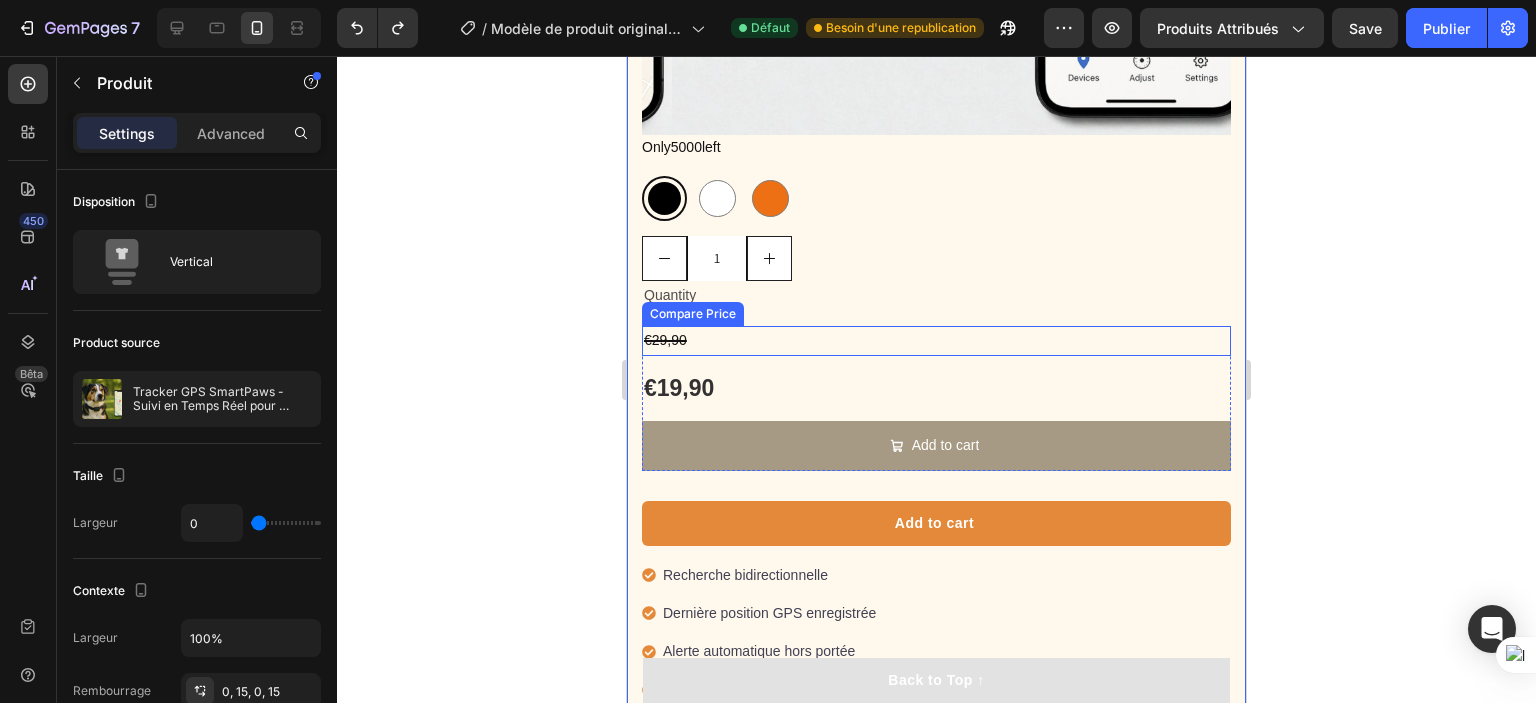 click on "€29,90" at bounding box center (936, 340) 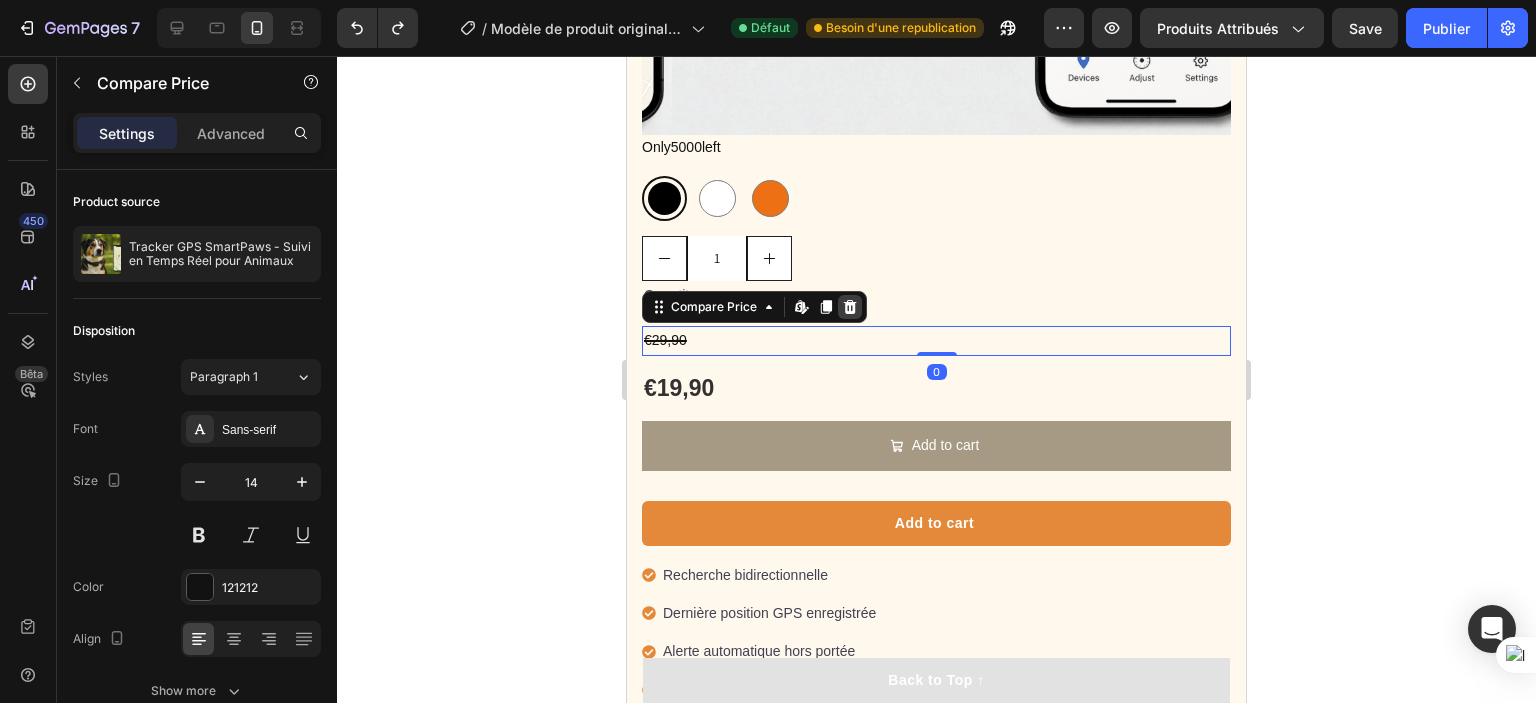 click 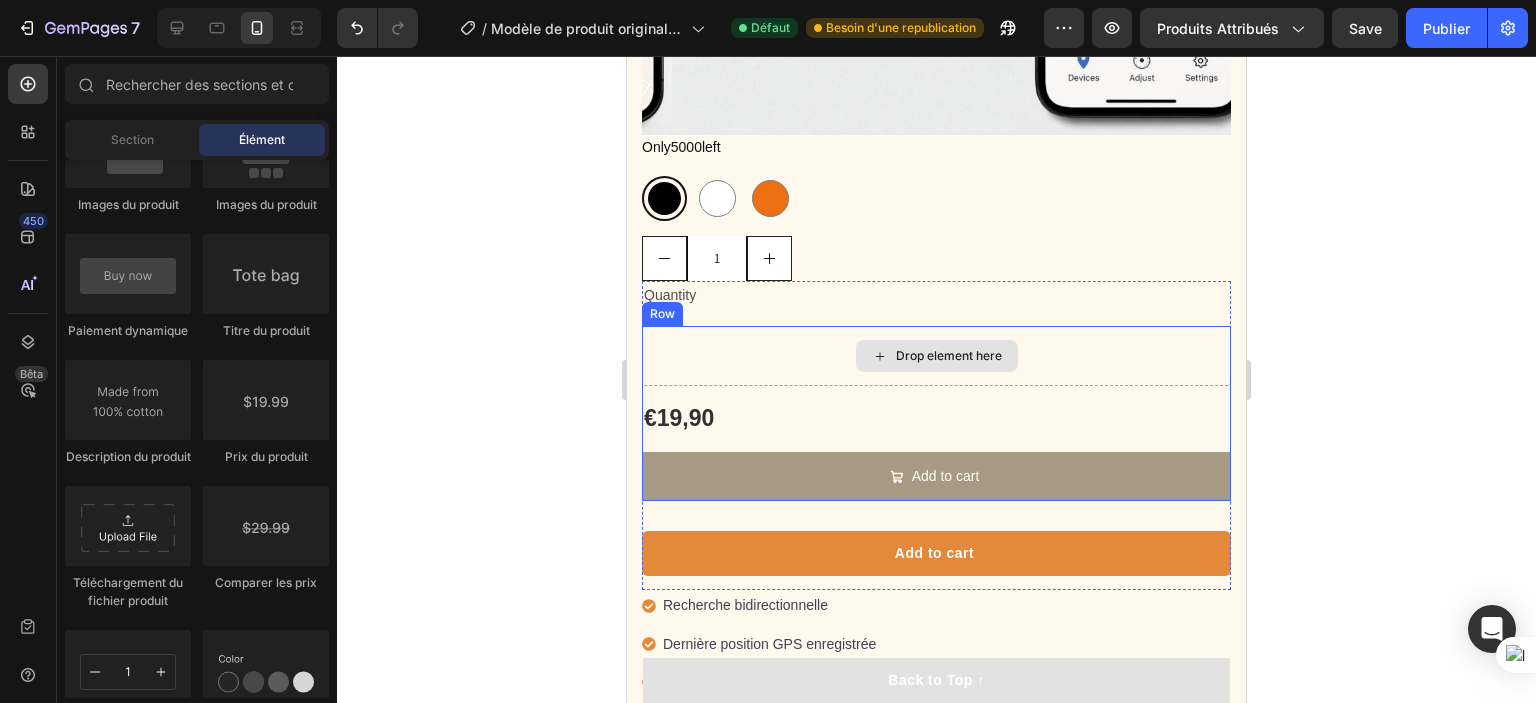 click on "Drop element here" at bounding box center [936, 356] 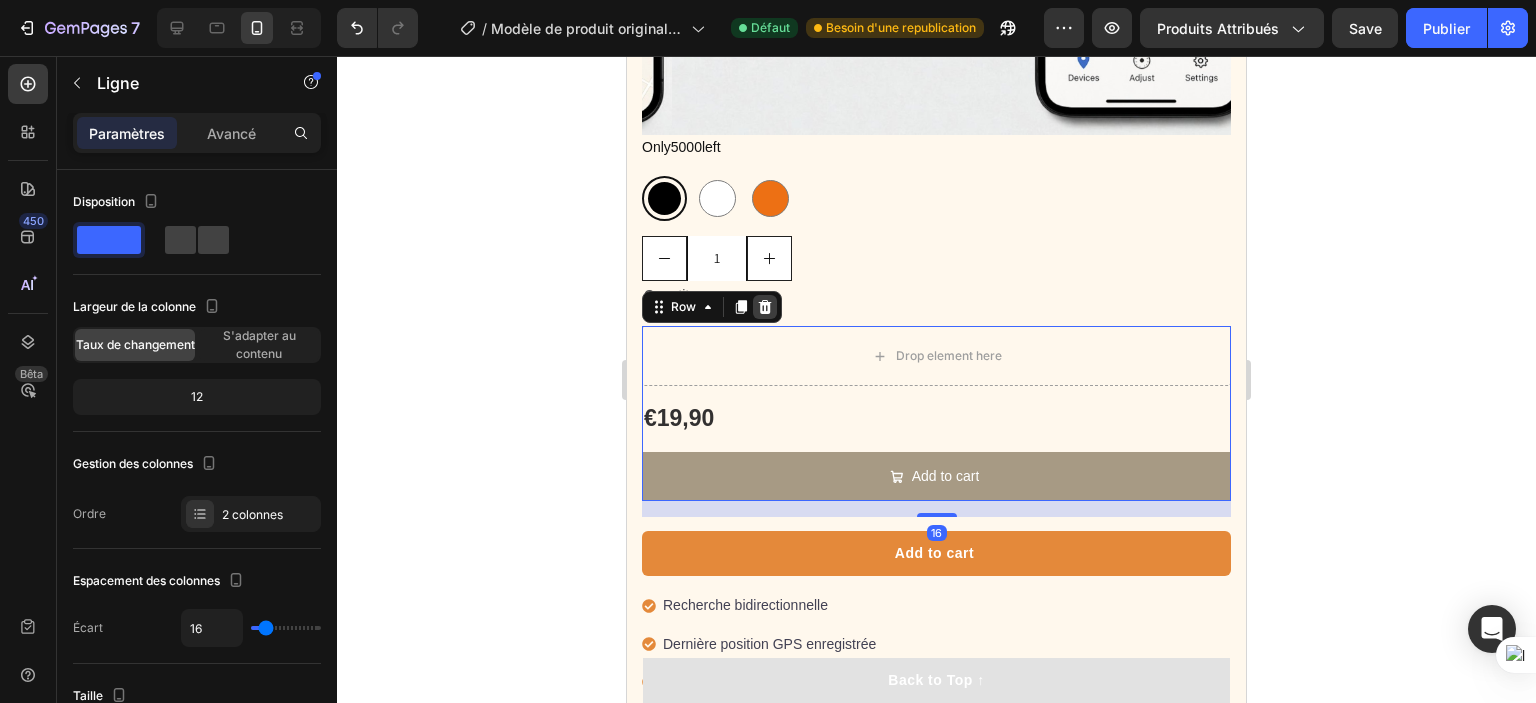click 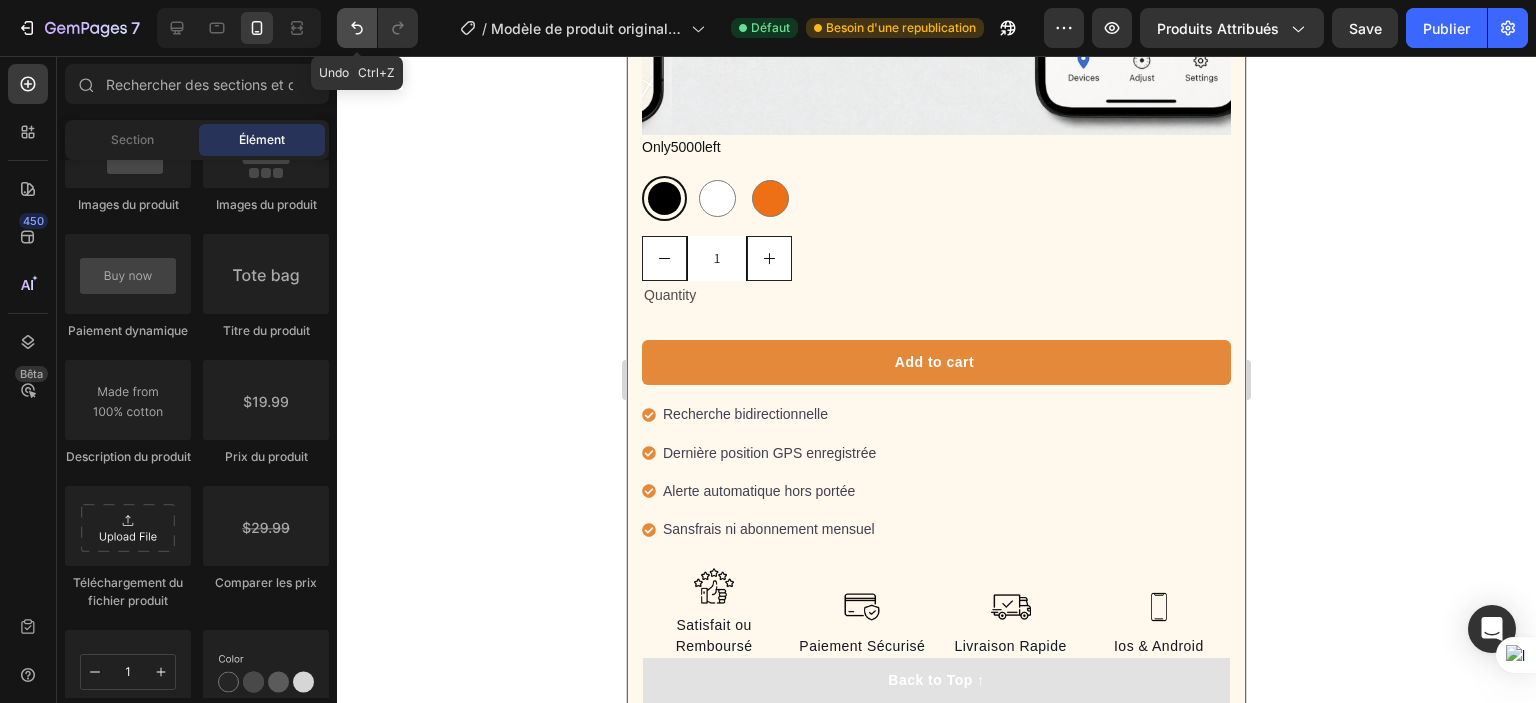 click 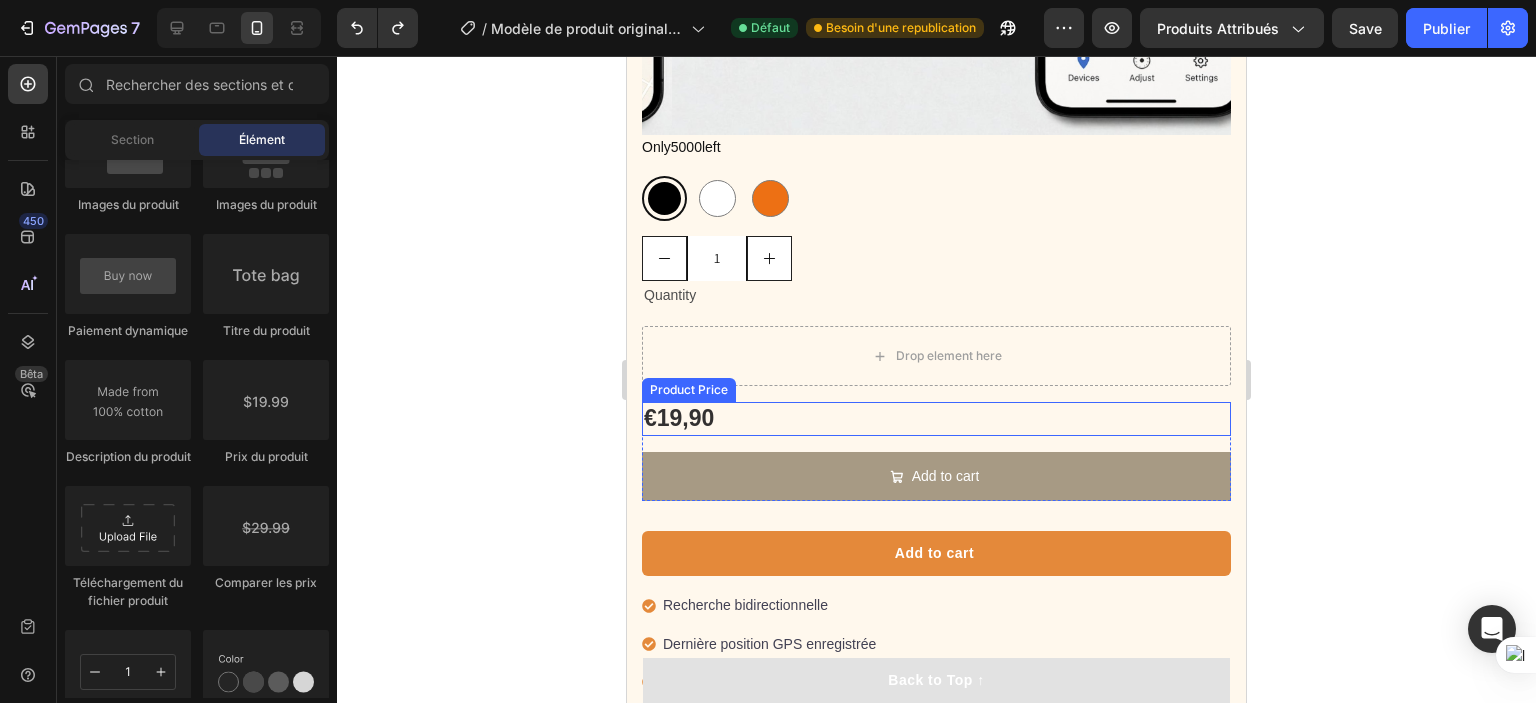 click on "€19,90" at bounding box center (936, 419) 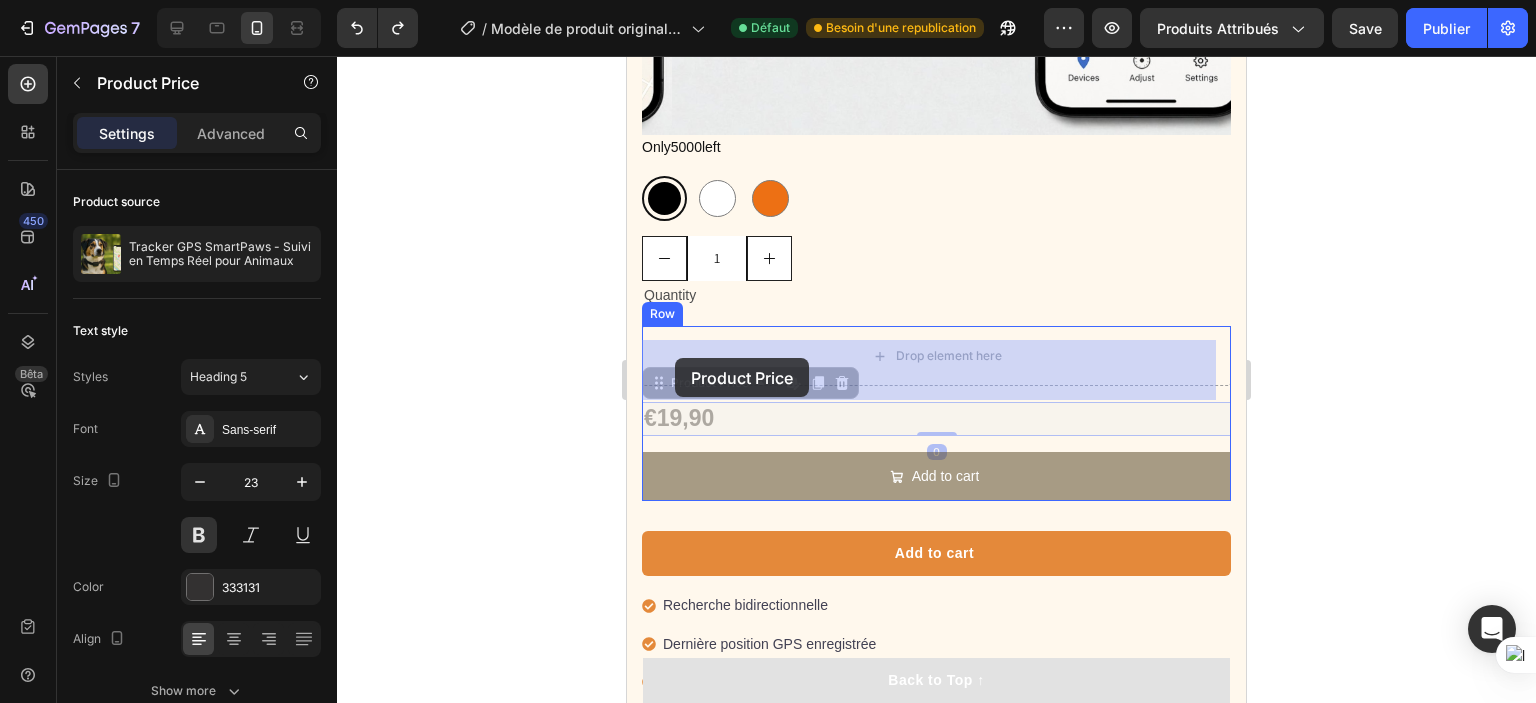 drag, startPoint x: 680, startPoint y: 434, endPoint x: 675, endPoint y: 358, distance: 76.1643 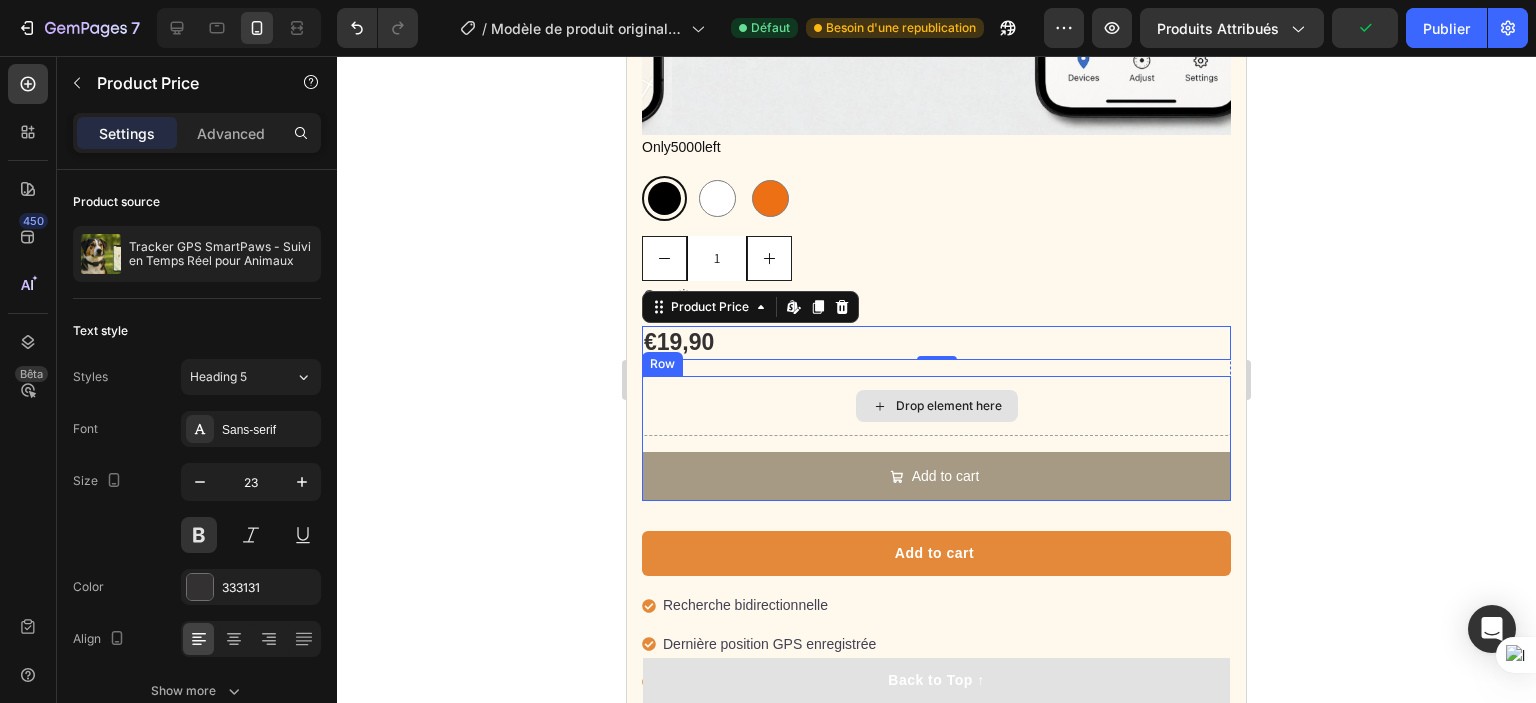 click on "Drop element here" at bounding box center [936, 406] 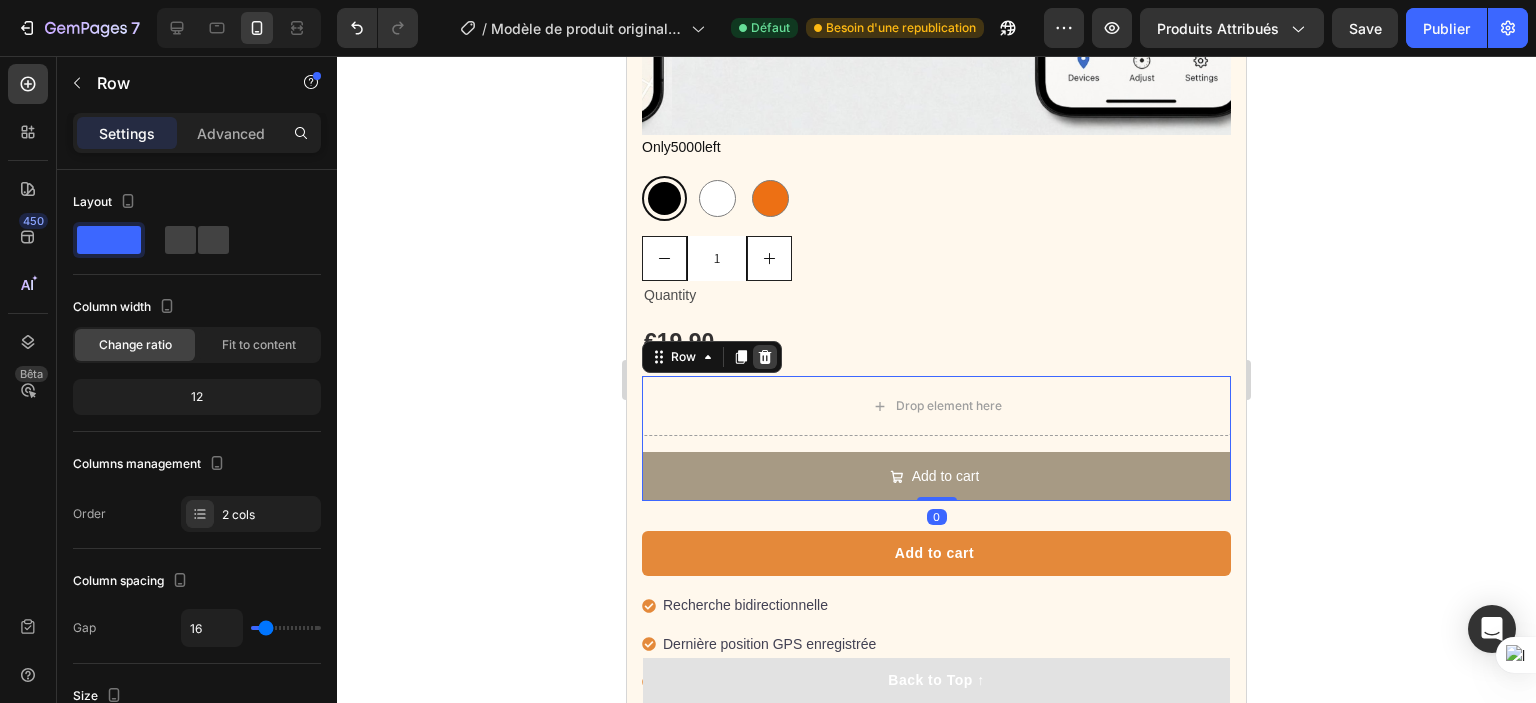 click 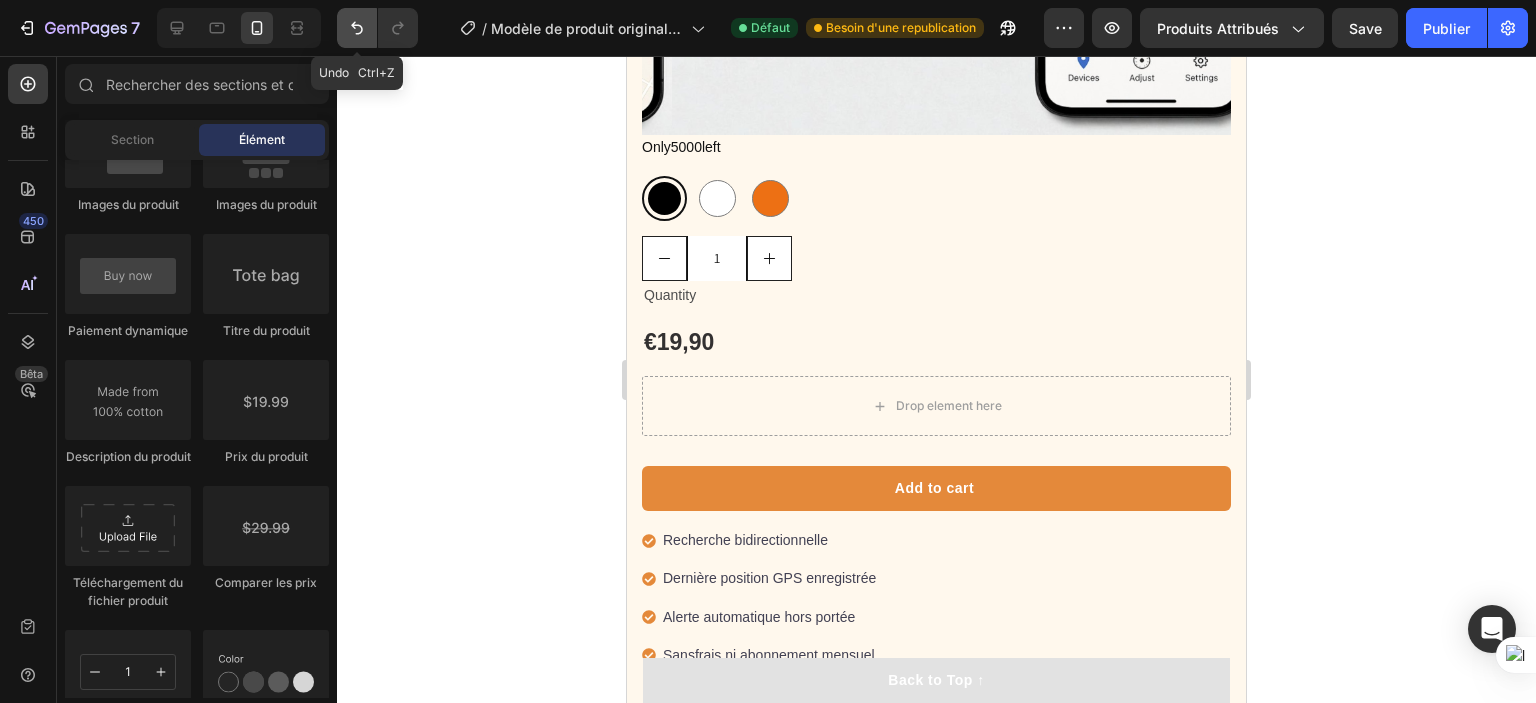 click 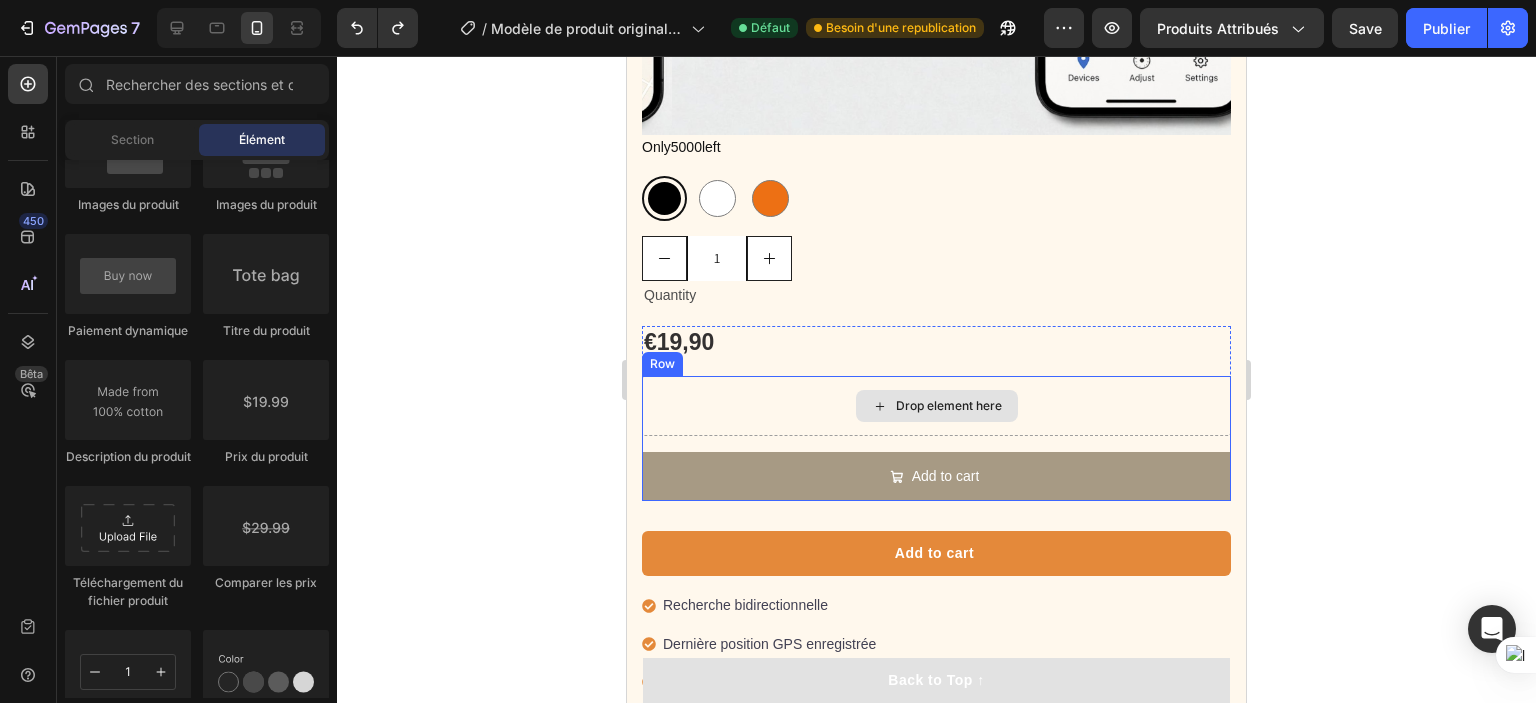 click on "Drop element here" at bounding box center [936, 406] 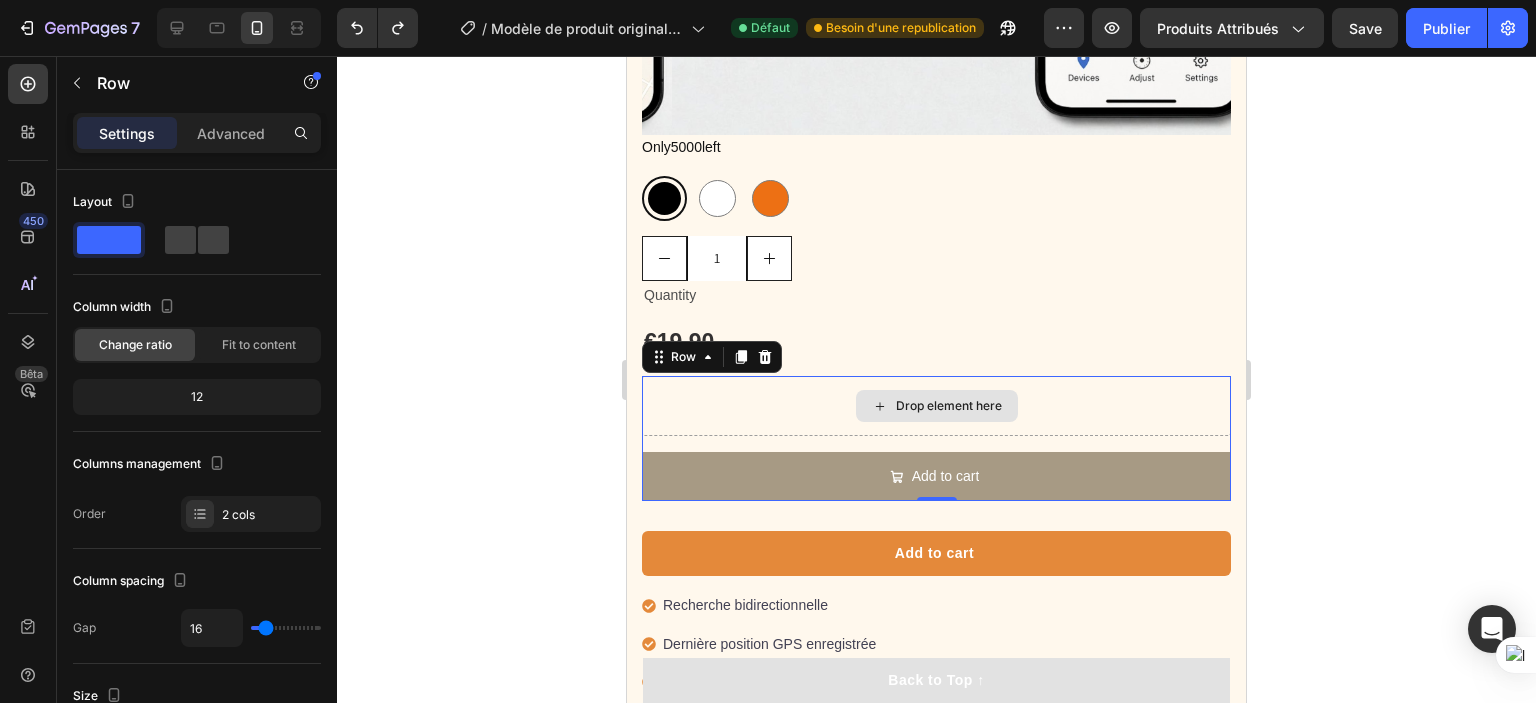 click on "Drop element here" at bounding box center (936, 406) 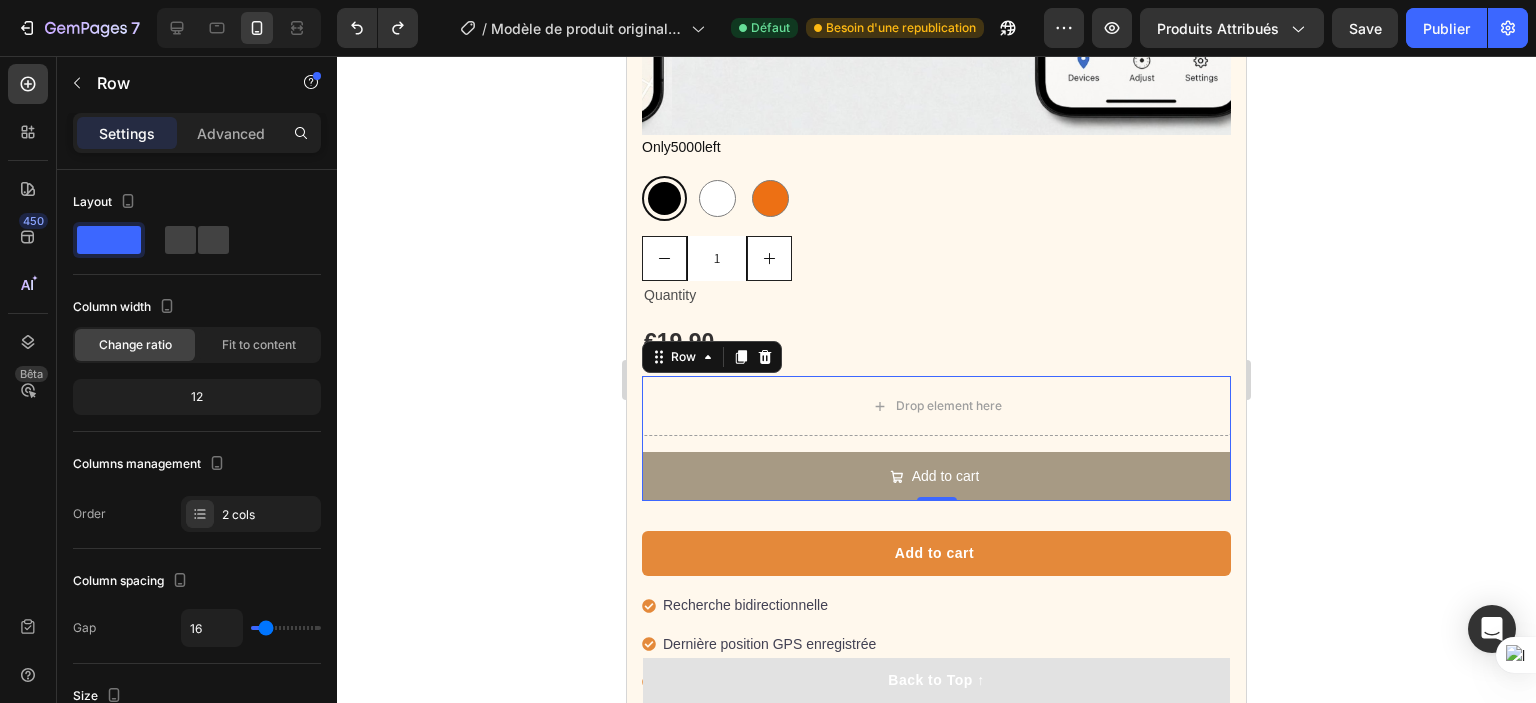 click on "Row" at bounding box center (712, 357) 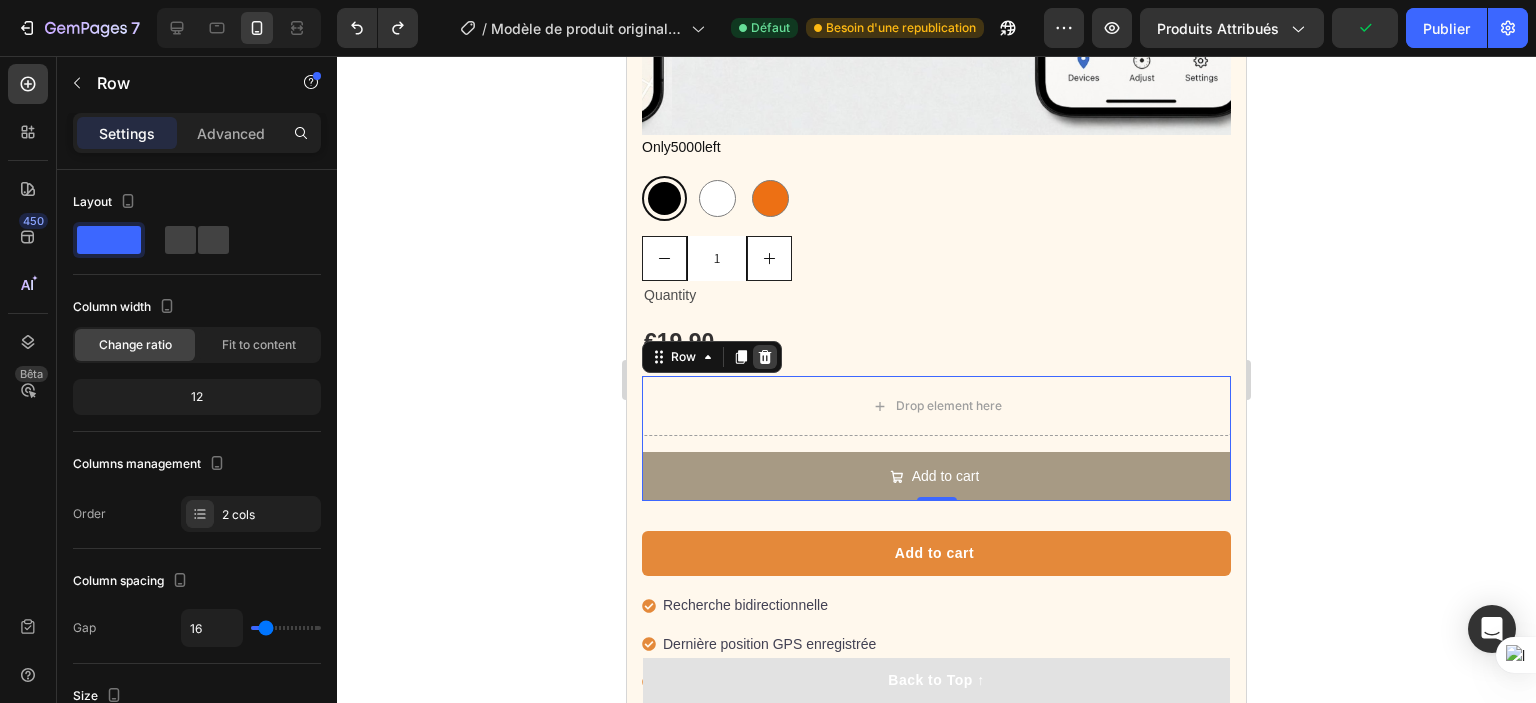 click 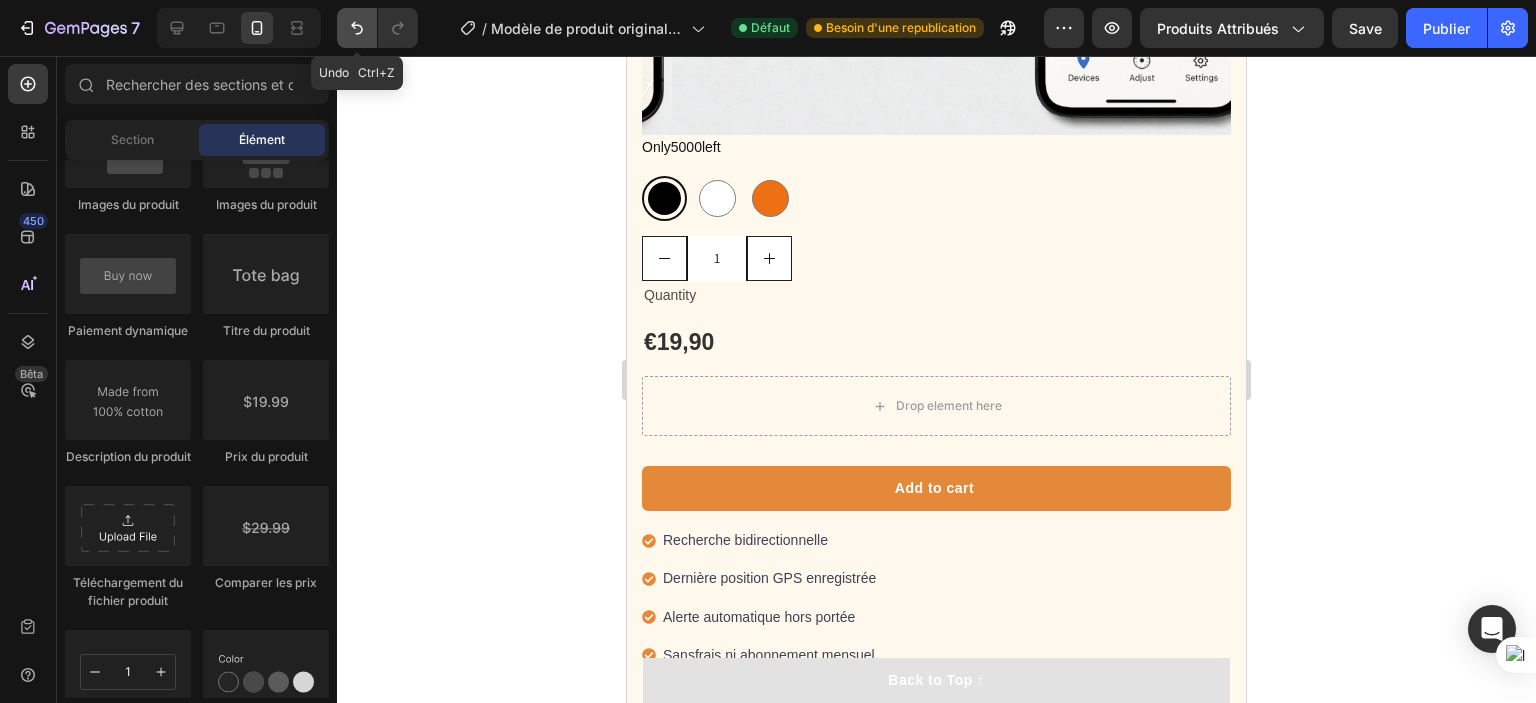click 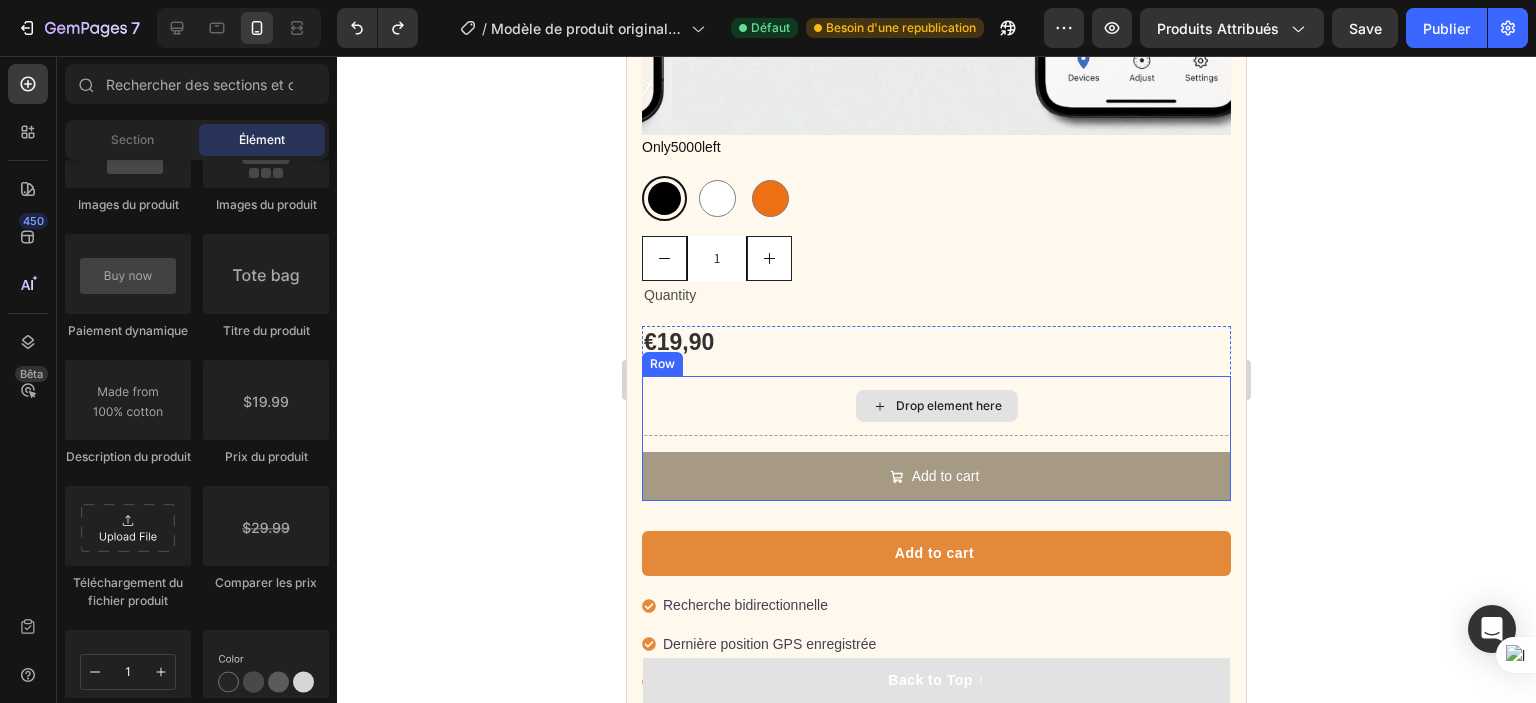 click on "Drop element here" at bounding box center (936, 406) 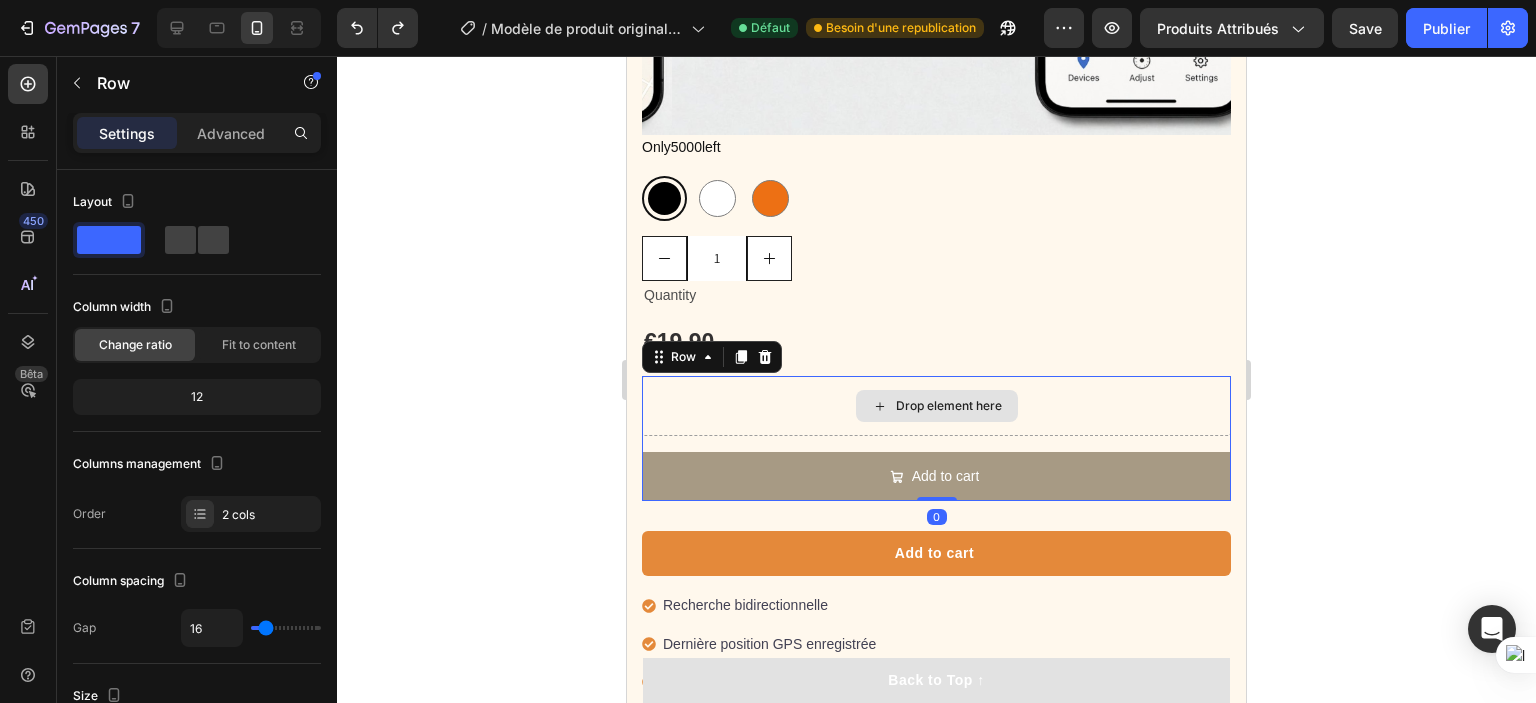 click on "Drop element here" at bounding box center (936, 406) 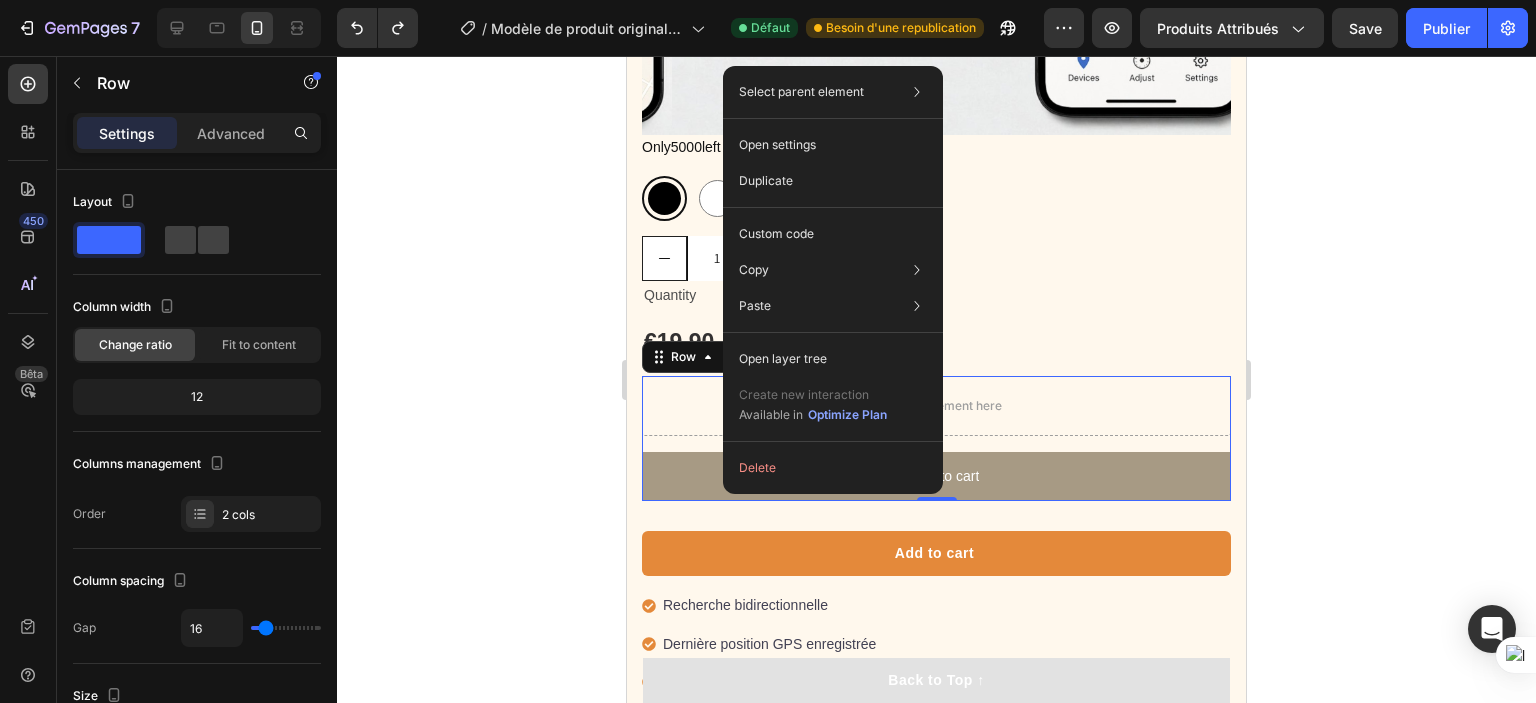 click 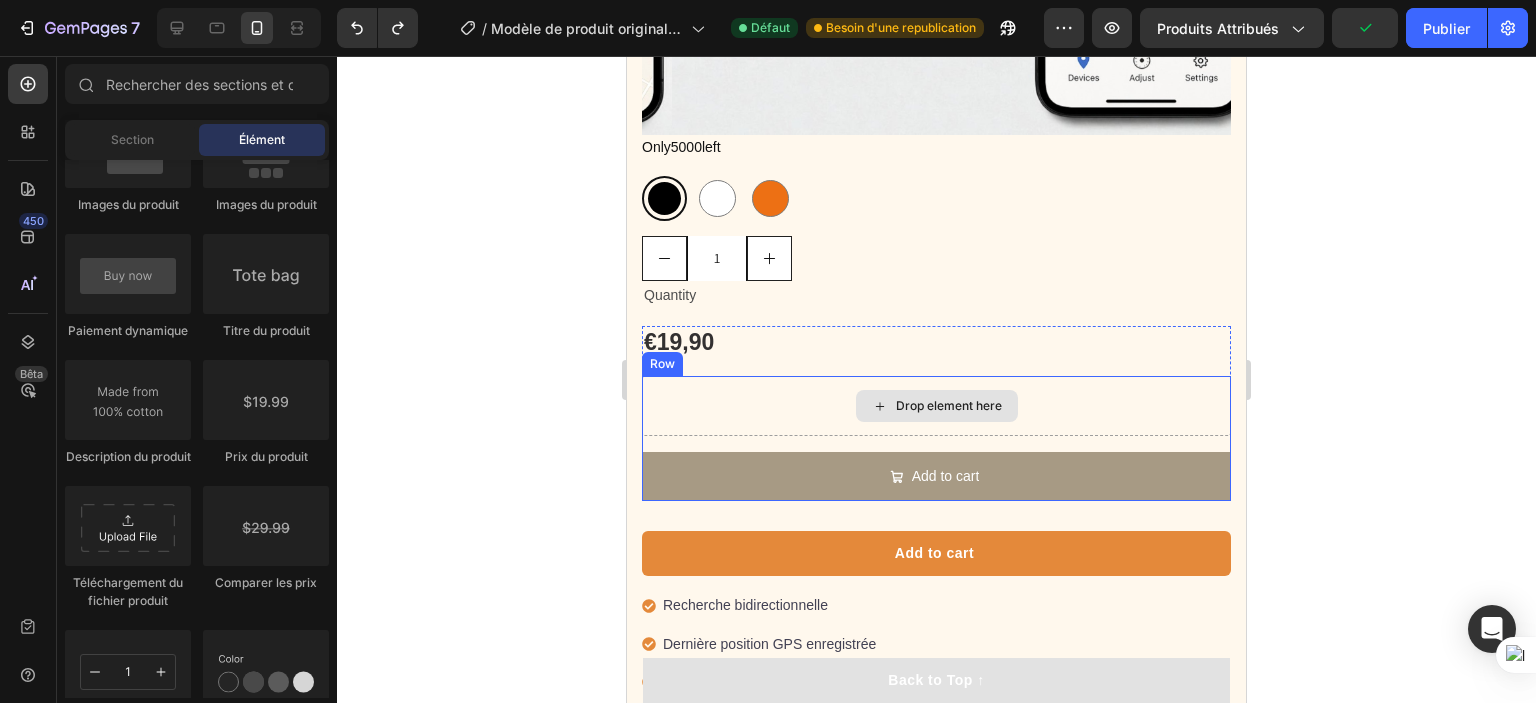click on "Drop element here" at bounding box center [936, 406] 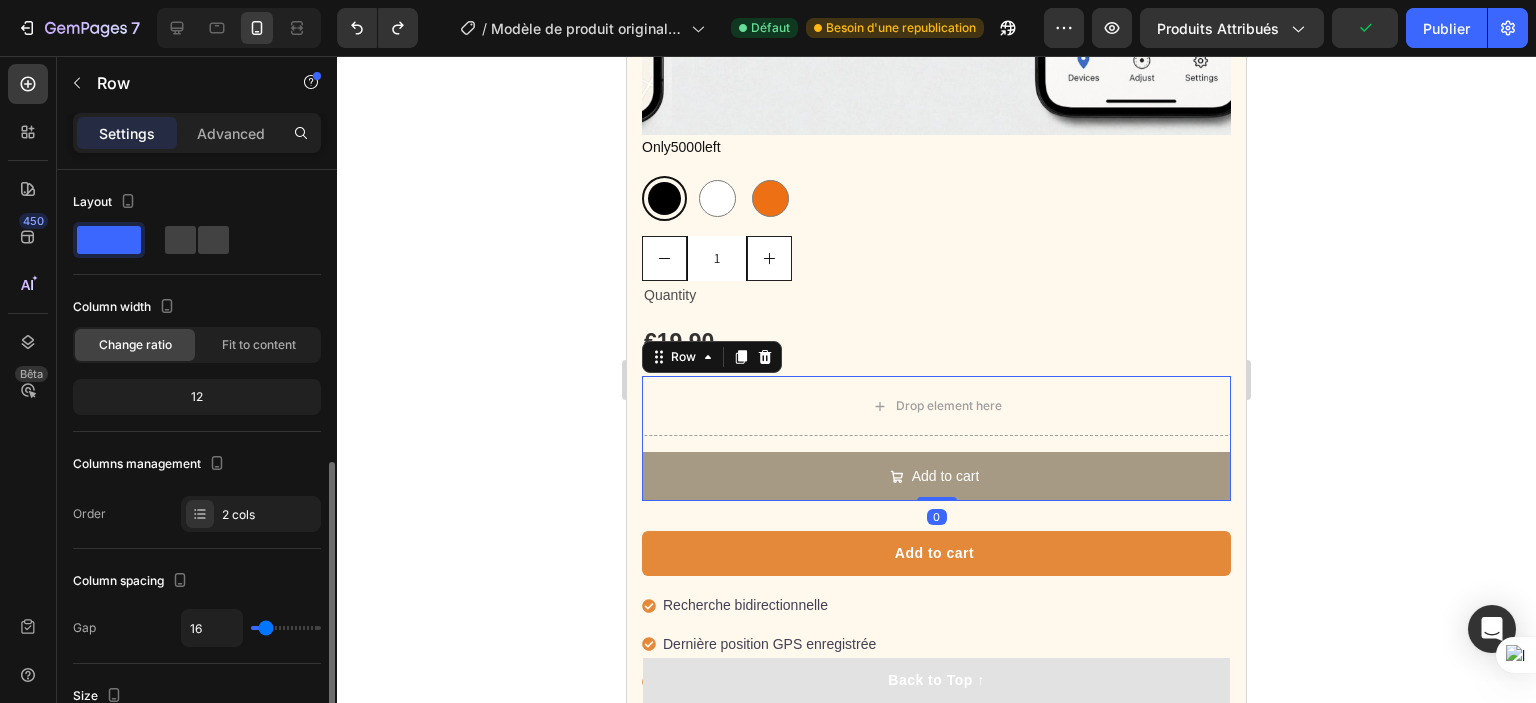 scroll, scrollTop: 200, scrollLeft: 0, axis: vertical 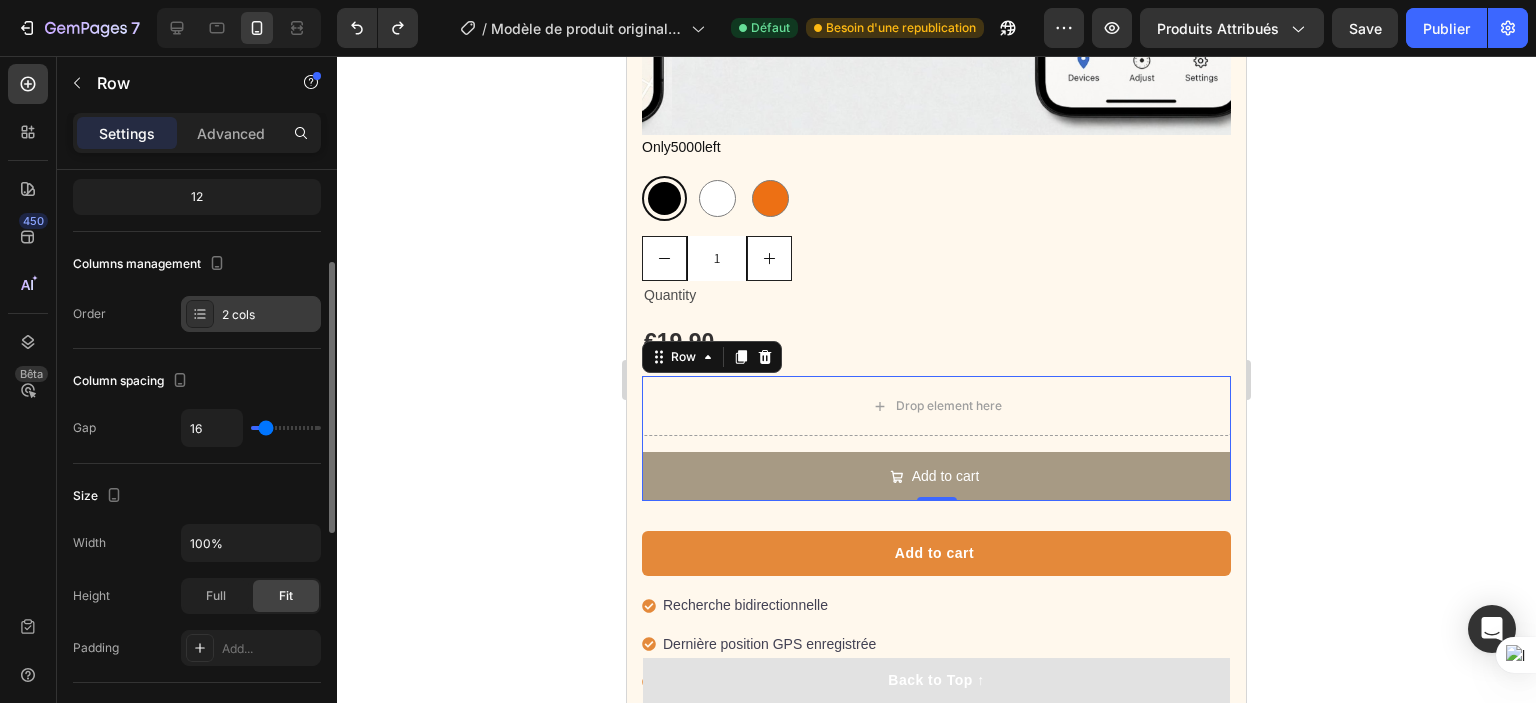 click on "2 cols" at bounding box center (269, 315) 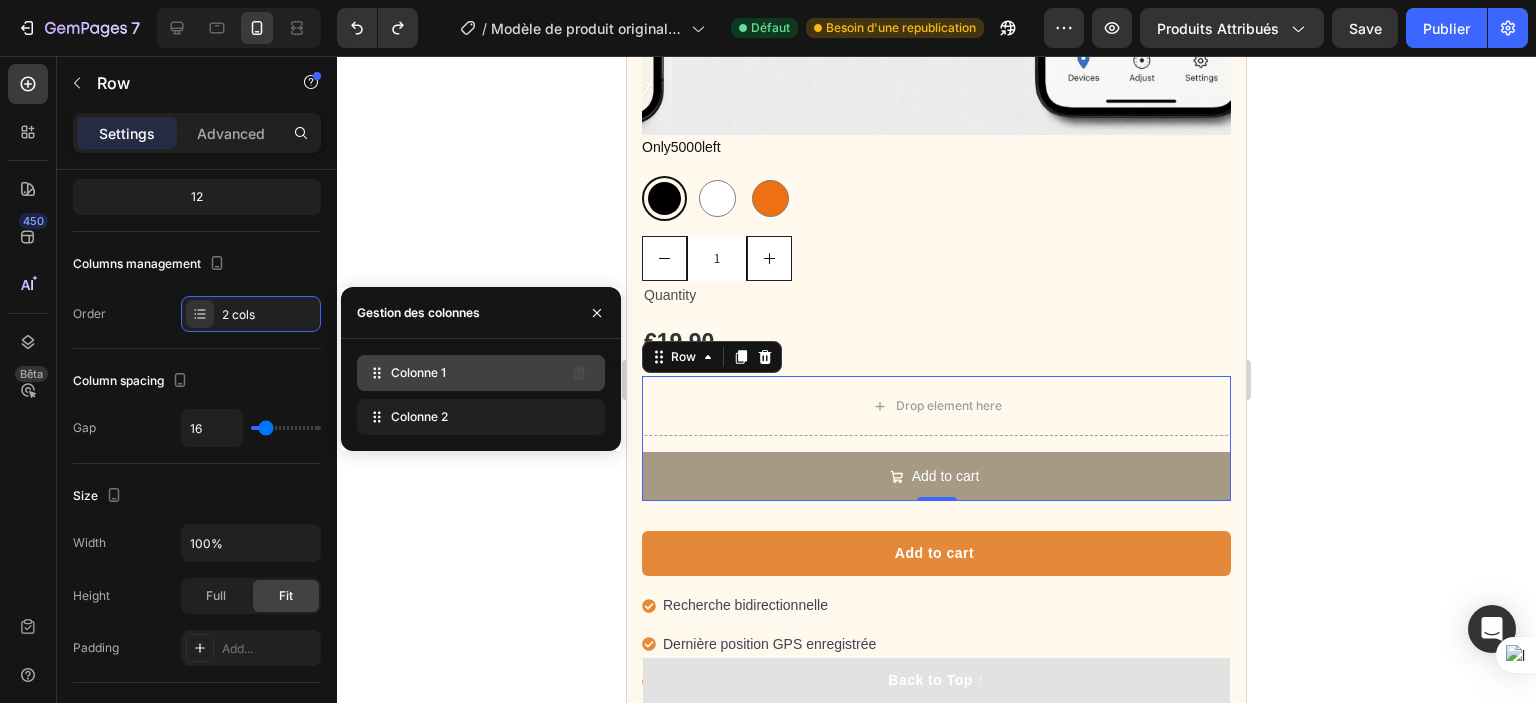 click on "Colonne 1 Delete column" 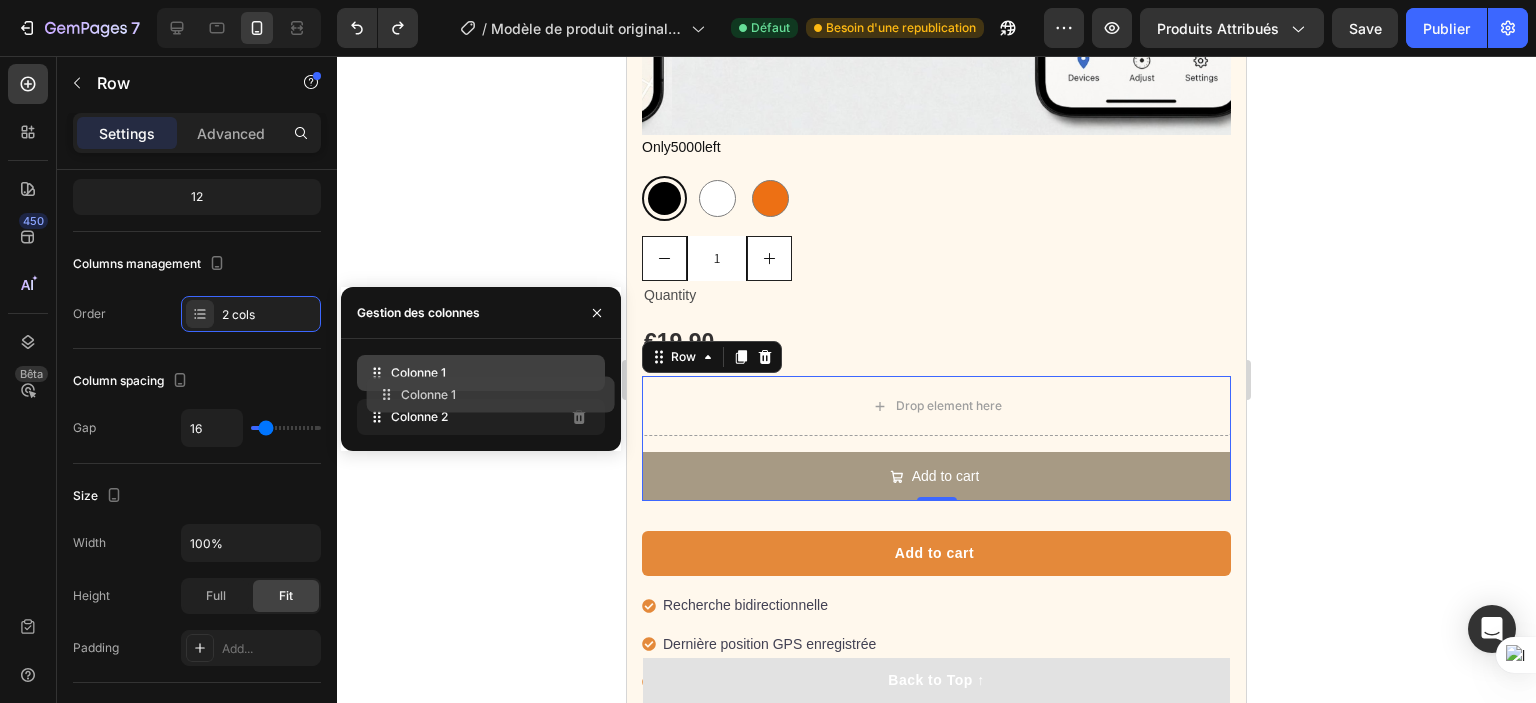type 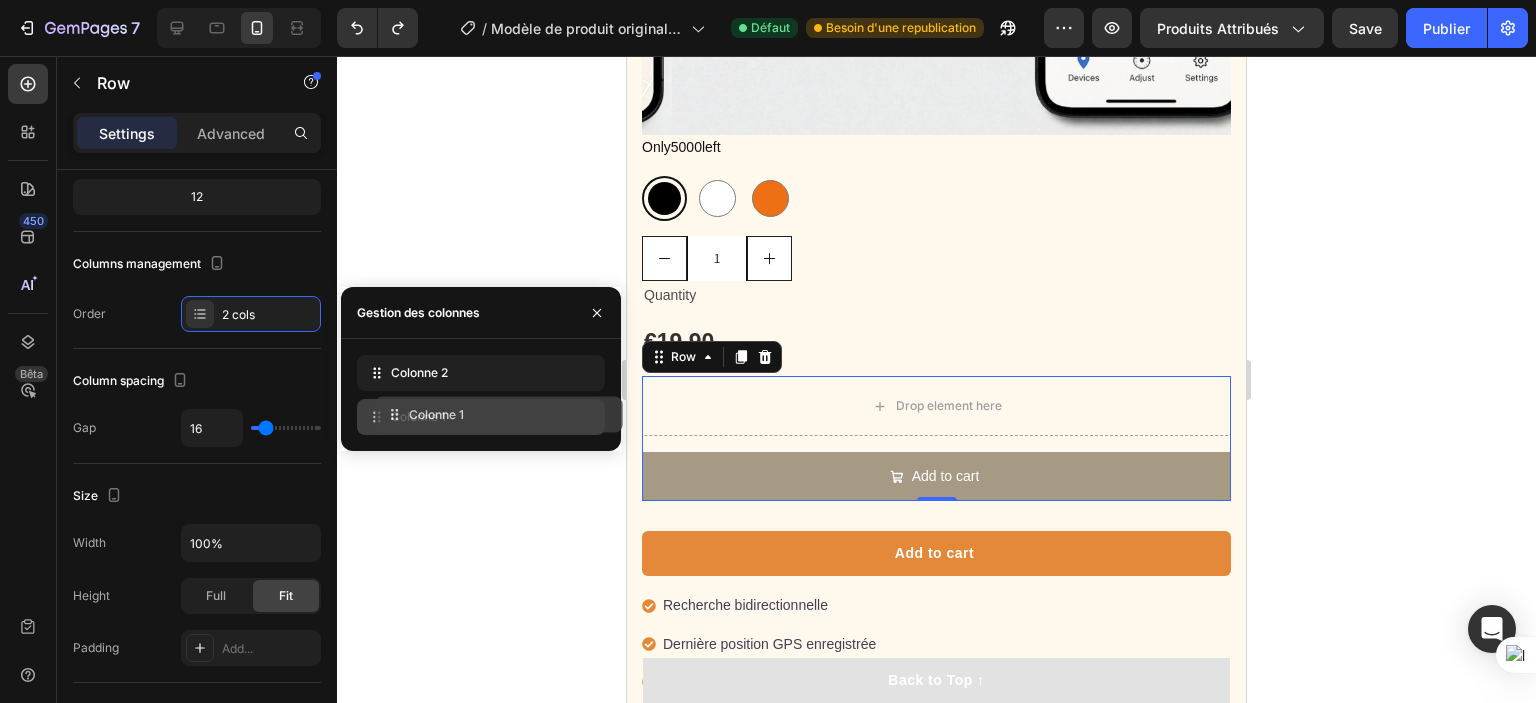 drag, startPoint x: 410, startPoint y: 387, endPoint x: 428, endPoint y: 428, distance: 44.777225 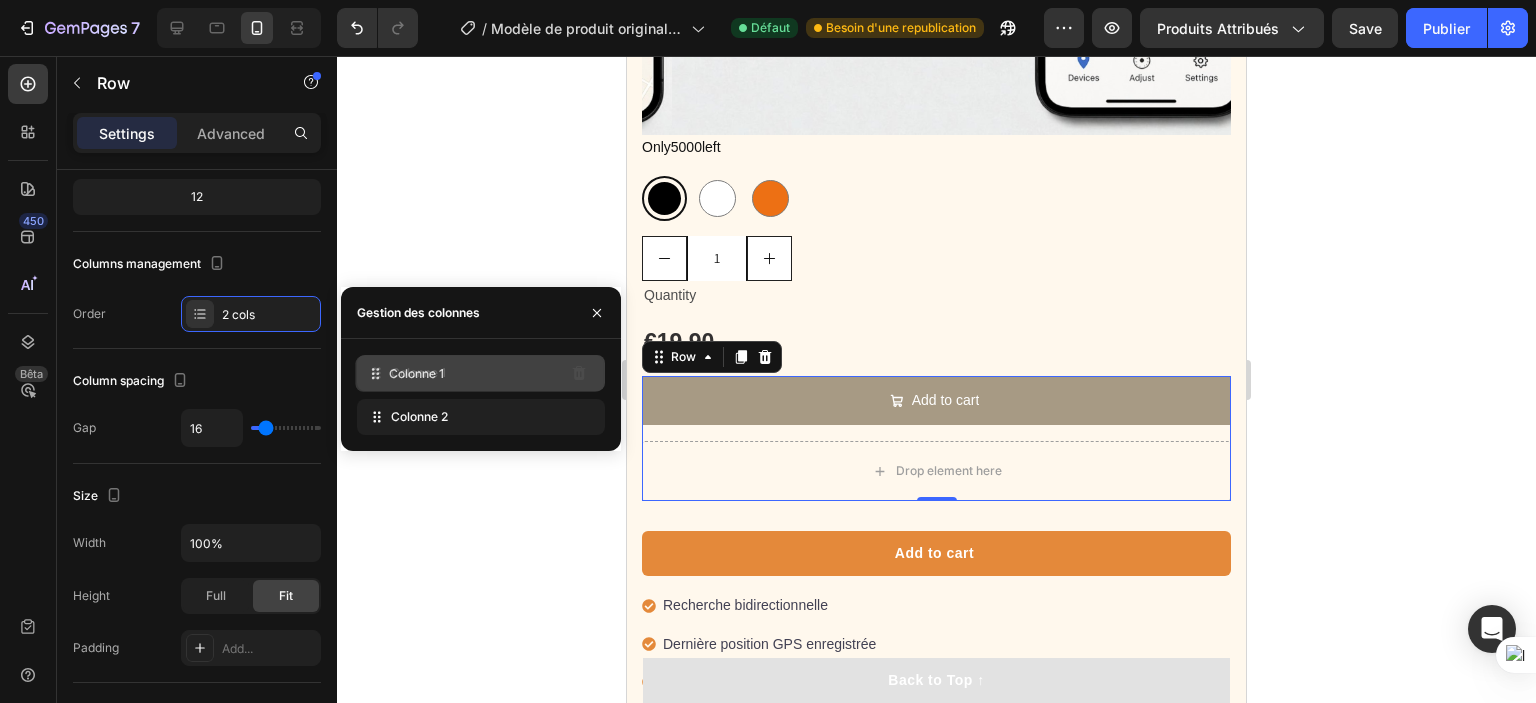 drag, startPoint x: 424, startPoint y: 415, endPoint x: 420, endPoint y: 364, distance: 51.156624 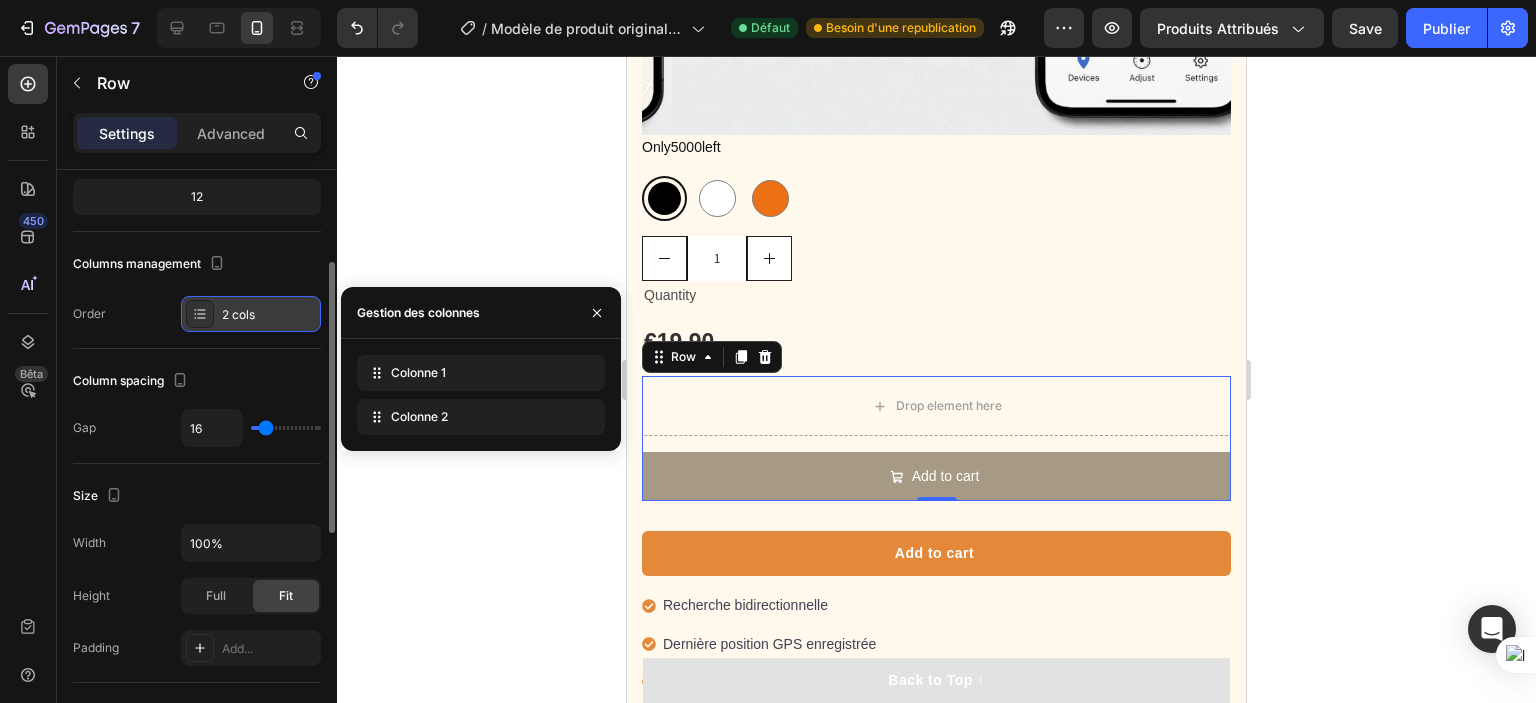 click at bounding box center [200, 314] 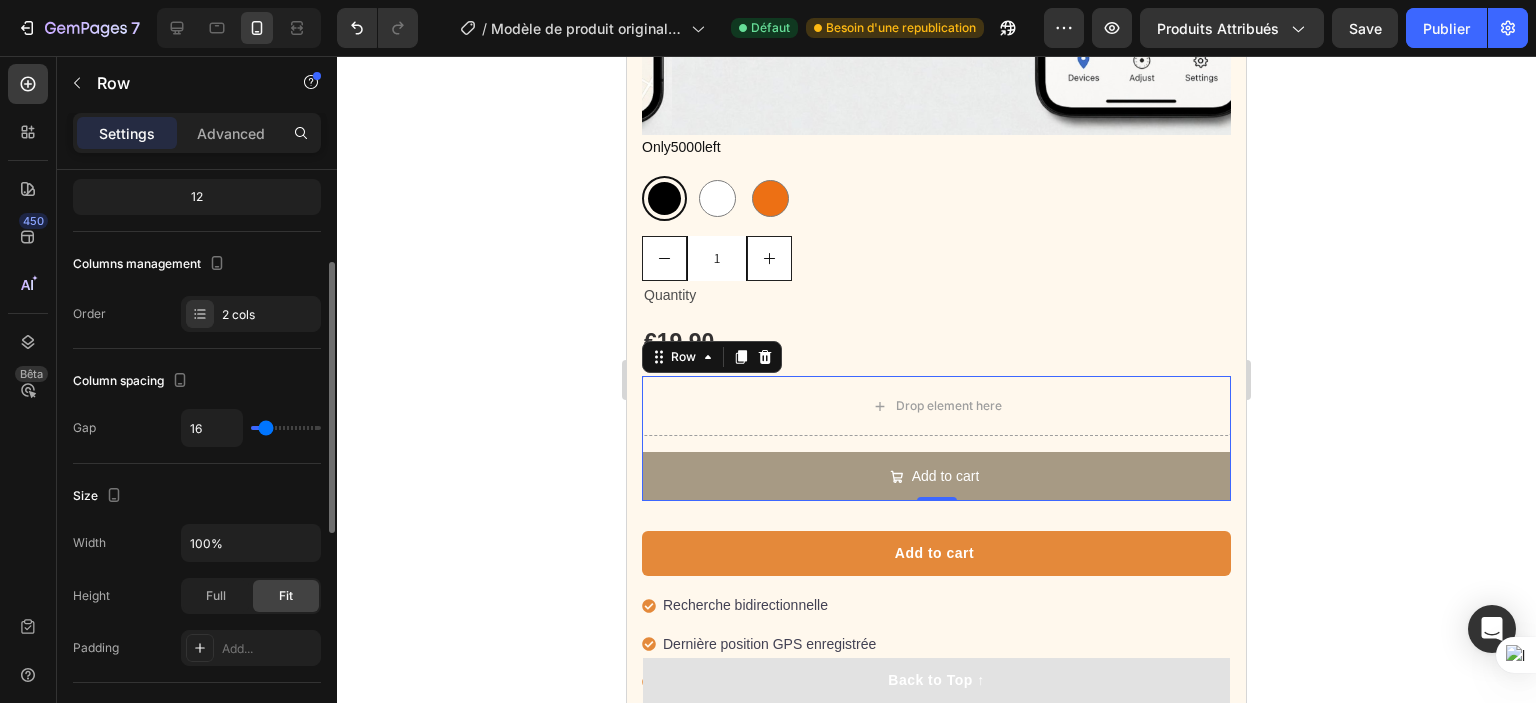 type on "0" 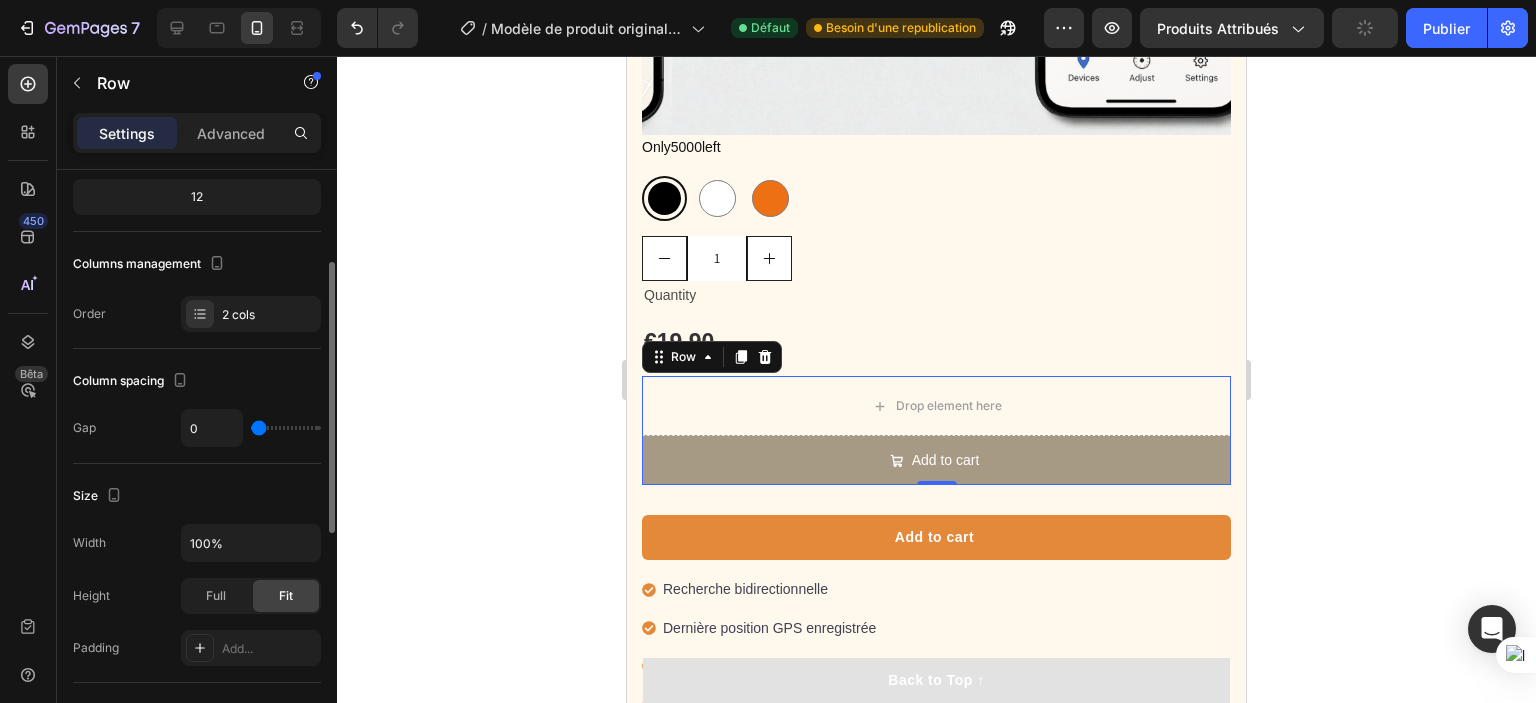 drag, startPoint x: 265, startPoint y: 427, endPoint x: 252, endPoint y: 429, distance: 13.152946 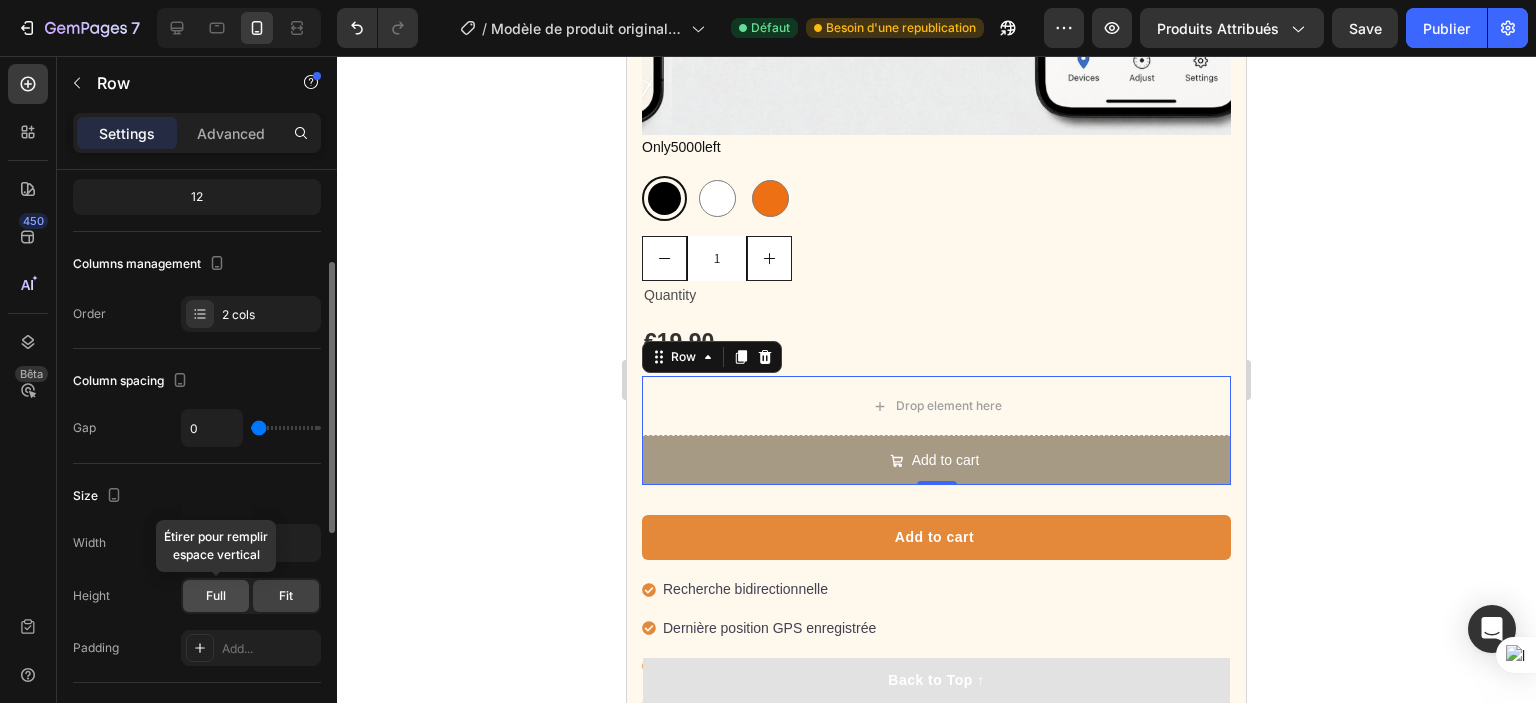 click on "Full" 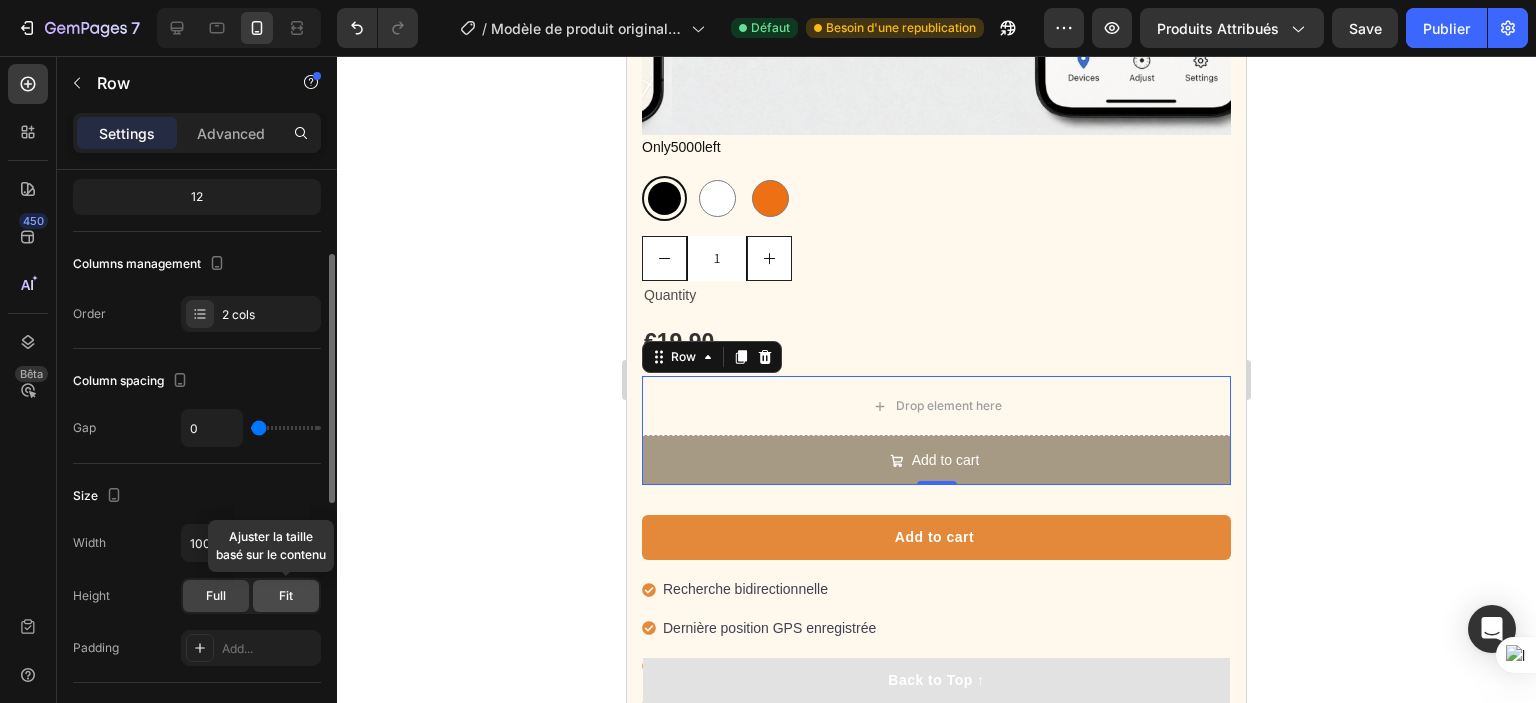 click on "Fit" 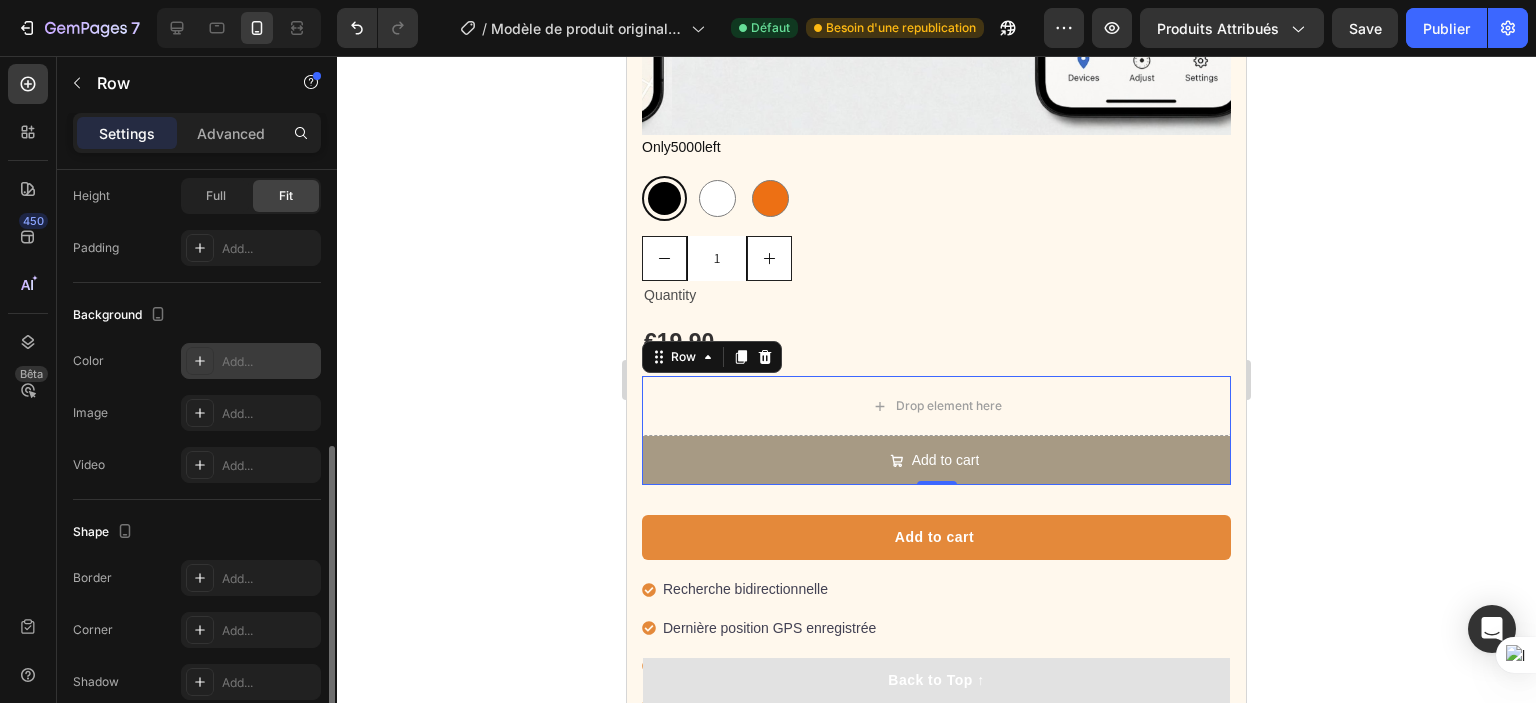 scroll, scrollTop: 690, scrollLeft: 0, axis: vertical 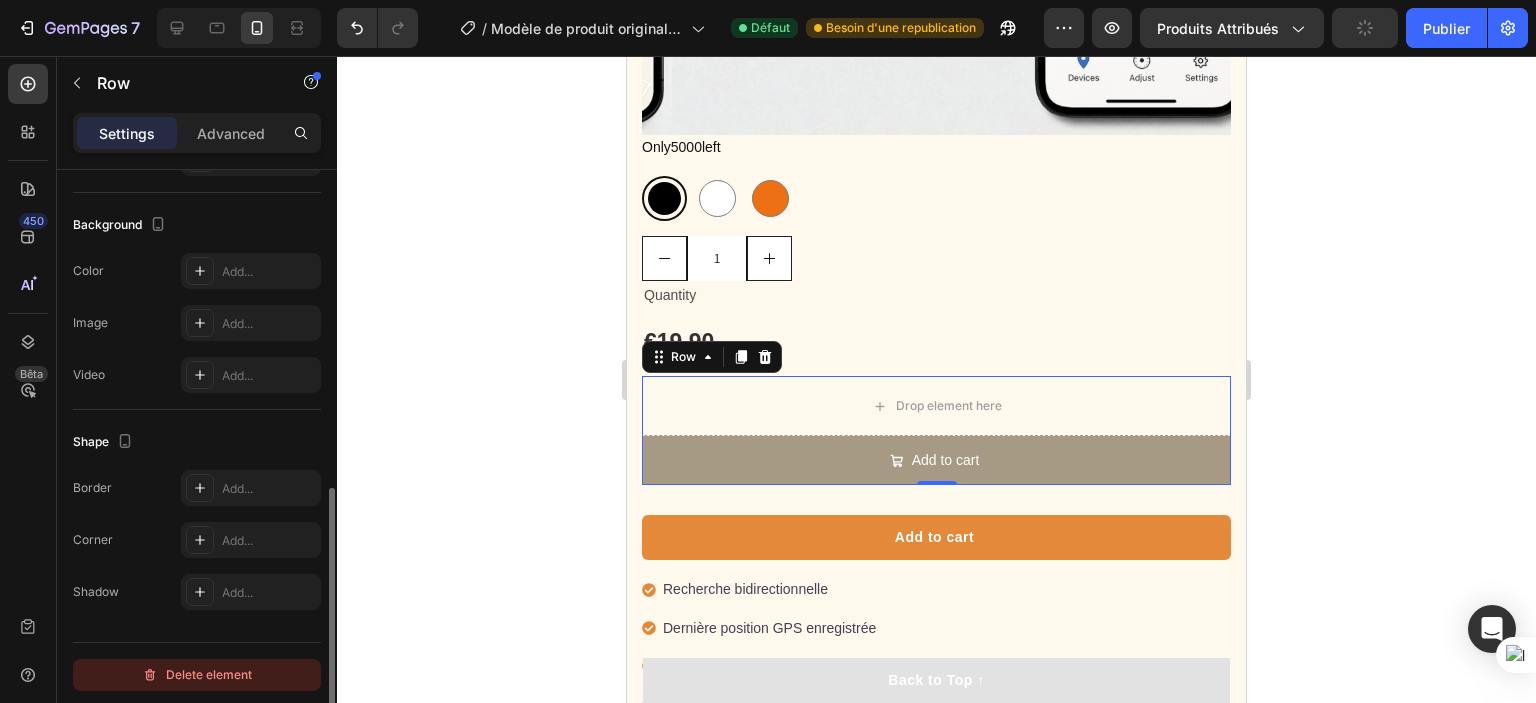 click on "Delete element" at bounding box center (197, 675) 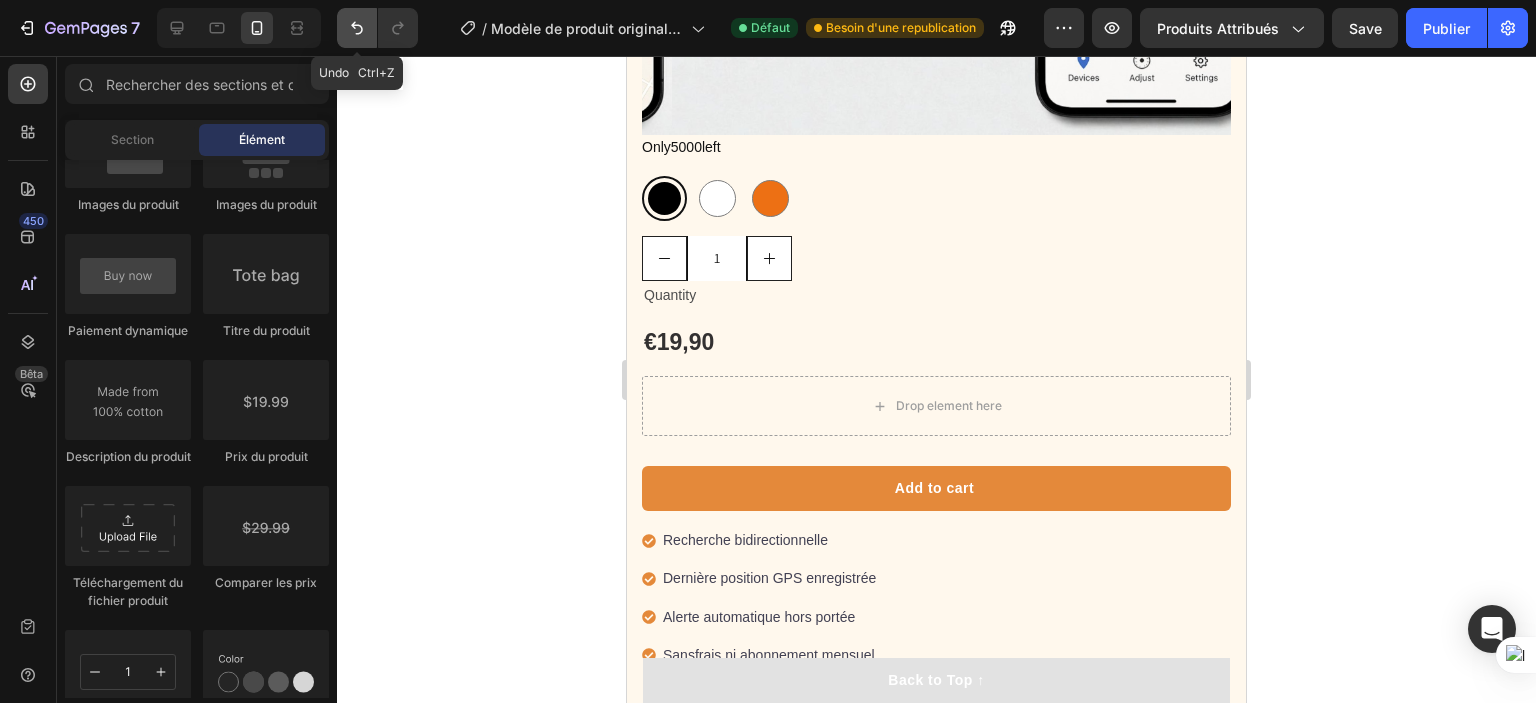 click 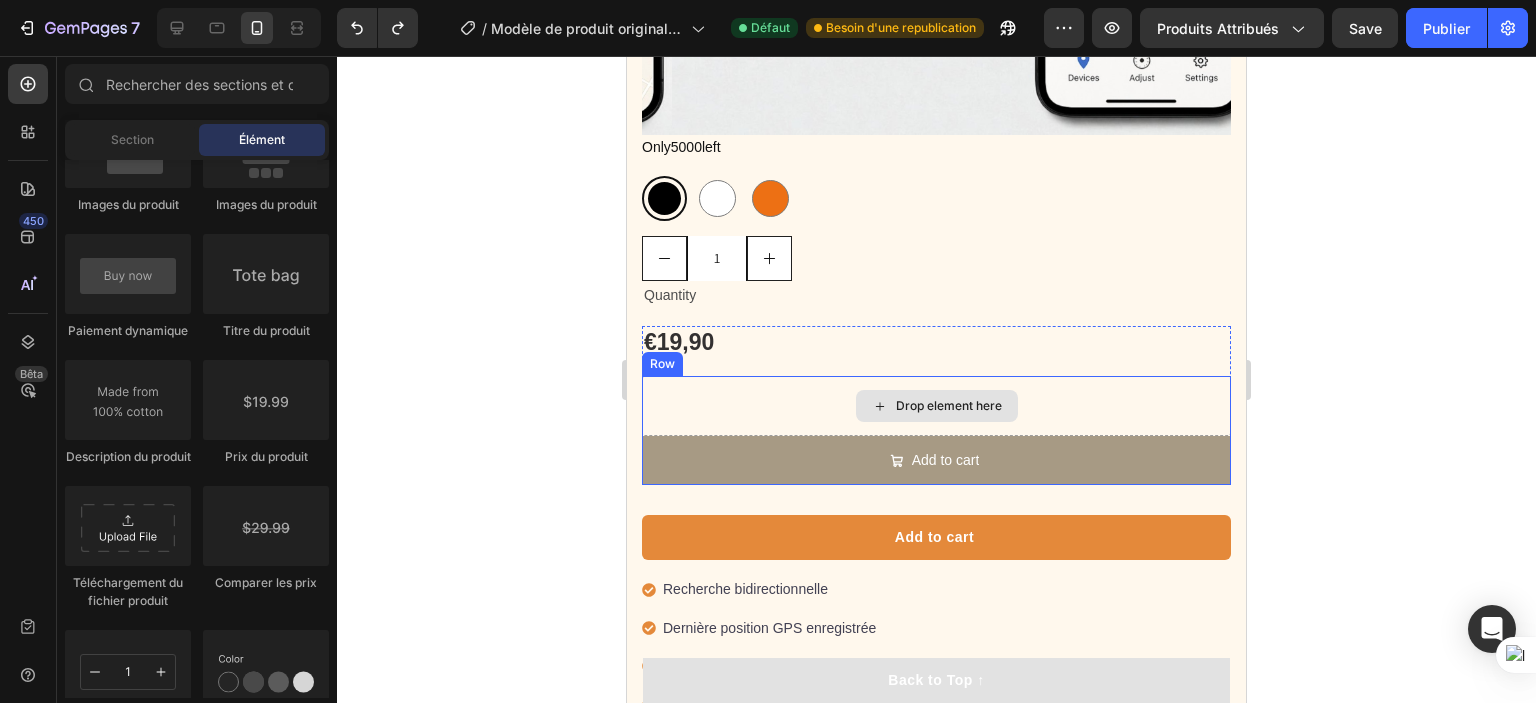 click on "Drop element here" at bounding box center [936, 406] 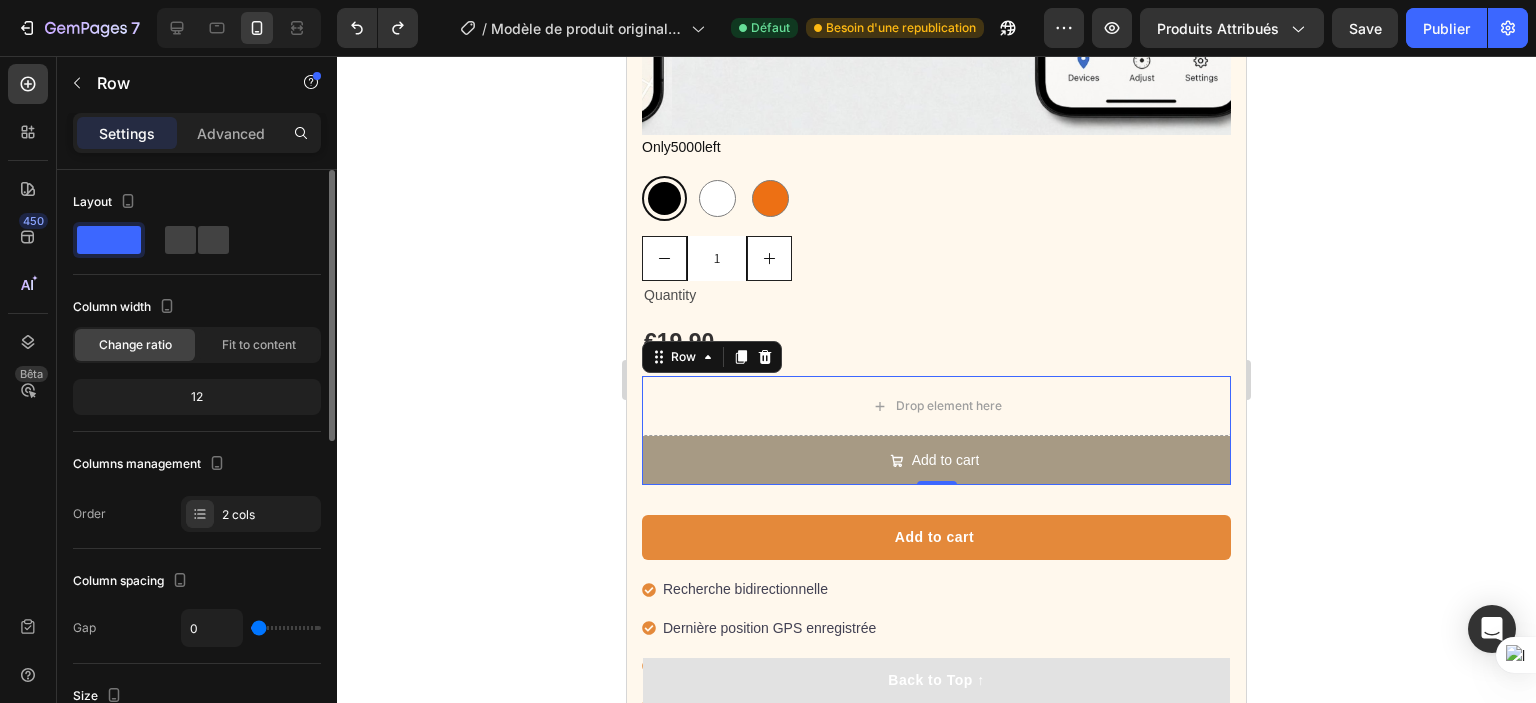 scroll, scrollTop: 0, scrollLeft: 0, axis: both 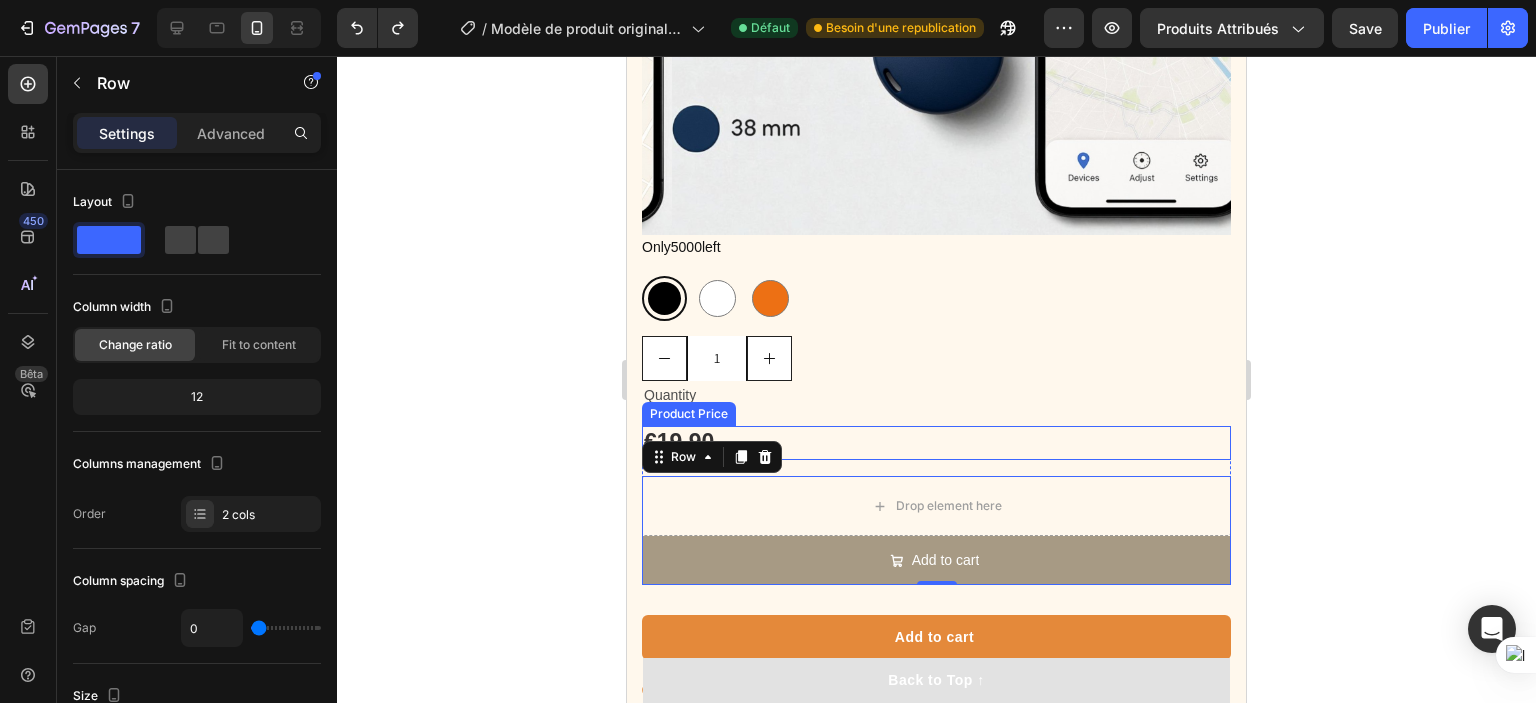 click on "€19,90" at bounding box center [936, 443] 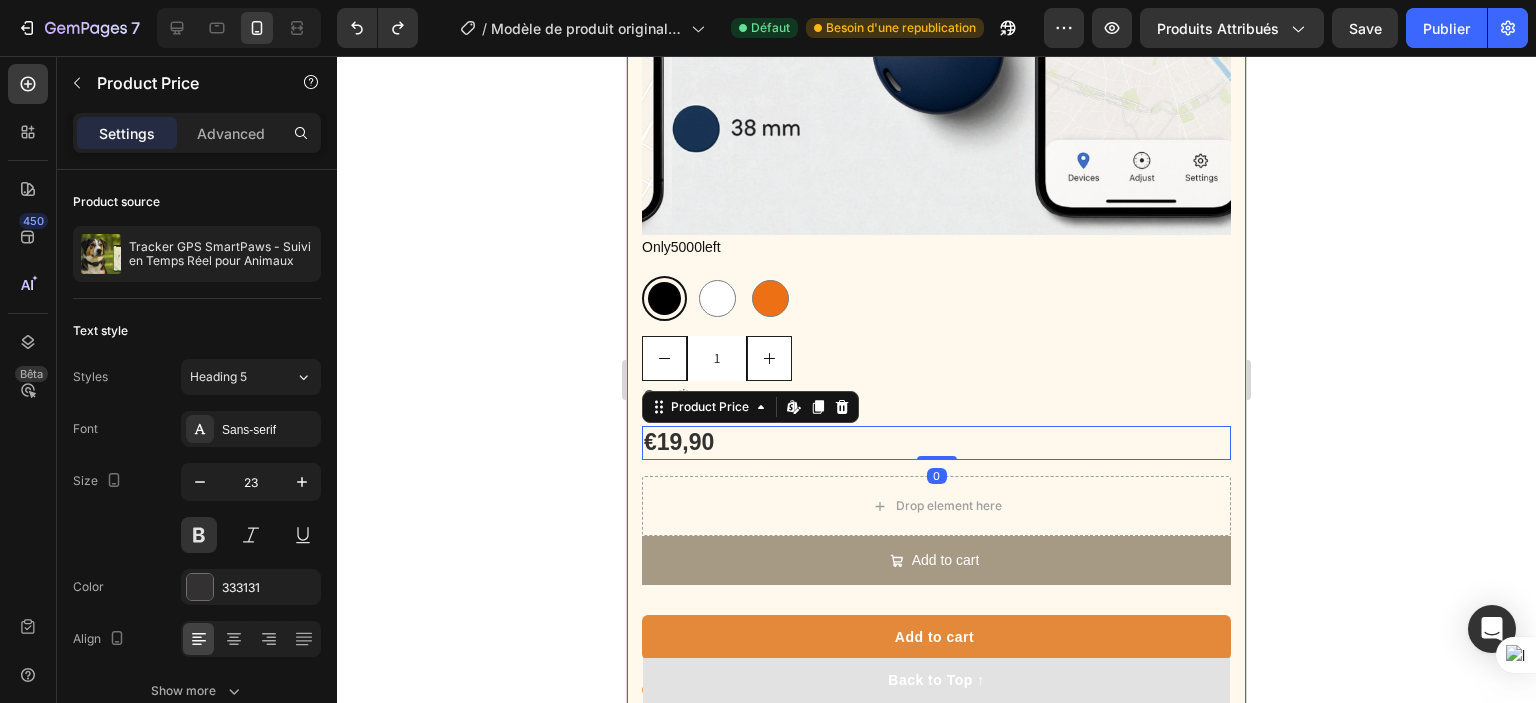 click on "Icon Icon Icon Icon Icon Icon List Hoz 6,673+ Happy Customers Text block Row "Depuis que j’ai installé le traceur sur mon chien, je me sens beaucoup plus sereine. Je sais toujours où il est, même quand il s’éloigne un peu.C’est rassurant, pratique, et franchement indispensable maintenant." Text block -Daisy Text block
Verified buyer Item list Row Row Row Tracker GPS SmartPaws - Suivi en Temps Réel pour Animaux Product Title "My dog absolutely loves this food! It's clear that the taste and quality are top-notch."  -Daisy Text block Row Row
Product Images Happy Dog Bites - Contains Vitamin C, Vitamin E, Vitamin B2, Vitamin B1, Vitamin D and Vitamin K Text block Recherche bidirectionnelle Suivi GPS + dernière position Alerte de sortie de zone Sans frais ni abonnnement mensuel Item list Only  5000  left Stock Counter Noir Noir Blanc Blanc Orange Orange Product Variants & Swatches Row
1
Product Quantity Quantity Text Block €19,90   0   0 Row" at bounding box center [936, 339] 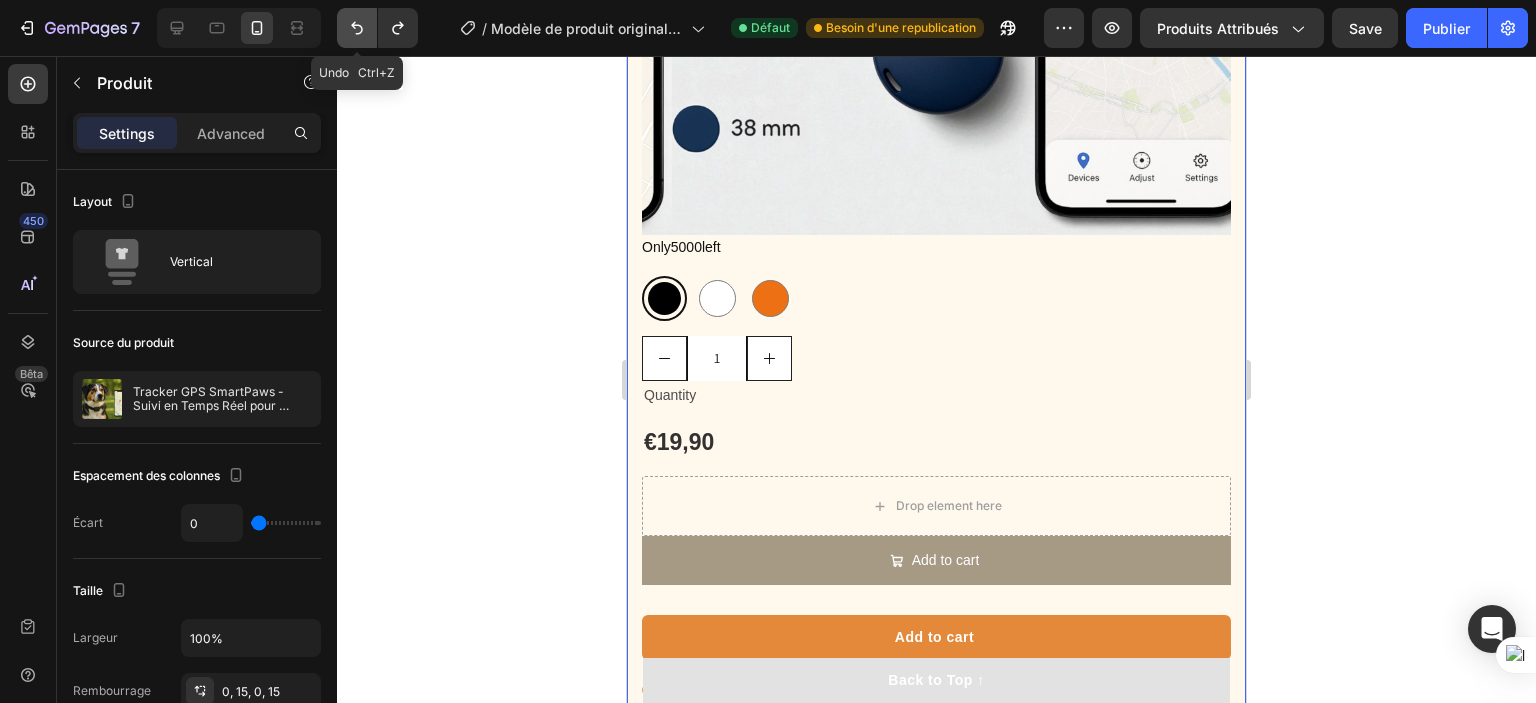 click 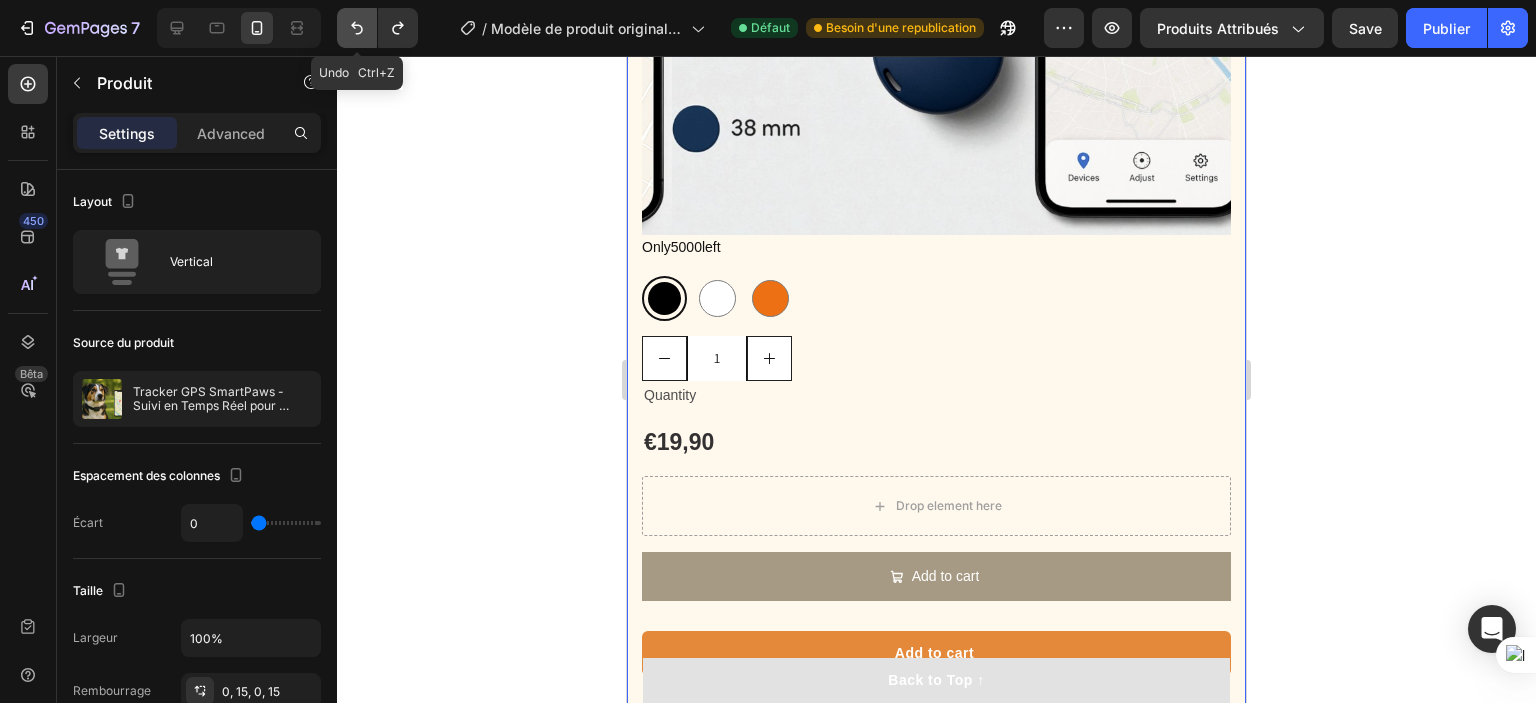 click 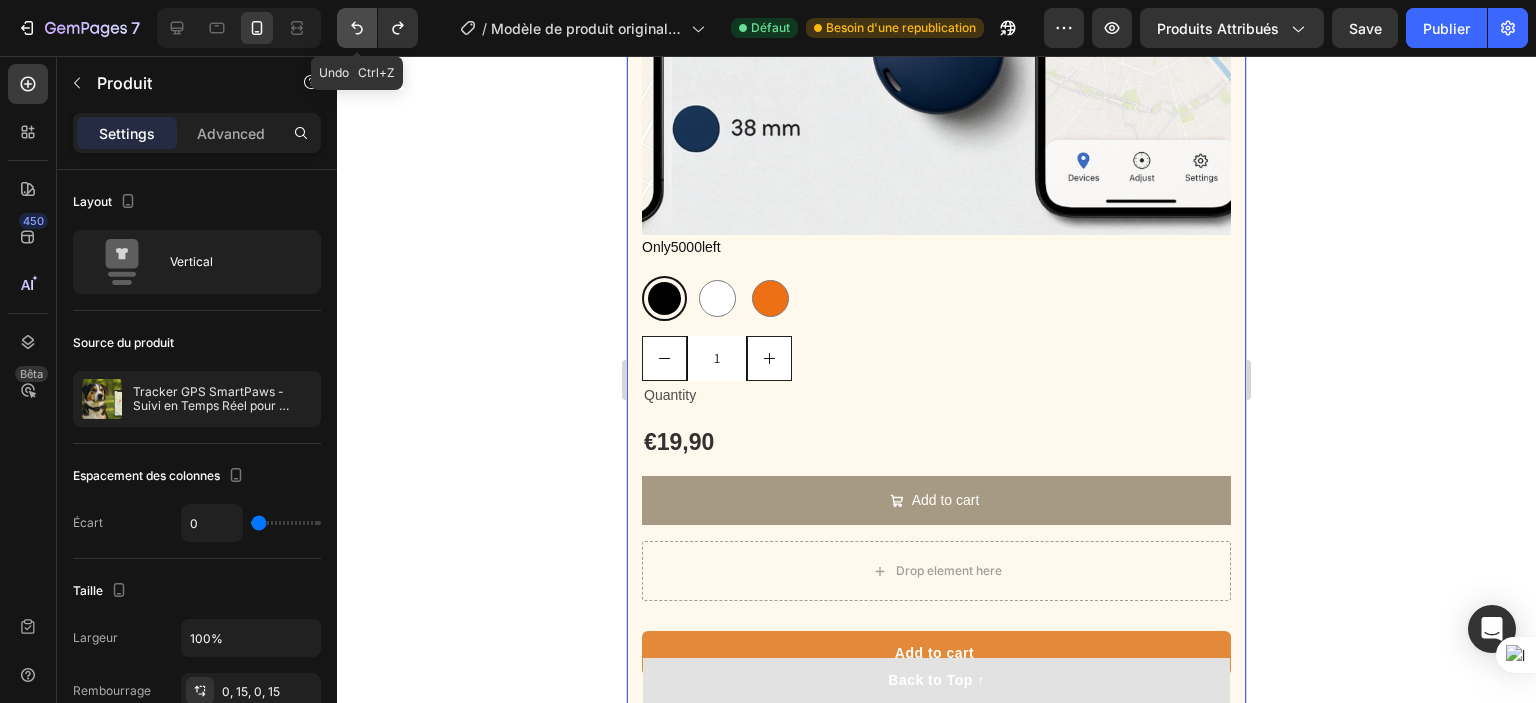 click 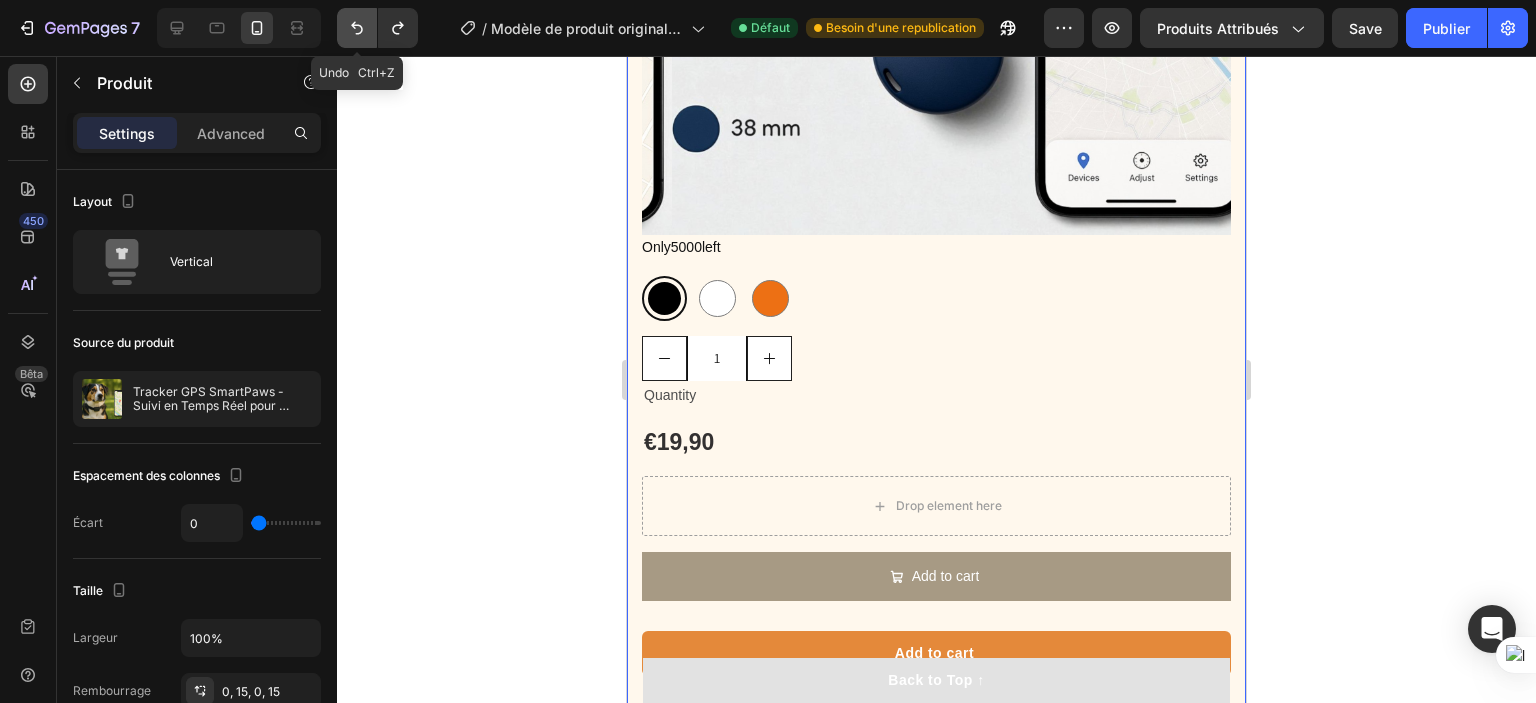 click 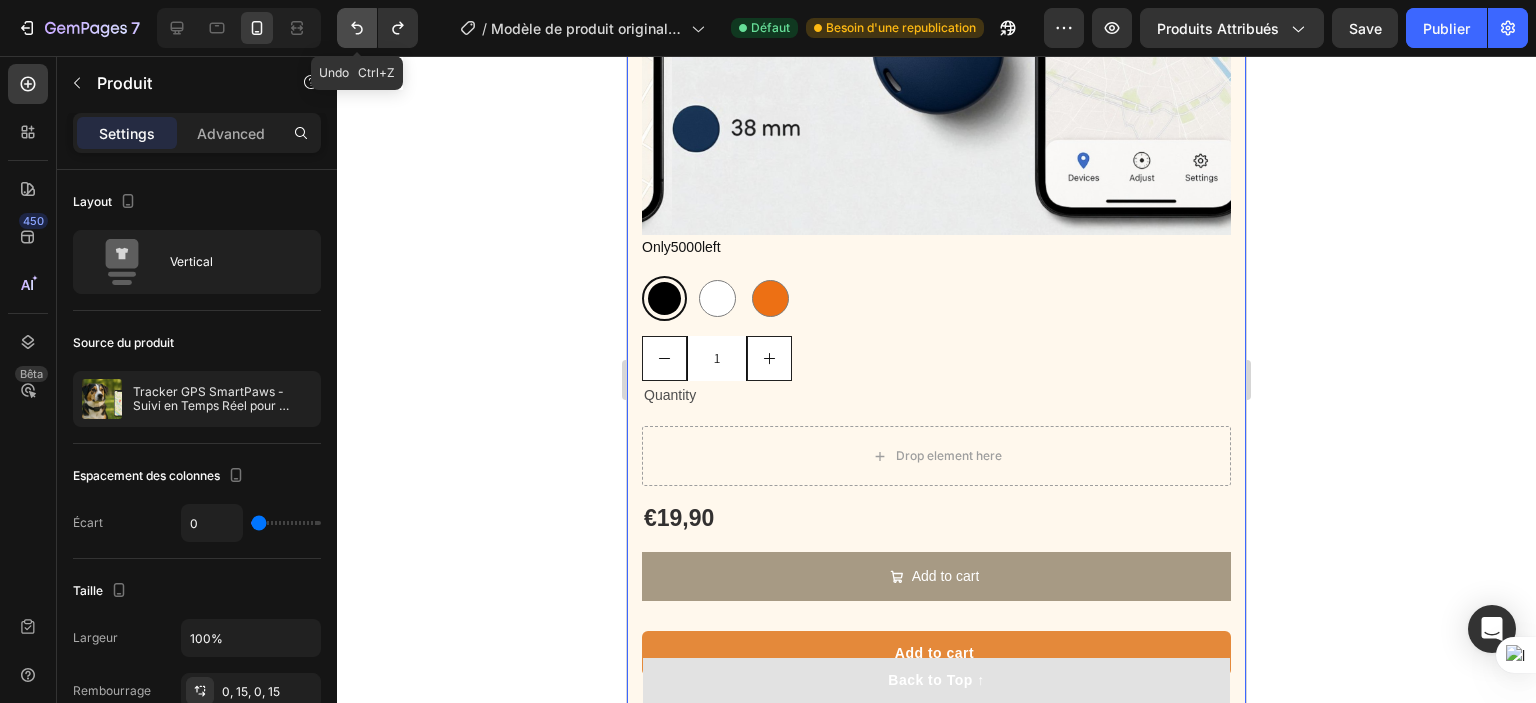 click 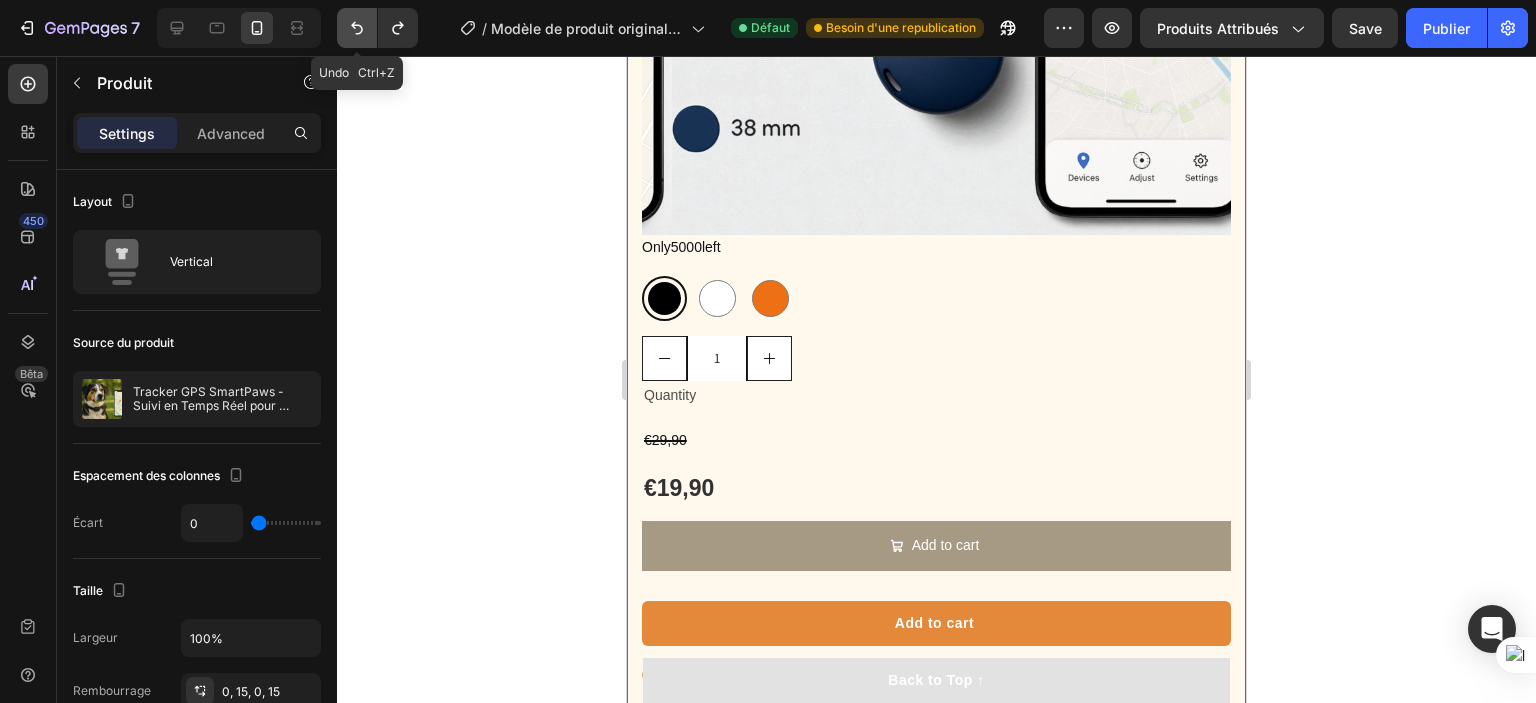 click 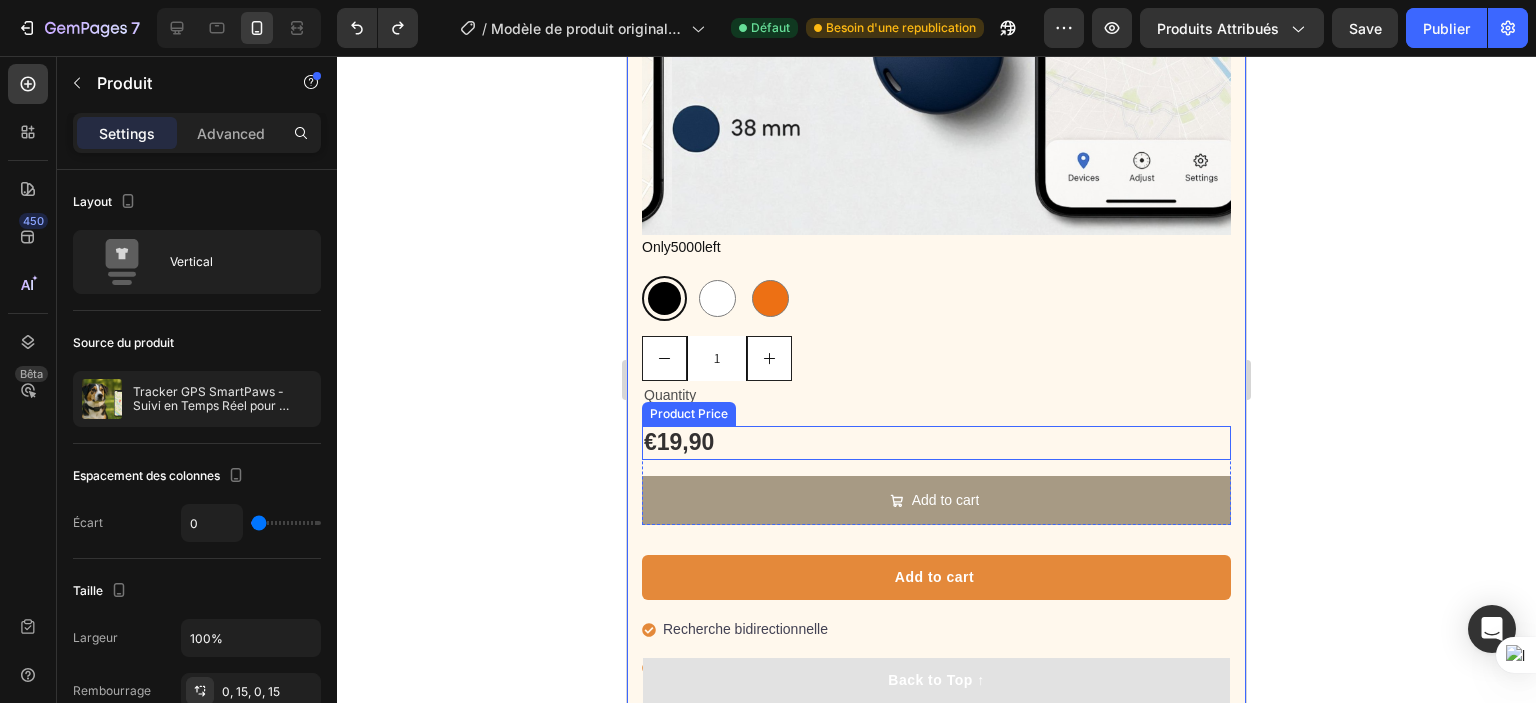 click on "Quantity Text Block €19,90 Product Price Product Price
Add to cart Add to Cart Row Add to cart Product Cart Button Row" at bounding box center (936, 497) 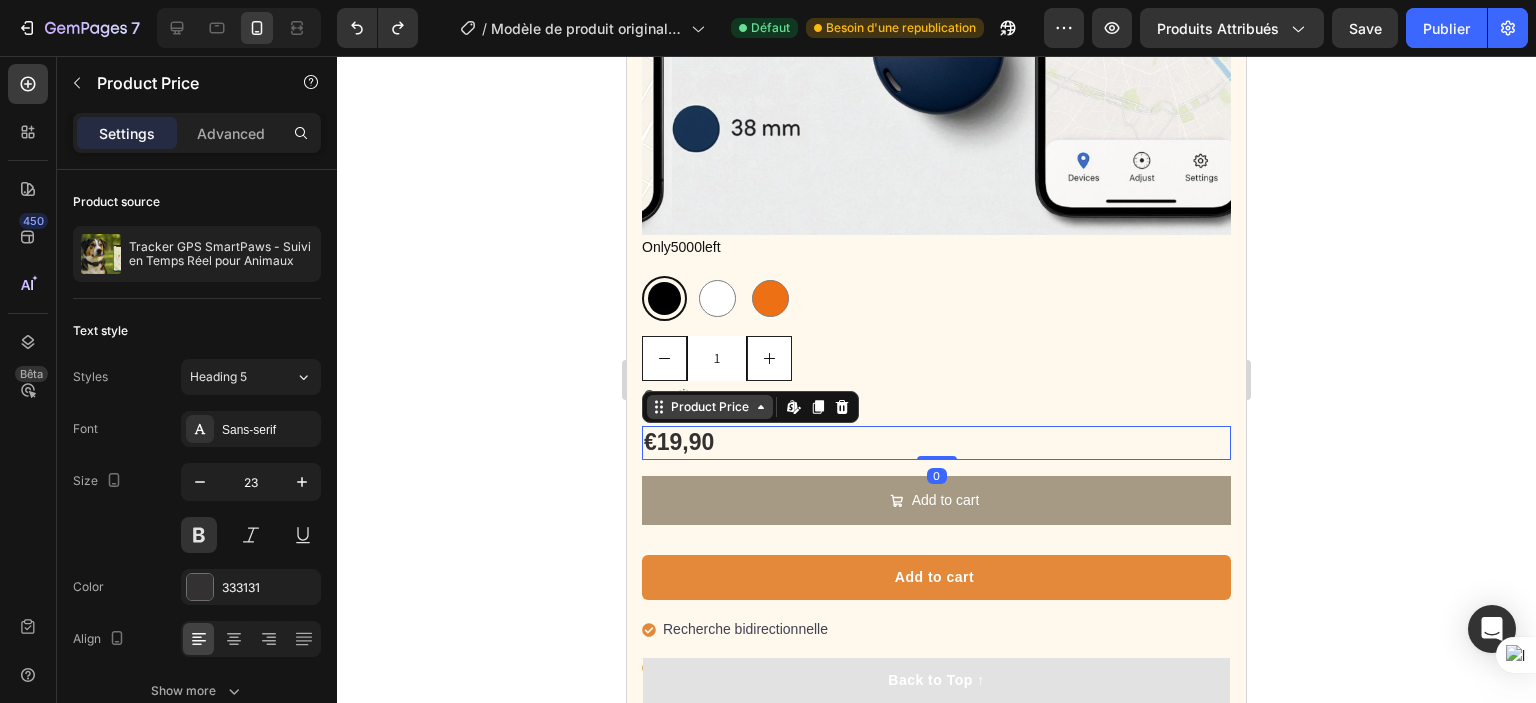 click 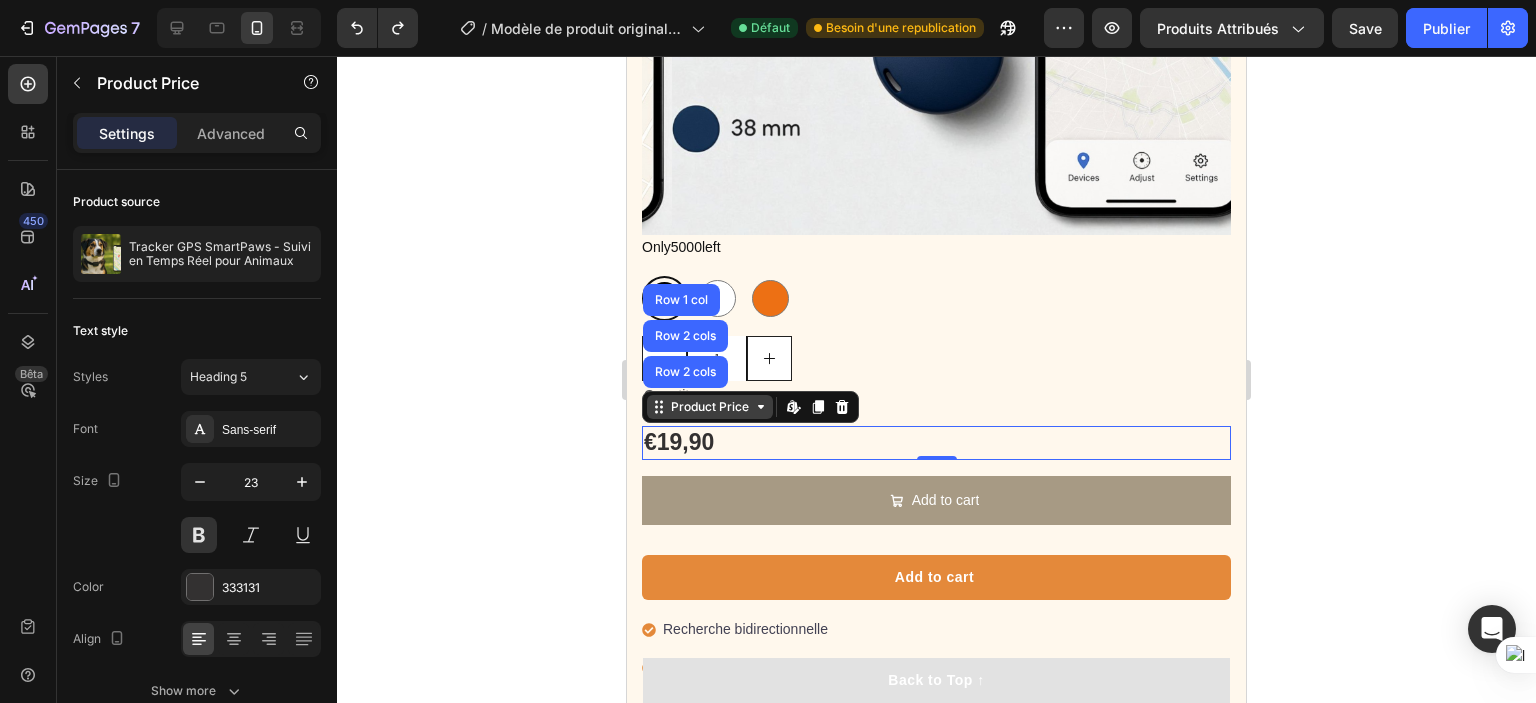 click 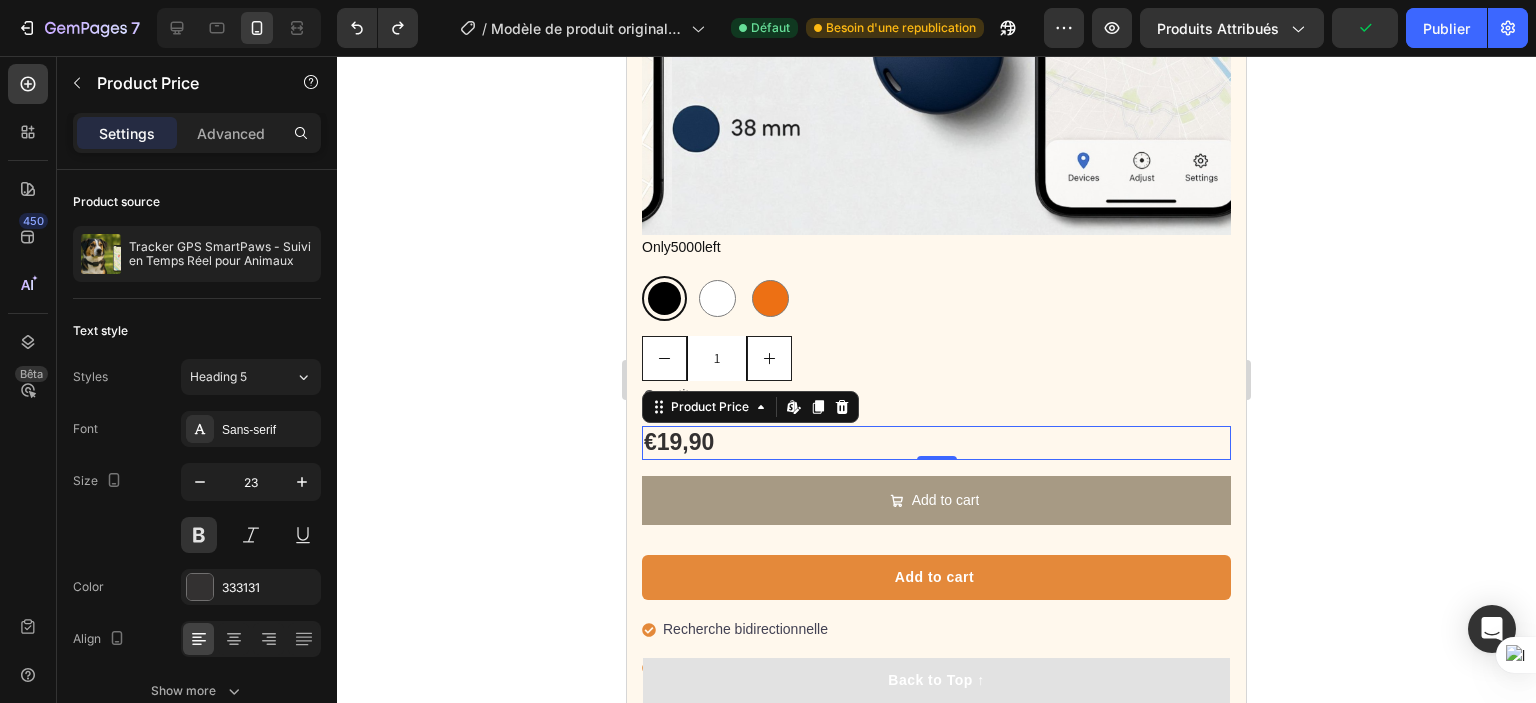 click on "€19,90" at bounding box center (936, 443) 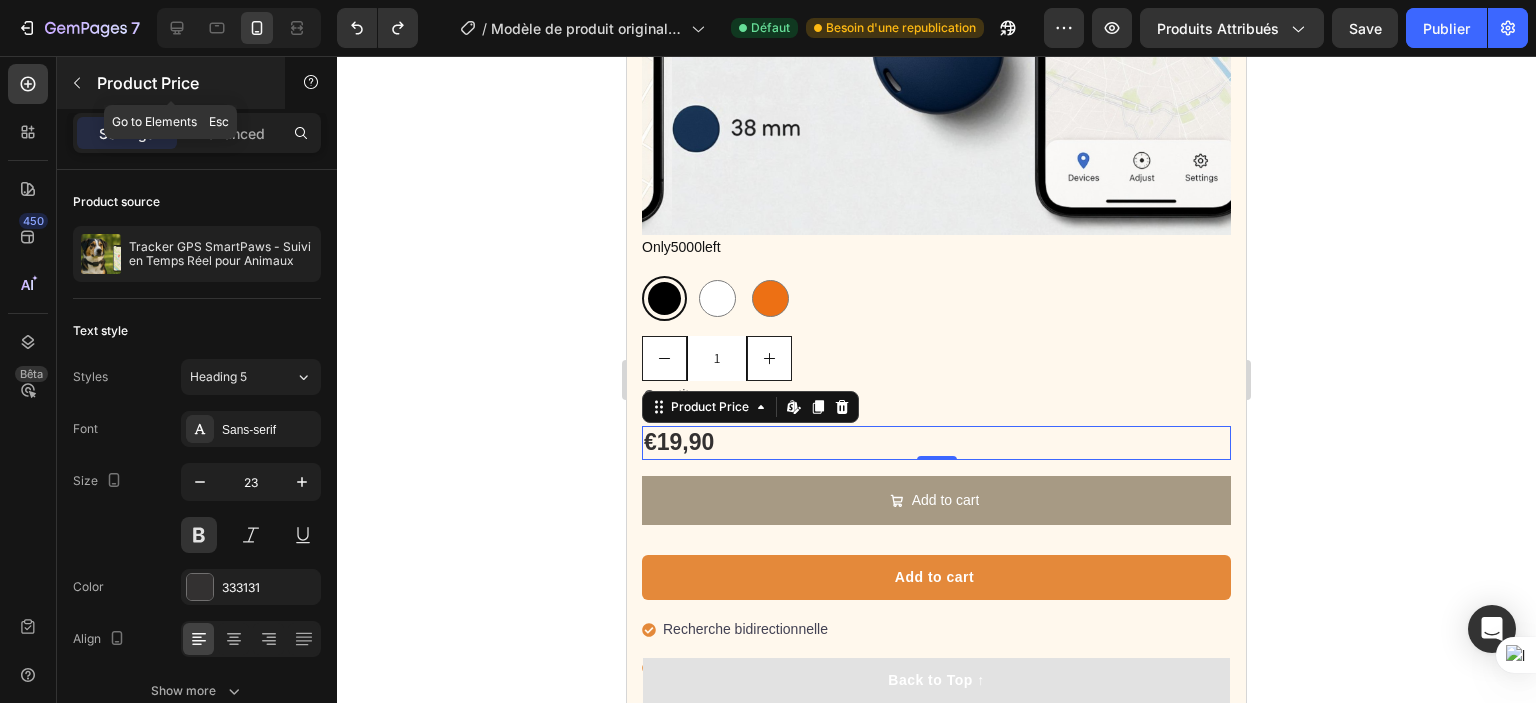 click 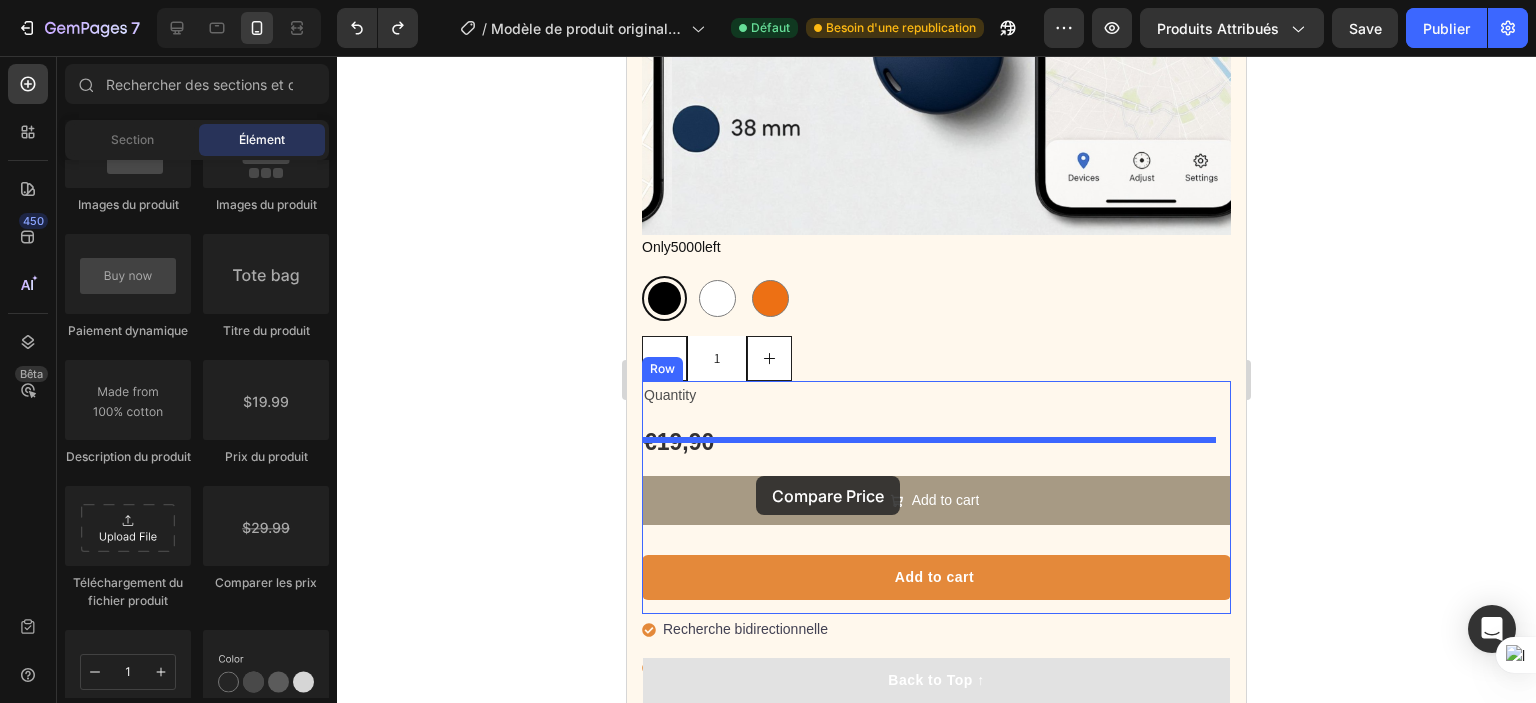 drag, startPoint x: 910, startPoint y: 602, endPoint x: 756, endPoint y: 476, distance: 198.97739 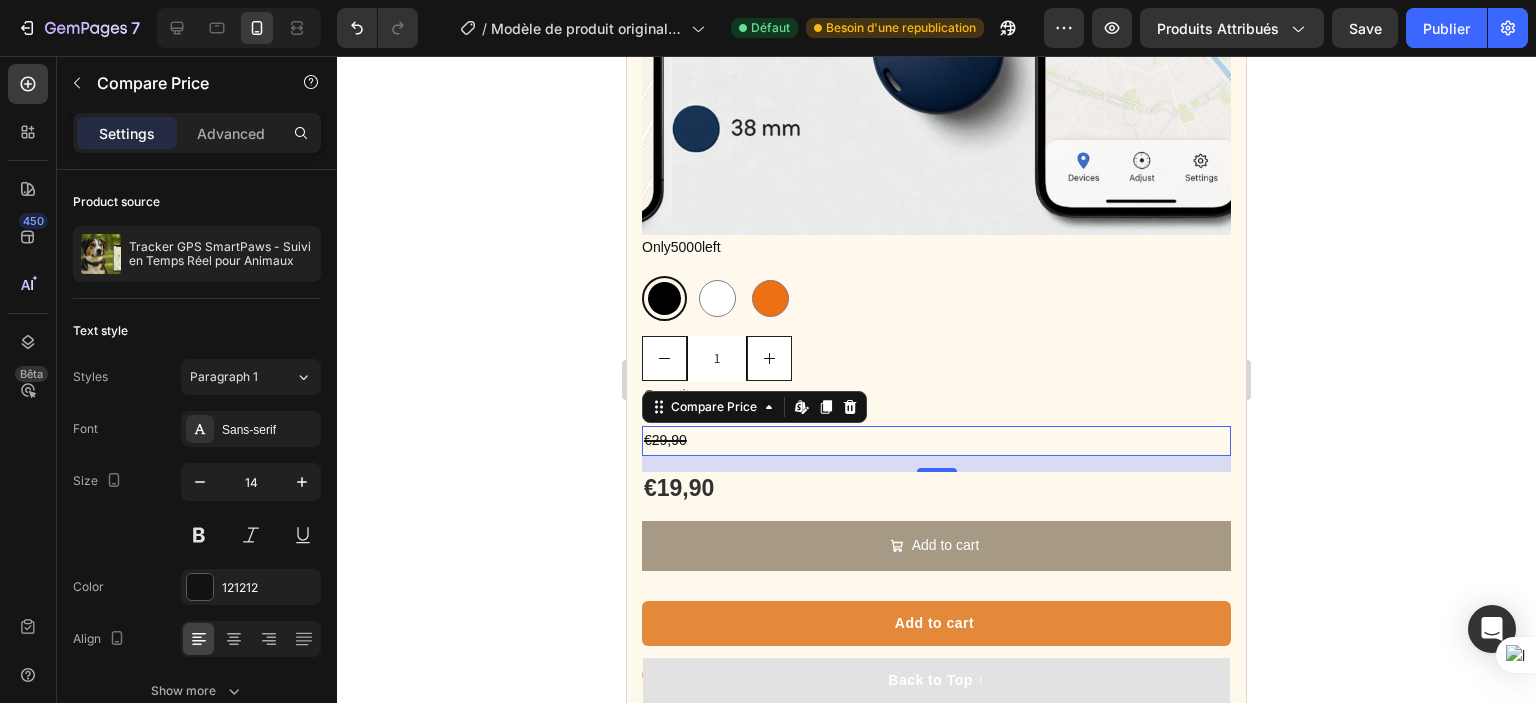 click on "16" at bounding box center [936, 464] 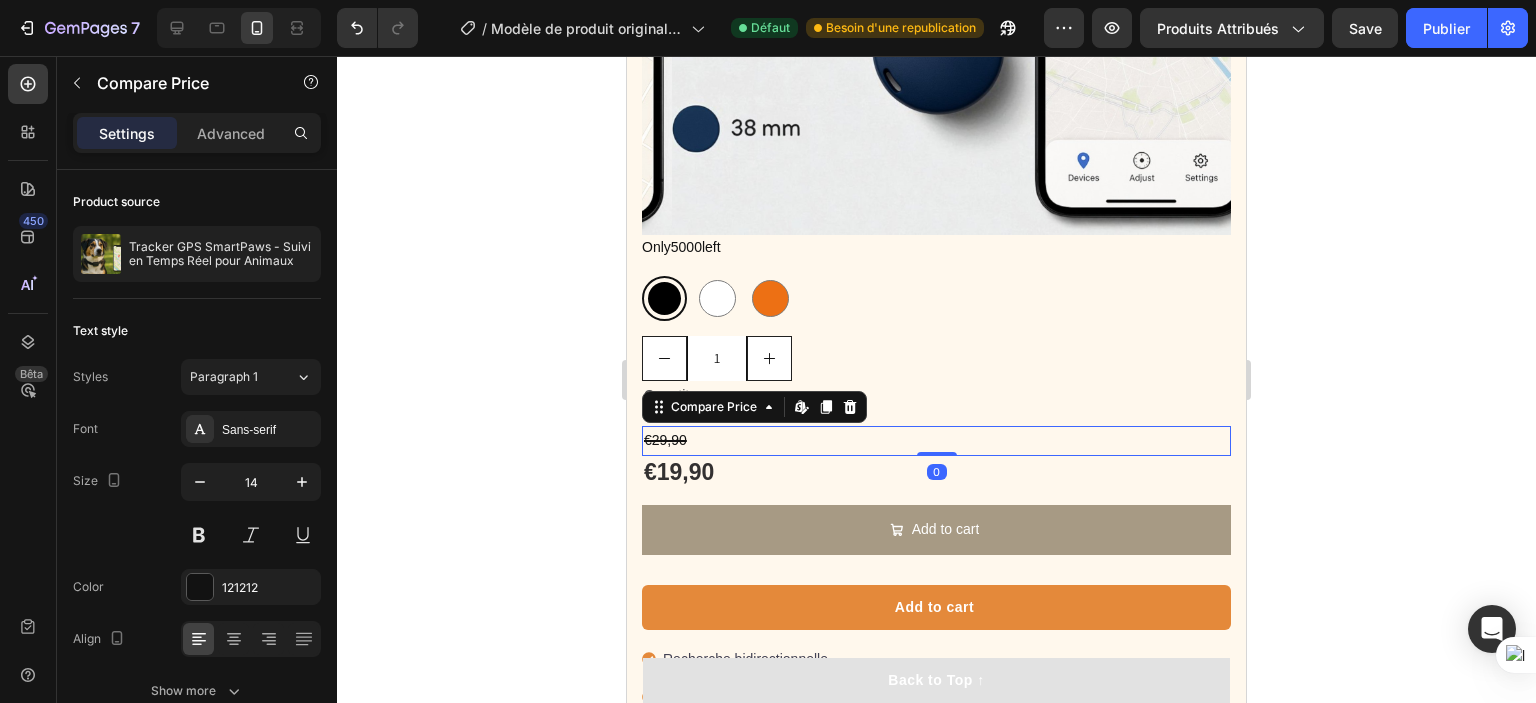 drag, startPoint x: 922, startPoint y: 483, endPoint x: 922, endPoint y: 451, distance: 32 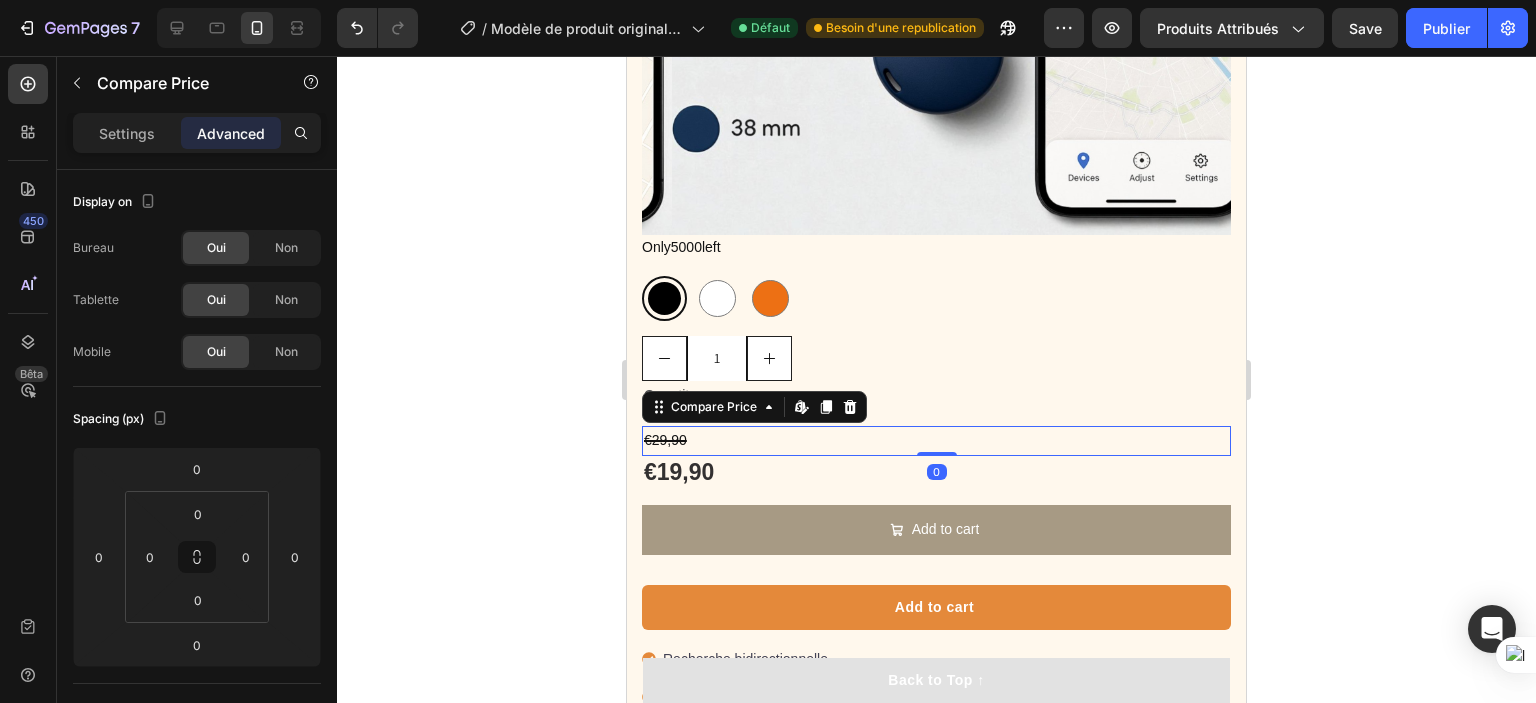 click 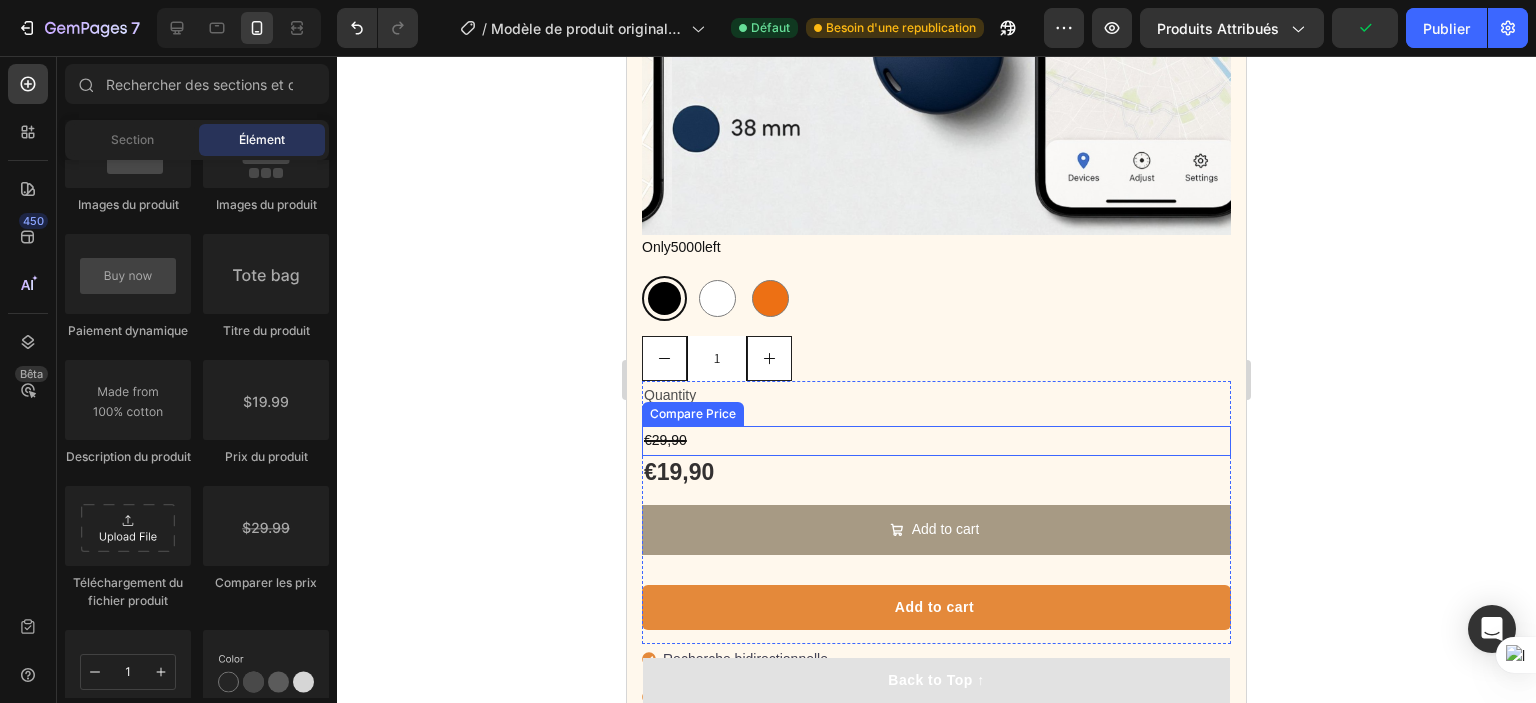 click on "€29,90" at bounding box center (936, 440) 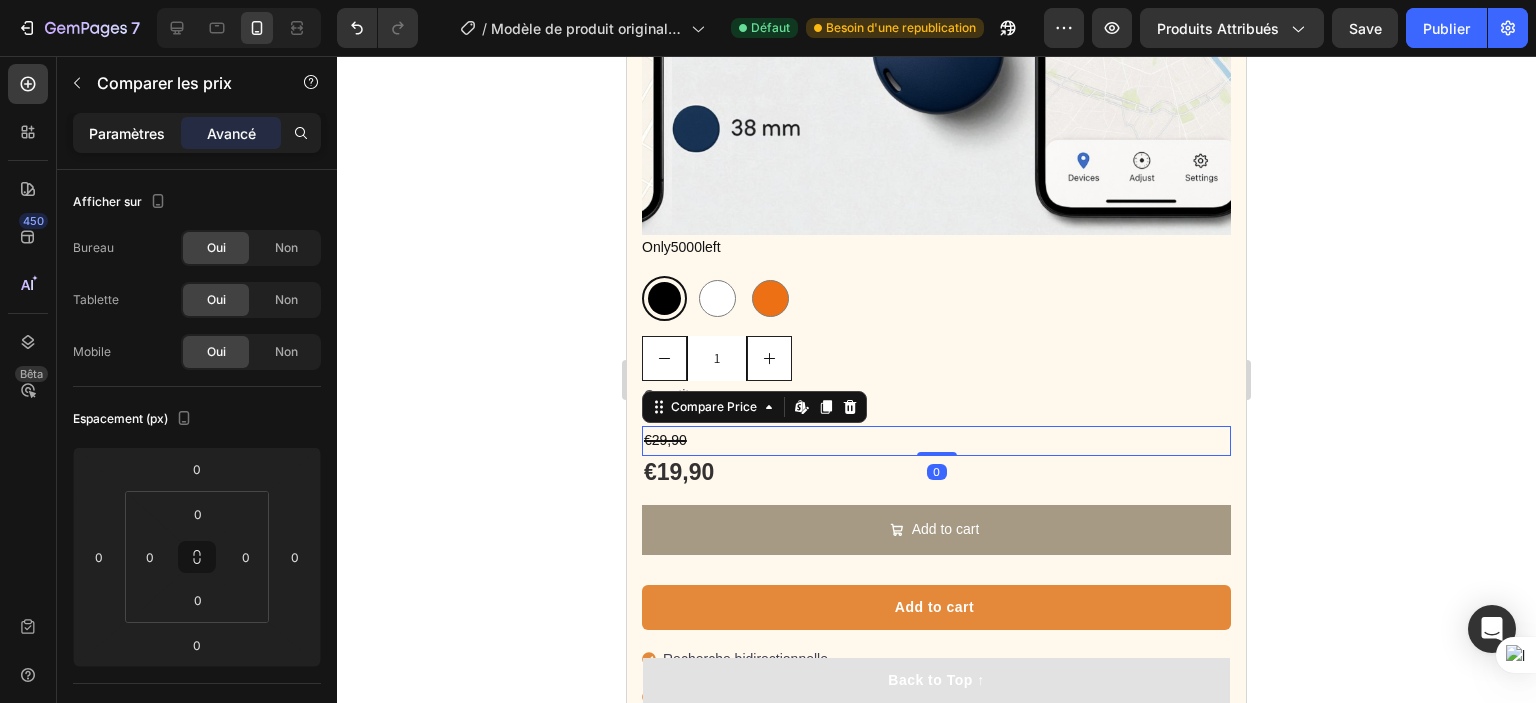 click on "Paramètres" at bounding box center [127, 133] 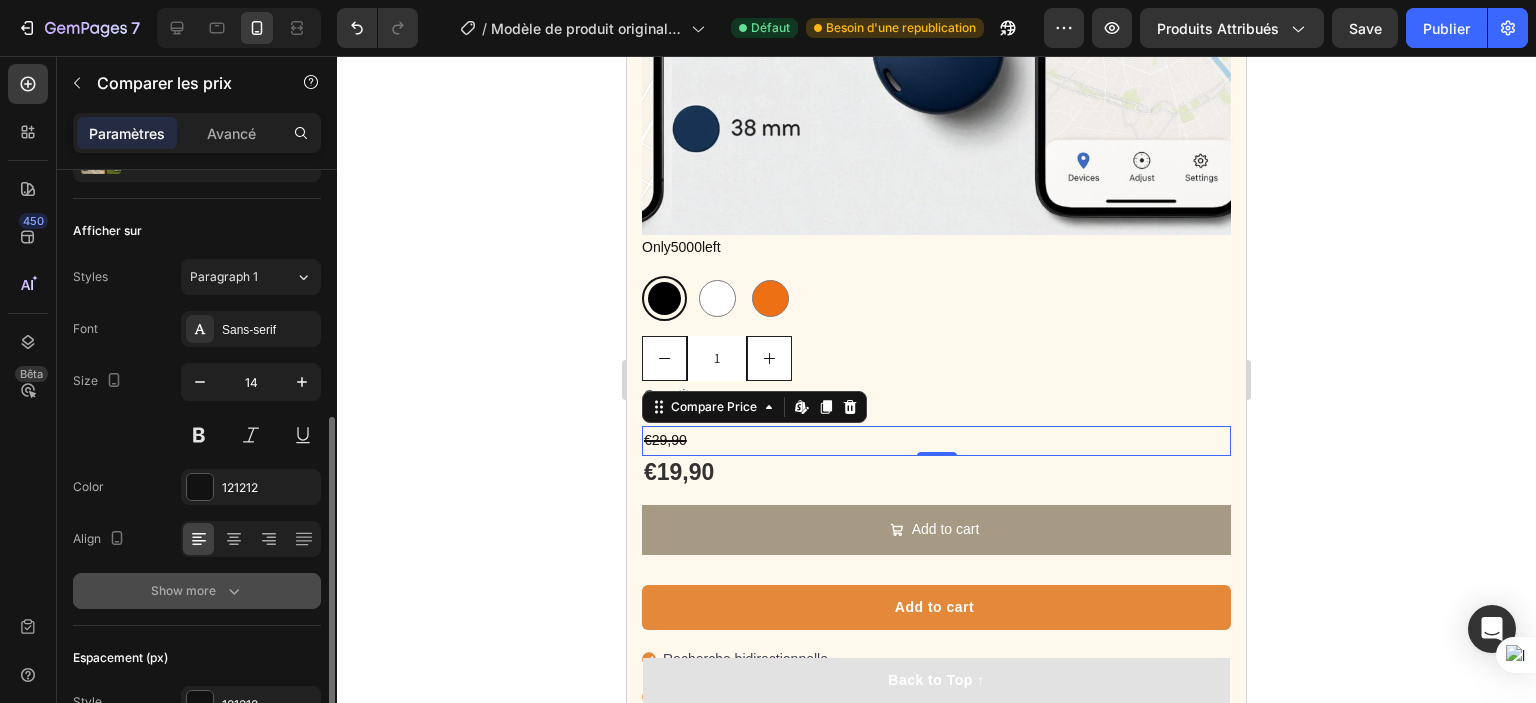 scroll, scrollTop: 200, scrollLeft: 0, axis: vertical 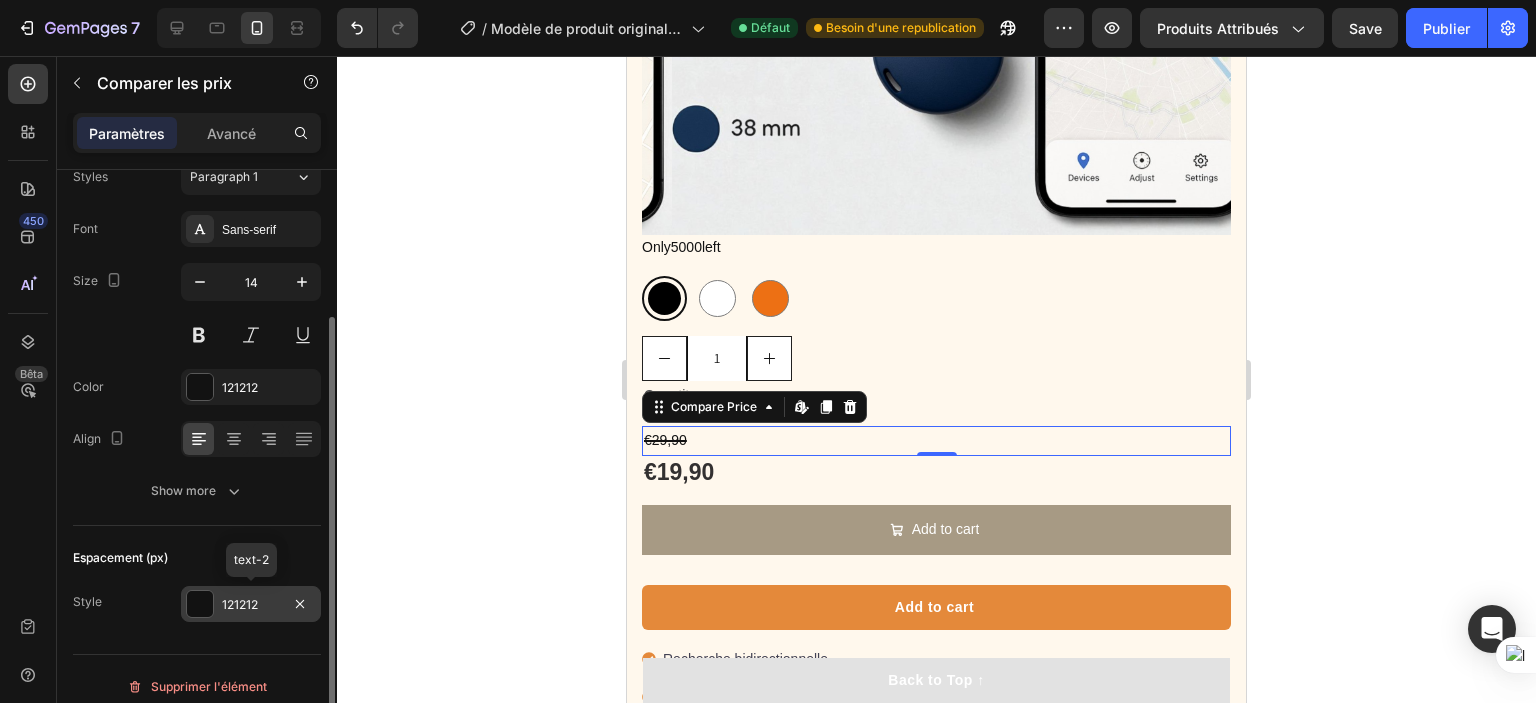 click on "121212" at bounding box center (251, 605) 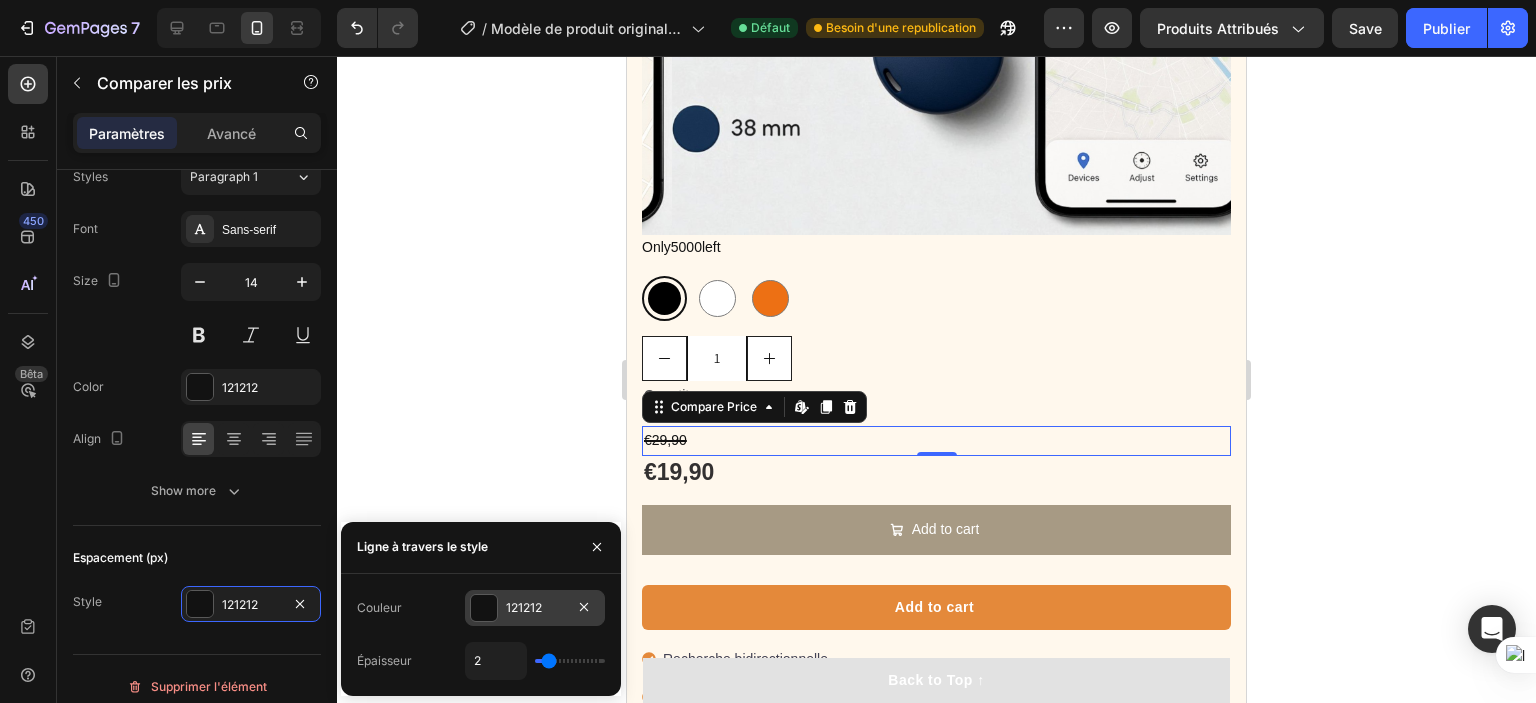 click on "121212" at bounding box center [524, 607] 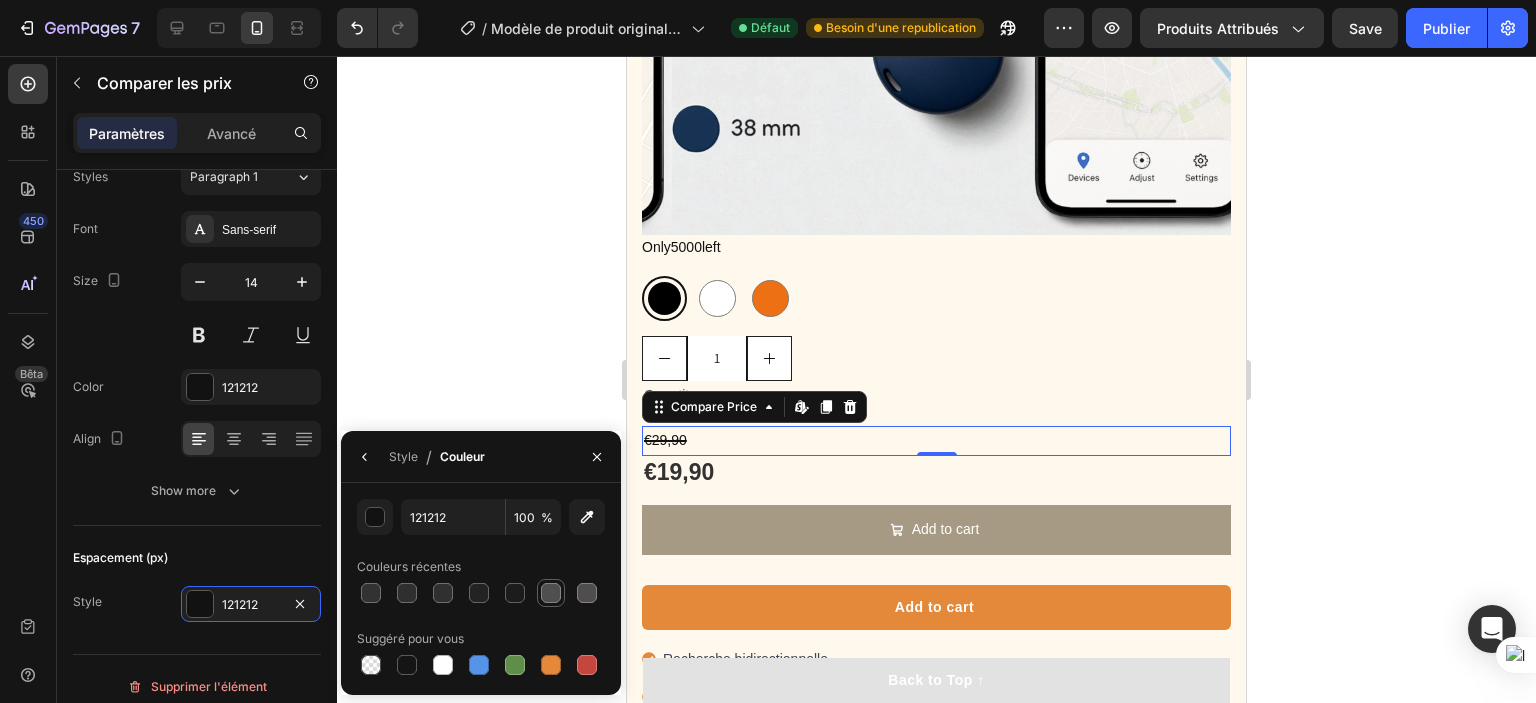 click at bounding box center [551, 593] 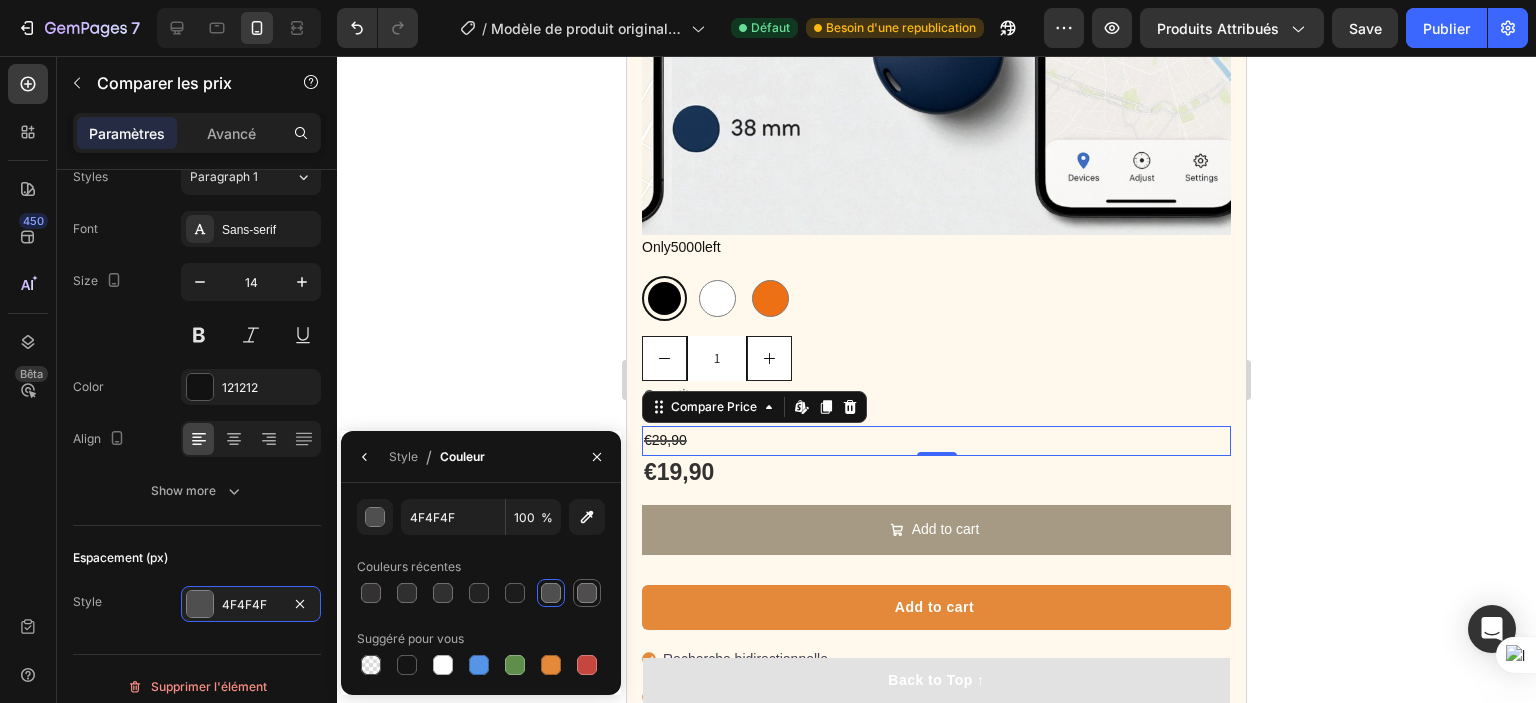 click at bounding box center [587, 593] 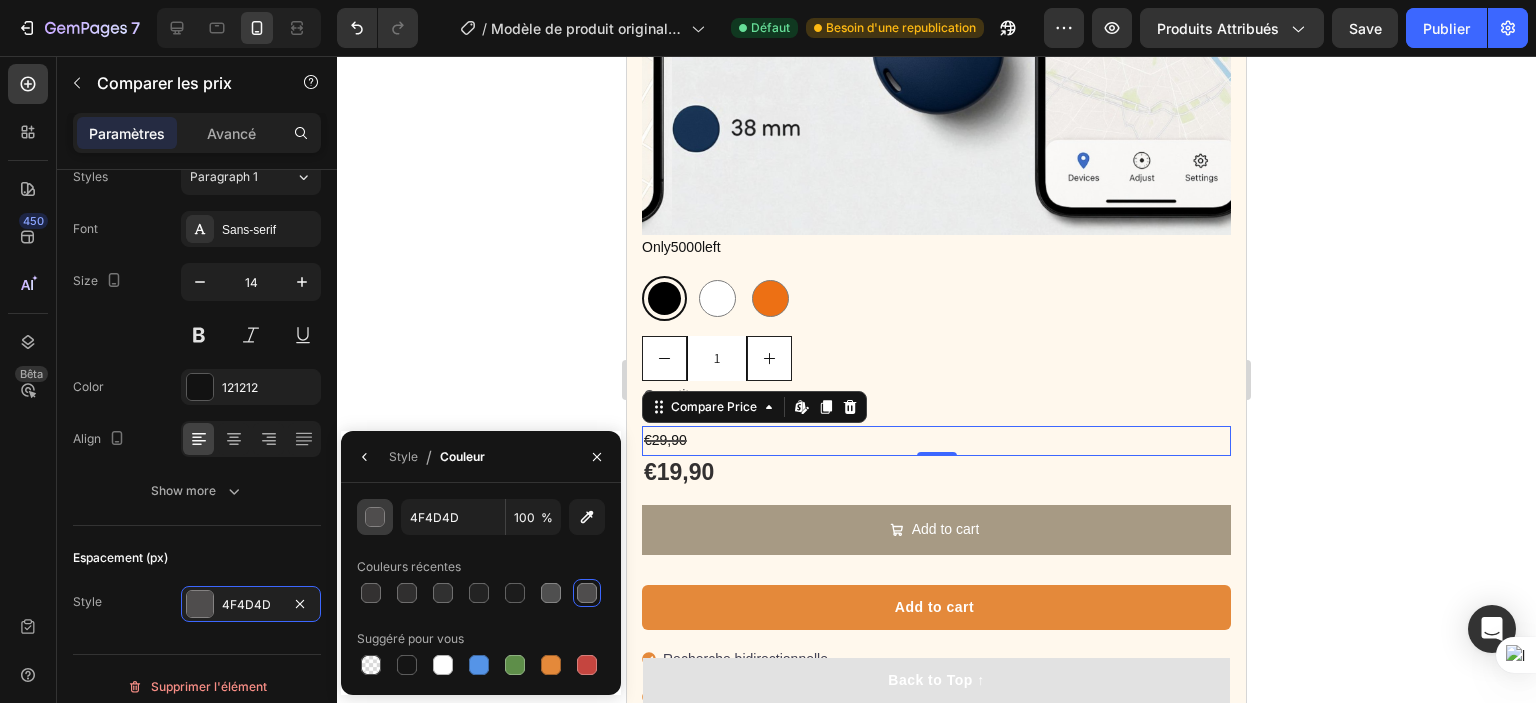 click at bounding box center (375, 517) 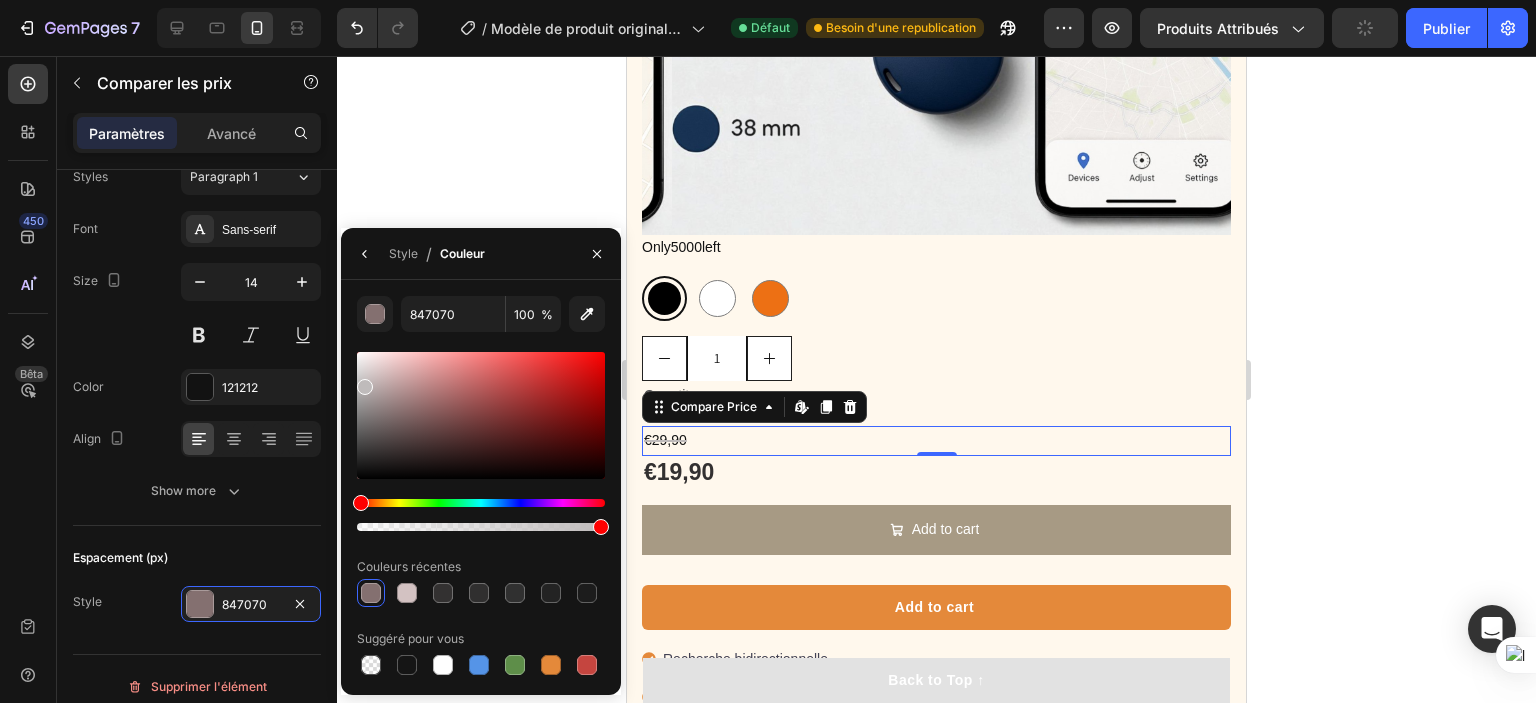 type on "BFBBBB" 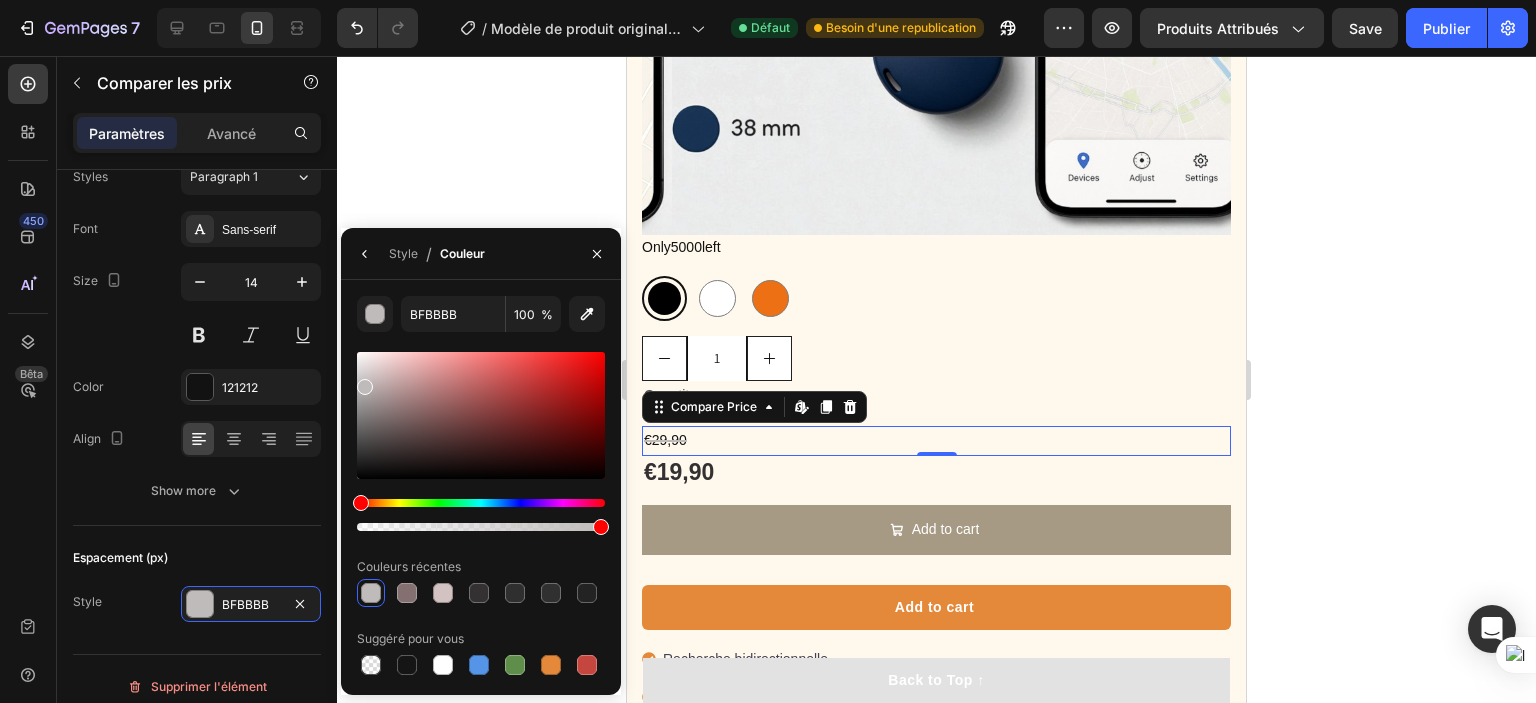 drag, startPoint x: 364, startPoint y: 439, endPoint x: 364, endPoint y: 383, distance: 56 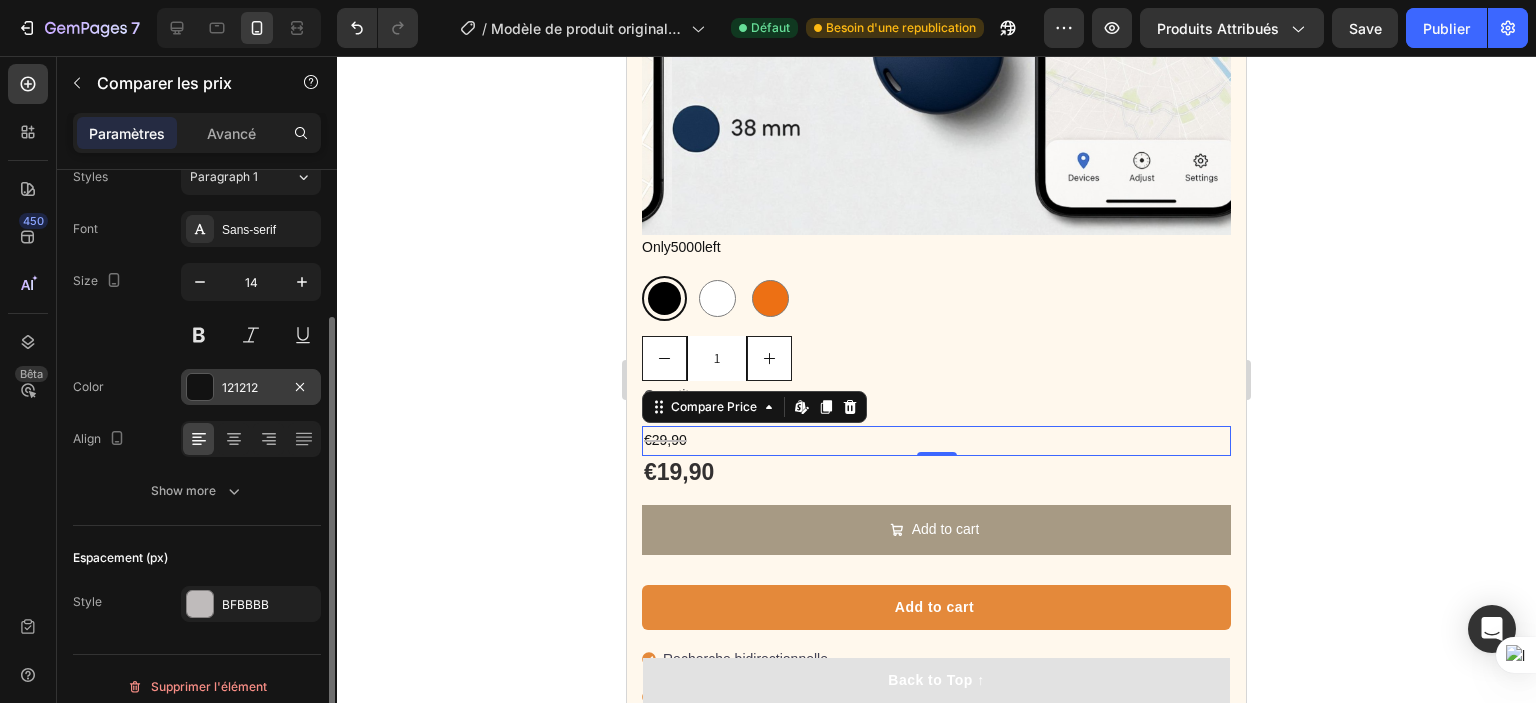 click on "121212" at bounding box center (251, 387) 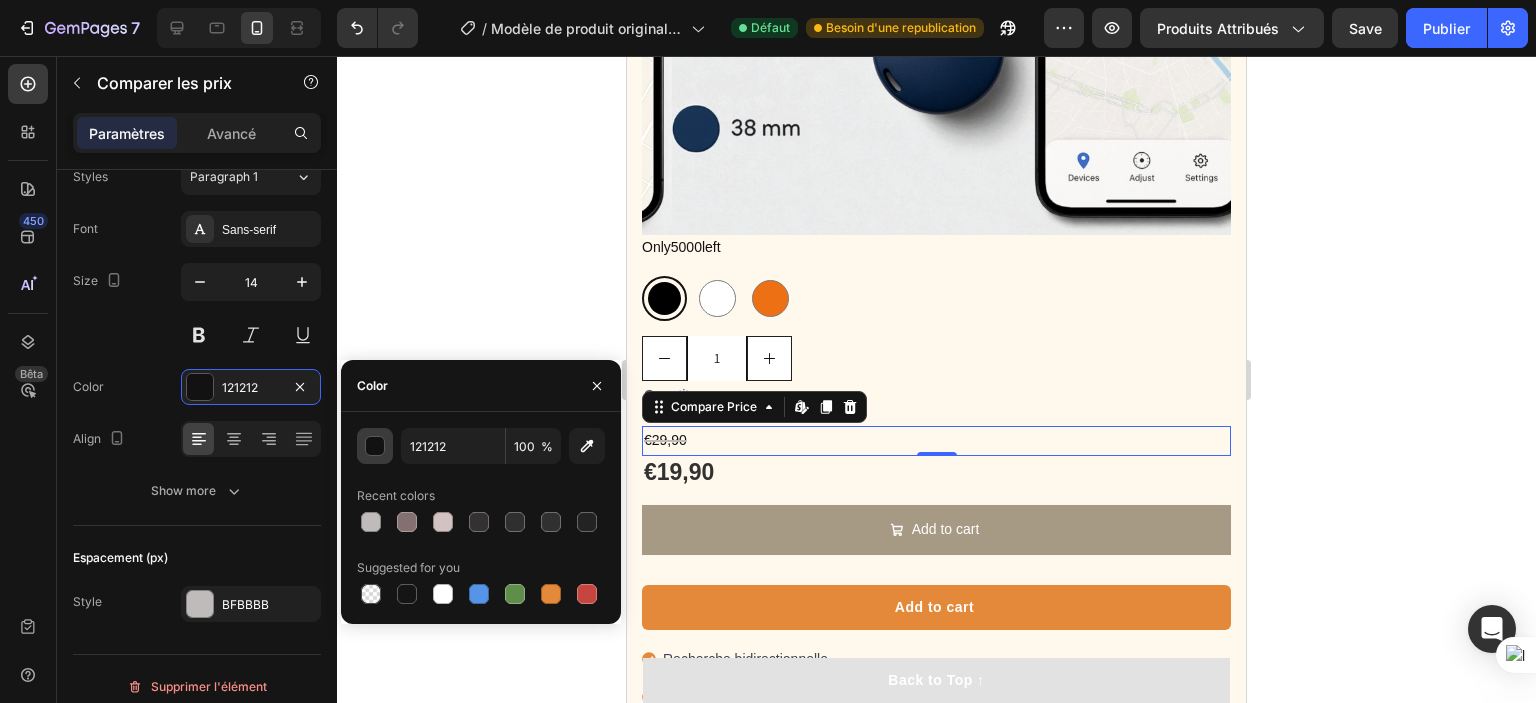 click at bounding box center (376, 447) 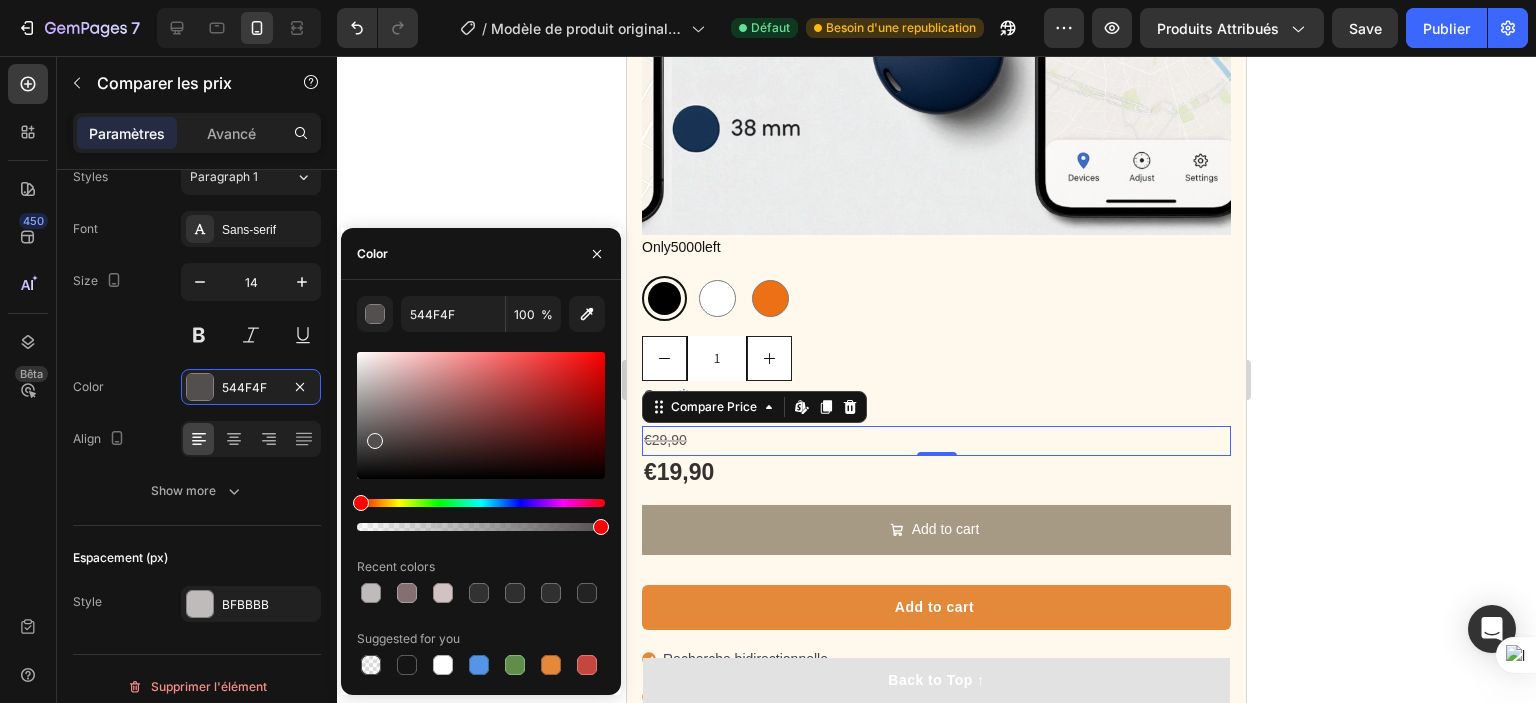 drag, startPoint x: 360, startPoint y: 470, endPoint x: 372, endPoint y: 437, distance: 35.1141 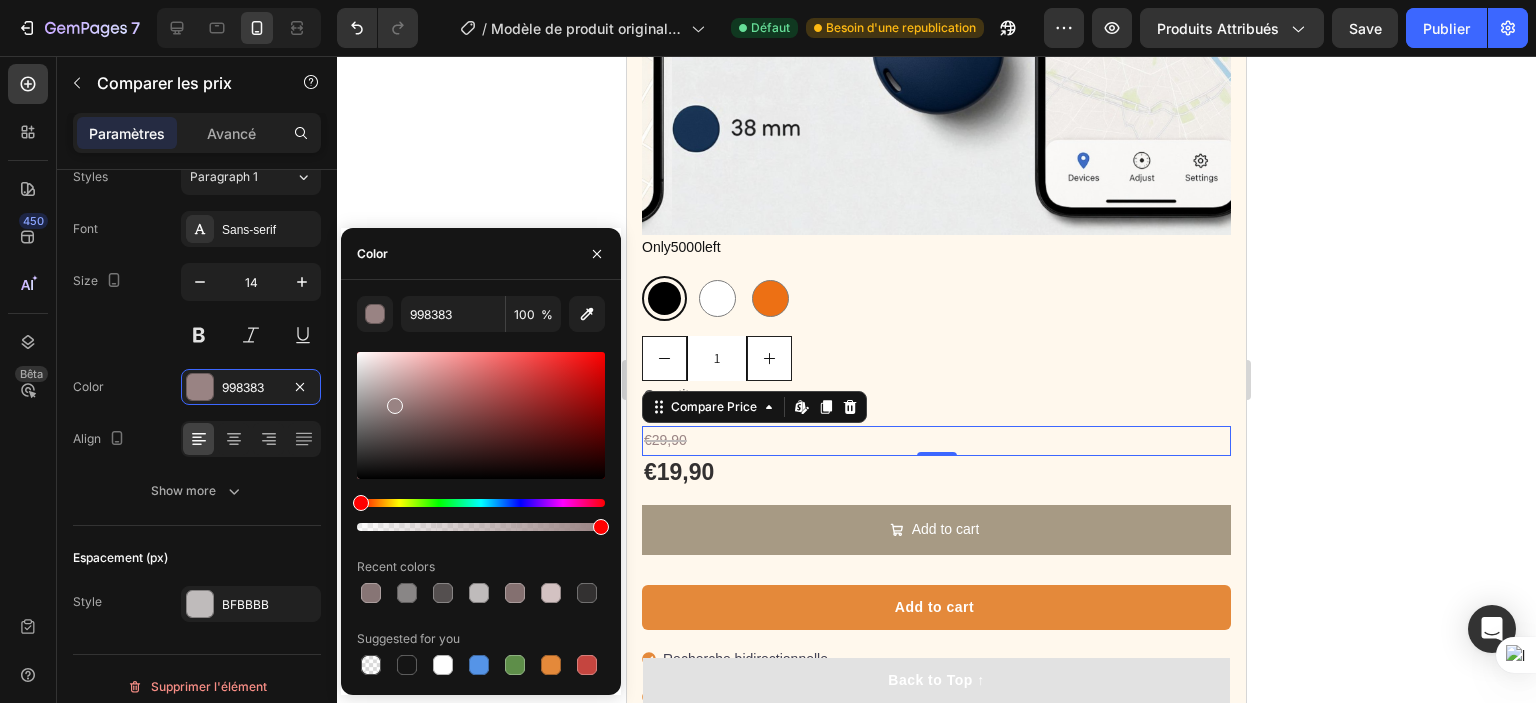 type on "A08A8A" 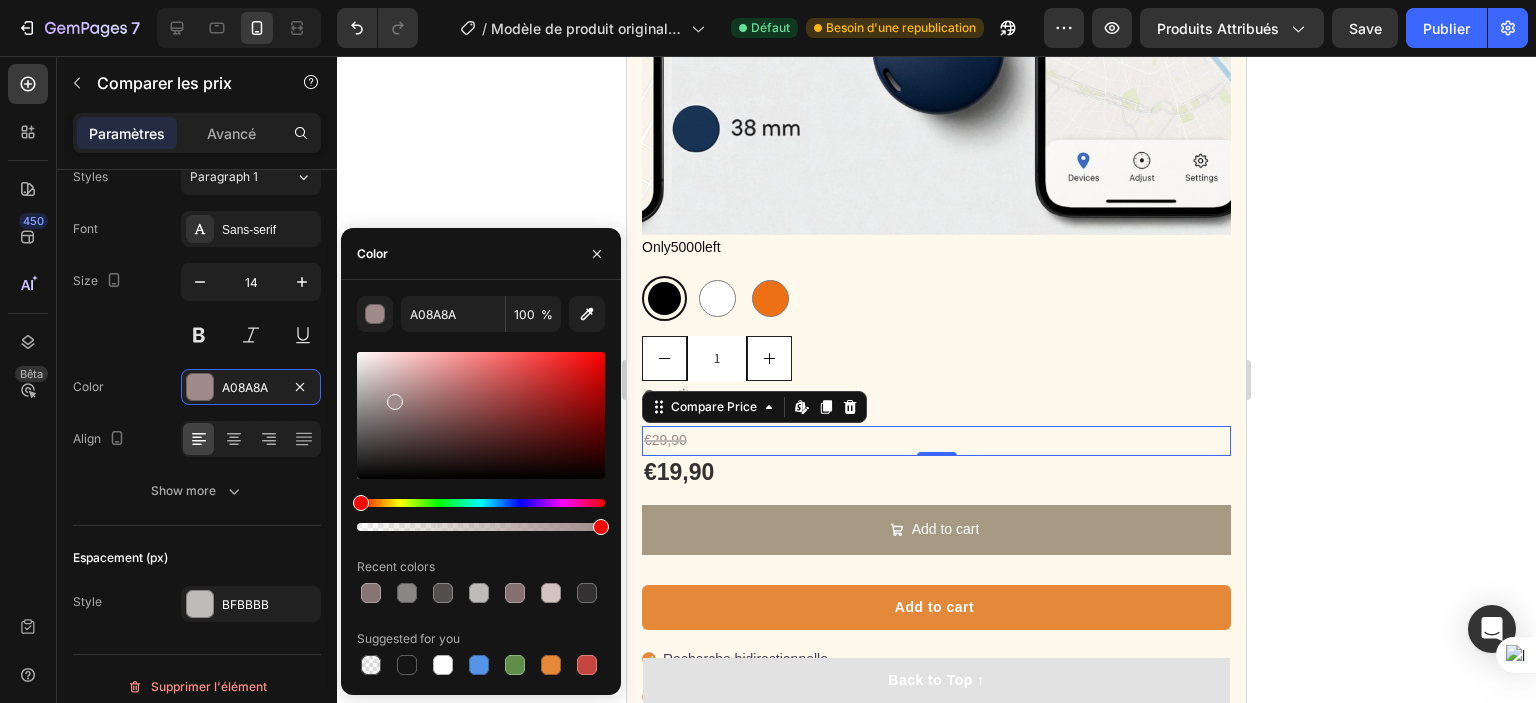 drag, startPoint x: 375, startPoint y: 435, endPoint x: 394, endPoint y: 399, distance: 40.706264 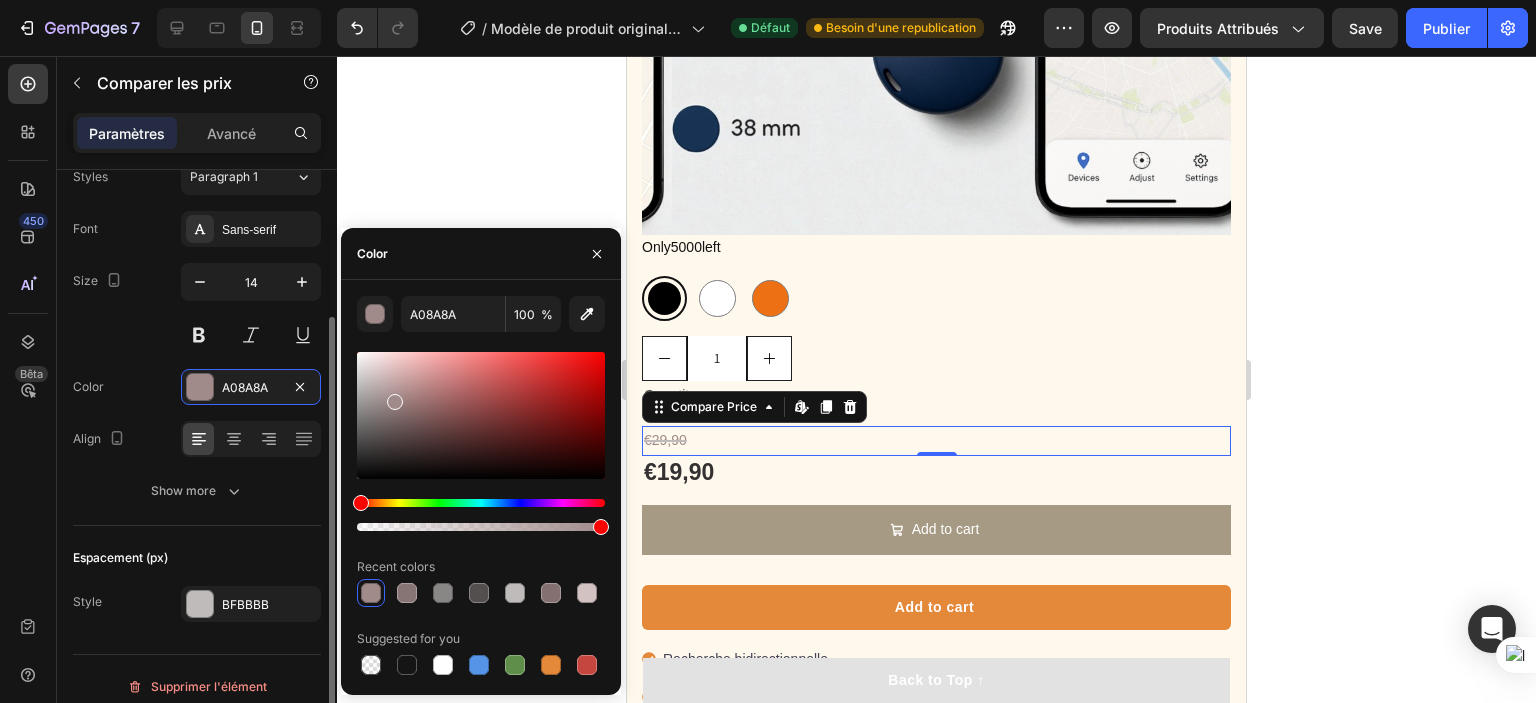 click on "Font Sans-serif Size 14 Color A08A8A Align Show more" at bounding box center (197, 360) 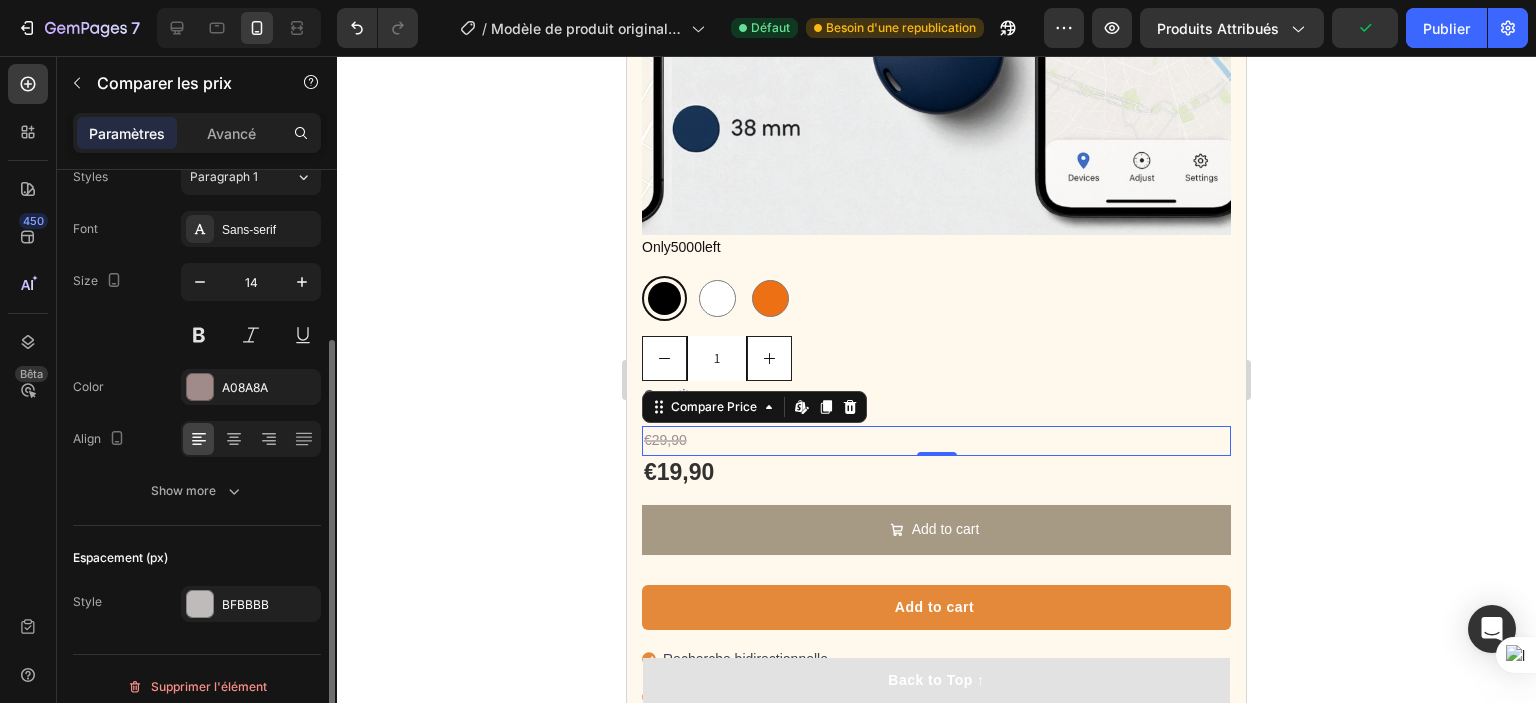 scroll, scrollTop: 213, scrollLeft: 0, axis: vertical 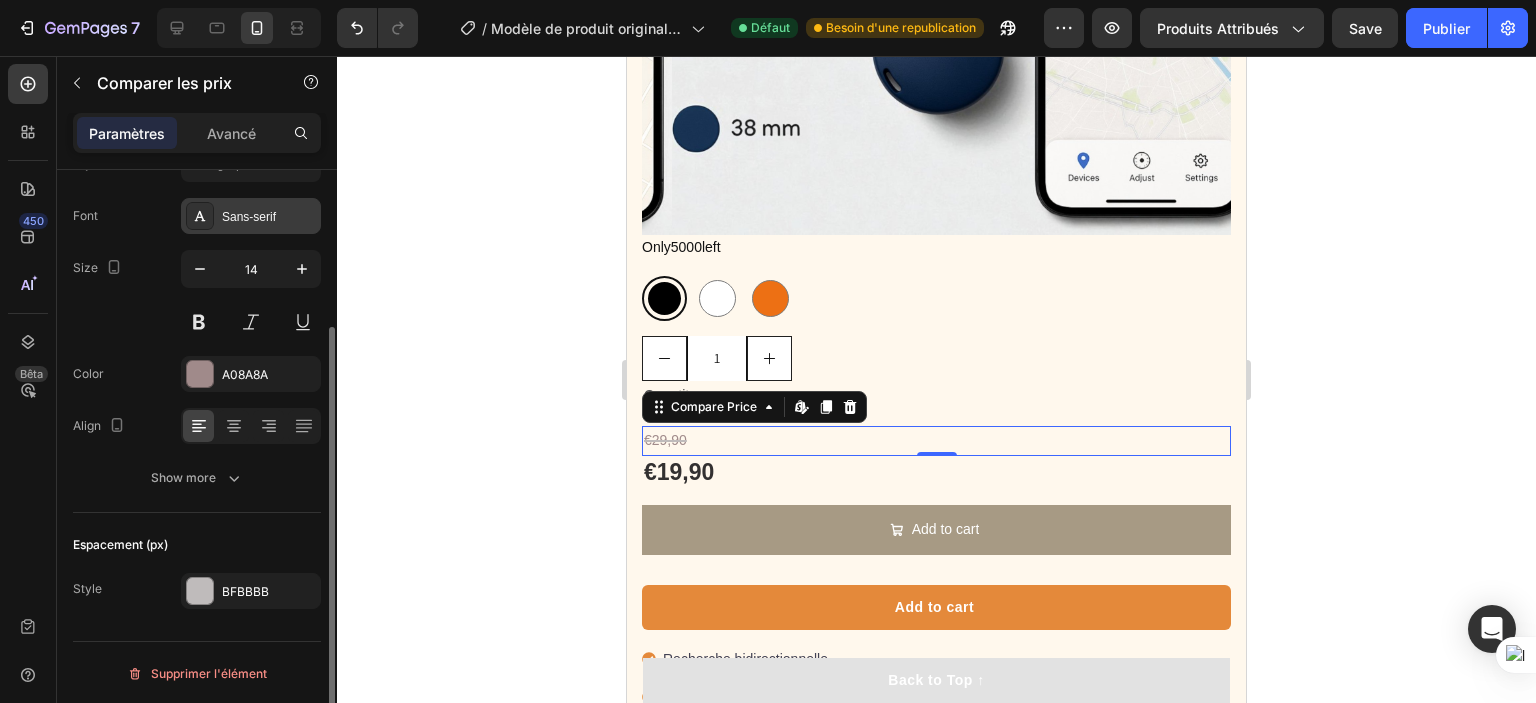 click on "Sans-serif" at bounding box center [251, 216] 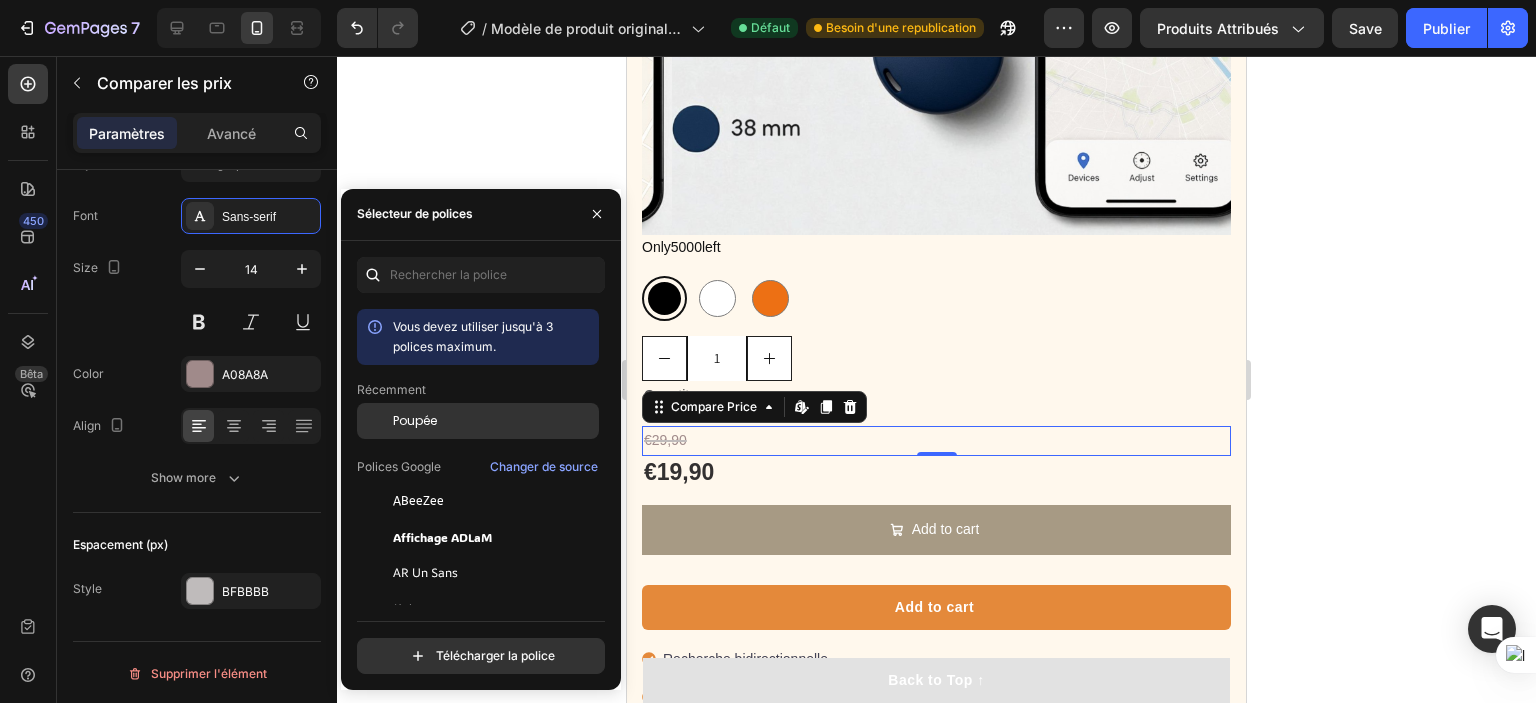 click on "Poupée" at bounding box center (415, 420) 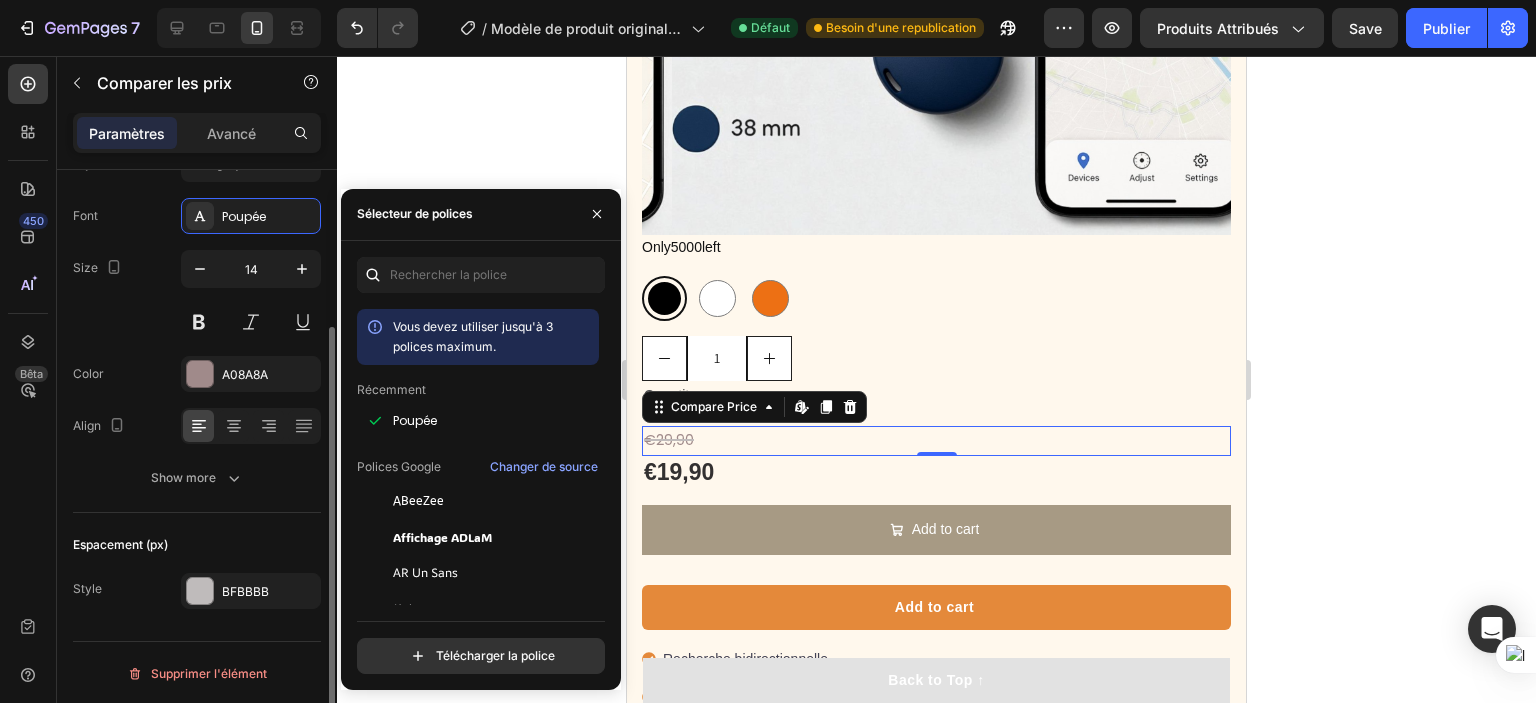 click on "Size 14" at bounding box center [197, 295] 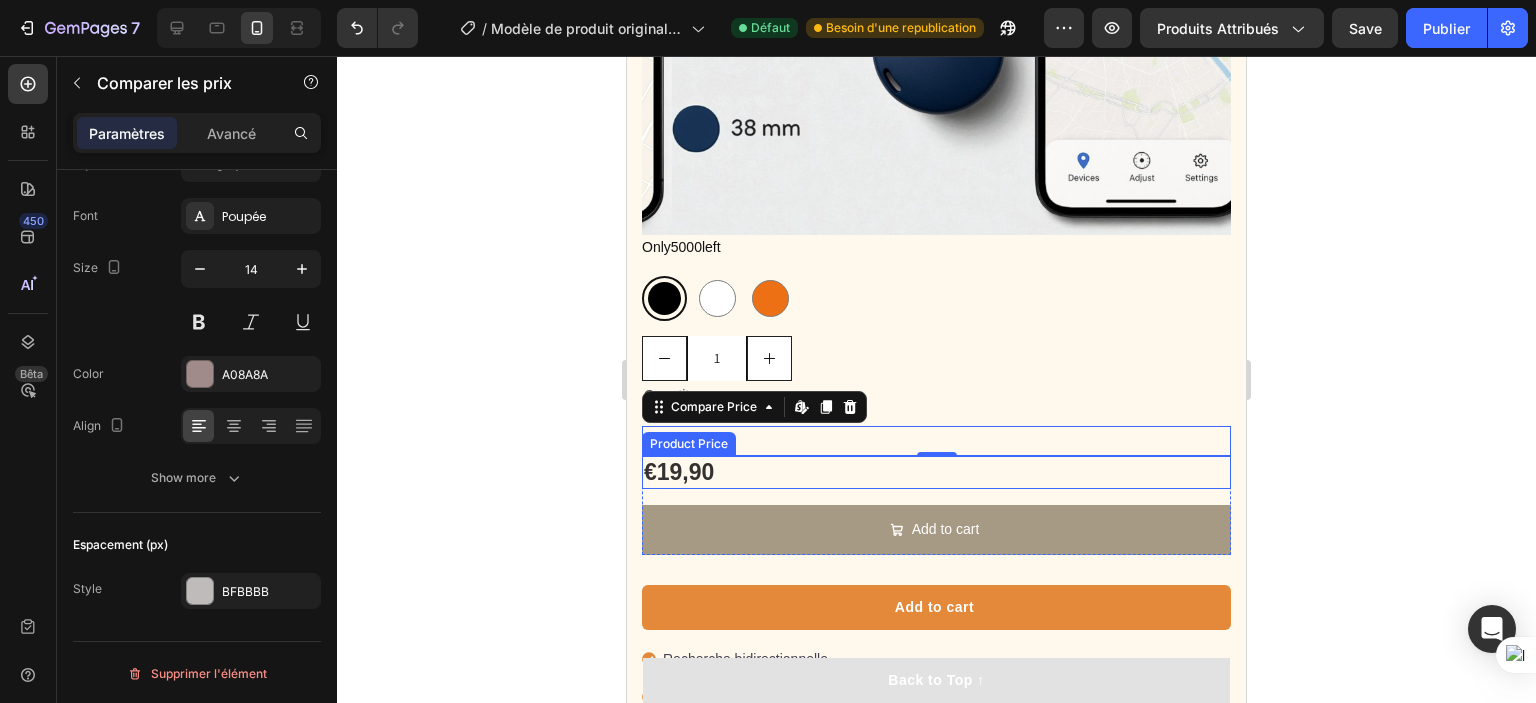 click on "€19,90" at bounding box center (936, 473) 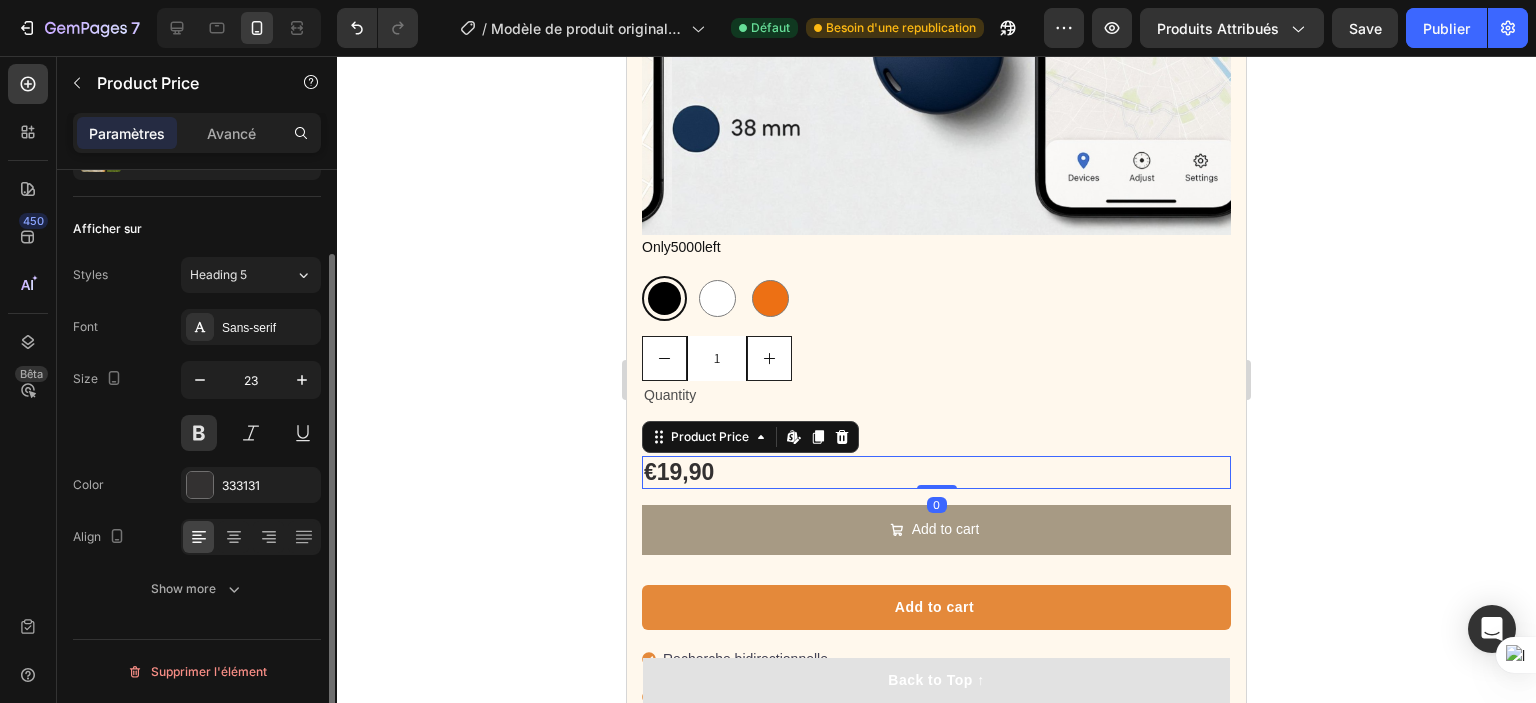 scroll, scrollTop: 100, scrollLeft: 0, axis: vertical 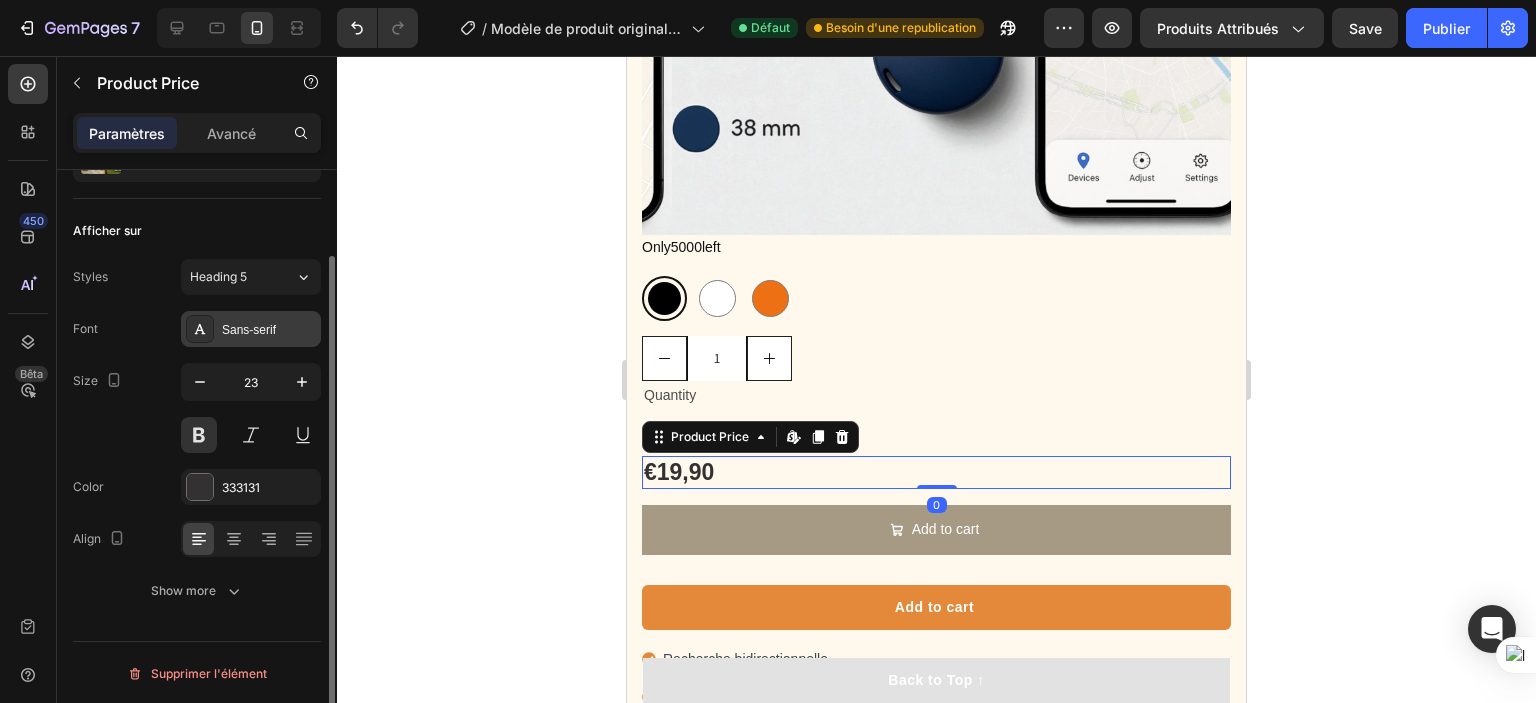 click on "Sans-serif" at bounding box center [269, 330] 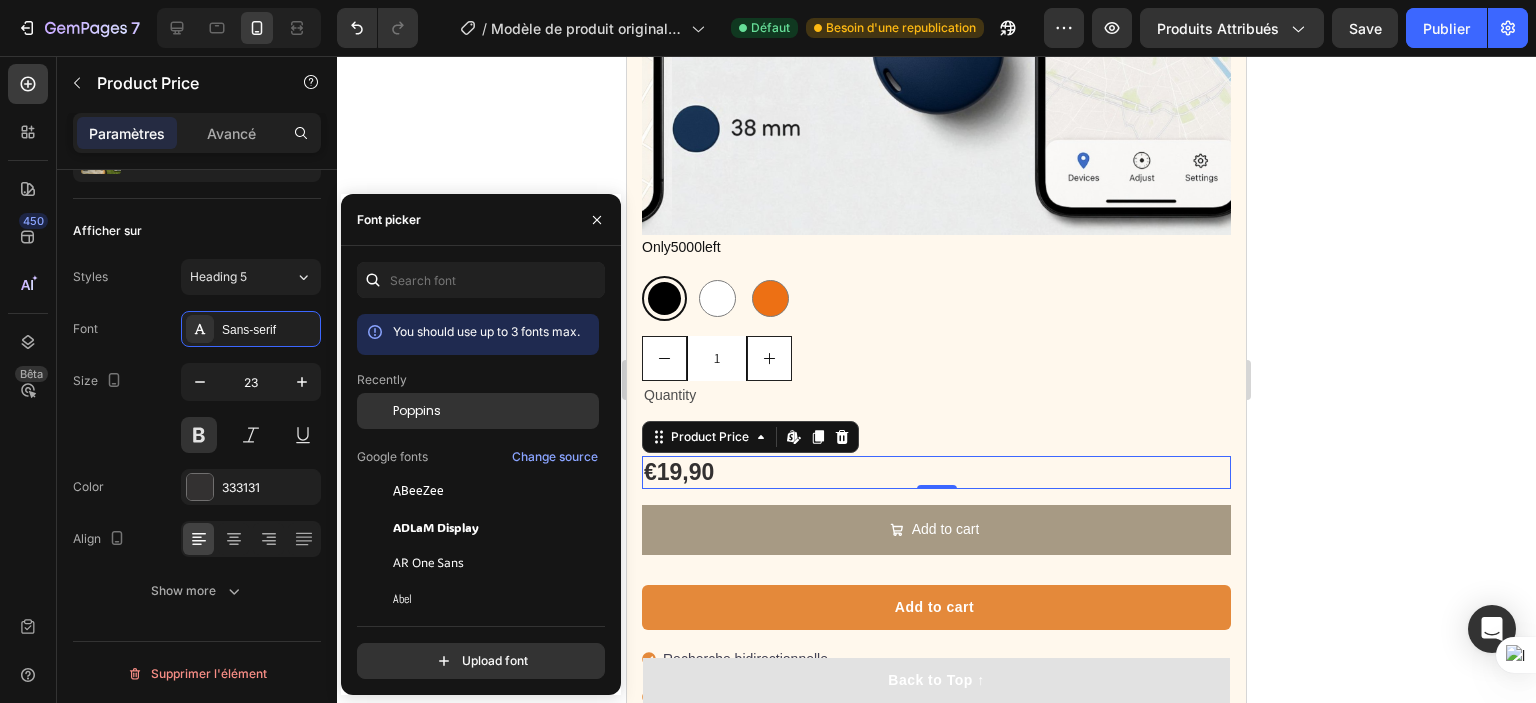 click on "Poppins" at bounding box center [417, 411] 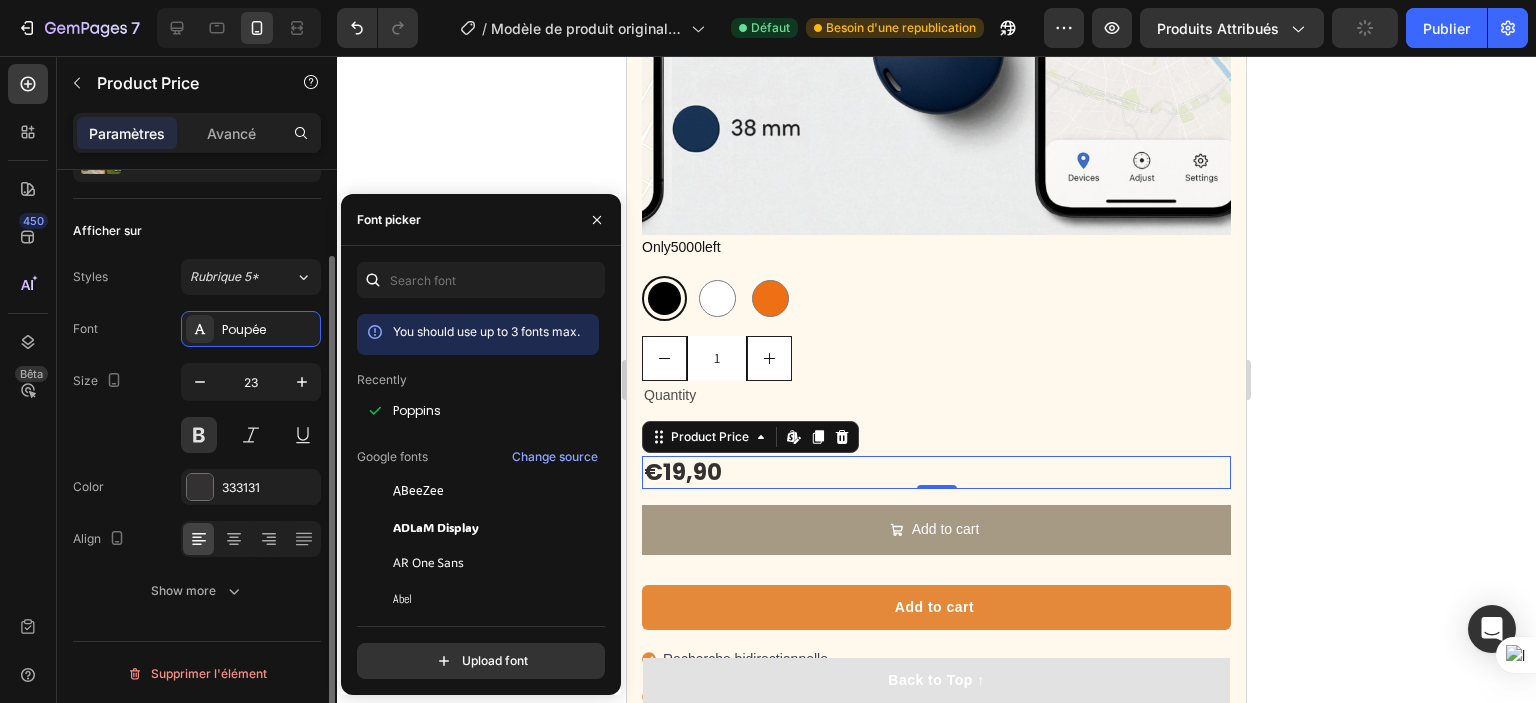 click on "Styles Rubrique 5* Font Poupée Size 23 Color 333131 Align Show more" at bounding box center (197, 434) 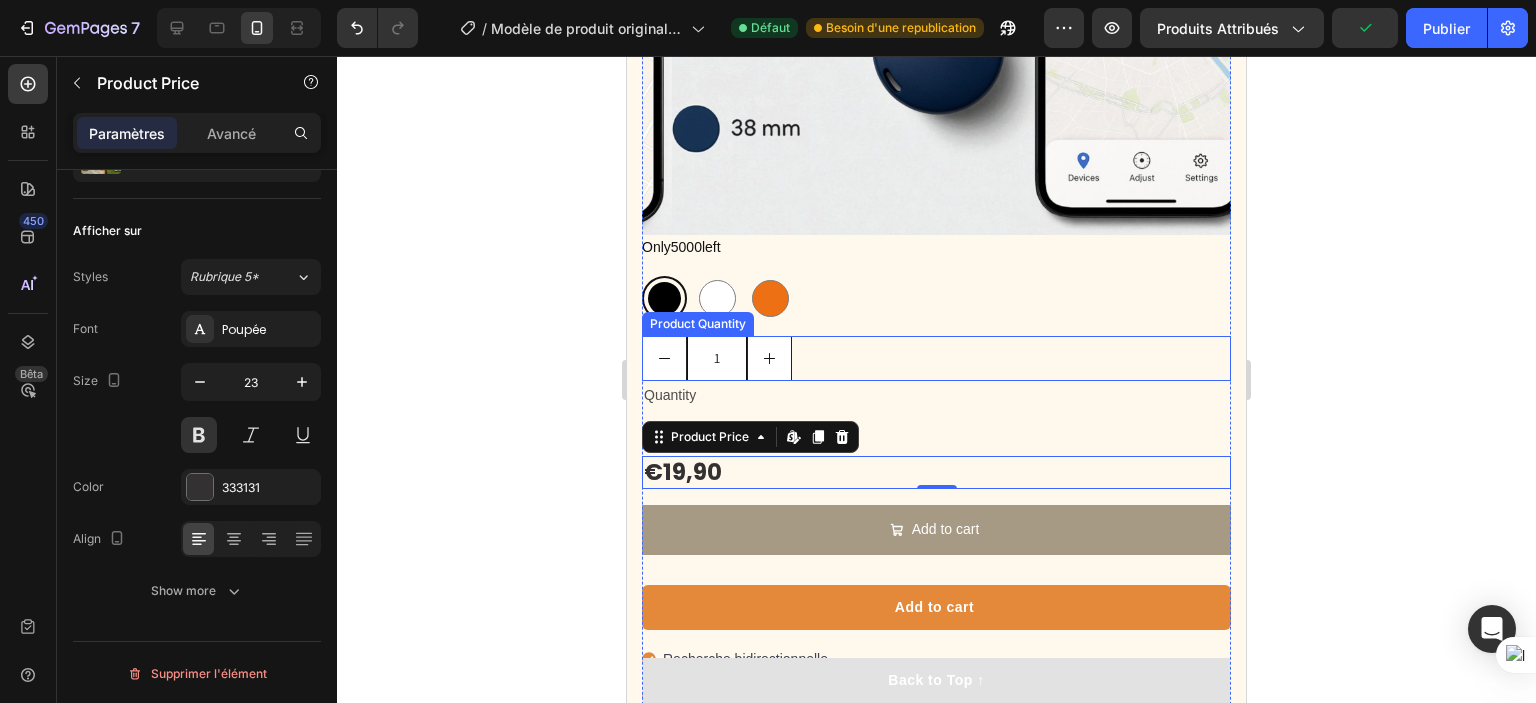 click on "1" at bounding box center [936, 358] 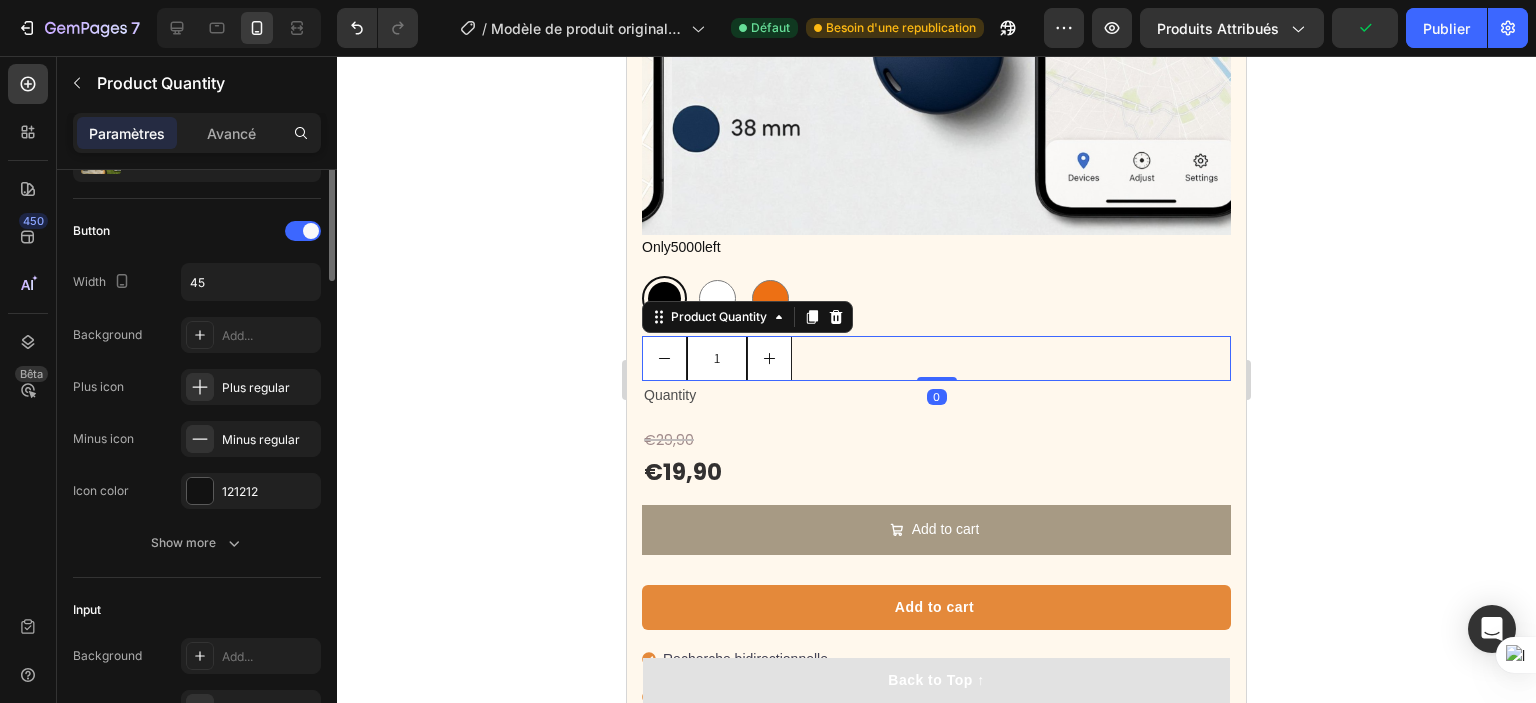 scroll, scrollTop: 0, scrollLeft: 0, axis: both 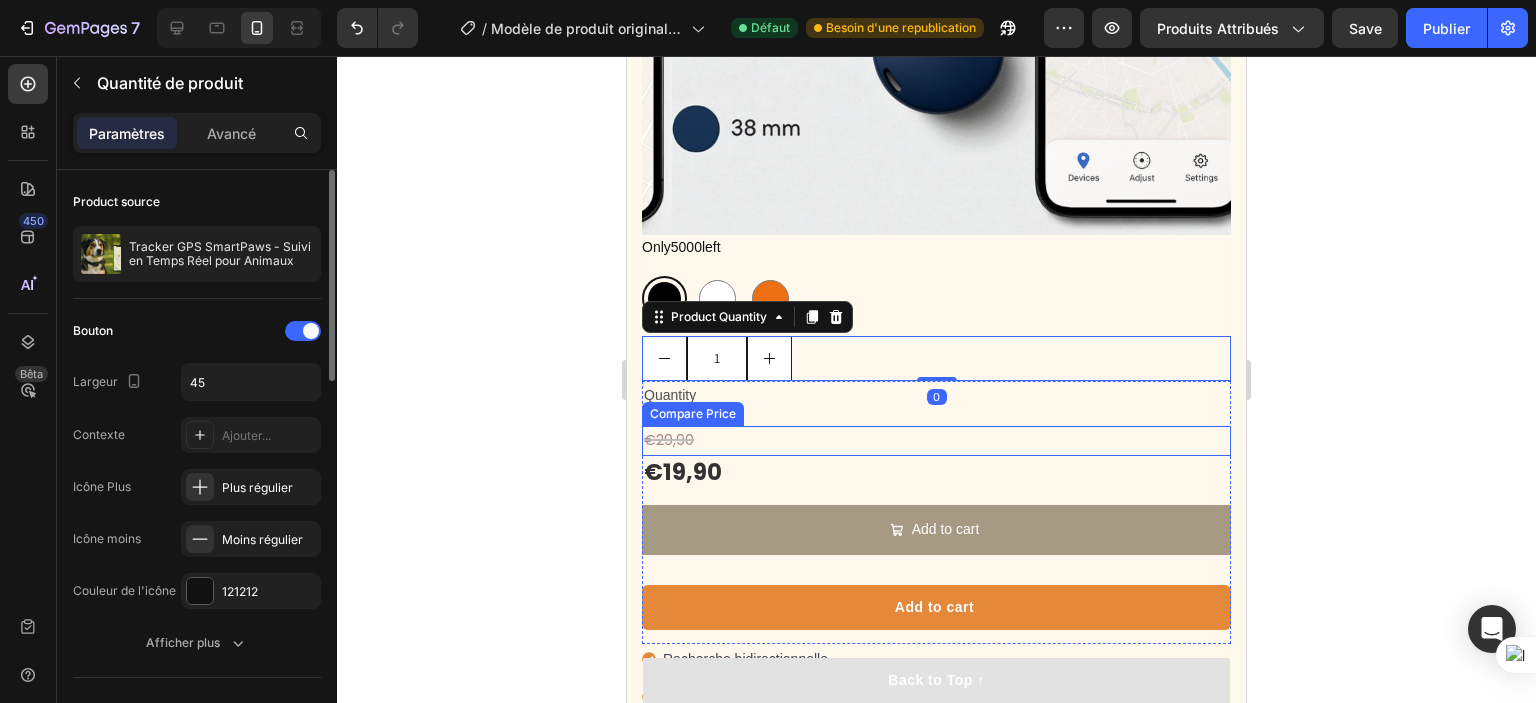 click on "€29,90" at bounding box center [936, 440] 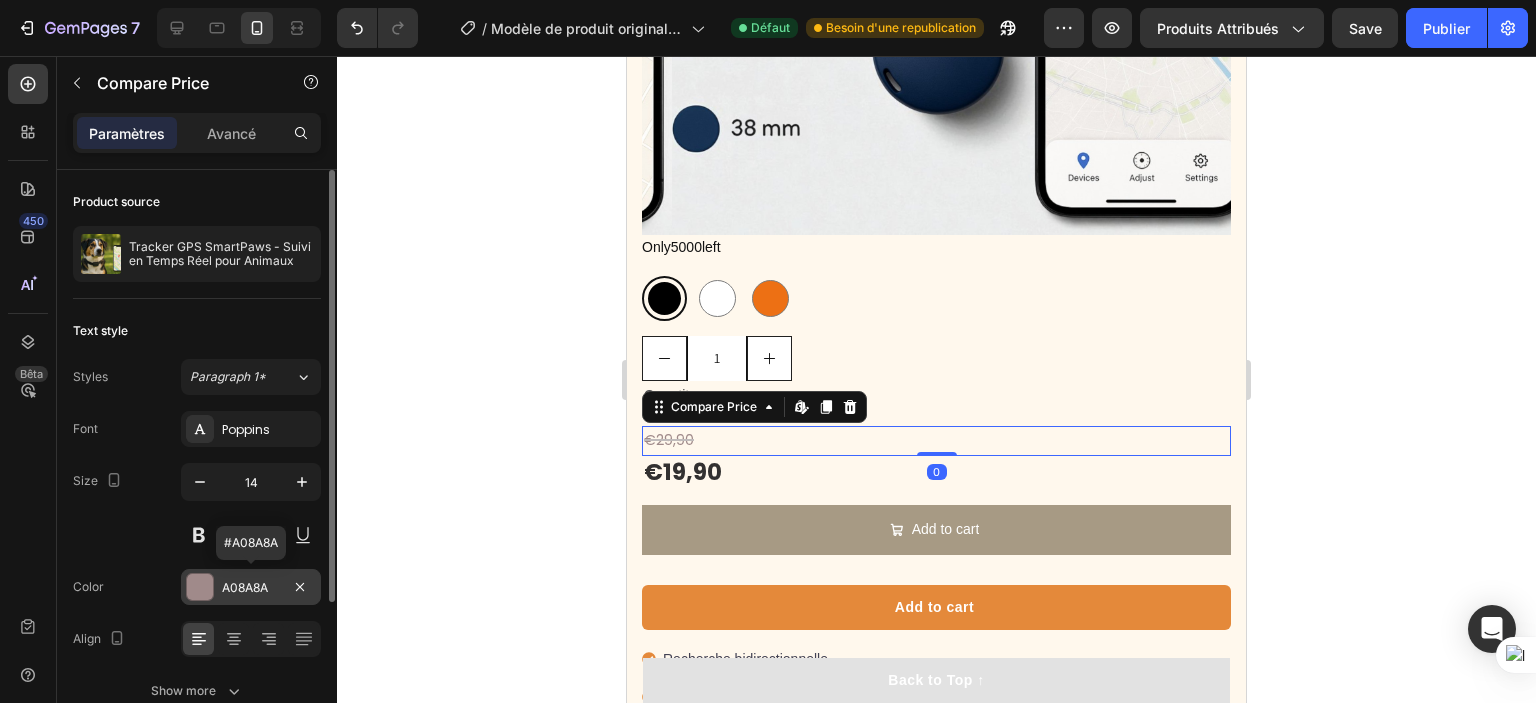 click on "A08A8A" at bounding box center [251, 587] 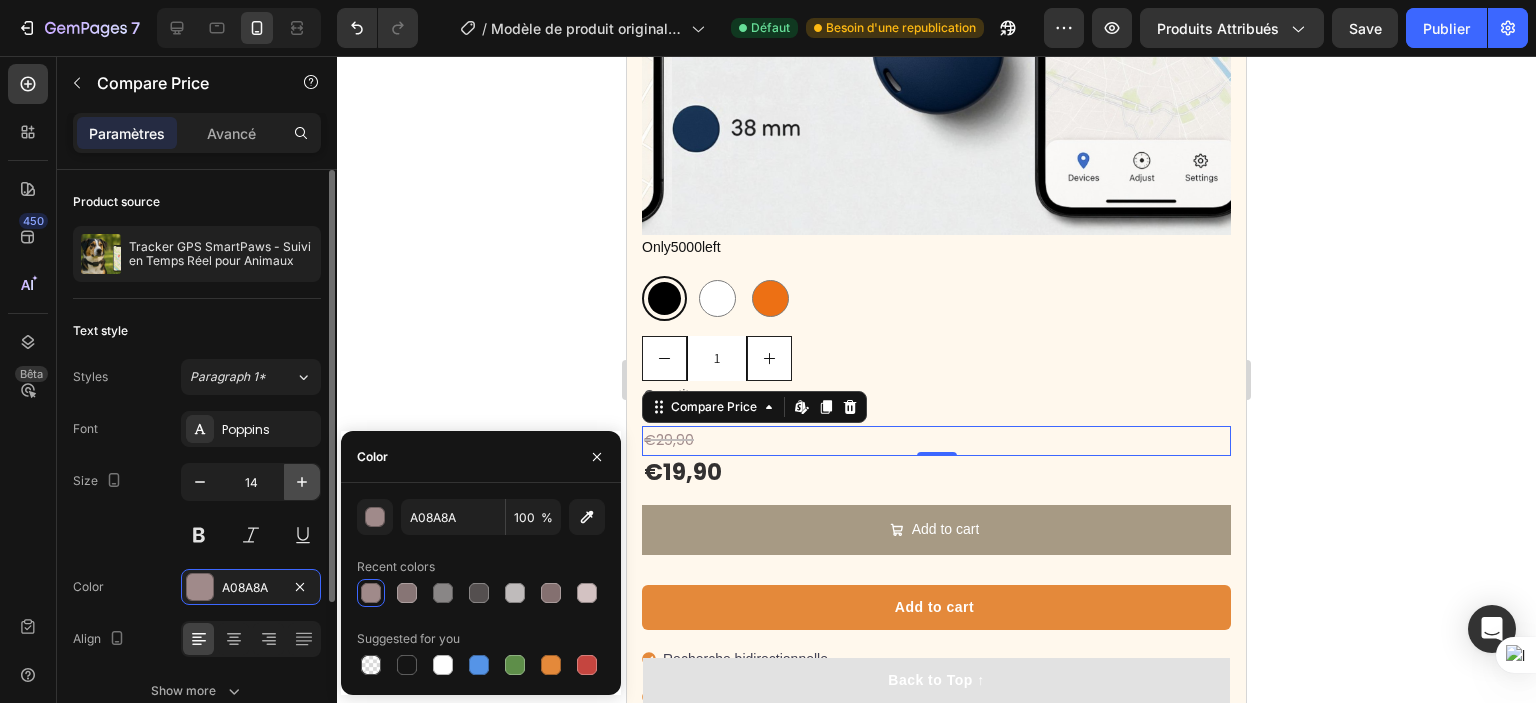 click 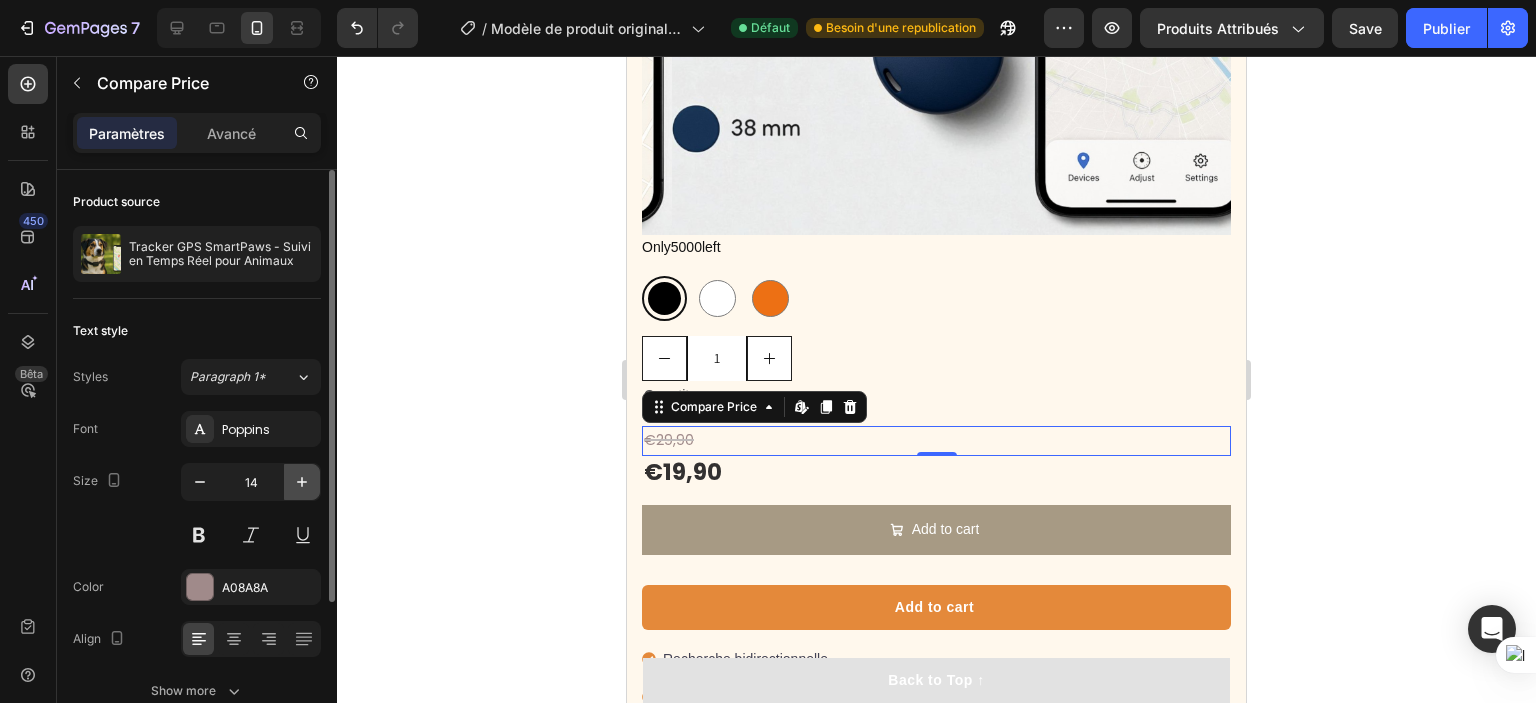 type on "15" 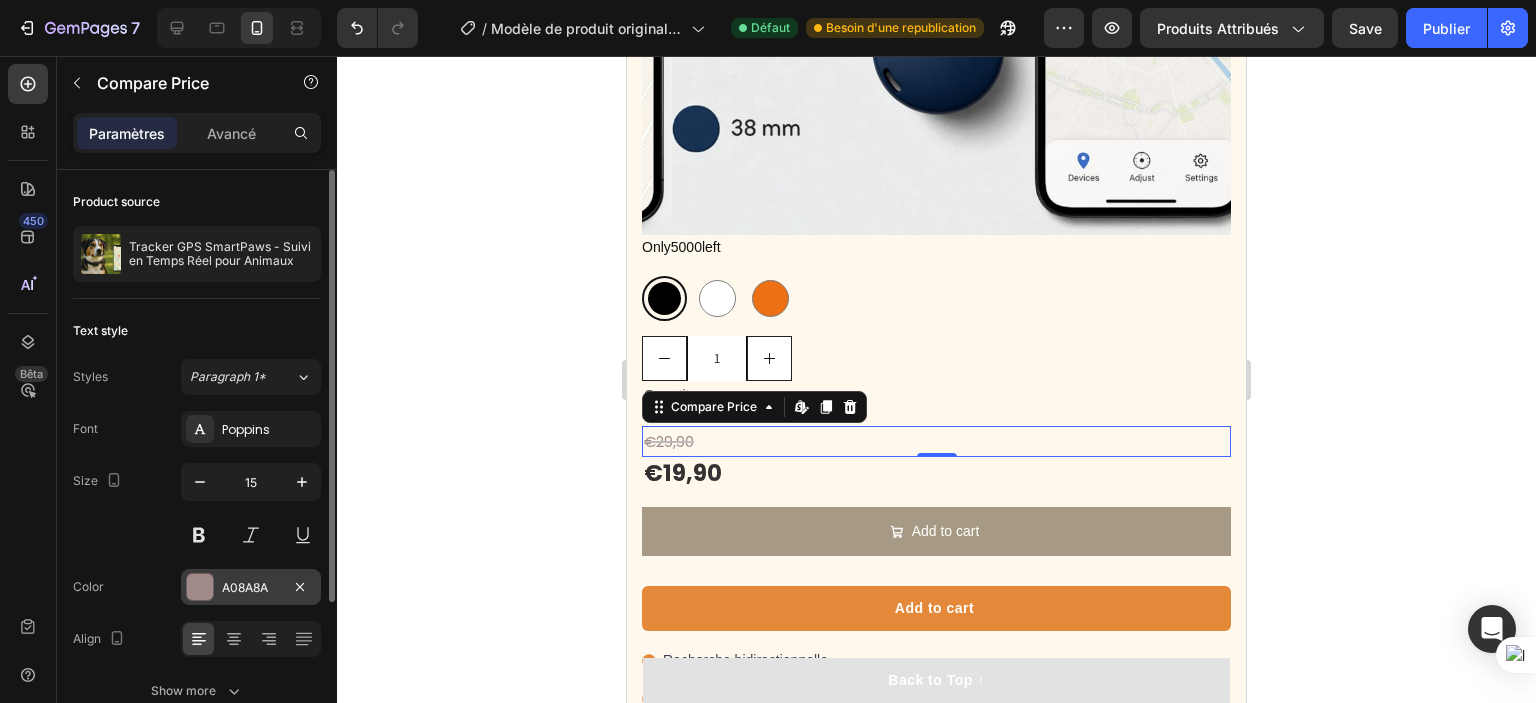 click on "A08A8A" at bounding box center [251, 587] 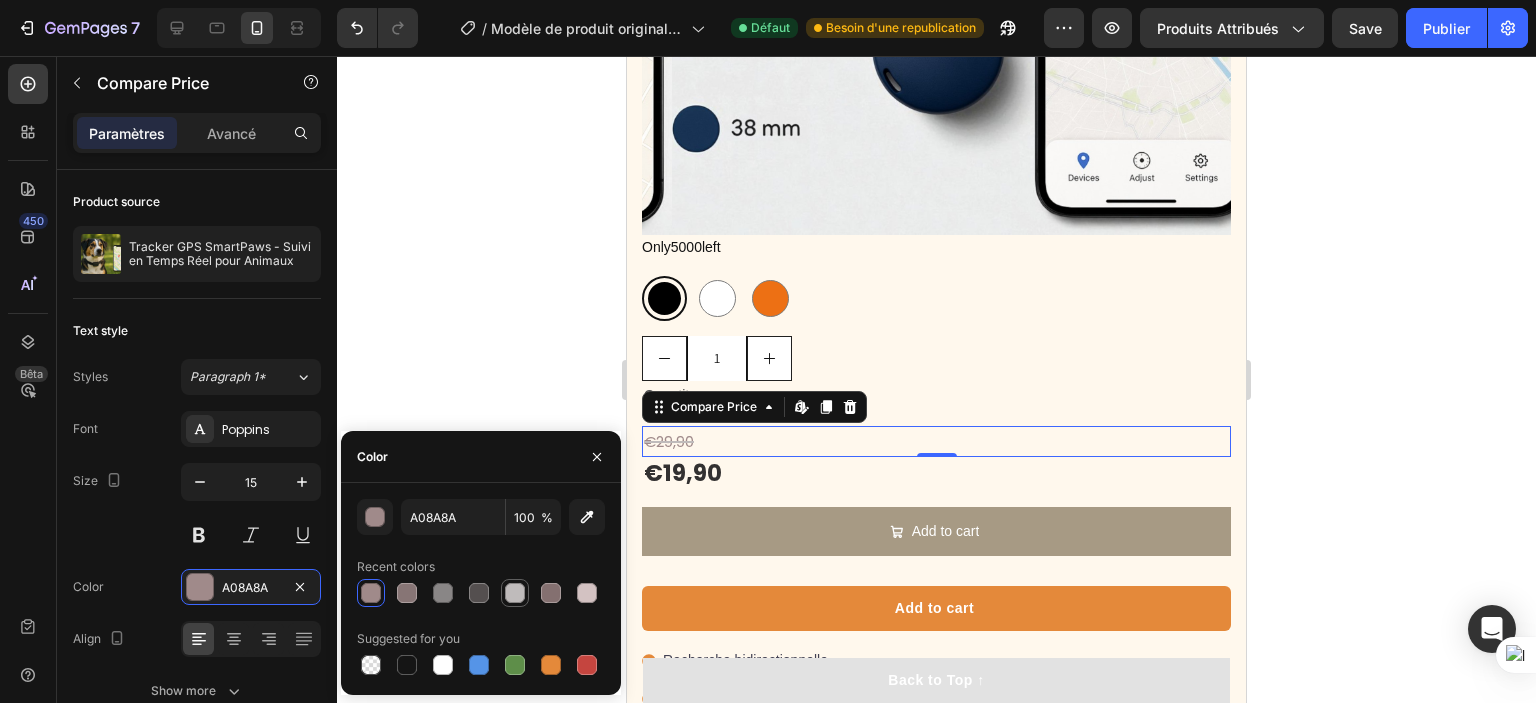 click at bounding box center [515, 593] 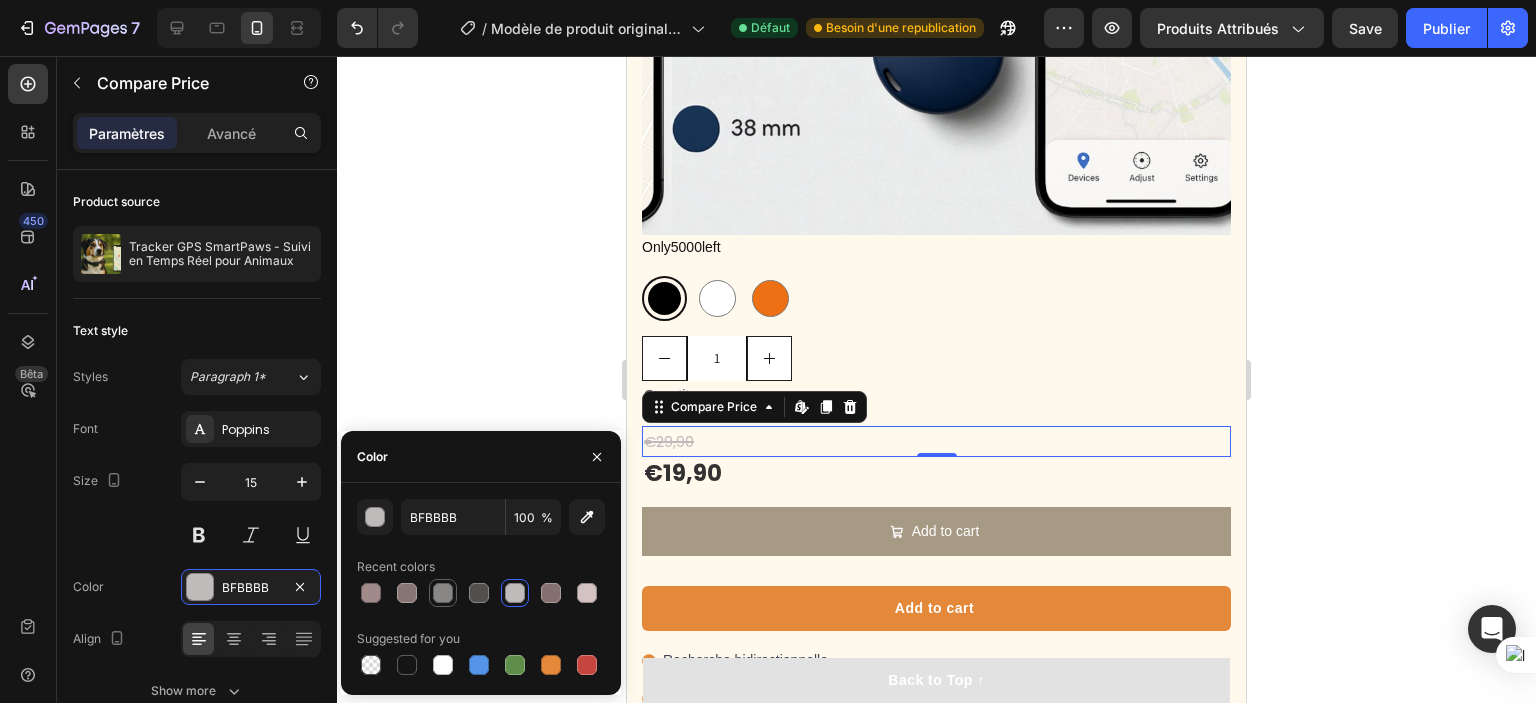 click at bounding box center [443, 593] 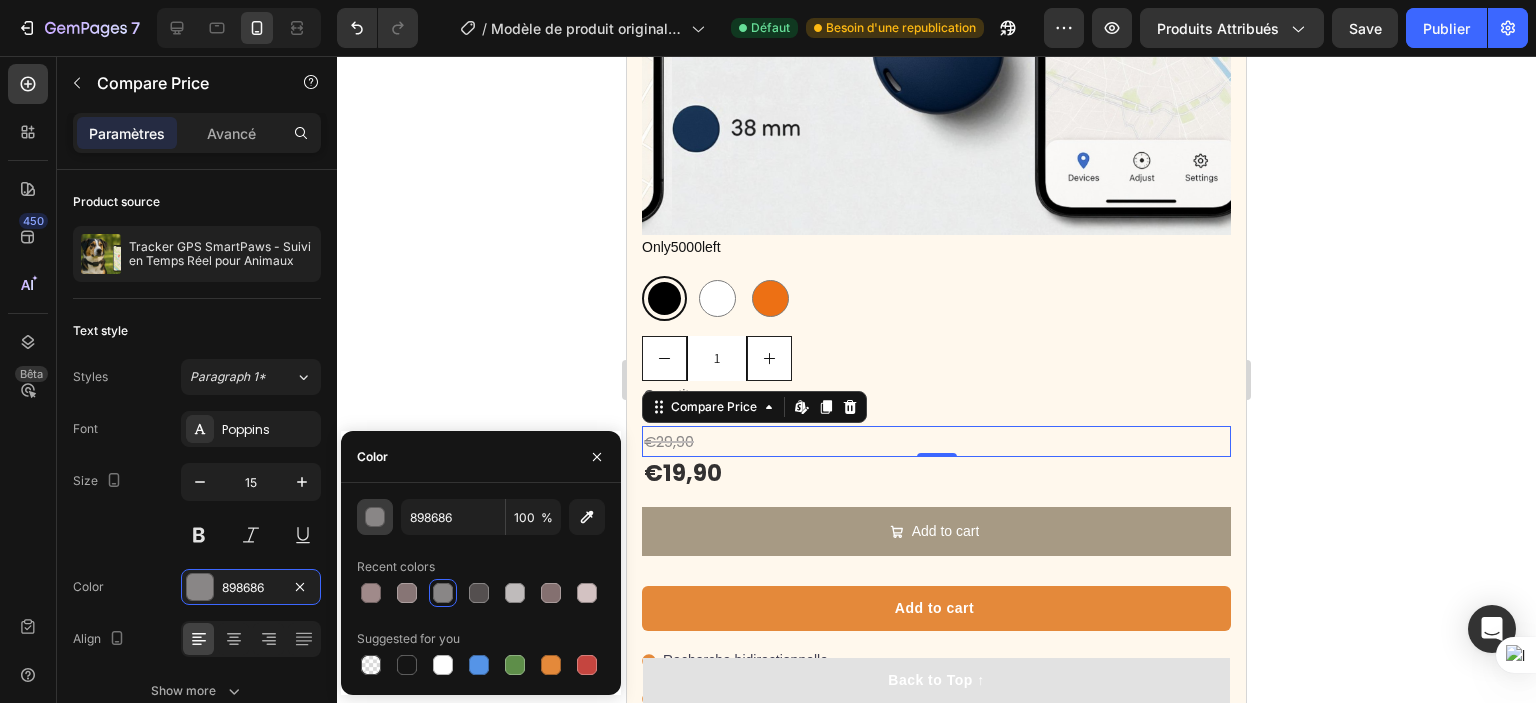 click at bounding box center [376, 518] 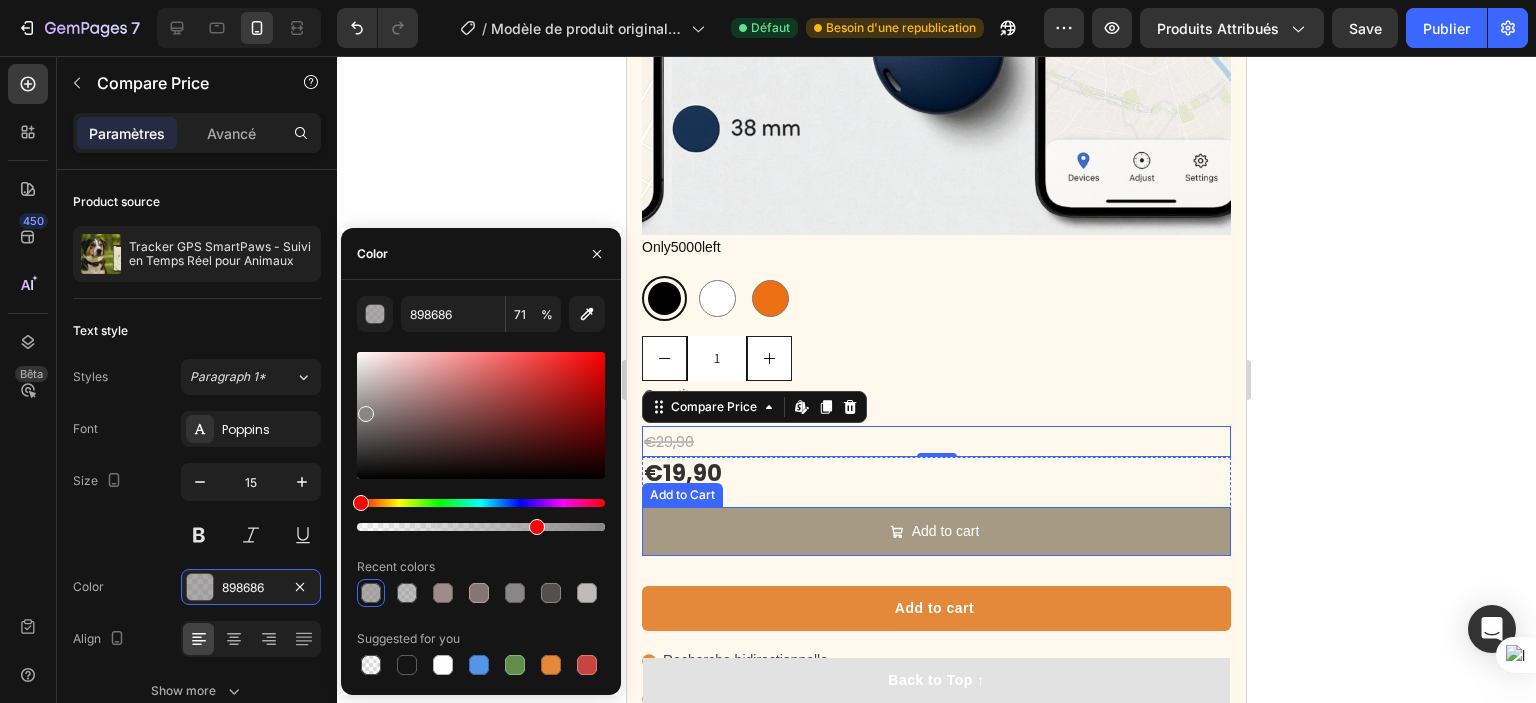 drag, startPoint x: 601, startPoint y: 525, endPoint x: 597, endPoint y: 537, distance: 12.649111 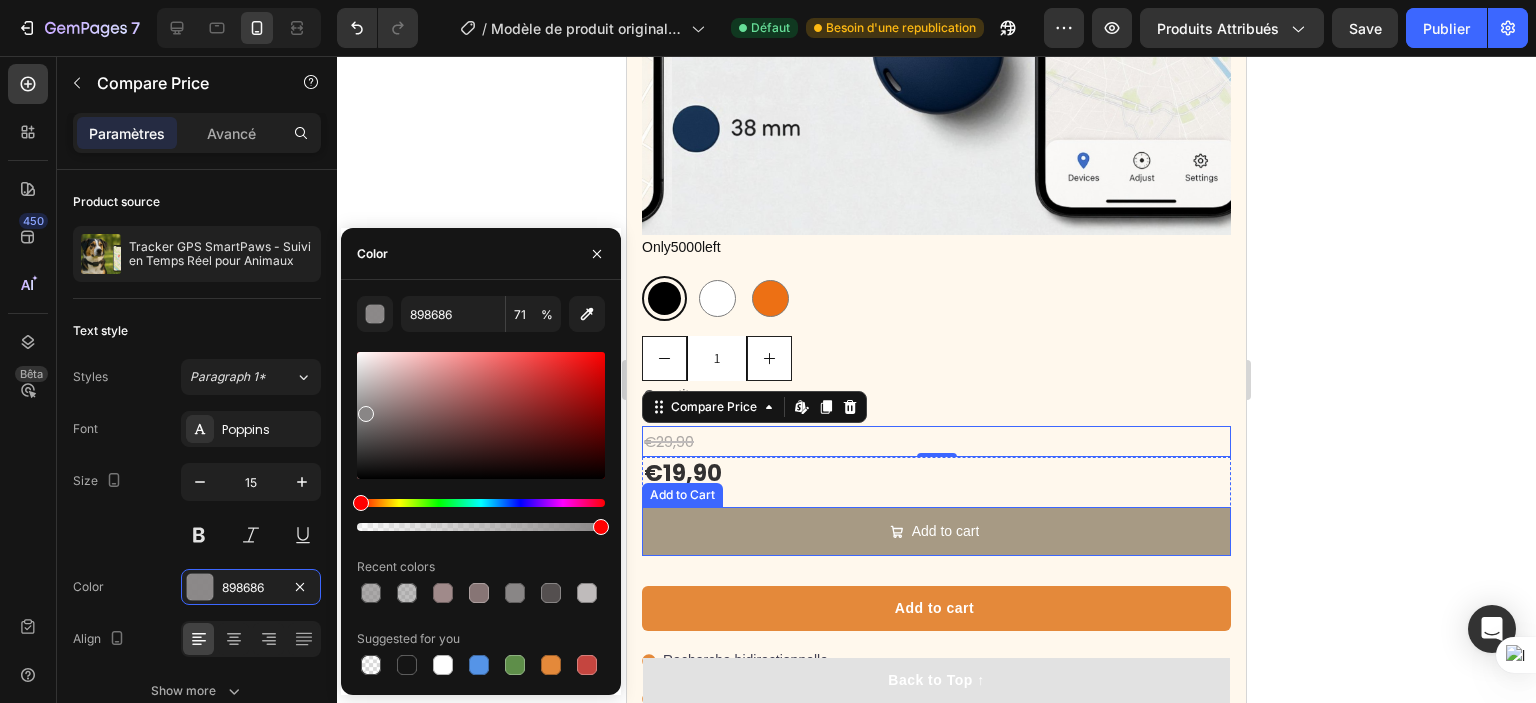 type on "97" 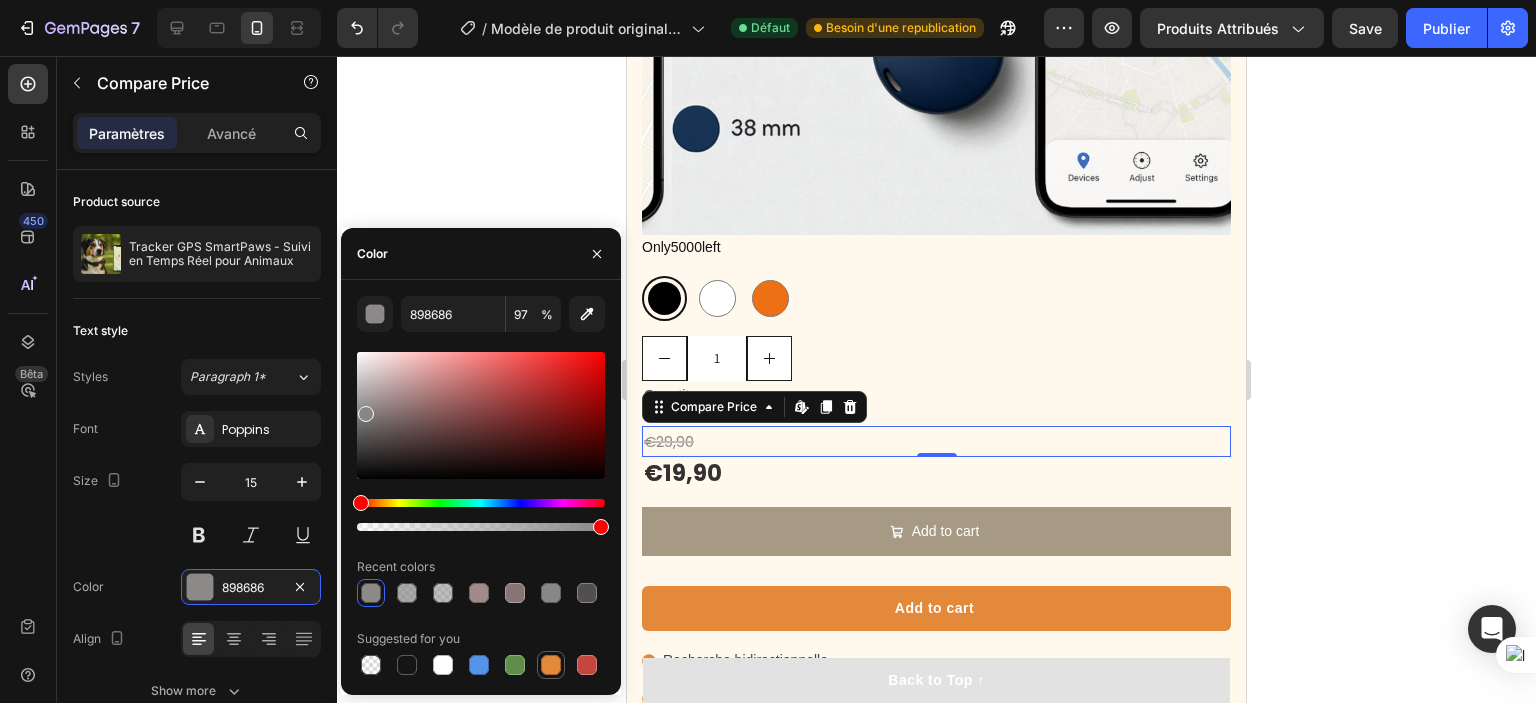 click at bounding box center [551, 665] 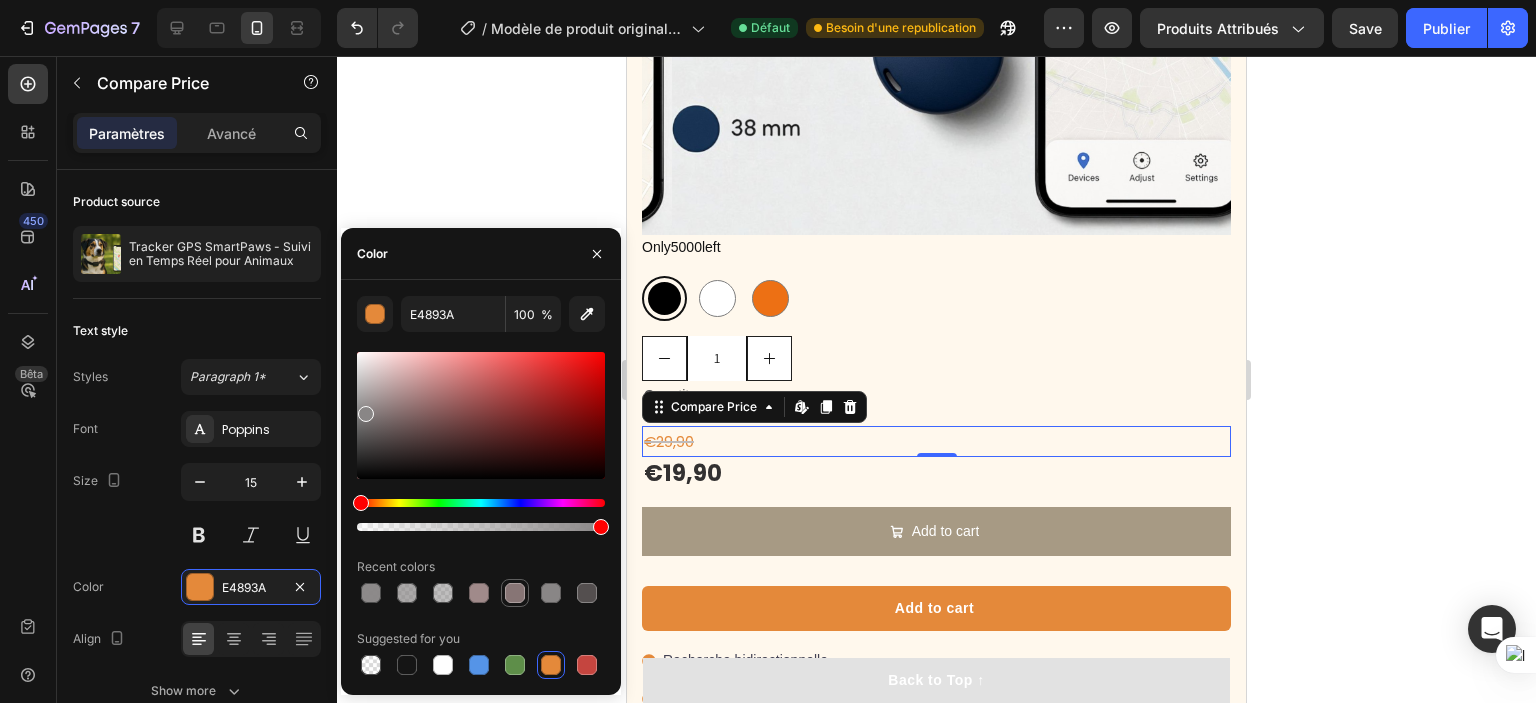 click at bounding box center (515, 593) 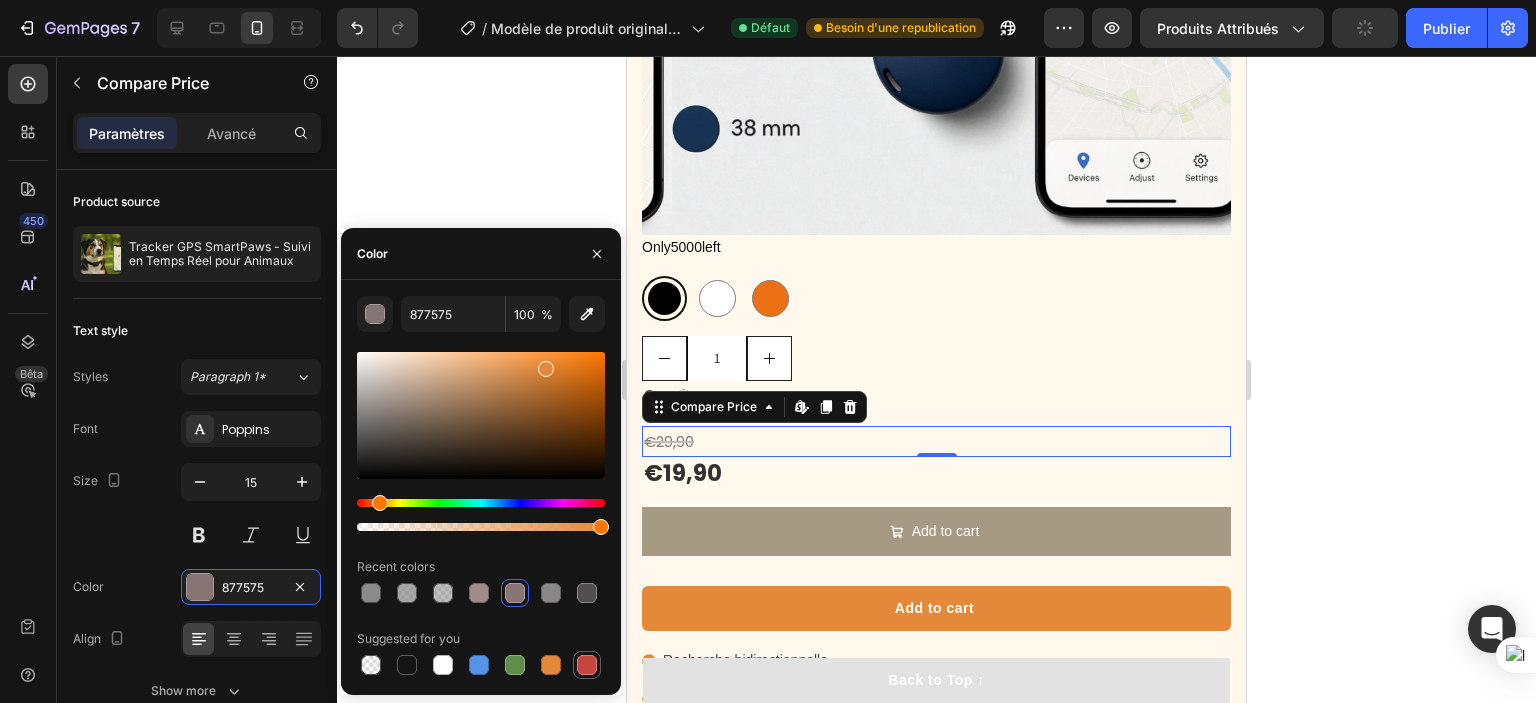 click at bounding box center [587, 665] 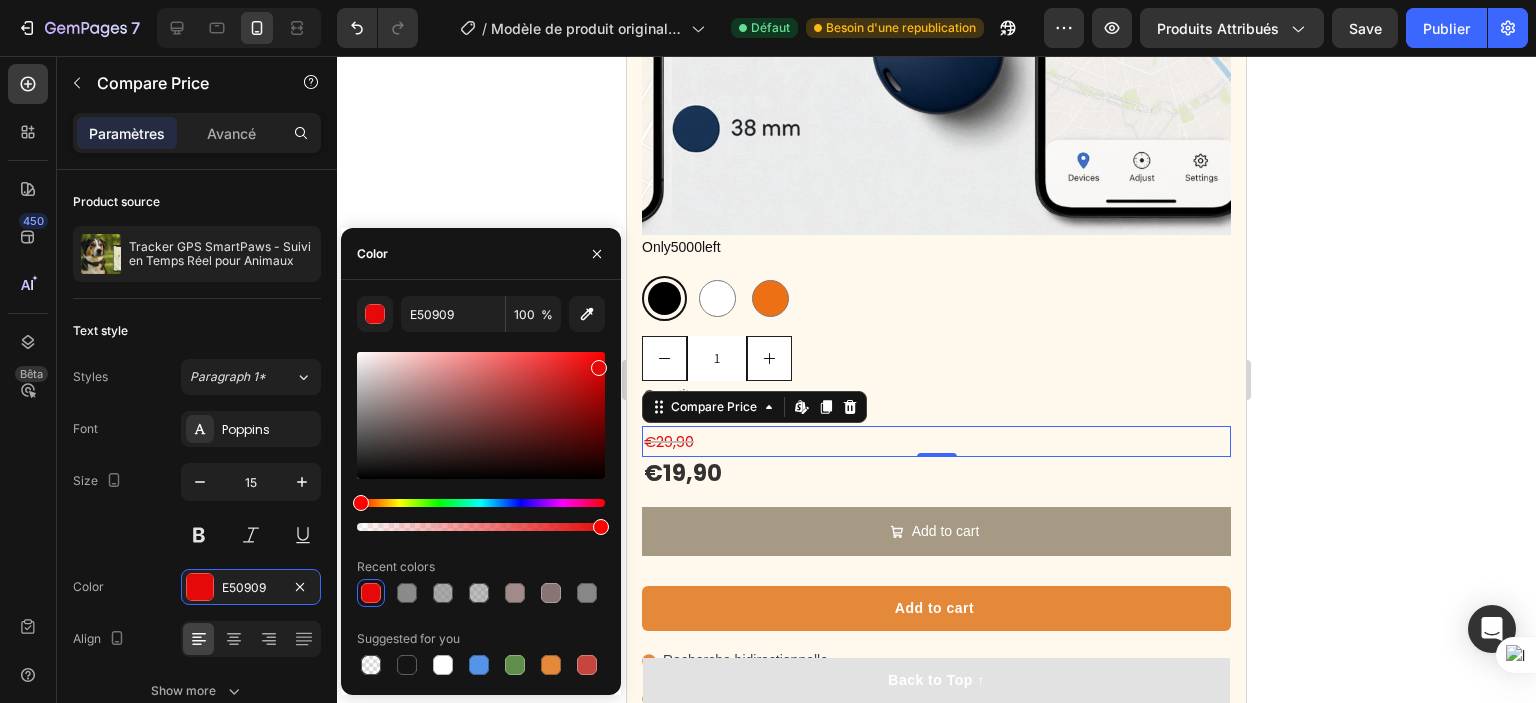 type on "E80B0B" 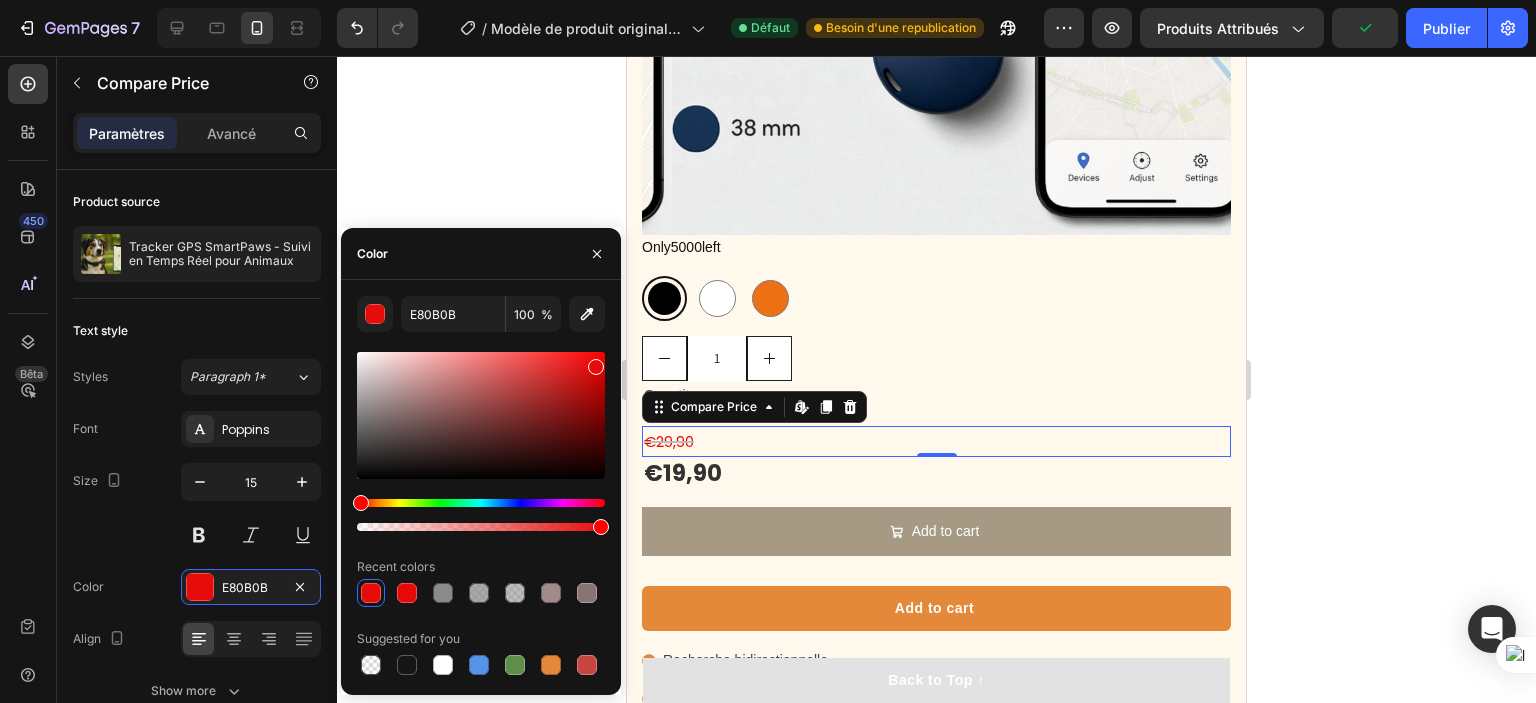 drag, startPoint x: 390, startPoint y: 415, endPoint x: 594, endPoint y: 363, distance: 210.52316 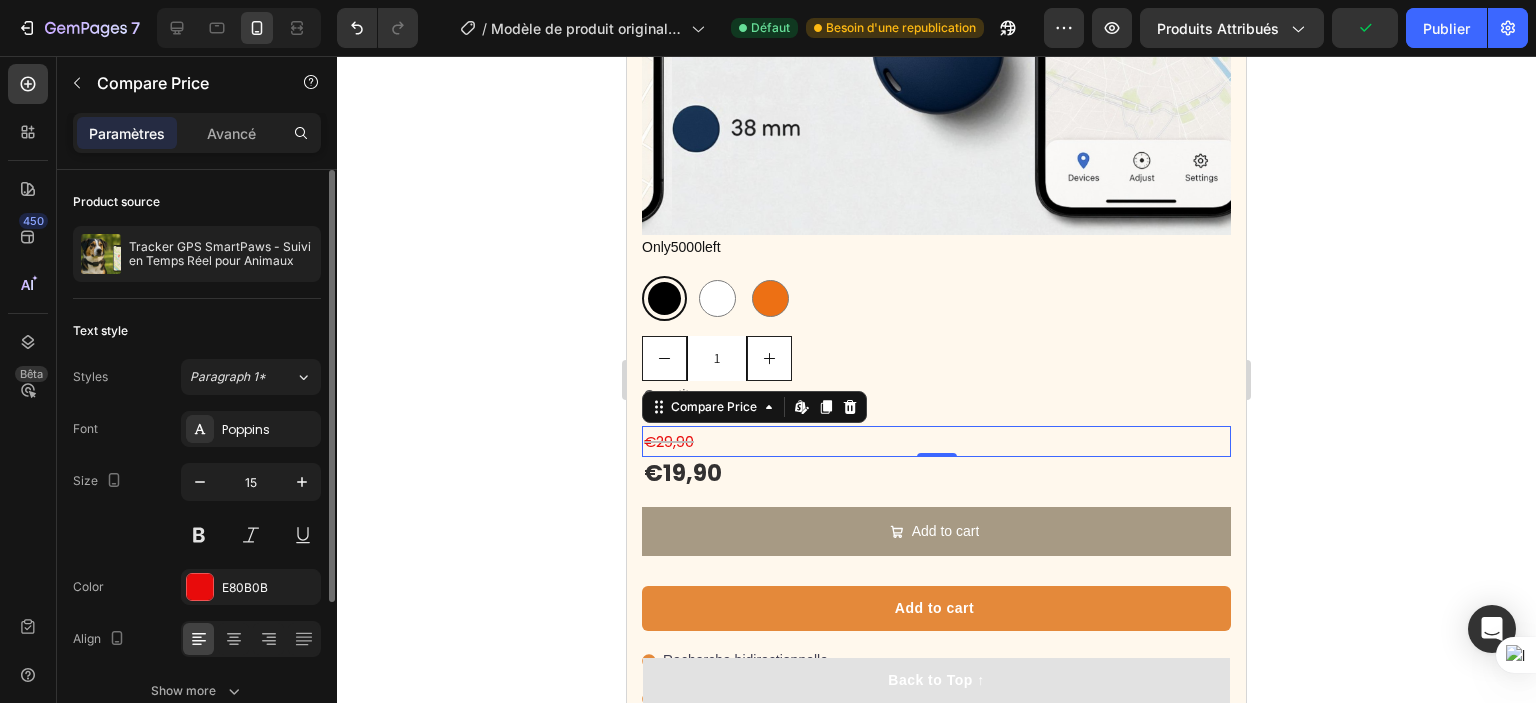 click on "Size 15" at bounding box center (197, 508) 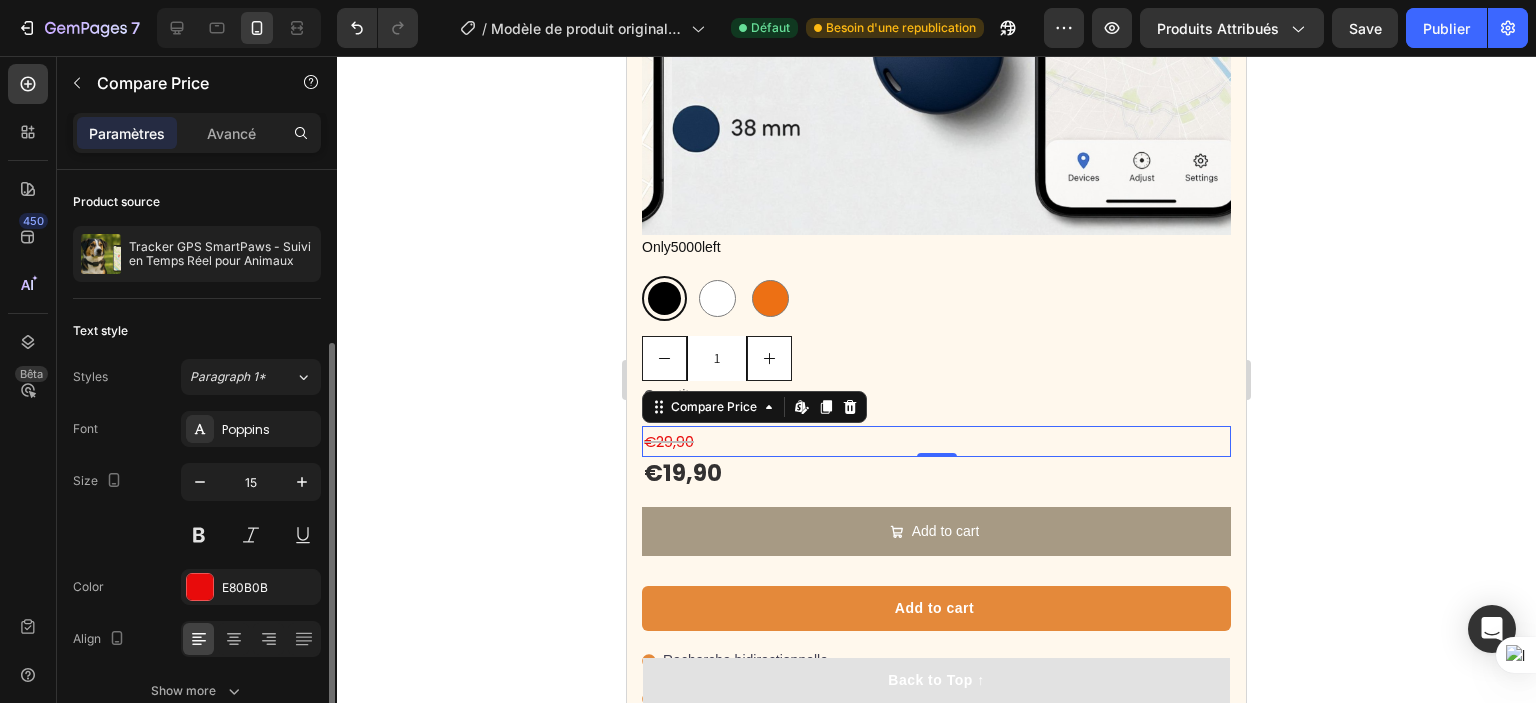 scroll, scrollTop: 100, scrollLeft: 0, axis: vertical 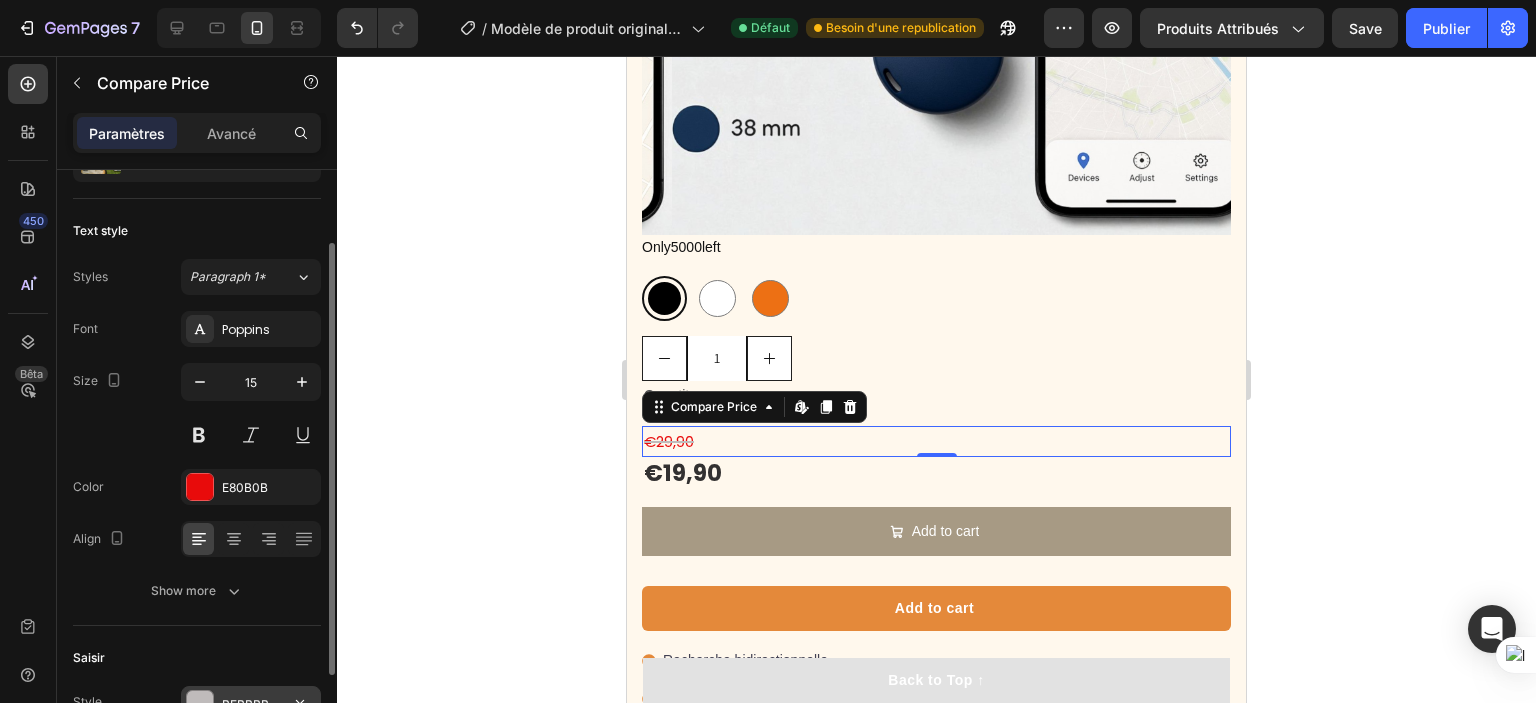 click at bounding box center (200, 704) 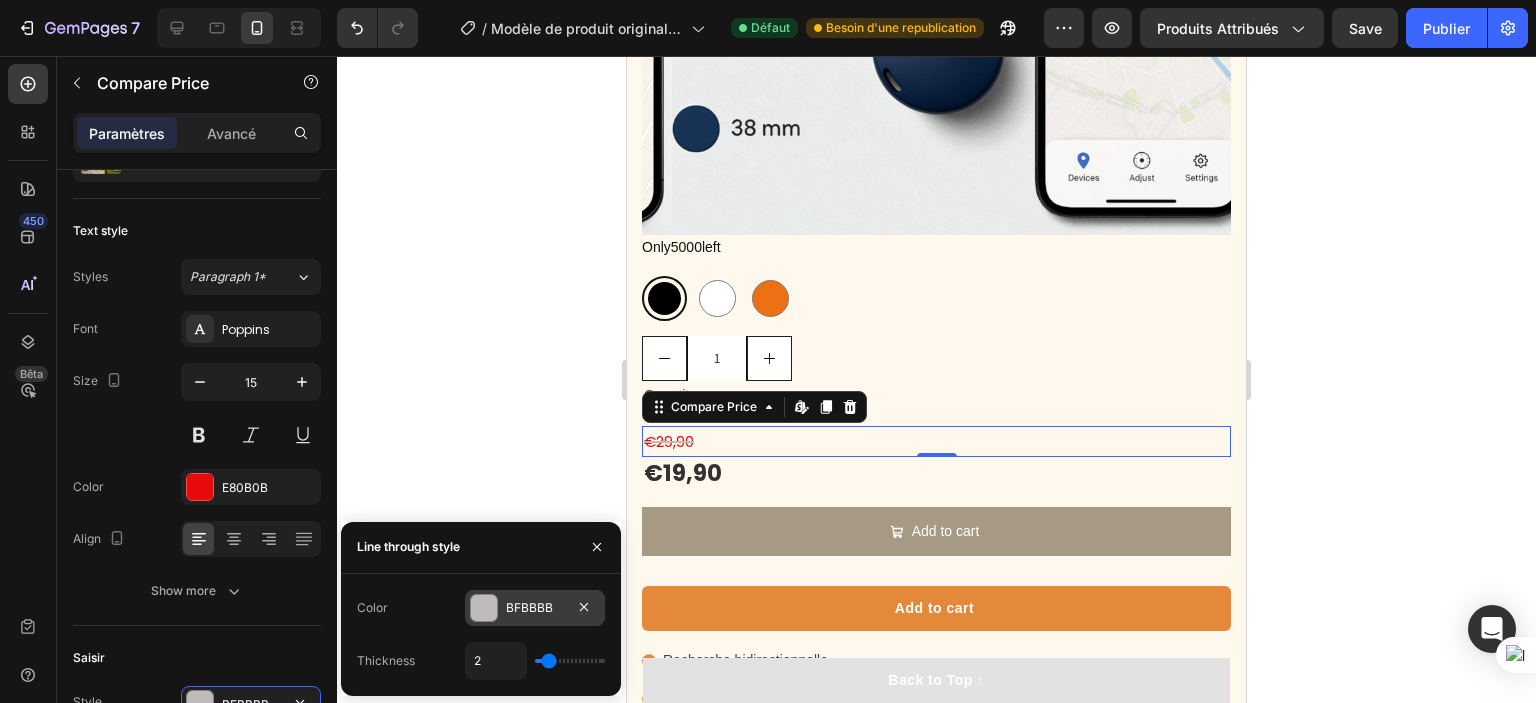 click at bounding box center (484, 608) 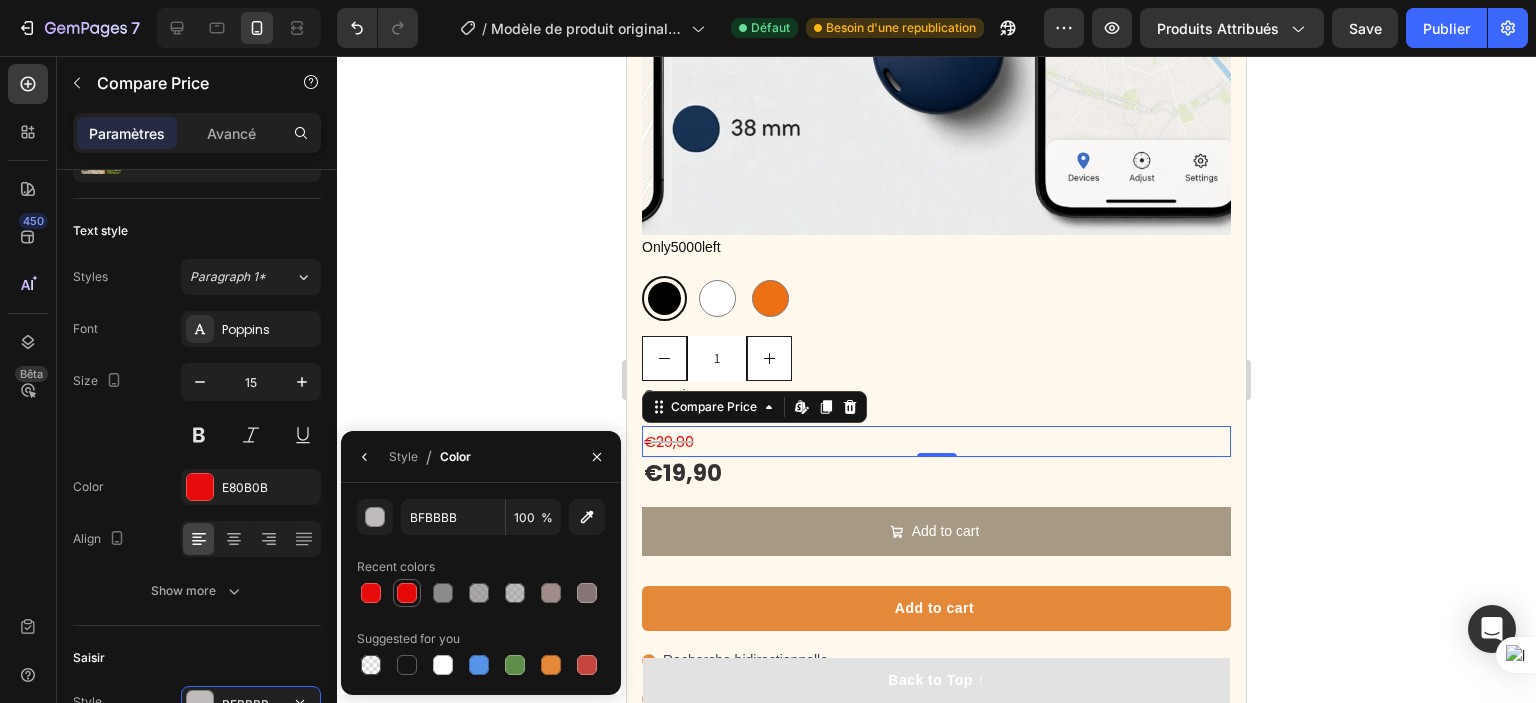 click at bounding box center (407, 593) 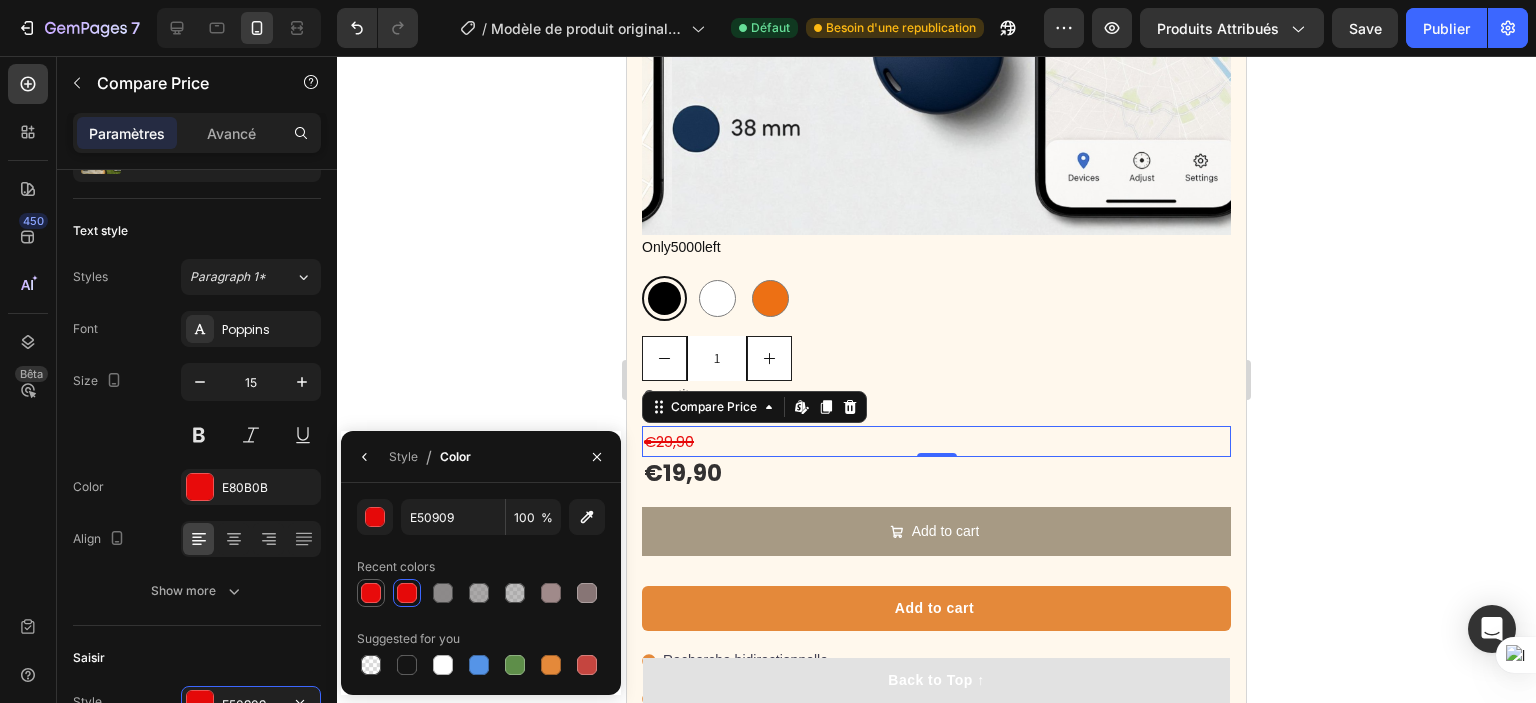 click at bounding box center [371, 593] 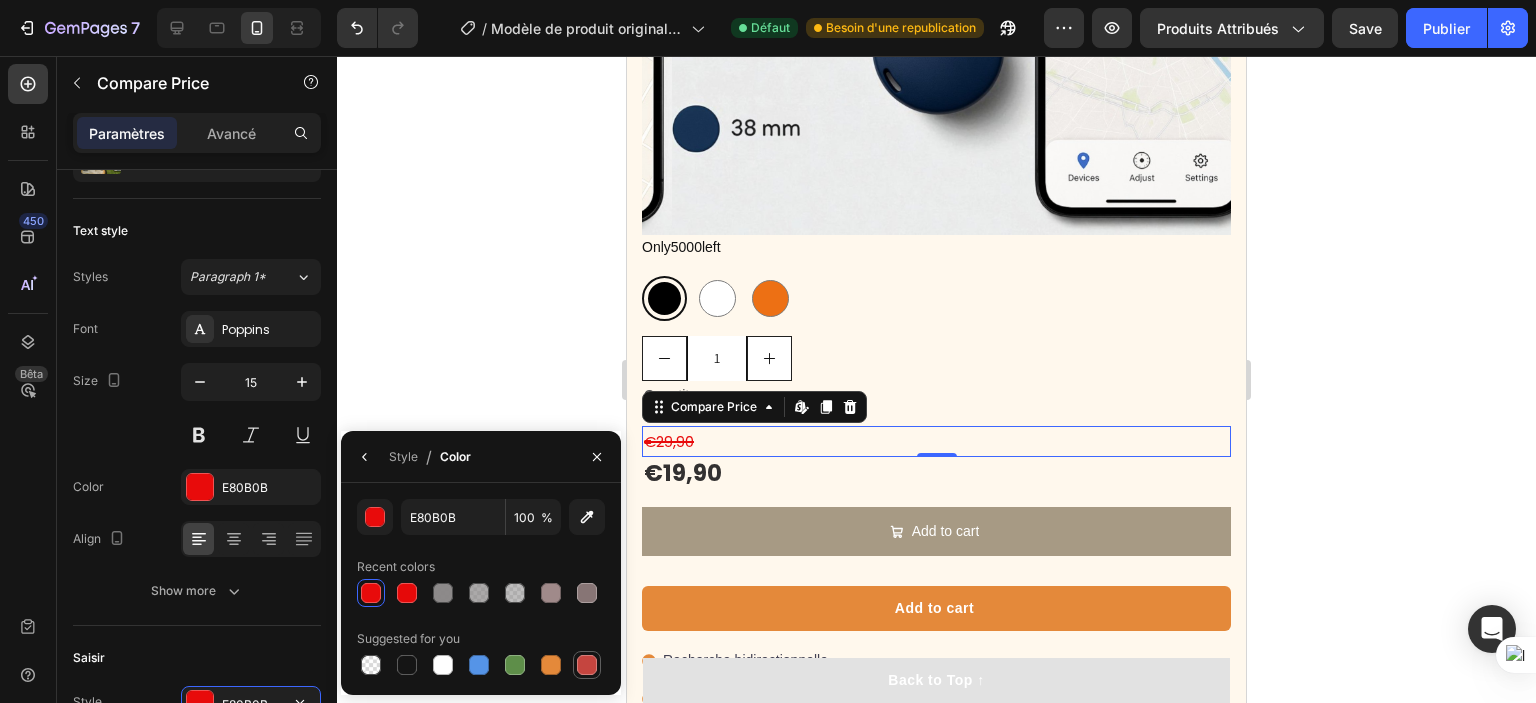 click at bounding box center [587, 665] 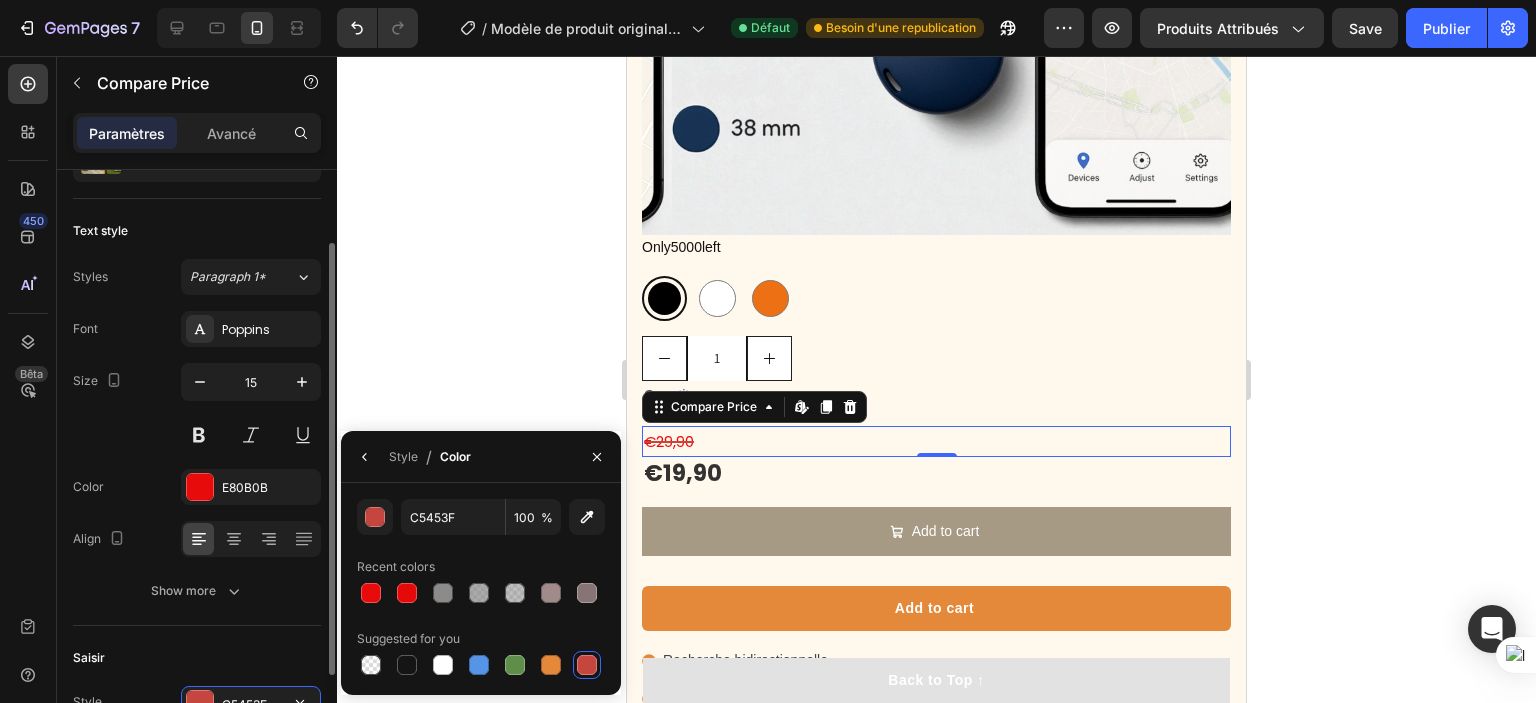 click on "Font Poppins Size 15 Color E80B0B Align Show more" at bounding box center [197, 460] 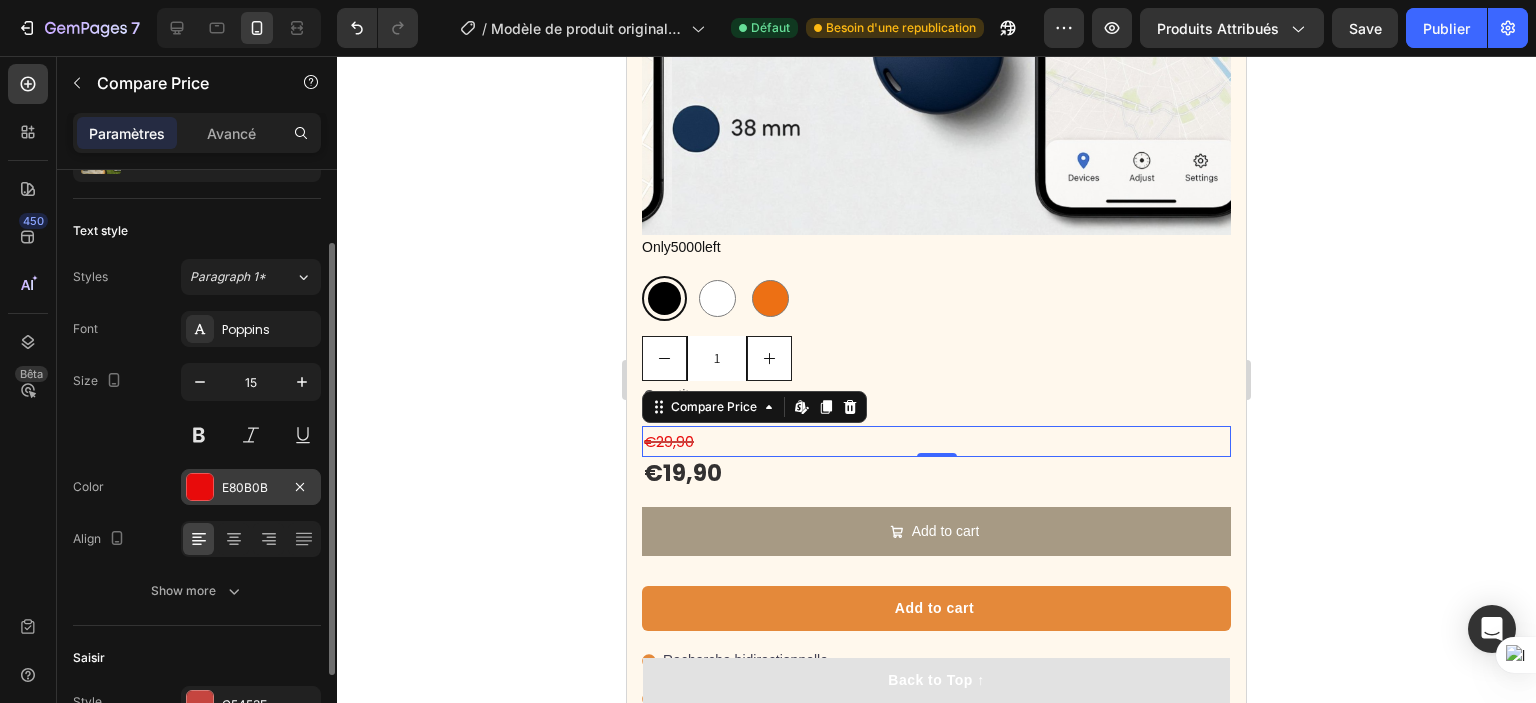 click at bounding box center [200, 487] 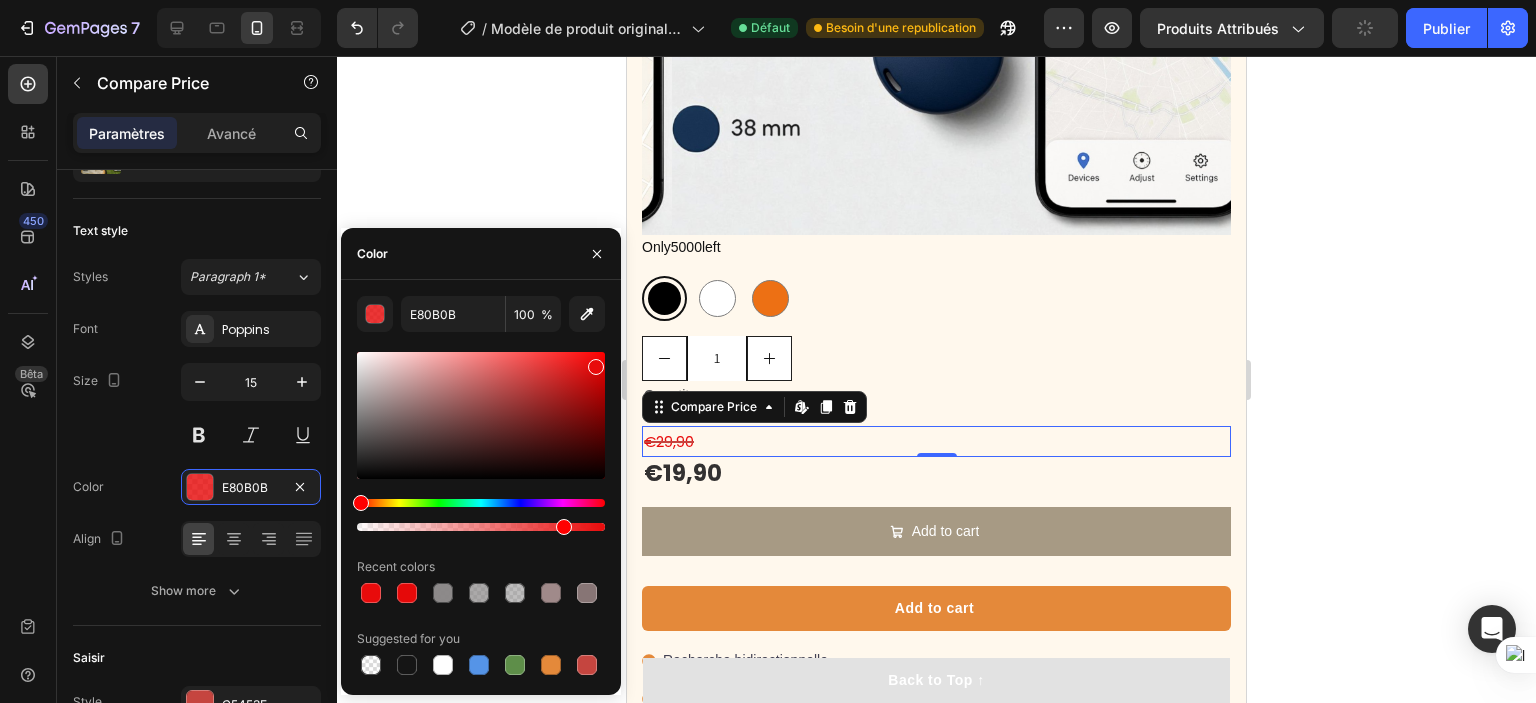 type on "82" 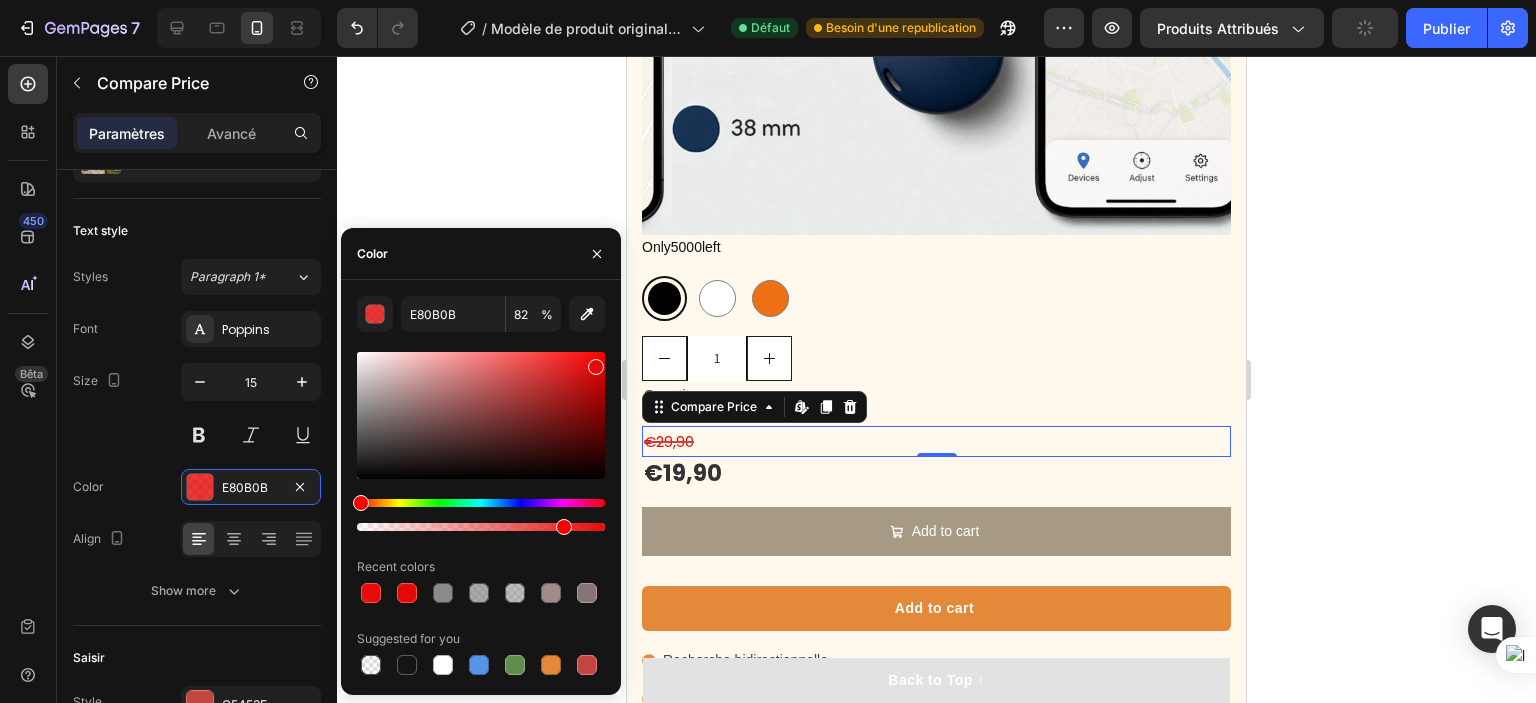 drag, startPoint x: 597, startPoint y: 525, endPoint x: 561, endPoint y: 532, distance: 36.67424 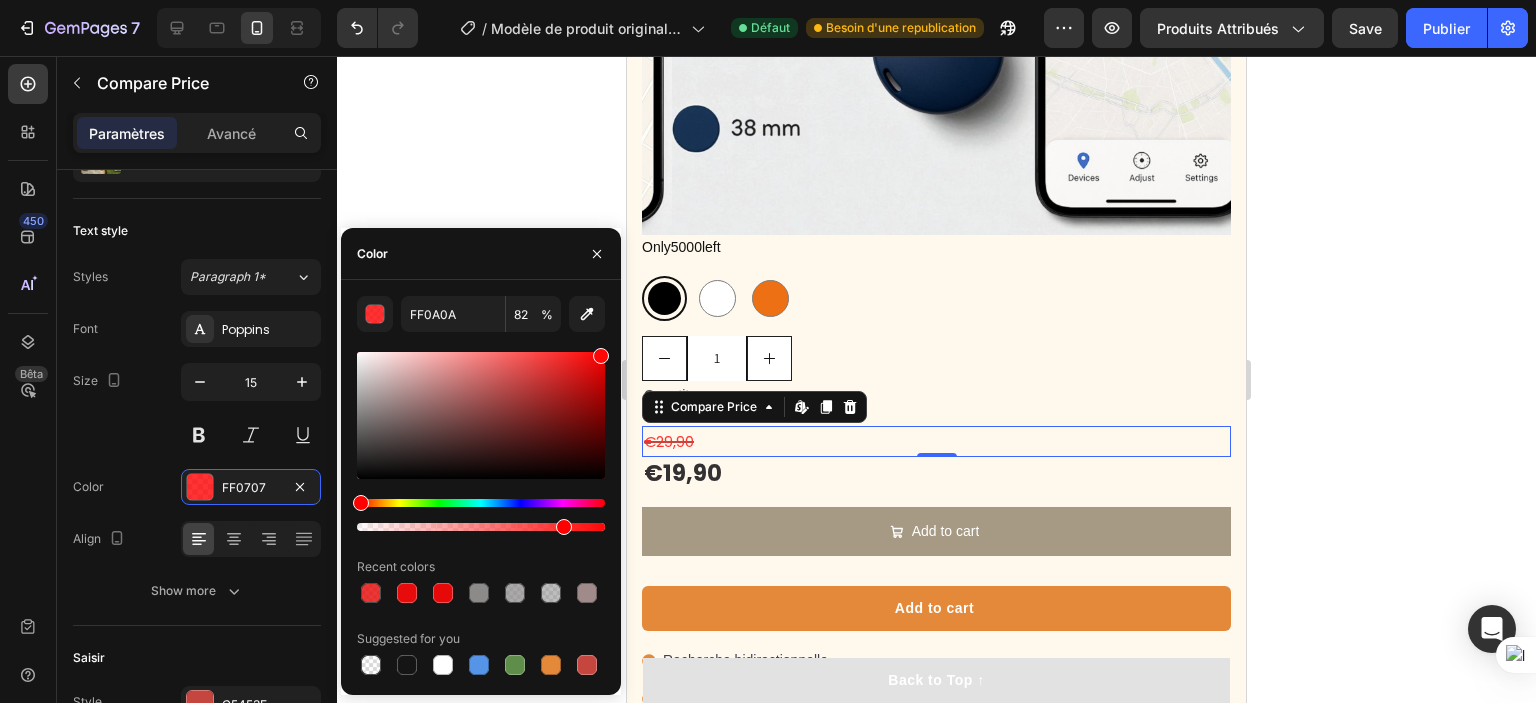type on "FF0707" 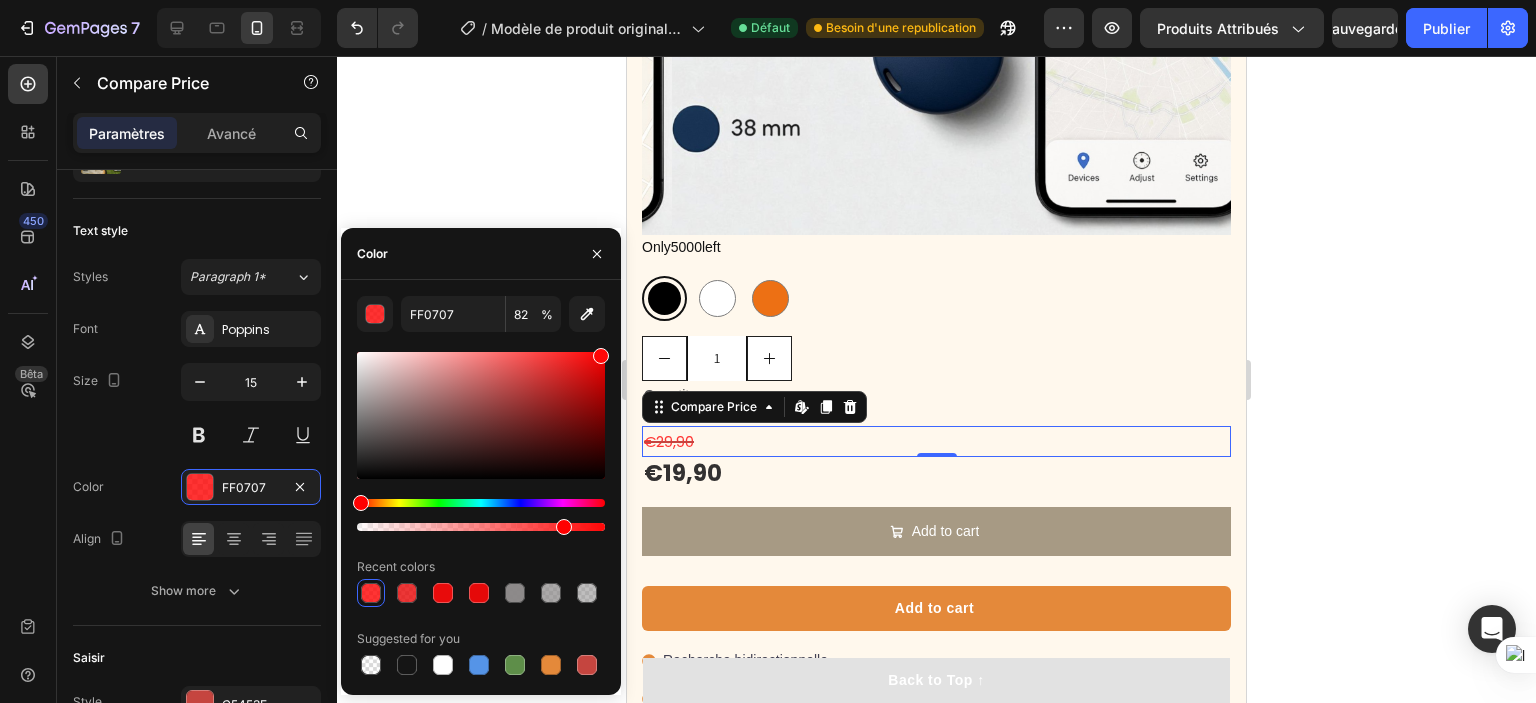 drag, startPoint x: 596, startPoint y: 366, endPoint x: 598, endPoint y: 347, distance: 19.104973 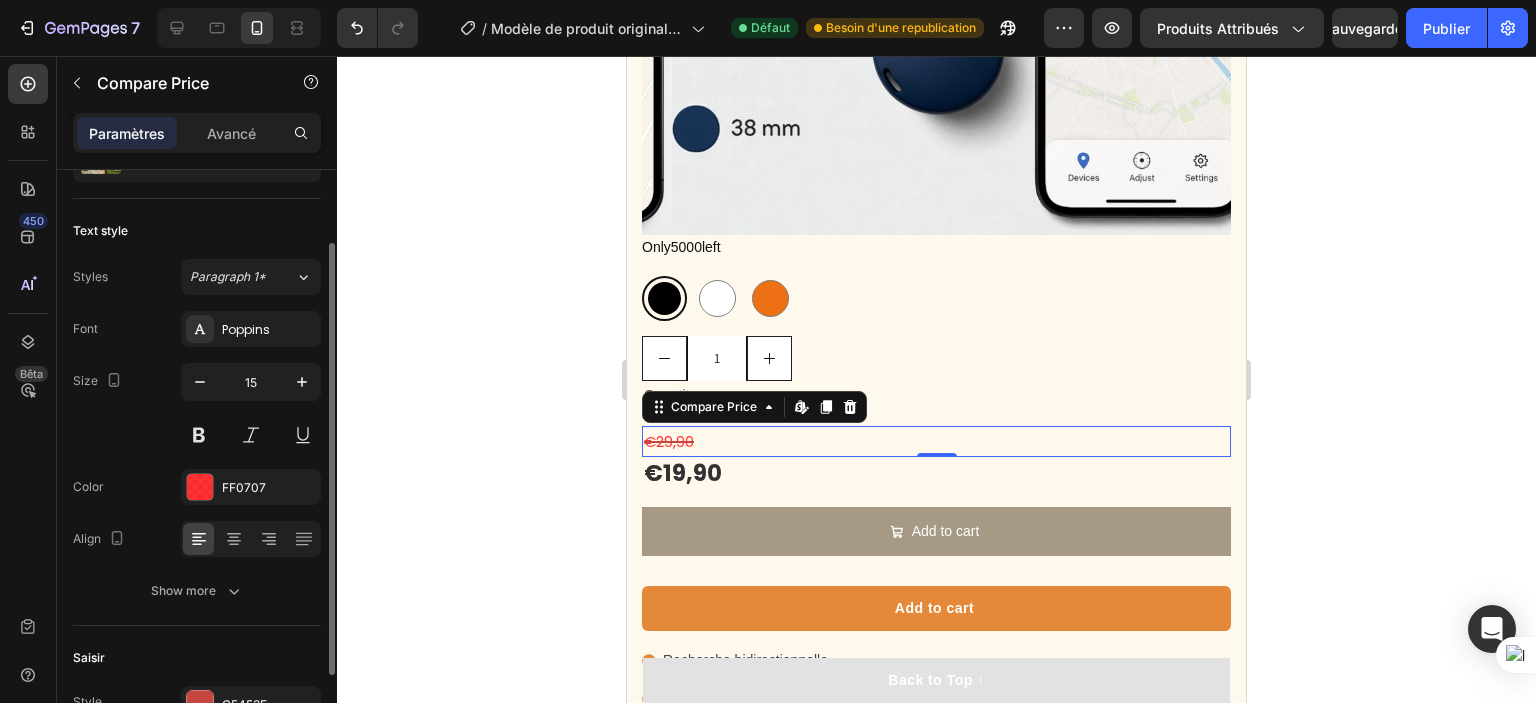 click on "Color" at bounding box center [88, 487] 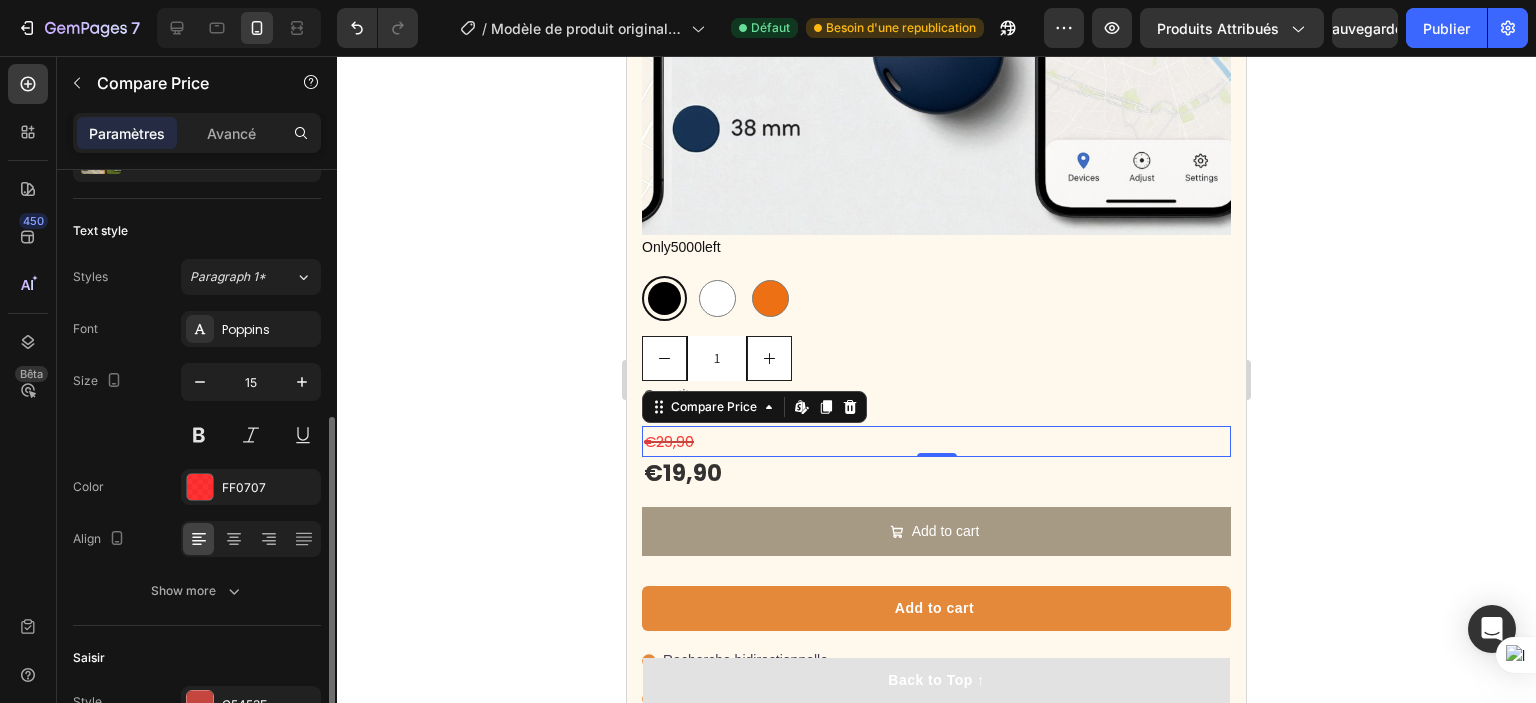 scroll, scrollTop: 200, scrollLeft: 0, axis: vertical 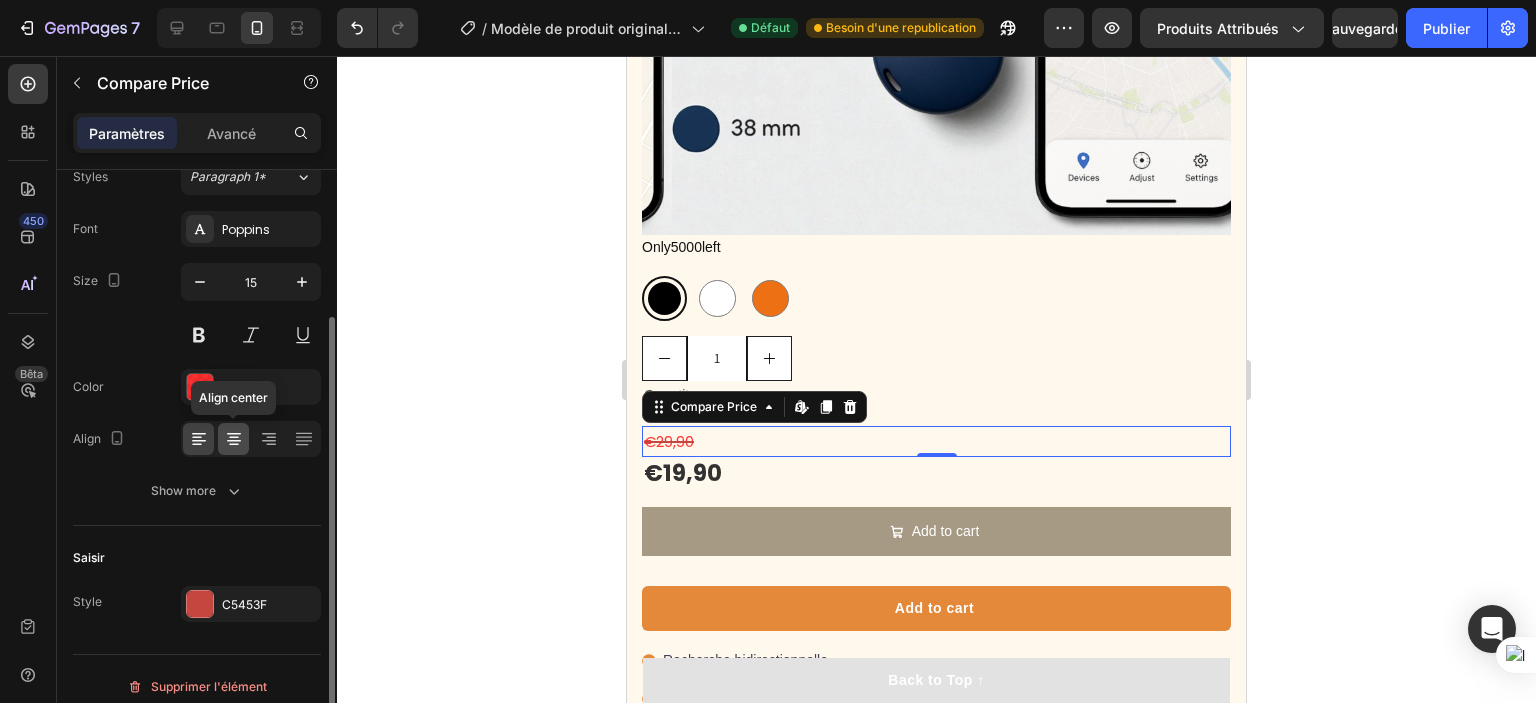 click 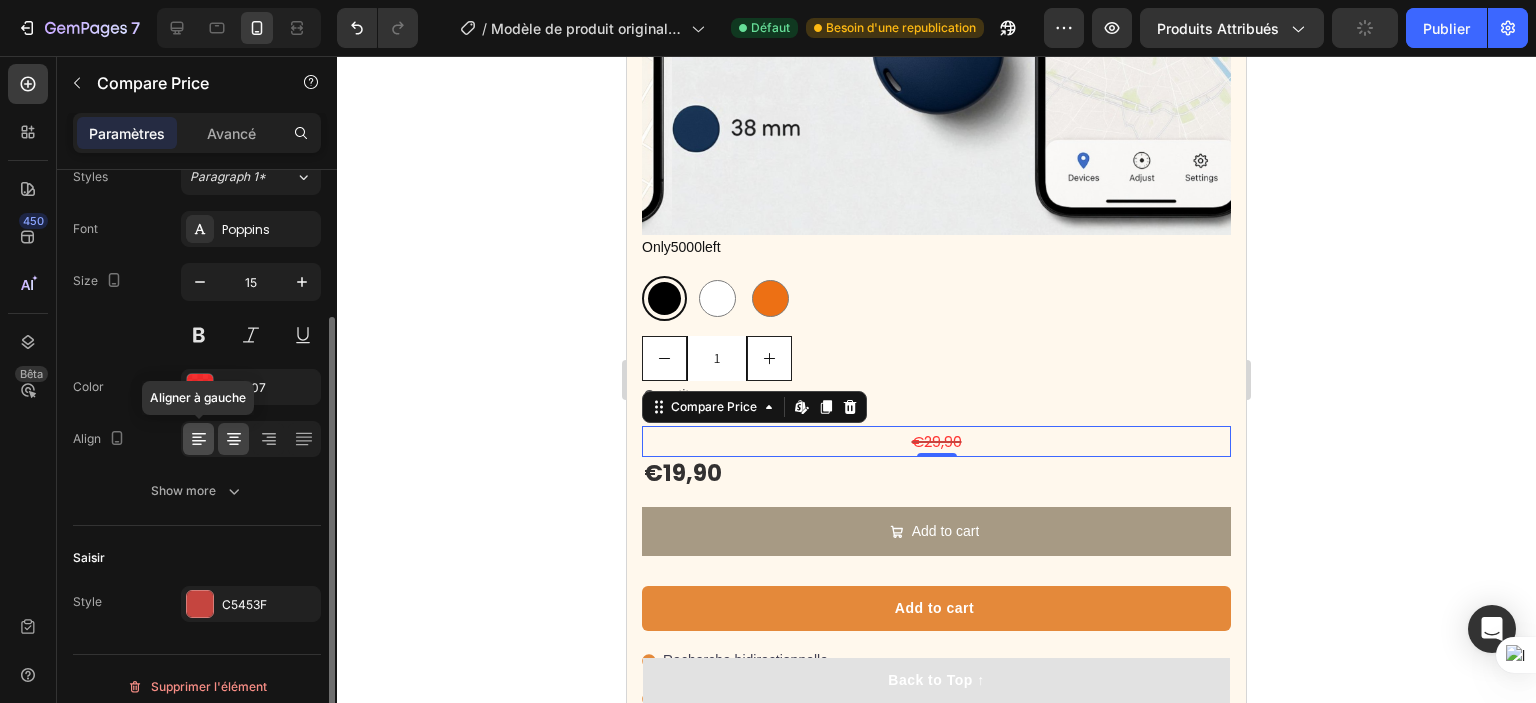 click 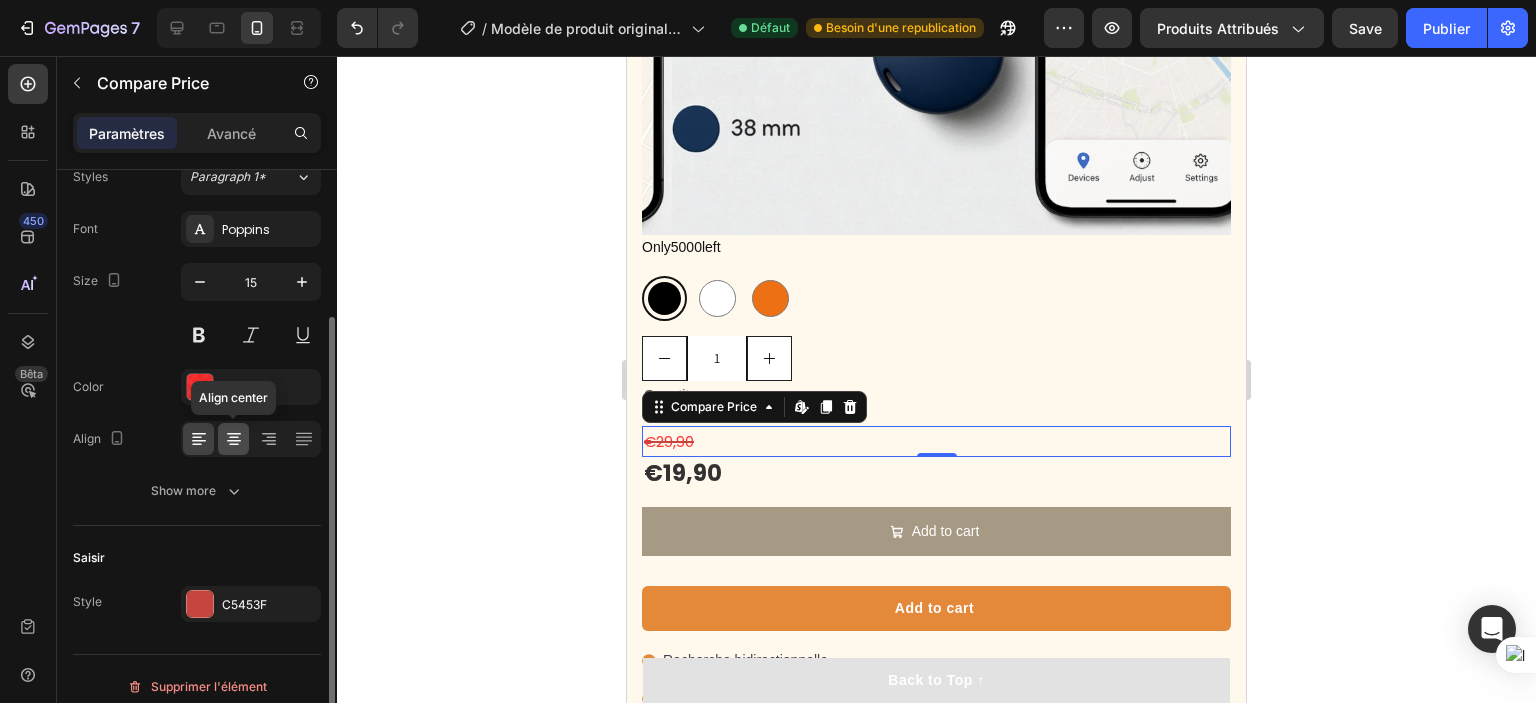 click 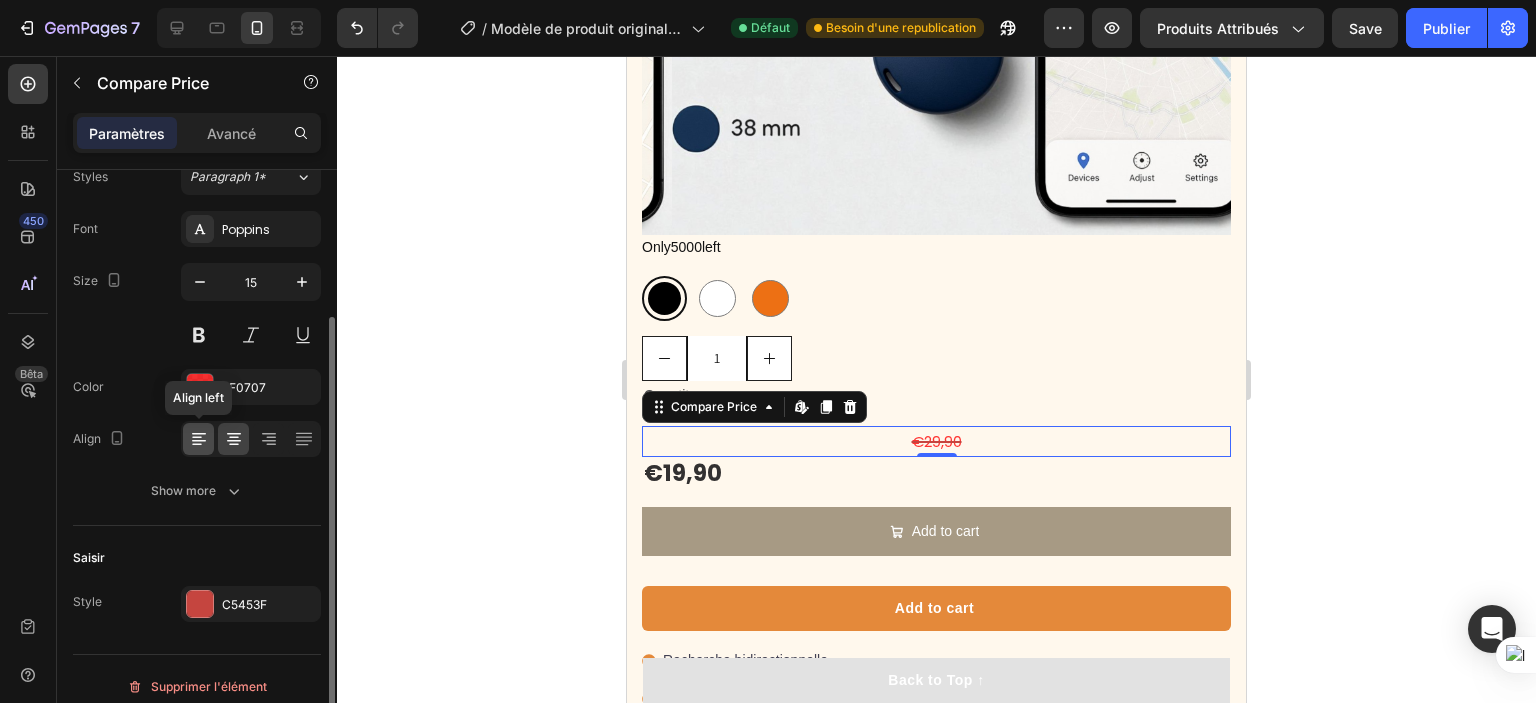 click 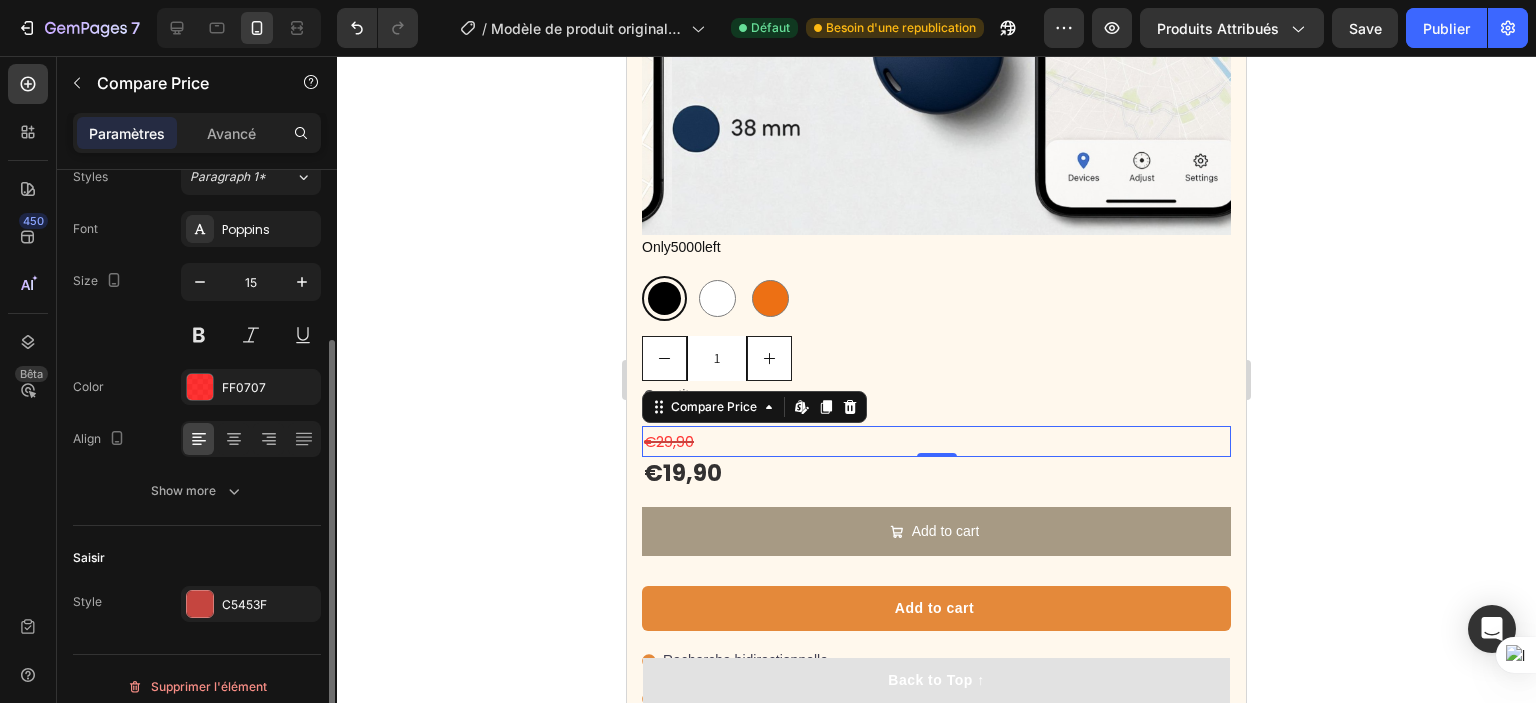 scroll, scrollTop: 213, scrollLeft: 0, axis: vertical 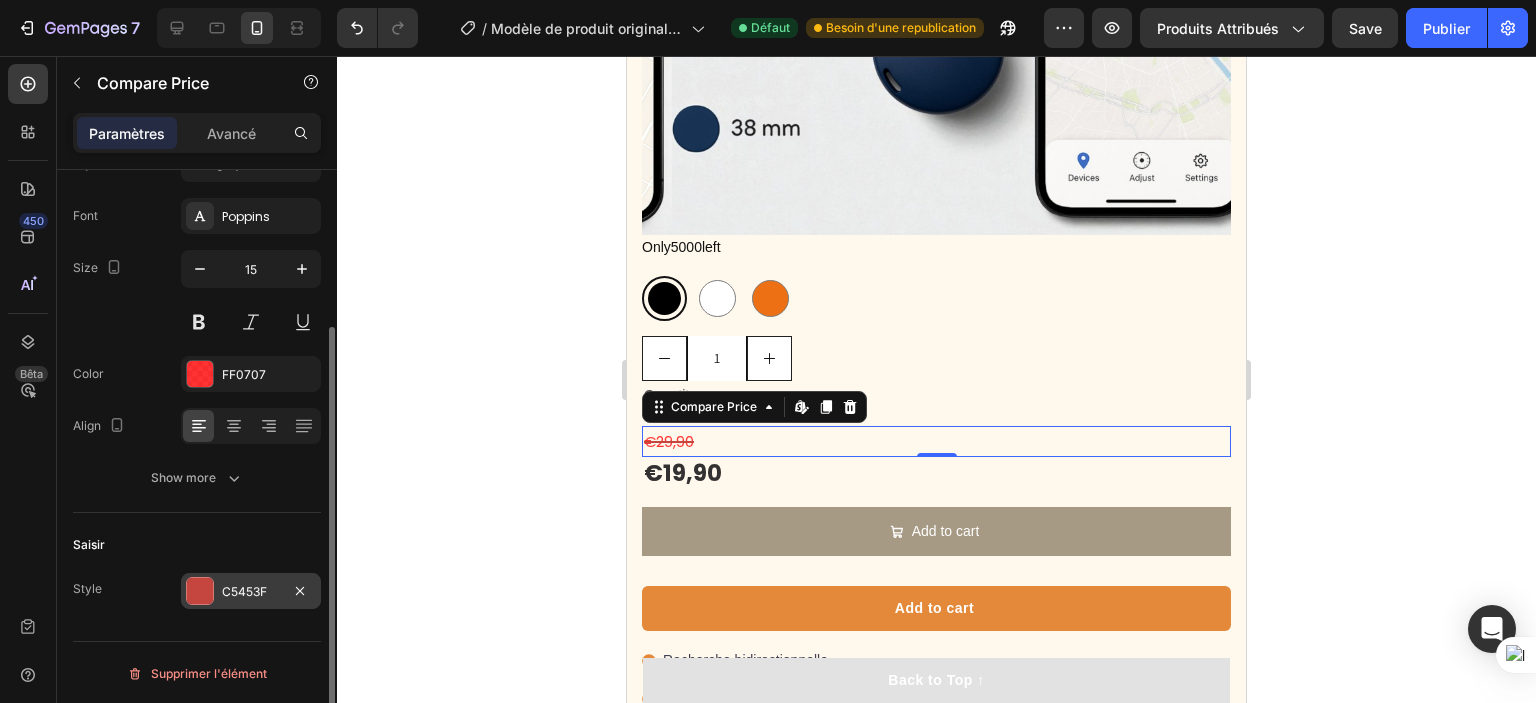 click on "C5453F" at bounding box center (251, 592) 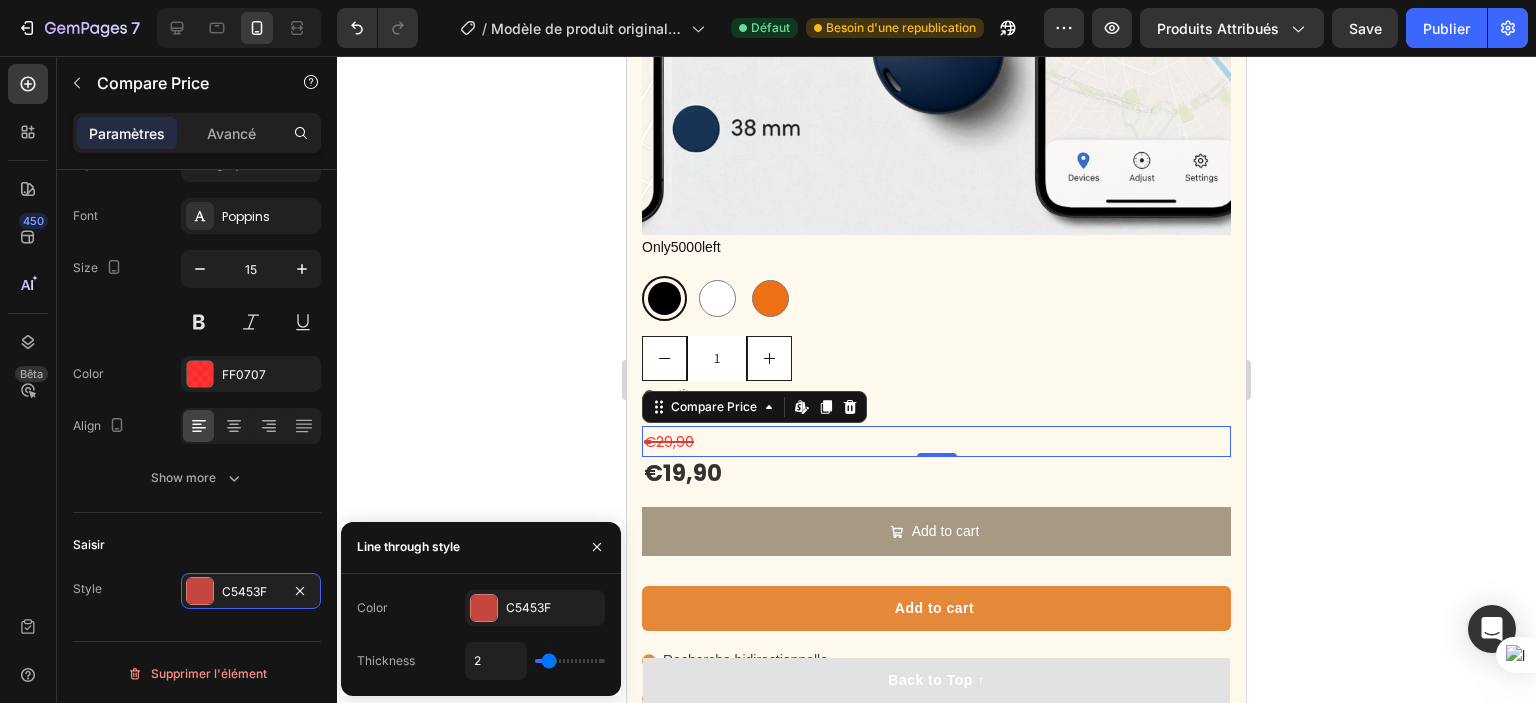 type on "3" 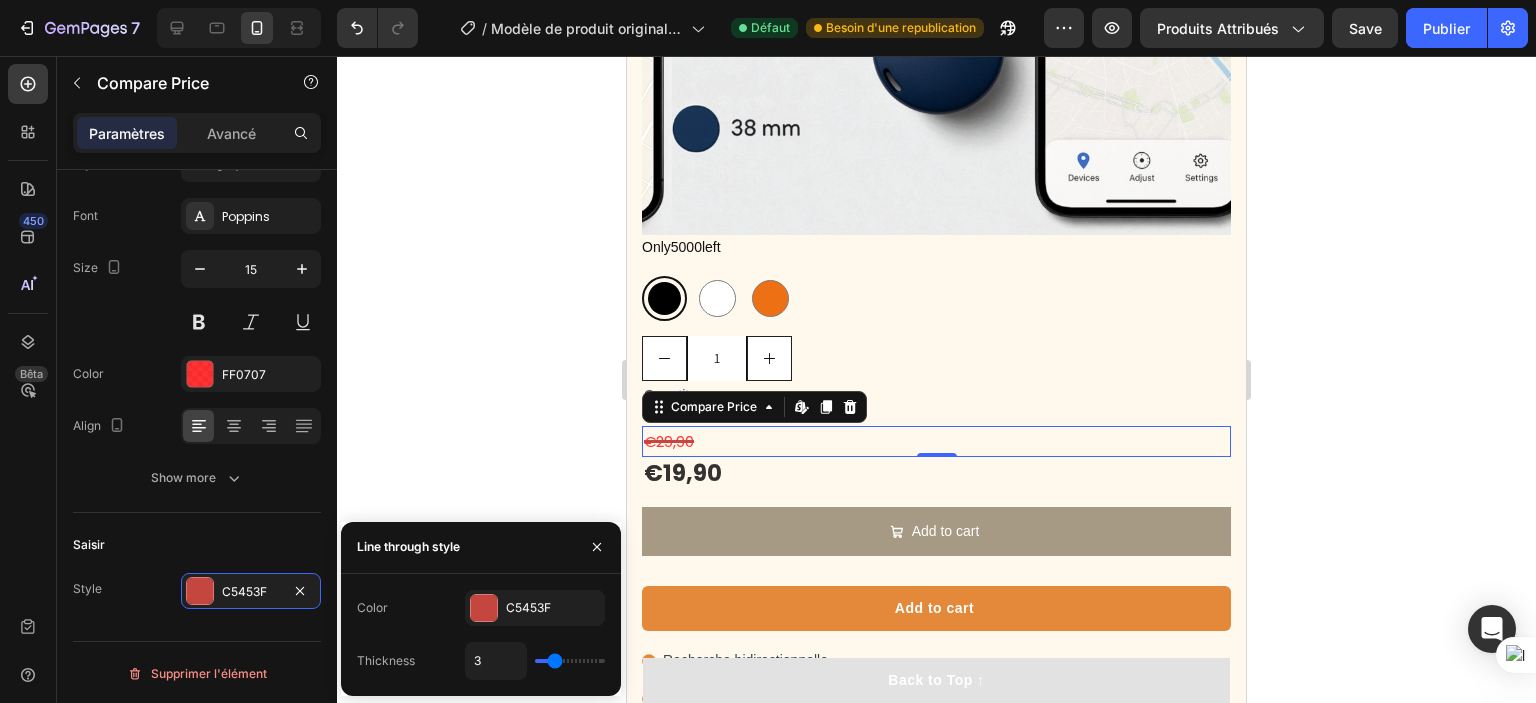 type on "4" 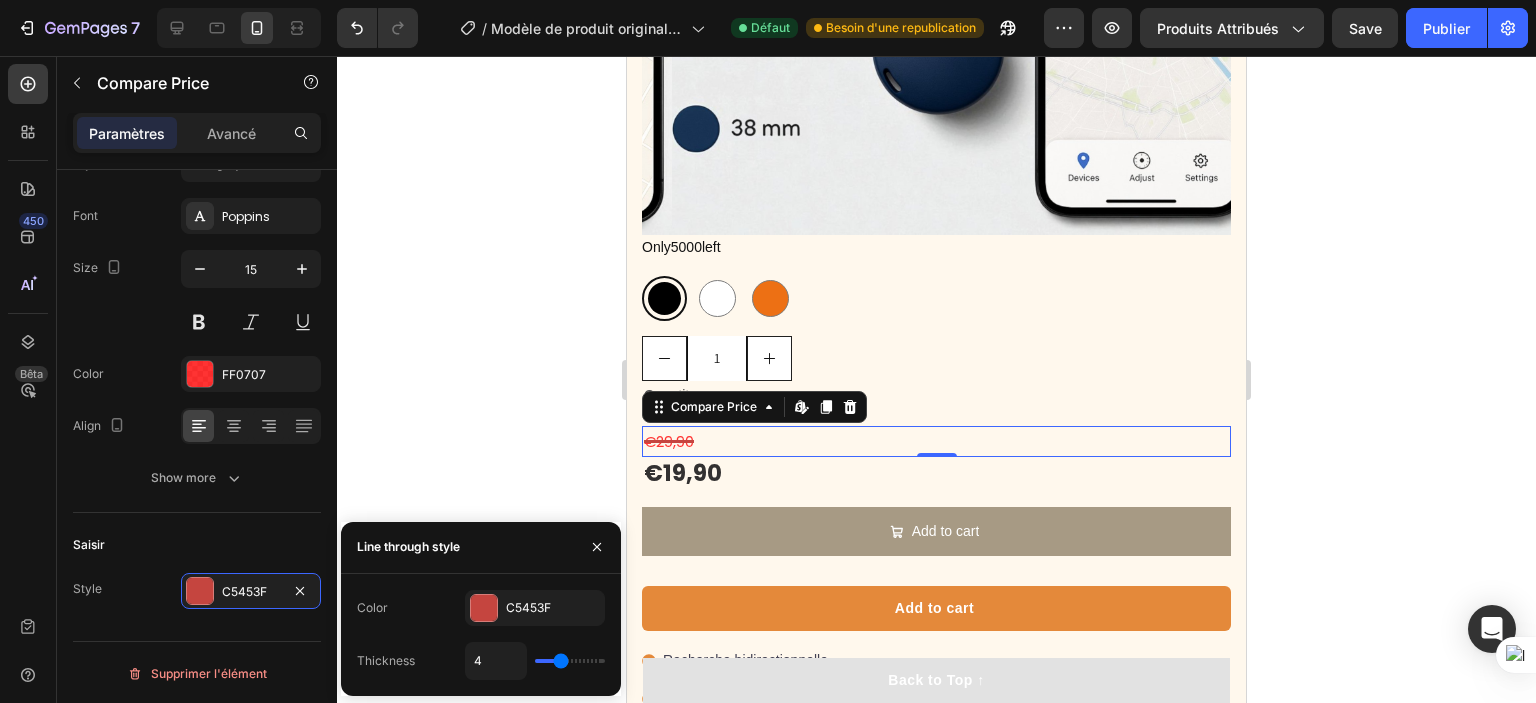 type on "5" 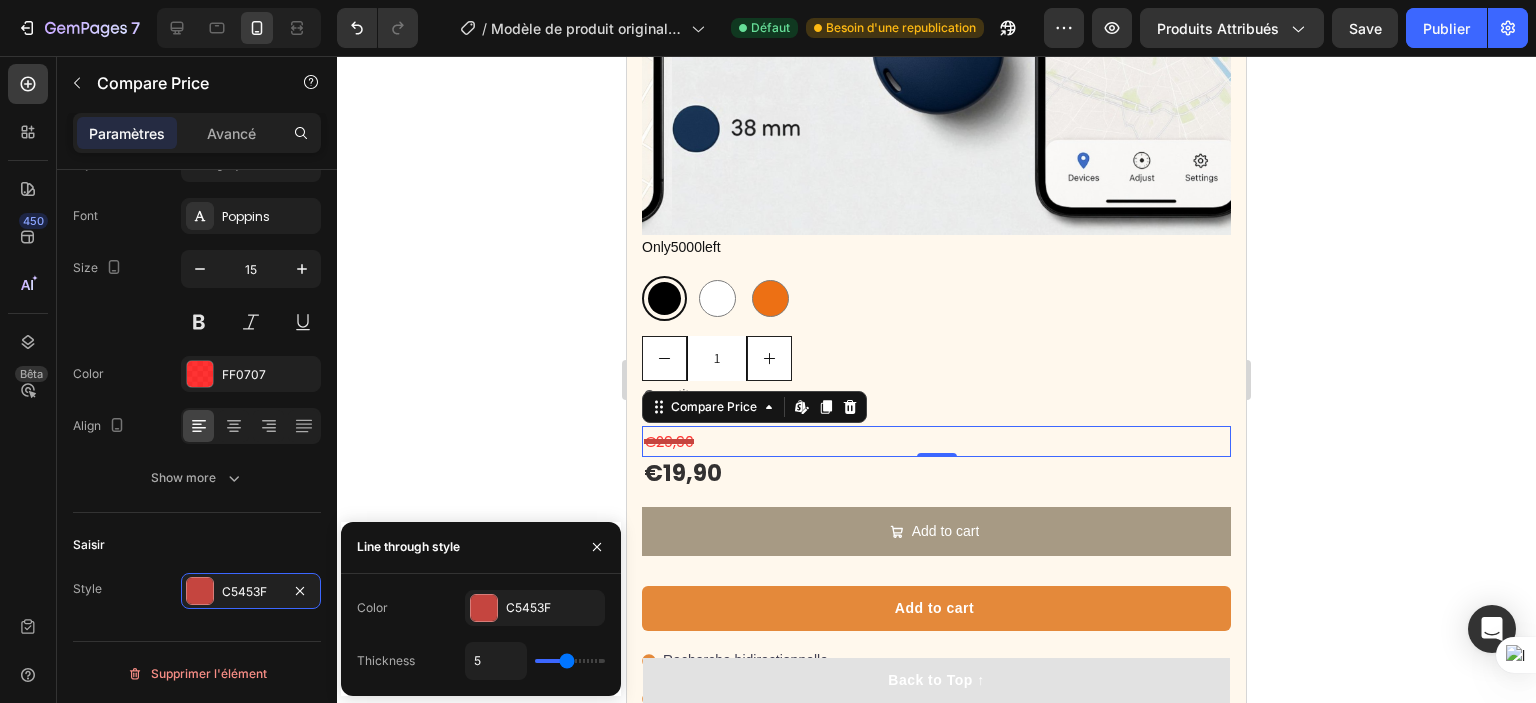 type on "6" 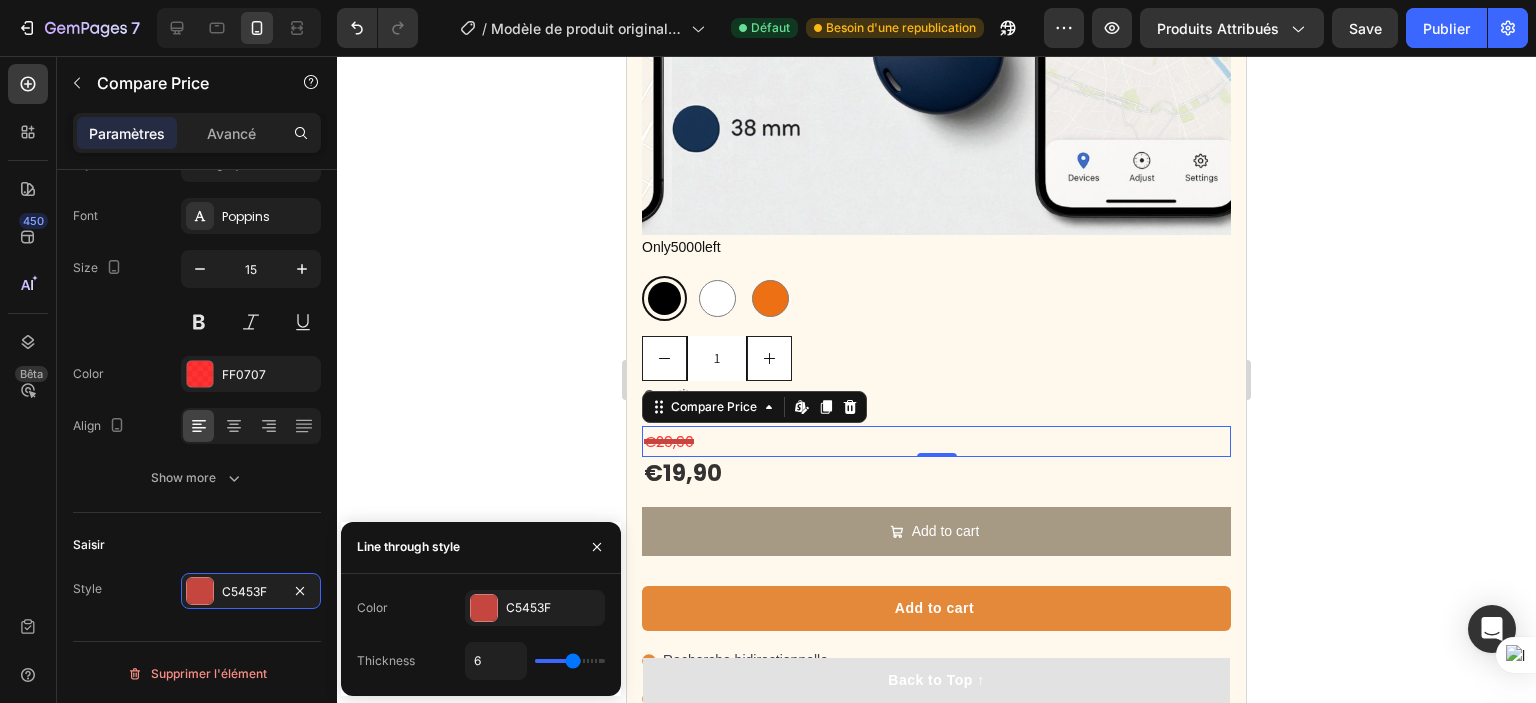 type on "7" 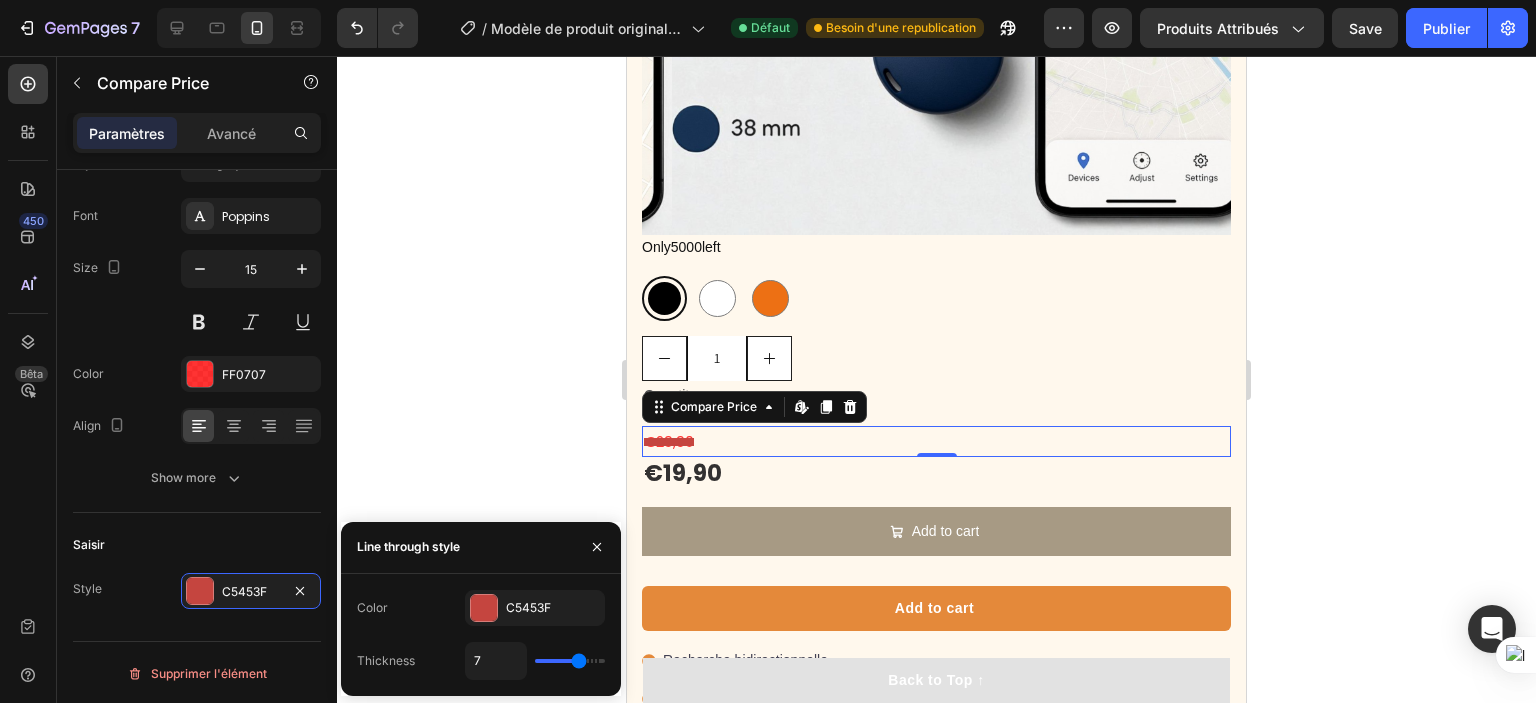 type on "8" 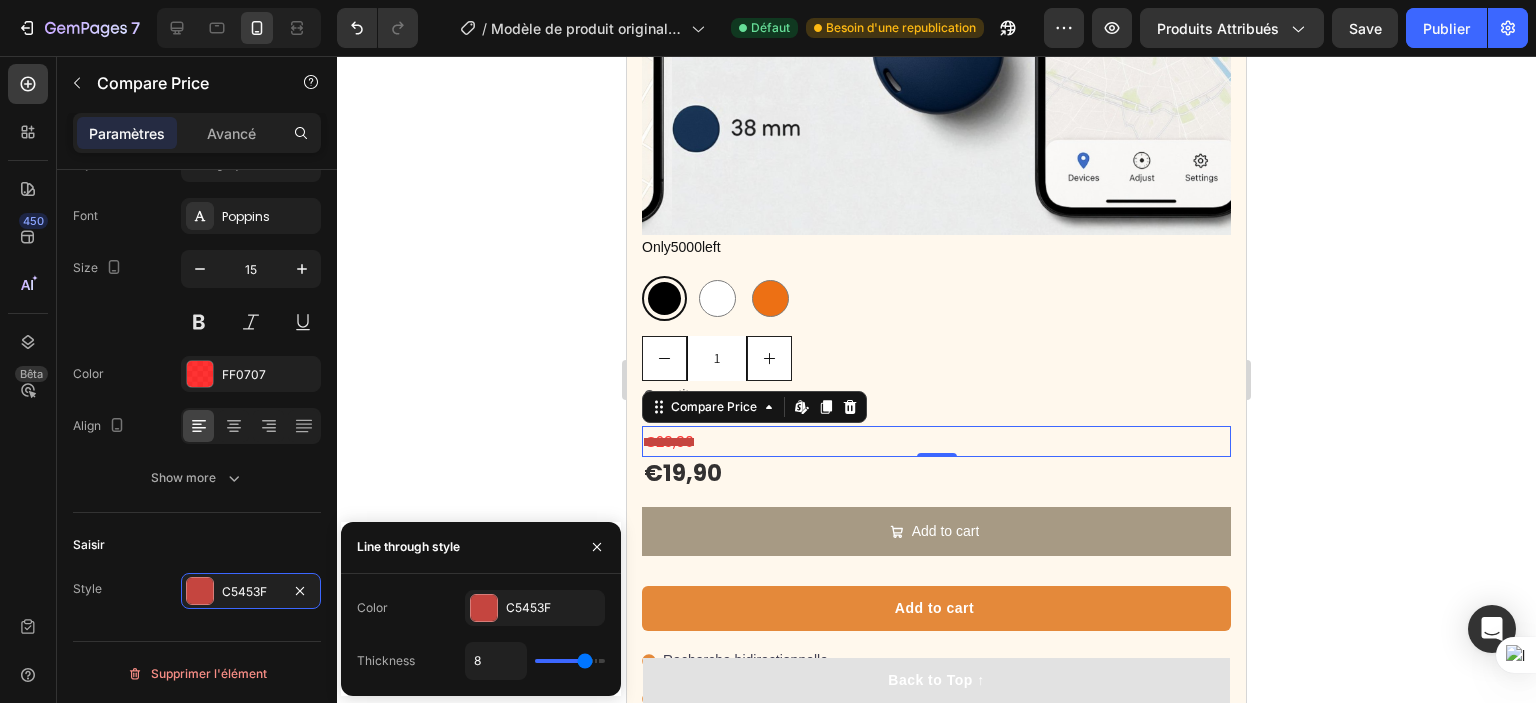 type on "6" 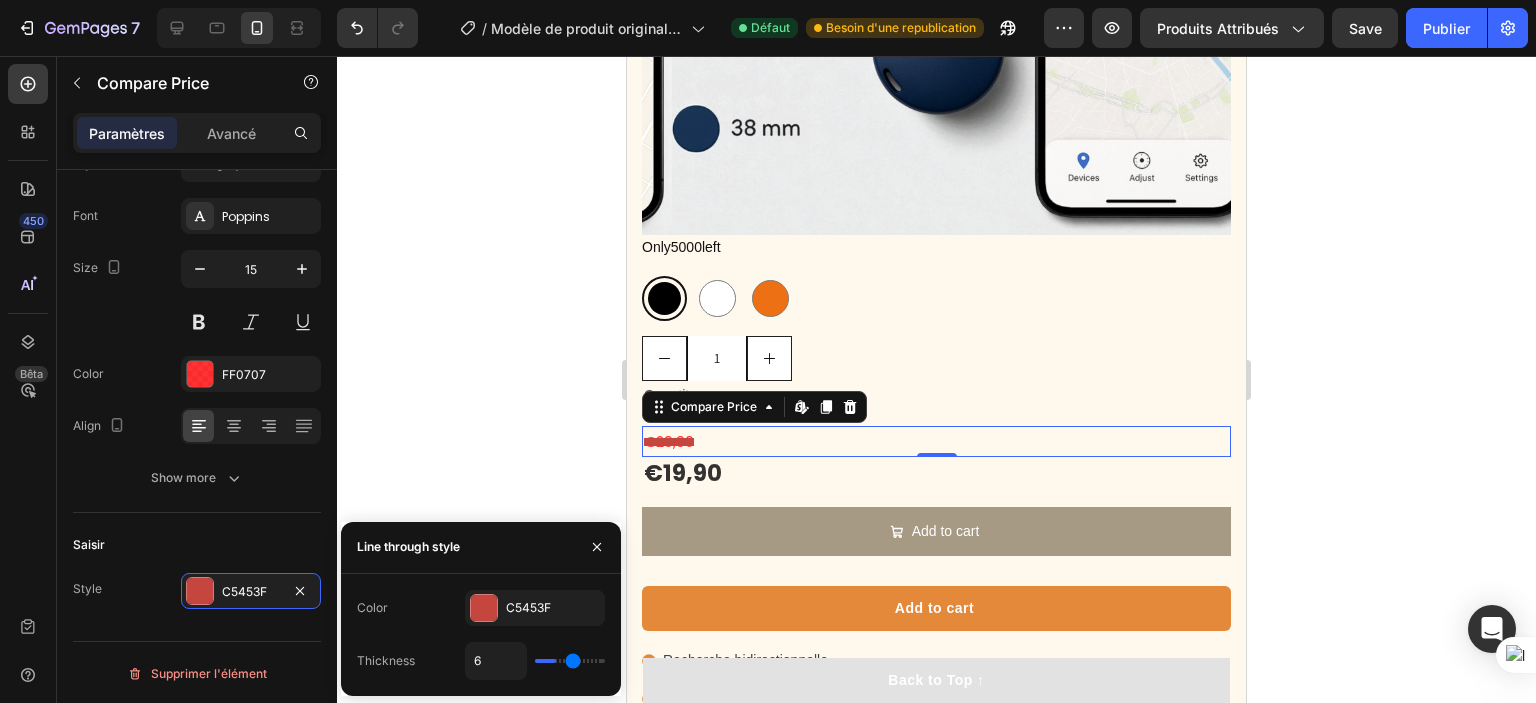type on "2" 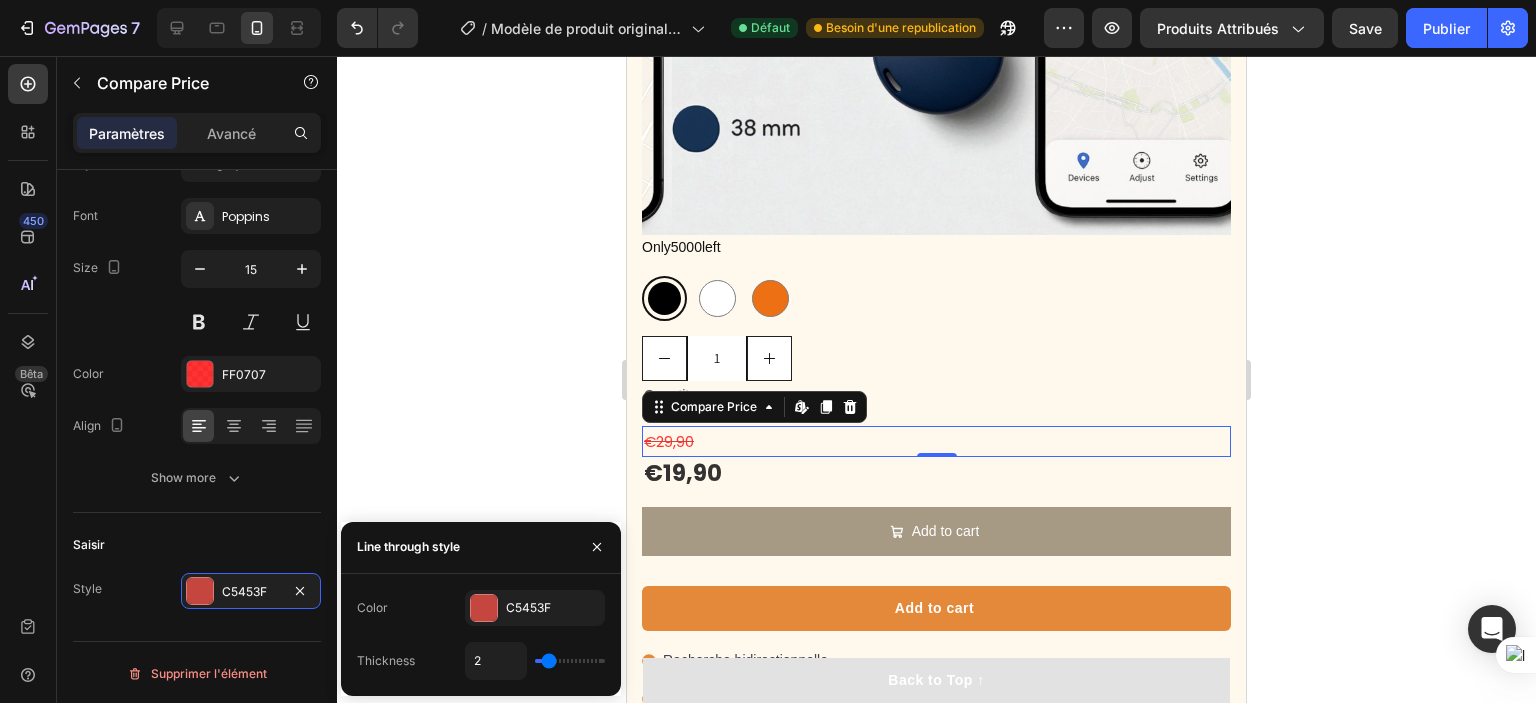 type on "1" 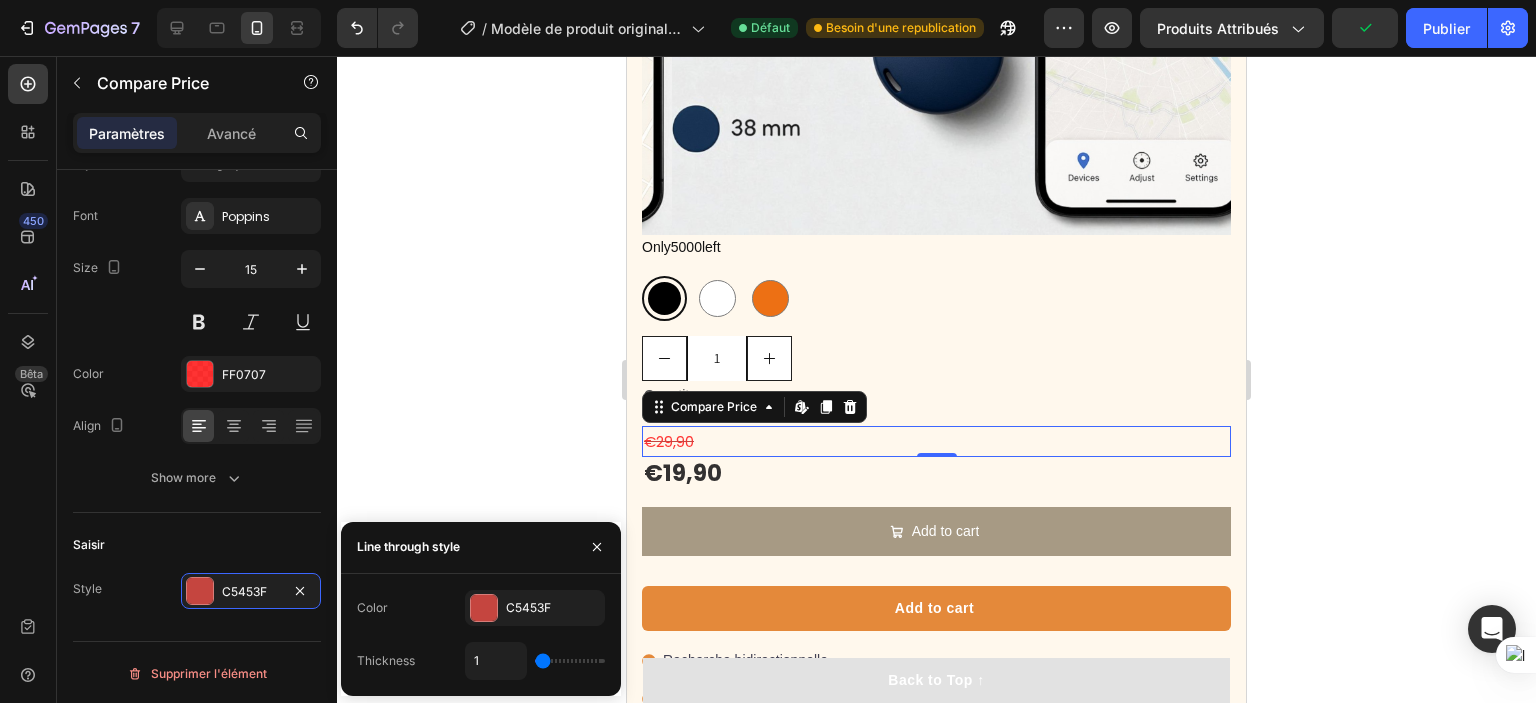 type on "2" 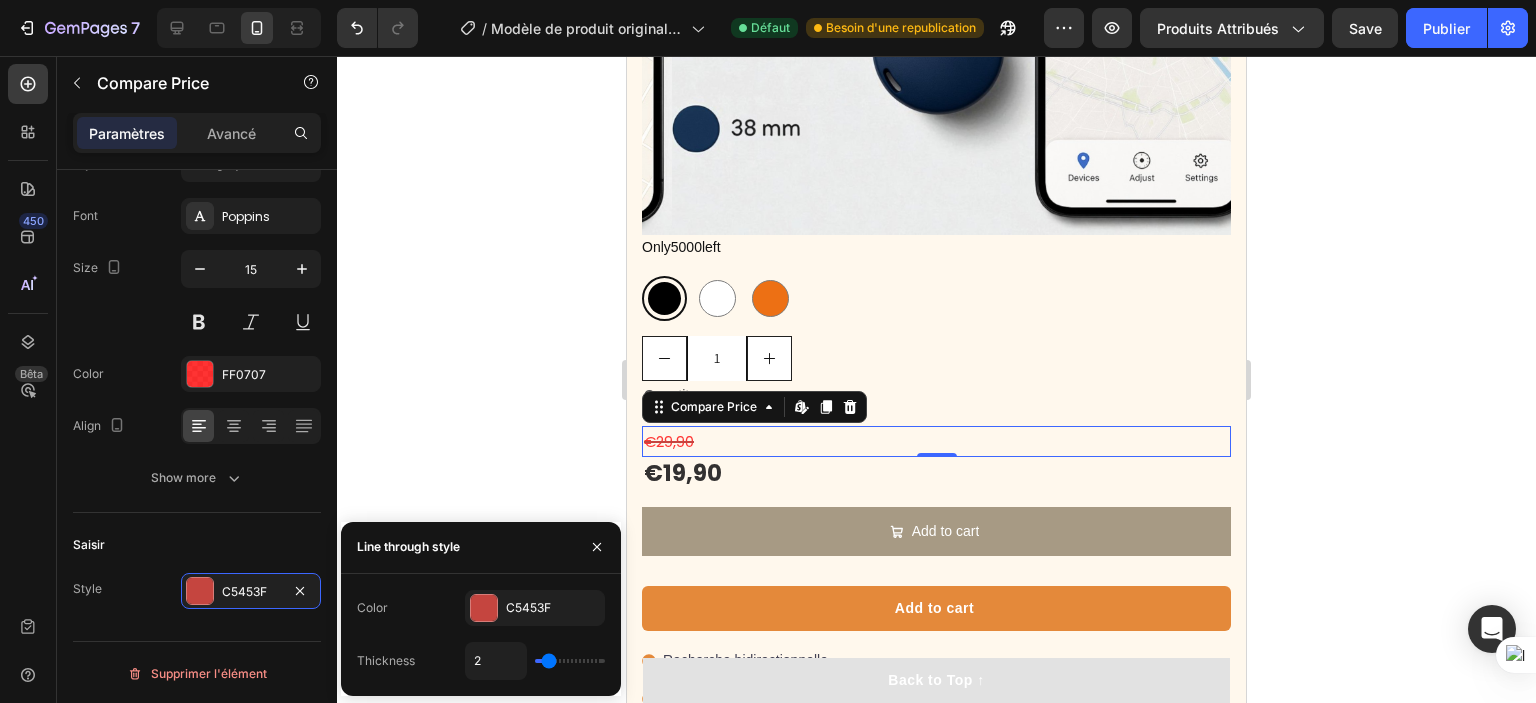 type on "1" 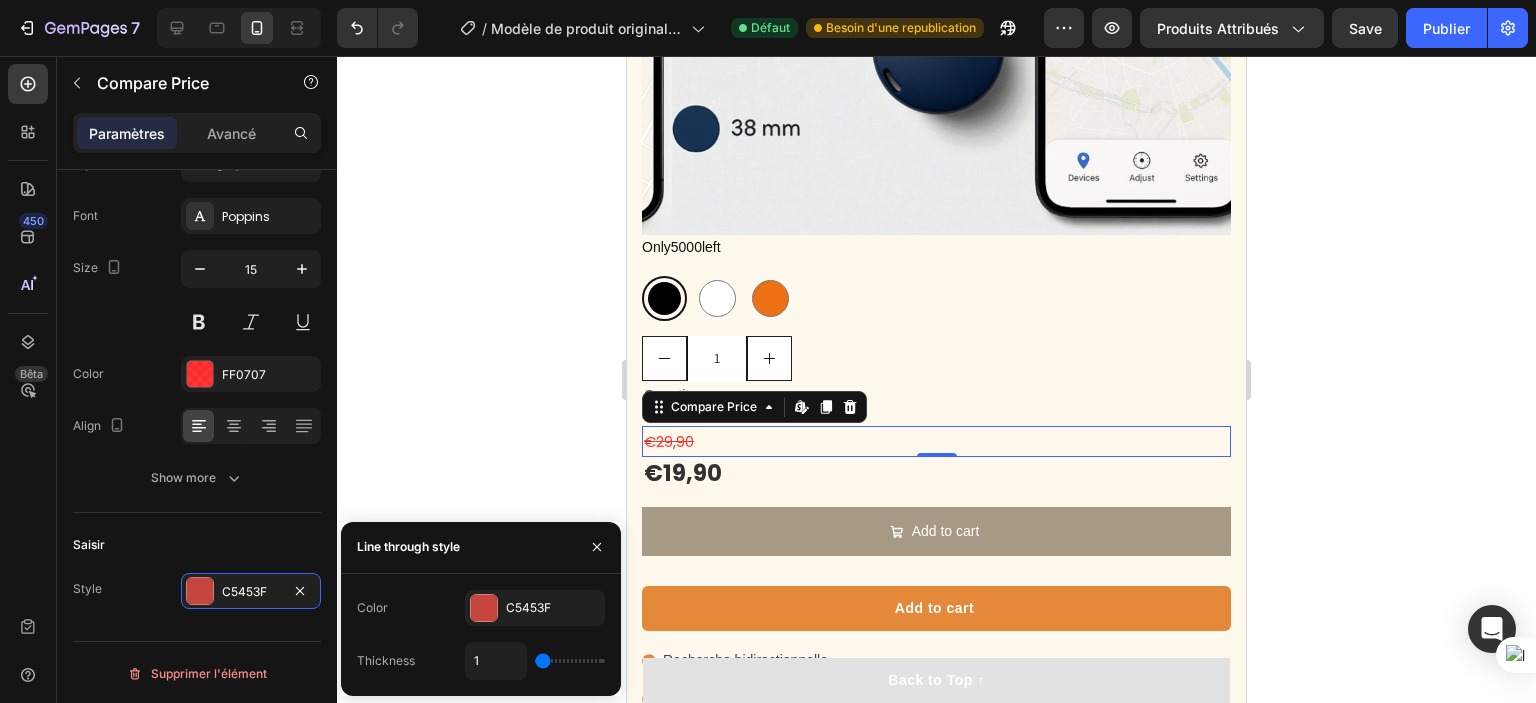 type on "1" 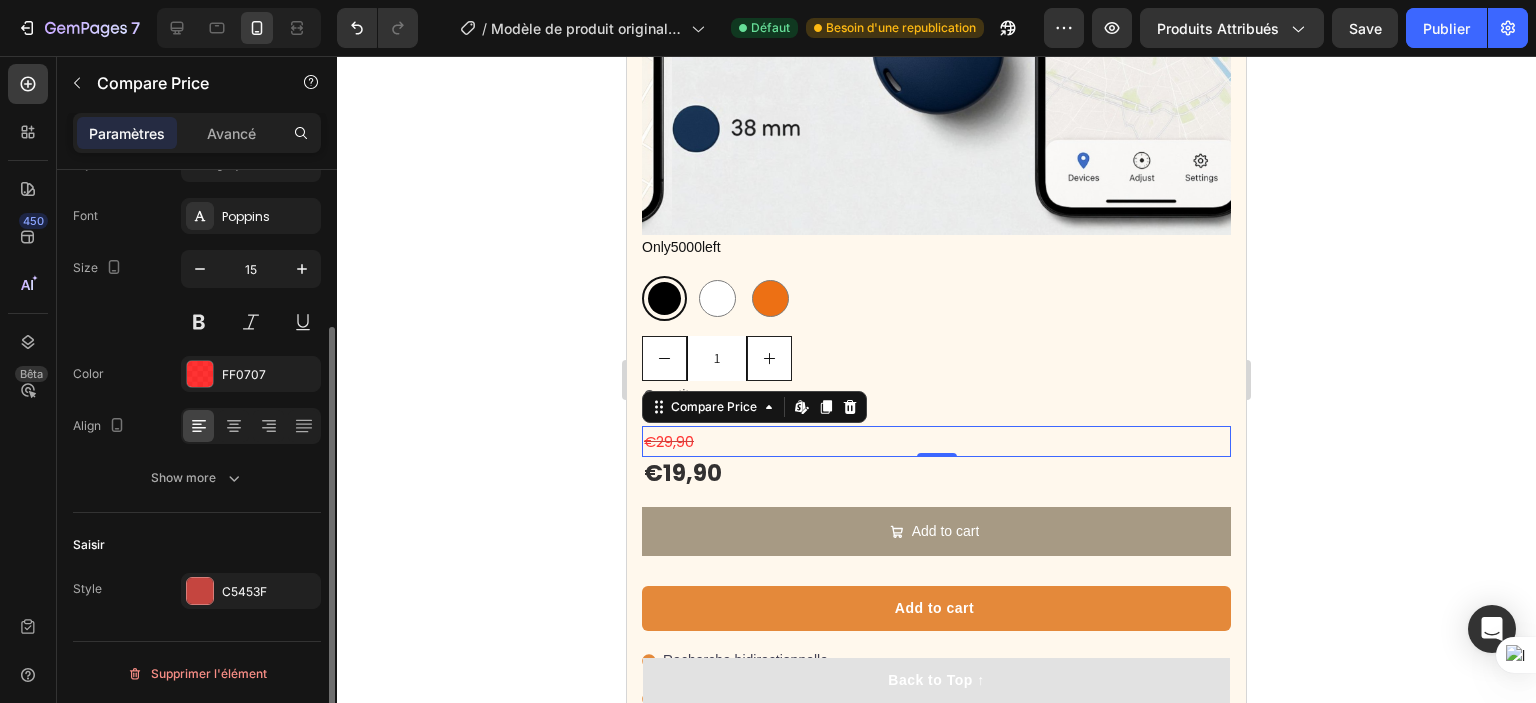 click on "Saisir" at bounding box center (197, 545) 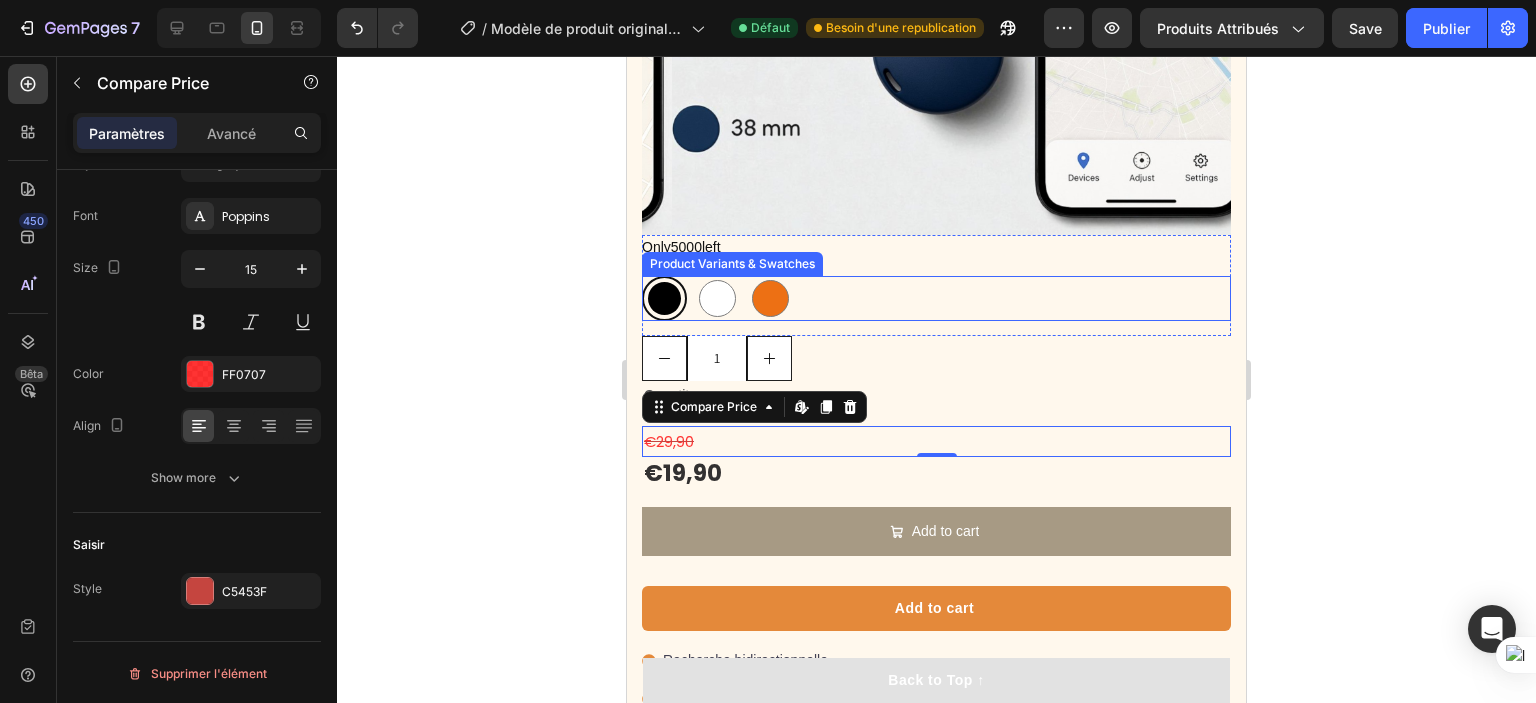click on "Noir Noir Blanc Blanc Orange Orange Product Variants & Swatches" at bounding box center [936, 298] 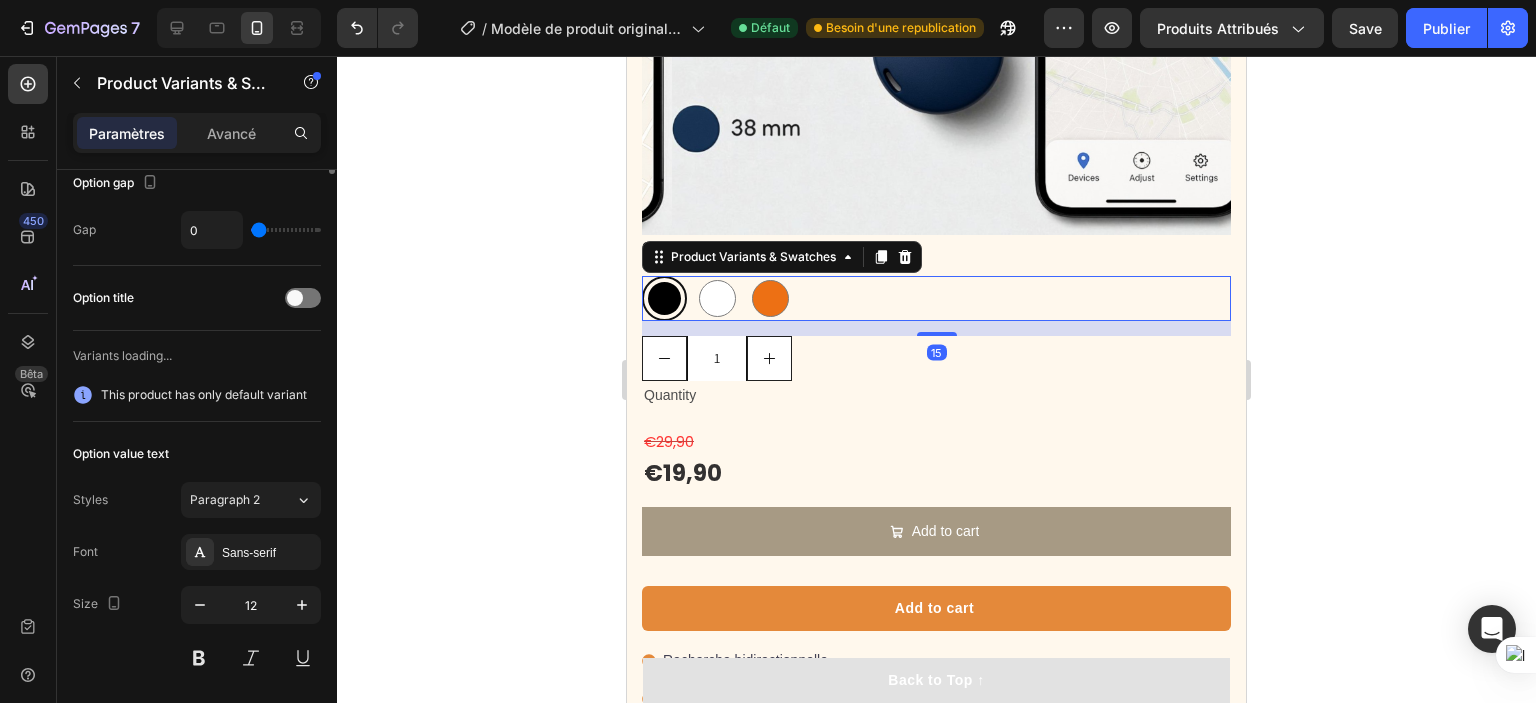 scroll, scrollTop: 0, scrollLeft: 0, axis: both 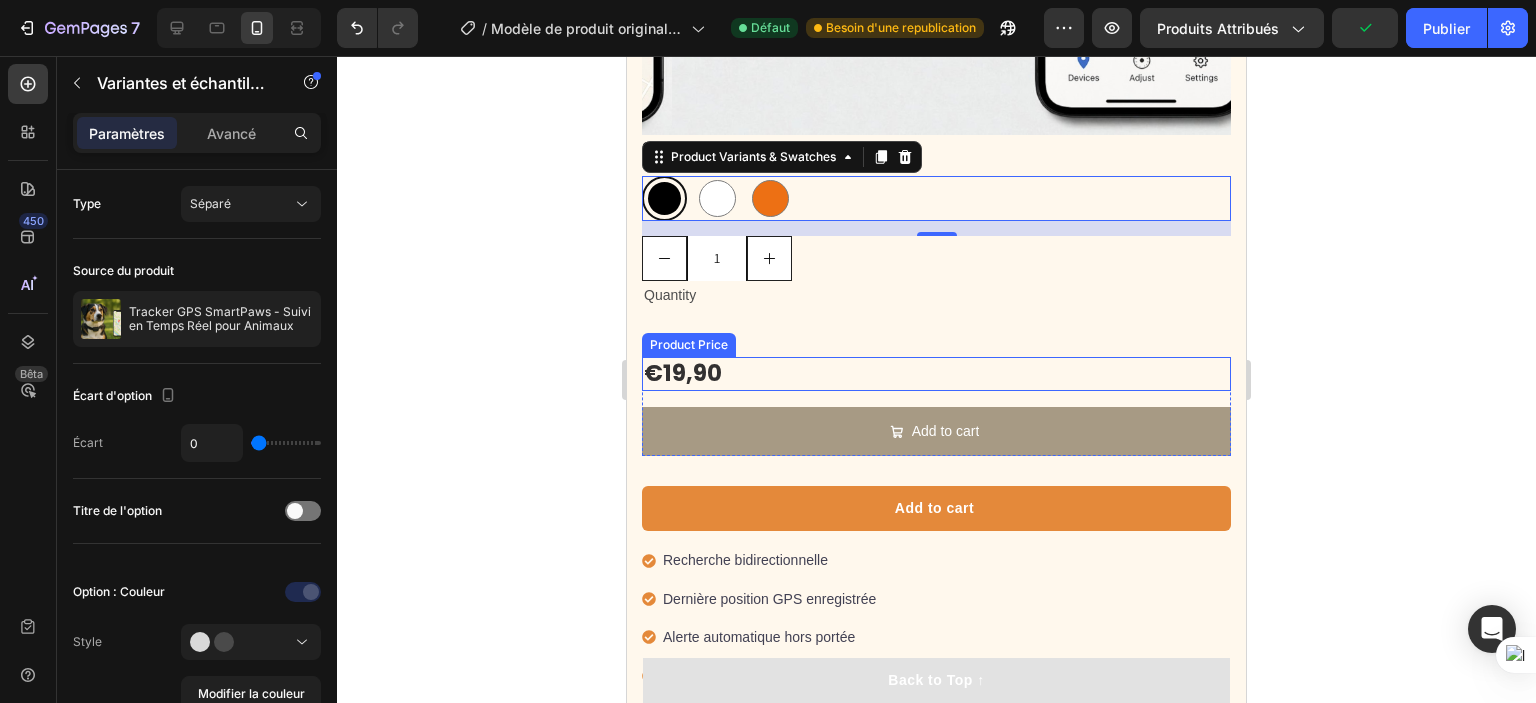 click on "€19,90" at bounding box center [936, 374] 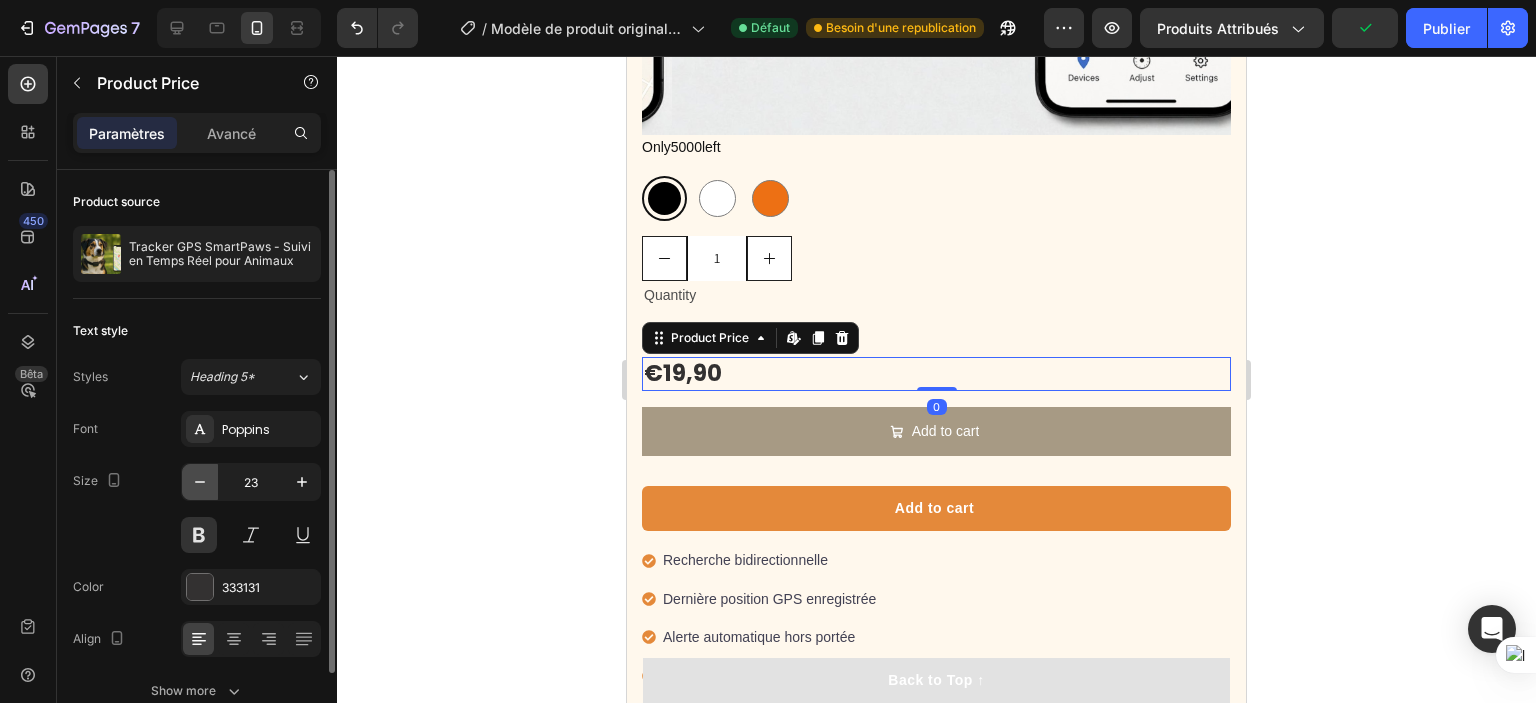 click at bounding box center (200, 482) 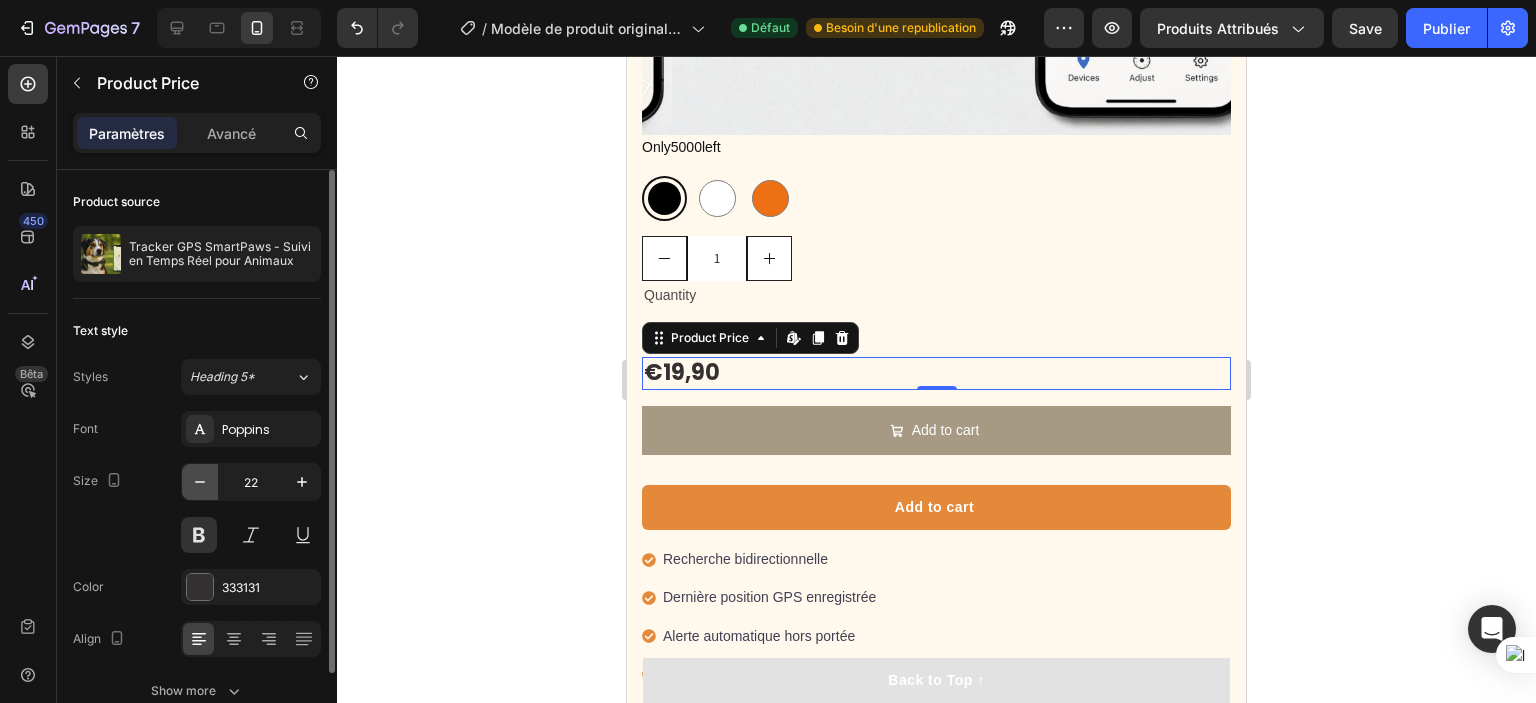click at bounding box center (200, 482) 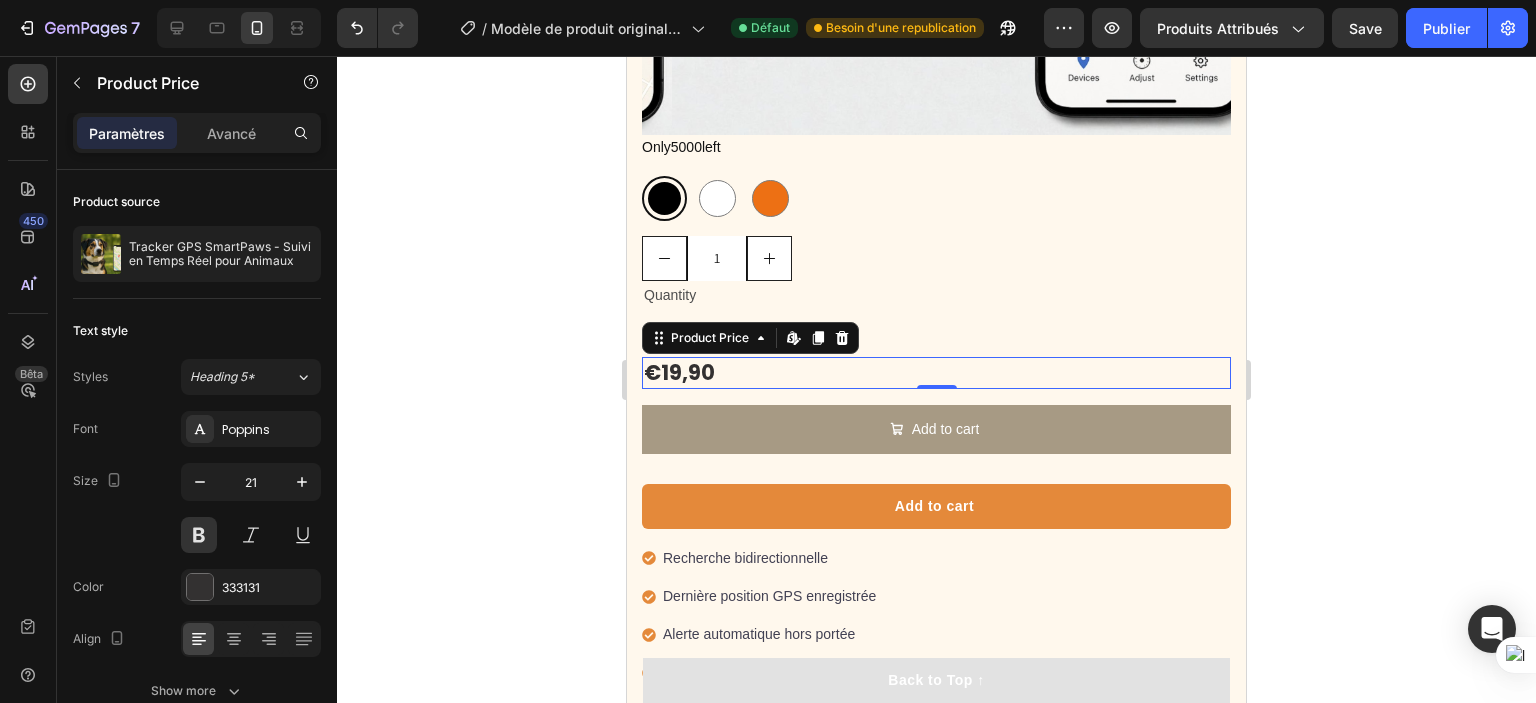 click 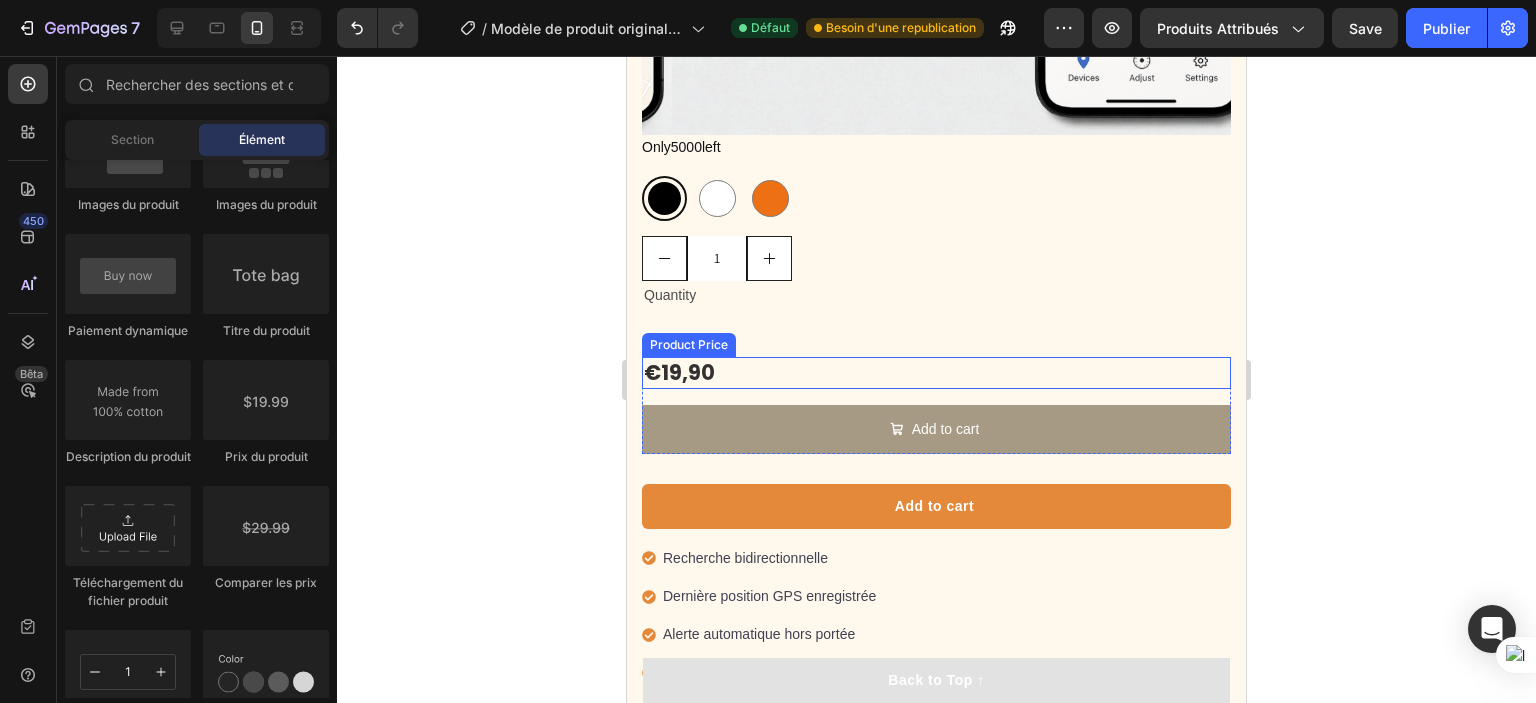 click on "€19,90" at bounding box center [936, 372] 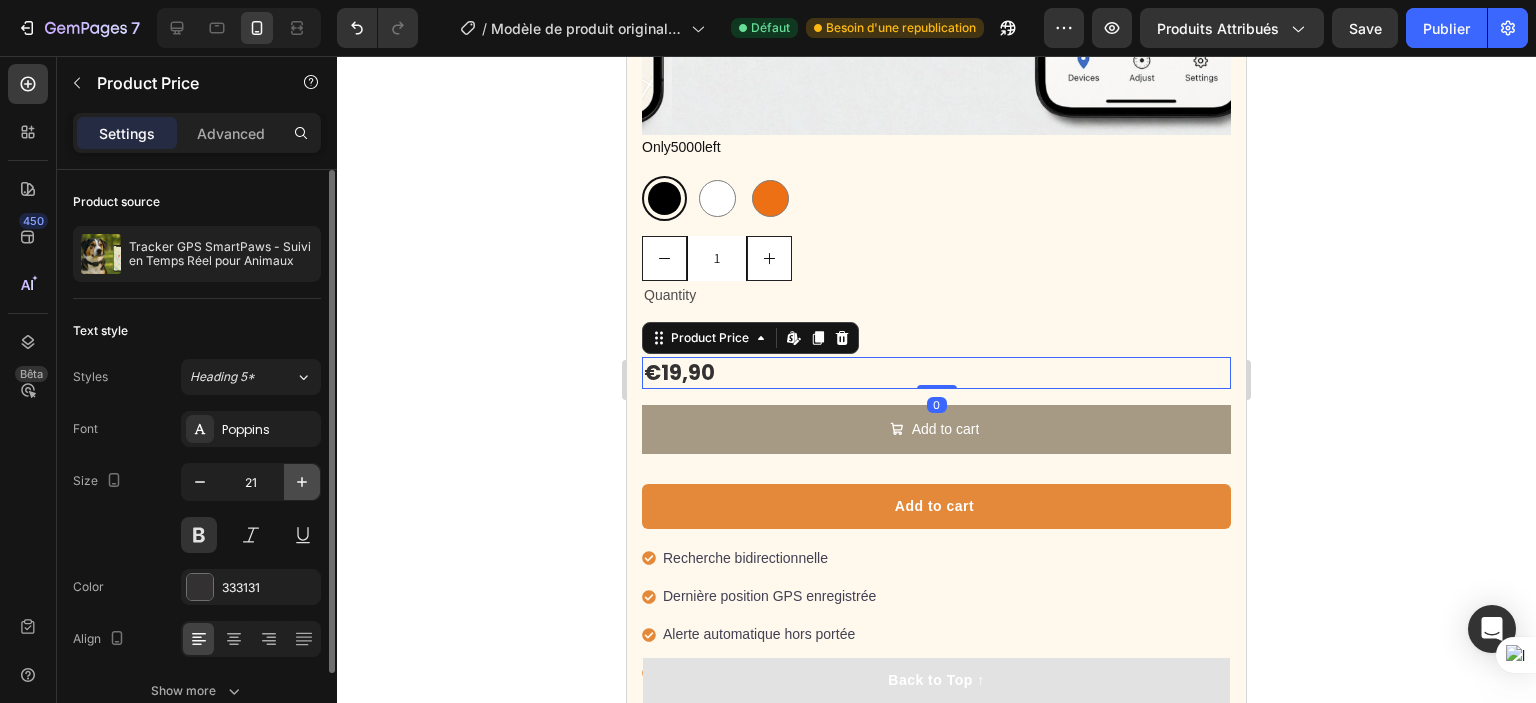 click 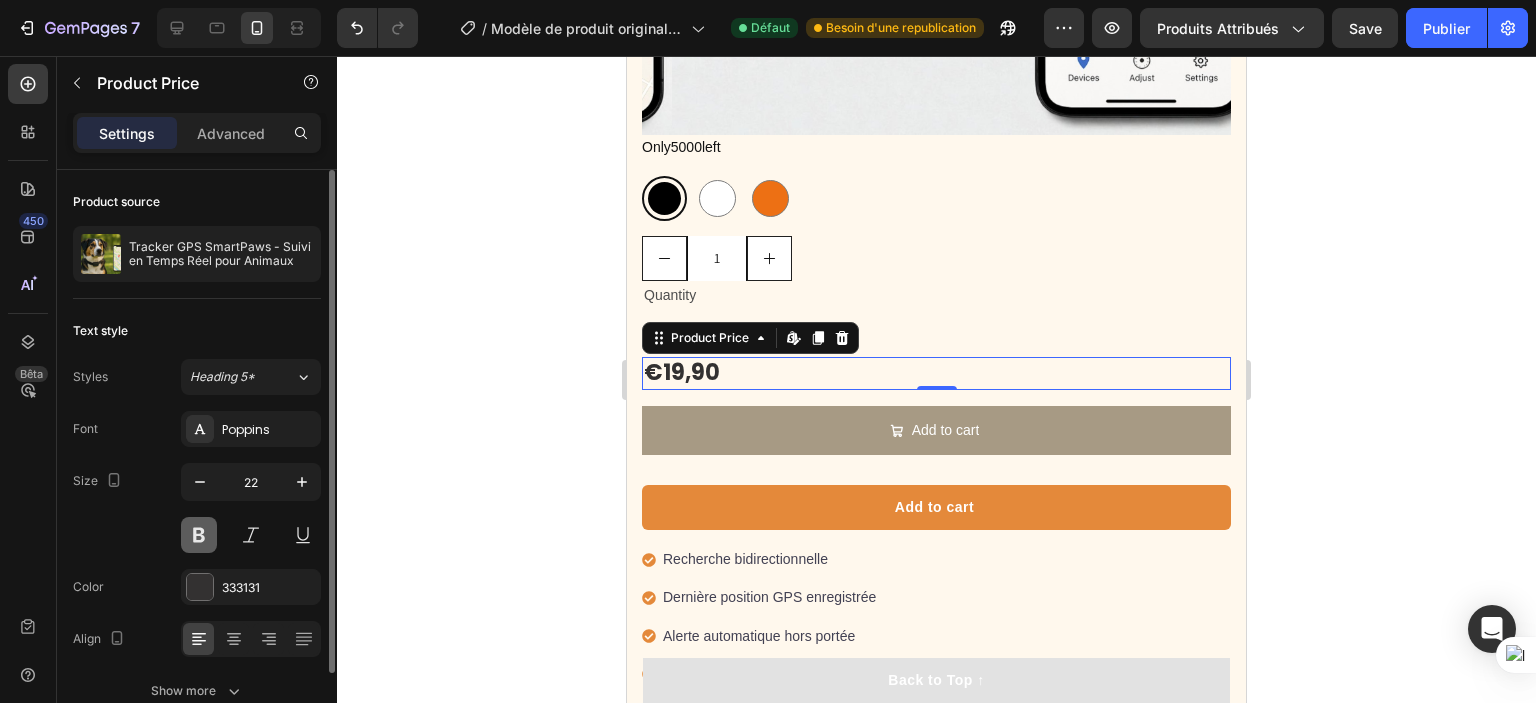 click at bounding box center (199, 535) 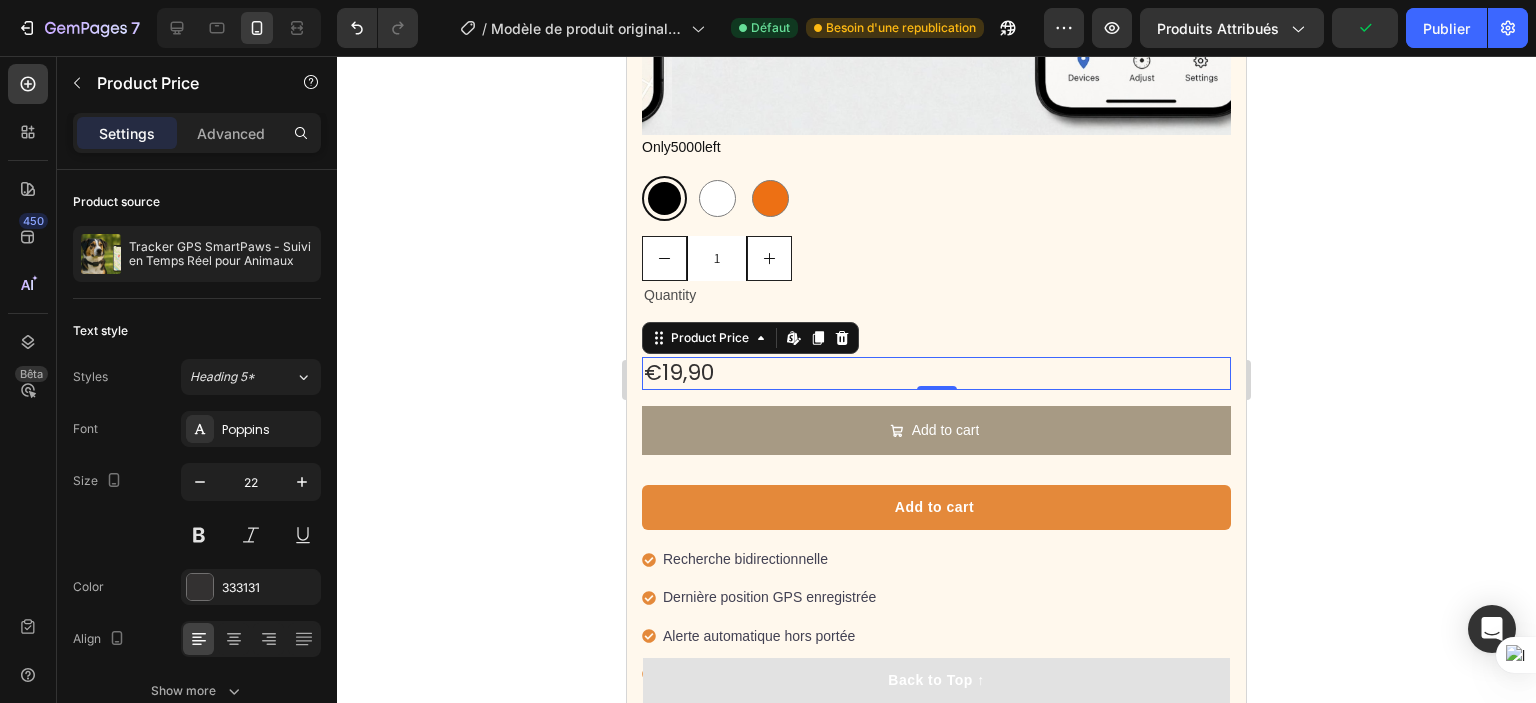 click 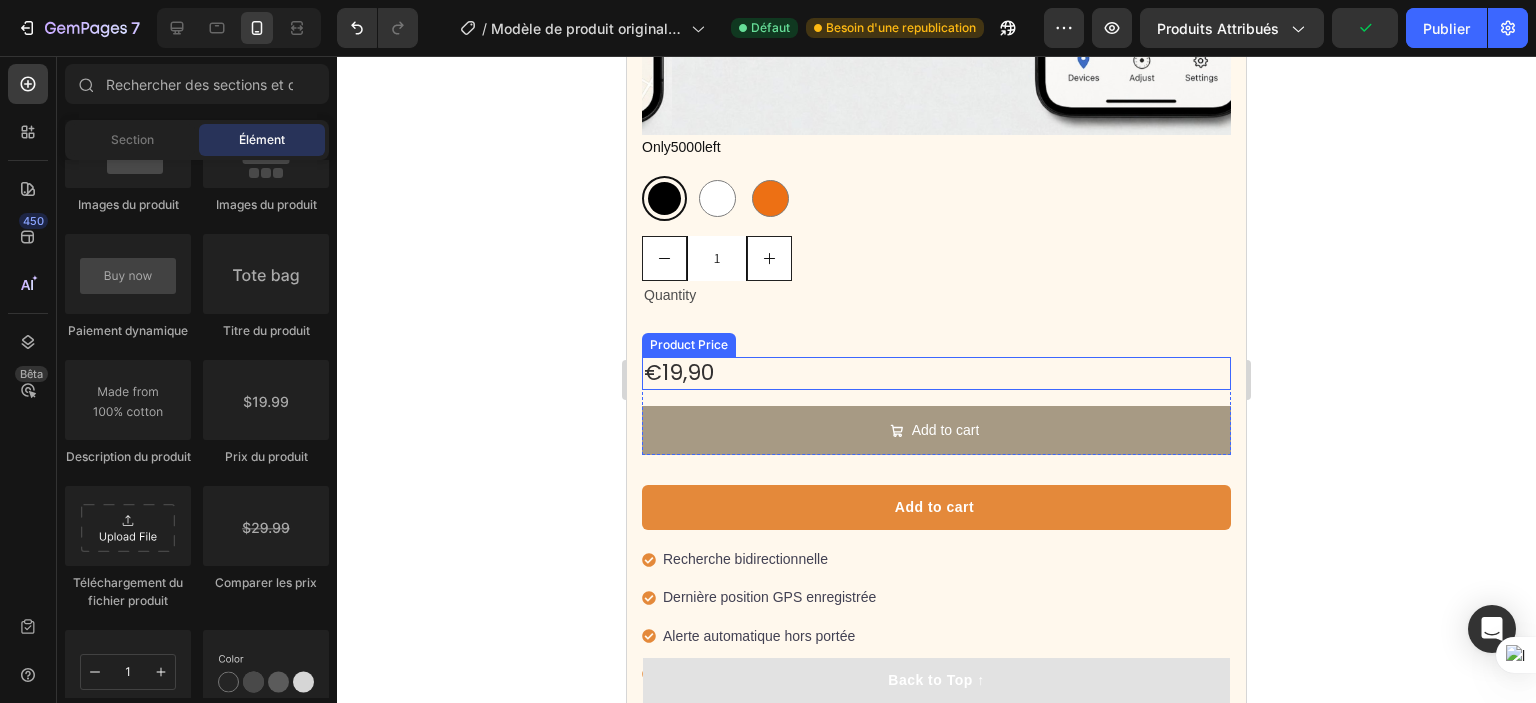 click on "€19,90" at bounding box center [936, 373] 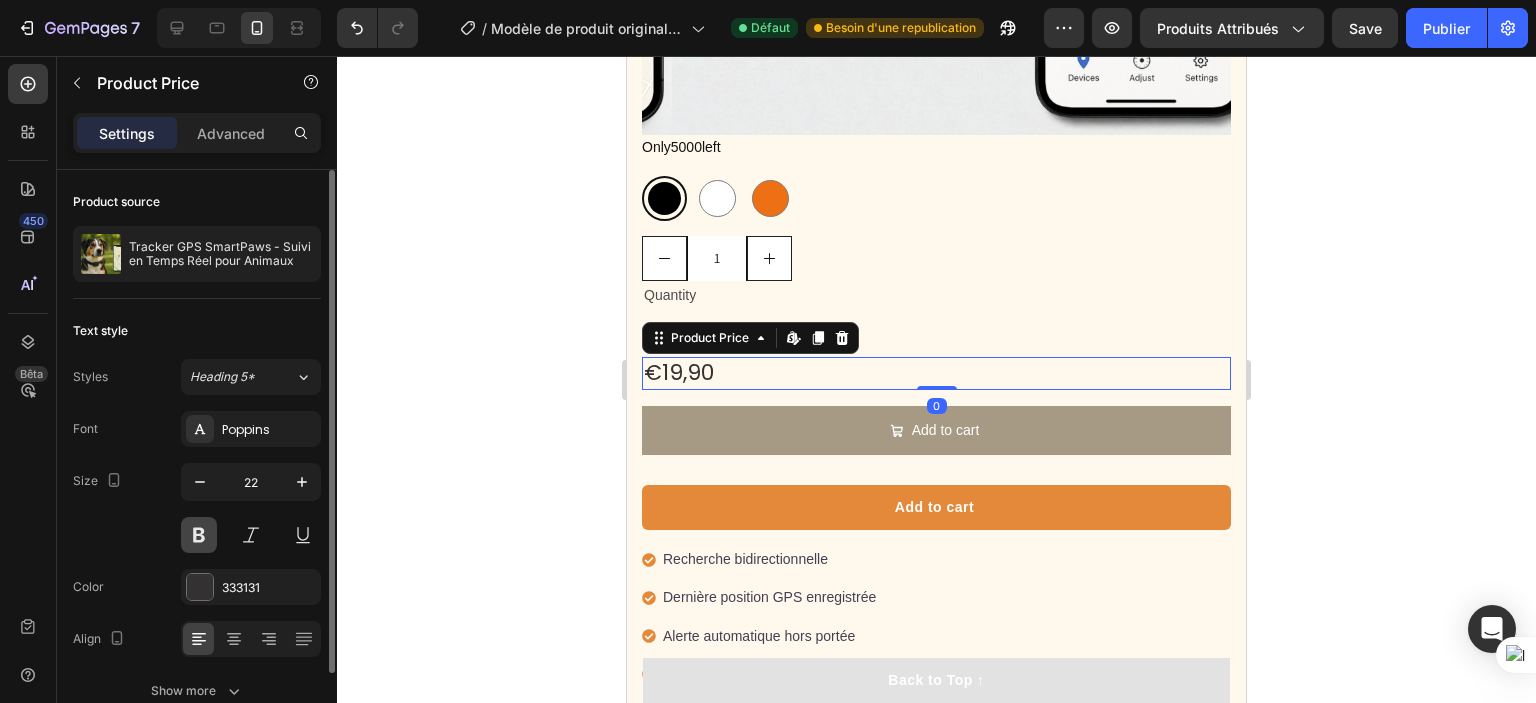 click at bounding box center [199, 535] 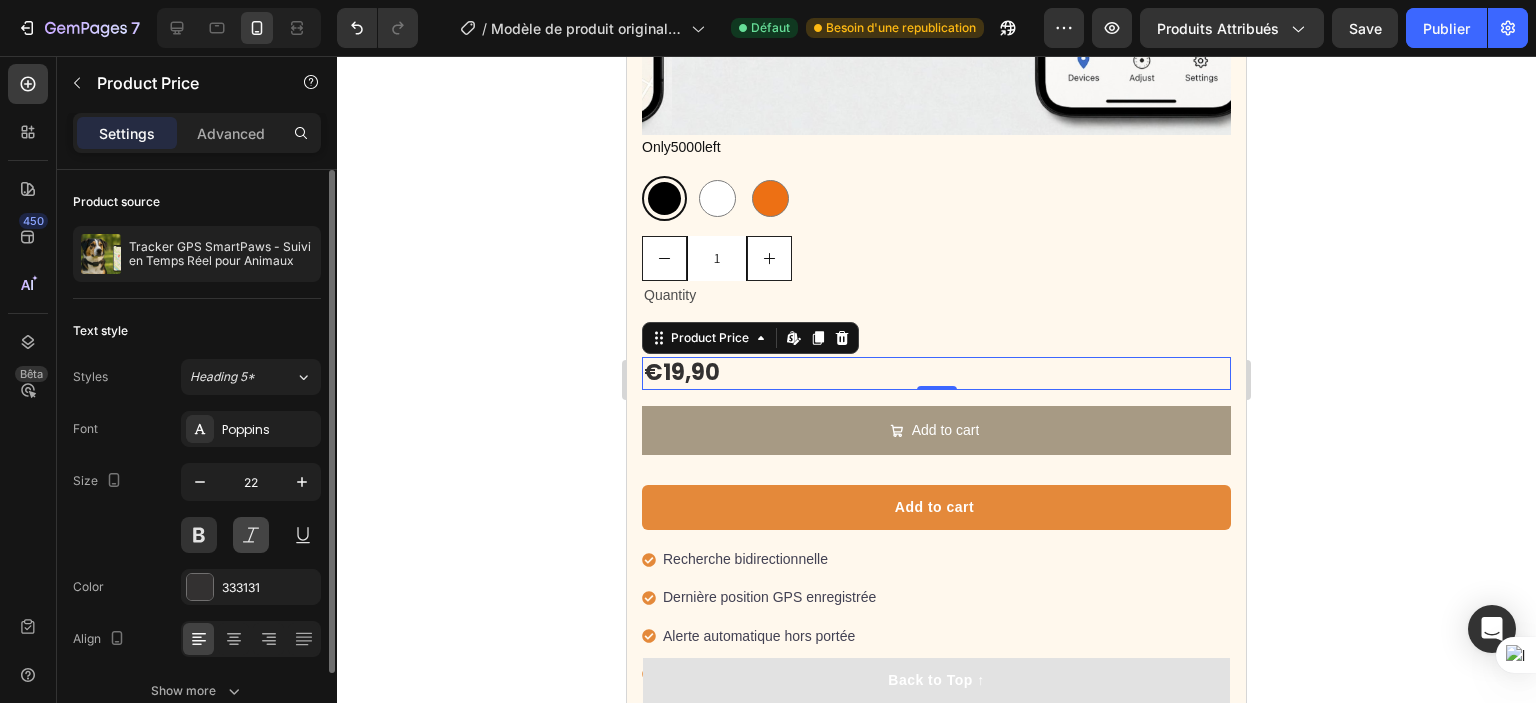 click at bounding box center (251, 535) 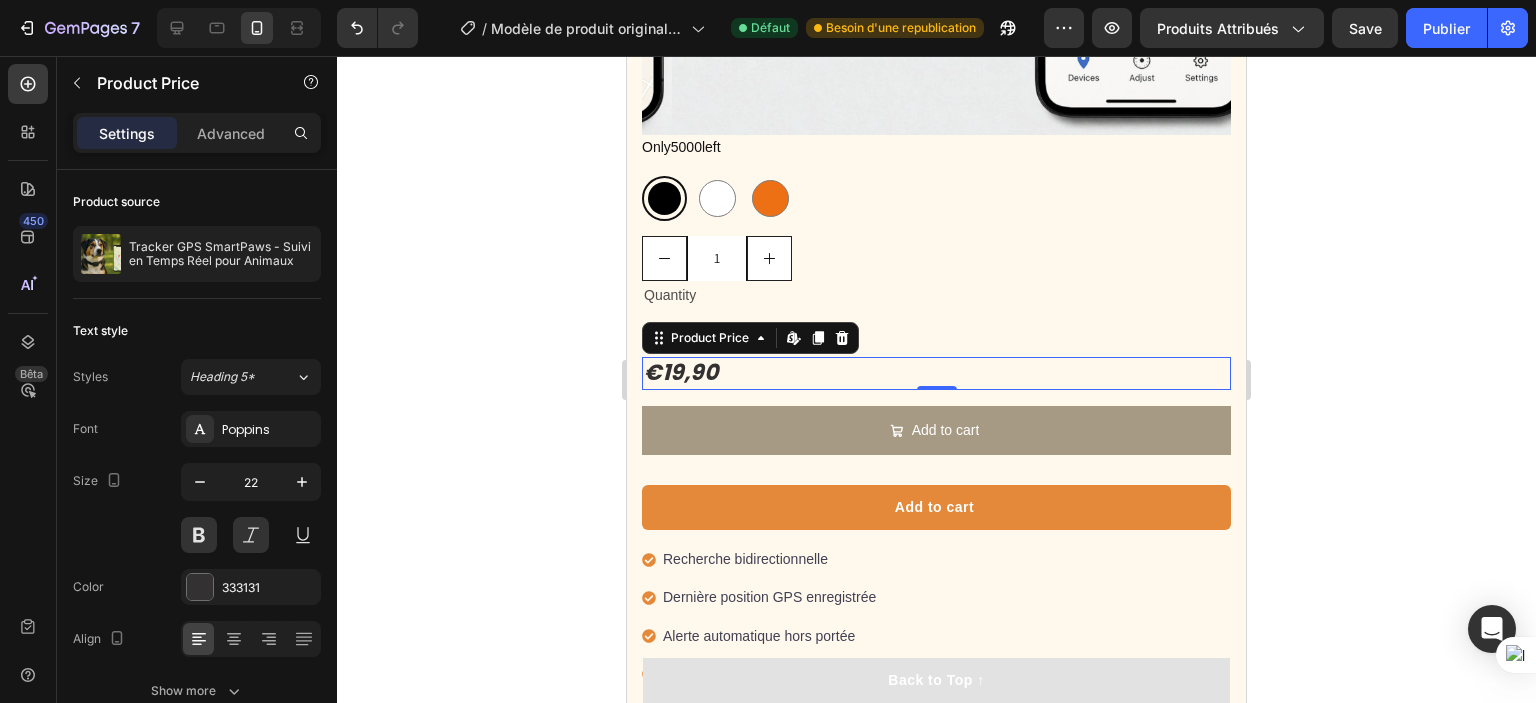 click 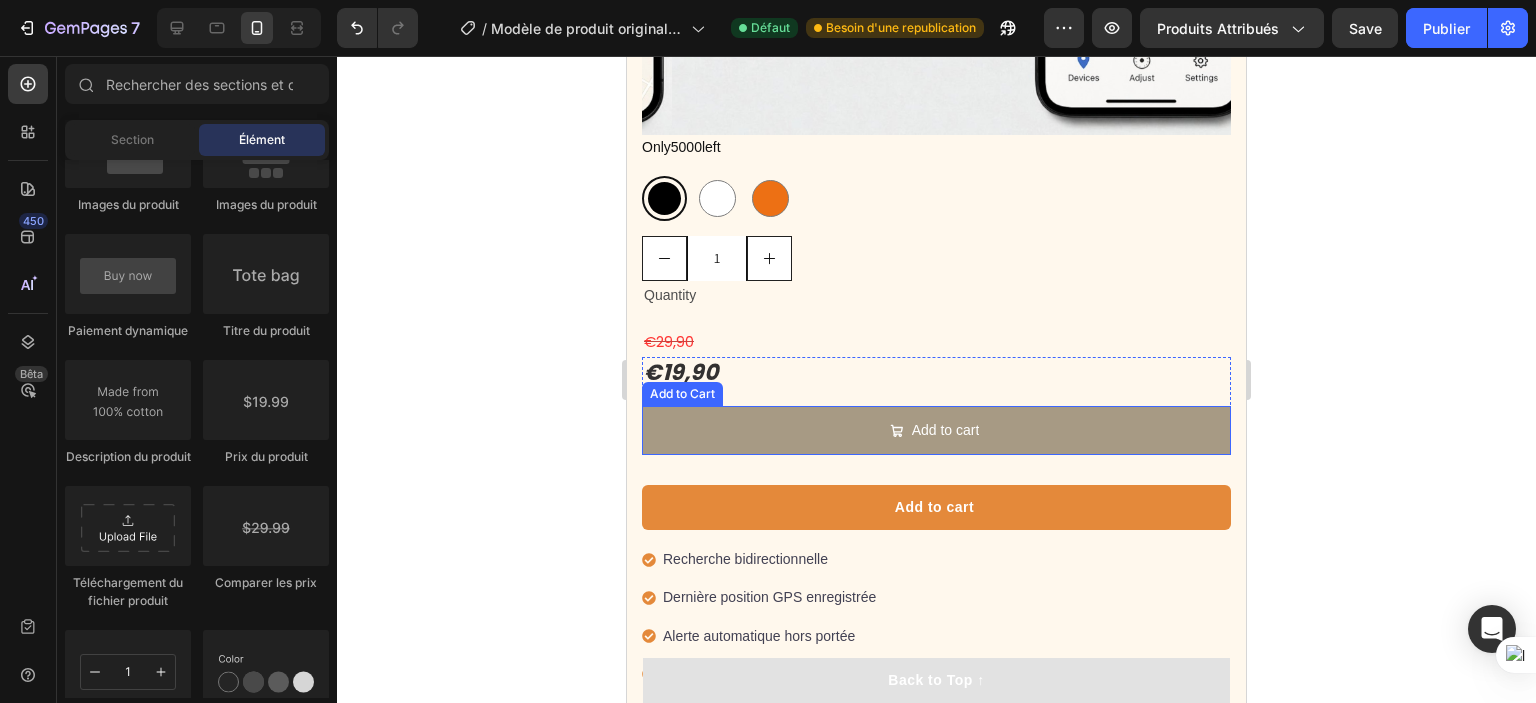 click on "Add to Cart" at bounding box center (682, 394) 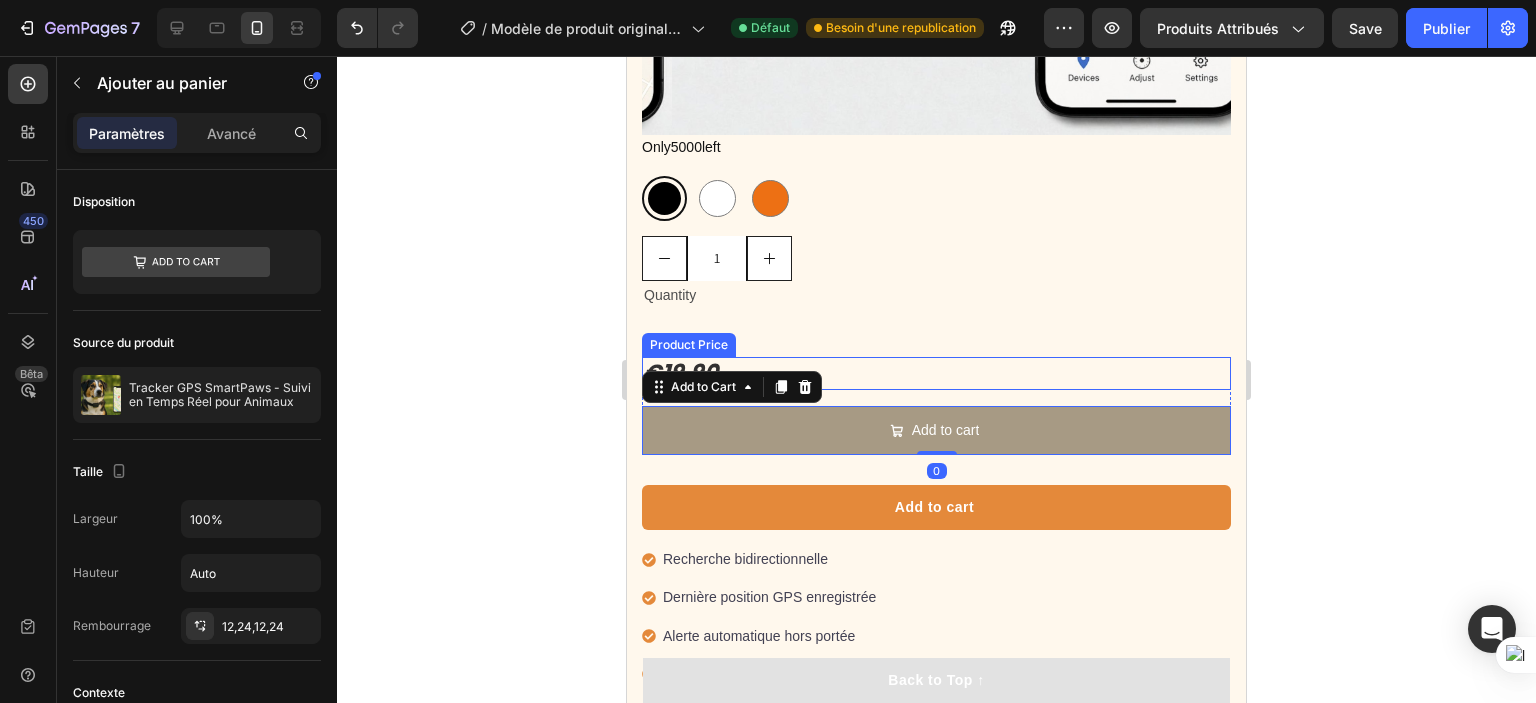 click on "€19,90" at bounding box center [936, 373] 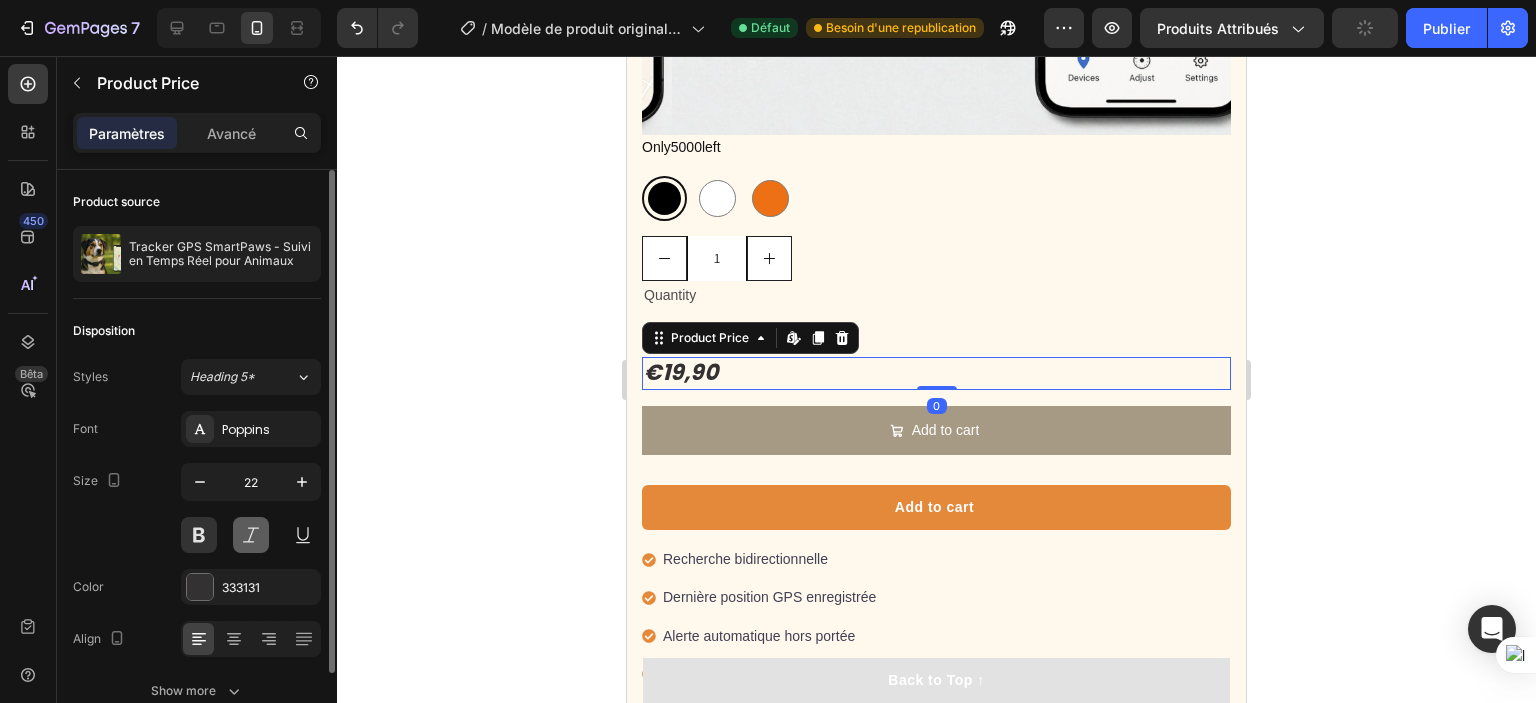 click at bounding box center (251, 535) 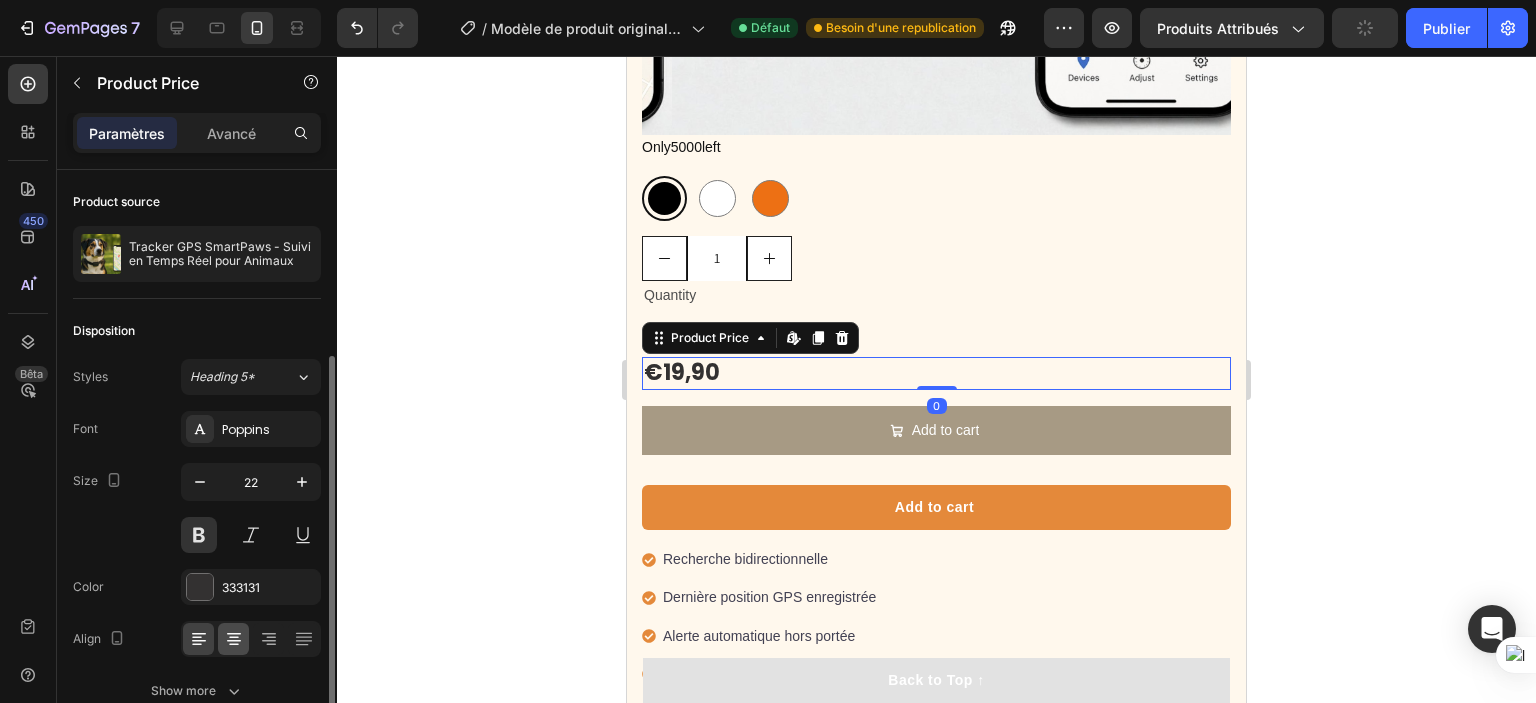scroll, scrollTop: 100, scrollLeft: 0, axis: vertical 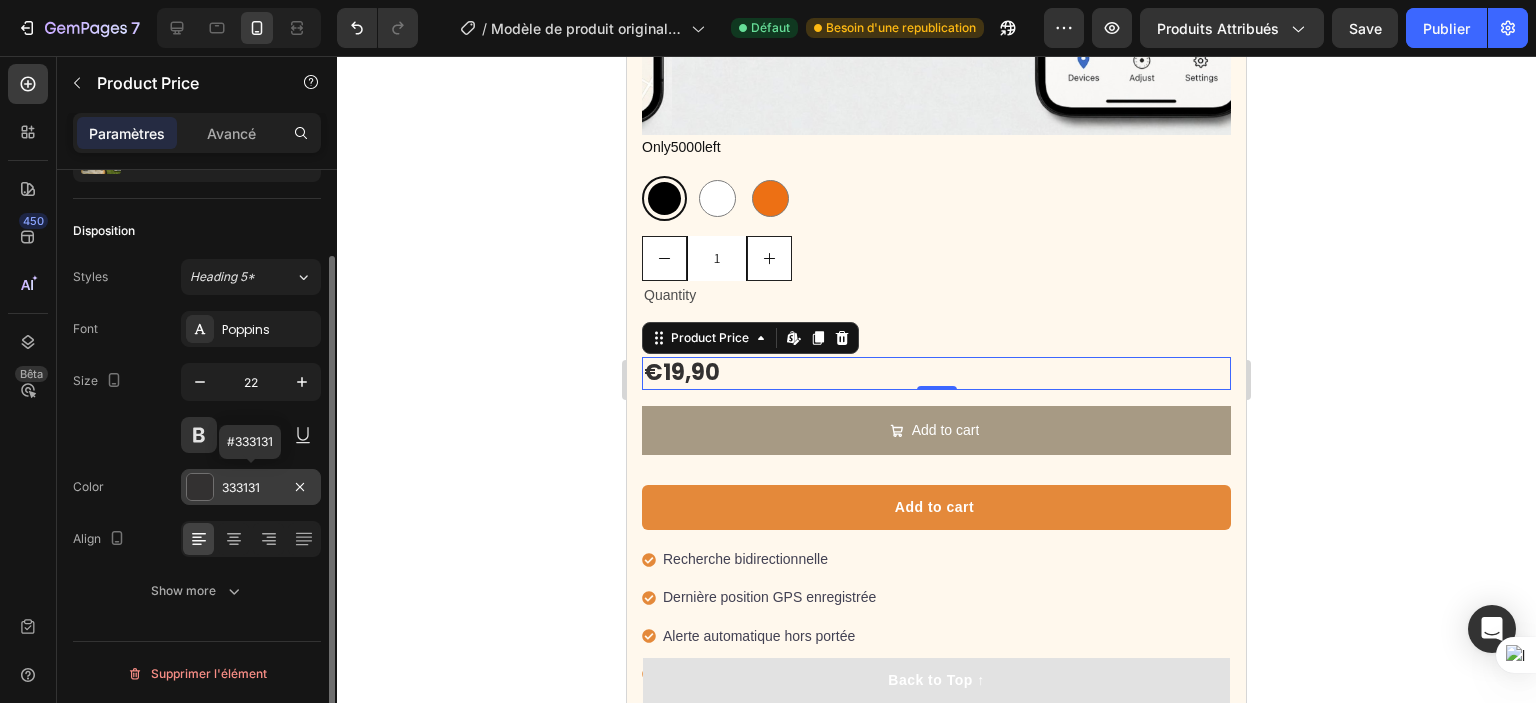 click on "333131" at bounding box center [251, 488] 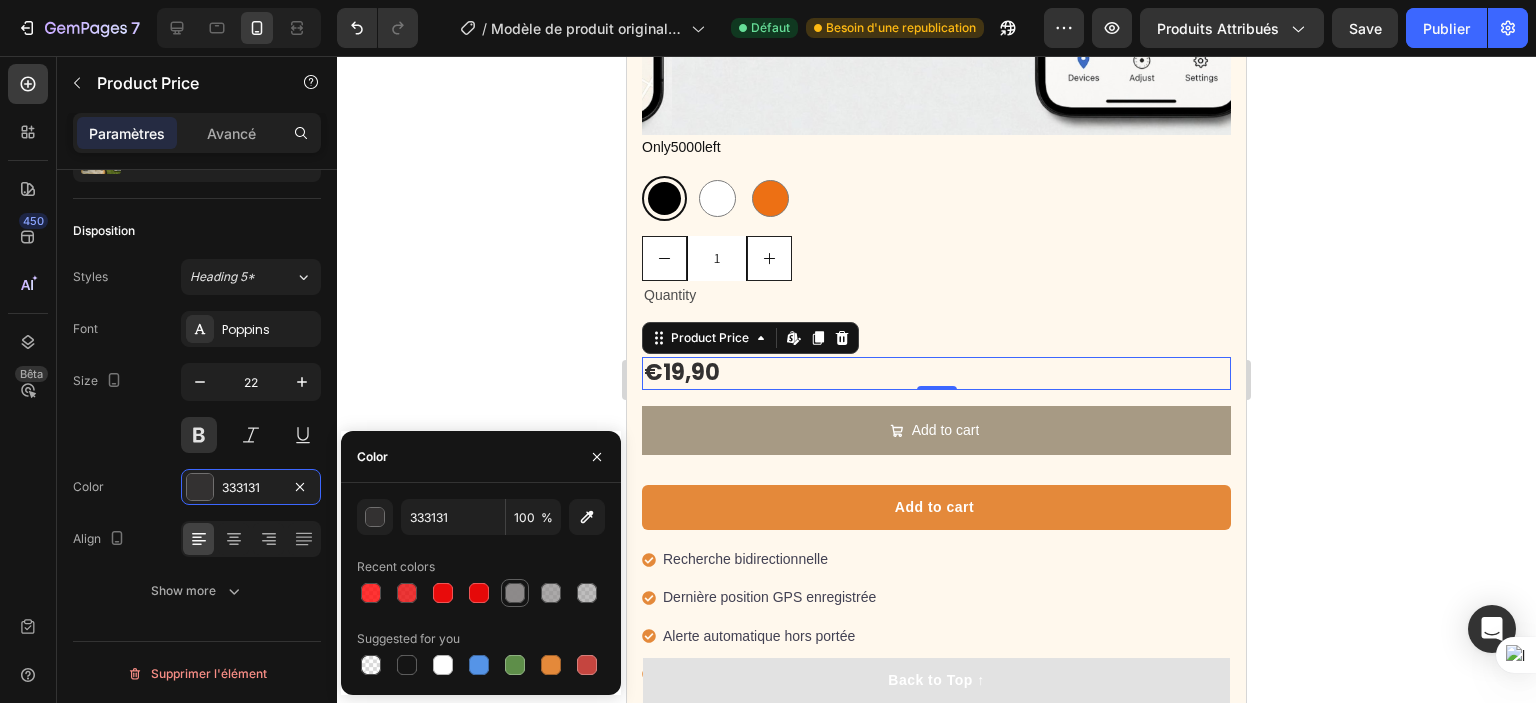 click at bounding box center [515, 593] 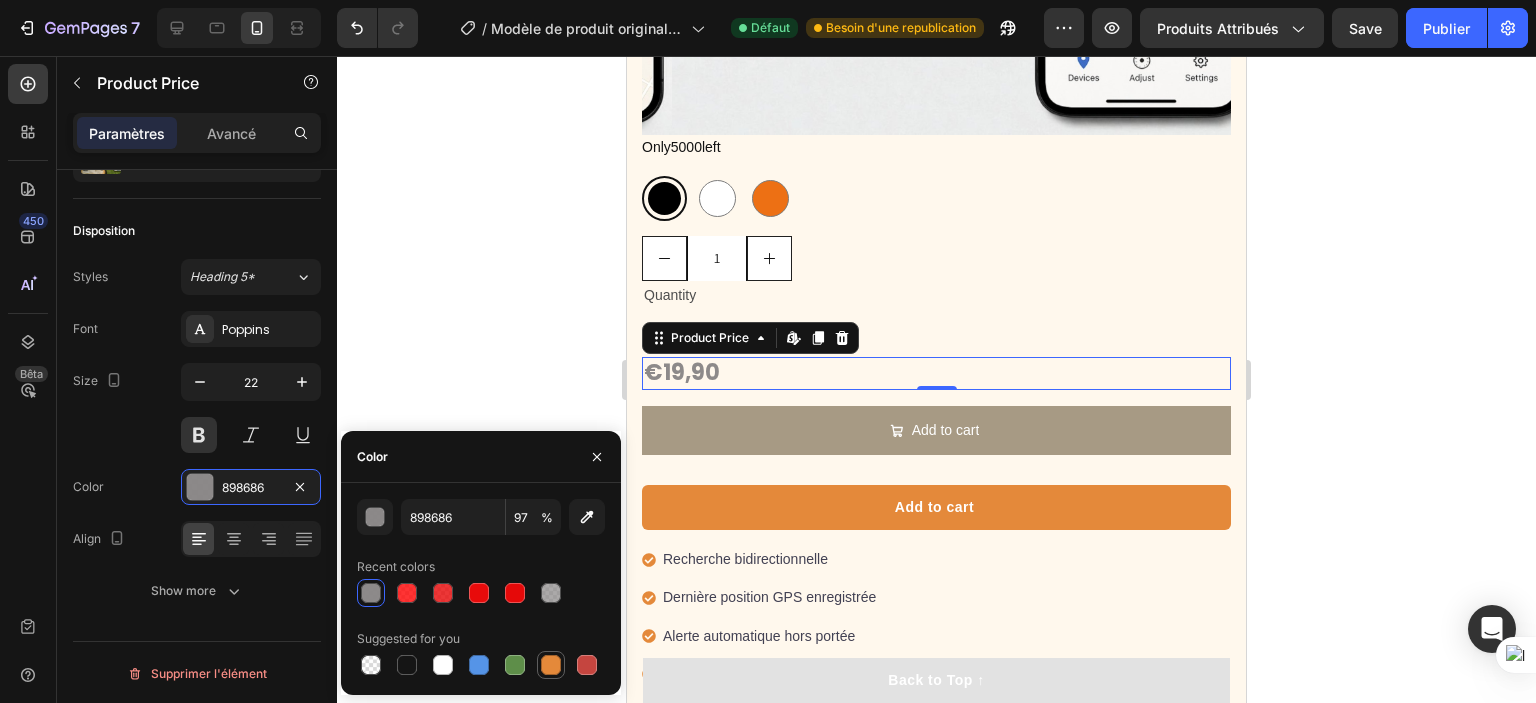 click at bounding box center (551, 665) 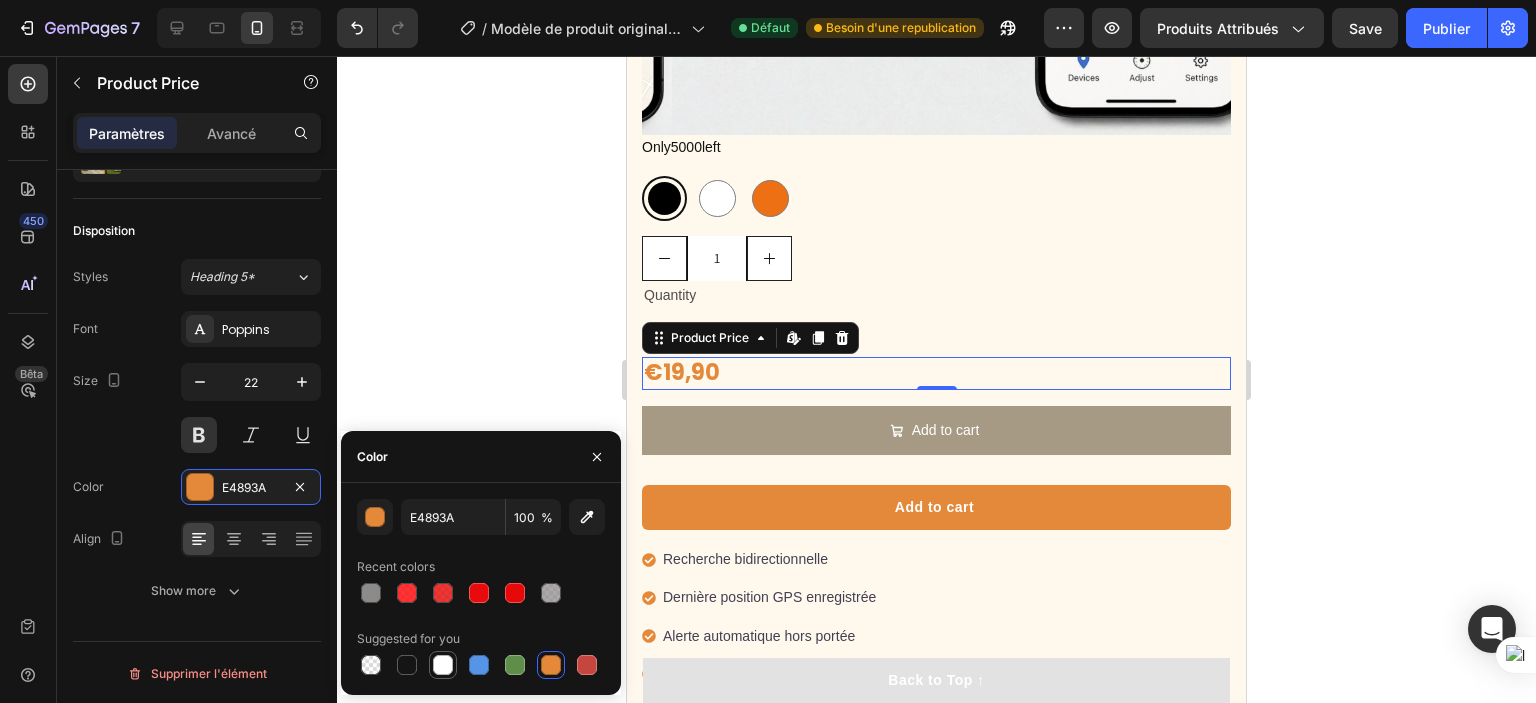 click at bounding box center (443, 665) 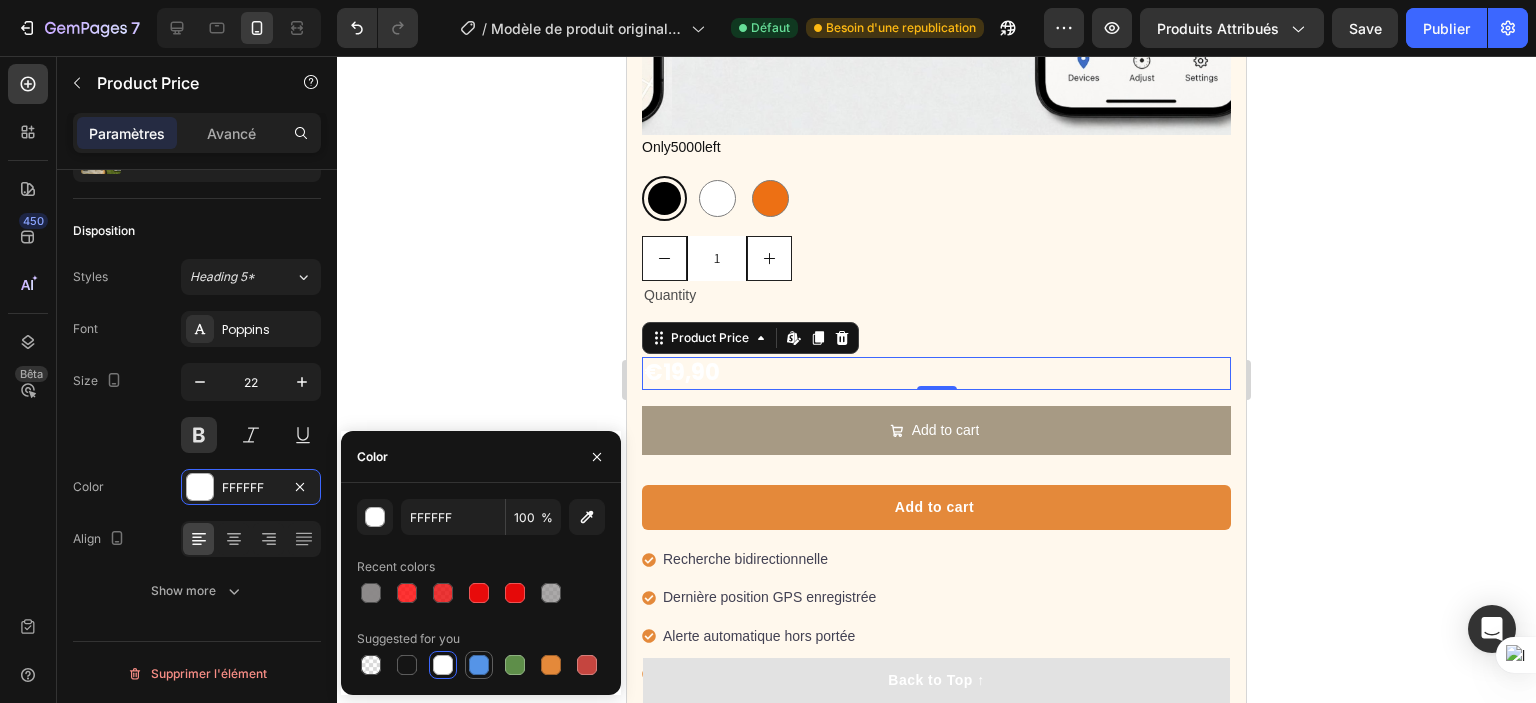 click at bounding box center (479, 665) 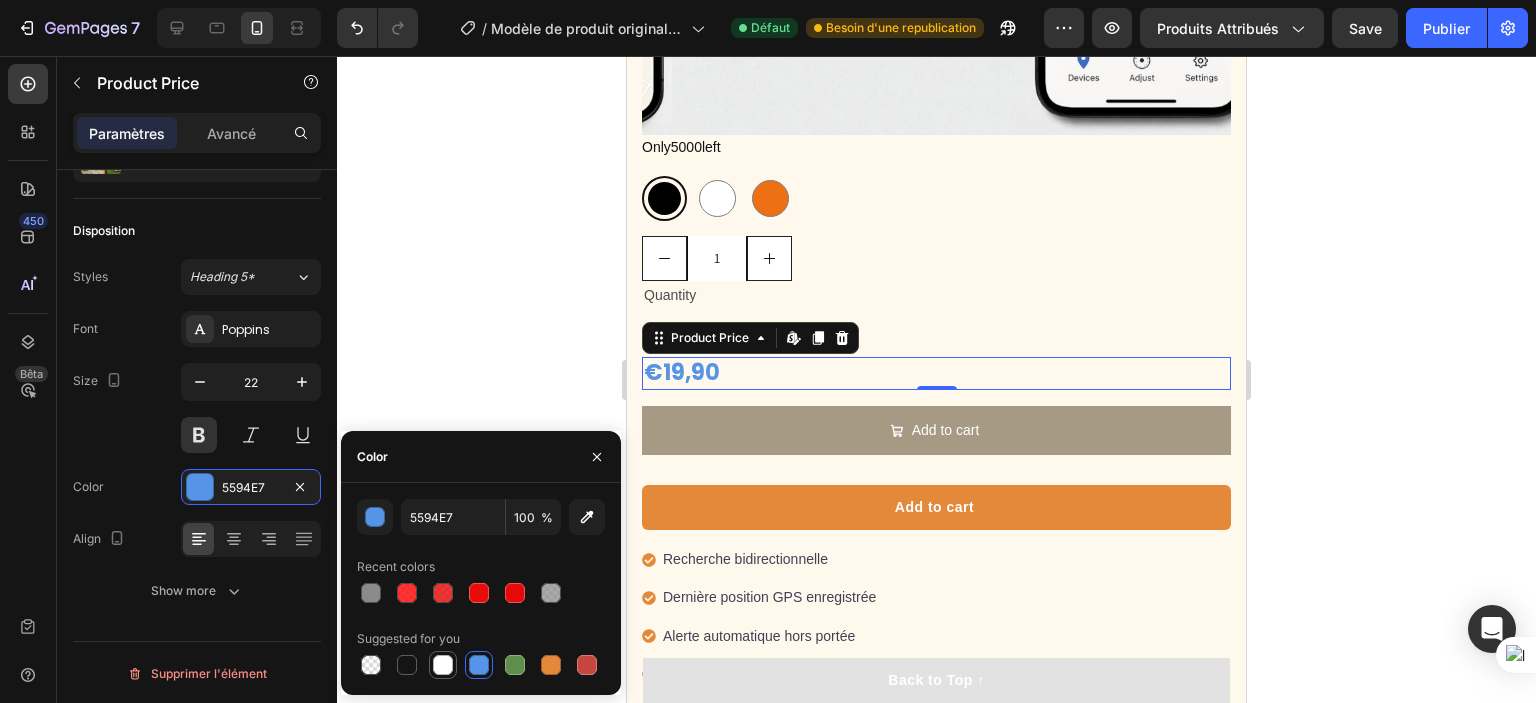 click at bounding box center [443, 665] 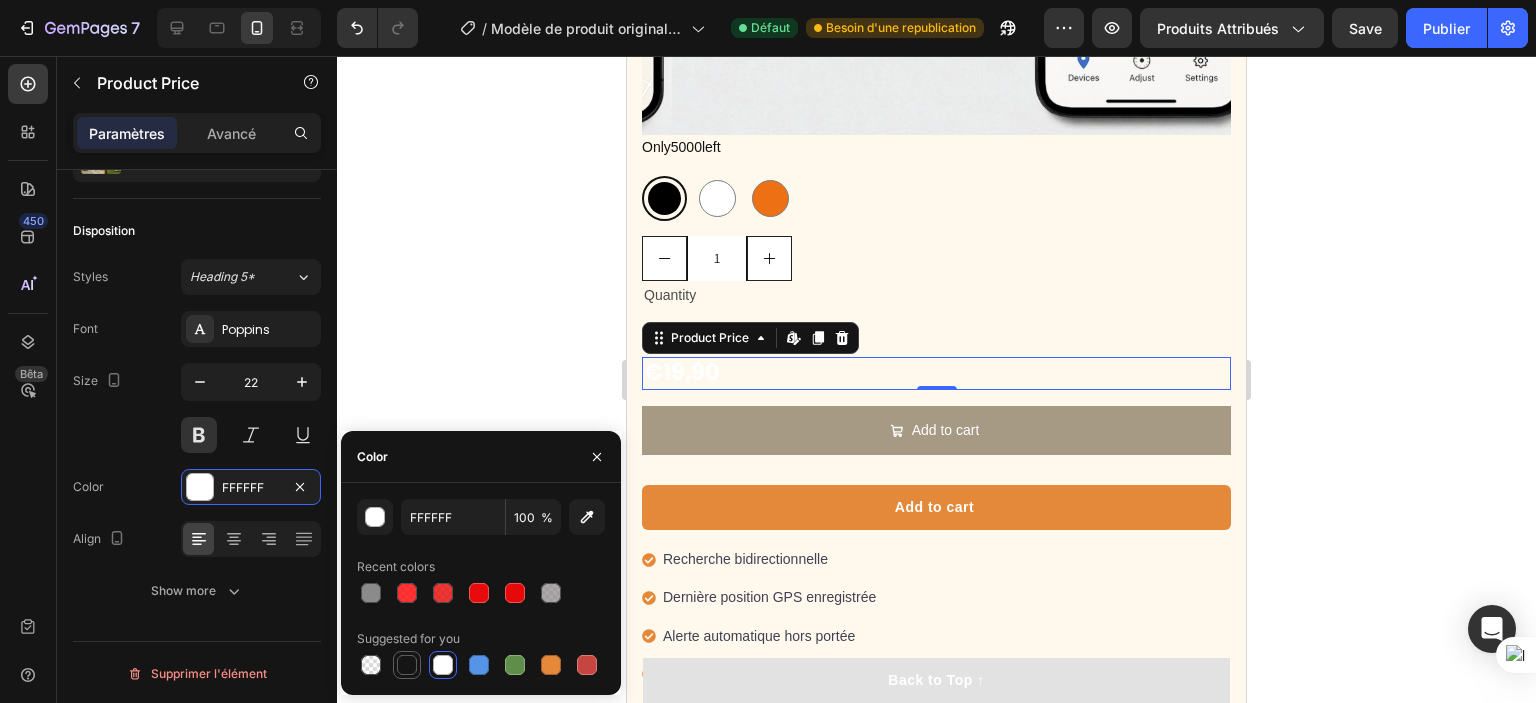 click at bounding box center [407, 665] 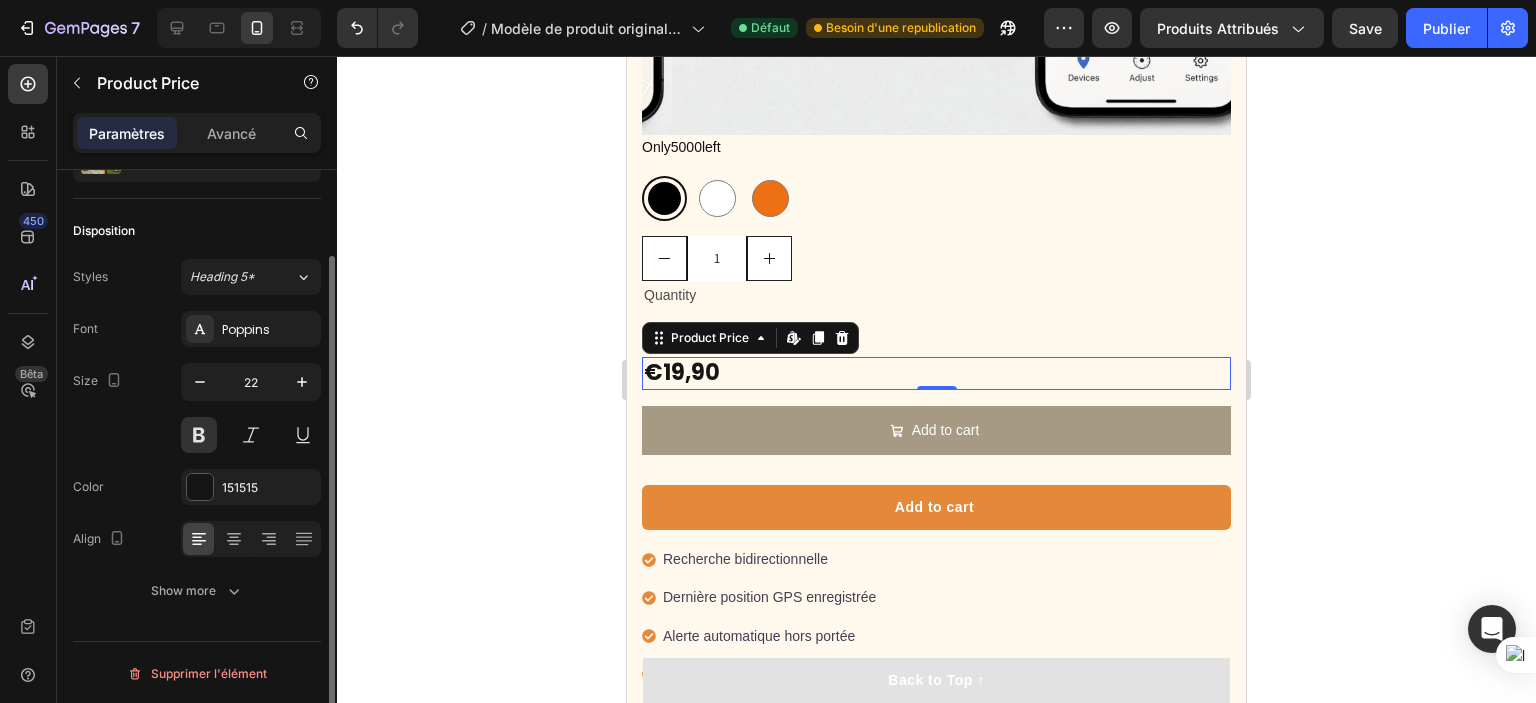 click on "Product source Tracker GPS SmartPaws - Suivi en Temps Réel pour Animaux Disposition Styles Heading 5* Font Poppins Size 22 Color 151515 Align Show more Supprimer l'élément" at bounding box center (197, 416) 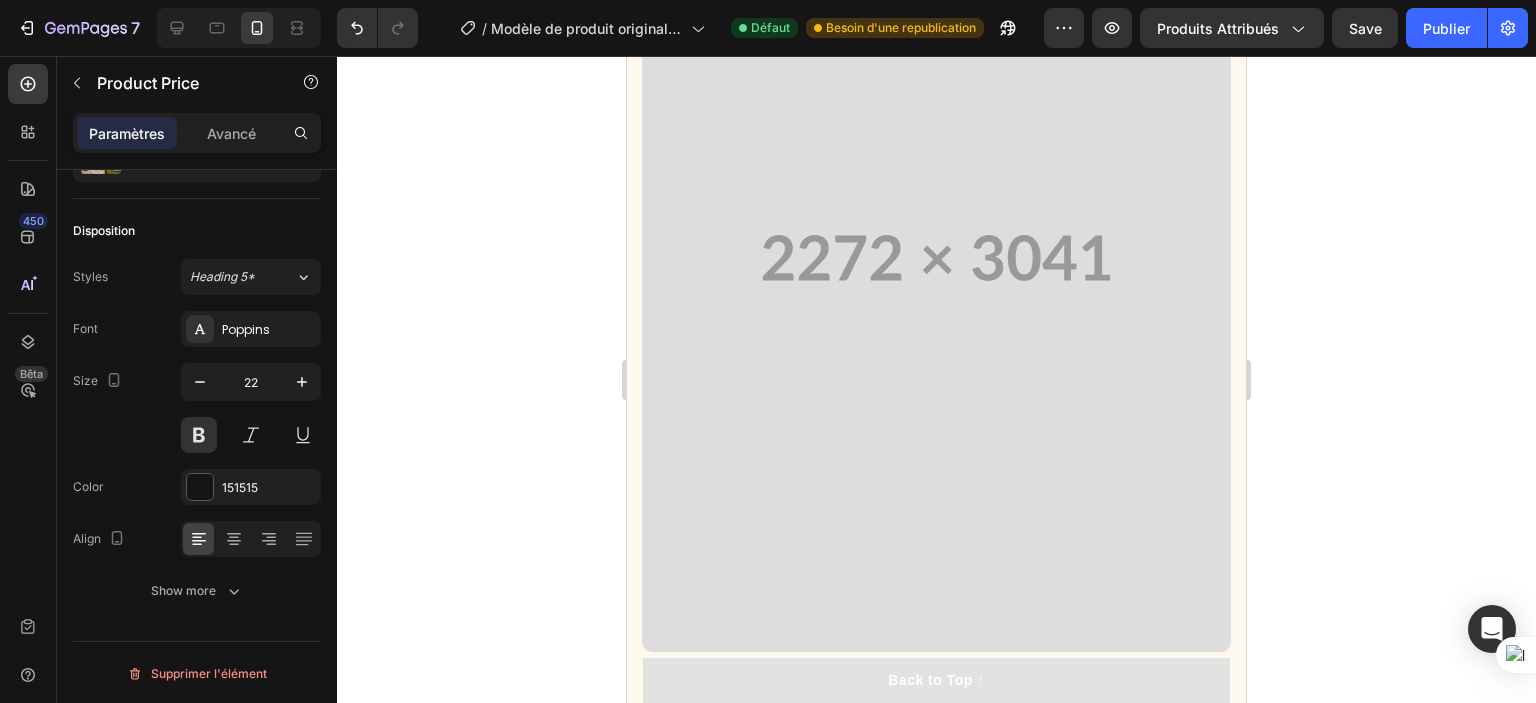 scroll, scrollTop: 4100, scrollLeft: 0, axis: vertical 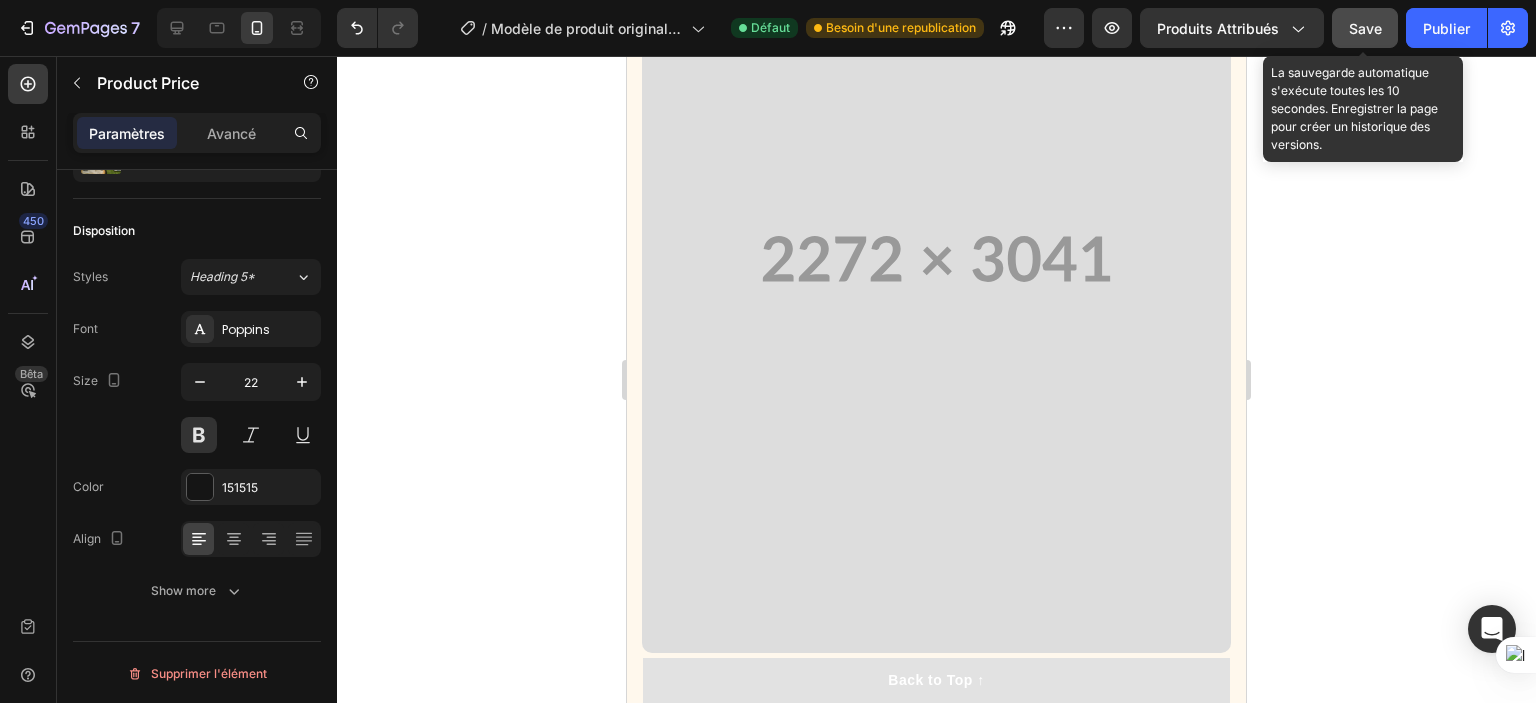 click on "Save" at bounding box center [1365, 28] 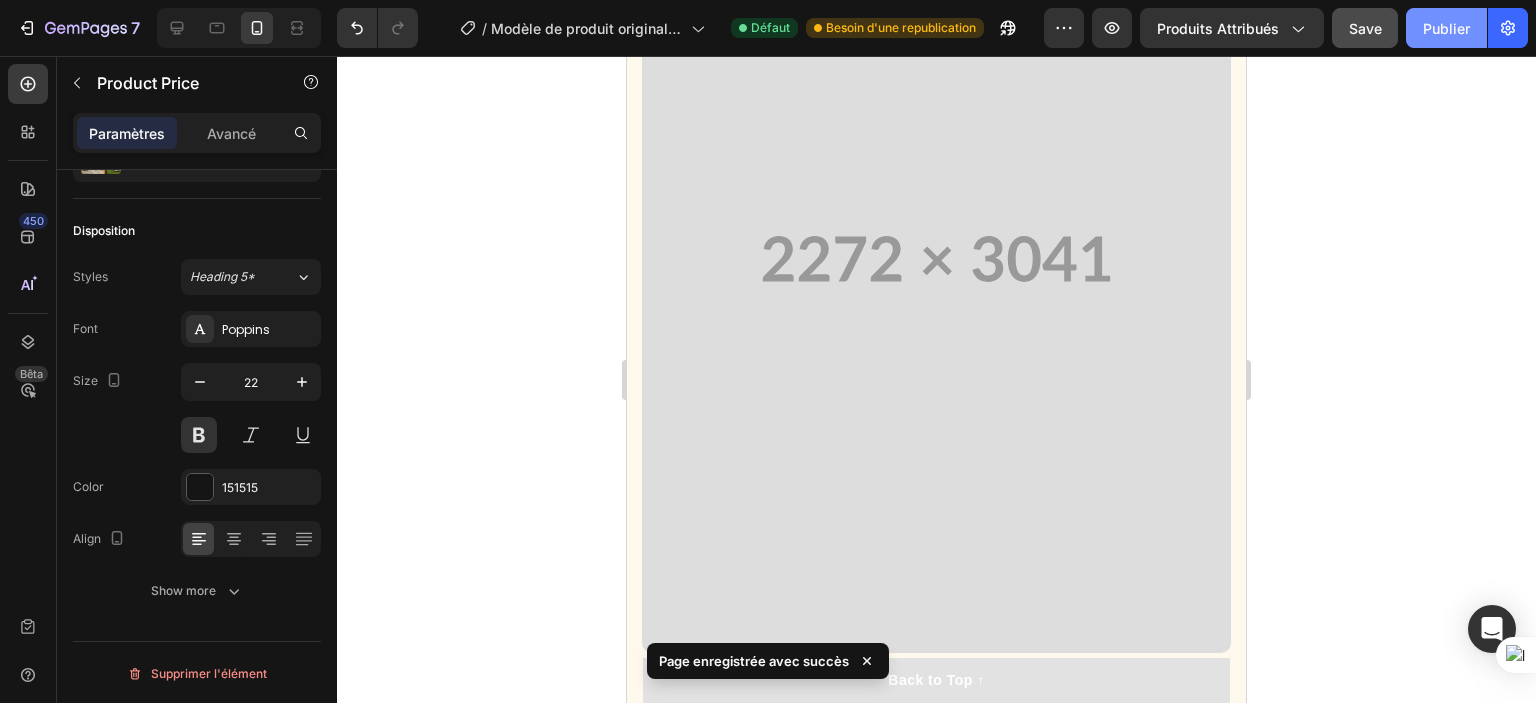 click on "Publier" at bounding box center (1446, 28) 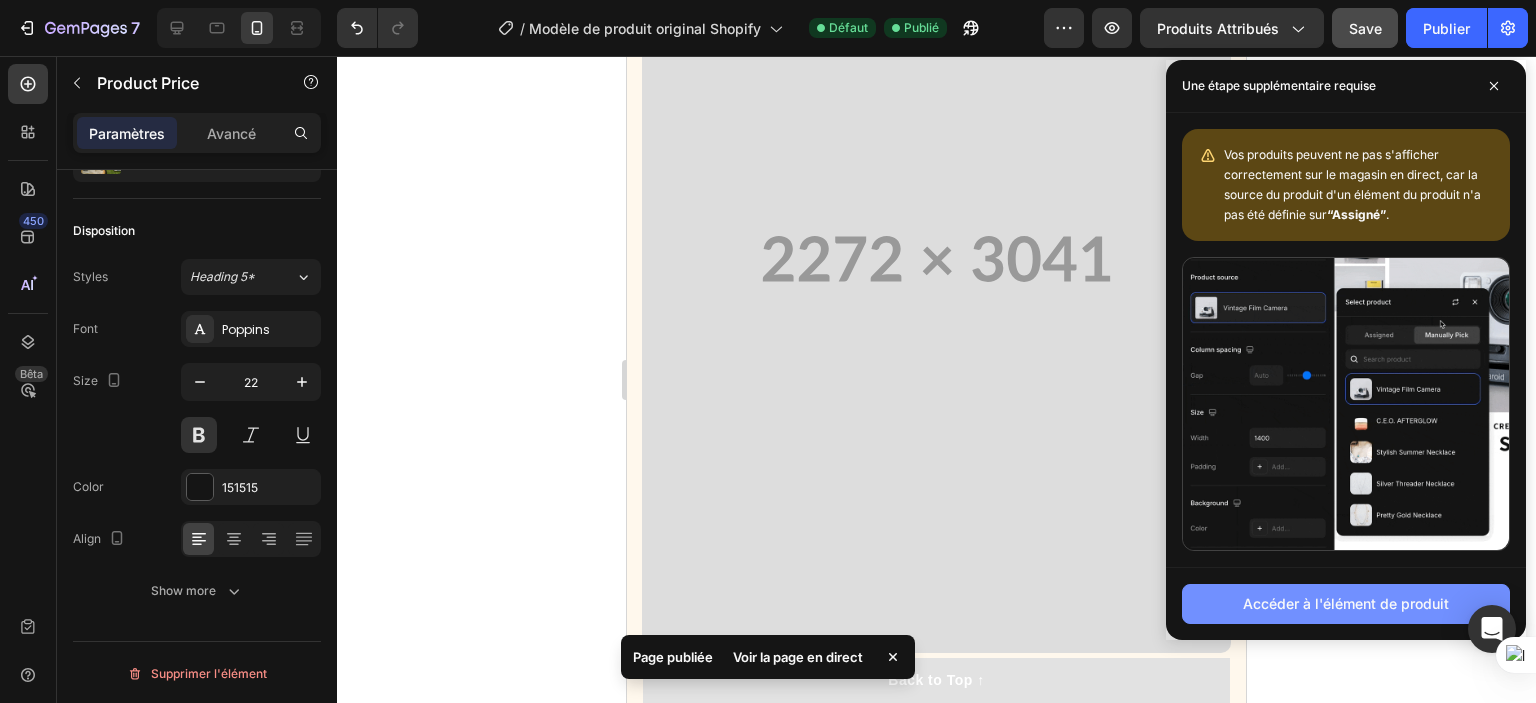click on "Accéder à l'élément de produit" at bounding box center [1346, 603] 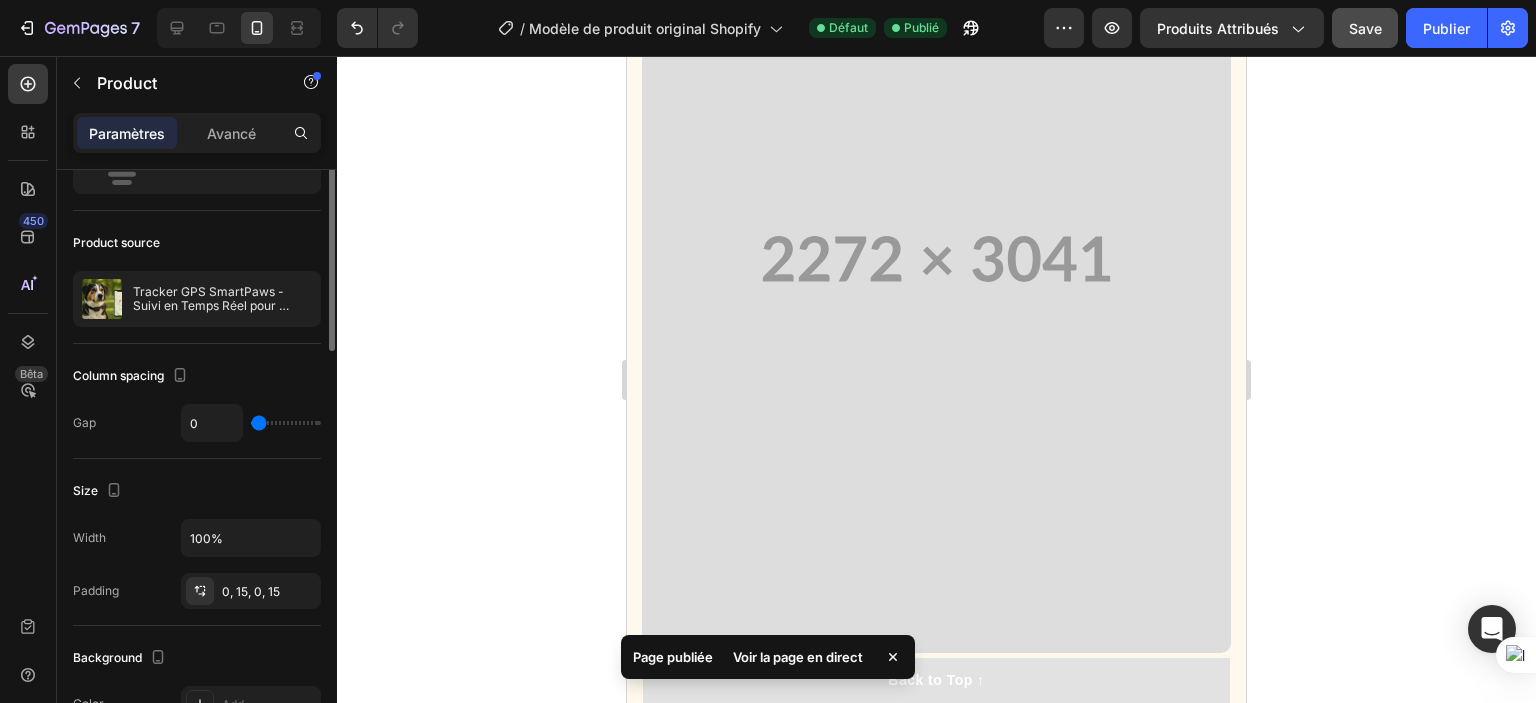 scroll, scrollTop: 0, scrollLeft: 0, axis: both 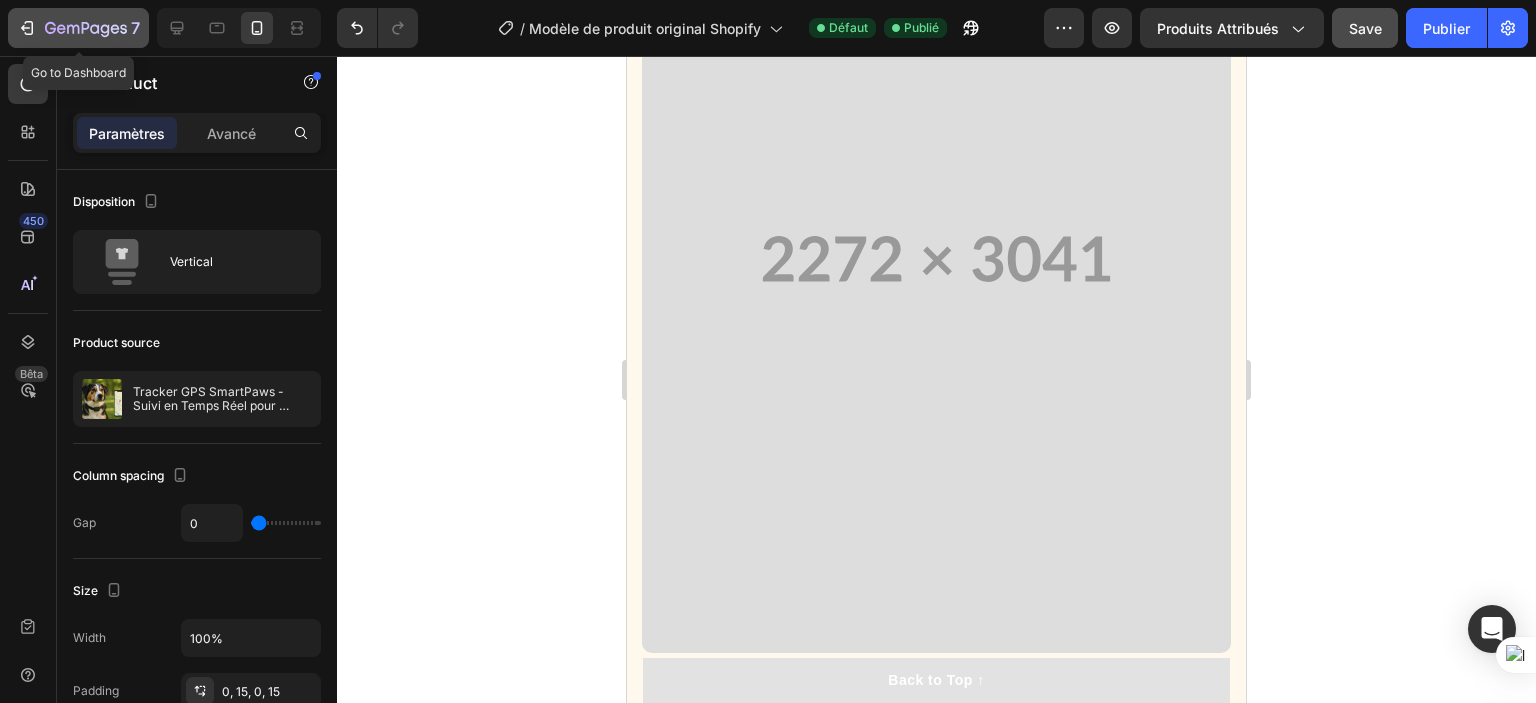 click 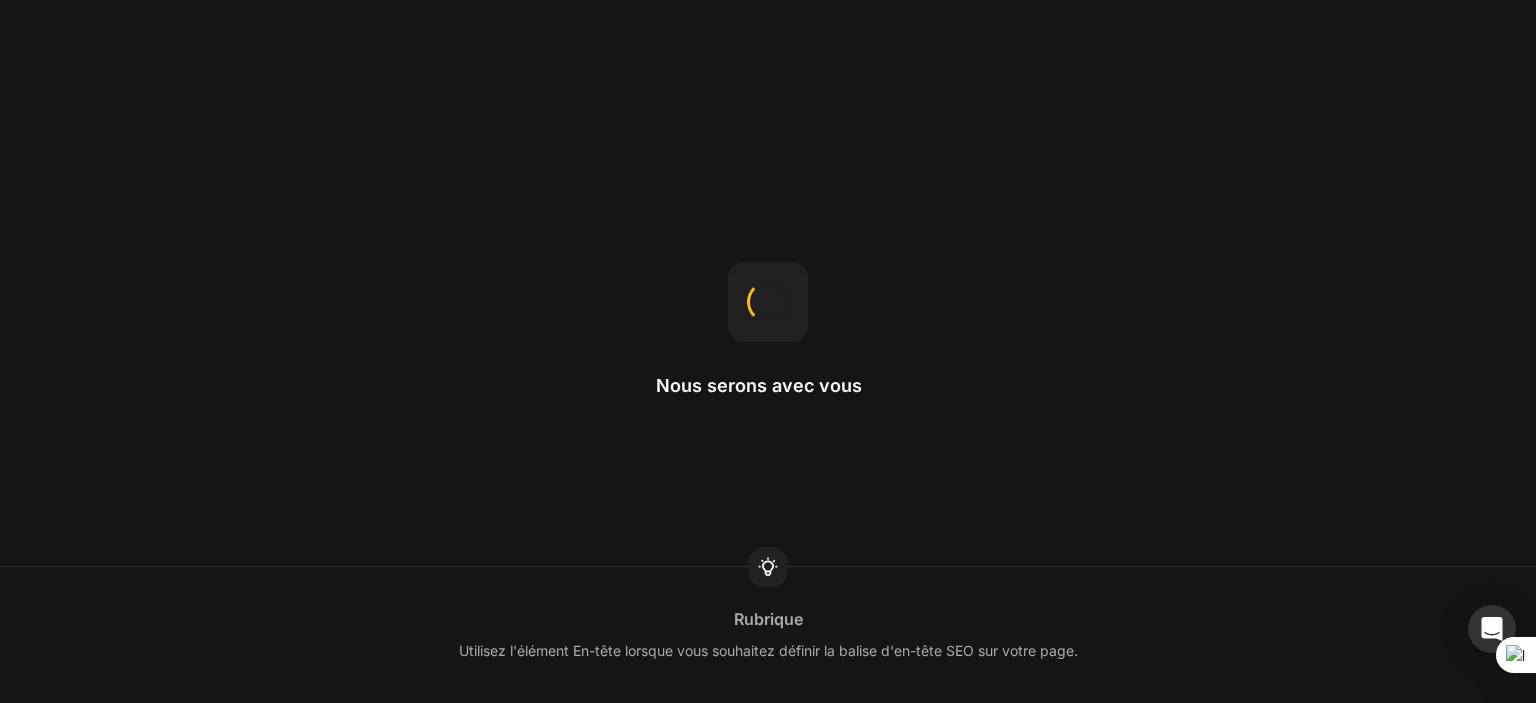 scroll, scrollTop: 0, scrollLeft: 0, axis: both 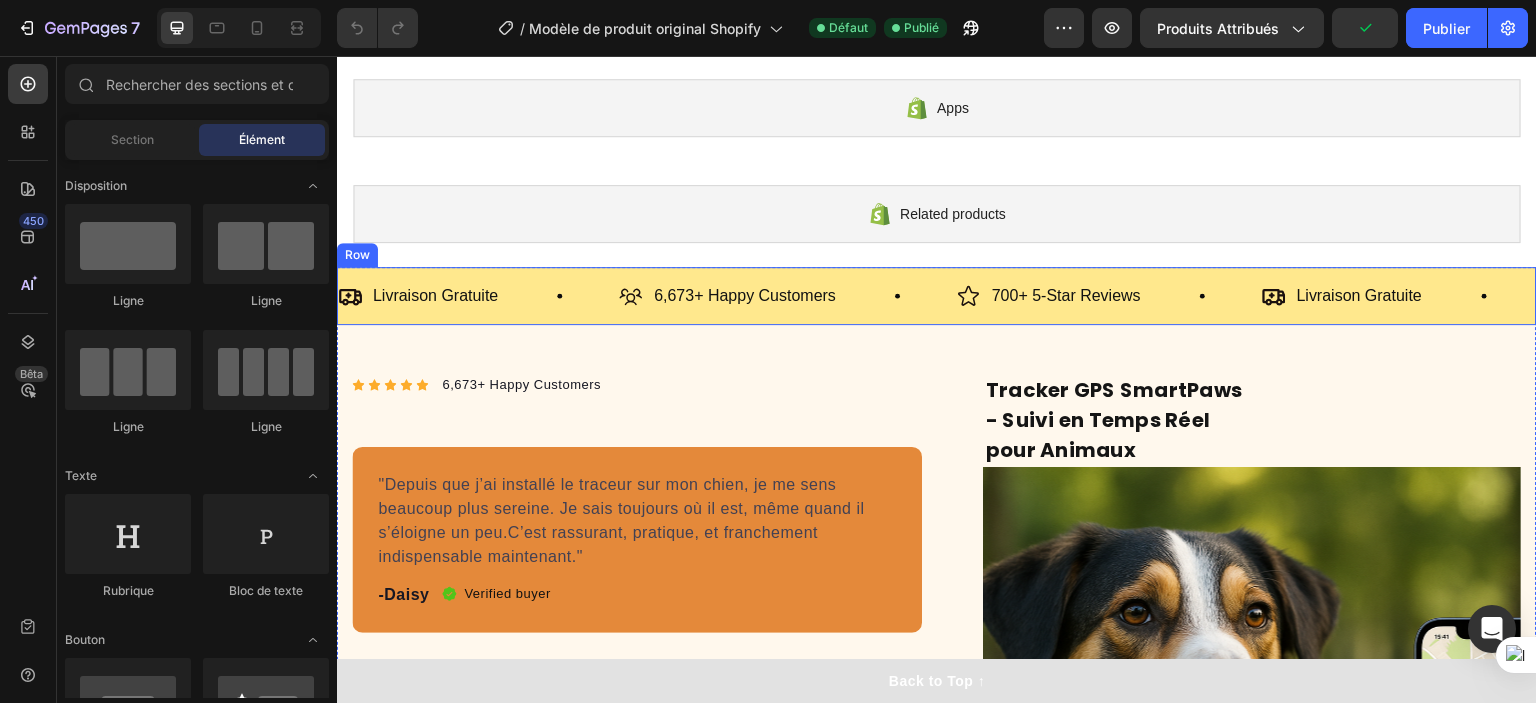 click on "Livraison Gratuite Item List
6,673+ Happy Customers Item List
700+ 5-Star Reviews Item List
Livraison Gratuite Item List
6,673+ Happy Customers Item List
700+ 5-Star Reviews Item List
Livraison Gratuite Item List
6,673+ Happy Customers Item List
700+ 5-Star Reviews Item List
Livraison Gratuite Item List
6,673+ Happy Customers Item List
700+ 5-Star Reviews Item List
Livraison Gratuite Item List
6,673+ Happy Customers Item List
700+ 5-Star Reviews Item List
Livraison Gratuite Item List
Marquee" at bounding box center (937, 296) 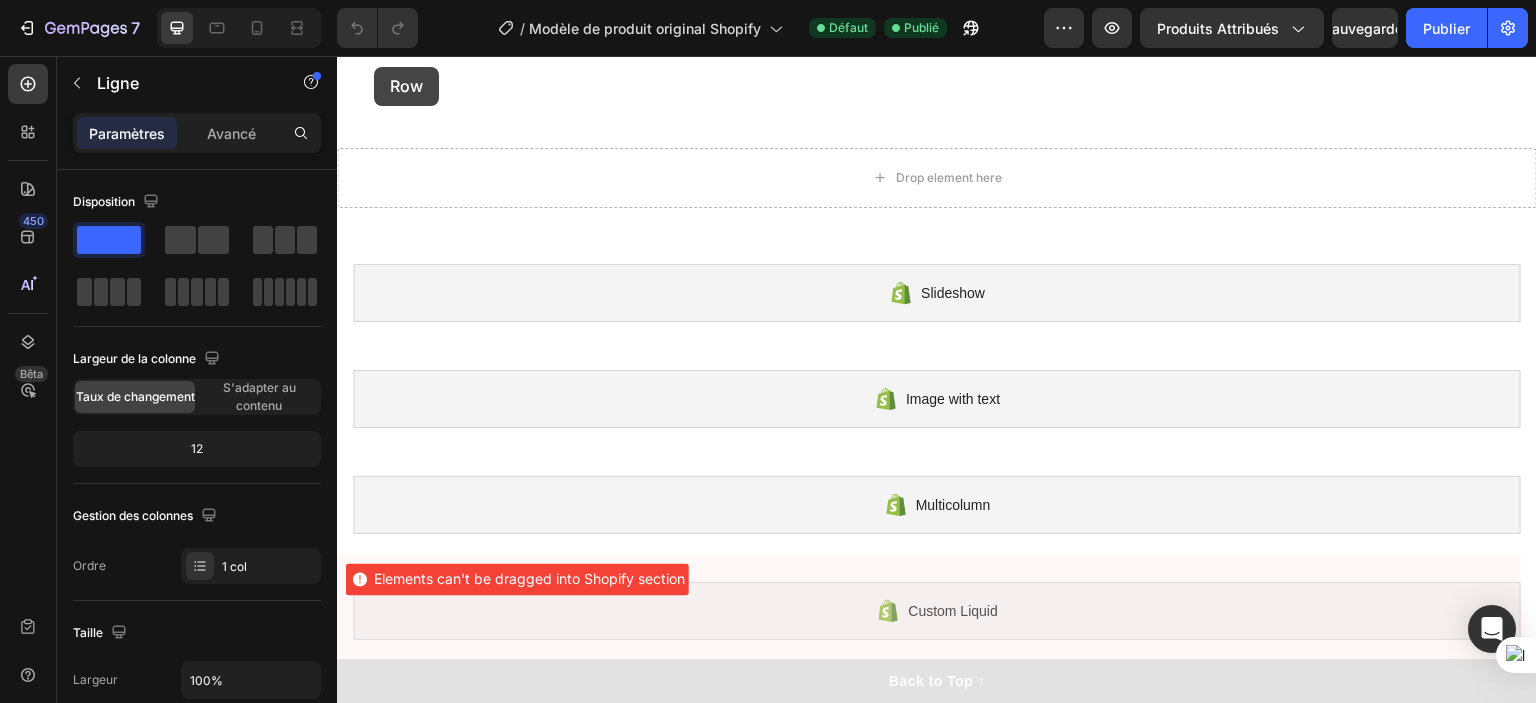 scroll, scrollTop: 0, scrollLeft: 0, axis: both 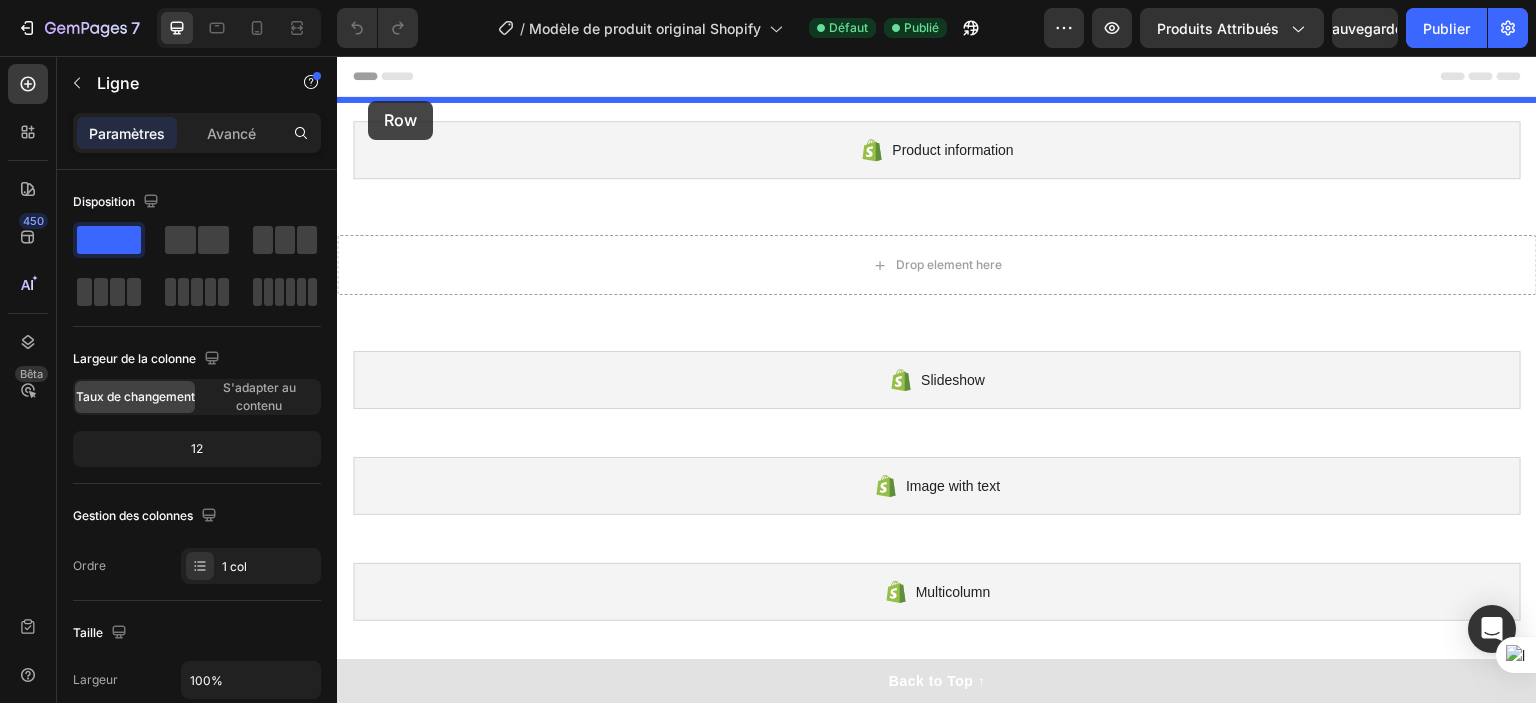 drag, startPoint x: 349, startPoint y: 251, endPoint x: 368, endPoint y: 101, distance: 151.19855 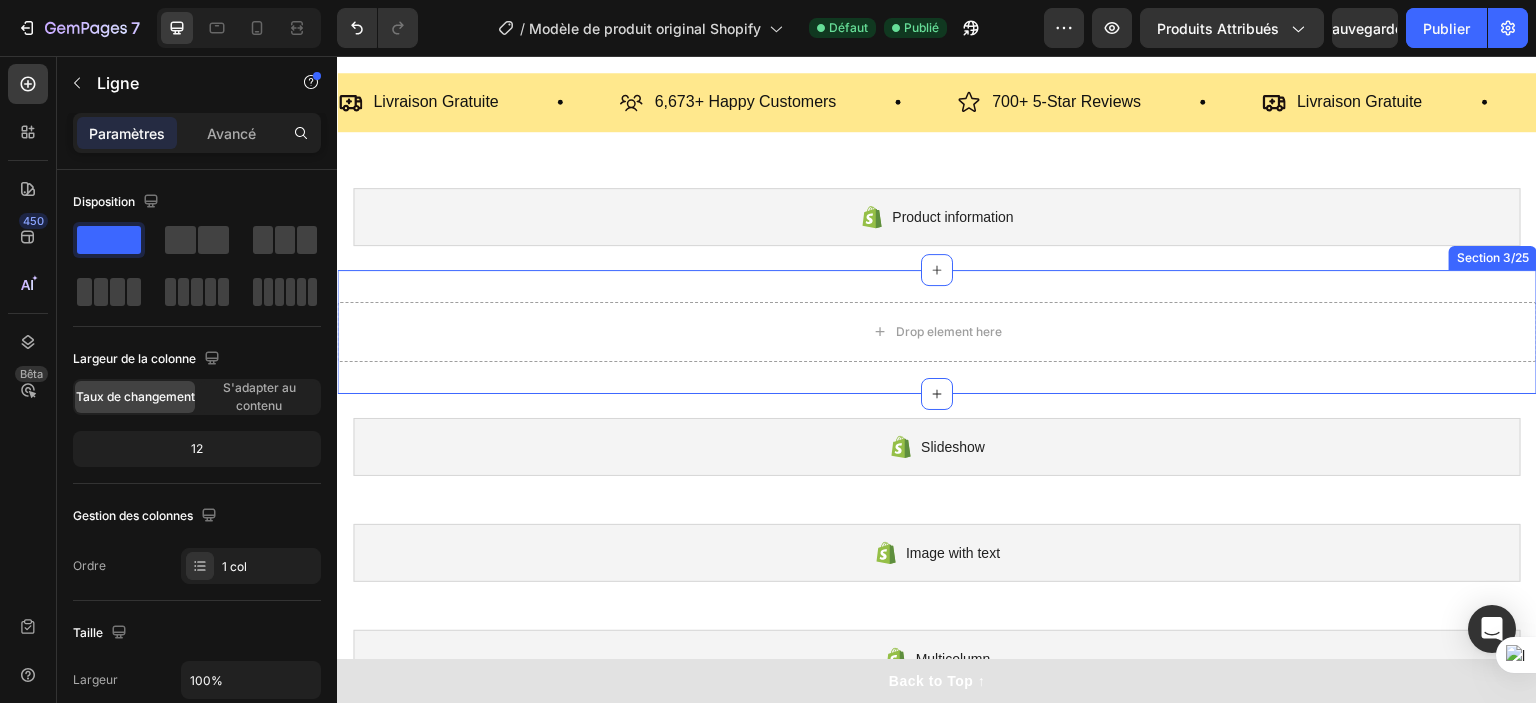 scroll, scrollTop: 0, scrollLeft: 0, axis: both 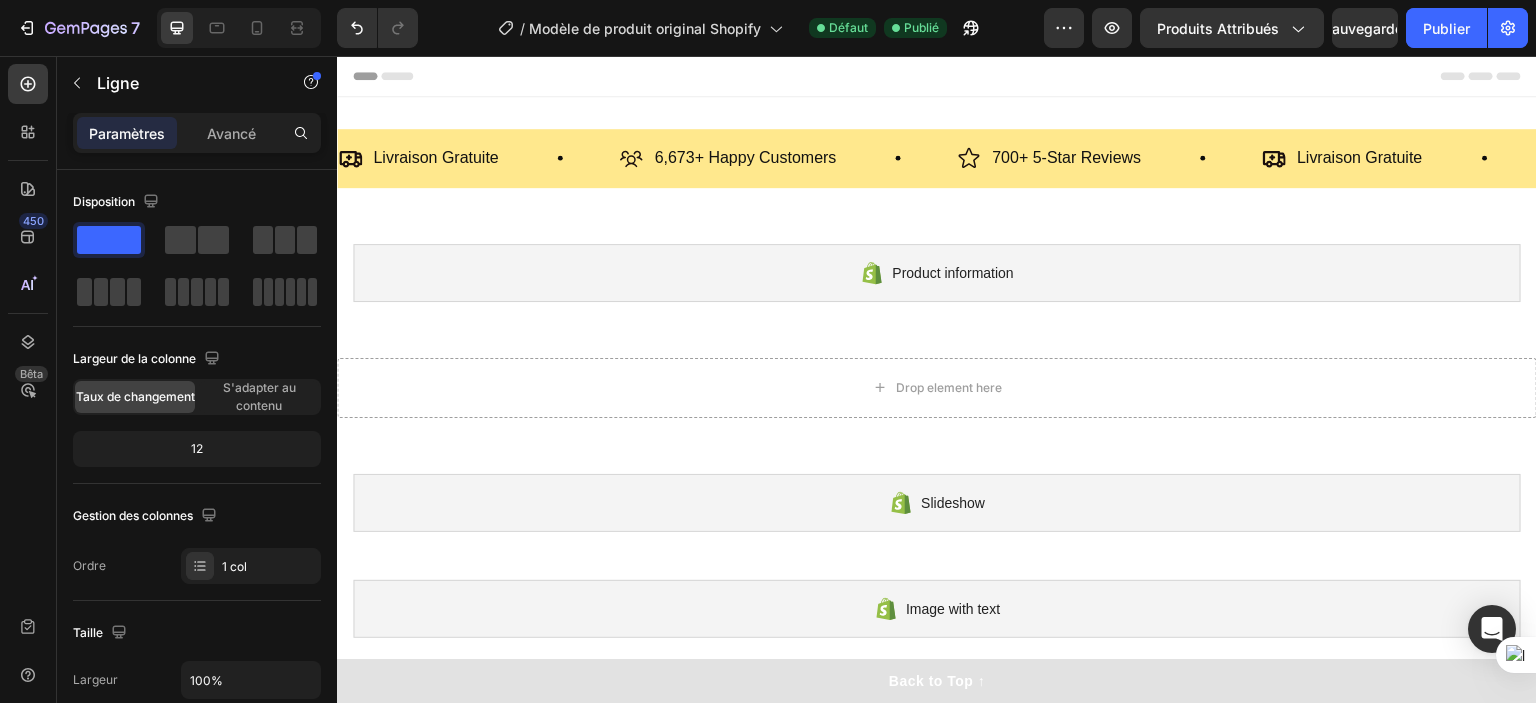 click on "Livraison Gratuite Item List
6,673+ Happy Customers Item List
700+ 5-Star Reviews Item List
Livraison Gratuite Item List
6,673+ Happy Customers Item List
700+ 5-Star Reviews Item List
Livraison Gratuite Item List
6,673+ Happy Customers Item List
700+ 5-Star Reviews Item List
Livraison Gratuite Item List
6,673+ Happy Customers Item List
700+ 5-Star Reviews Item List
Livraison Gratuite Item List
6,673+ Happy Customers Item List
700+ 5-Star Reviews Item List
Livraison Gratuite Item List
Marquee" at bounding box center [937, 158] 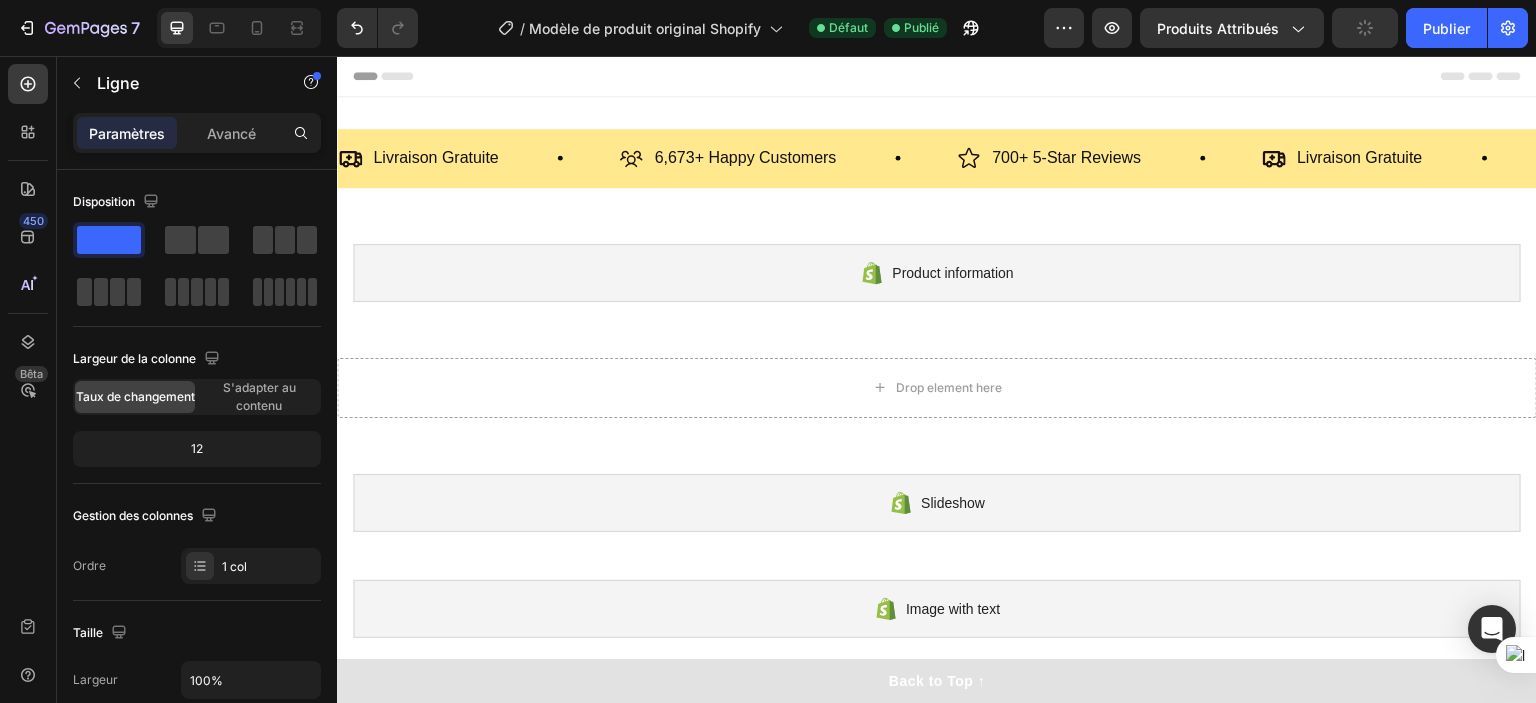 click on "Livraison Gratuite Item List
6,673+ Happy Customers Item List
700+ 5-Star Reviews Item List
Livraison Gratuite Item List
6,673+ Happy Customers Item List
700+ 5-Star Reviews Item List
Livraison Gratuite Item List
6,673+ Happy Customers Item List
700+ 5-Star Reviews Item List
Livraison Gratuite Item List
6,673+ Happy Customers Item List
700+ 5-Star Reviews Item List
Livraison Gratuite Item List
6,673+ Happy Customers Item List
700+ 5-Star Reviews Item List
Livraison Gratuite Item List
Marquee" at bounding box center [937, 158] 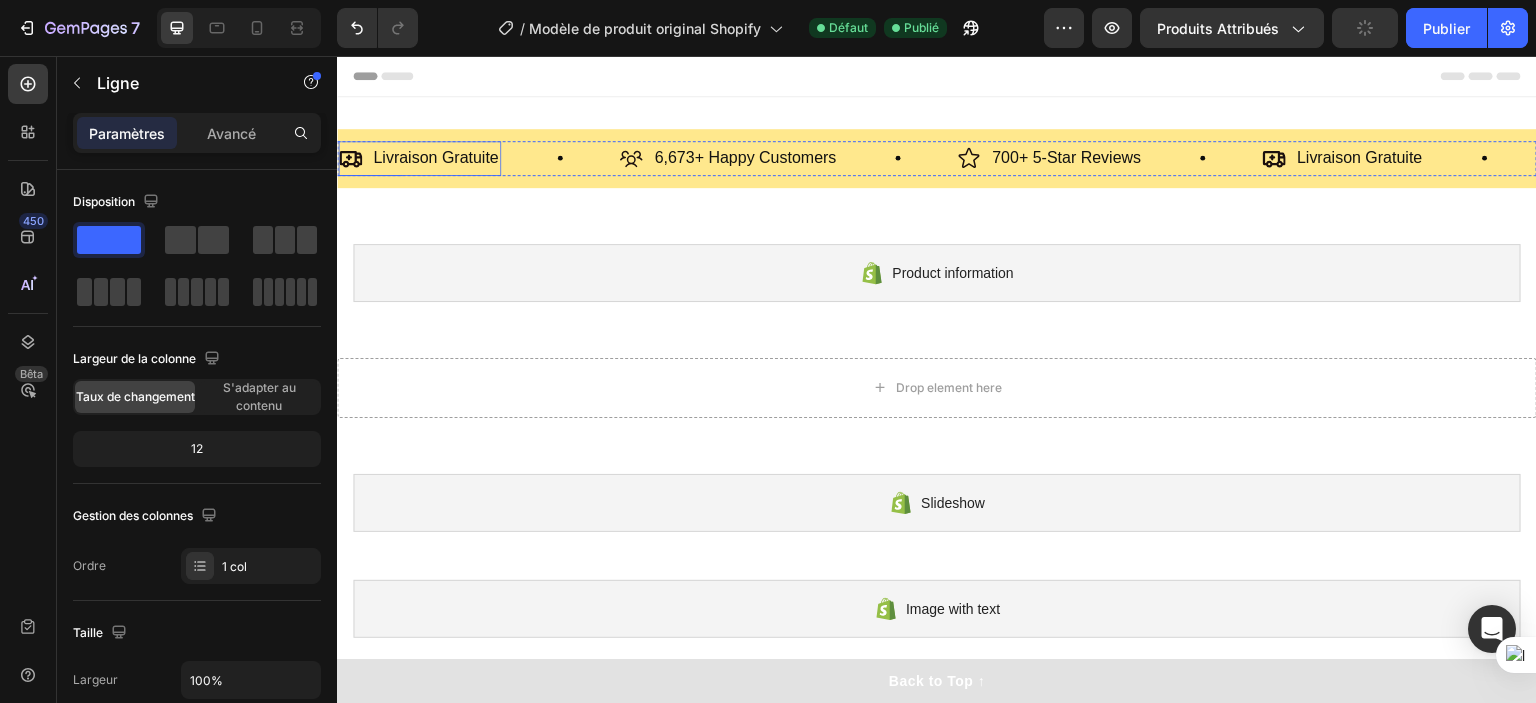 click on "Livraison Gratuite" at bounding box center (419, 158) 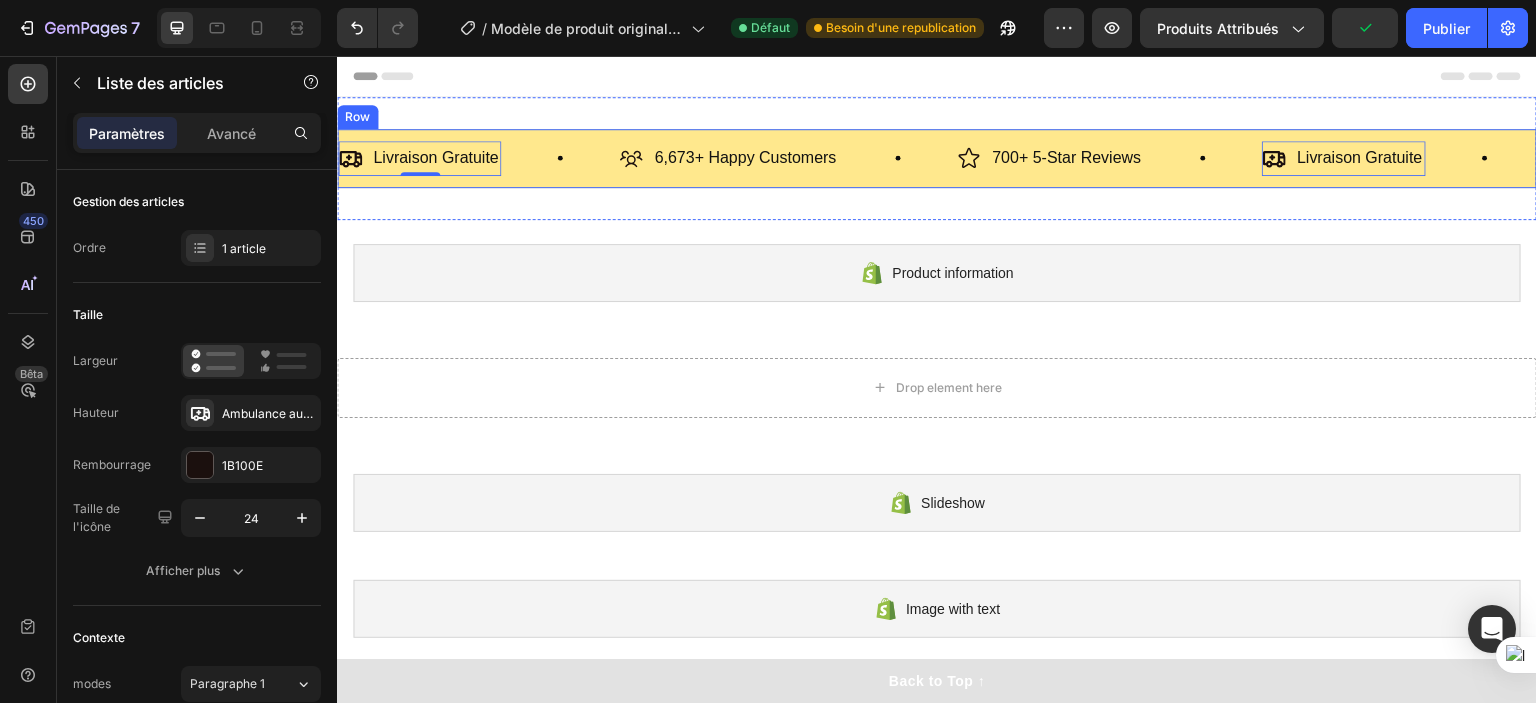 click on "Livraison Gratuite" at bounding box center (419, 158) 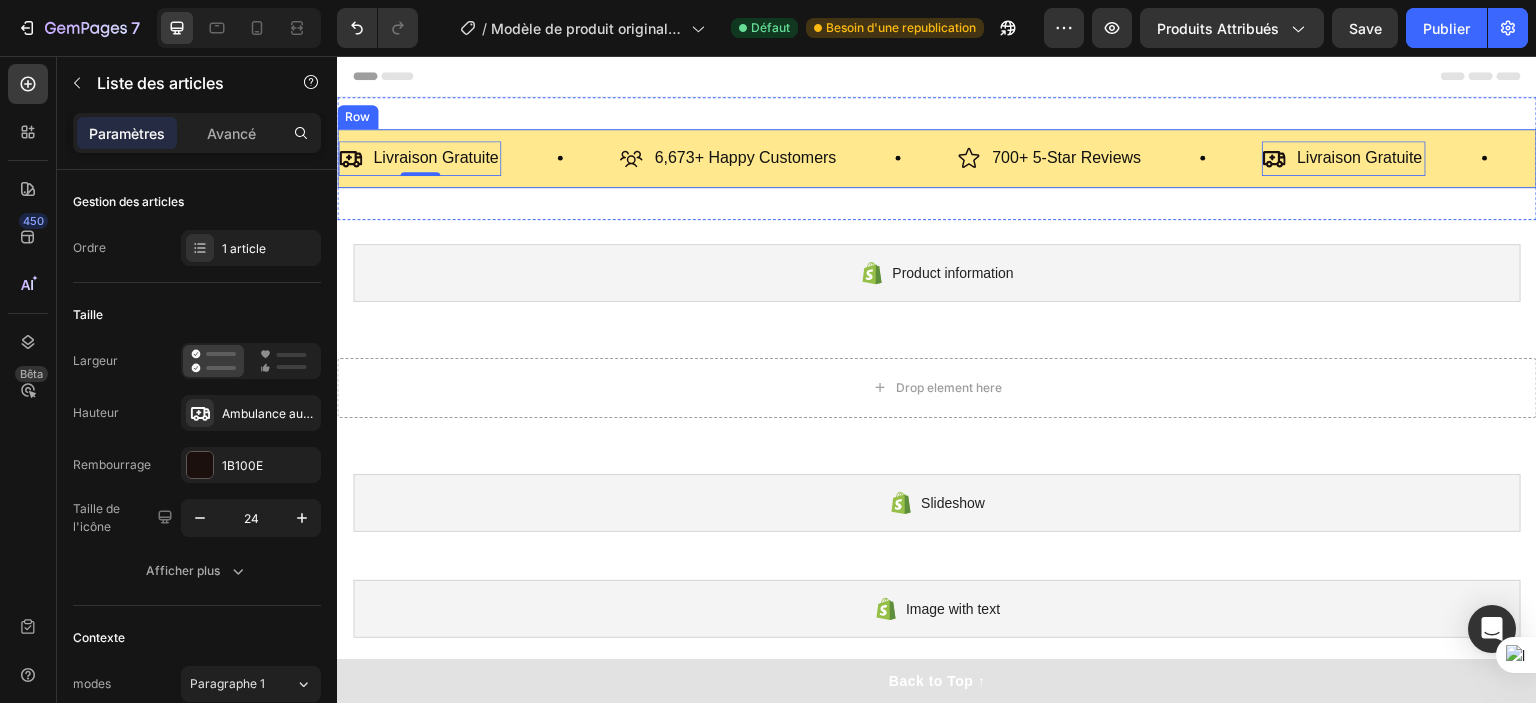 click on "Livraison Gratuite Item List   0
6,673+ Happy Customers Item List
700+ 5-Star Reviews Item List
Livraison Gratuite Item List   0
6,673+ Happy Customers Item List
700+ 5-Star Reviews Item List
Livraison Gratuite Item List   0
6,673+ Happy Customers Item List
700+ 5-Star Reviews Item List
Livraison Gratuite Item List   0
6,673+ Happy Customers Item List
700+ 5-Star Reviews Item List
Livraison Gratuite Item List   0
6,673+ Happy Customers Item List
700+ 5-Star Reviews Item List
Livraison Gratuite Item List   0" at bounding box center [937, 158] 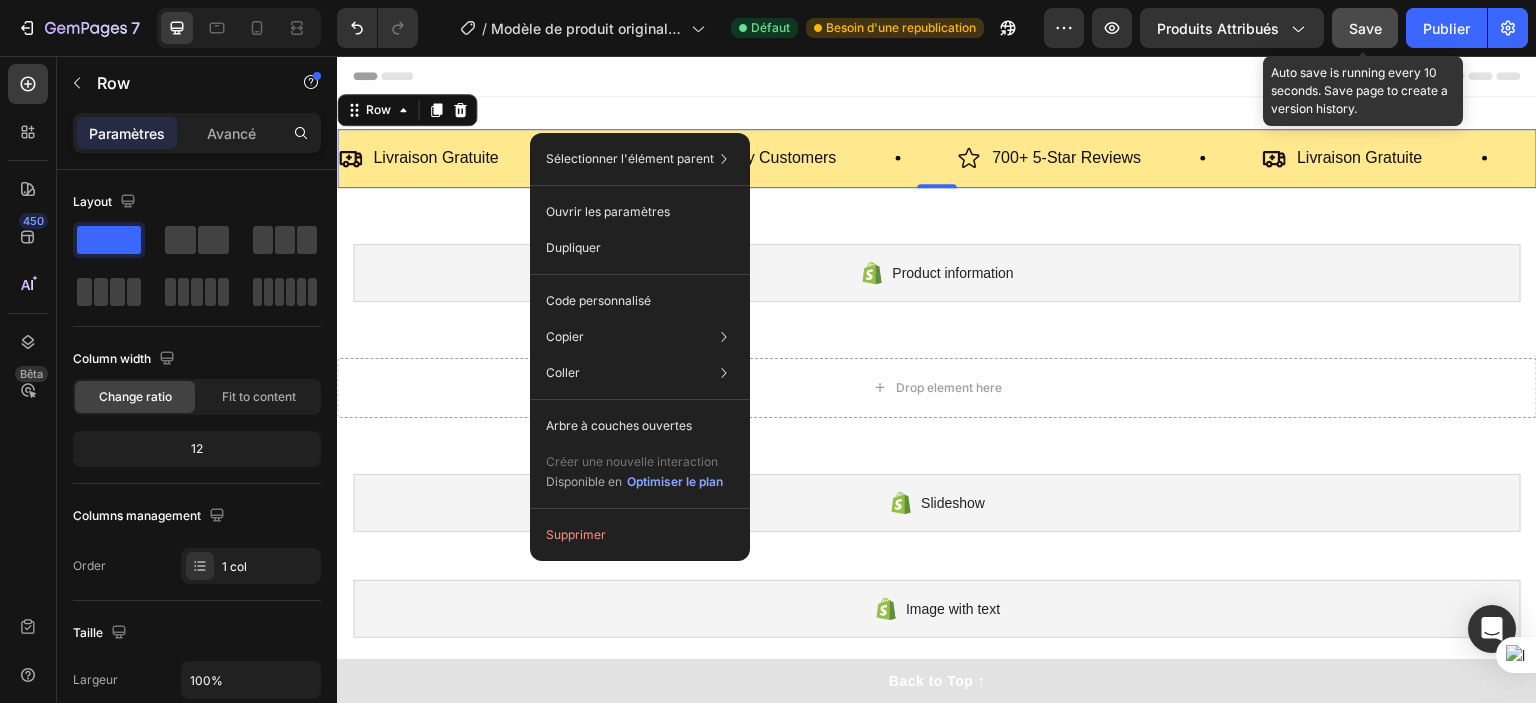 click on "Save" 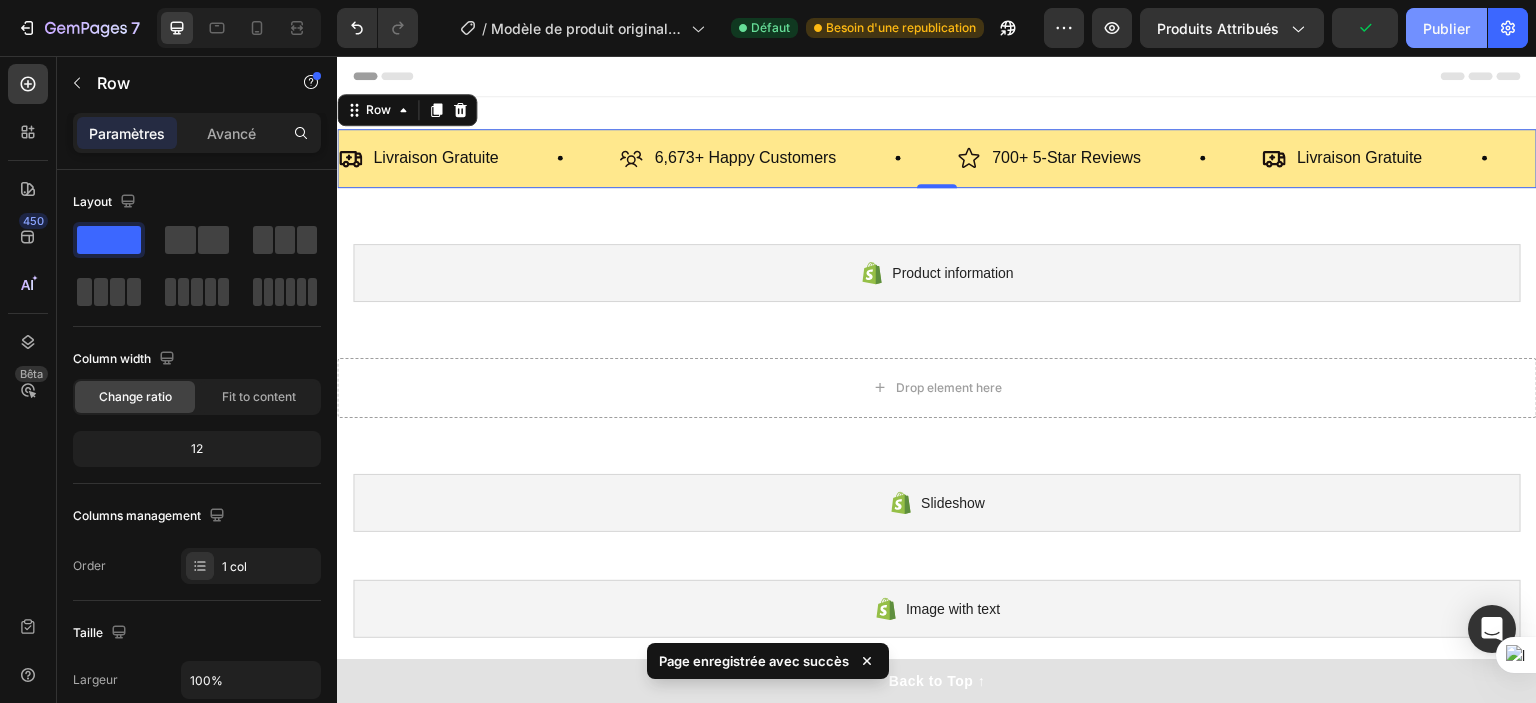 click on "Publier" at bounding box center (1446, 28) 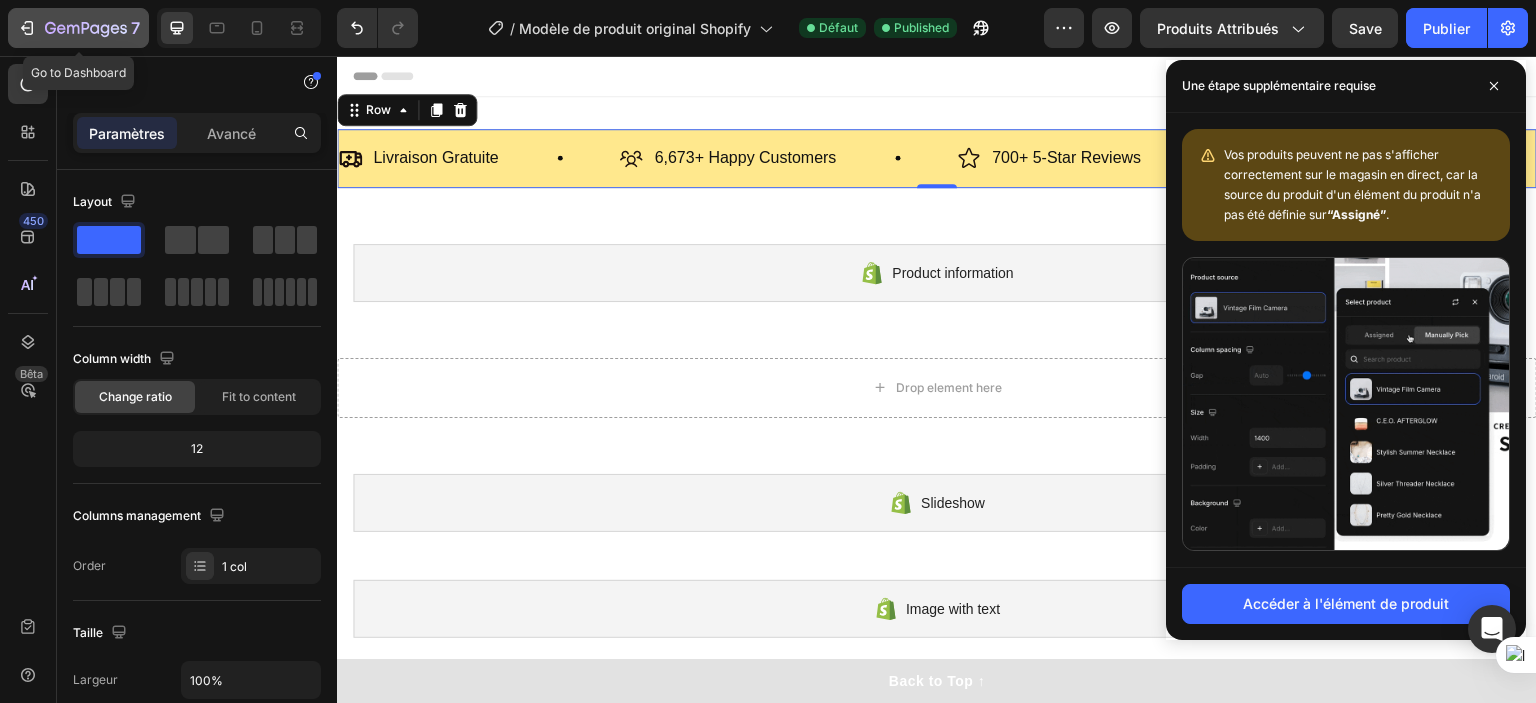 click 